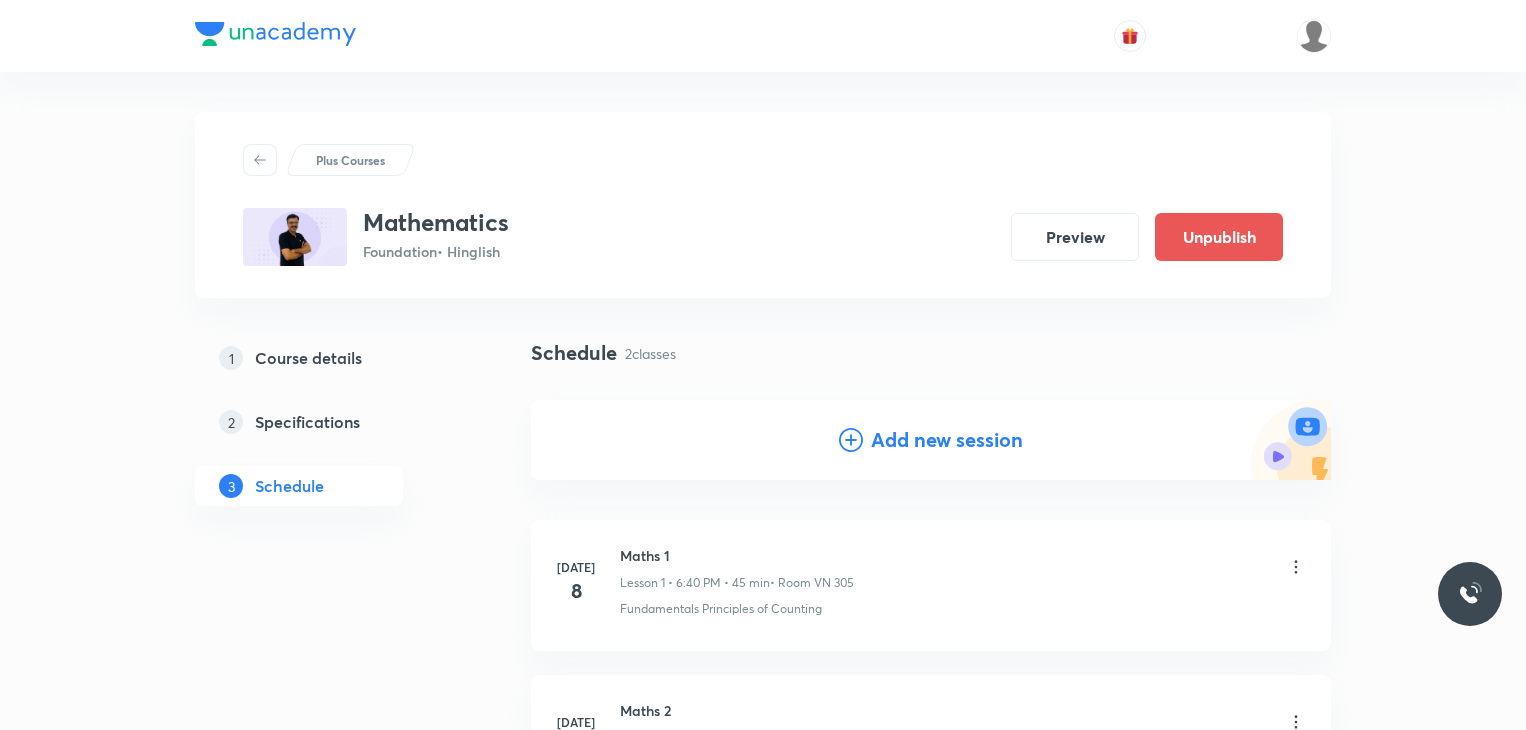 scroll, scrollTop: 264, scrollLeft: 0, axis: vertical 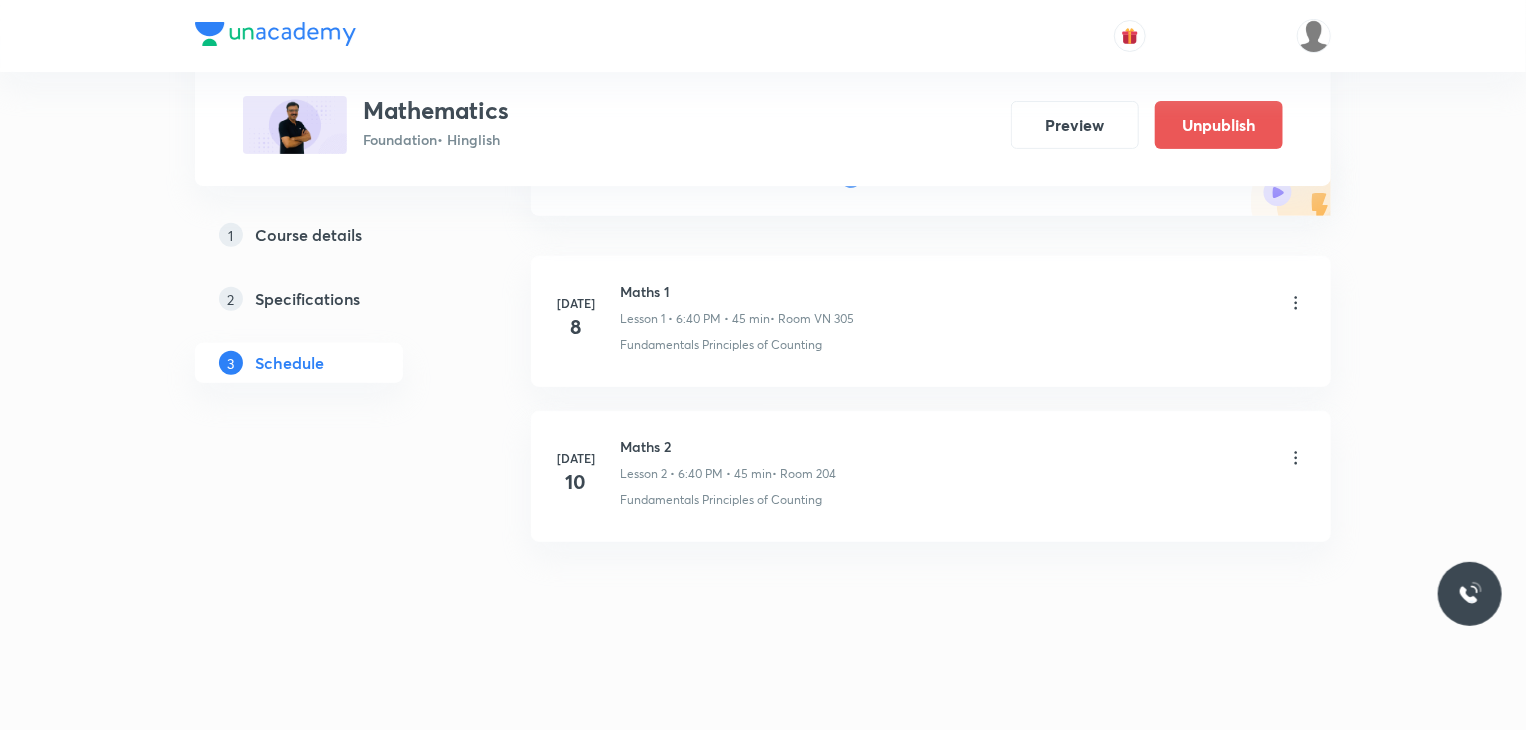 click on "1 Course details" at bounding box center [331, 235] 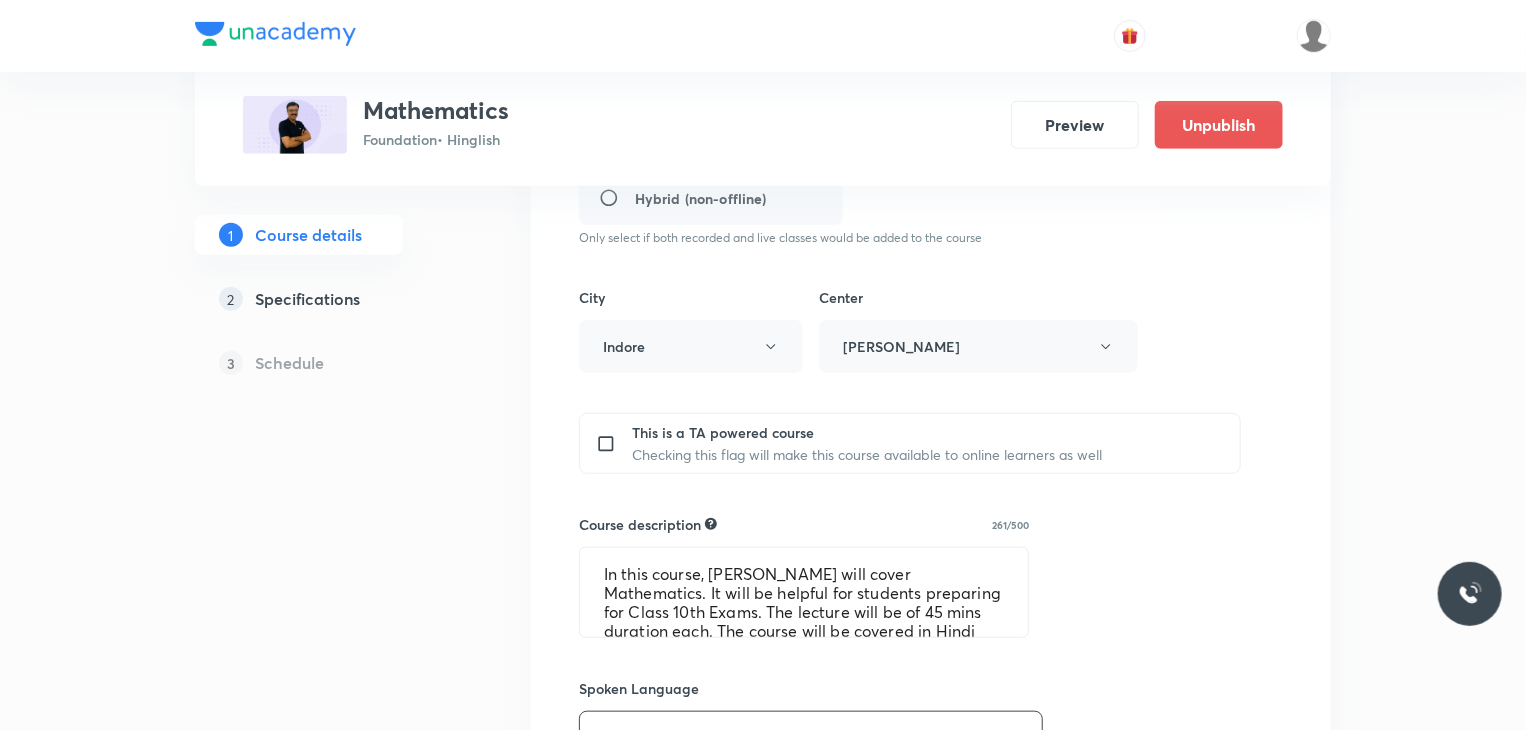 scroll, scrollTop: 800, scrollLeft: 0, axis: vertical 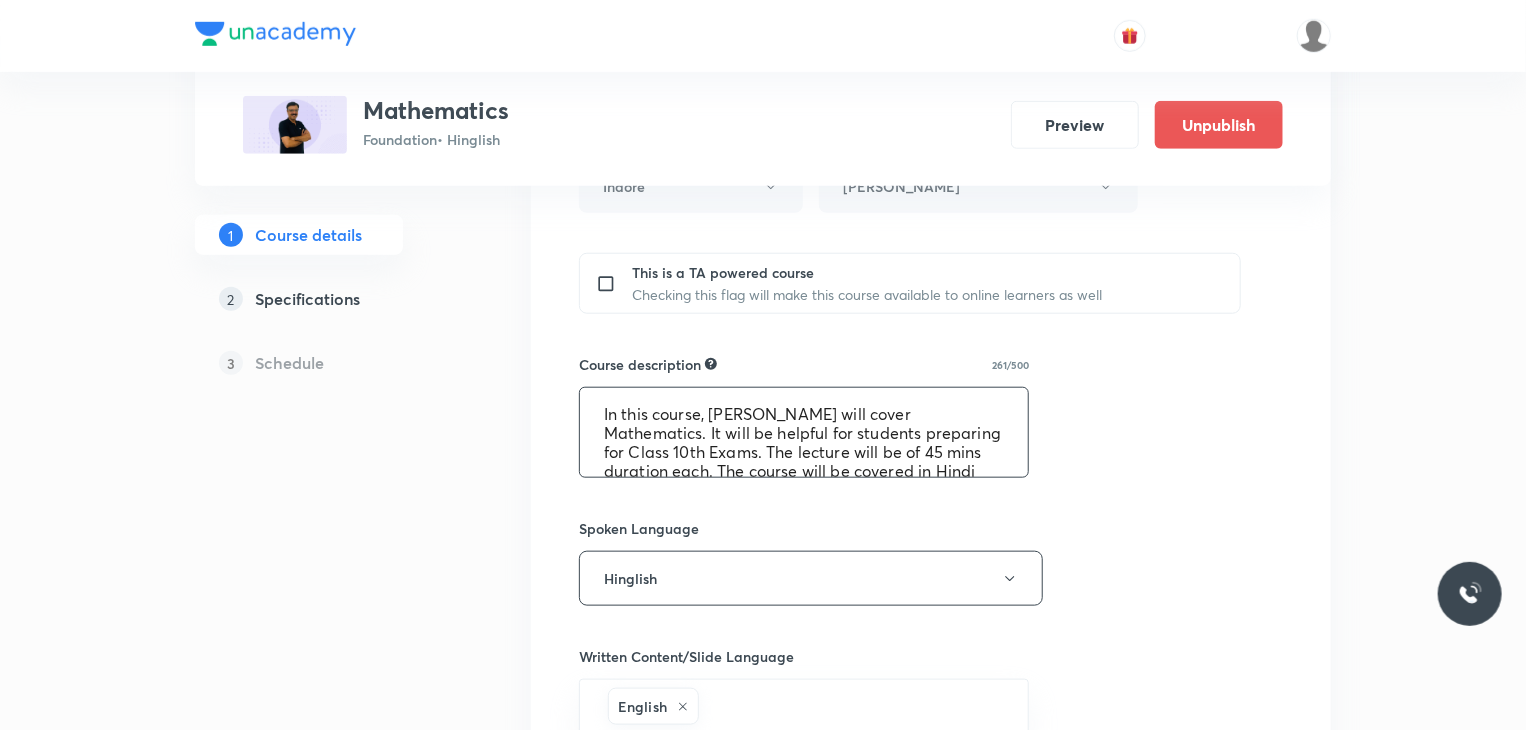 click on "In this course, Sanjay Chouraisa Sir sir will cover Mathematics. It will be helpful for students preparing for Class 10th Exams. The lecture will be of 45 mins duration each. The course will be covered in Hindi and English, and notes will be covered in English." at bounding box center [804, 432] 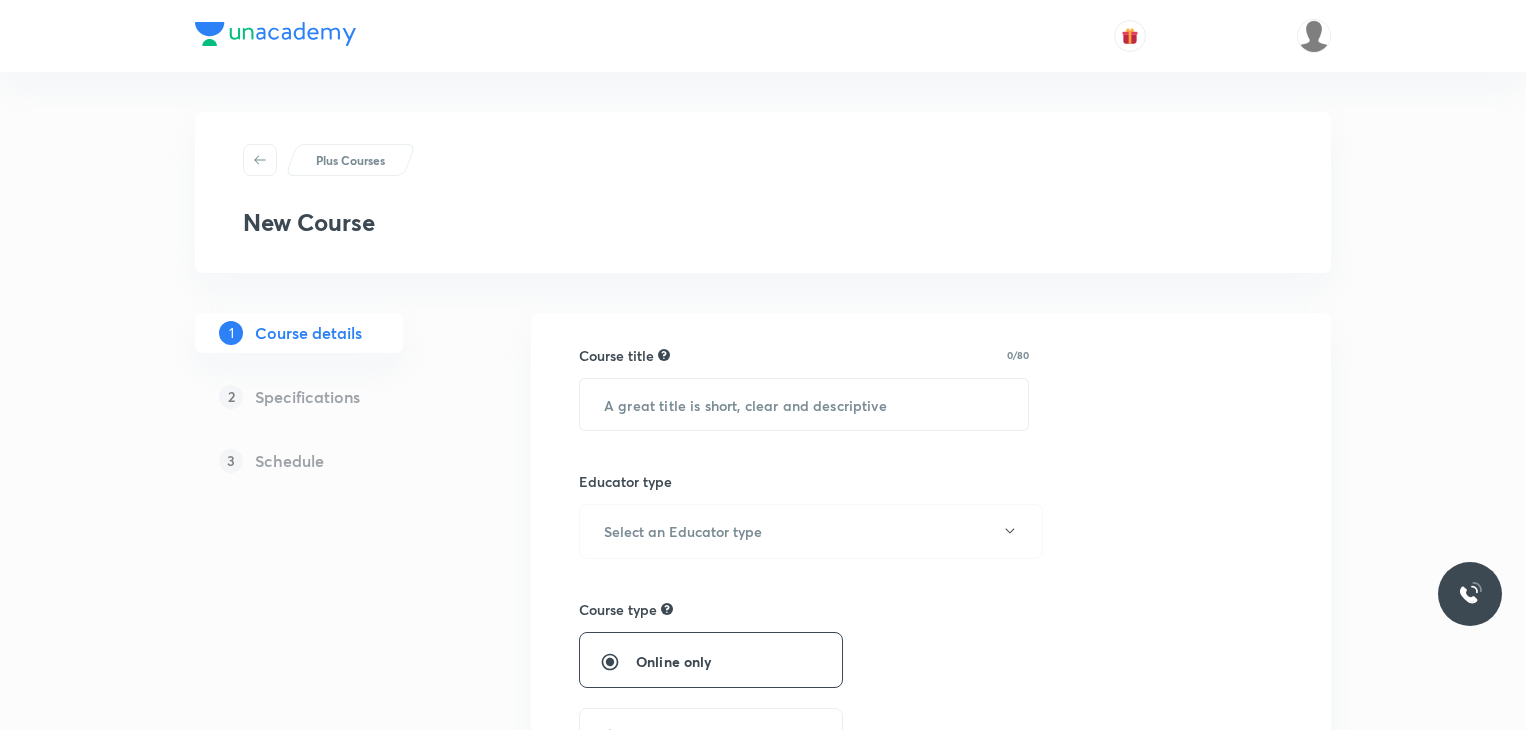 scroll, scrollTop: 0, scrollLeft: 0, axis: both 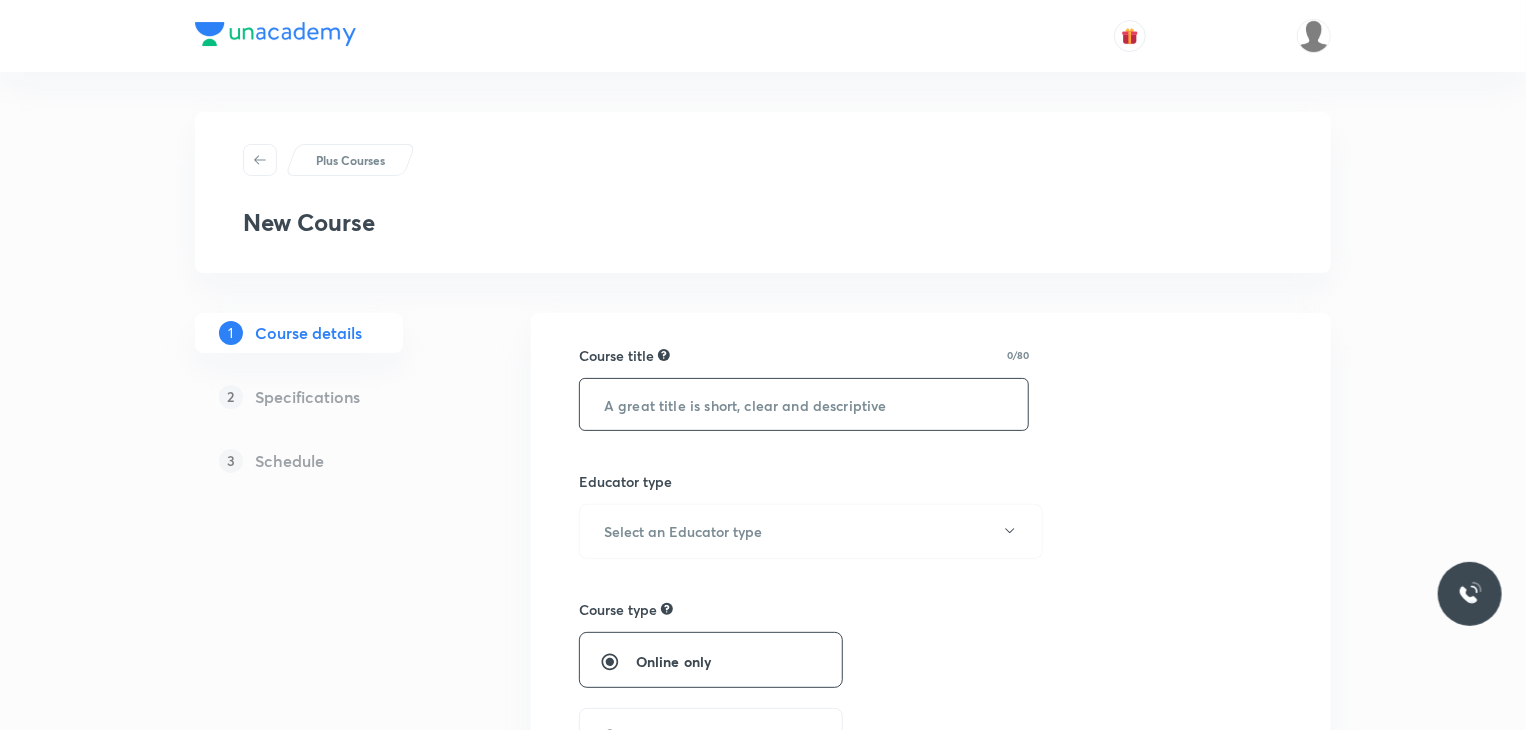 click at bounding box center (804, 404) 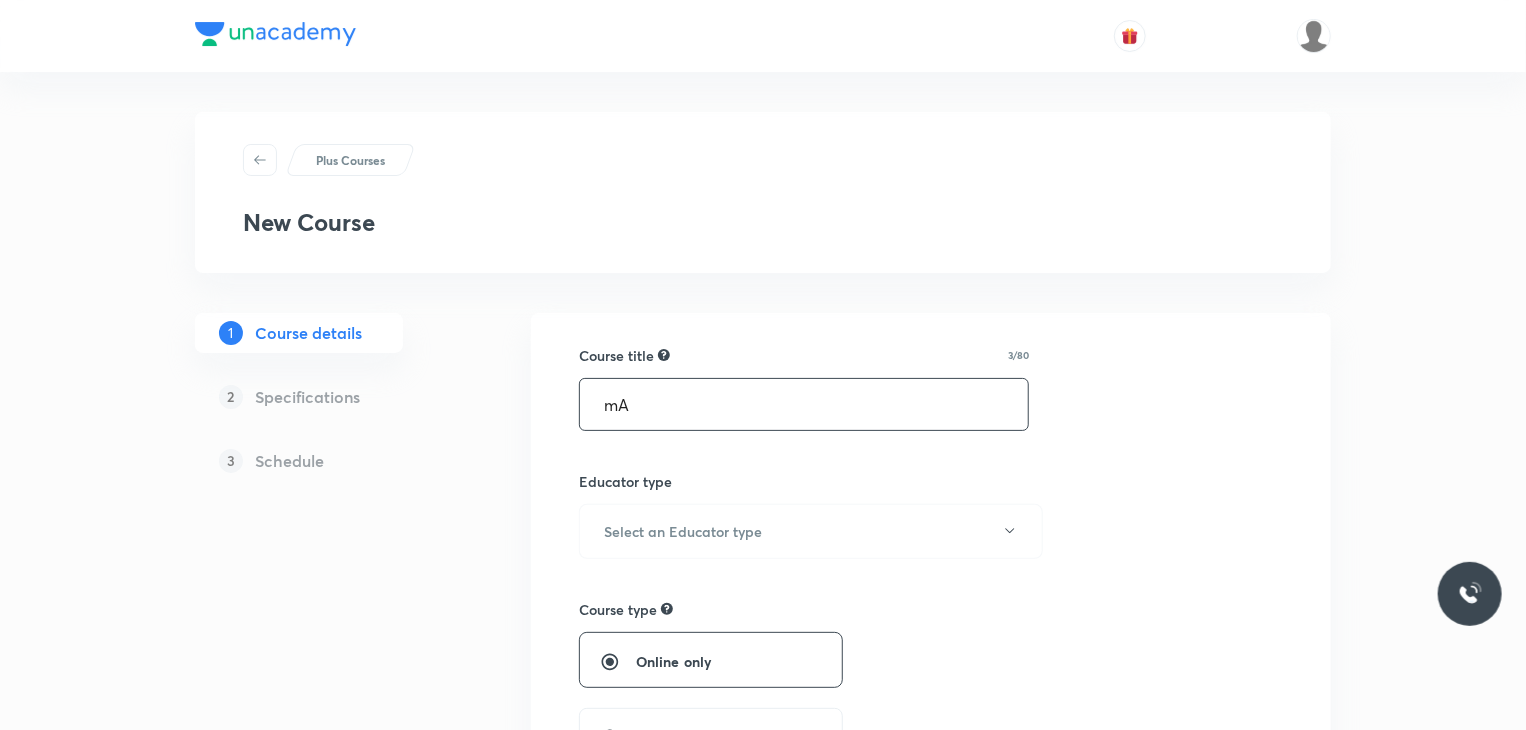 type on "m" 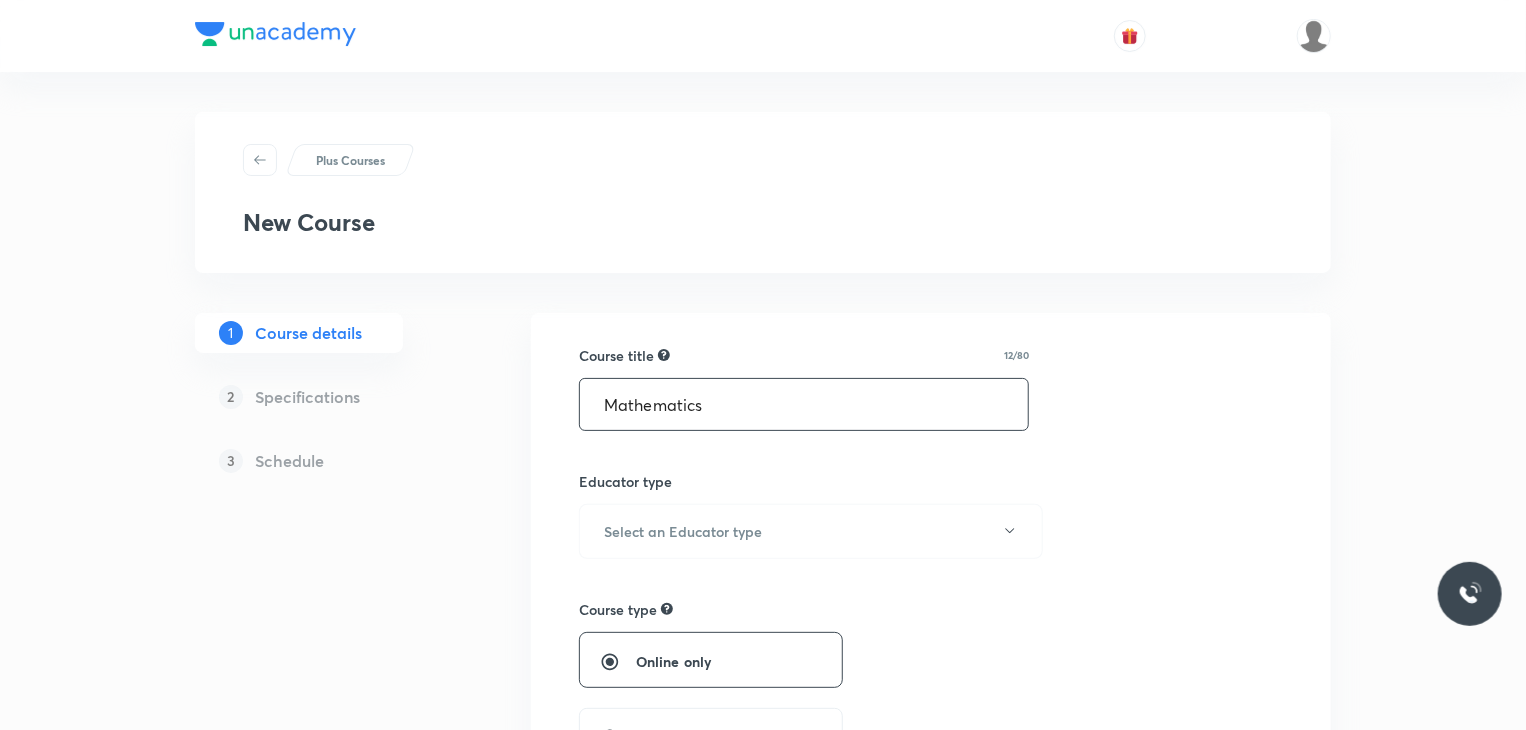 scroll, scrollTop: 100, scrollLeft: 0, axis: vertical 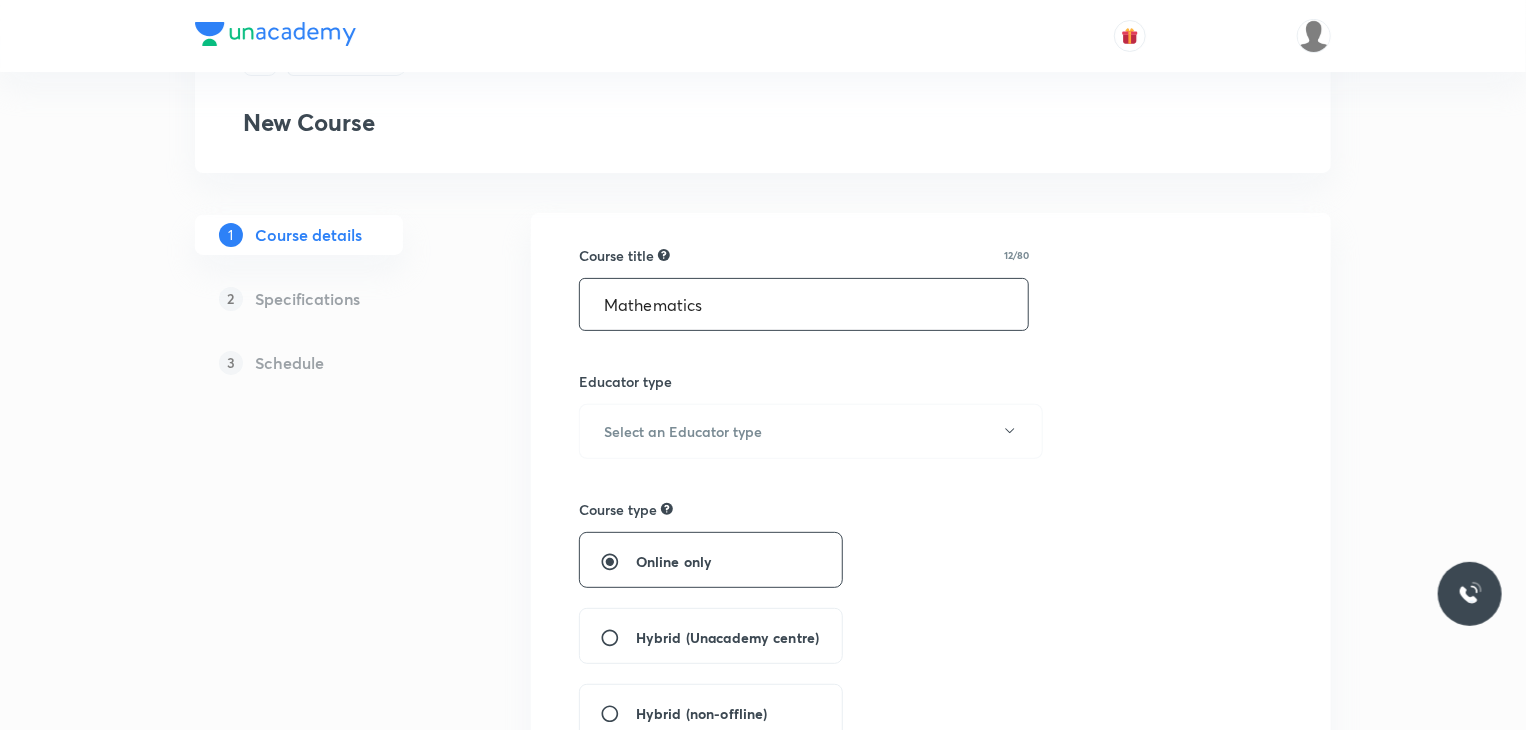 type on "Mathematics" 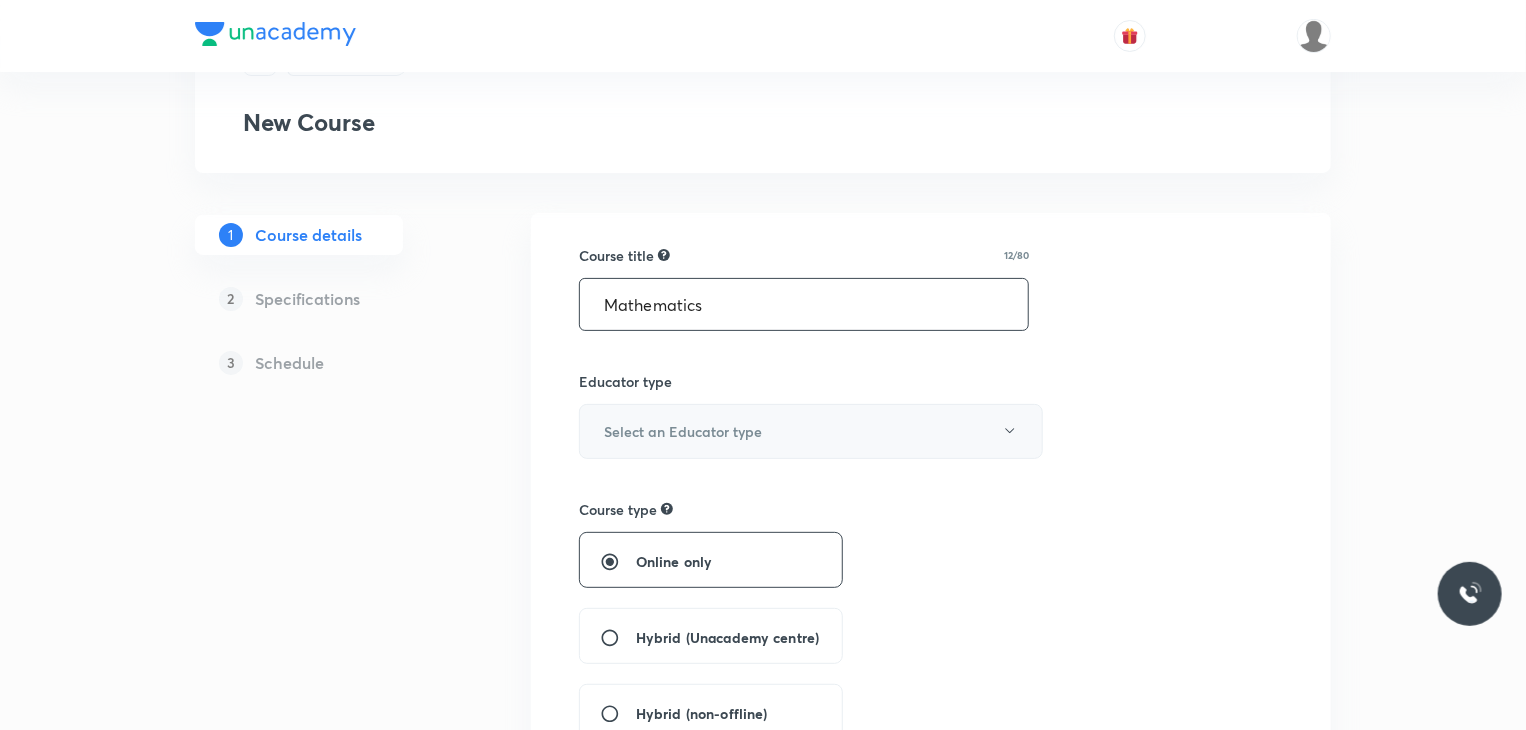 click on "Select an Educator type" at bounding box center [811, 431] 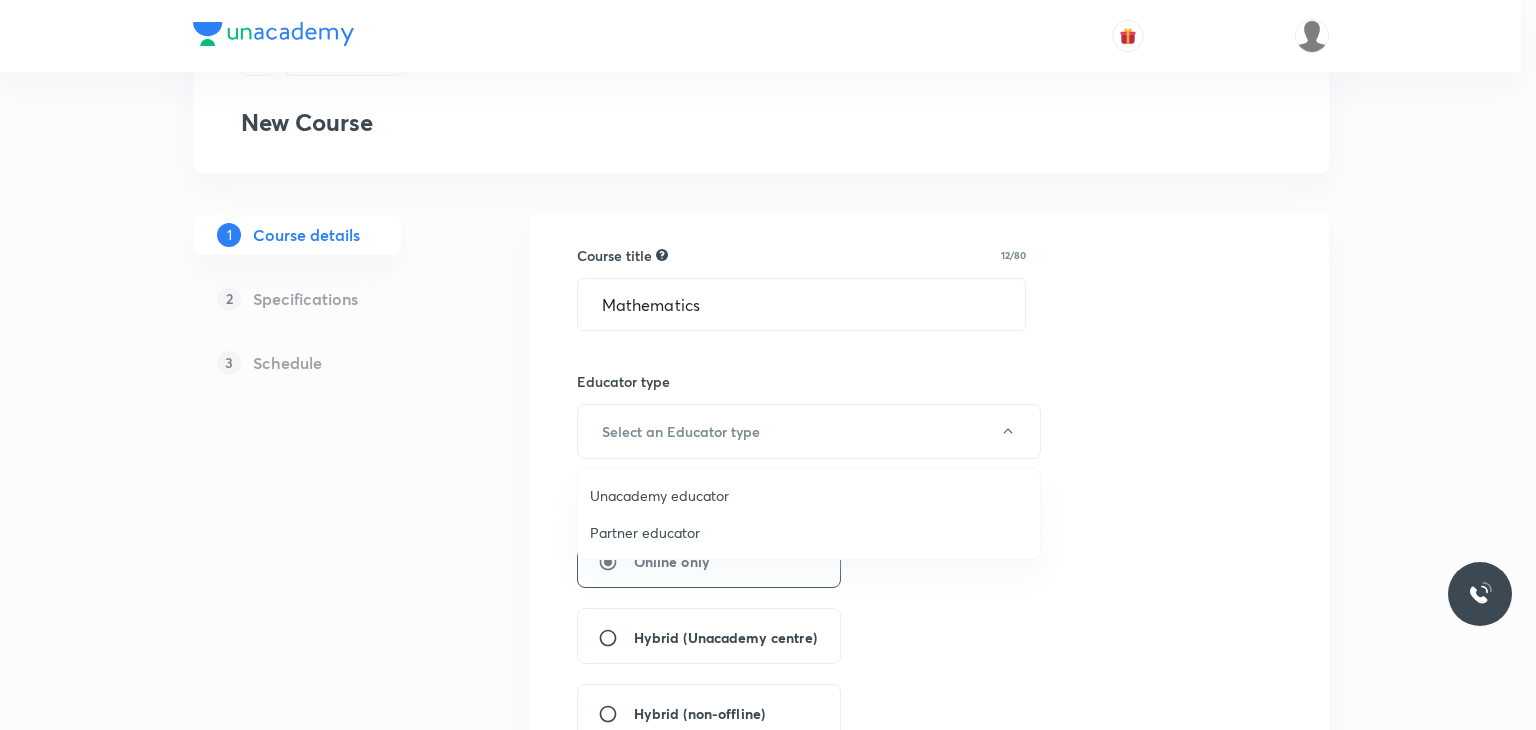 click on "Unacademy educator" at bounding box center (809, 495) 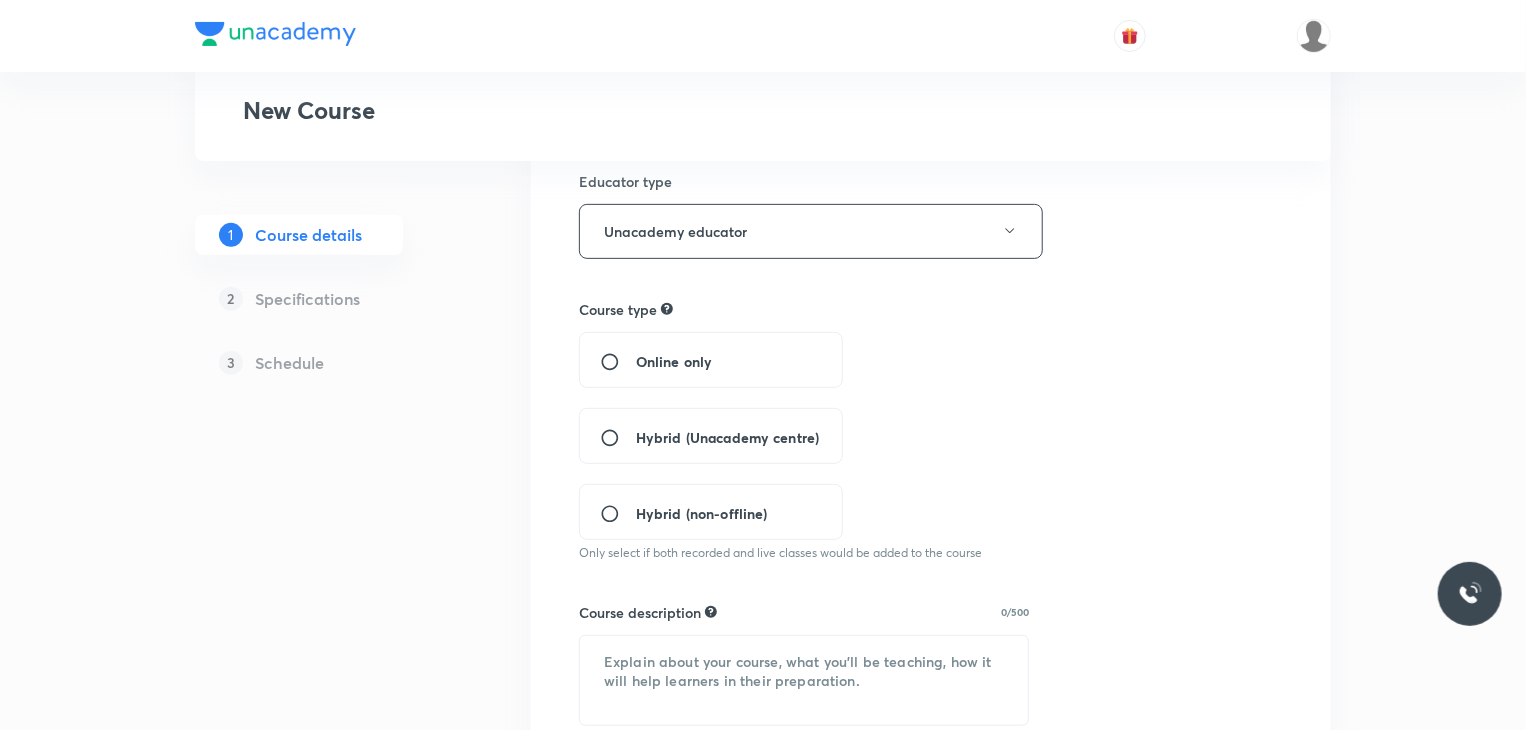 click on "Hybrid (Unacademy centre)" at bounding box center (727, 437) 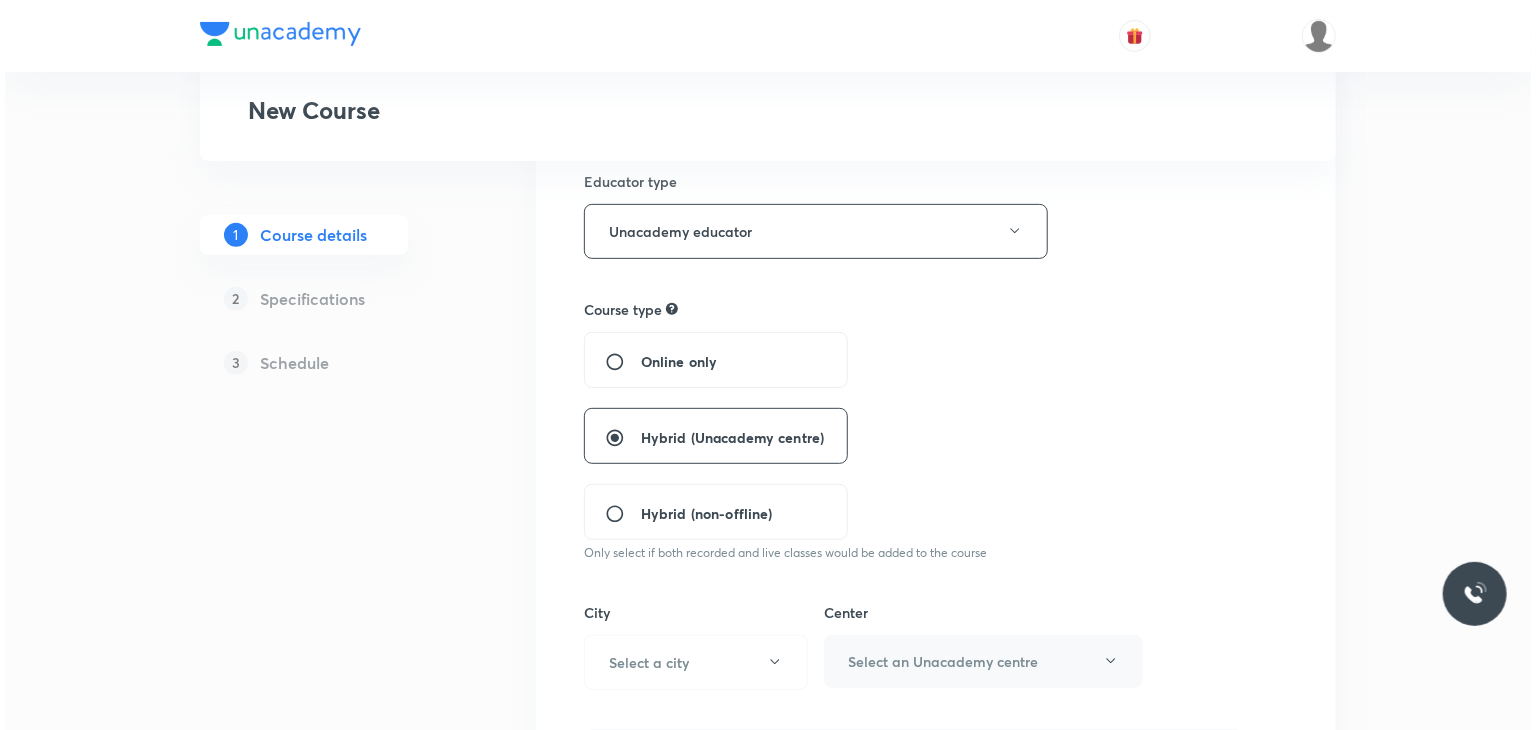 scroll, scrollTop: 400, scrollLeft: 0, axis: vertical 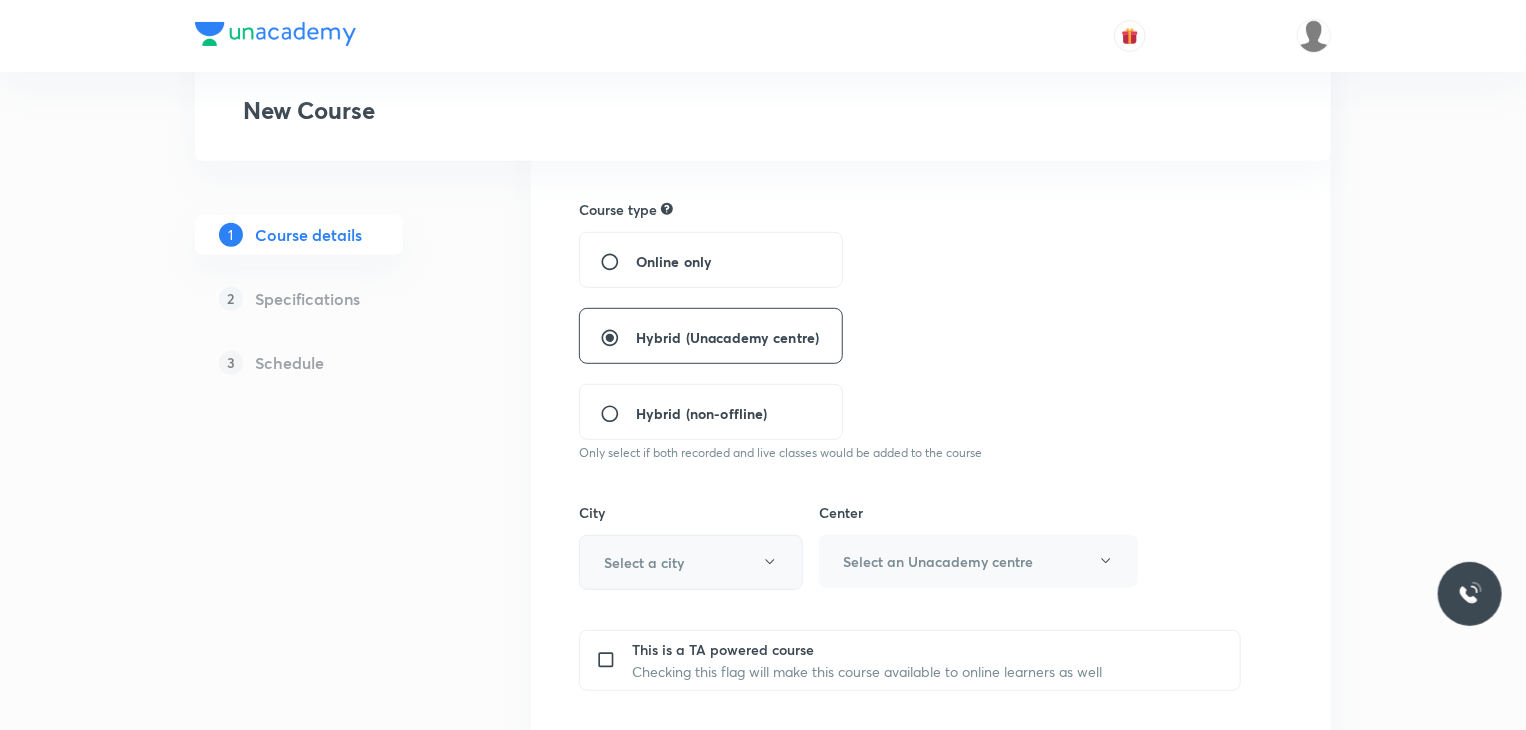 click on "Select a city" at bounding box center [691, 562] 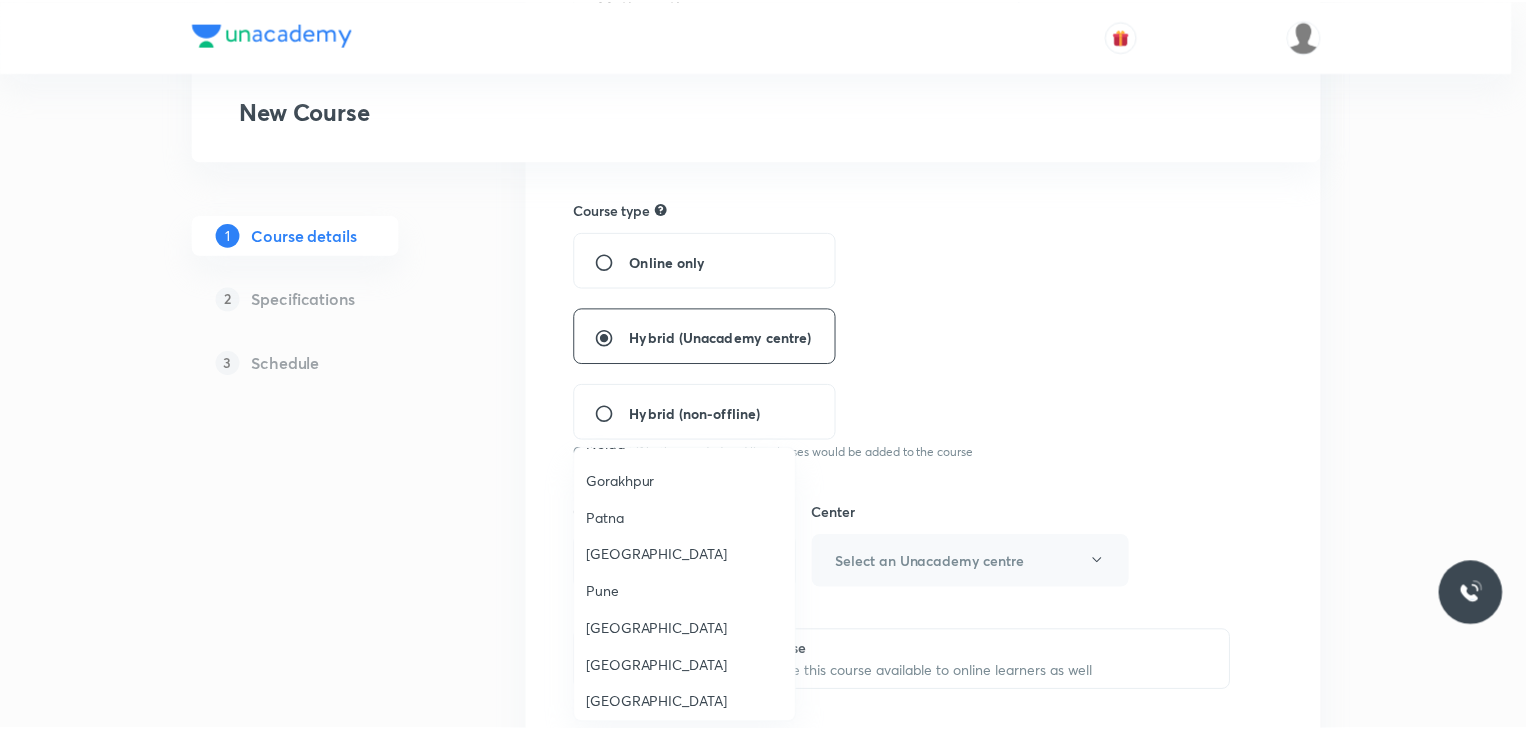 scroll, scrollTop: 1400, scrollLeft: 0, axis: vertical 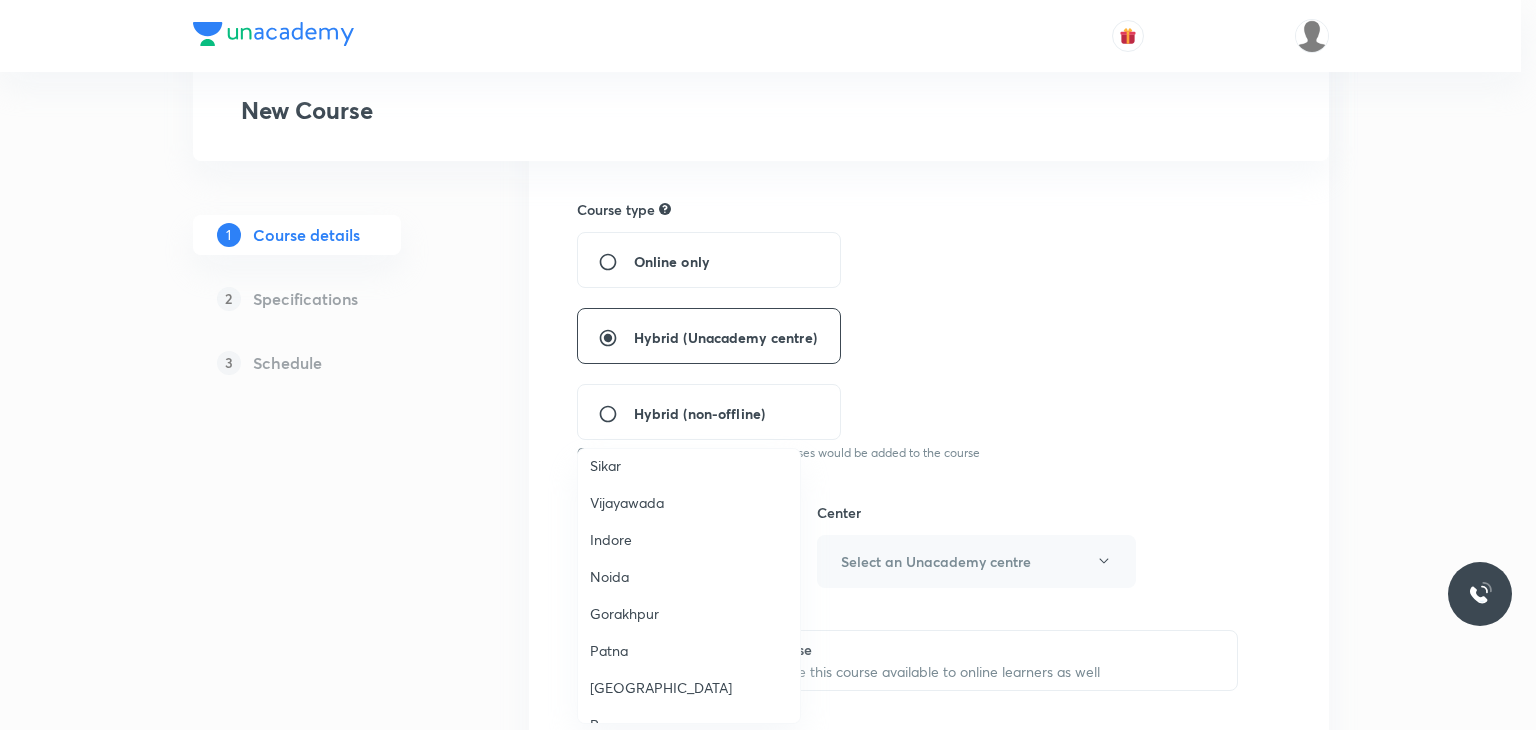 click on "Indore" at bounding box center [689, 539] 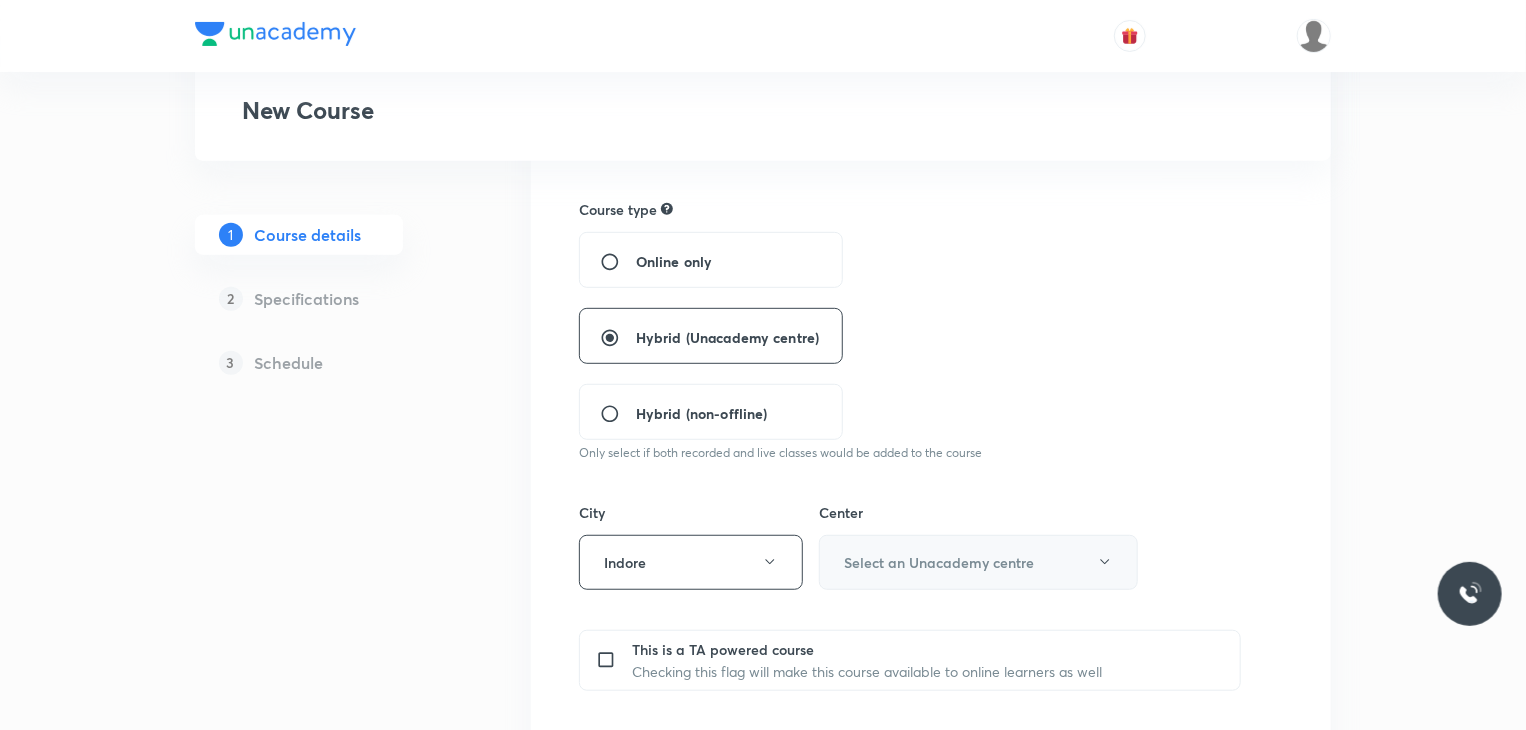 click on "Select an Unacademy centre" at bounding box center [939, 562] 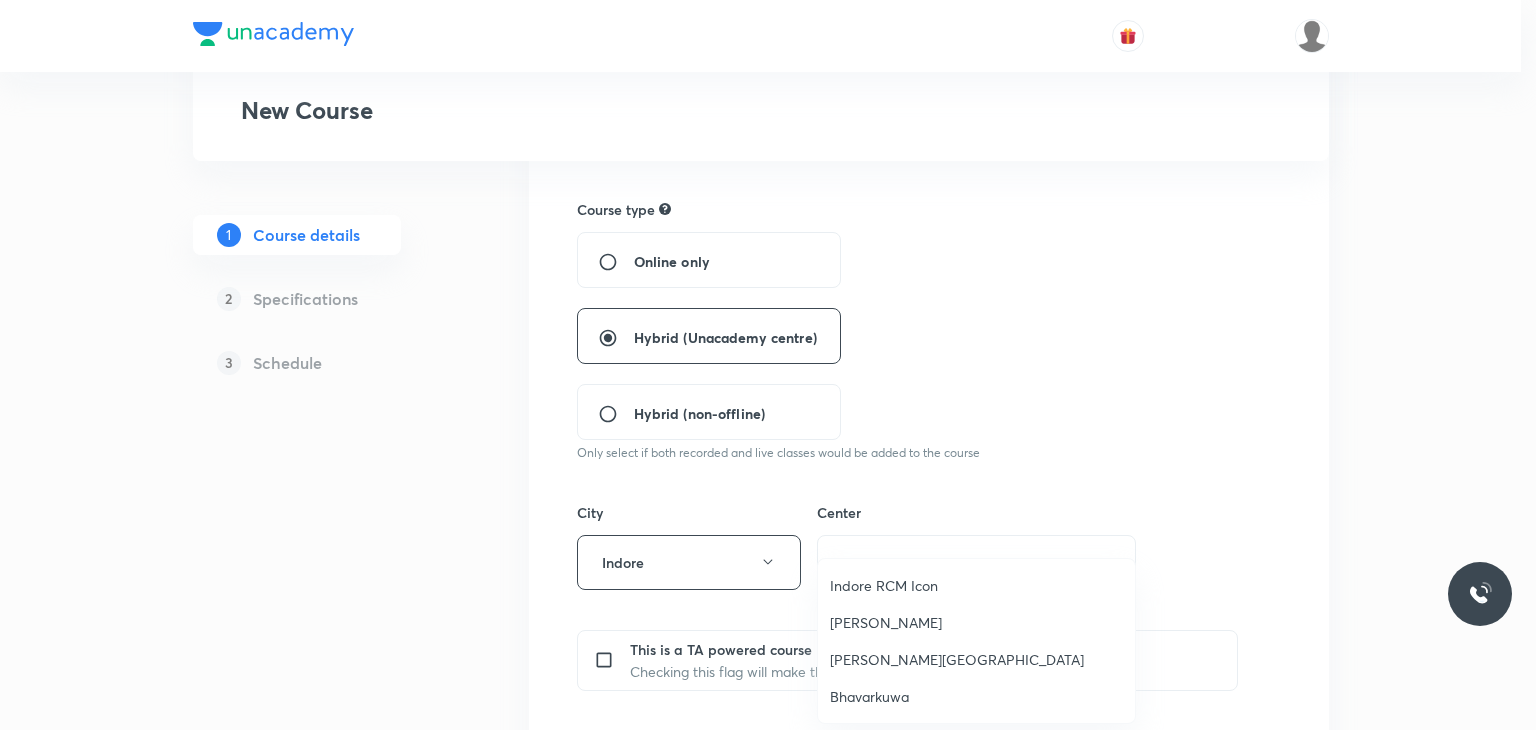 click on "Bhavarkuwa" at bounding box center (976, 696) 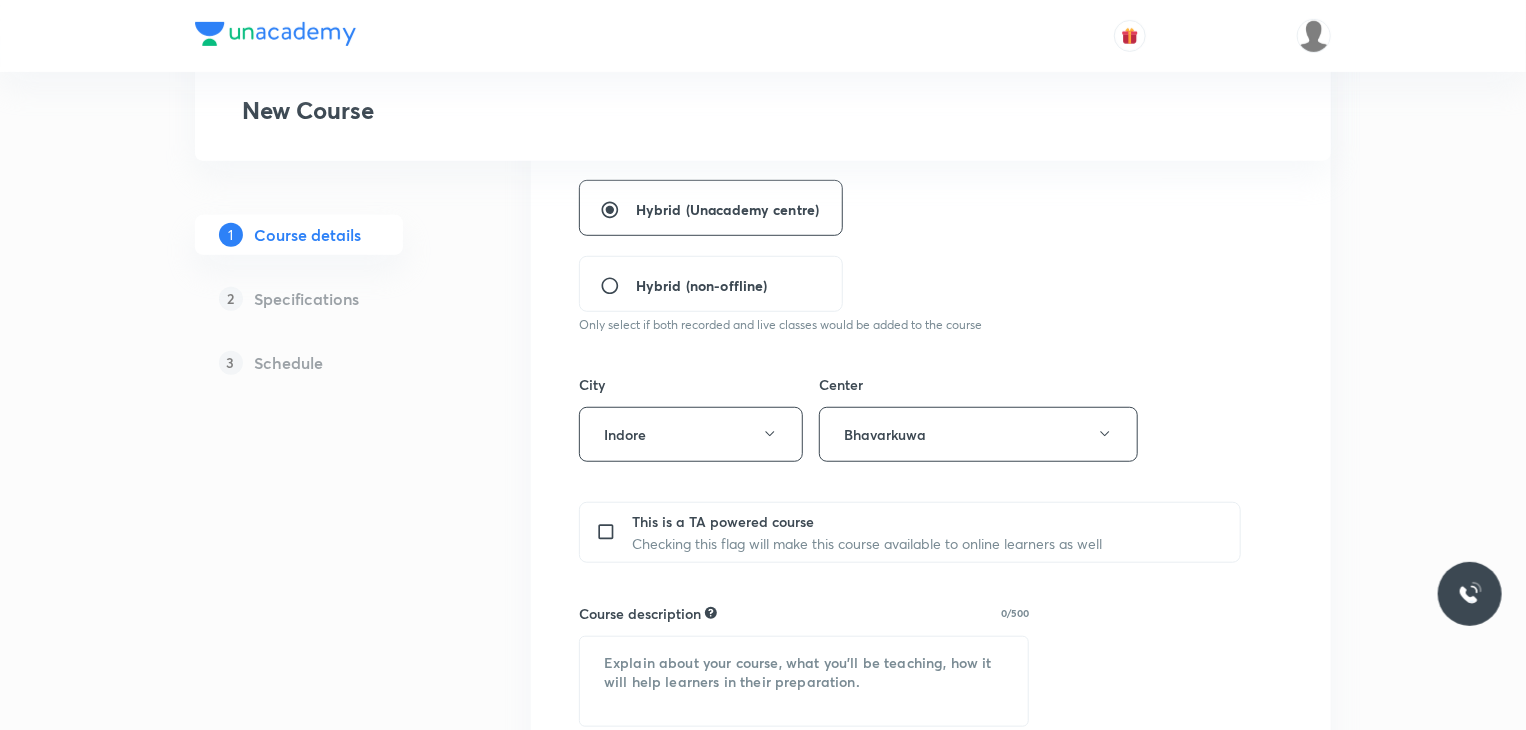 scroll, scrollTop: 800, scrollLeft: 0, axis: vertical 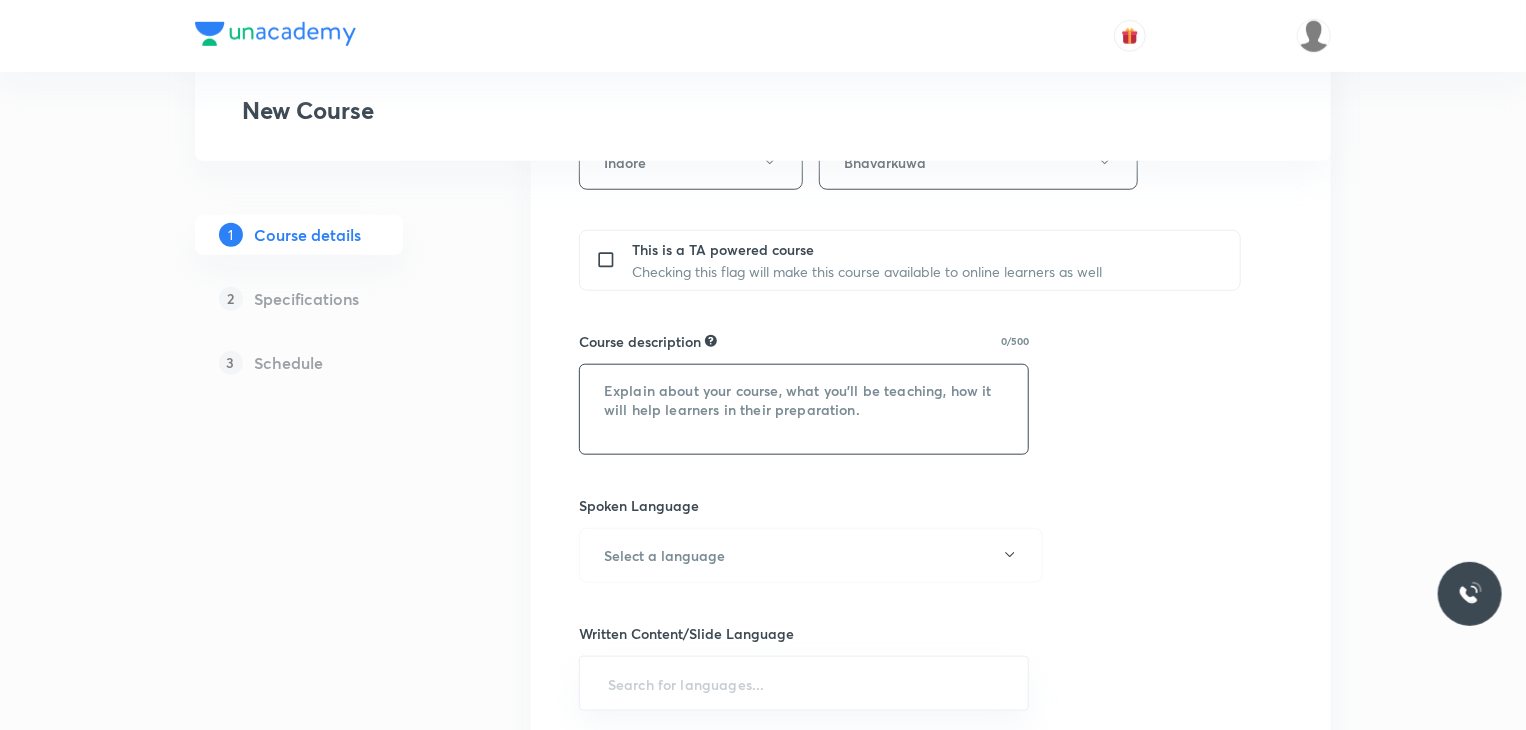 click at bounding box center [804, 409] 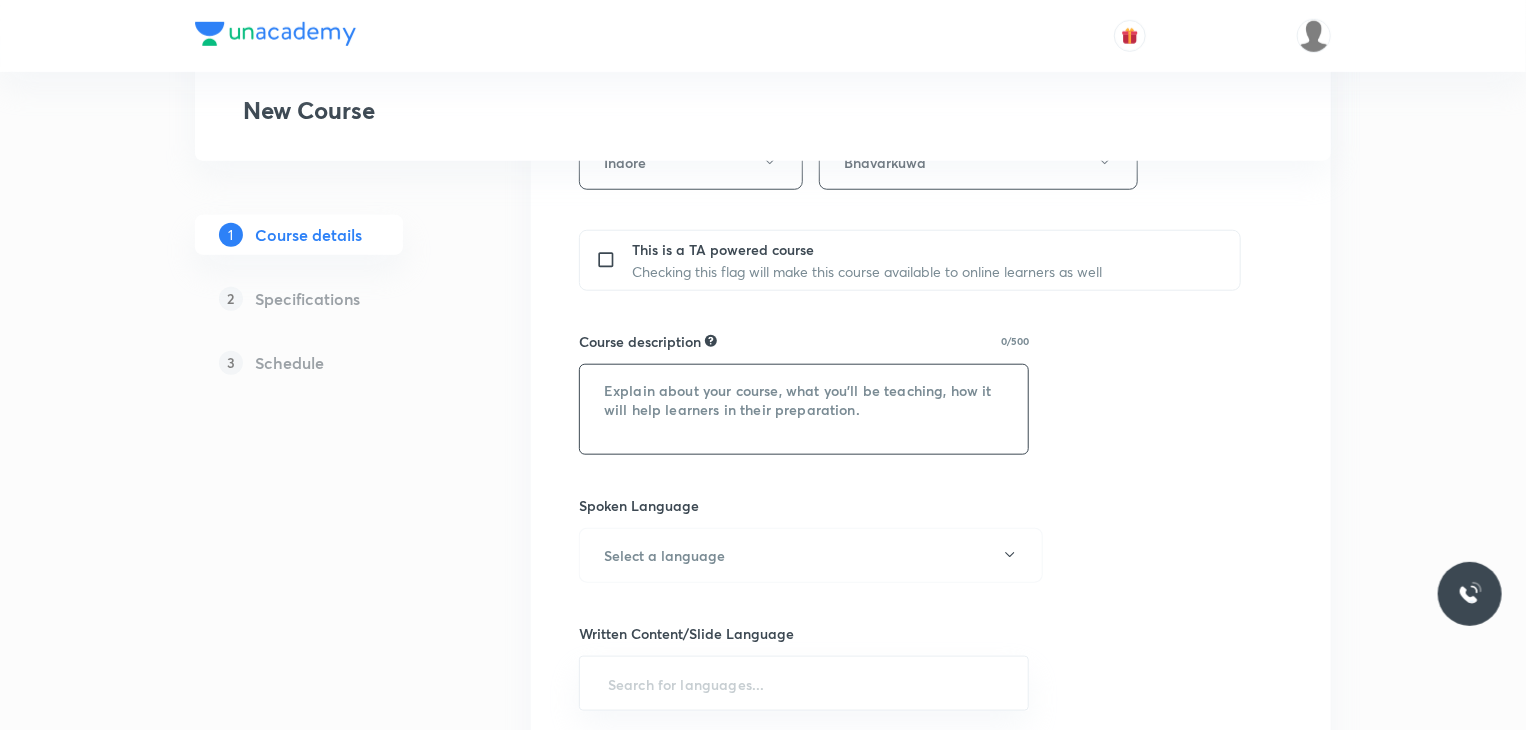 paste on "In this course, Sanjay Chouraisa Sir sir will cover Mathematics. It will be helpful for students preparing for Class 10th Exams. The lecture will be of 45 mins duration each. The course will be covered in Hindi and English, and notes will be covered in English." 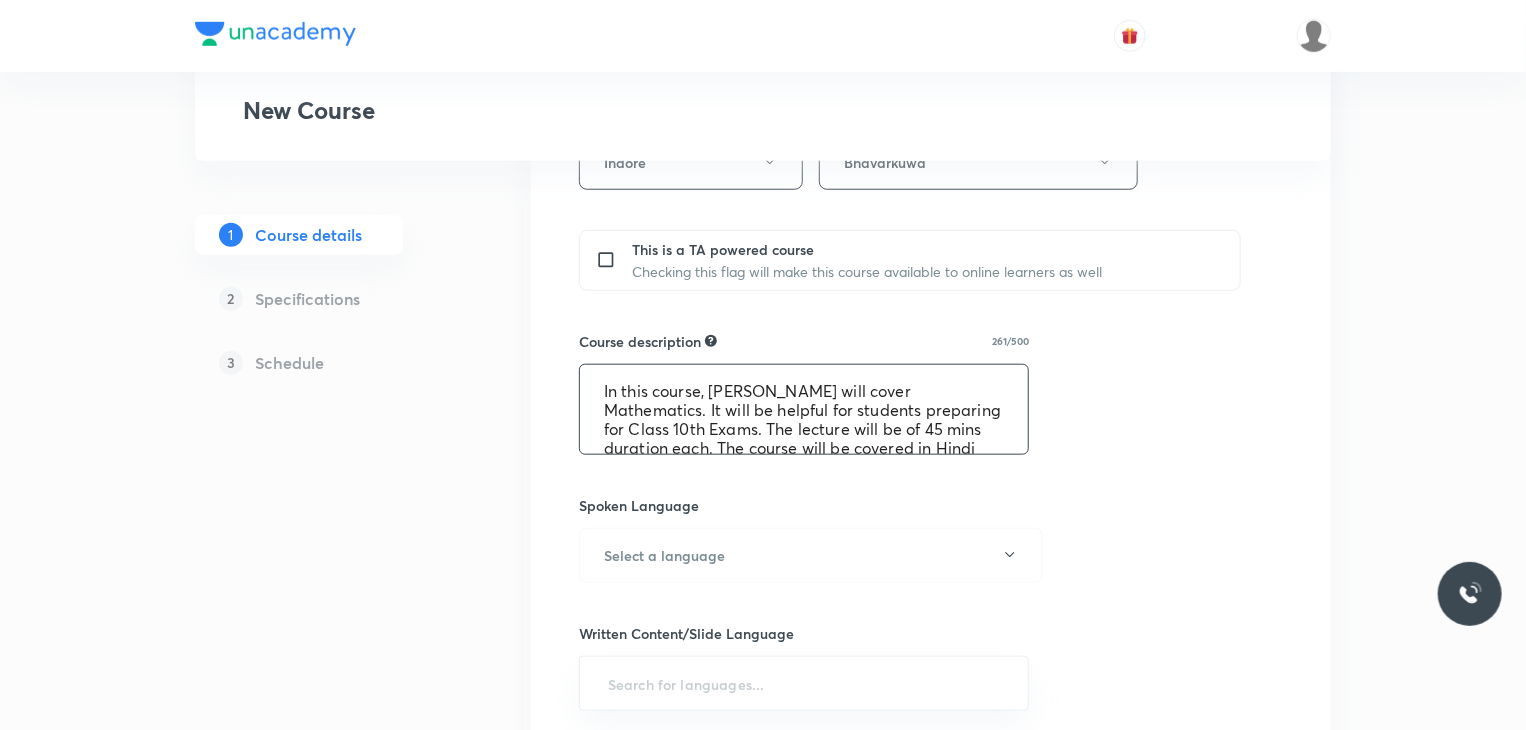 scroll, scrollTop: 42, scrollLeft: 0, axis: vertical 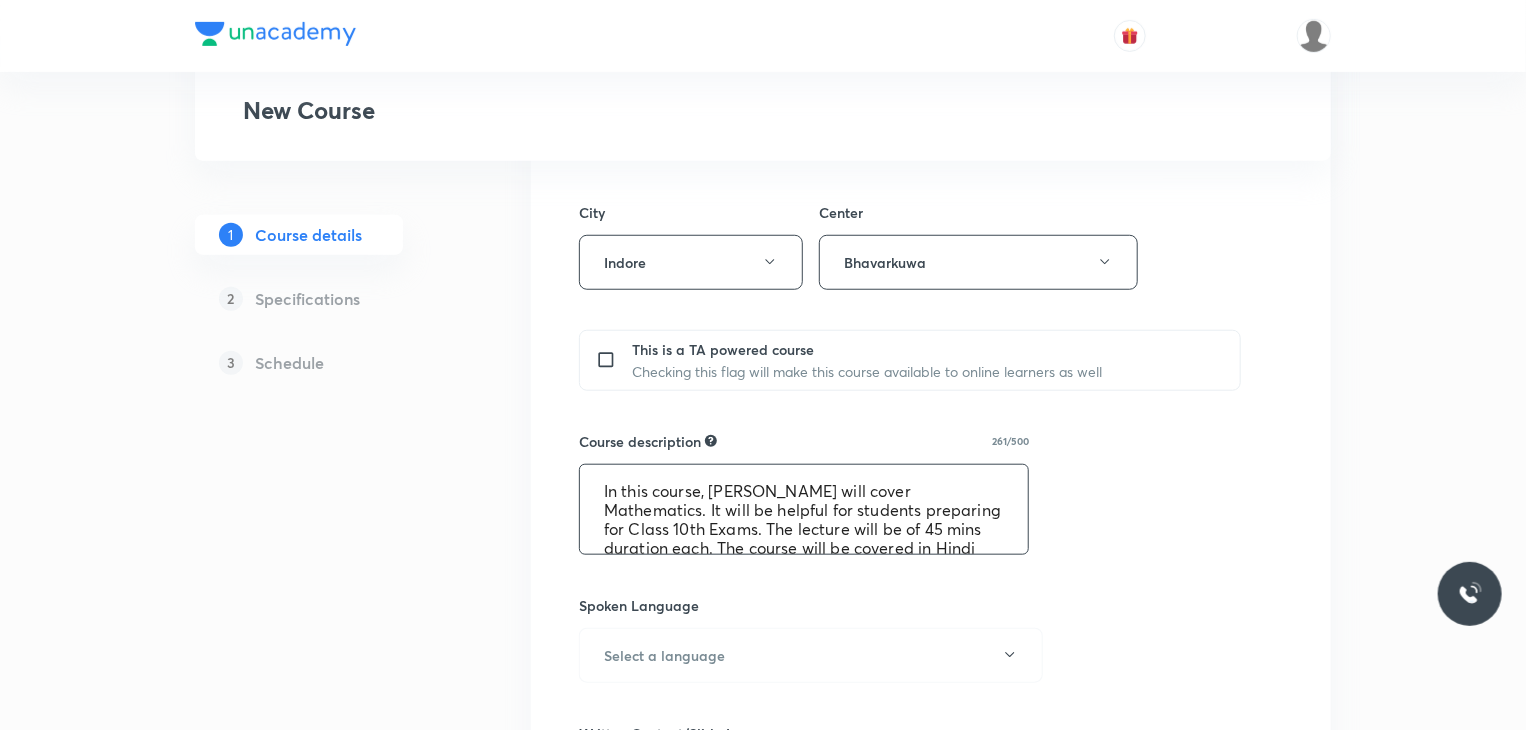 click on "In this course, Sanjay Chouraisa Sir sir will cover Mathematics. It will be helpful for students preparing for Class 10th Exams. The lecture will be of 45 mins duration each. The course will be covered in Hindi and English, and notes will be covered in English." at bounding box center (804, 509) 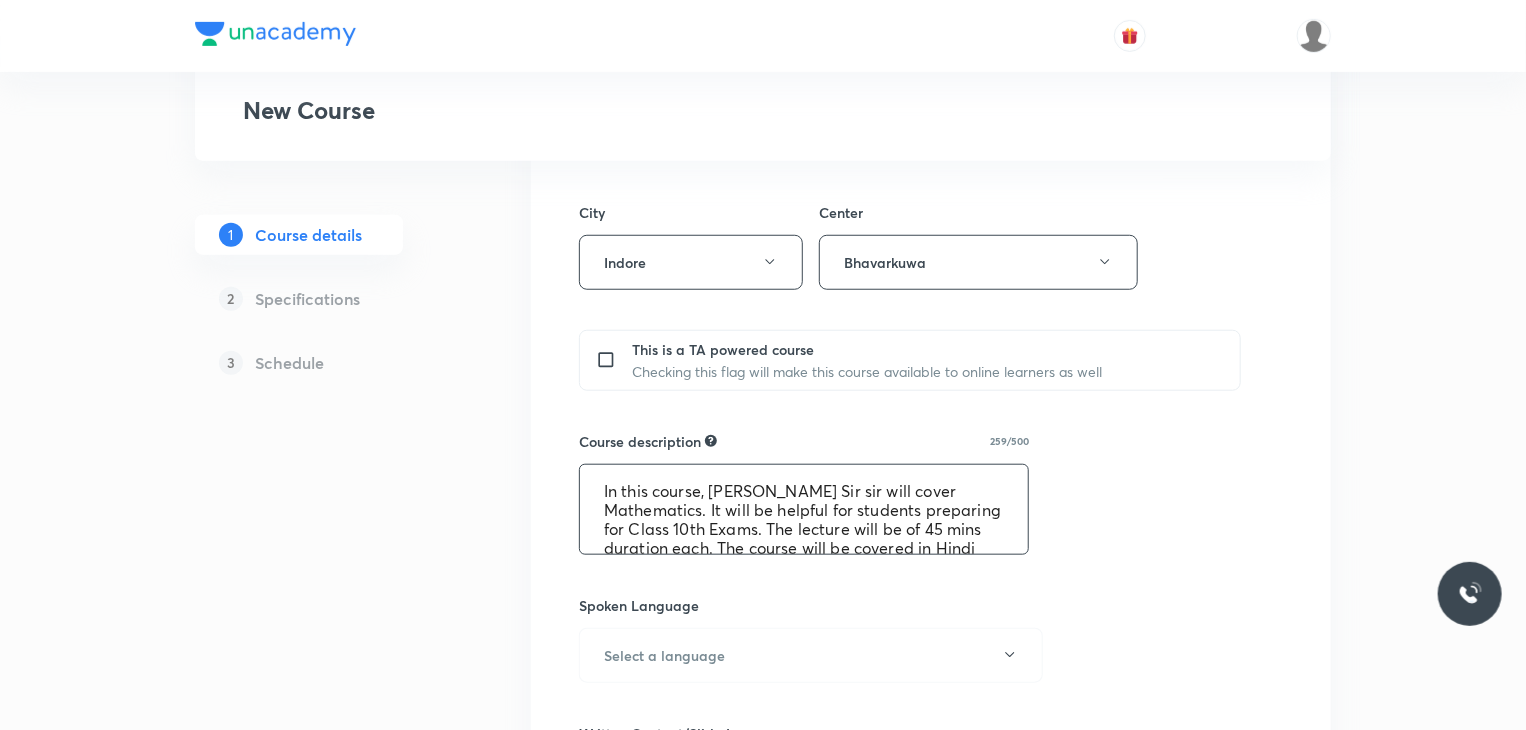 click on "In this course, Jitesh Motwani Sir sir will cover Mathematics. It will be helpful for students preparing for Class 10th Exams. The lecture will be of 45 mins duration each. The course will be covered in Hindi and English, and notes will be covered in English." at bounding box center [804, 509] 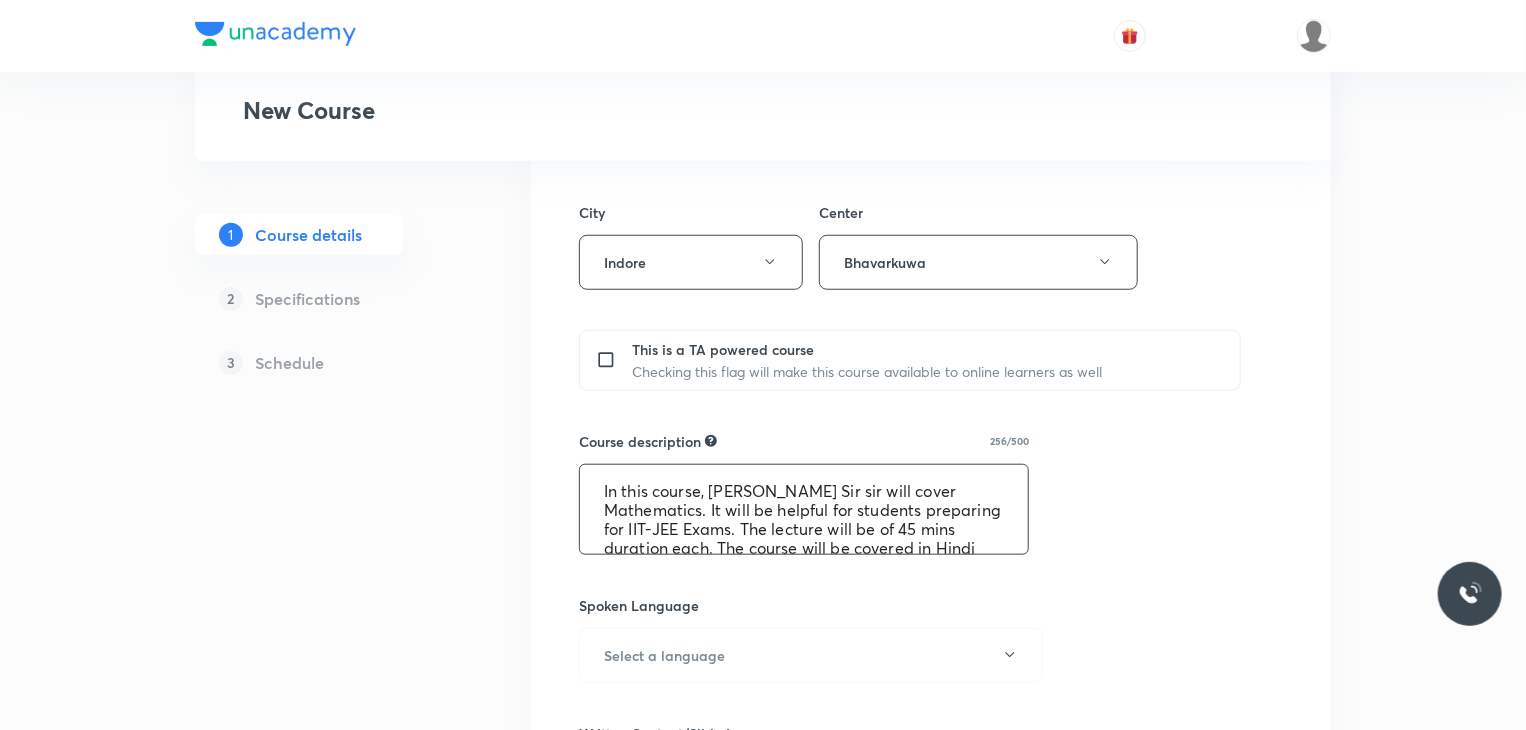 scroll, scrollTop: 56, scrollLeft: 0, axis: vertical 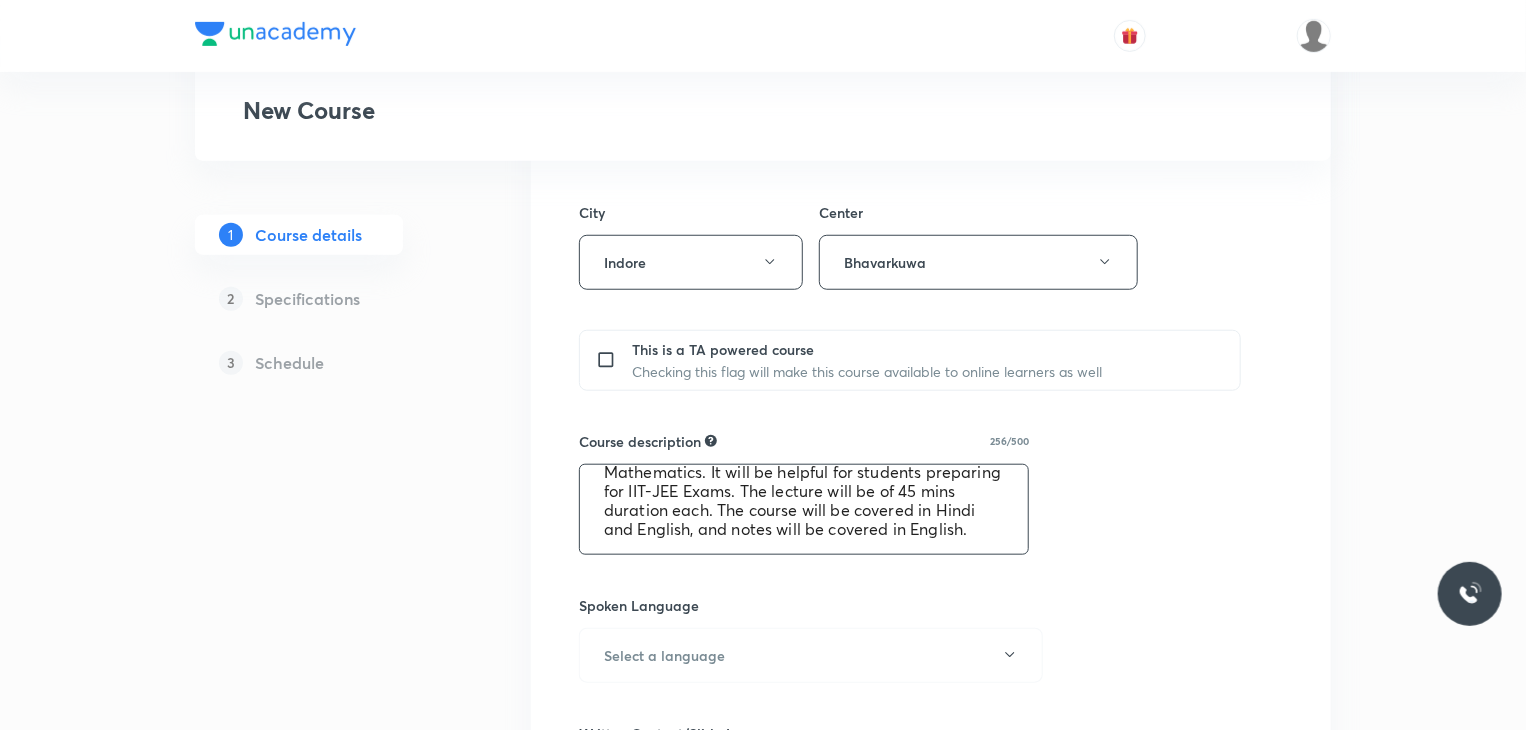 click on "In this course, Jitesh Motwani Sir sir will cover Mathematics. It will be helpful for students preparing for IIT-JEE Exams. The lecture will be of 45 mins duration each. The course will be covered in Hindi and English, and notes will be covered in English." at bounding box center [804, 509] 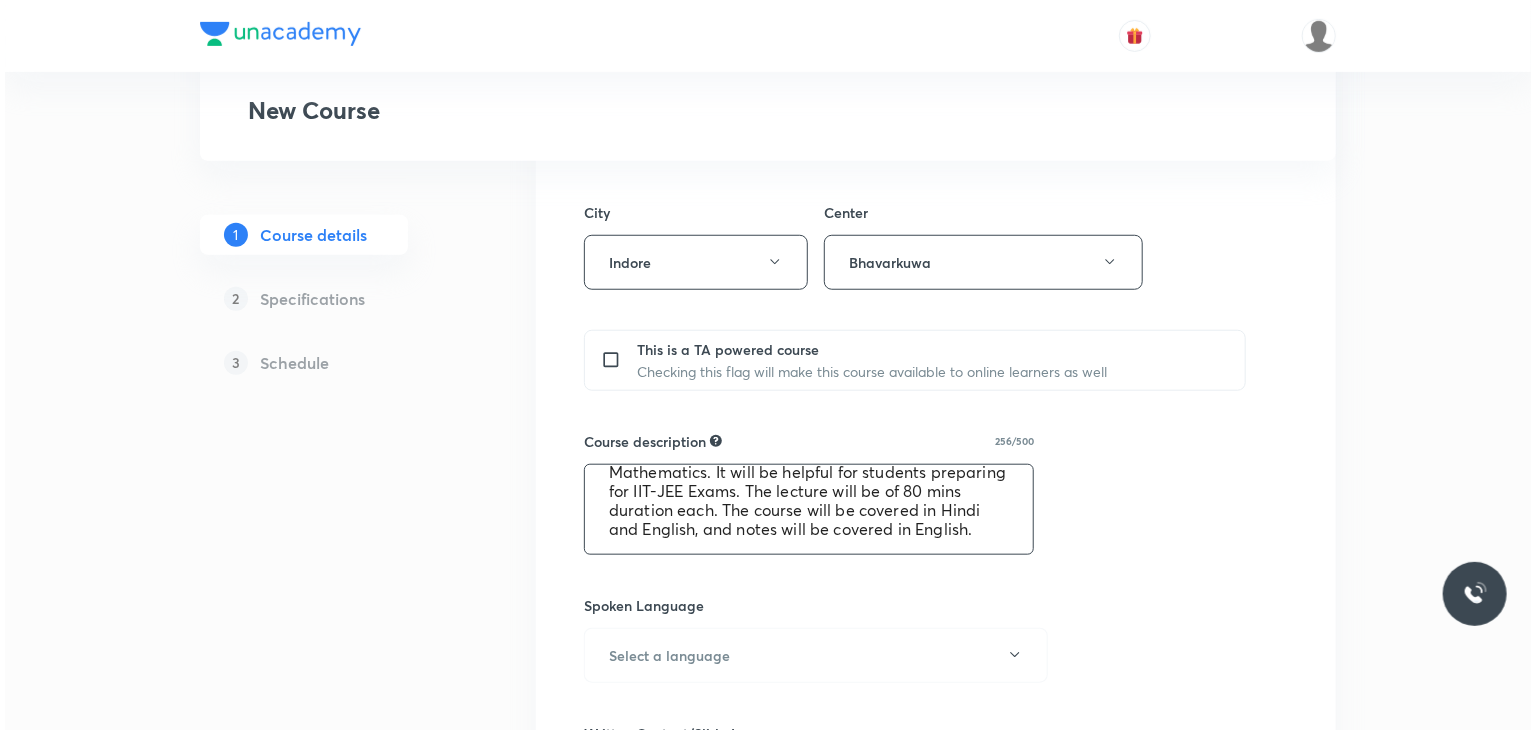 scroll, scrollTop: 56, scrollLeft: 0, axis: vertical 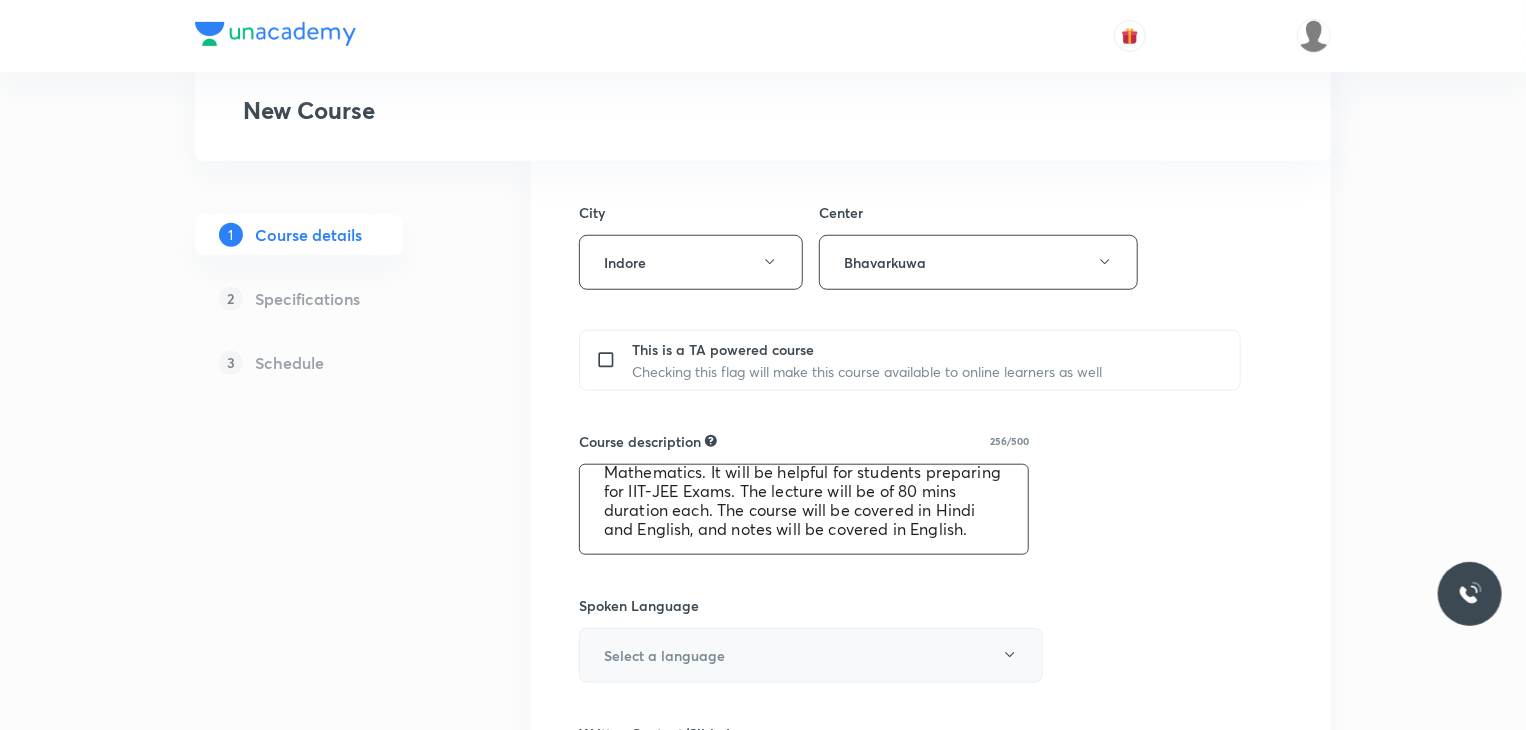type on "In this course, Jitesh Motwani Sir sir will cover Mathematics. It will be helpful for students preparing for IIT-JEE Exams. The lecture will be of 80 mins duration each. The course will be covered in Hindi and English, and notes will be covered in English." 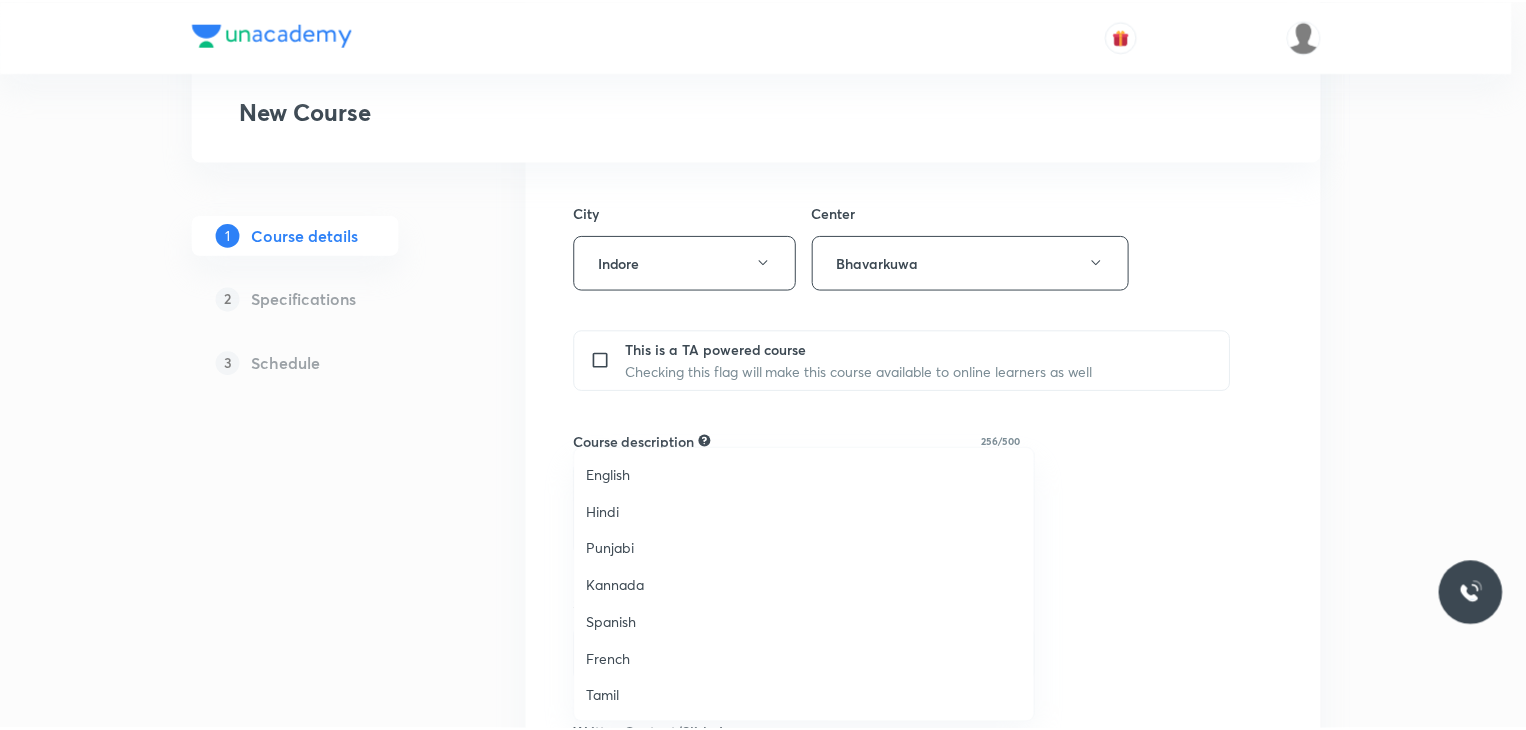 scroll, scrollTop: 592, scrollLeft: 0, axis: vertical 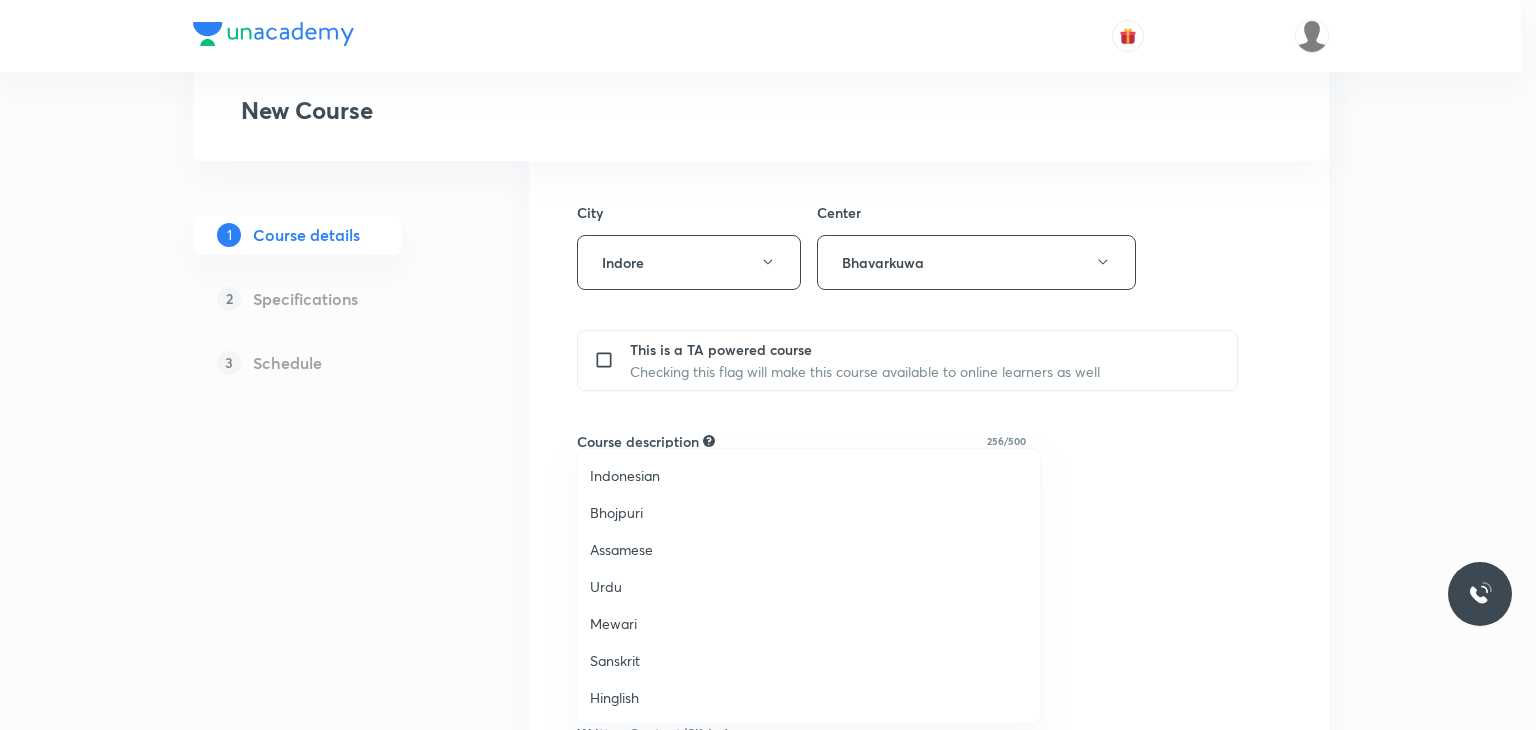 click on "Hinglish" at bounding box center [809, 697] 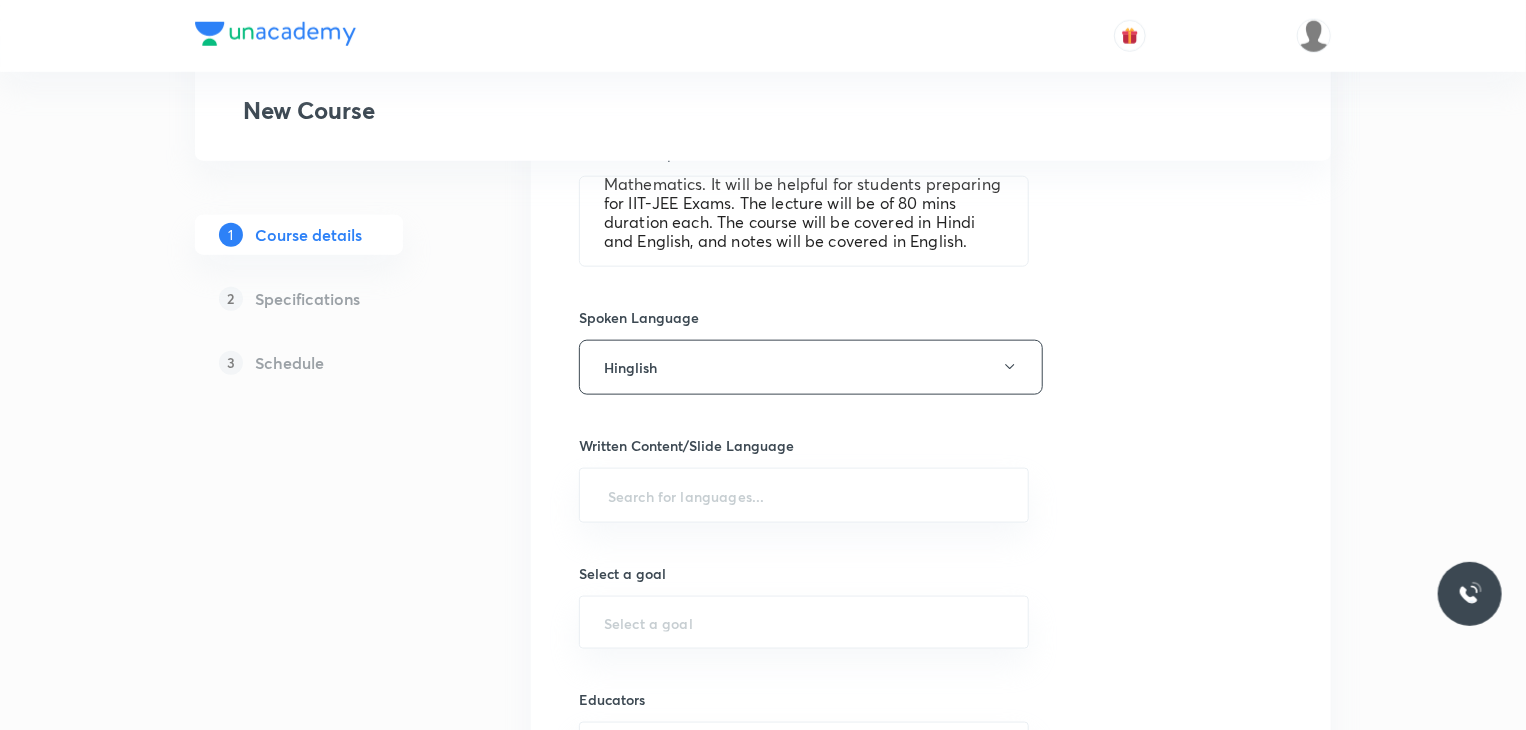 scroll, scrollTop: 992, scrollLeft: 0, axis: vertical 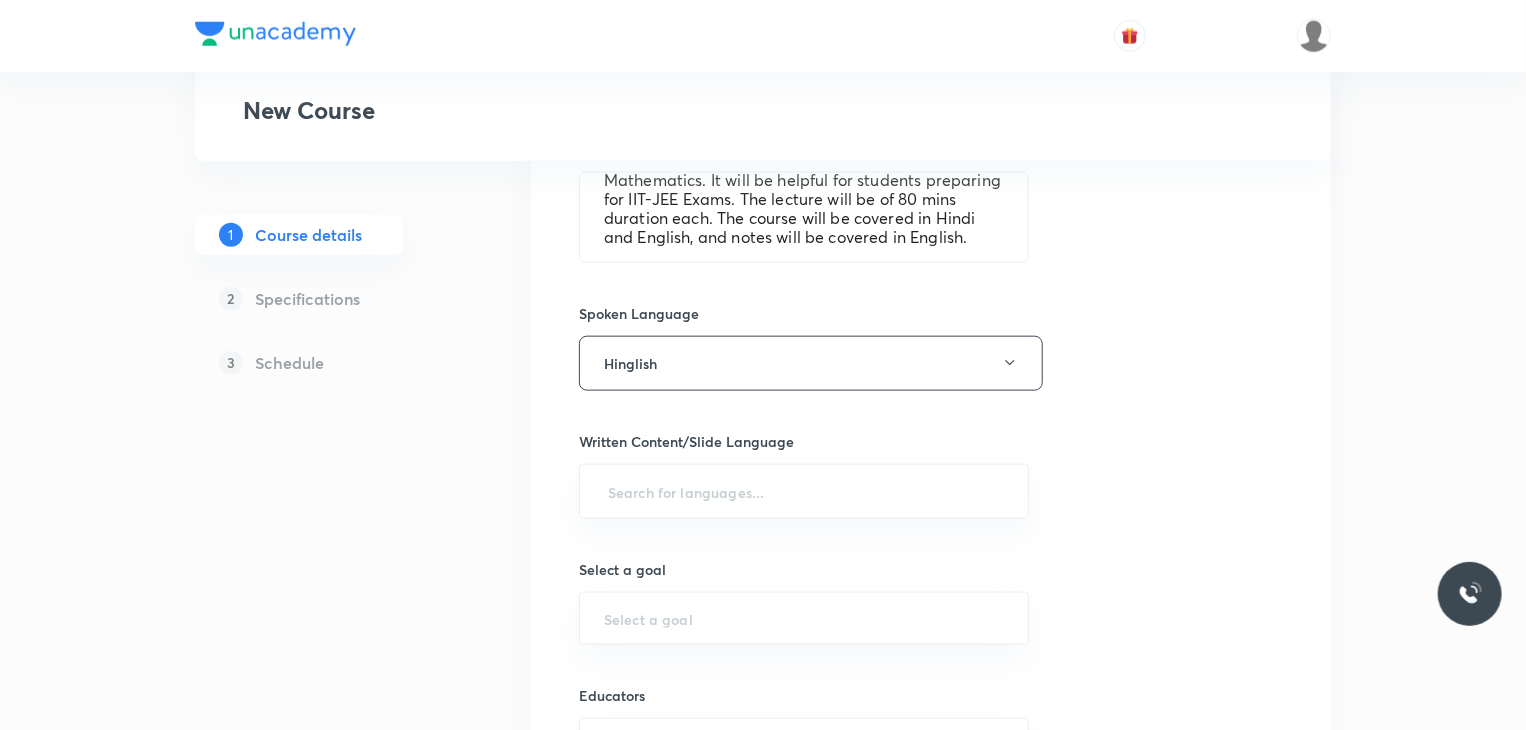 click on "Written Content/Slide Language ​" at bounding box center [804, 475] 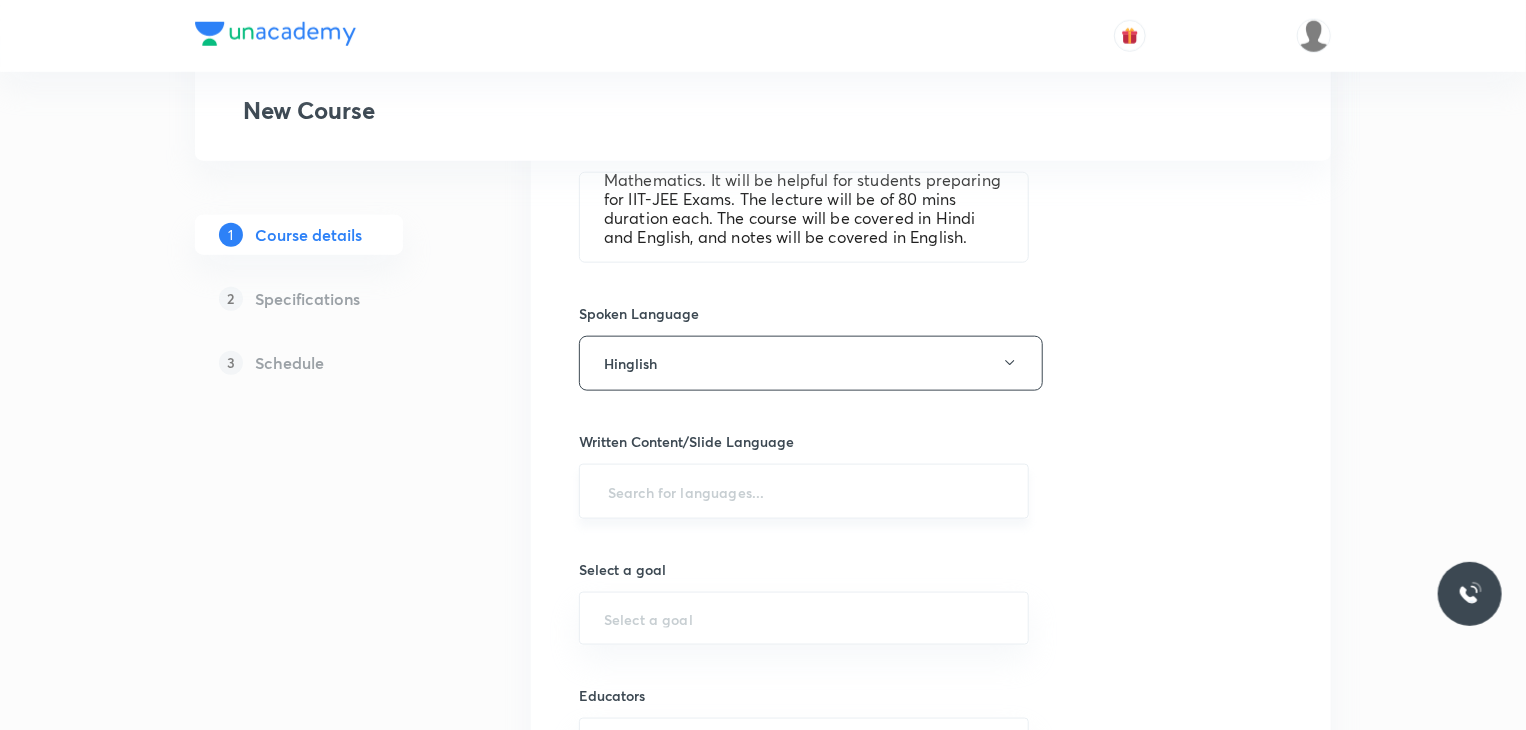 click at bounding box center [804, 491] 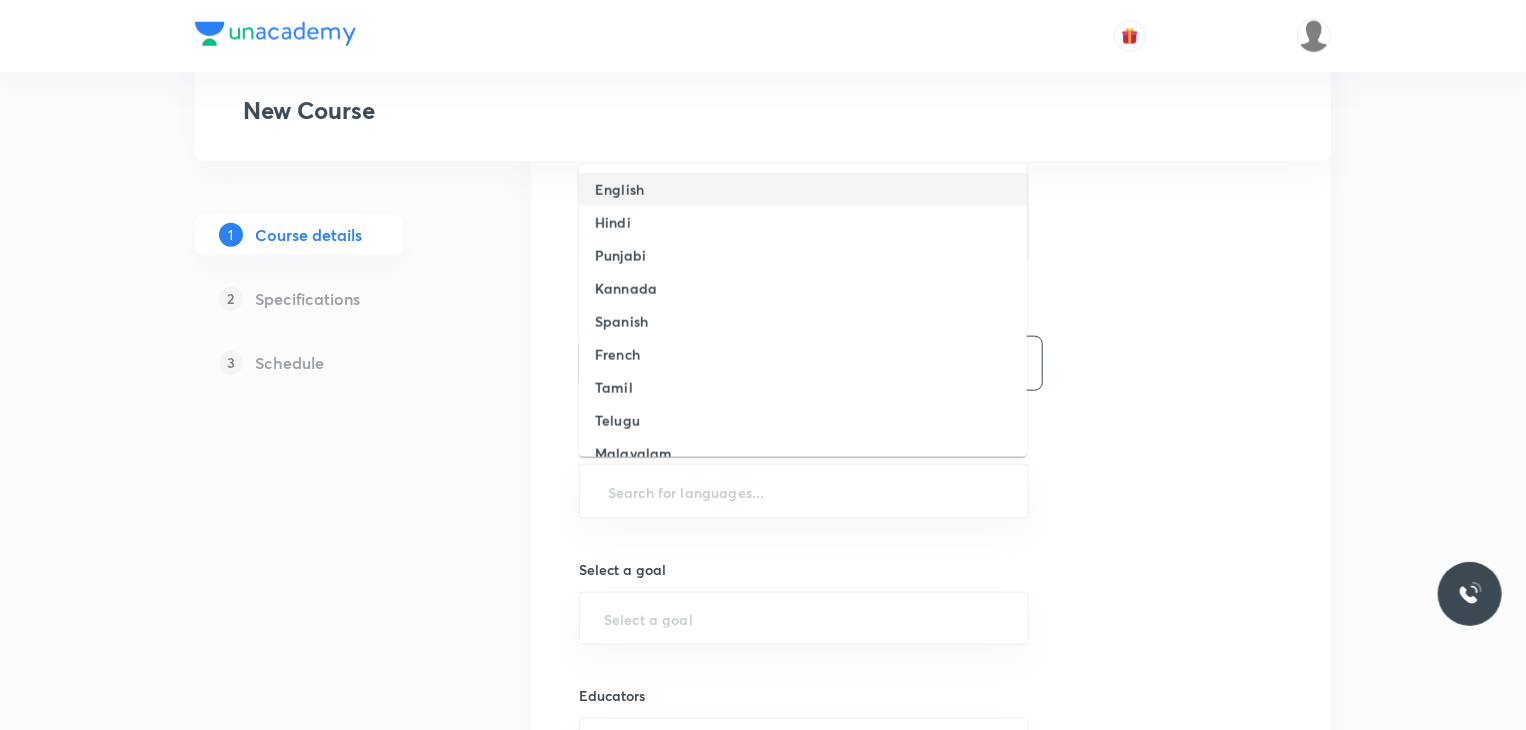 click on "English" at bounding box center [619, 189] 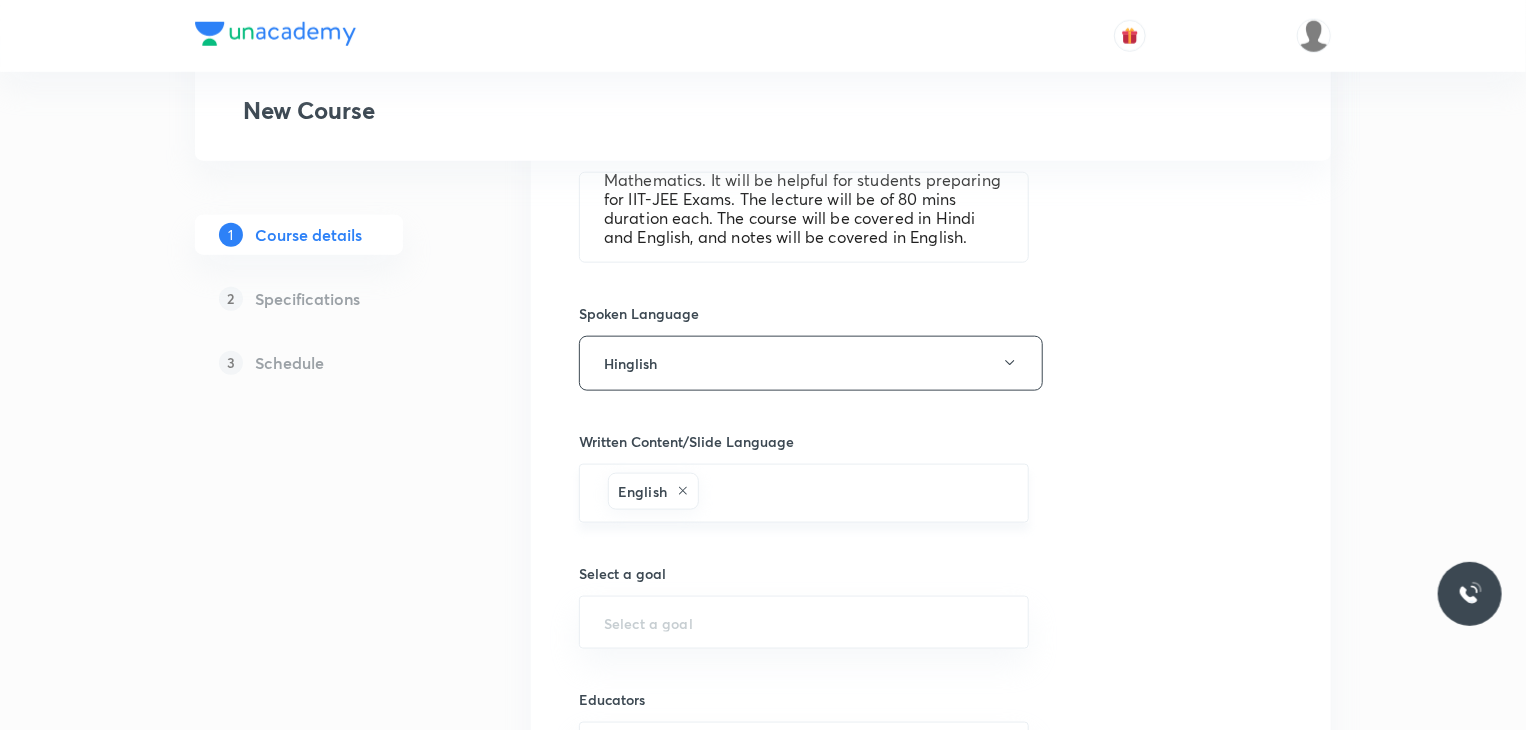 scroll, scrollTop: 1188, scrollLeft: 0, axis: vertical 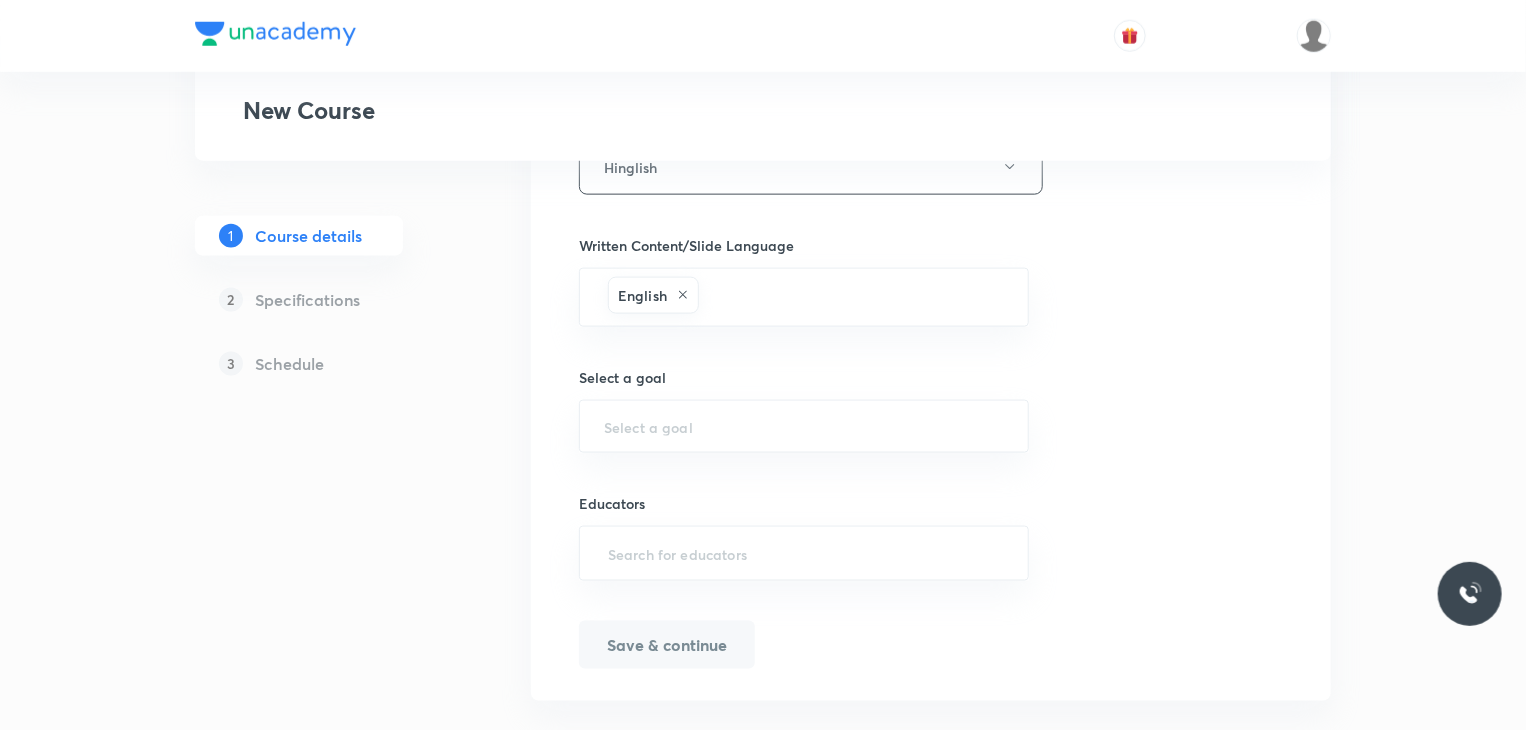 click on "Course title 12/80 Mathematics ​ Educator type Unacademy educator   Course type Online only Hybrid (Unacademy centre) Hybrid (non-offline) Only select if both recorded and live classes would be added to the course City Indore Center Bhavarkuwa This is a TA powered course Checking this flag will make this course available to online learners as well Course description 256/500 In this course, Jitesh Motwani Sir sir will cover Mathematics. It will be helpful for students preparing for IIT-JEE Exams. The lecture will be of 80 mins duration each. The course will be covered in Hindi and English, and notes will be covered in English. ​ Spoken Language Hinglish Written Content/Slide Language English ​ Select a goal ​ Educators ​ Save & continue" at bounding box center [931, -87] 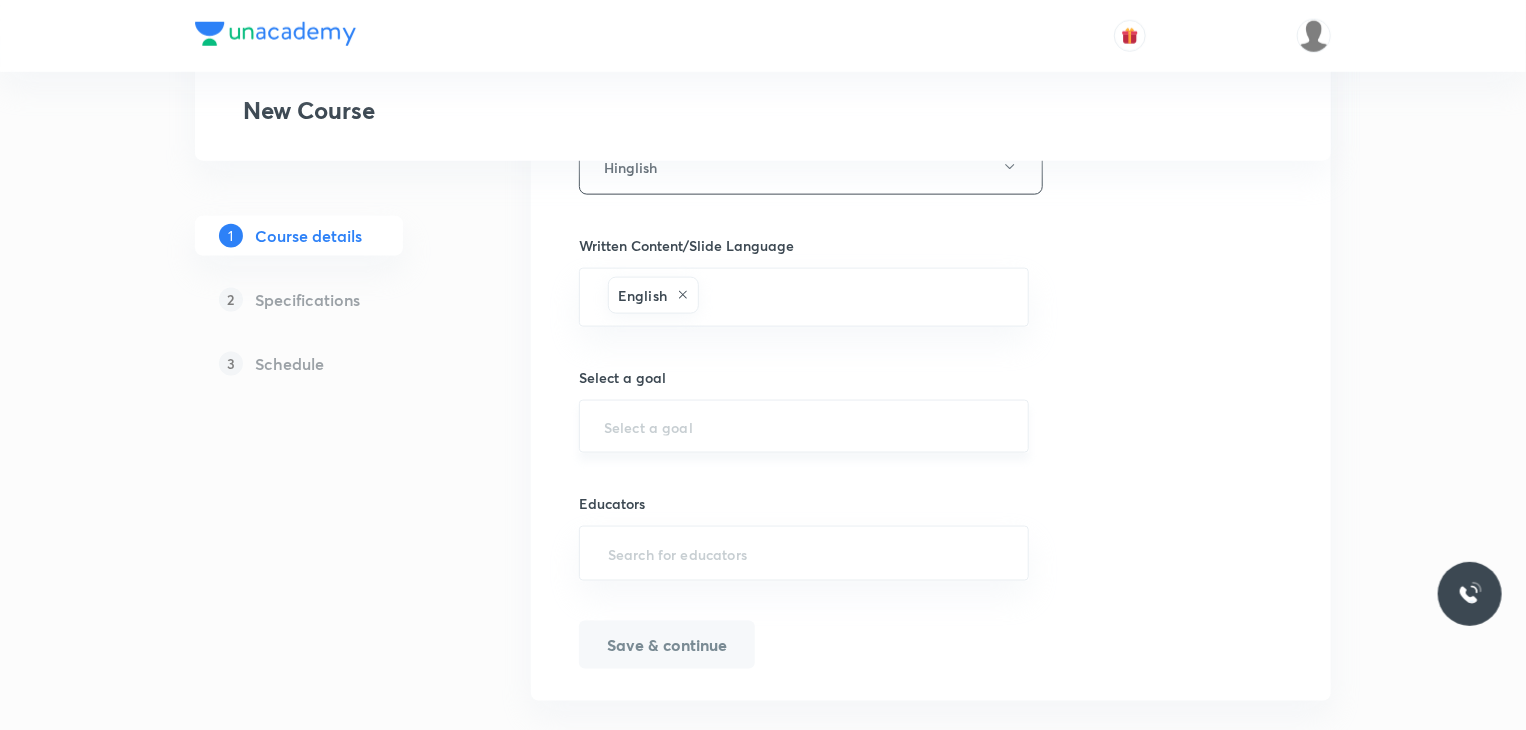 click on "​" at bounding box center (804, 426) 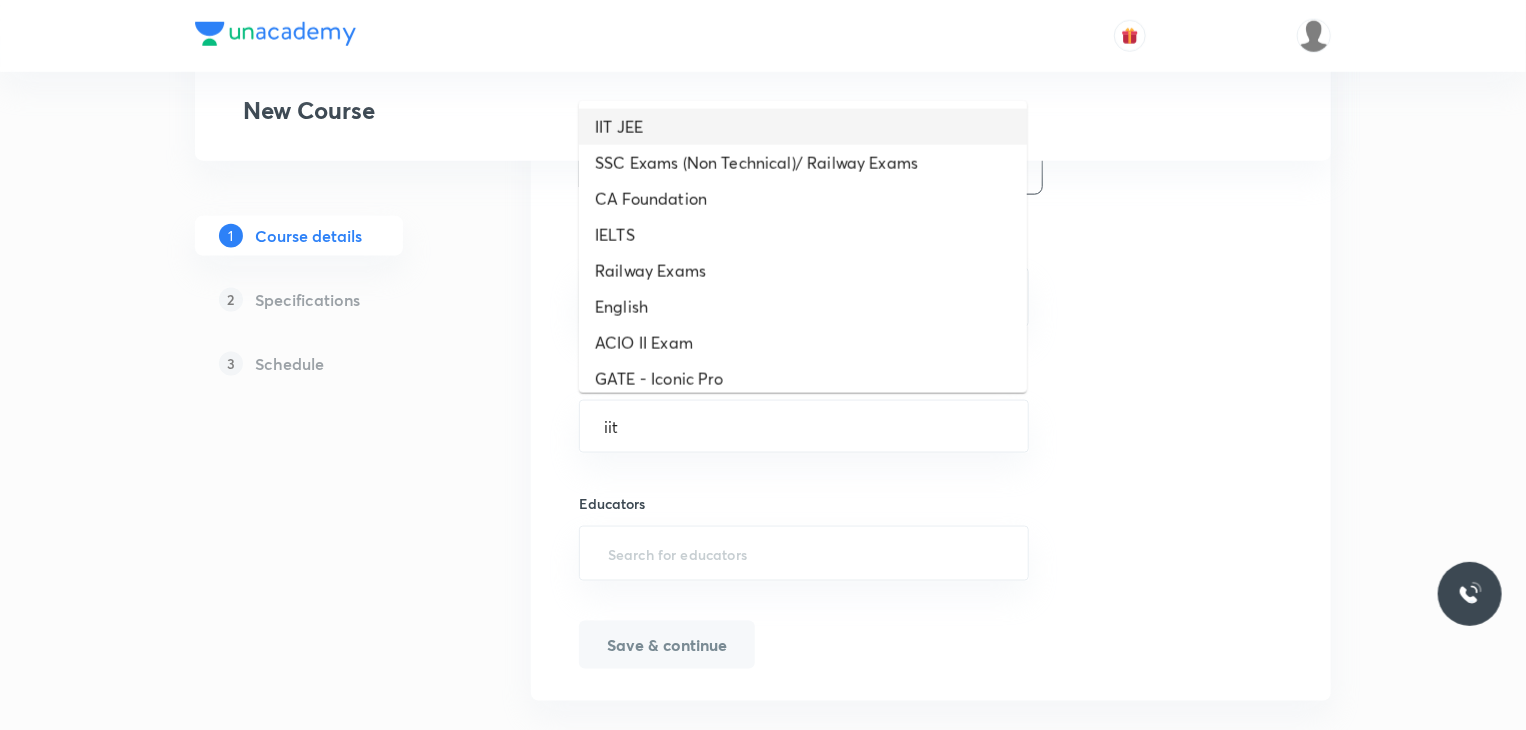 click on "IIT JEE SSC Exams (Non Technical)/ Railway Exams CA Foundation IELTS Railway Exams English ACIO II Exam GATE - Iconic Pro APPSC and TSPSC Live Ujian Tulis Berbasis Komputer CSIR-UGC NET Bihar State Exams Teaching Superpack Odisha State Exams Jammu & Kashmir State Exams IIT-JAM  NEET PG (Live) Dormant - Himachal Pradesh State Exams Foundation Police Exams CA Final Group 1 KCET/COMEDK (U GET)/Uni GAUGE Engenius Competitive Programming Creative Corner Unacademy Brainiac Champions Conclave Creative Corner's Time Out UPSC CSE - Optional The Five Star Project Revisathon Class 12 - Science Class 12 - Humanities Class 11 - Science Class 11 - Humanities CA Final Group 2 Creative Corner's 2021 Timeout UPSC Summit 2.0 Rankers Summit - IIT JEE & NEET UG Judiciary - PCS (J) CA Intermediate Rankers Summit NTA UGC NET Rankers Summit CSIR UGC NET CA Summit Rankers Summit - GATE Selection Booster Maharashtra Bharti Exams SSC Exams Summit Bank Exams Summit Dormant - IPMAT/BBA  Class 9 IITJEE/NEET Foundation & NTSE ICSE Class 9" at bounding box center (803, 247) 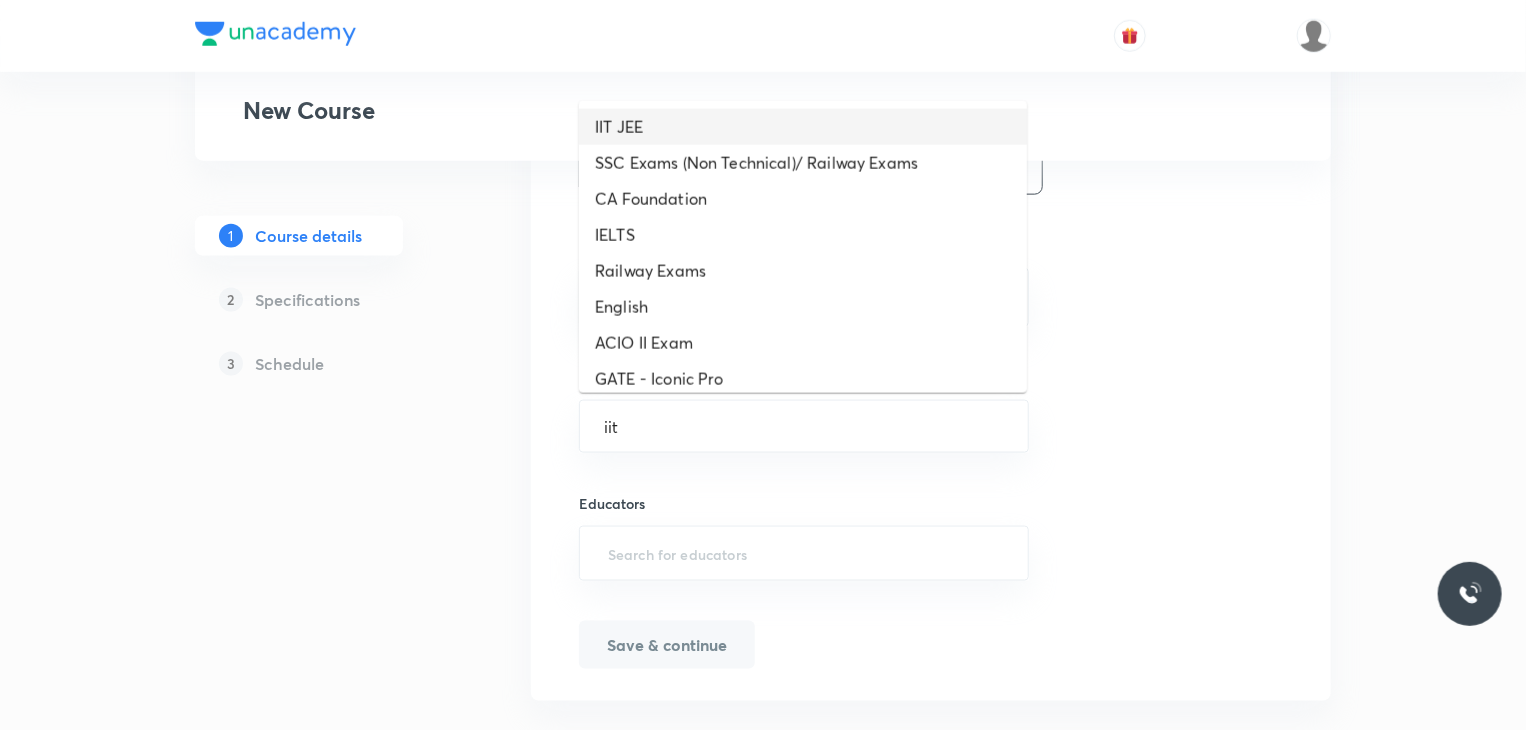 click on "IIT JEE" at bounding box center [803, 127] 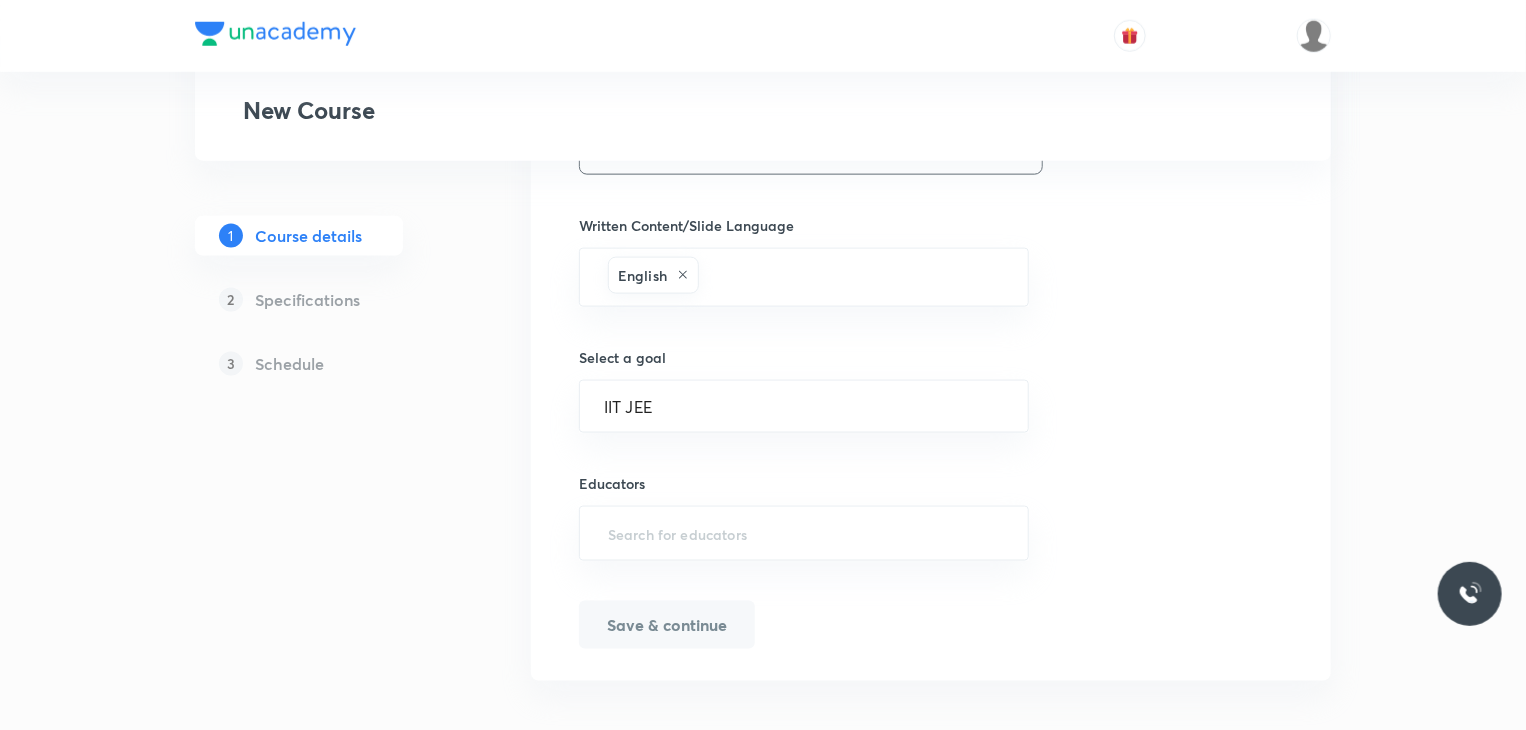 scroll, scrollTop: 1219, scrollLeft: 0, axis: vertical 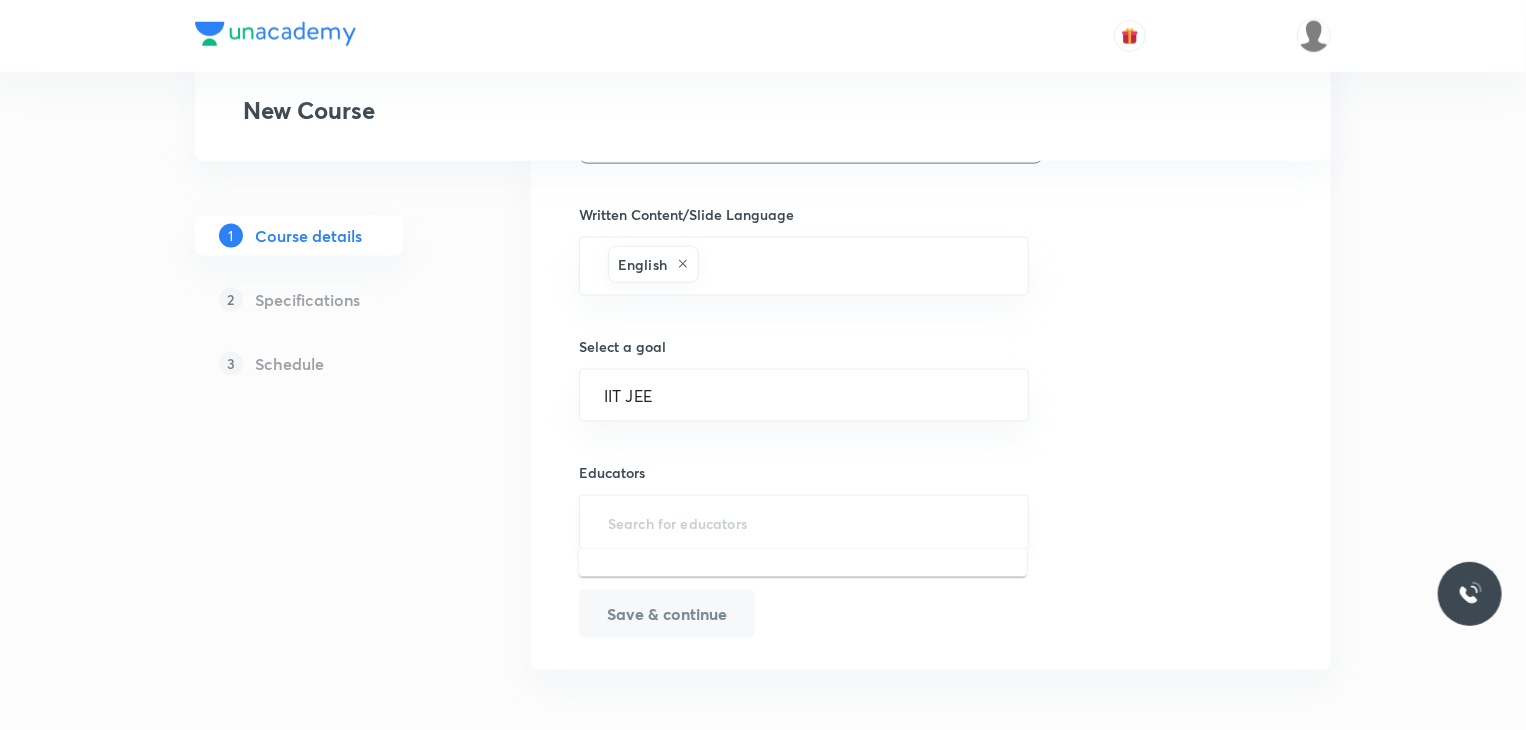 click at bounding box center (804, 522) 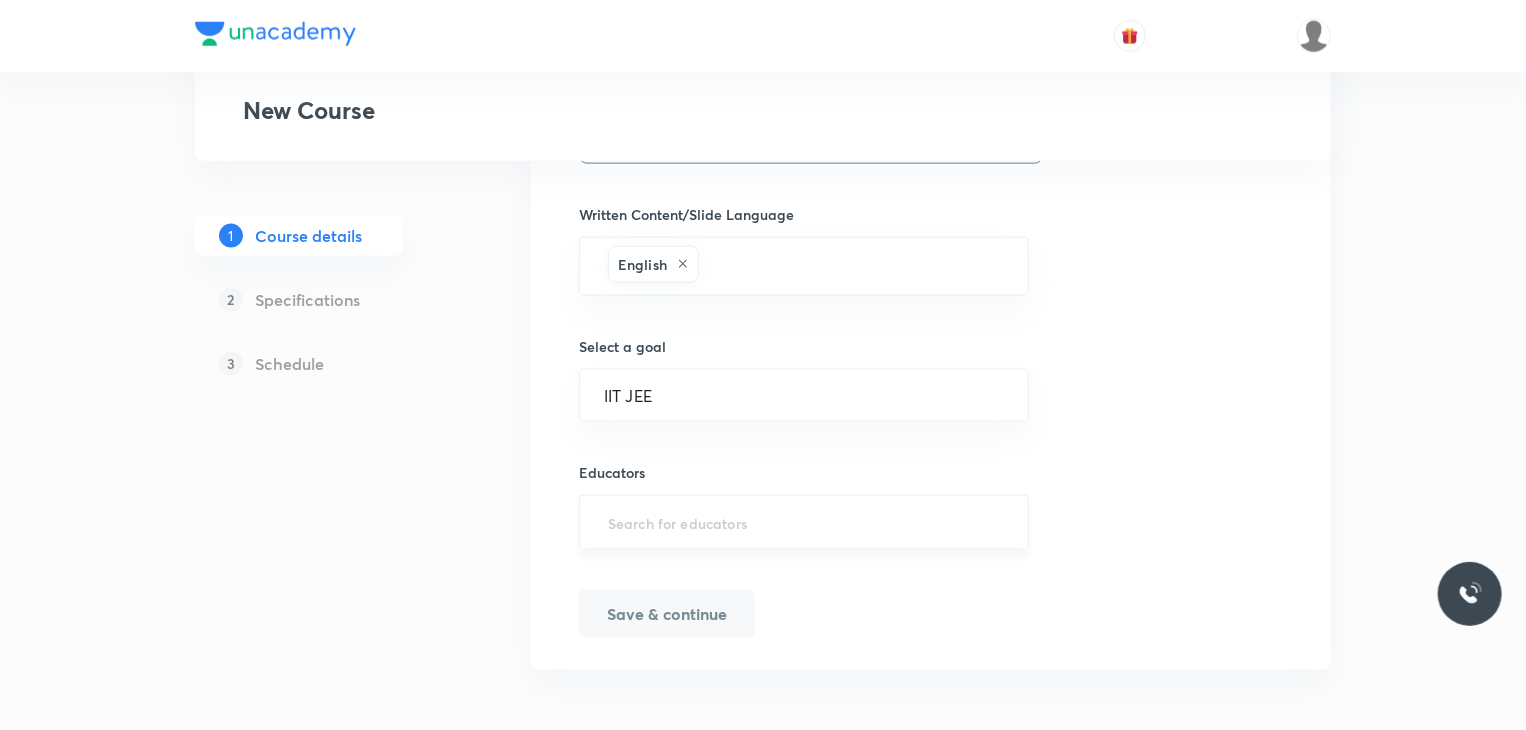 click on "​" at bounding box center (804, 522) 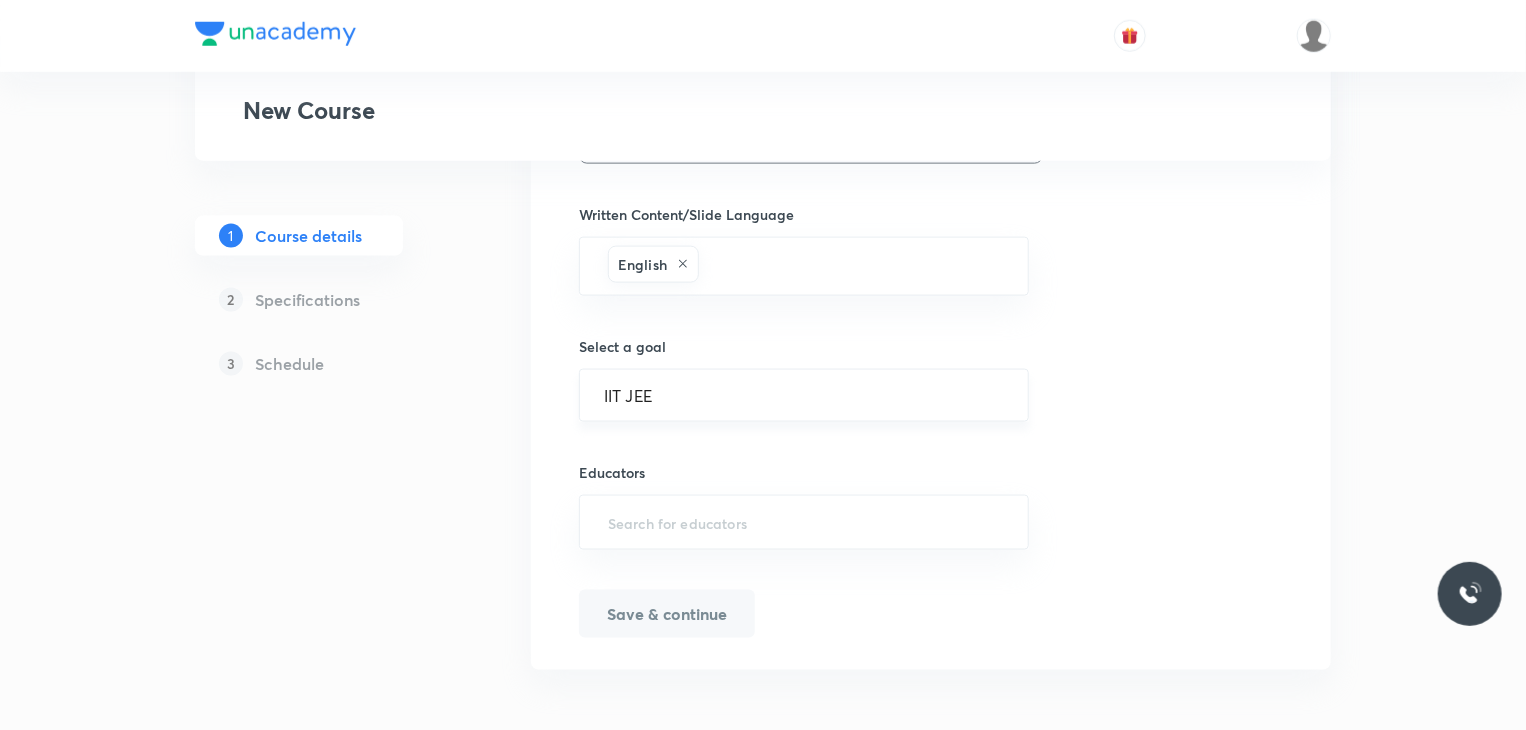paste on "jmotwani231287" 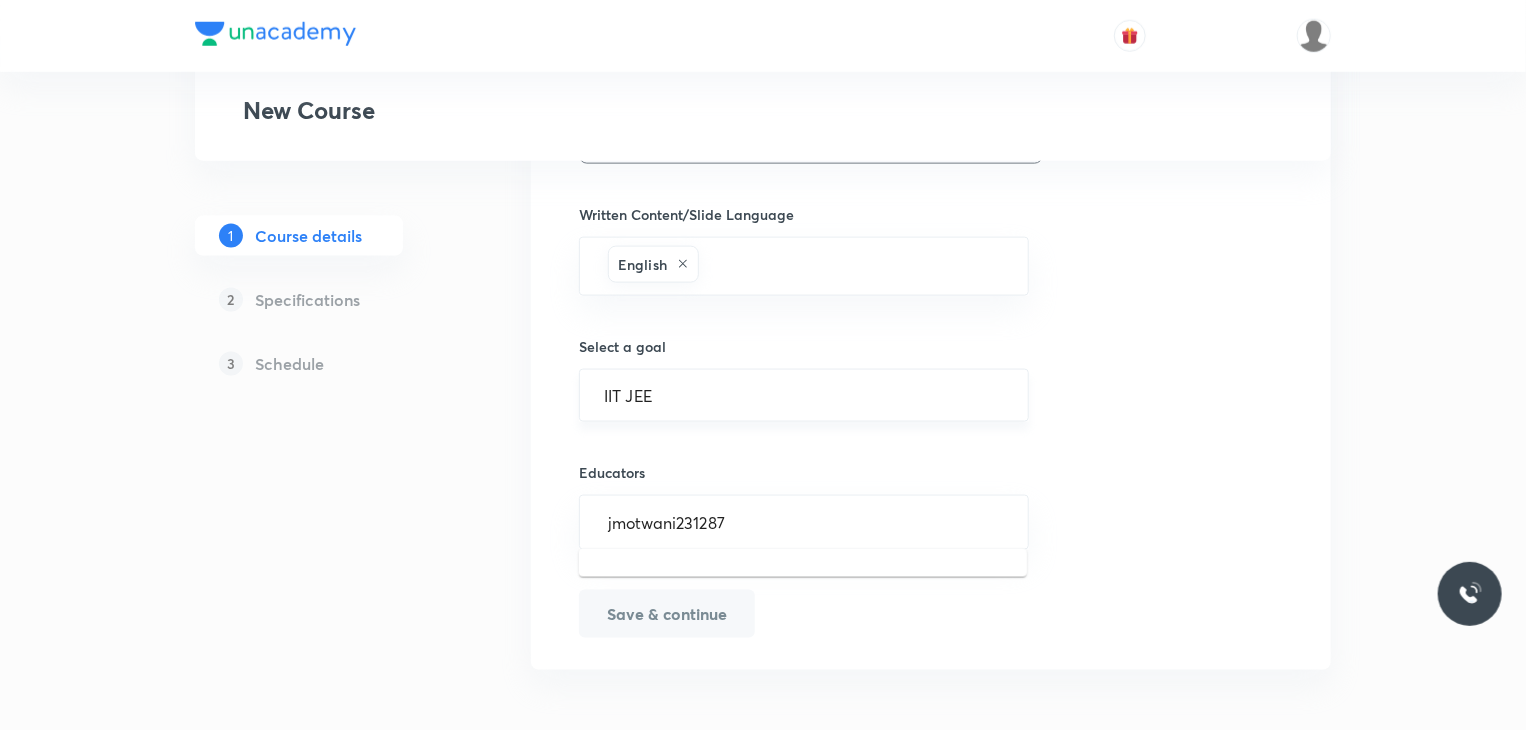 type on "jmotwani231287" 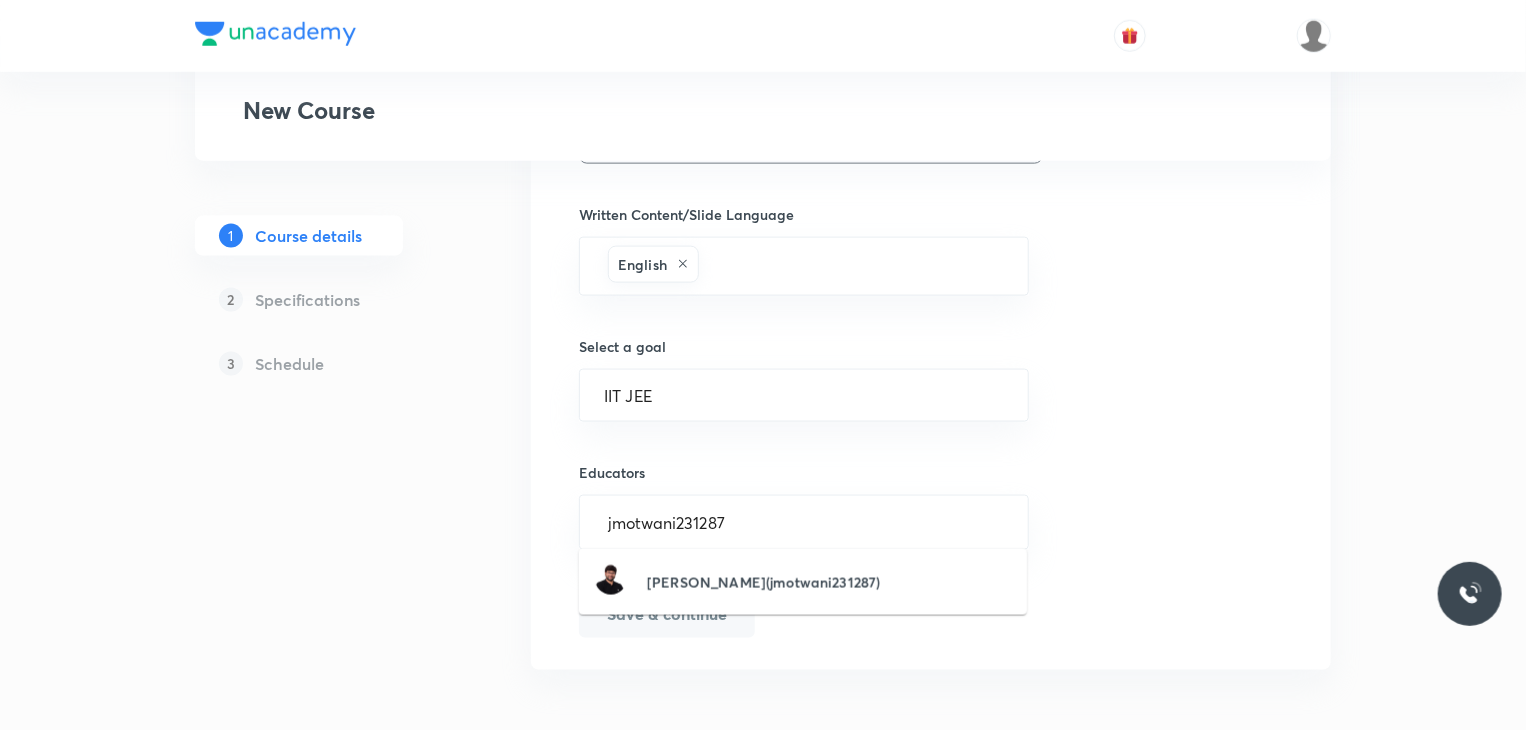 click on "Jitesh Motwani(jmotwani231287)" at bounding box center [763, 582] 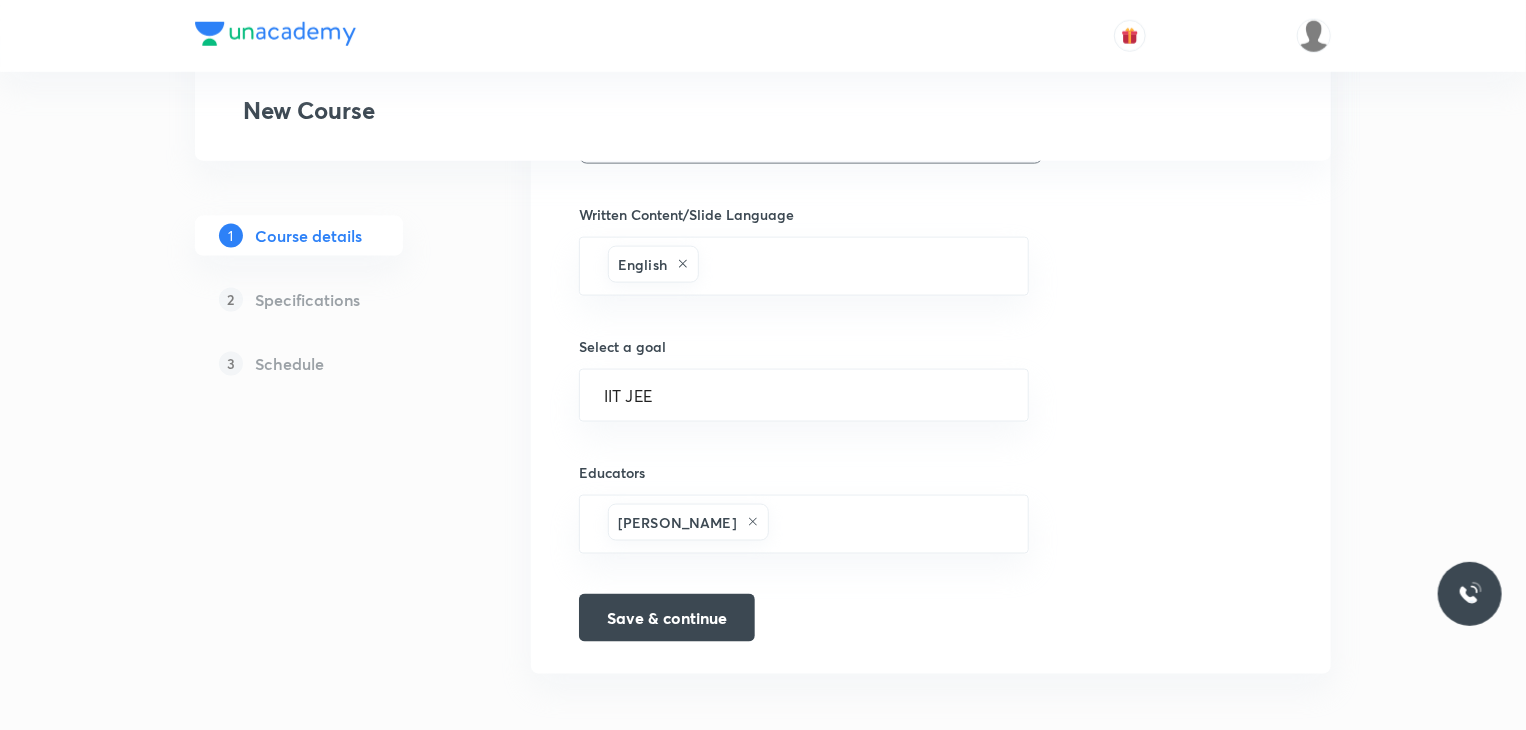 click on "Course title 12/80 Mathematics ​ Educator type Unacademy educator   Course type Online only Hybrid (Unacademy centre) Hybrid (non-offline) Only select if both recorded and live classes would be added to the course City Indore Center Bhavarkuwa This is a TA powered course Checking this flag will make this course available to online learners as well Course description 256/500 In this course, Jitesh Motwani Sir sir will cover Mathematics. It will be helpful for students preparing for IIT-JEE Exams. The lecture will be of 80 mins duration each. The course will be covered in Hindi and English, and notes will be covered in English. ​ Spoken Language Hinglish Written Content/Slide Language English ​ Select a goal IIT JEE ​ Educators Jitesh Motwani ​ Save & continue" at bounding box center (931, -116) 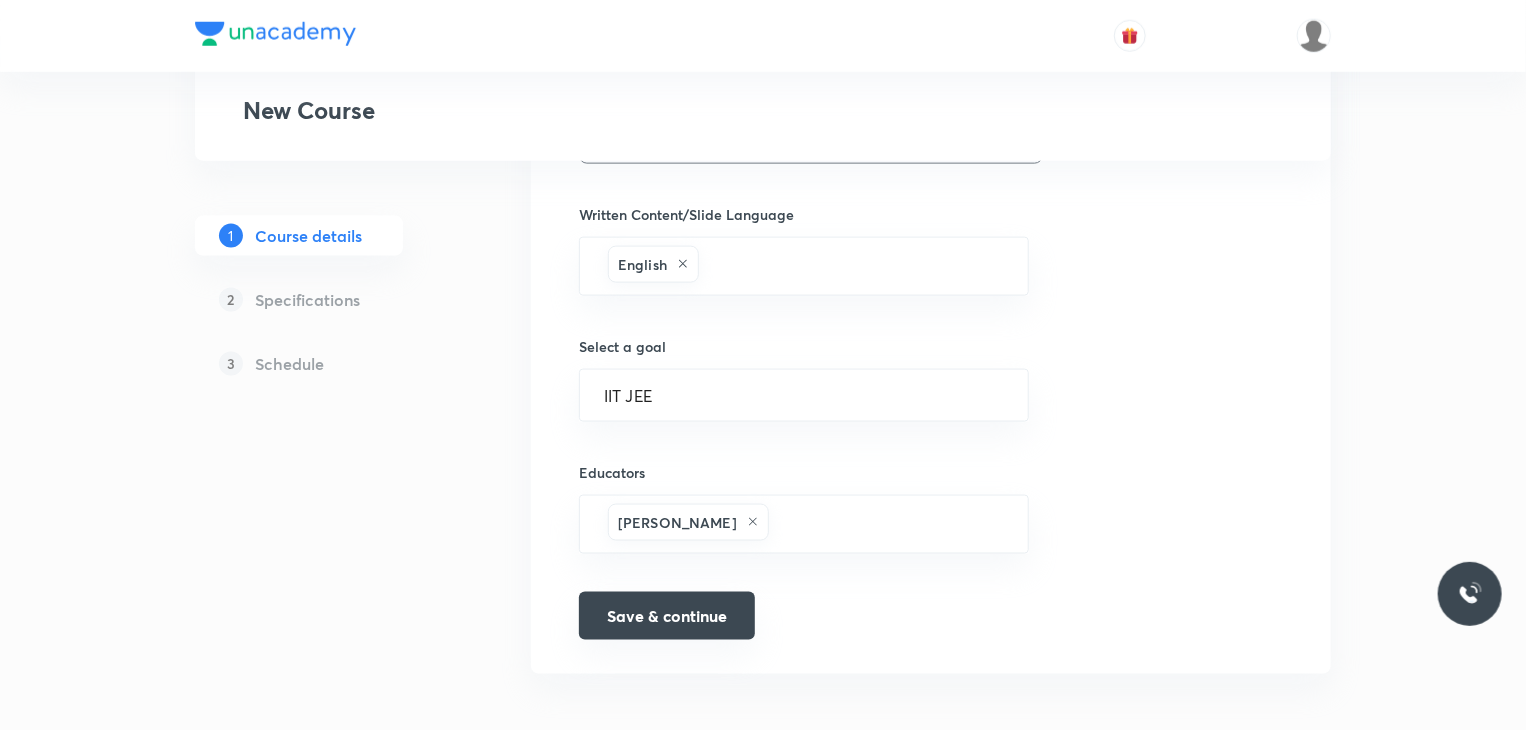 click on "Save & continue" at bounding box center (667, 616) 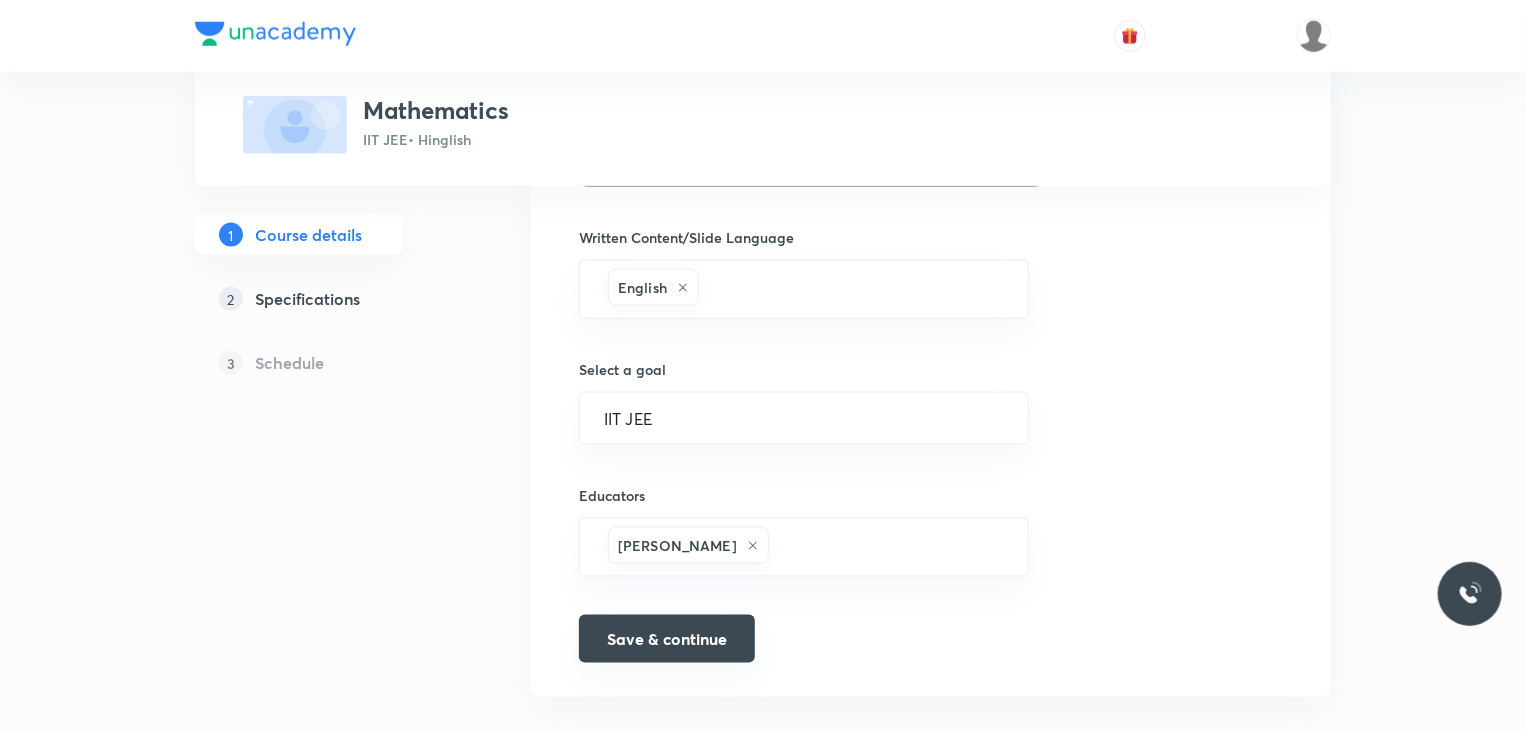 type on "Mathematics" 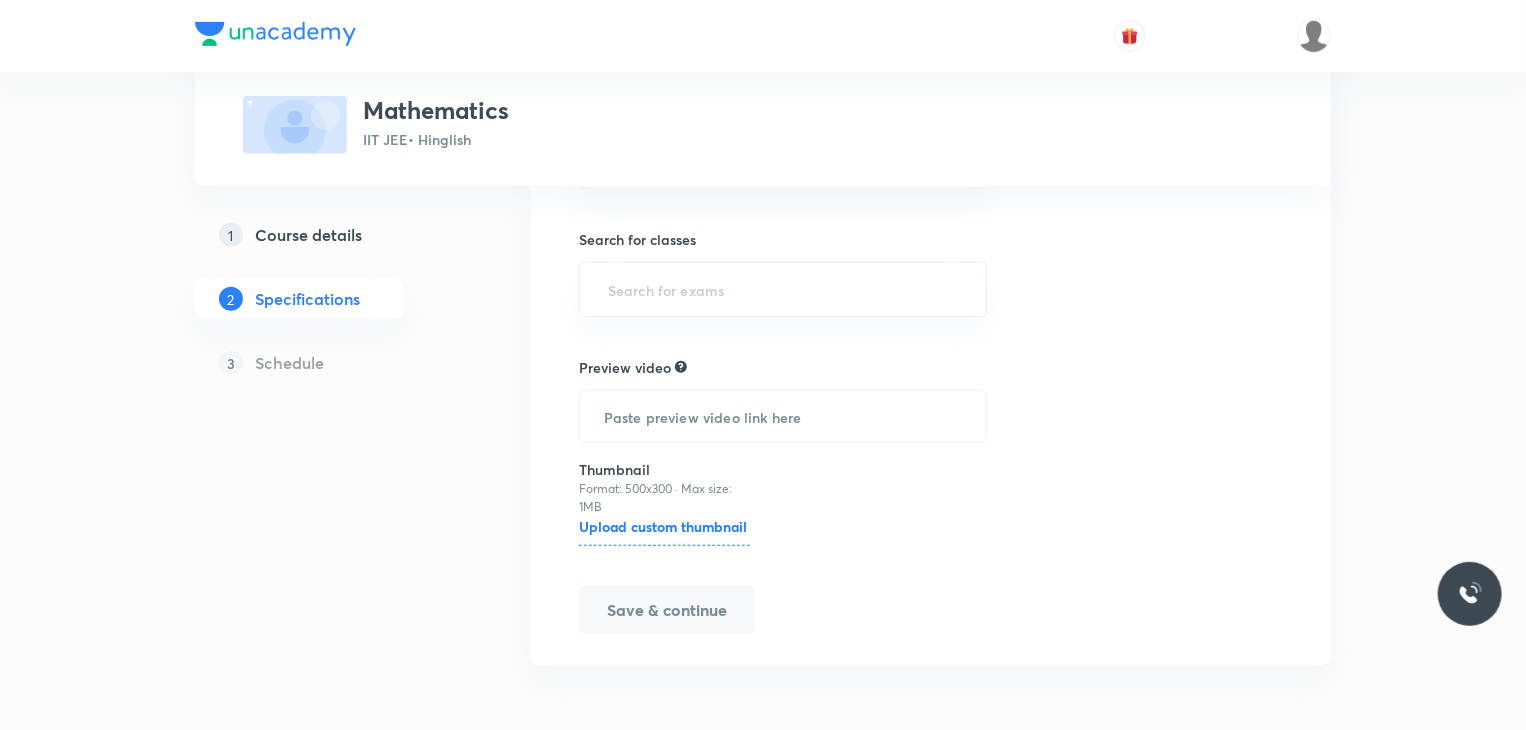 scroll, scrollTop: 0, scrollLeft: 0, axis: both 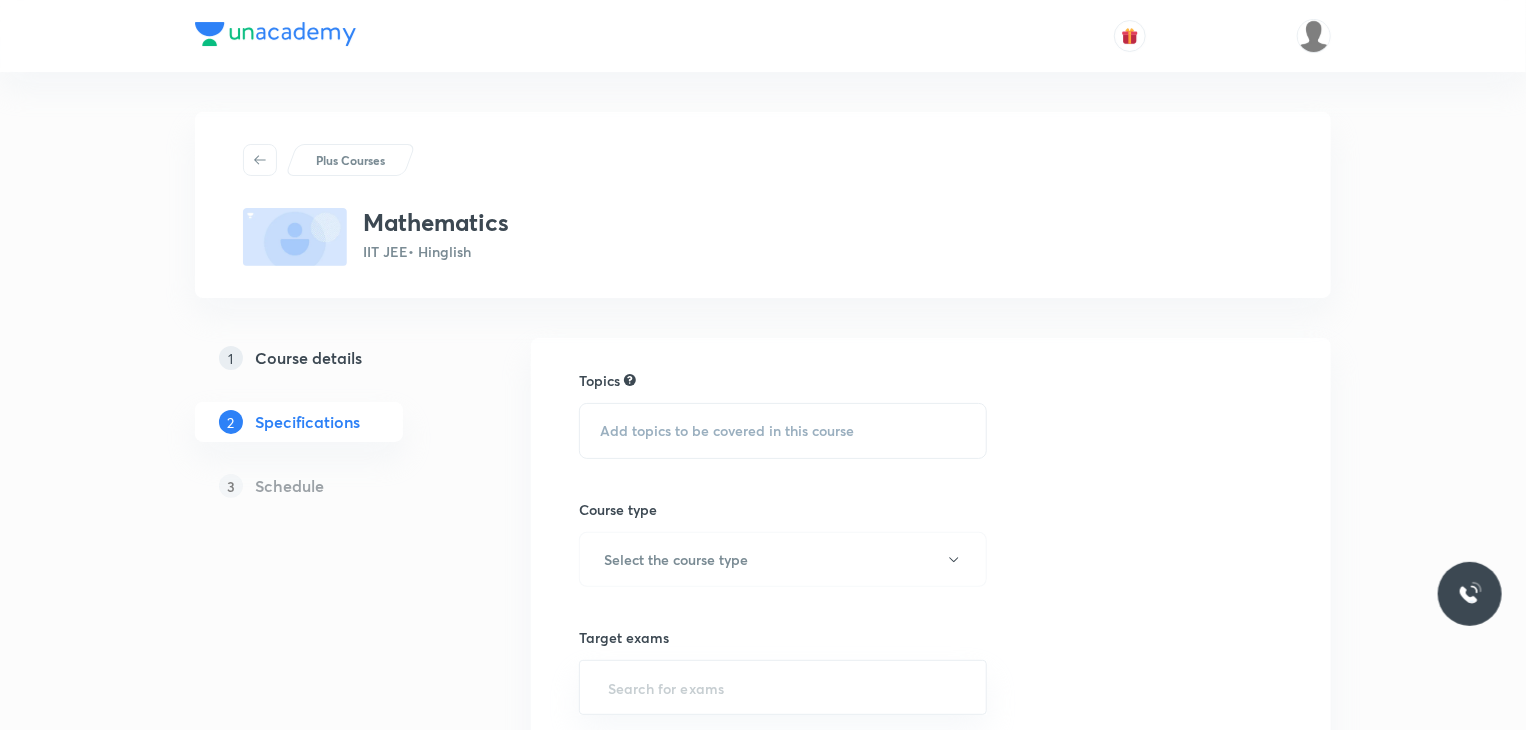 click on "Add topics to be covered in this course" at bounding box center [783, 431] 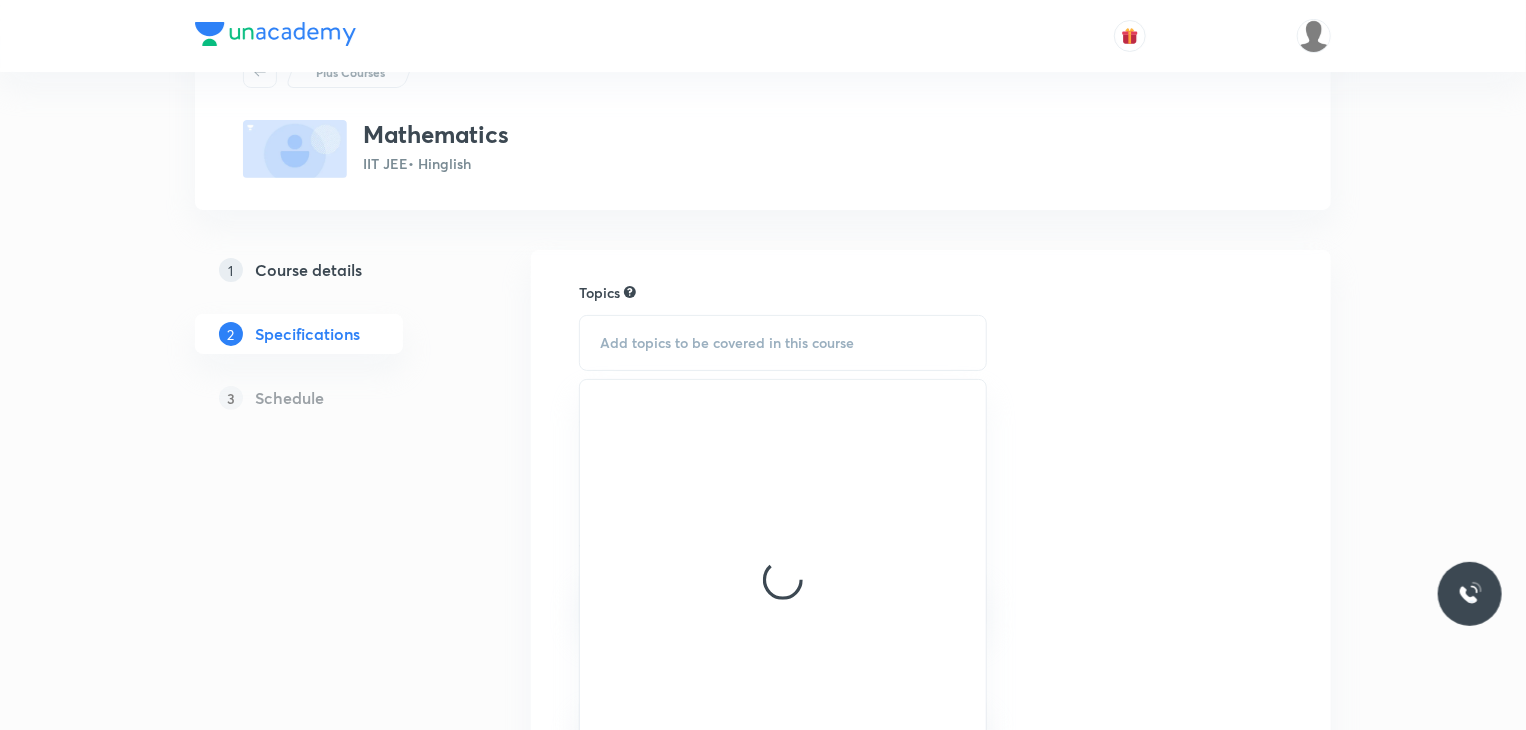 scroll, scrollTop: 100, scrollLeft: 0, axis: vertical 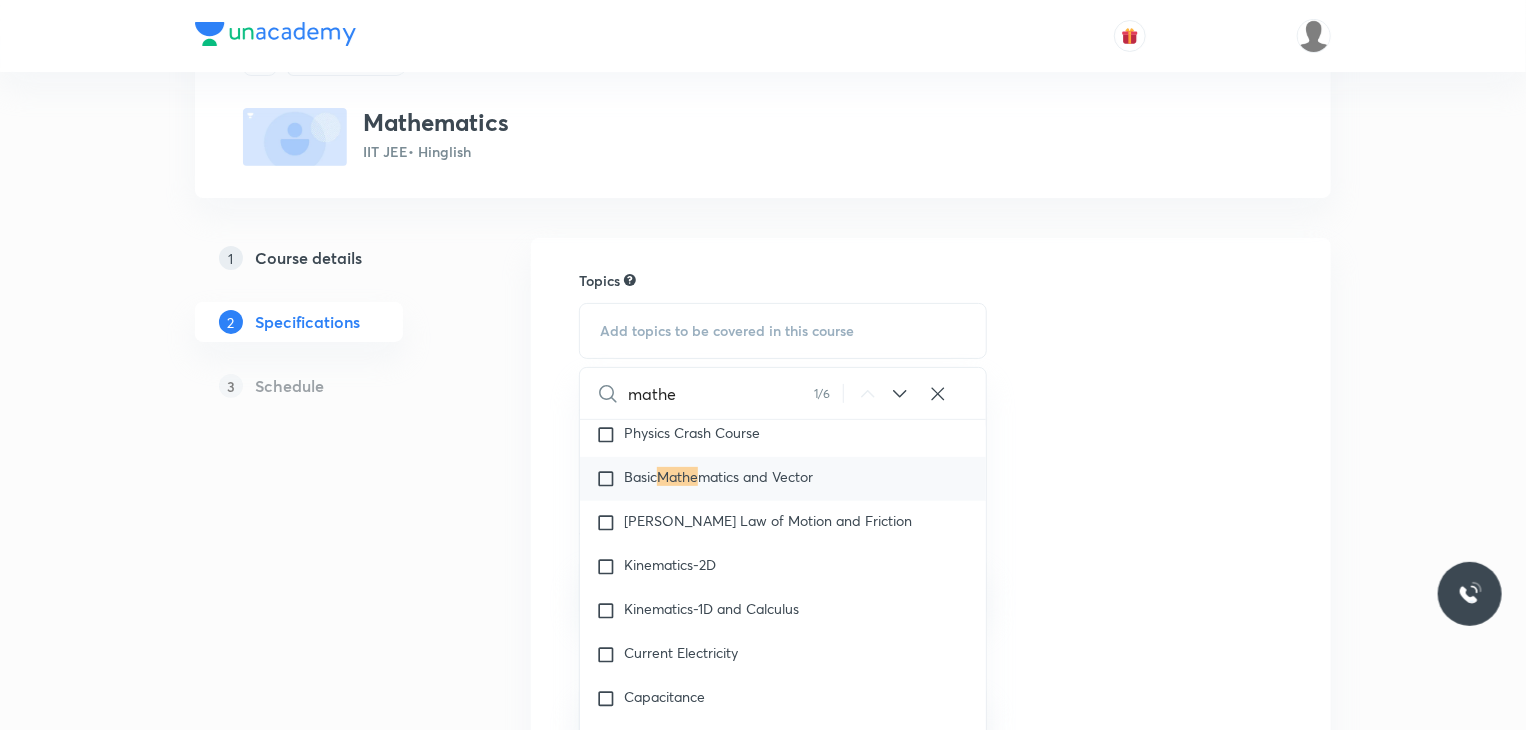 type on "mathe" 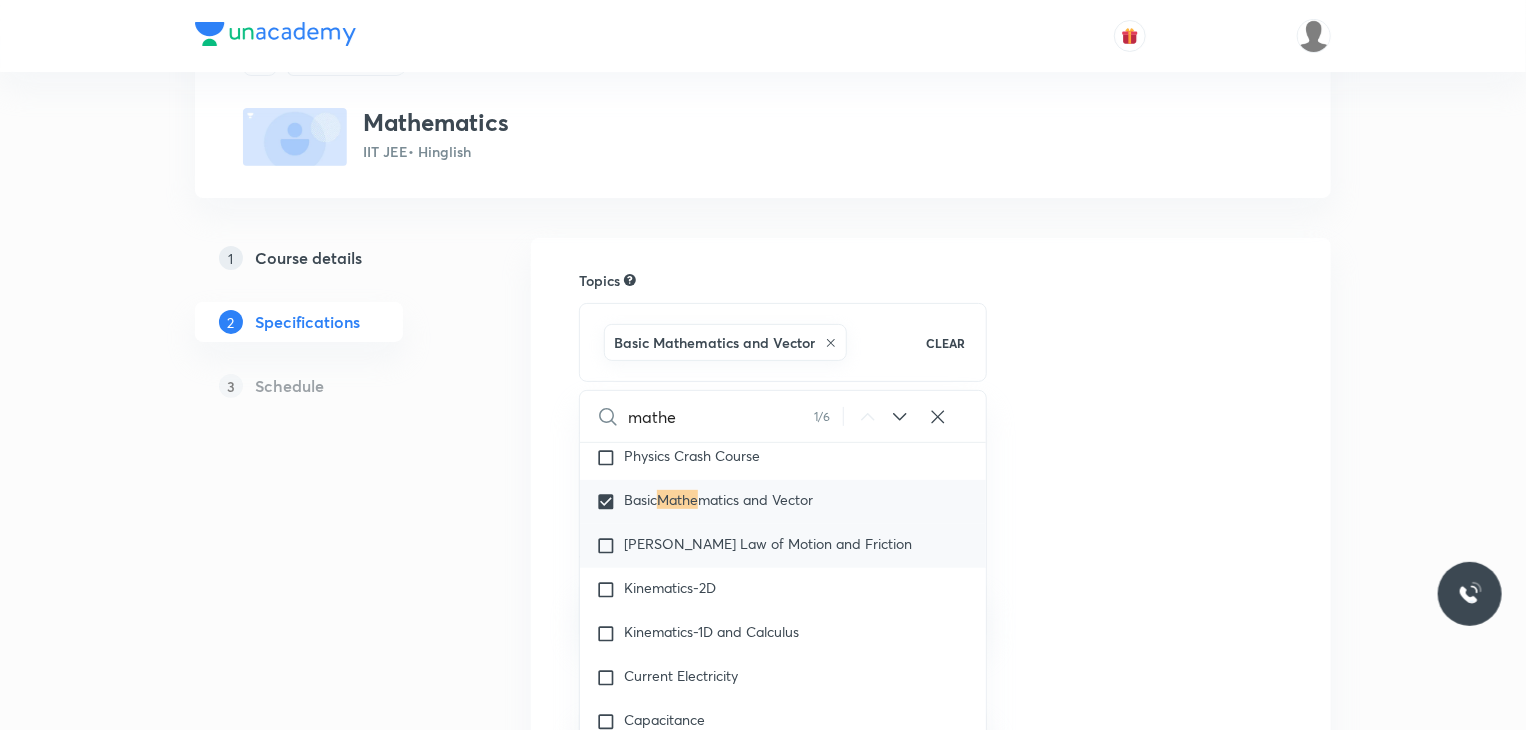 click on "[PERSON_NAME] Law of Motion and Friction" at bounding box center [768, 543] 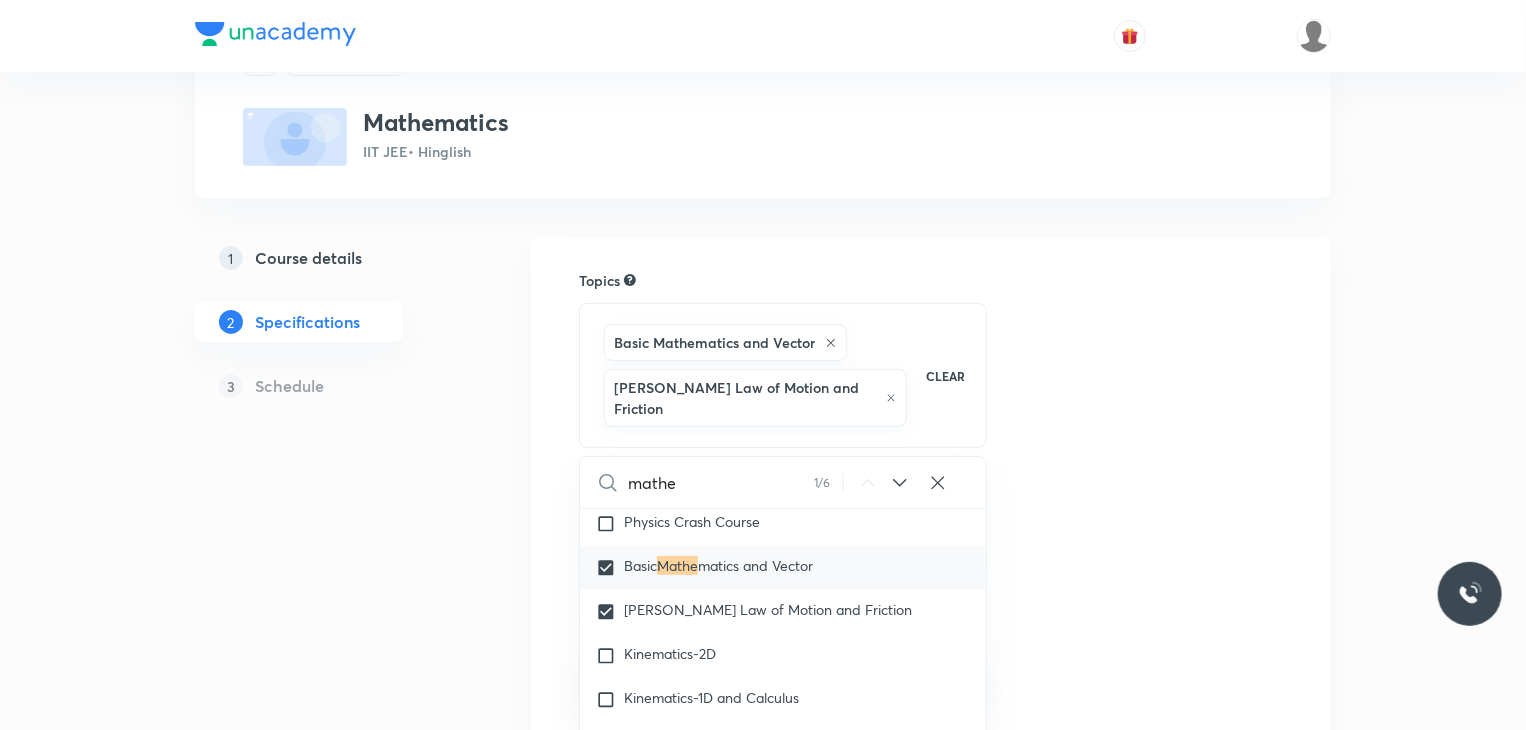 click on "Basic  Mathe matics and Vector" at bounding box center (718, 568) 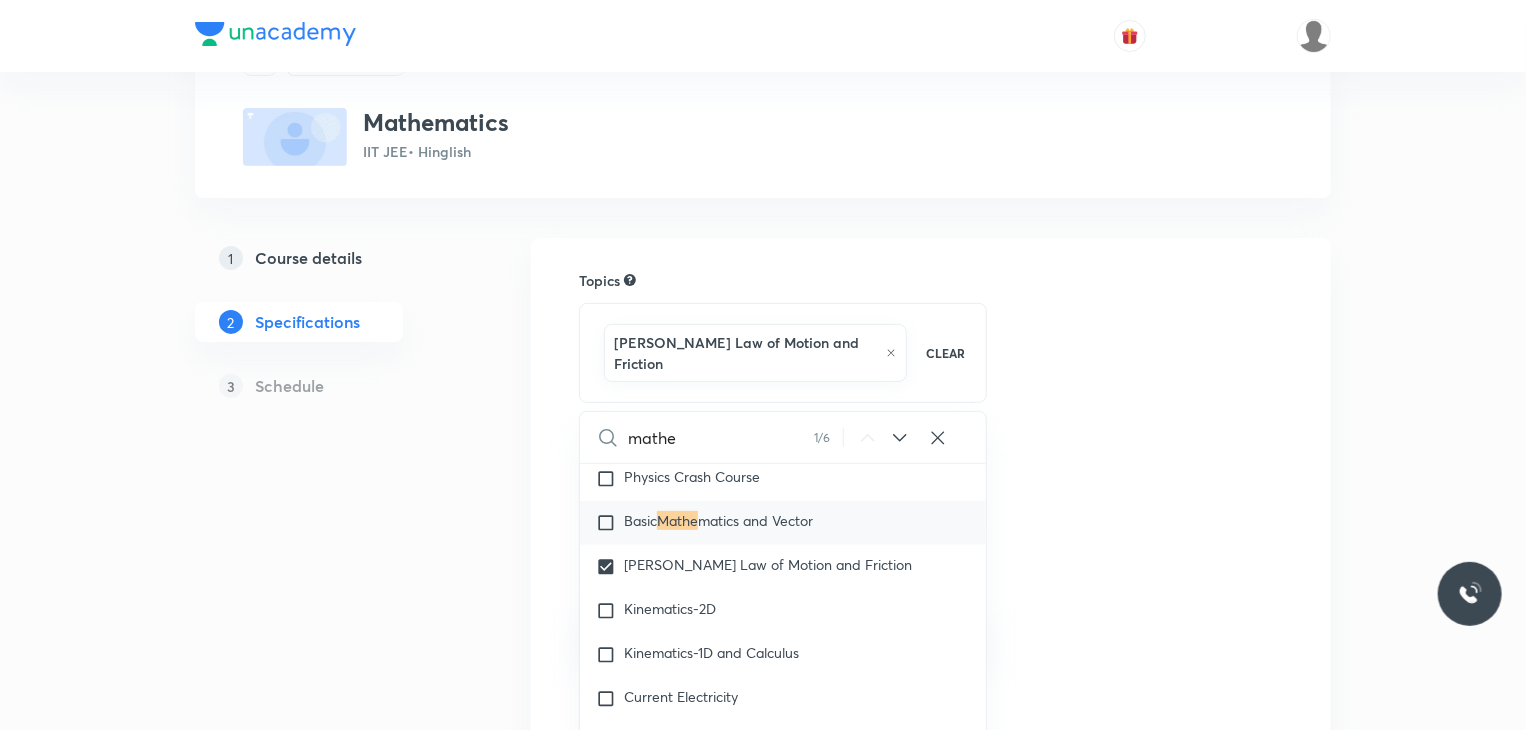 click on "Basic  Mathe matics and Vector" at bounding box center (783, 523) 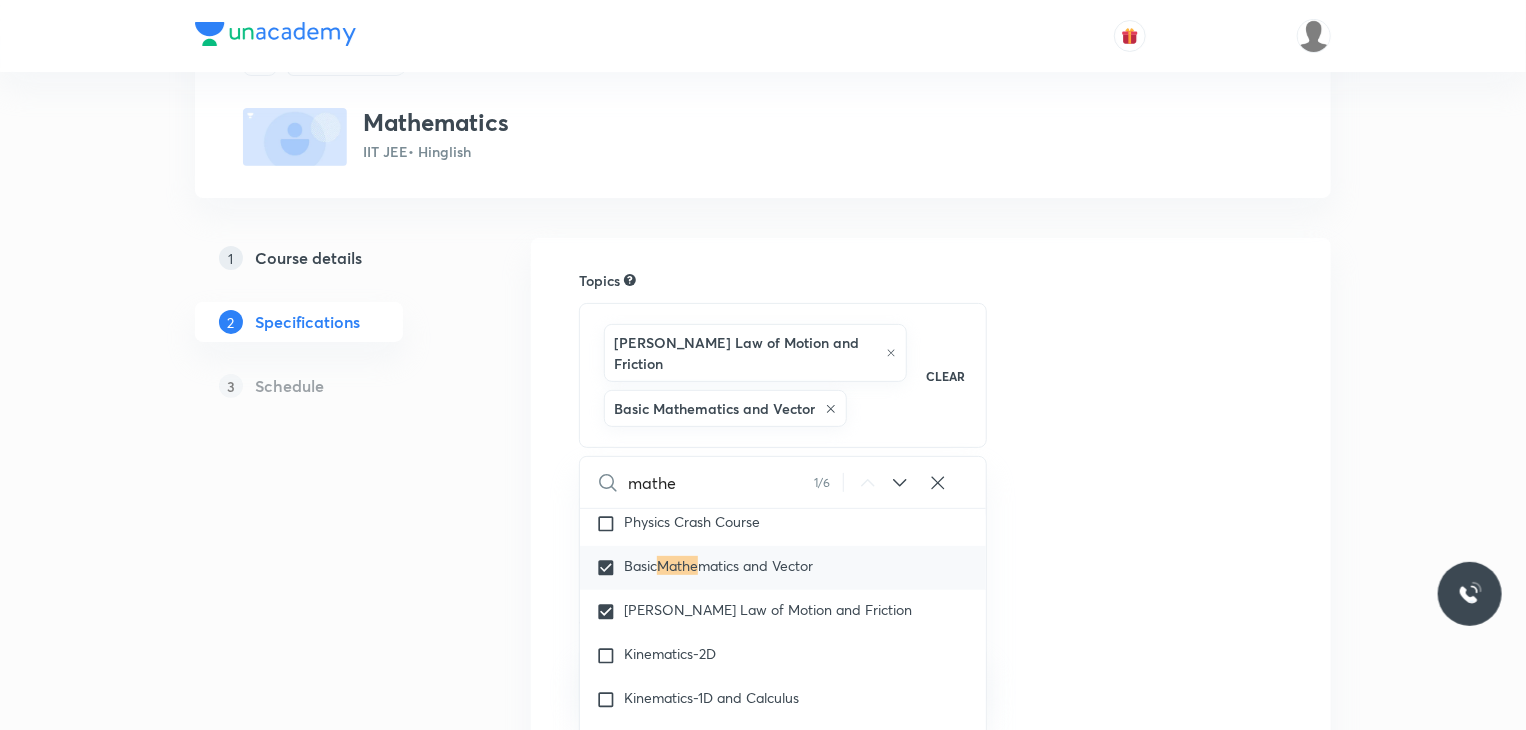 click on "matics and Vector" at bounding box center [755, 565] 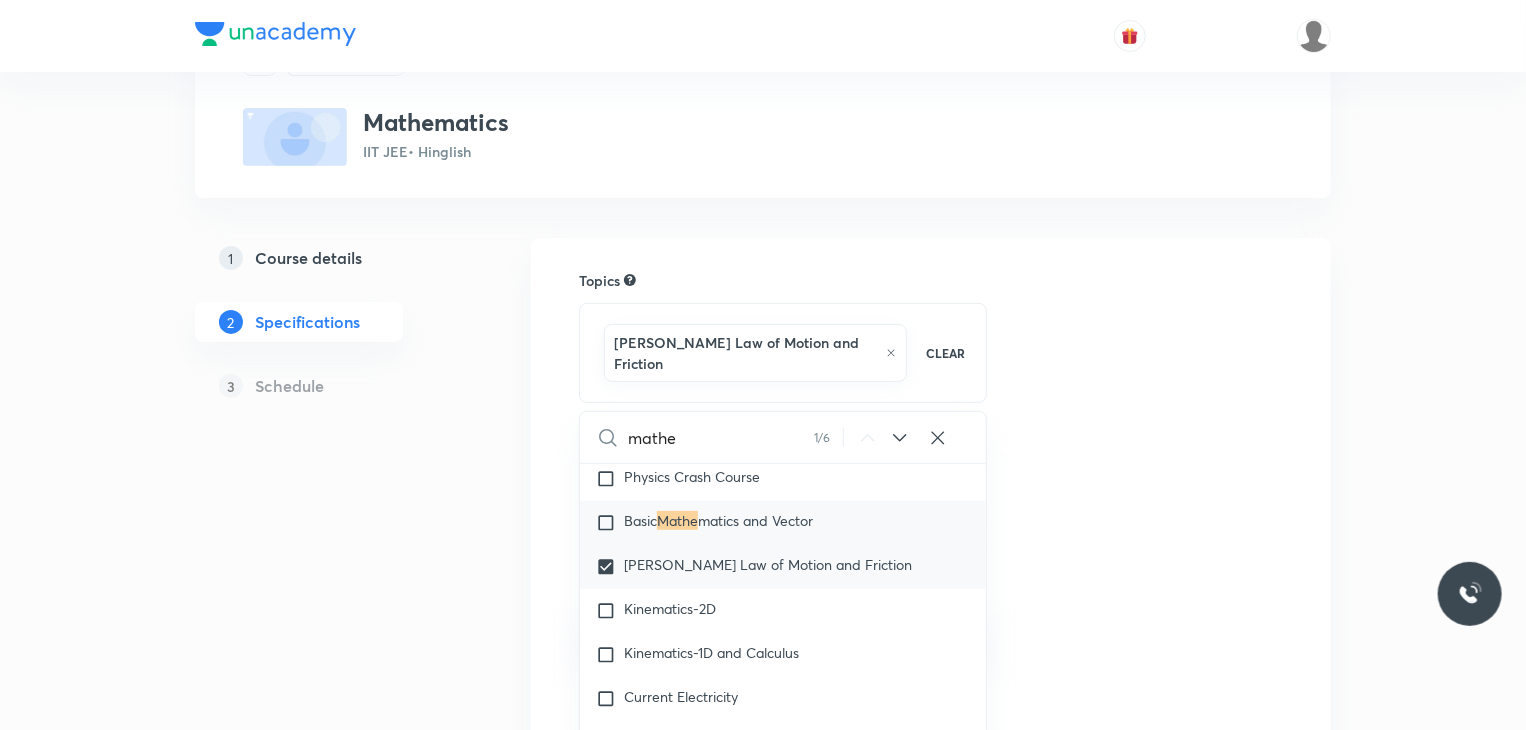 click on "Newton's Law of Motion and Friction" at bounding box center [783, 567] 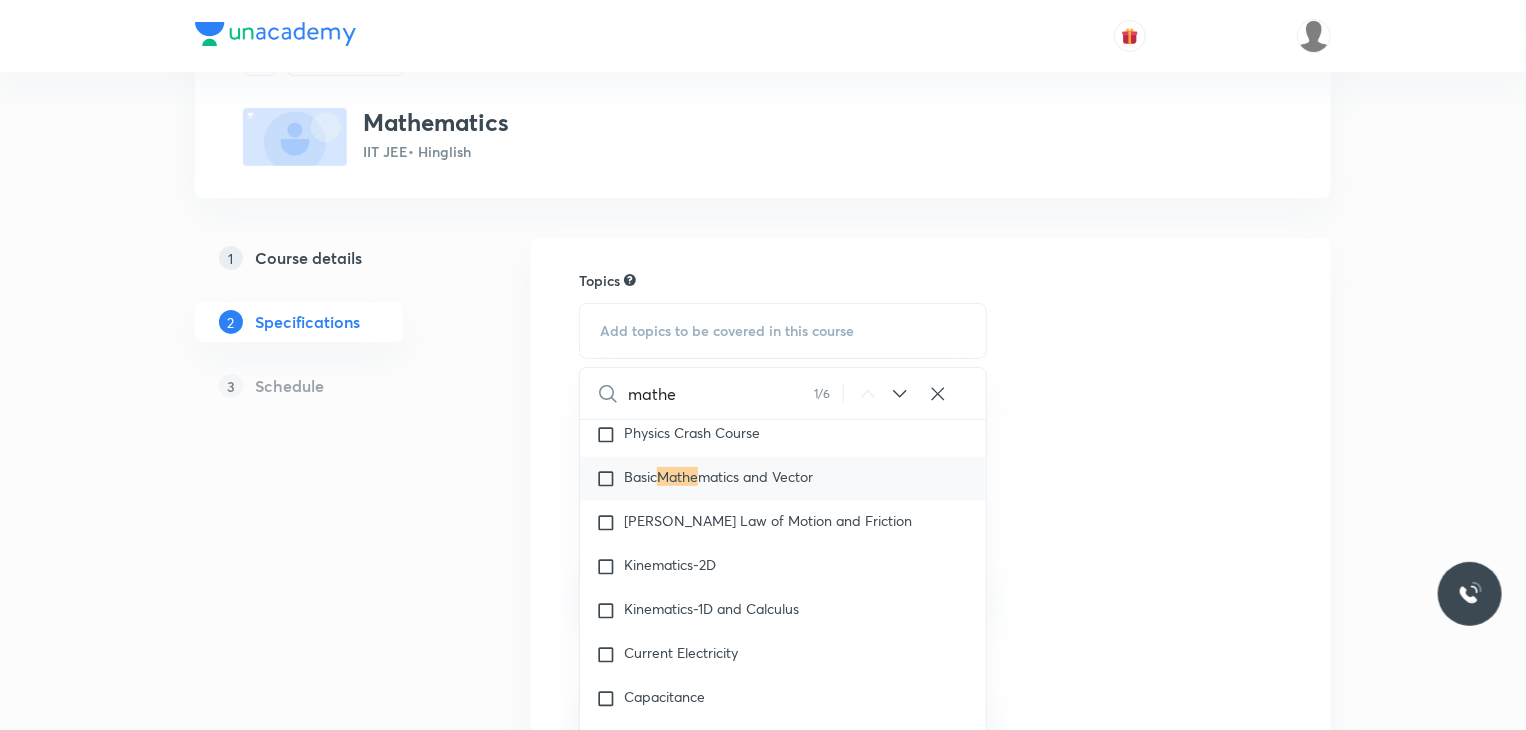 click on "mathe" at bounding box center [721, 393] 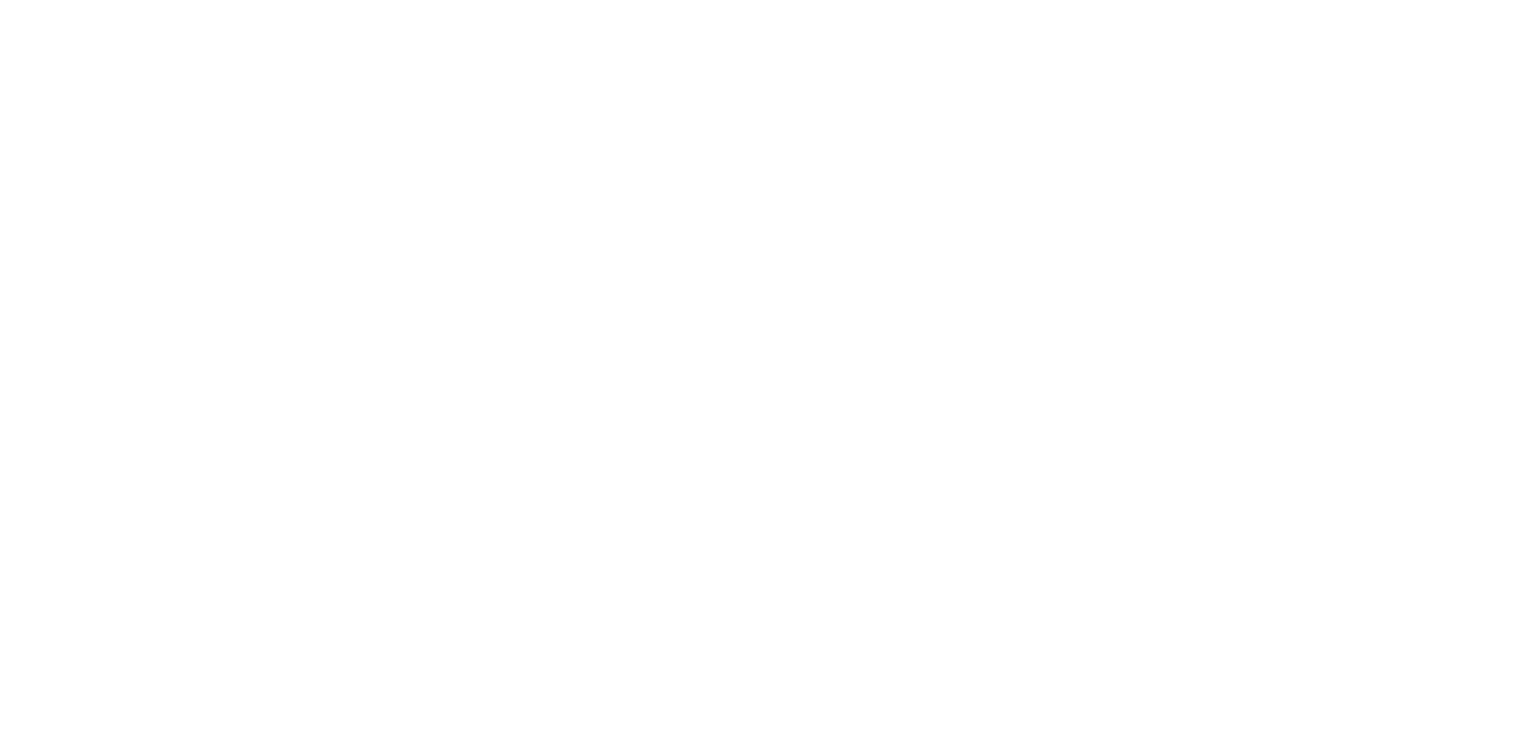 scroll, scrollTop: 0, scrollLeft: 0, axis: both 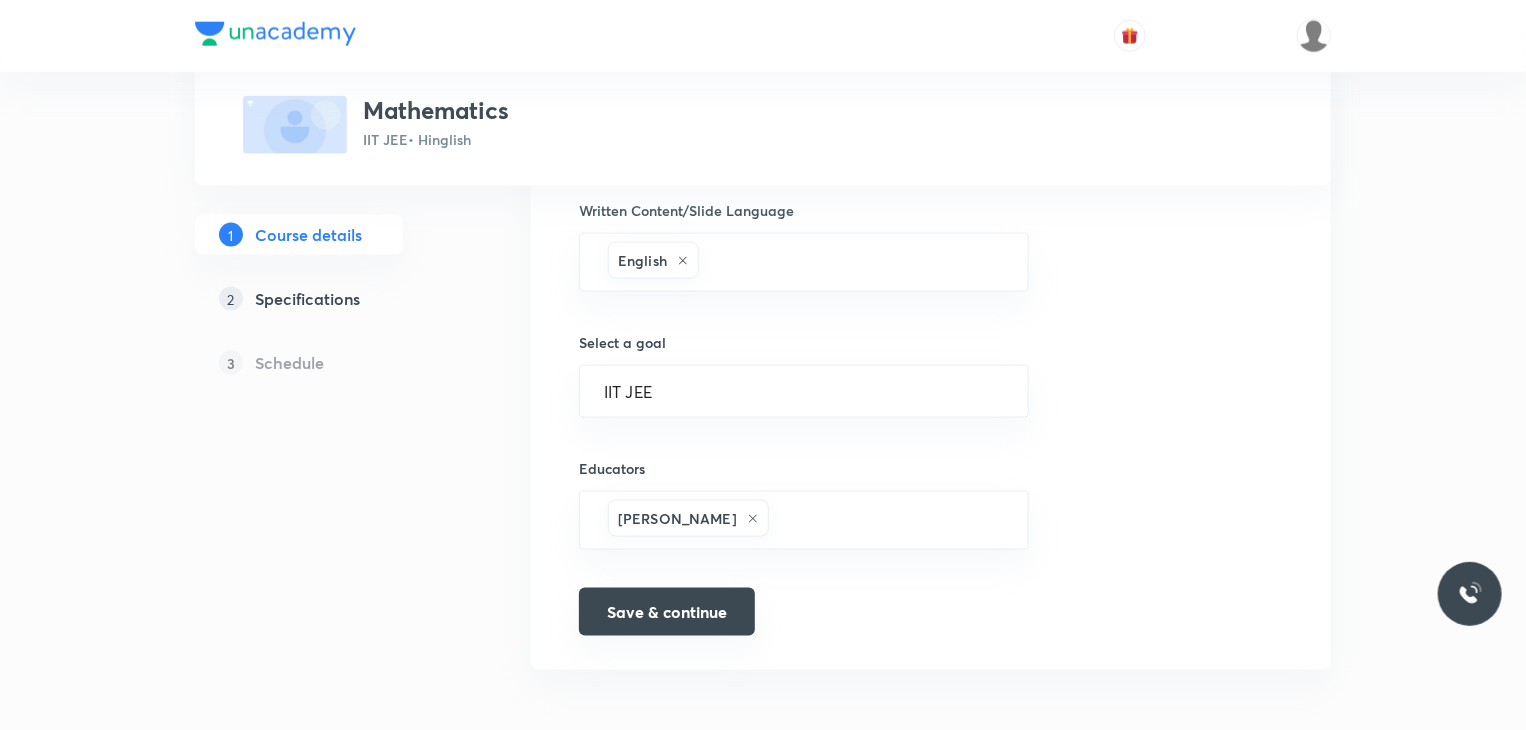 click on "Save & continue" at bounding box center (667, 612) 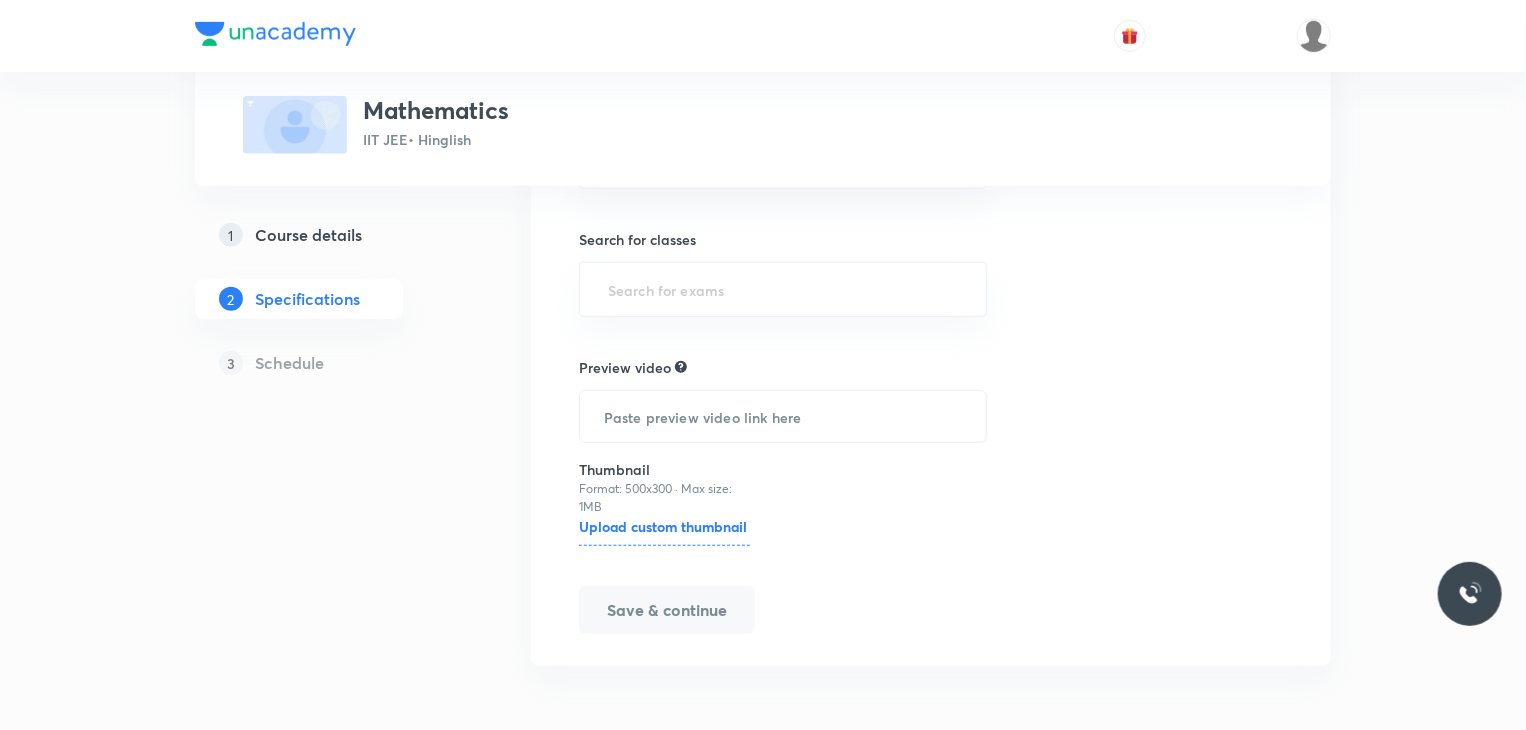 scroll, scrollTop: 0, scrollLeft: 0, axis: both 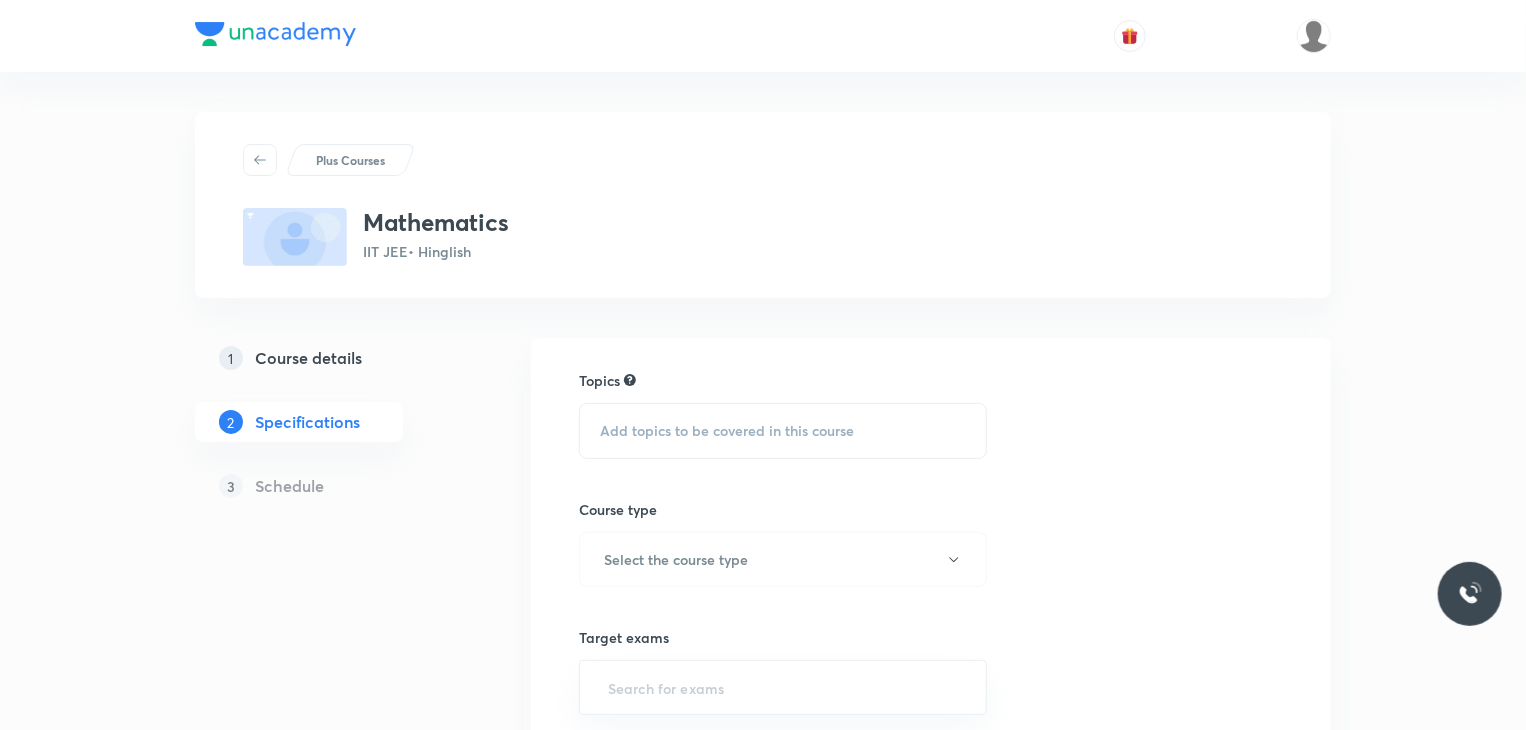 click on "Add topics to be covered in this course" at bounding box center [727, 431] 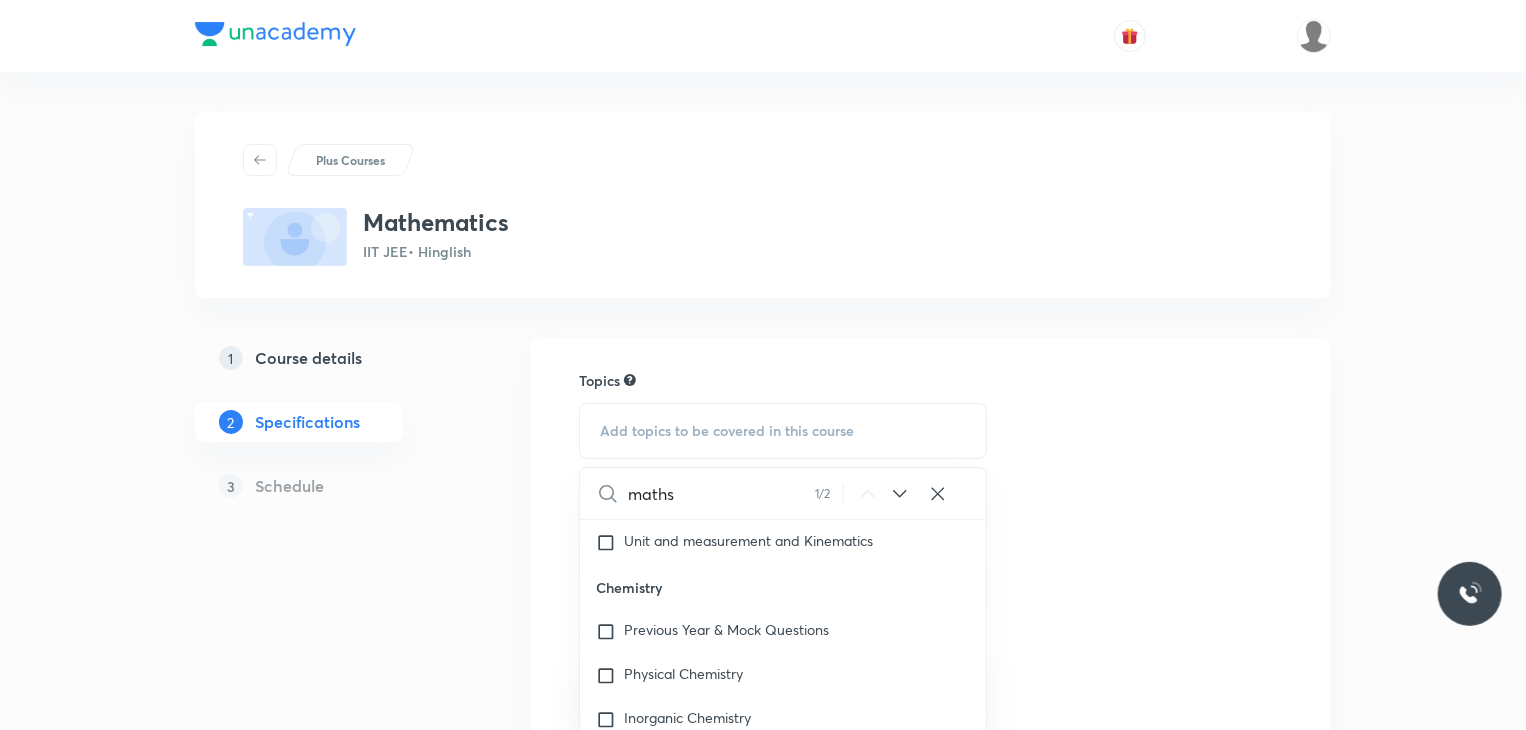 scroll, scrollTop: 2338, scrollLeft: 0, axis: vertical 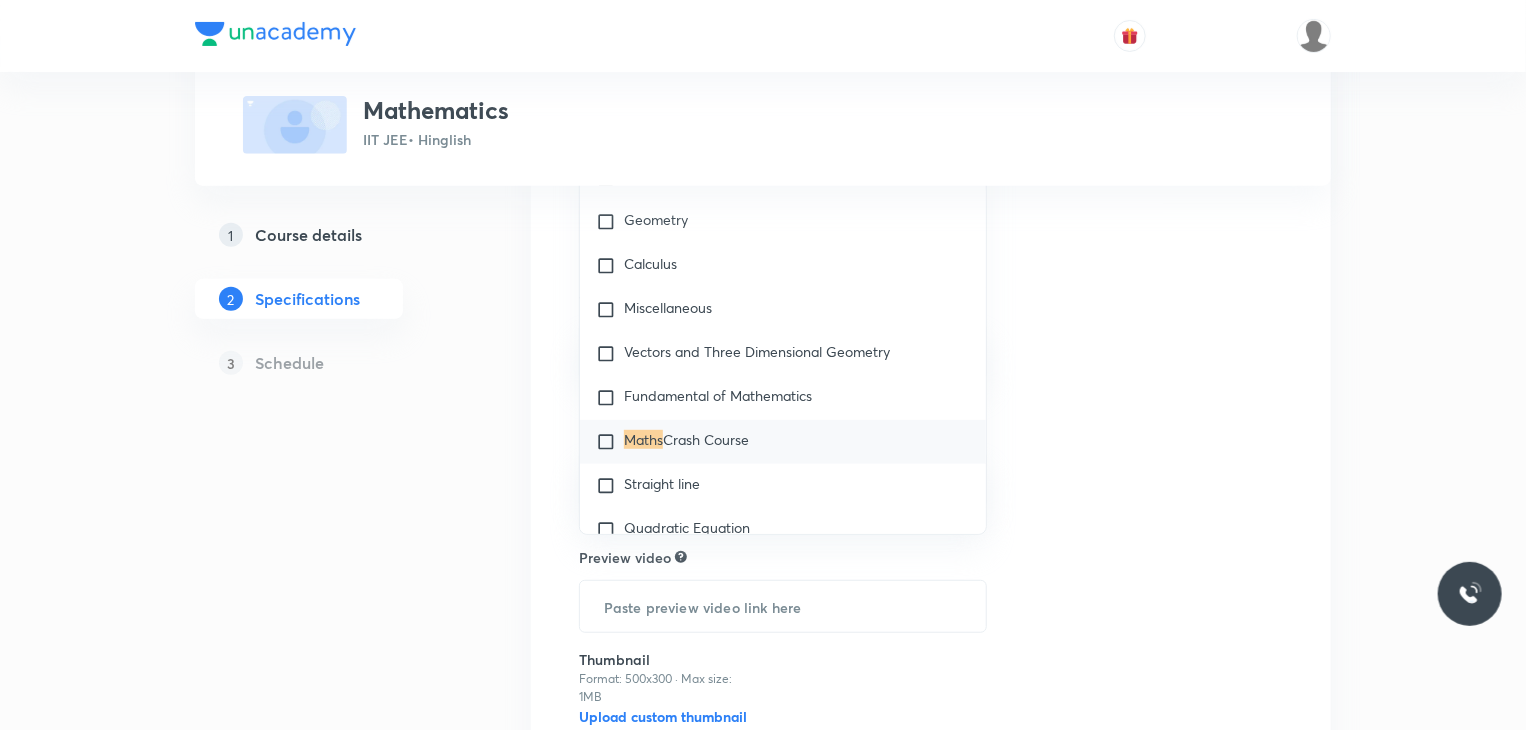 type on "maths" 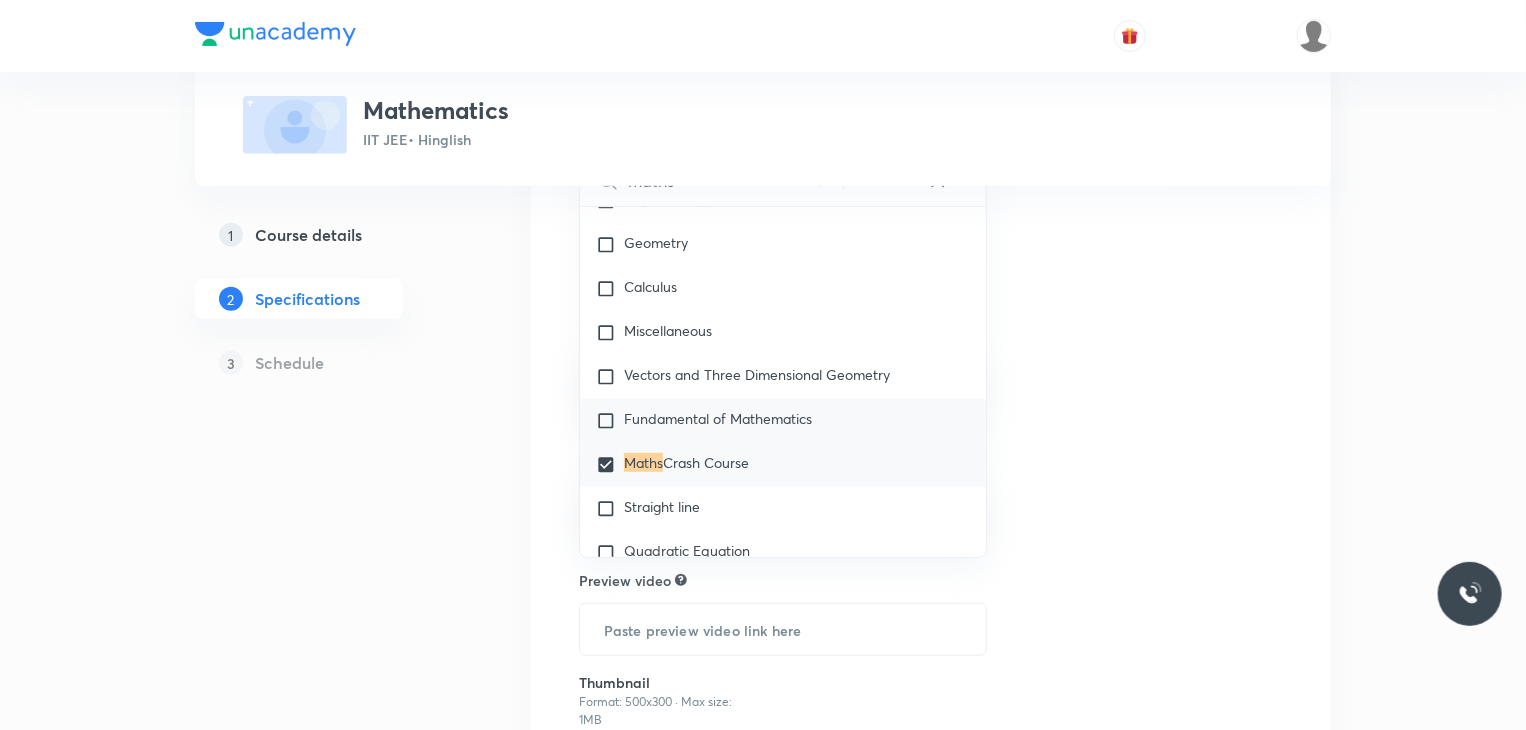 click on "Fundamental of Mathematics" at bounding box center (718, 418) 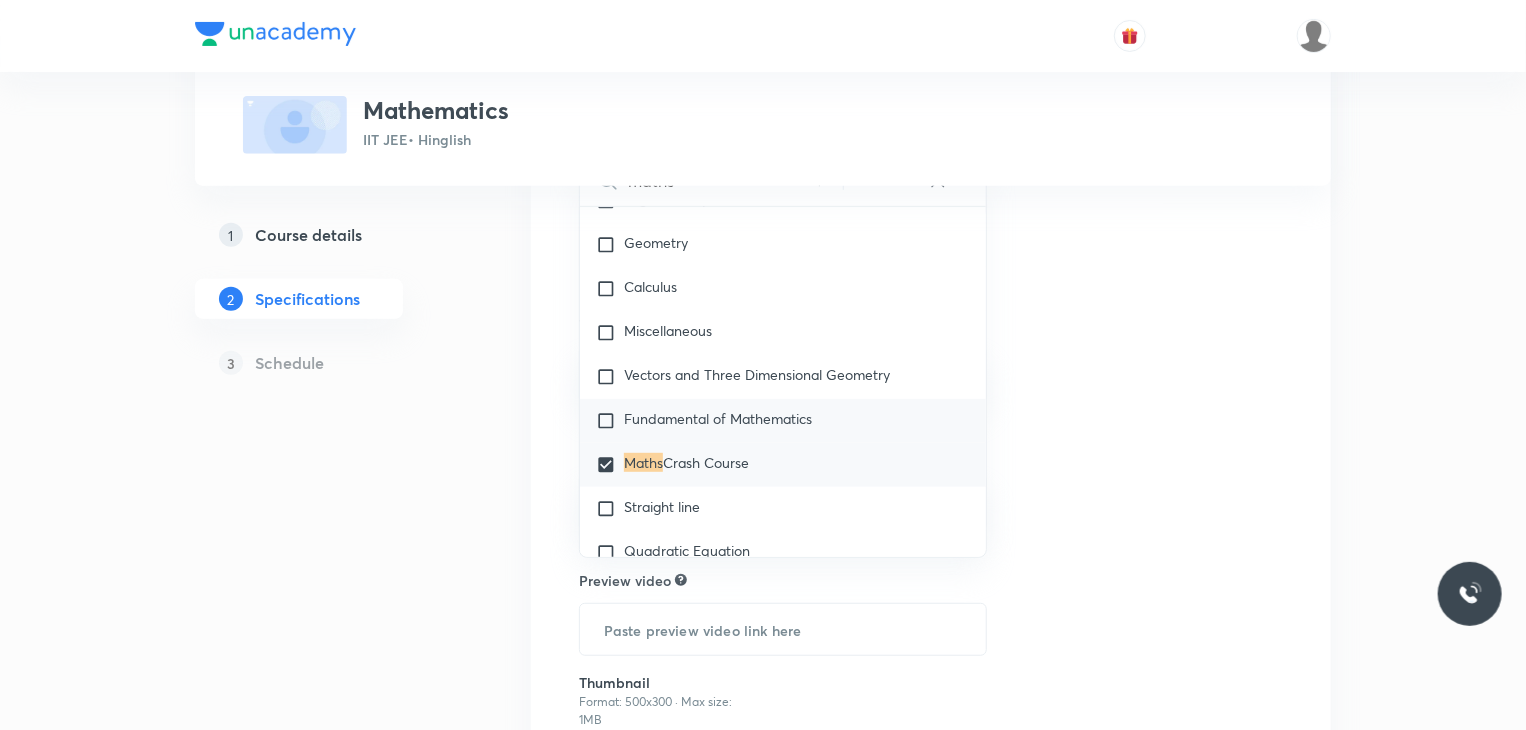 checkbox on "true" 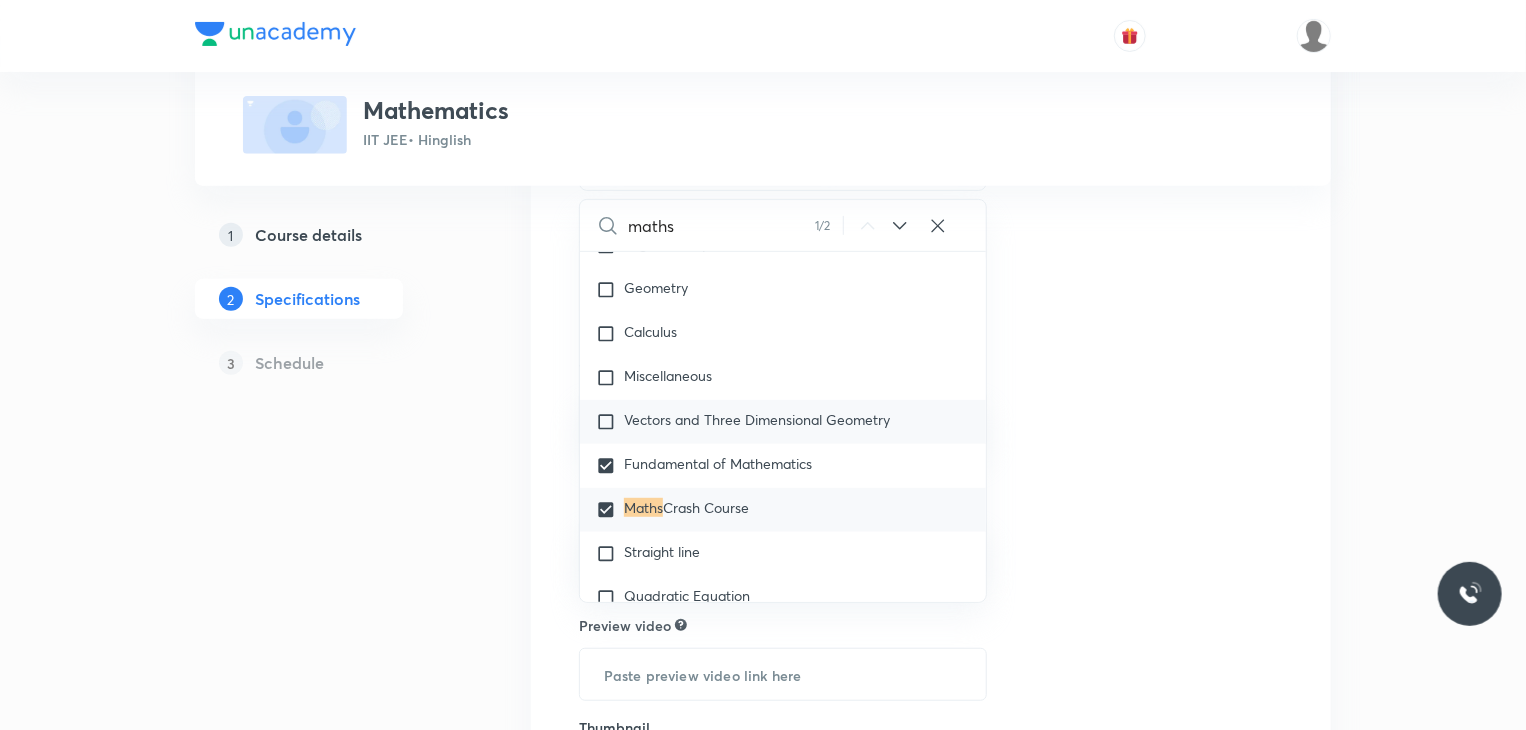click on "Vectors and Three Dimensional Geometry" at bounding box center [757, 419] 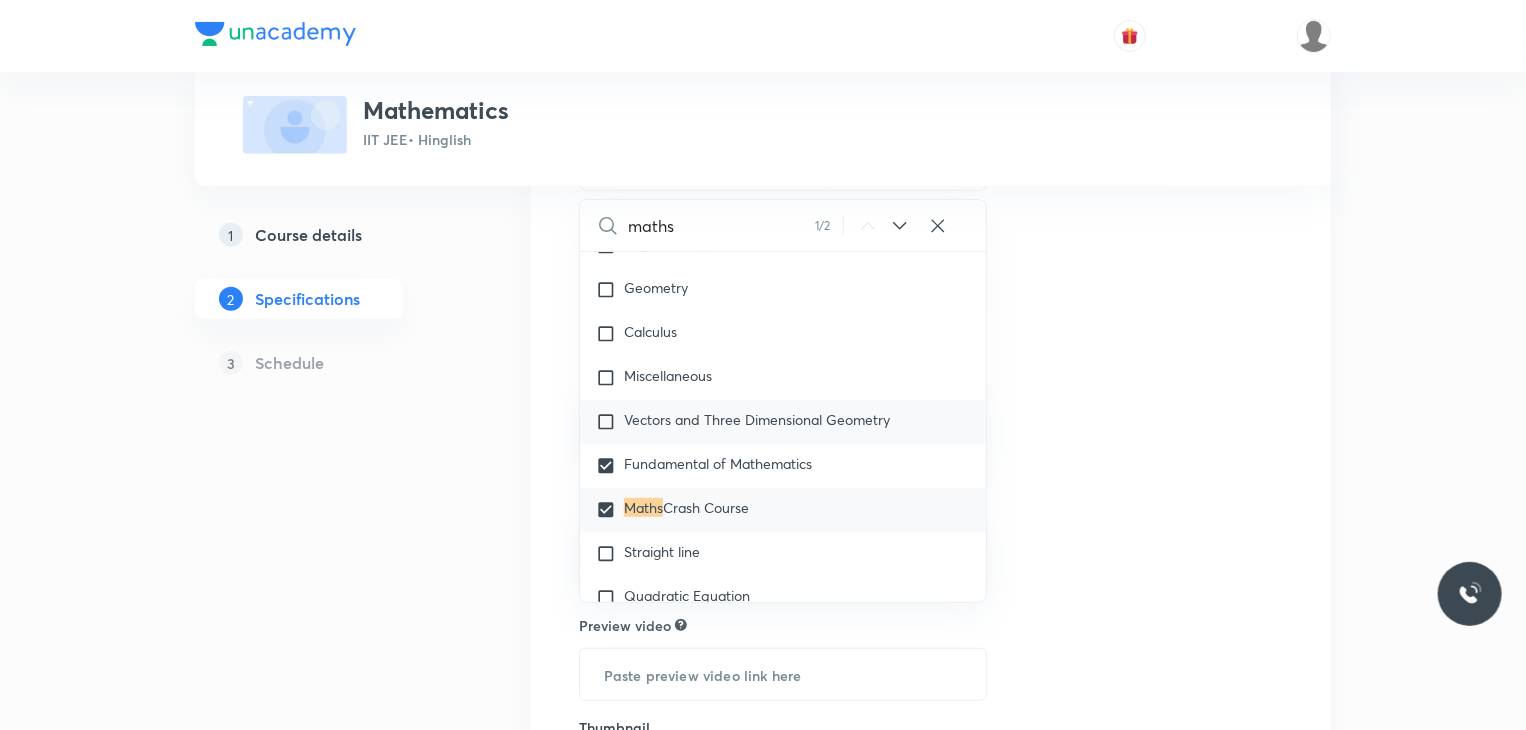 checkbox on "true" 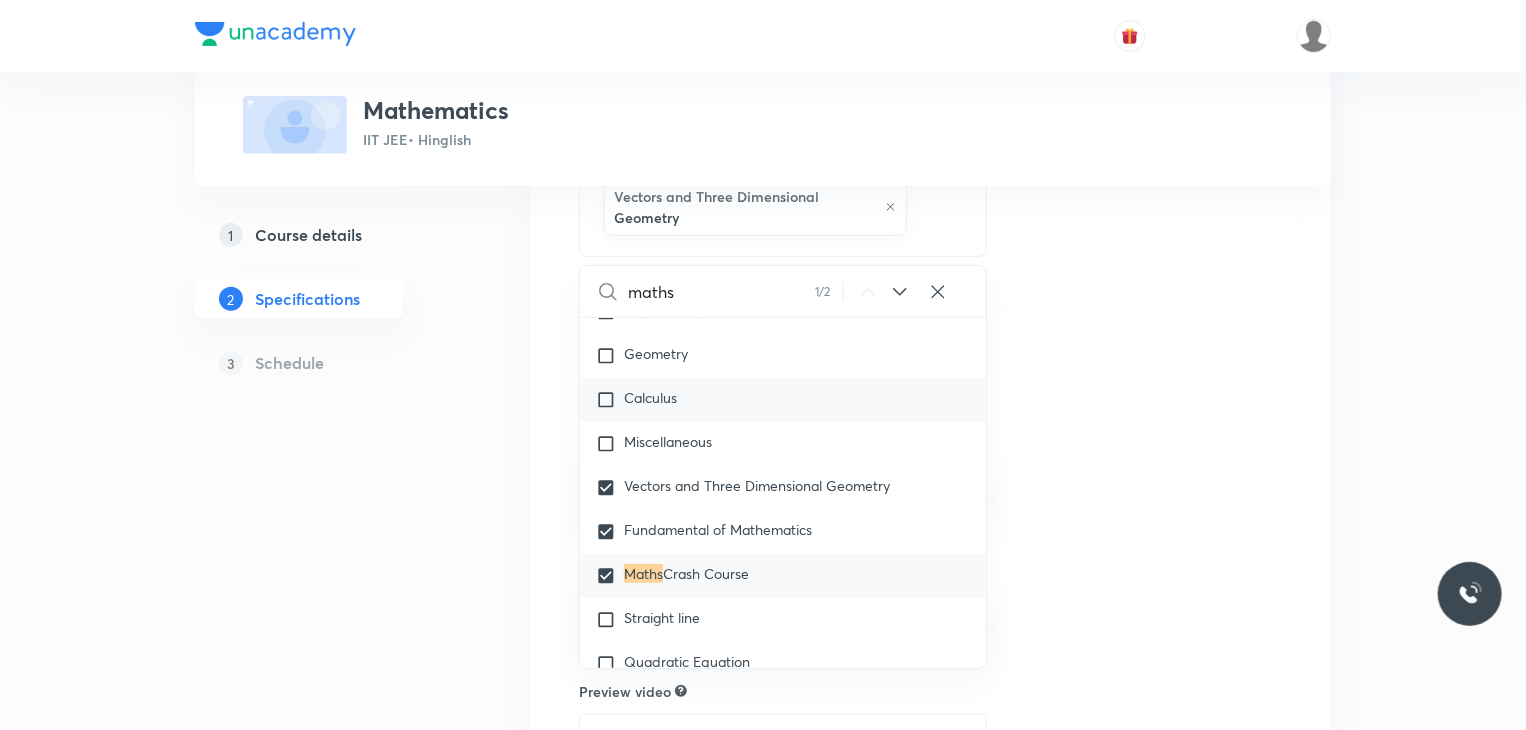 click on "Calculus" at bounding box center (783, 400) 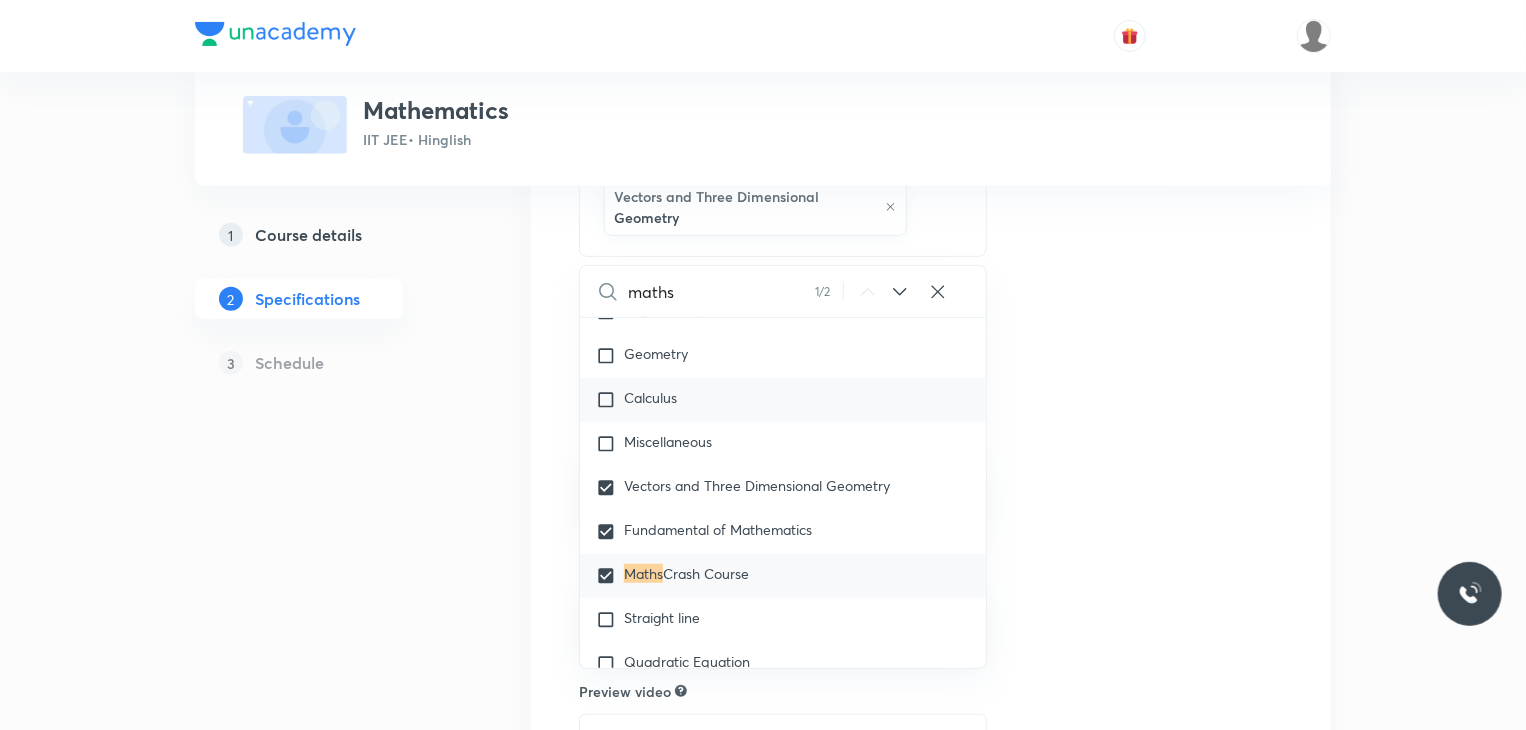 checkbox on "true" 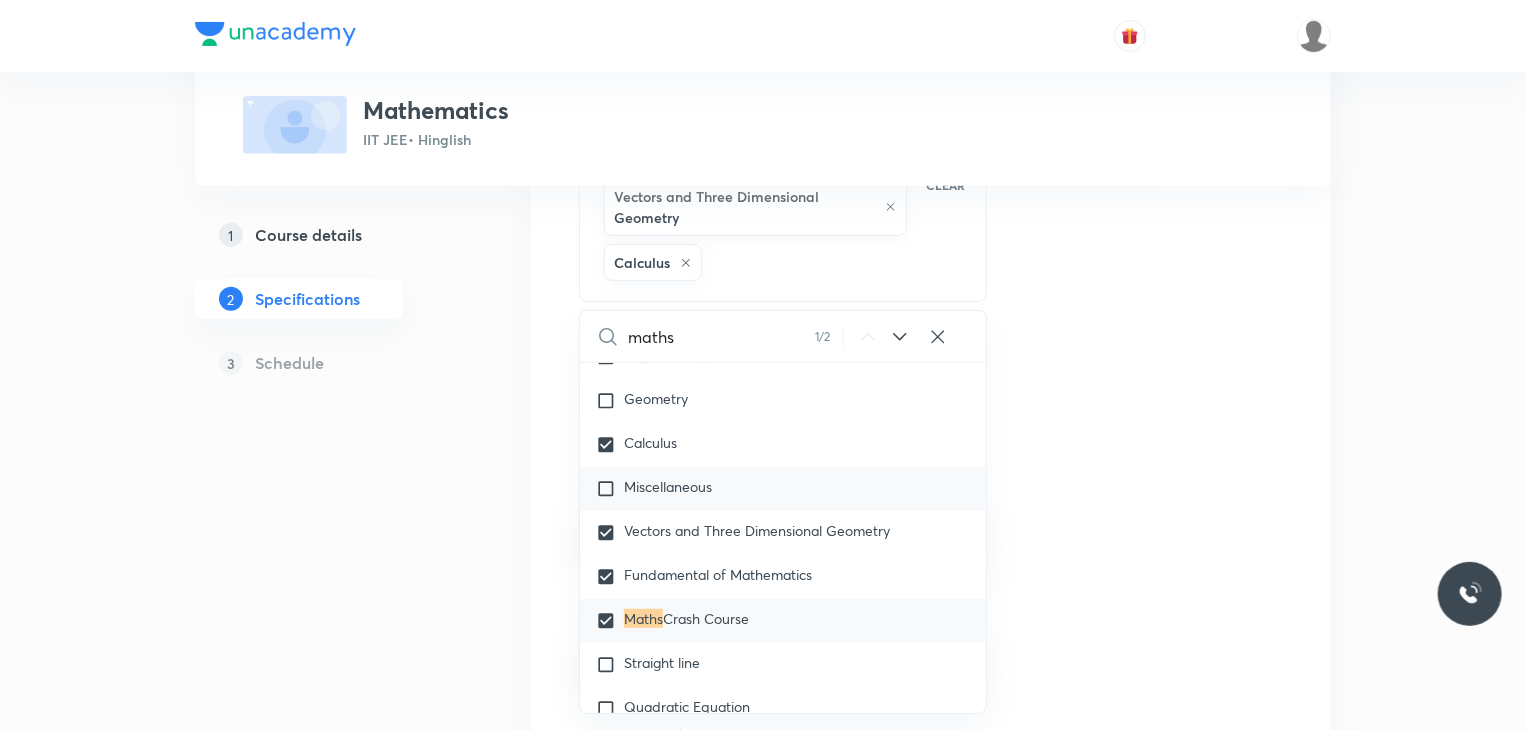 click on "Miscellaneous" at bounding box center [783, 489] 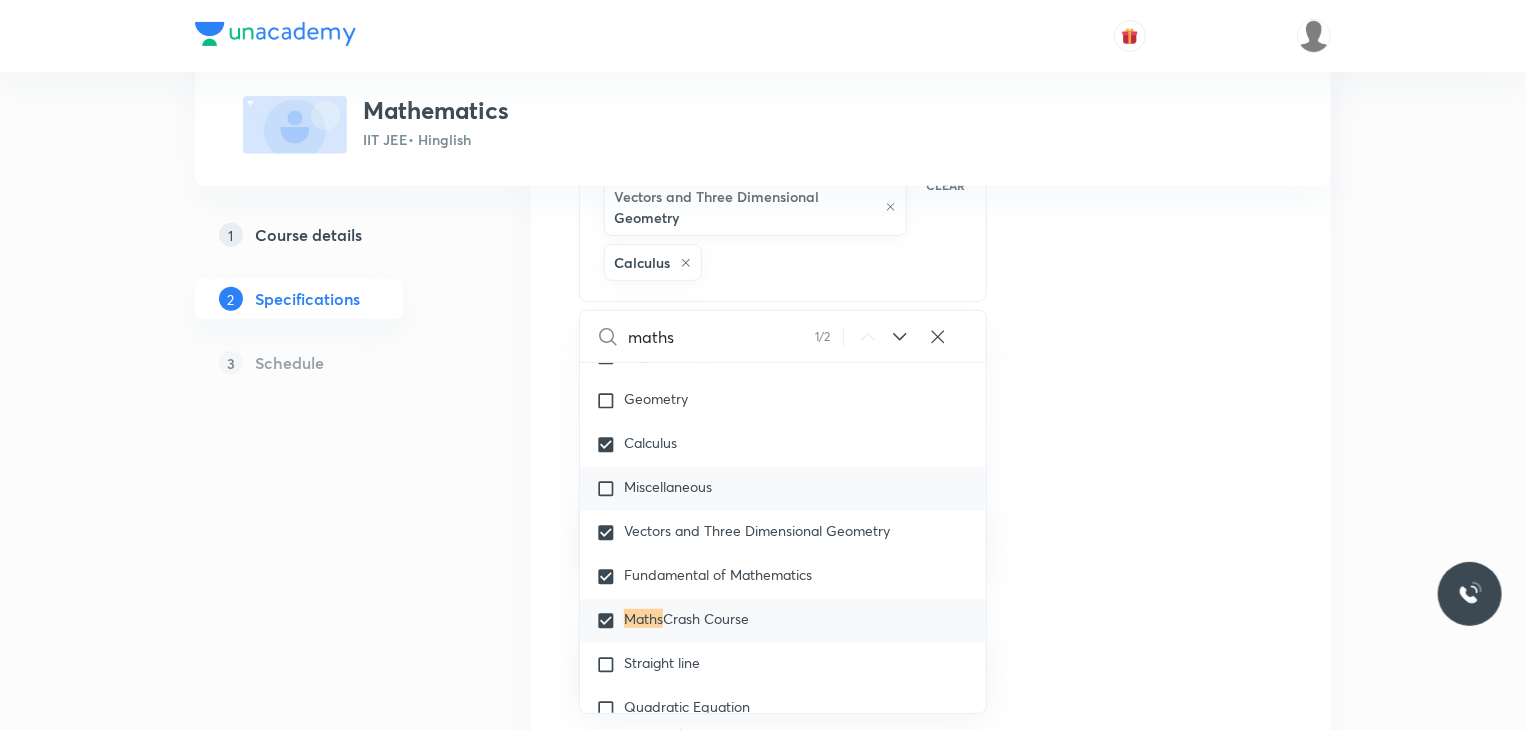 checkbox on "true" 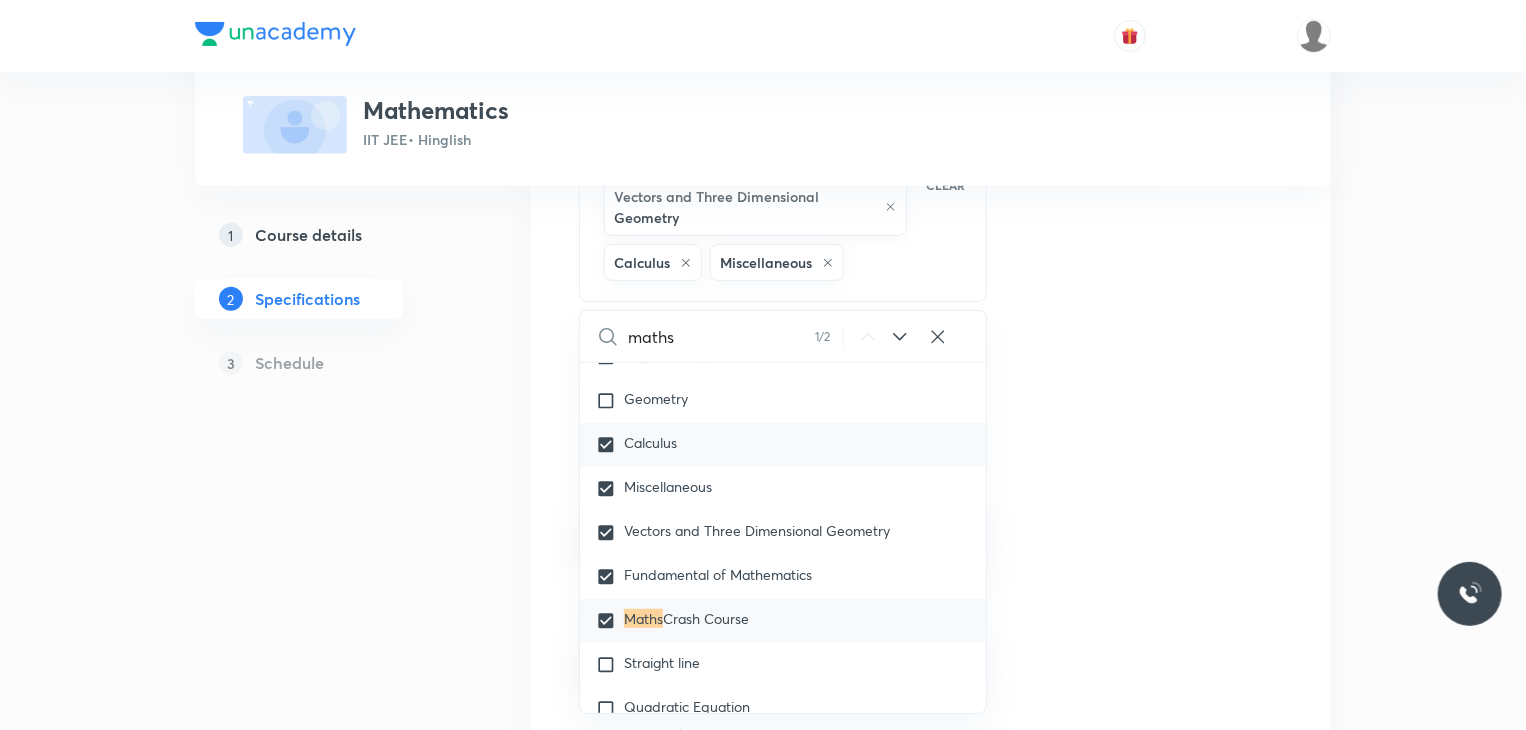 click on "Calculus" at bounding box center (783, 445) 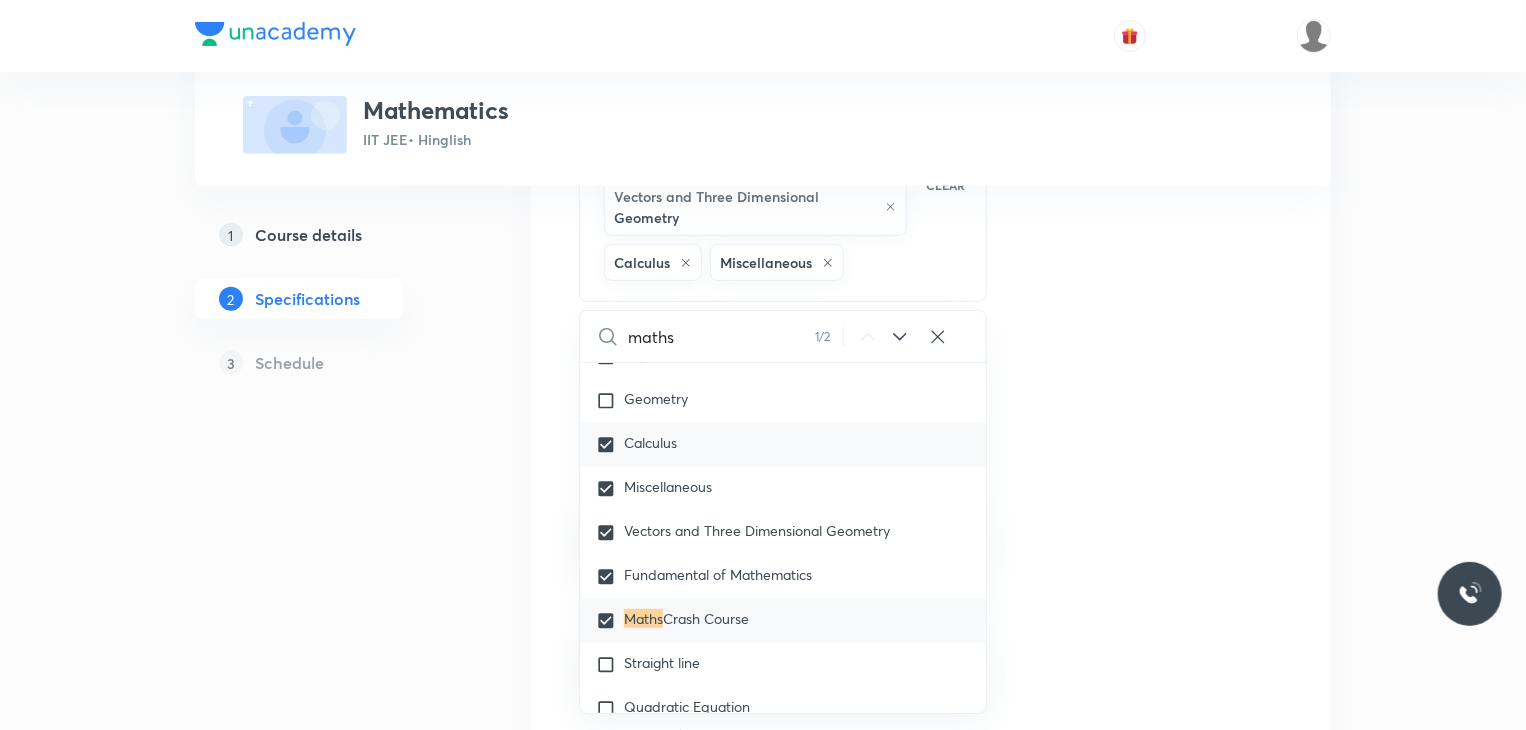 checkbox on "false" 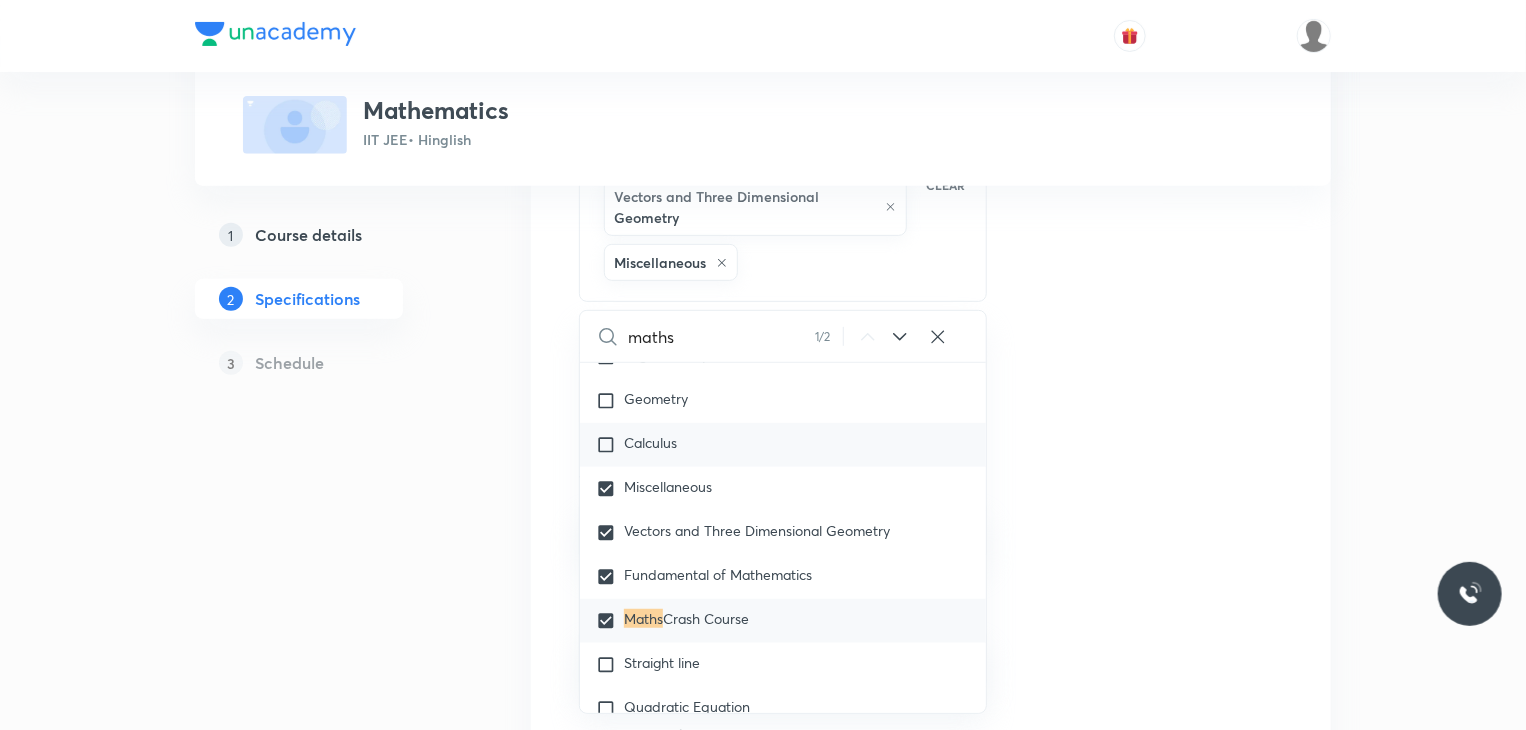 click on "Calculus" at bounding box center [783, 445] 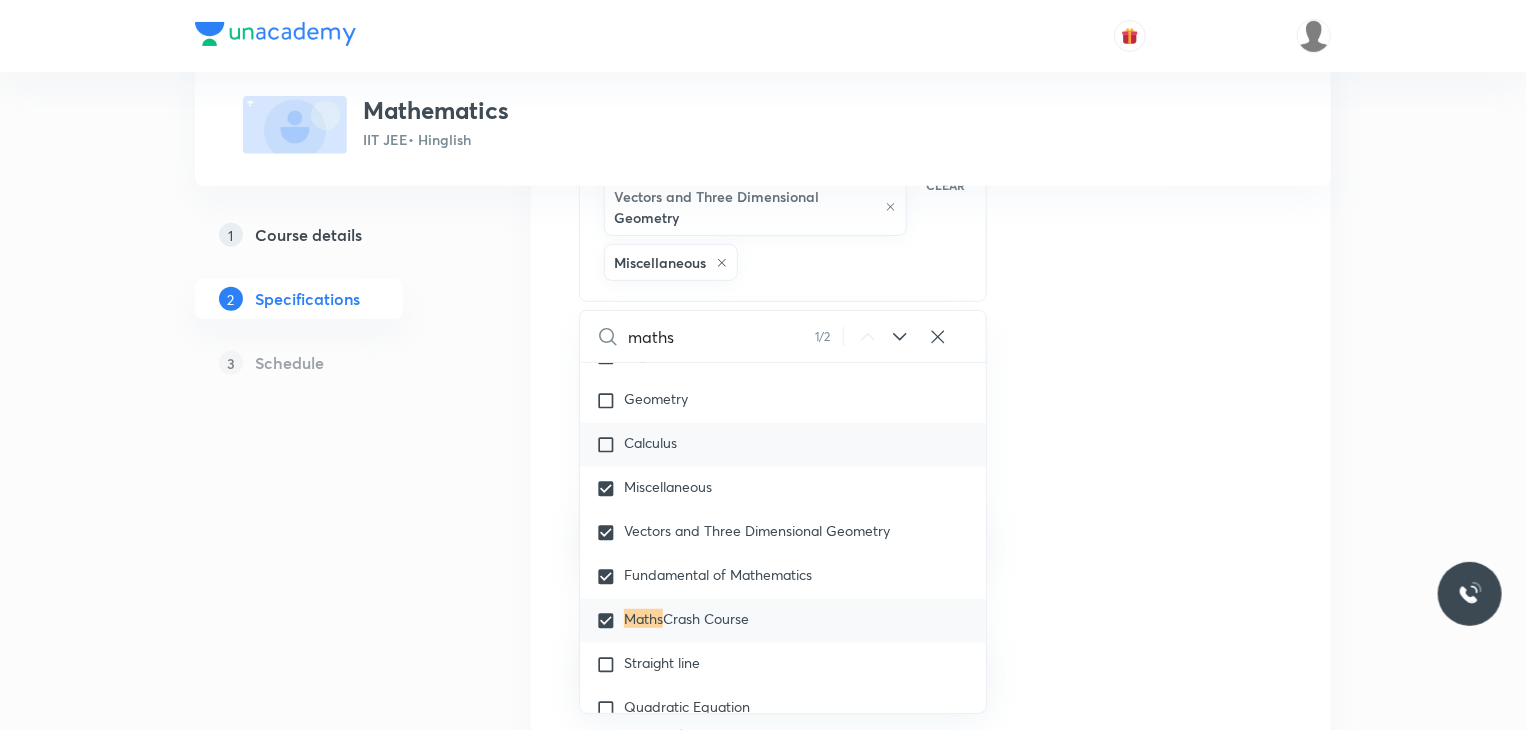 checkbox on "true" 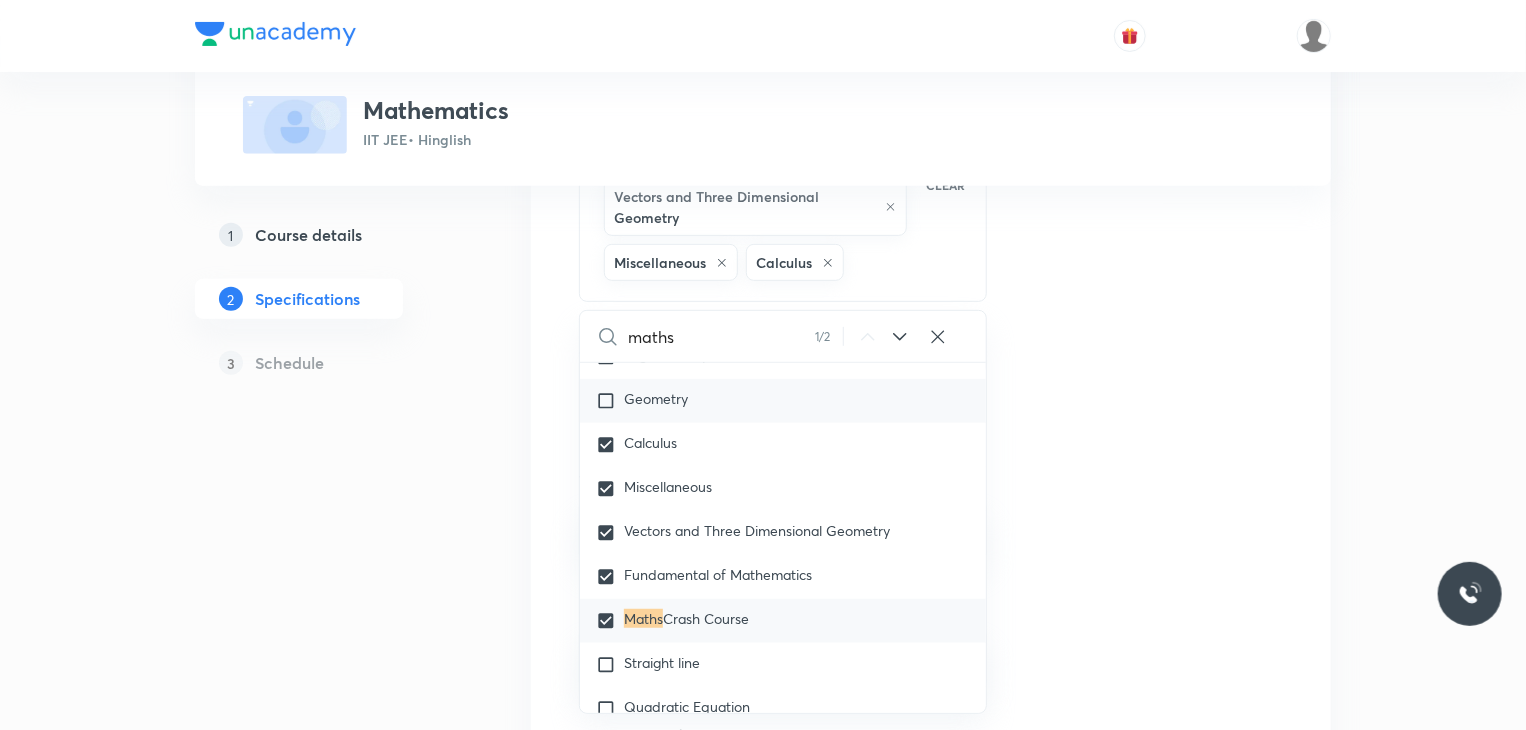 click on "Geometry" at bounding box center (783, 401) 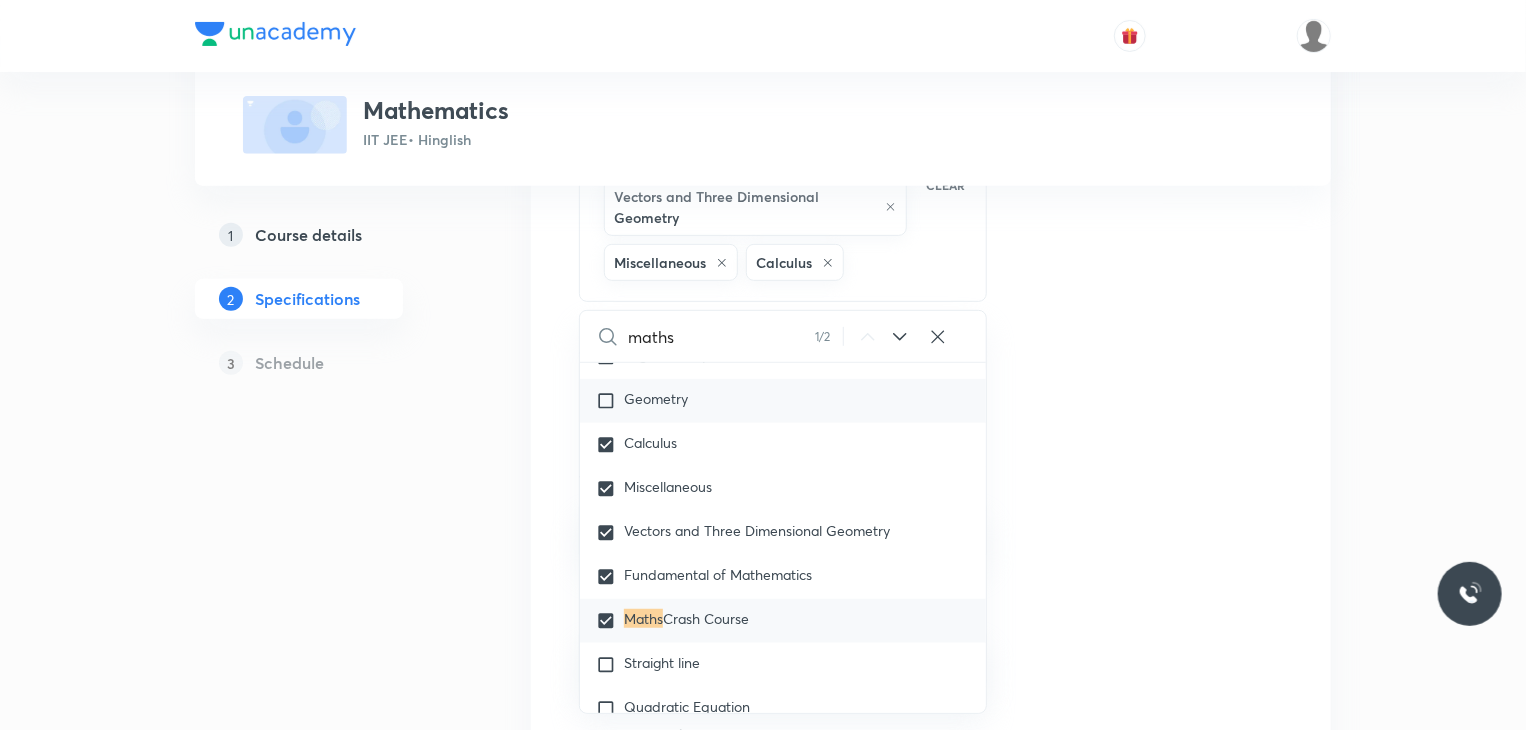 checkbox on "true" 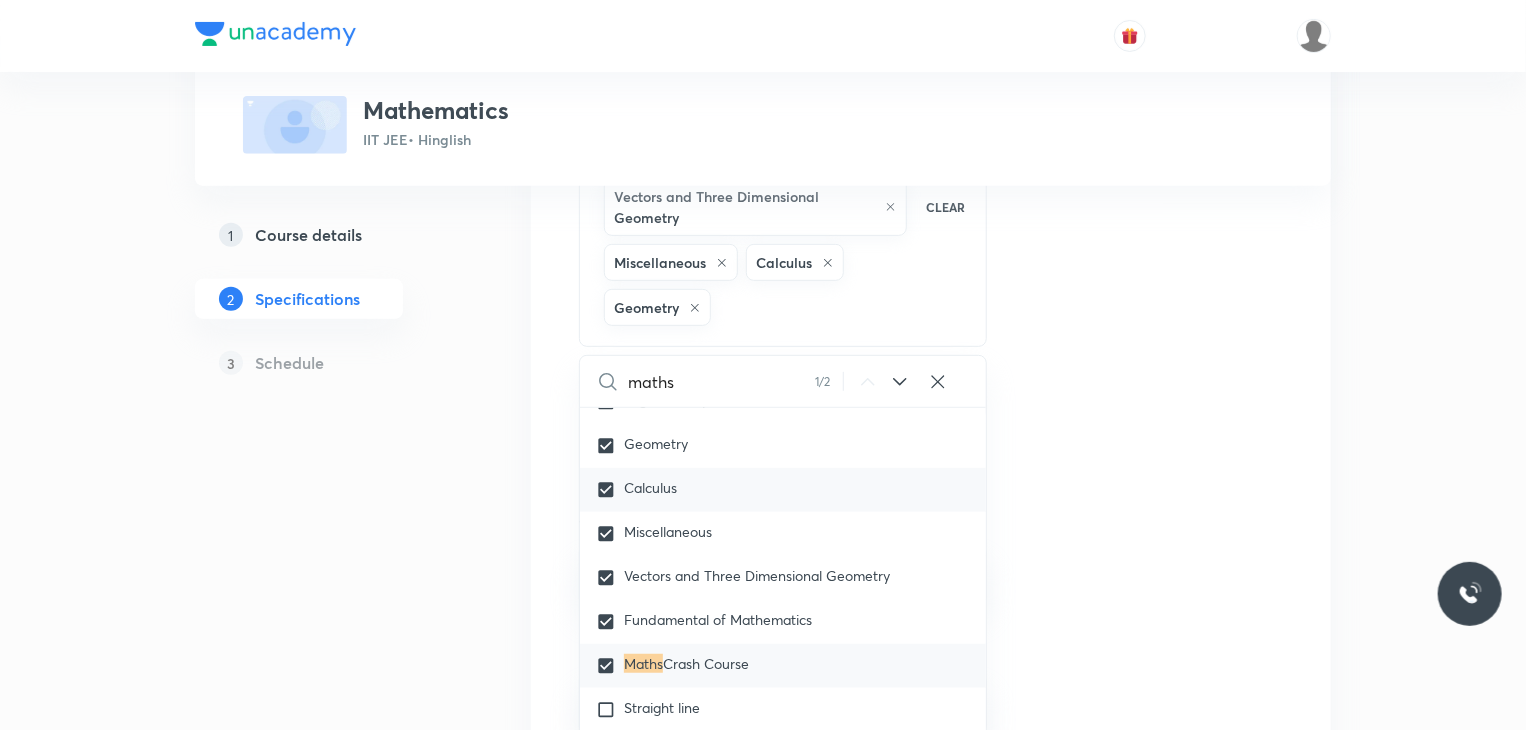scroll, scrollTop: 2522, scrollLeft: 0, axis: vertical 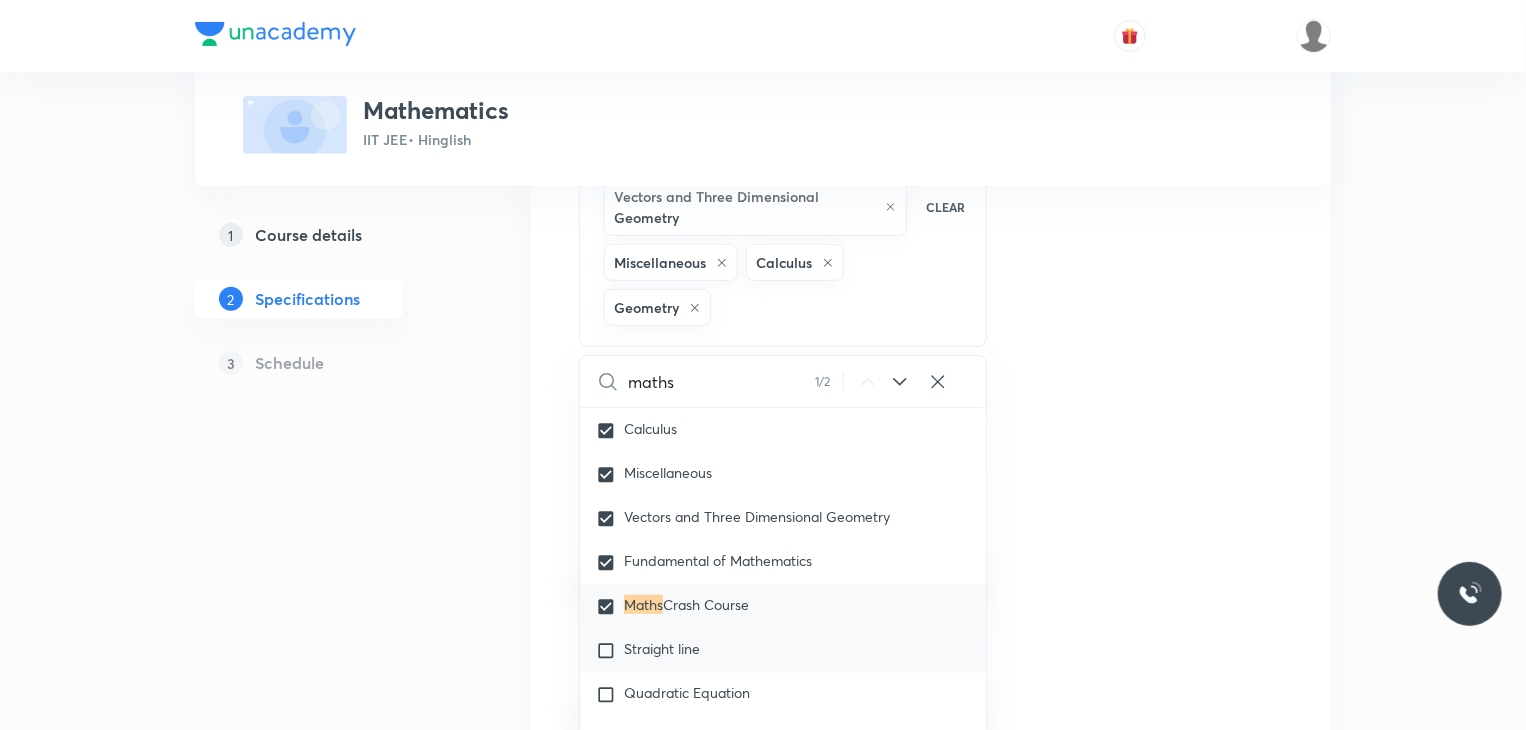 click on "Straight line" at bounding box center (783, 651) 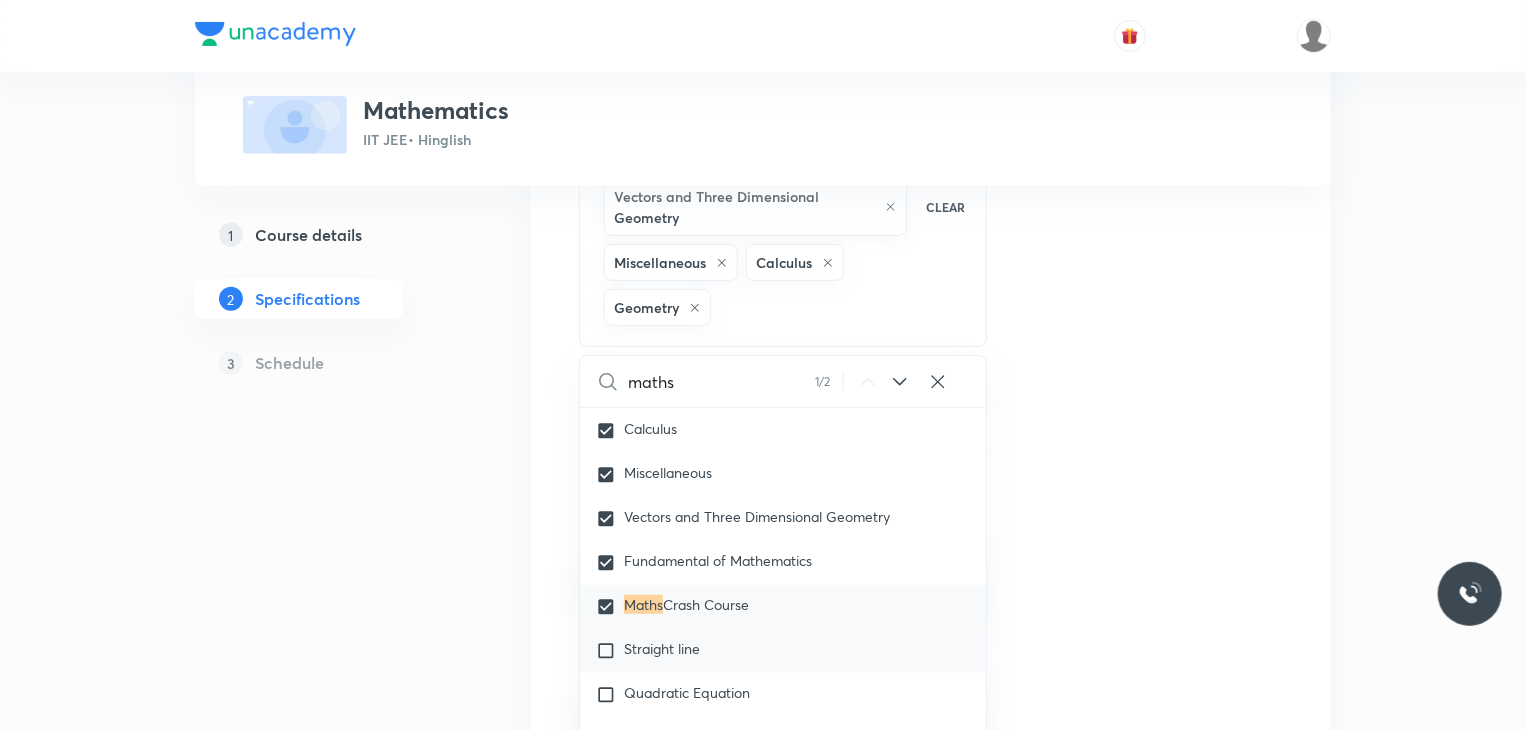 checkbox on "true" 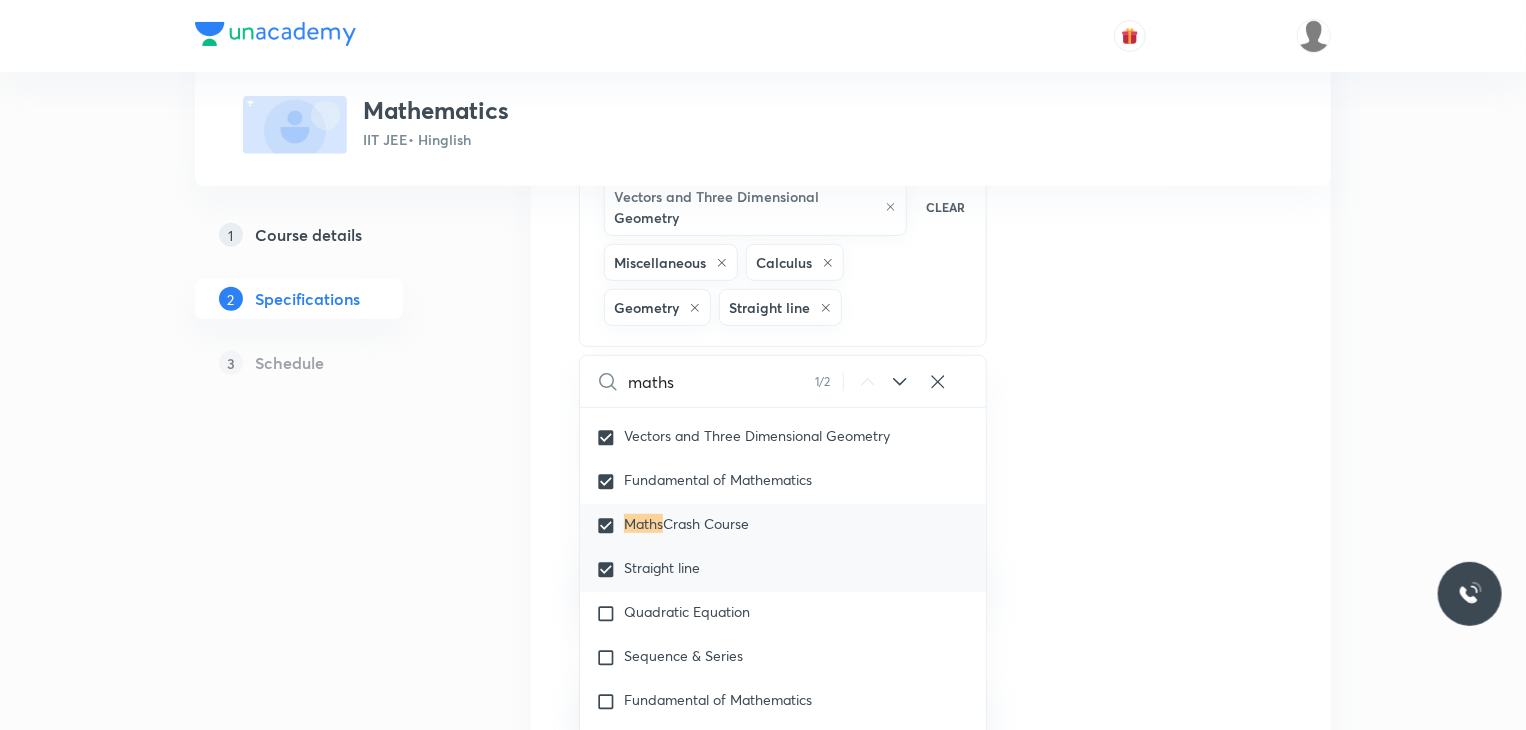 scroll, scrollTop: 2601, scrollLeft: 0, axis: vertical 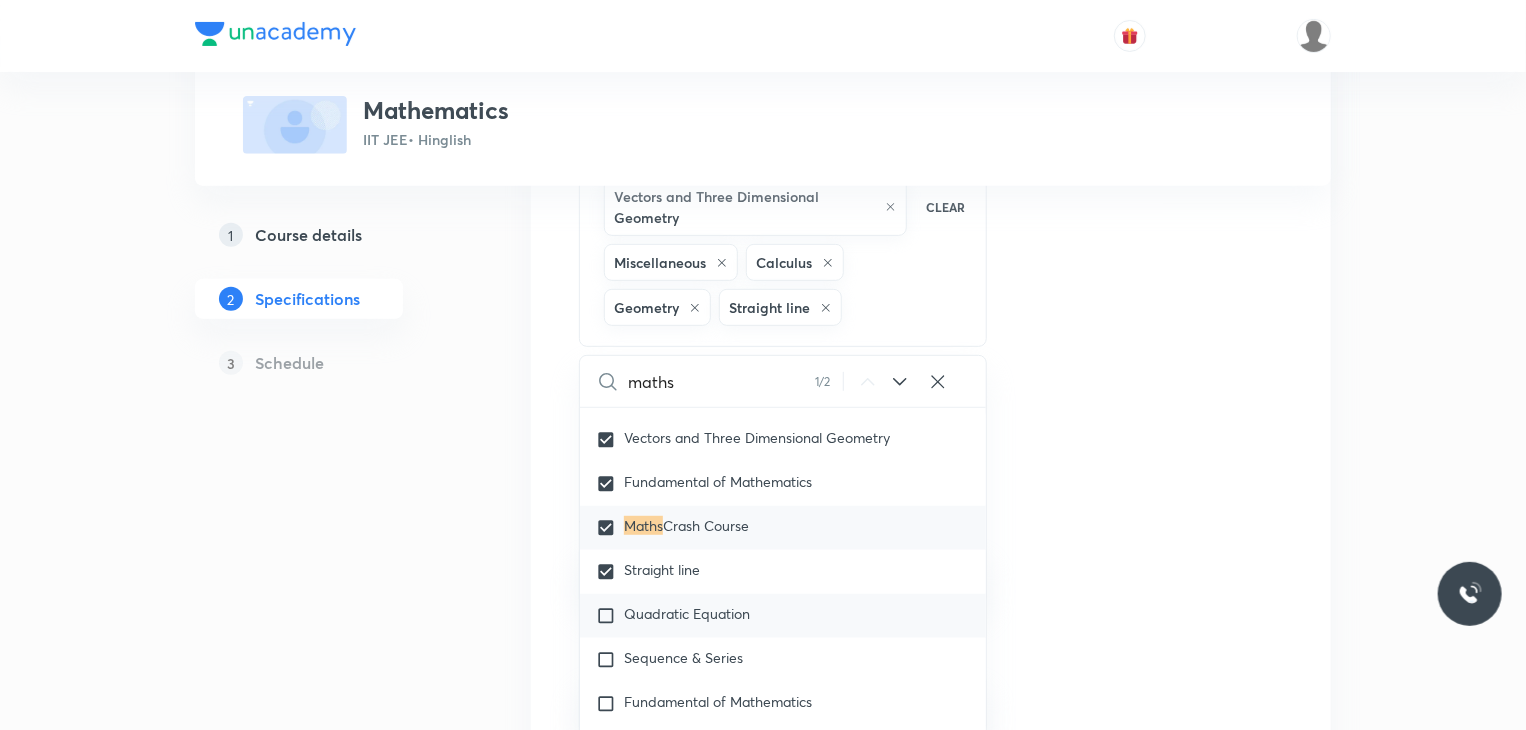 click on "Quadratic Equation" at bounding box center [783, 616] 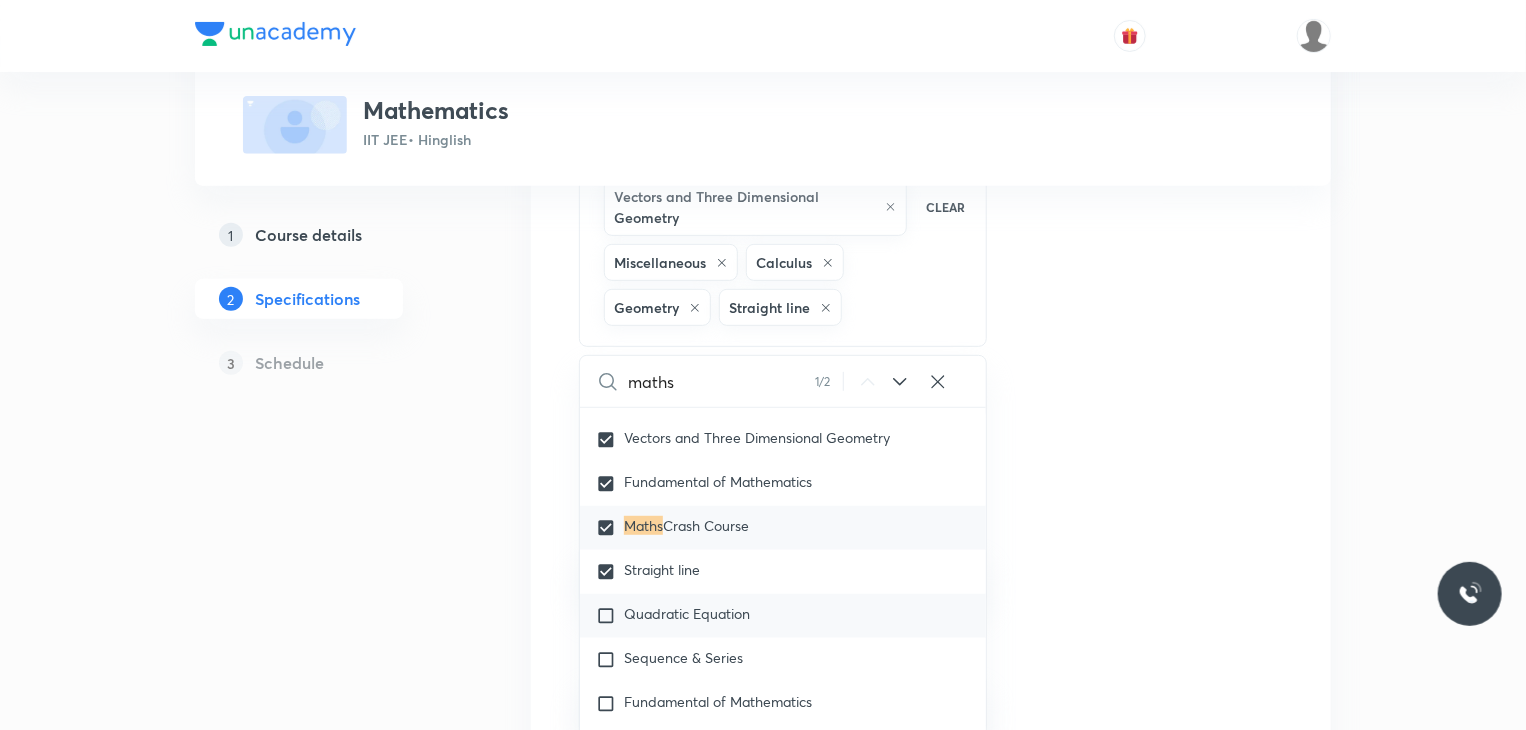 checkbox on "true" 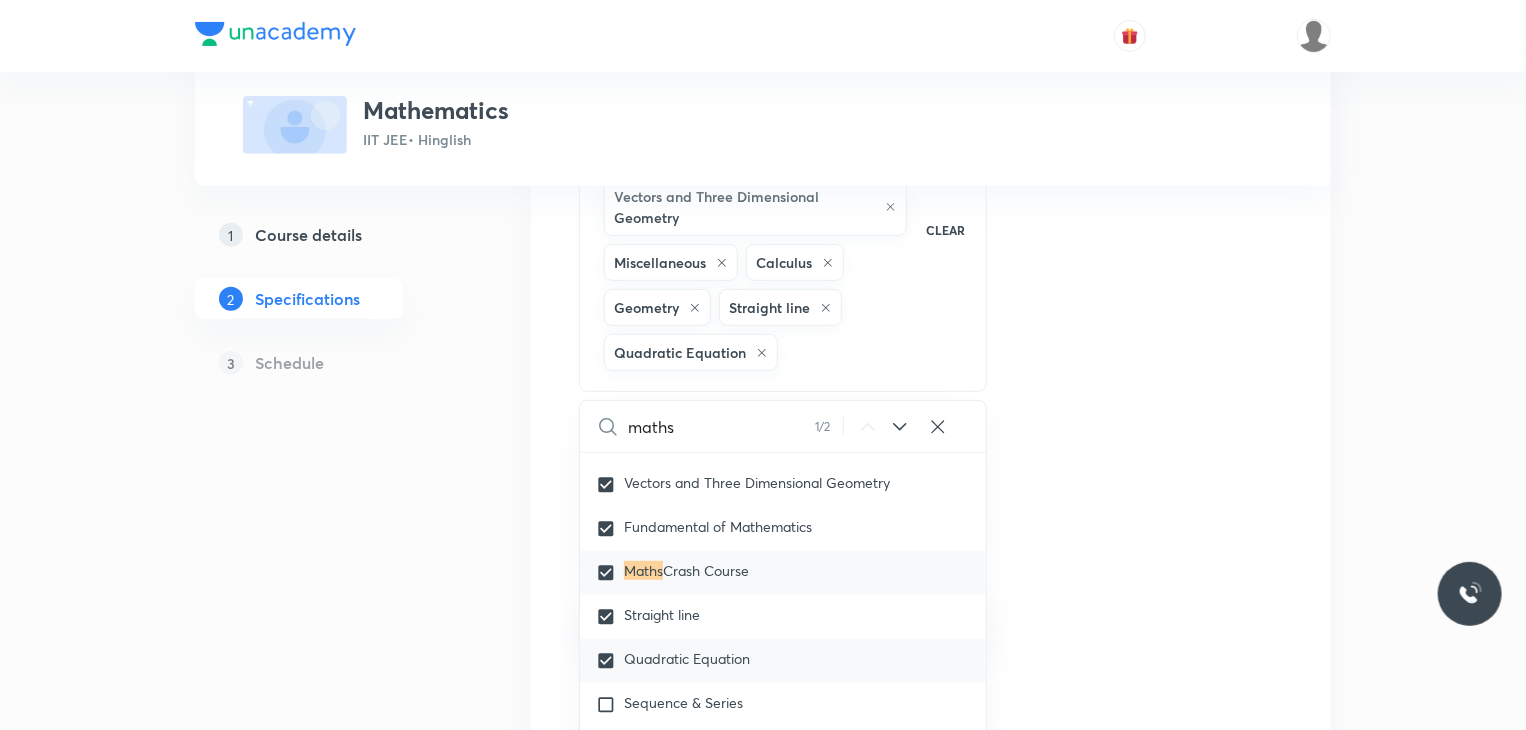 click on "Quadratic Equation" at bounding box center (783, 661) 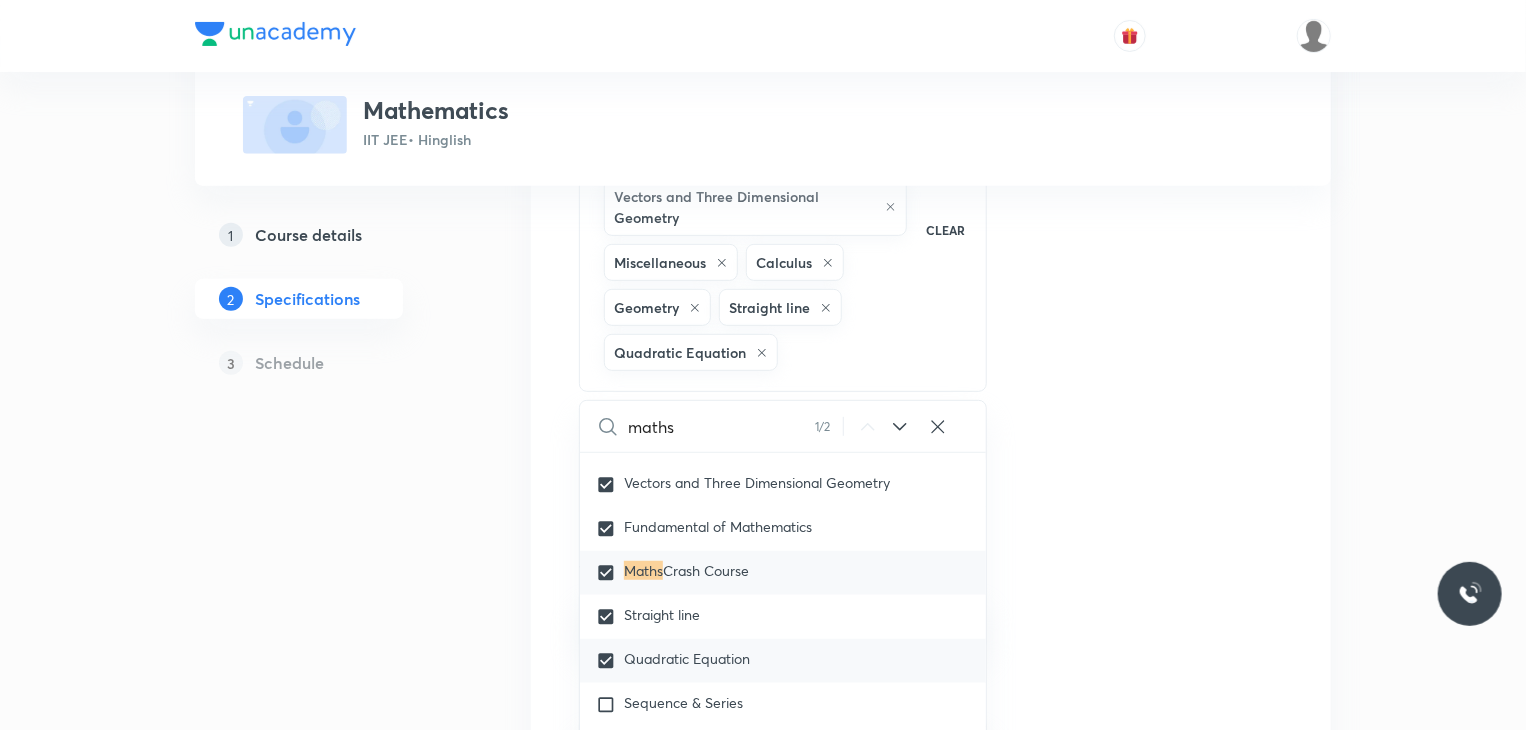 checkbox on "true" 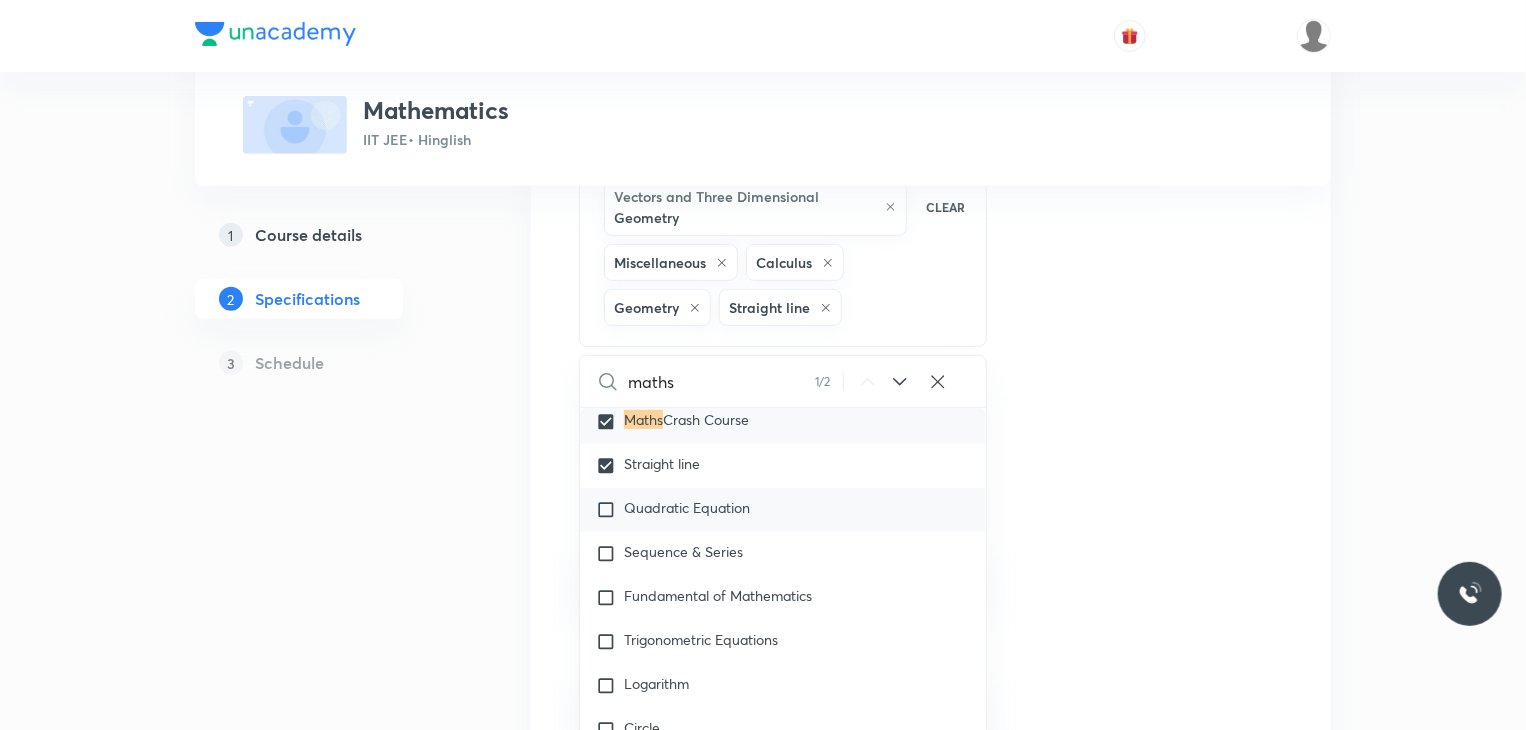 scroll, scrollTop: 2708, scrollLeft: 0, axis: vertical 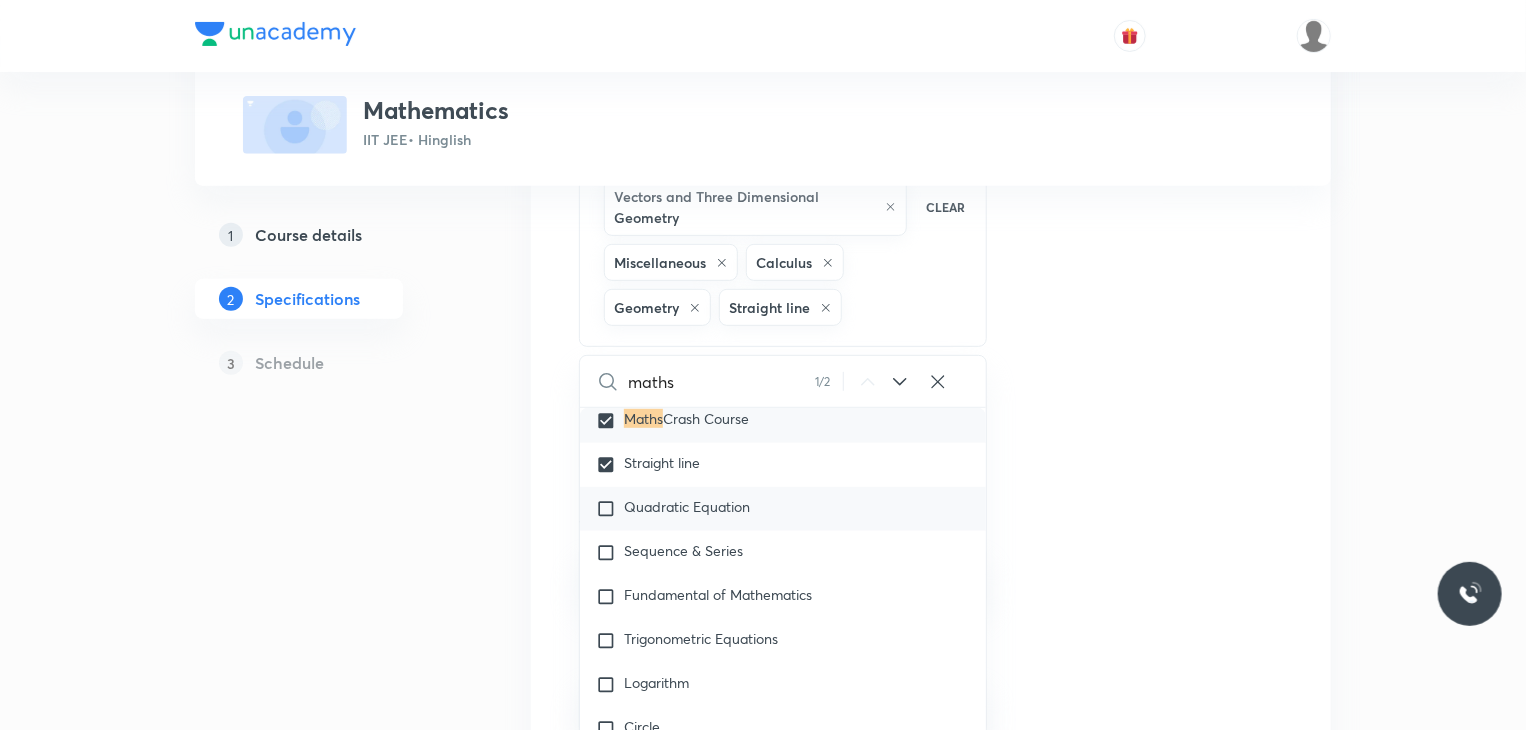 click on "Quadratic Equation" at bounding box center (687, 506) 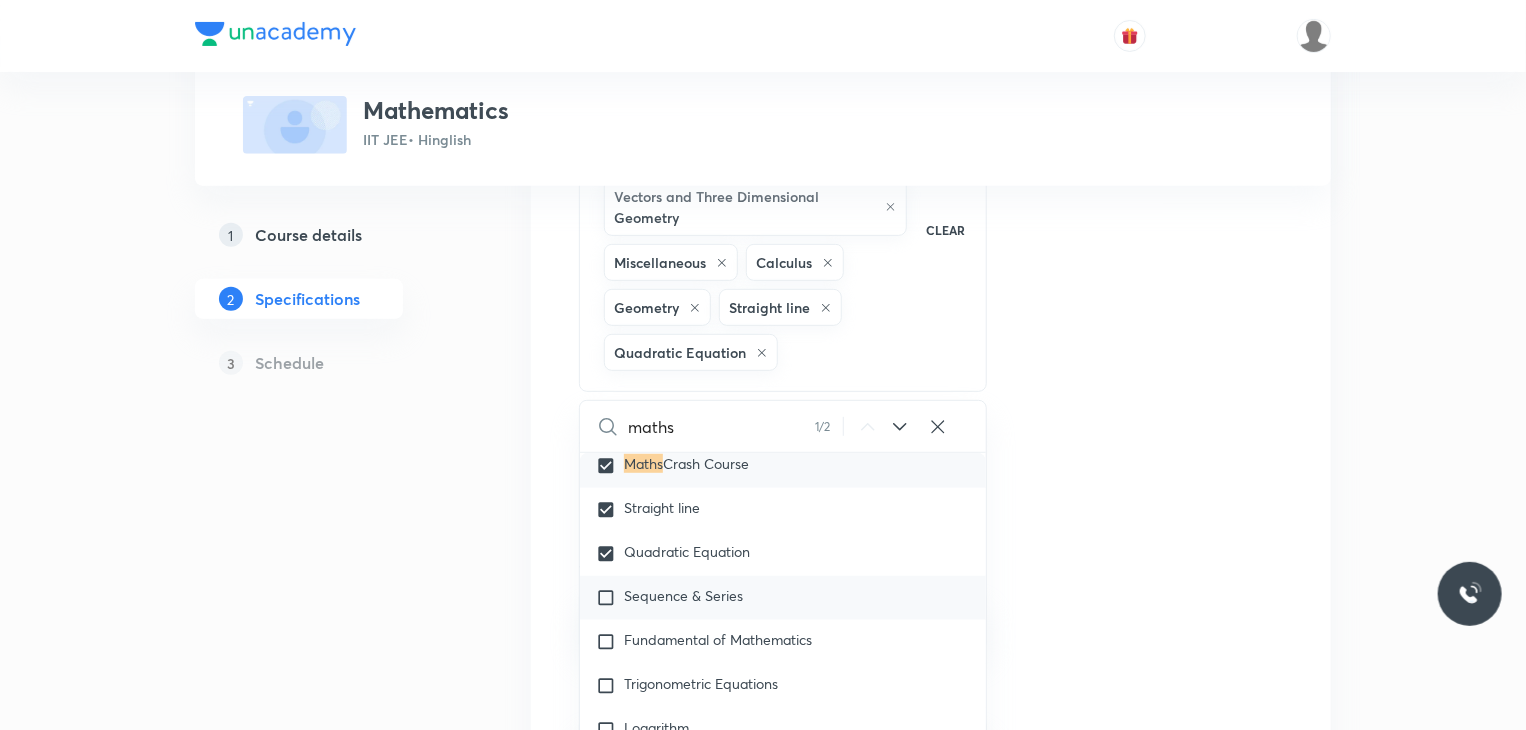 click on "Sequence & Series" at bounding box center [783, 598] 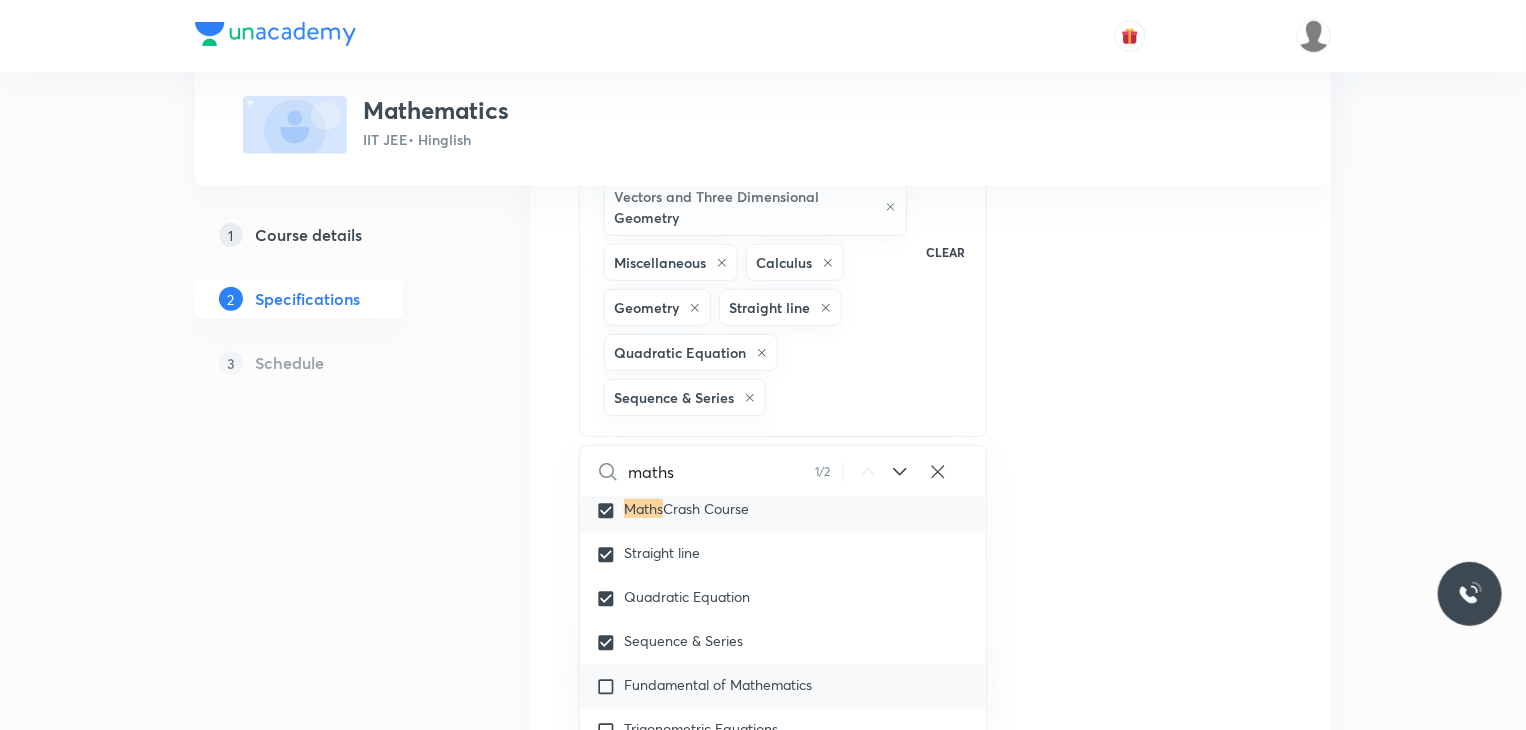 click on "Fundamental of Mathematics" at bounding box center (718, 684) 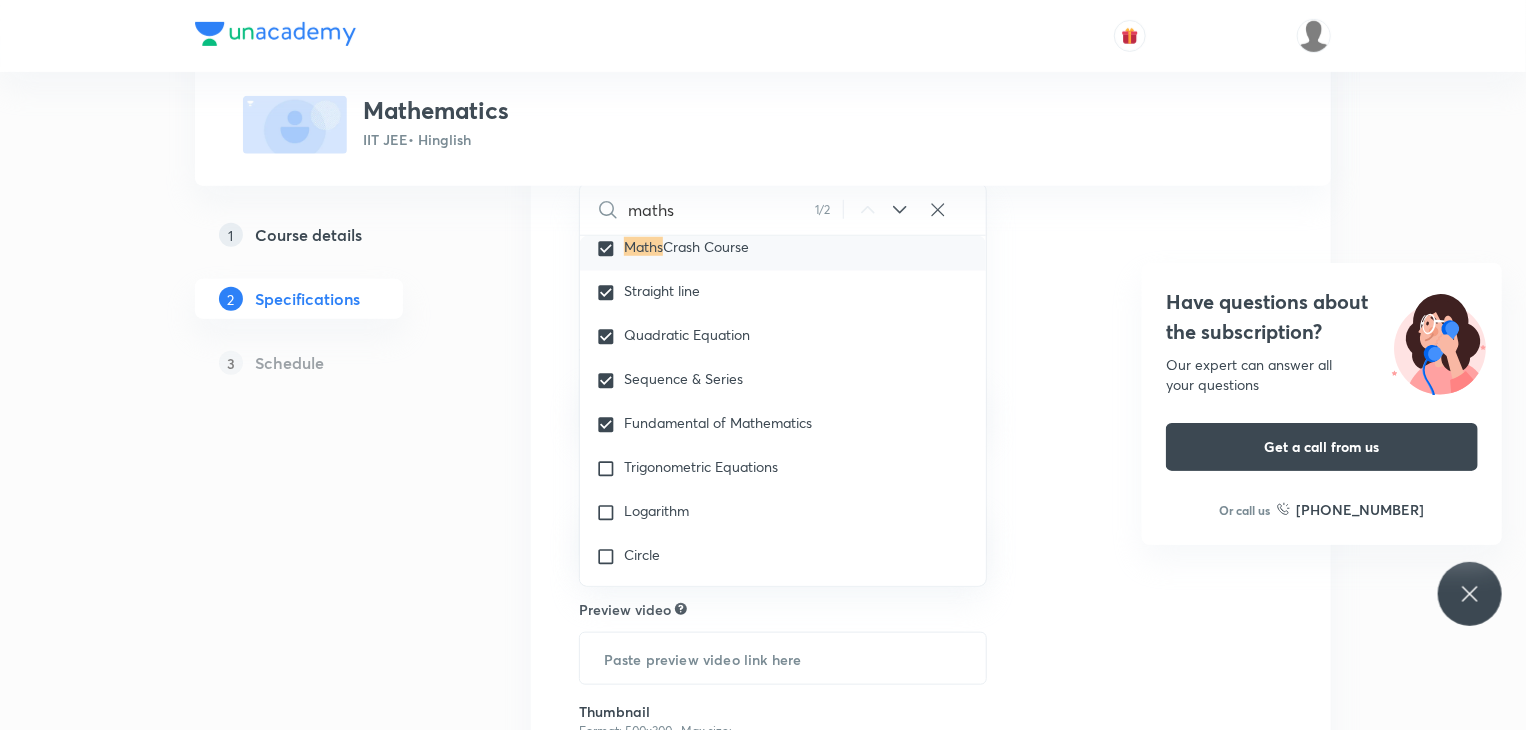scroll, scrollTop: 644, scrollLeft: 0, axis: vertical 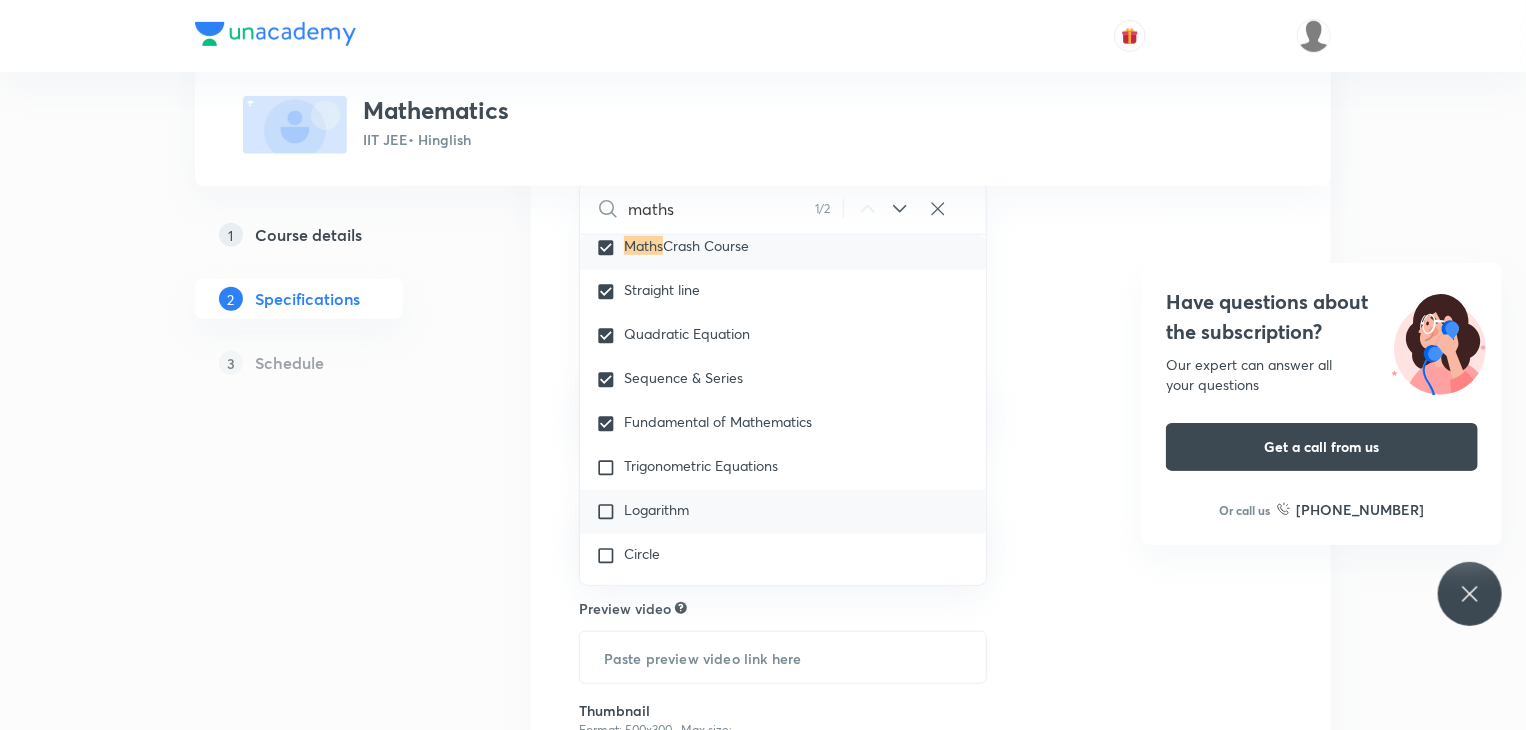 click on "Logarithm" at bounding box center (783, 512) 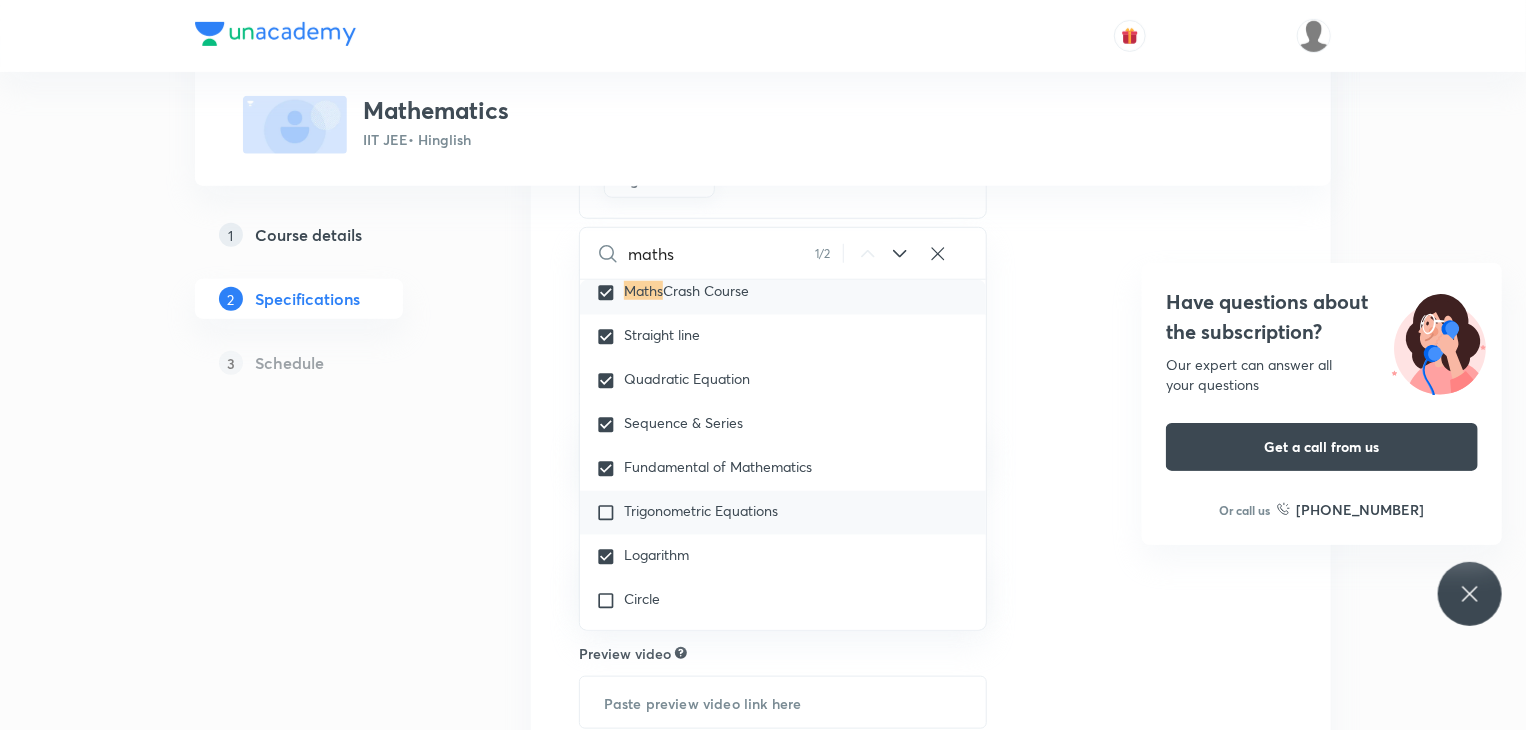 click on "Trigonometric Equations" at bounding box center [701, 510] 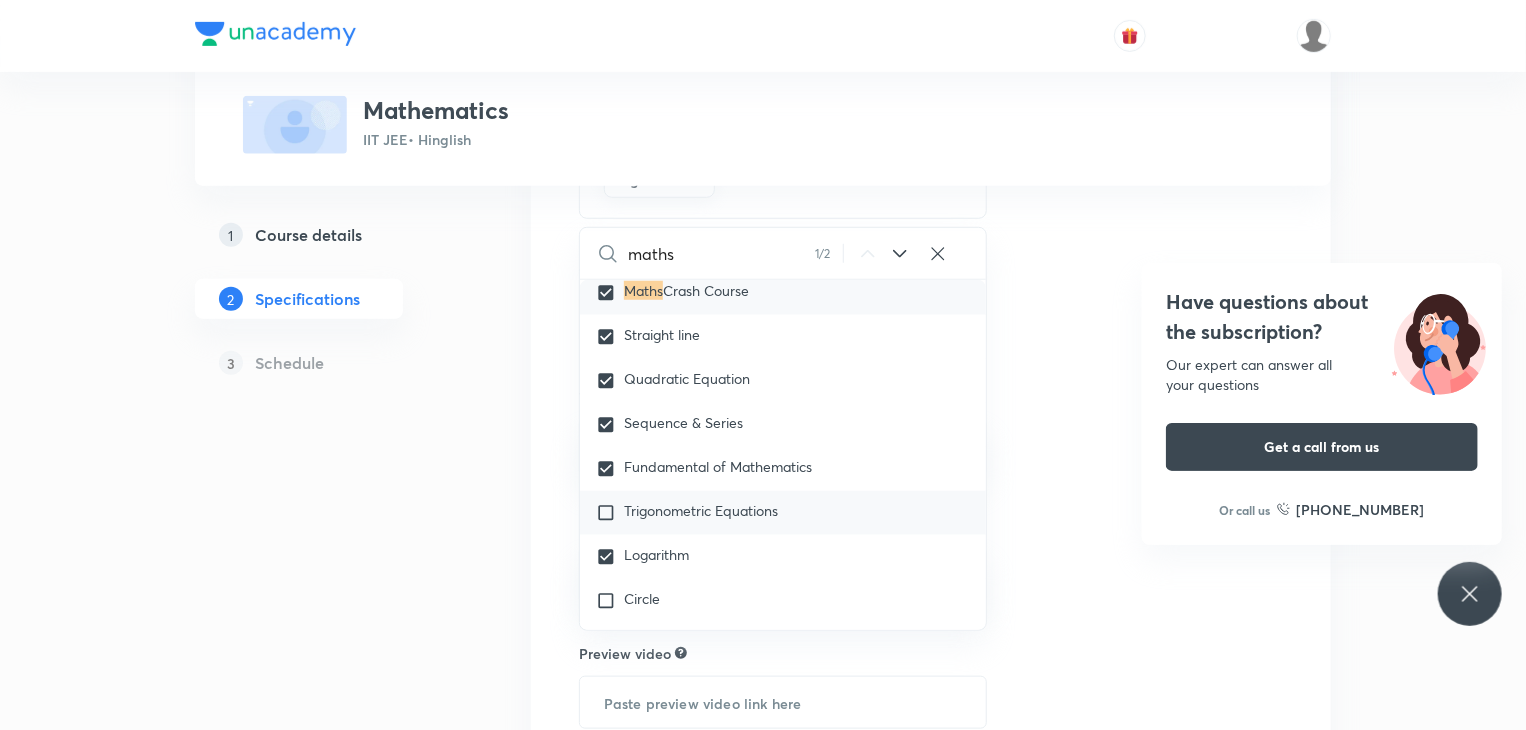 checkbox on "true" 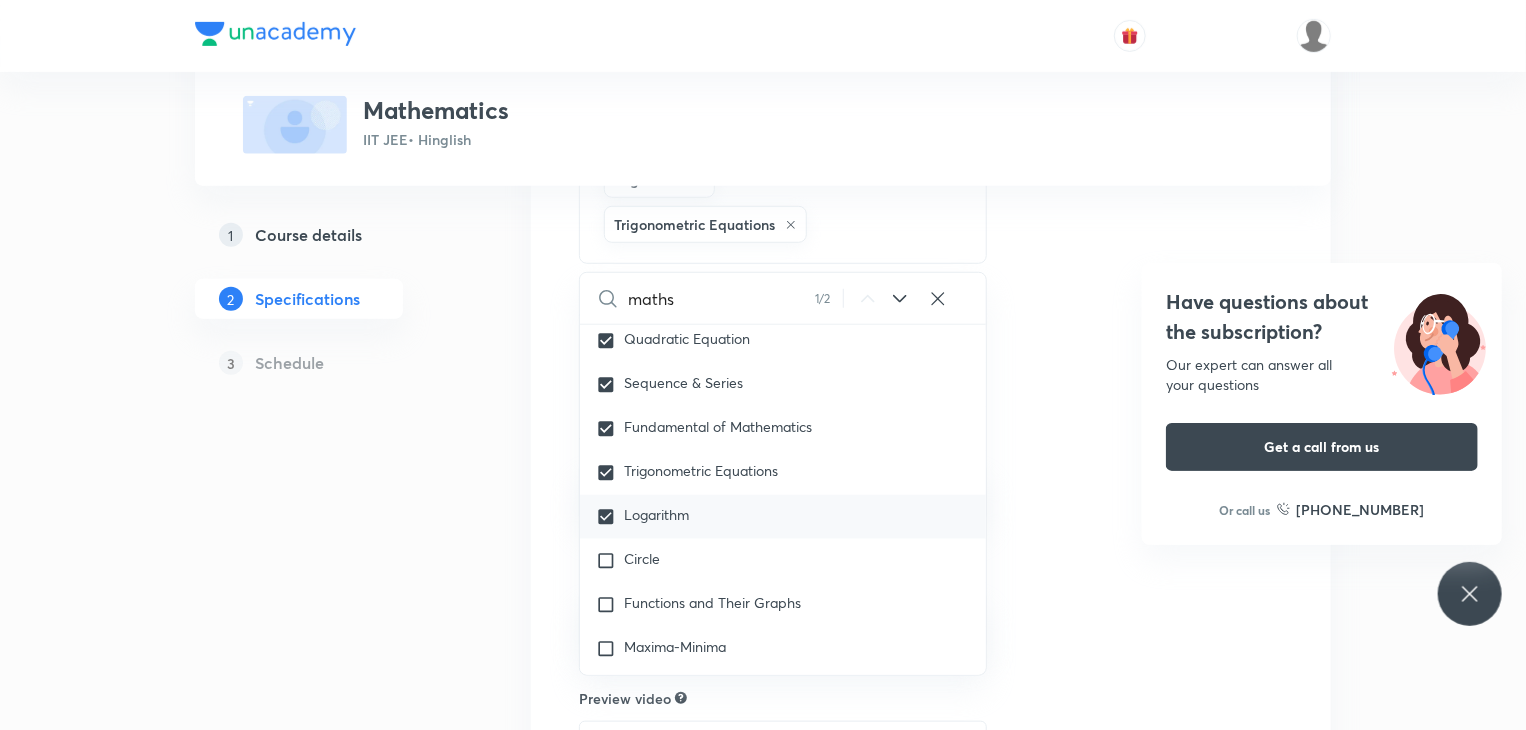 scroll, scrollTop: 2792, scrollLeft: 0, axis: vertical 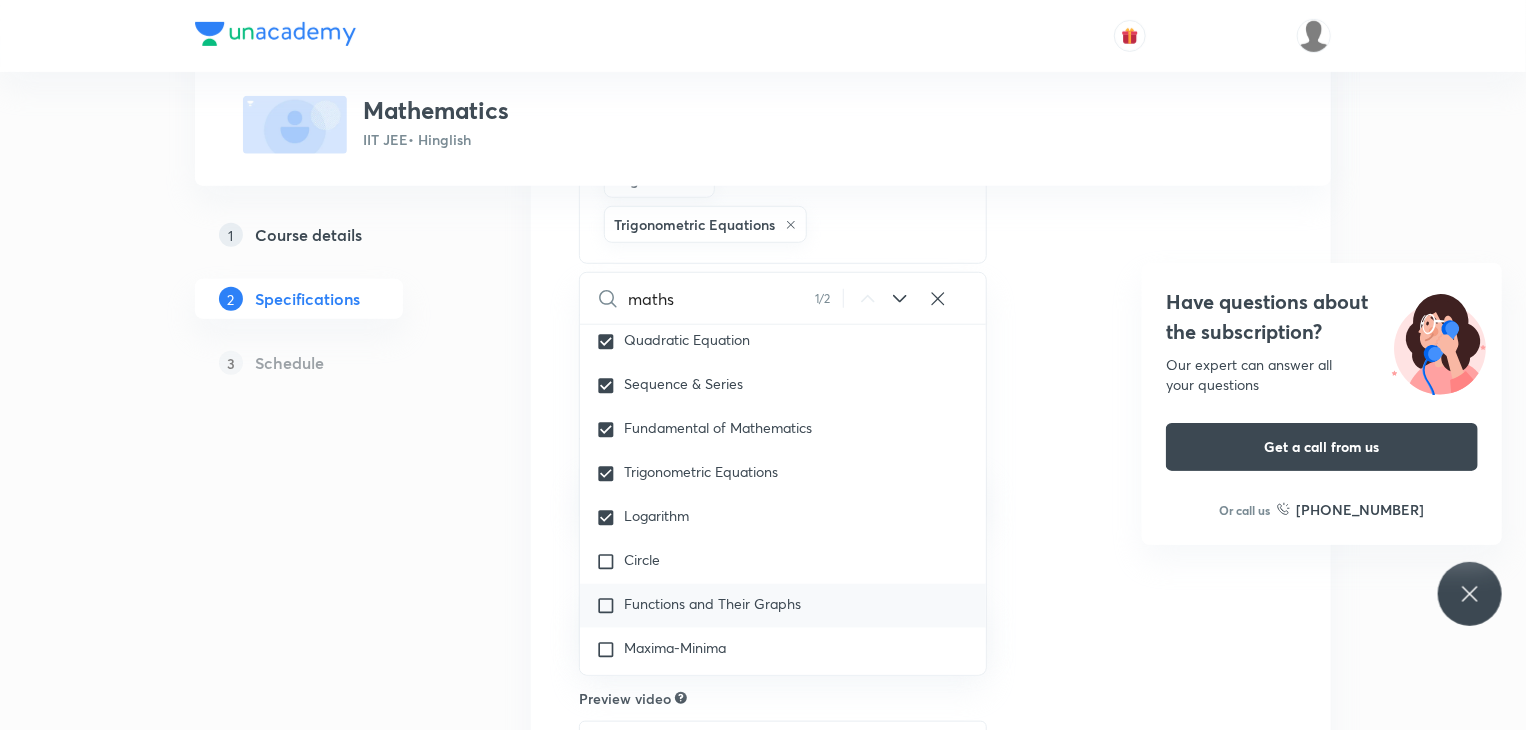 click on "Functions and Their Graphs" at bounding box center (712, 603) 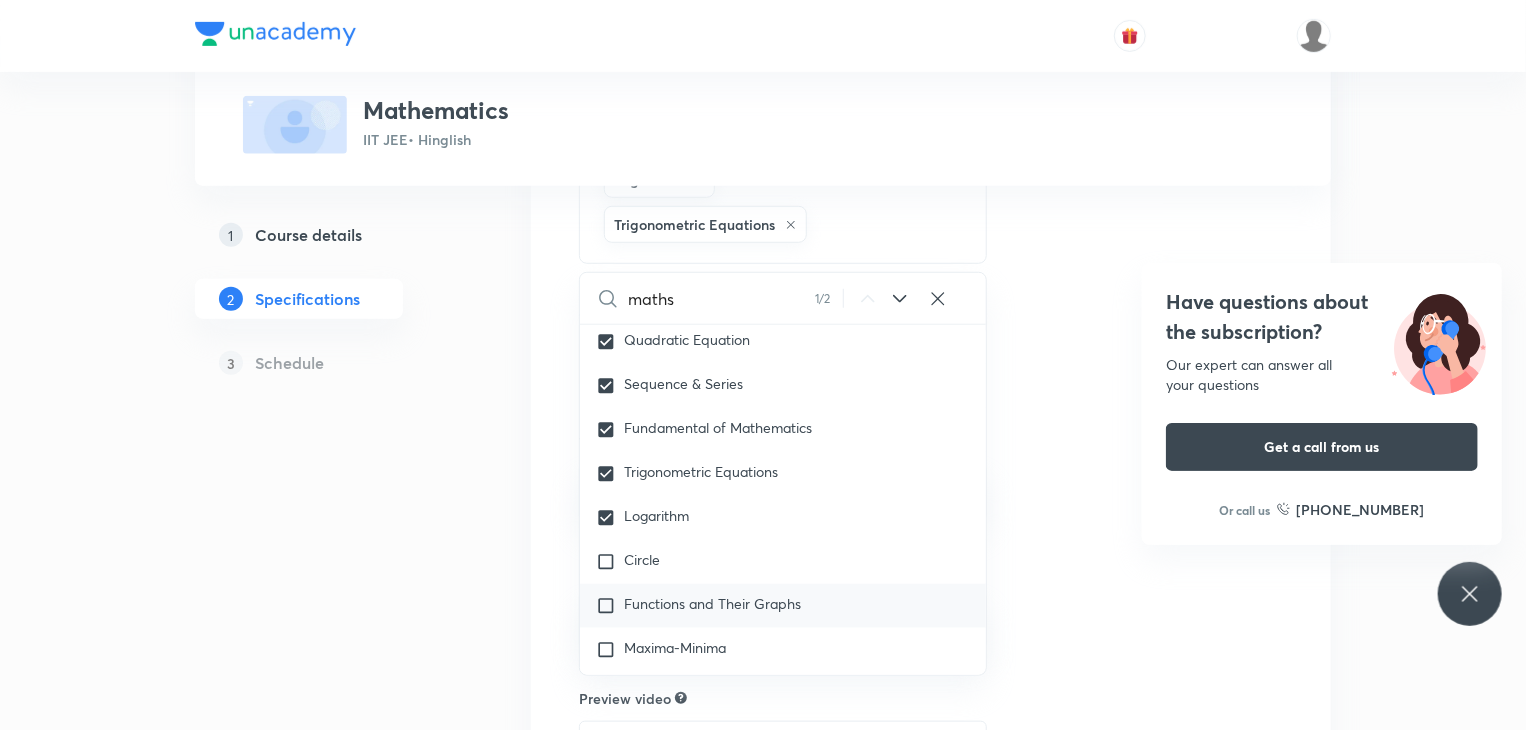 checkbox on "true" 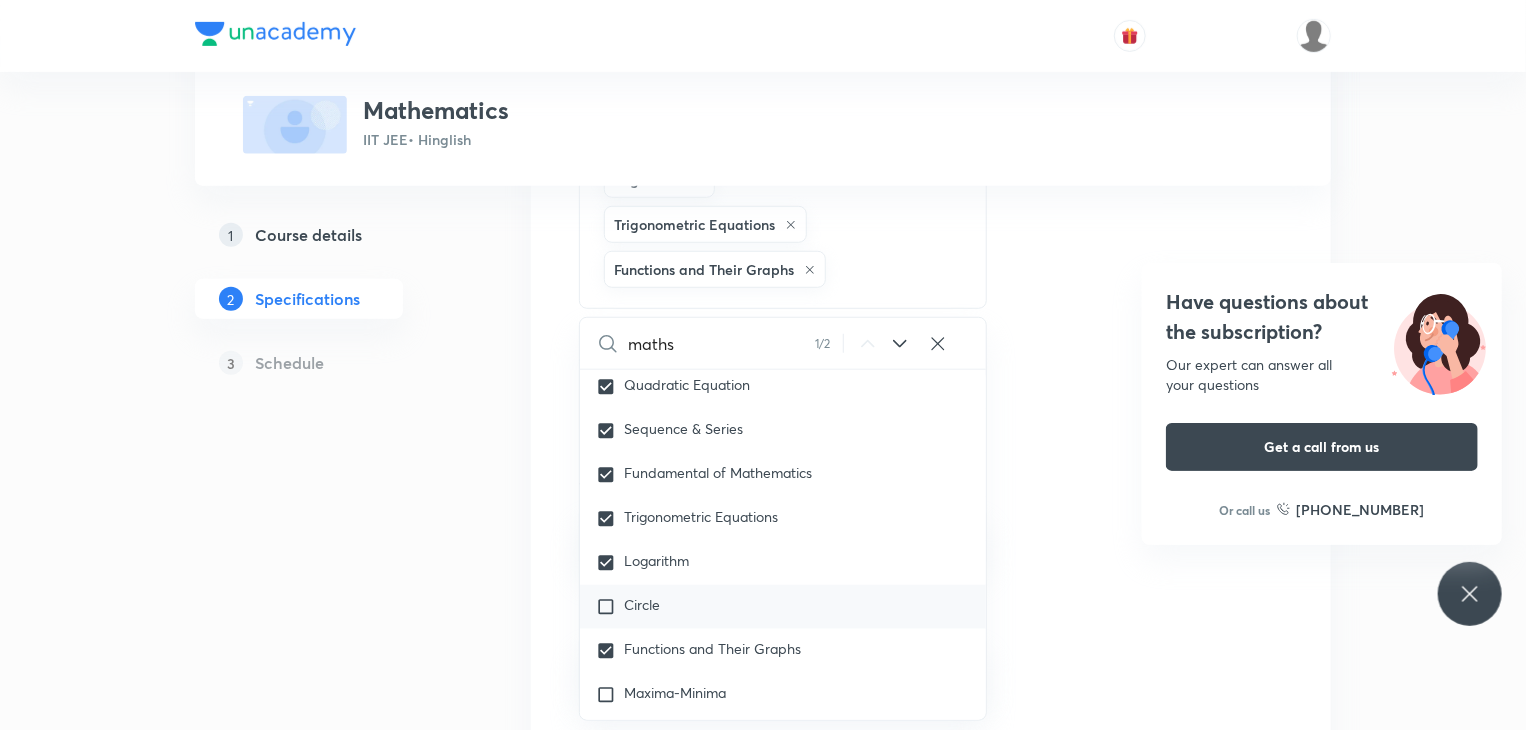 click on "Circle" at bounding box center (642, 604) 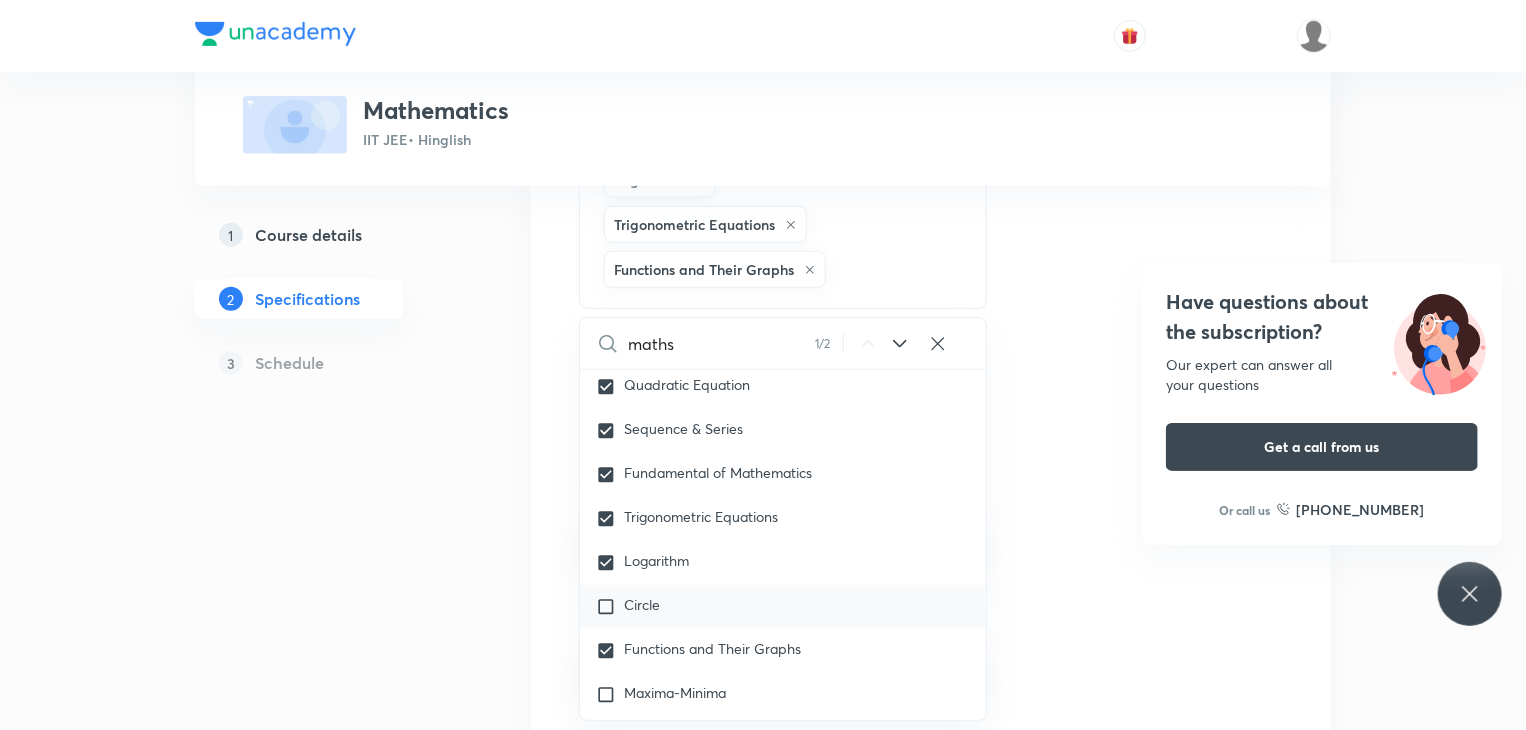checkbox on "true" 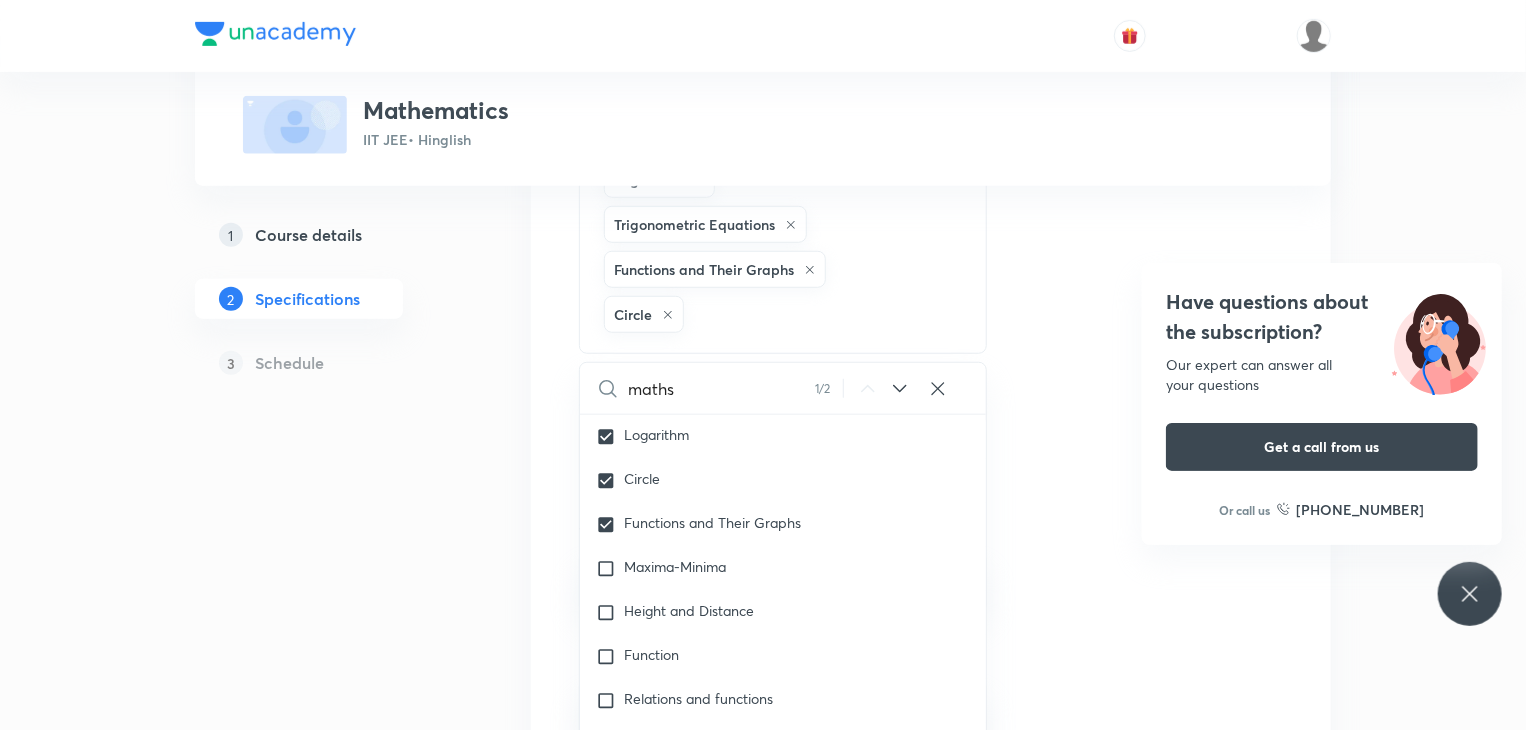 scroll, scrollTop: 2964, scrollLeft: 0, axis: vertical 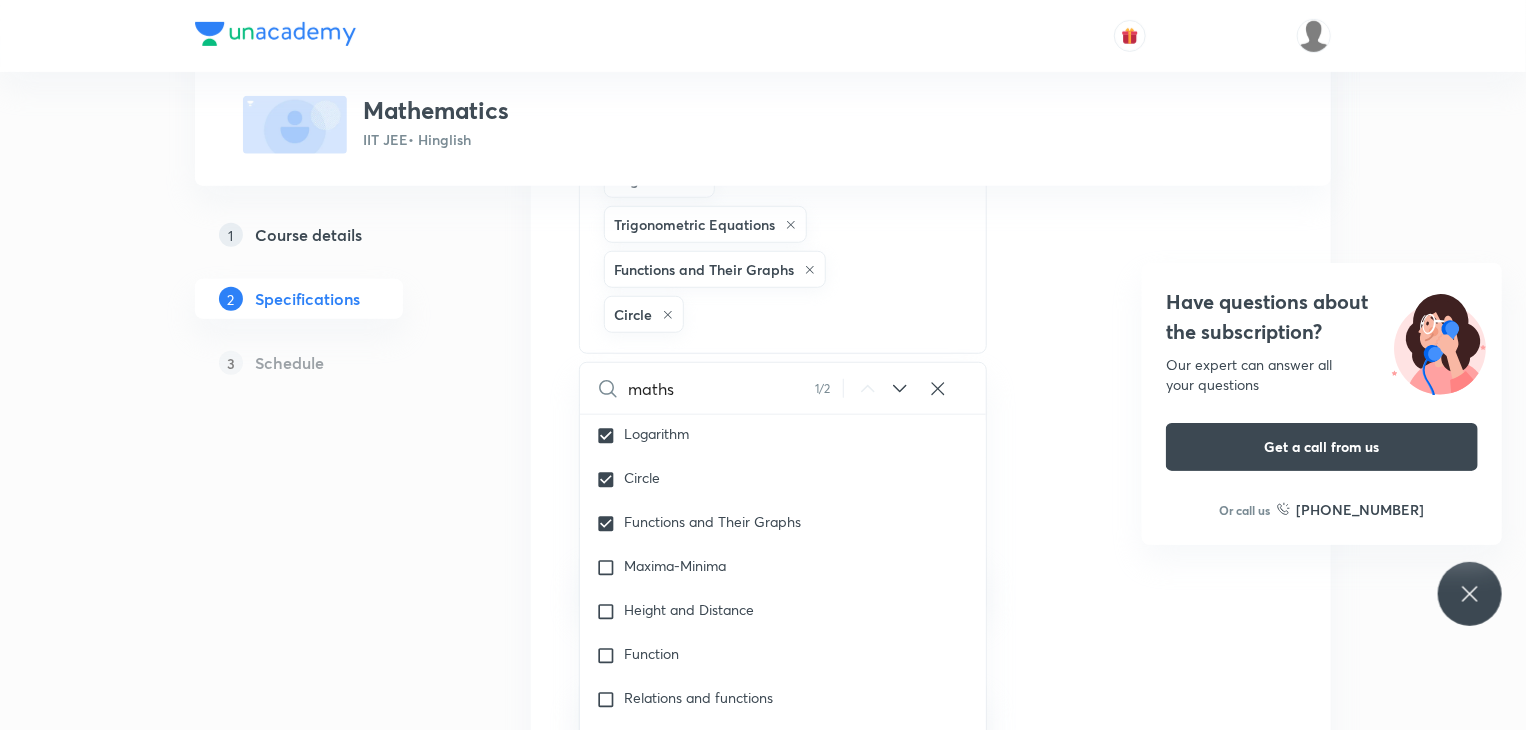 click on "Topics Maths Crash Course Fundamental of Mathematics Vectors and Three Dimensional Geometry Miscellaneous Calculus Geometry Straight line Quadratic Equation Sequence & Series Fundamental of Mathematics Logarithm Trigonometric Equations Functions and Their Graphs Circle CLEAR maths 1 / 2 ​ Physics Previous Year & Mock Questions Basics & Laboratory Mechanics Solid & Fluid Mechanics Waves Geometrical & Wave Optics Electricity & Magnetism Thermal Physics Modern Physics Physics Crash Course Basic Mathematics and Vector Newton's Law of Motion and Friction Kinematics-2D Kinematics-1D and Calculus Current Electricity Capacitance Electrostatics Magnetic Effect of Current and Magnetism Center of Mass and Collision Error Rotational Motion Circular Motion Work, Power & Energy Wave Optics and Electromagnetic Waves Electromagnetic Induction and Alternating Current Unit and Dimension Principle of Communication Newton's Law of Motion 1D Motion Modern Physics - 1 Modern Physics - 2 Geometrical Optics Basic Math Sound Wave" at bounding box center (931, 390) 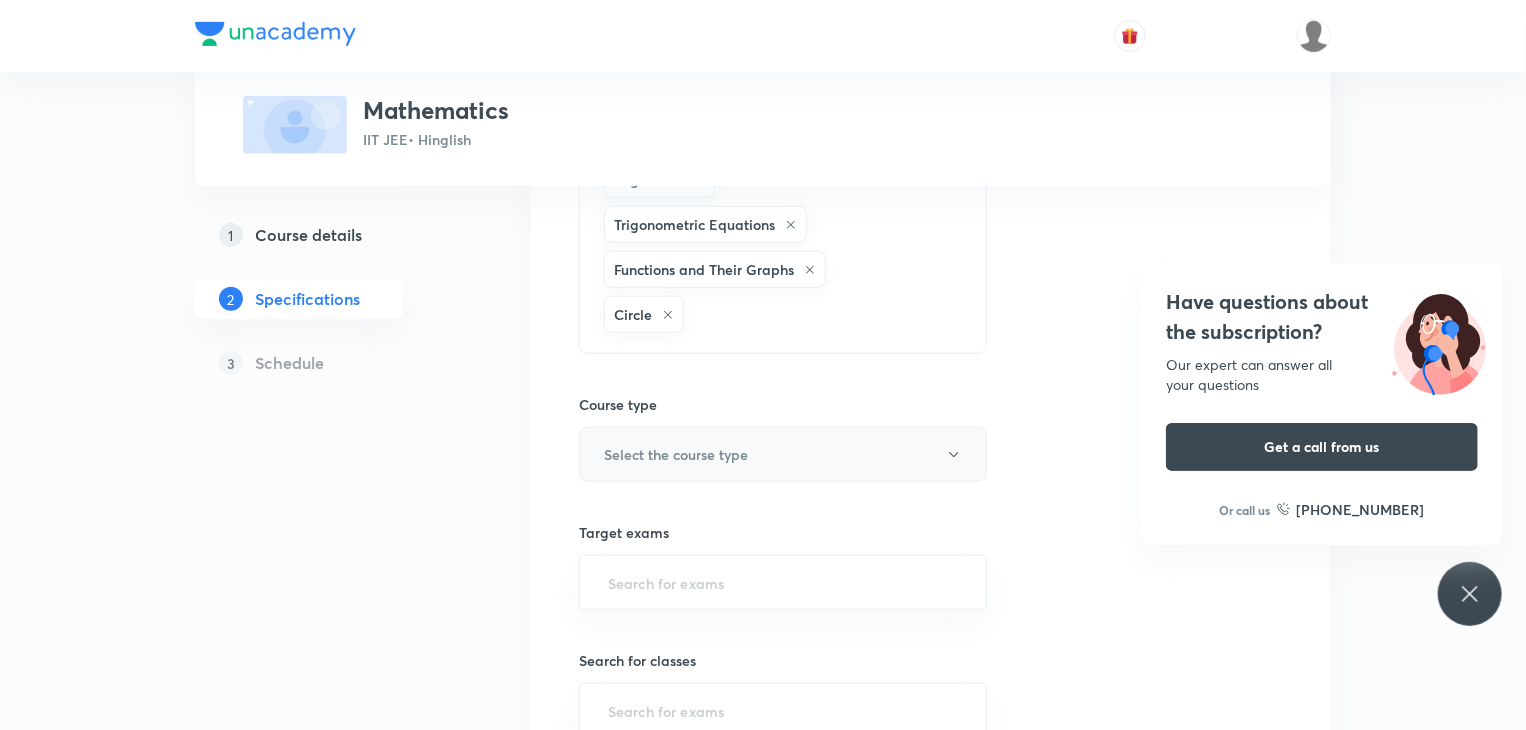 click on "Select the course type" at bounding box center [676, 454] 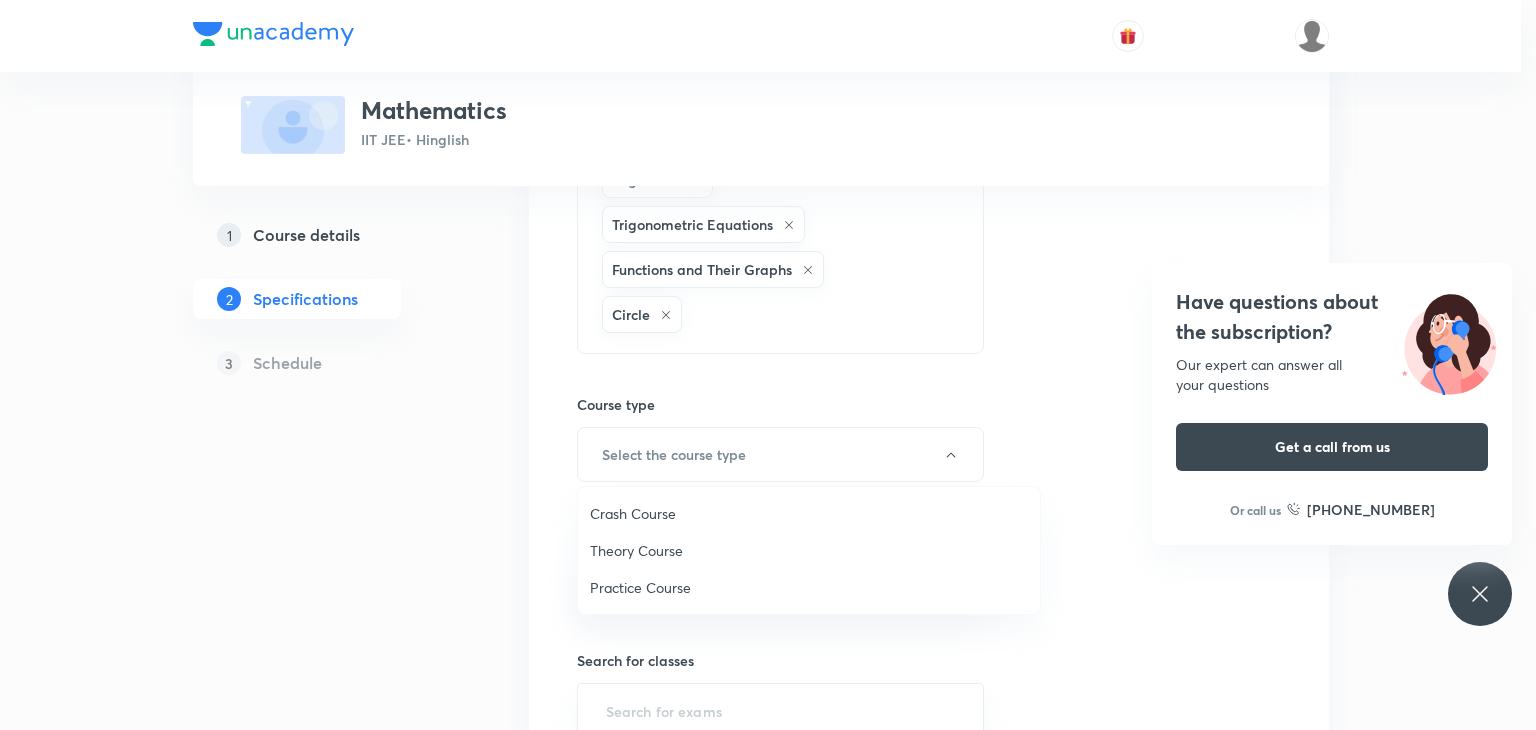 click on "Theory Course" at bounding box center (809, 550) 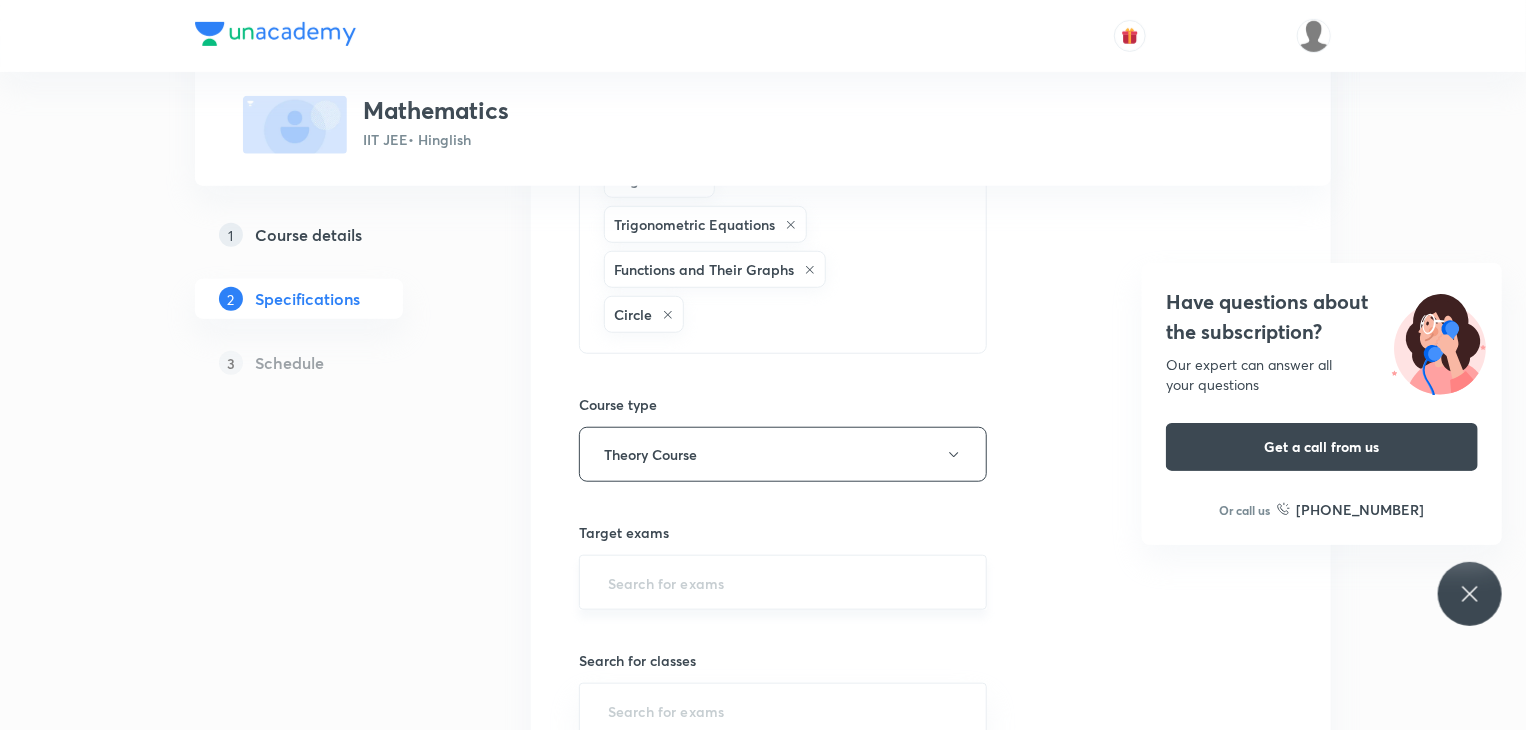 click at bounding box center (783, 582) 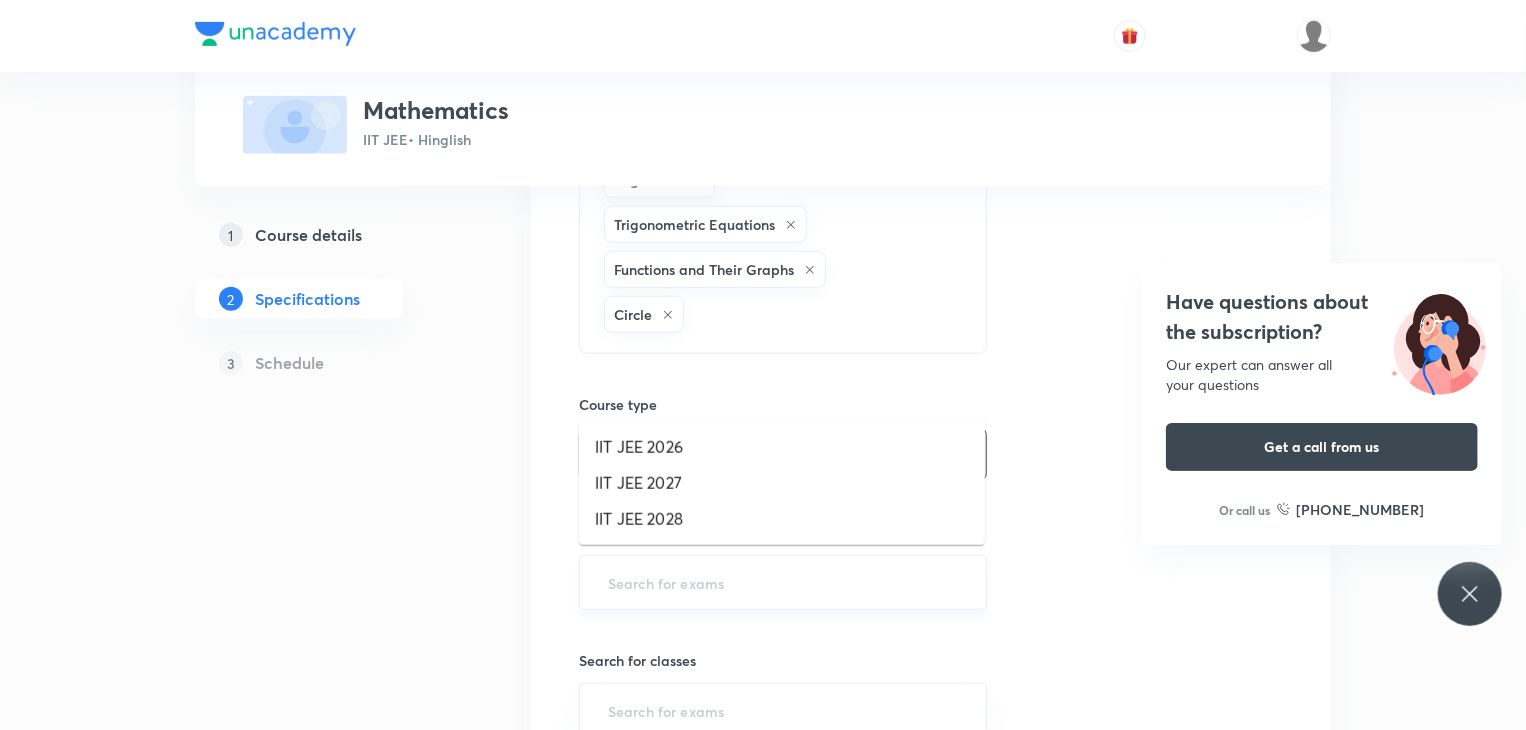 scroll, scrollTop: 655, scrollLeft: 0, axis: vertical 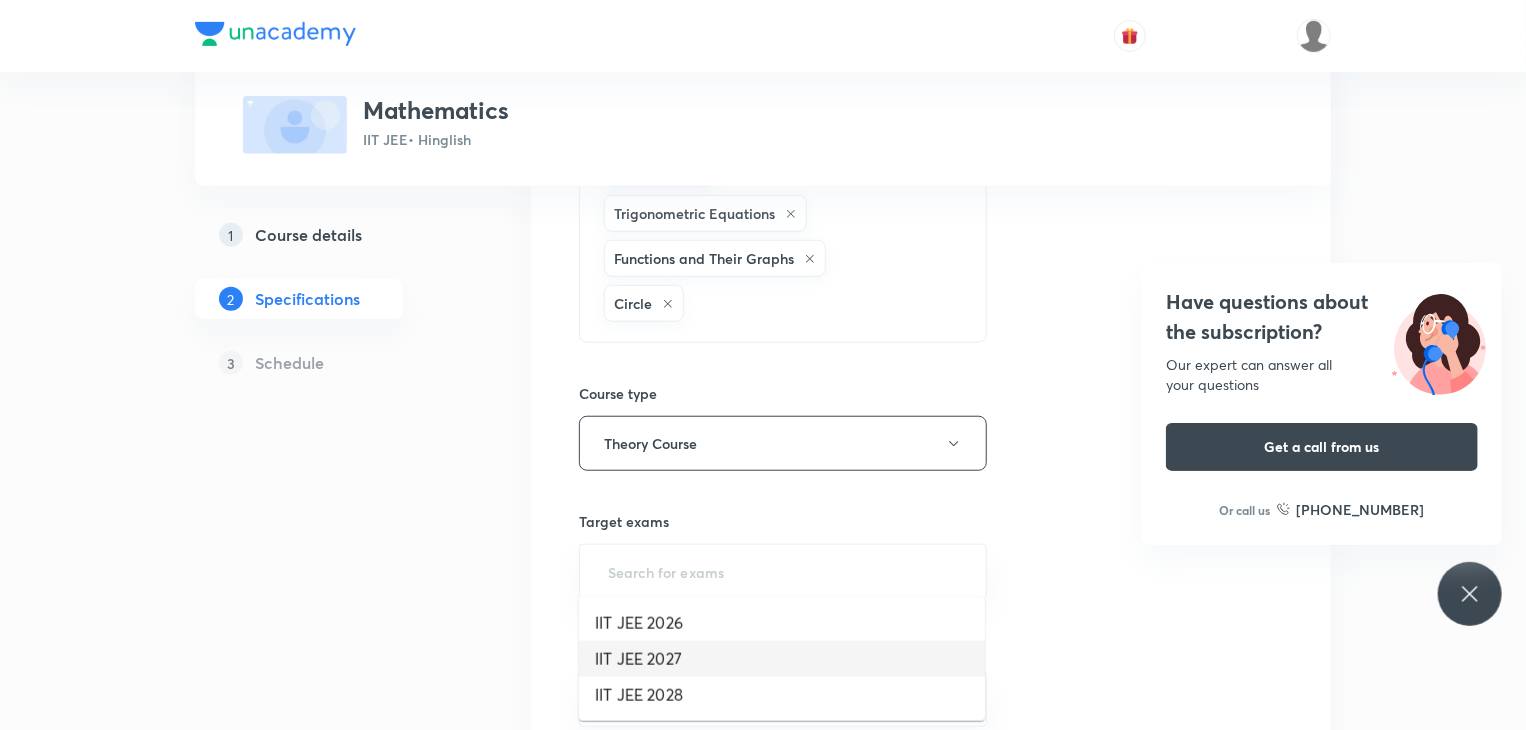 click on "IIT JEE 2027" at bounding box center (782, 659) 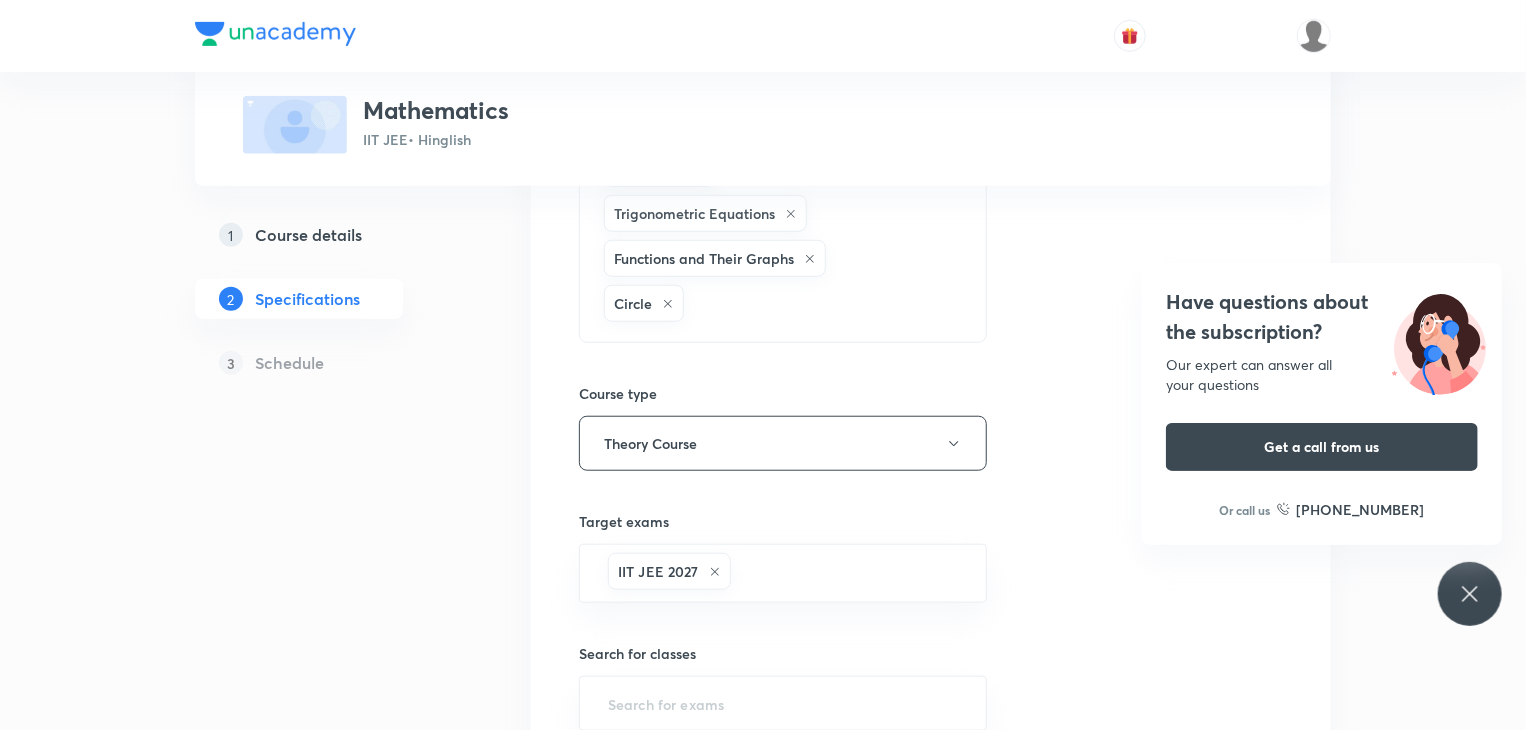 click on "Plus Courses Mathematics IIT JEE  • Hinglish 1 Course details 2 Specifications 3 Schedule Topics Maths Crash Course Fundamental of Mathematics Vectors and Three Dimensional Geometry Miscellaneous Calculus Geometry Straight line Quadratic Equation Sequence & Series Fundamental of Mathematics Logarithm Trigonometric Equations Functions and Their Graphs Circle CLEAR Course type Theory Course Target exams IIT JEE 2027 ​ Search for classes ​ Preview video ​ Thumbnail Format: 500x300 · Max size: 1MB Upload custom thumbnail Save & continue" at bounding box center (763, 282) 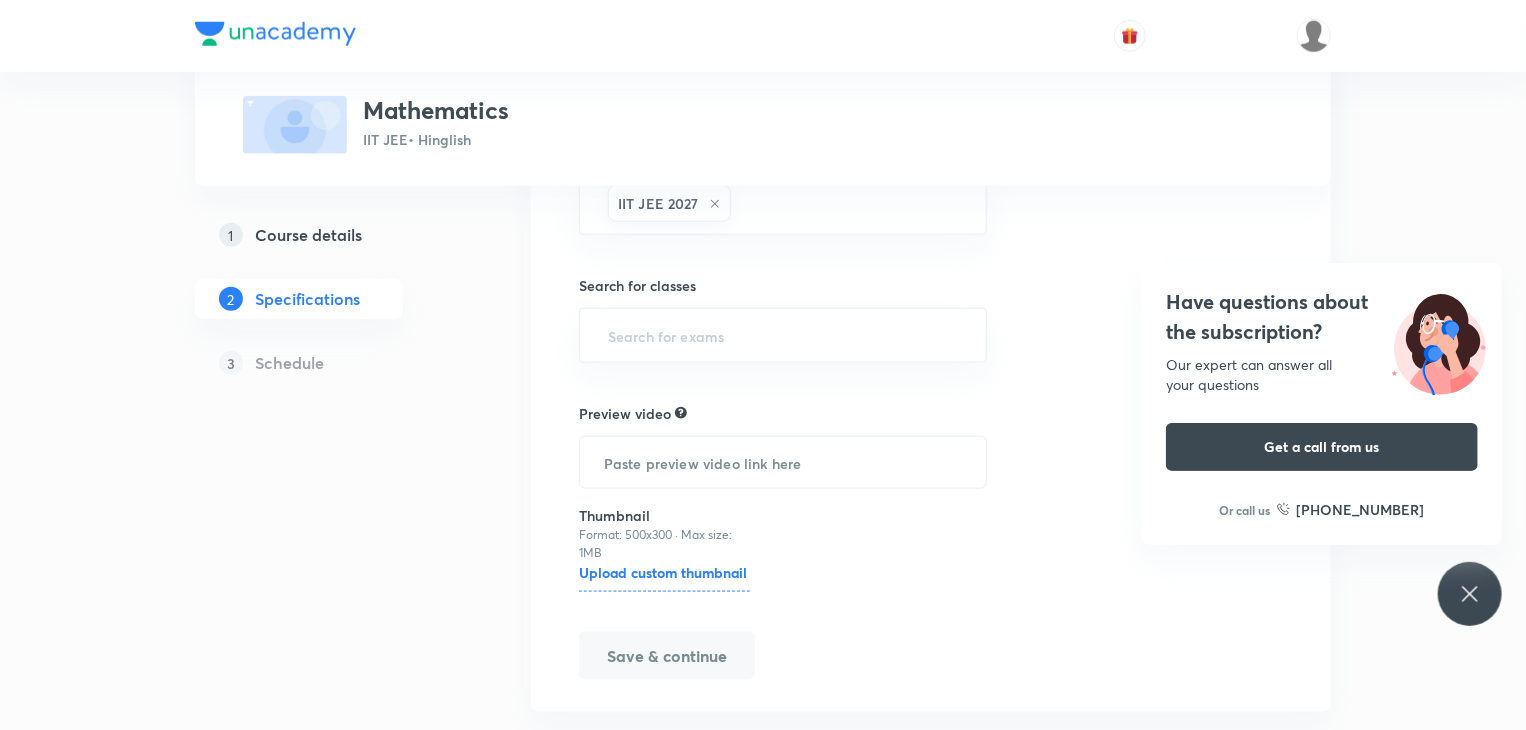 scroll, scrollTop: 1062, scrollLeft: 0, axis: vertical 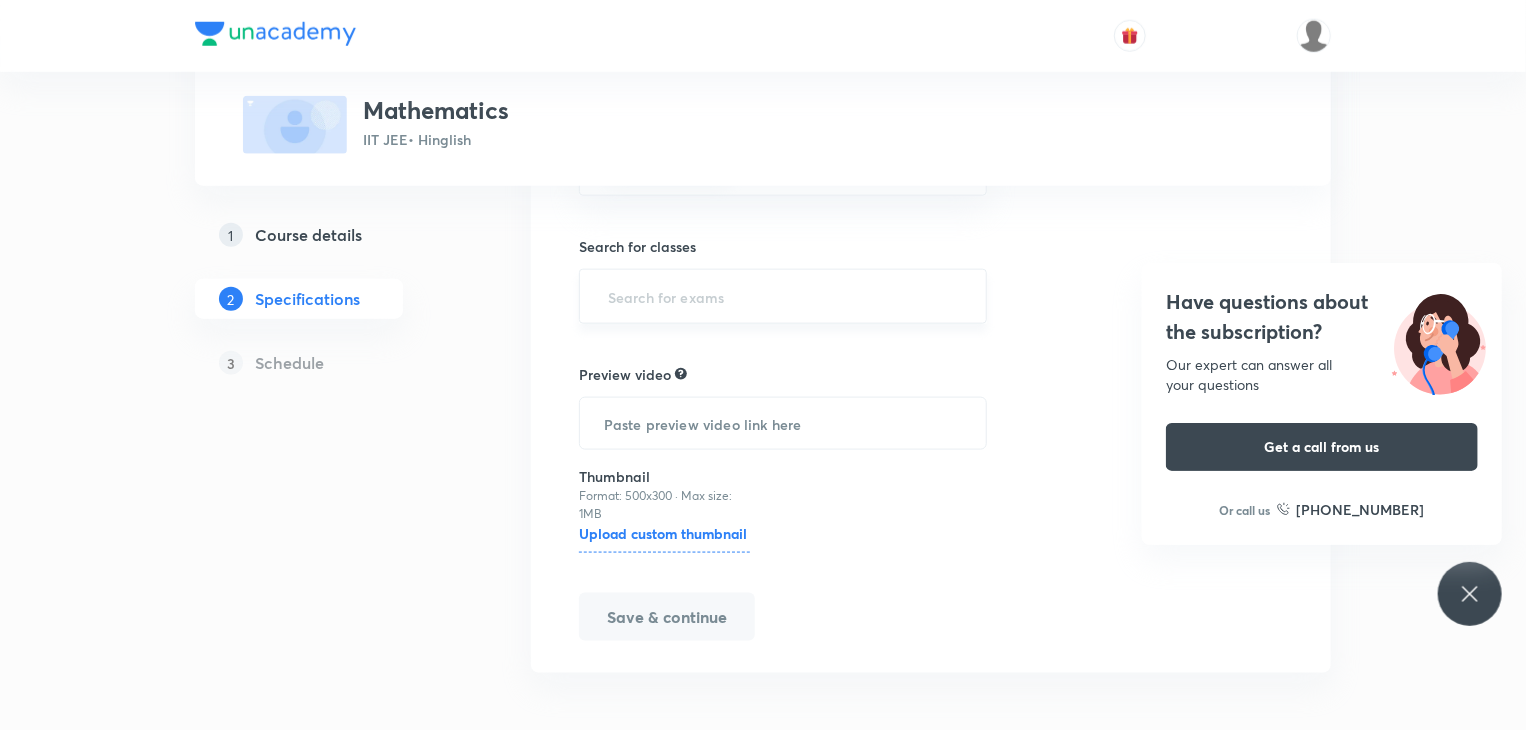 click at bounding box center [783, 296] 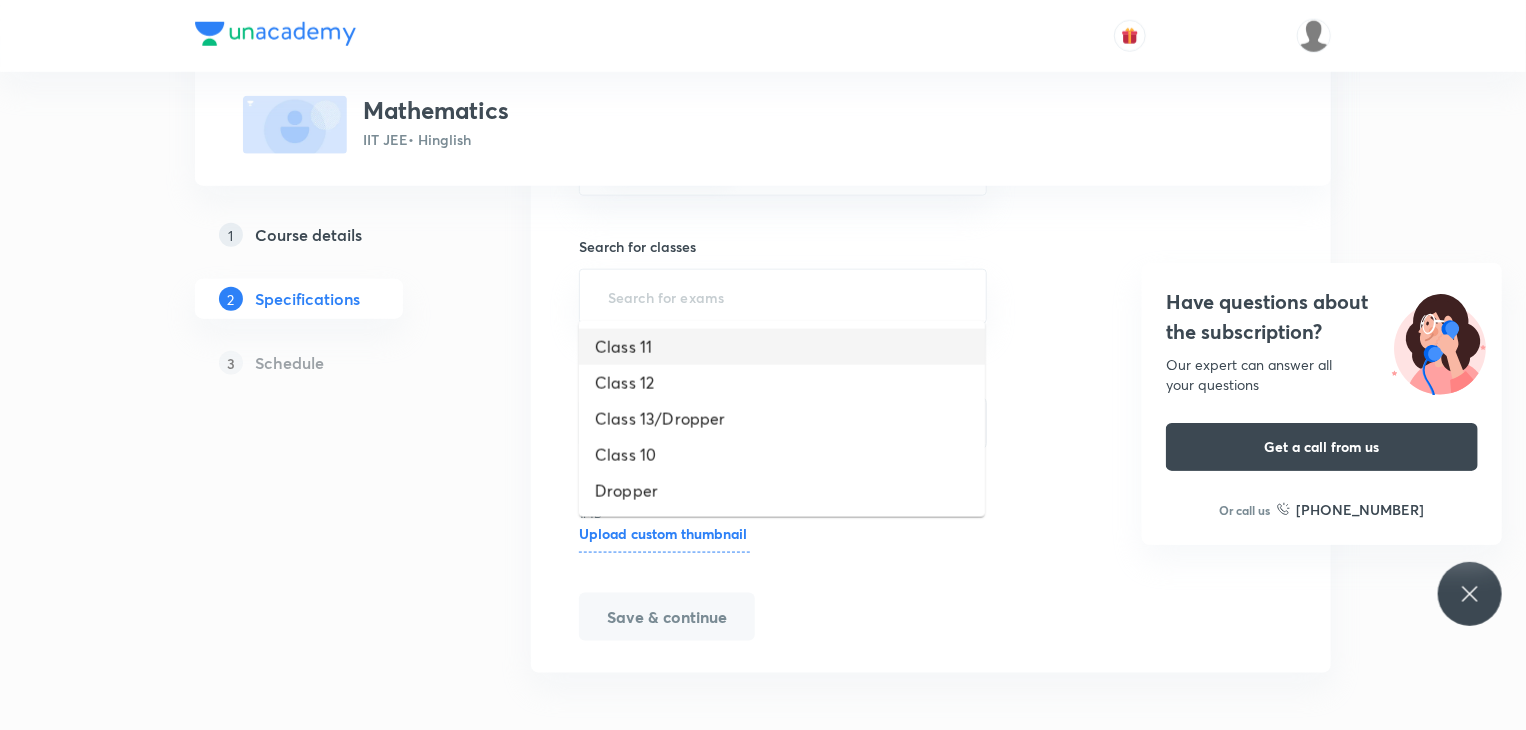click on "Class 11" at bounding box center (782, 347) 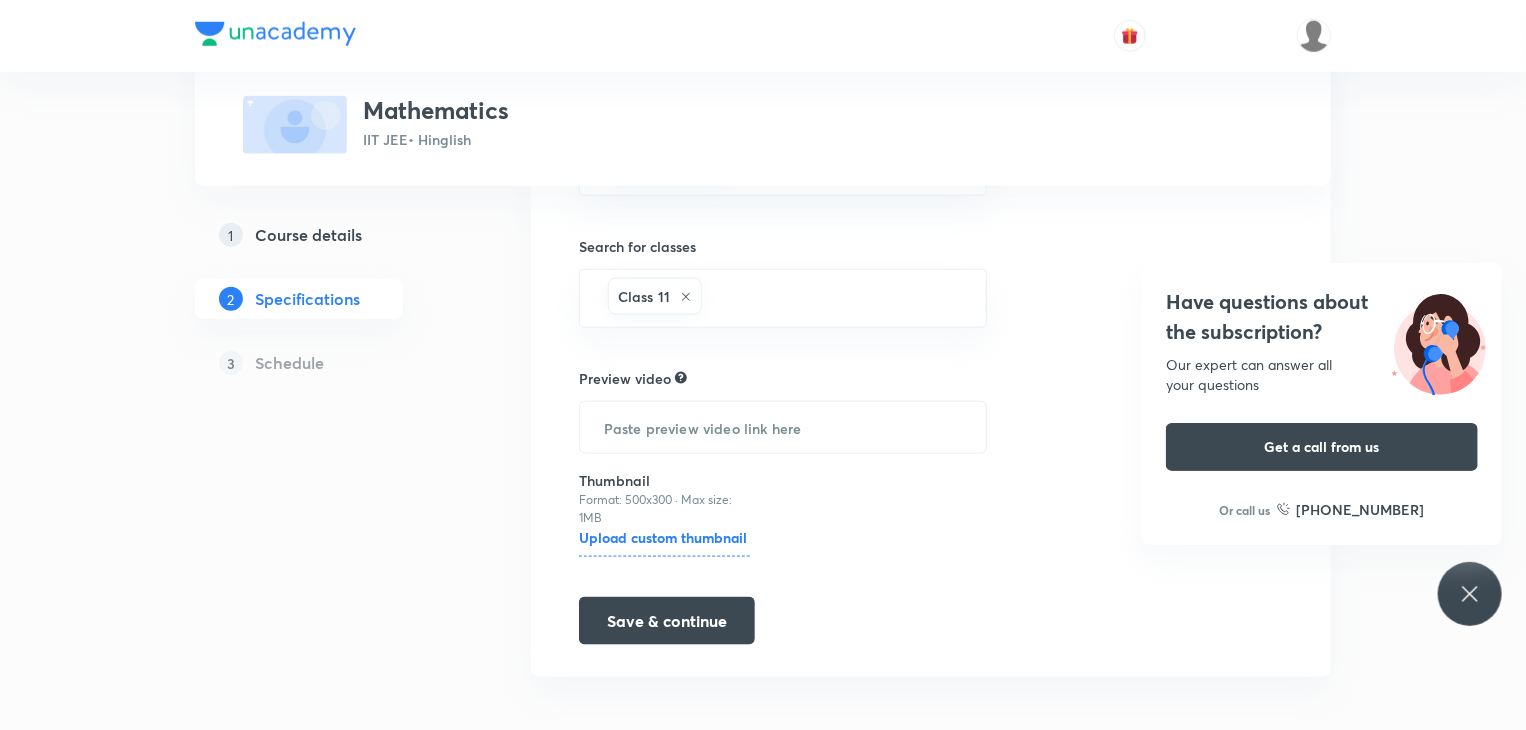 scroll, scrollTop: 1065, scrollLeft: 0, axis: vertical 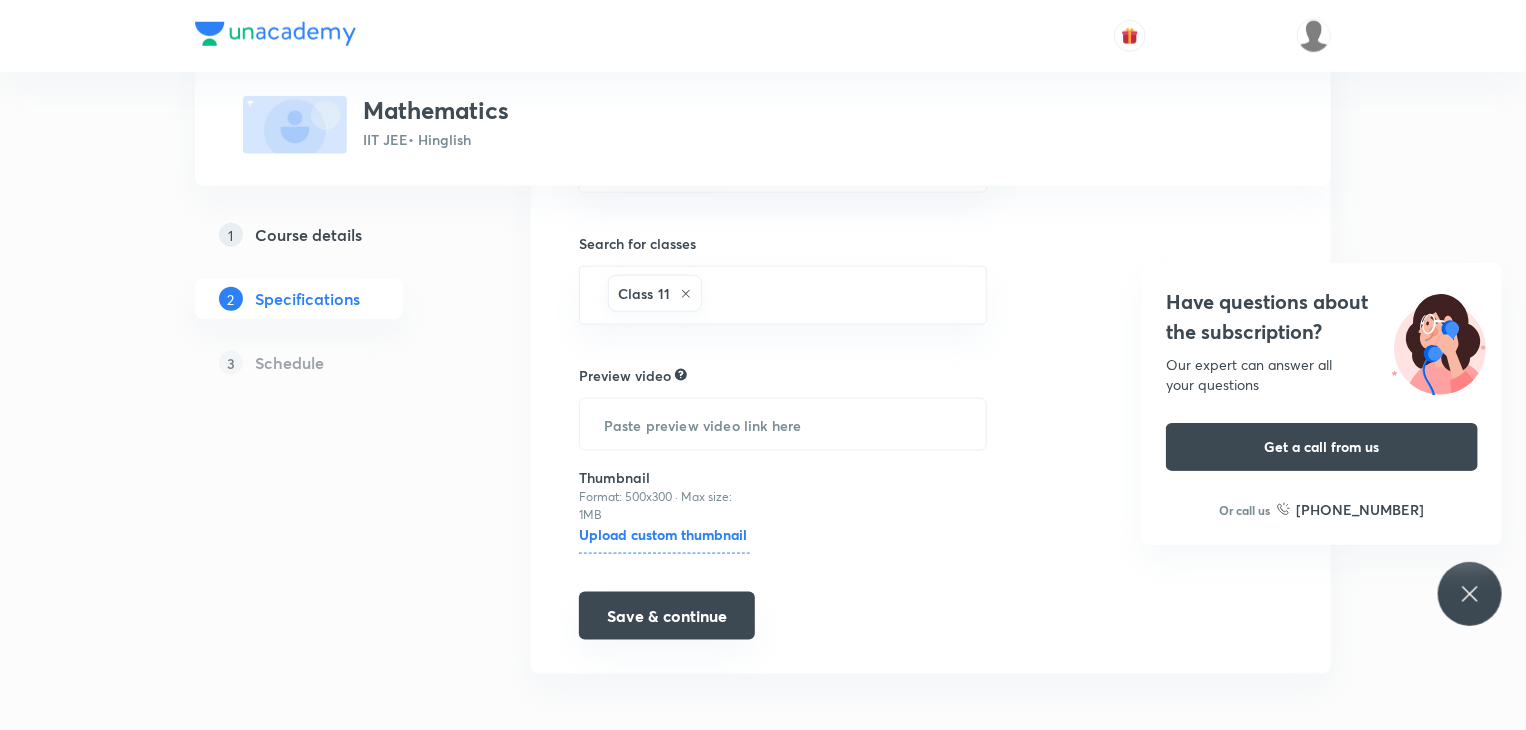 click on "Save & continue" at bounding box center [667, 616] 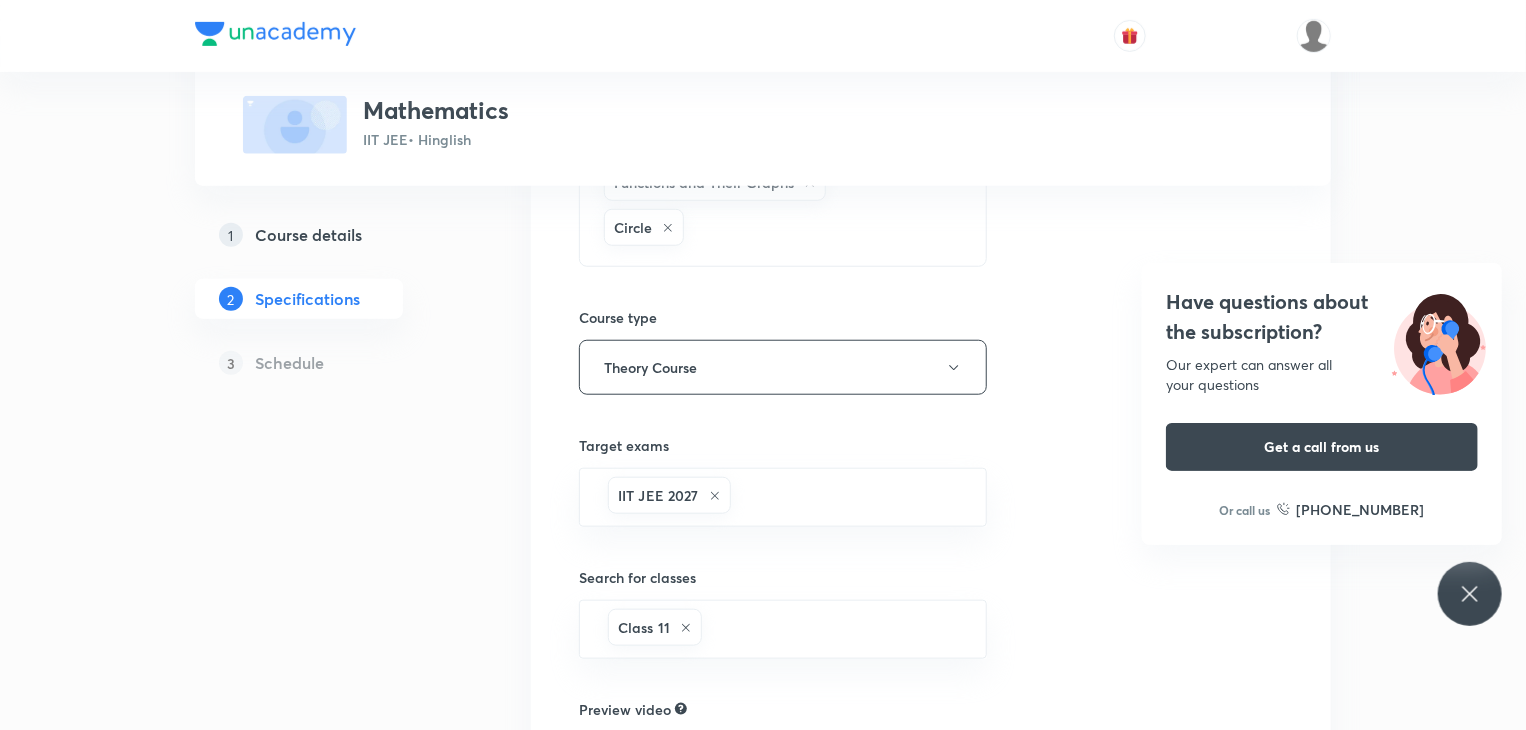 scroll, scrollTop: 1065, scrollLeft: 0, axis: vertical 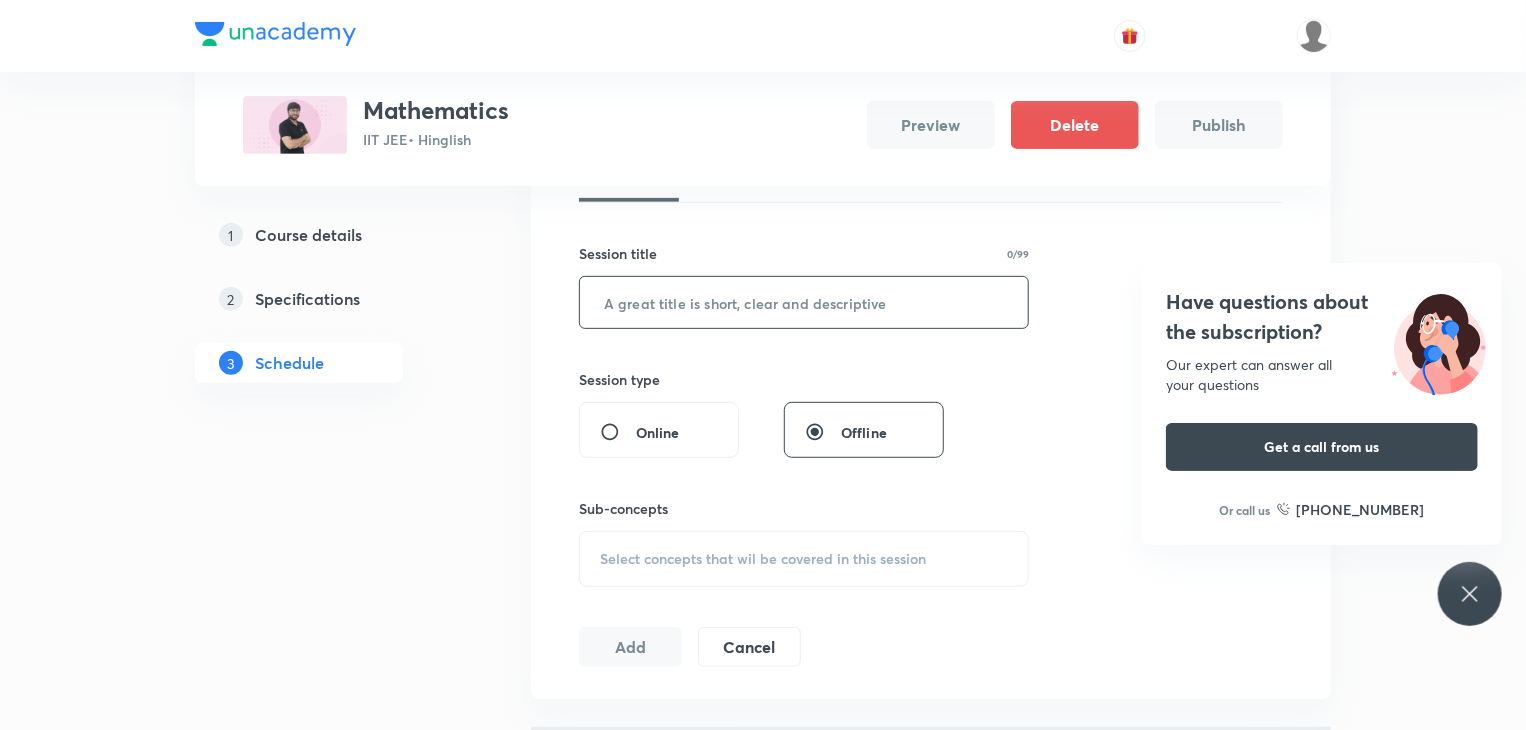 click at bounding box center (804, 302) 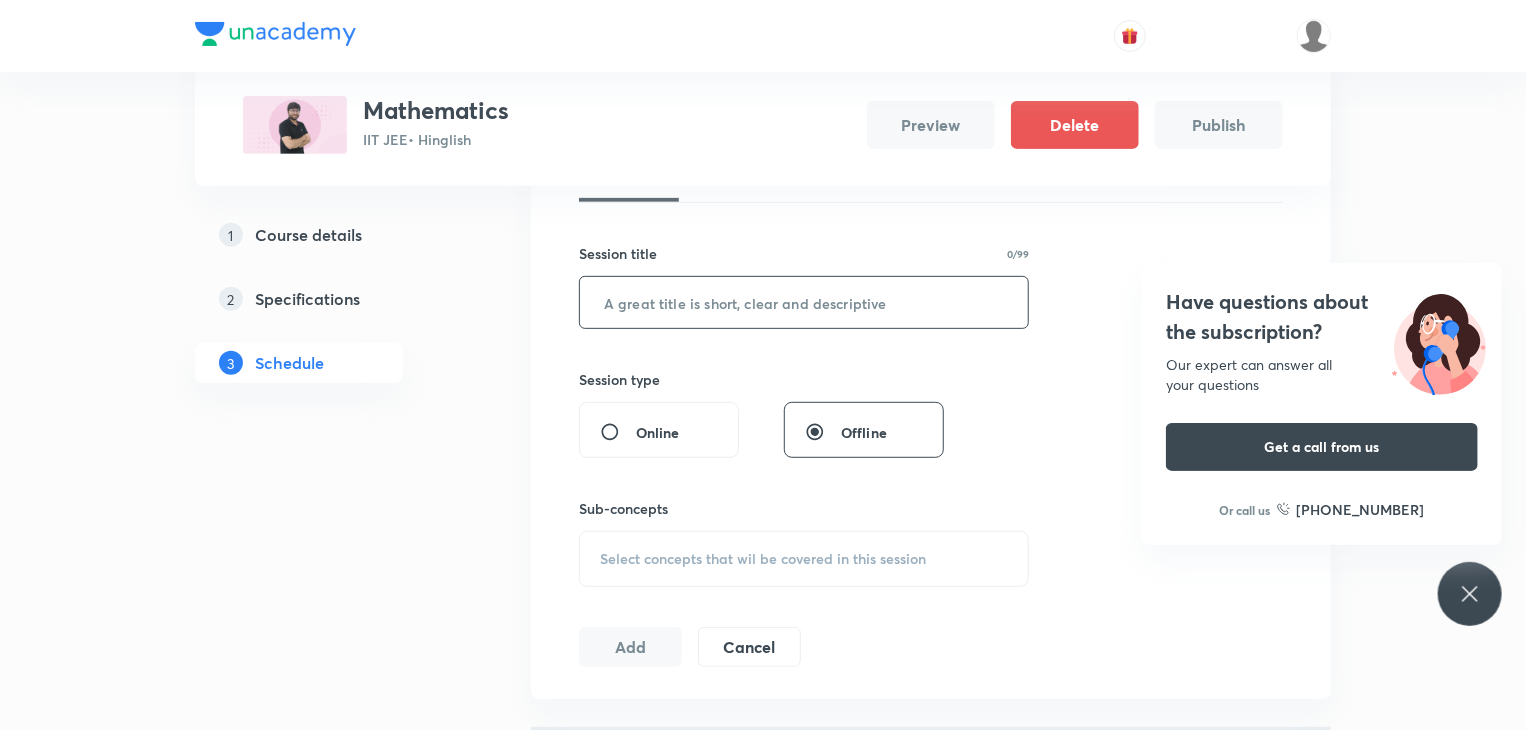 click at bounding box center [804, 302] 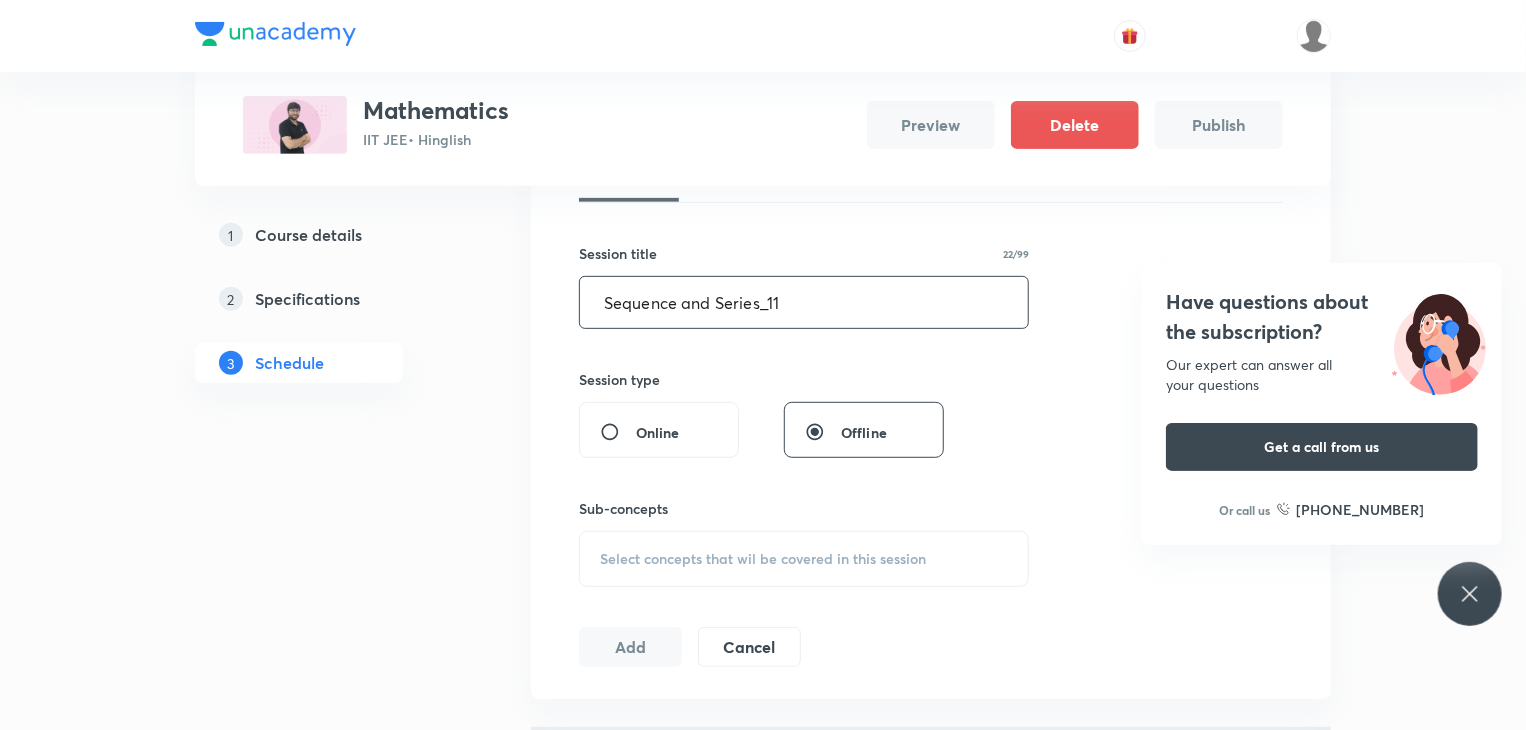 click on "Sequence and Series_11" at bounding box center (804, 302) 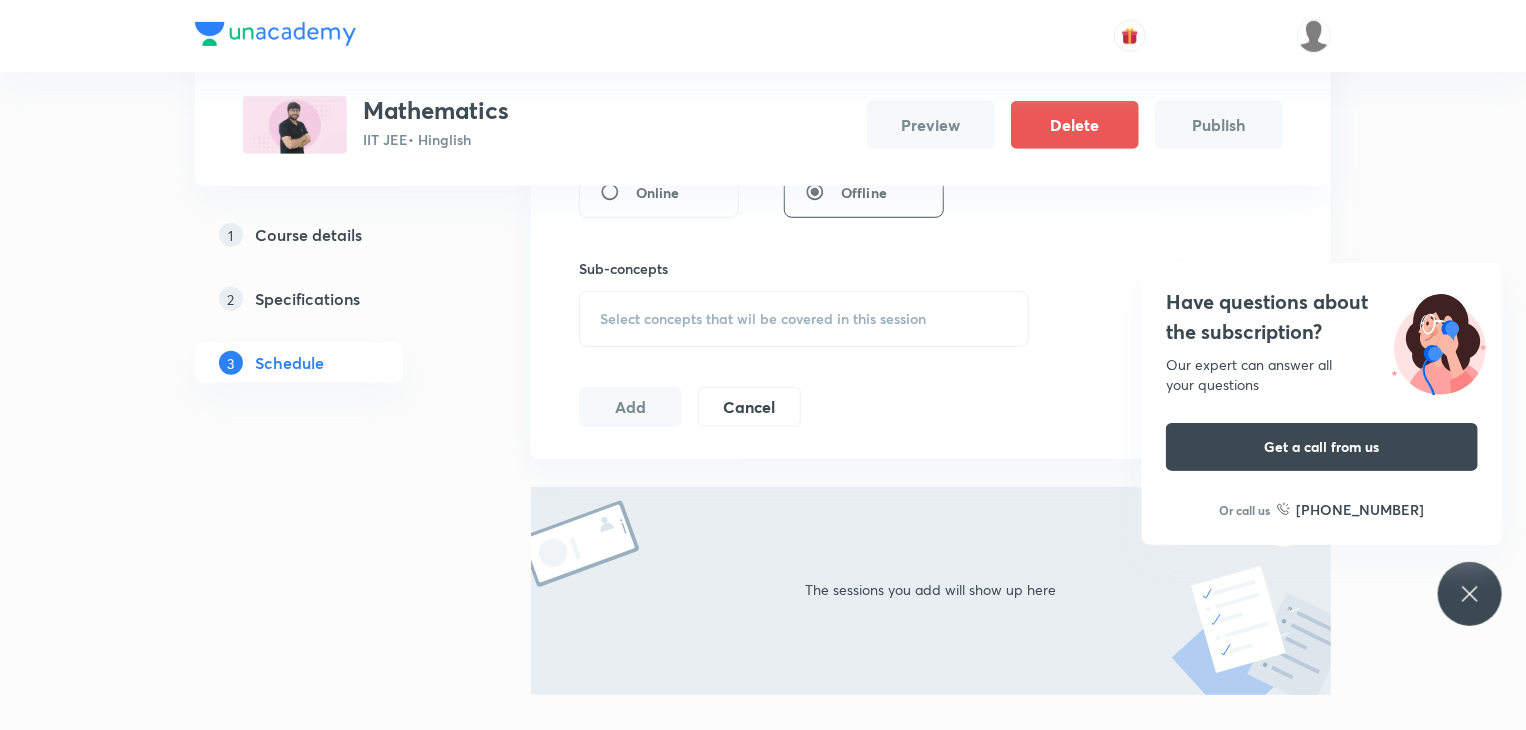 scroll, scrollTop: 564, scrollLeft: 0, axis: vertical 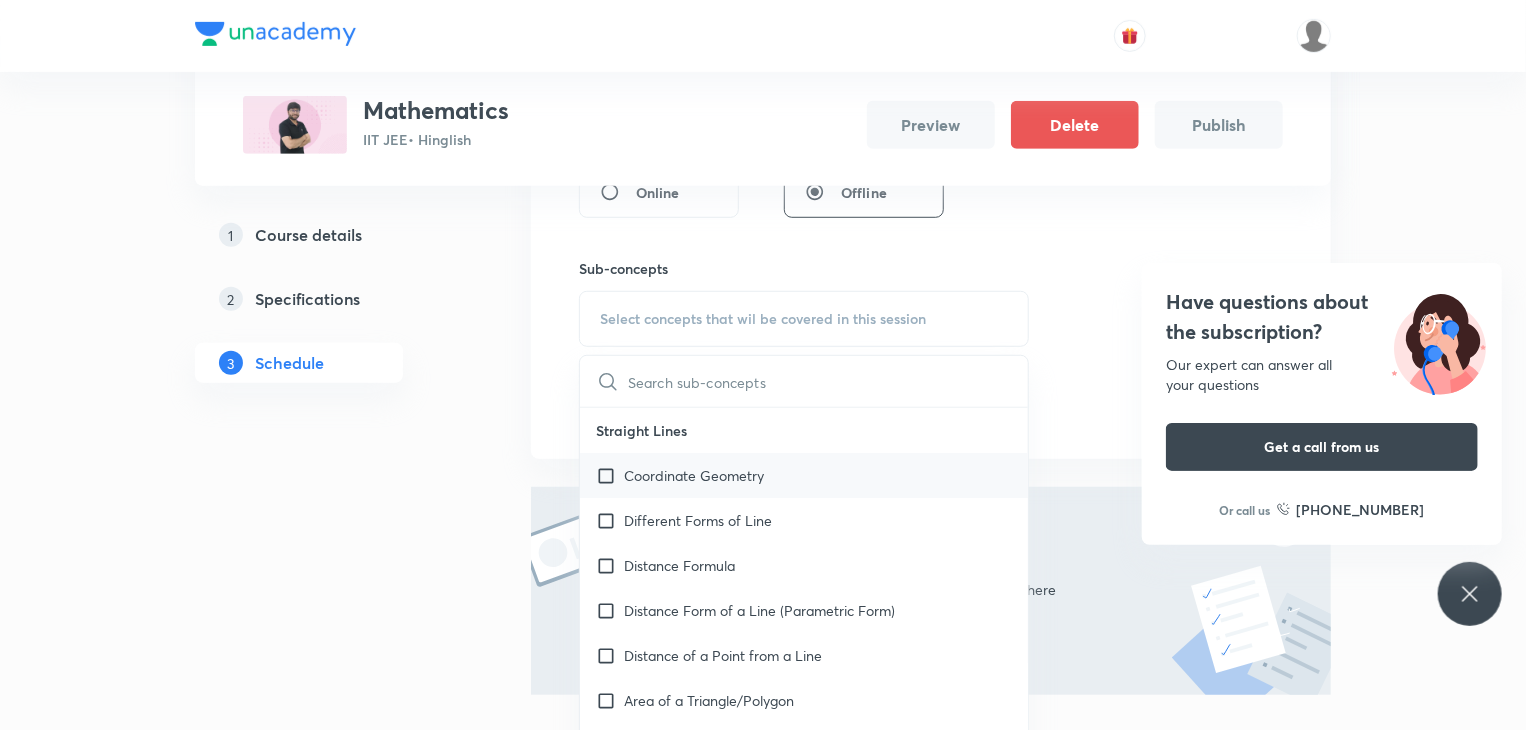 click on "Coordinate Geometry" at bounding box center (804, 475) 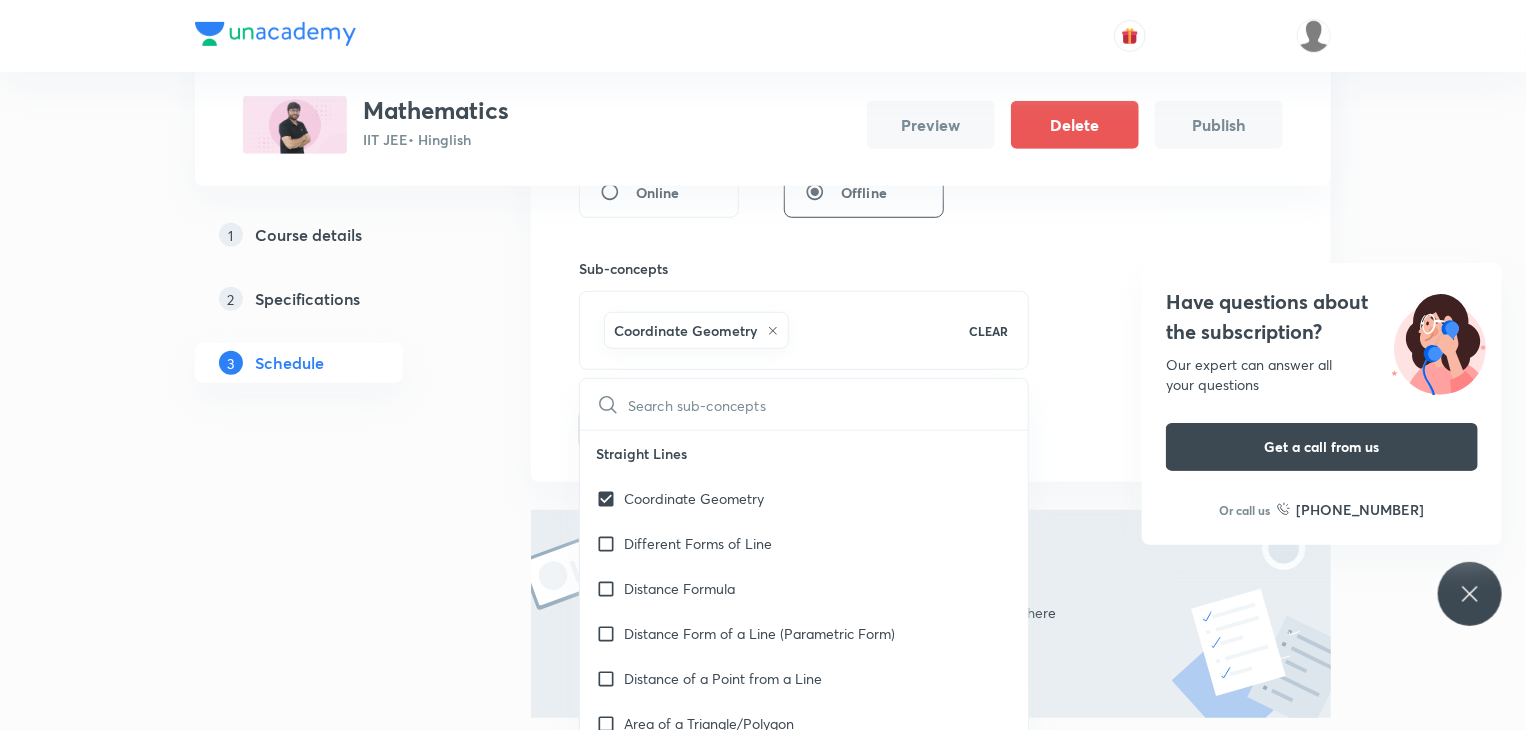 click on "1 Course details 2 Specifications 3 Schedule" at bounding box center (331, 310) 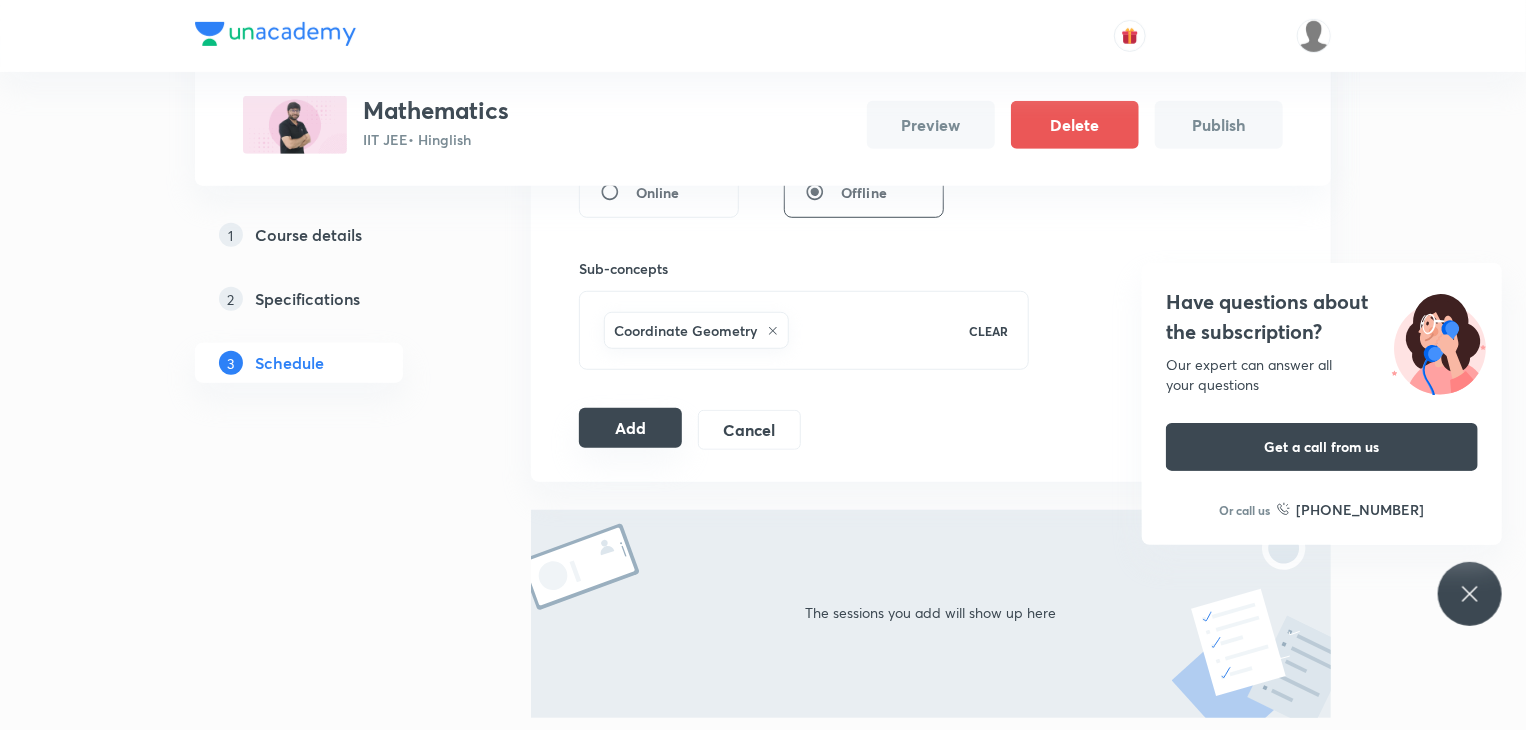 click on "Add" at bounding box center [630, 428] 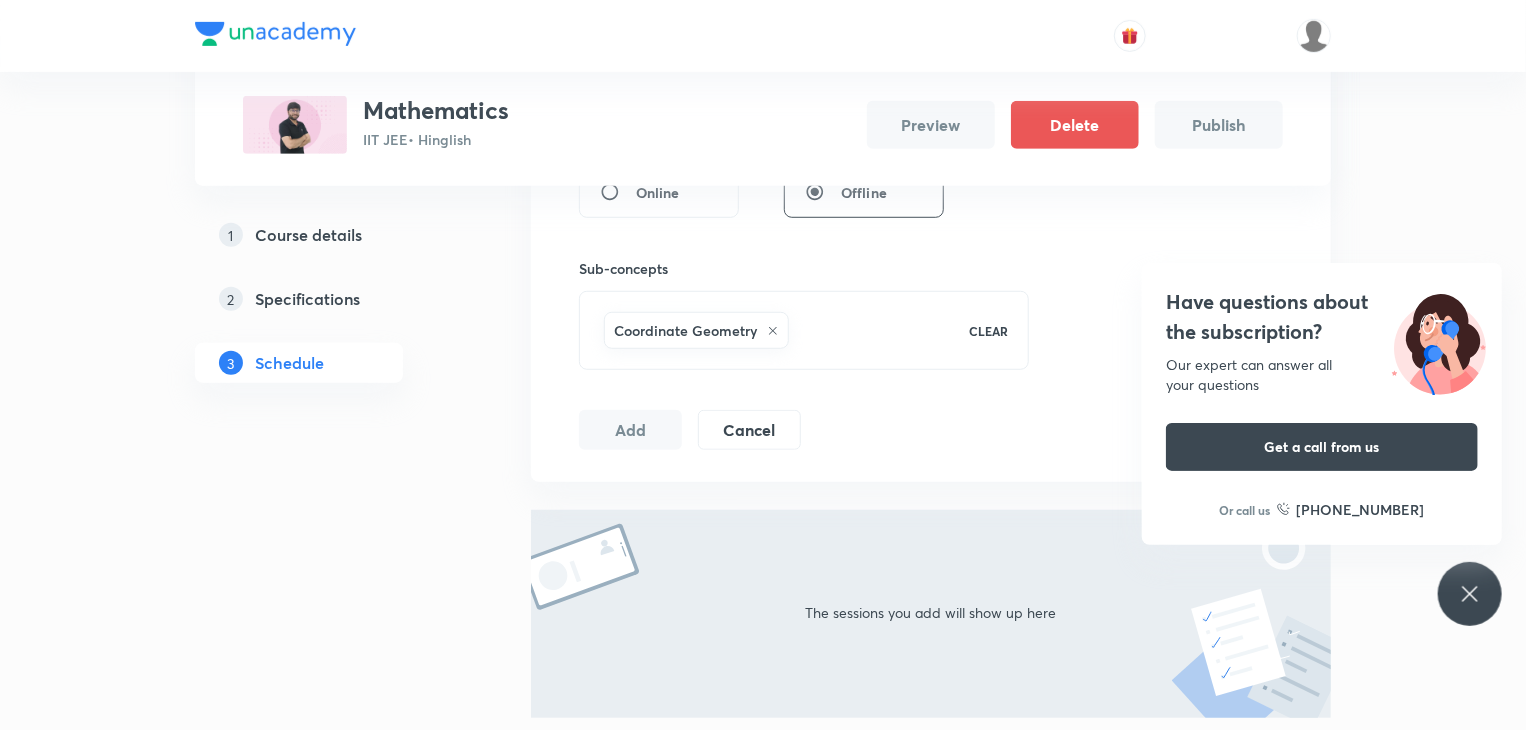 click on "Have questions about the subscription? Our expert can answer all your questions Get a call from us Or call us +91 8585858585" at bounding box center [1470, 594] 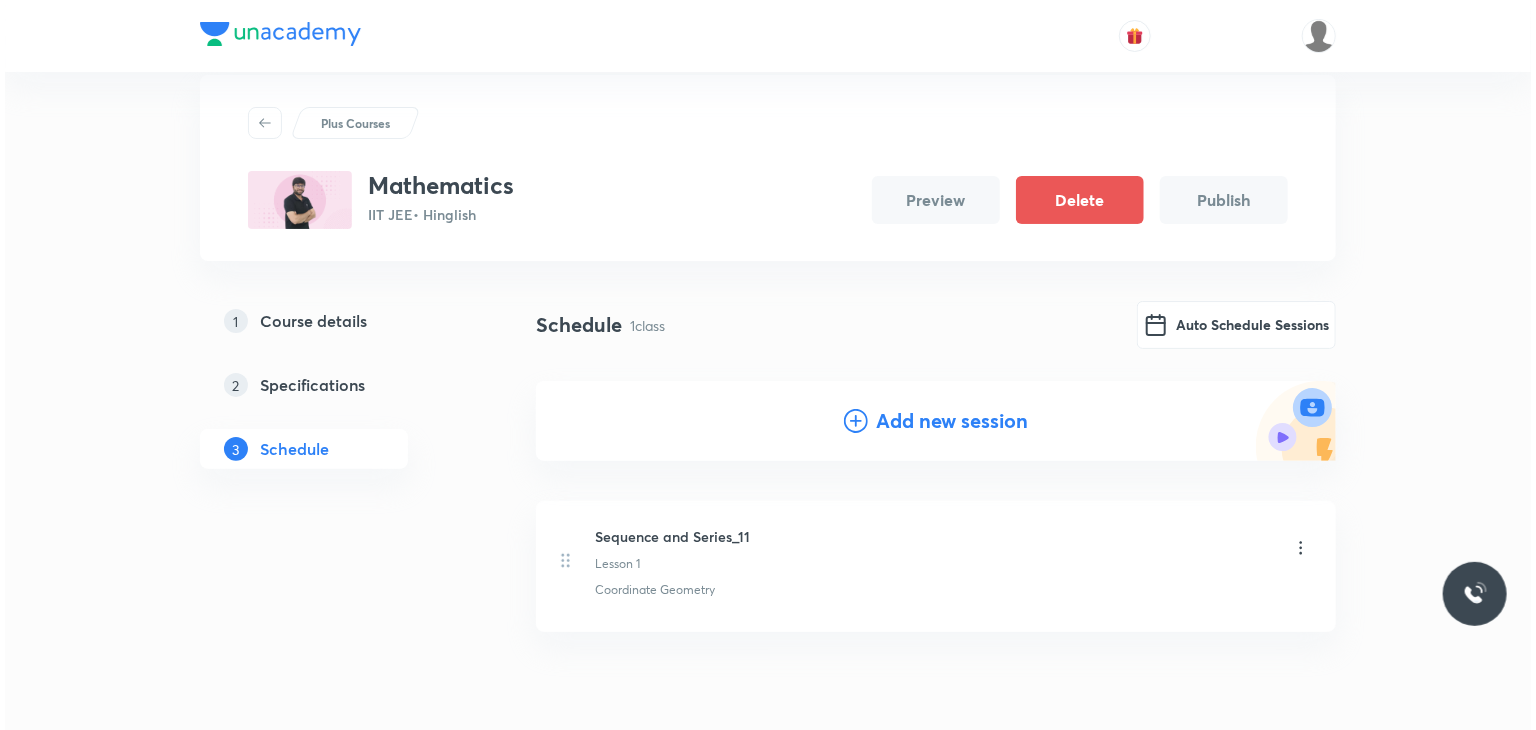 scroll, scrollTop: 18, scrollLeft: 0, axis: vertical 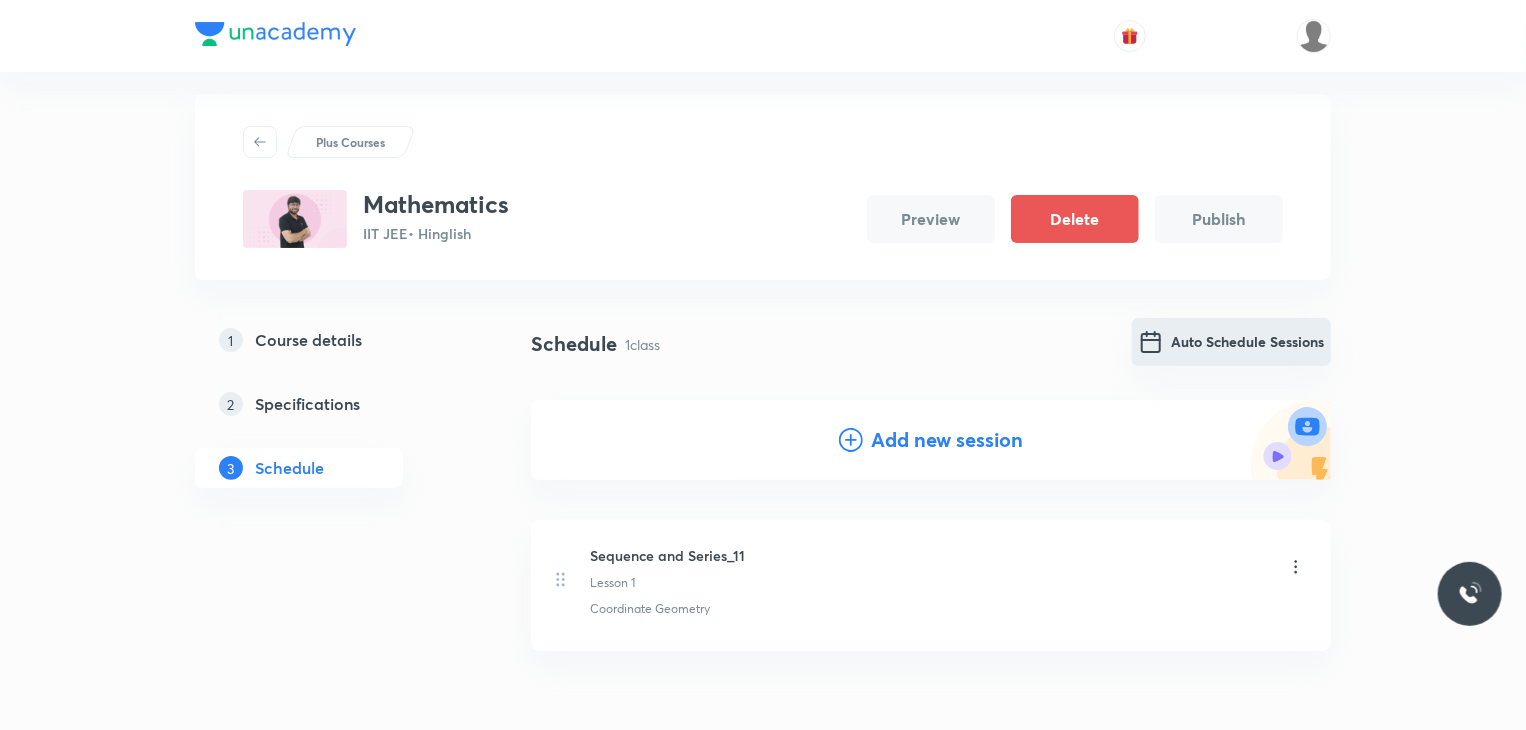 click at bounding box center [1151, 342] 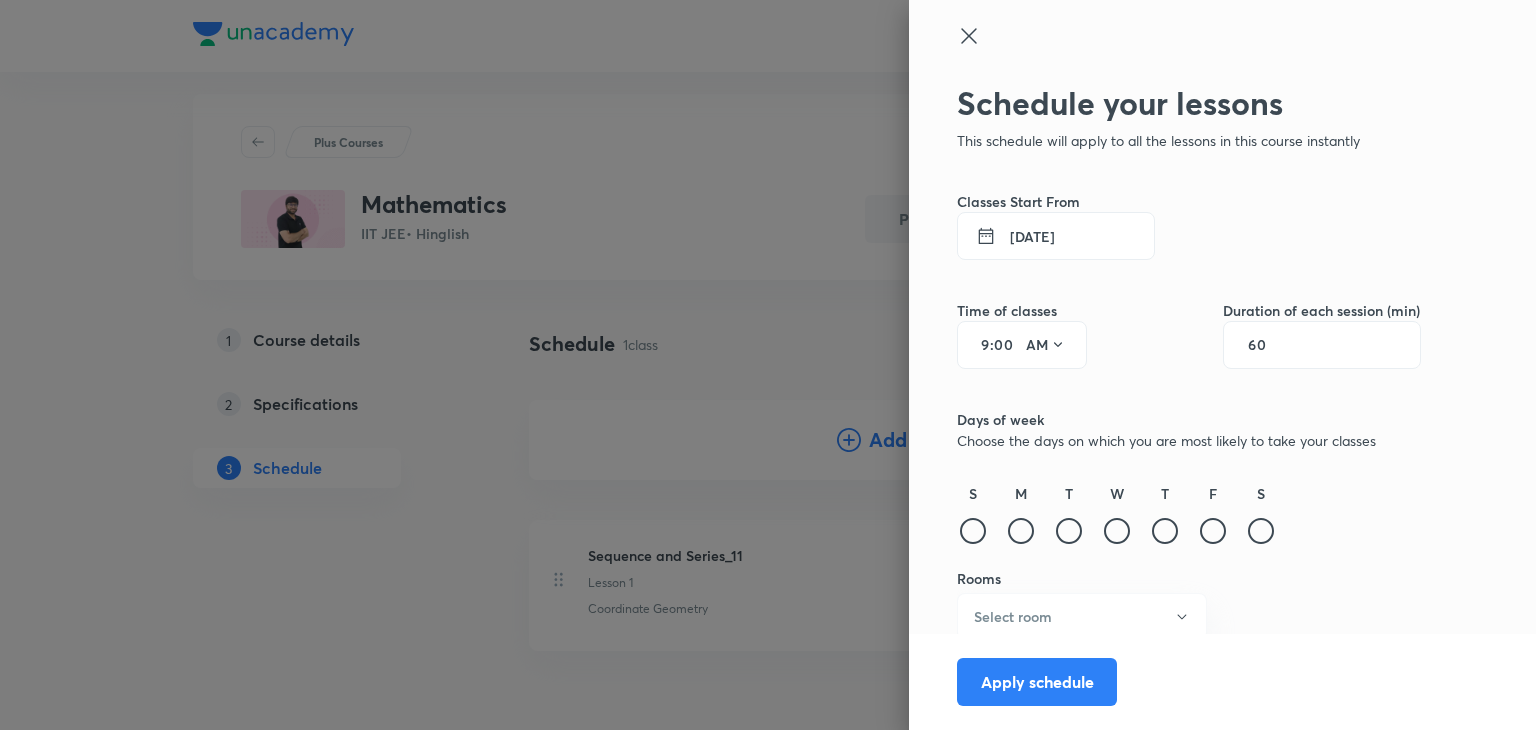 click on "9" at bounding box center (978, 345) 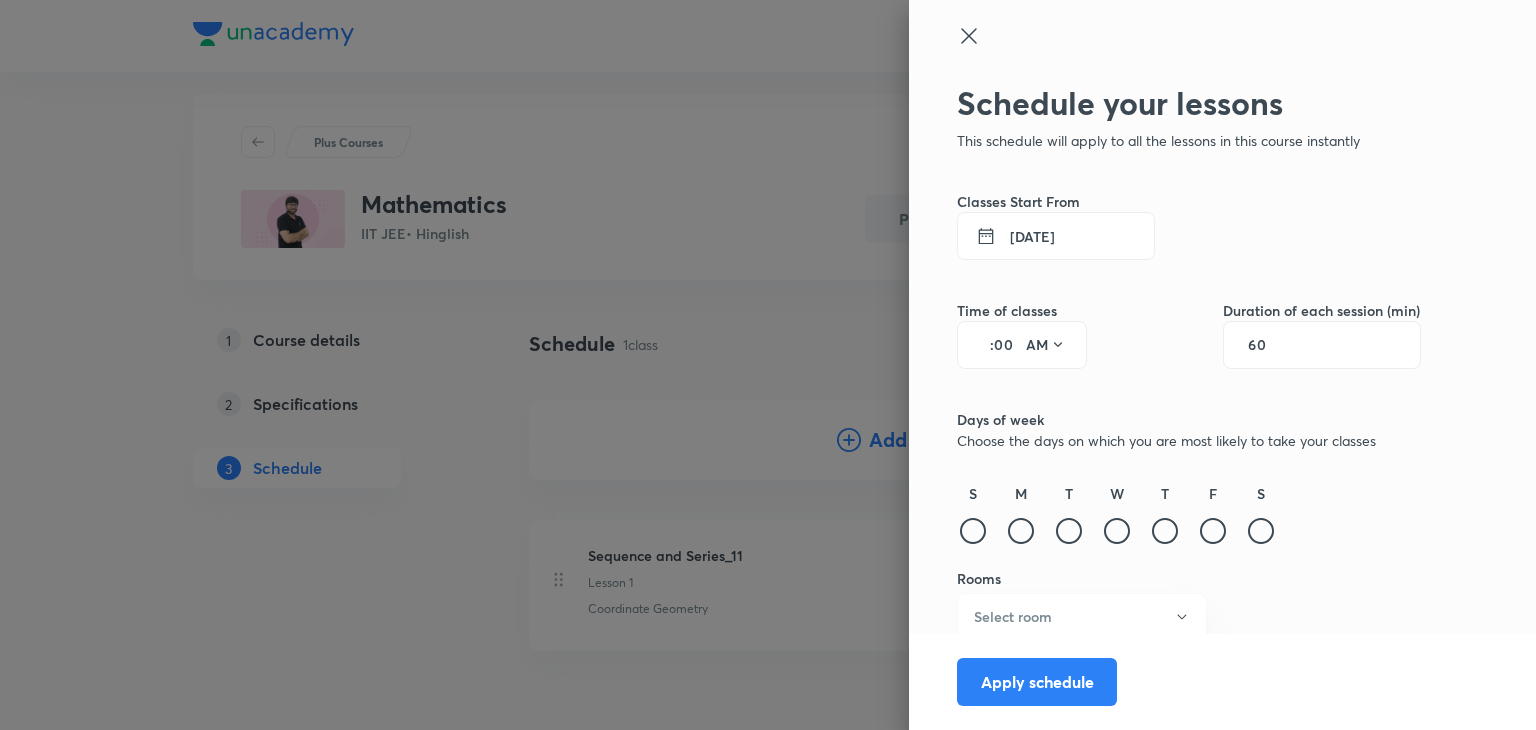 type on "9" 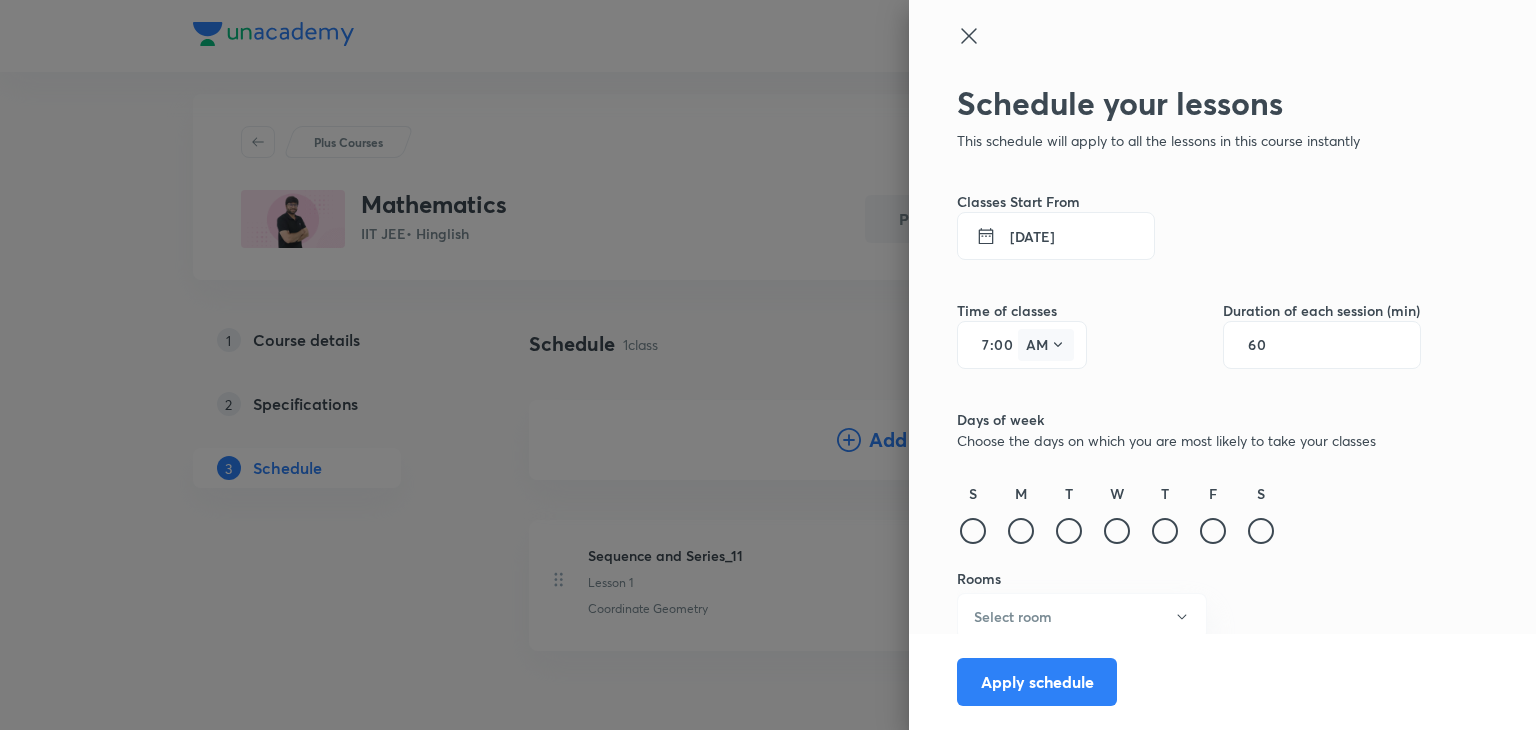 click on "AM" at bounding box center (1046, 345) 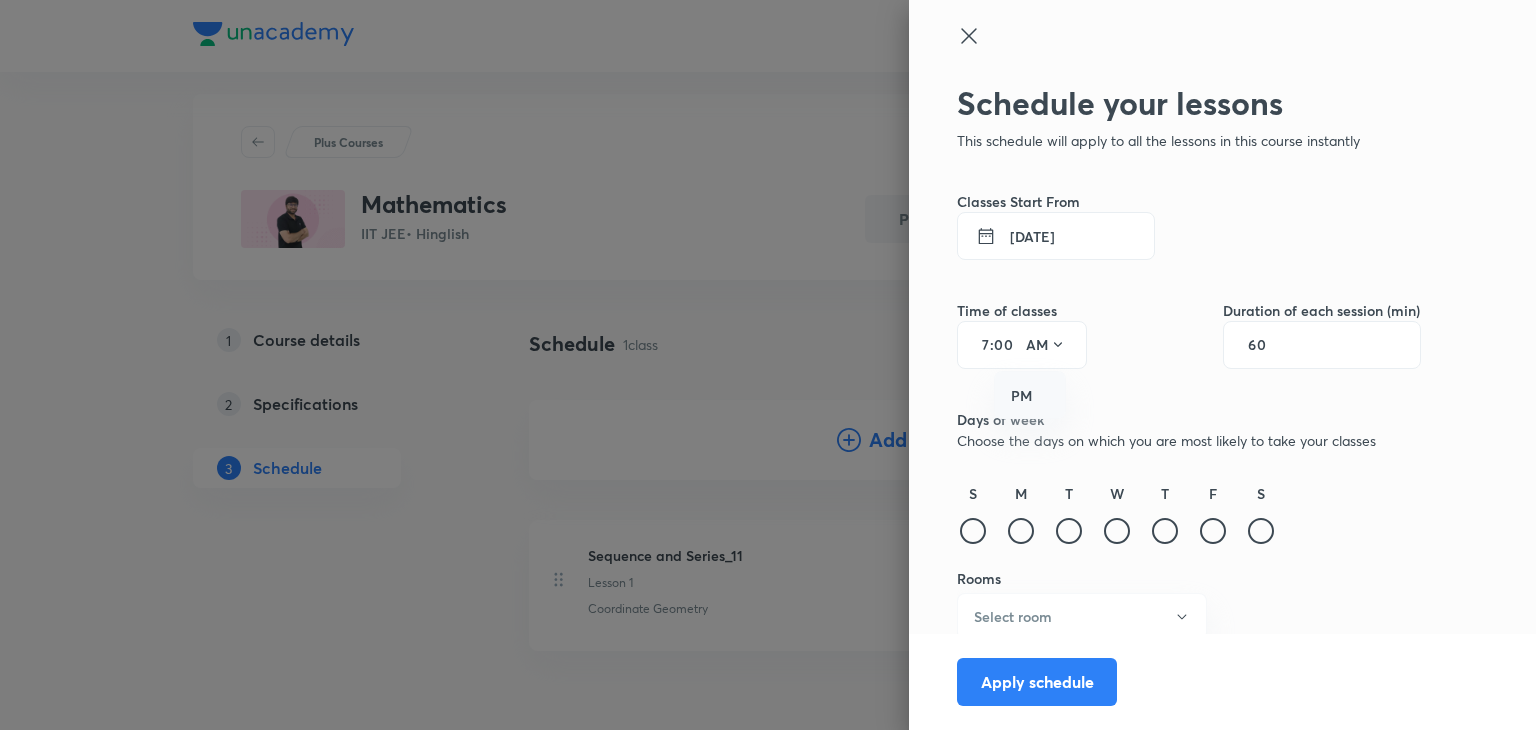 click on "PM" at bounding box center [1031, 396] 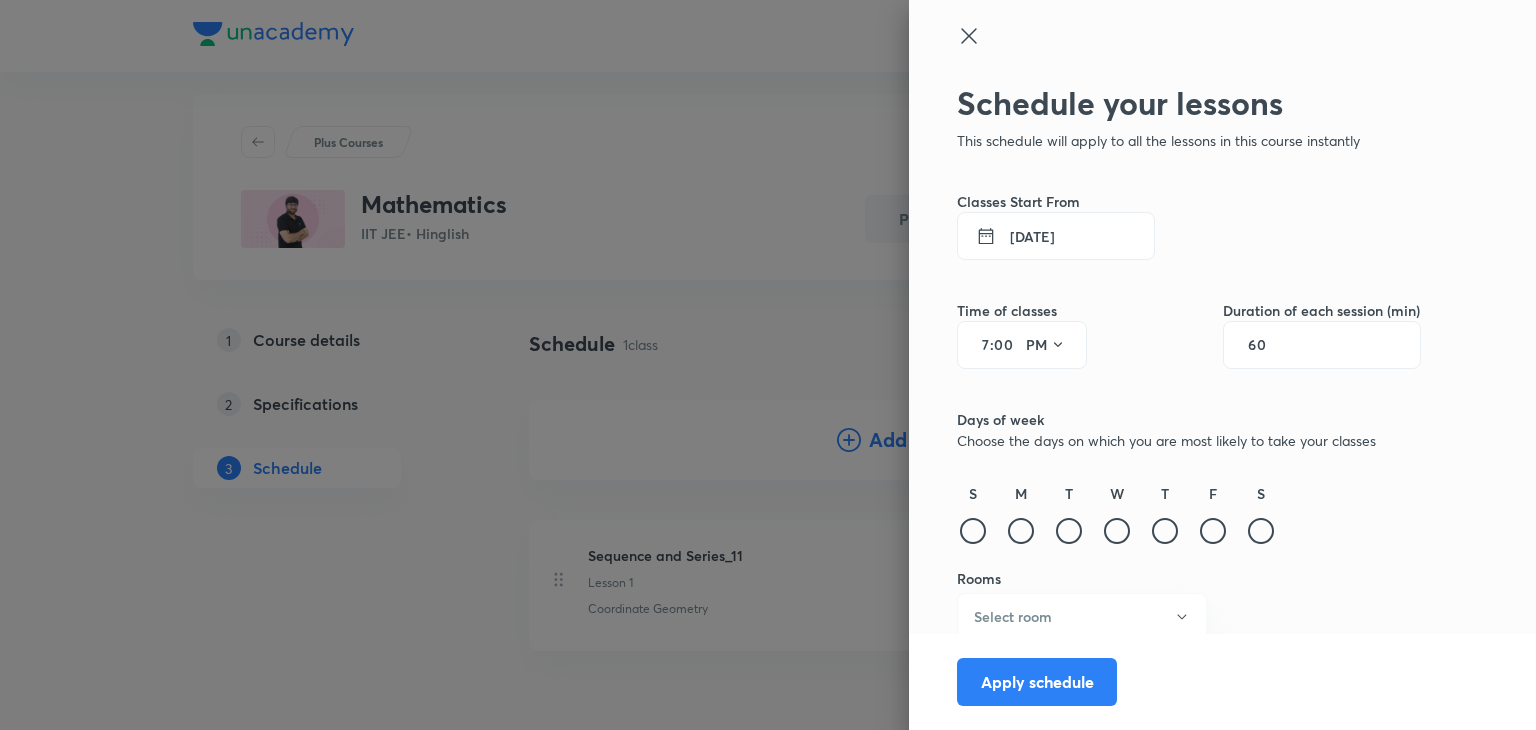 click on "60" at bounding box center (1267, 345) 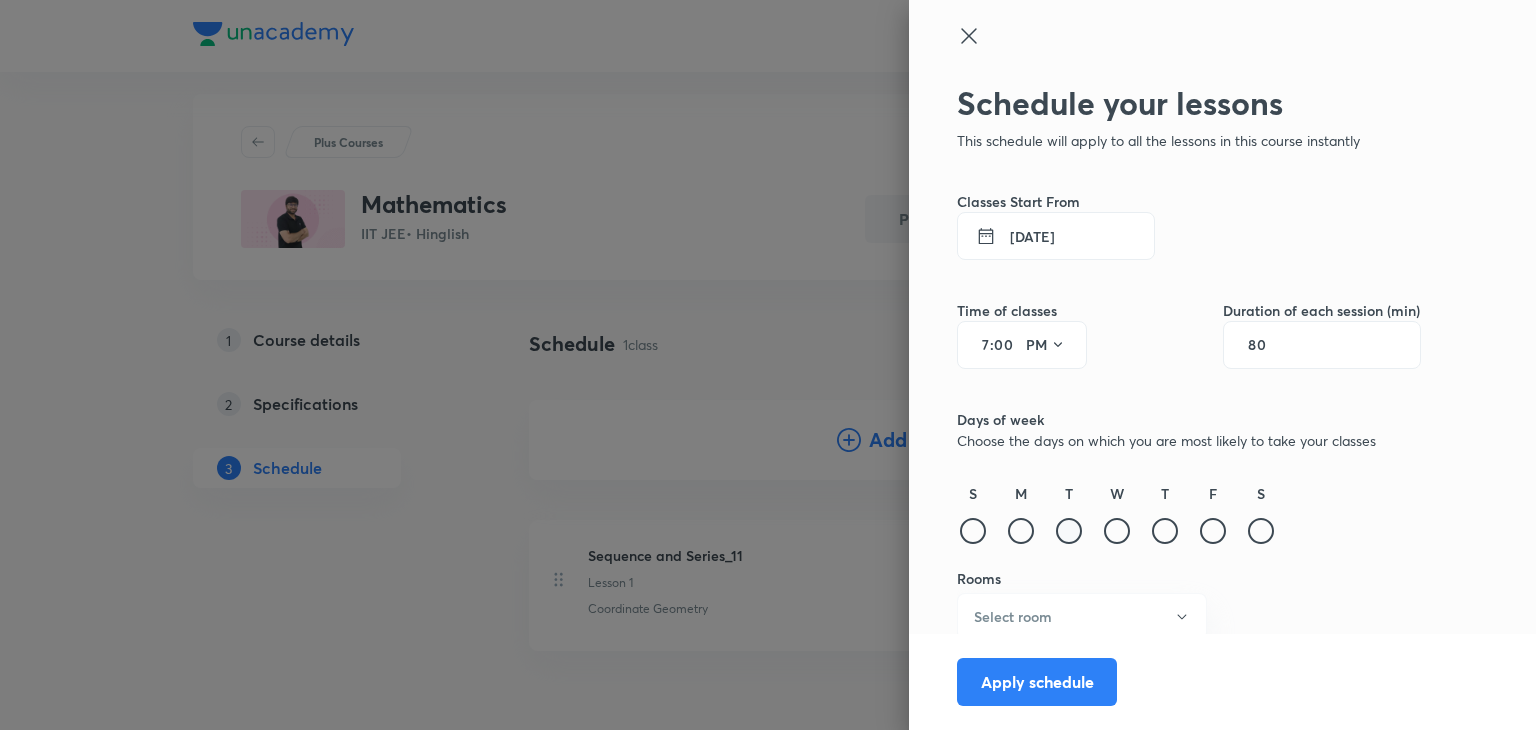 type on "80" 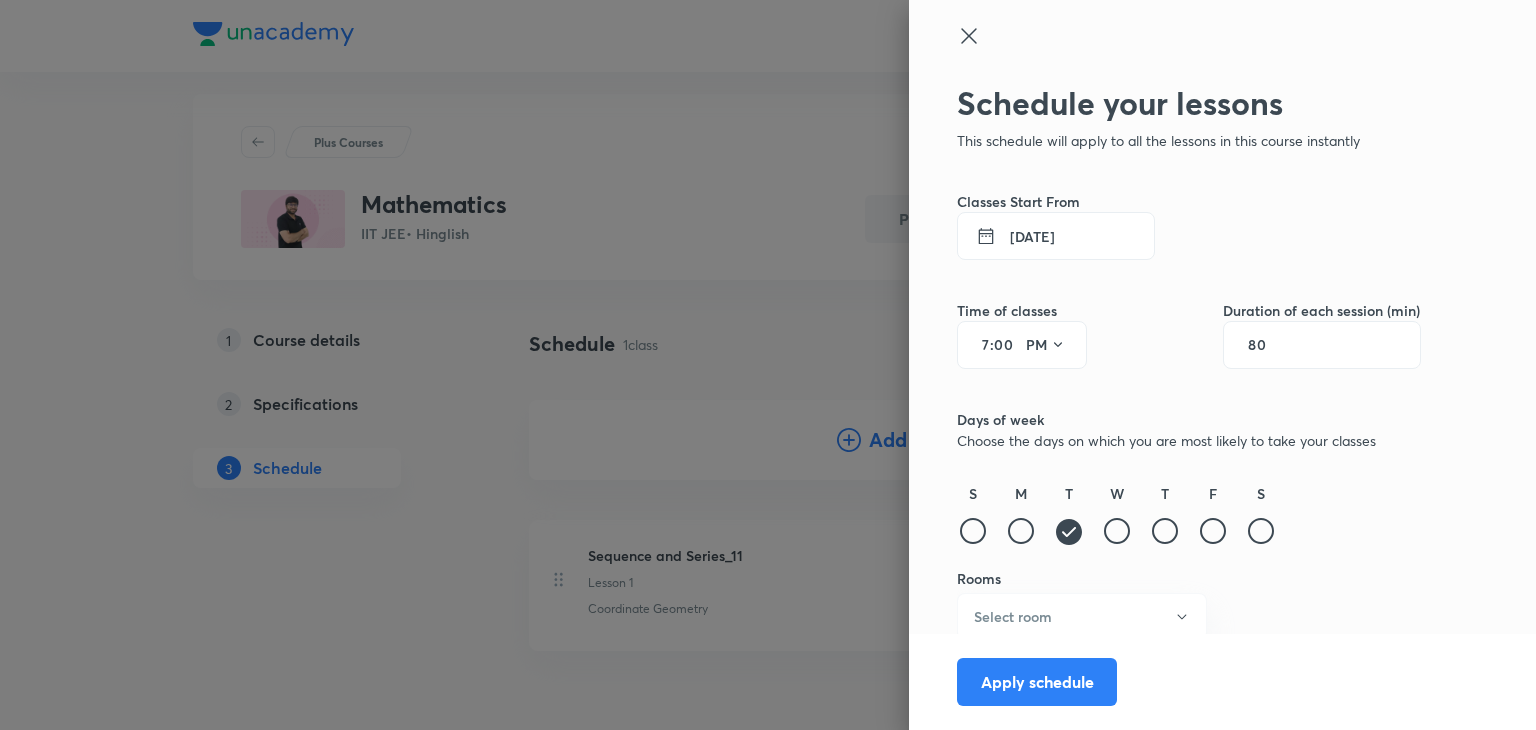 click on "S M T W T F S" at bounding box center [1189, 515] 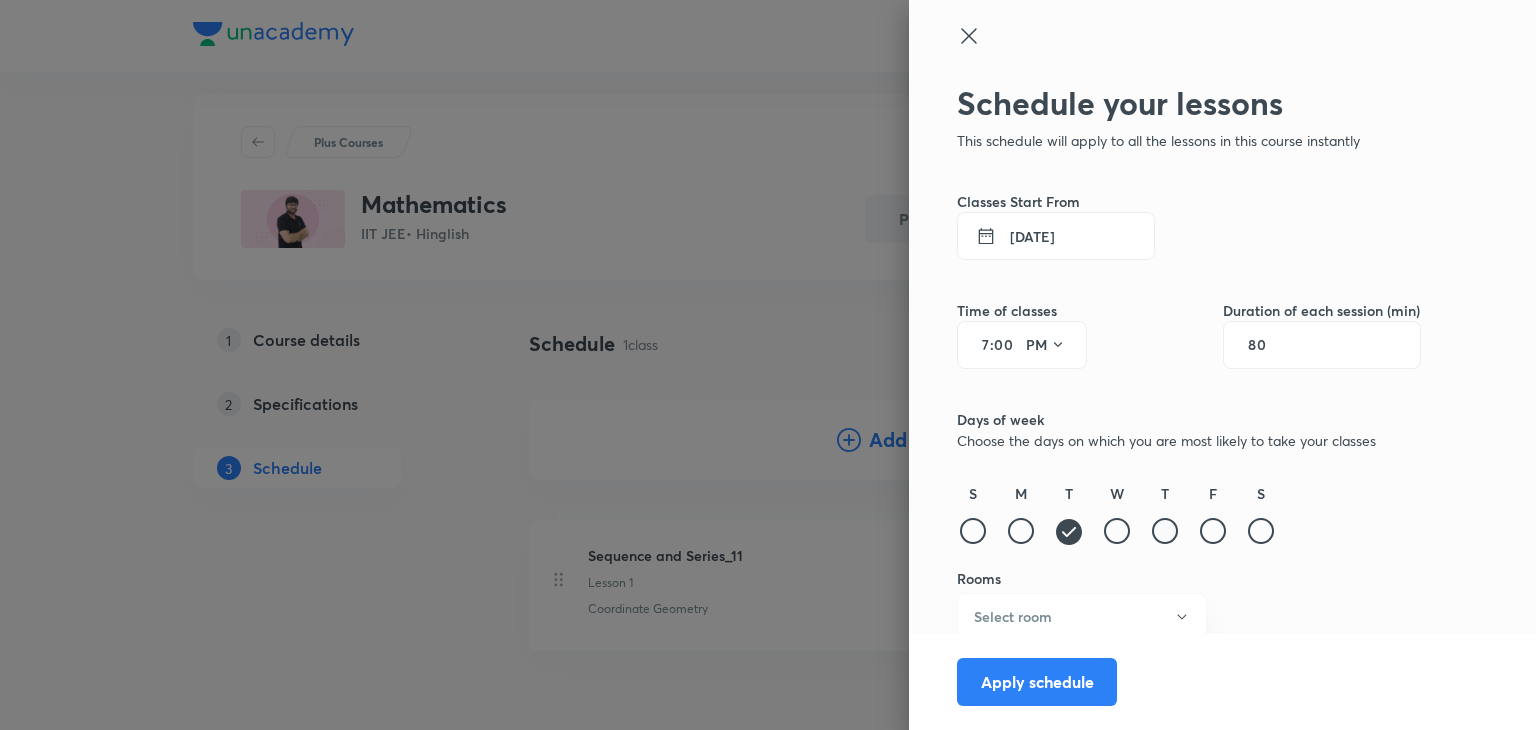 click at bounding box center [1165, 531] 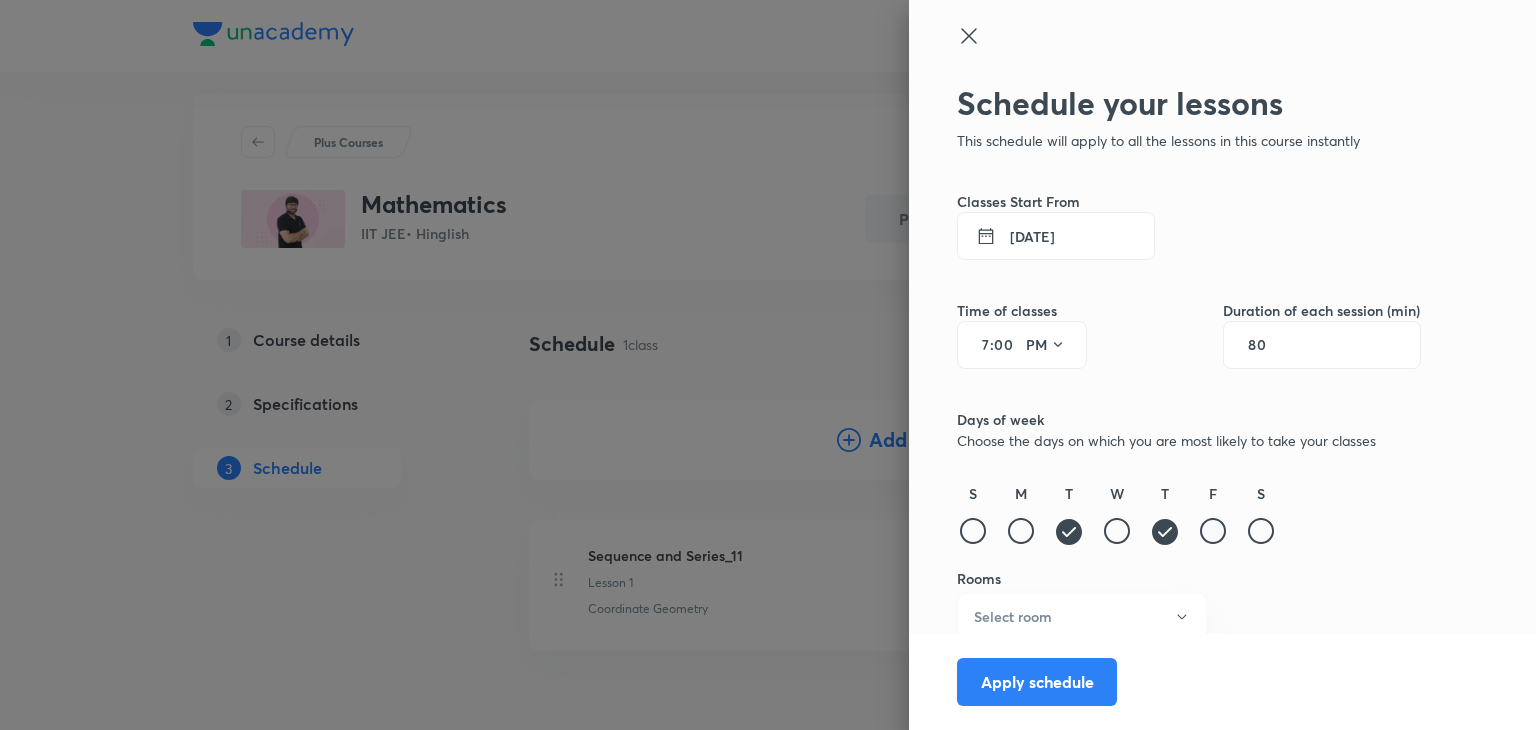 click at bounding box center (1213, 531) 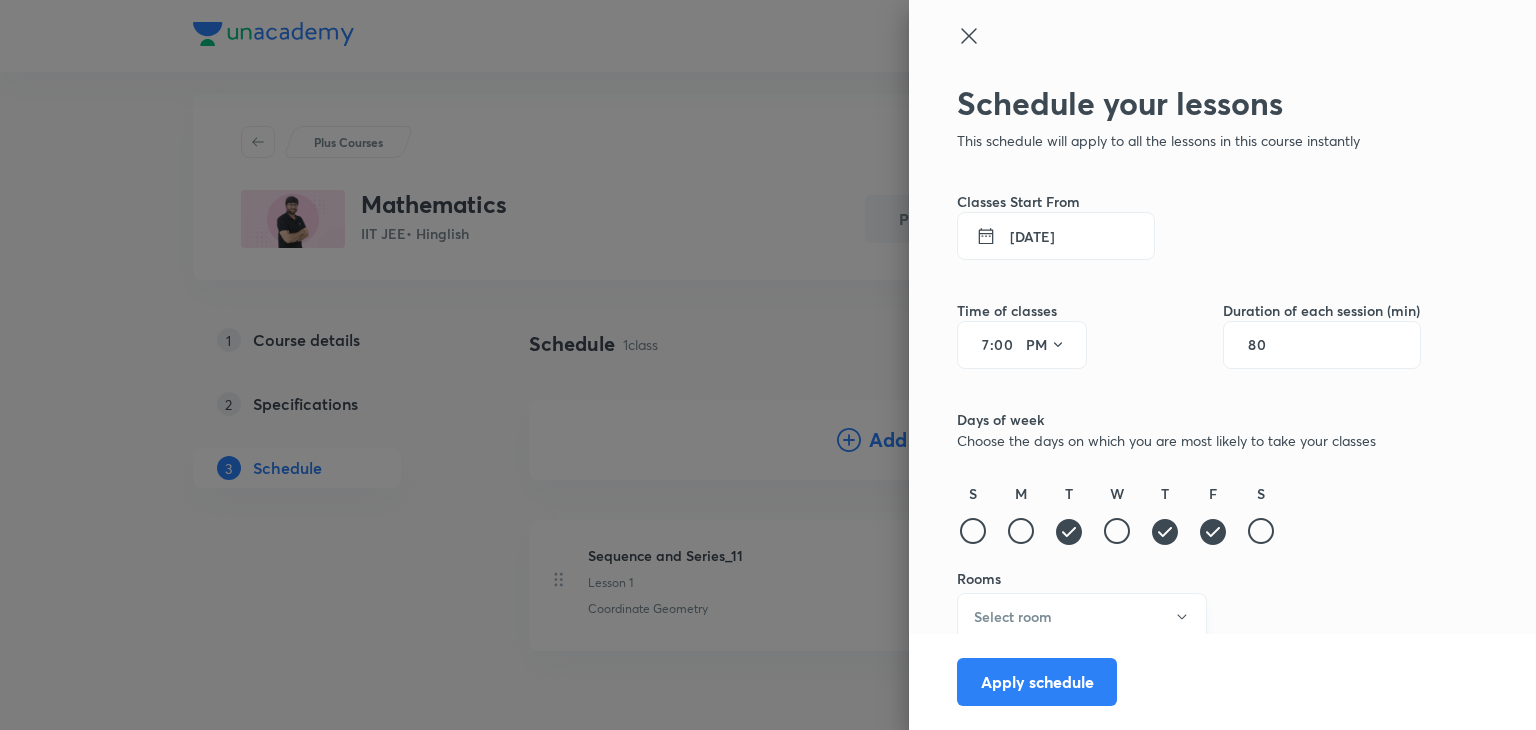 click on "Select room" at bounding box center [1082, 616] 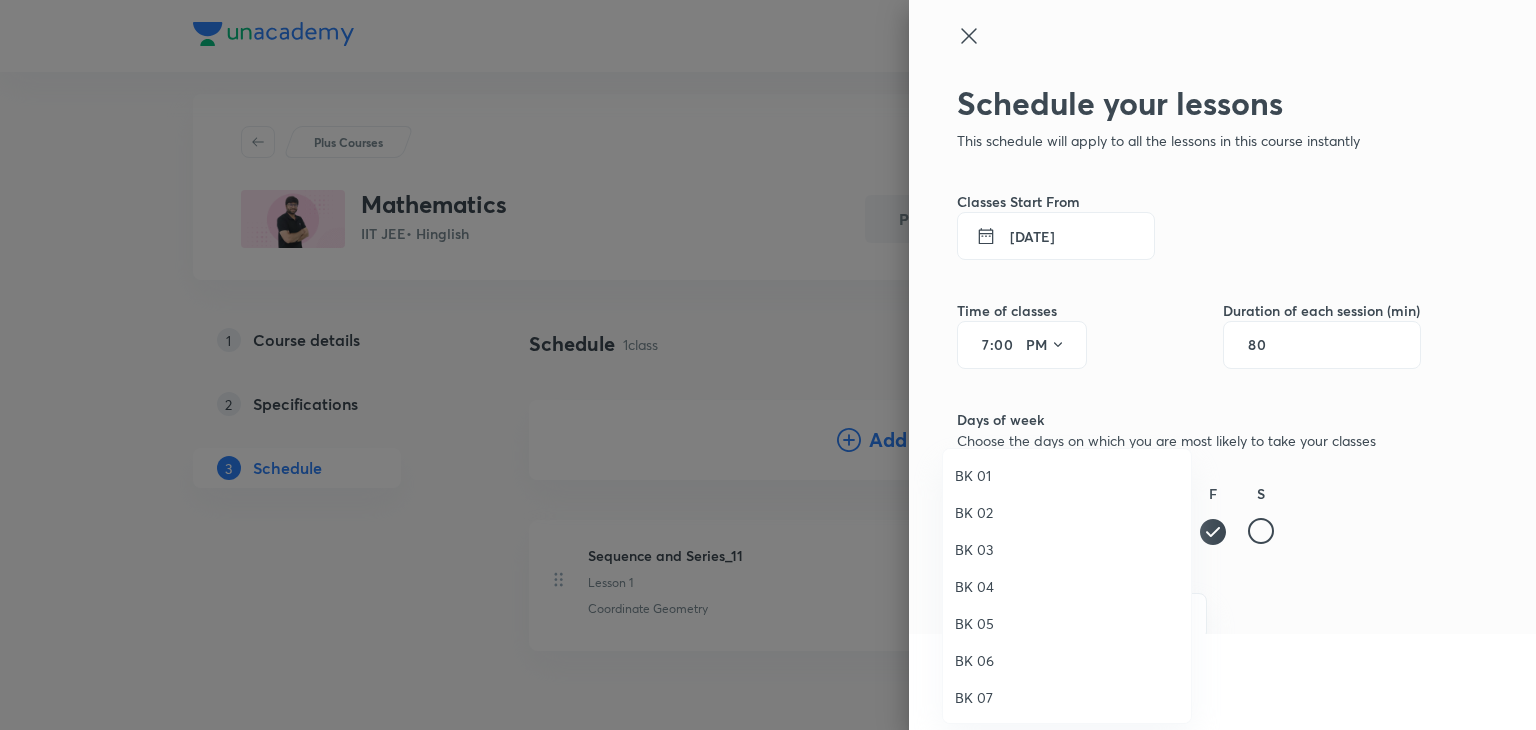 scroll, scrollTop: 37, scrollLeft: 0, axis: vertical 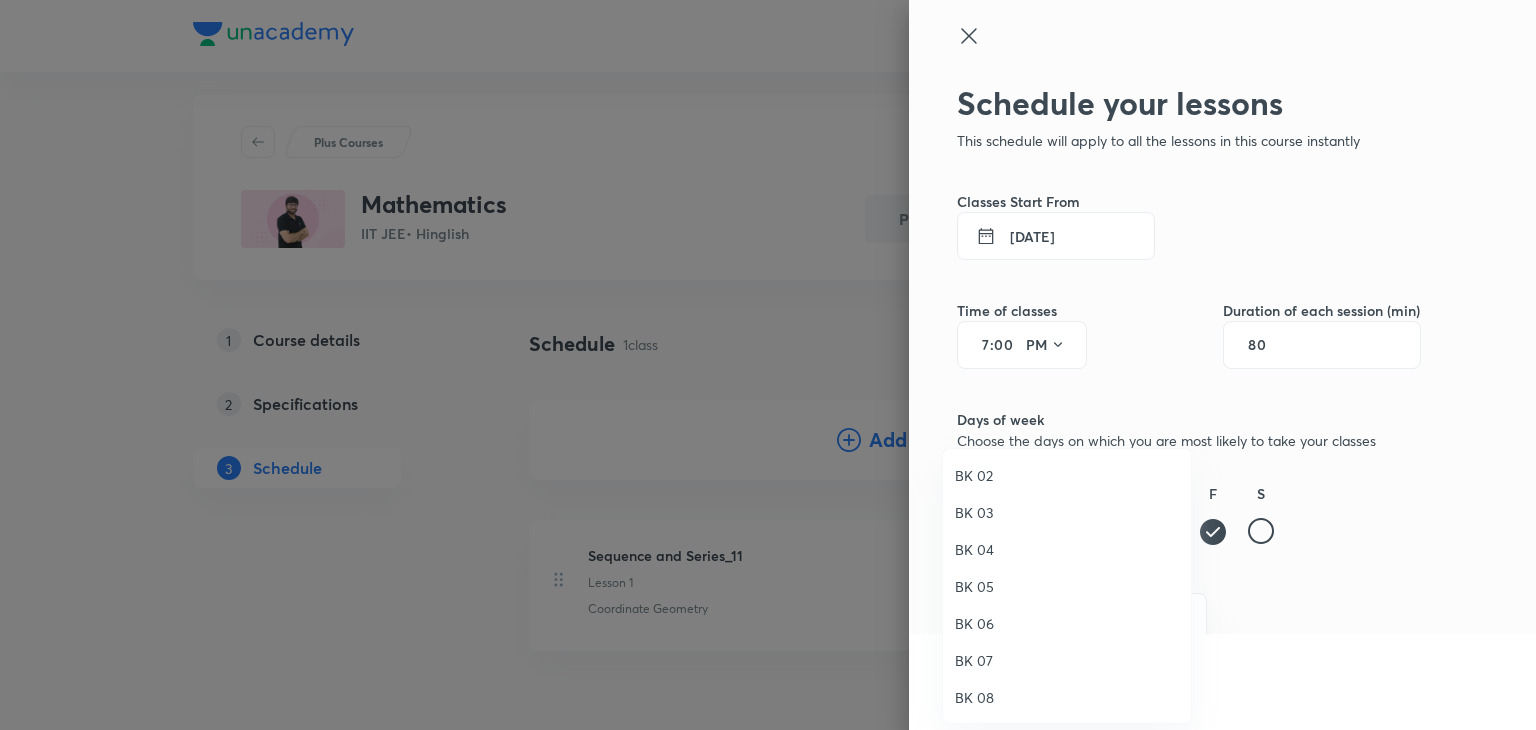 click on "BK 08" at bounding box center (1067, 697) 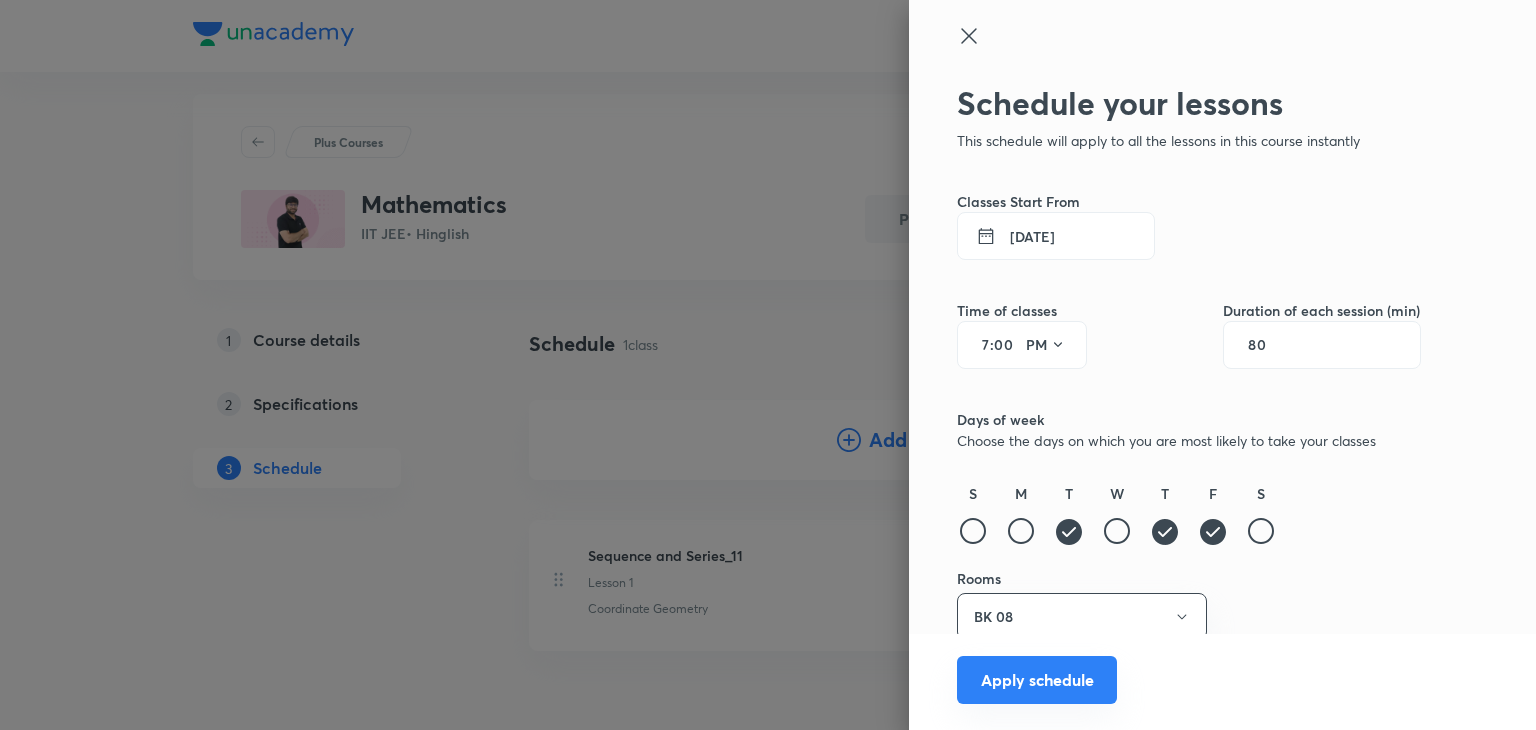 click on "Apply schedule" at bounding box center (1037, 680) 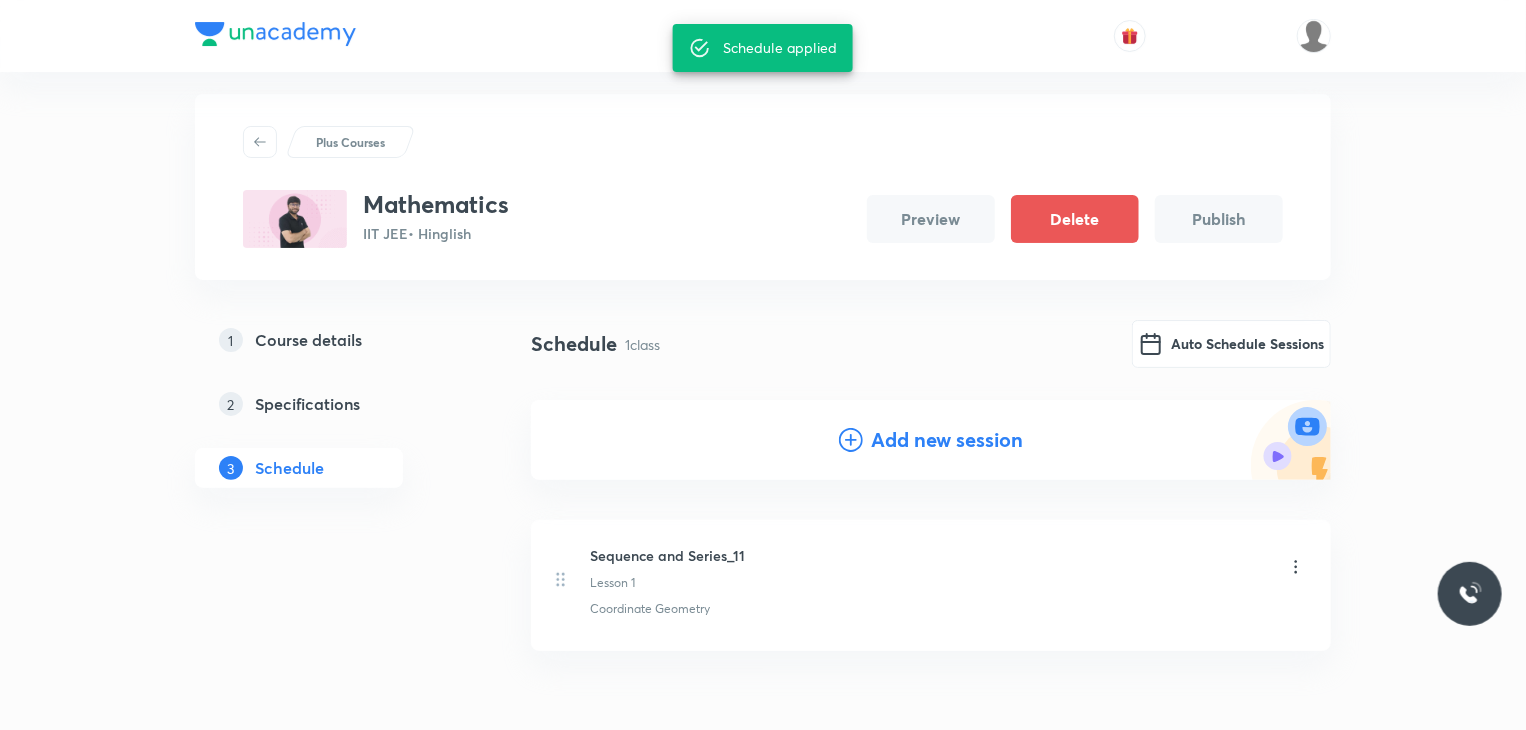 click on "Schedule 1  class Auto Schedule Sessions Add new session" at bounding box center [931, 416] 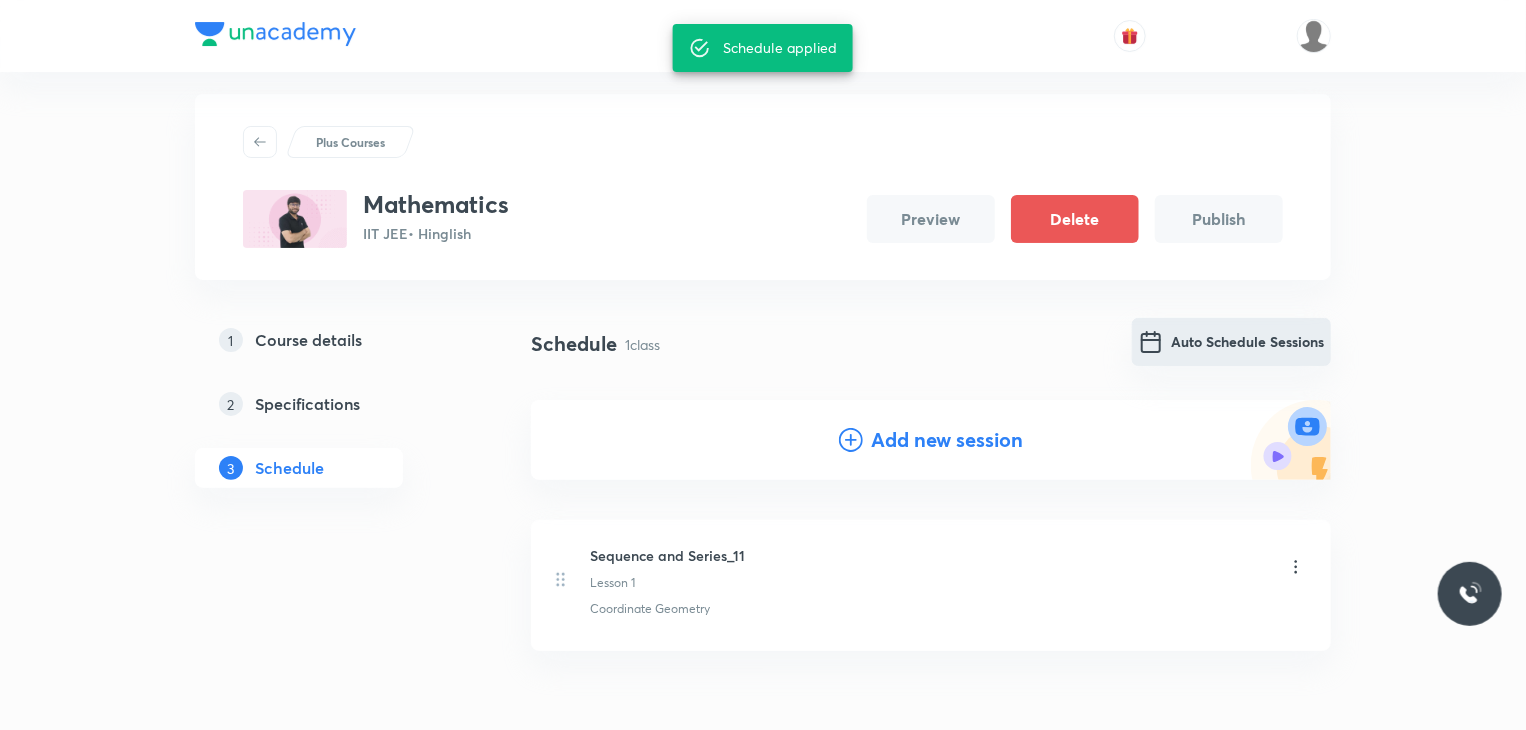 click on "Auto Schedule Sessions" at bounding box center [1231, 342] 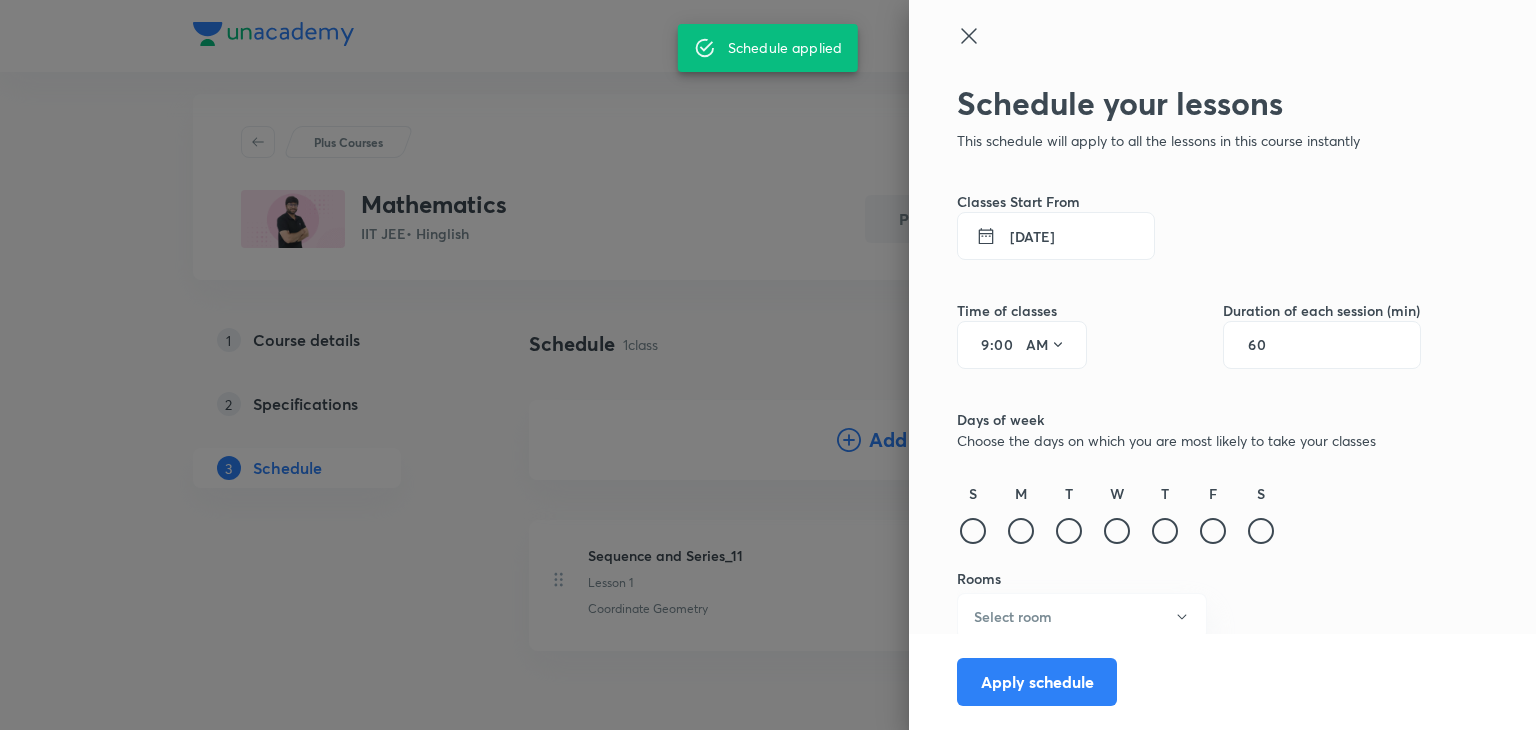 click on "9   : 00 AM" at bounding box center (1022, 345) 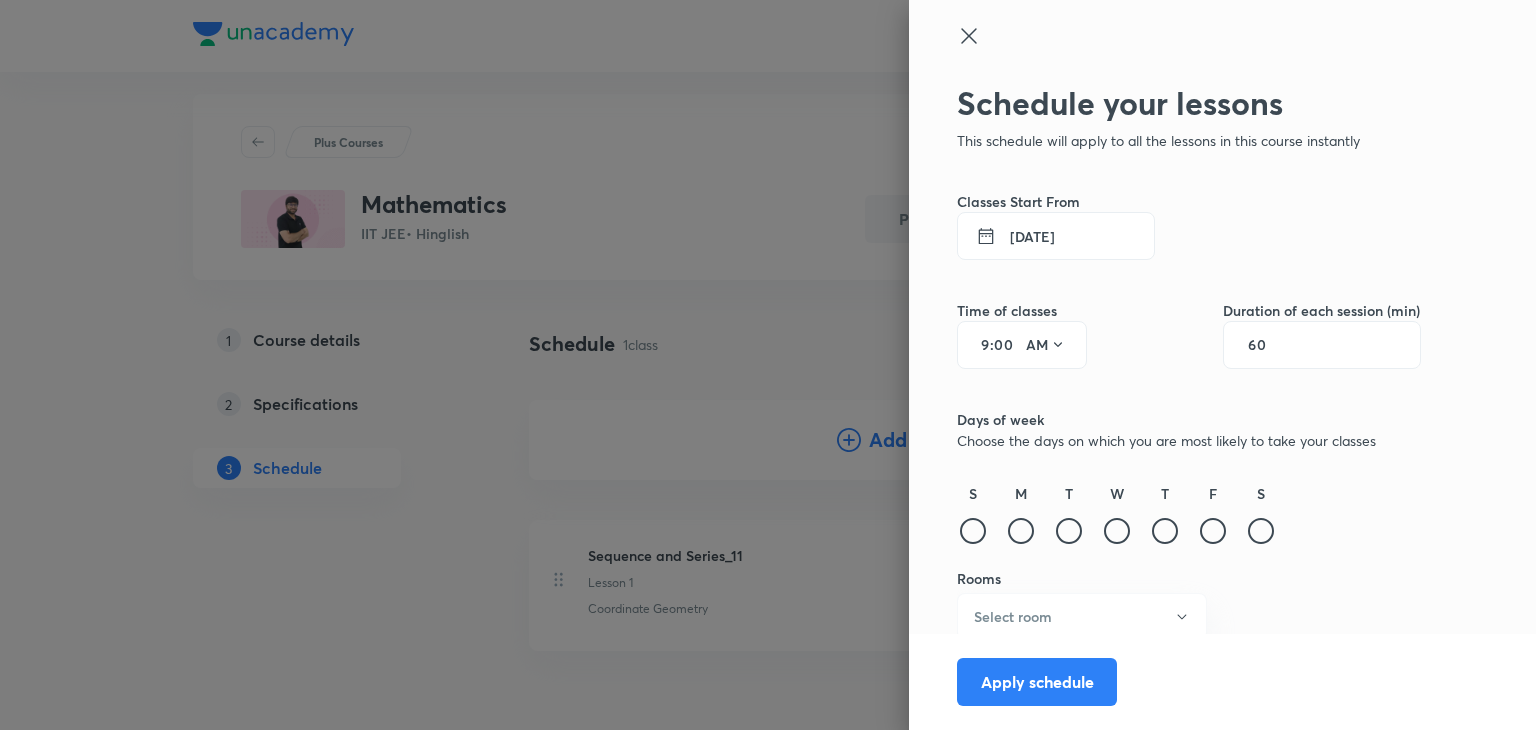 click on "9" at bounding box center [978, 345] 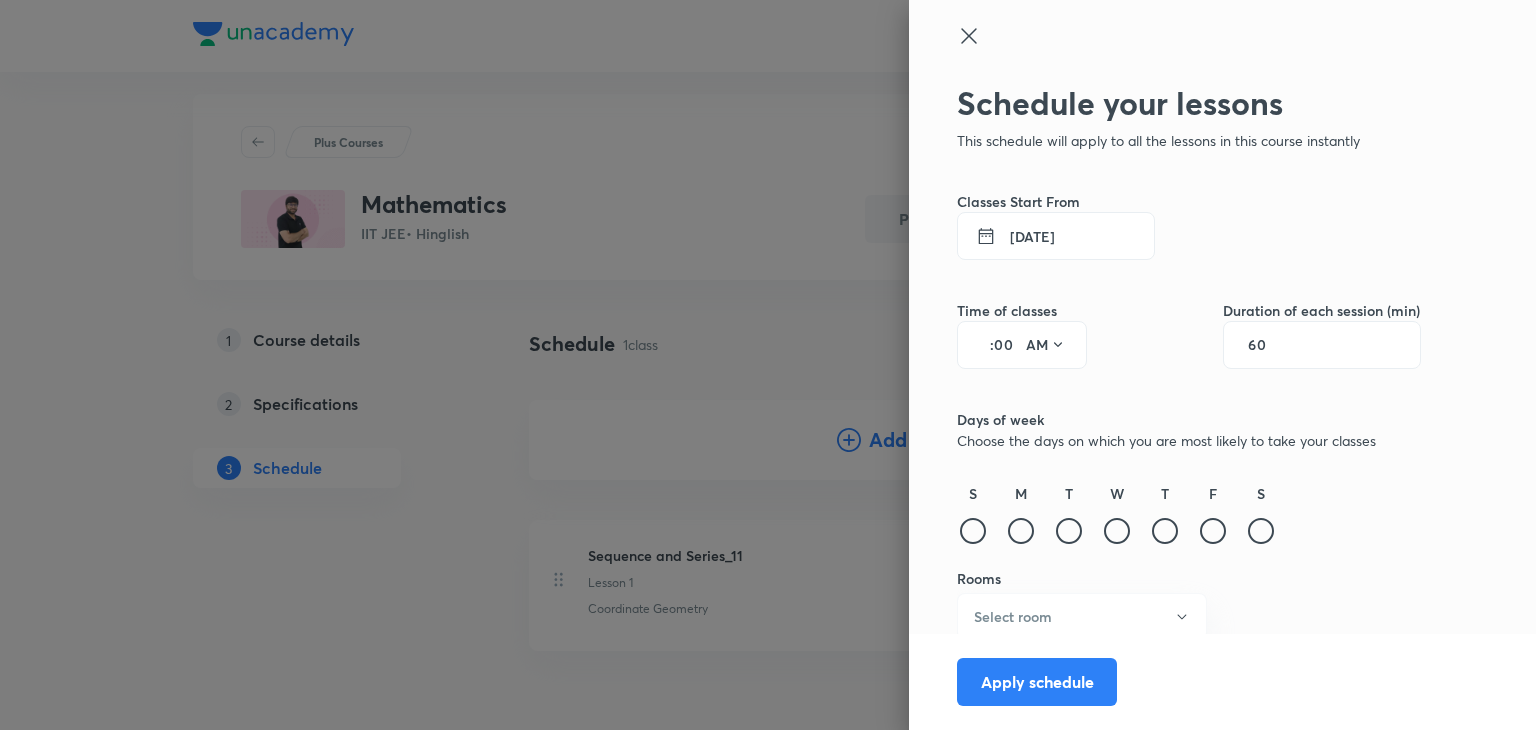 type on "7" 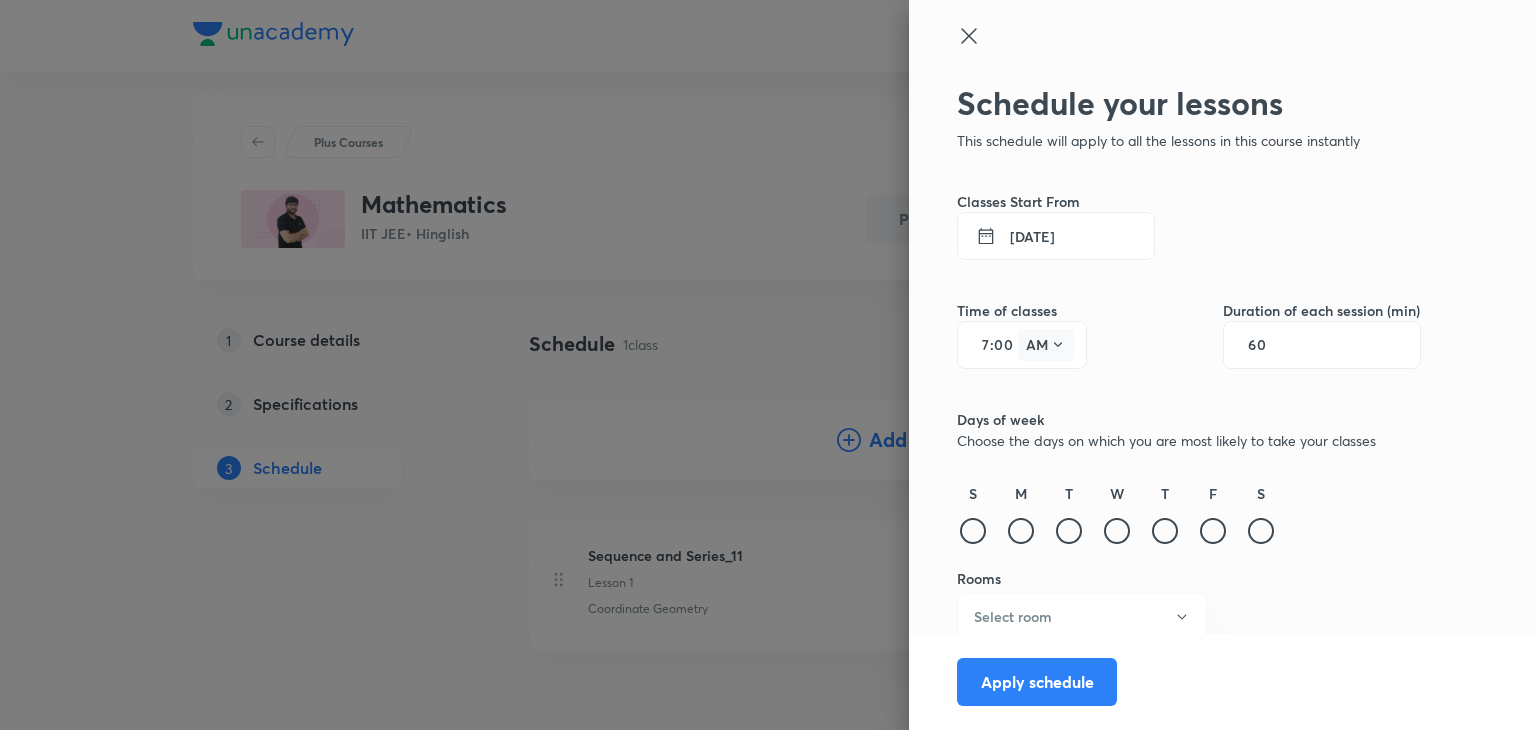 click on "AM" at bounding box center (1046, 345) 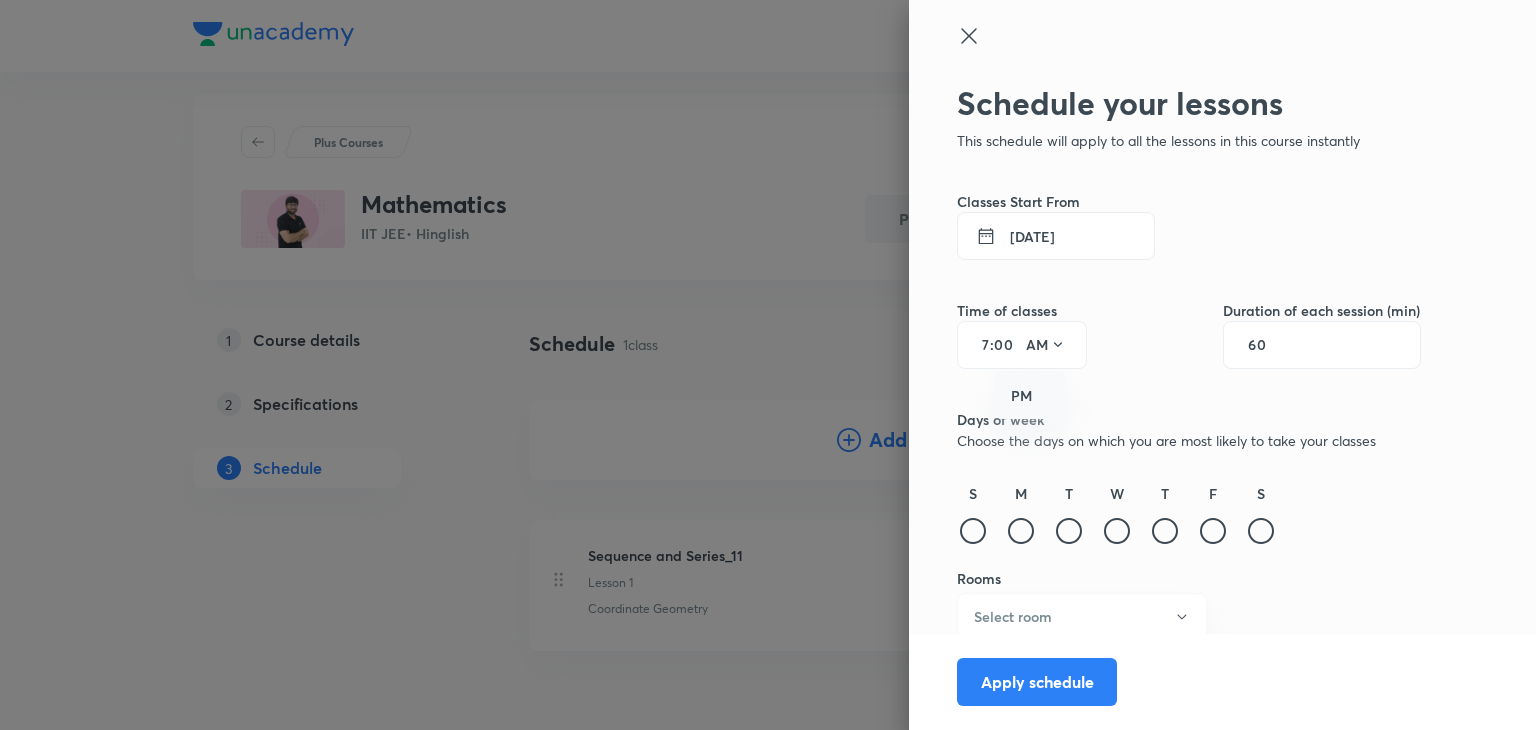 click on "PM" at bounding box center [1031, 396] 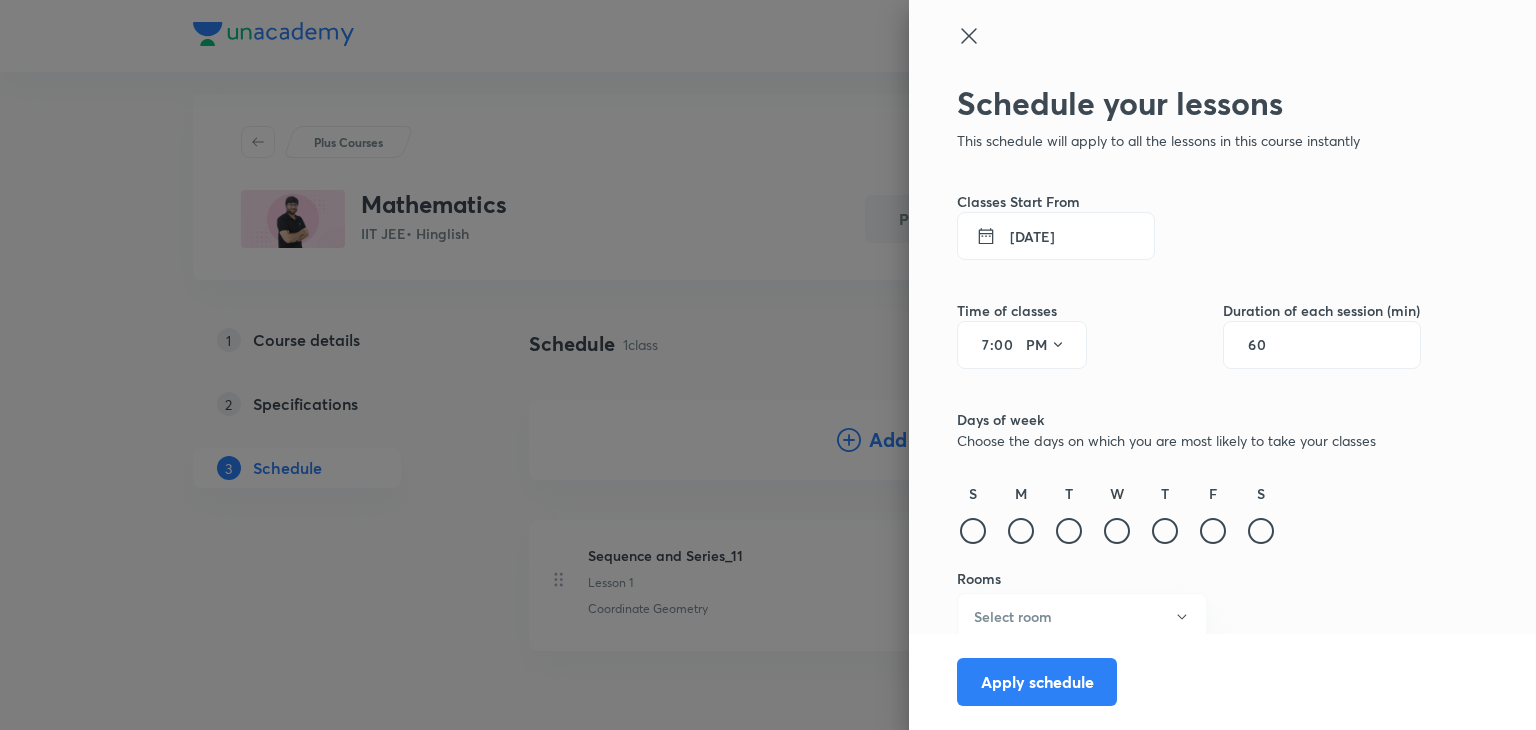 click on "60" at bounding box center (1267, 345) 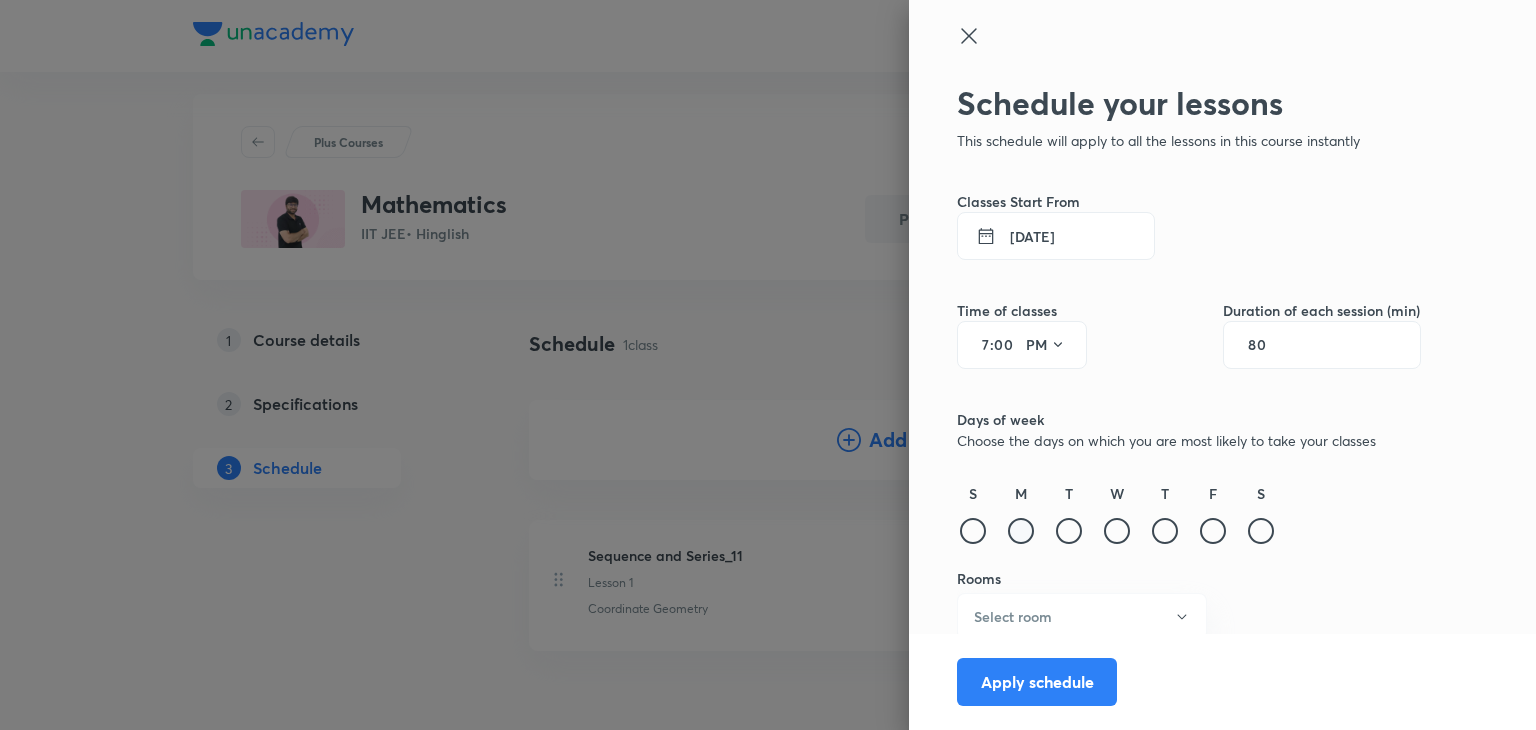 type on "80" 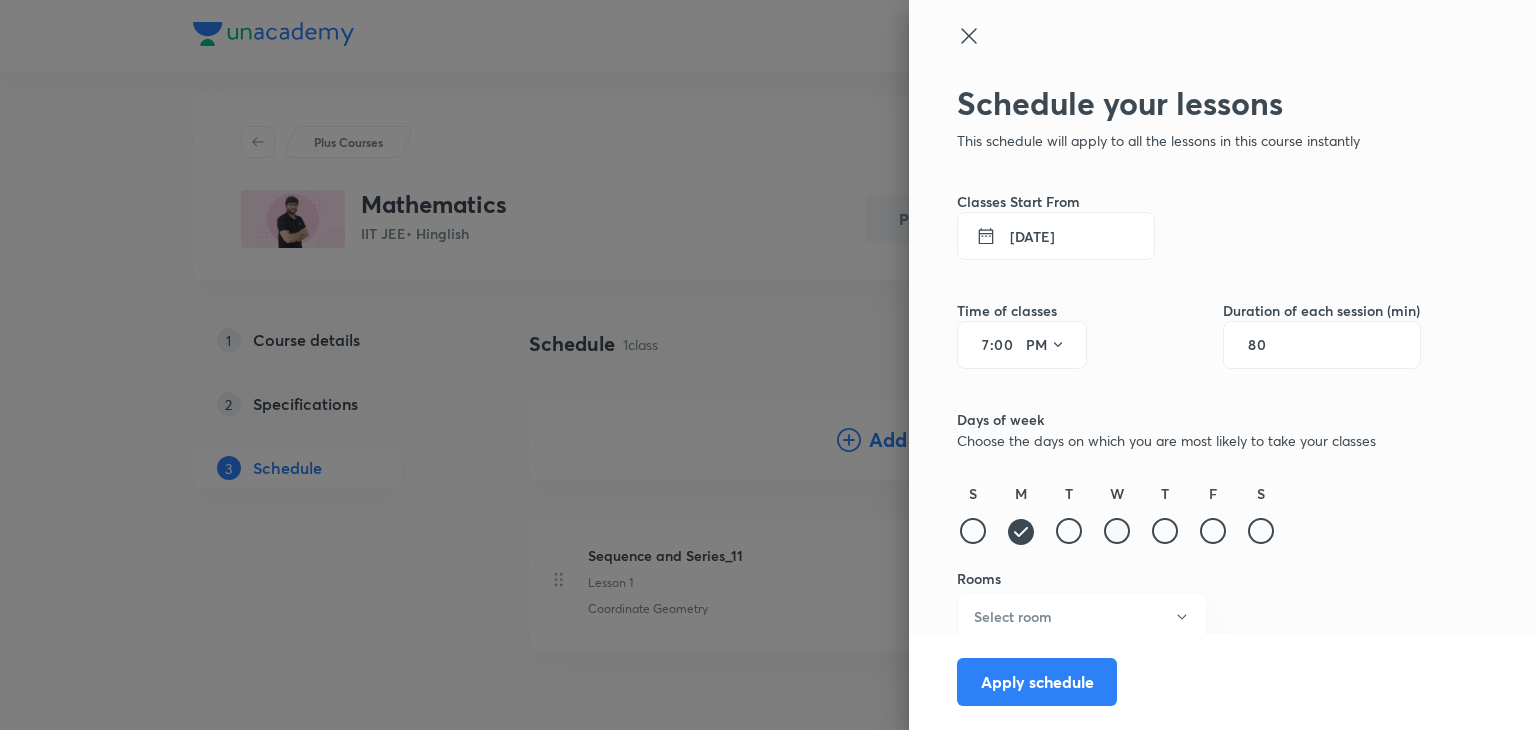 click at bounding box center [1117, 531] 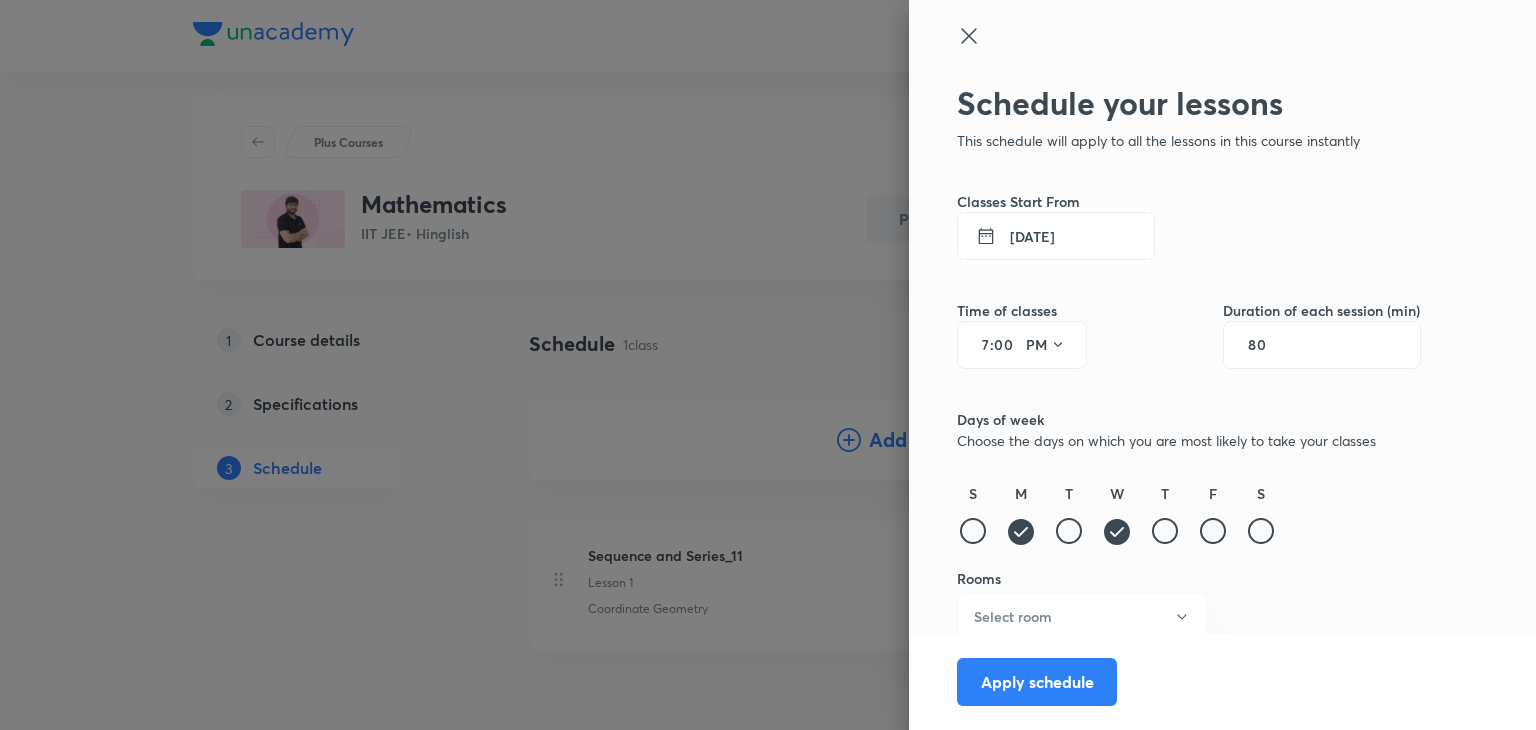 click at bounding box center [1213, 531] 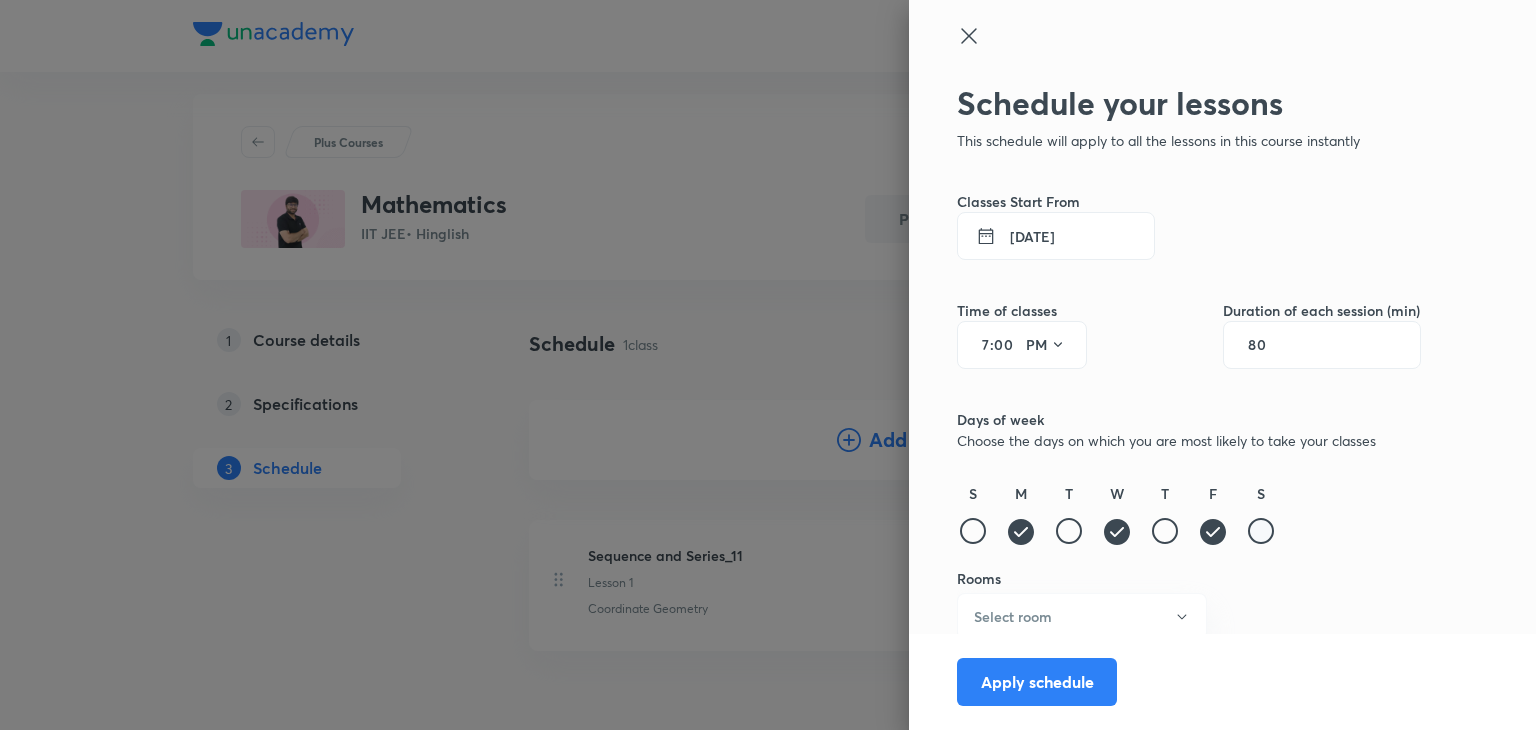 click at bounding box center [1261, 531] 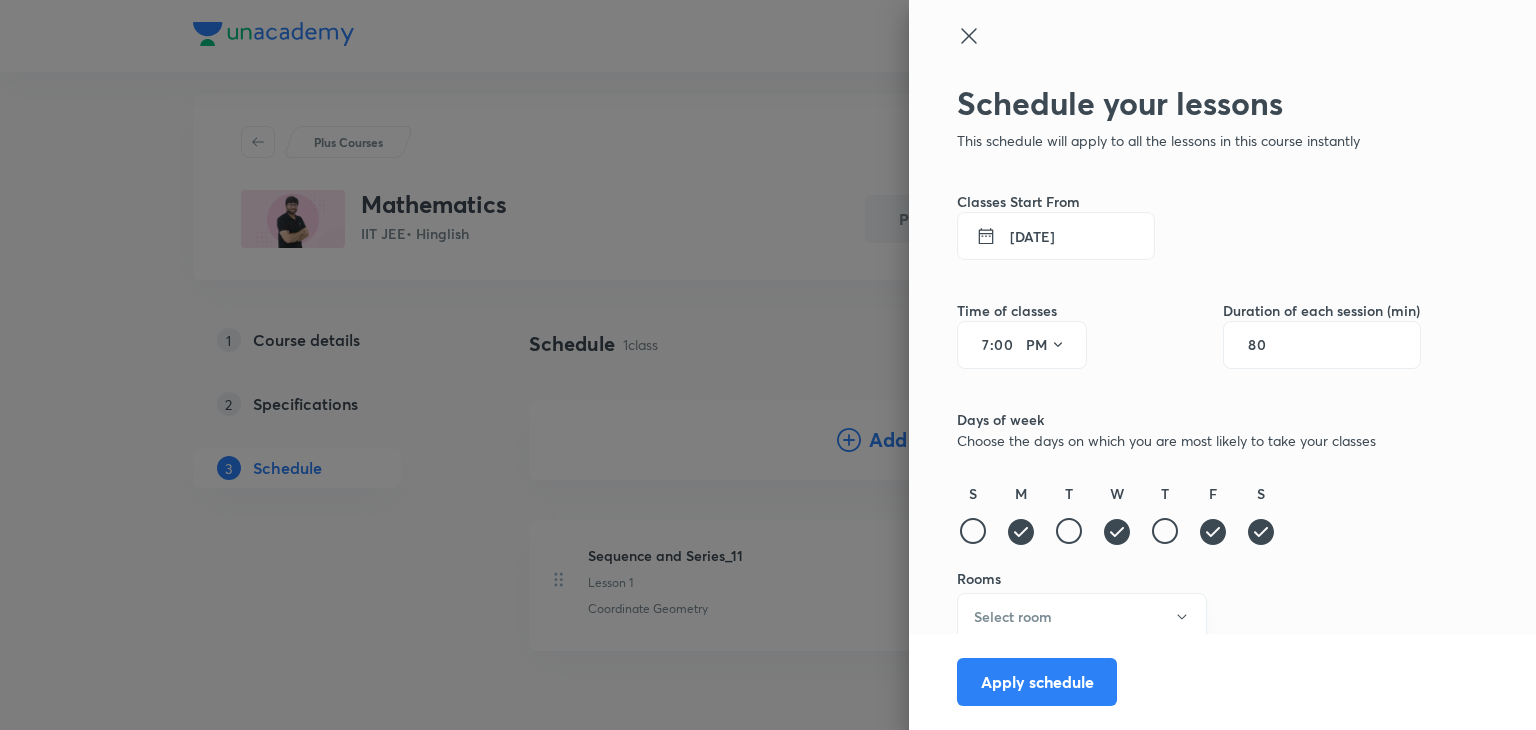 click on "Select room" at bounding box center (1082, 616) 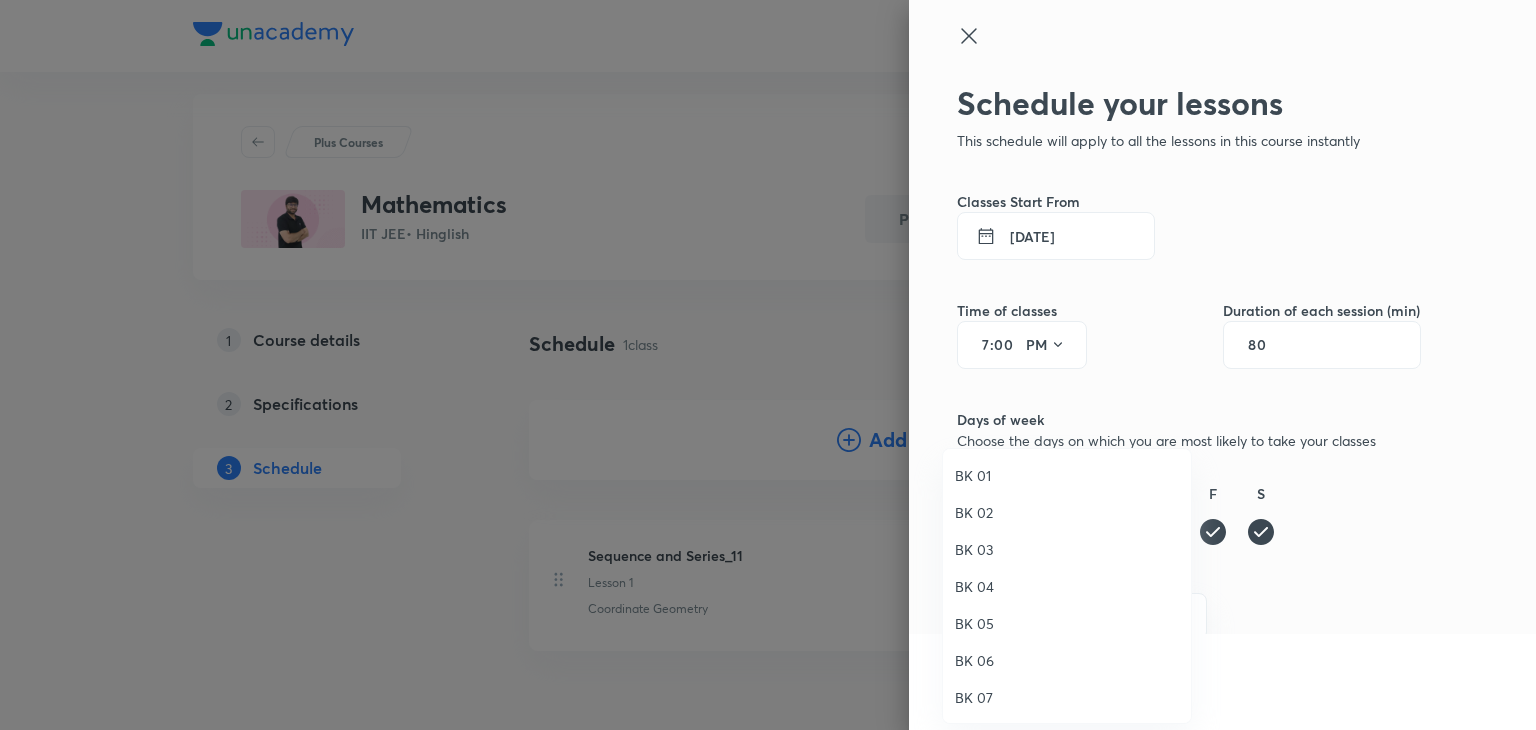 click on "BK 07" at bounding box center [1067, 697] 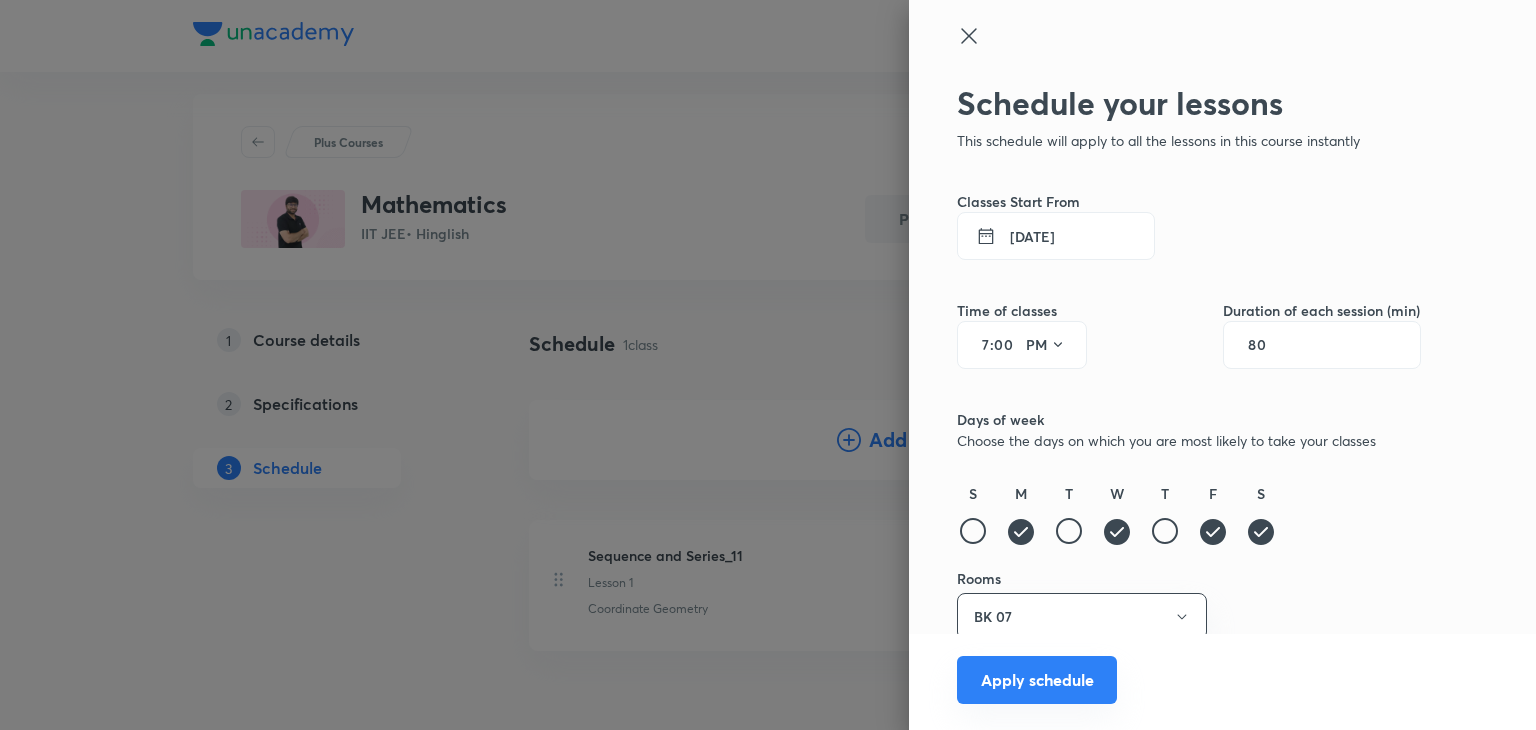 click on "Apply schedule" at bounding box center [1037, 680] 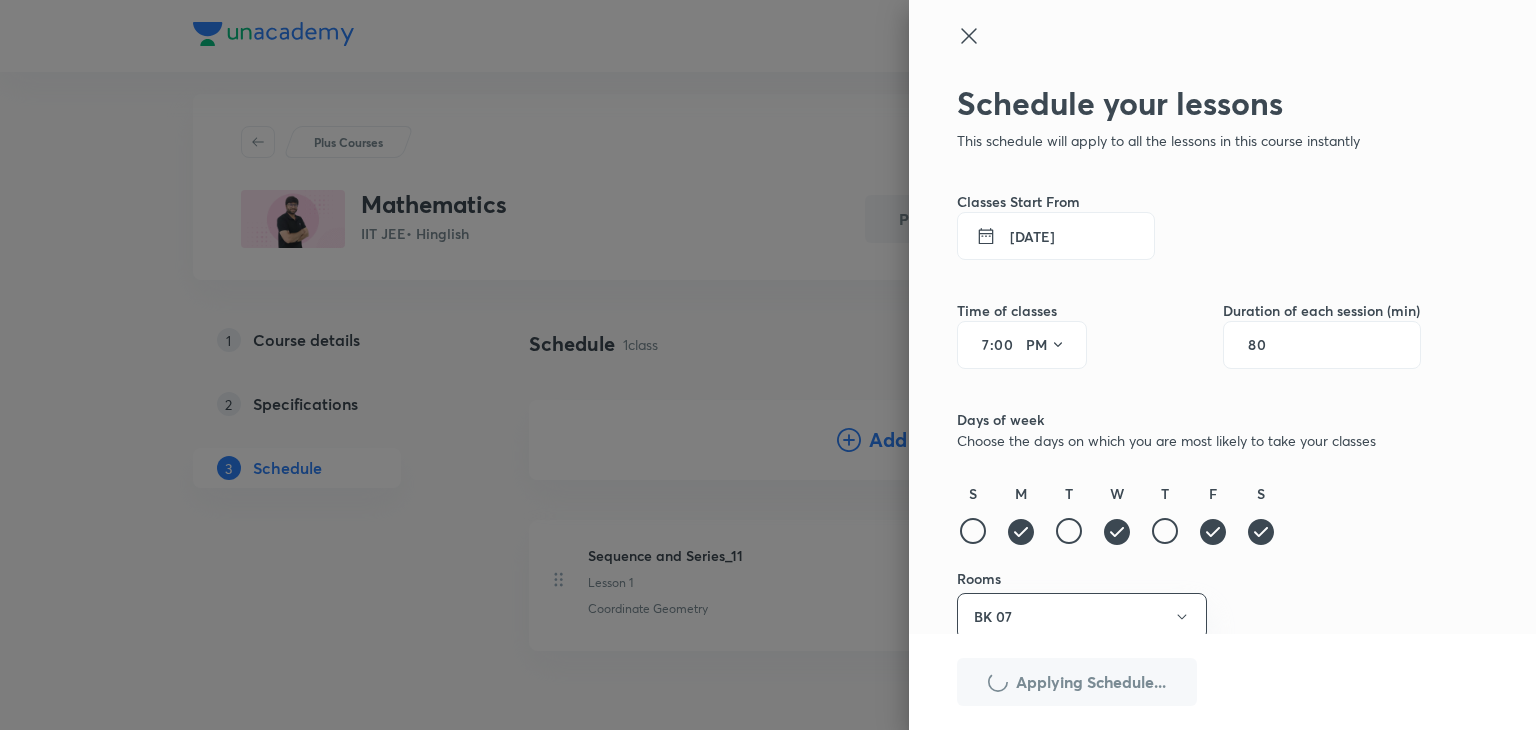 click on "Applying Schedule..." at bounding box center (1077, 682) 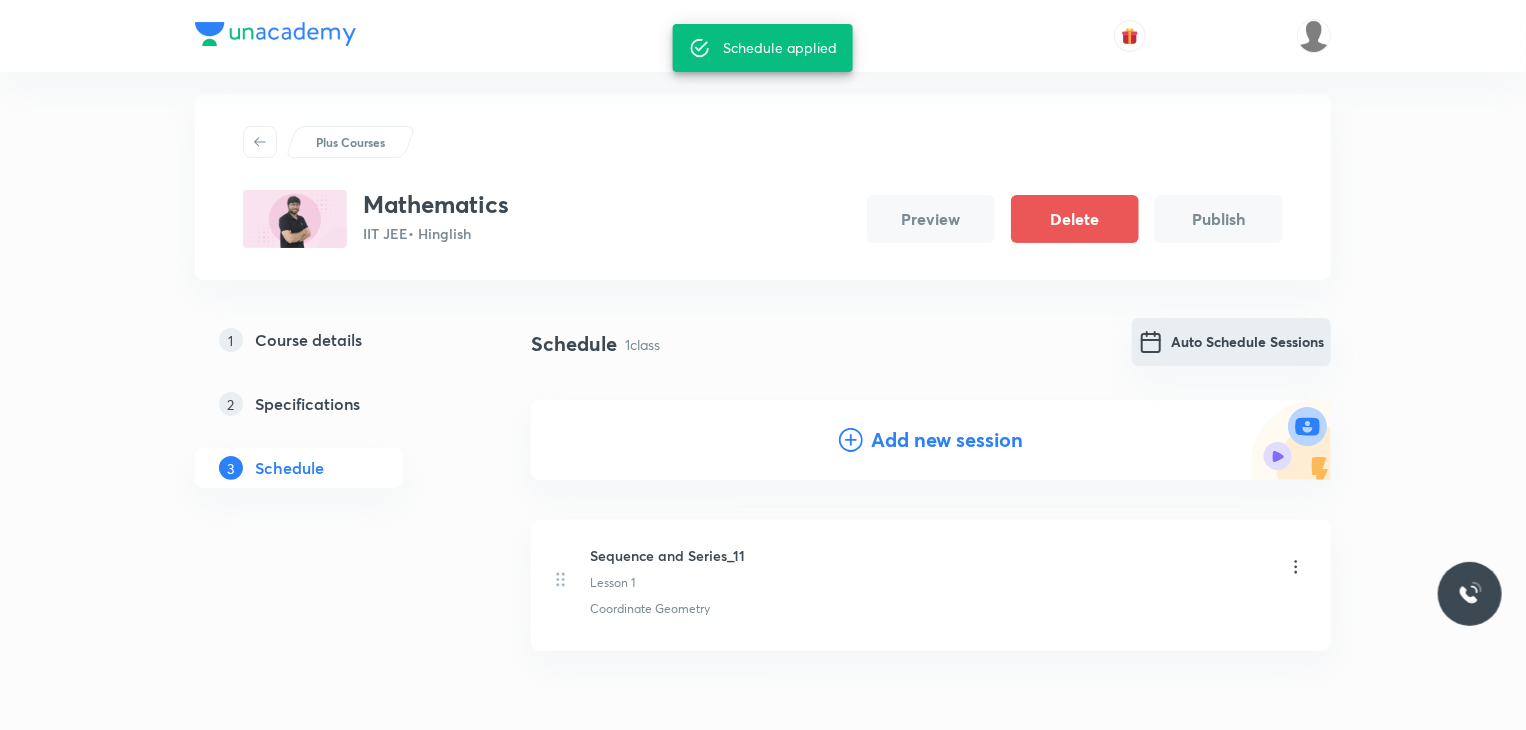 drag, startPoint x: 1009, startPoint y: 684, endPoint x: 1206, endPoint y: 346, distance: 391.21988 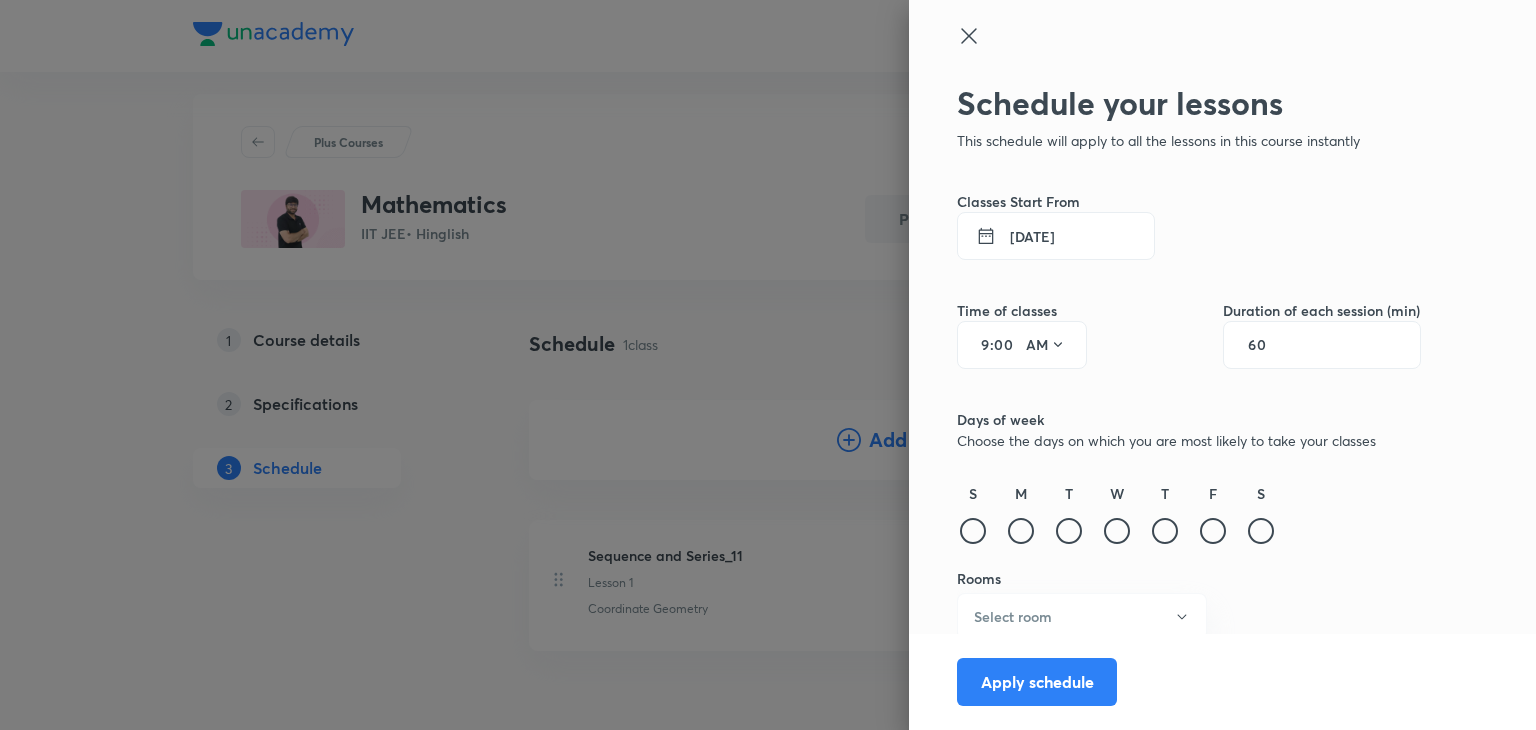 click on "9   : 00 AM" at bounding box center (1022, 345) 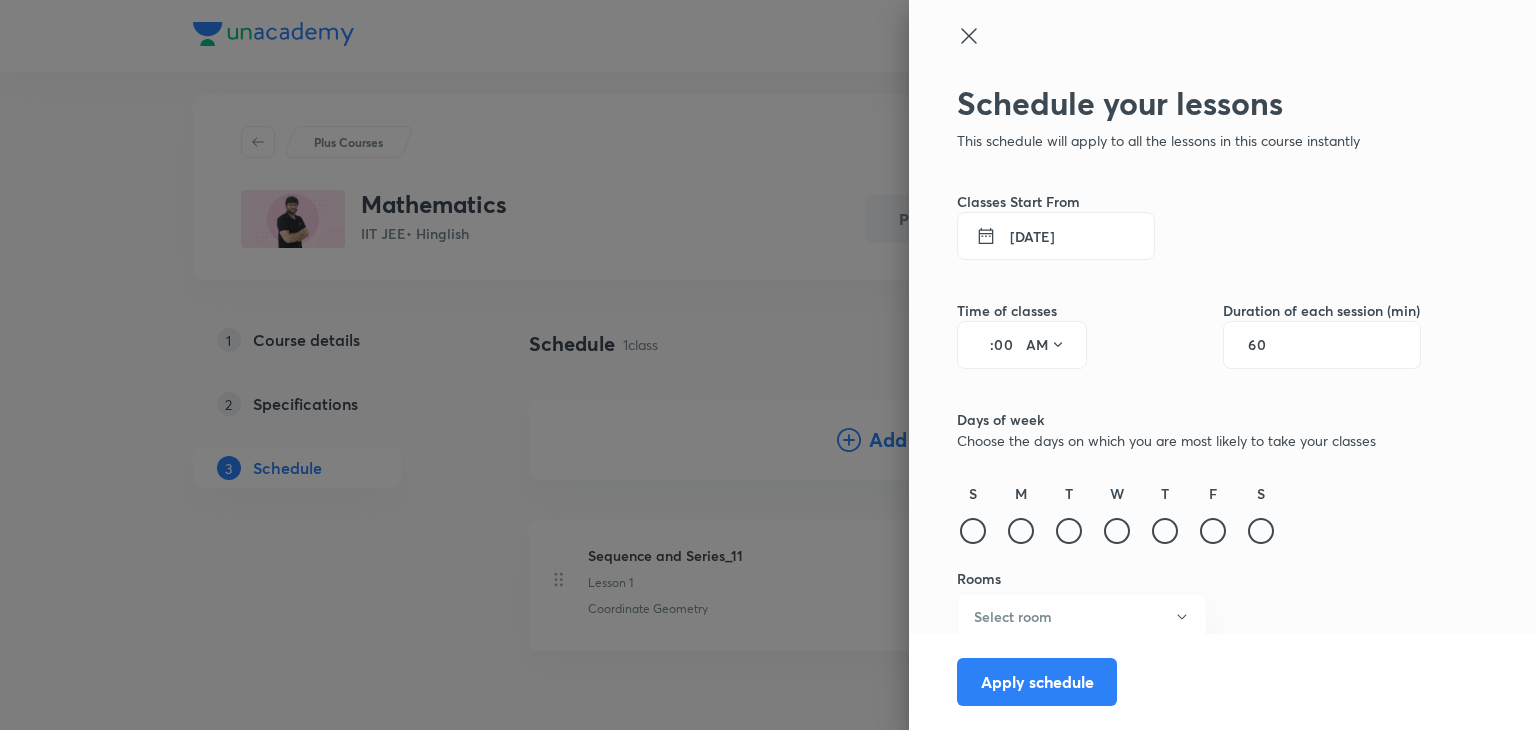 type on "7" 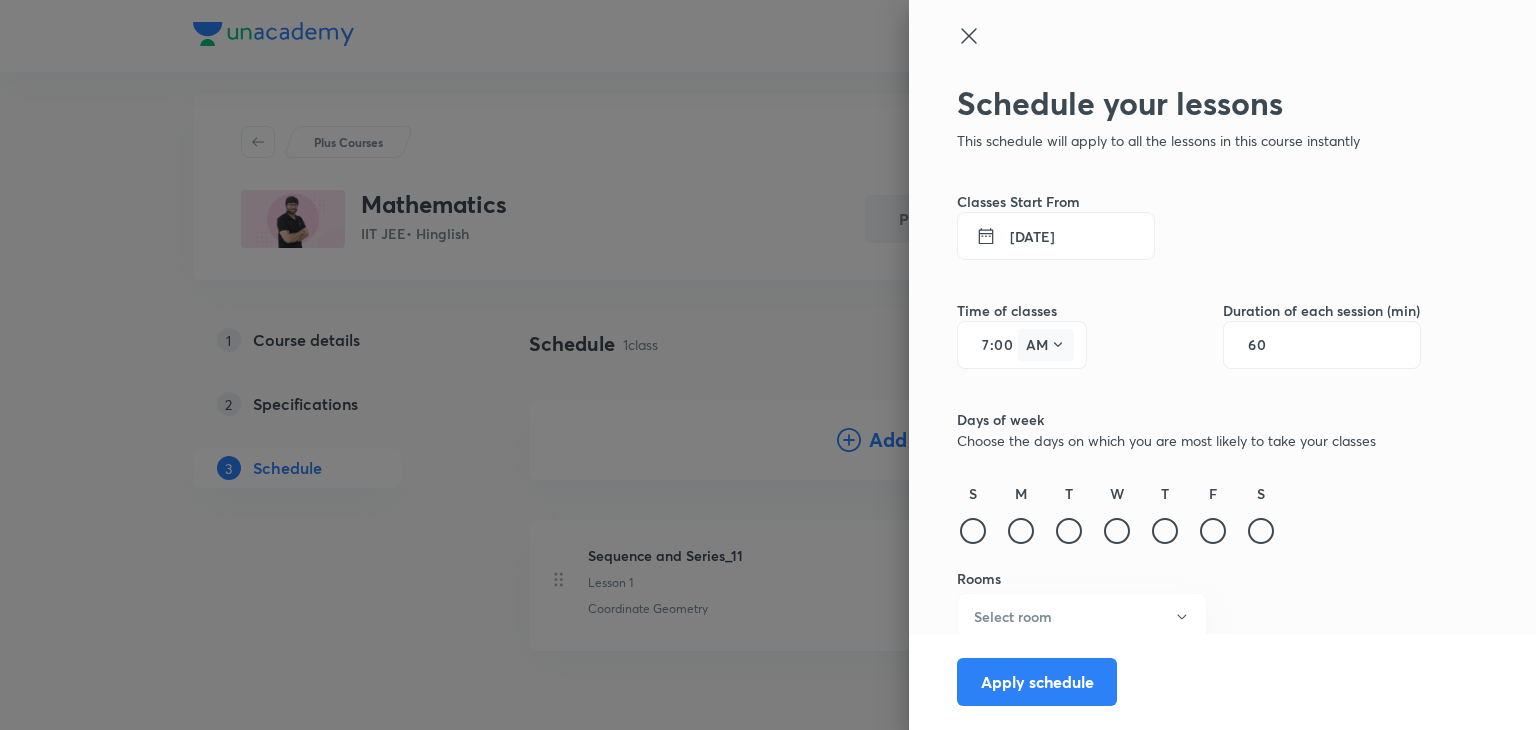 click on "AM" at bounding box center (1046, 345) 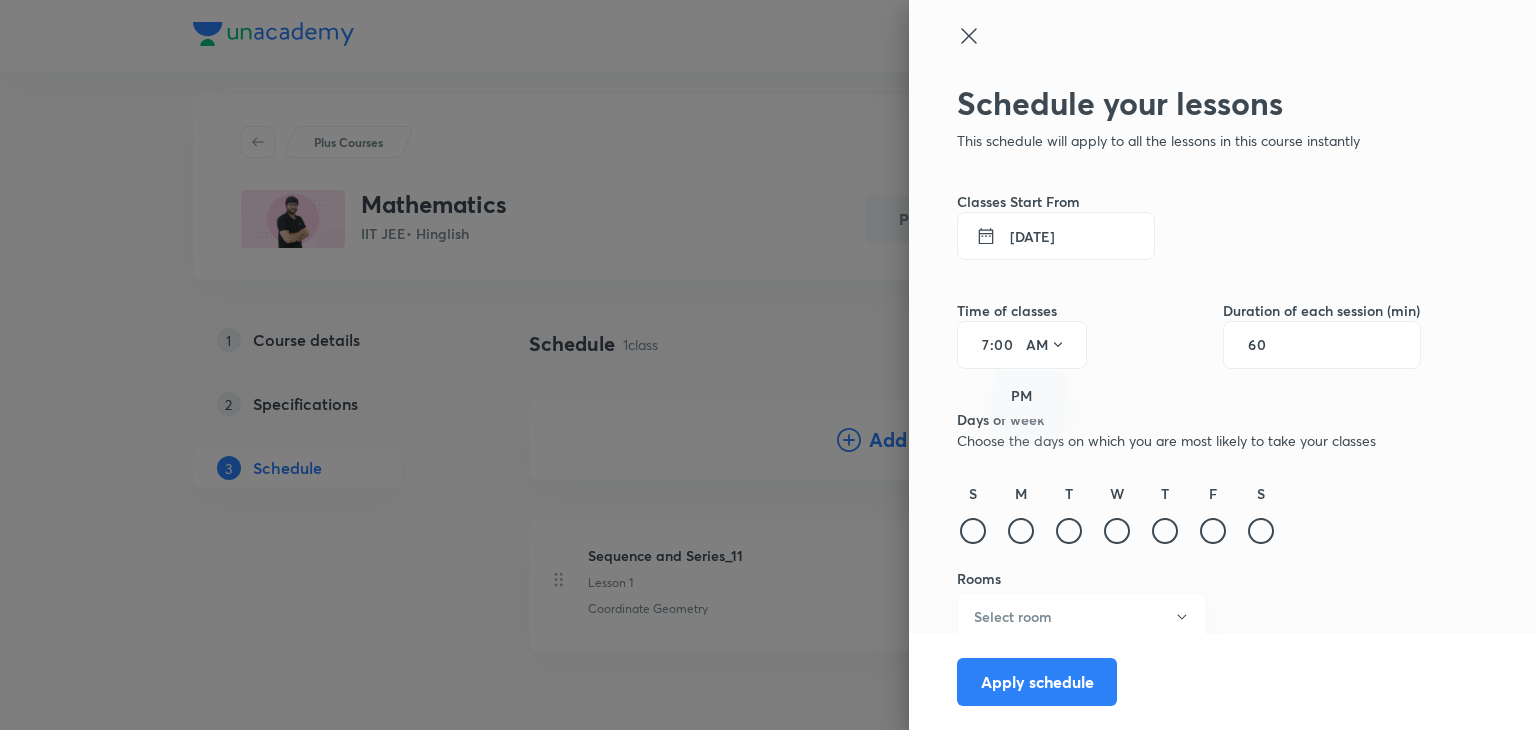 click on "PM" at bounding box center (1031, 396) 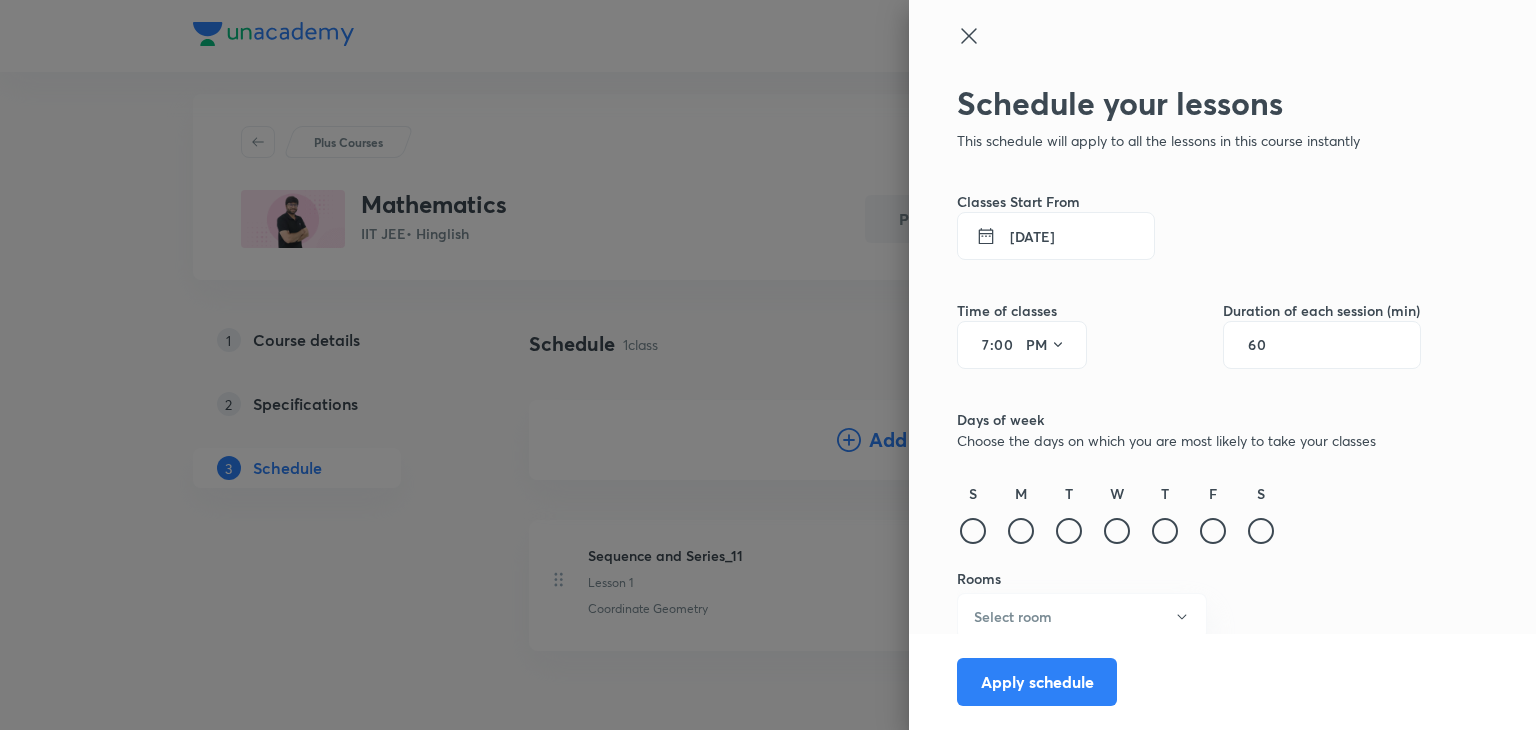 click on "60" at bounding box center (1322, 345) 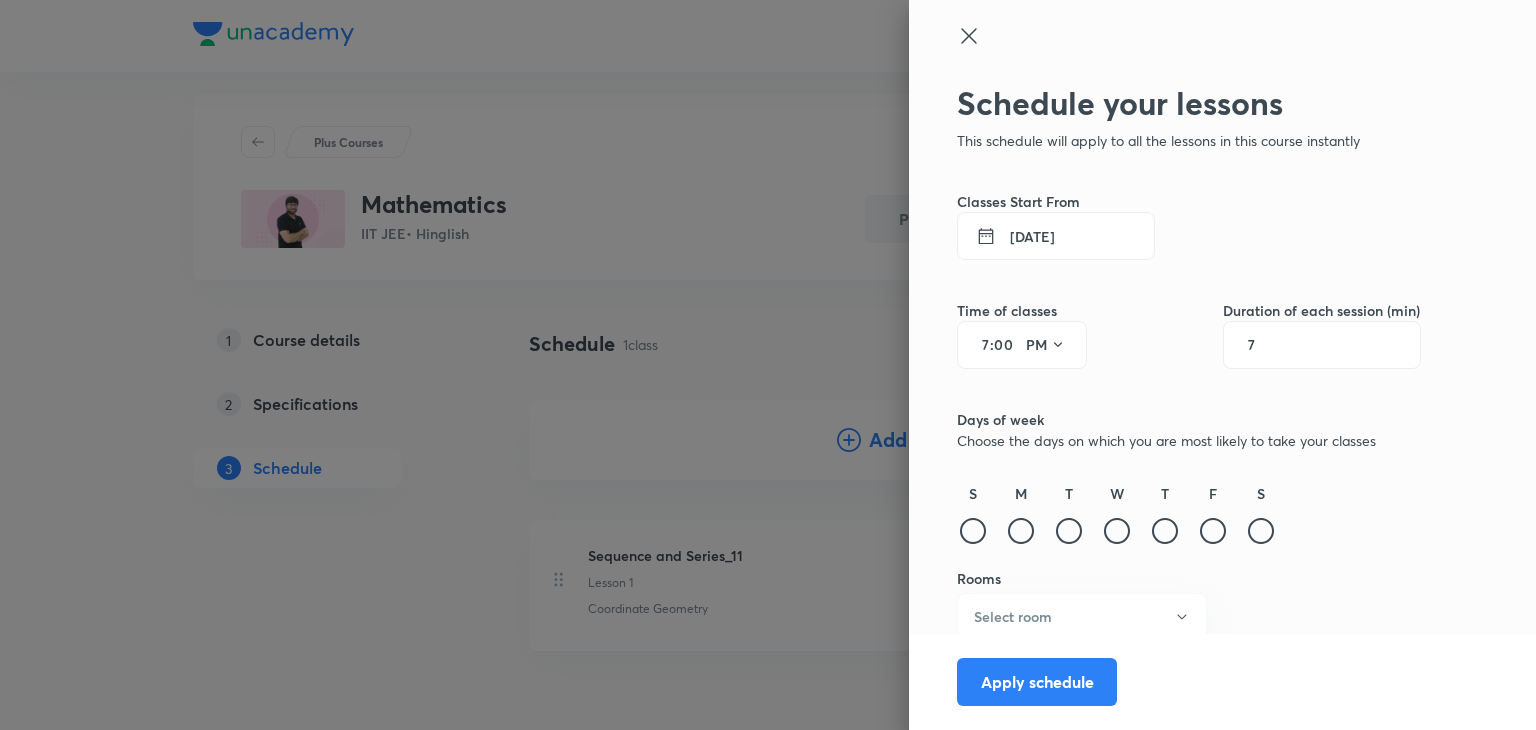 type on "7" 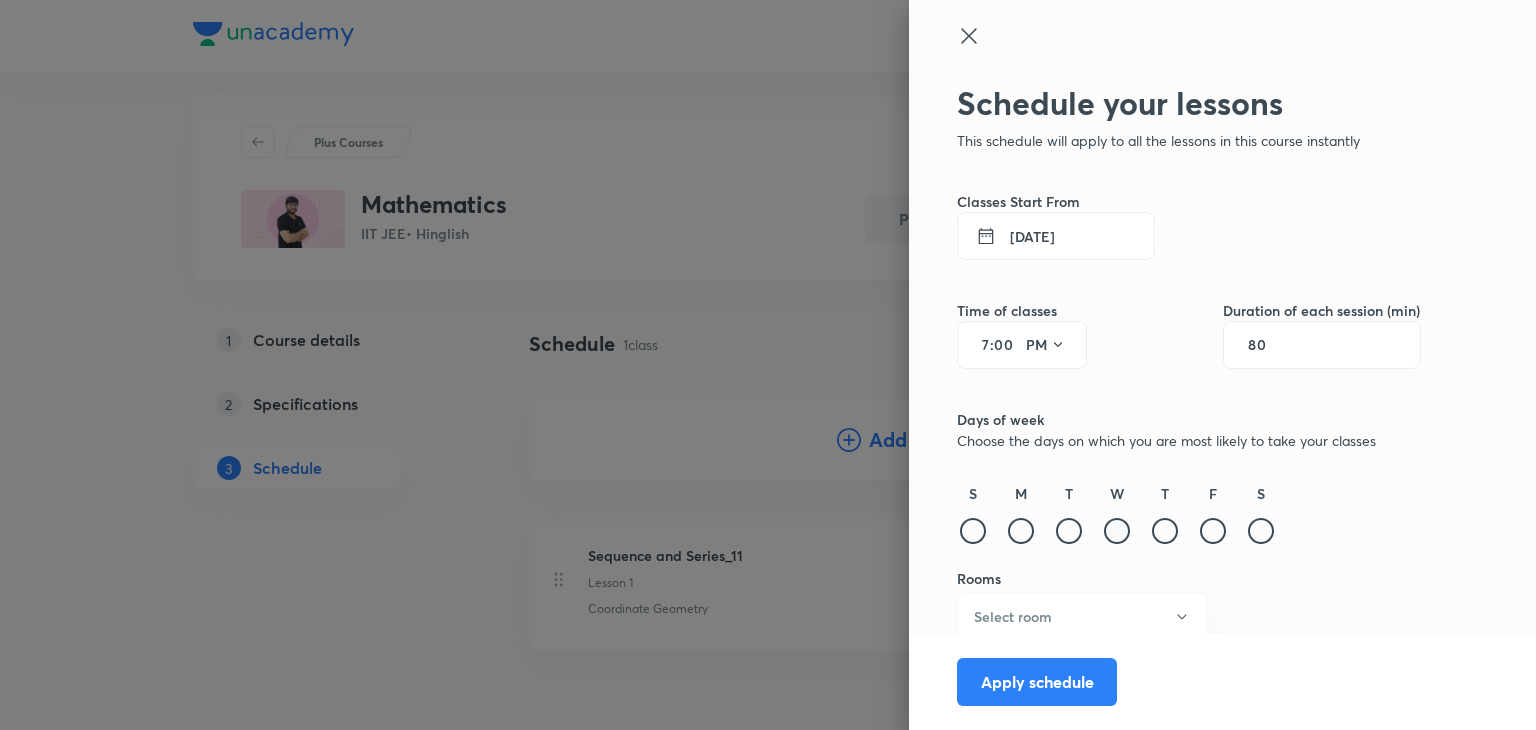type on "80" 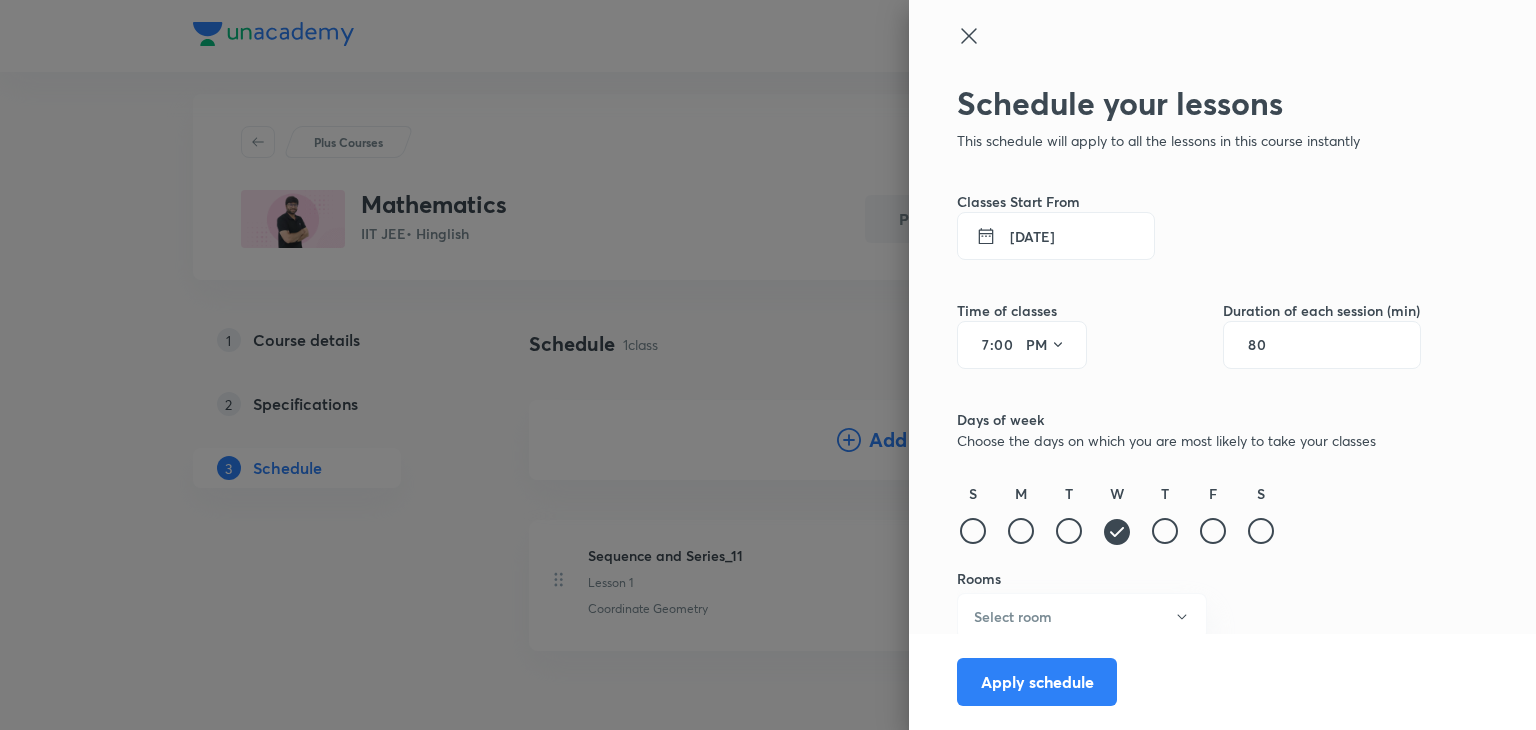 click at bounding box center (1165, 531) 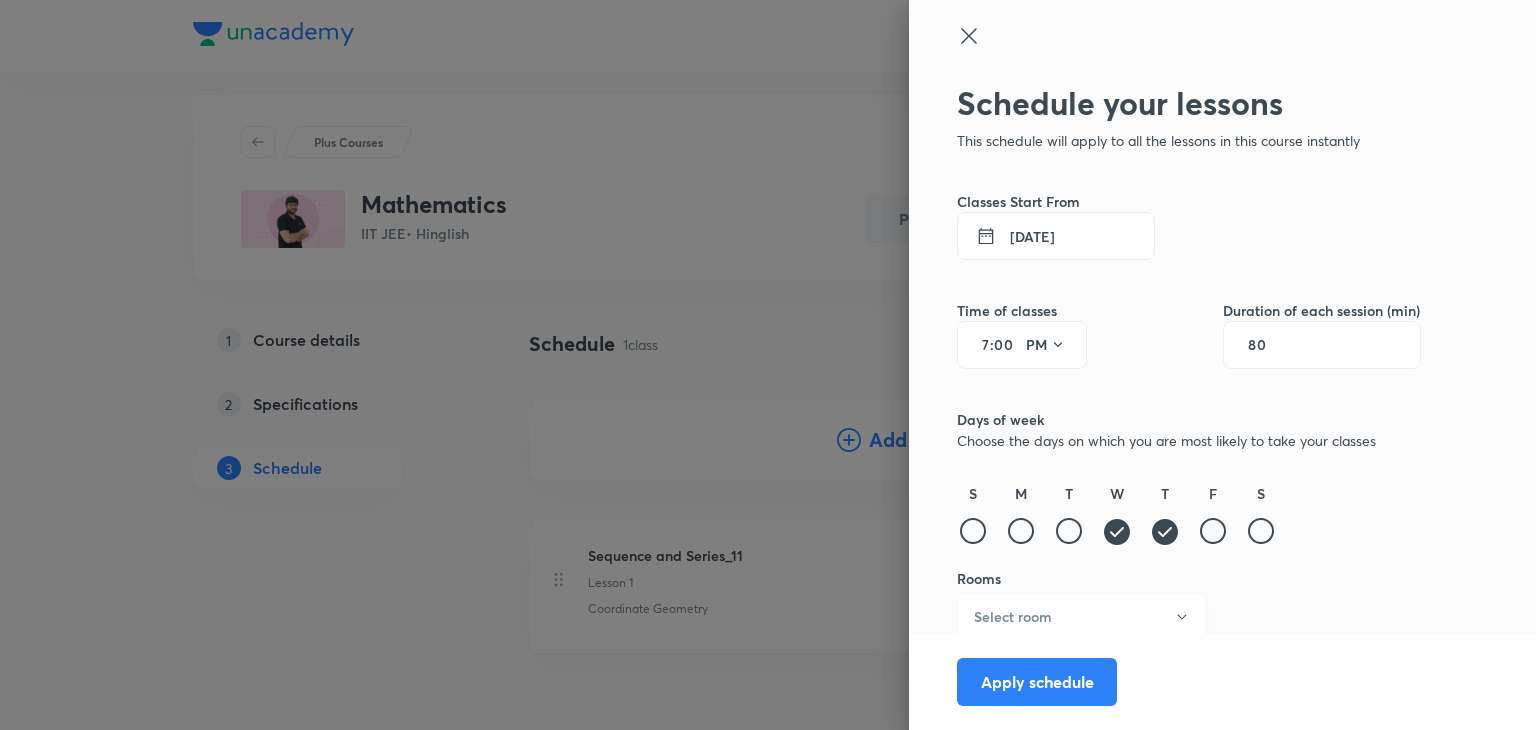 click at bounding box center [1213, 531] 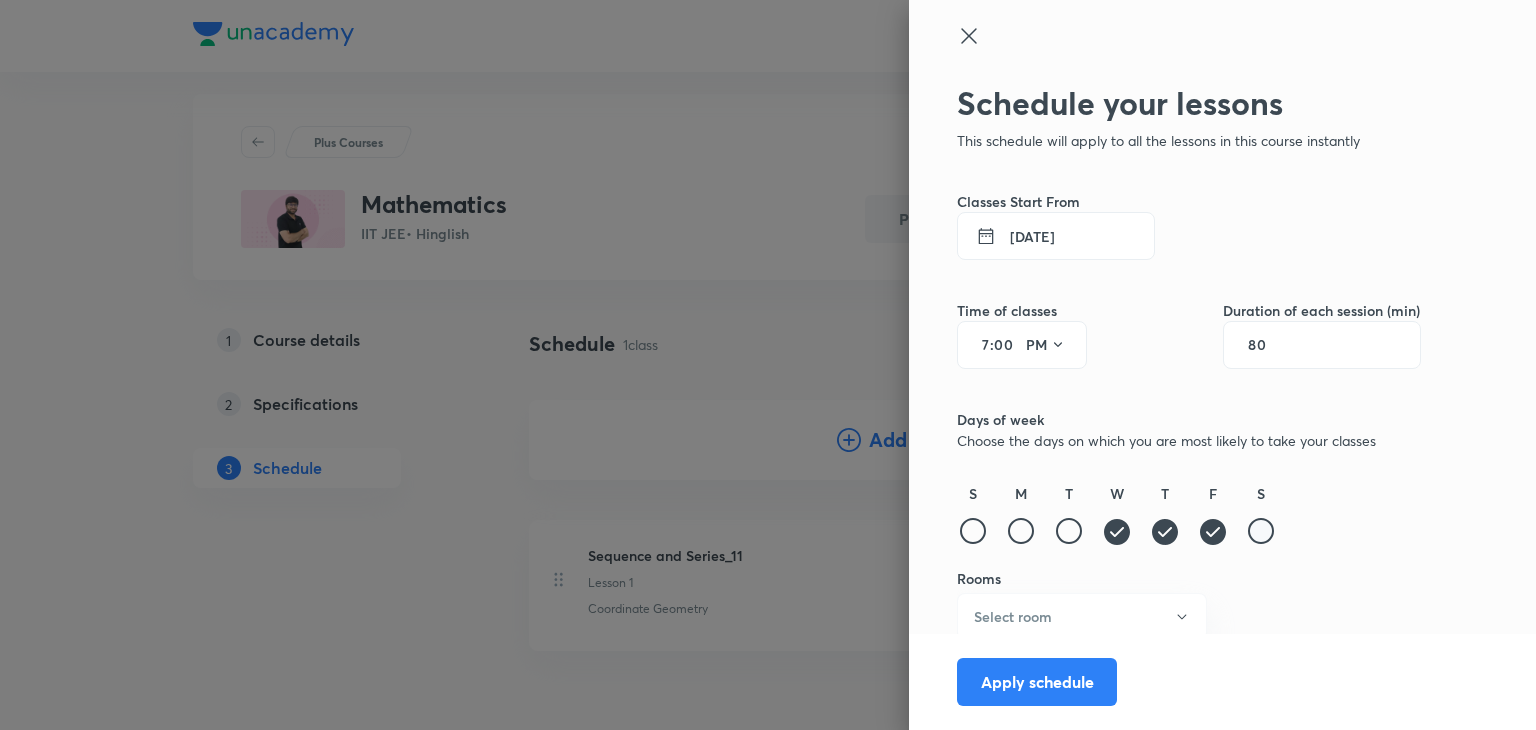 click at bounding box center [1261, 531] 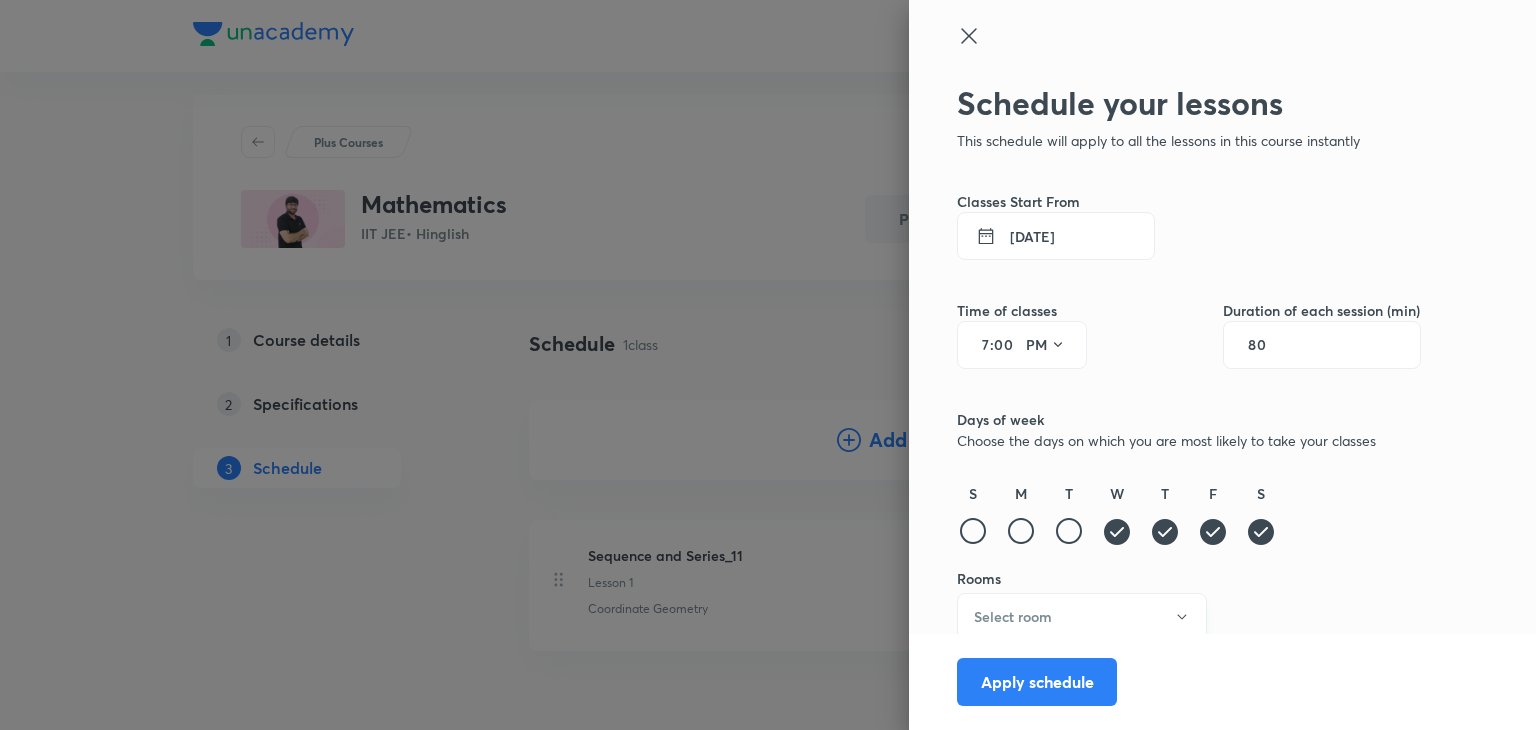 click on "Select room" at bounding box center (1082, 616) 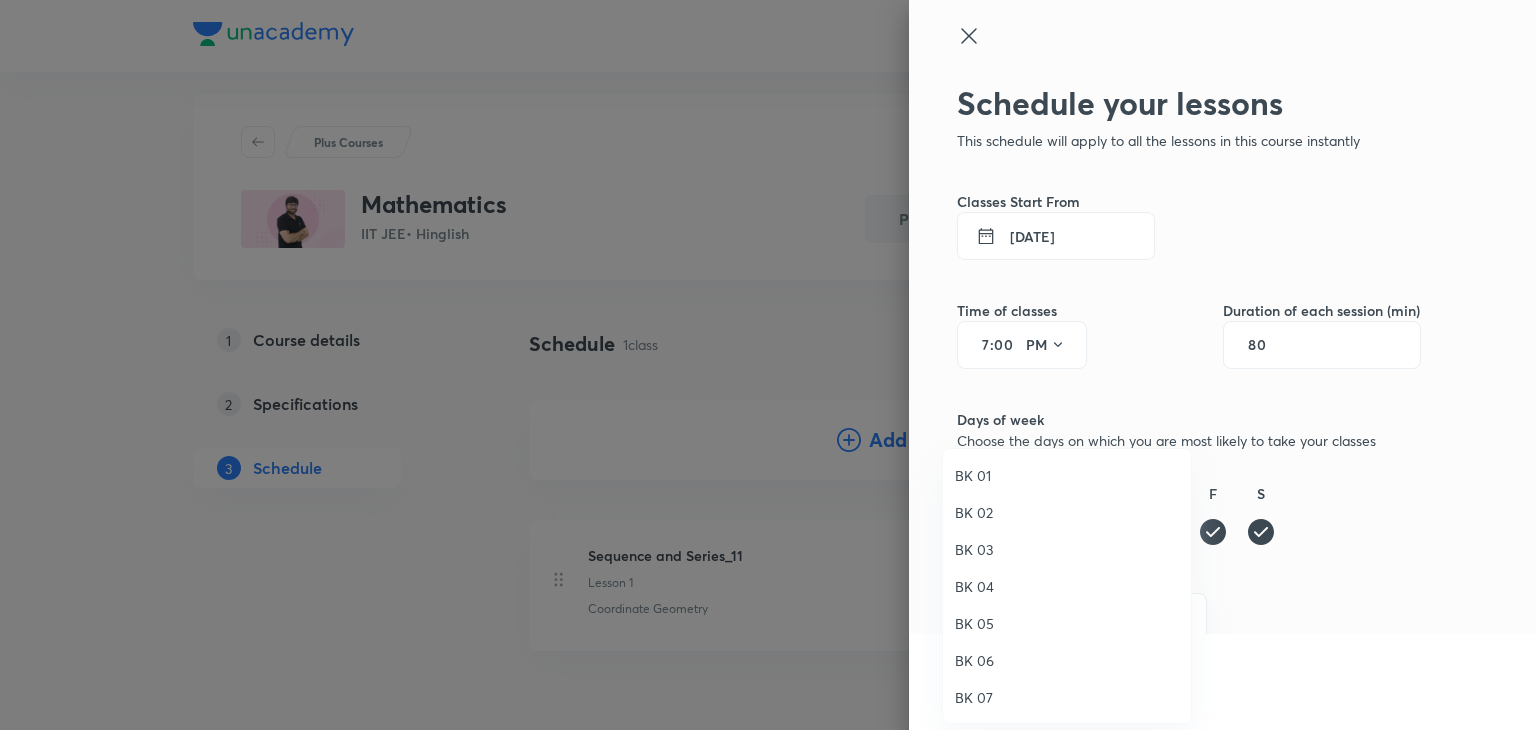 click on "BK 07" at bounding box center (1067, 697) 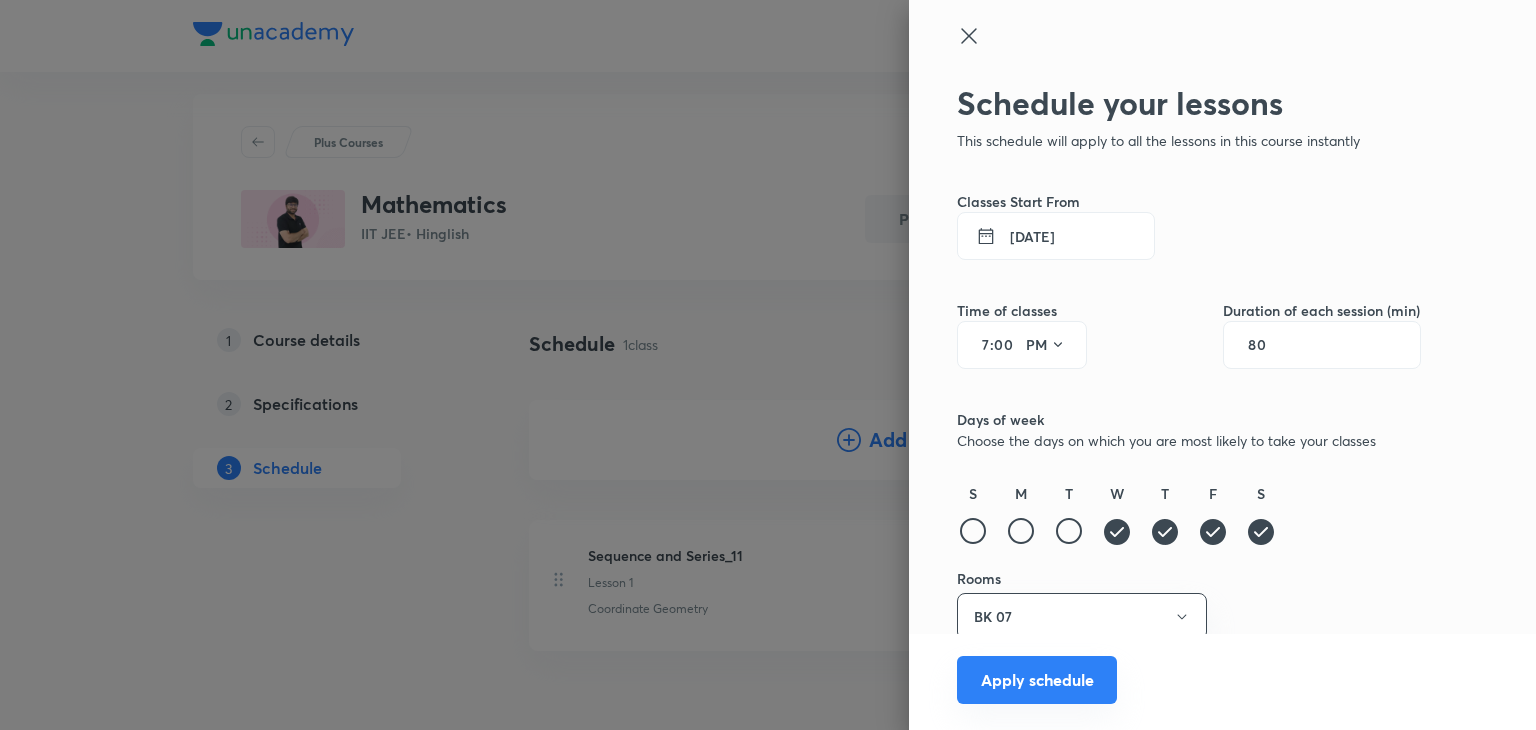 click on "Apply schedule" at bounding box center [1037, 680] 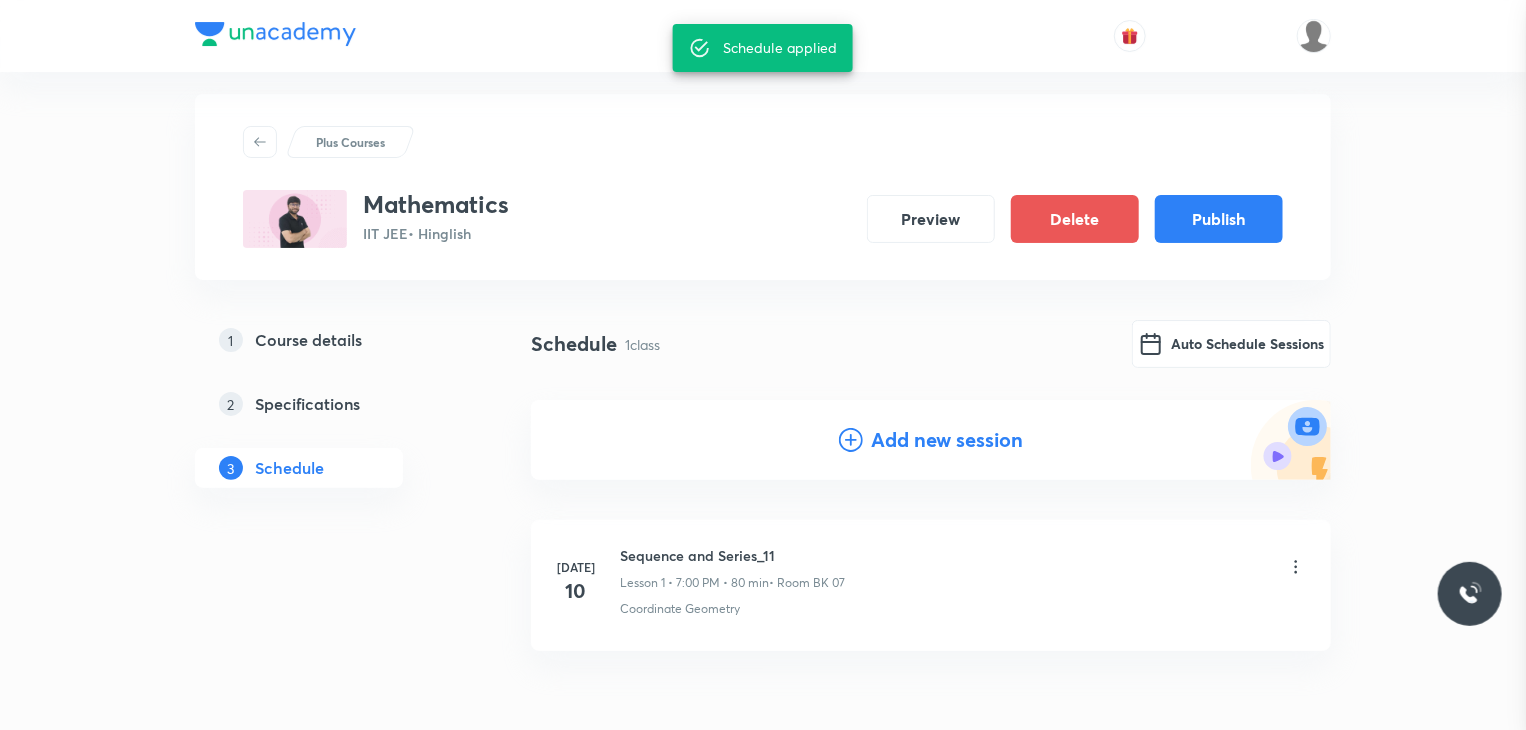scroll, scrollTop: 0, scrollLeft: 0, axis: both 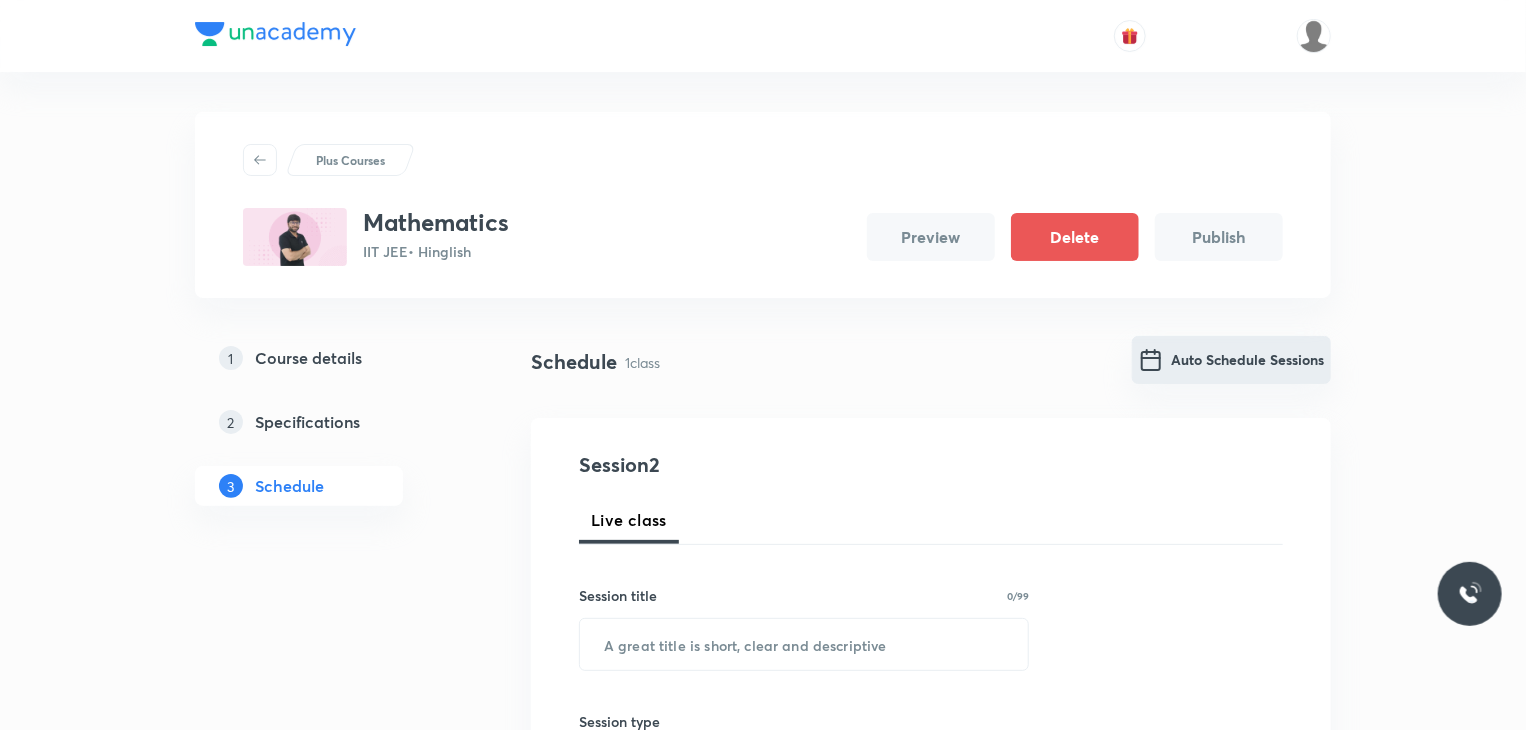 click on "Auto Schedule Sessions" at bounding box center [1231, 360] 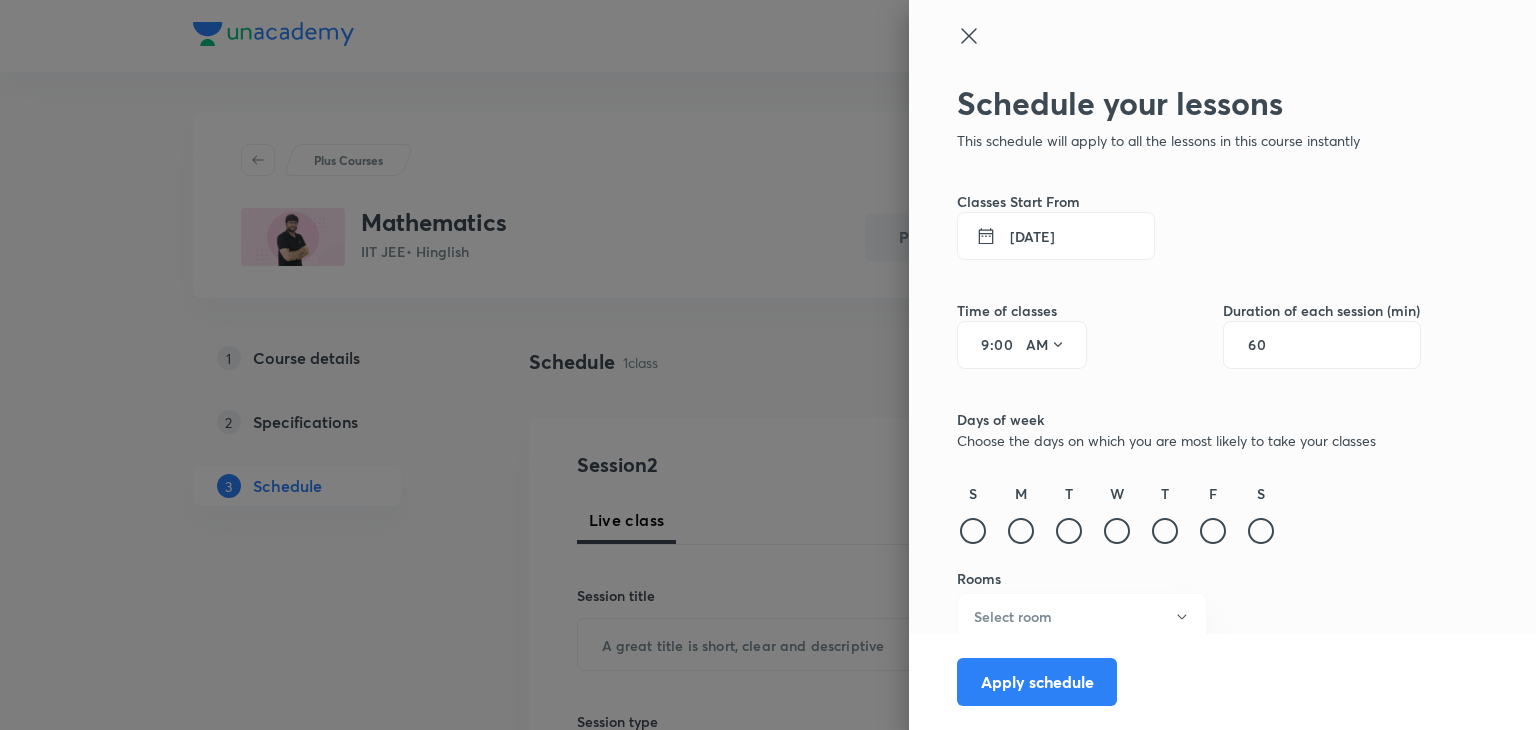 click on "9   : 00 AM" at bounding box center (1022, 345) 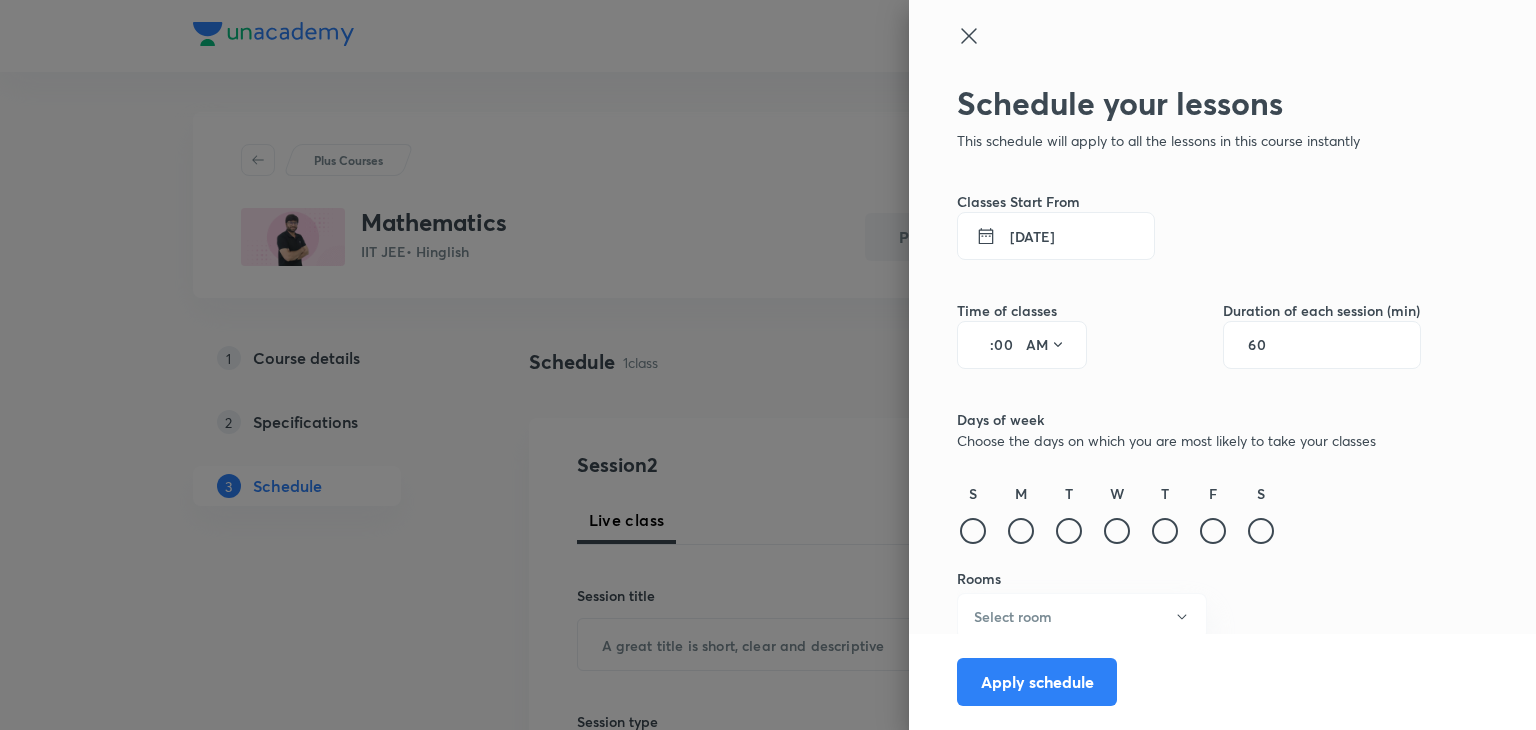 type on "7" 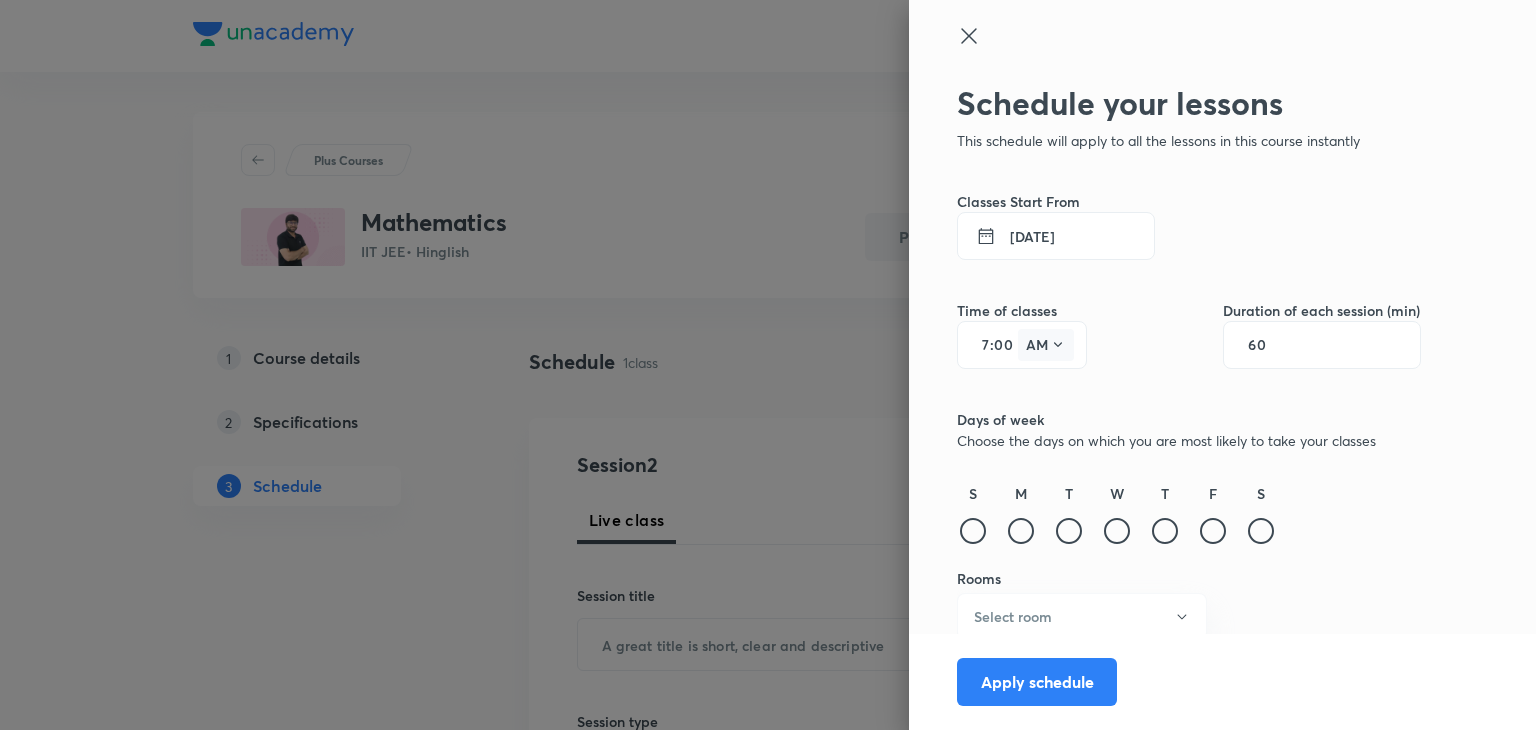 click on "AM" at bounding box center (1046, 345) 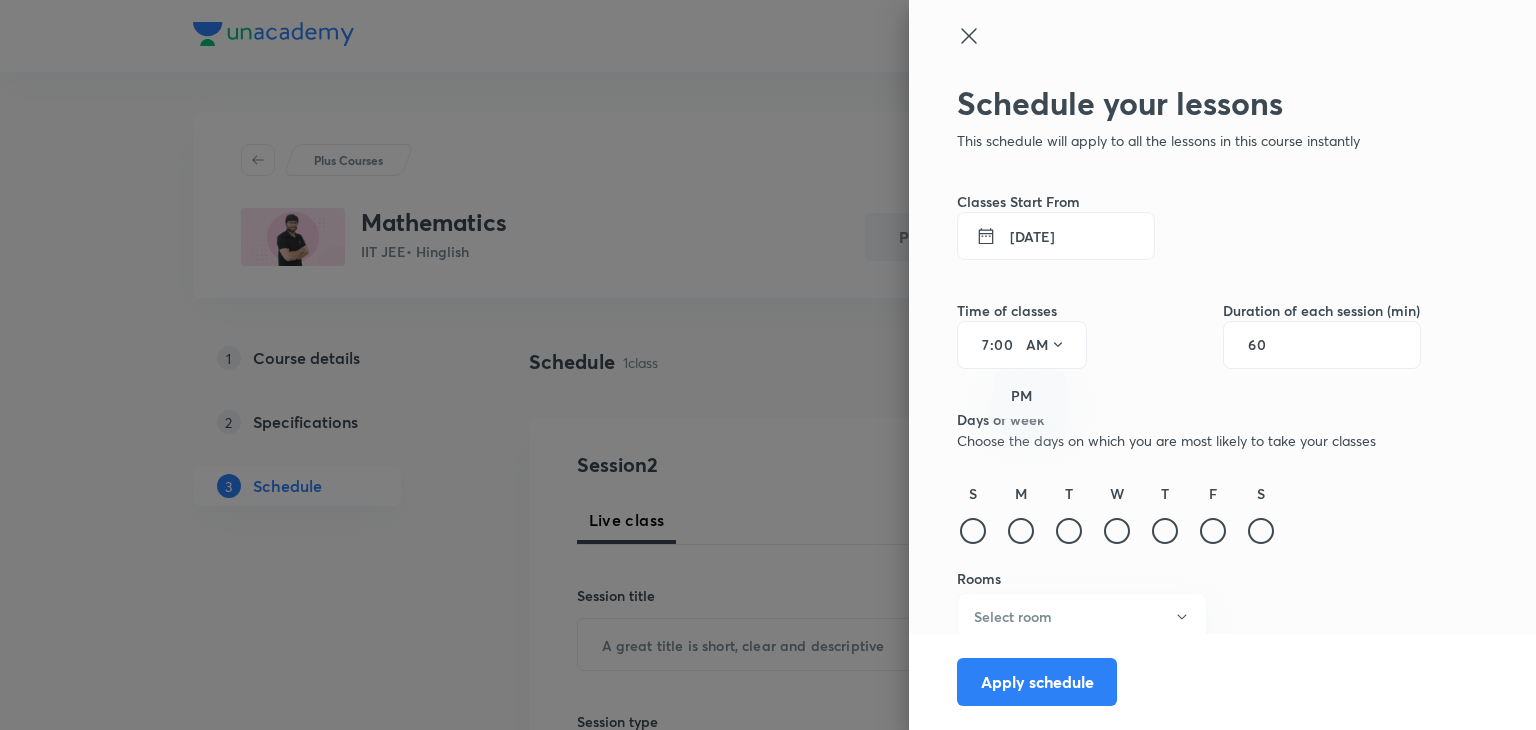 click on "PM" at bounding box center (1031, 396) 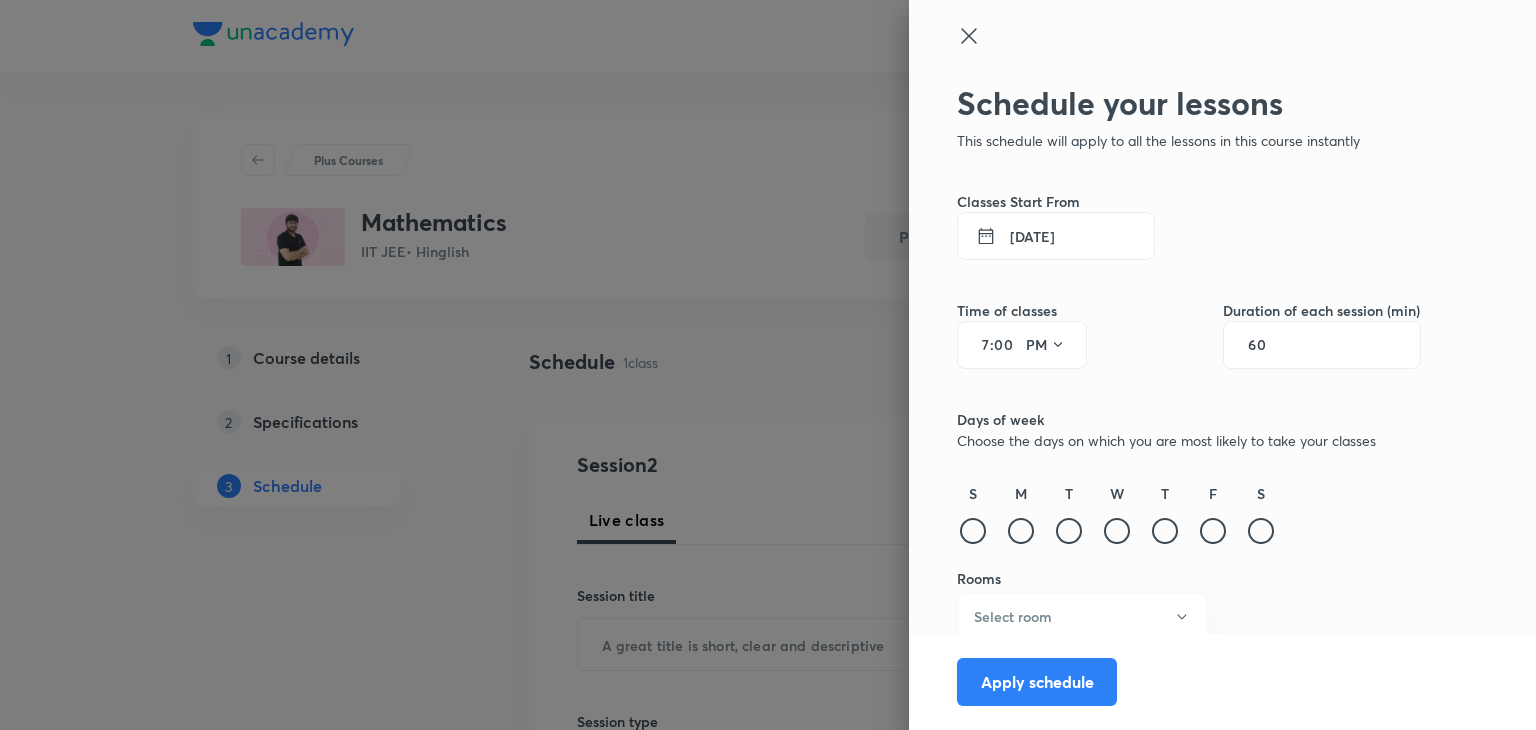 click on "60" at bounding box center (1267, 345) 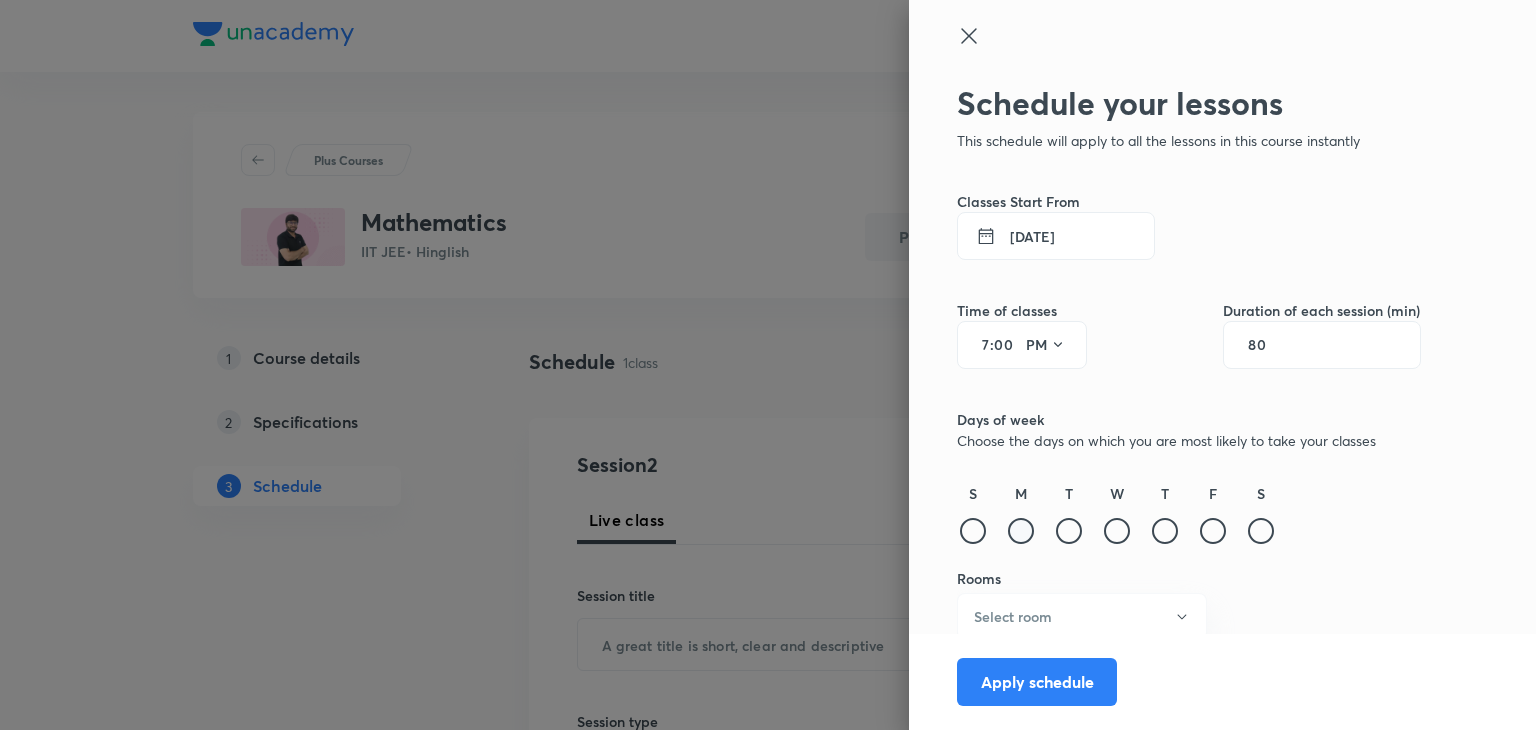 type on "80" 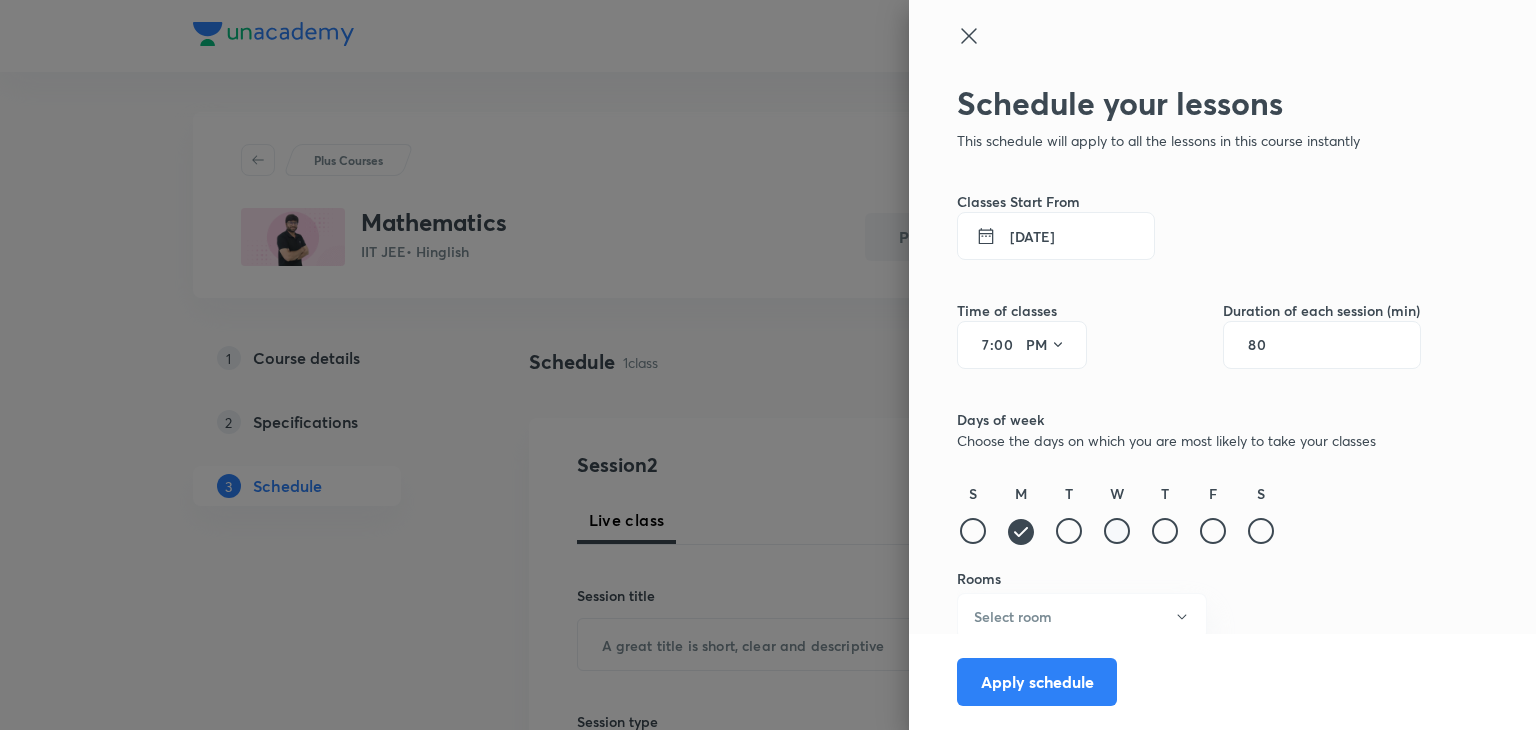 click at bounding box center (1117, 531) 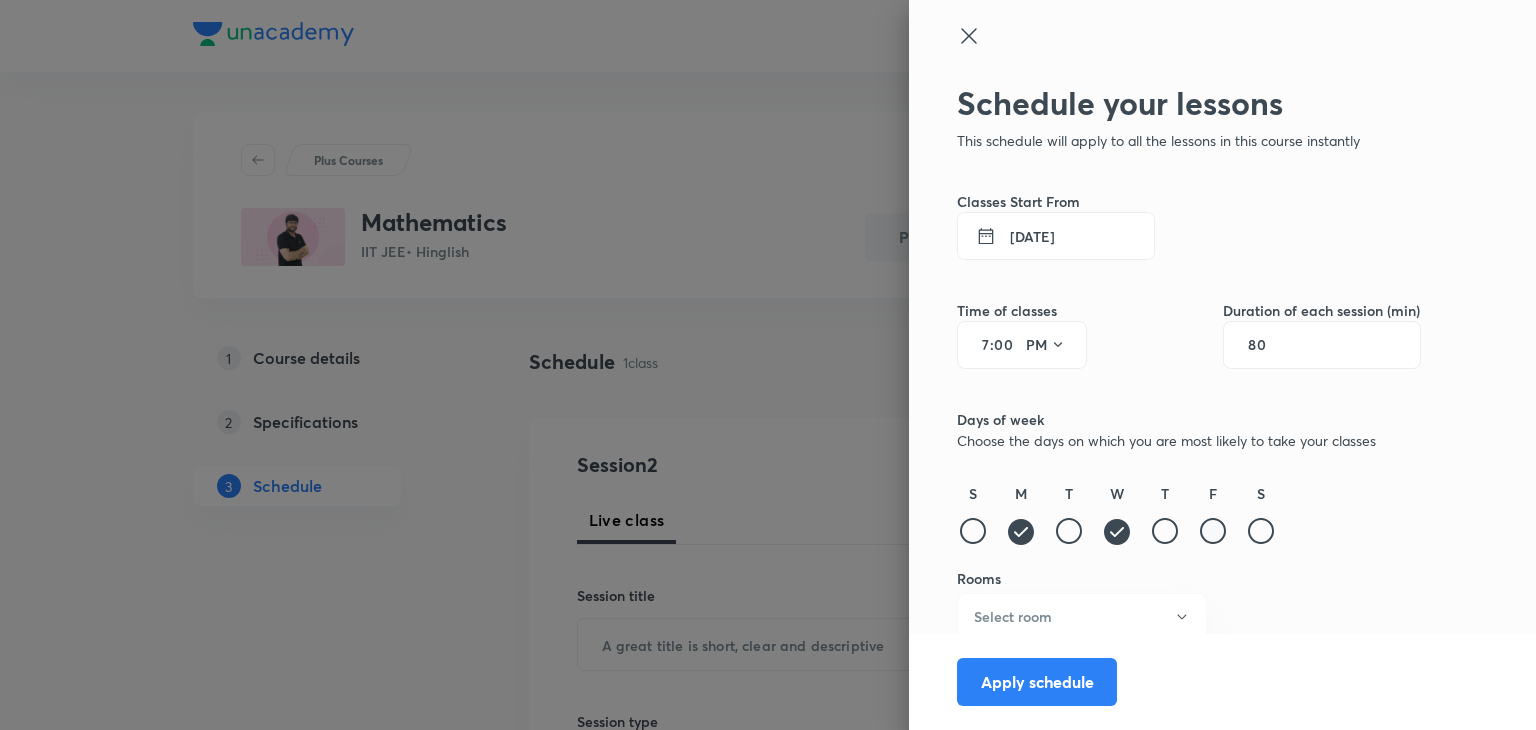 click at bounding box center (1213, 531) 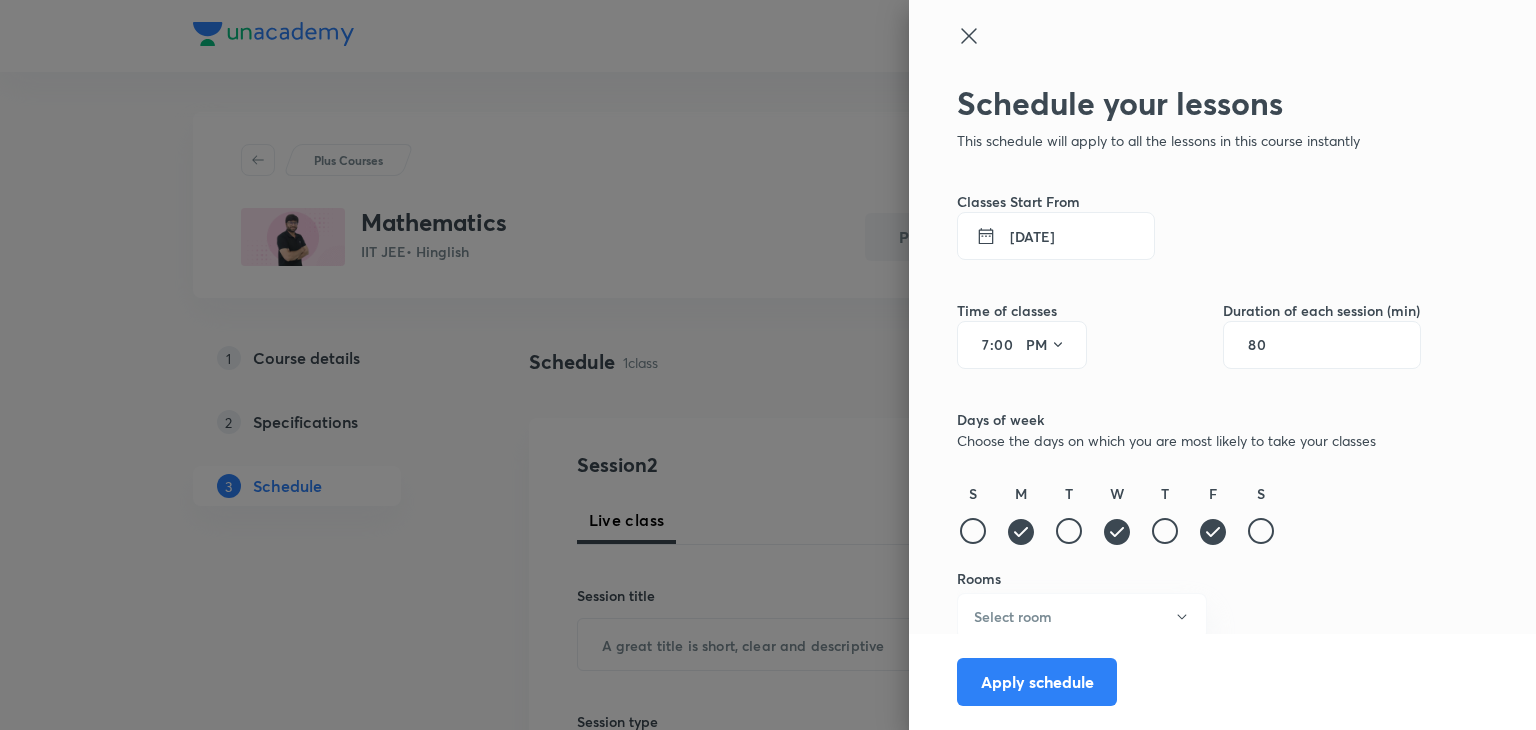 click on "Apply schedule" at bounding box center [1677, 682] 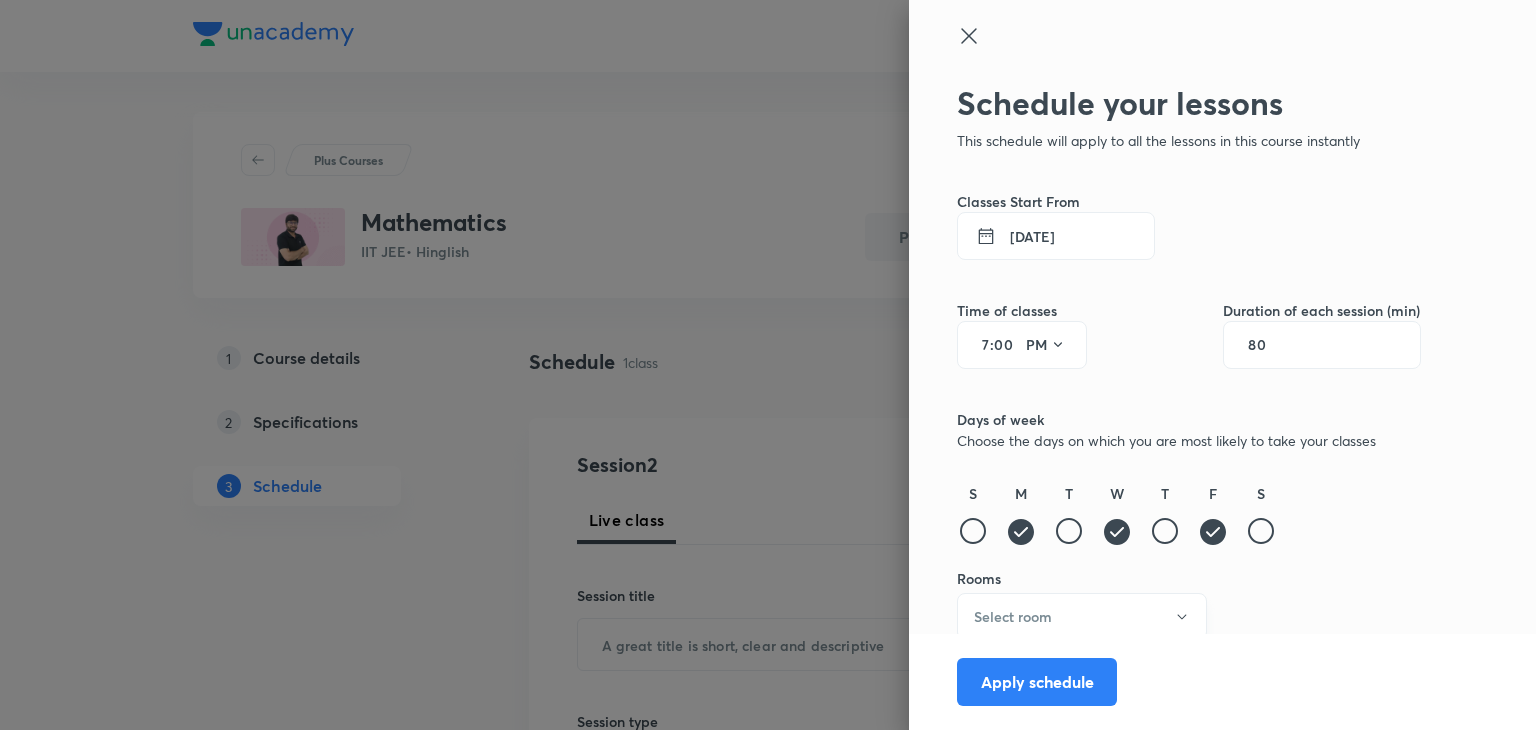 click on "Select room" at bounding box center [1082, 616] 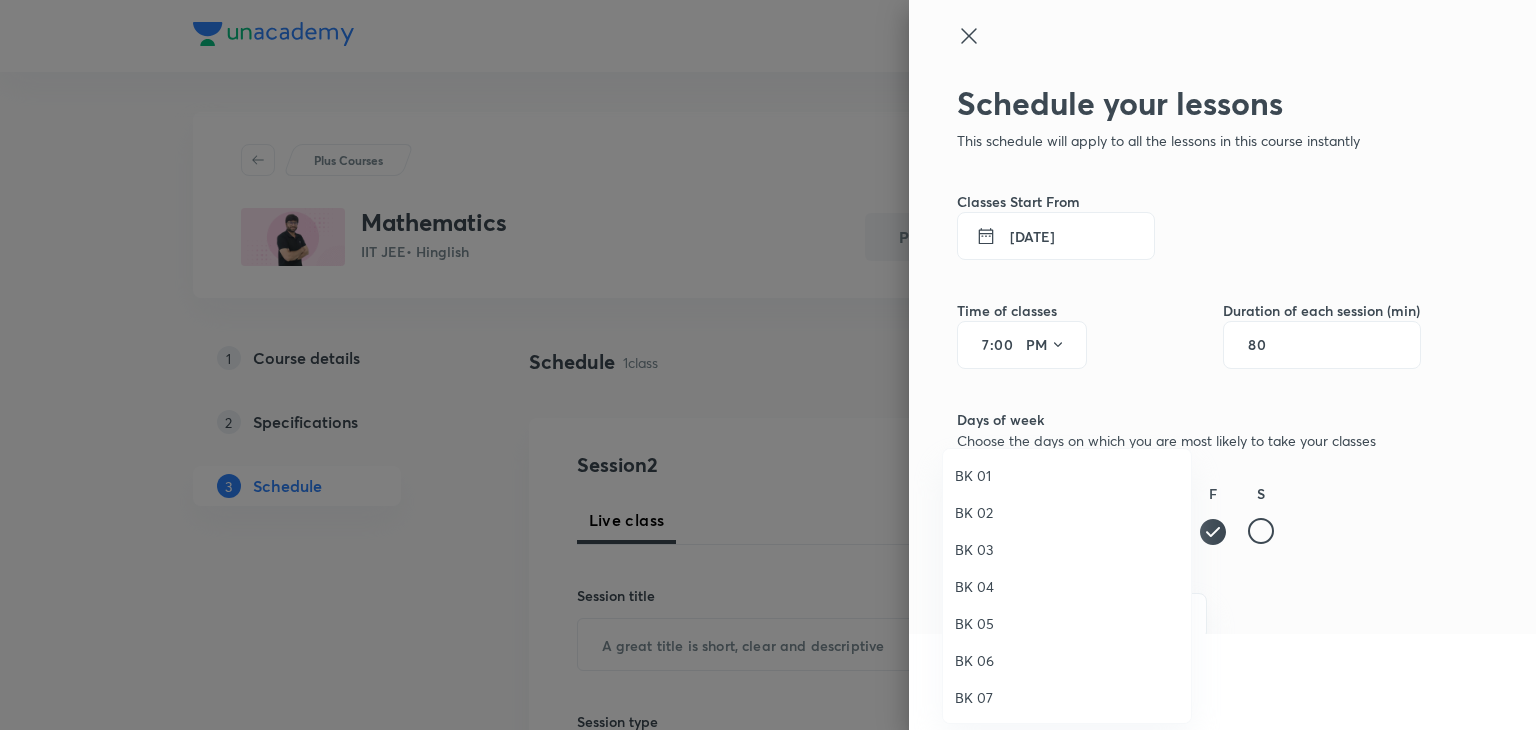 click on "BK 06" at bounding box center (1067, 660) 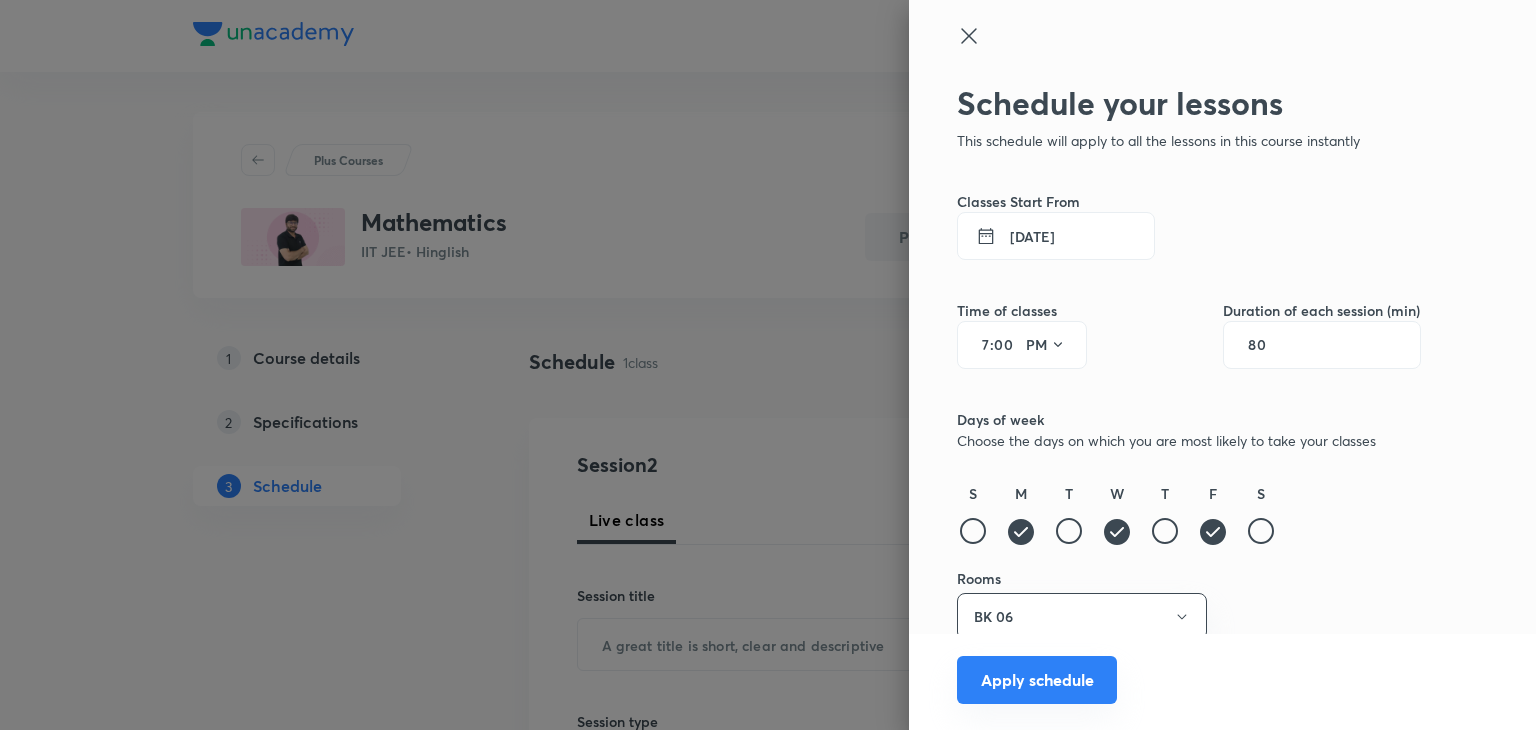 click on "Apply schedule" at bounding box center (1037, 680) 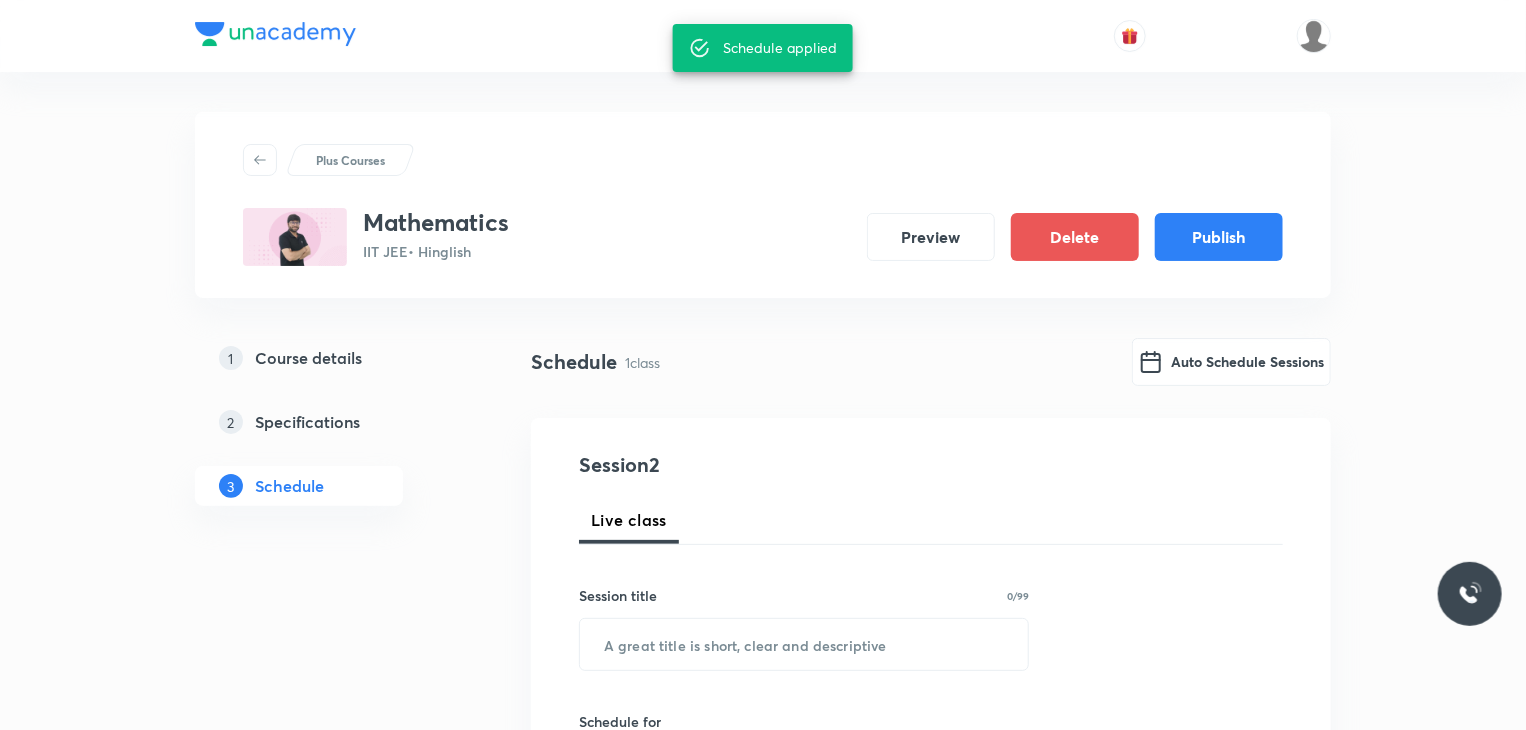 click on "Schedule 1  class Auto Schedule Sessions" at bounding box center [931, 362] 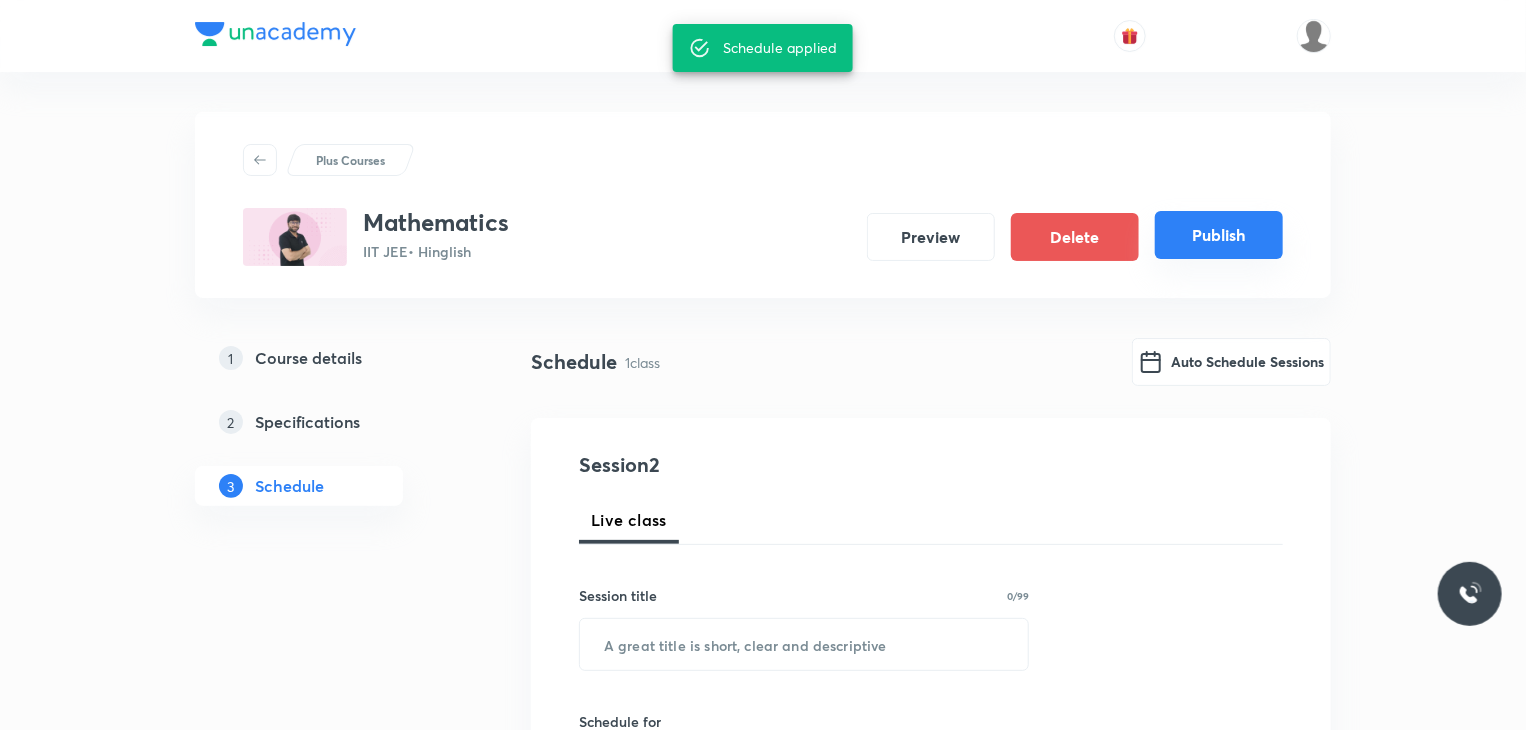 click on "Publish" at bounding box center (1219, 235) 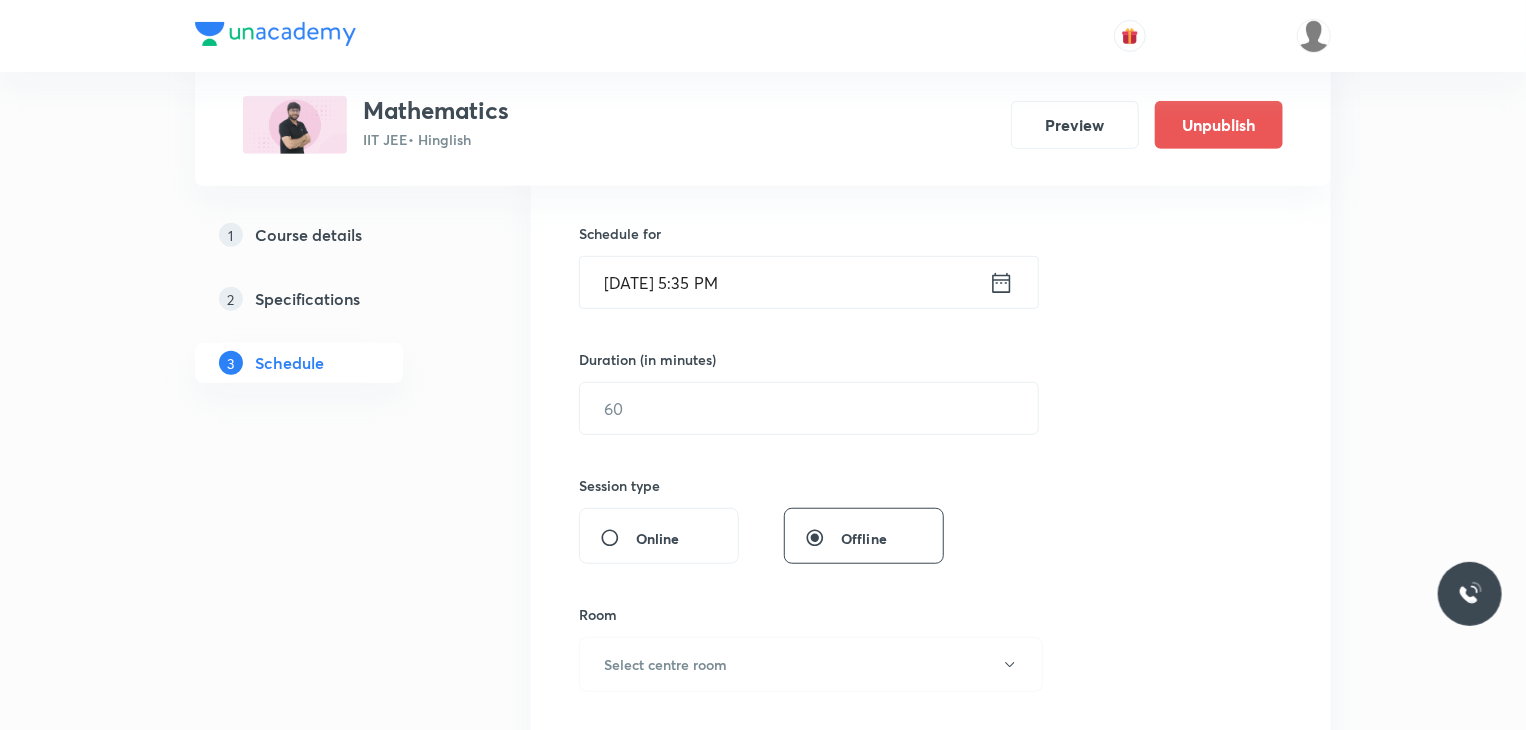 scroll, scrollTop: 458, scrollLeft: 0, axis: vertical 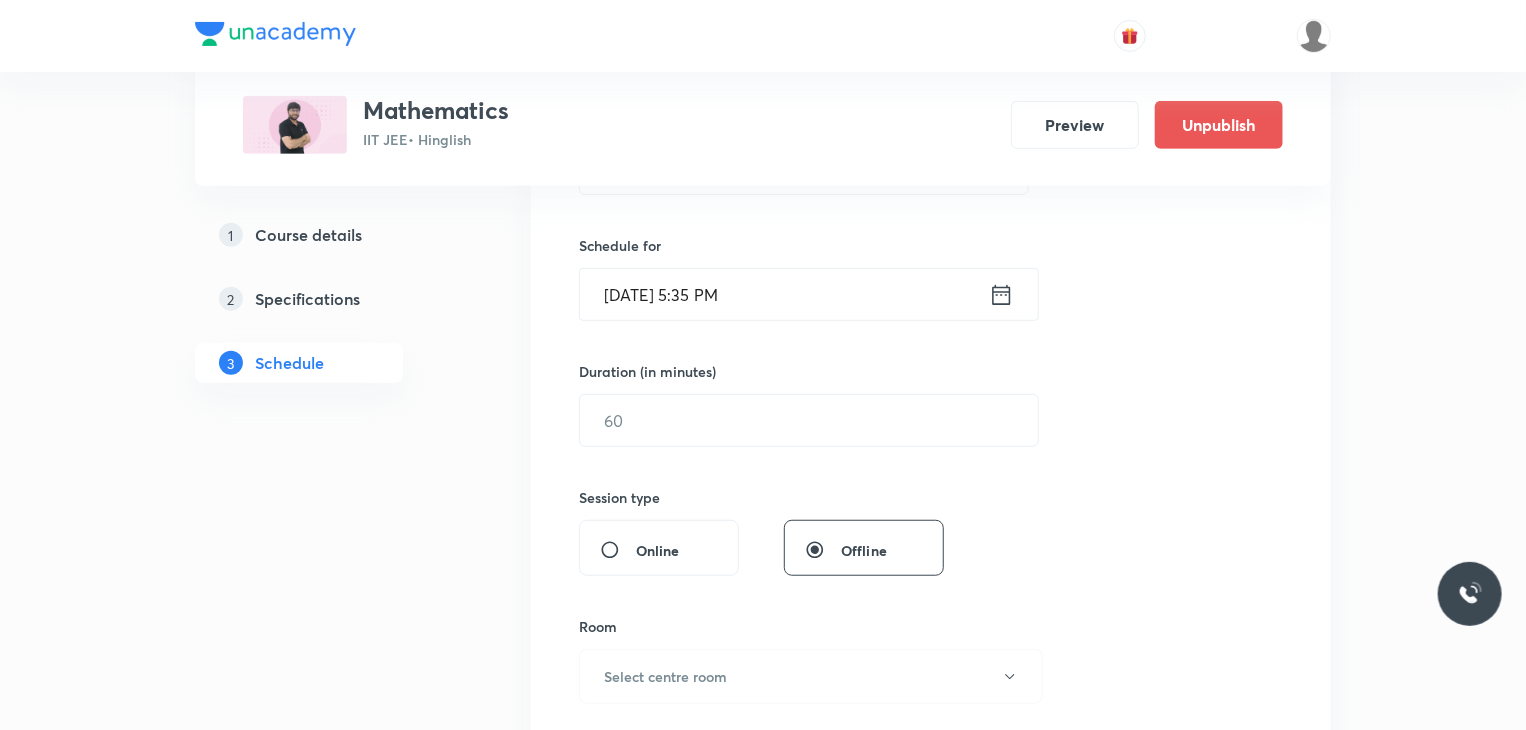 click on "Session  2 Live class Session title 0/99 ​ Schedule for Jul 10, 2025, 5:35 PM ​ Duration (in minutes) ​   Session type Online Offline Room Select centre room Sub-concepts Select concepts that wil be covered in this session Add Cancel" at bounding box center (931, 443) 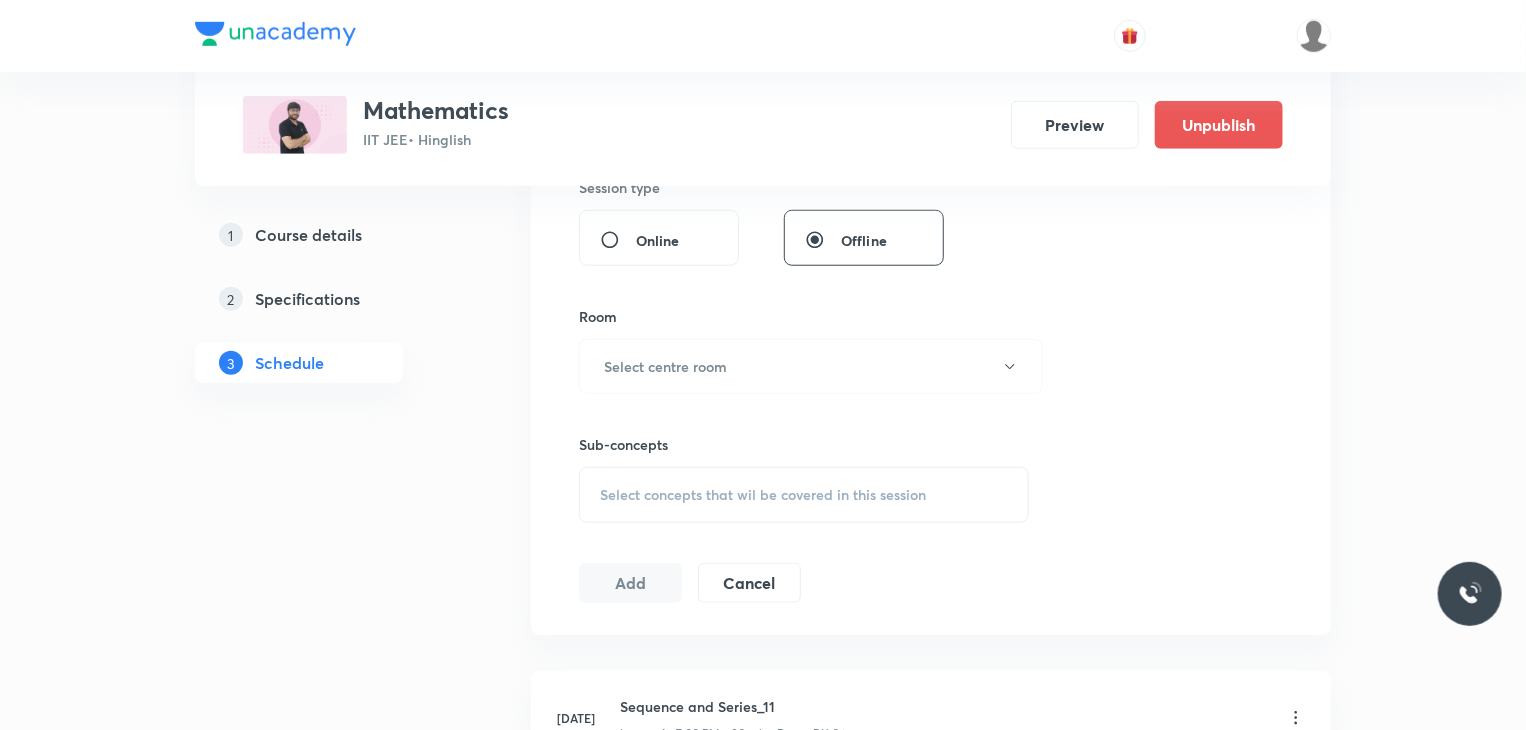 scroll, scrollTop: 1026, scrollLeft: 0, axis: vertical 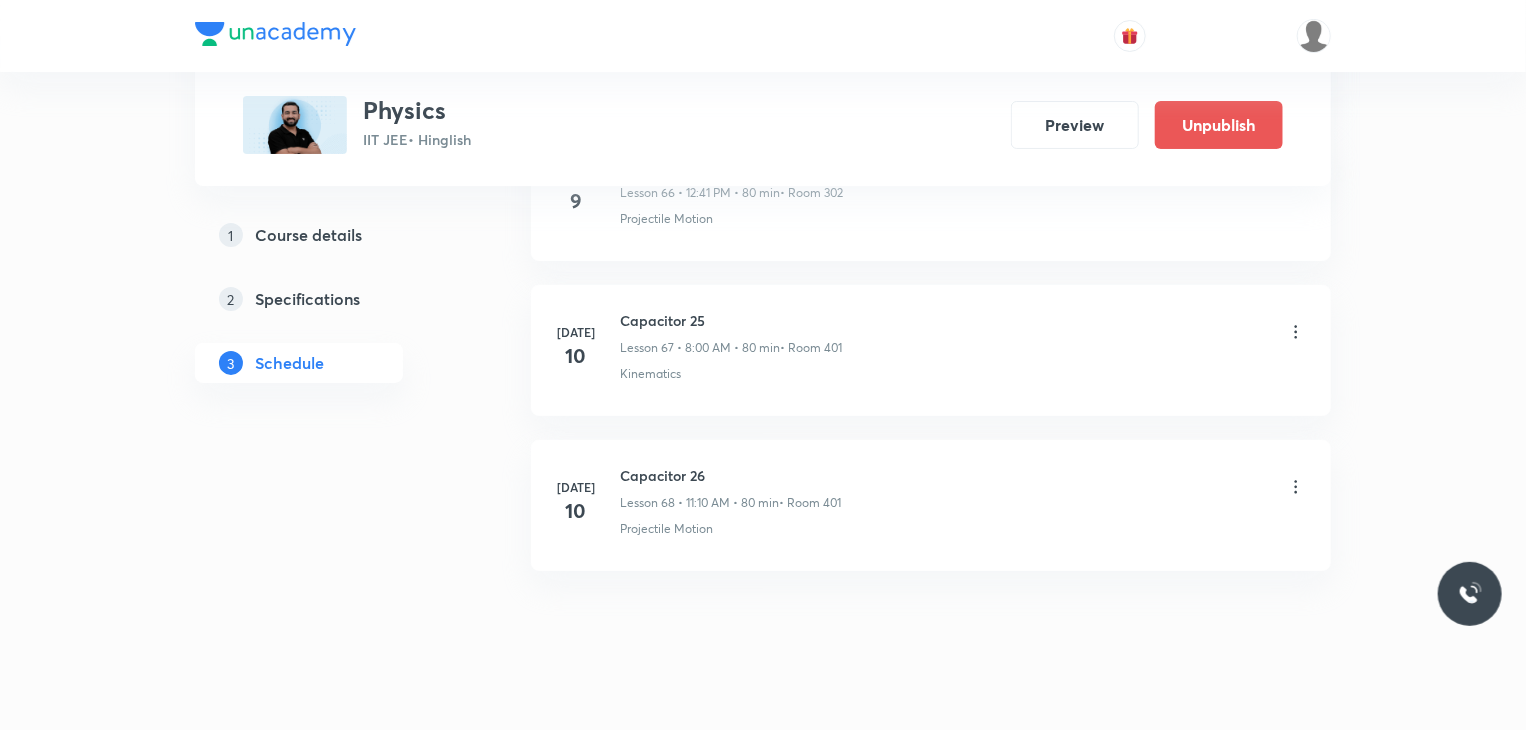 click on "Capacitor 26" at bounding box center [730, 475] 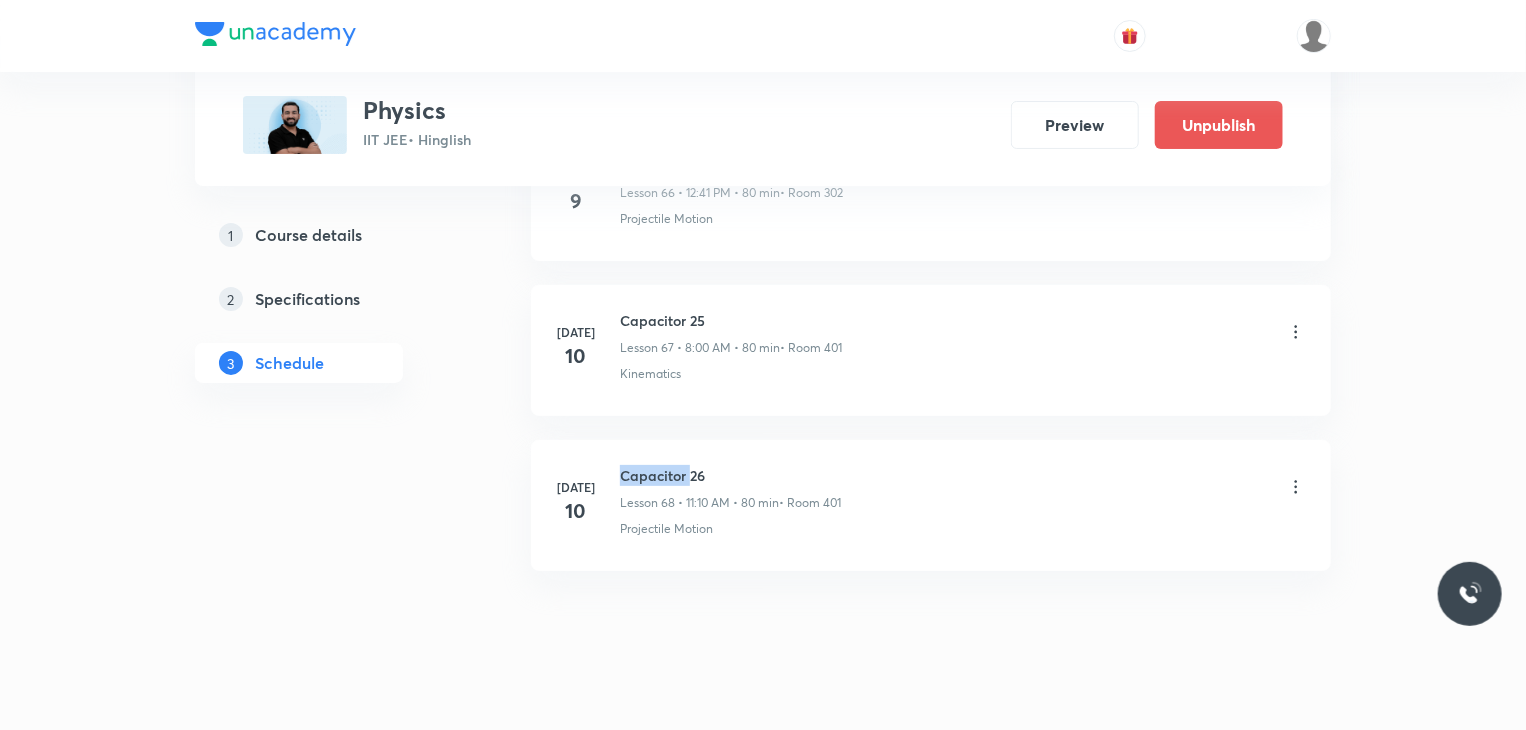 click on "Capacitor 26" at bounding box center (730, 475) 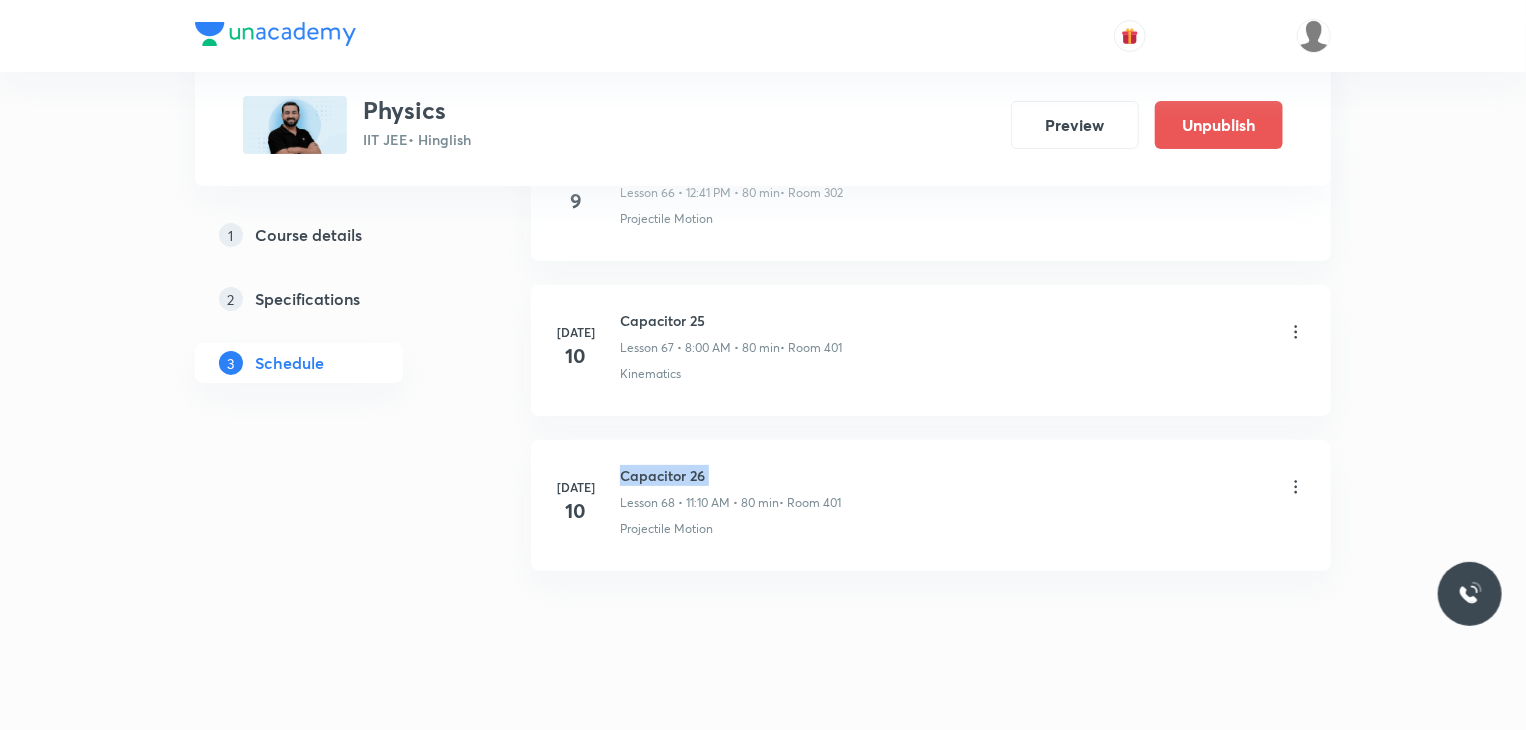 click on "Capacitor 26" at bounding box center (730, 475) 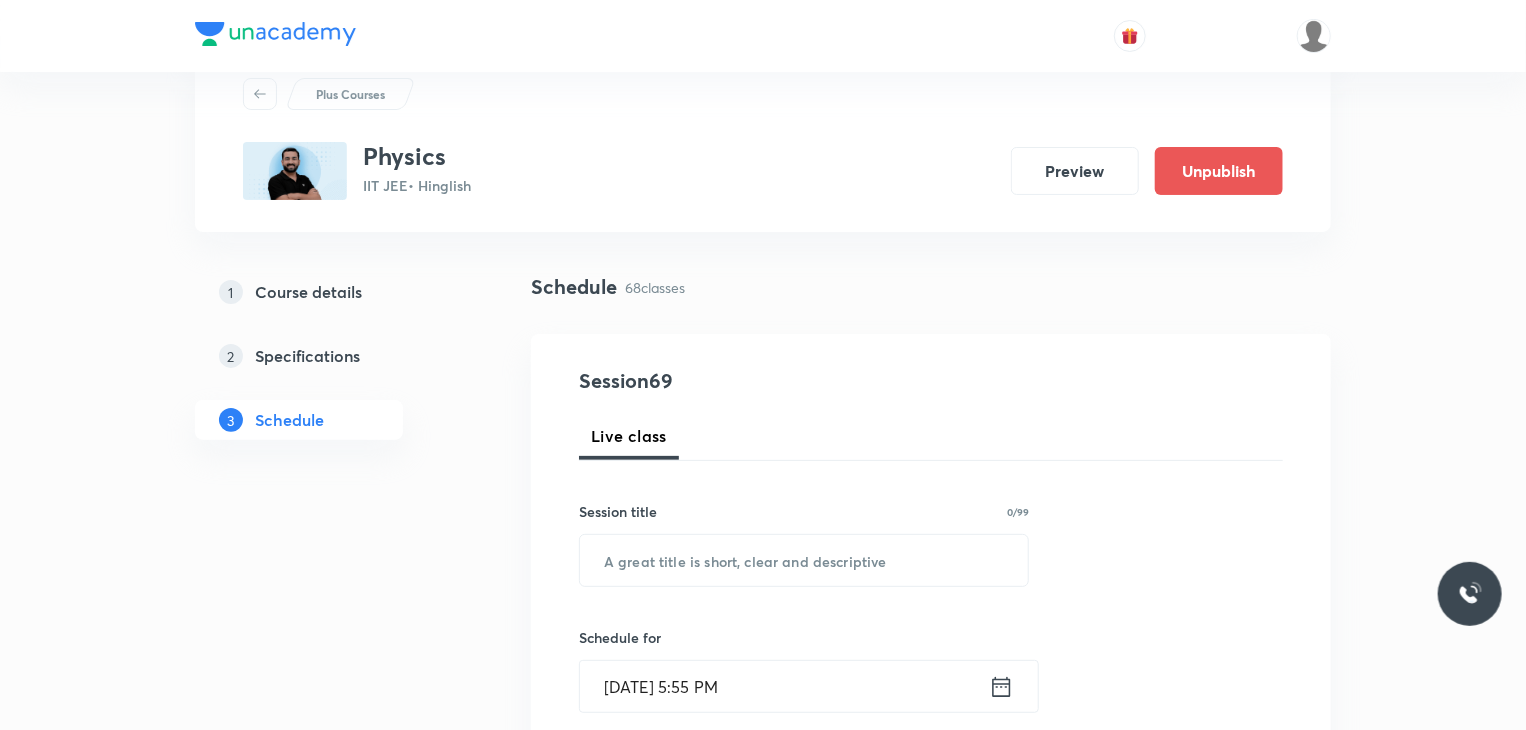 scroll, scrollTop: 100, scrollLeft: 0, axis: vertical 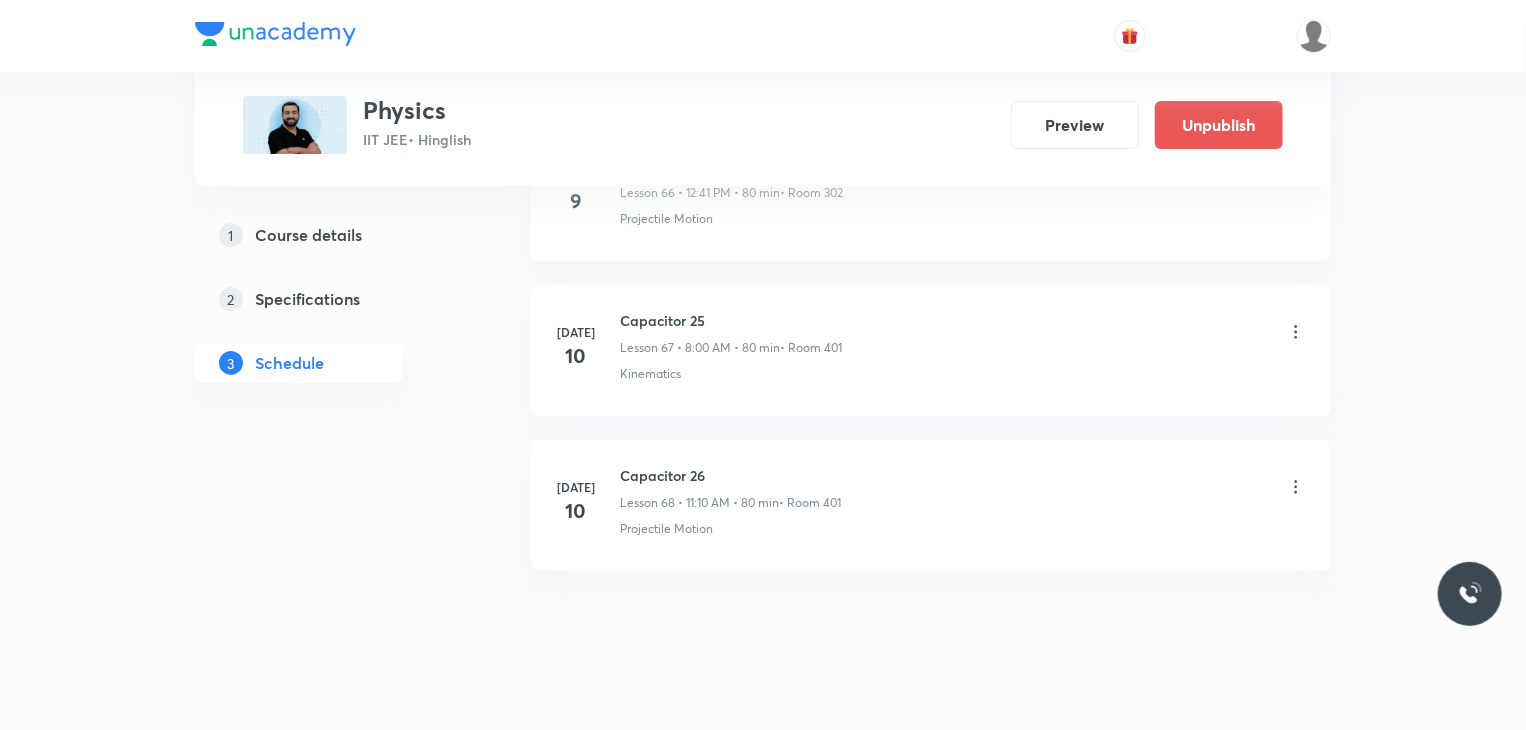 click on "Capacitor 26" at bounding box center (730, 475) 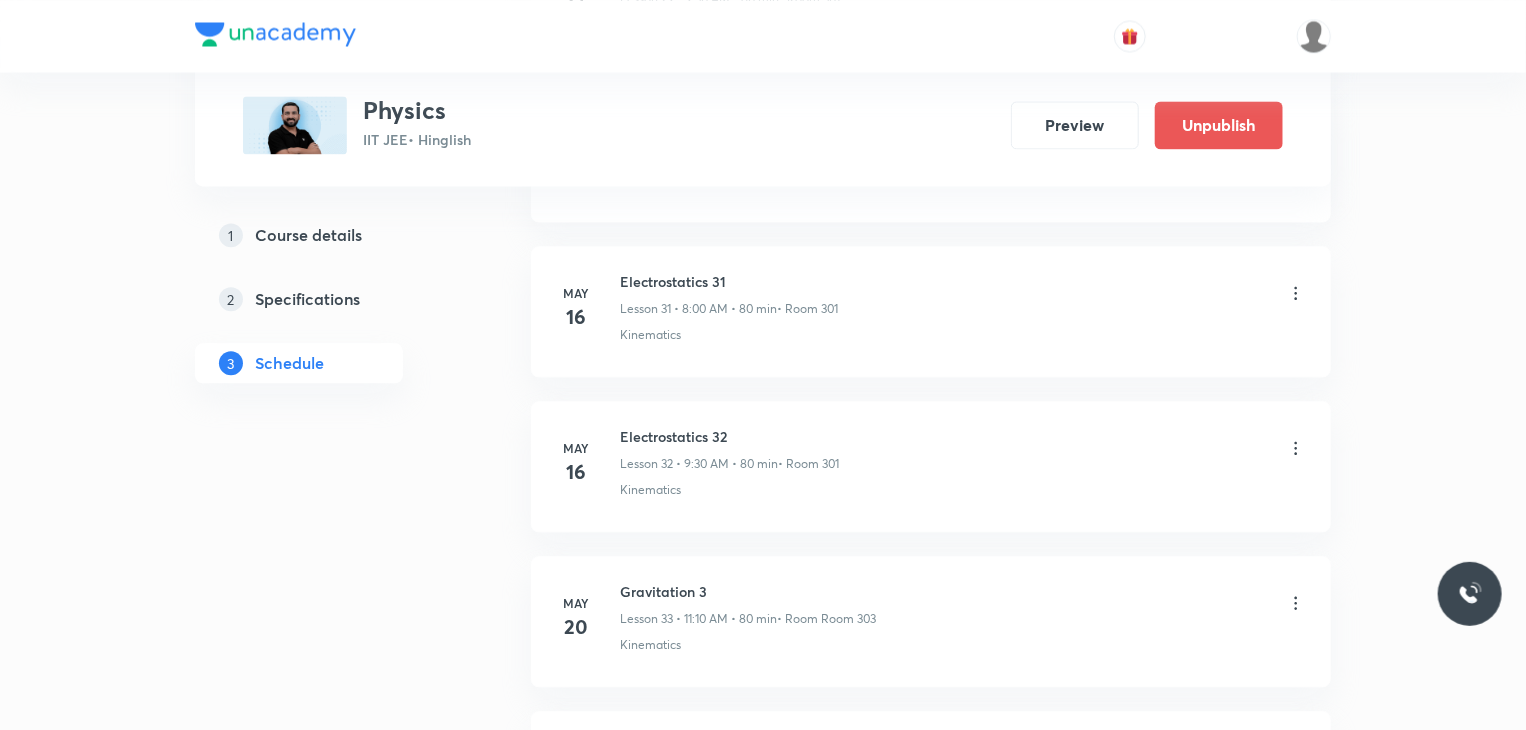scroll, scrollTop: 0, scrollLeft: 0, axis: both 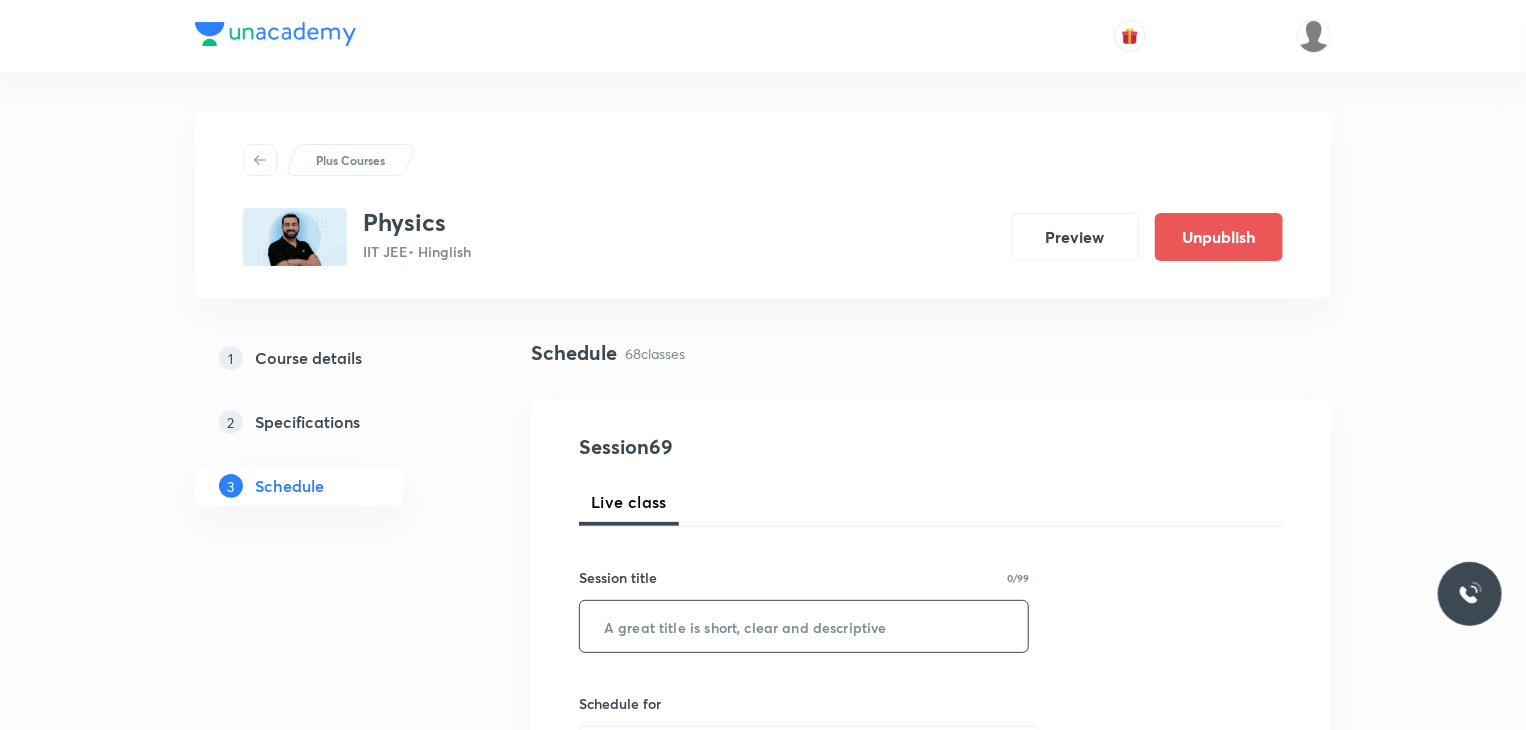 click at bounding box center (804, 626) 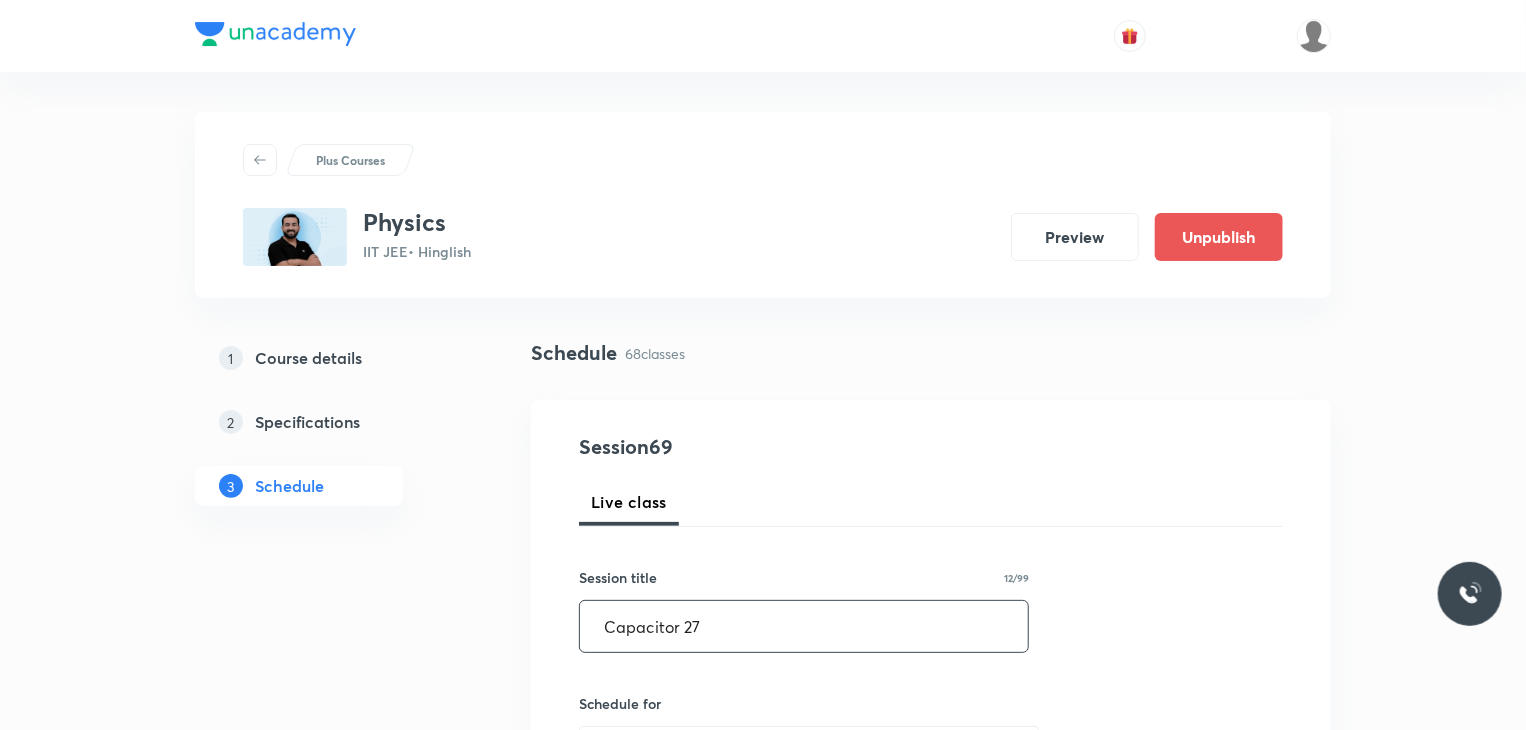 type on "Capacitor 27" 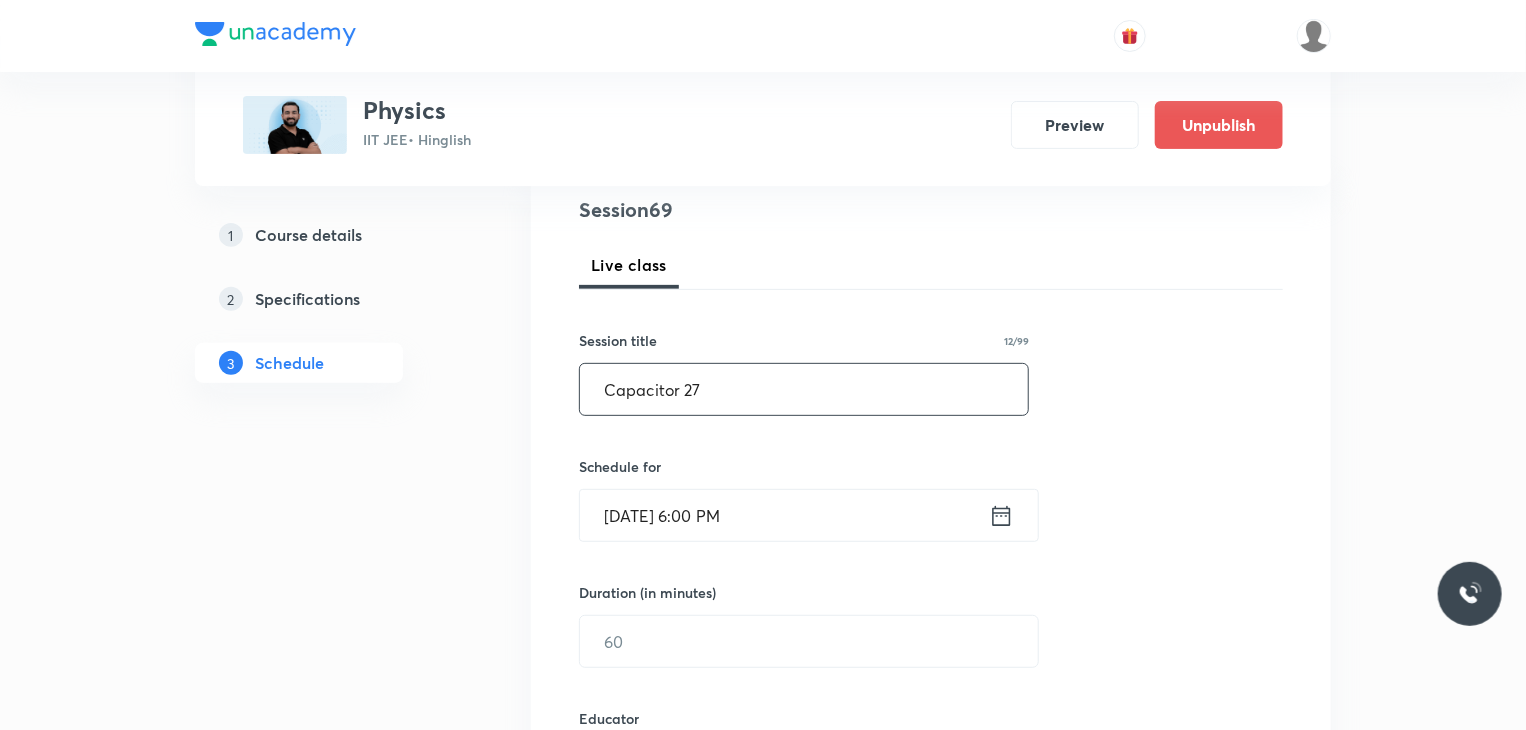 scroll, scrollTop: 300, scrollLeft: 0, axis: vertical 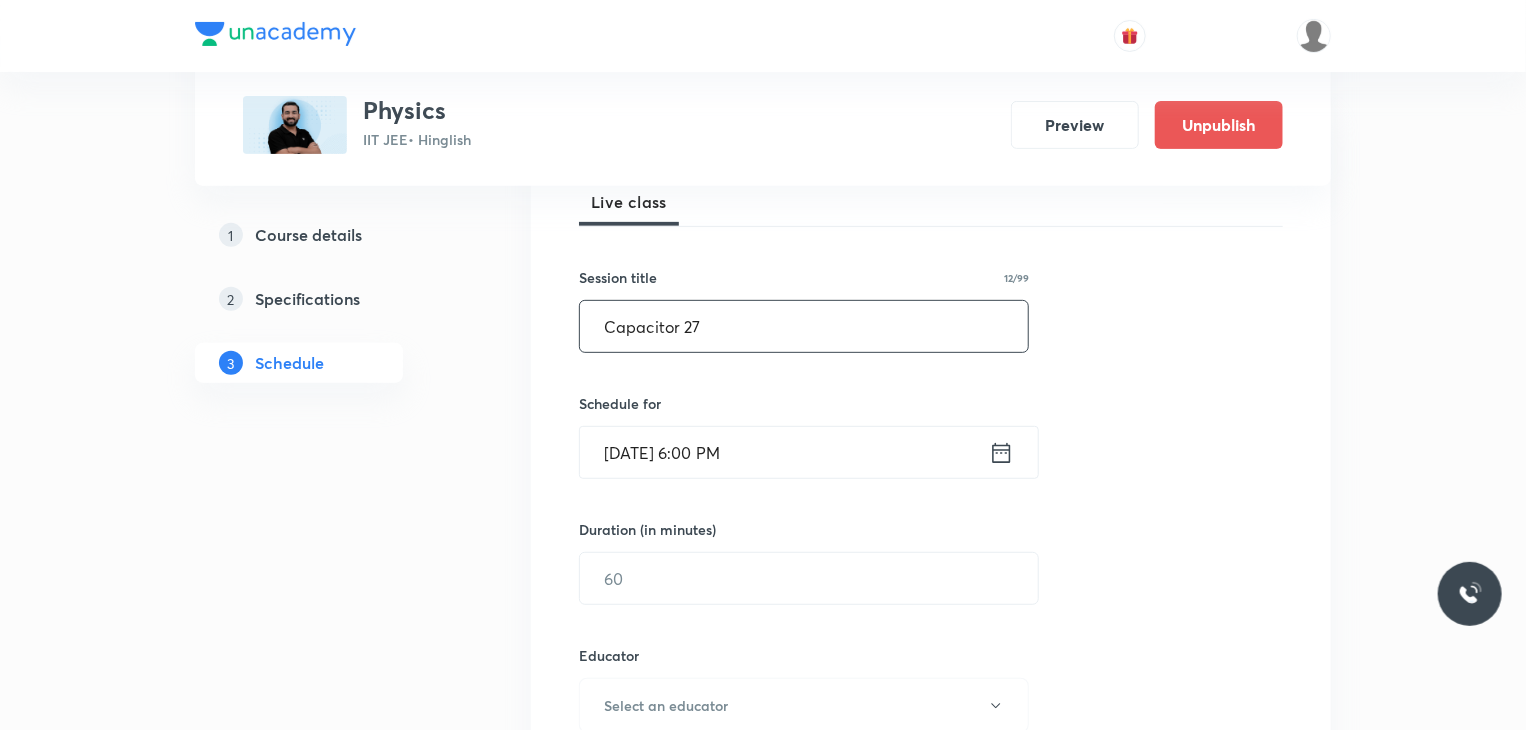 click on "Jul 10, 2025, 6:00 PM" at bounding box center [784, 452] 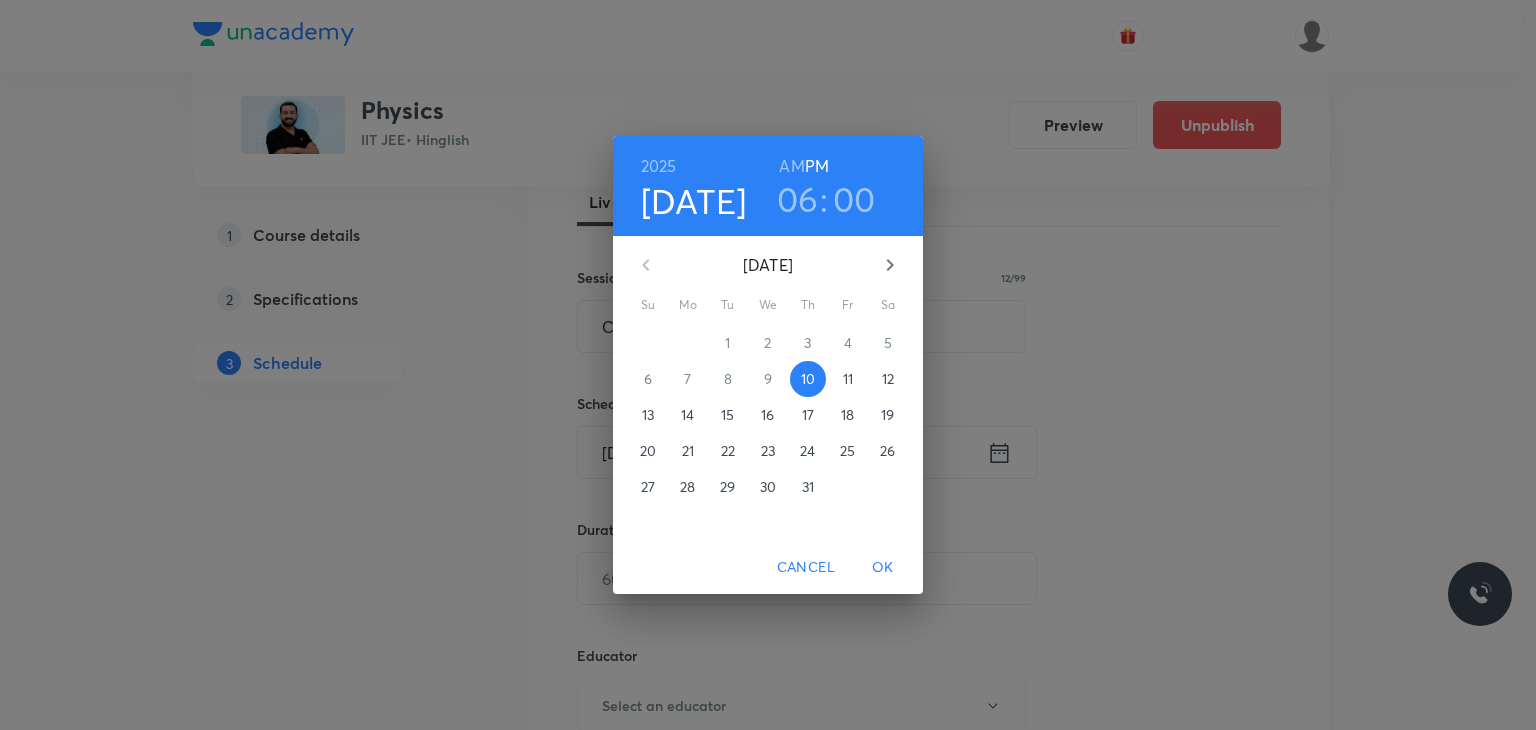 click on "11" at bounding box center [848, 379] 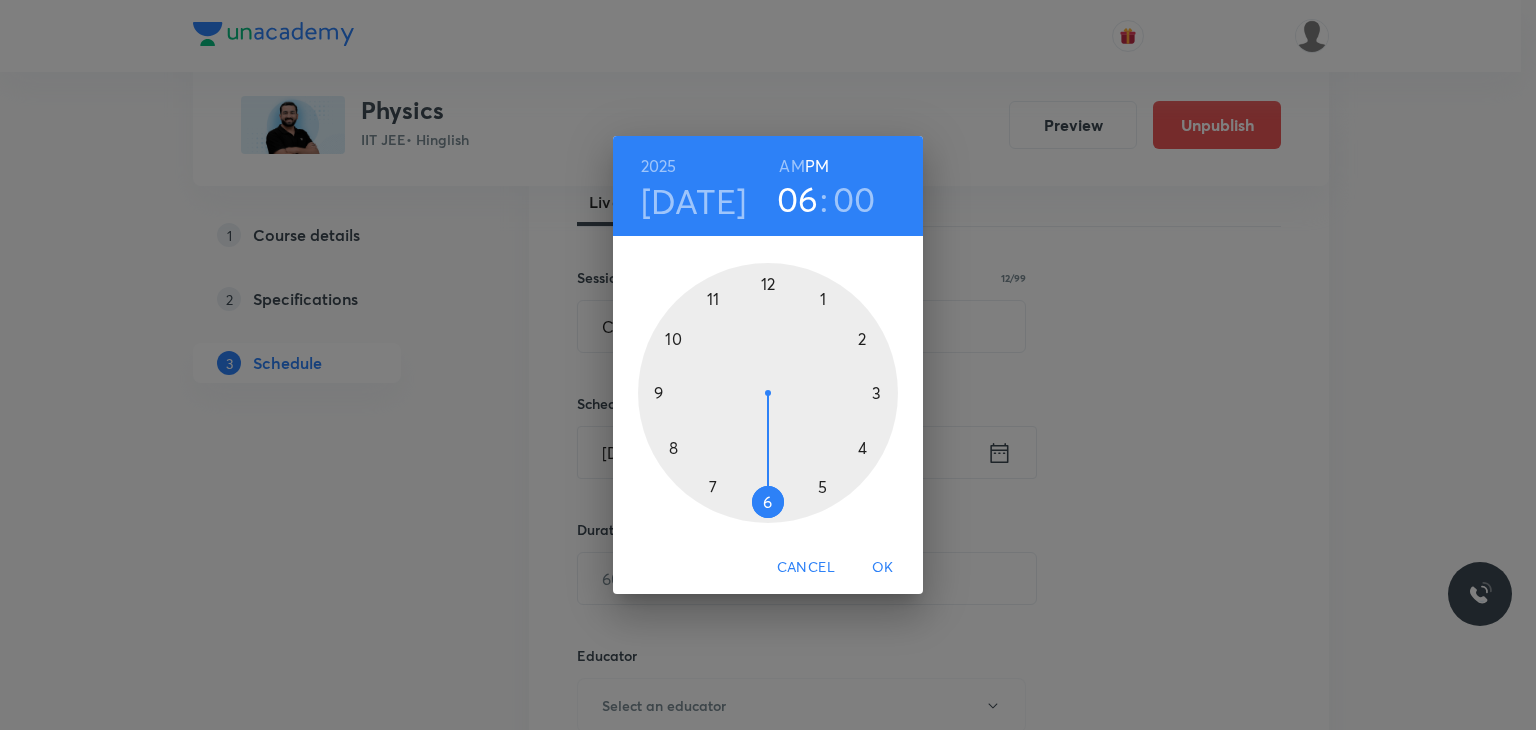 click on "AM" at bounding box center [791, 166] 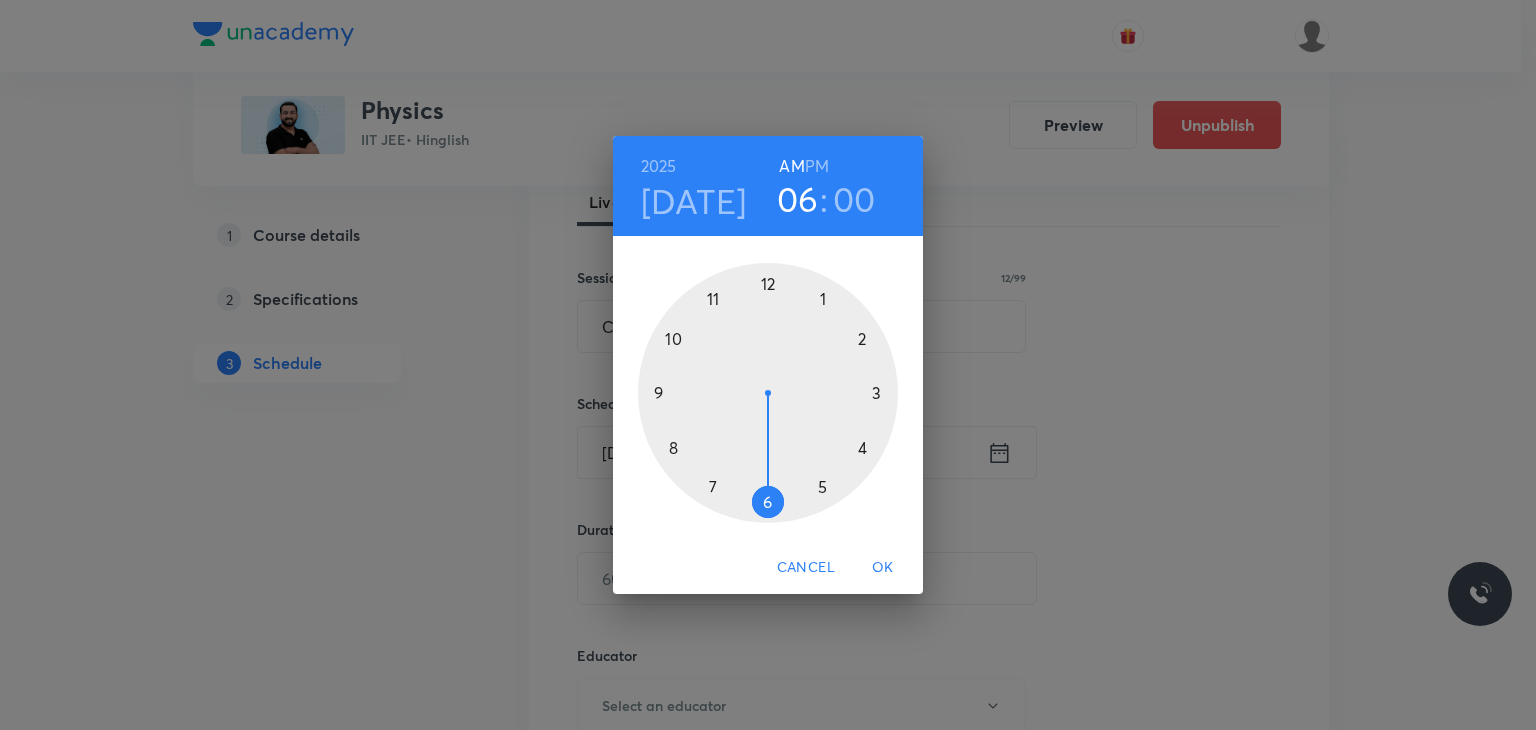 click at bounding box center (768, 393) 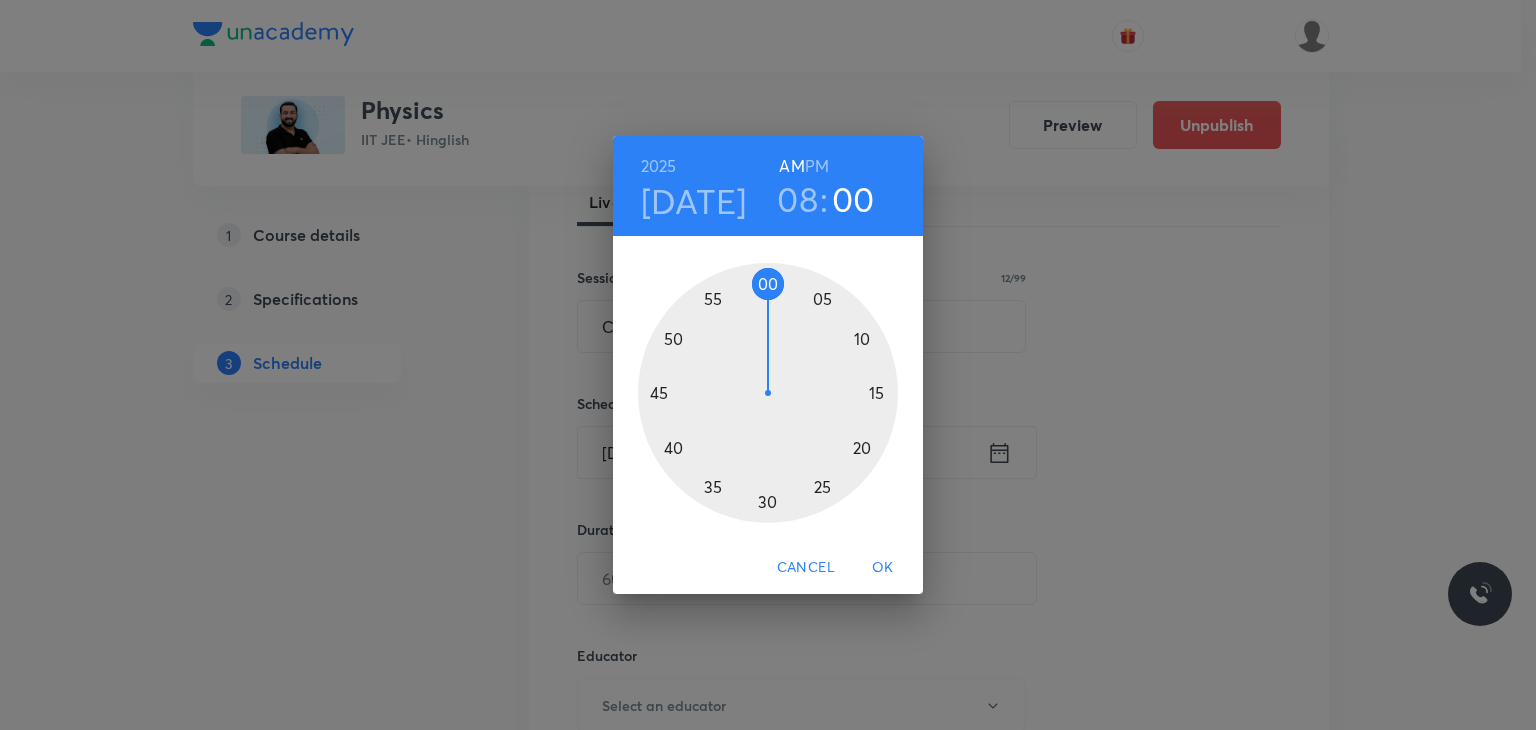 click on "OK" at bounding box center (883, 567) 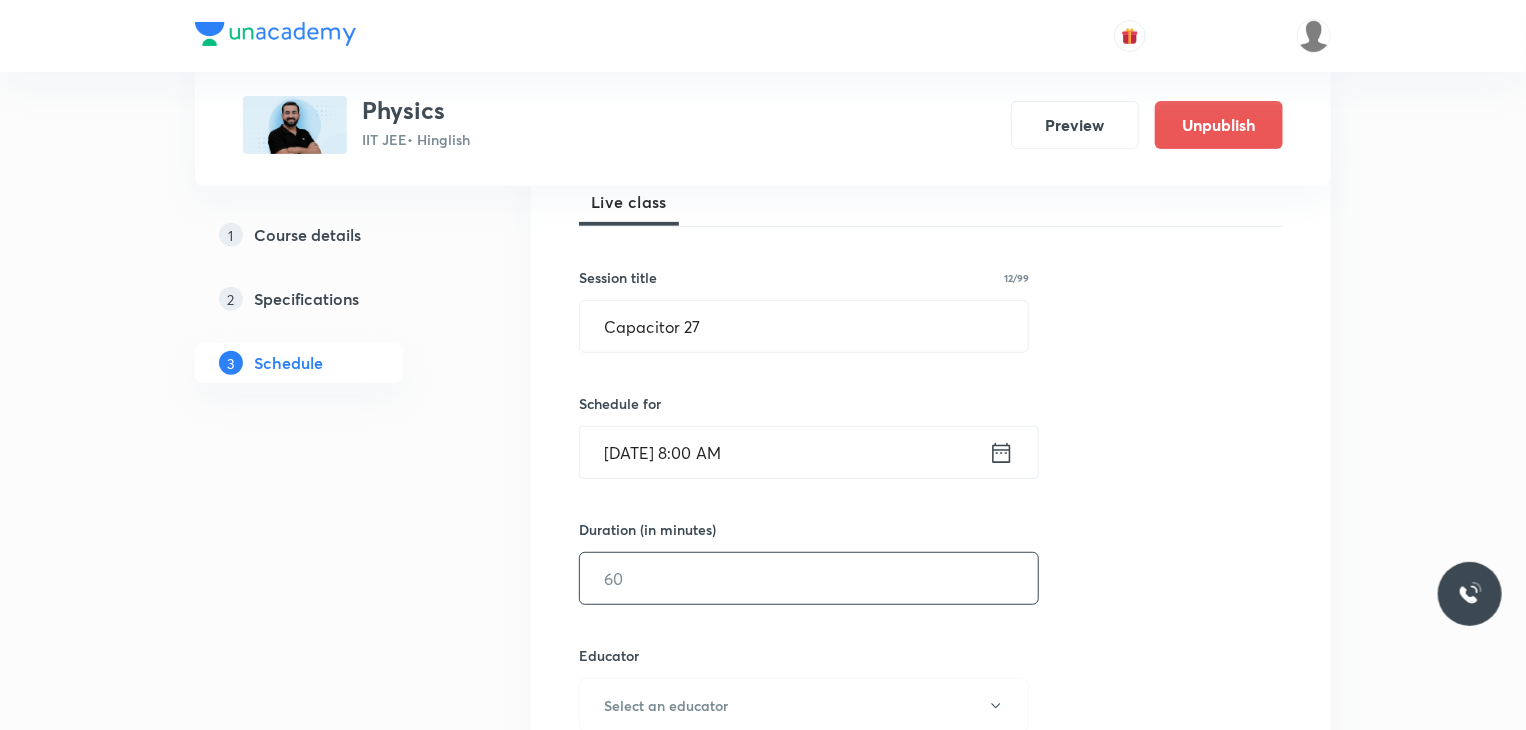 click at bounding box center (809, 578) 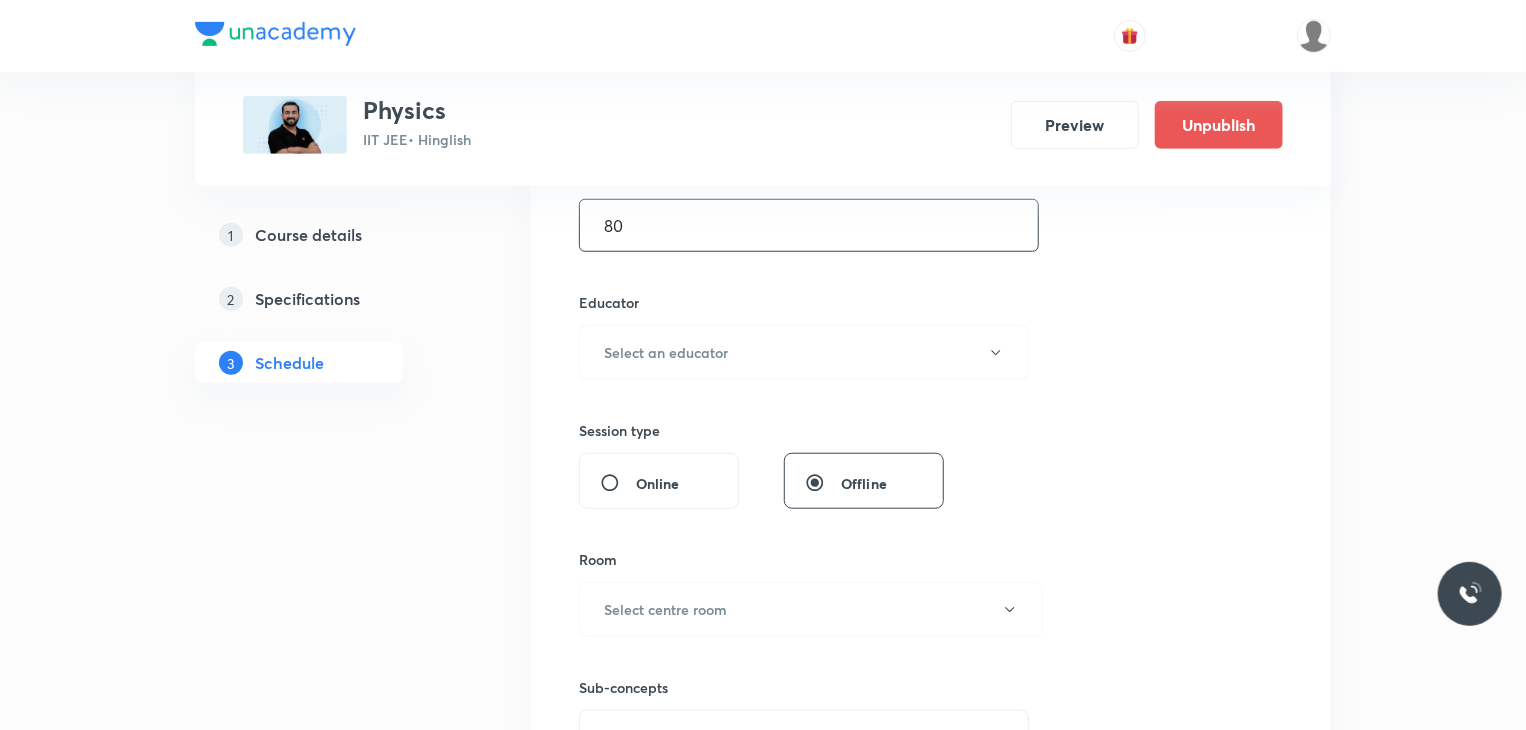 scroll, scrollTop: 700, scrollLeft: 0, axis: vertical 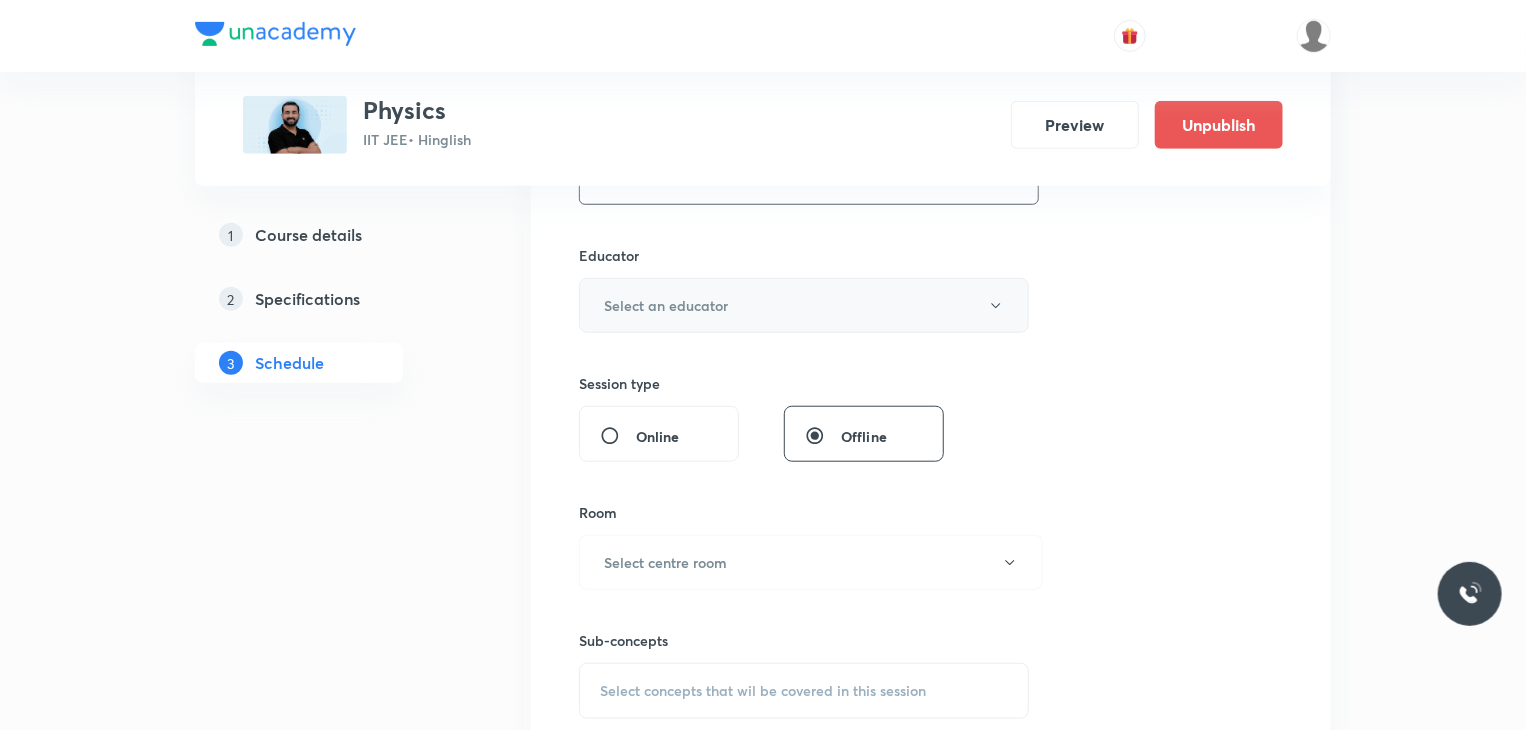 type on "80" 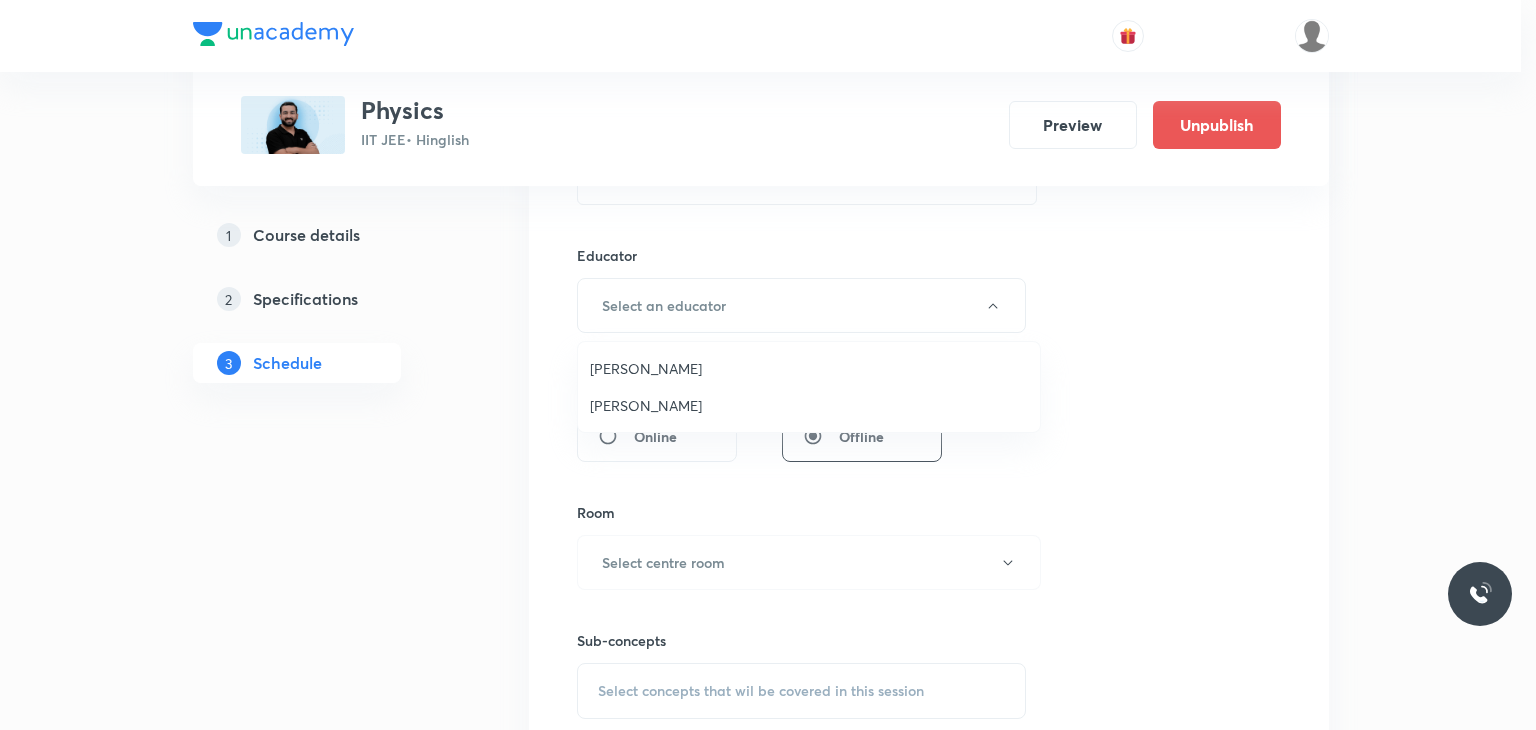 click on "Abhay Kumar" at bounding box center (809, 405) 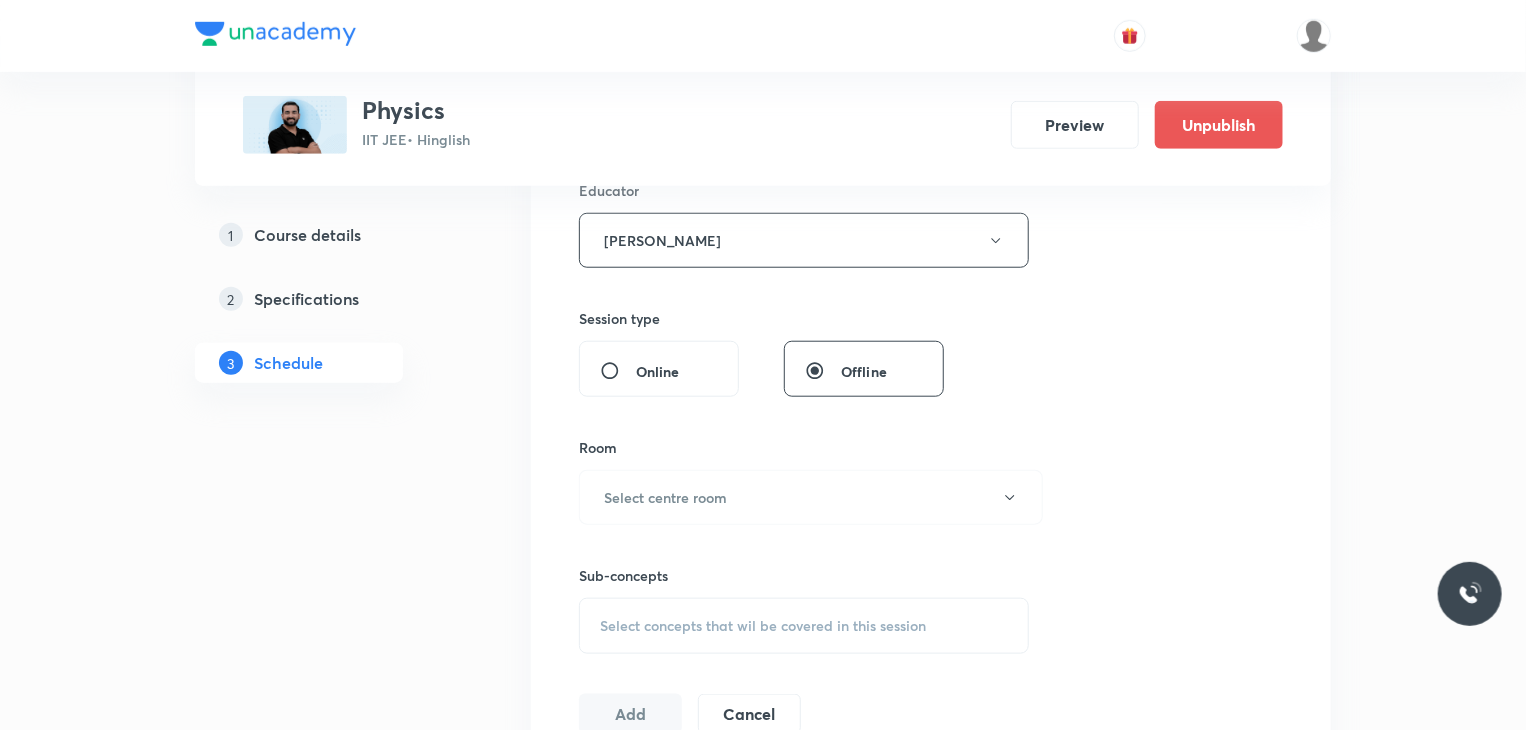 scroll, scrollTop: 800, scrollLeft: 0, axis: vertical 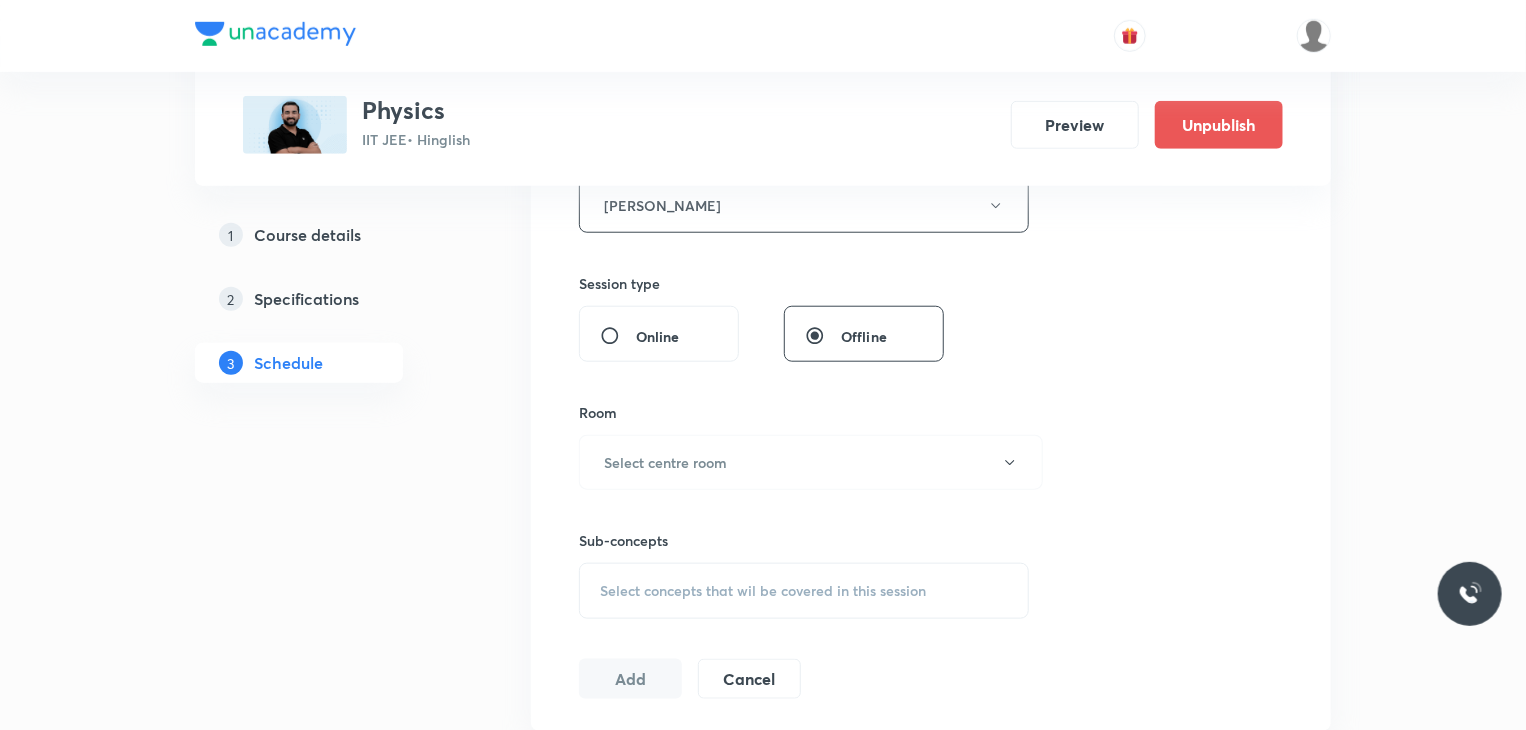 type 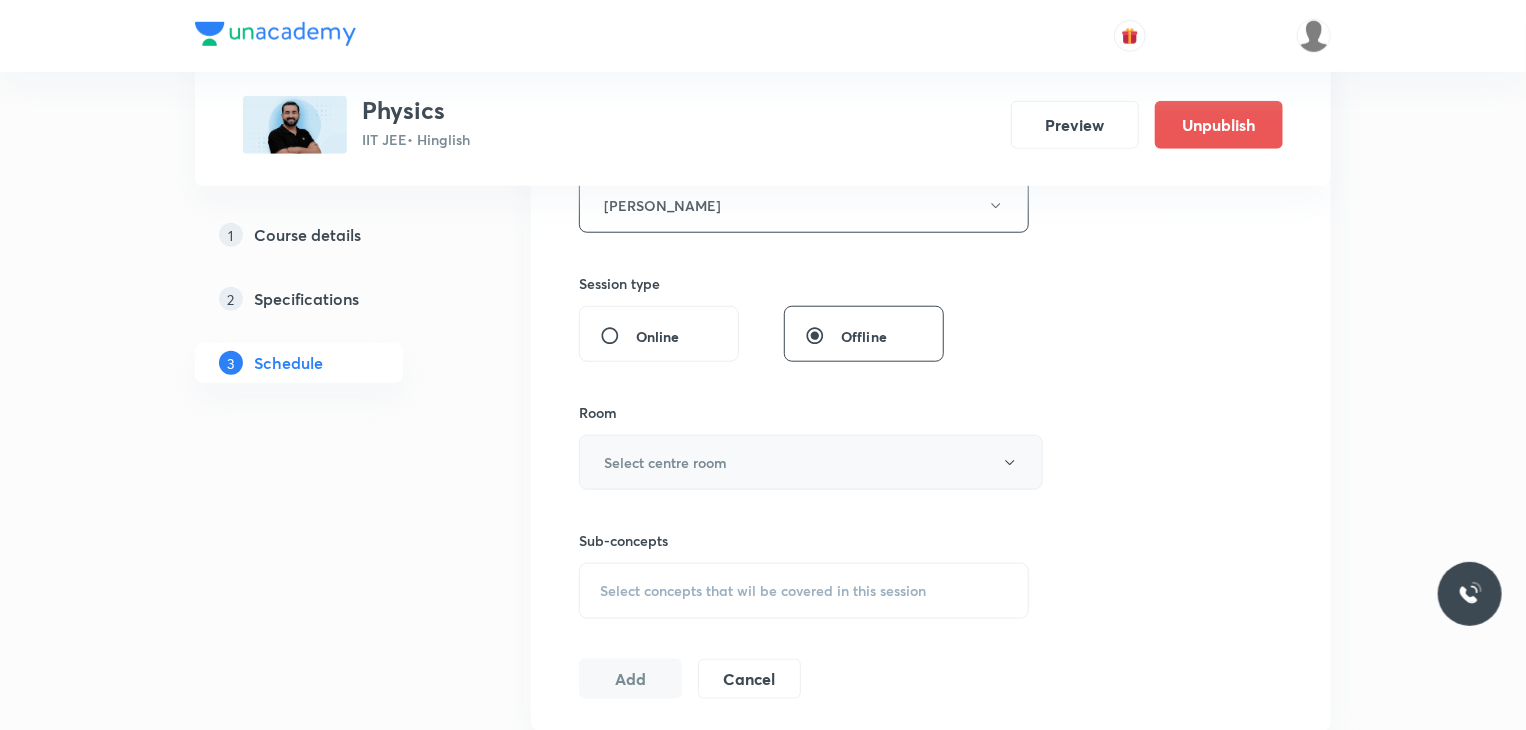 click on "Select centre room" at bounding box center [665, 462] 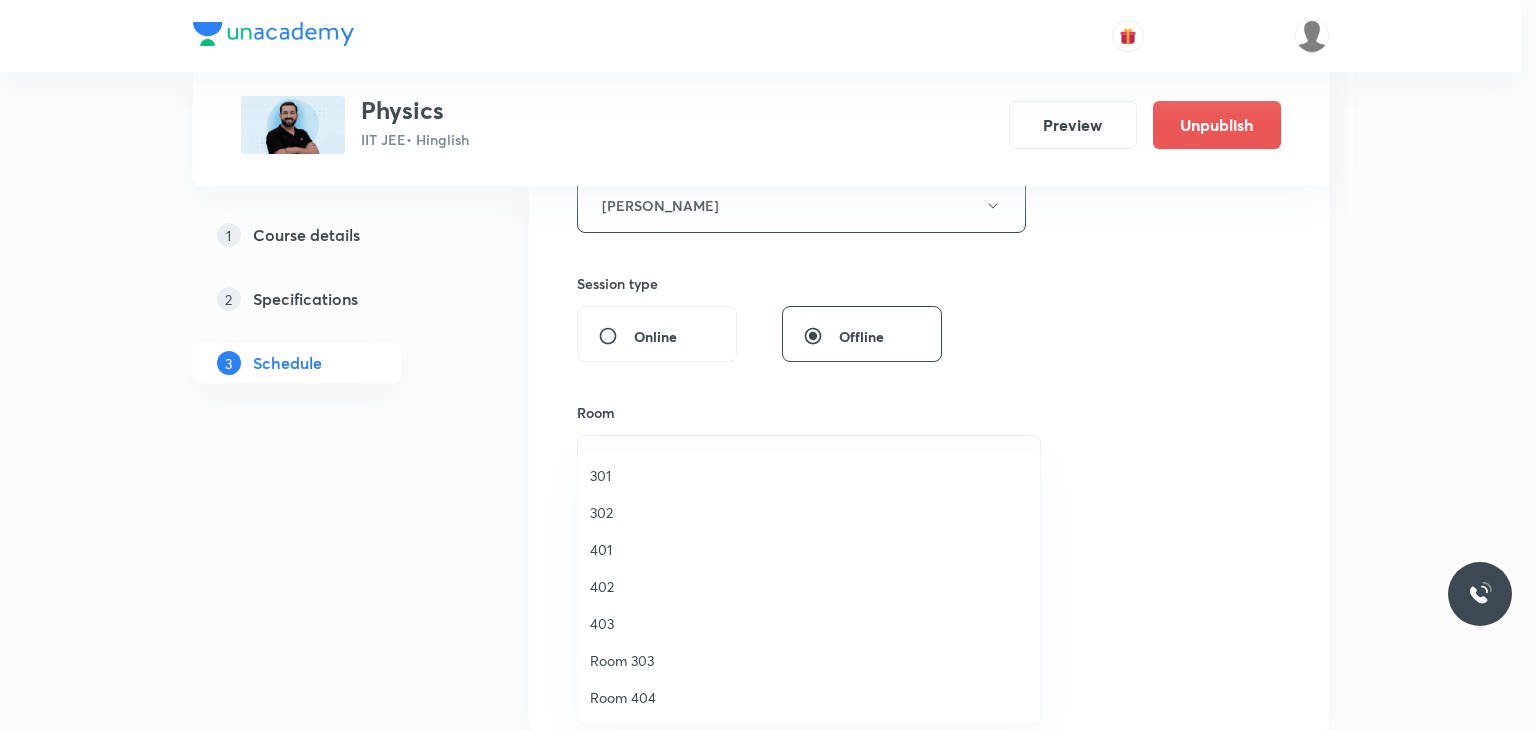 click on "302" at bounding box center (809, 512) 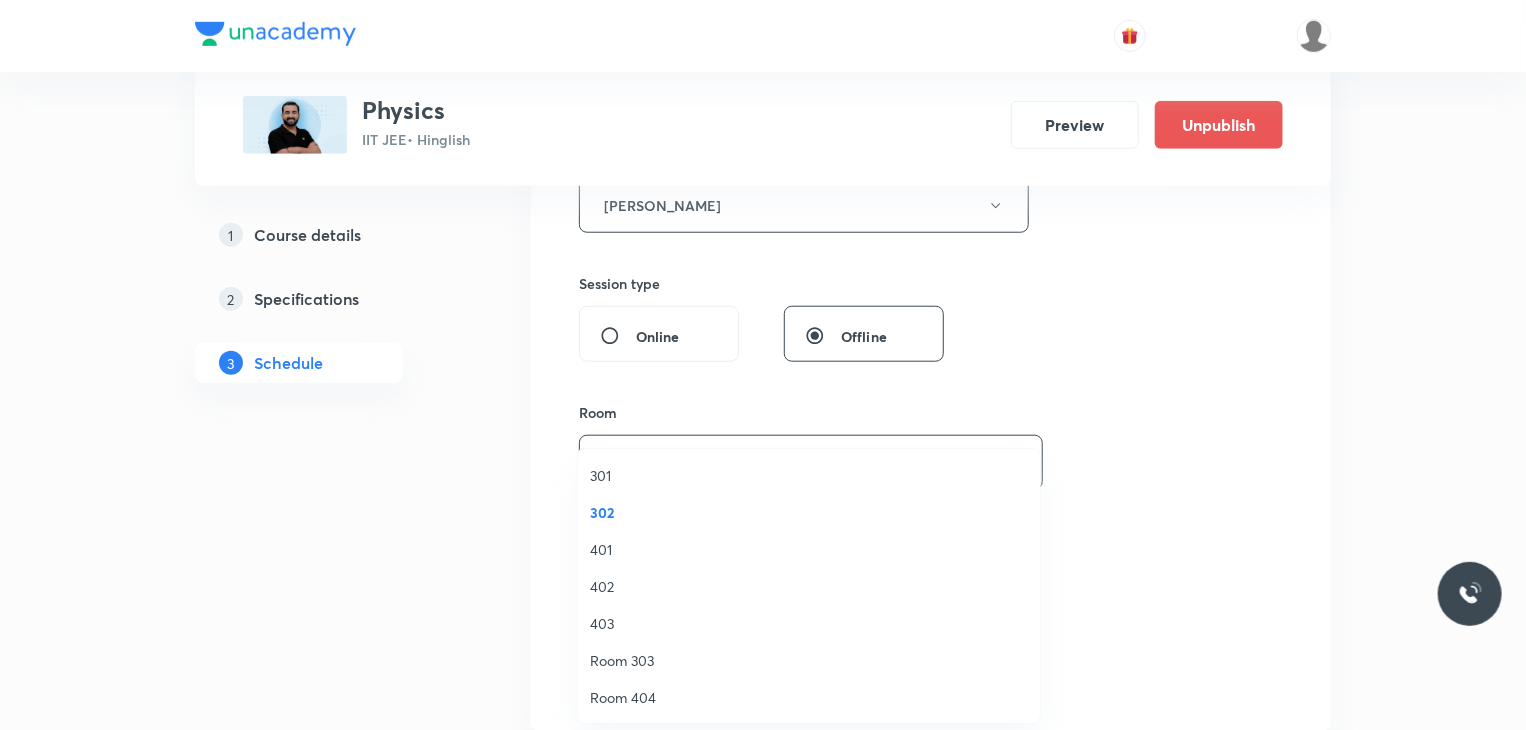 click on "Select concepts that wil be covered in this session" at bounding box center [804, 591] 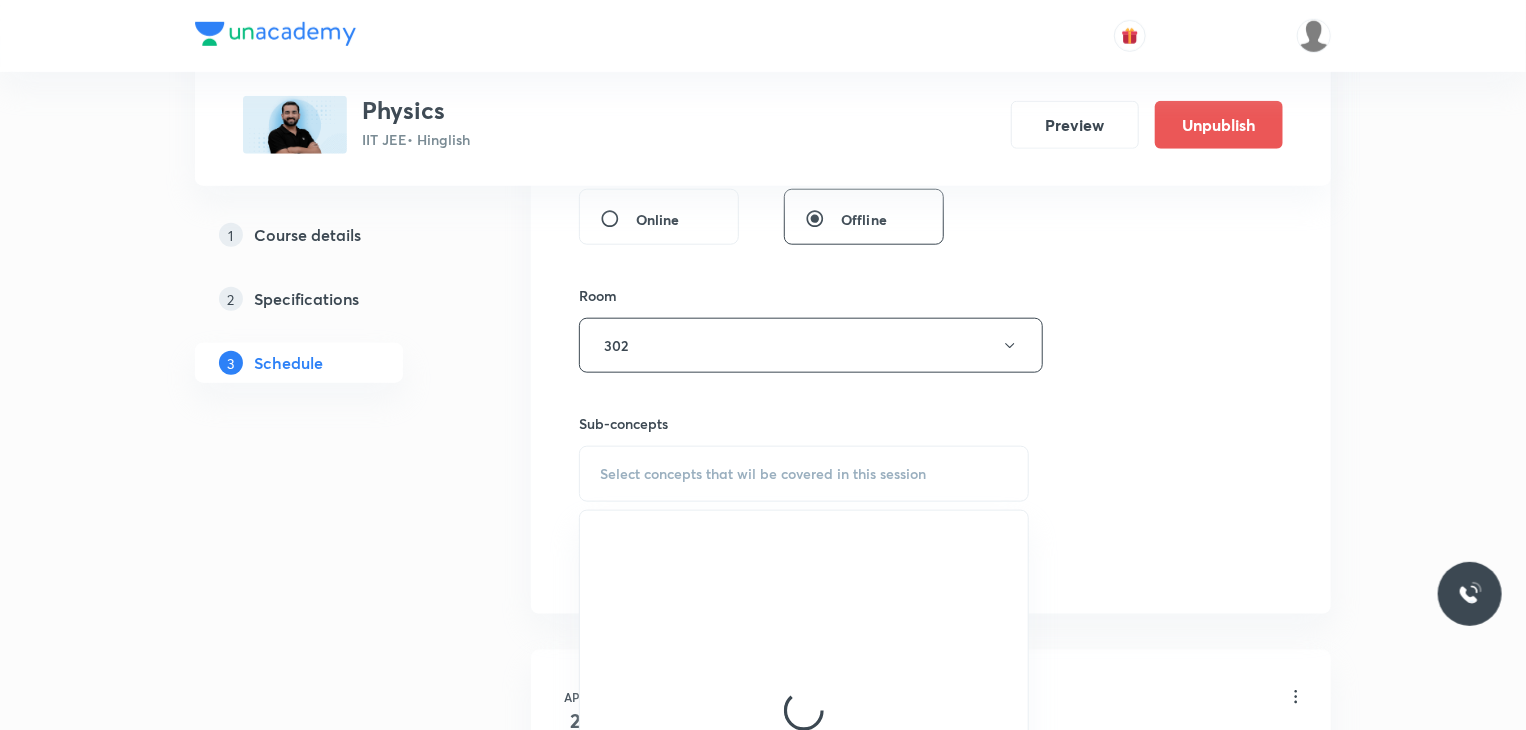 scroll, scrollTop: 1100, scrollLeft: 0, axis: vertical 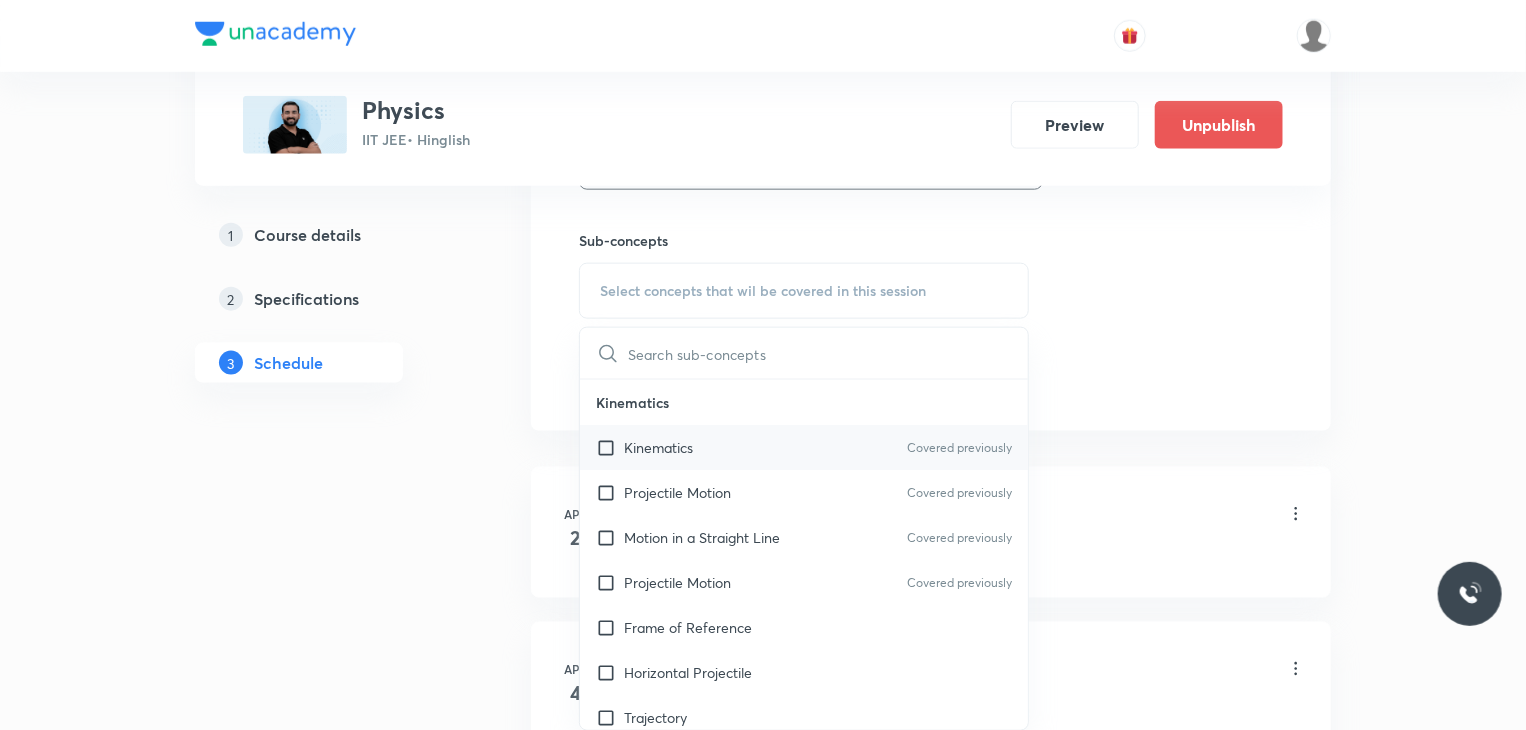 click on "Kinematics Covered previously" at bounding box center (804, 447) 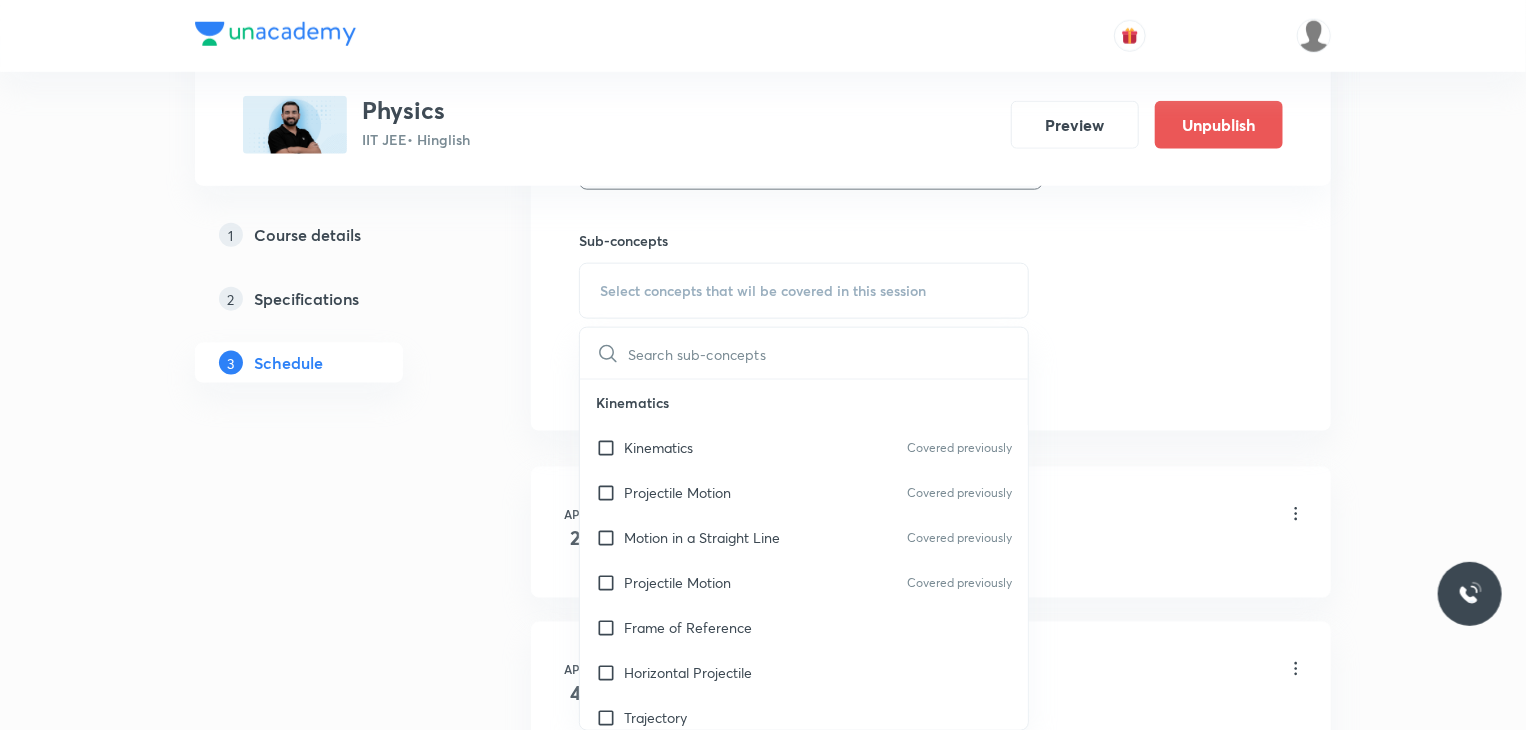 checkbox on "true" 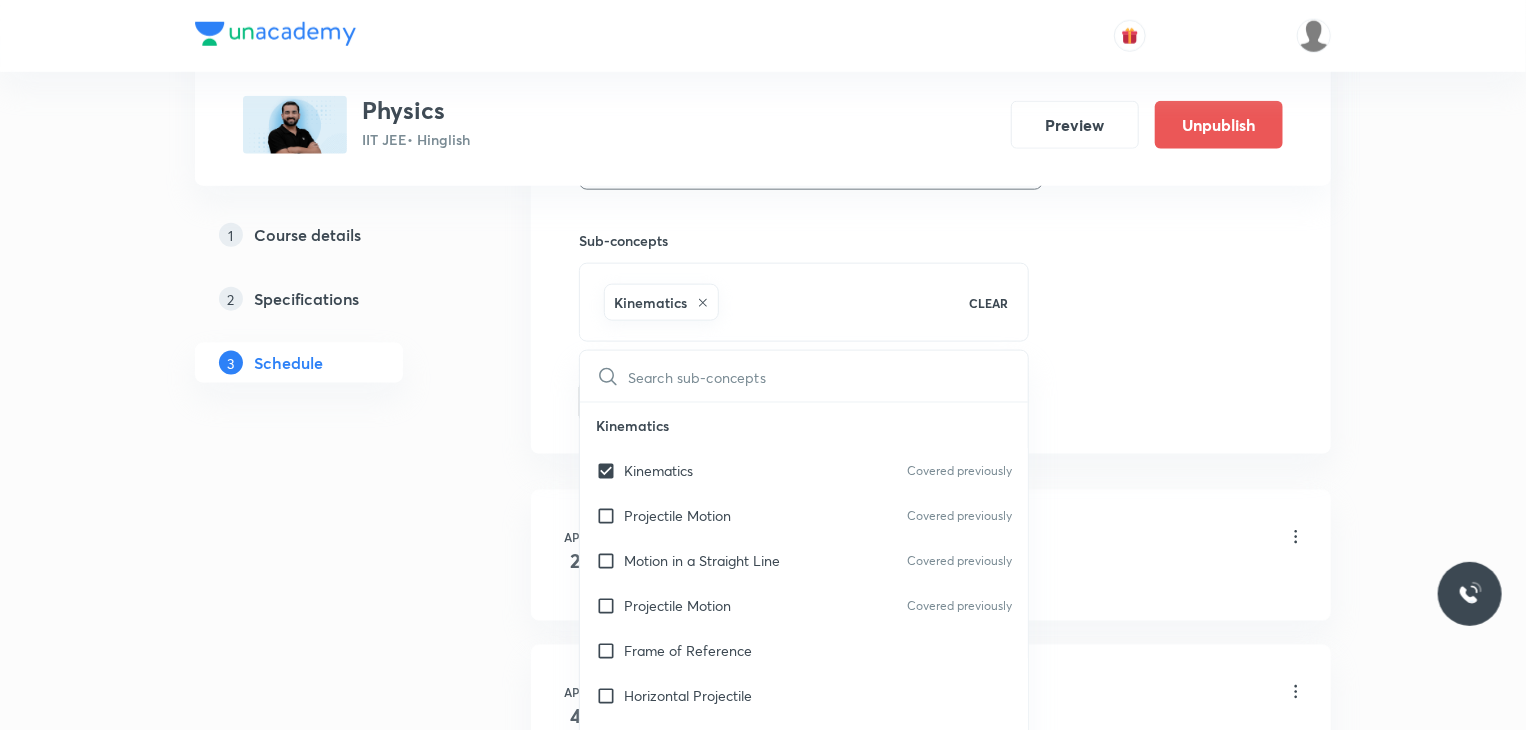 click on "Session  69 Live class Session title 12/99 Capacitor 27 ​ Schedule for Jul 11, 2025, 8:00 AM ​ Duration (in minutes) 80 ​ Educator Abhay Kumar   Session type Online Offline Room 302 Sub-concepts Kinematics CLEAR ​ Kinematics Kinematics Covered previously Projectile Motion Covered previously Motion in a Straight Line Covered previously Projectile Motion Covered previously Frame of Reference   Horizontal Projectile Trajectory  Minimum Velocity & angle to hit a Given Point   Relative Motion Displacement and Distance  Velocity and Speed  Acceleration  Motion in a Straight Line  One- Dimensional Motion in a Vertical Line  Motion Upon an Inclined Plane  Relative Motion in One dimension Graphs in Motion in One Dimension Relative Motion Motion in a Plane Position Vector, Velocity, and Acceleration Straight Line Motion and Equation of Motion Straight Line Motion (Graphical Method) Variable Acceleration Motion under Gravity Relative Motion (Basic) River Boat Cases Rain Man Cases Laws of Motion & Friction Work" at bounding box center (931, -123) 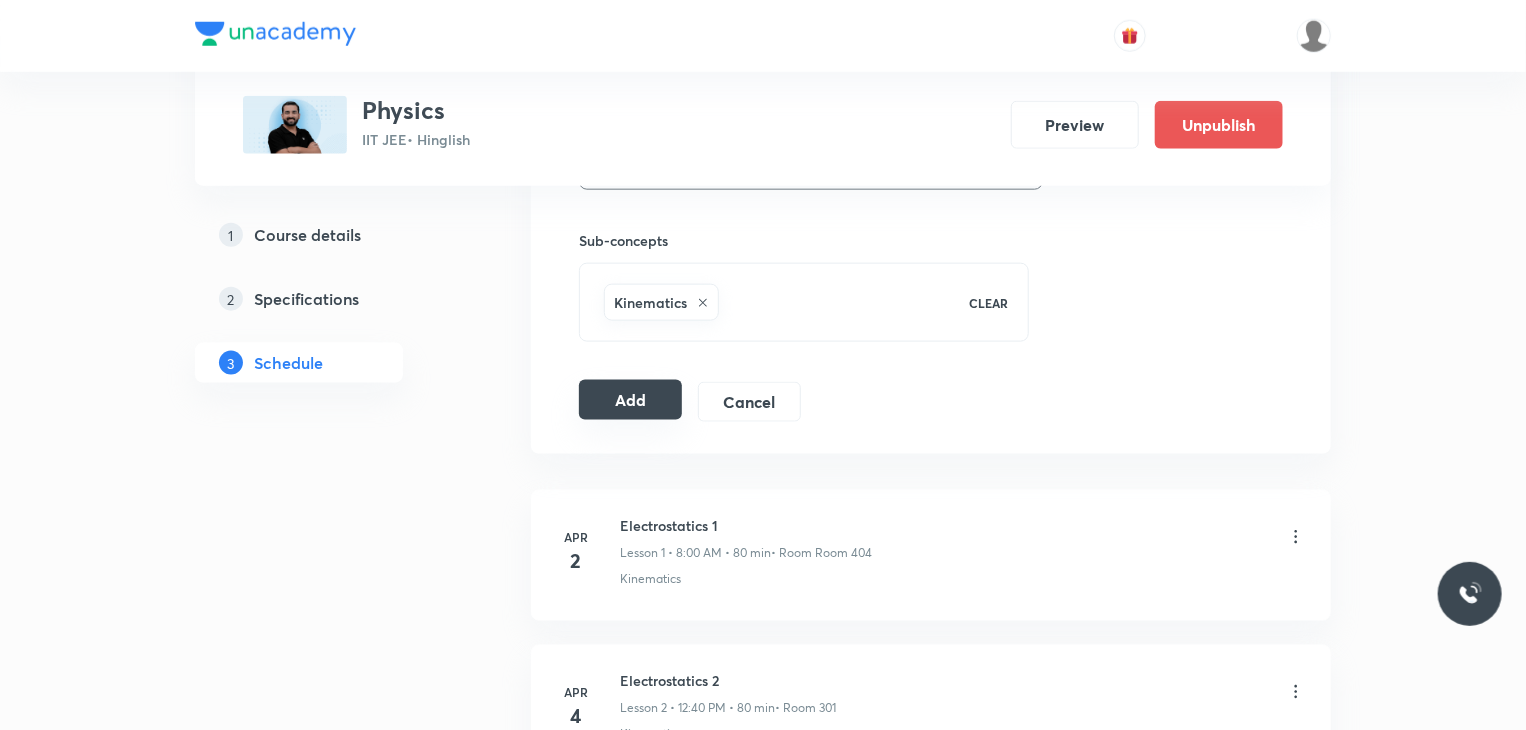 click on "Add" at bounding box center (630, 400) 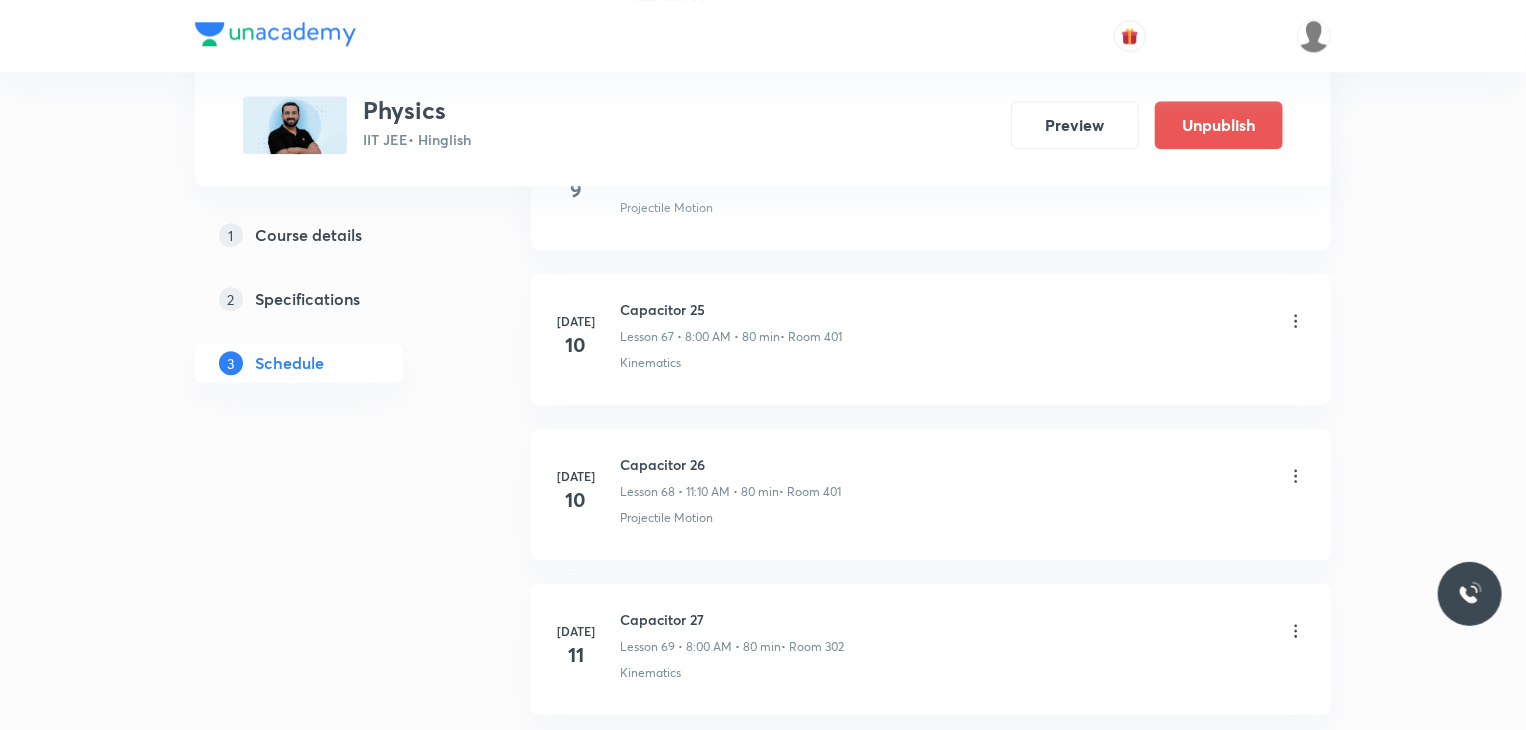 scroll, scrollTop: 10622, scrollLeft: 0, axis: vertical 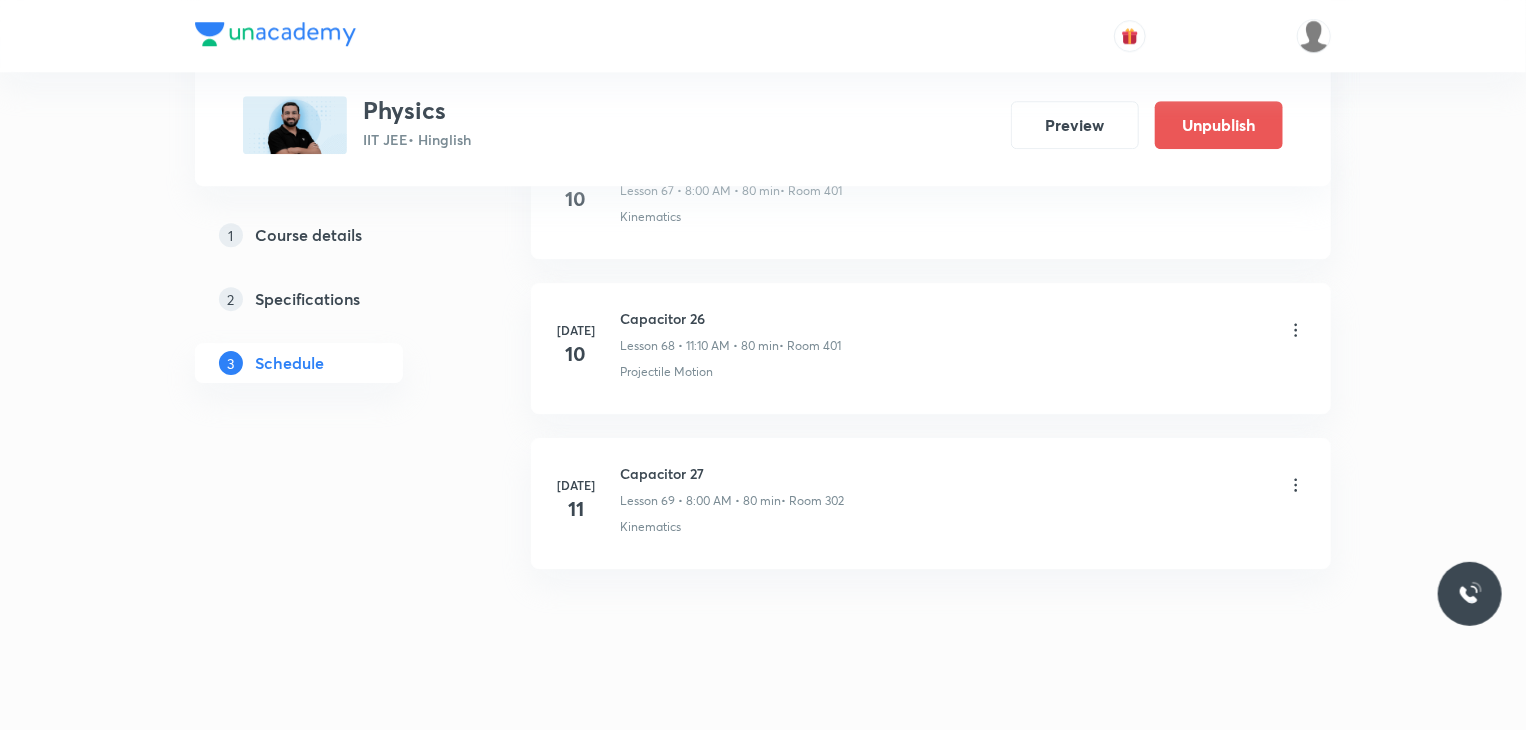click on "Capacitor 27 Lesson 69 • 8:00 AM • 80 min  • Room 302" at bounding box center [732, 486] 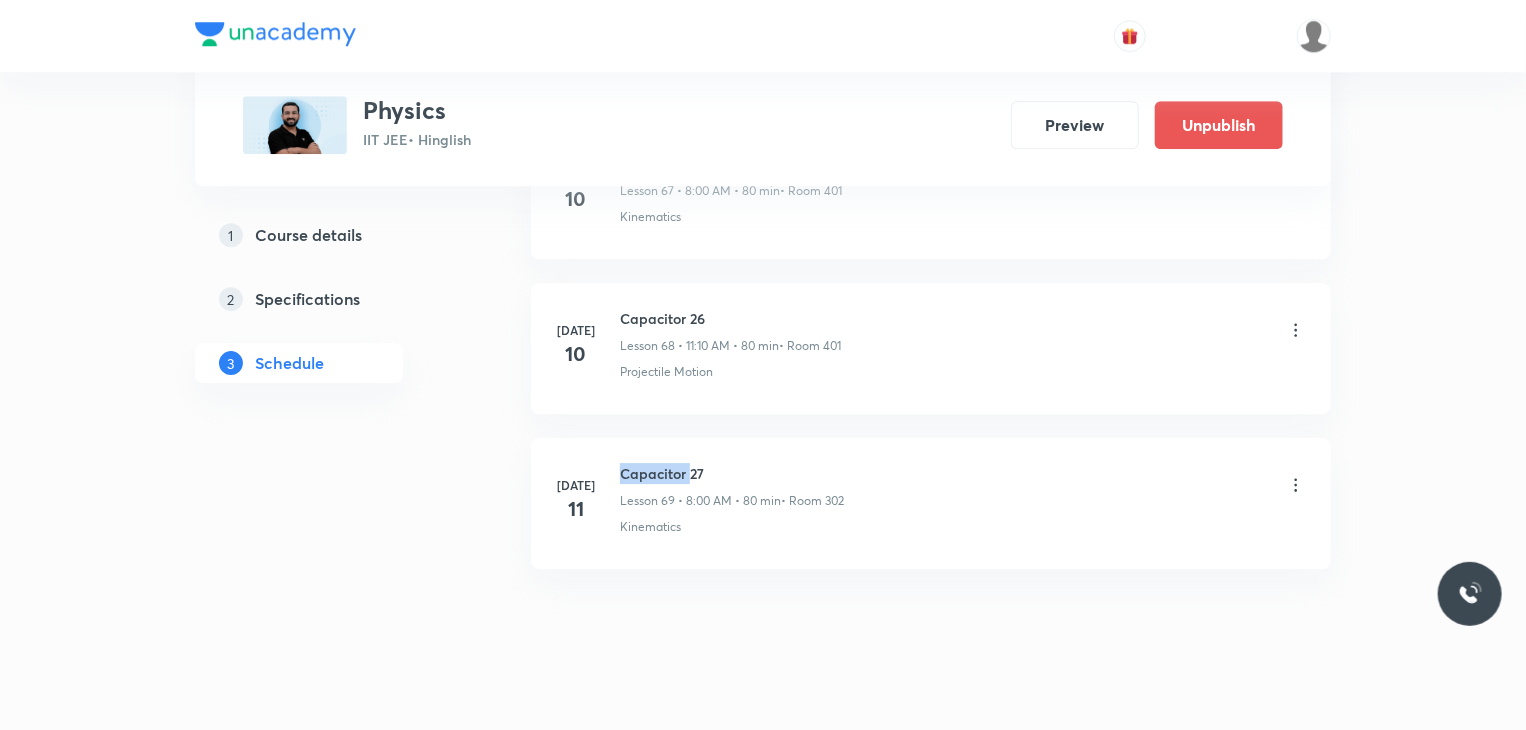 click on "Capacitor 27" at bounding box center [732, 473] 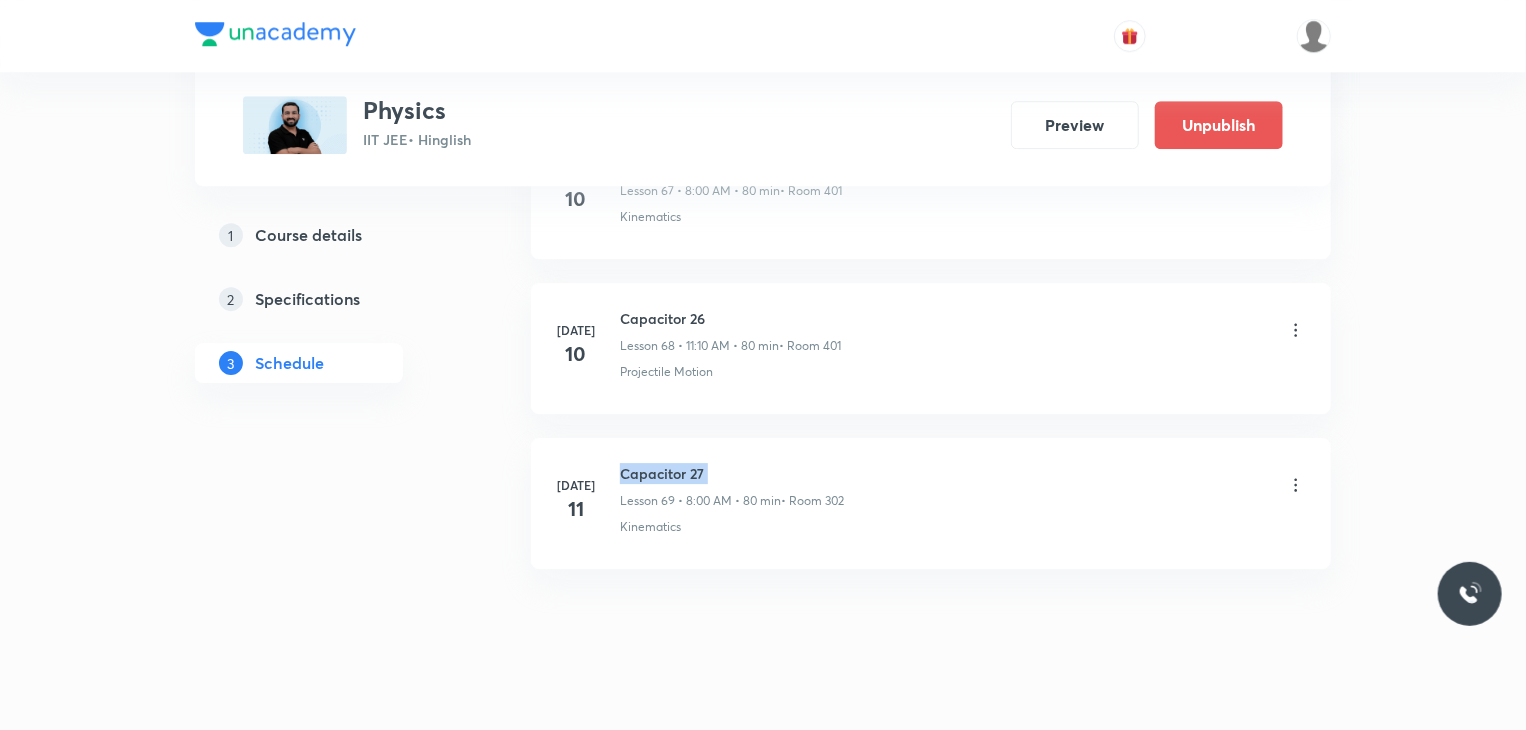 click on "Capacitor 27" at bounding box center [732, 473] 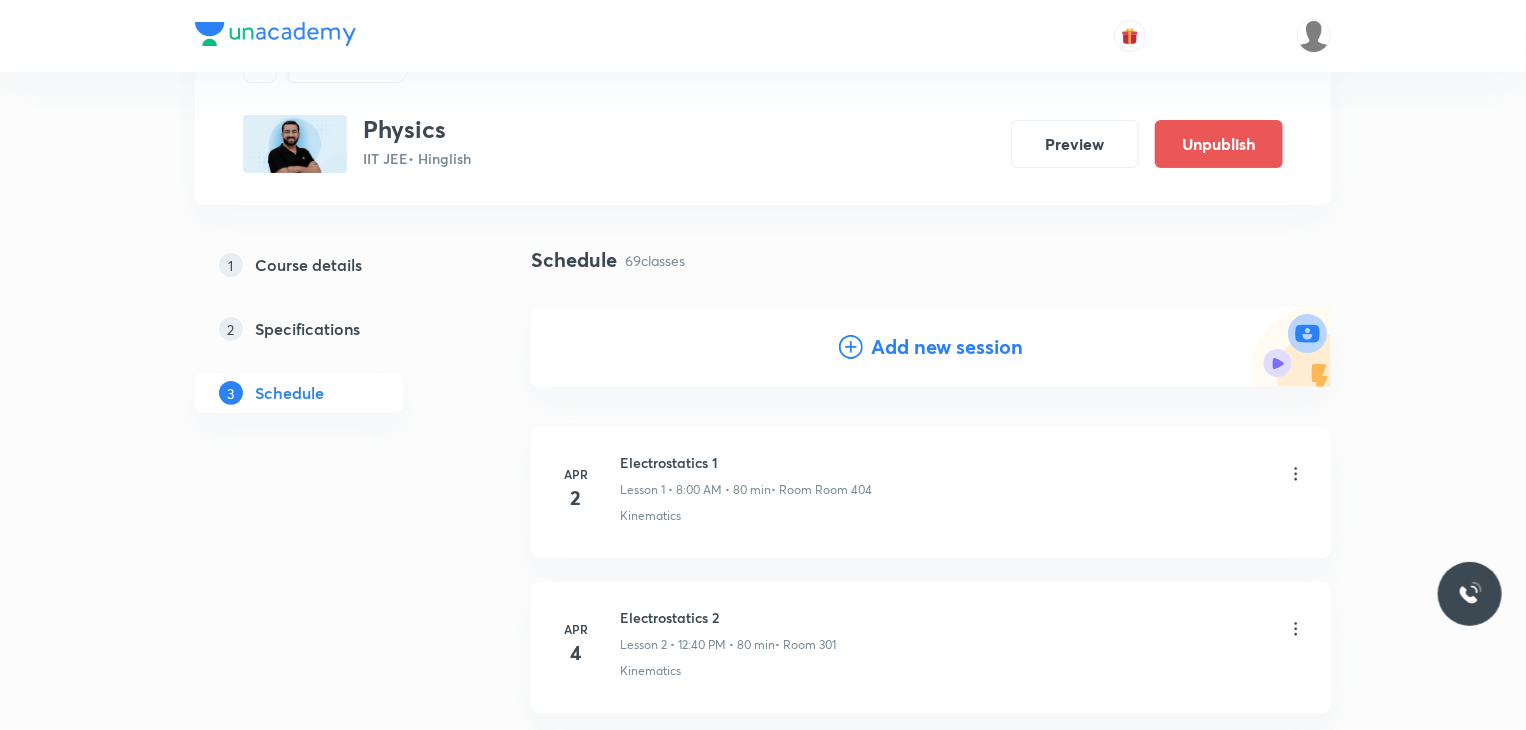 scroll, scrollTop: 200, scrollLeft: 0, axis: vertical 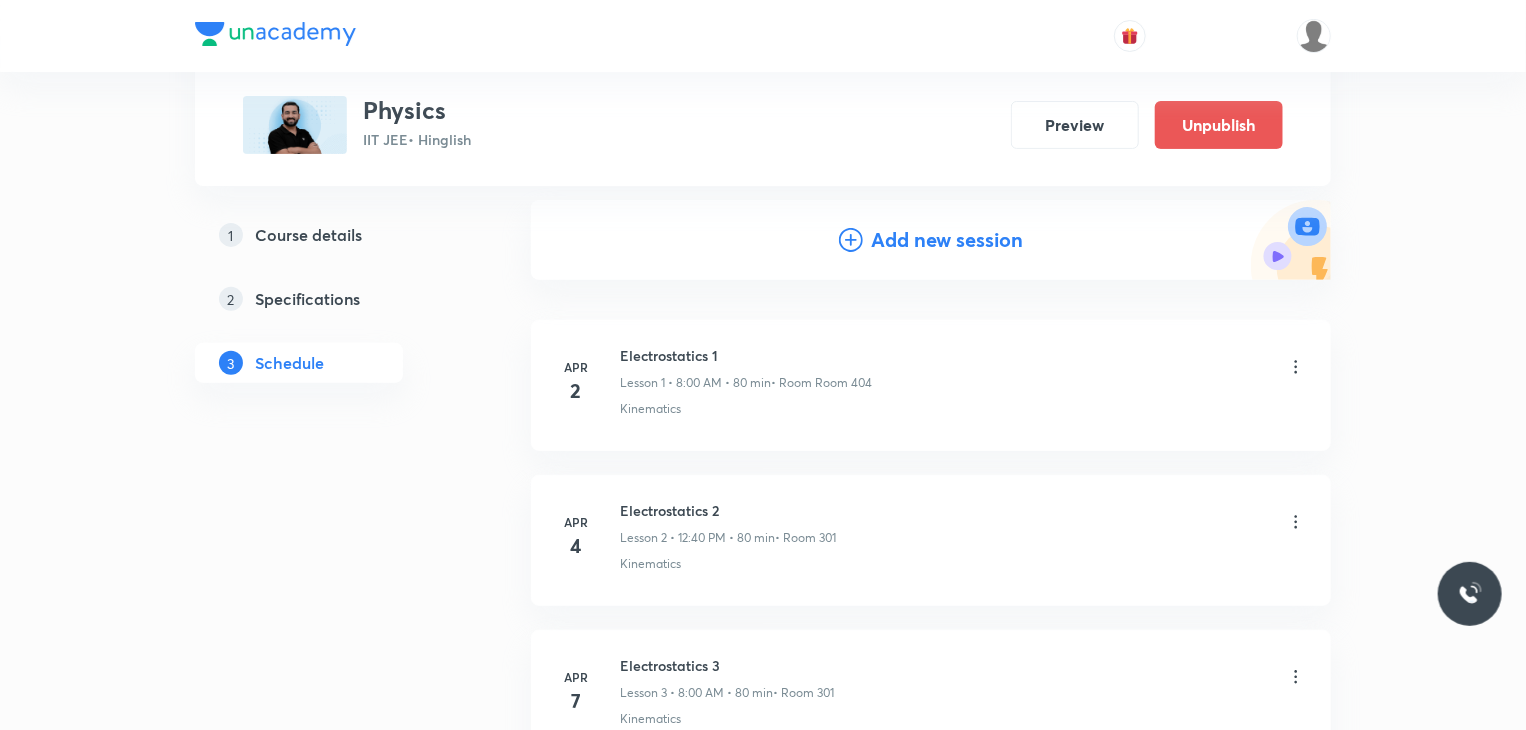 click on "Add new session" at bounding box center [947, 240] 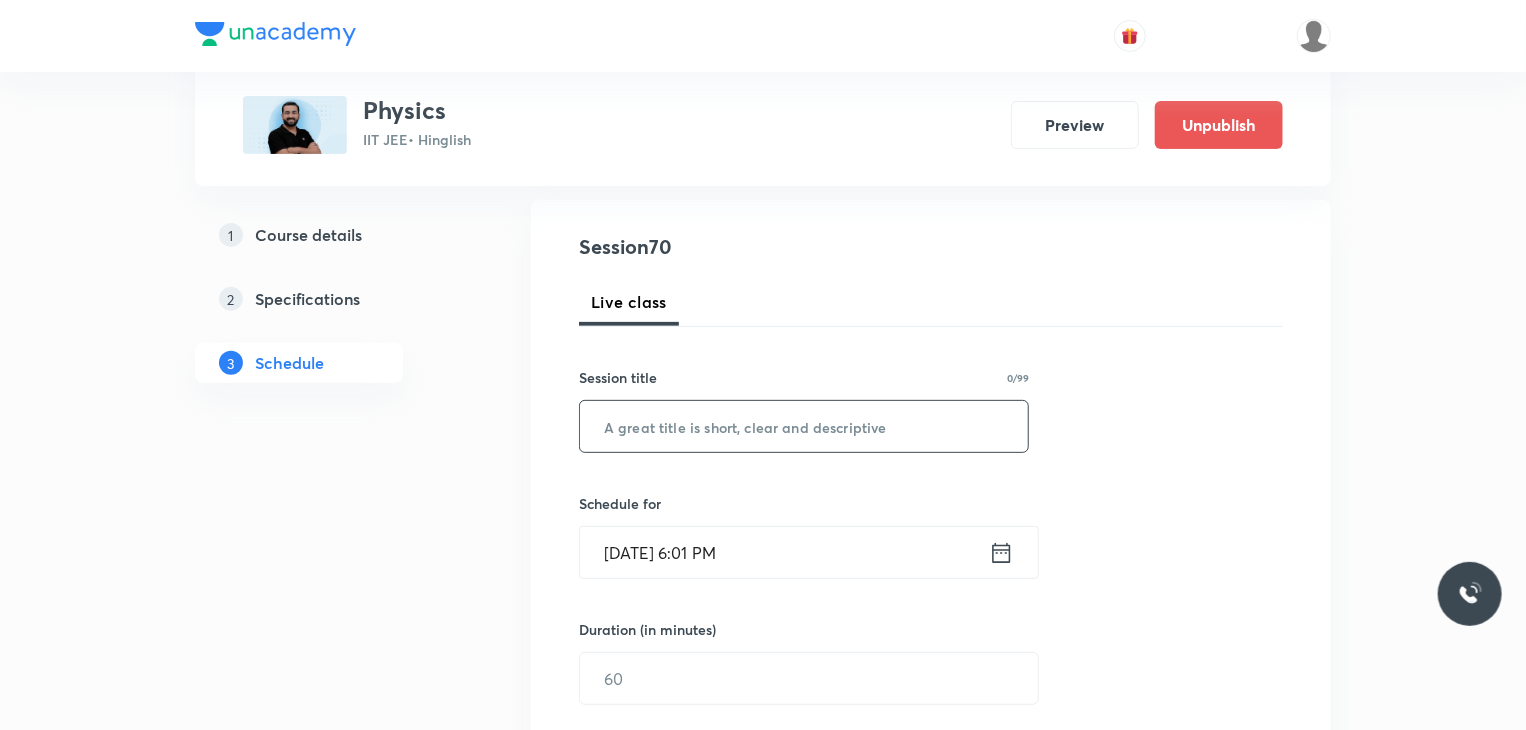 click at bounding box center (804, 426) 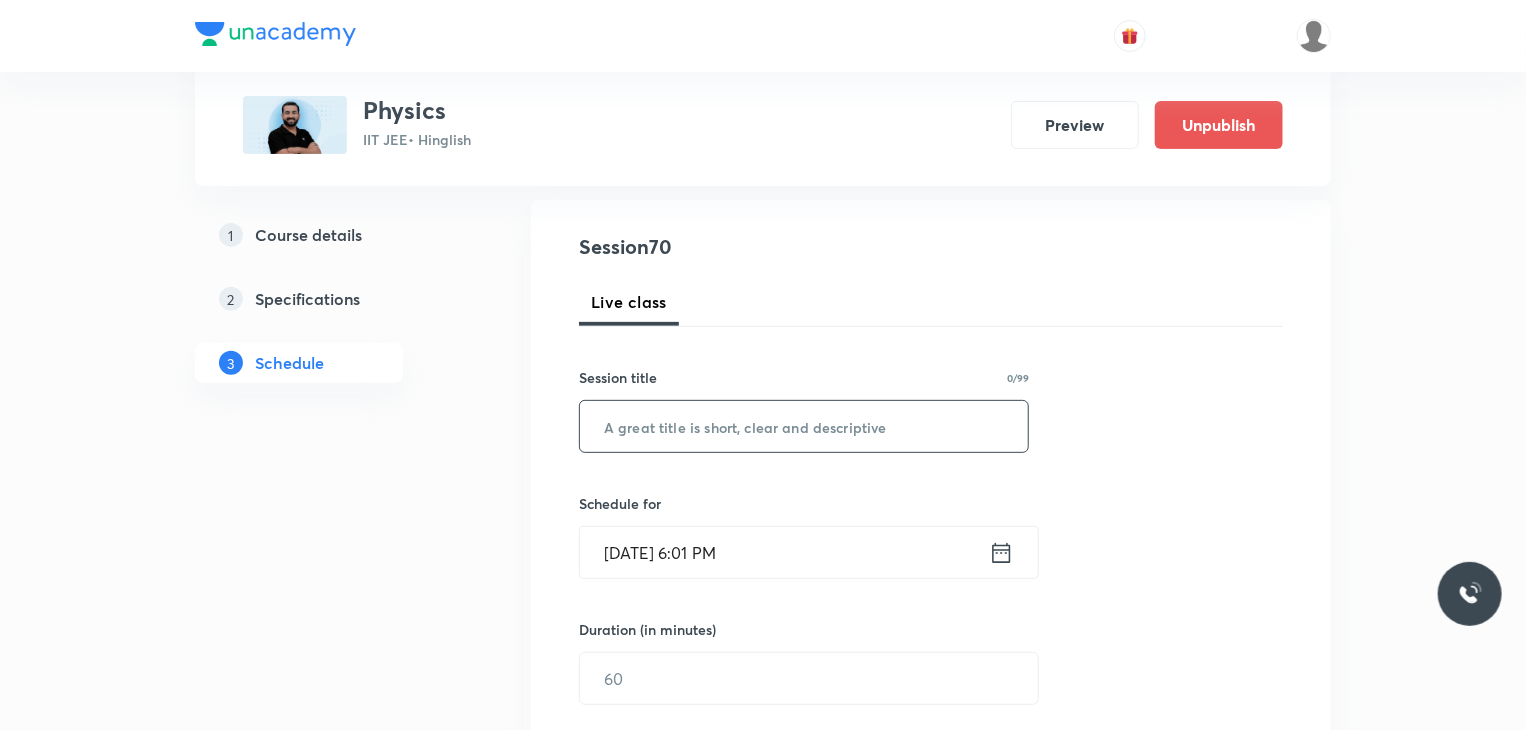paste on "Capacitor 27" 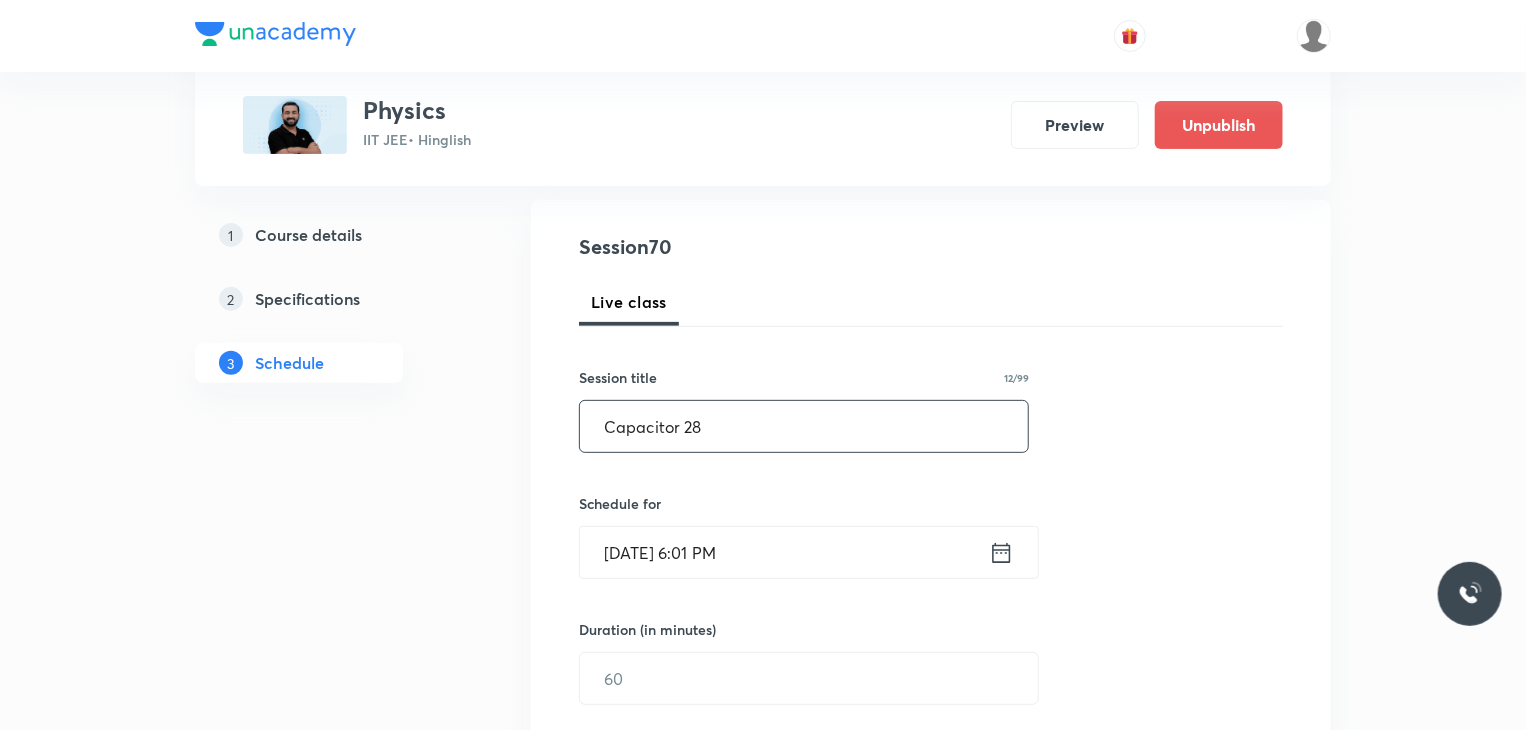 type on "Capacitor 28" 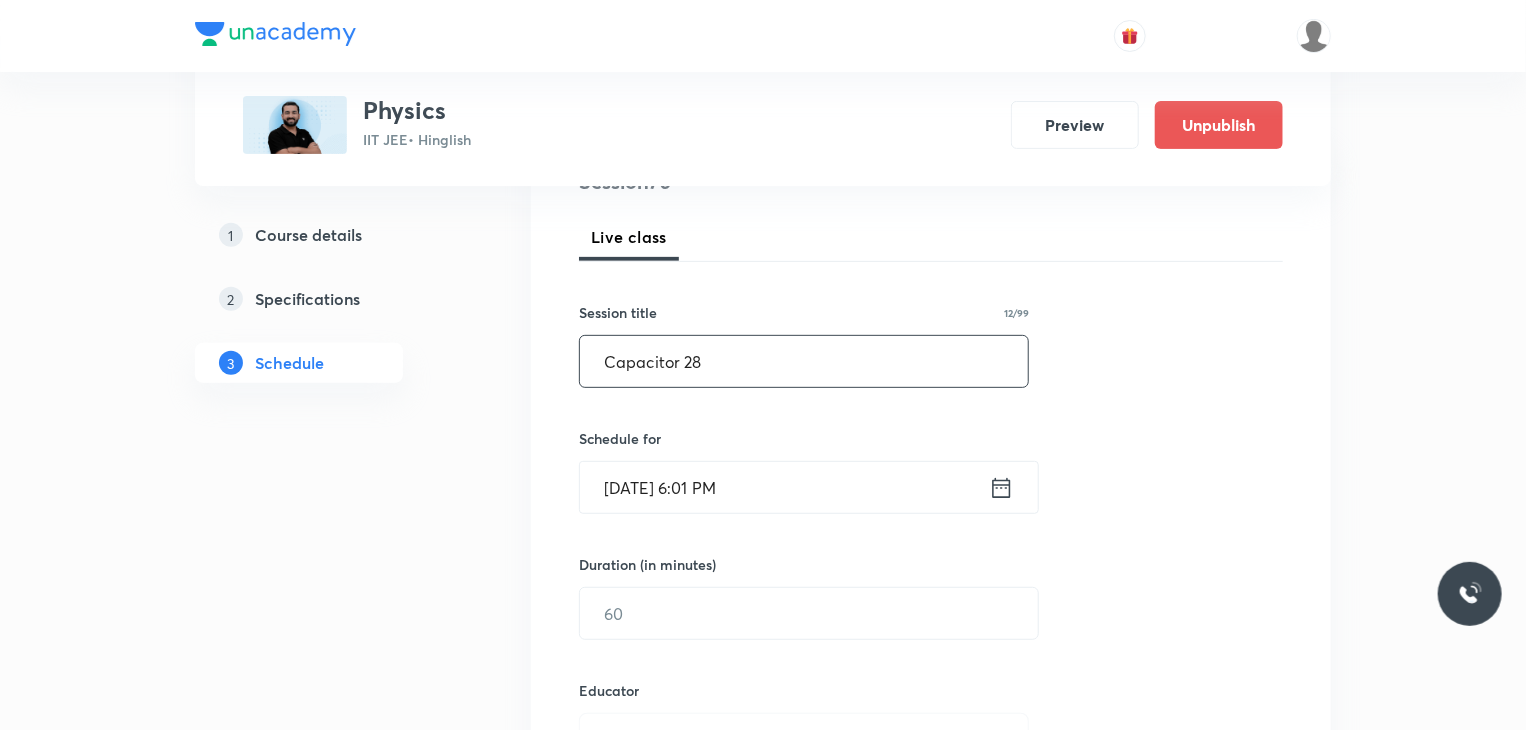 scroll, scrollTop: 300, scrollLeft: 0, axis: vertical 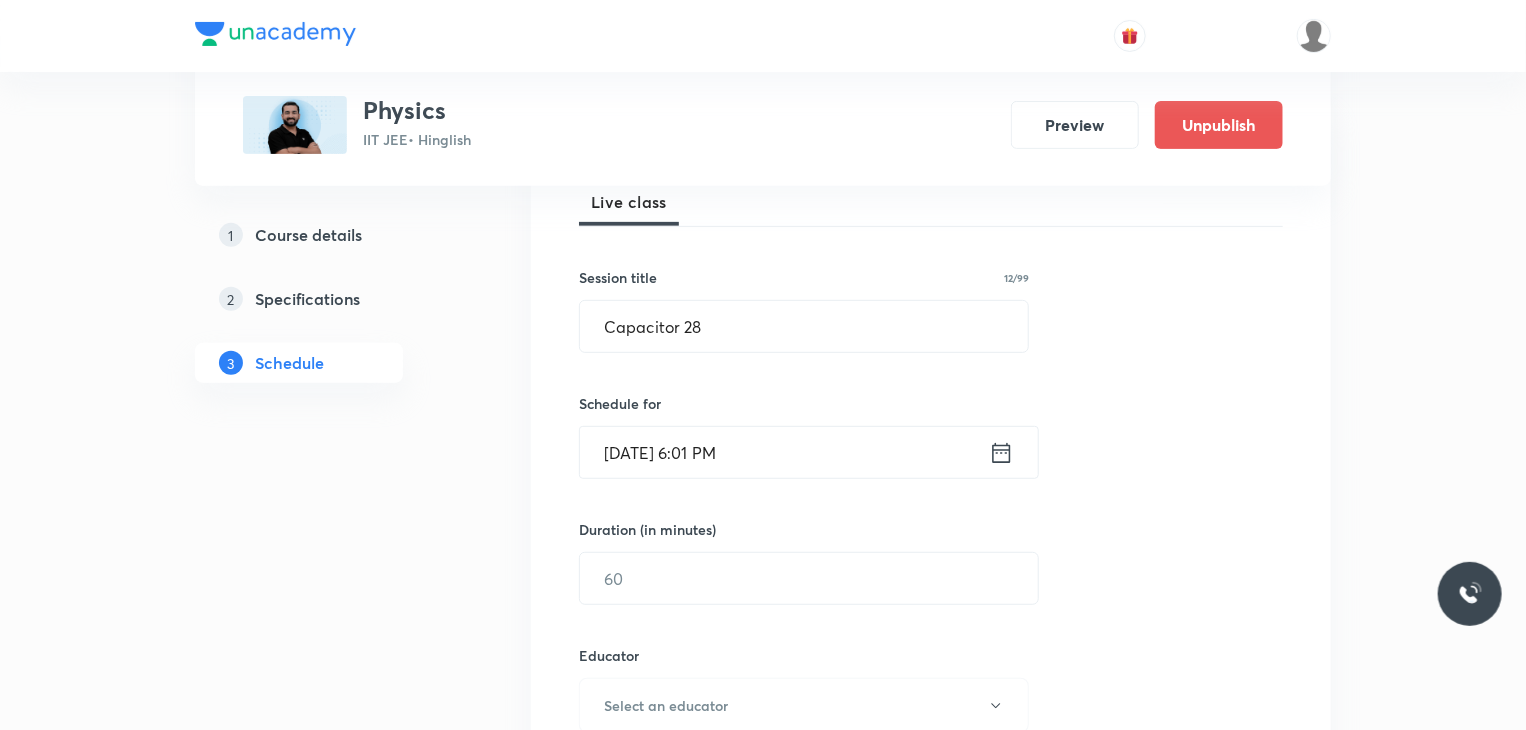 click on "Jul 10, 2025, 6:01 PM" at bounding box center (784, 452) 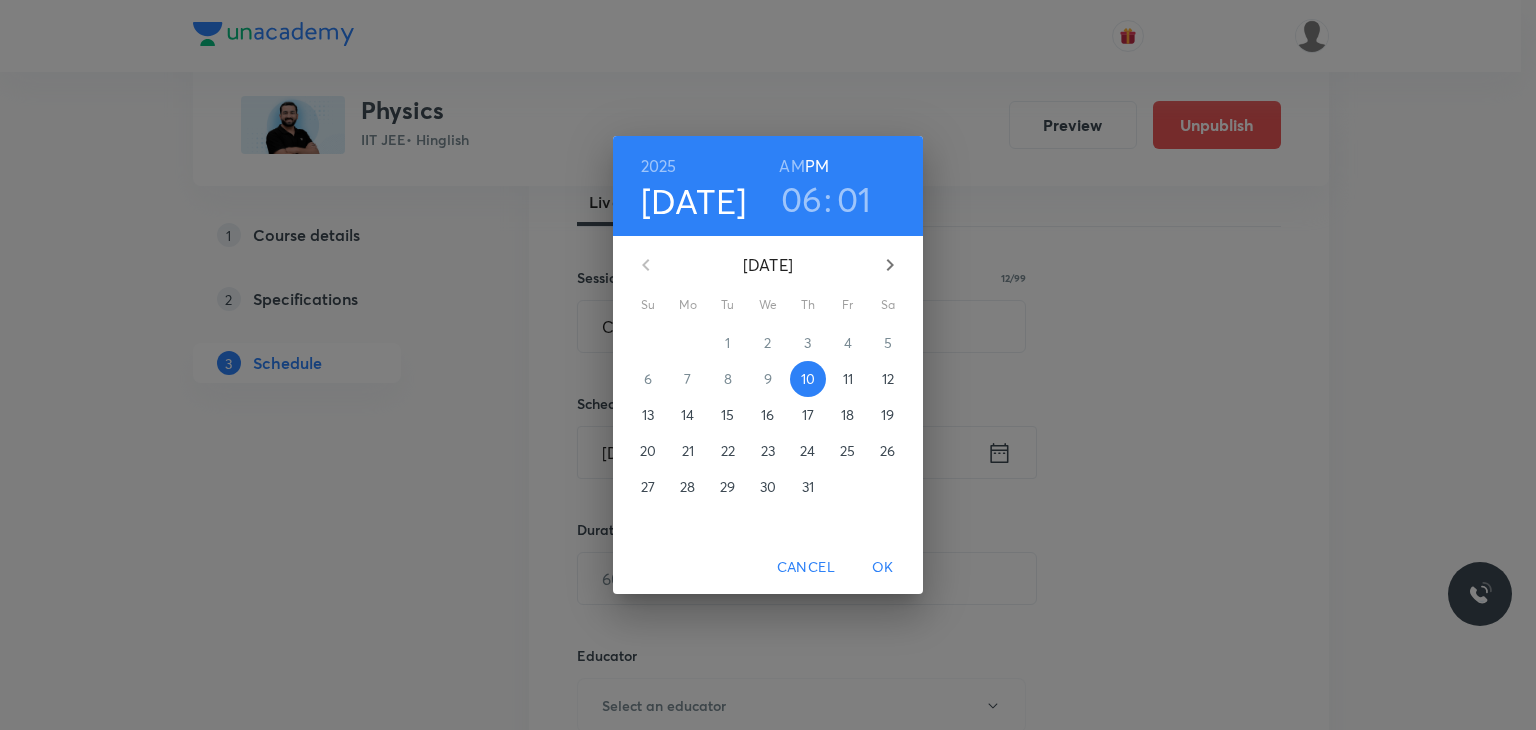 click on "11" at bounding box center (848, 379) 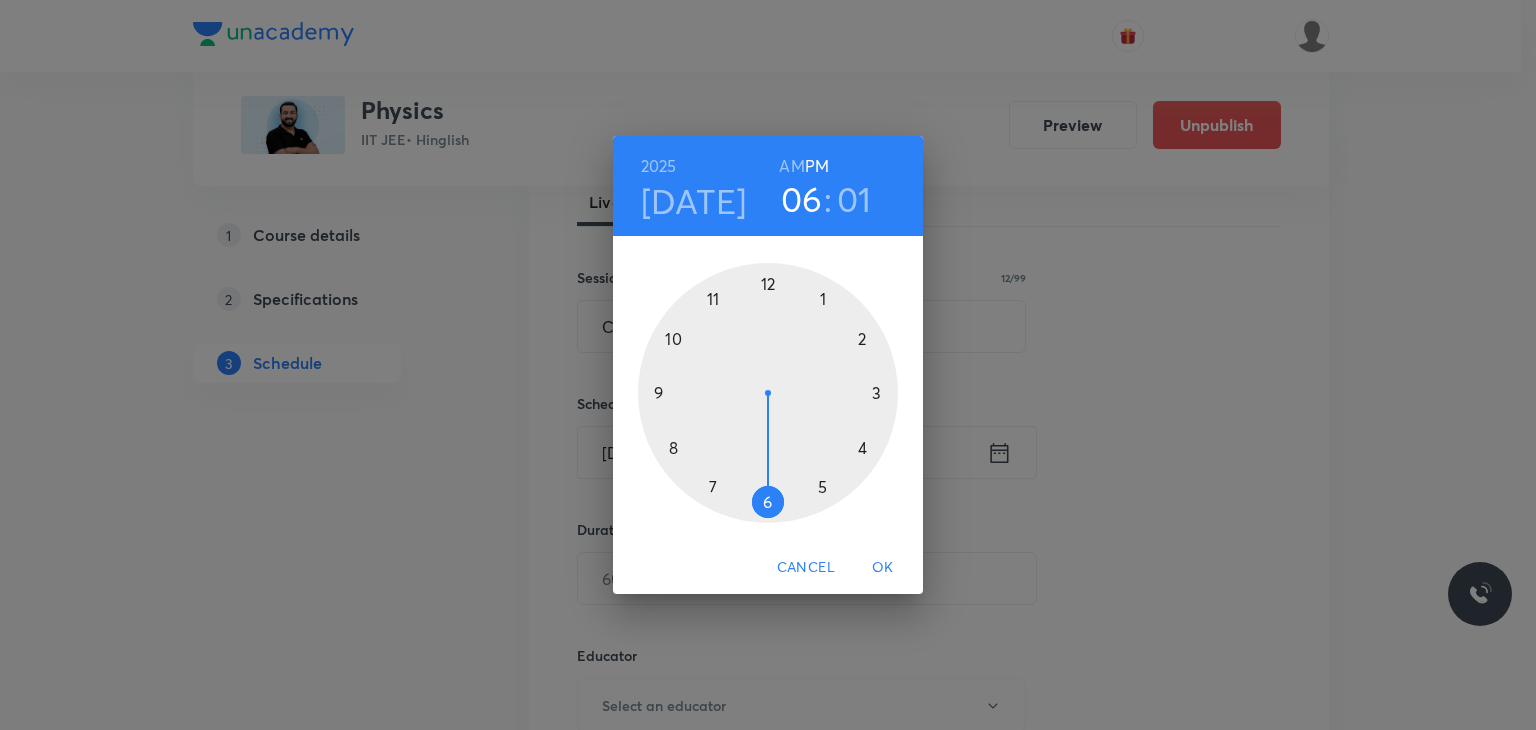 click on "AM" at bounding box center [791, 166] 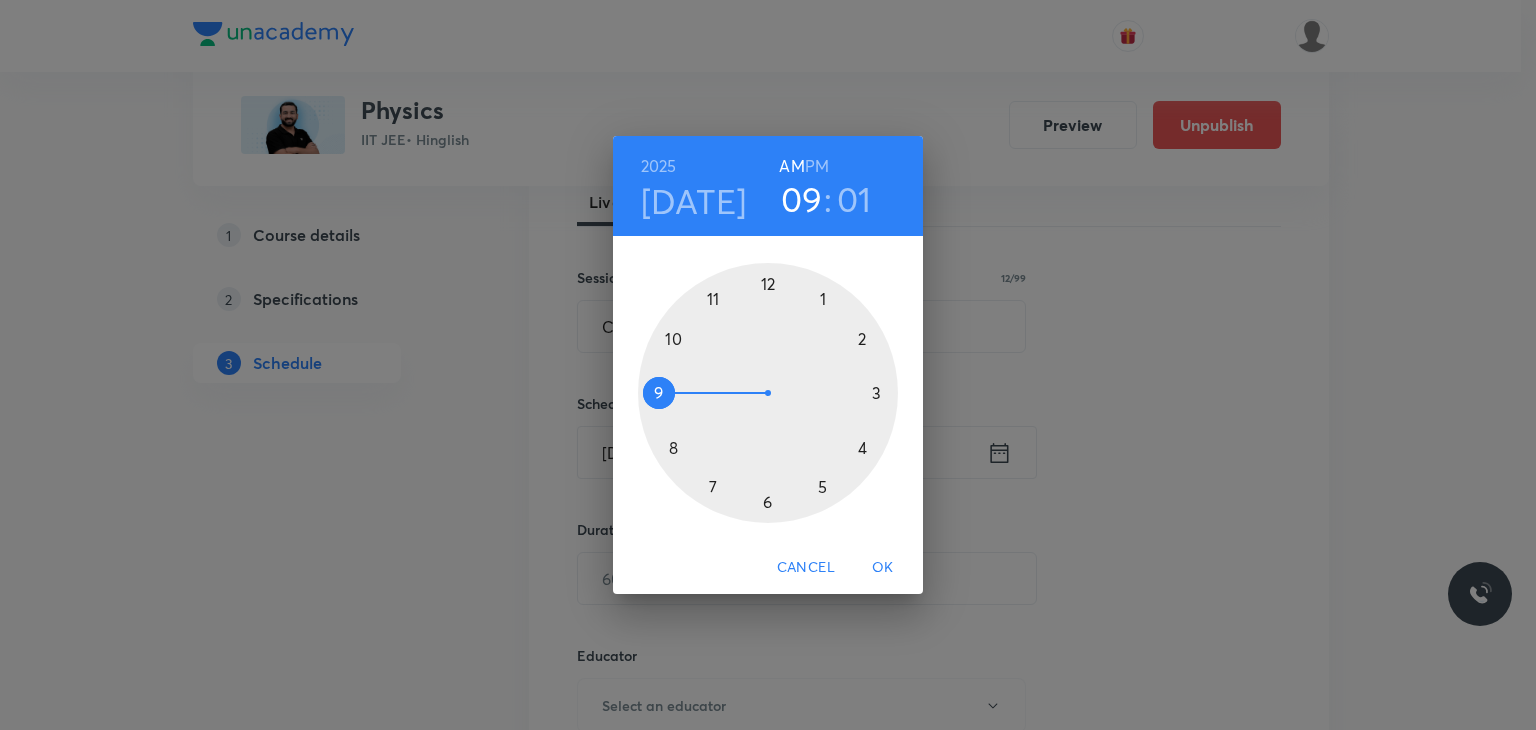 drag, startPoint x: 749, startPoint y: 279, endPoint x: 674, endPoint y: 394, distance: 137.2953 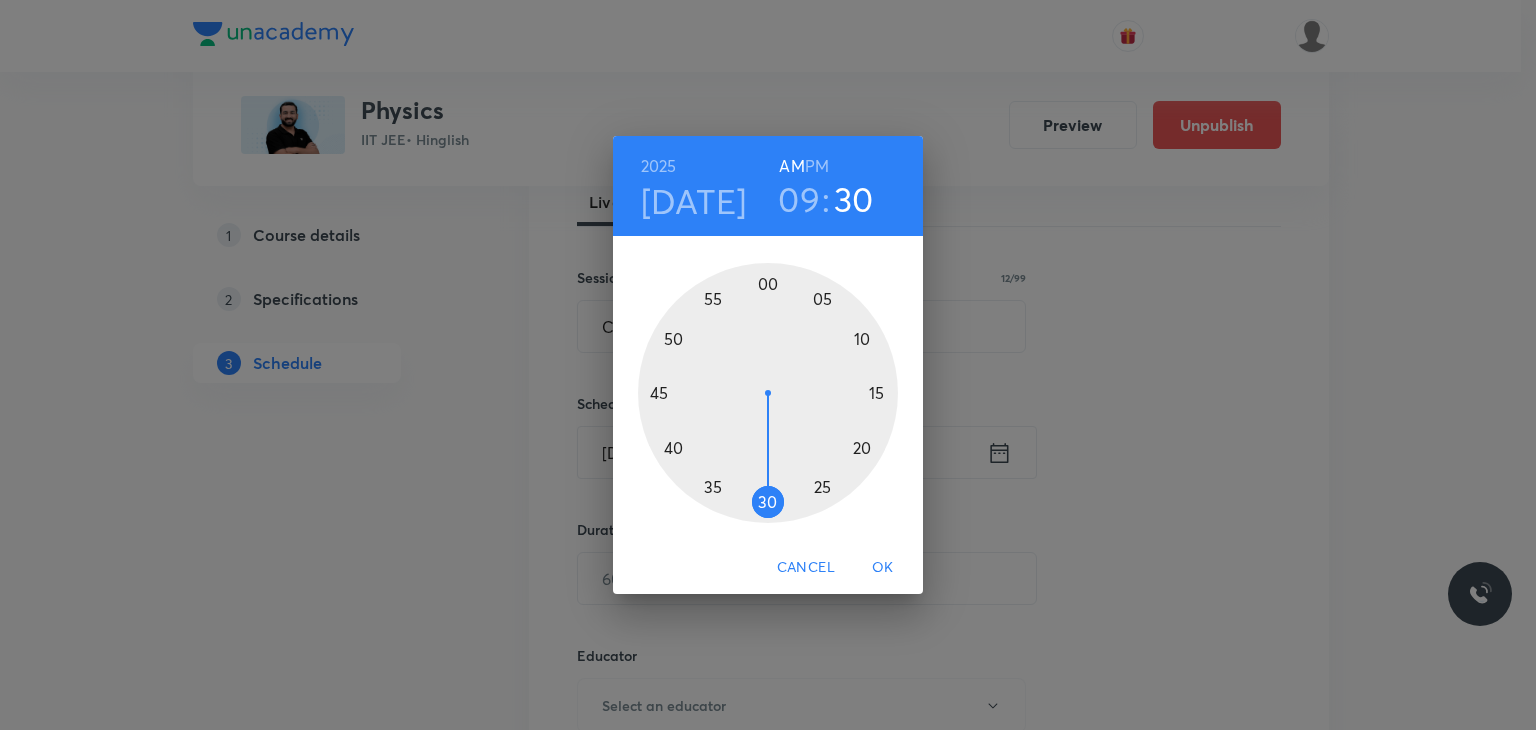 drag, startPoint x: 773, startPoint y: 503, endPoint x: 769, endPoint y: 513, distance: 10.770329 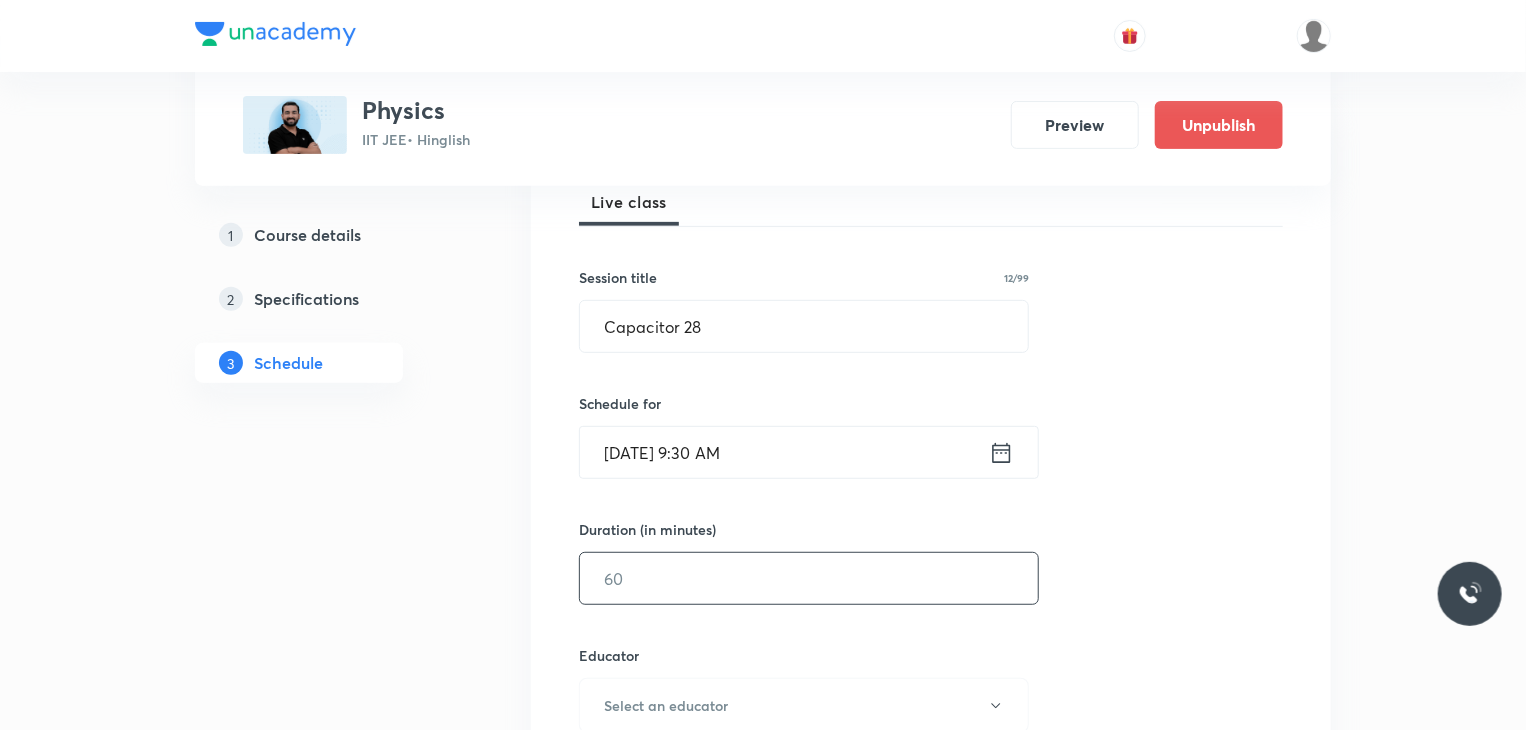 click at bounding box center [809, 578] 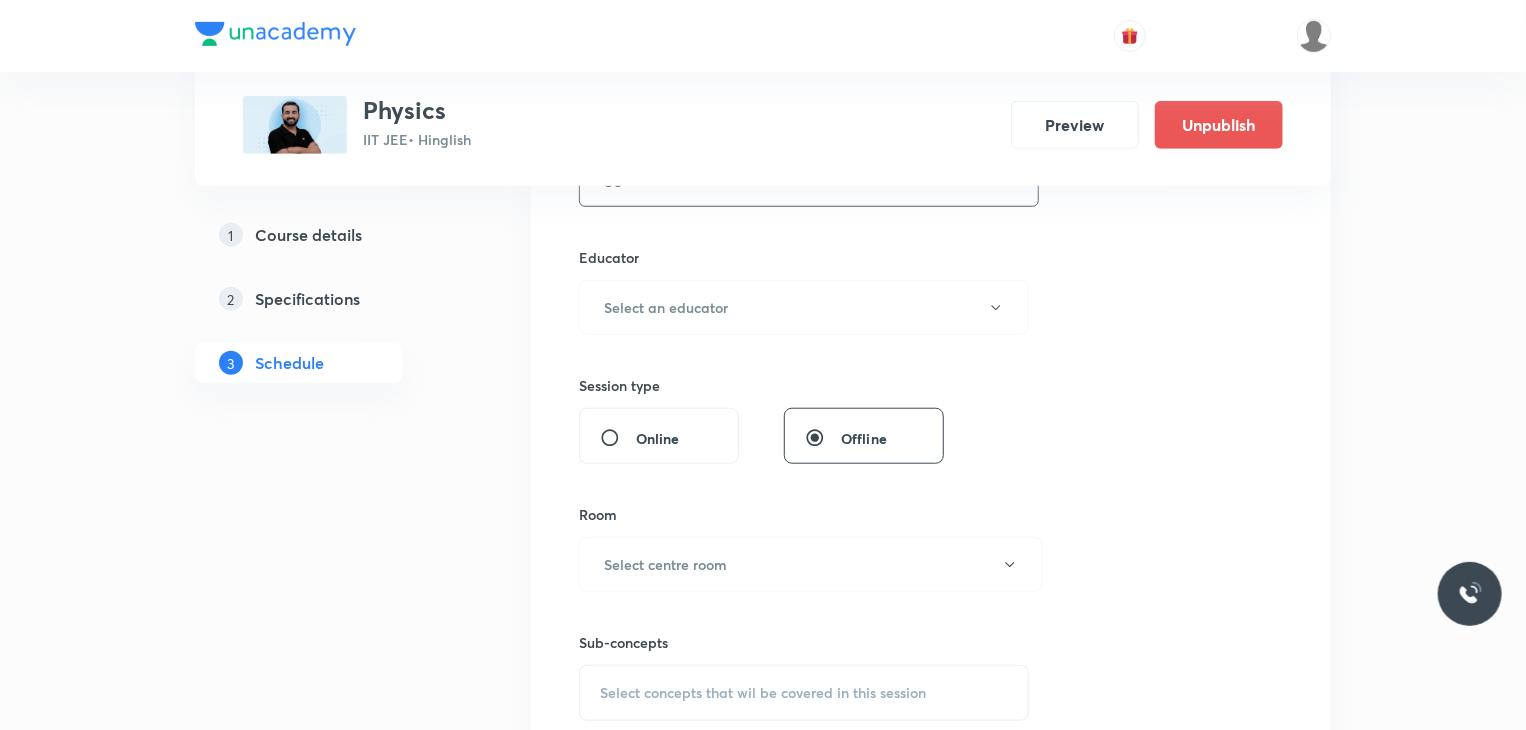 scroll, scrollTop: 700, scrollLeft: 0, axis: vertical 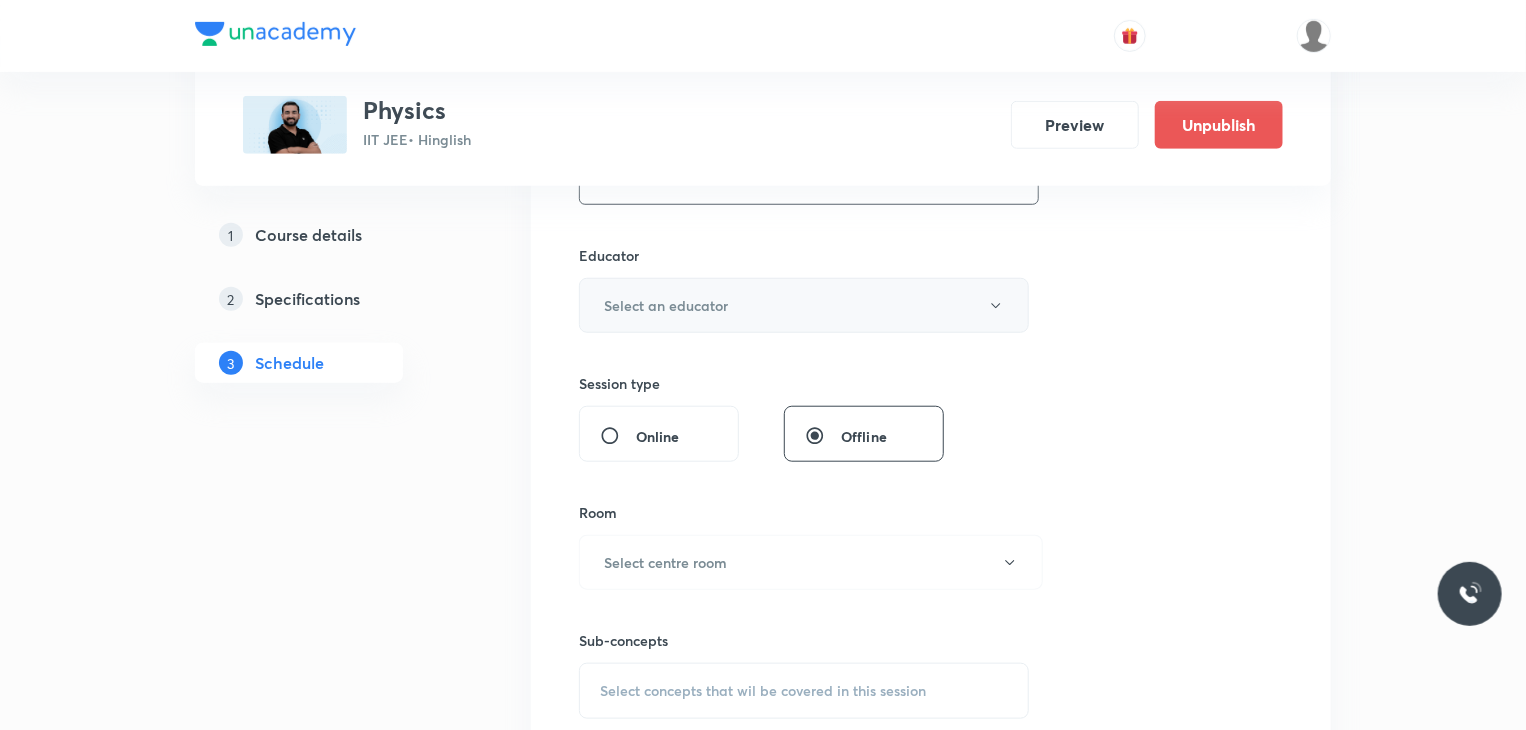 type on "80" 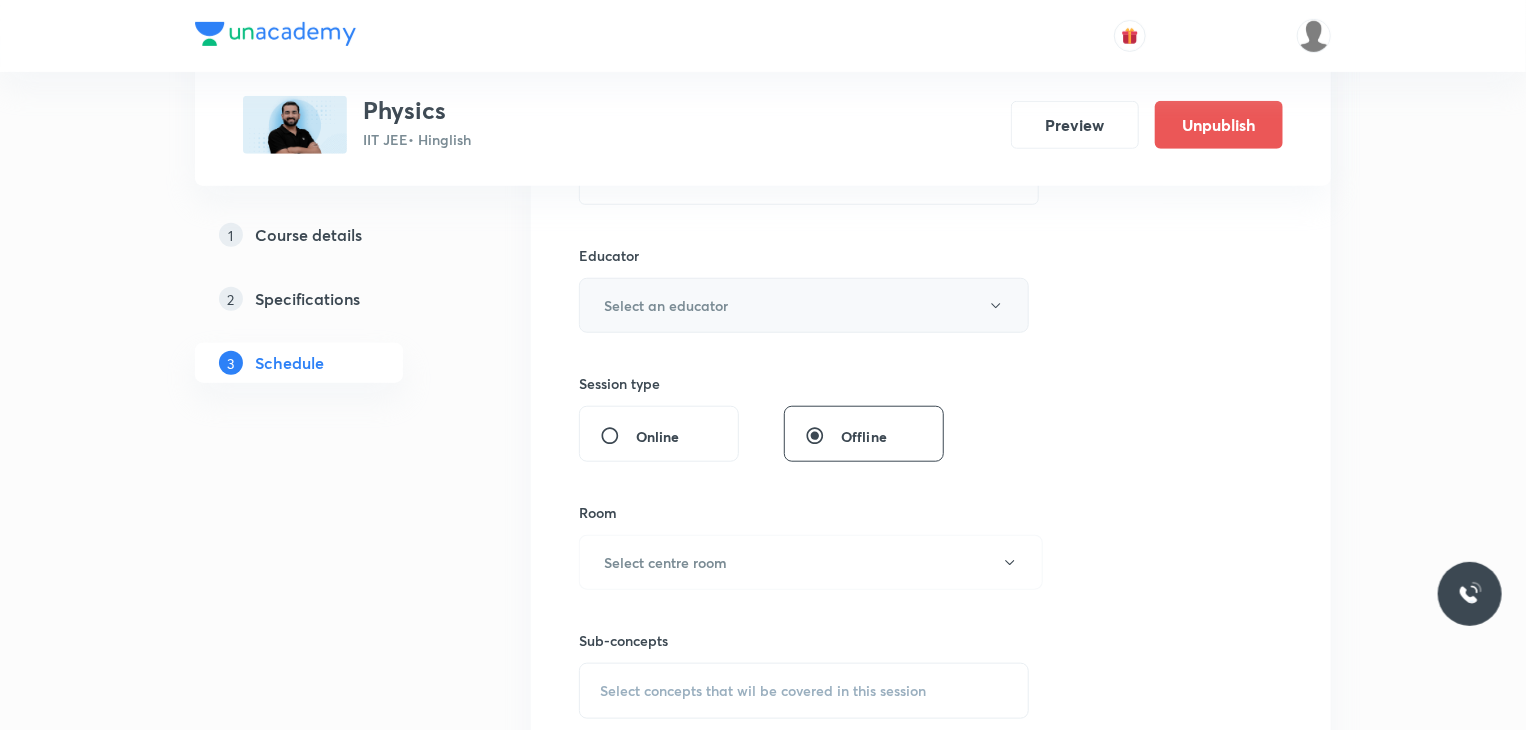 click on "Select an educator" at bounding box center [804, 305] 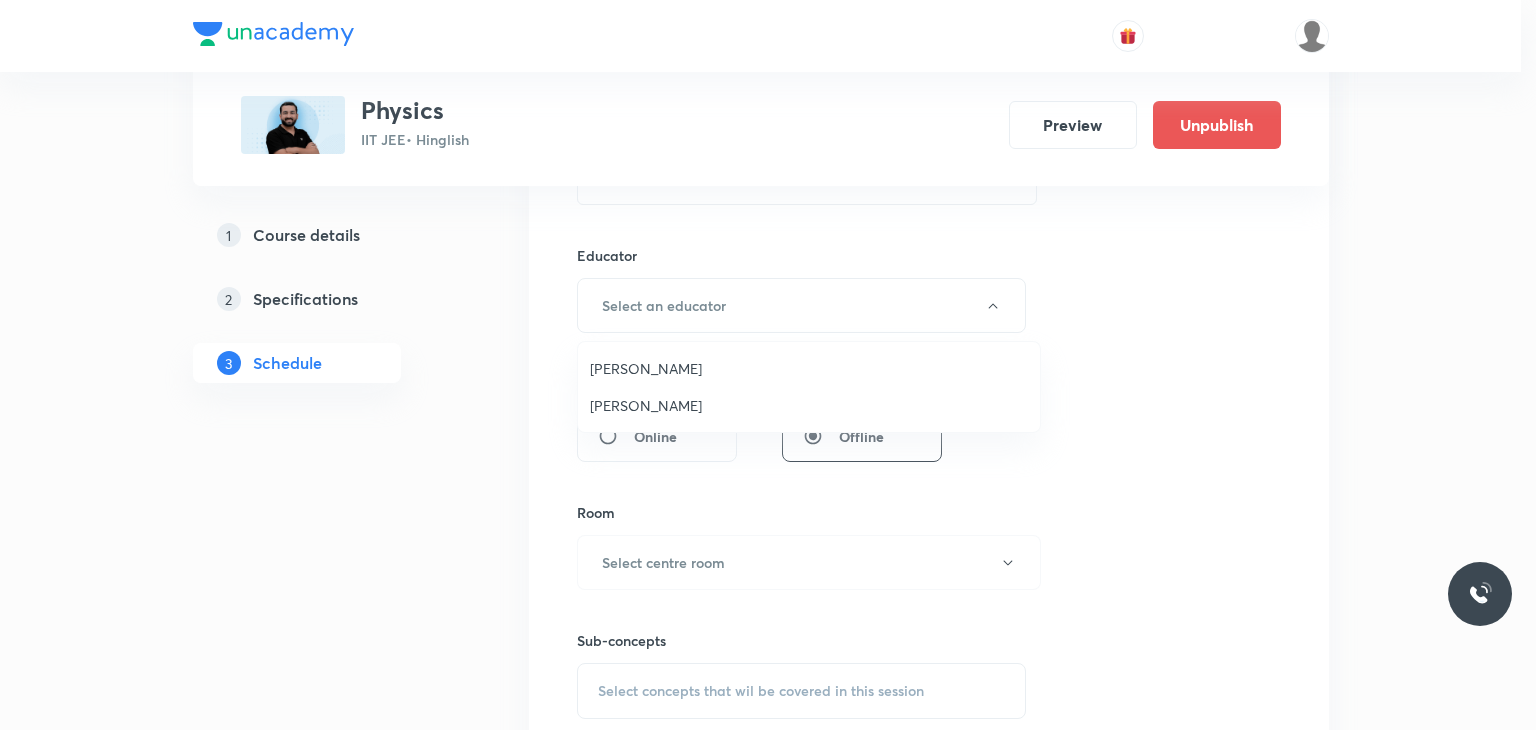 click on "Abhay Kumar" at bounding box center (809, 405) 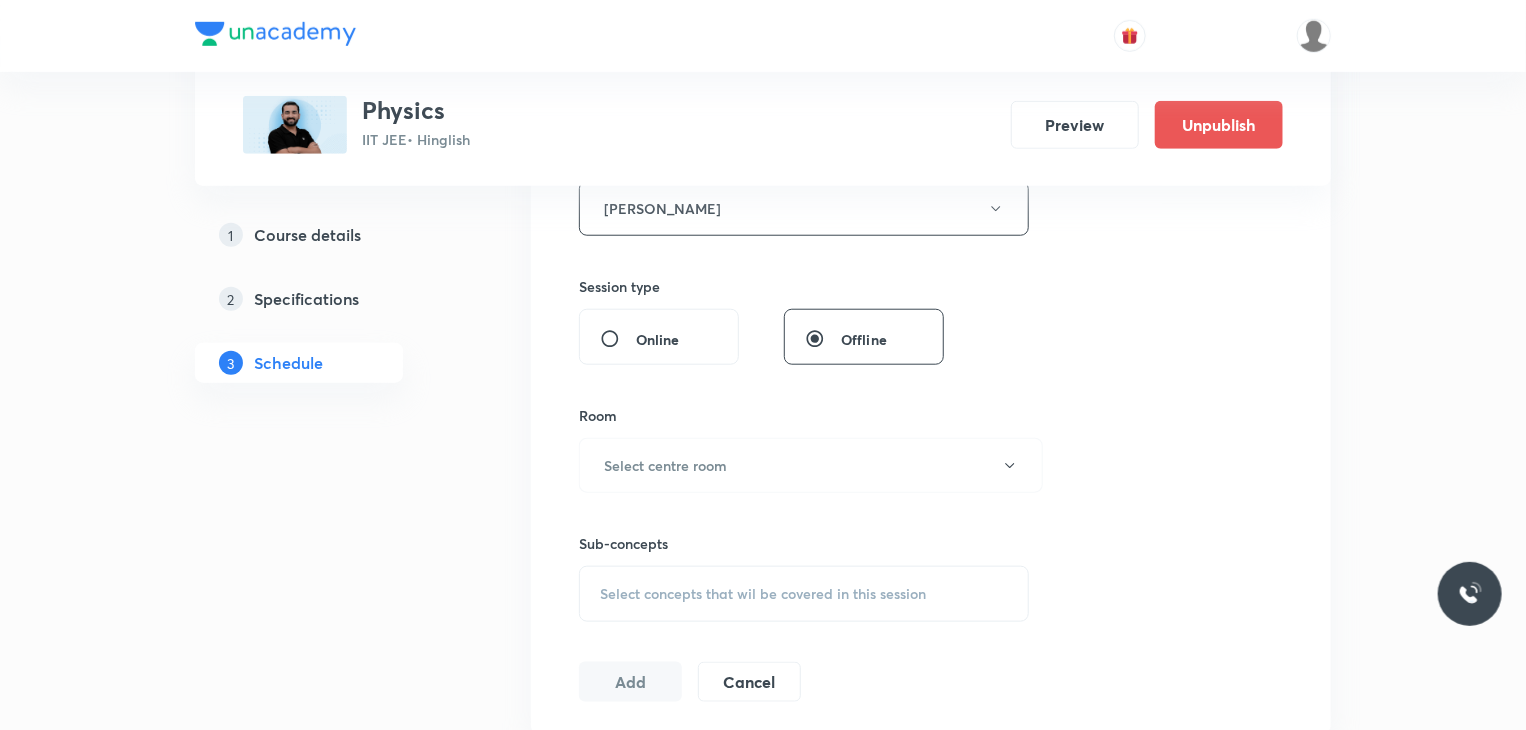 scroll, scrollTop: 900, scrollLeft: 0, axis: vertical 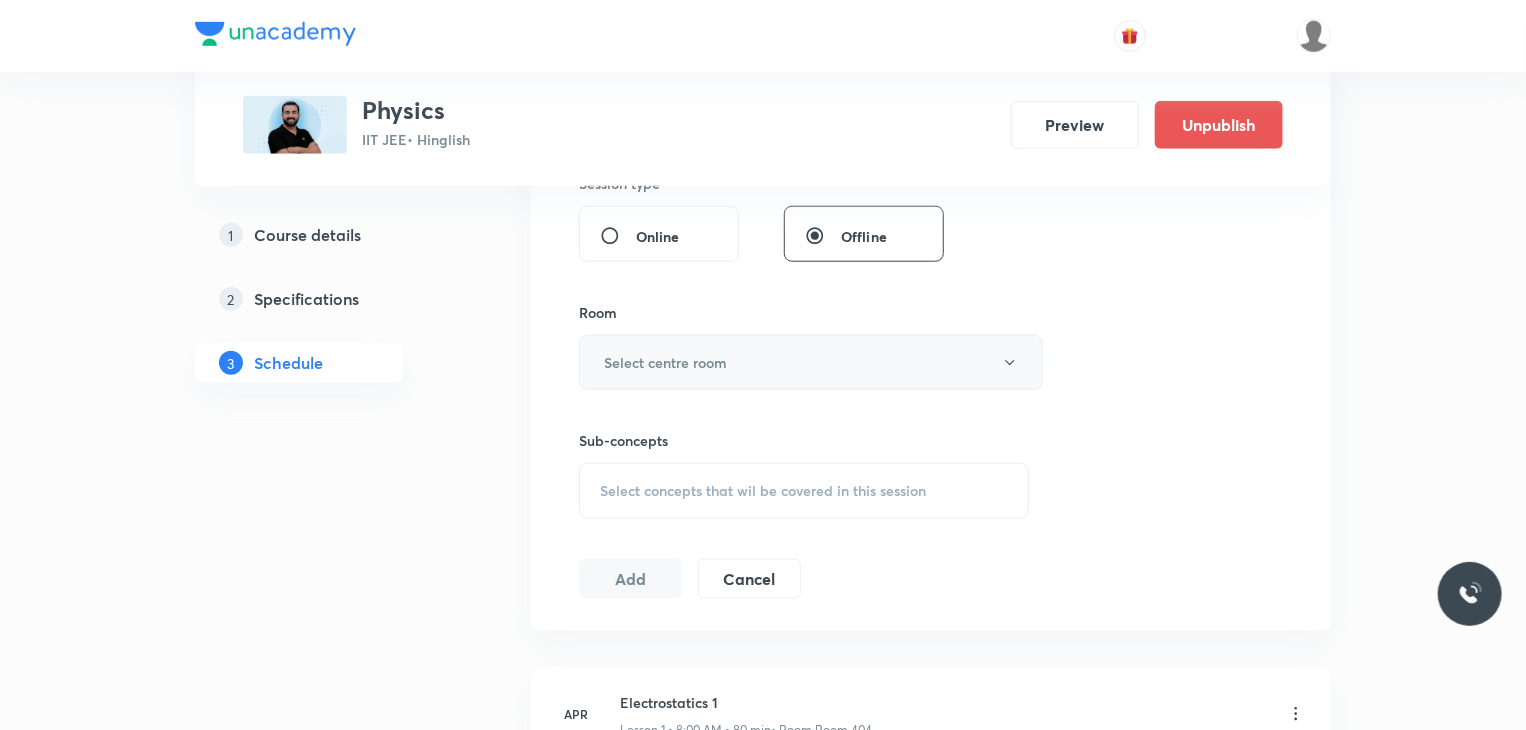 click on "Select centre room" at bounding box center [665, 362] 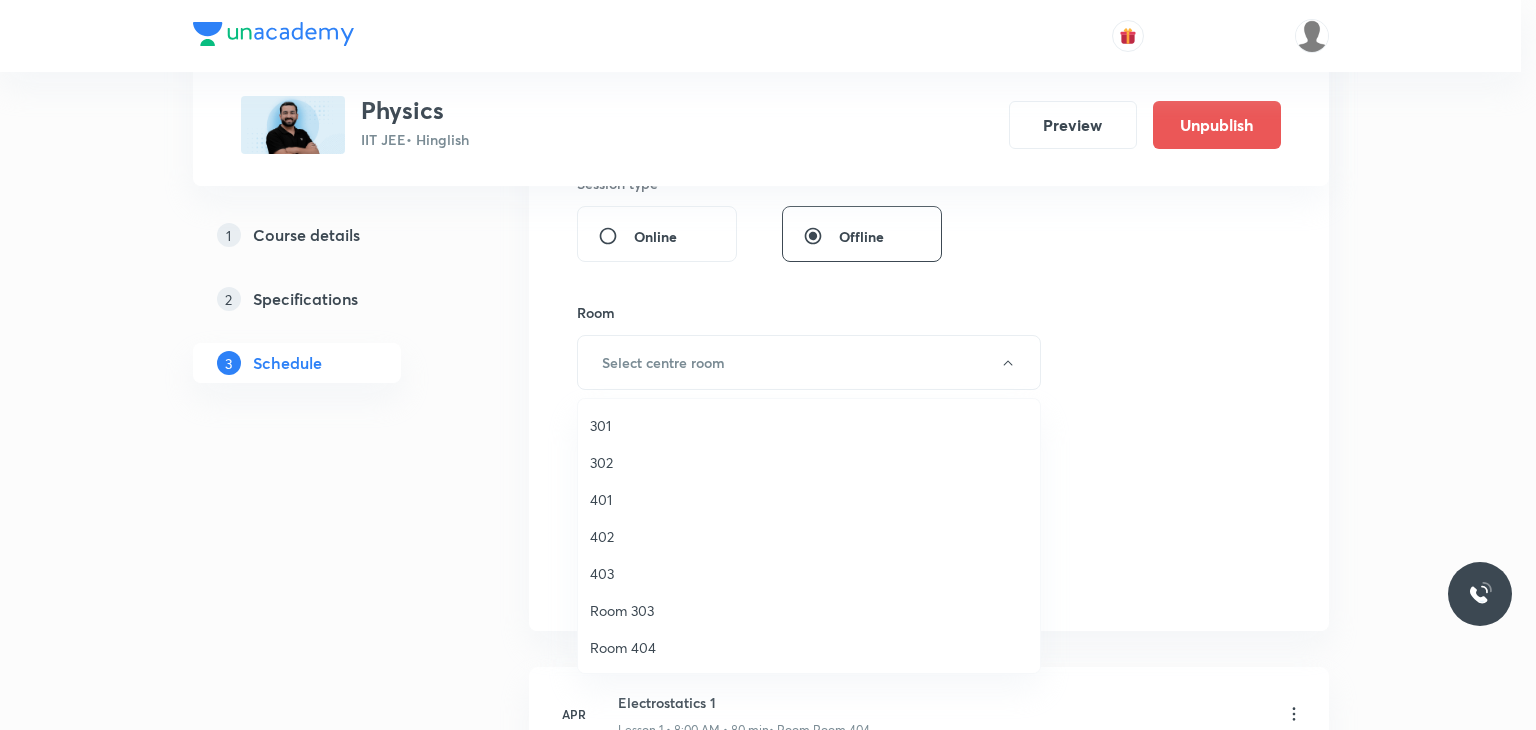 click on "302" at bounding box center (809, 462) 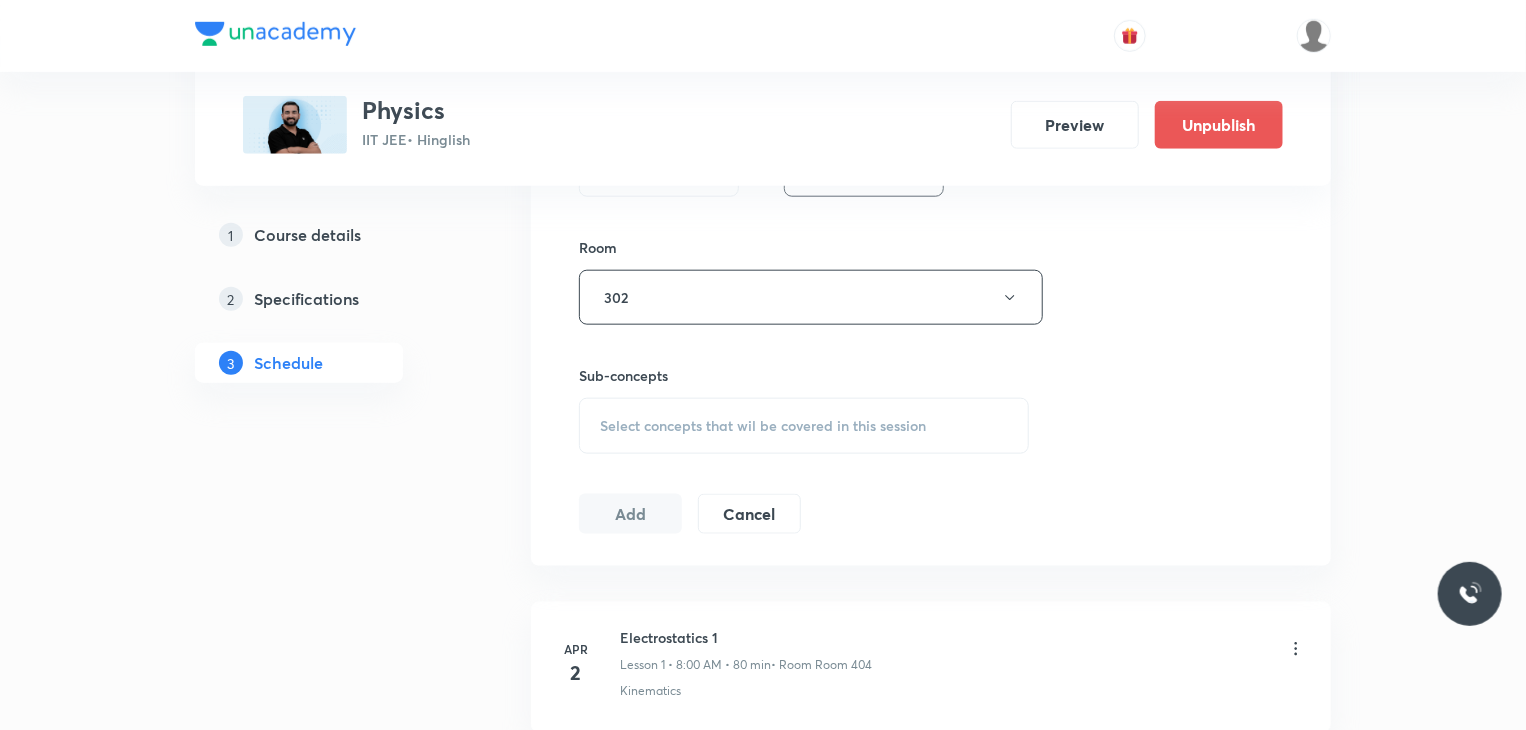 scroll, scrollTop: 1000, scrollLeft: 0, axis: vertical 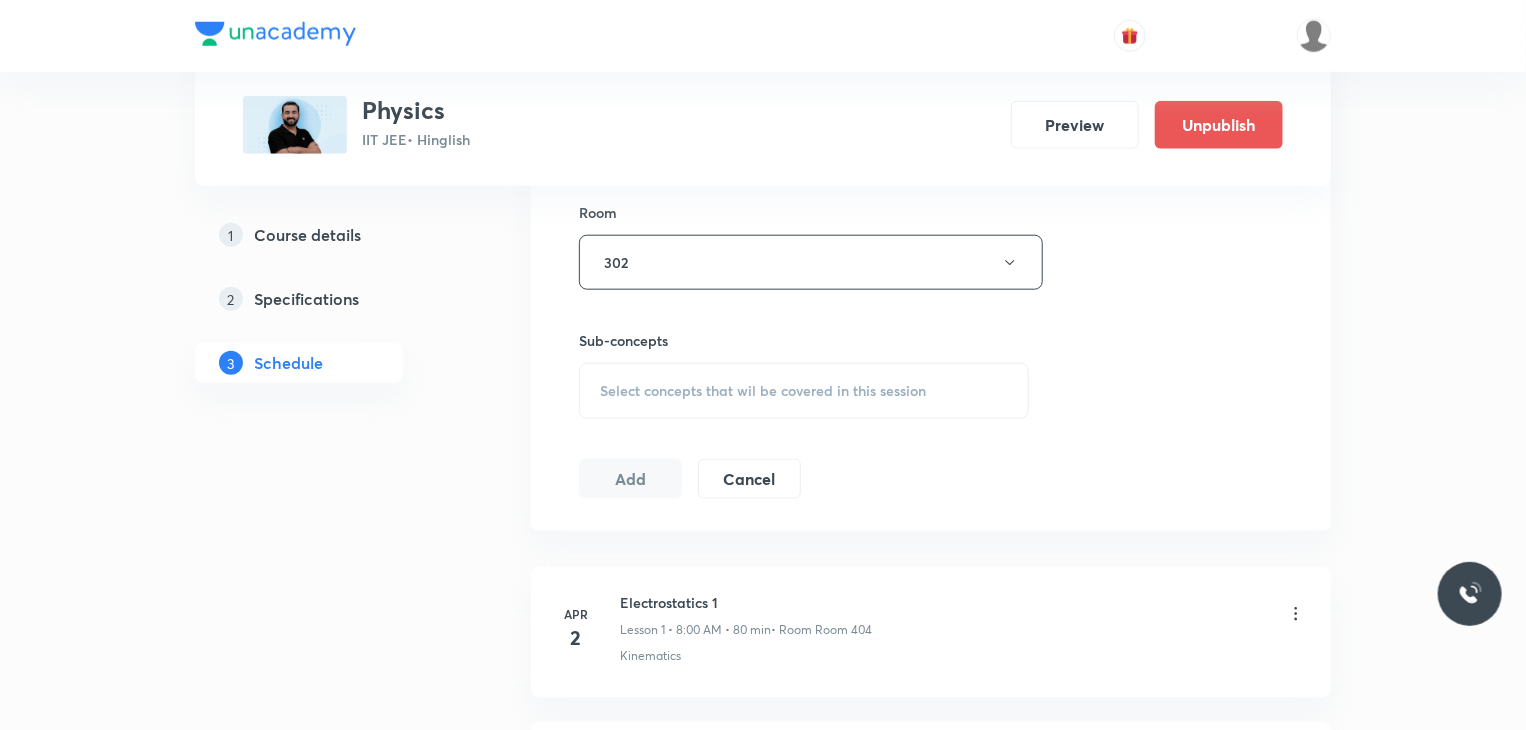click on "Select concepts that wil be covered in this session" at bounding box center [763, 391] 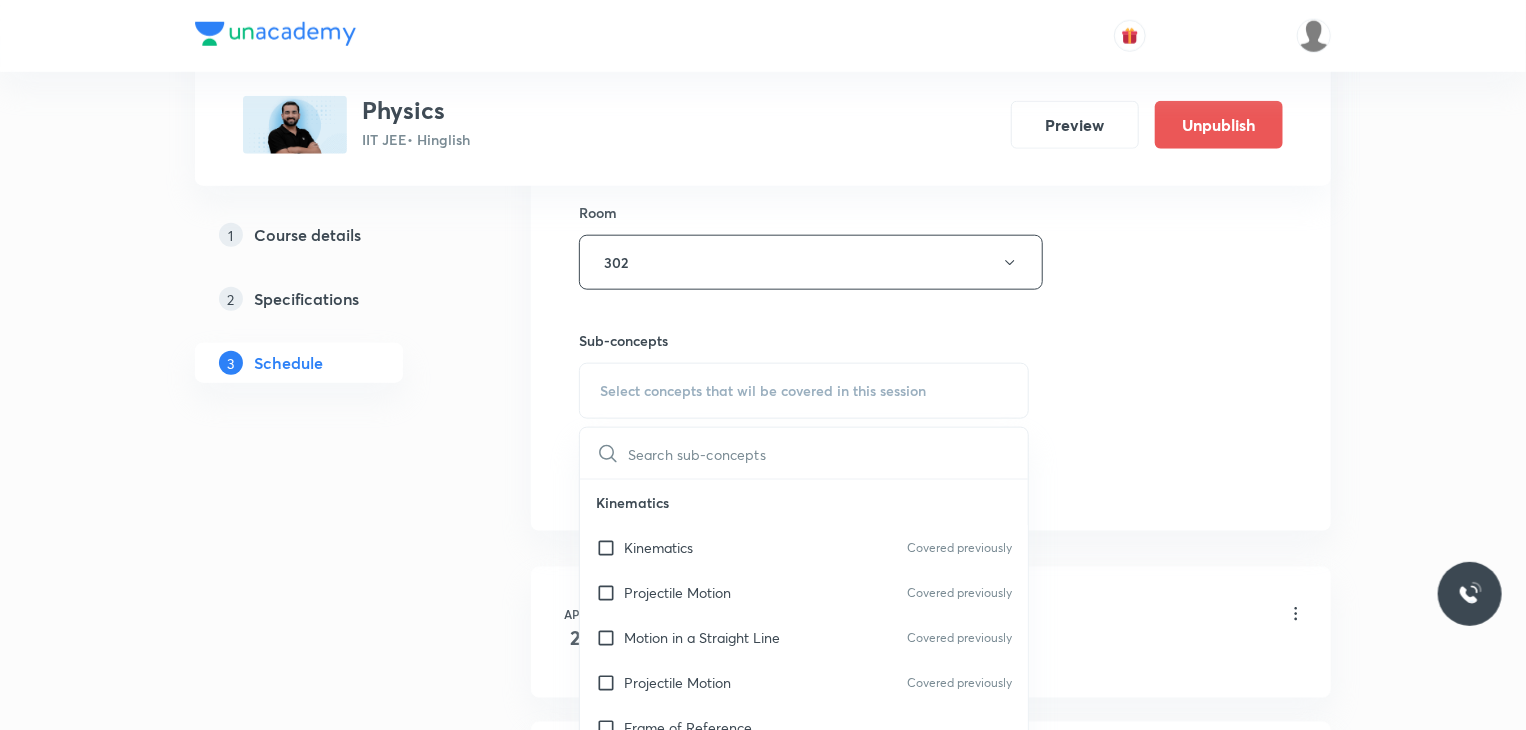 click at bounding box center (828, 453) 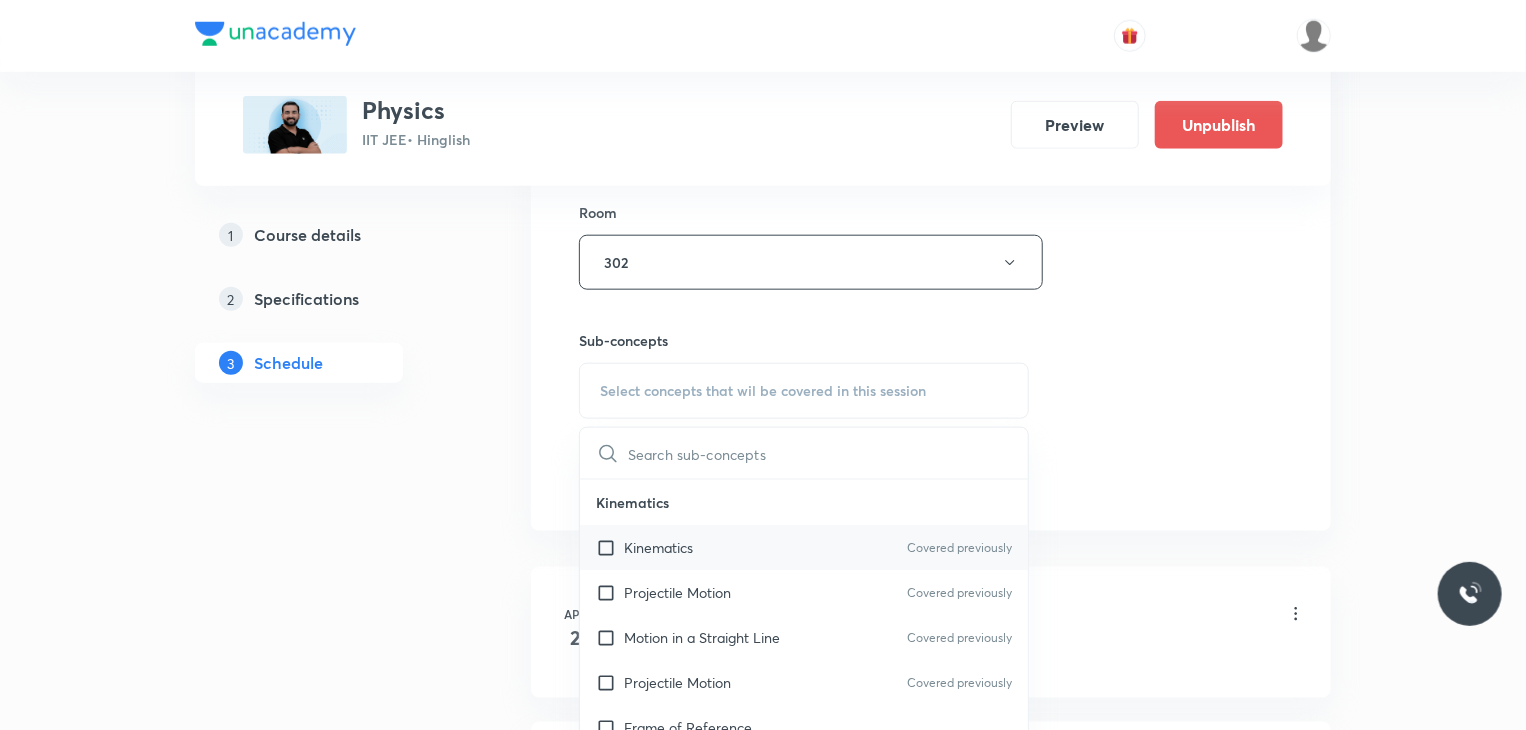 click on "Kinematics Covered previously" at bounding box center (804, 547) 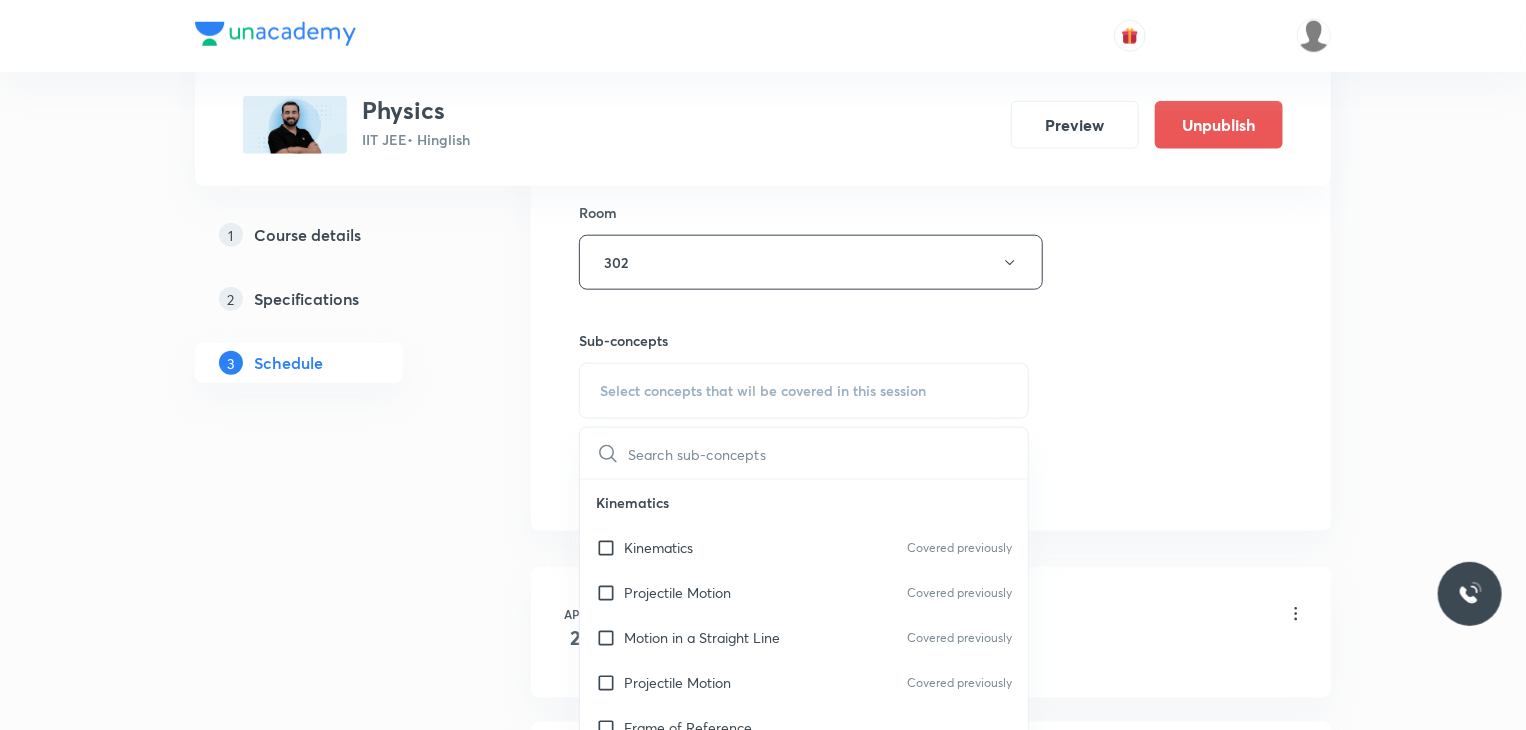 checkbox on "true" 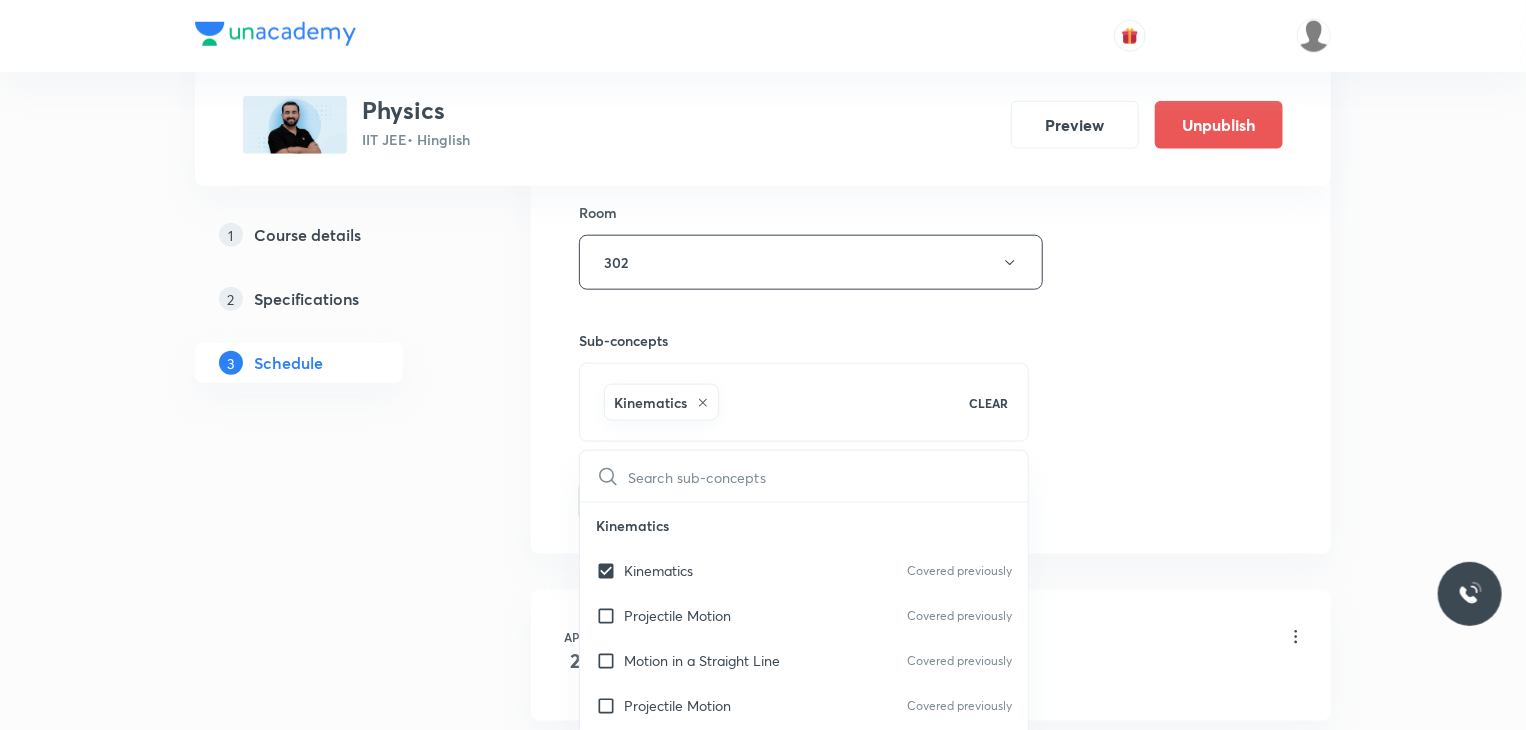 click on "Session  70 Live class Session title 12/99 Capacitor 28 ​ Schedule for Jul 11, 2025, 9:30 AM ​ Duration (in minutes) 80 ​ Educator Abhay Kumar   Session type Online Offline Room 302 Sub-concepts Kinematics CLEAR ​ Kinematics Kinematics Covered previously Projectile Motion Covered previously Motion in a Straight Line Covered previously Projectile Motion Covered previously Frame of Reference   Horizontal Projectile Trajectory  Minimum Velocity & angle to hit a Given Point   Relative Motion Displacement and Distance  Velocity and Speed  Acceleration  Motion in a Straight Line  One- Dimensional Motion in a Vertical Line  Motion Upon an Inclined Plane  Relative Motion in One dimension Graphs in Motion in One Dimension Relative Motion Motion in a Plane Position Vector, Velocity, and Acceleration Straight Line Motion and Equation of Motion Straight Line Motion (Graphical Method) Variable Acceleration Motion under Gravity Relative Motion (Basic) River Boat Cases Rain Man Cases Laws of Motion & Friction Work" at bounding box center [931, -23] 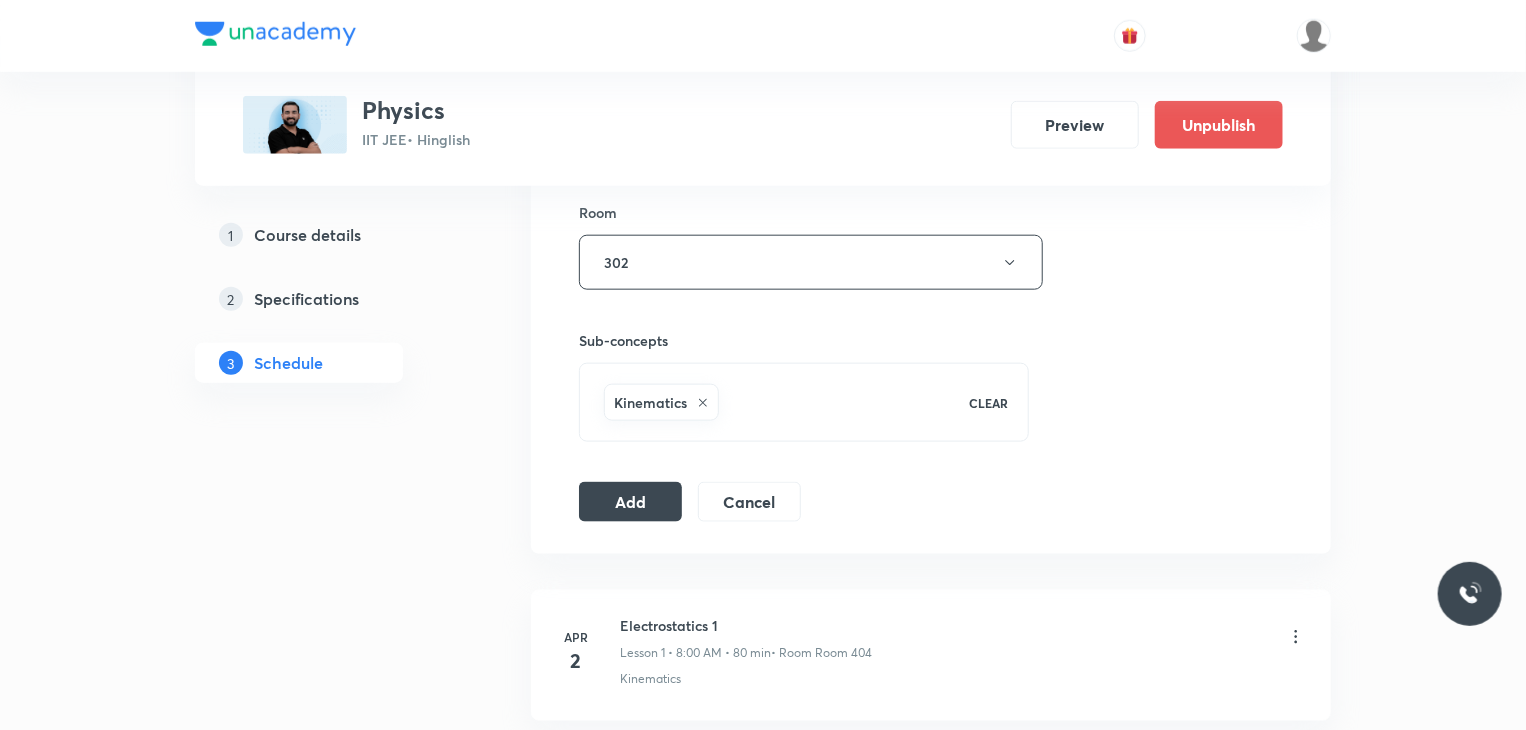 click on "Add Cancel" at bounding box center [698, 502] 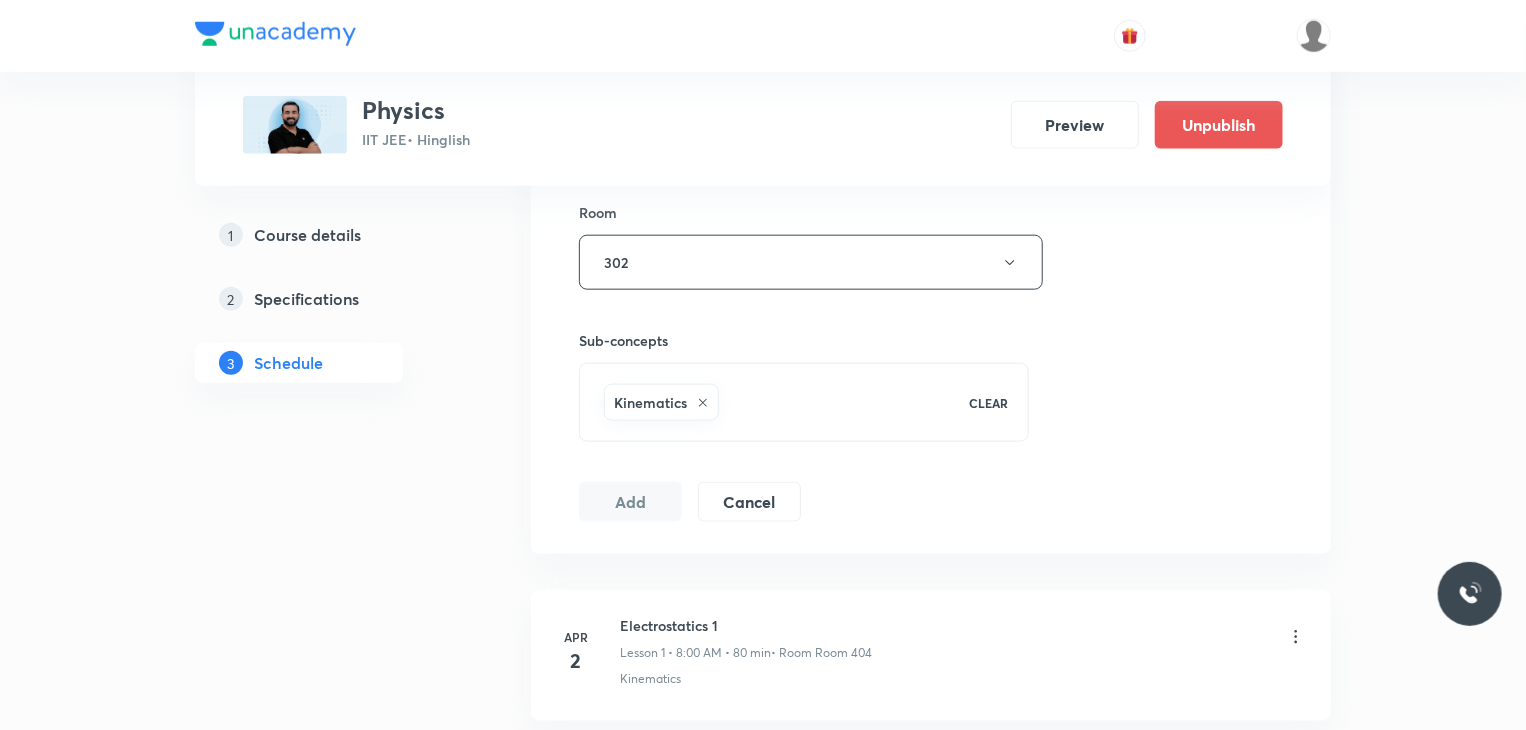 scroll, scrollTop: 11689, scrollLeft: 0, axis: vertical 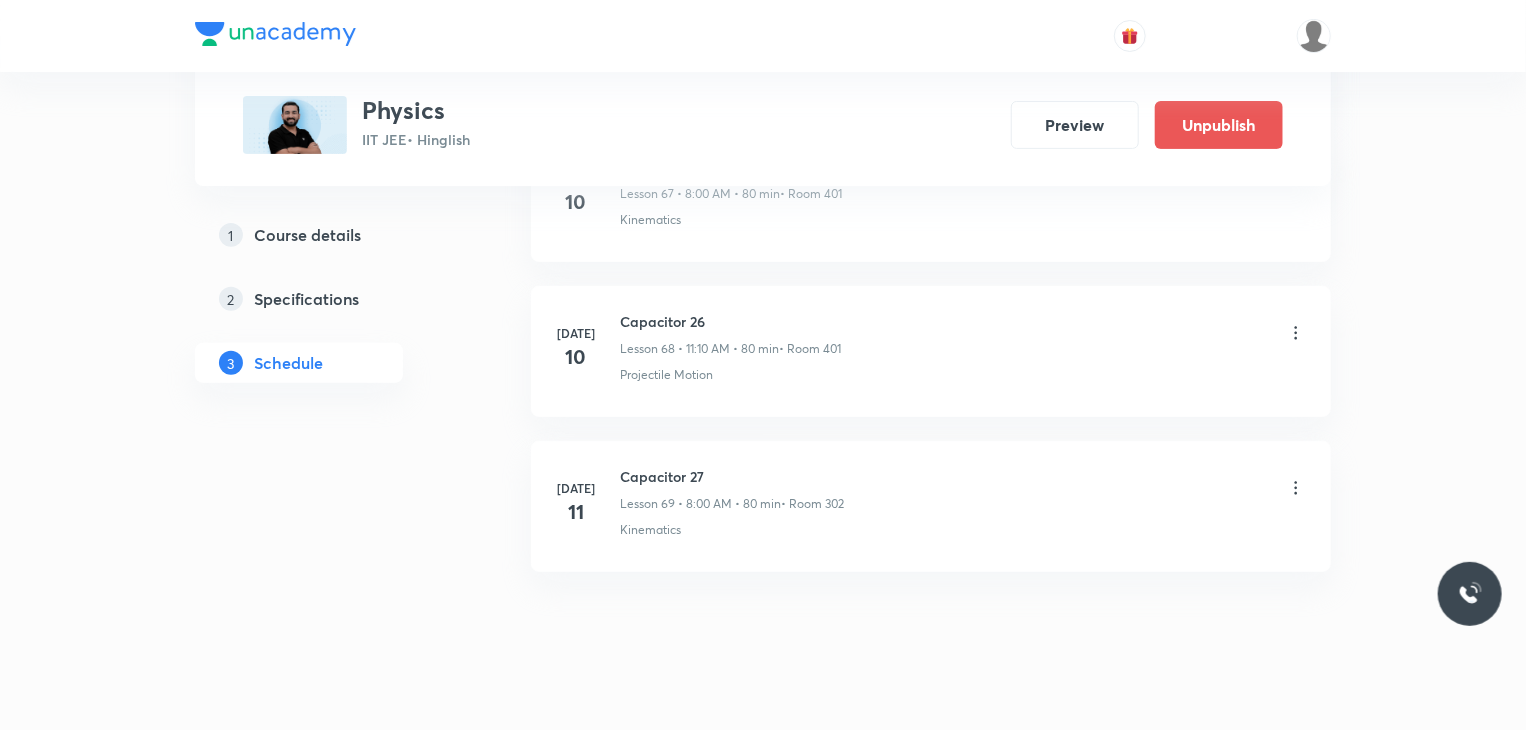 type 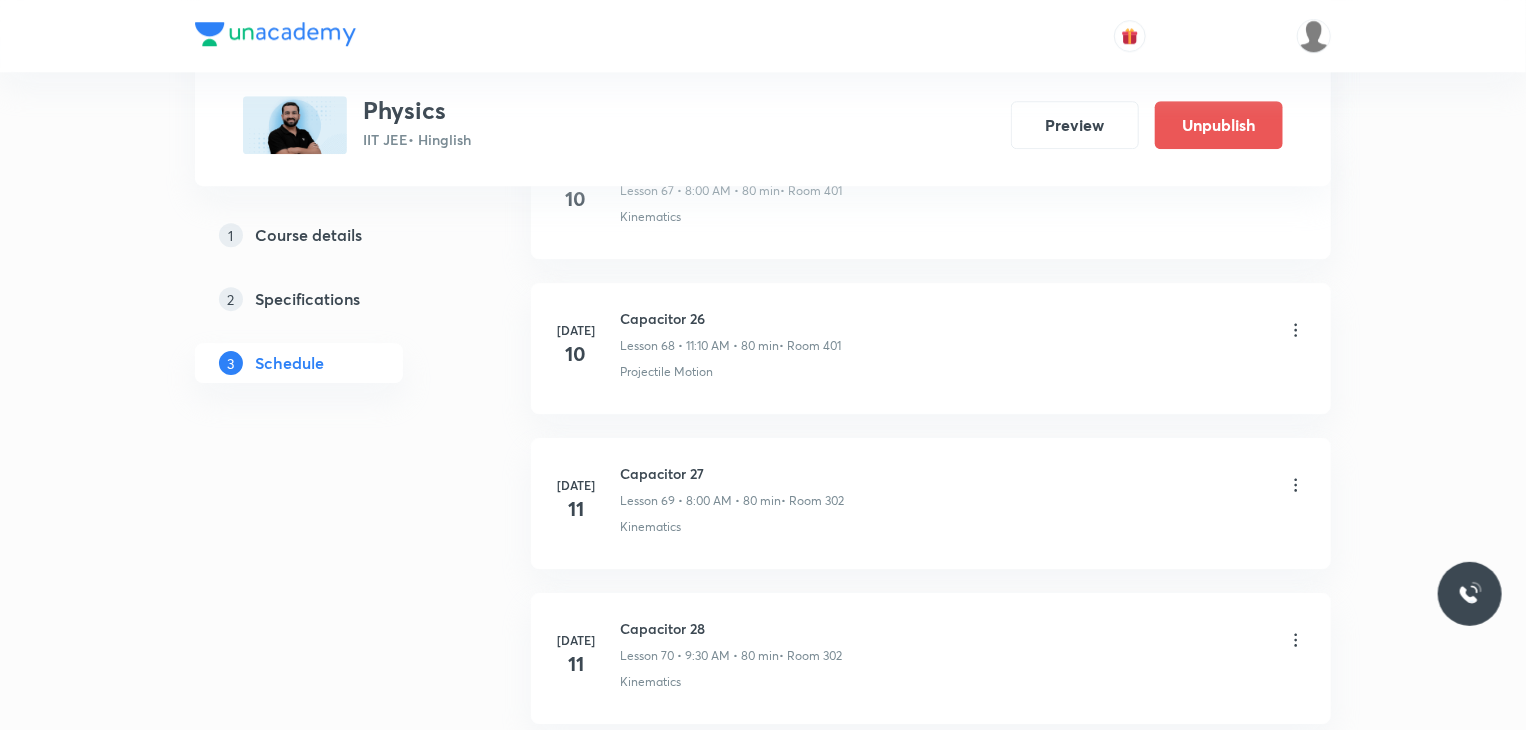 scroll, scrollTop: 10776, scrollLeft: 0, axis: vertical 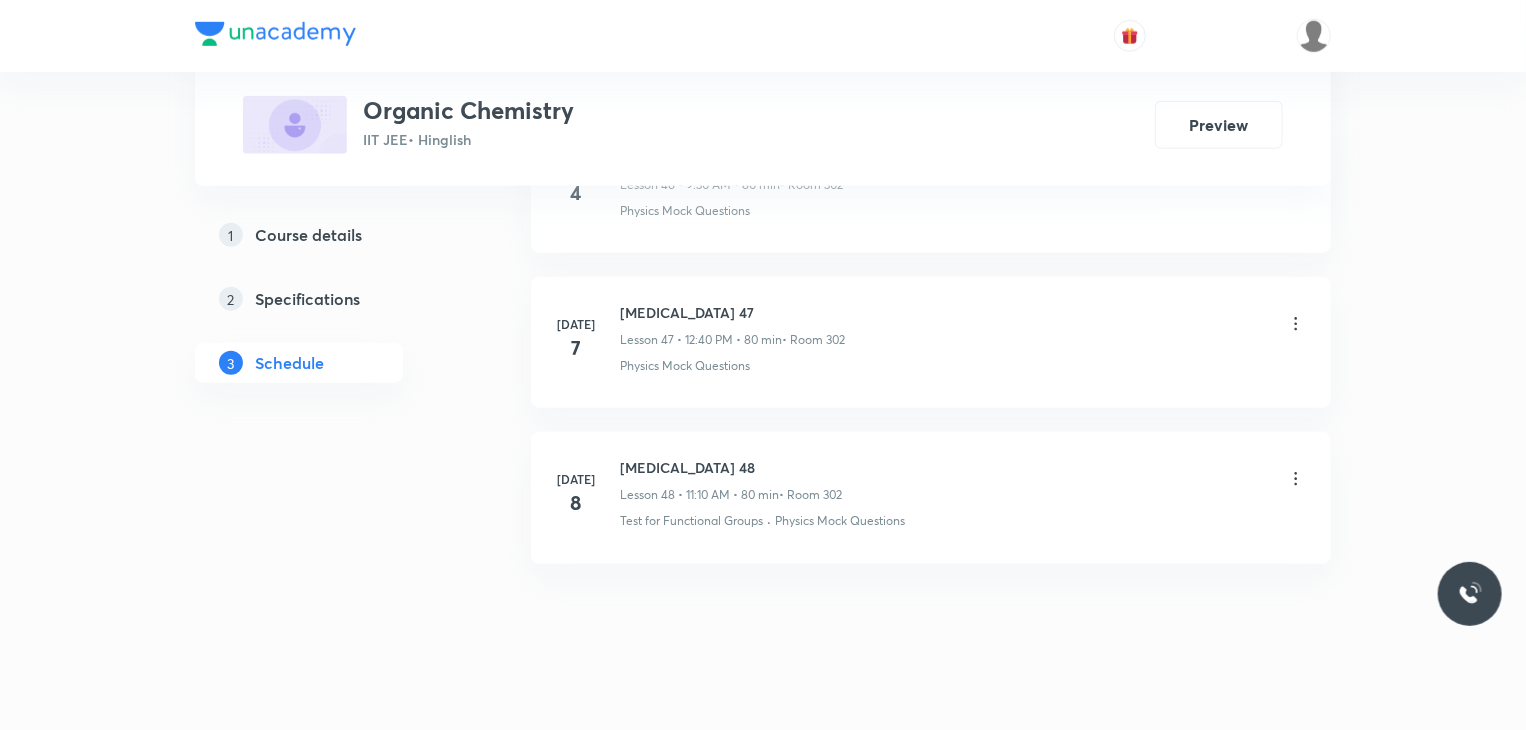 click on "Hydrocarbons 48" at bounding box center (731, 467) 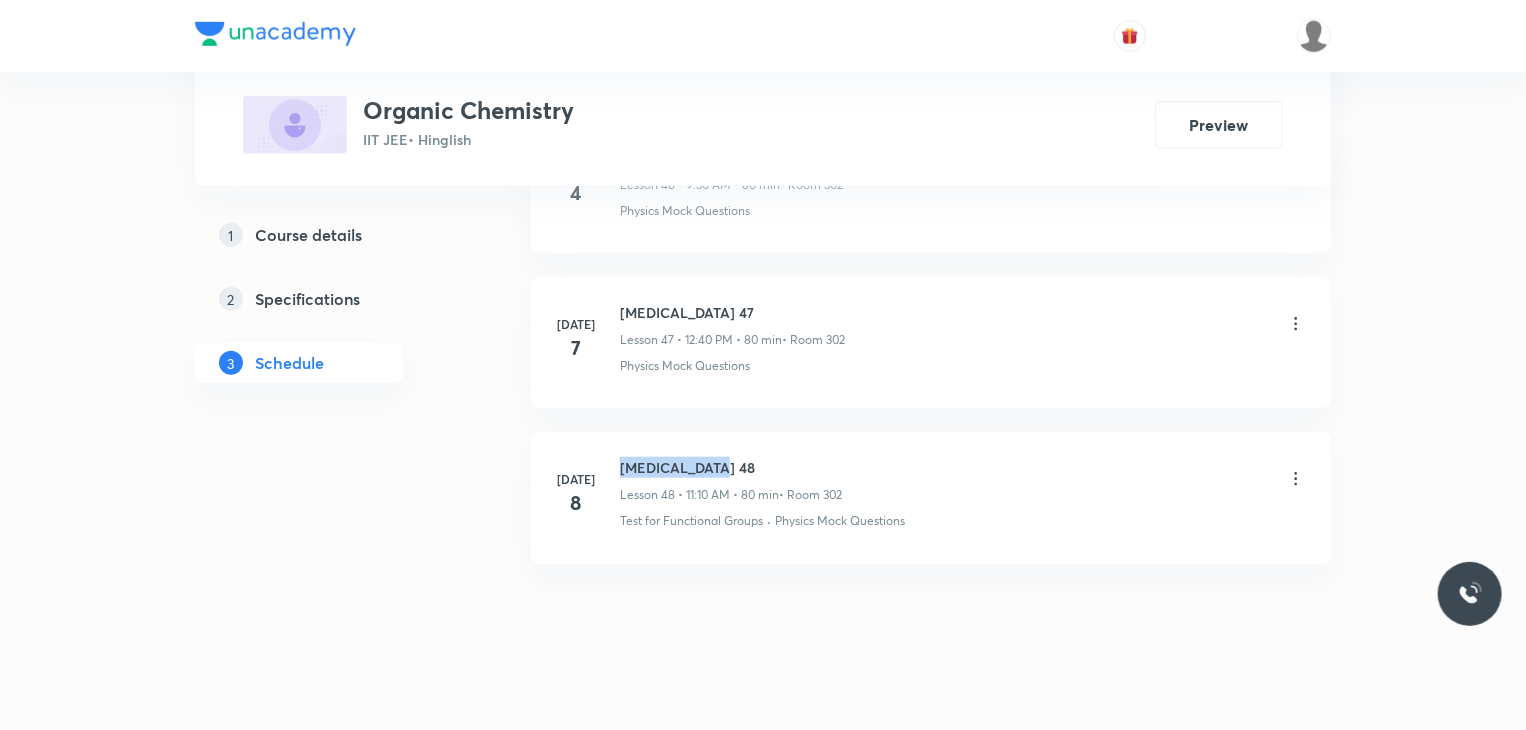 click on "Hydrocarbons 48" at bounding box center (731, 467) 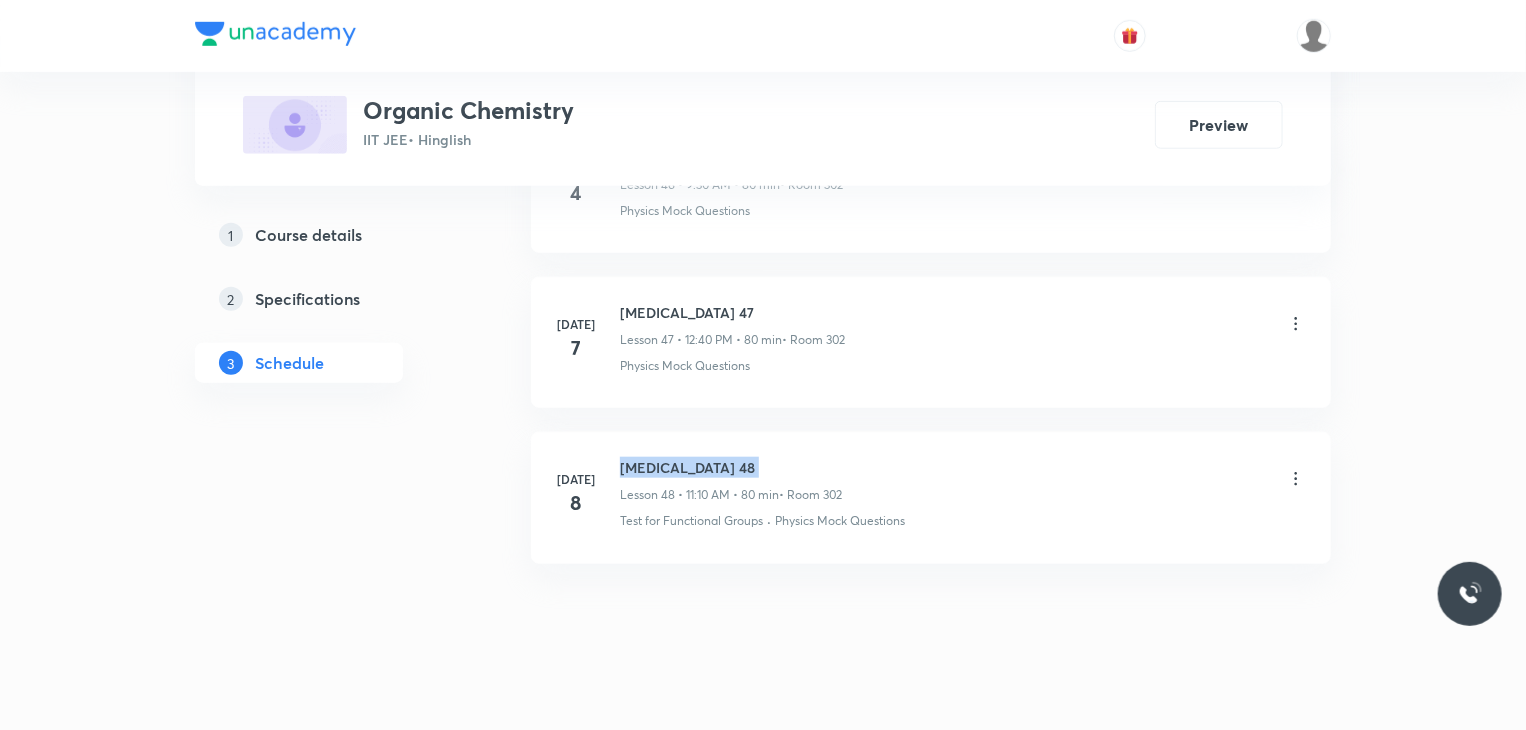 click on "Hydrocarbons 48" at bounding box center (731, 467) 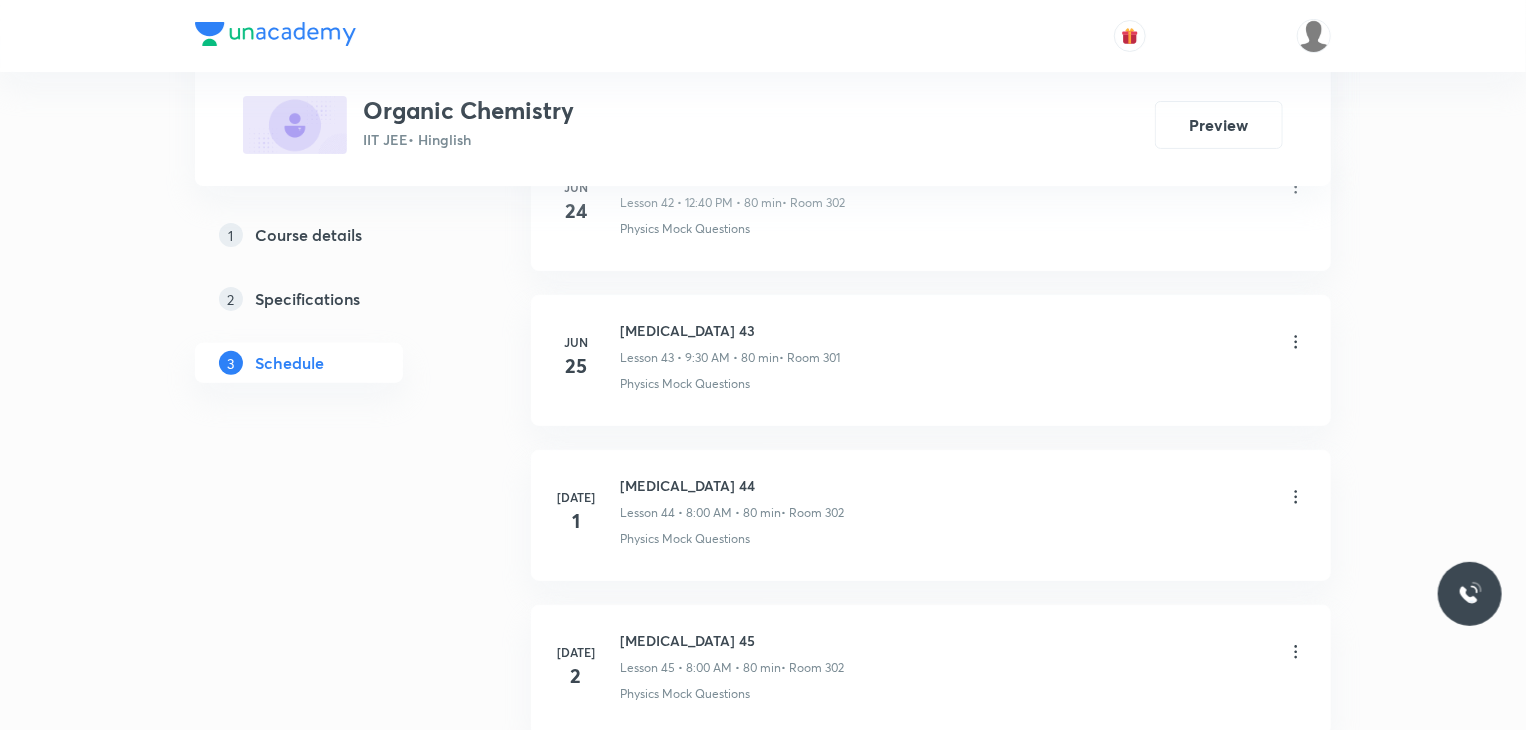 scroll, scrollTop: 7144, scrollLeft: 0, axis: vertical 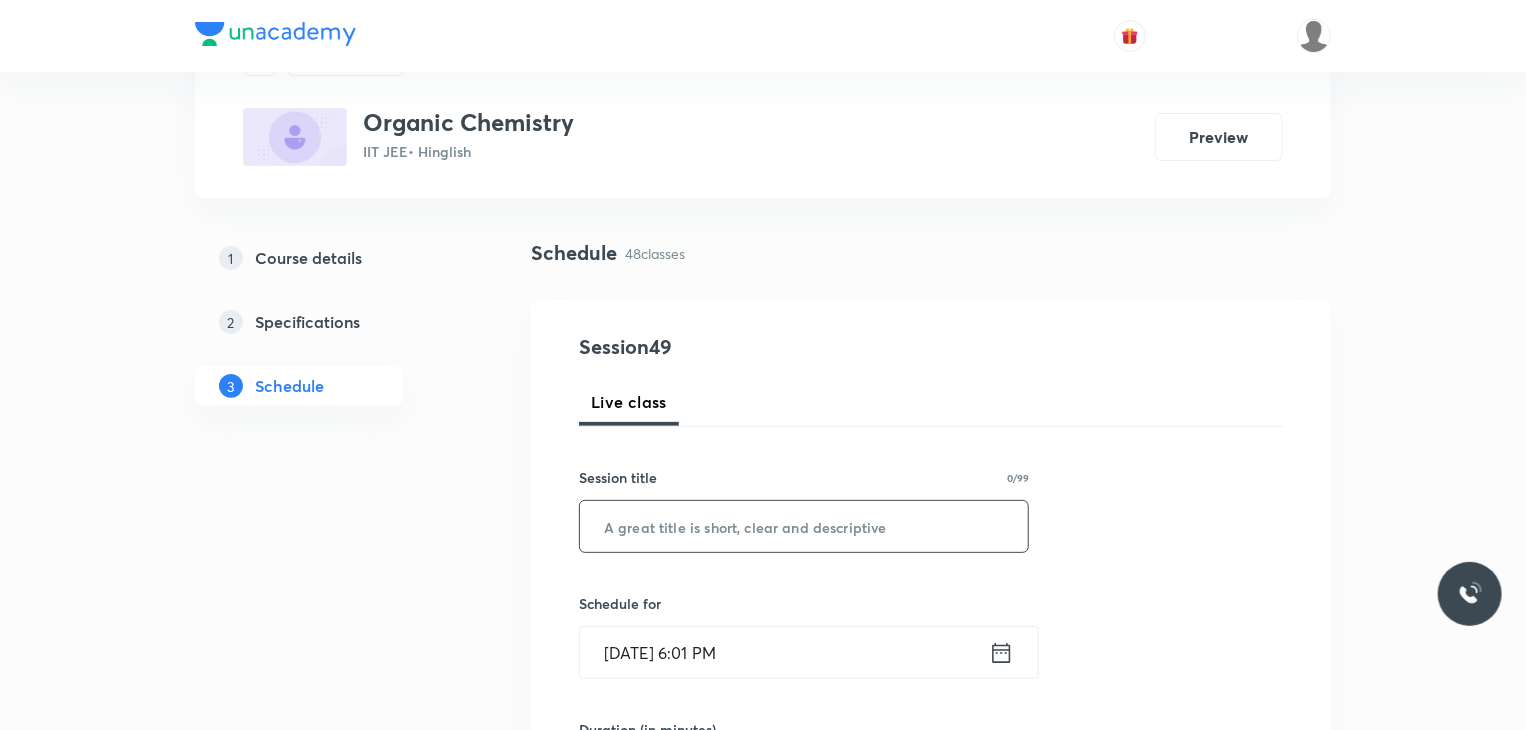 click at bounding box center (804, 526) 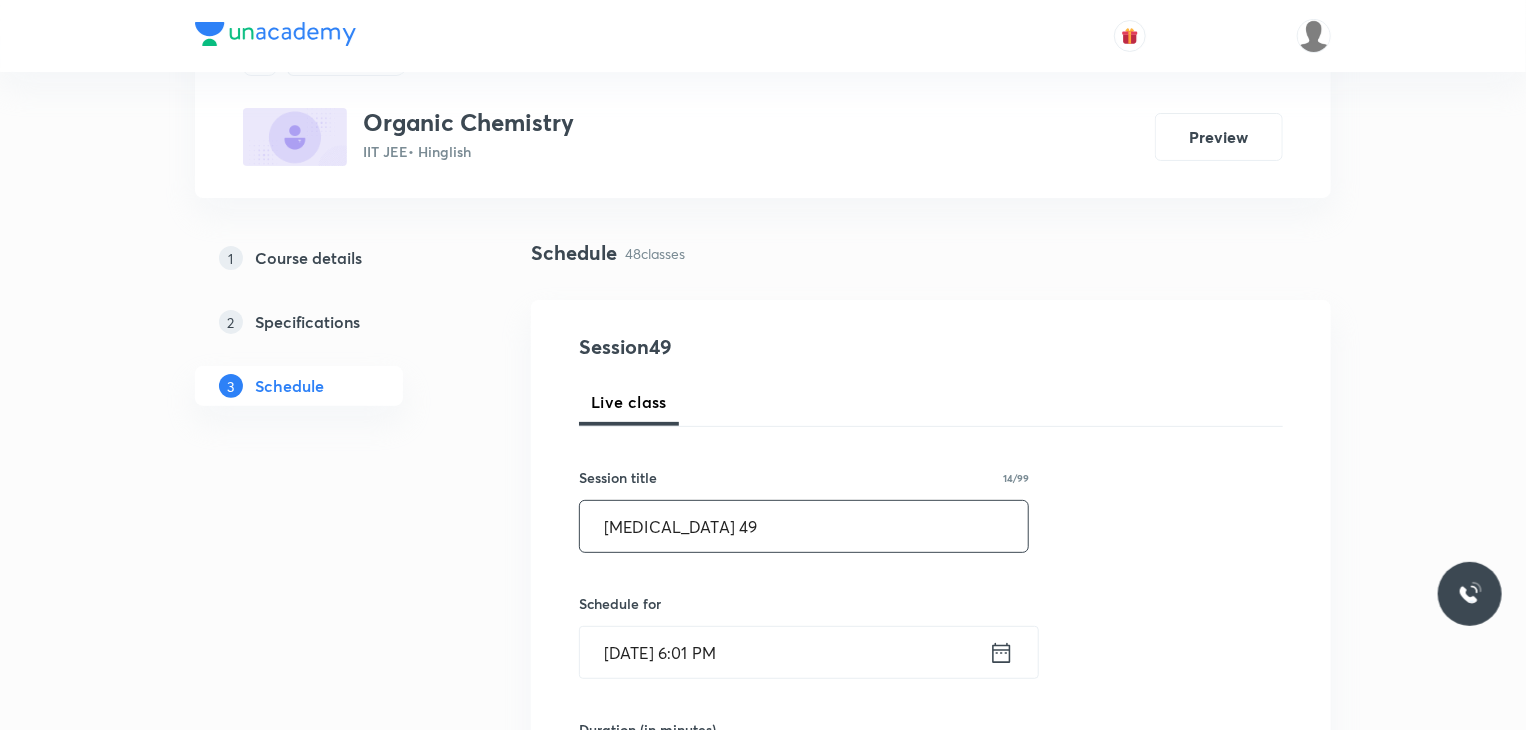 type on "Hydrocarbons 49" 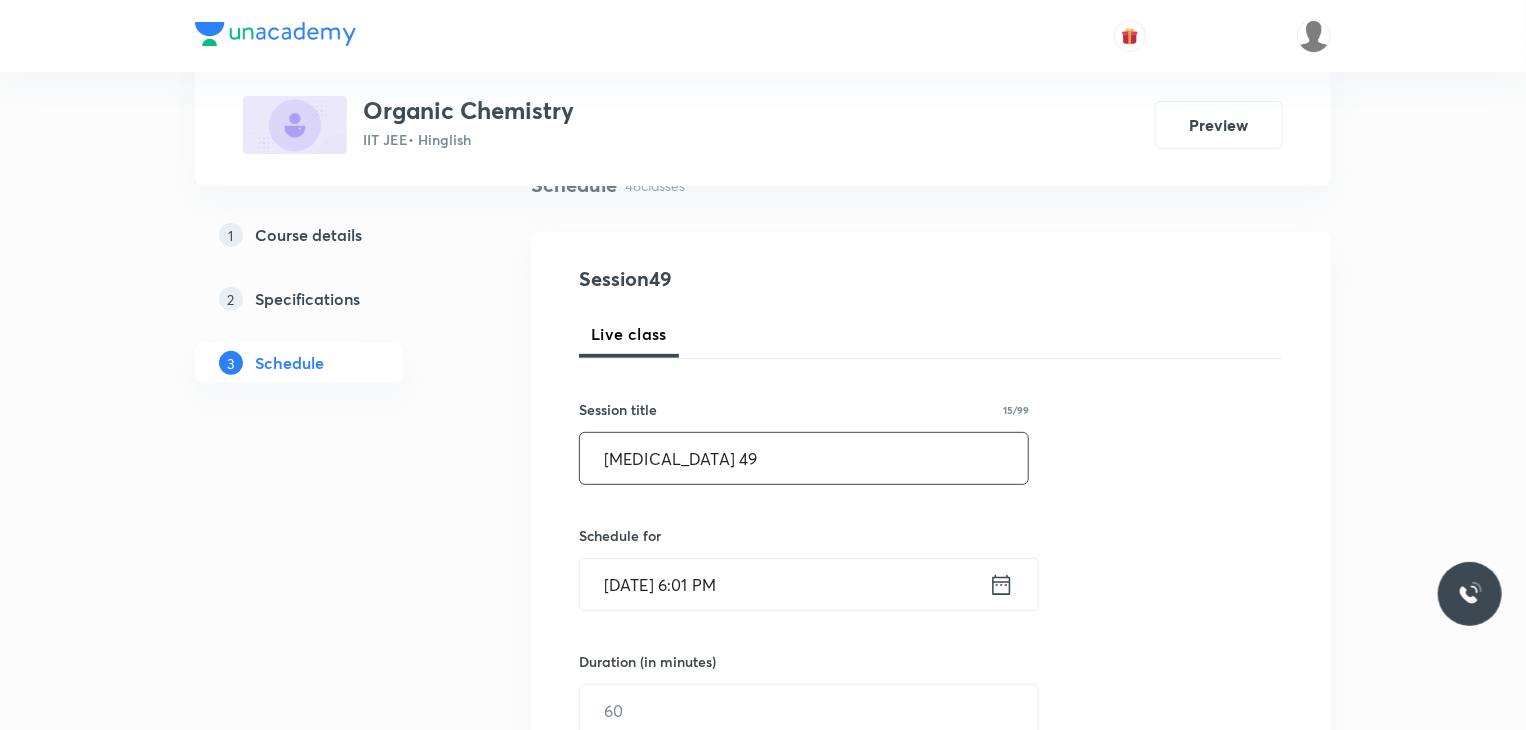 scroll, scrollTop: 200, scrollLeft: 0, axis: vertical 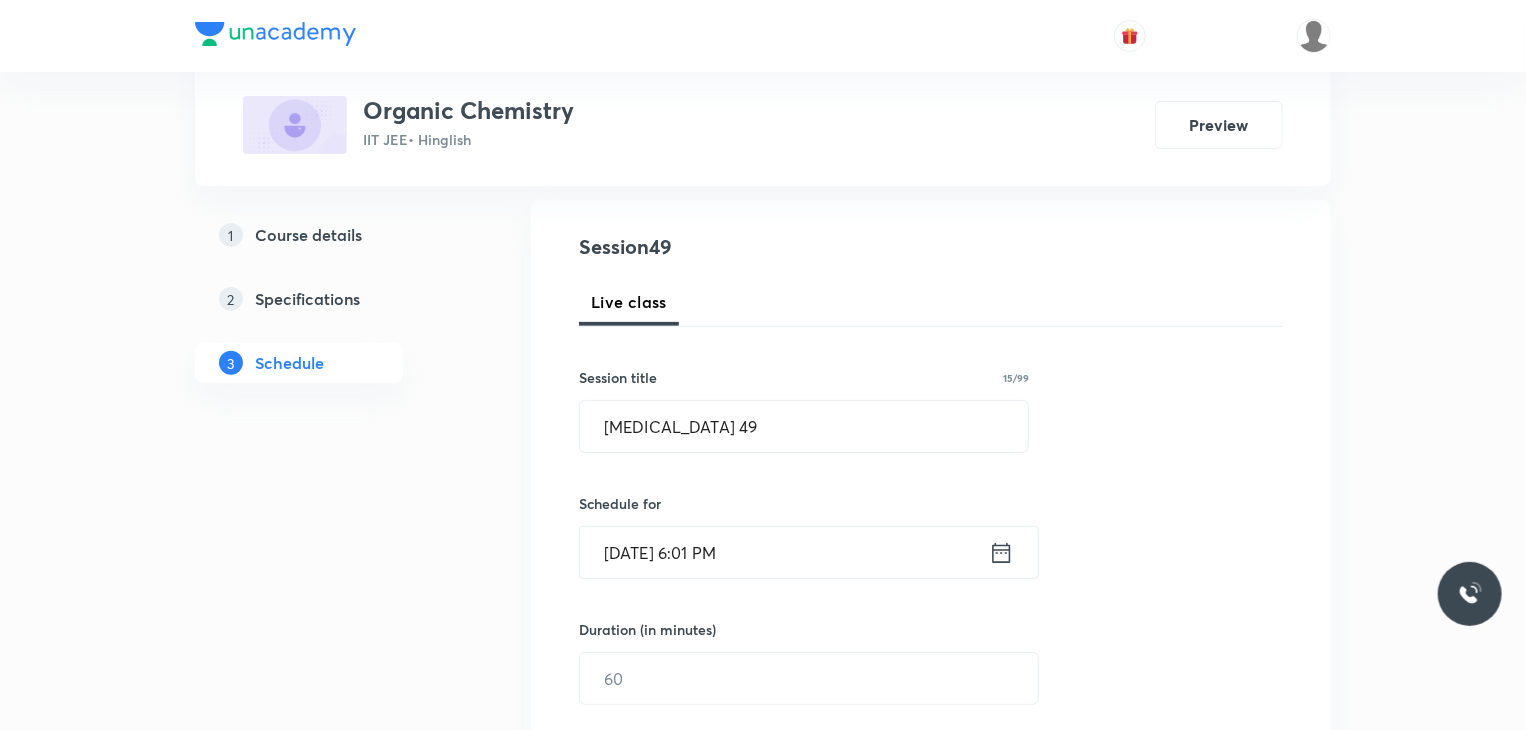 click on "Jul 10, 2025, 6:01 PM" at bounding box center (784, 552) 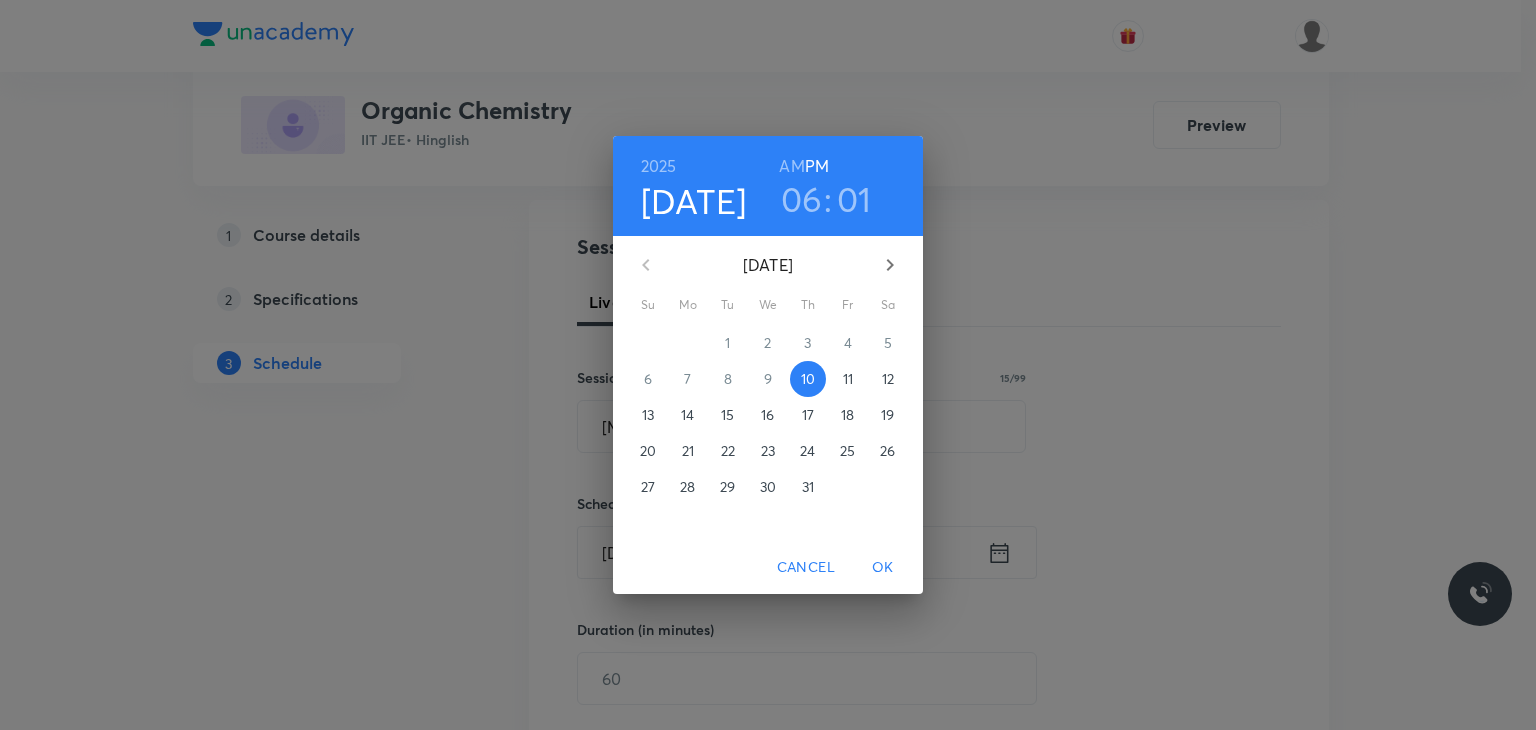 click on "11" at bounding box center (848, 379) 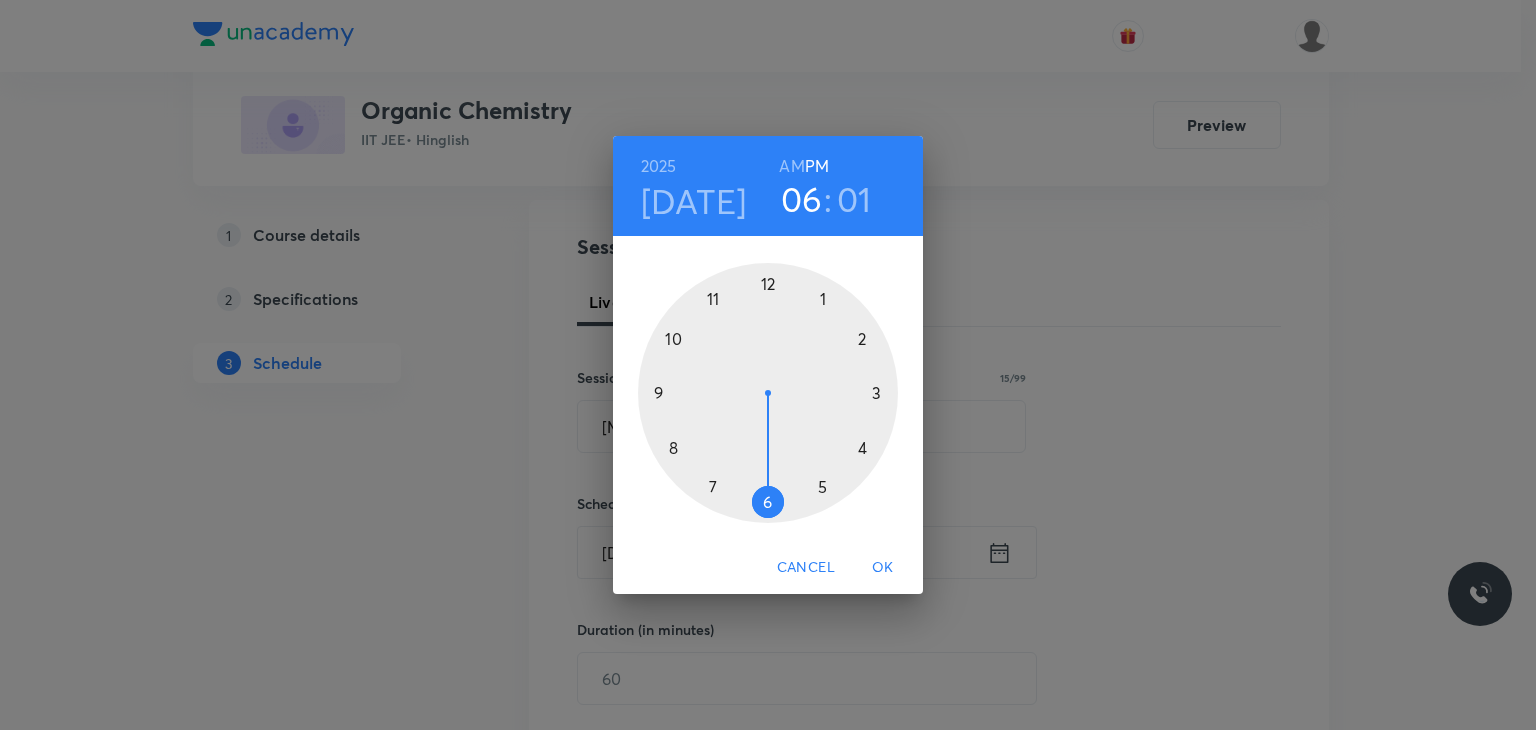 click on "AM" at bounding box center [791, 166] 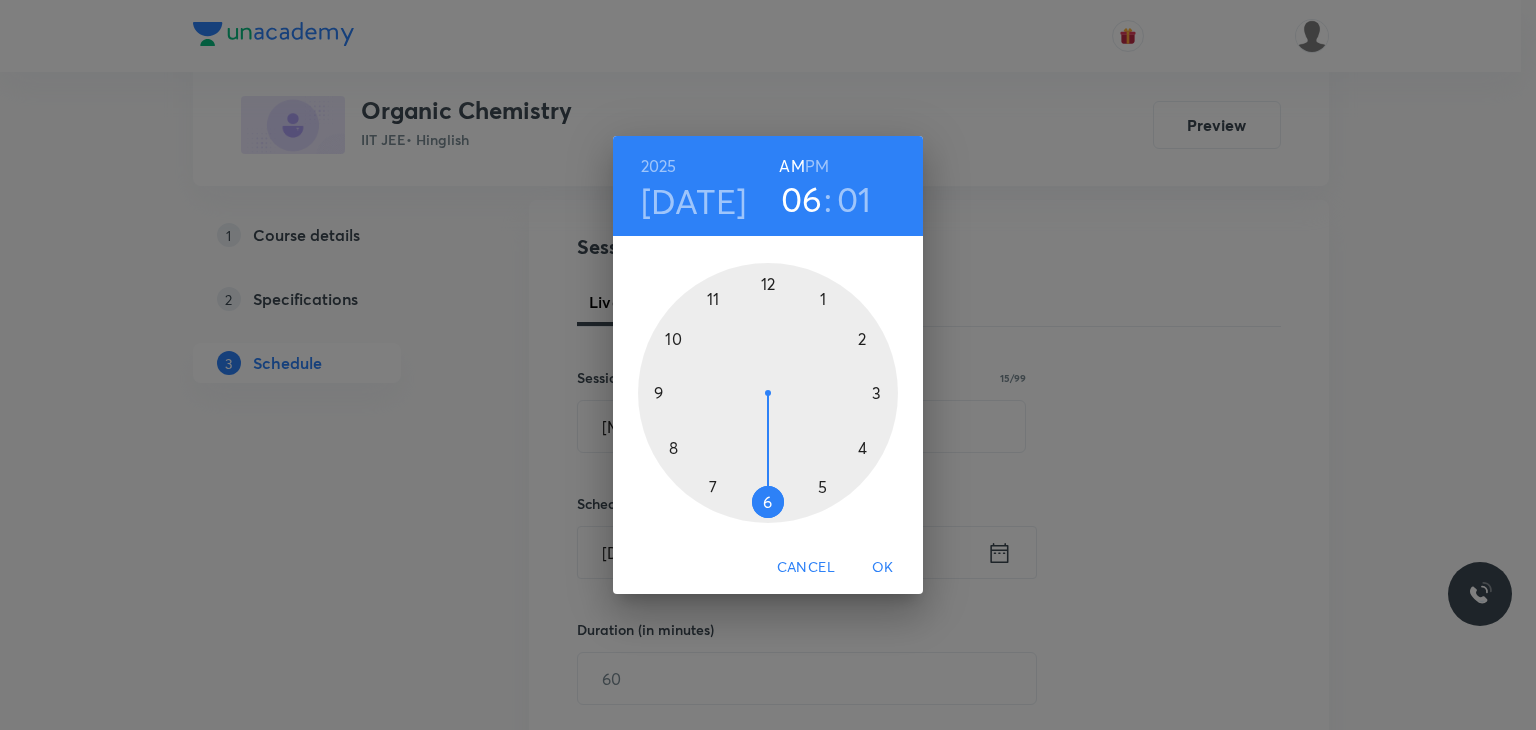 click at bounding box center (768, 393) 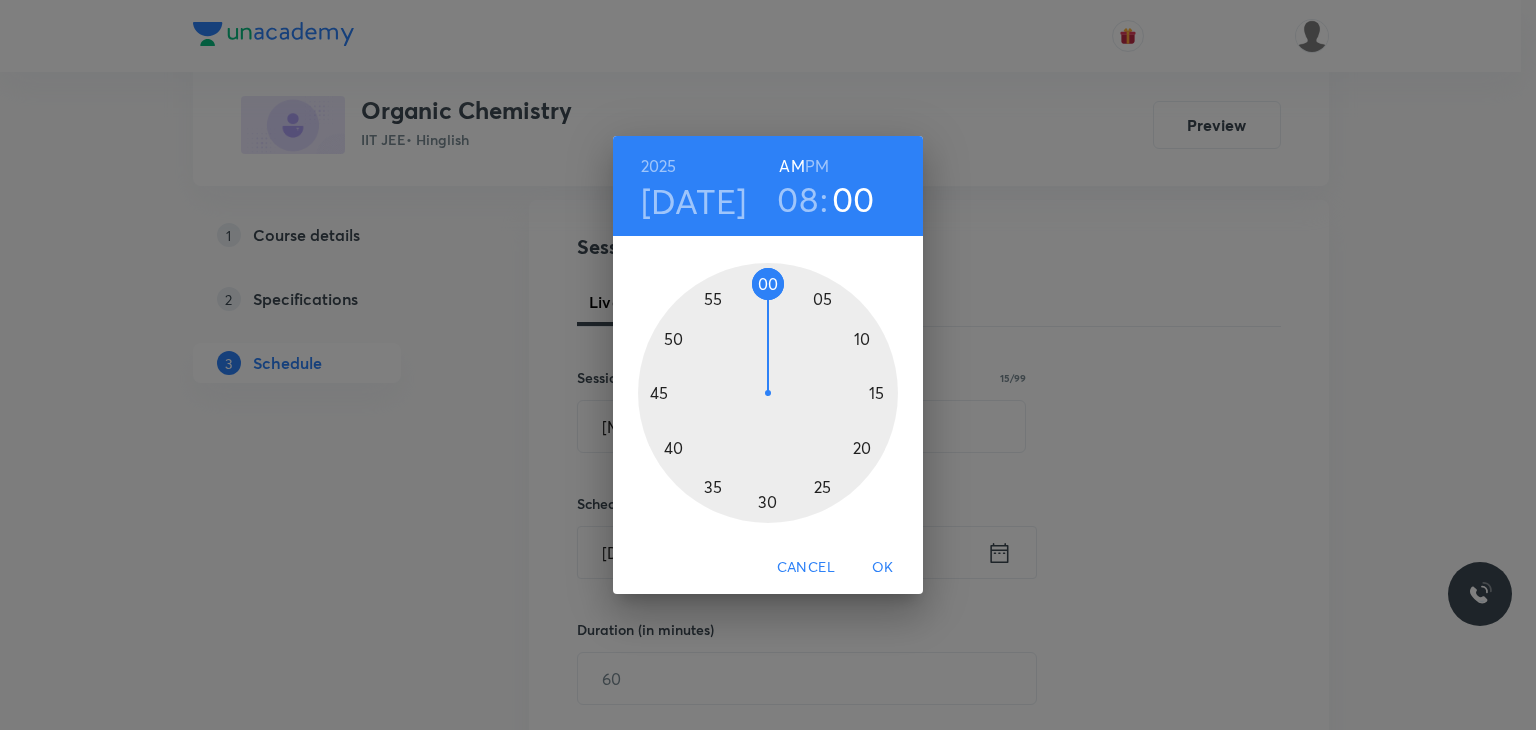 drag, startPoint x: 771, startPoint y: 295, endPoint x: 774, endPoint y: 275, distance: 20.22375 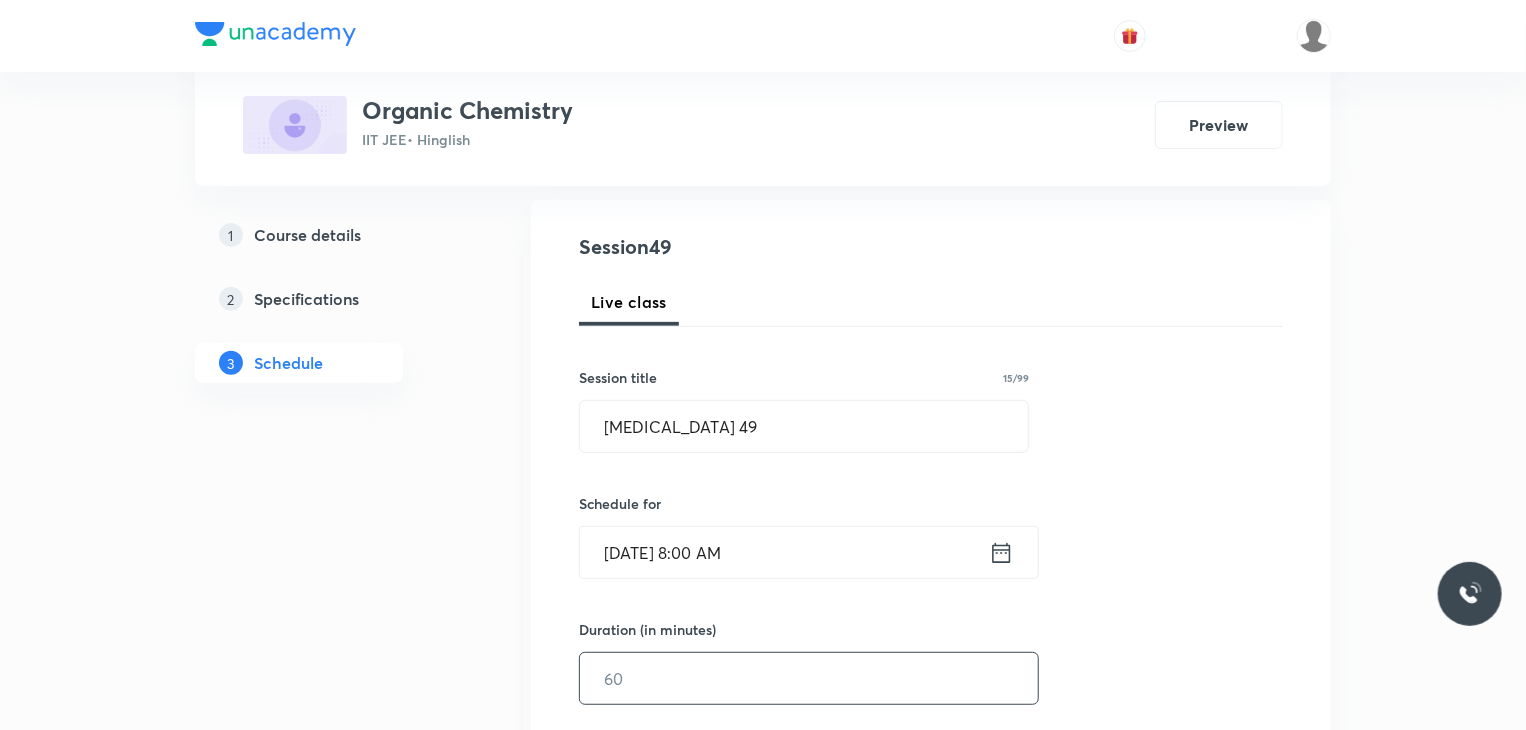 click at bounding box center (809, 678) 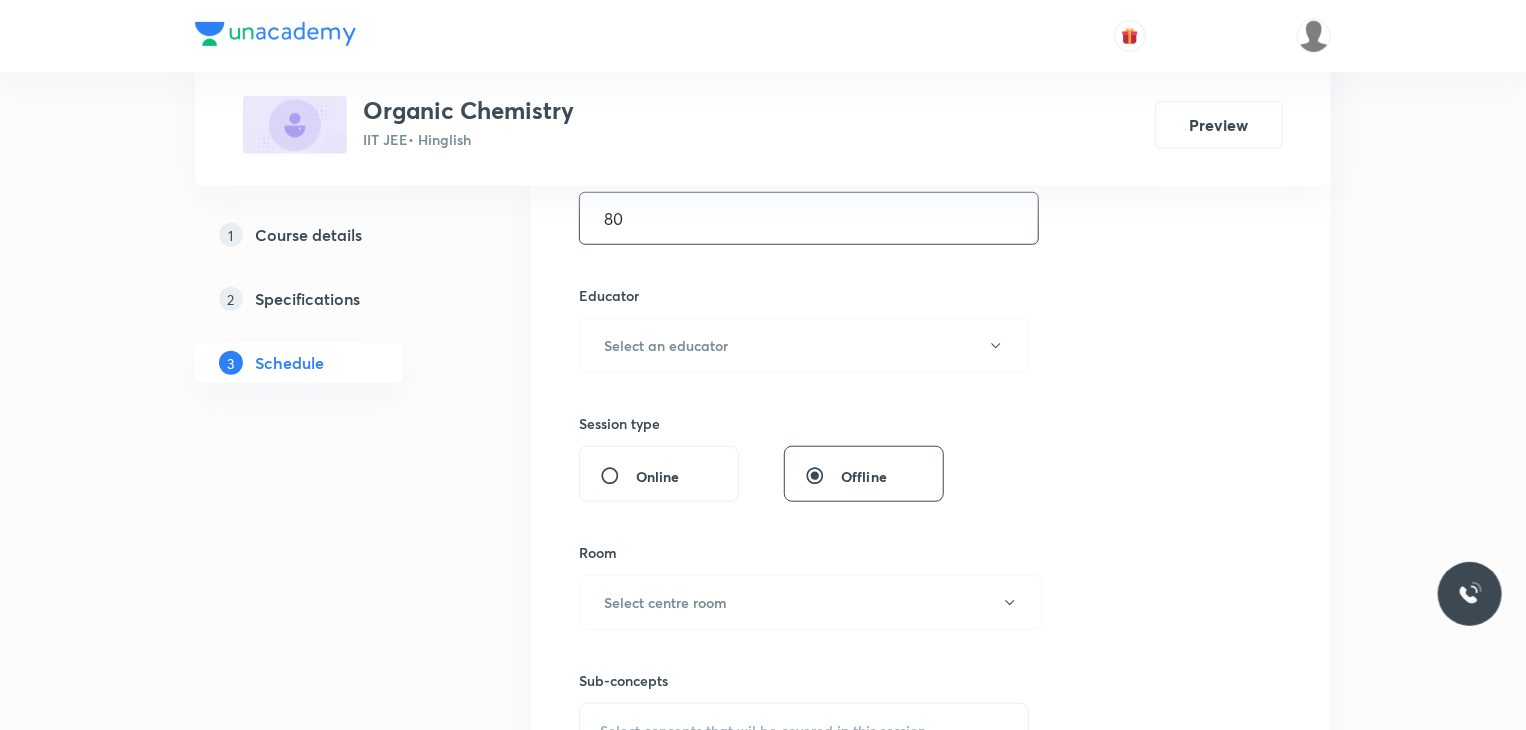 scroll, scrollTop: 700, scrollLeft: 0, axis: vertical 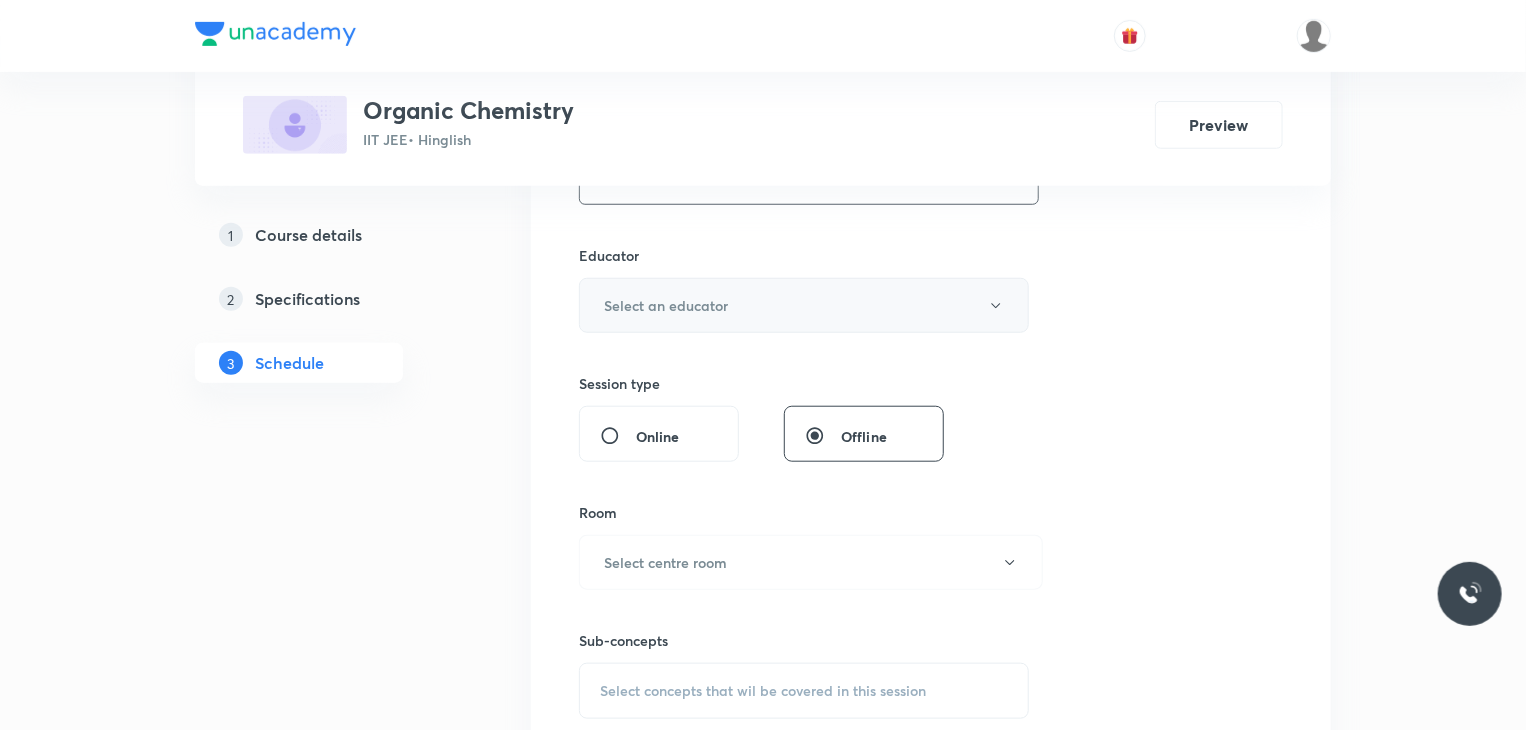 type on "80" 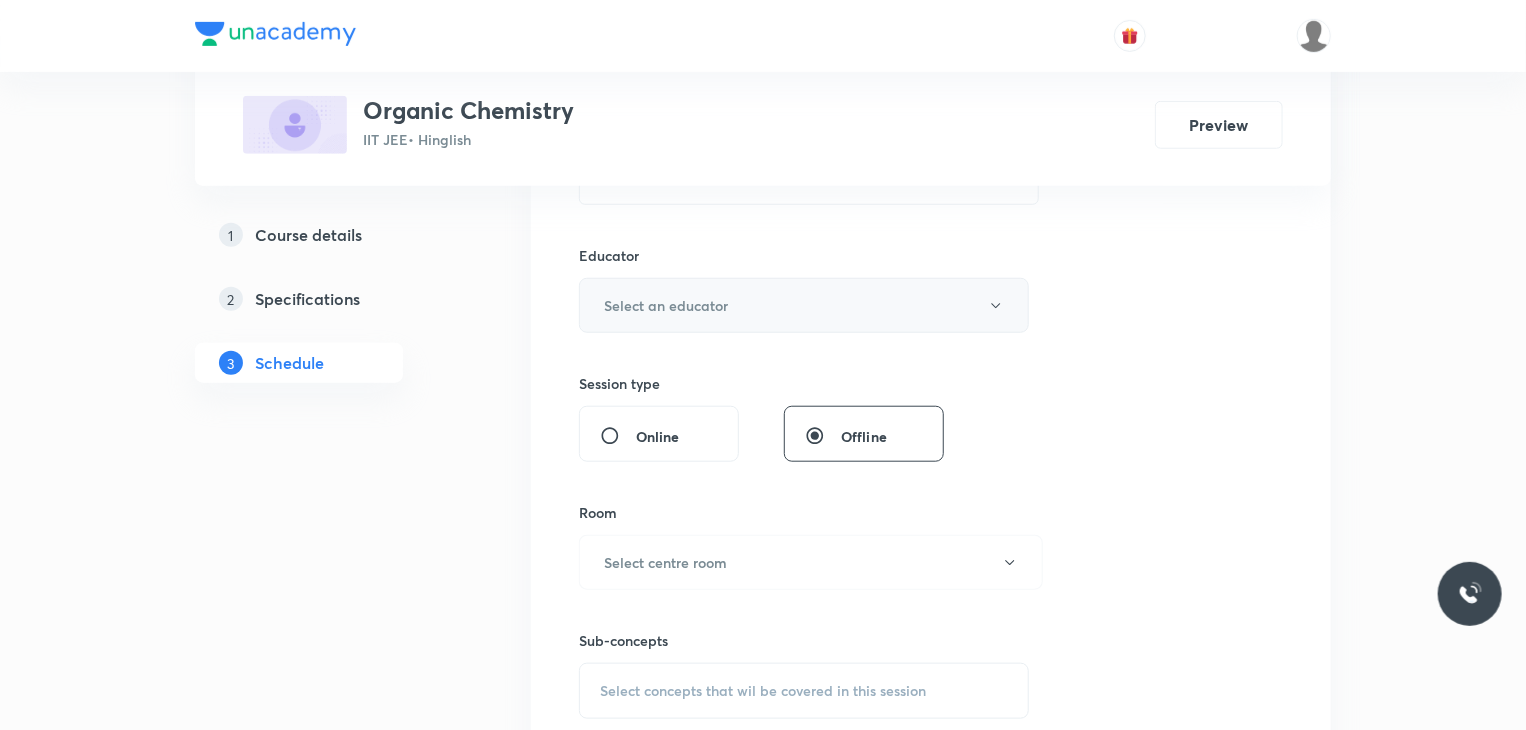 click on "Select an educator" at bounding box center [666, 305] 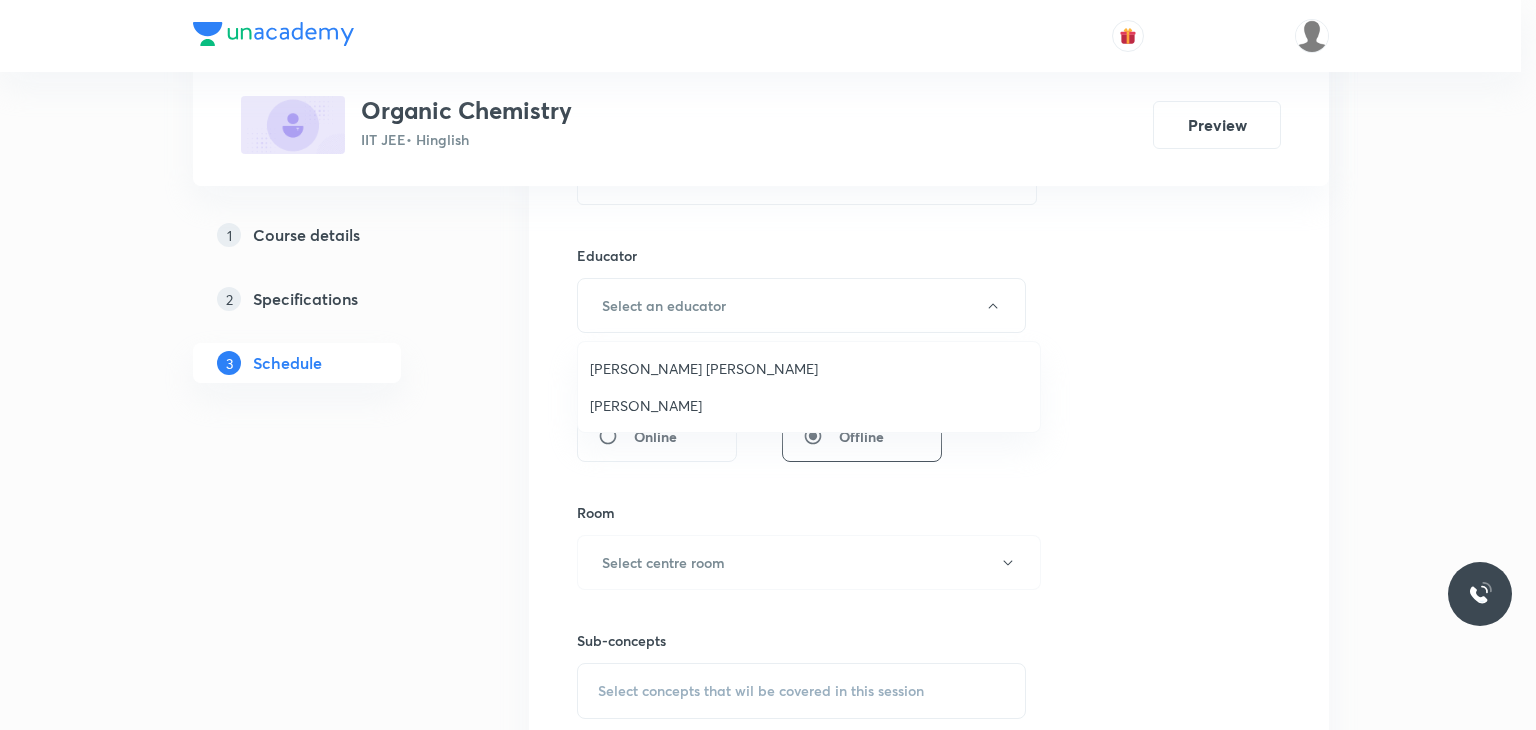 click on "Gaurav Gaurav" at bounding box center [809, 405] 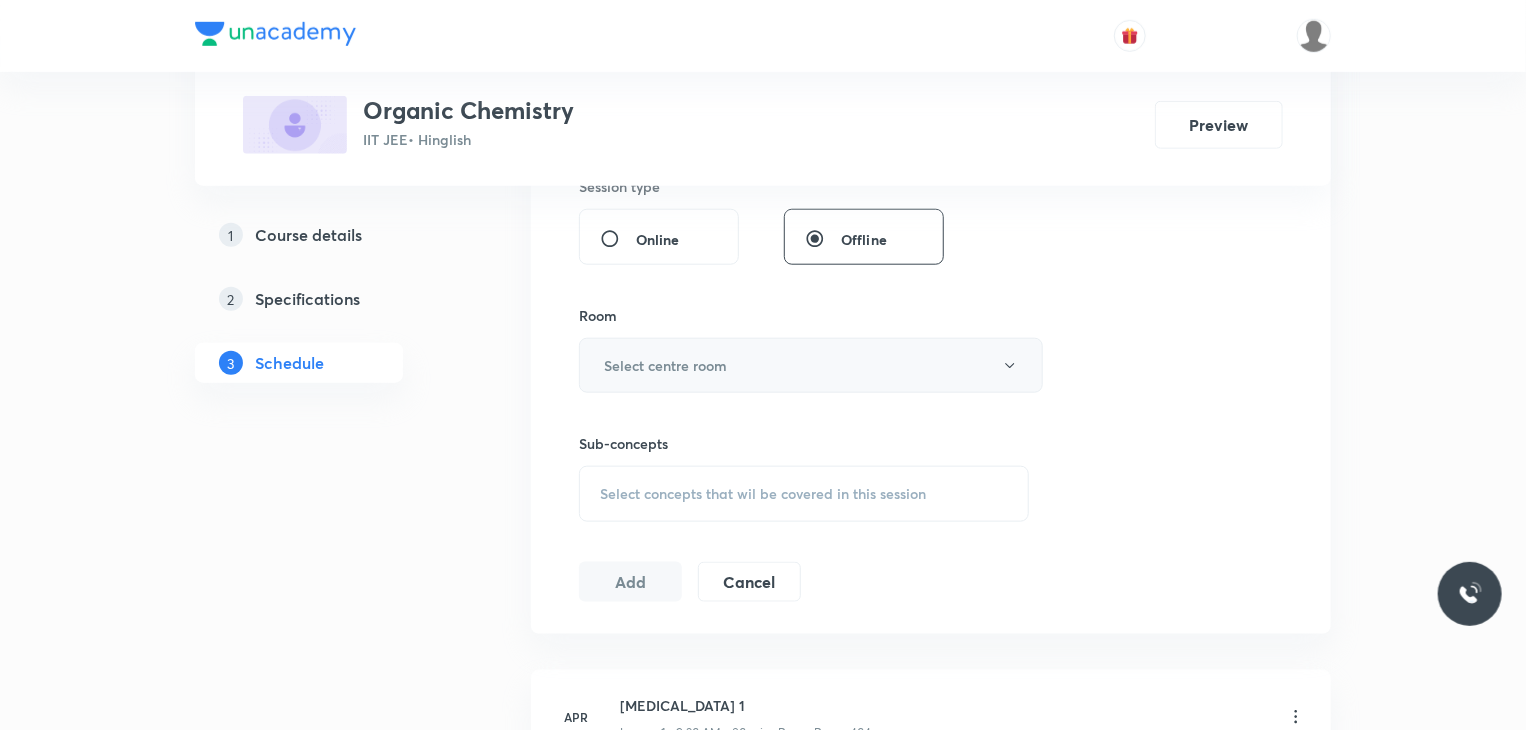 scroll, scrollTop: 900, scrollLeft: 0, axis: vertical 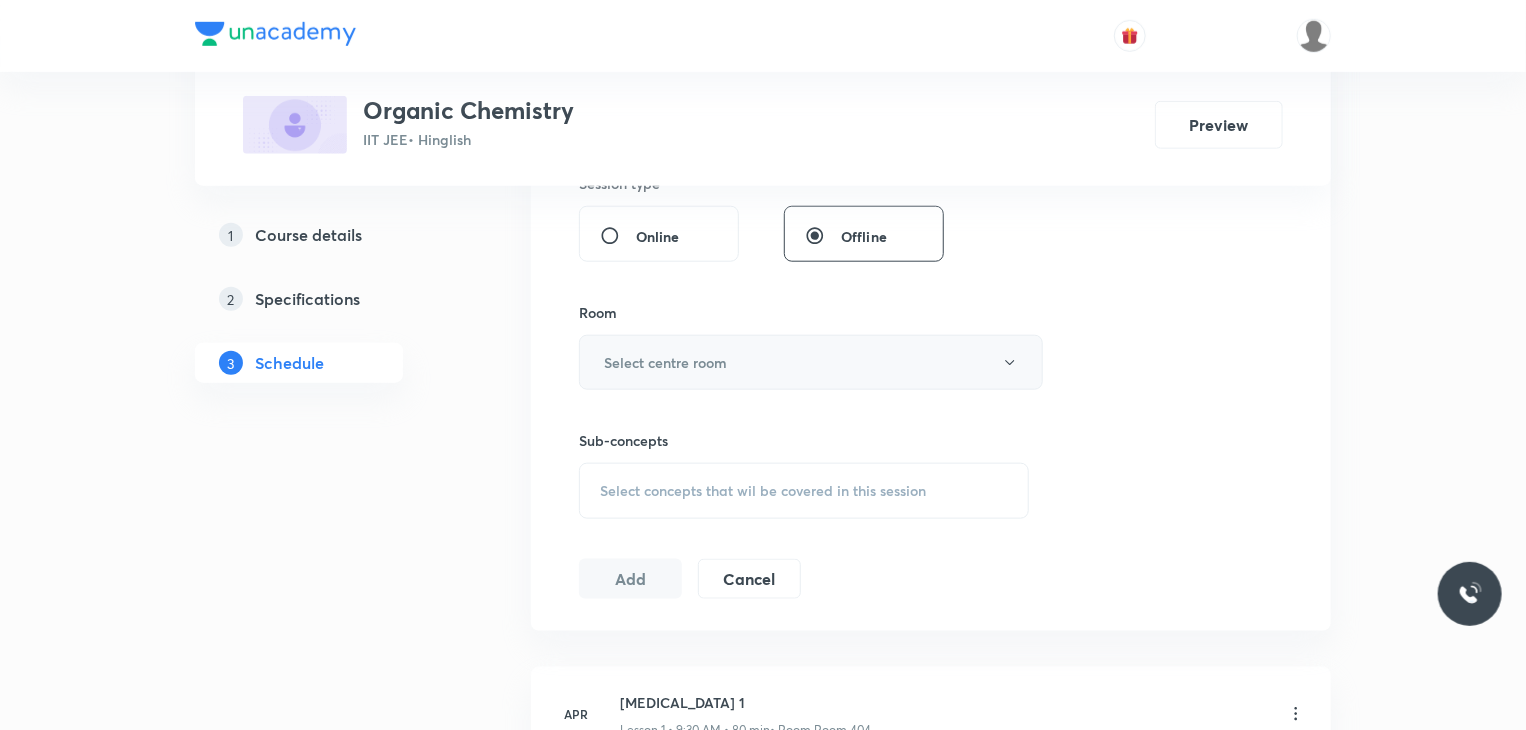 click on "Select centre room" at bounding box center (665, 362) 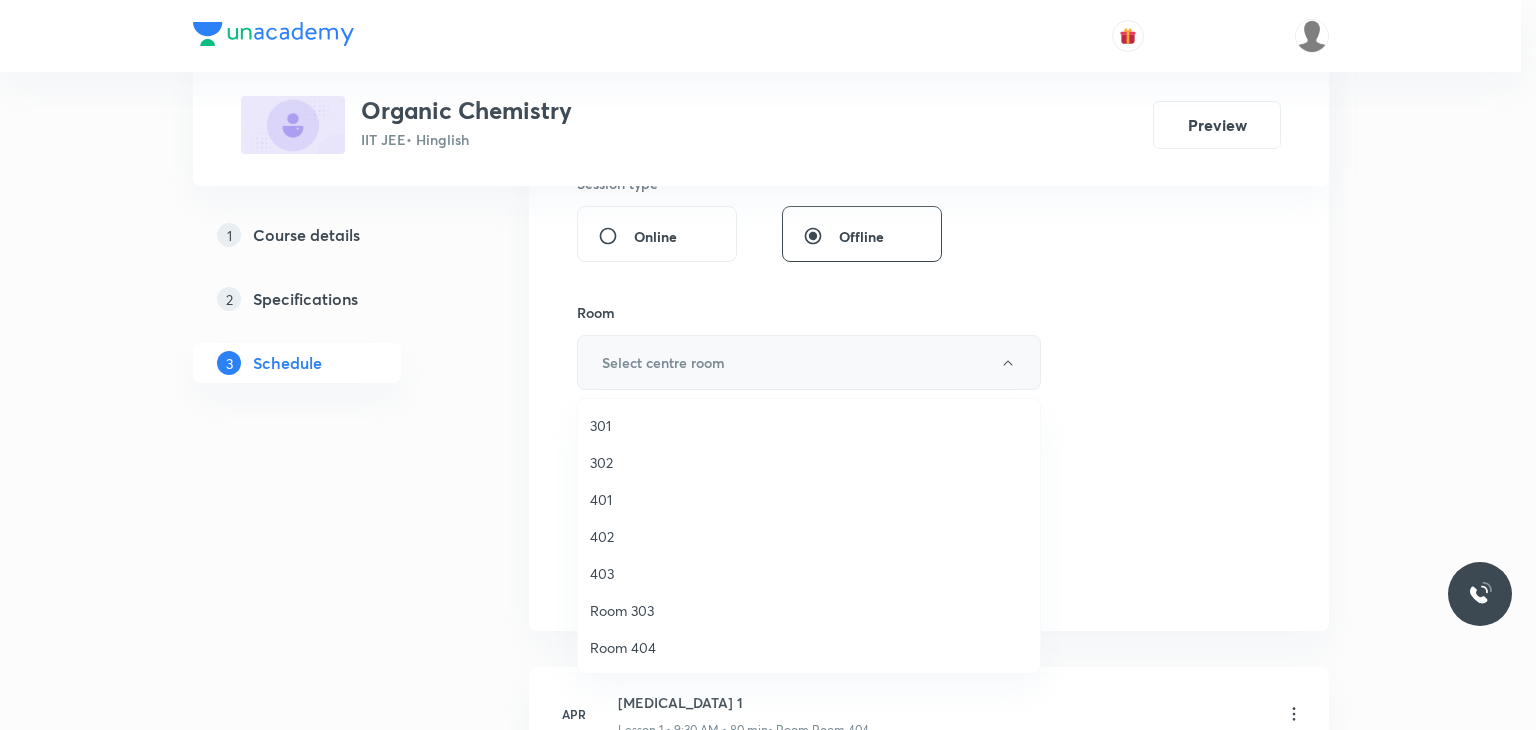 click on "301 302 [GEOGRAPHIC_DATA]" at bounding box center (816, 647) 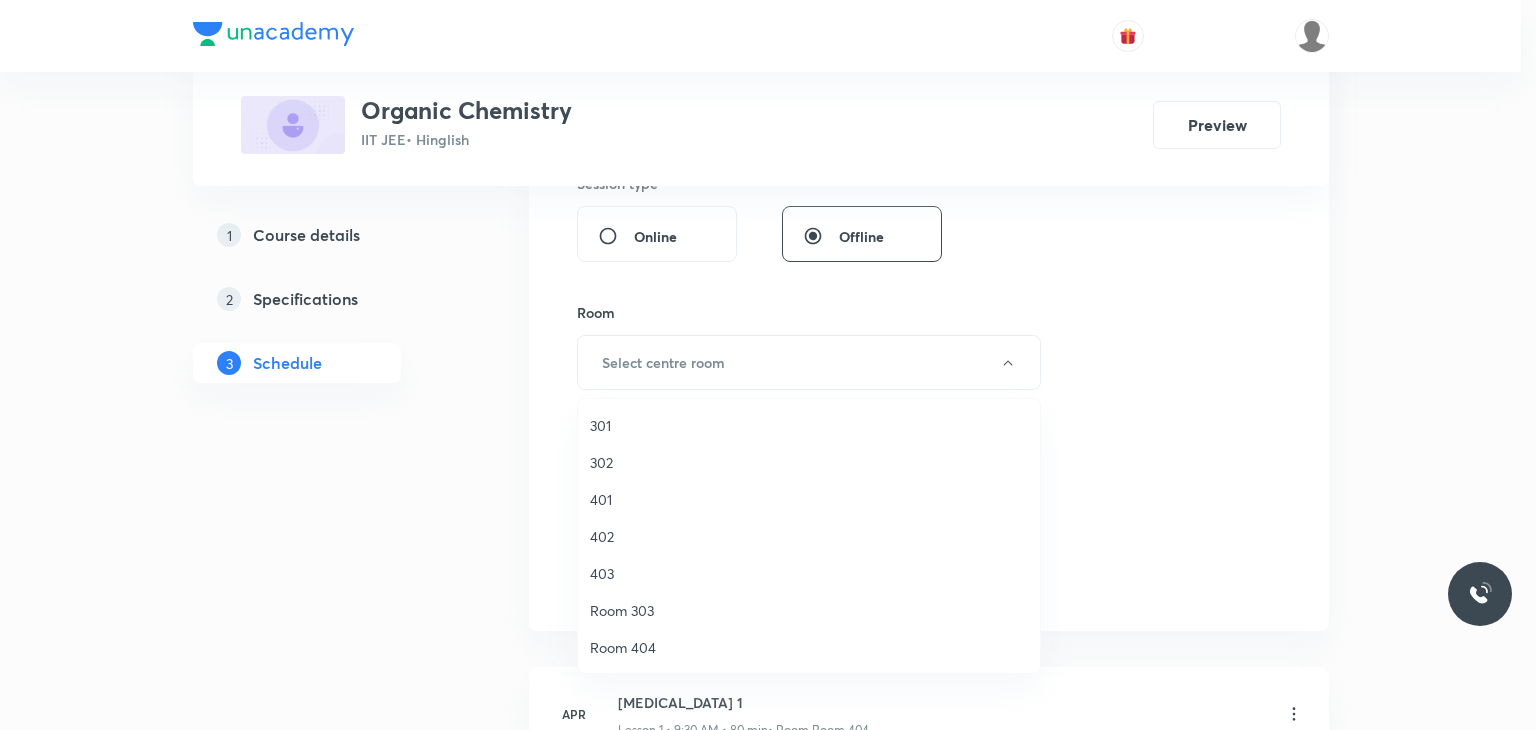 click on "302" at bounding box center [809, 462] 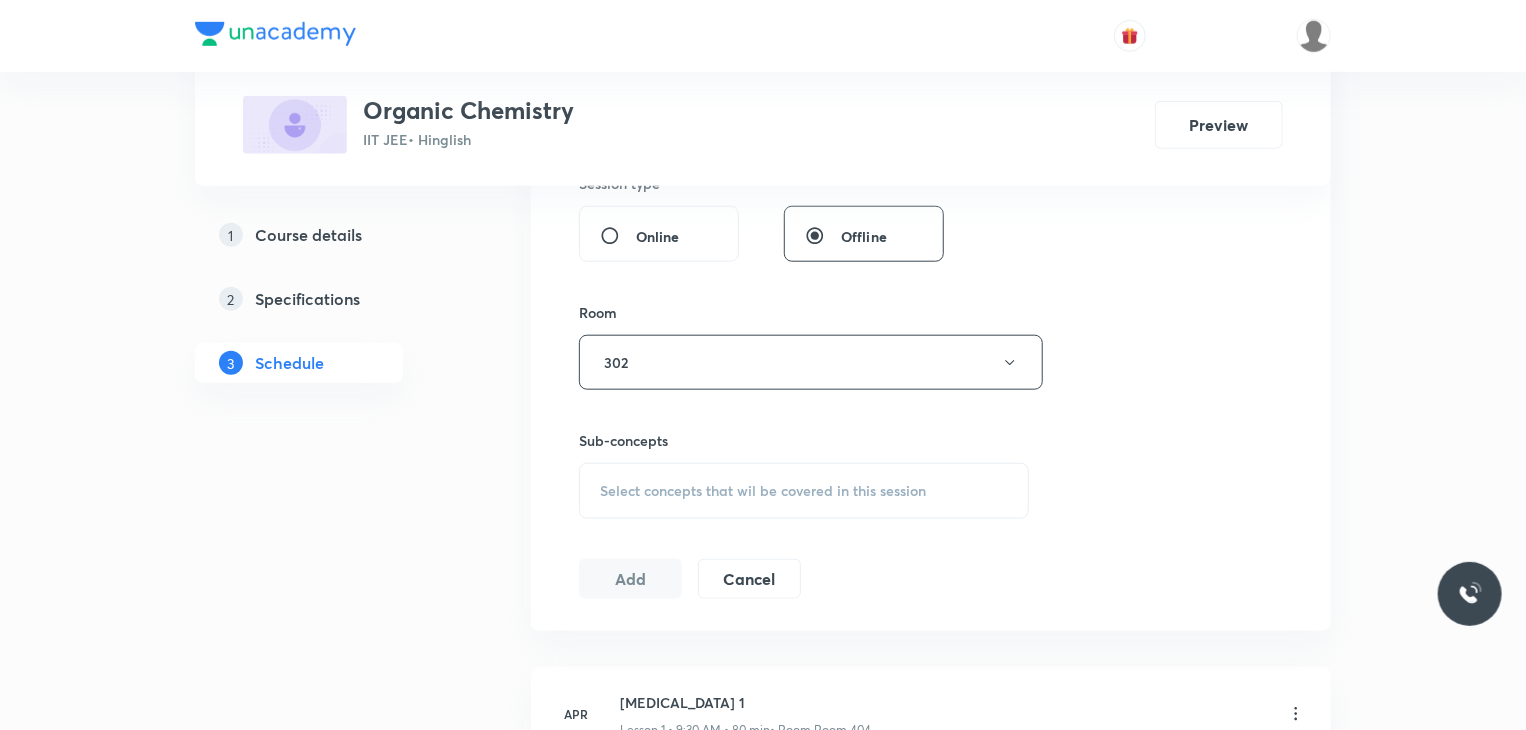 click on "Select concepts that wil be covered in this session" at bounding box center (804, 491) 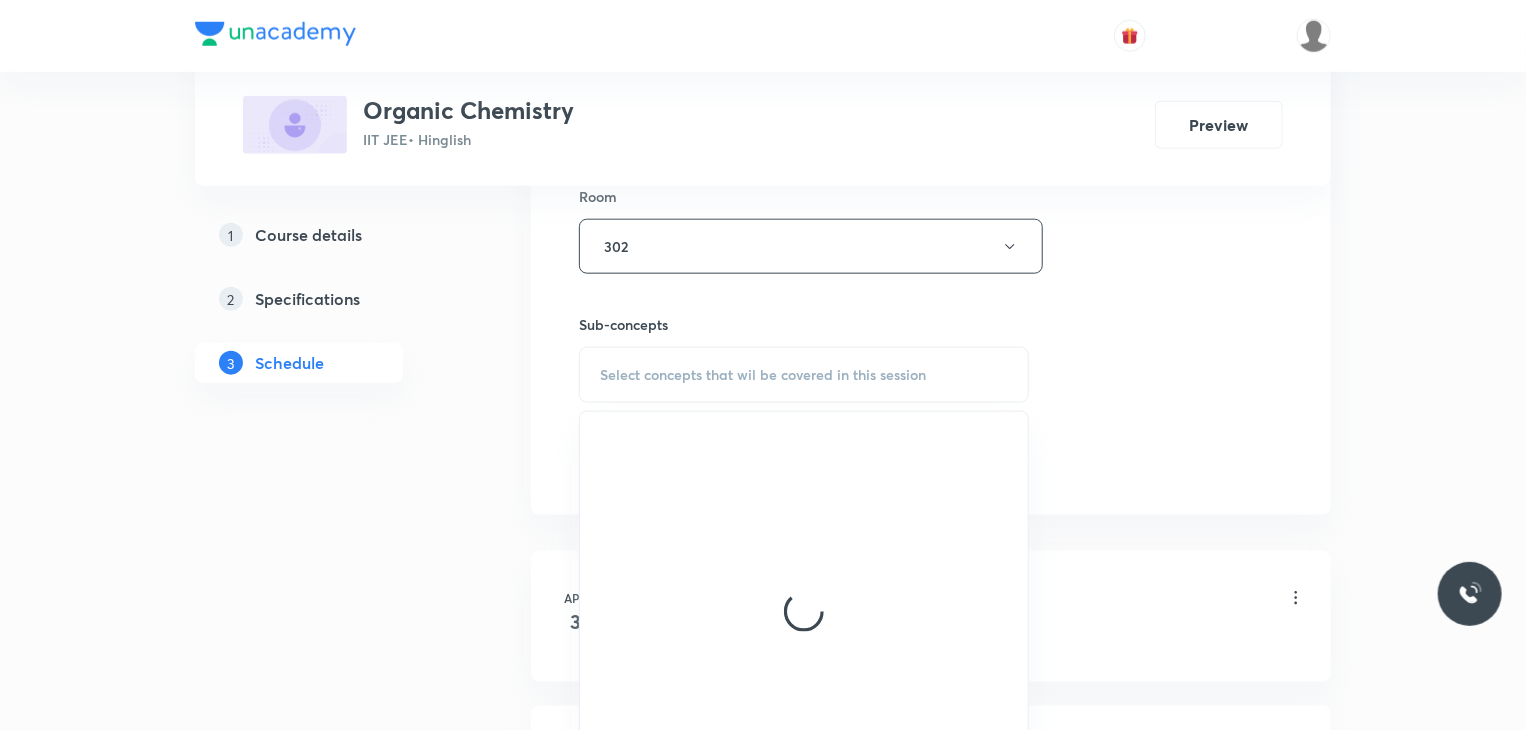 scroll, scrollTop: 1100, scrollLeft: 0, axis: vertical 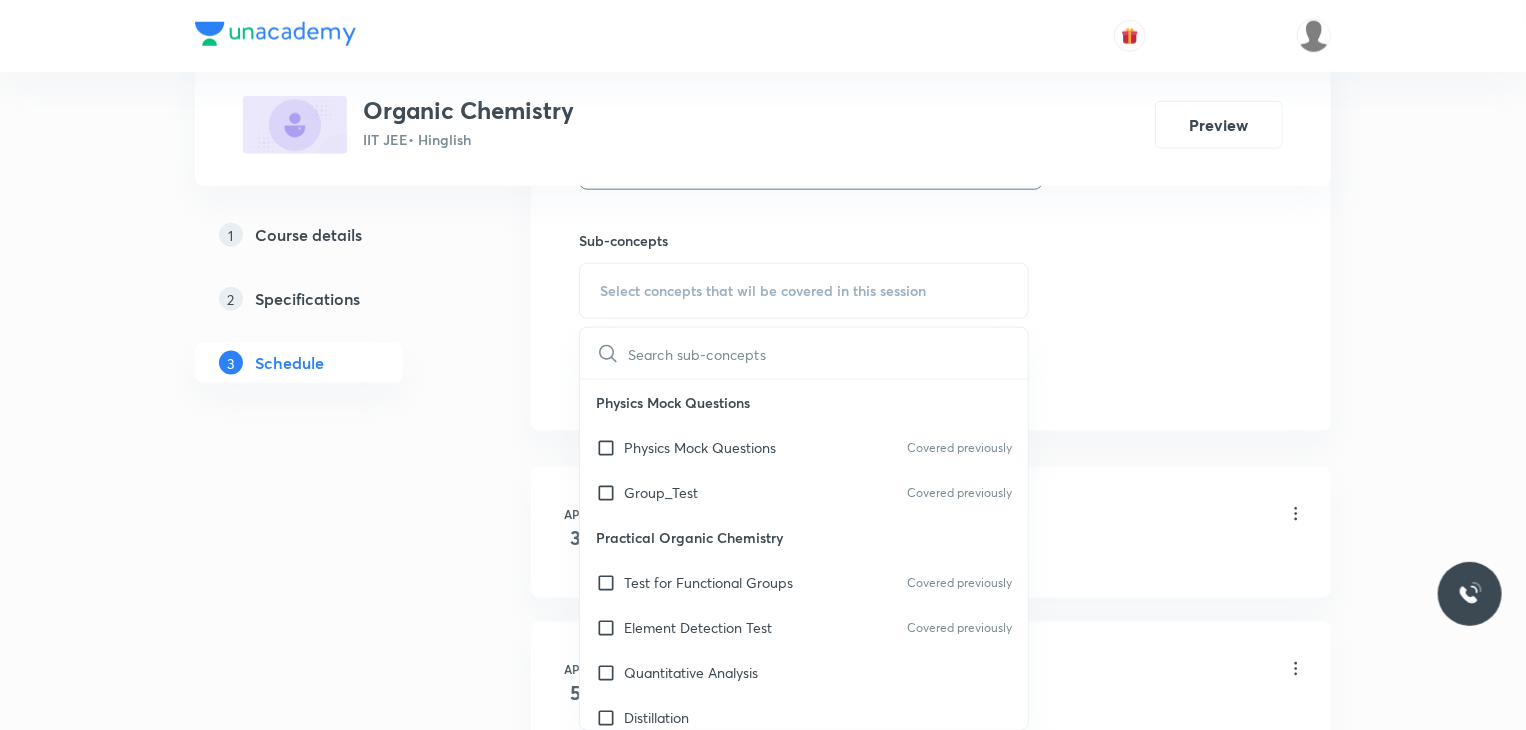 drag, startPoint x: 800, startPoint y: 436, endPoint x: 1333, endPoint y: 344, distance: 540.8817 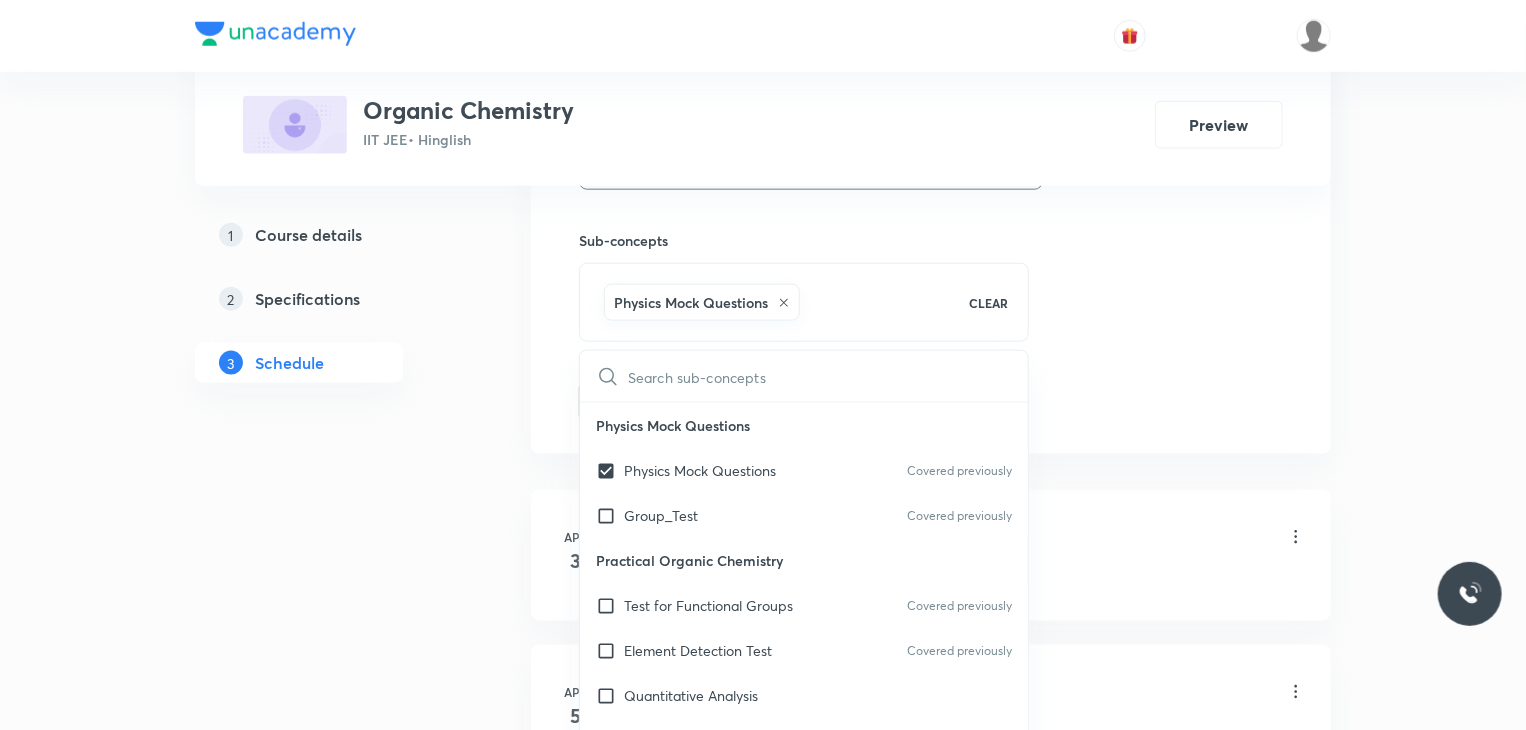 click on "Plus Courses Organic Chemistry IIT JEE  • Hinglish Preview 1 Course details 2 Specifications 3 Schedule Schedule 48  classes Session  49 Live class Session title 15/99 Hydrocarbons 49 ​ Schedule for Jul 11, 2025, 8:00 AM ​ Duration (in minutes) 80 ​ Educator Gaurav Gaurav   Session type Online Offline Room 302 Sub-concepts Physics Mock Questions CLEAR ​ Physics Mock Questions Physics Mock Questions Covered previously Group_Test Covered previously Practical Organic Chemistry Test for Functional Groups Covered previously Element Detection Test Covered previously Quantitative Analysis Distillation IUPAC Naming of Organic Compounds Classification Of Organic Compounds Naming Of Saturated Hydrocarbons Naming Of Unsaturated Hydrocarbons Naming Of Cyclic Hydrocarbons Naming Of Compounds Containing Functional Groups Naming Of Aromatic Compounds Degree Of Unsaturation Structural Isomerism Basics of Molecule Presentation IUPAC Naming General Organic Chemistry  Existence Of Carbenes Formation Of Carbenes Ethers" at bounding box center (763, 3497) 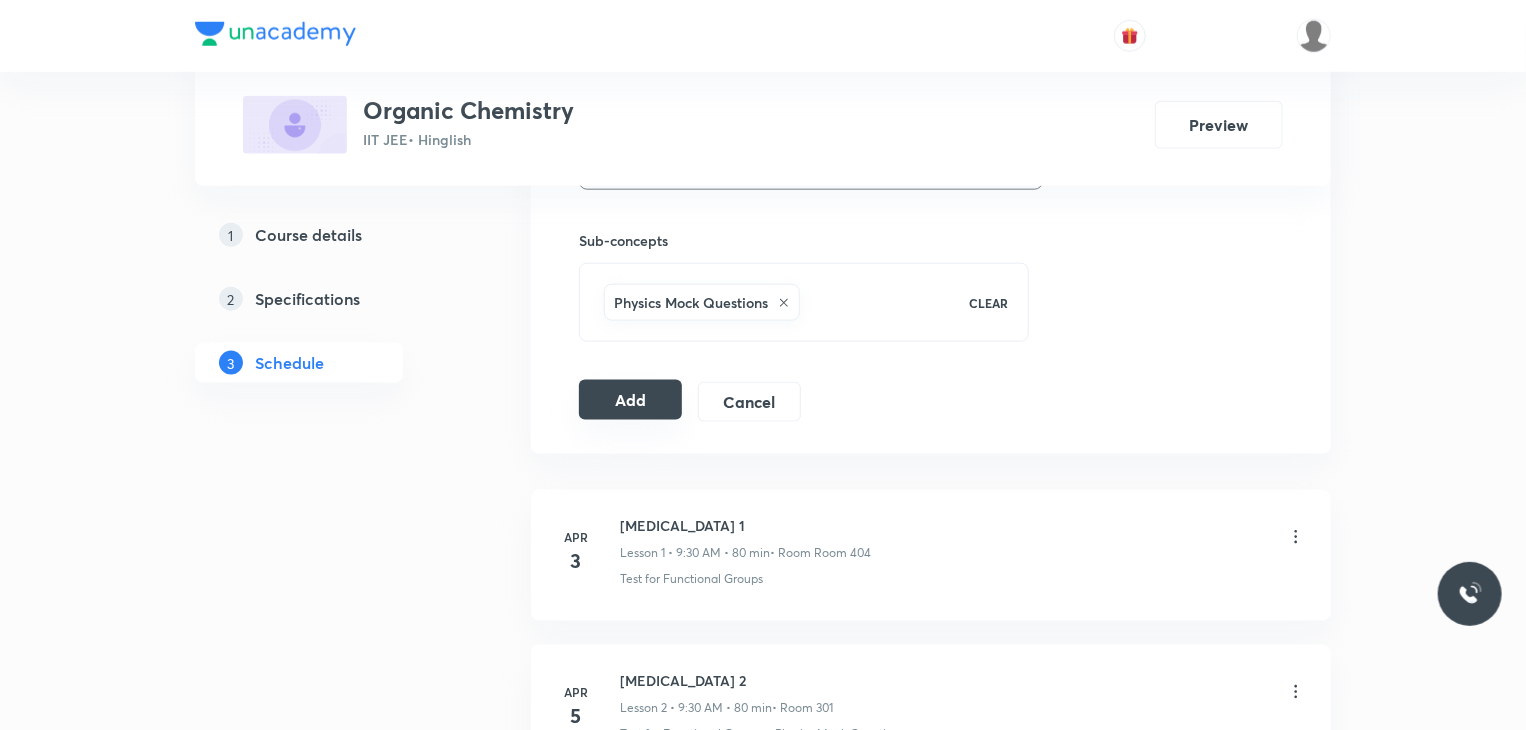 click on "Add" at bounding box center (630, 400) 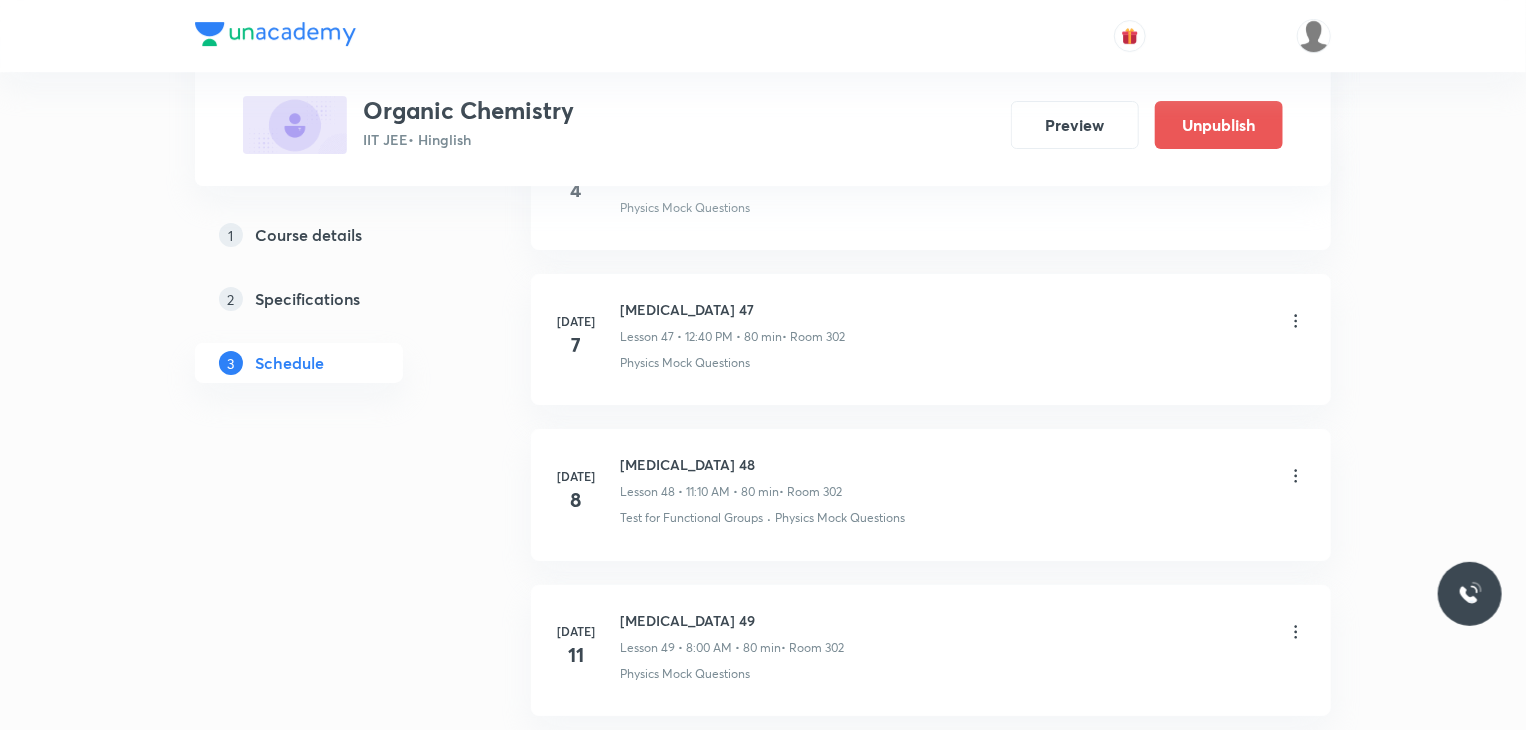 scroll, scrollTop: 7530, scrollLeft: 0, axis: vertical 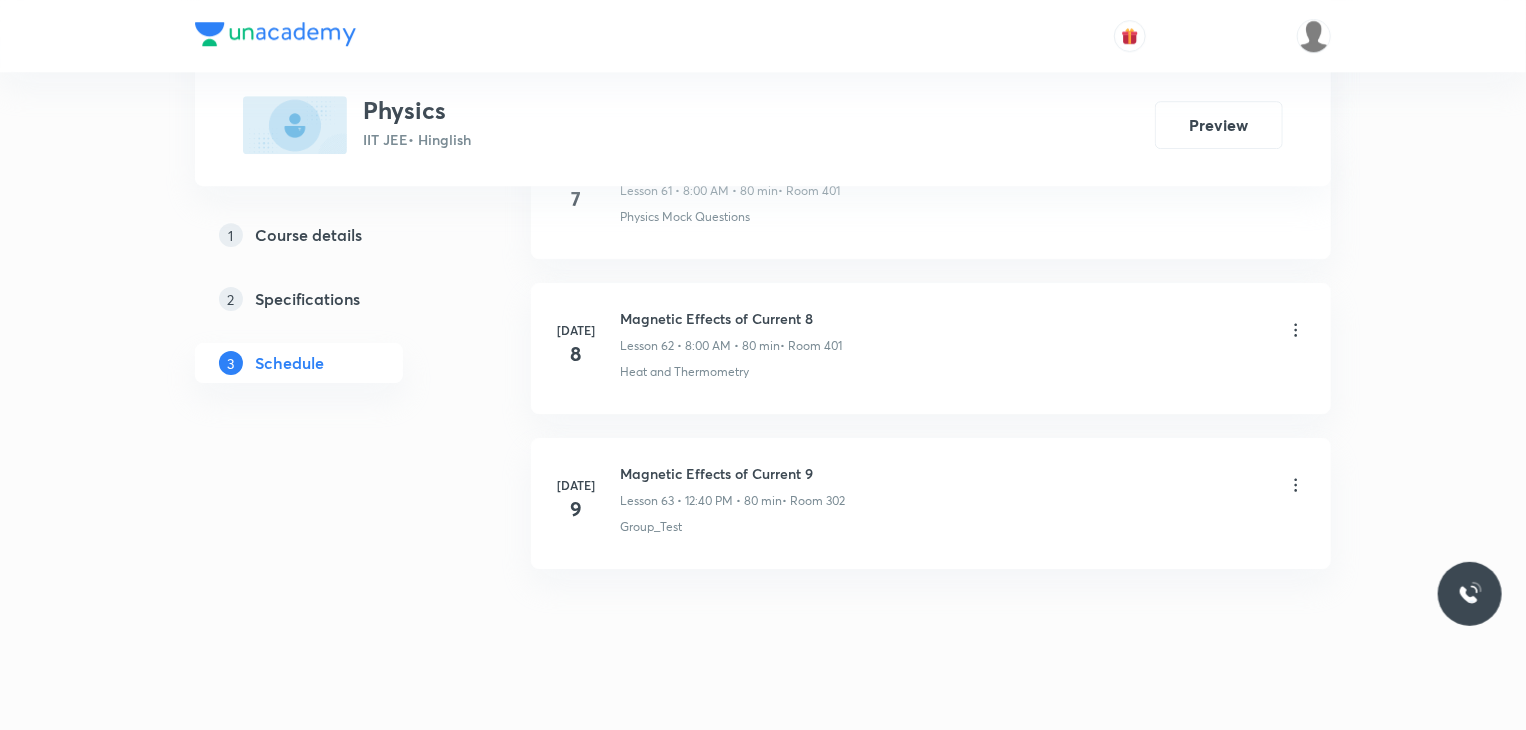click on "Magnetic Effects of Current 9" at bounding box center [732, 473] 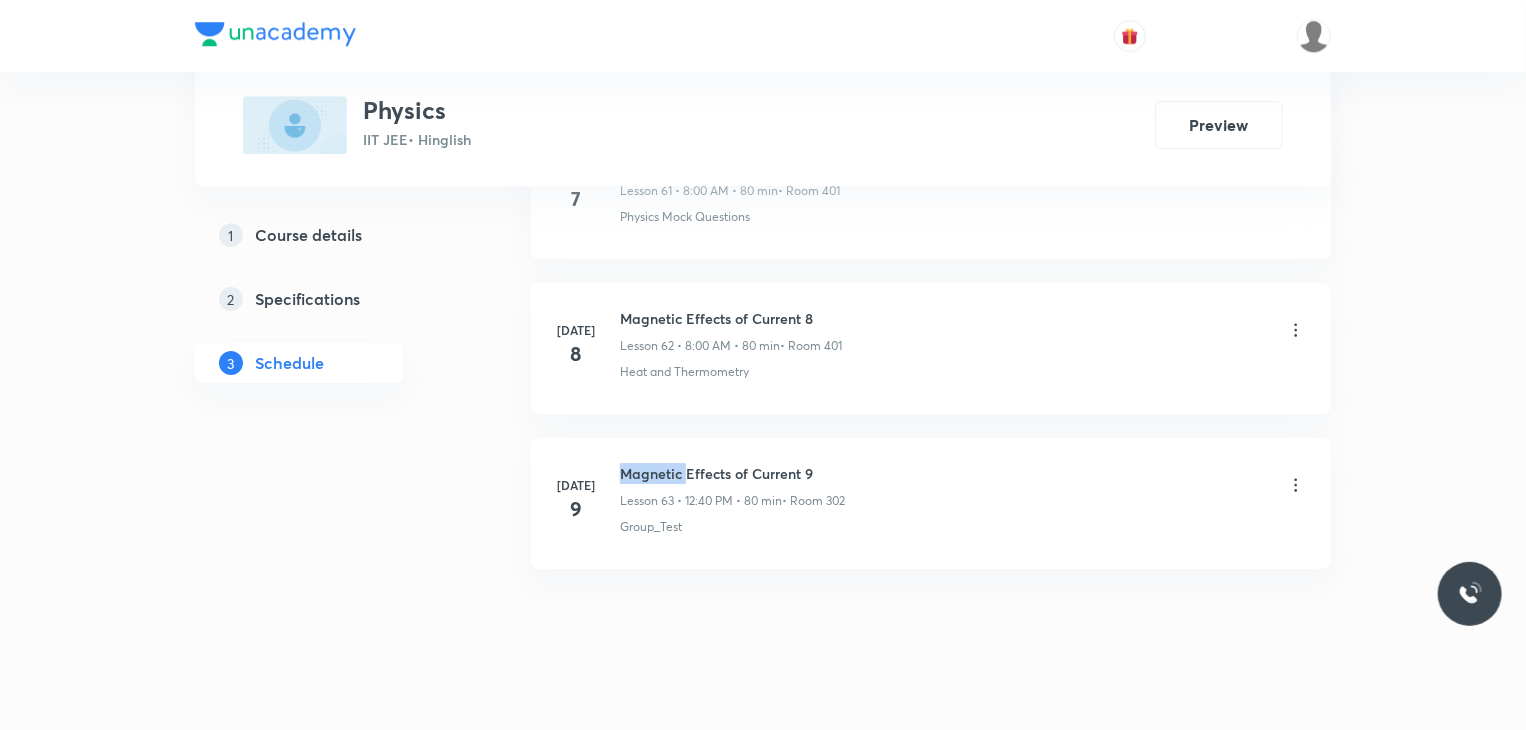 click on "Magnetic Effects of Current 9" at bounding box center [732, 473] 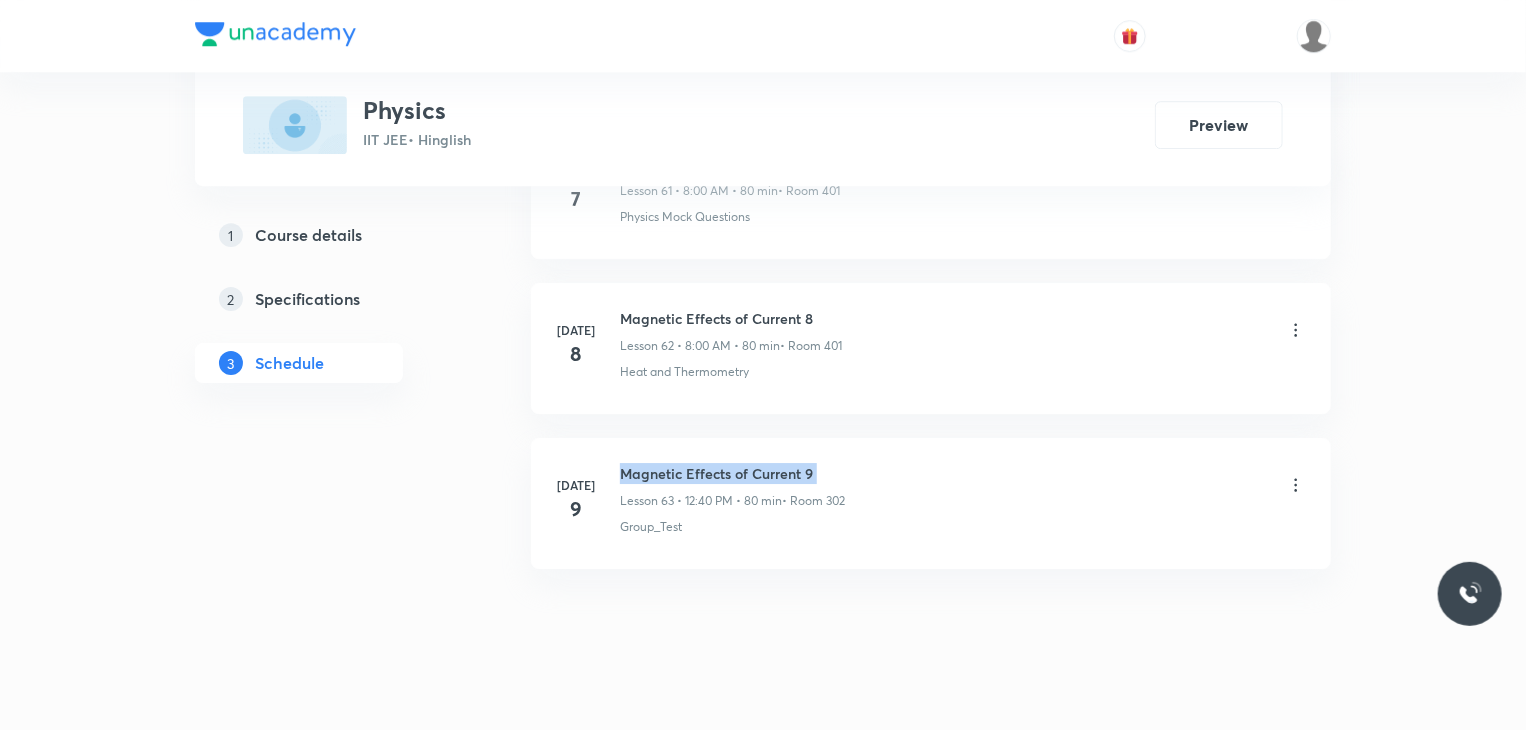 click on "Magnetic Effects of Current 9" at bounding box center [732, 473] 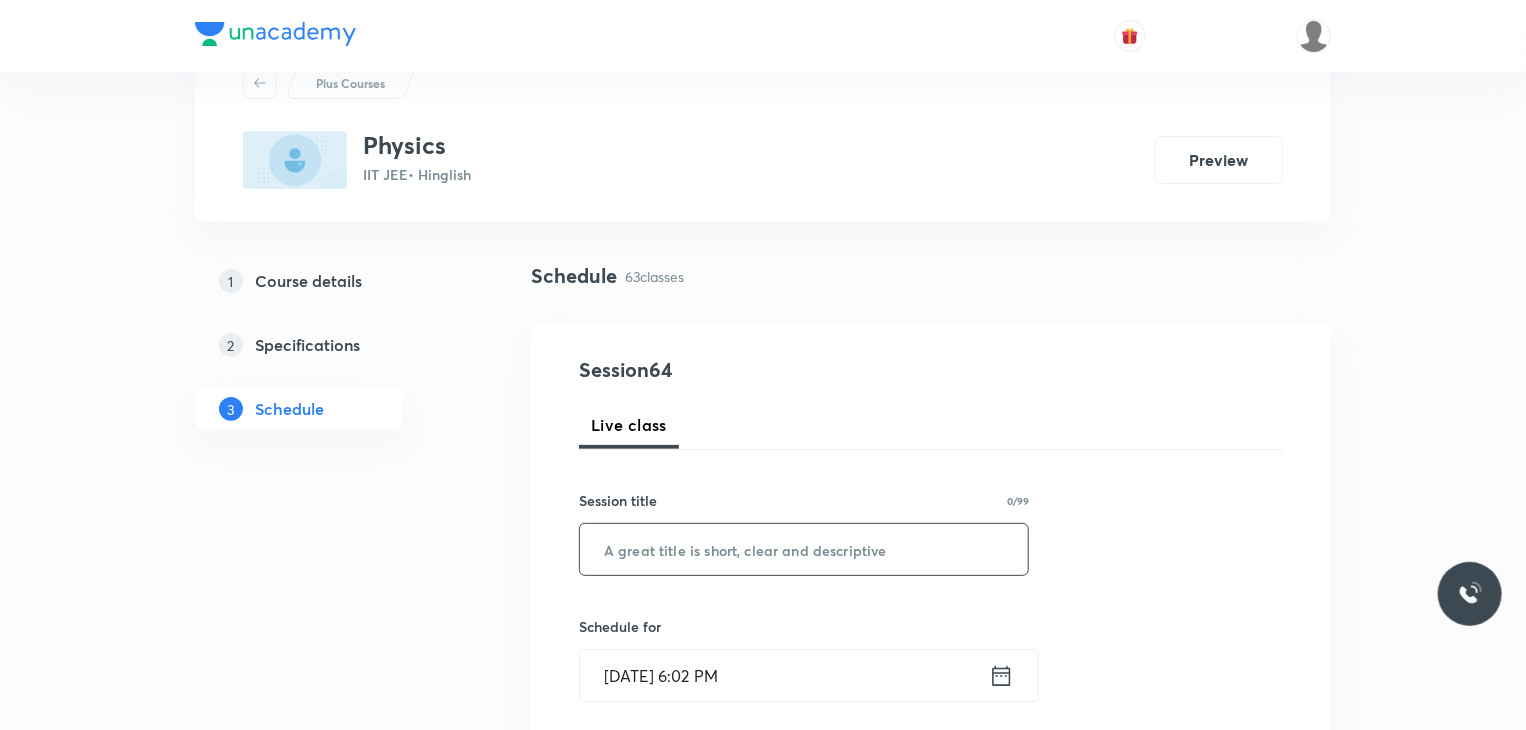 scroll, scrollTop: 100, scrollLeft: 0, axis: vertical 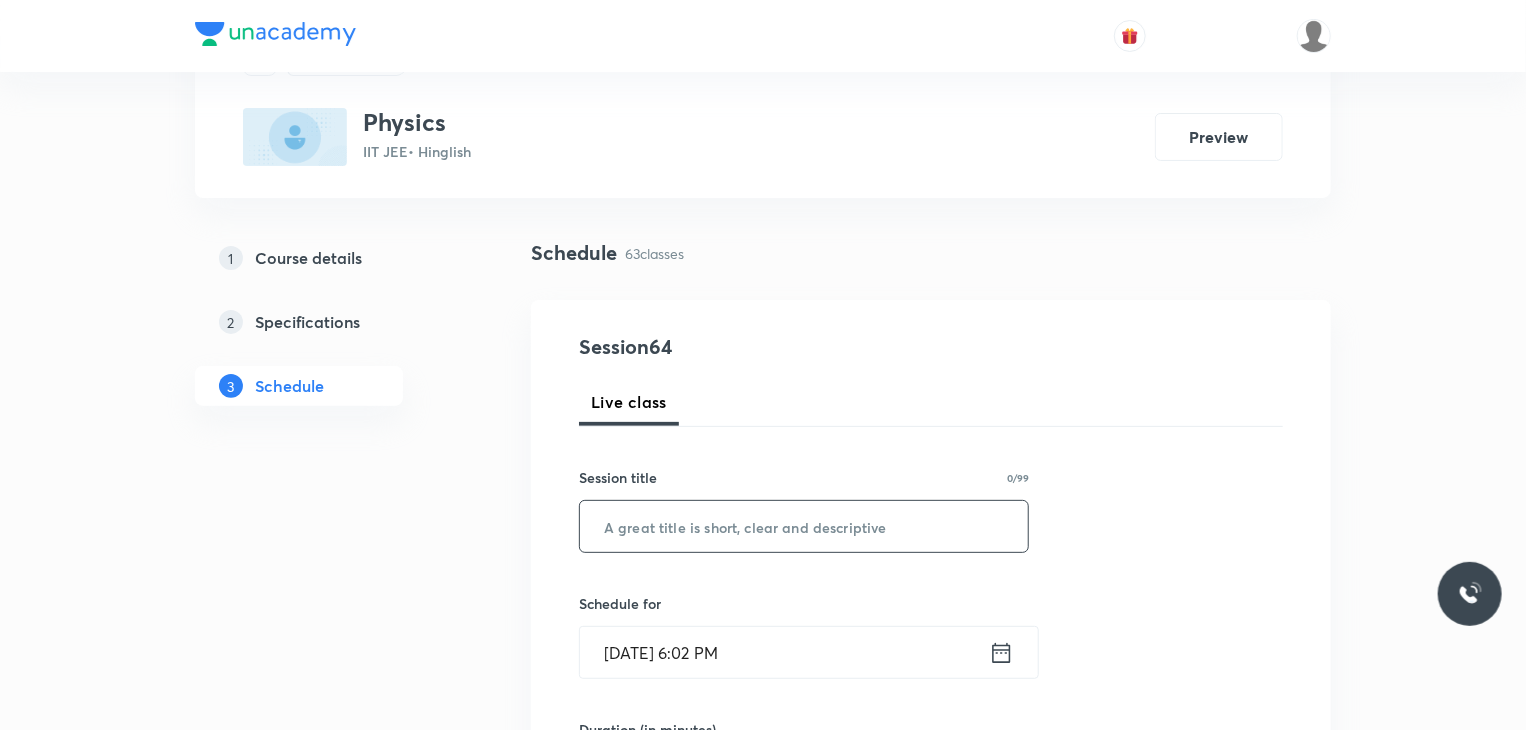click at bounding box center [804, 526] 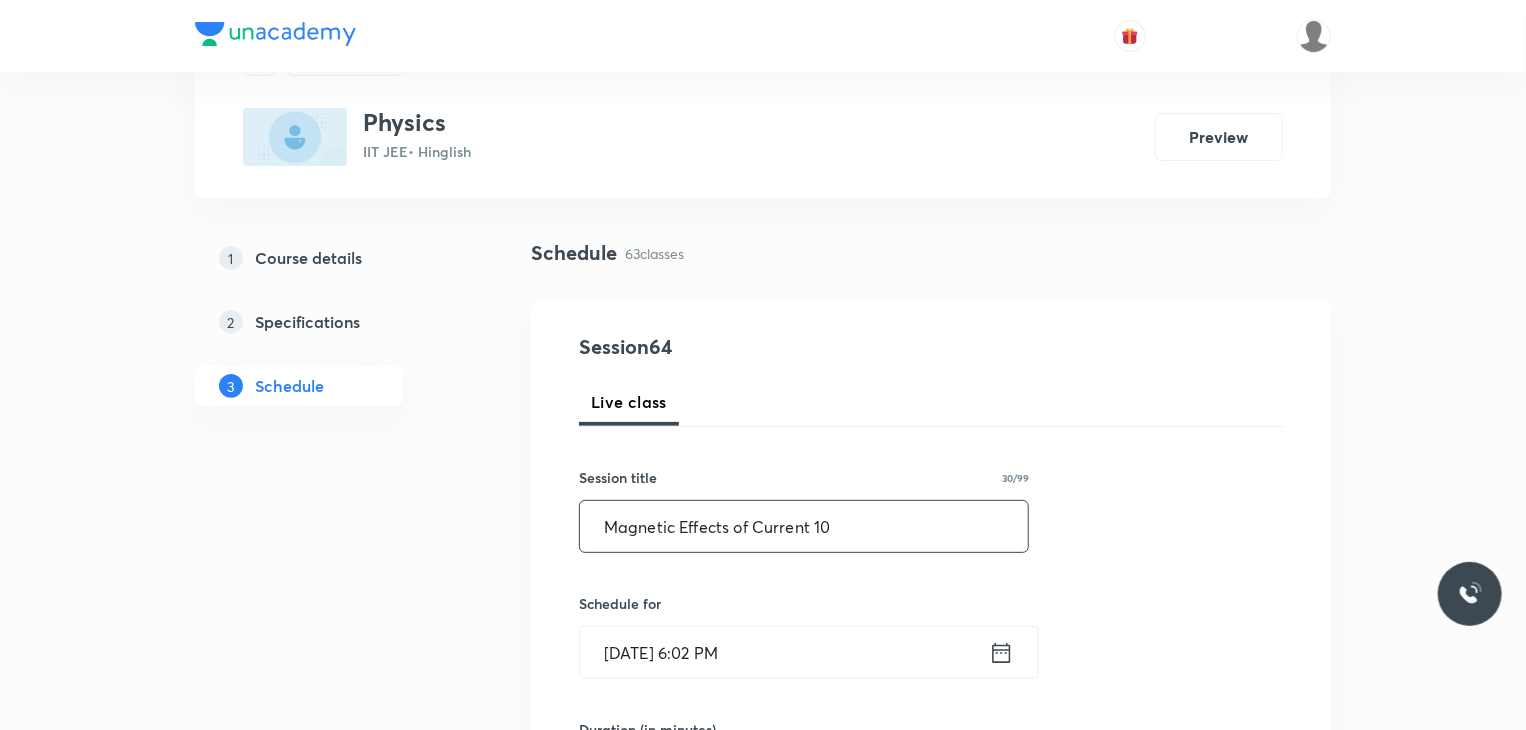 type on "Magnetic Effects of Current 10" 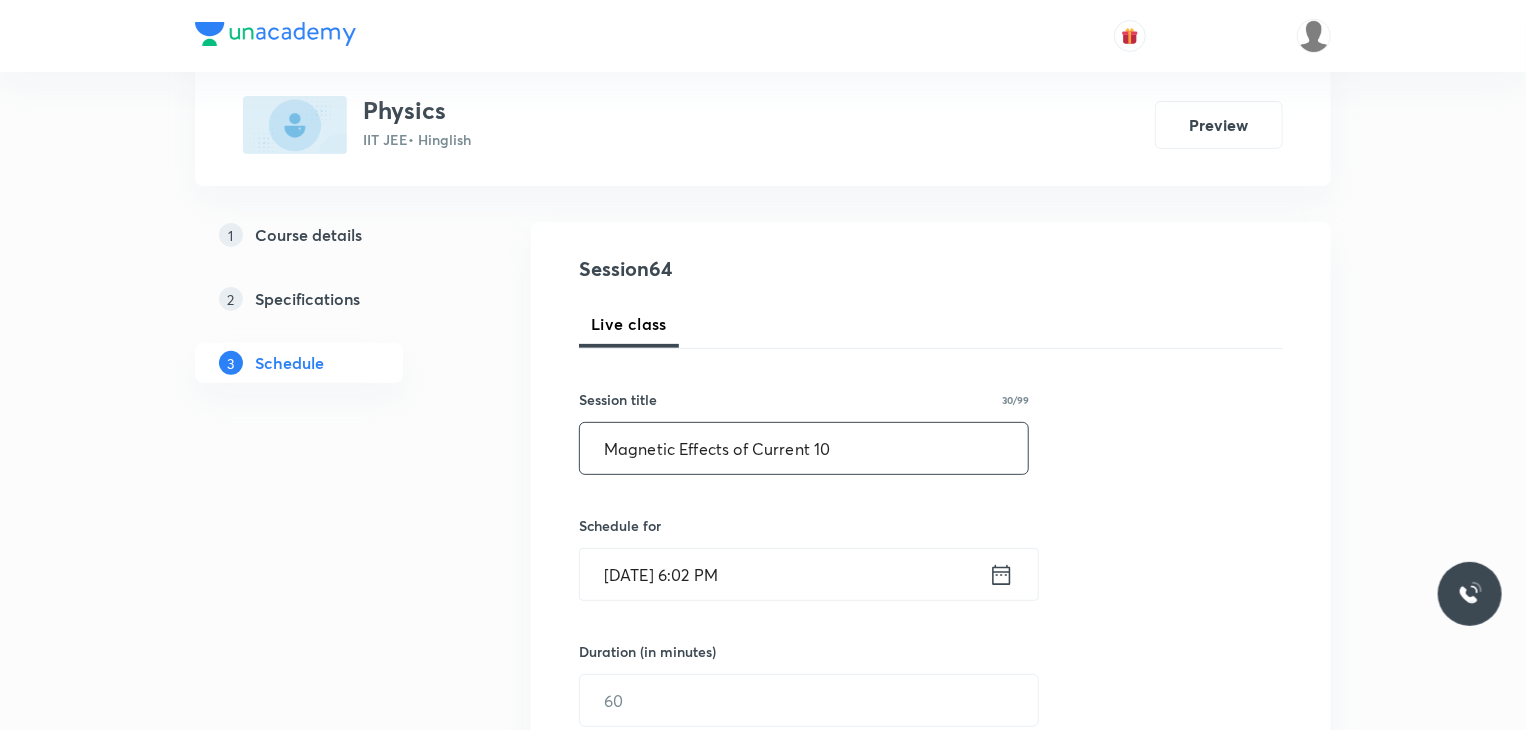 scroll, scrollTop: 200, scrollLeft: 0, axis: vertical 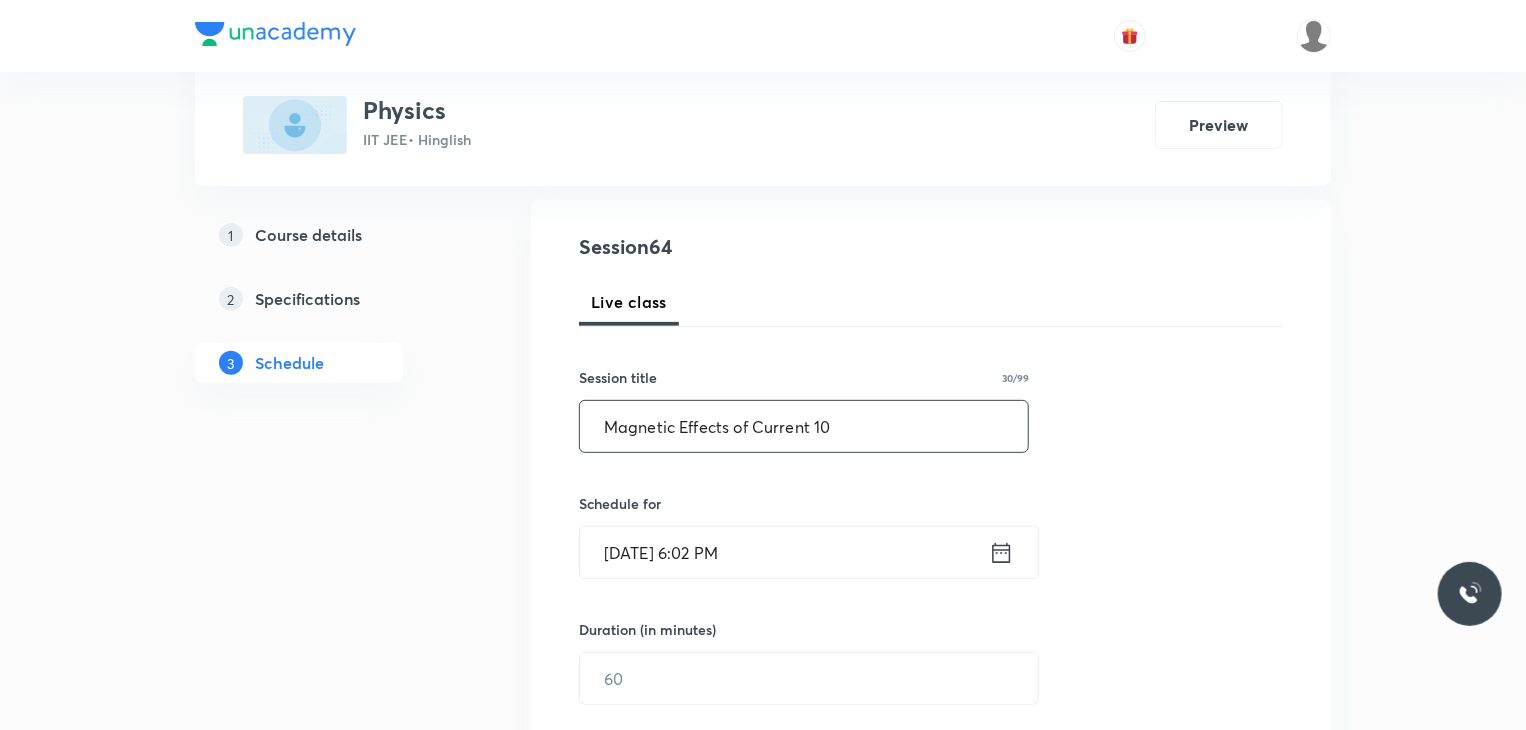 click on "[DATE] 6:02 PM" at bounding box center (784, 552) 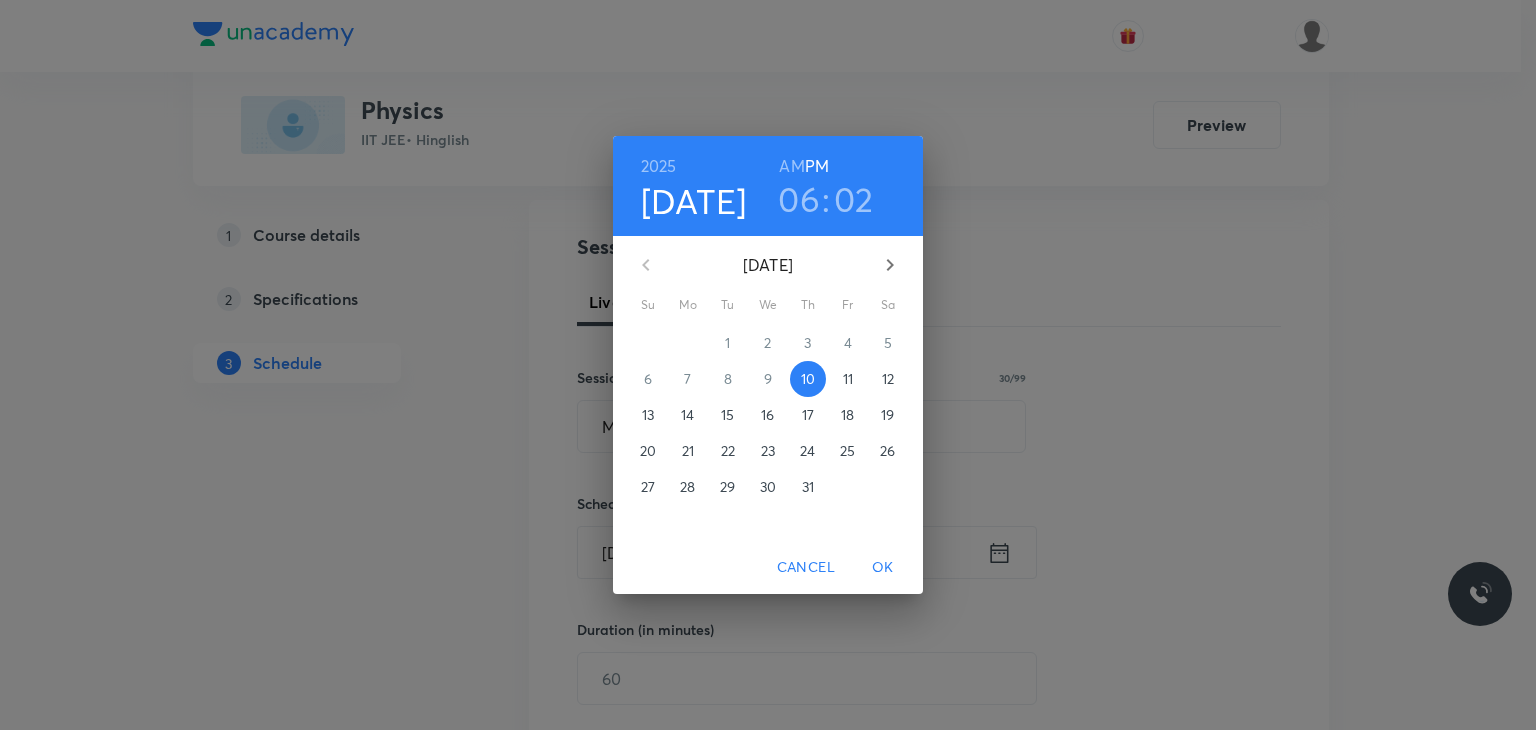 click on "11" at bounding box center (848, 379) 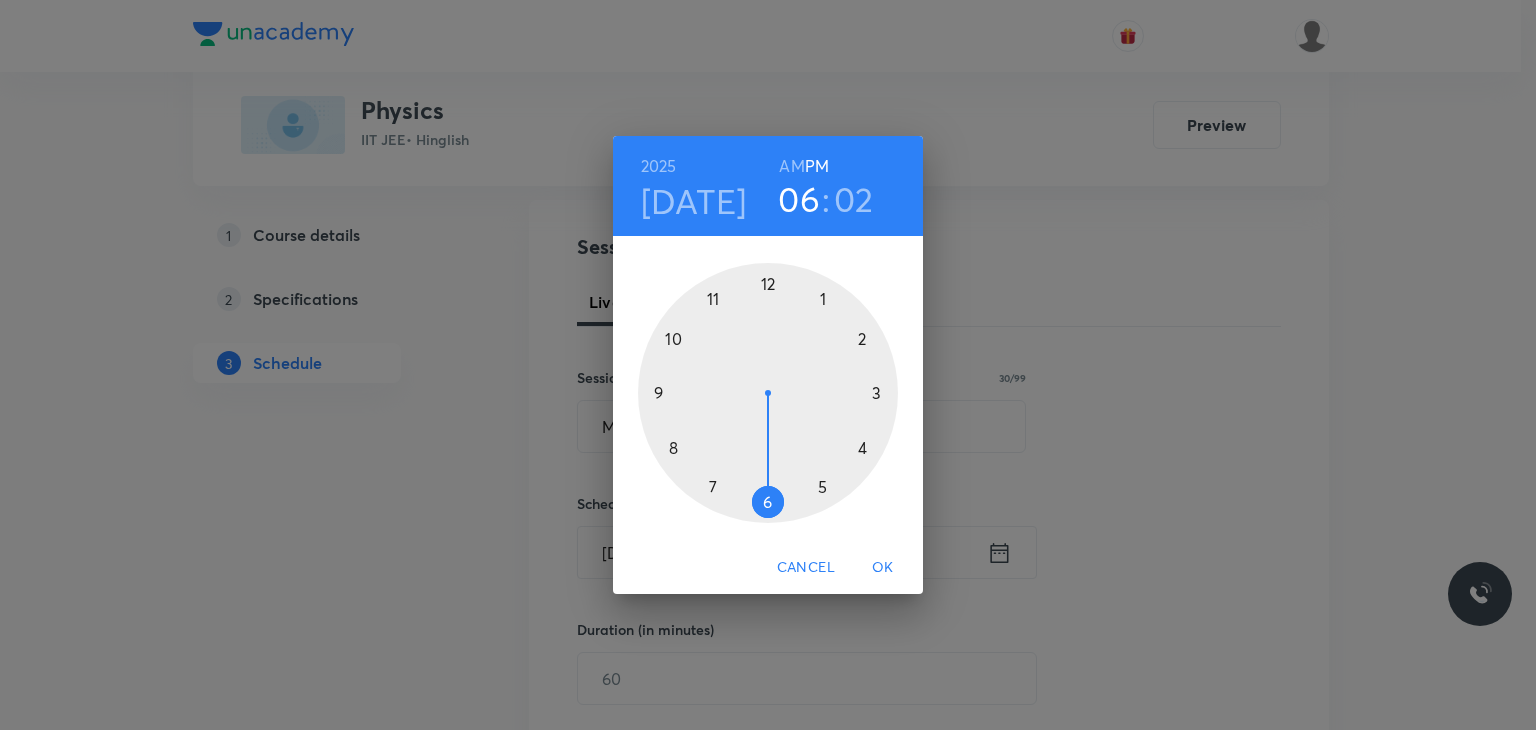 click on "AM" at bounding box center (791, 166) 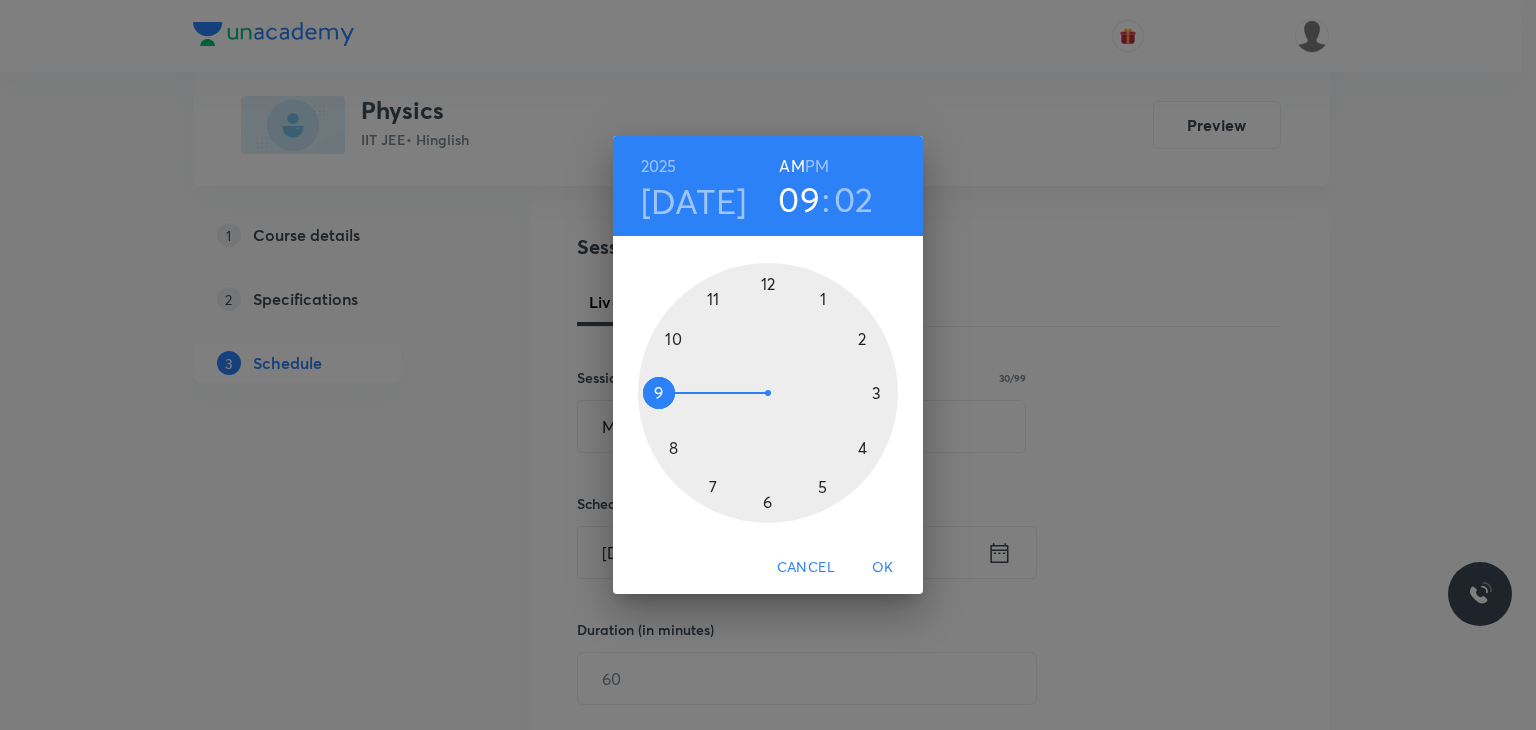 drag, startPoint x: 737, startPoint y: 289, endPoint x: 653, endPoint y: 393, distance: 133.6862 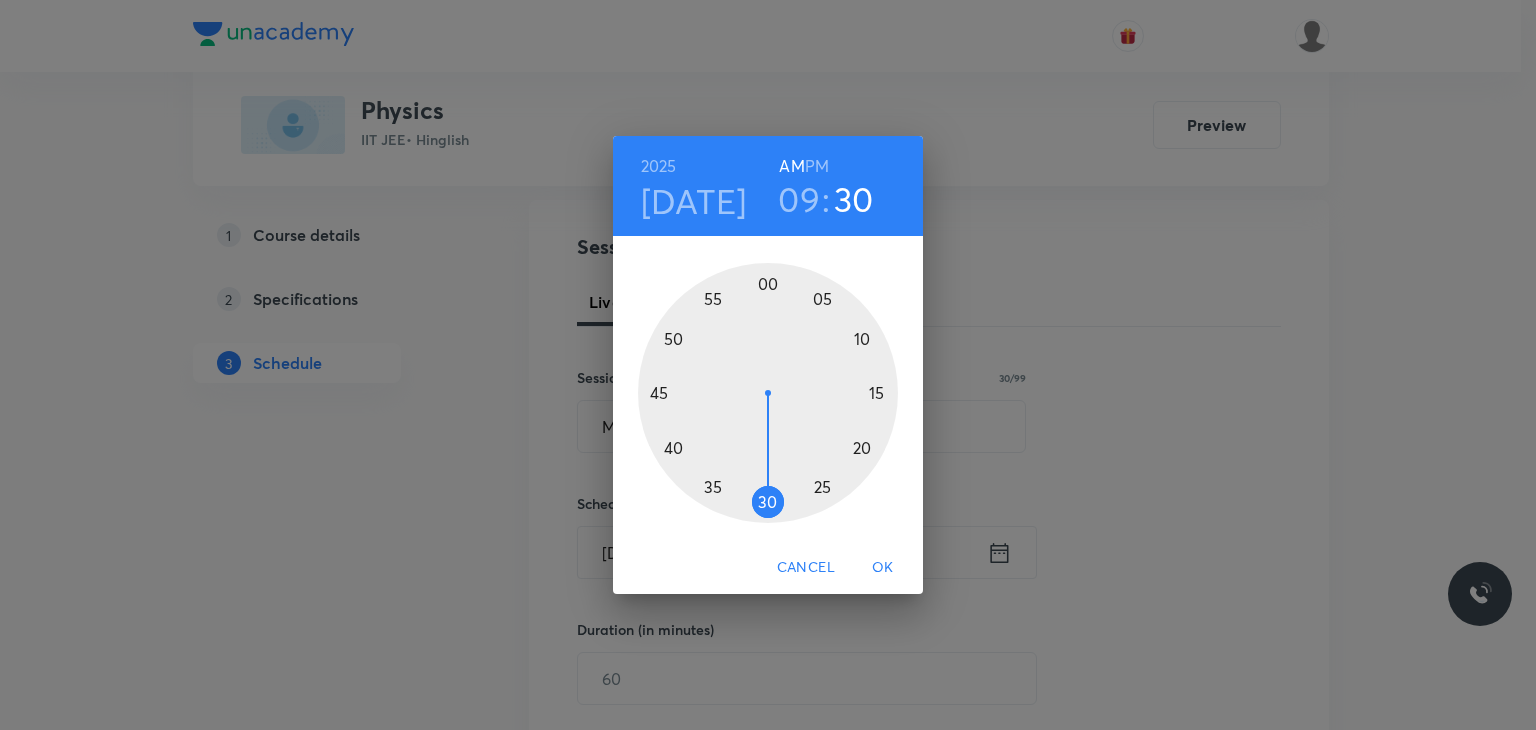 drag, startPoint x: 744, startPoint y: 493, endPoint x: 773, endPoint y: 507, distance: 32.202484 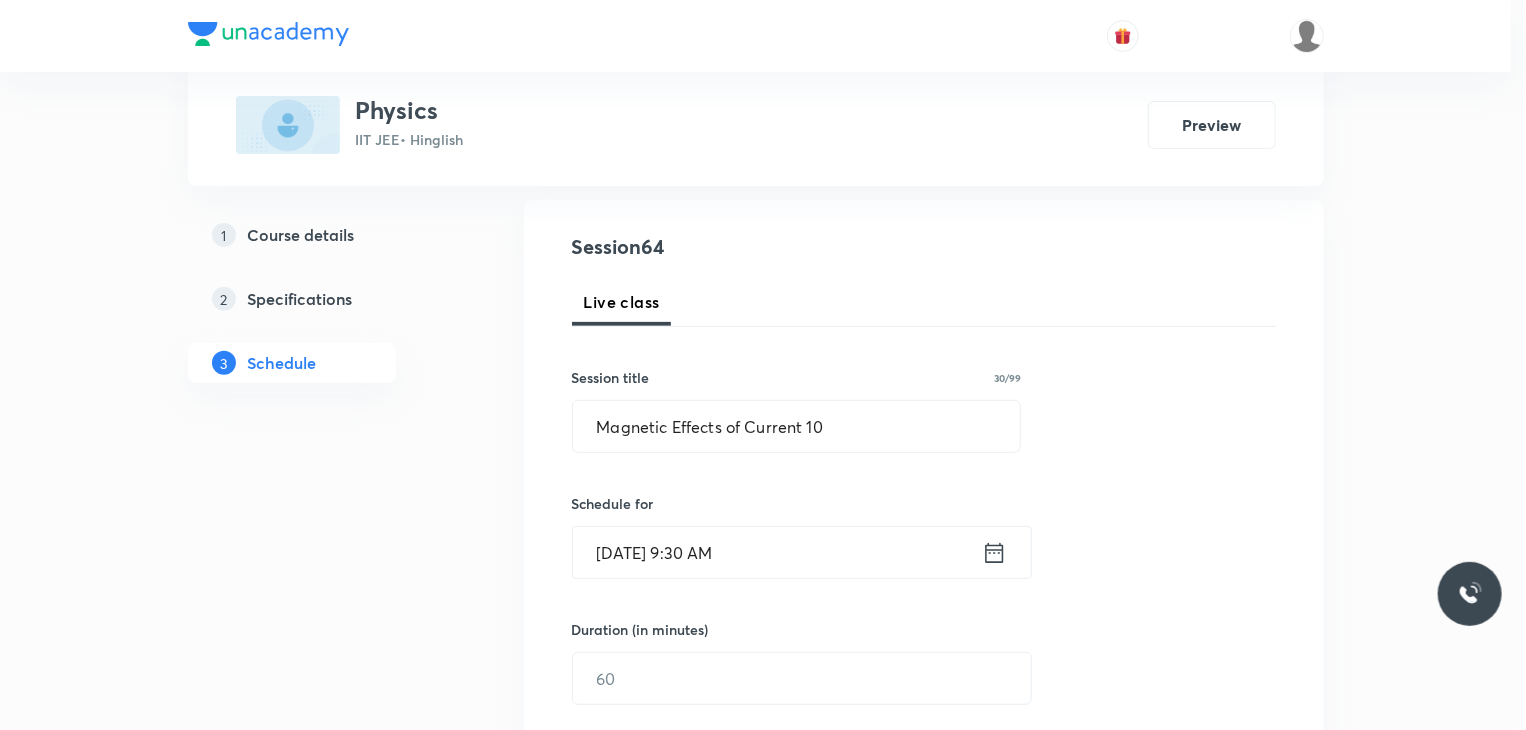 scroll, scrollTop: 300, scrollLeft: 0, axis: vertical 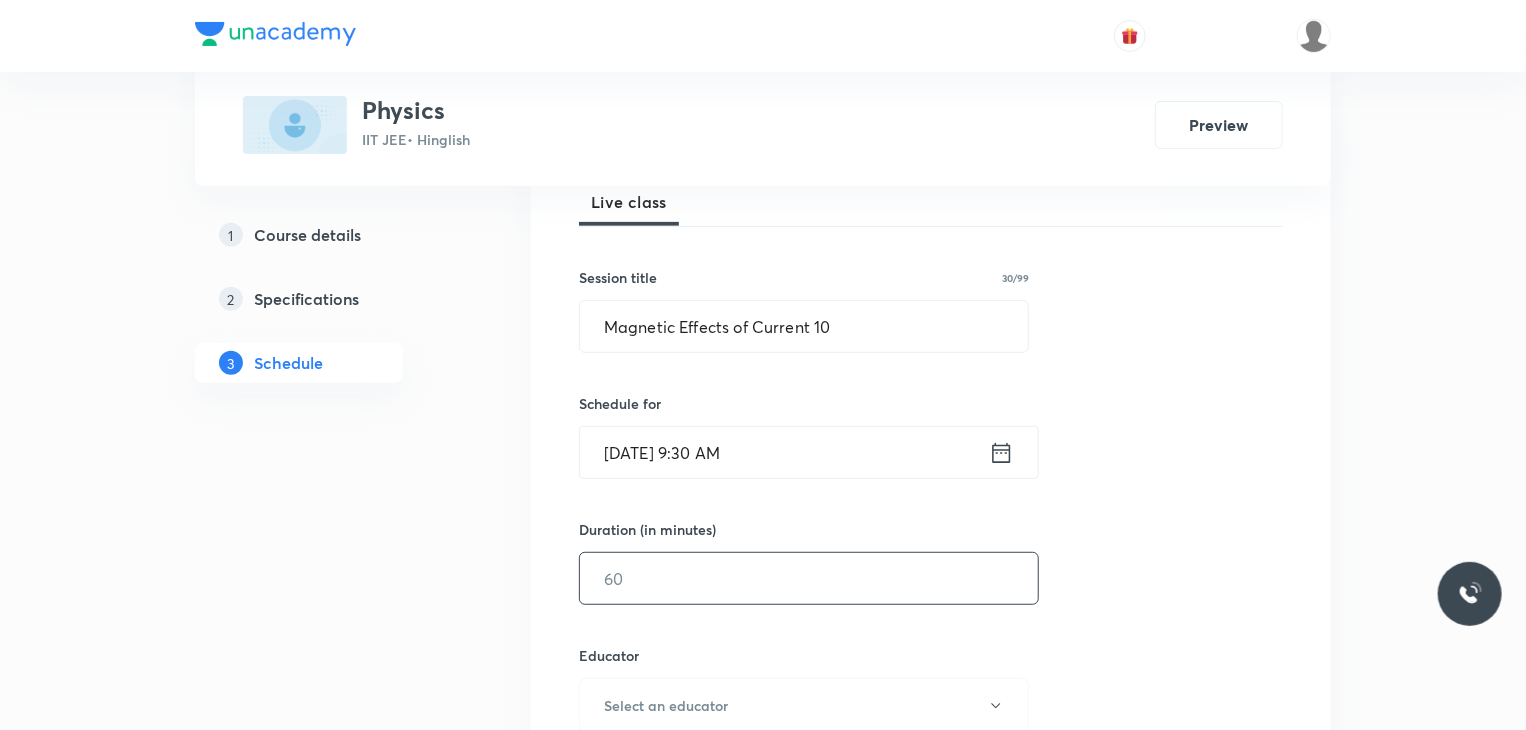 click at bounding box center (809, 578) 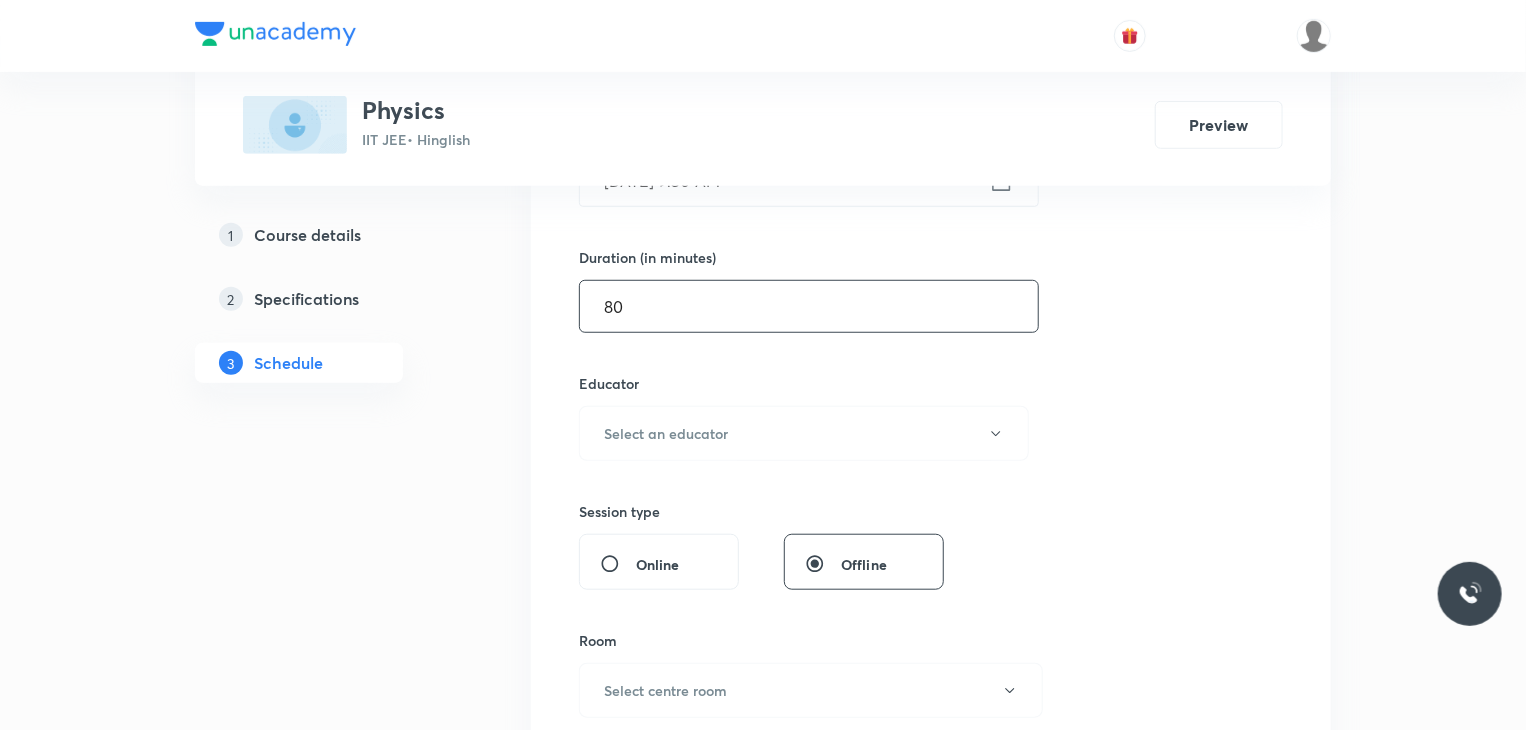 scroll, scrollTop: 600, scrollLeft: 0, axis: vertical 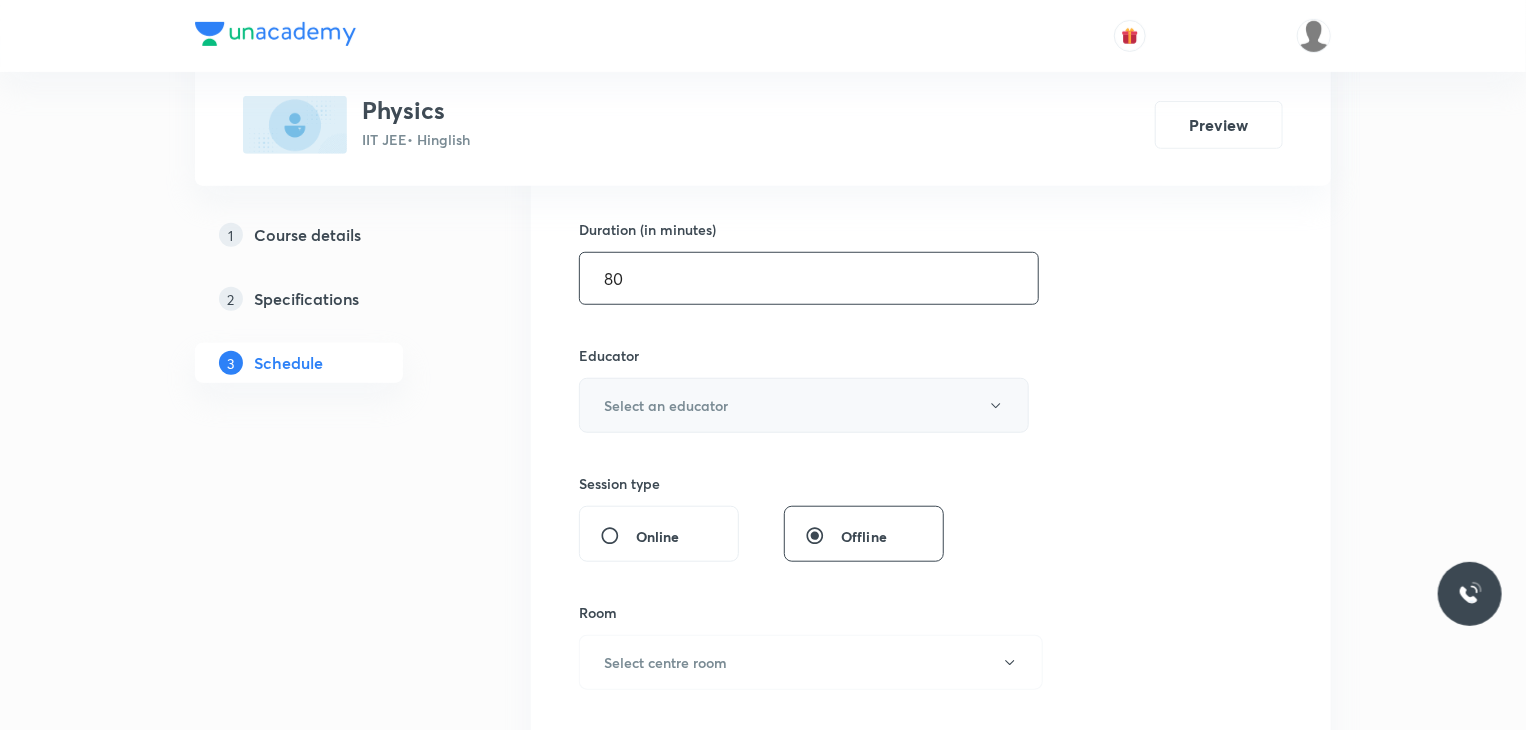type on "80" 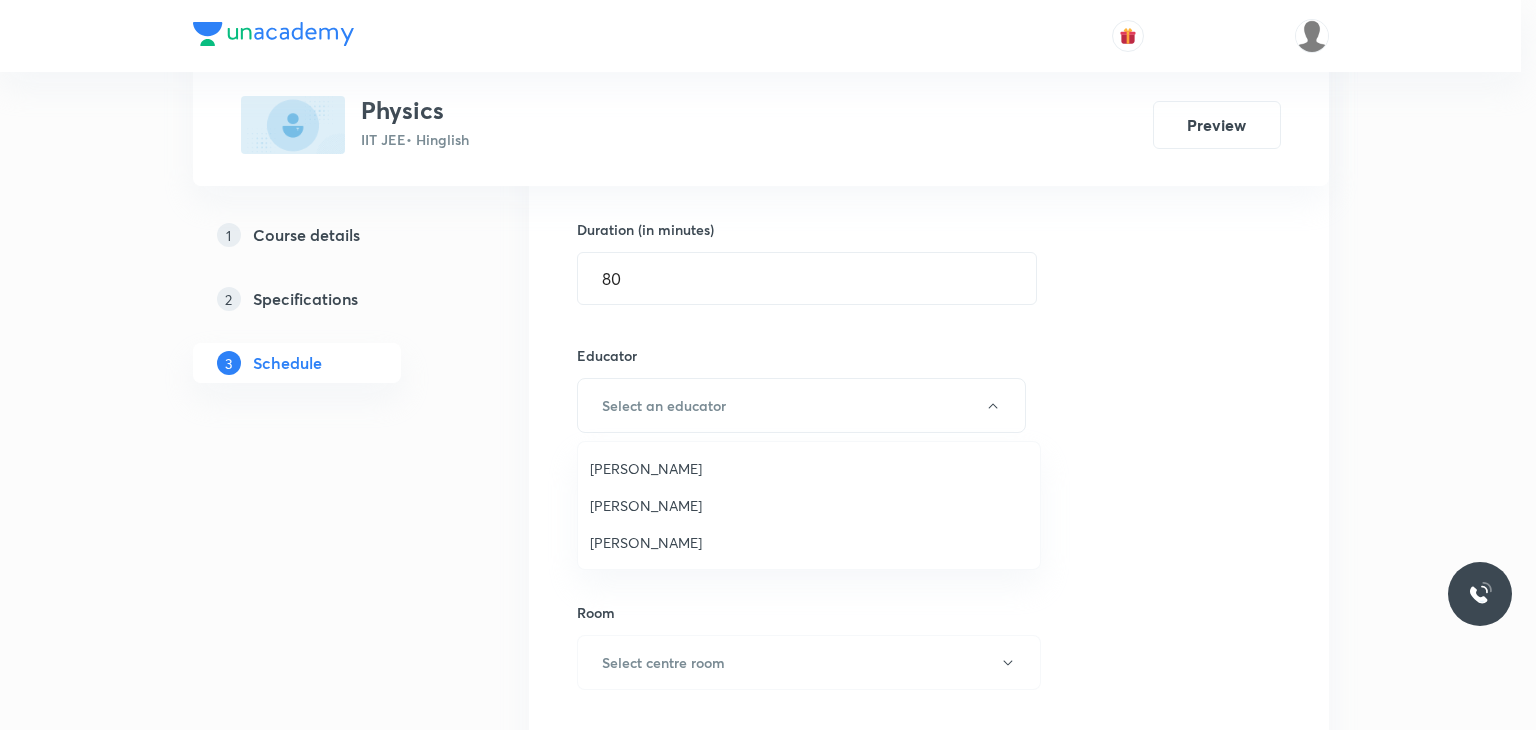 click on "[PERSON_NAME]" at bounding box center [809, 542] 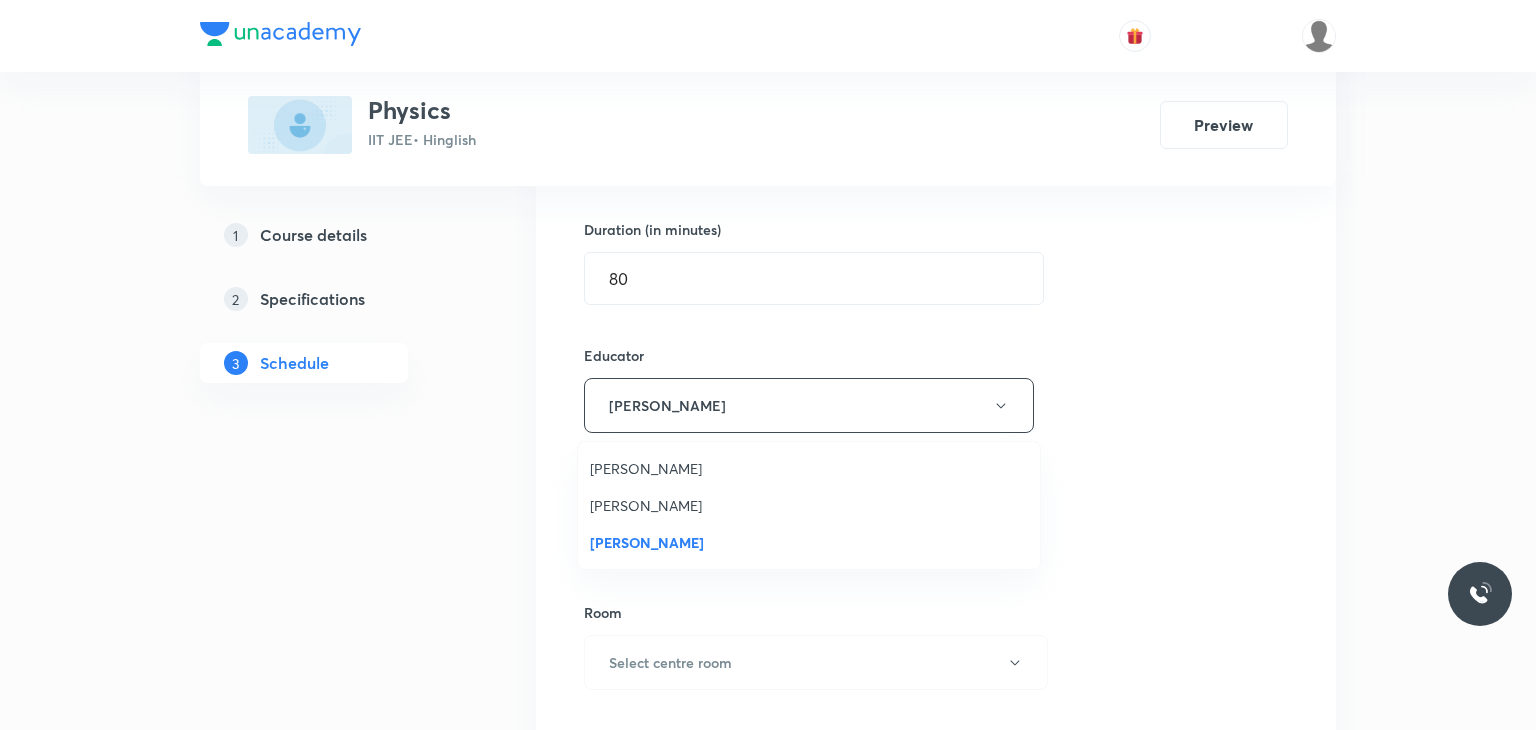 type 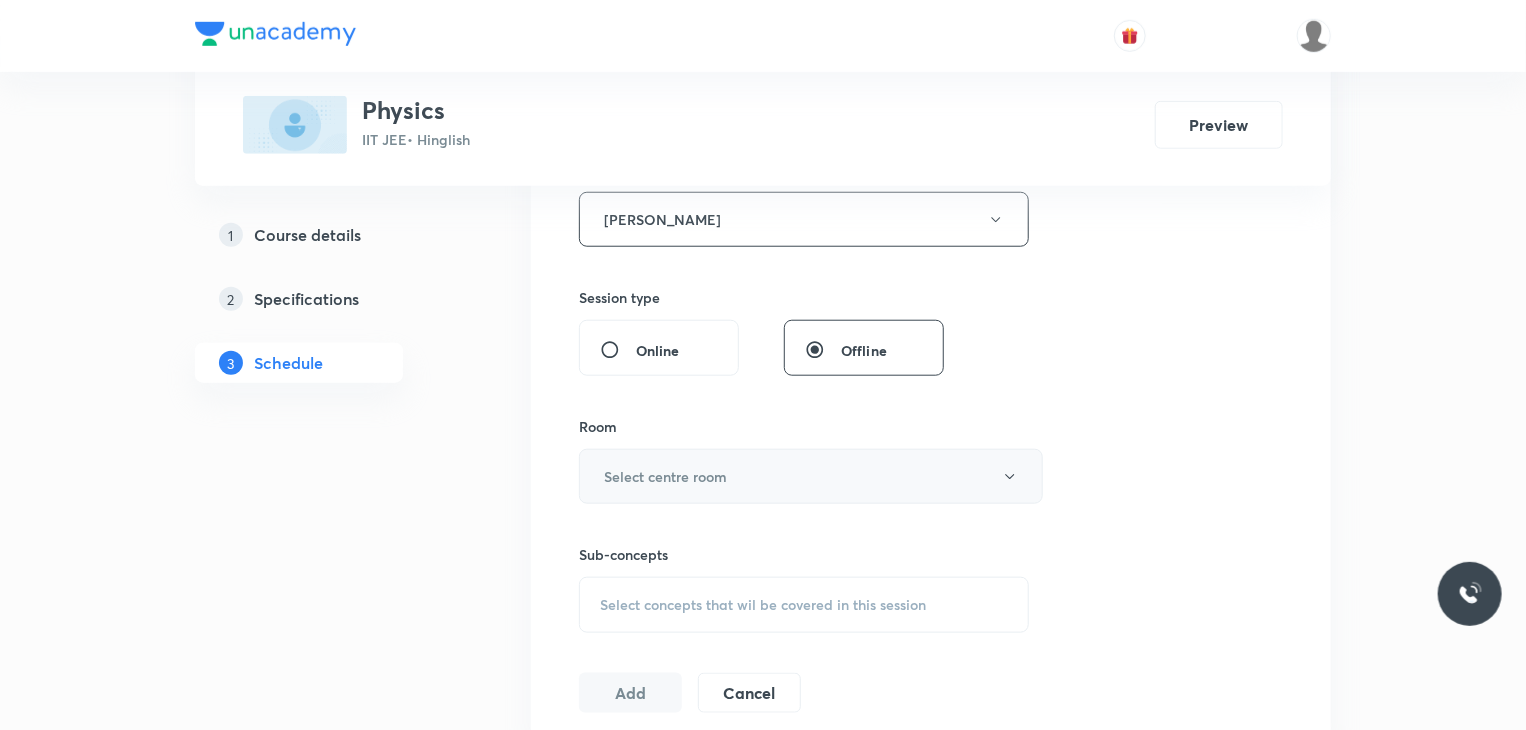 scroll, scrollTop: 800, scrollLeft: 0, axis: vertical 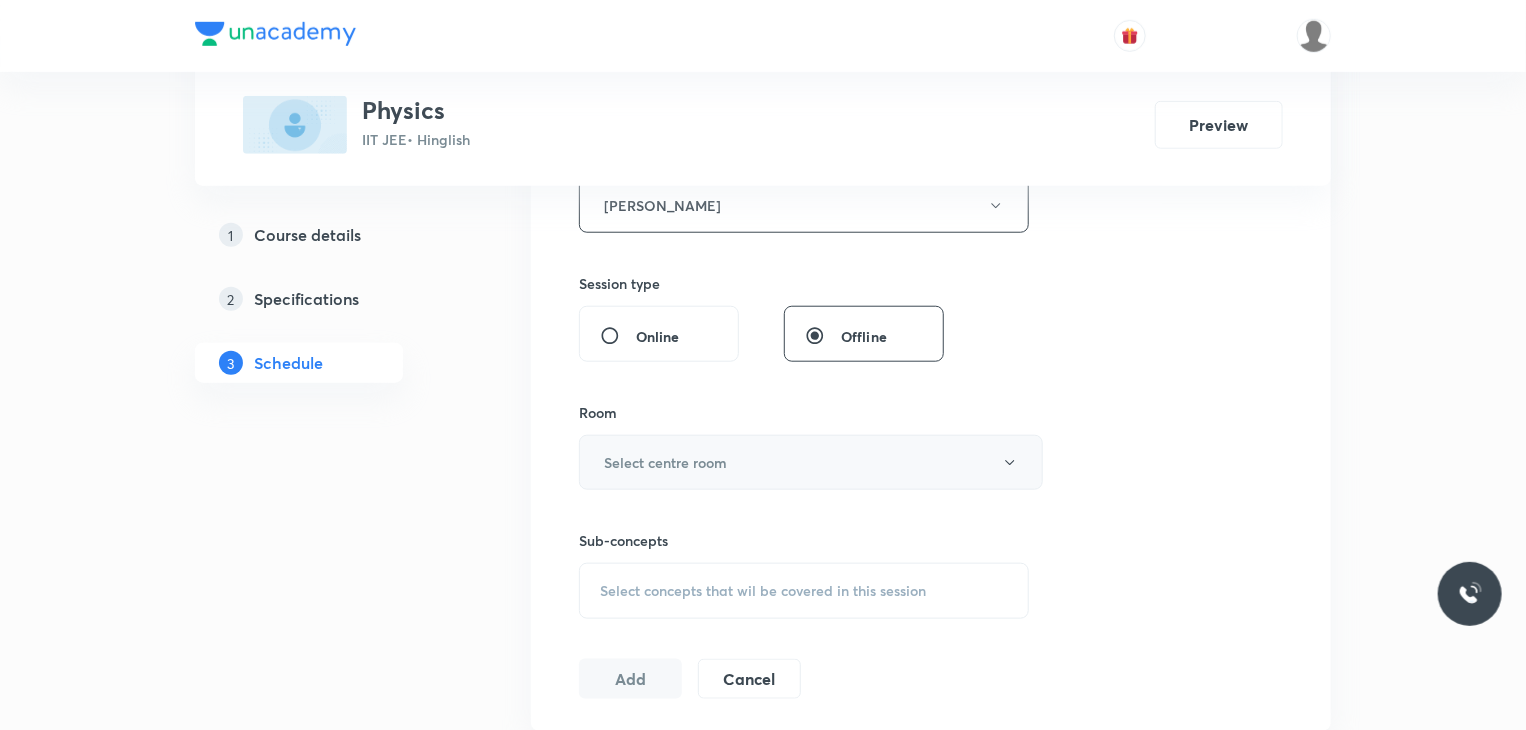click on "Select centre room" at bounding box center [811, 462] 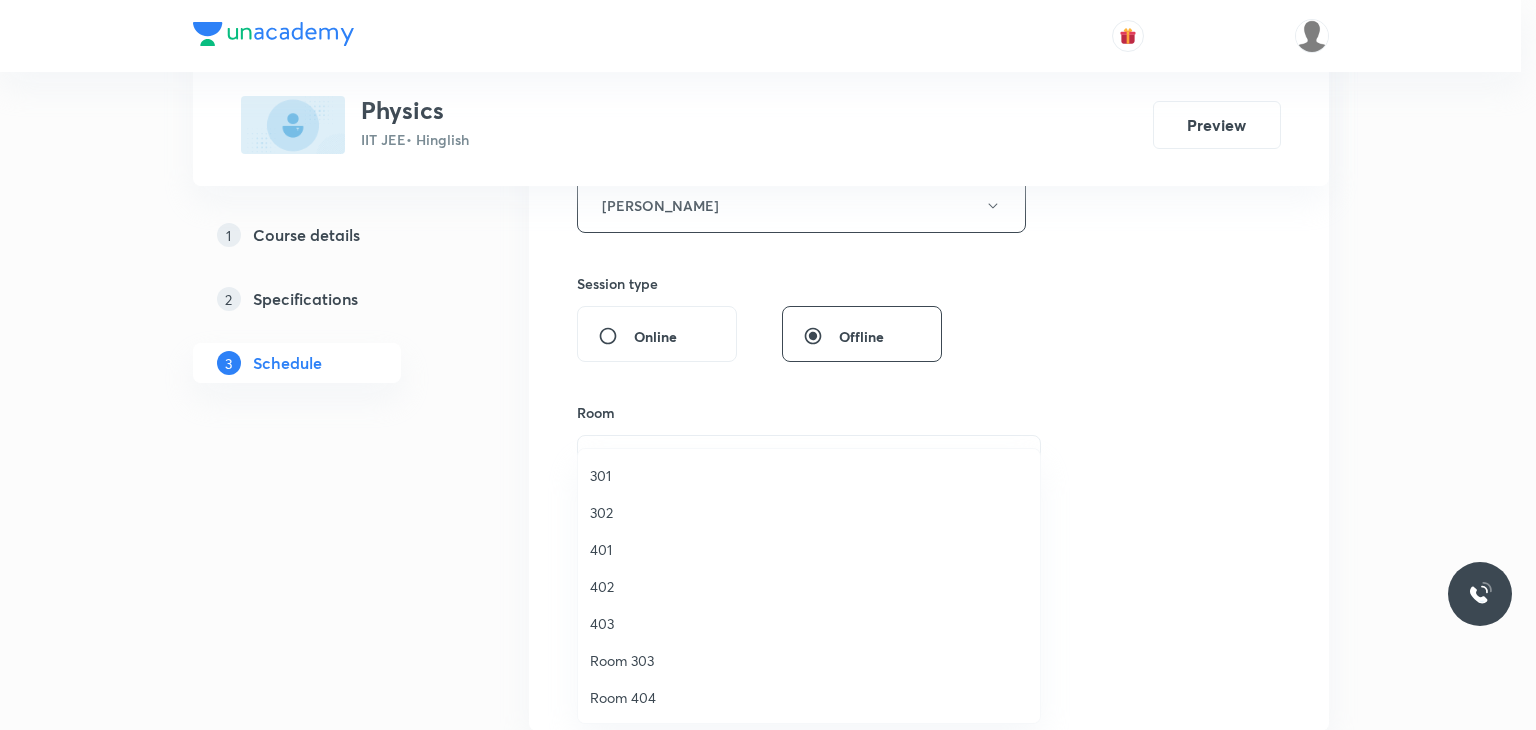 click on "401" at bounding box center [809, 549] 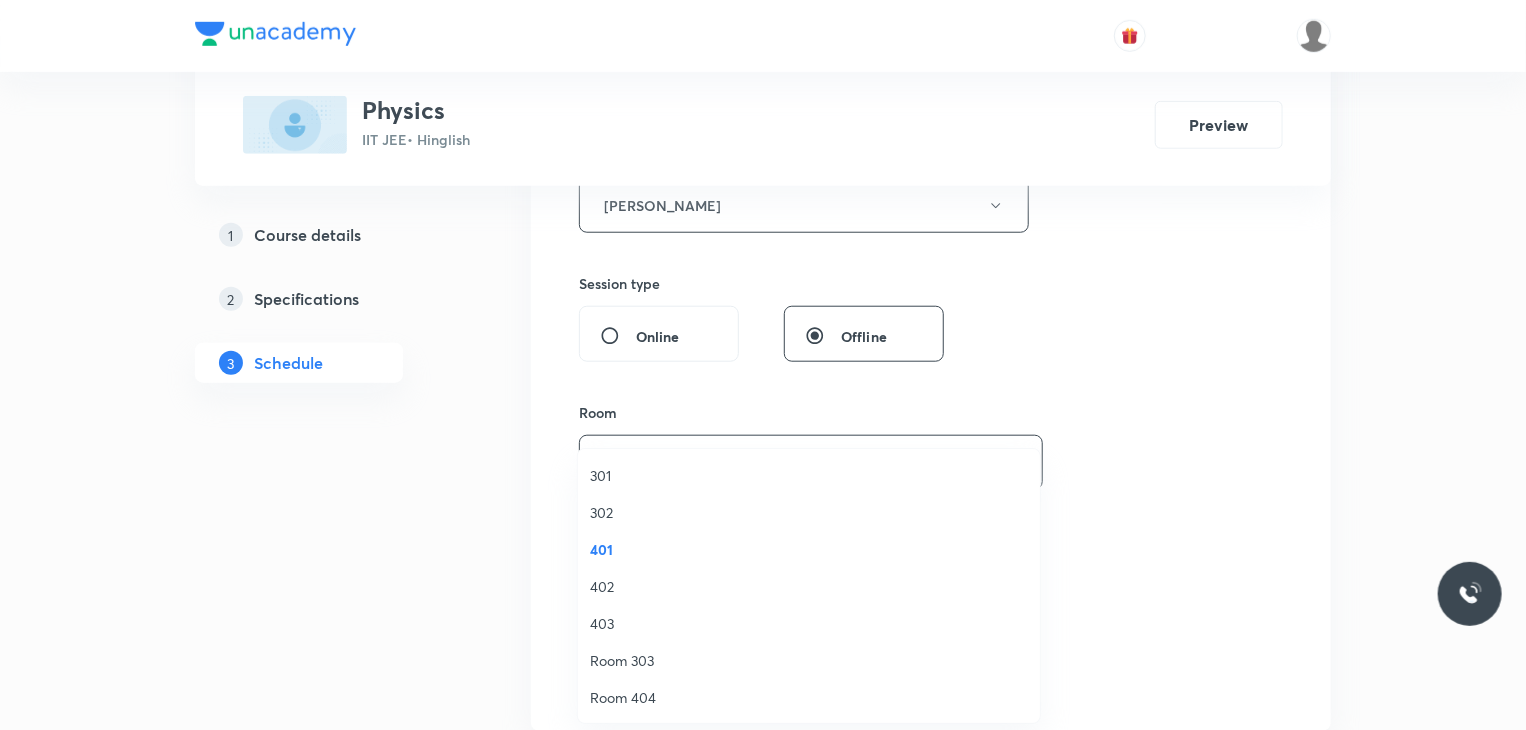 drag, startPoint x: 749, startPoint y: 569, endPoint x: 764, endPoint y: 577, distance: 17 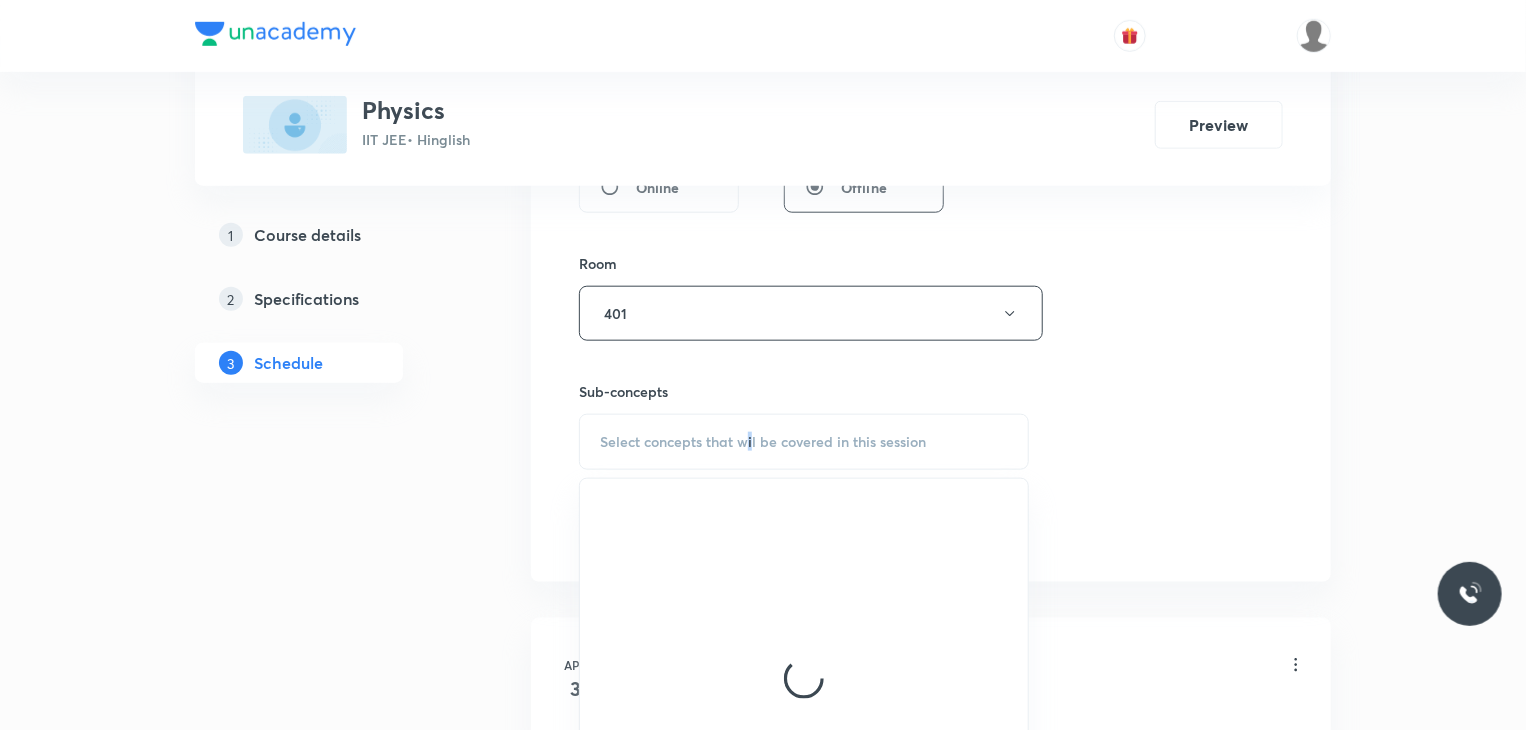 scroll, scrollTop: 1000, scrollLeft: 0, axis: vertical 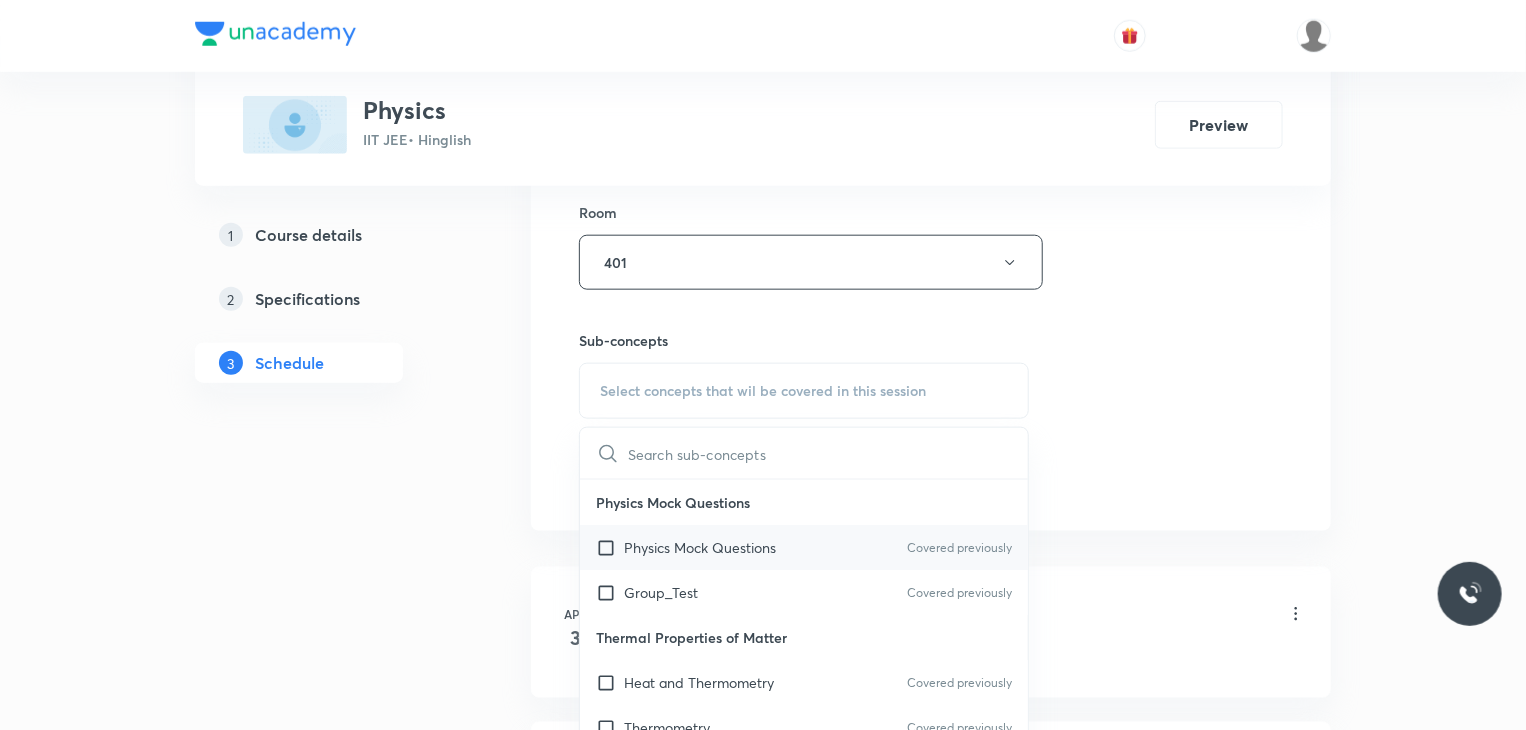 click on "Physics Mock Questions" at bounding box center [700, 547] 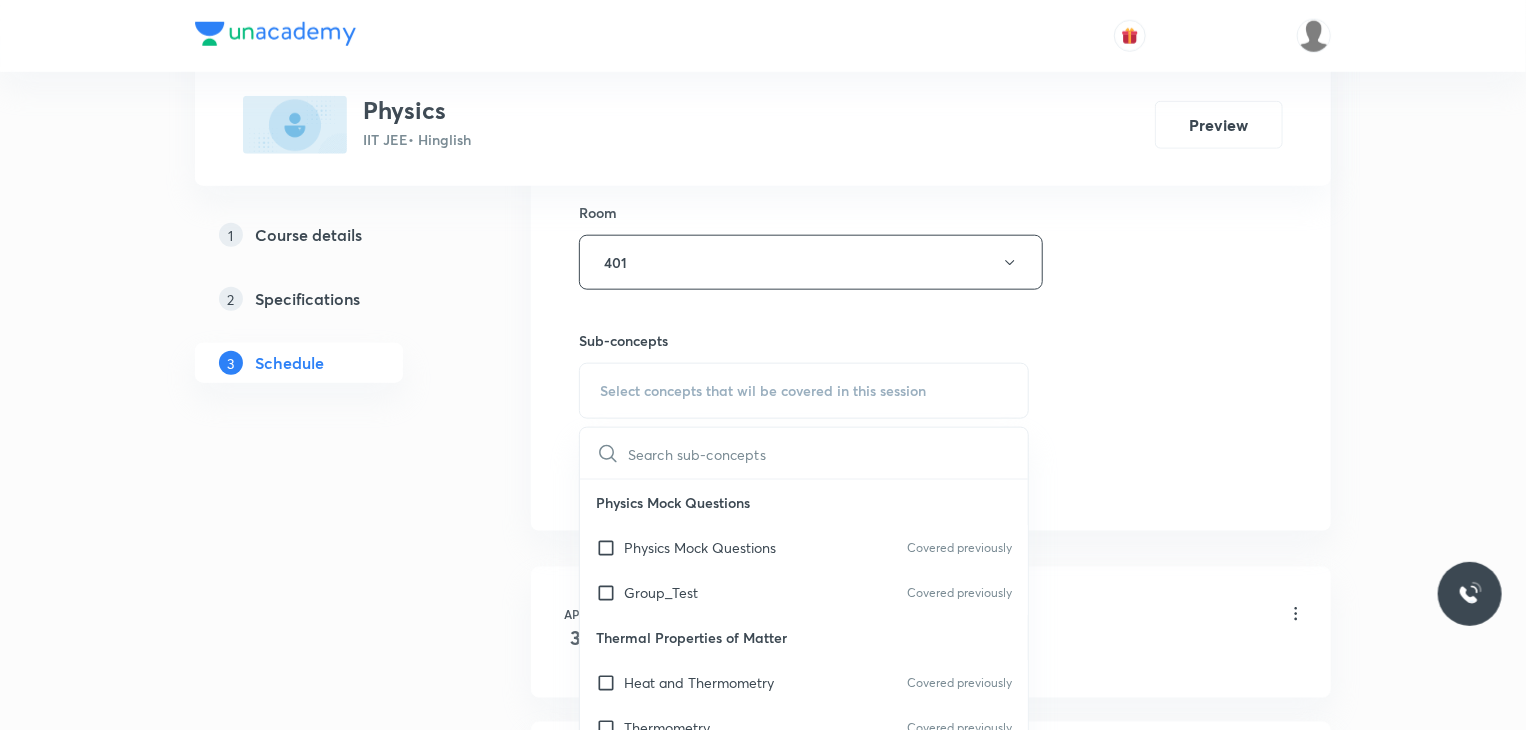 checkbox on "true" 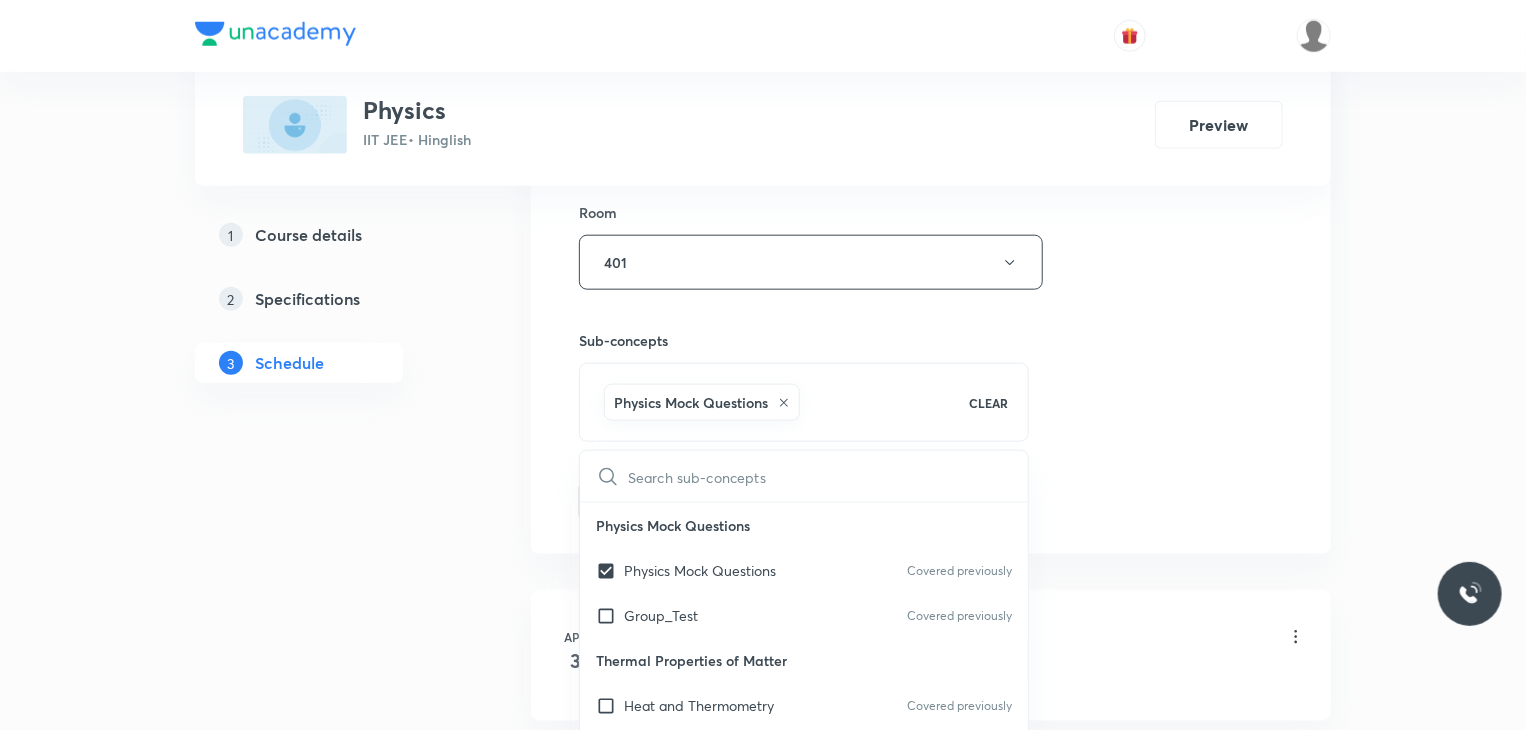 click on "Session  64 Live class Session title 30/99 Magnetic Effects of Current 10 ​ Schedule for Jul 11, 2025, 9:30 AM ​ Duration (in minutes) 80 ​ Educator Praveen Kumar Ghosh   Session type Online Offline Room 401 Sub-concepts Physics Mock Questions CLEAR ​ Physics Mock Questions Physics Mock Questions Covered previously Group_Test Covered previously Thermal Properties of Matter Heat and Thermometry Covered previously Thermometry Covered previously Thermal Expansion Calorimetry Conduction Radiation Conduction of Heat in Steady State Conduction Before Steady State (Qualitative Description) Convection of Heat (Qualitative Description) Kirchhoff's Law Newton's Law of Cooling Wien's Law of Blackbody Radiation & its Spectrum Radiation of Heat & Prevost Theory Stefan's-Boltzmann Law Emissivity, Absorptivity, Emissive Power Thermodynamics Thermodynamic System First Law of Thermodynamics Heat in Thermodynamics Gaseous Mixture Different Processes in First Law of Thermodynamics Reversible and irreversible Process Add" at bounding box center (931, -23) 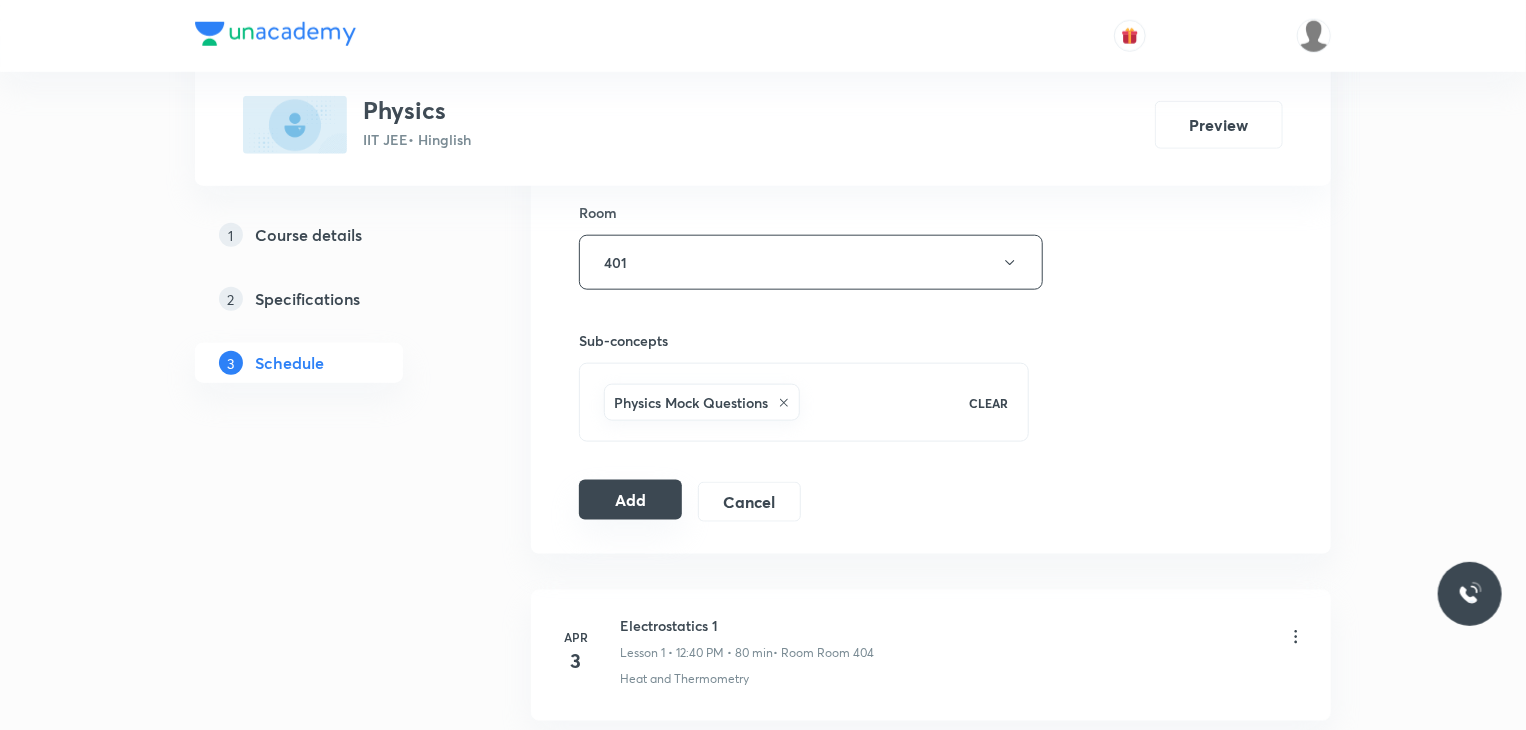 click on "Add" at bounding box center [630, 500] 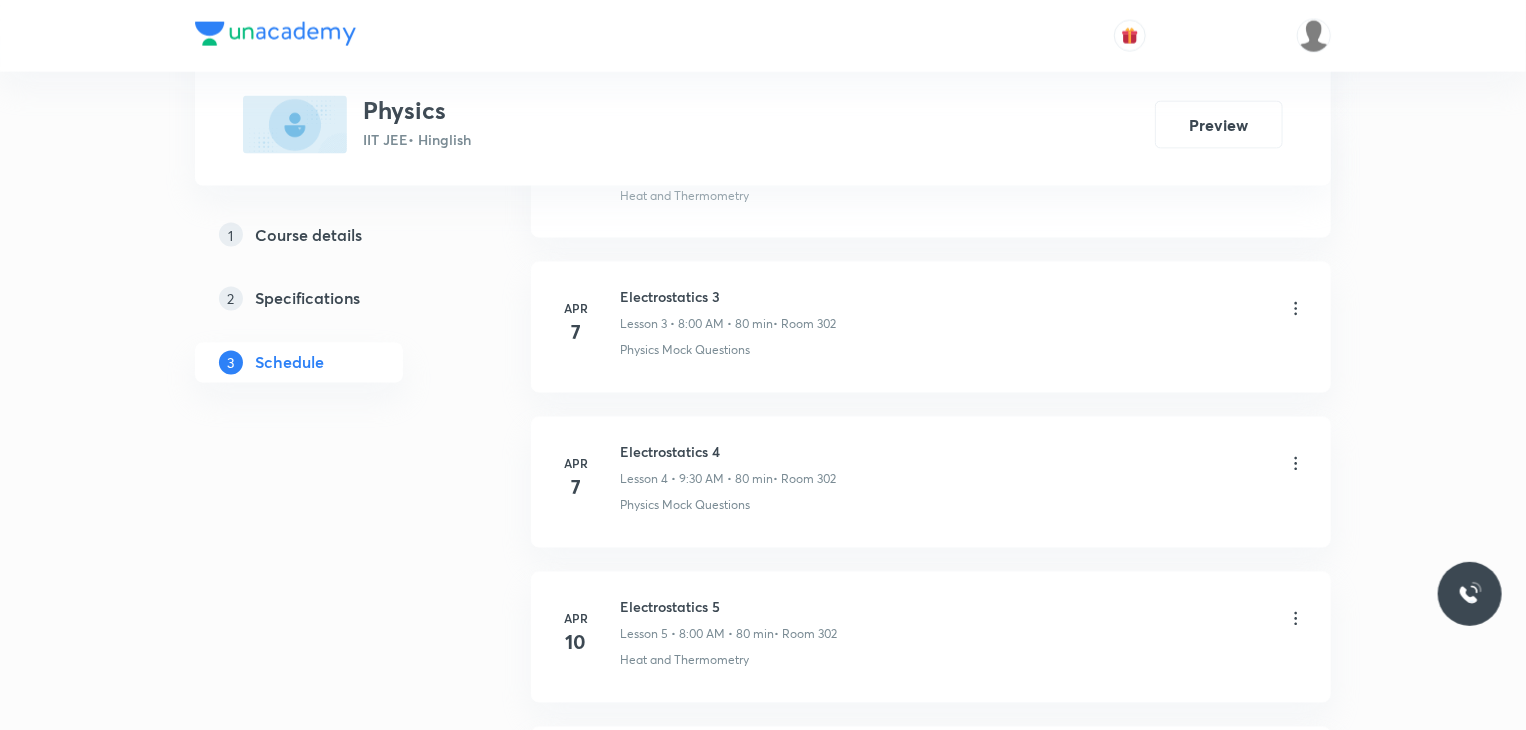 scroll, scrollTop: 10761, scrollLeft: 0, axis: vertical 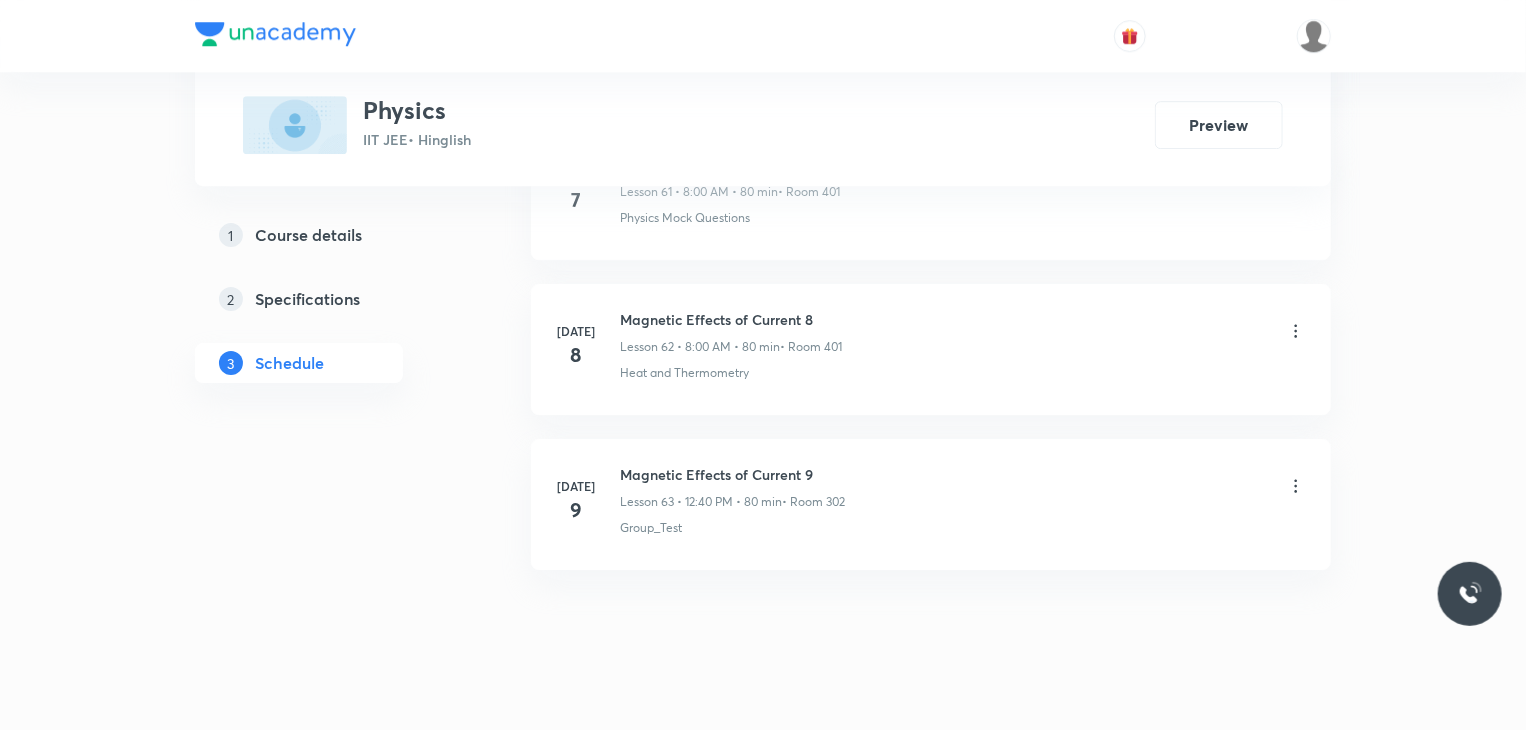 type 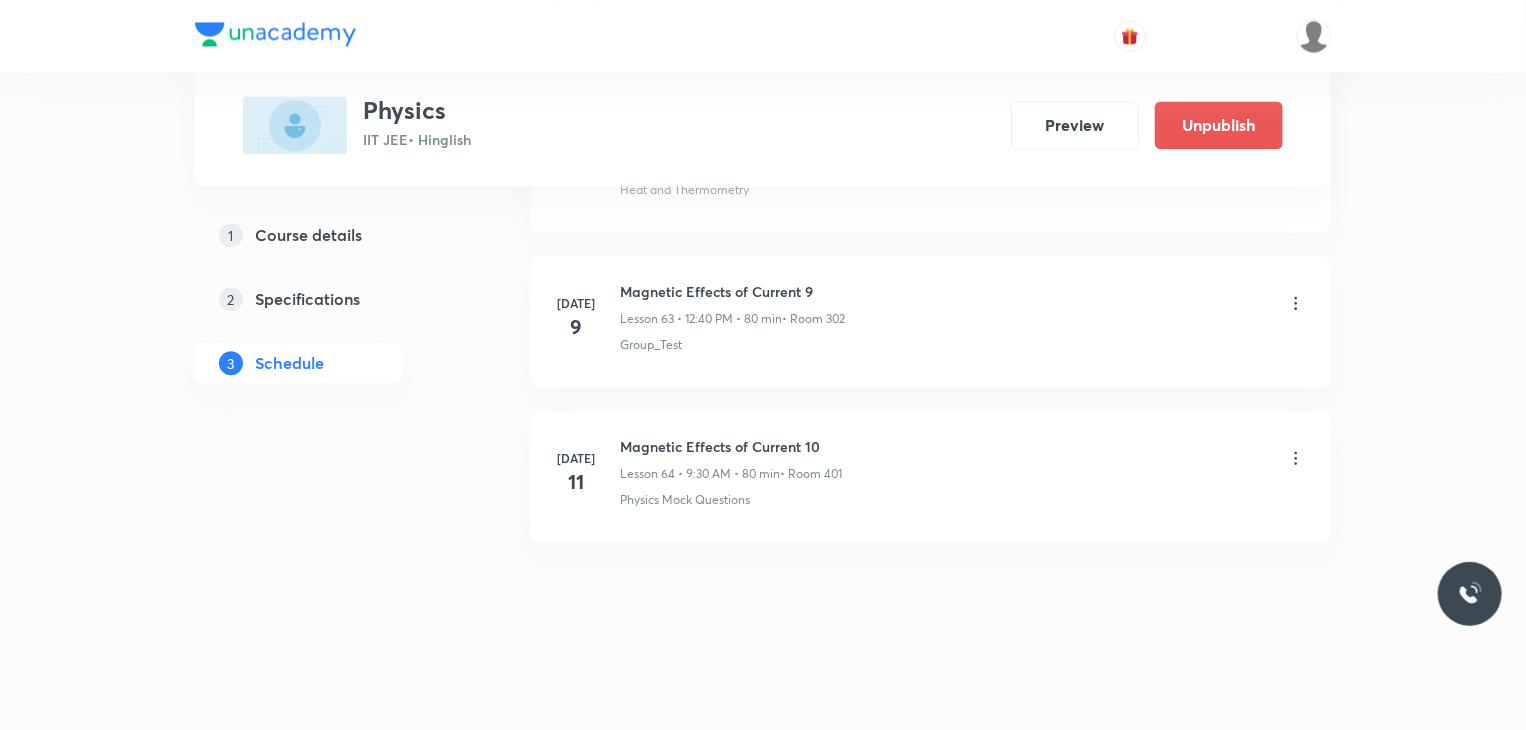 scroll, scrollTop: 9644, scrollLeft: 0, axis: vertical 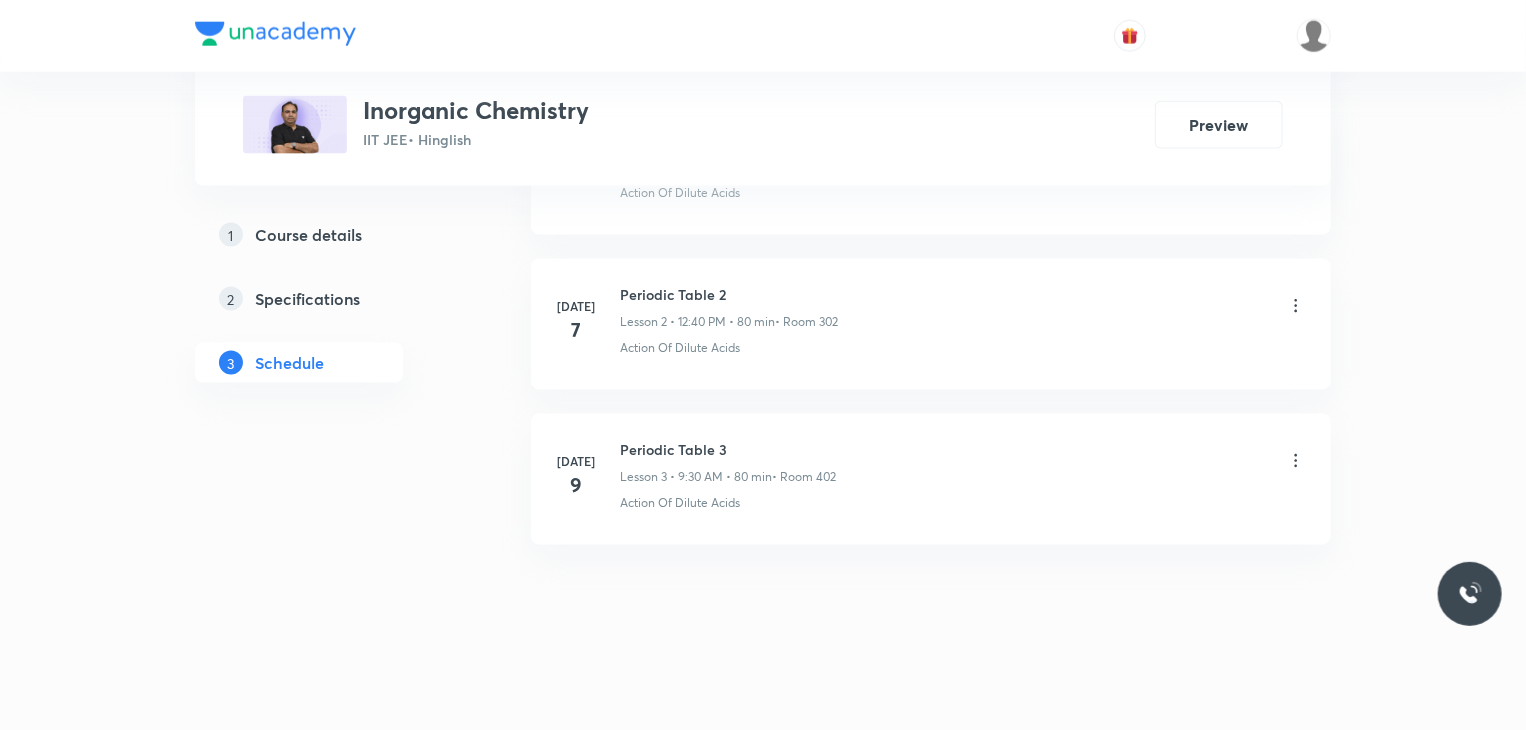 click on "Periodic Table 3" at bounding box center (728, 449) 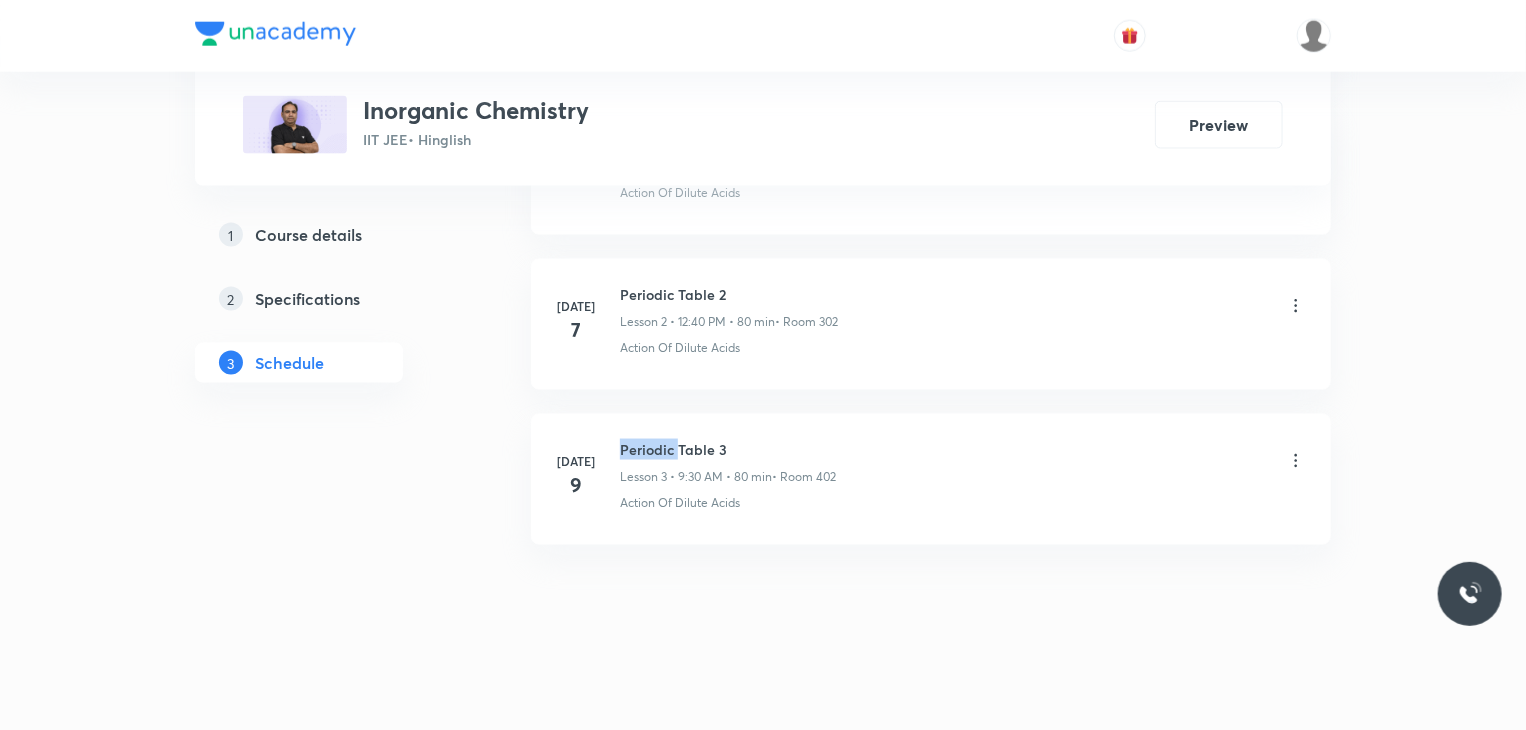 click on "Periodic Table 3" at bounding box center (728, 449) 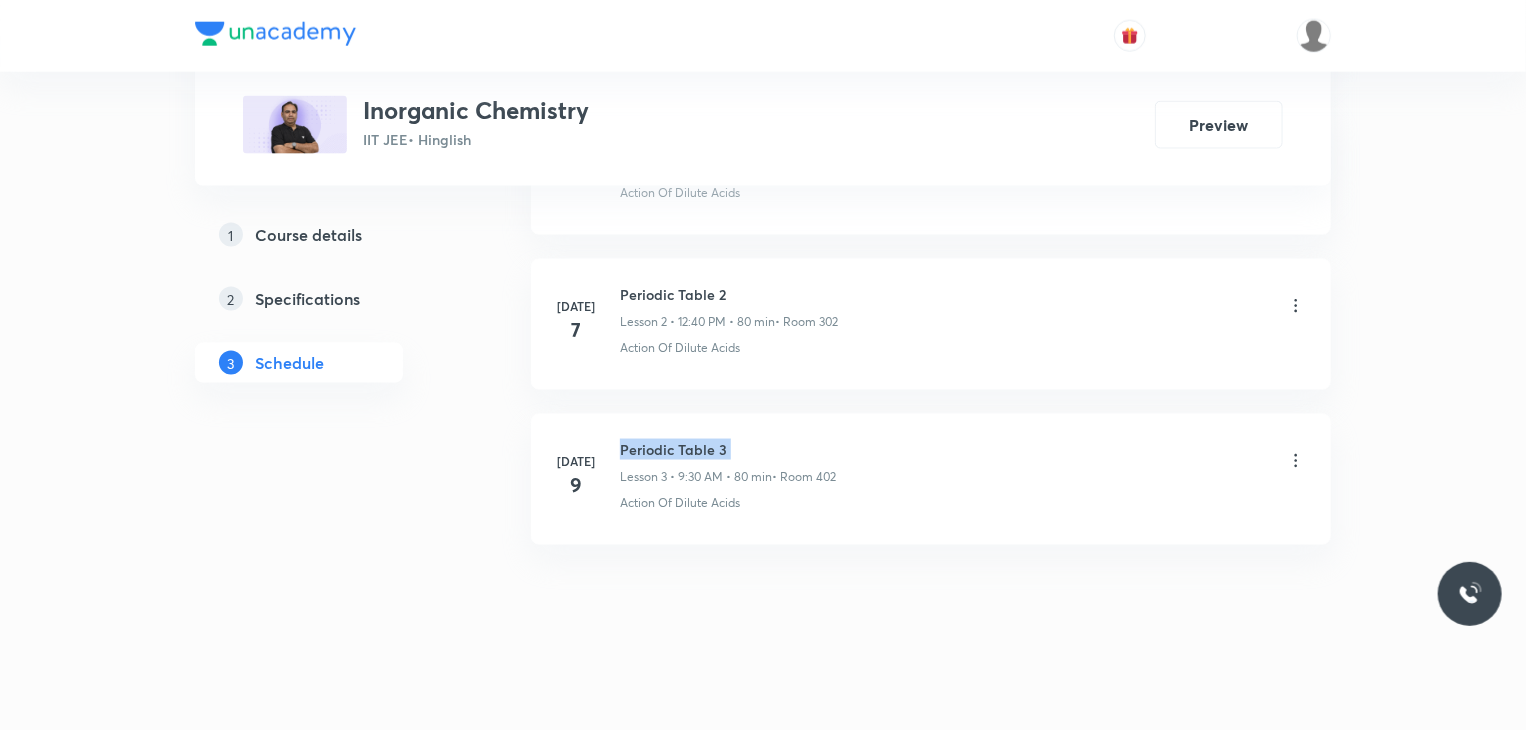 scroll, scrollTop: 0, scrollLeft: 0, axis: both 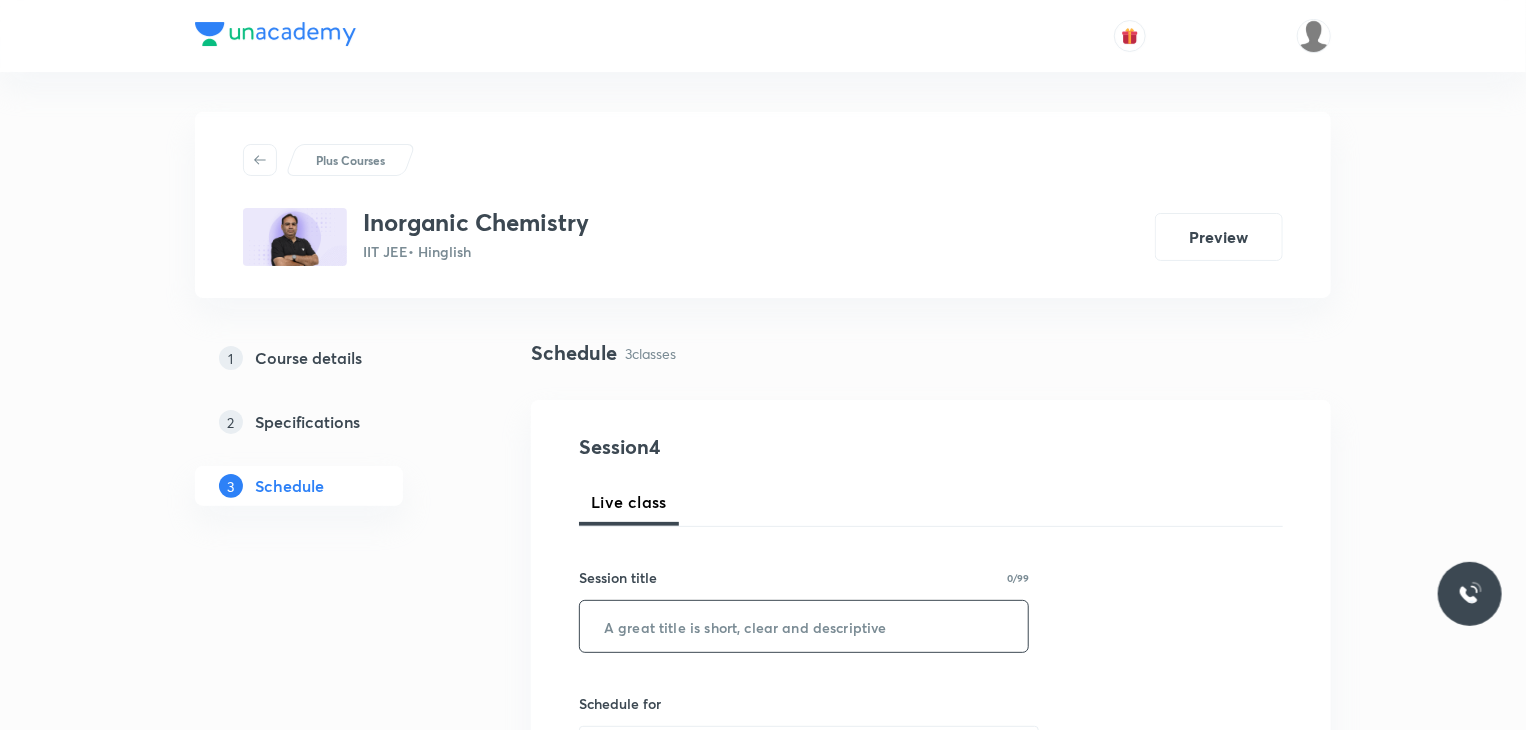 click at bounding box center [804, 626] 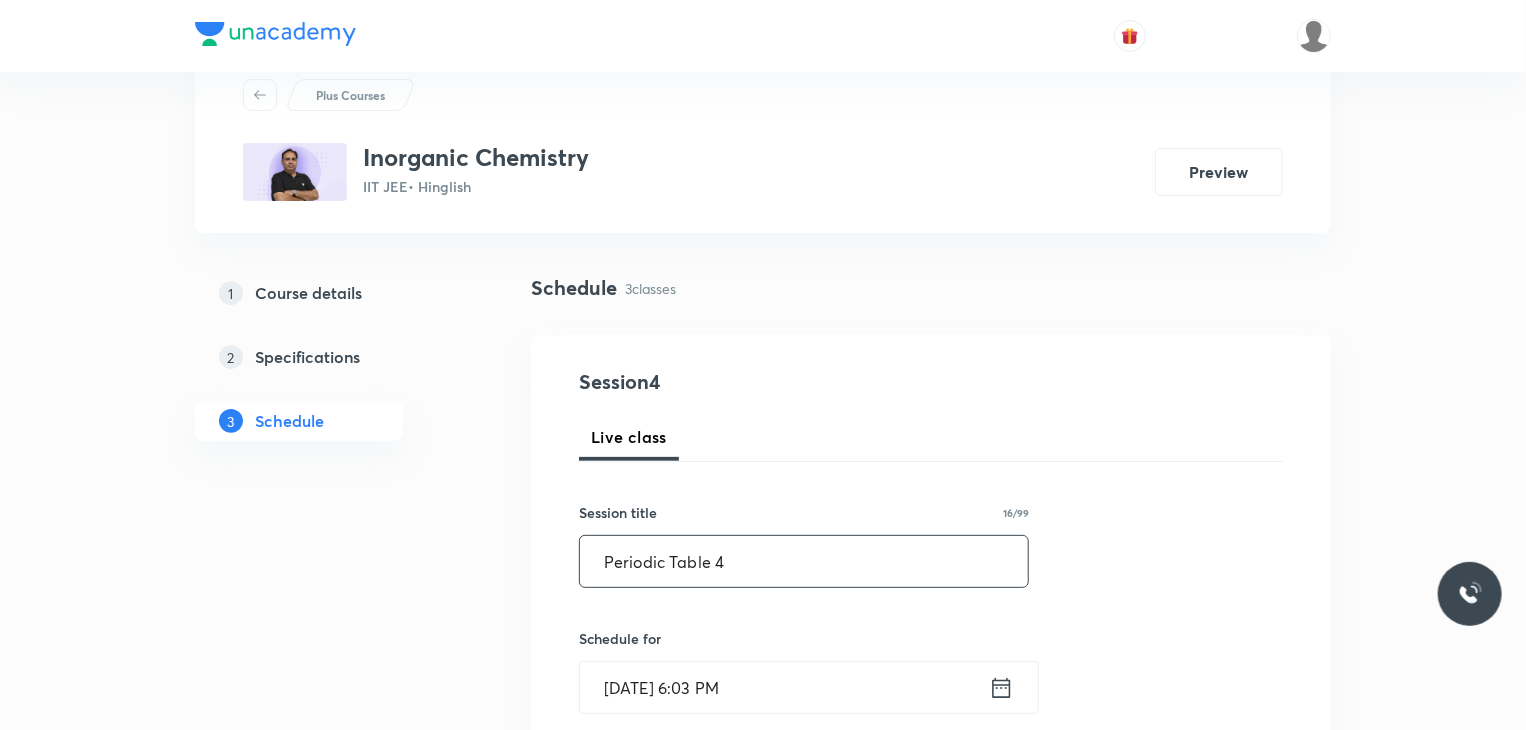 scroll, scrollTop: 100, scrollLeft: 0, axis: vertical 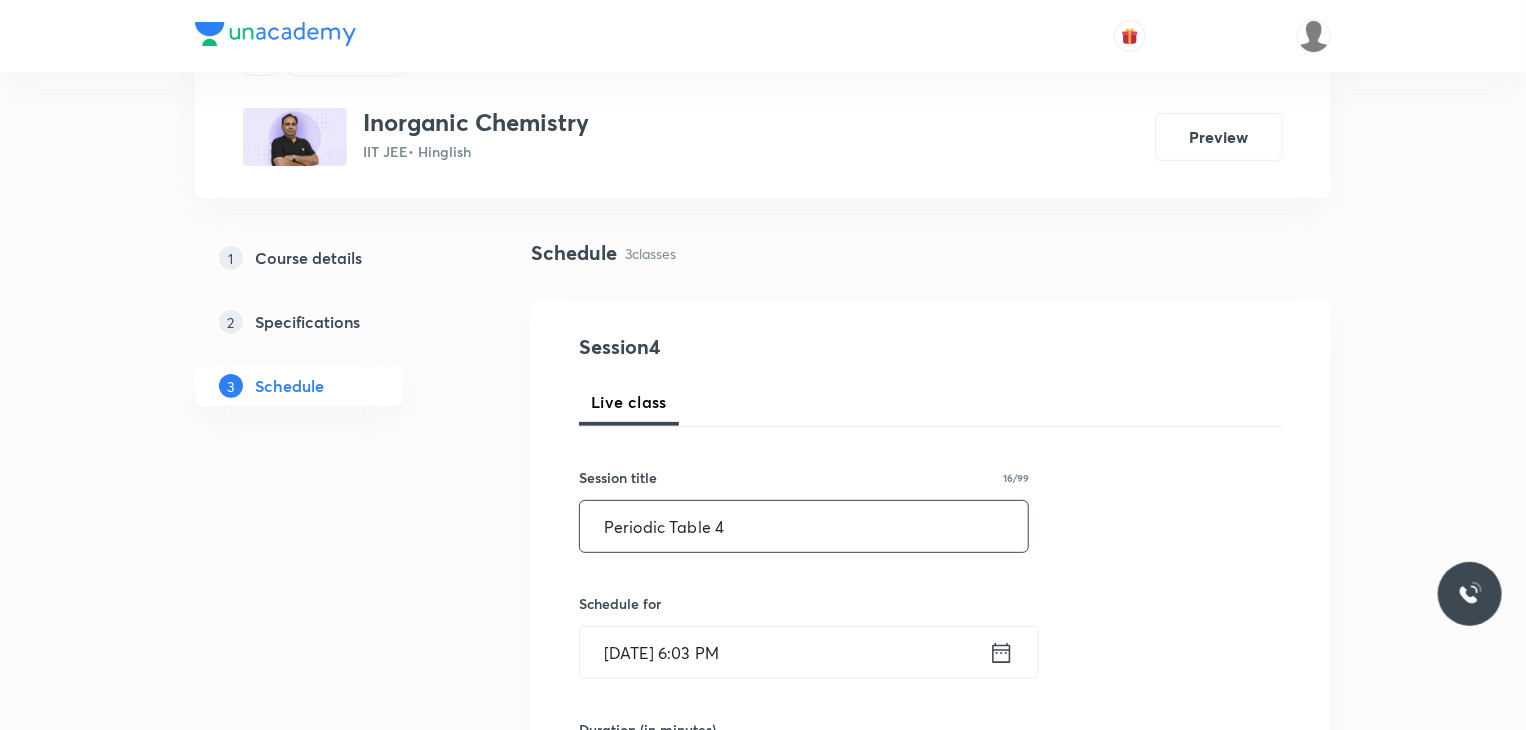 type on "Periodic Table 4" 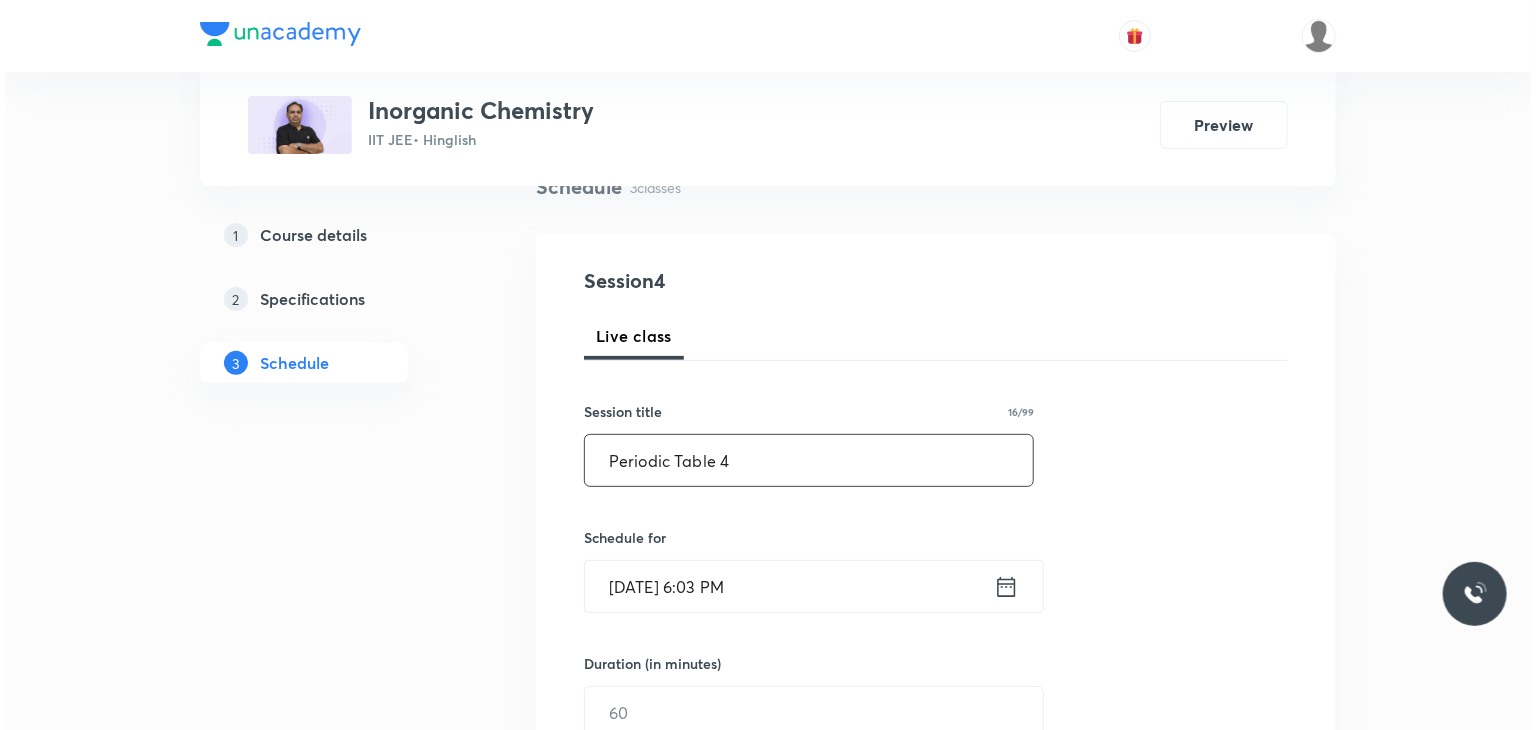 scroll, scrollTop: 200, scrollLeft: 0, axis: vertical 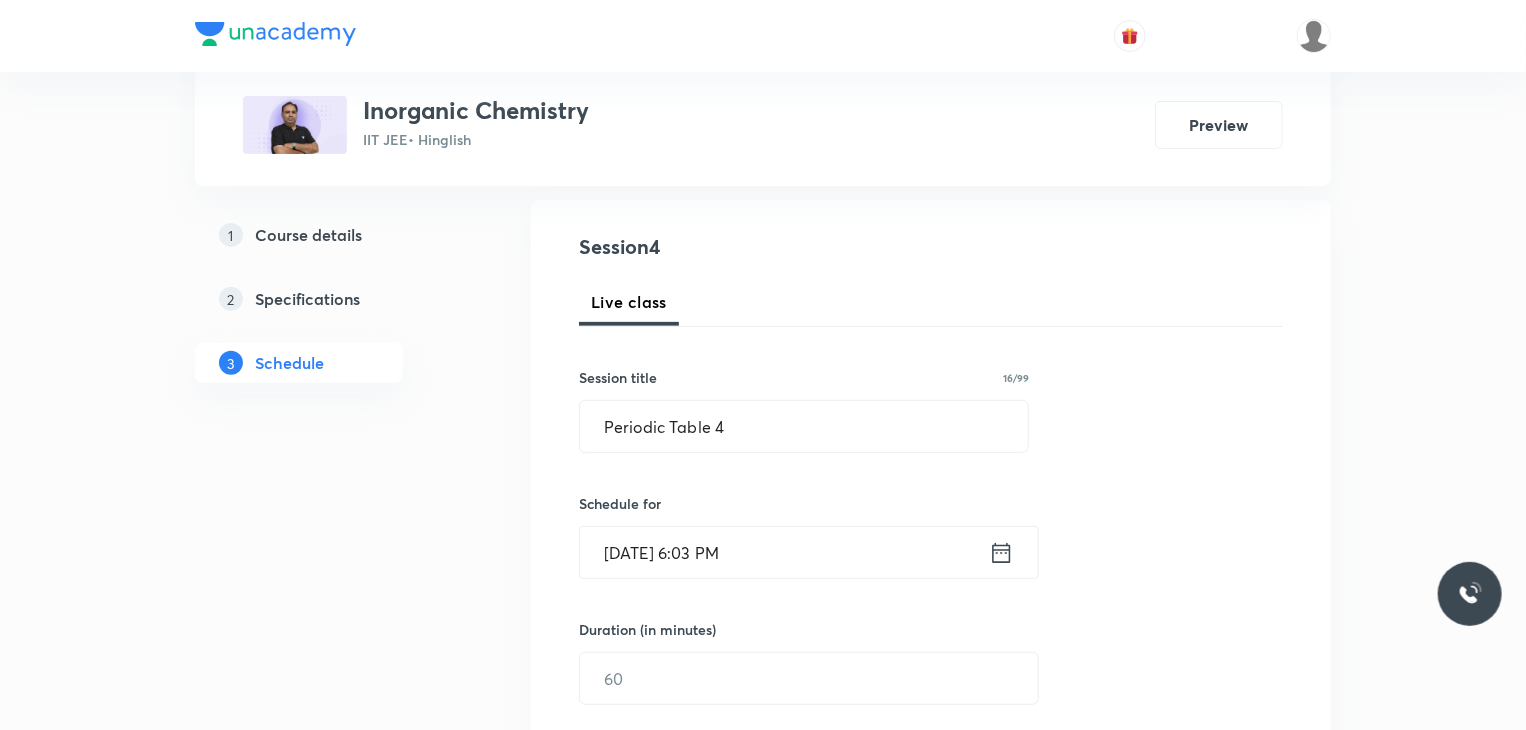 click on "Jul 10, 2025, 6:03 PM" at bounding box center [784, 552] 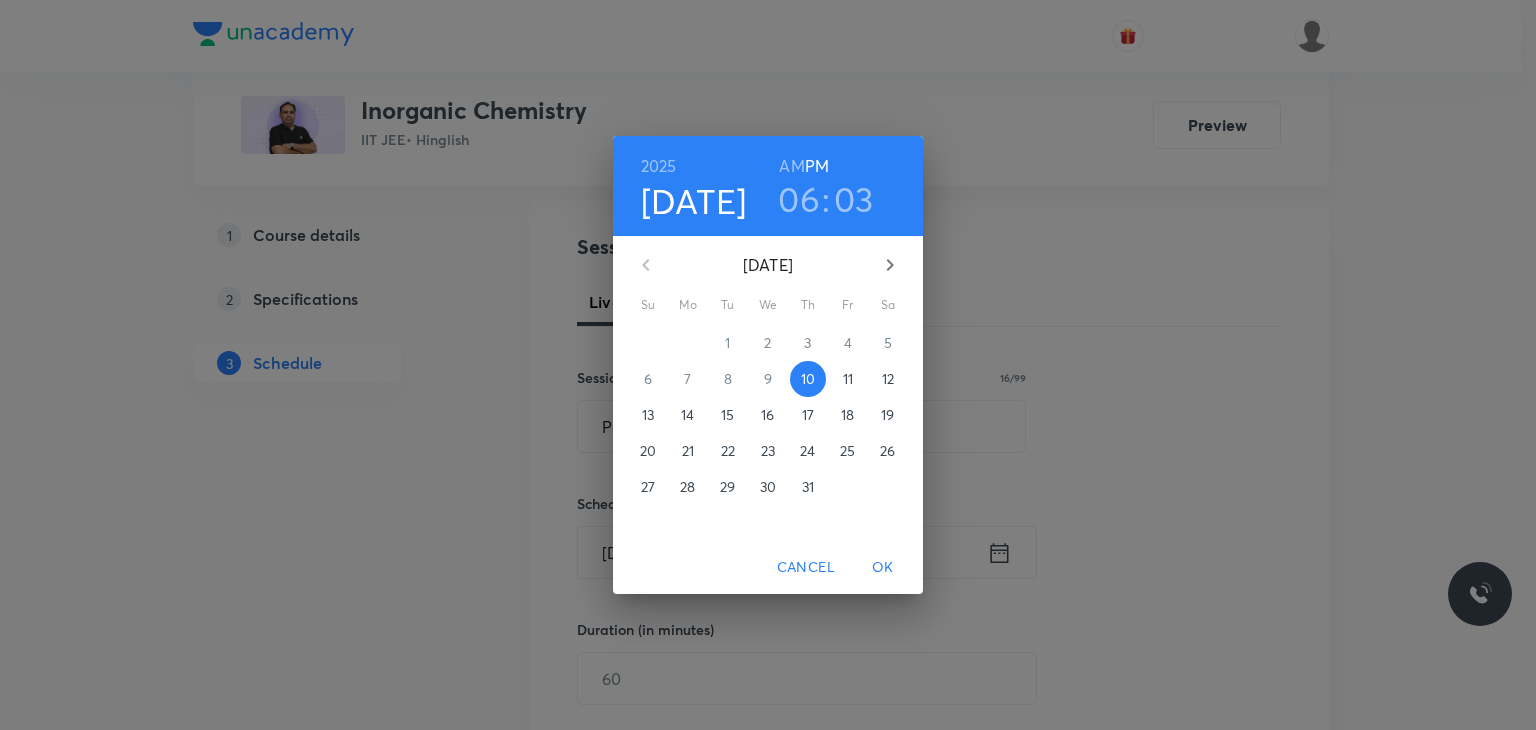 click on "11" at bounding box center (848, 379) 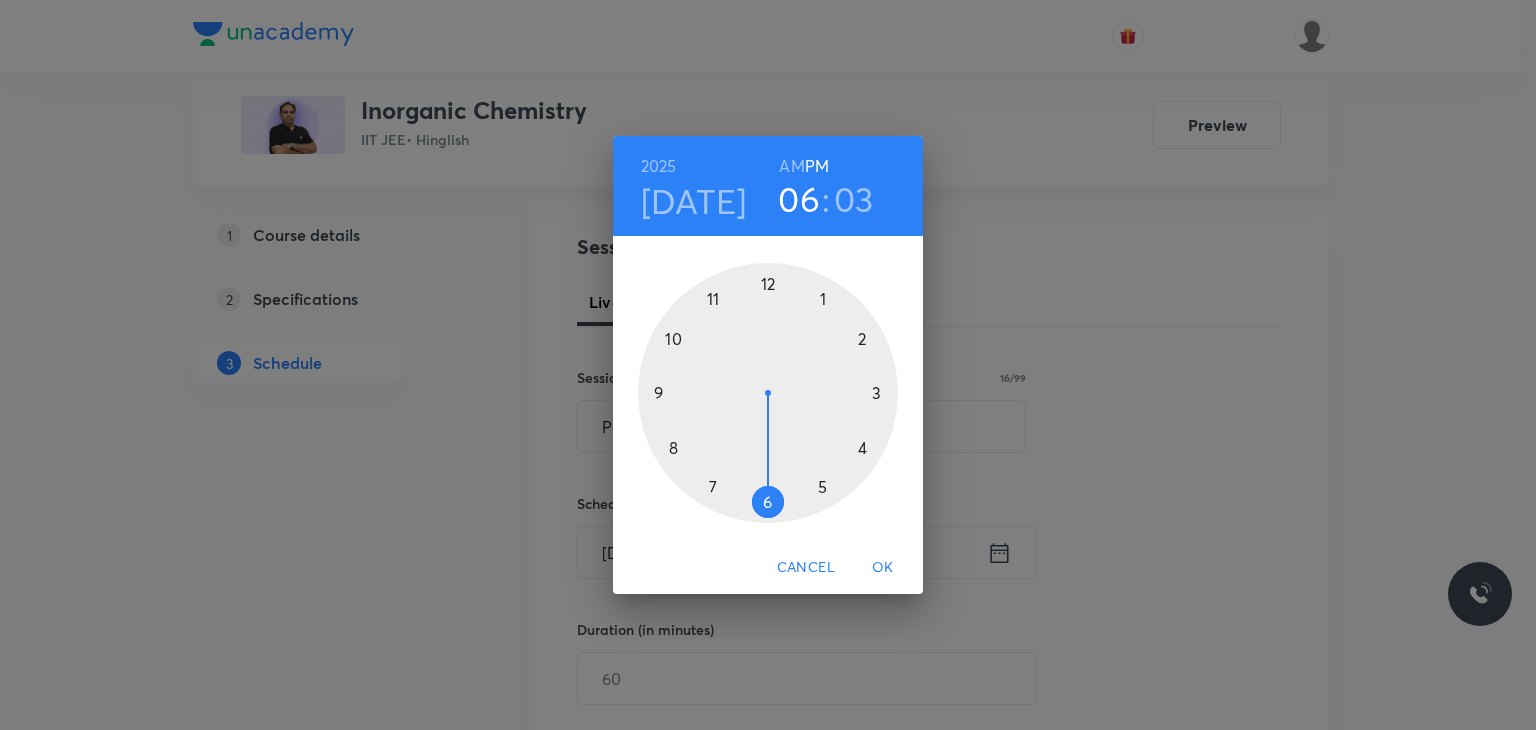 click on "AM" at bounding box center [791, 166] 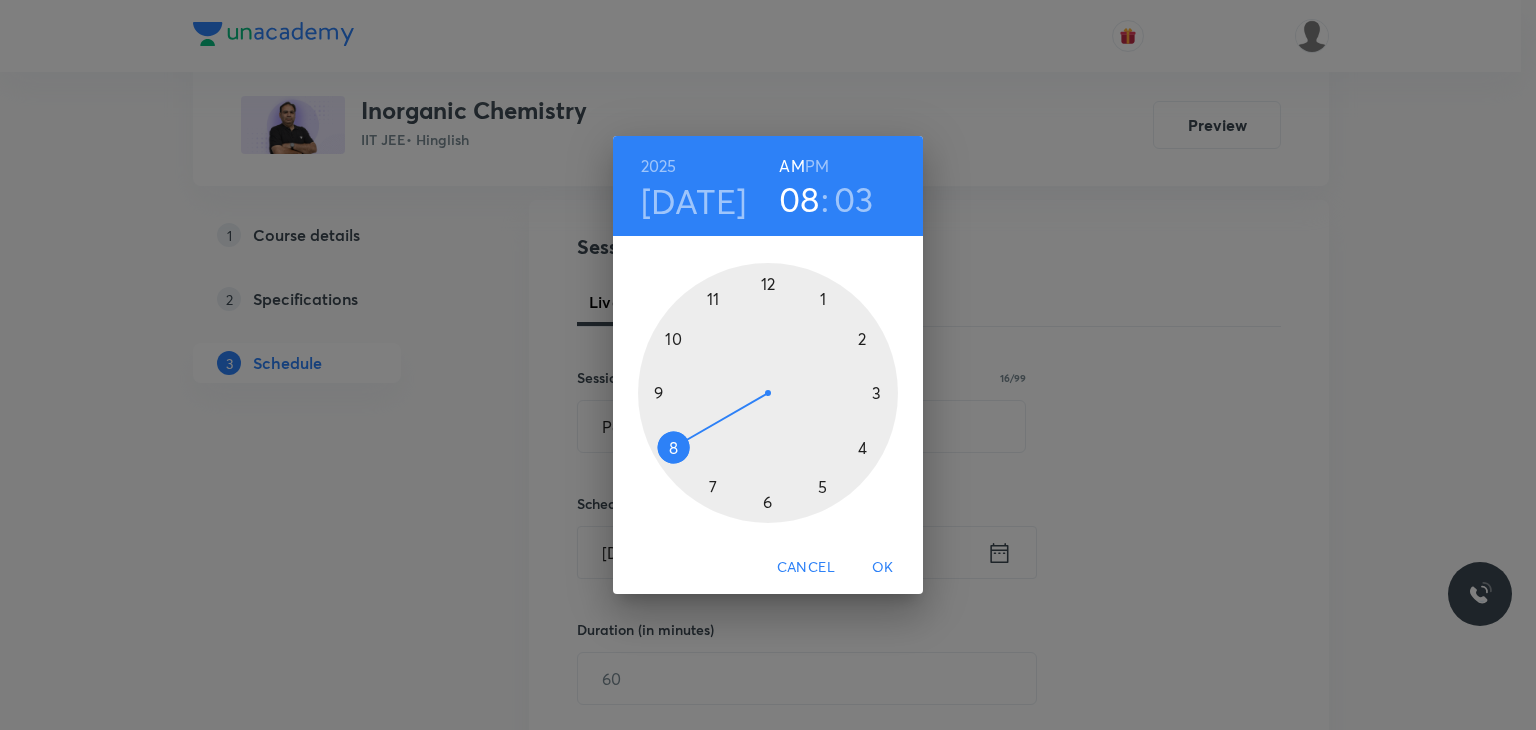 drag, startPoint x: 666, startPoint y: 421, endPoint x: 666, endPoint y: 434, distance: 13 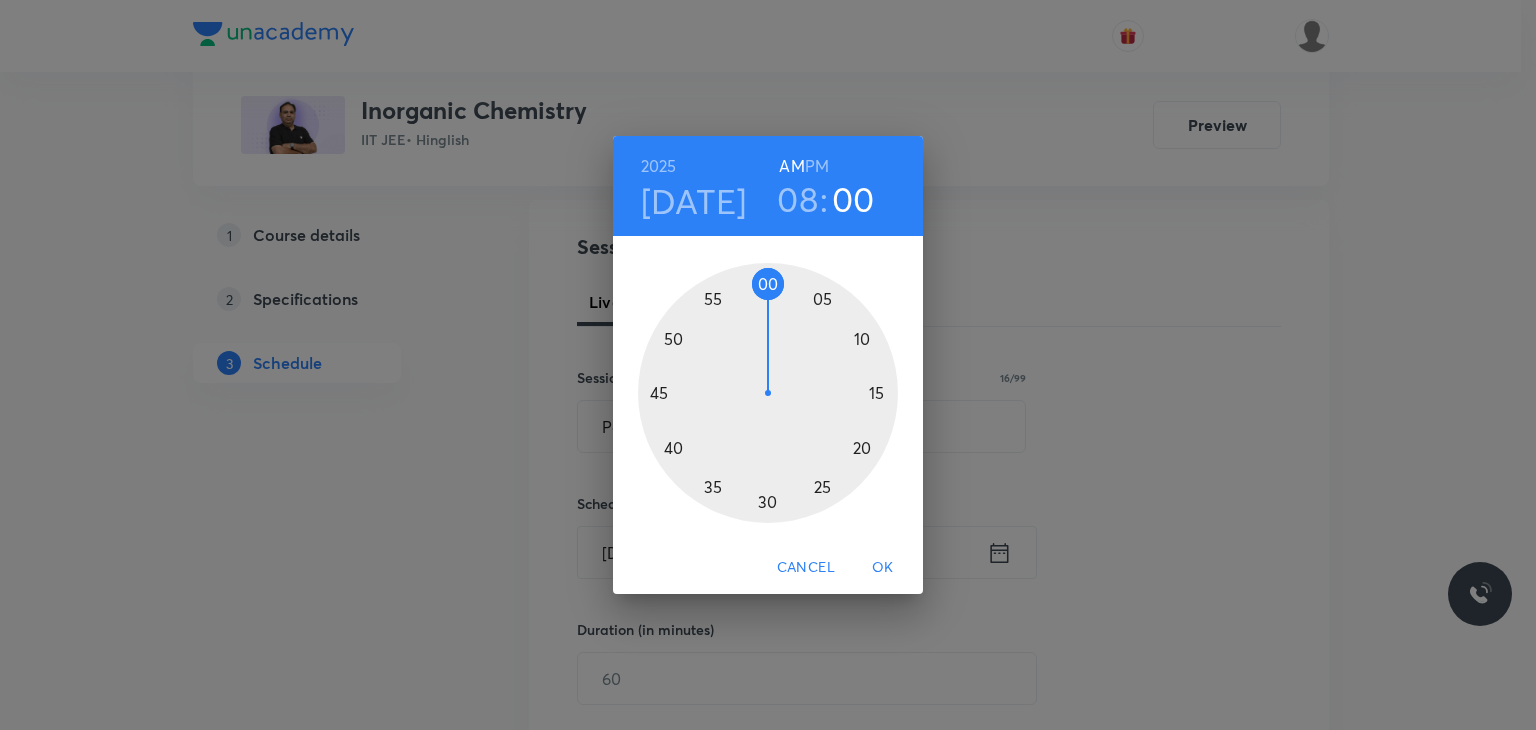 drag, startPoint x: 758, startPoint y: 258, endPoint x: 765, endPoint y: 274, distance: 17.464249 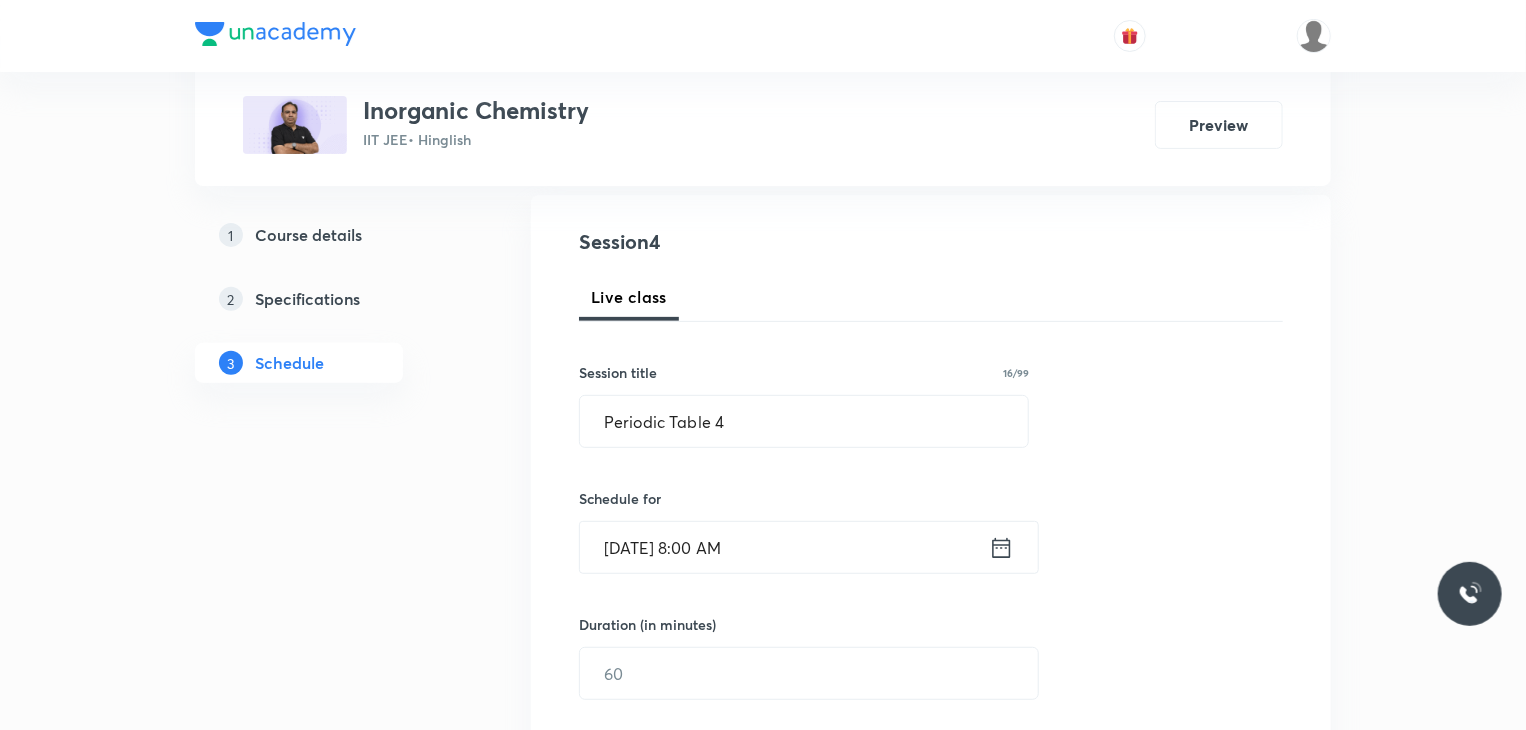 scroll, scrollTop: 400, scrollLeft: 0, axis: vertical 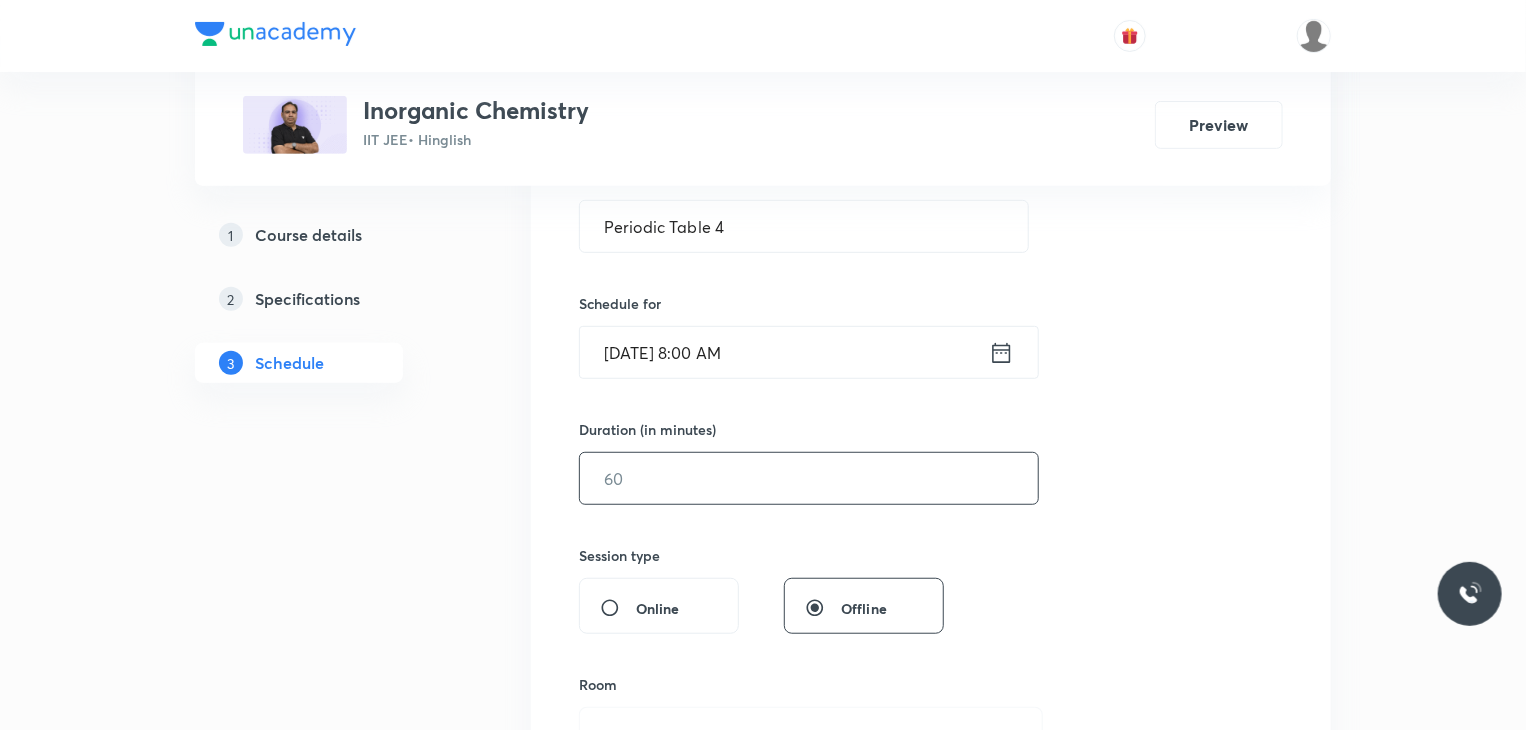 click at bounding box center [809, 478] 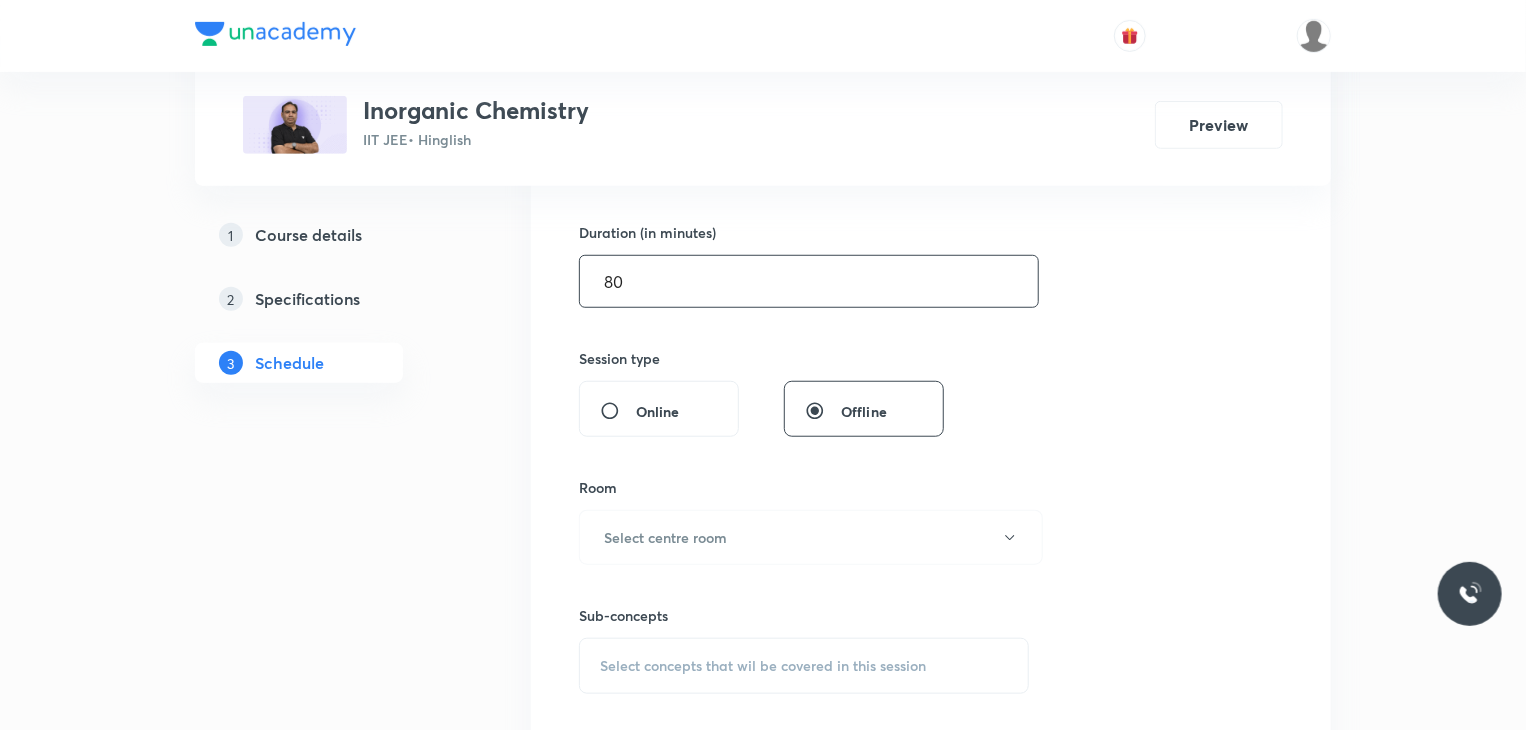 scroll, scrollTop: 600, scrollLeft: 0, axis: vertical 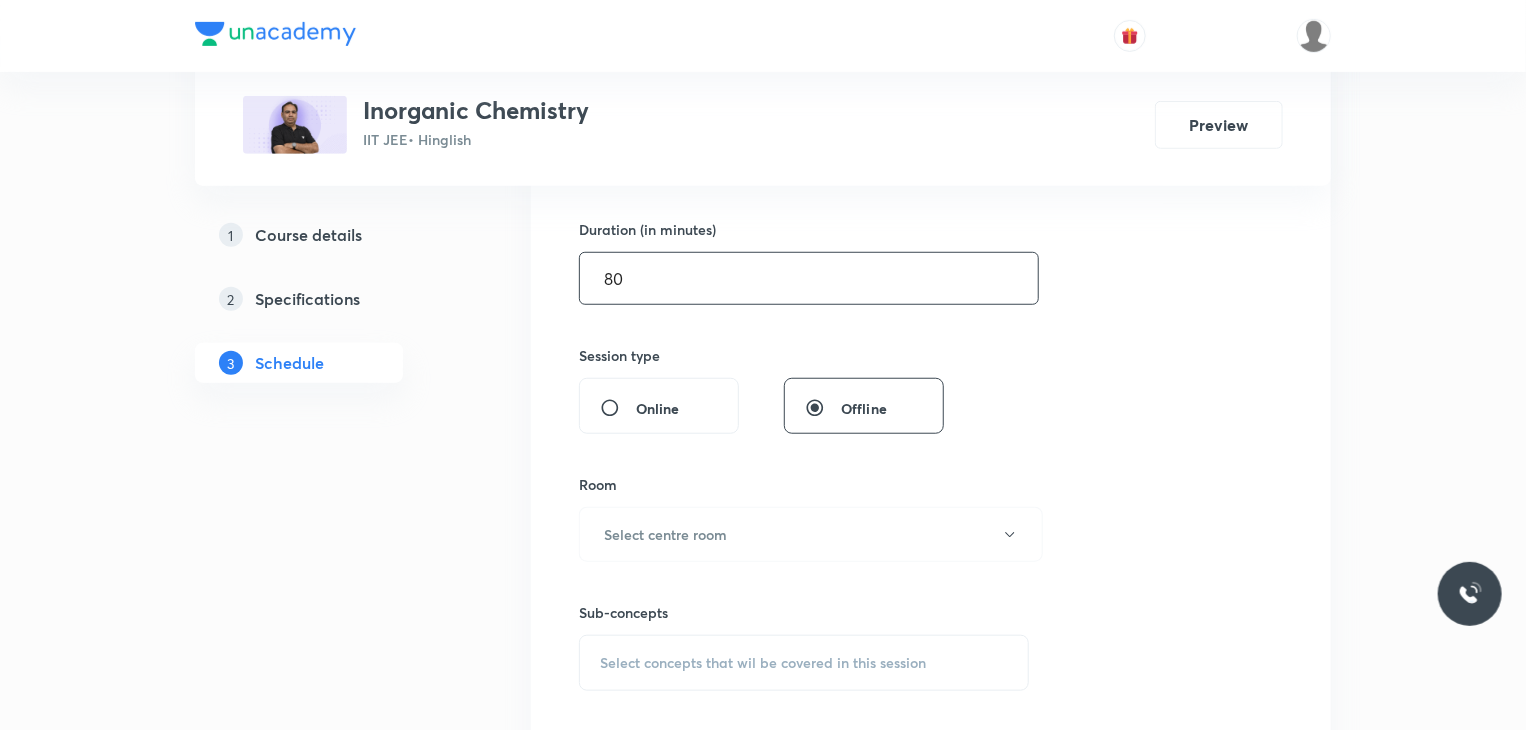 type on "80" 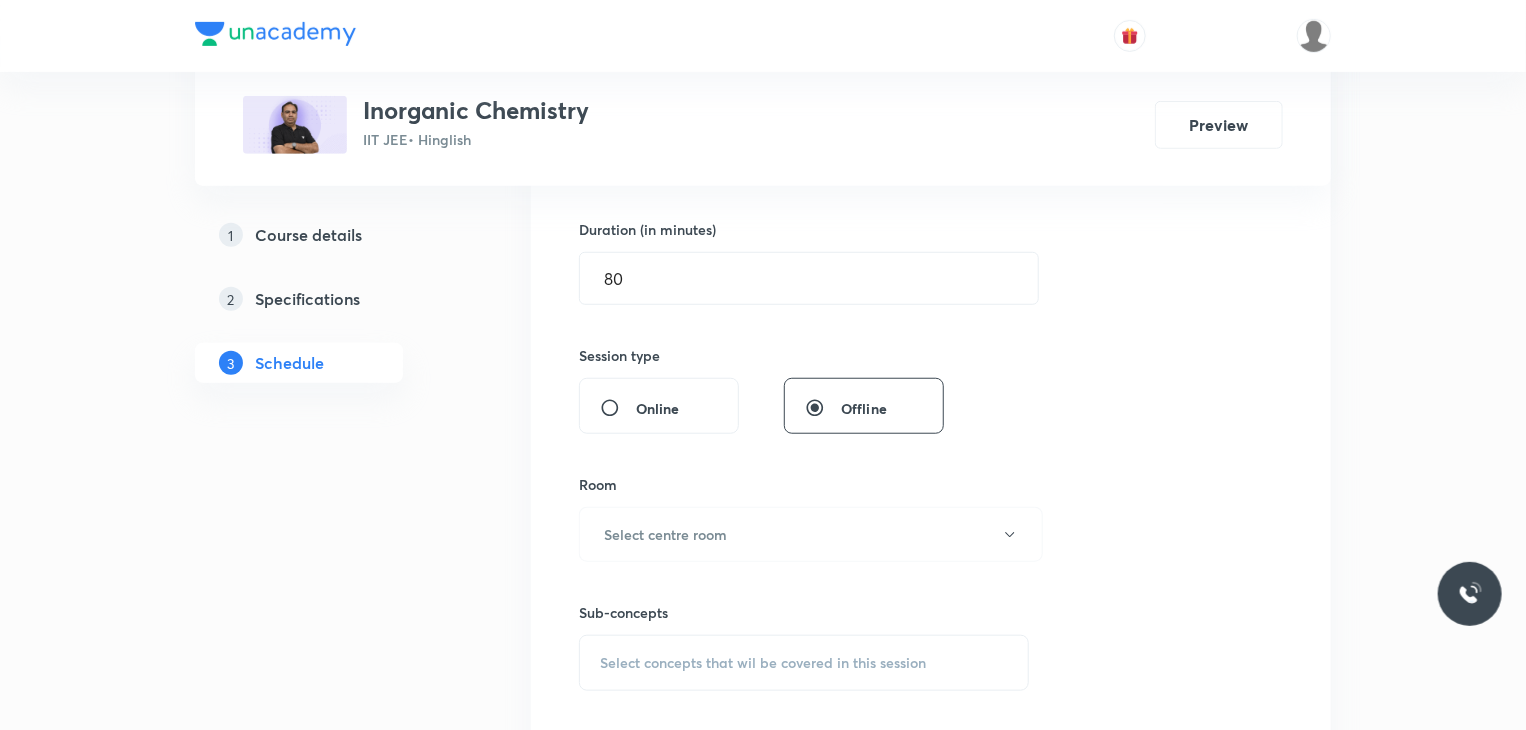 click on "Sub-concepts Select concepts that wil be covered in this session" at bounding box center [804, 626] 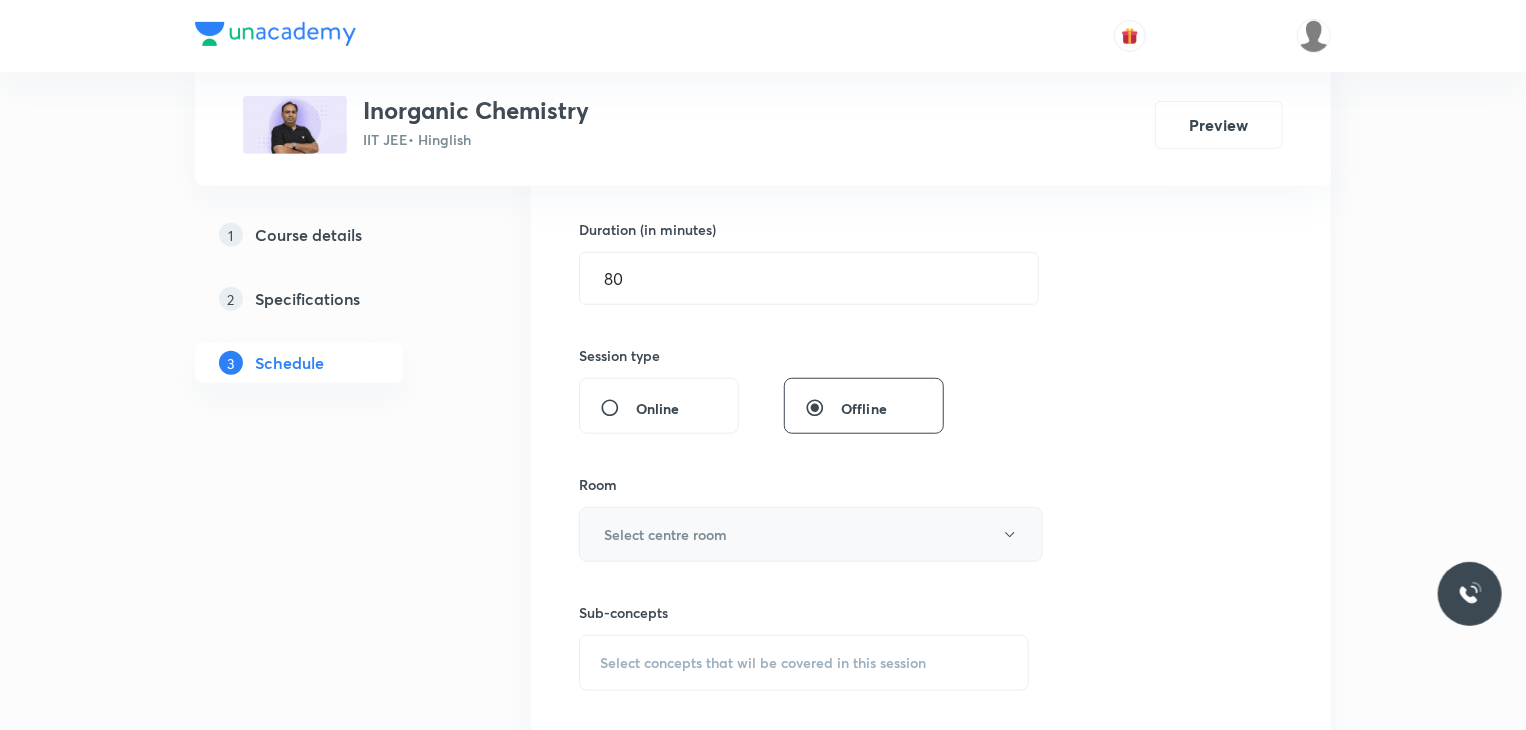 click on "Select centre room" at bounding box center [811, 534] 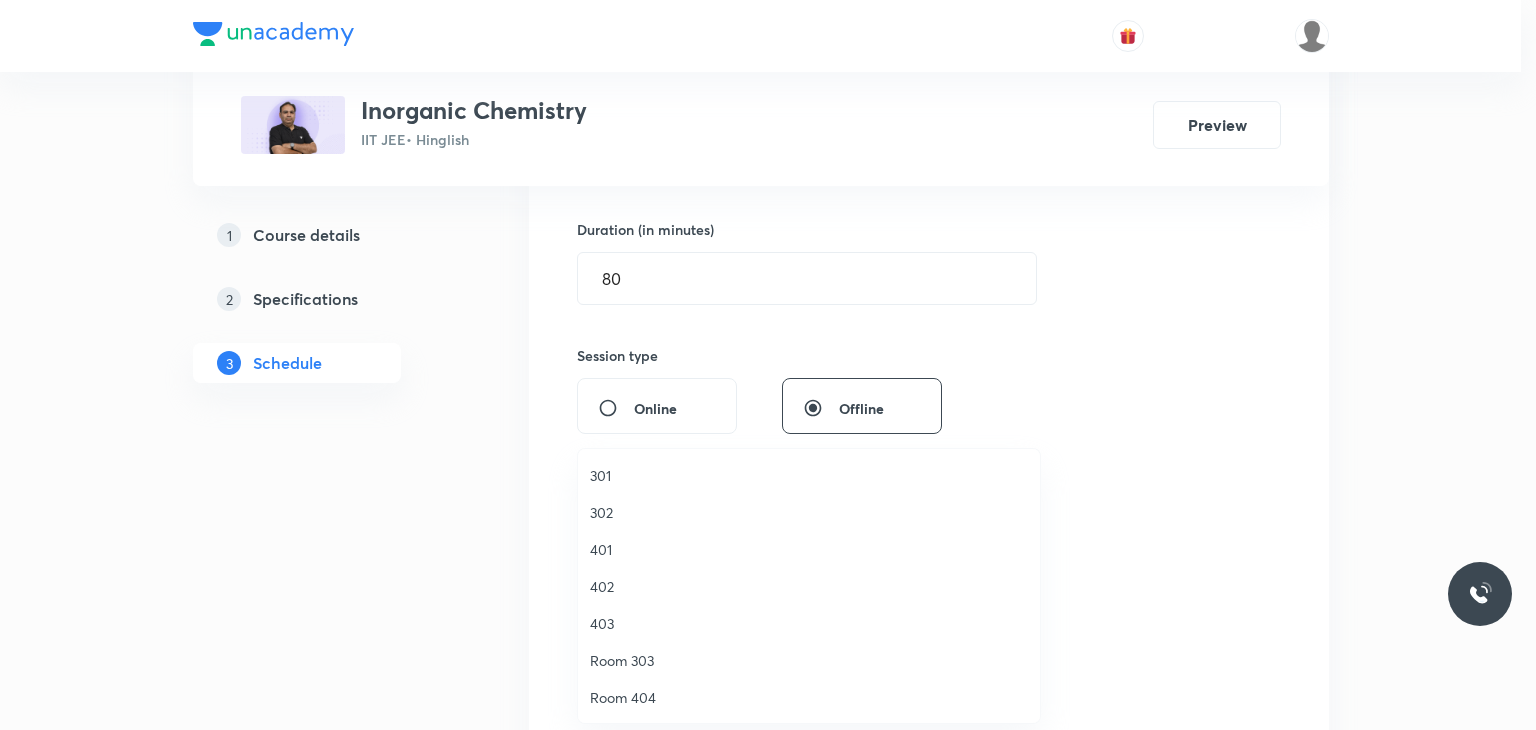 click on "401" at bounding box center (809, 549) 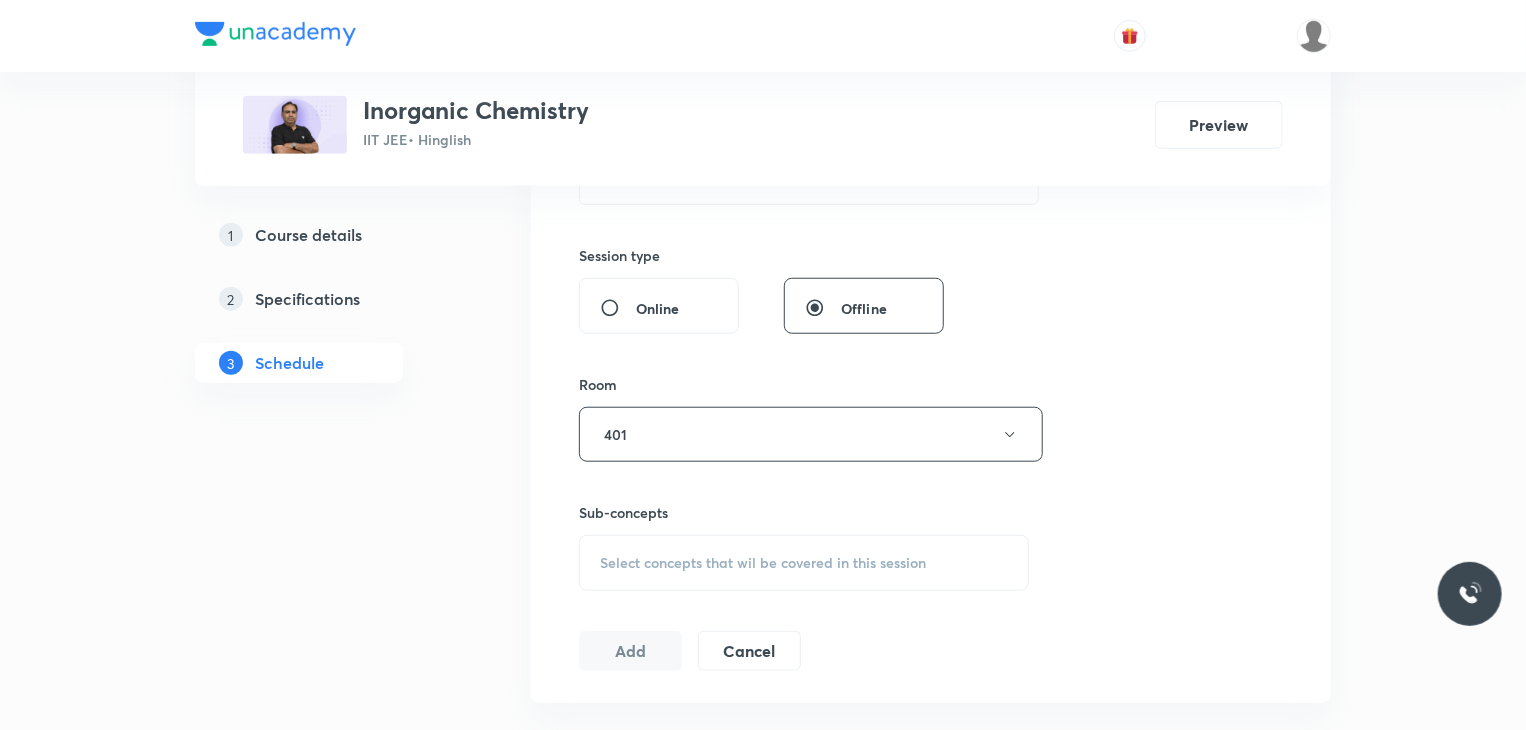 click on "Select concepts that wil be covered in this session" at bounding box center (804, 563) 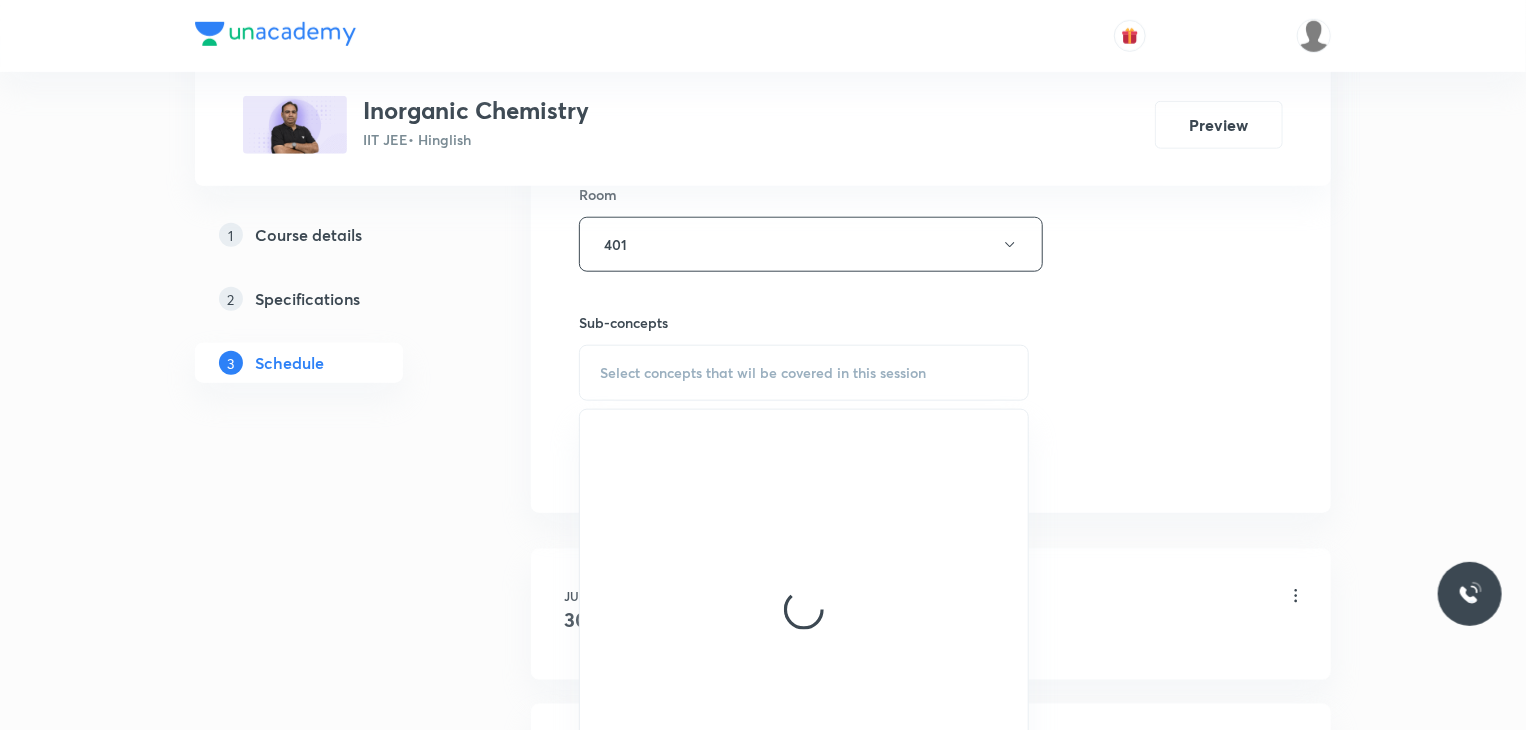 scroll, scrollTop: 900, scrollLeft: 0, axis: vertical 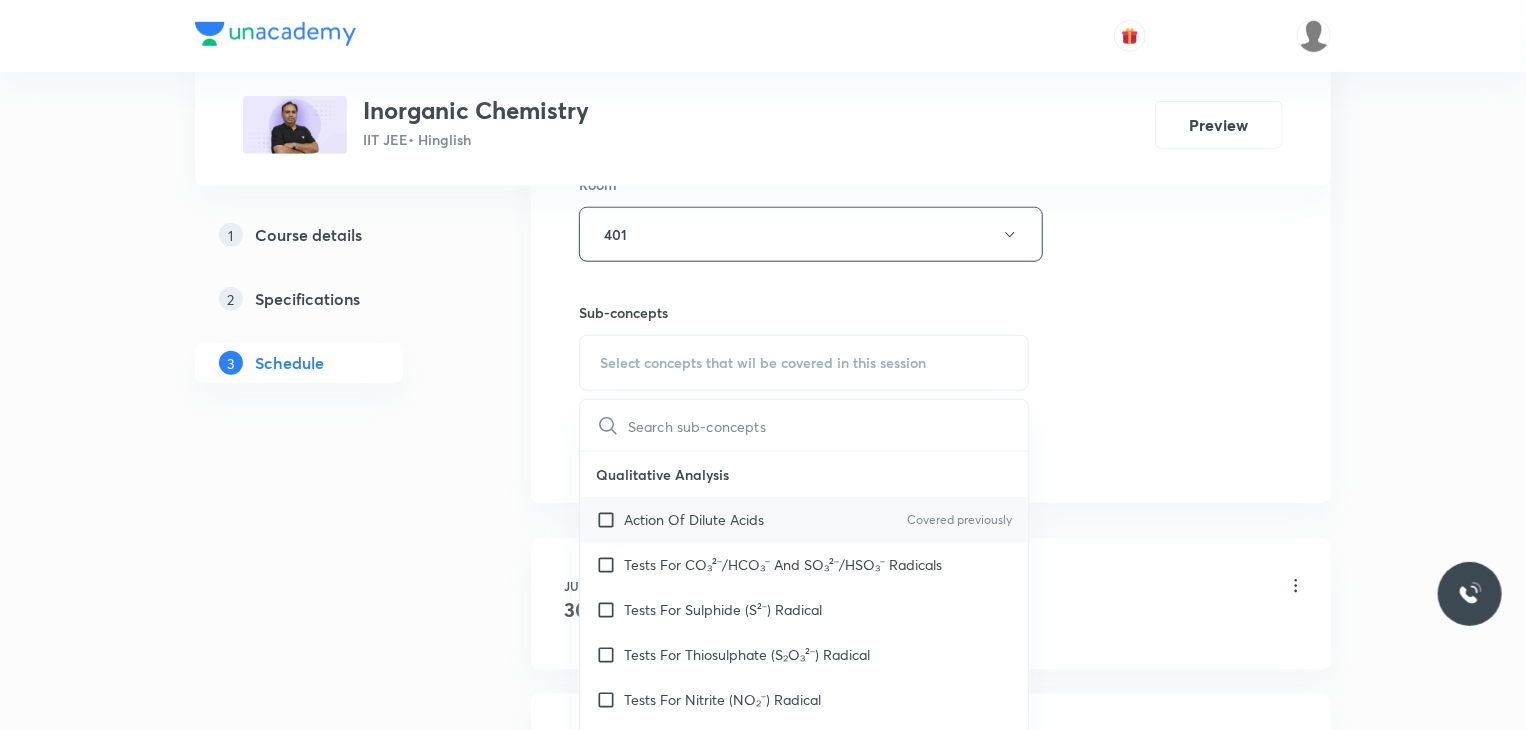 click on "Action Of Dilute Acids Covered previously" at bounding box center (804, 519) 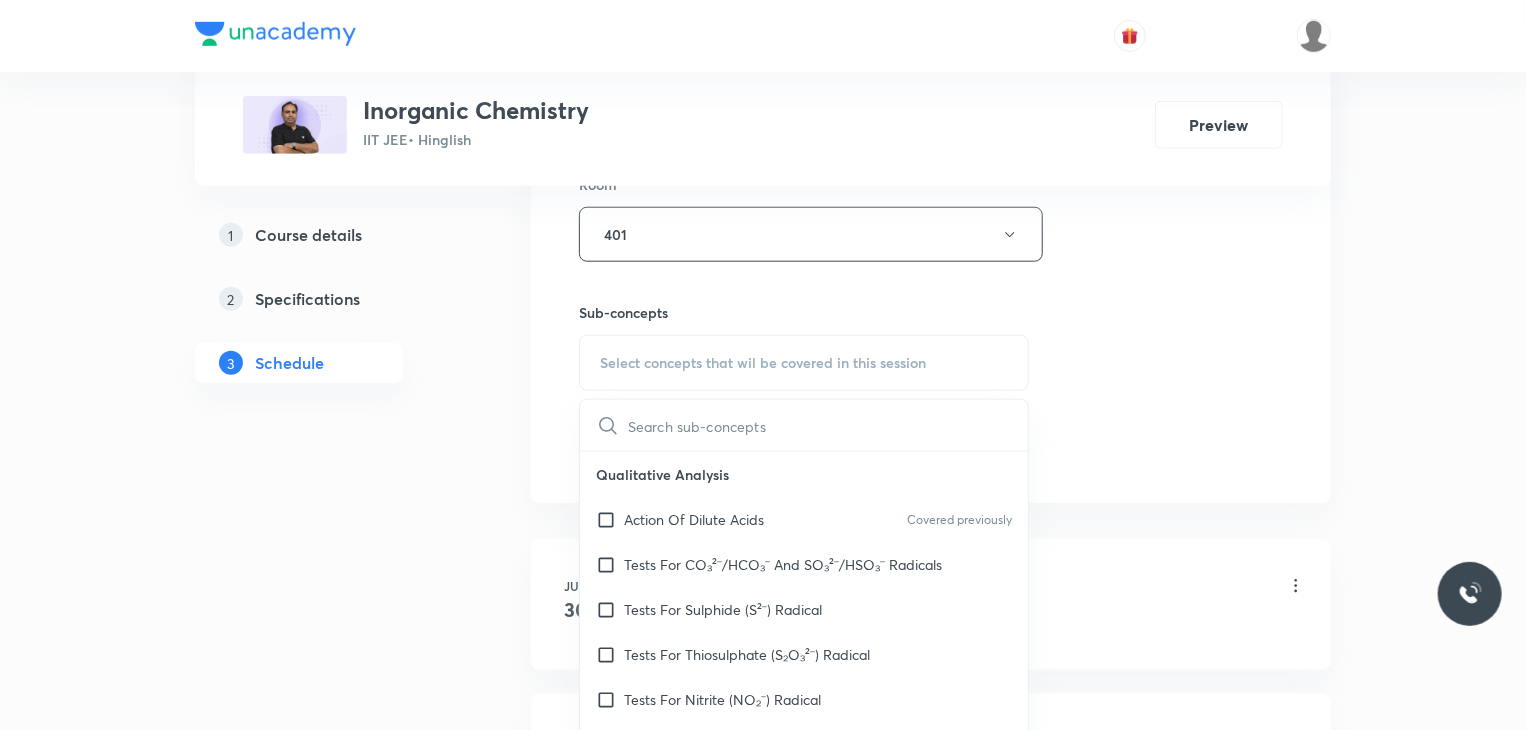 checkbox on "true" 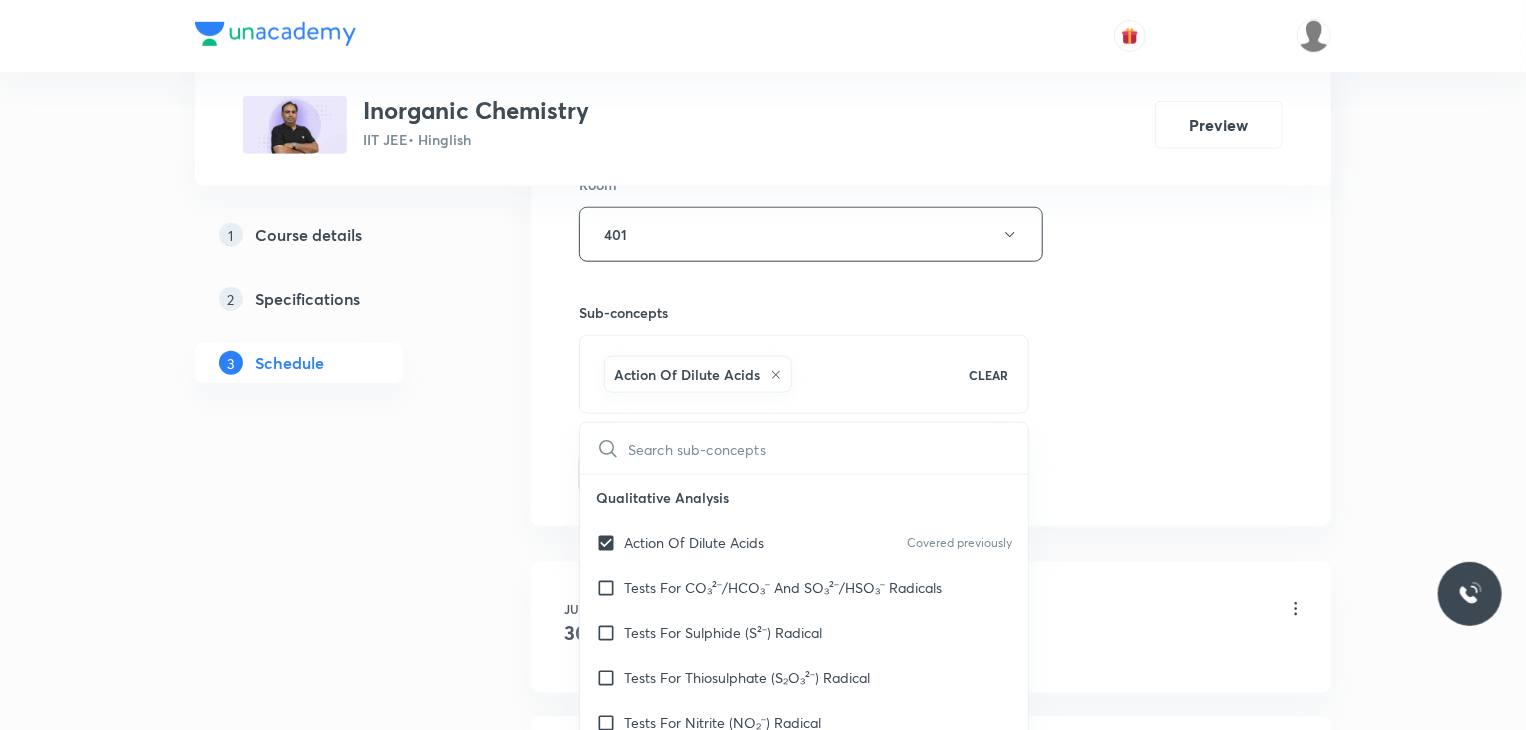 click on "Plus Courses Inorganic Chemistry IIT JEE  • Hinglish Preview 1 Course details 2 Specifications 3 Schedule Schedule 3  classes Session  4 Live class Session title 16/99 Periodic Table 4 ​ Schedule for Jul 11, 2025, 8:00 AM ​ Duration (in minutes) 80 ​   Session type Online Offline Room 401 Sub-concepts Action Of Dilute Acids CLEAR ​ Qualitative Analysis Action Of Dilute Acids Covered previously Tests For CO₃²⁻/HCO₃⁻ And SO₃²⁻/HSO₃⁻ Radicals Tests For Sulphide (S²⁻) Radical Tests For Thiosulphate (S₂O₃²⁻) Radical Tests For Nitrite (NO₂⁻) Radical Tests For Acetate , Formate And Oxalate Radicals Tests For Halide(Cl⁻ , Br⁻ , I⁻) Radicals Test For Nitrate (NO₃⁻) Radical Test For Sulphate(SO₄²⁻) Radical Test For Borate(BO₃³⁻) Radical Test For Phosphate(PO₄³⁻) Radical Test For Chromate(CrO₄²⁻) And Dichromate(Cr₂O₇²⁻) Radicals Test For Permanganate (MnO₄⁻) And Manganate (MnO₄²⁻) Radicals Dry Tests For Basic Radicals Periodic Table" at bounding box center (763, 145) 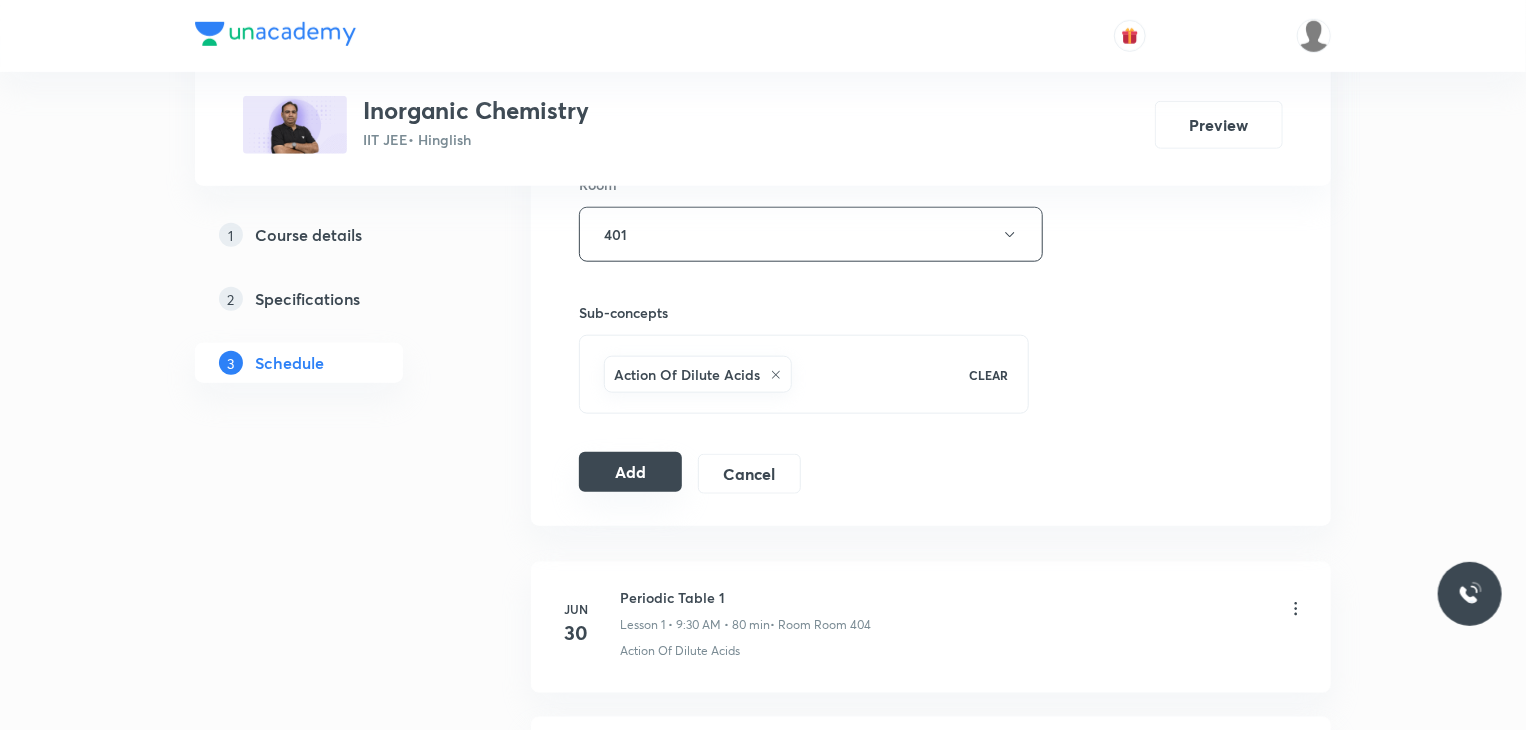 click on "Add" at bounding box center (630, 472) 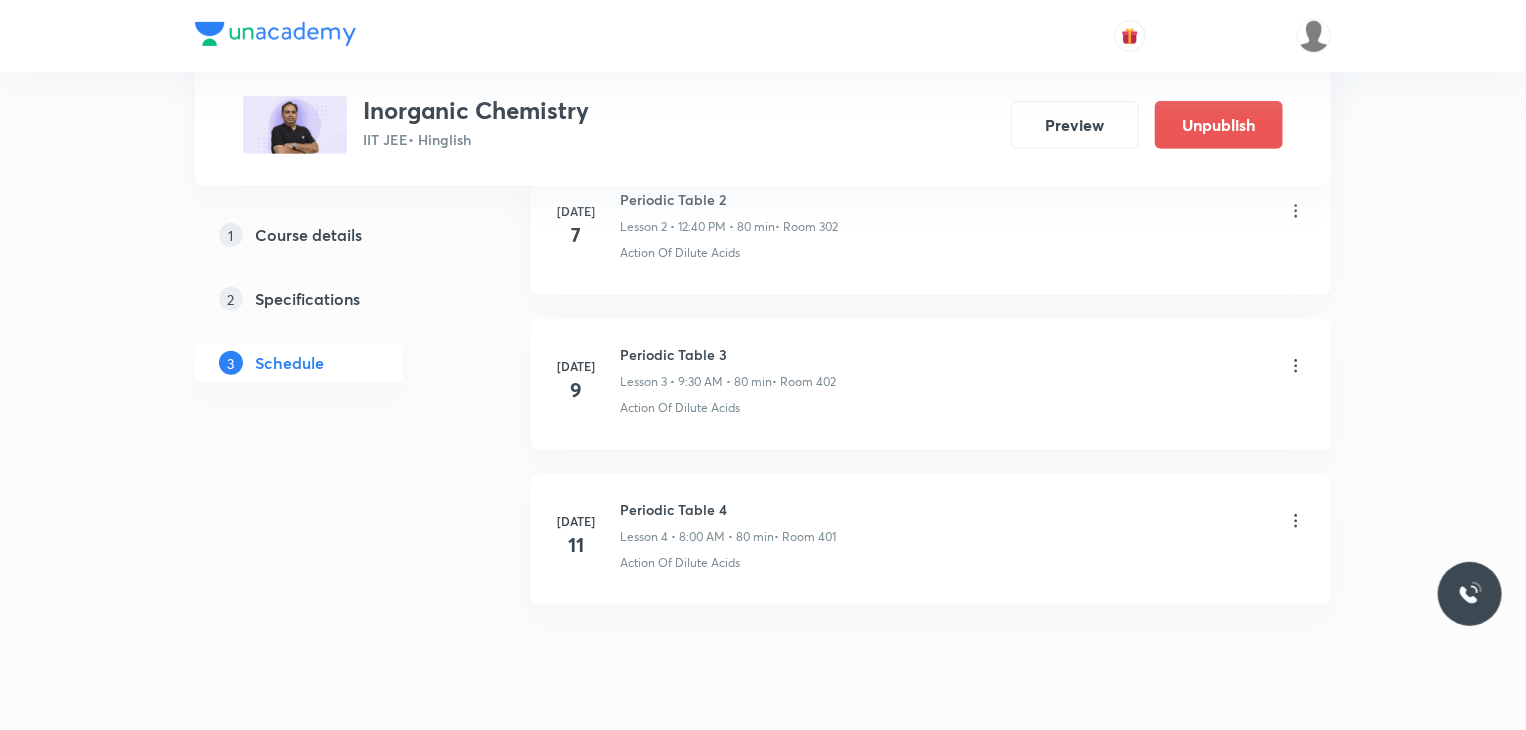 scroll, scrollTop: 572, scrollLeft: 0, axis: vertical 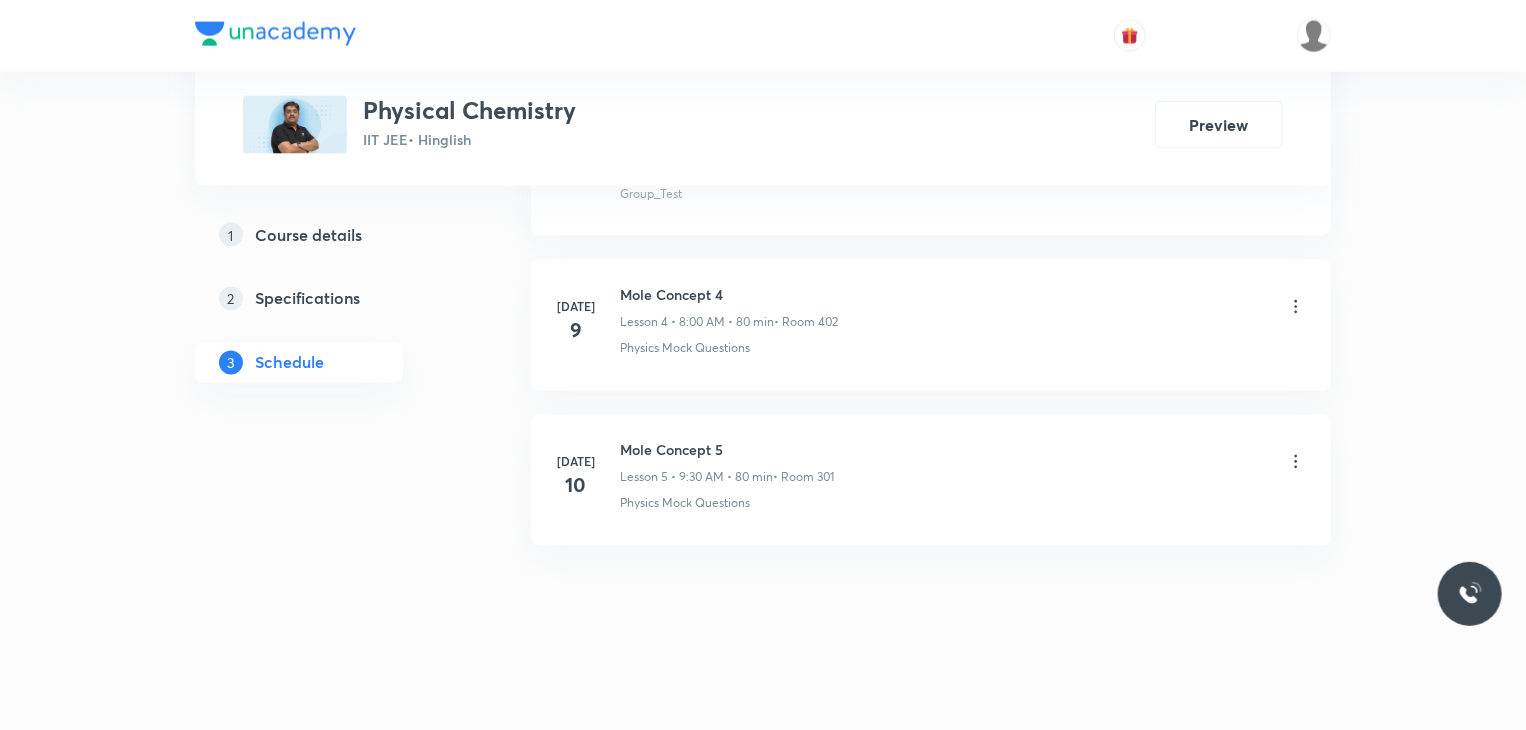 click on "[DATE] Mole Concept 5 Lesson 5 • 9:30 AM • 80 min  • Room 301 Physics Mock Questions" at bounding box center [931, 480] 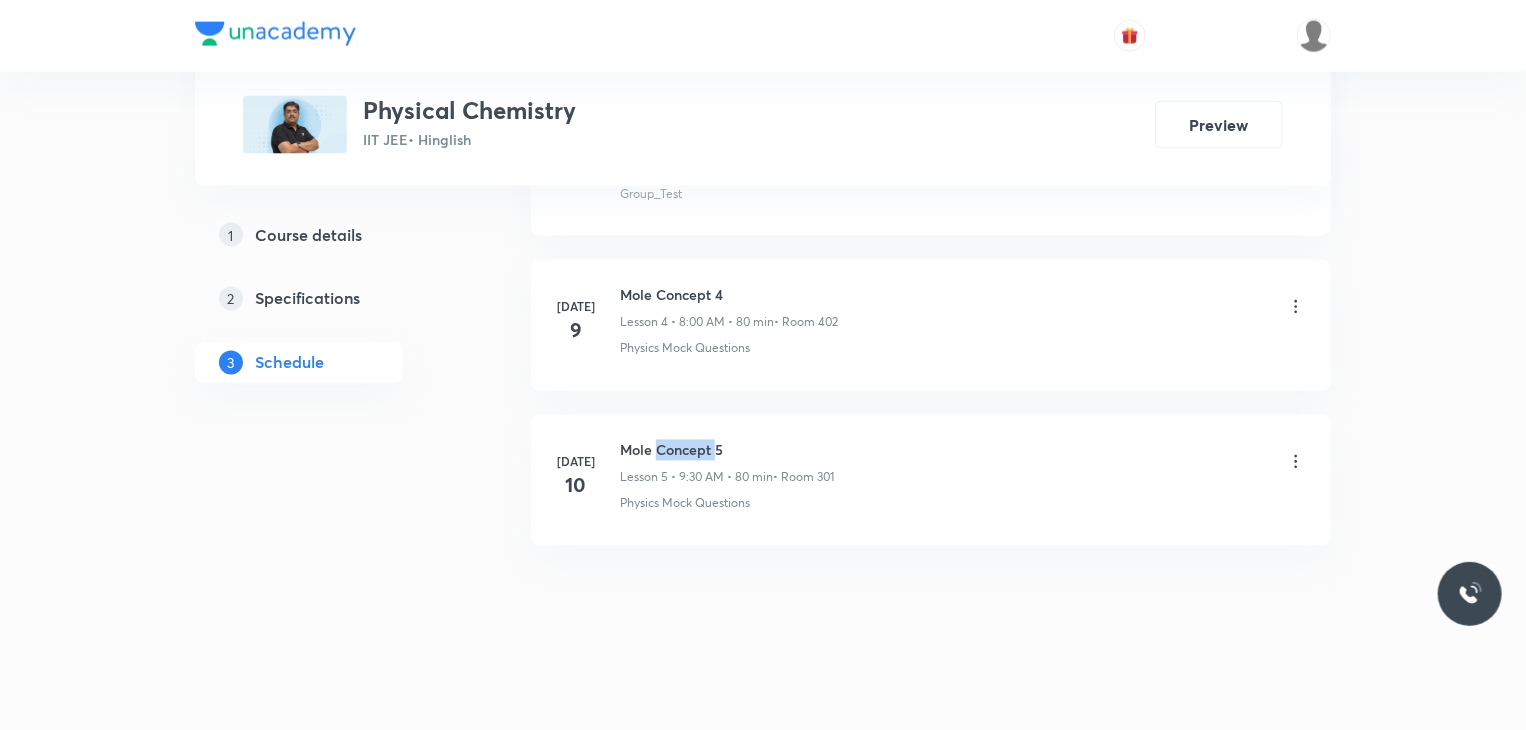 click on "[DATE] Mole Concept 5 Lesson 5 • 9:30 AM • 80 min  • Room 301 Physics Mock Questions" at bounding box center (931, 480) 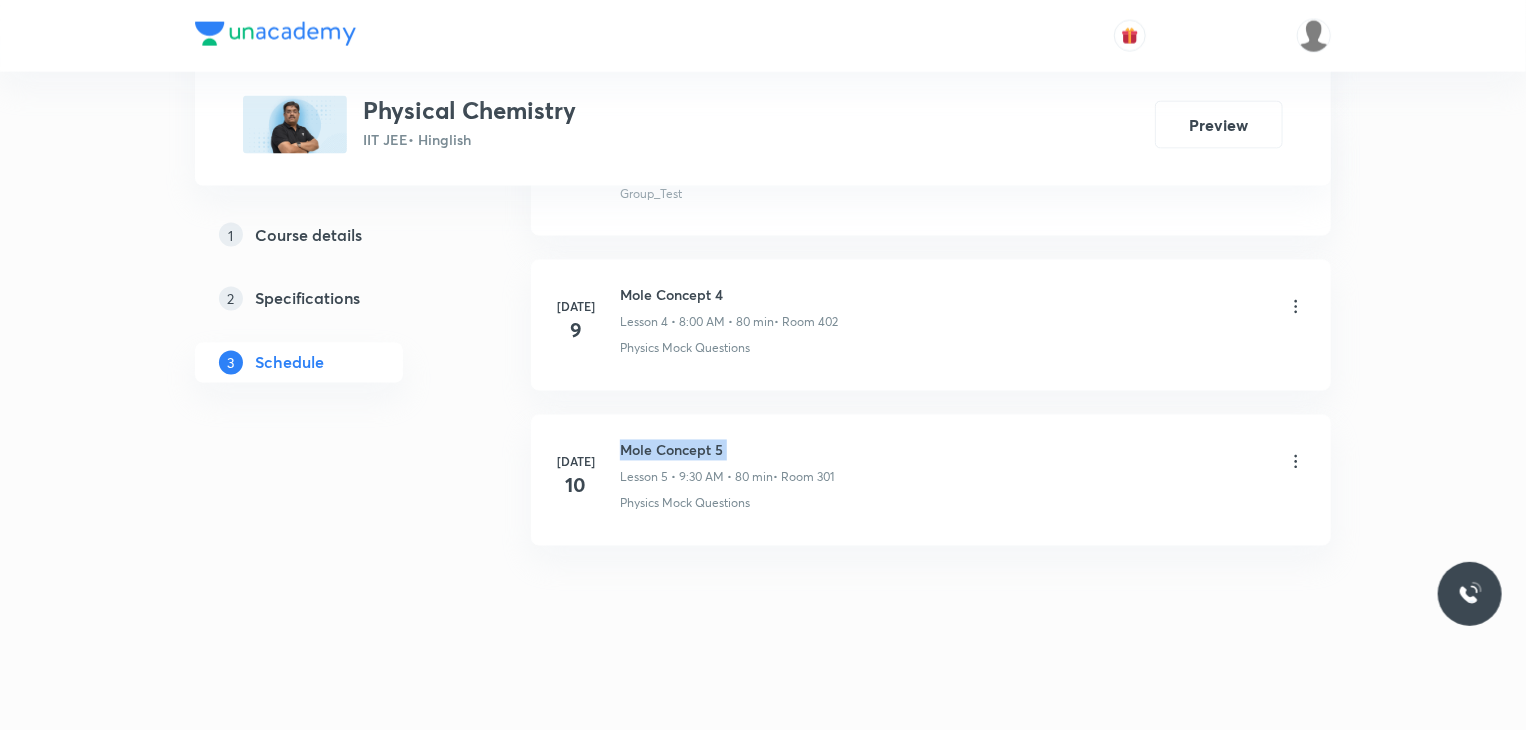 click on "[DATE] Mole Concept 5 Lesson 5 • 9:30 AM • 80 min  • Room 301 Physics Mock Questions" at bounding box center [931, 480] 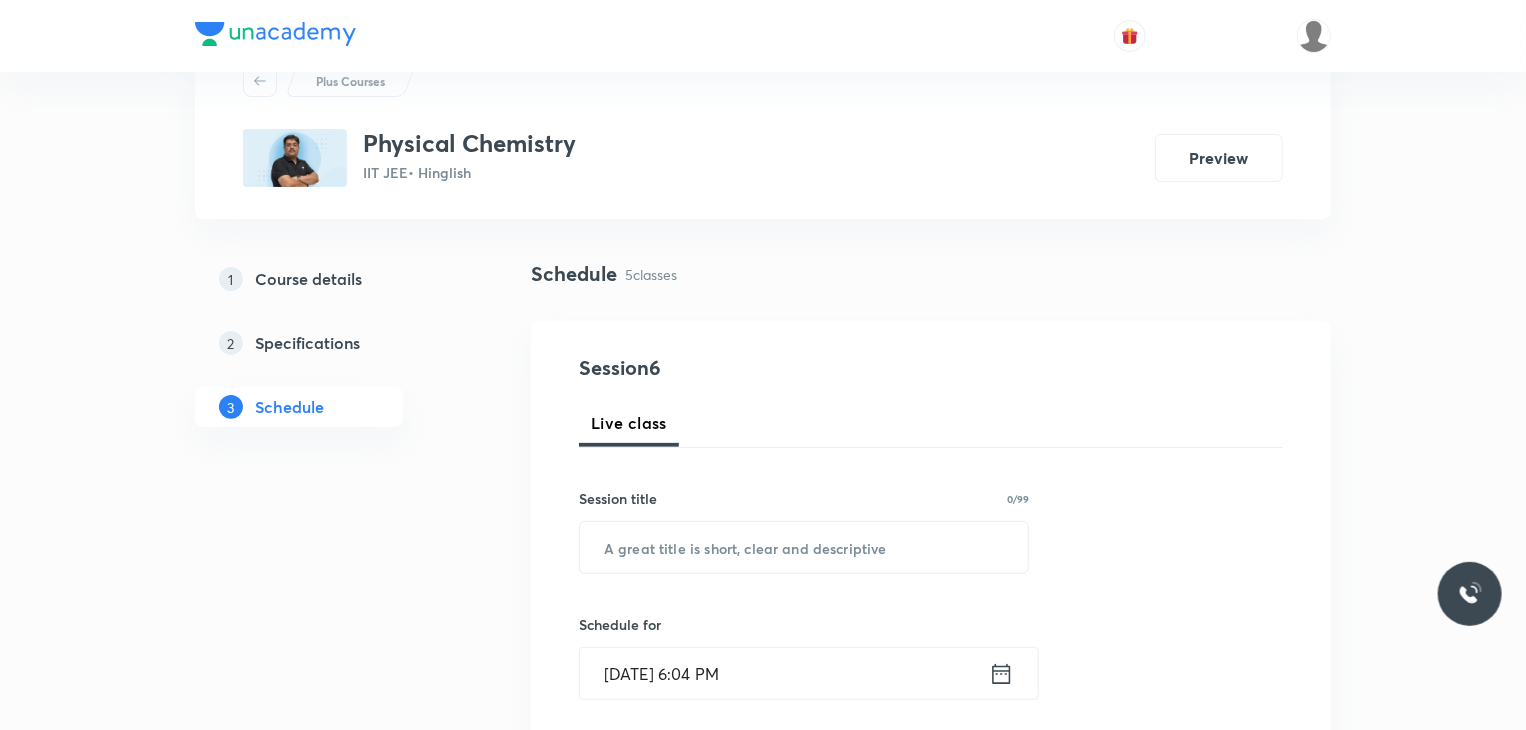scroll, scrollTop: 200, scrollLeft: 0, axis: vertical 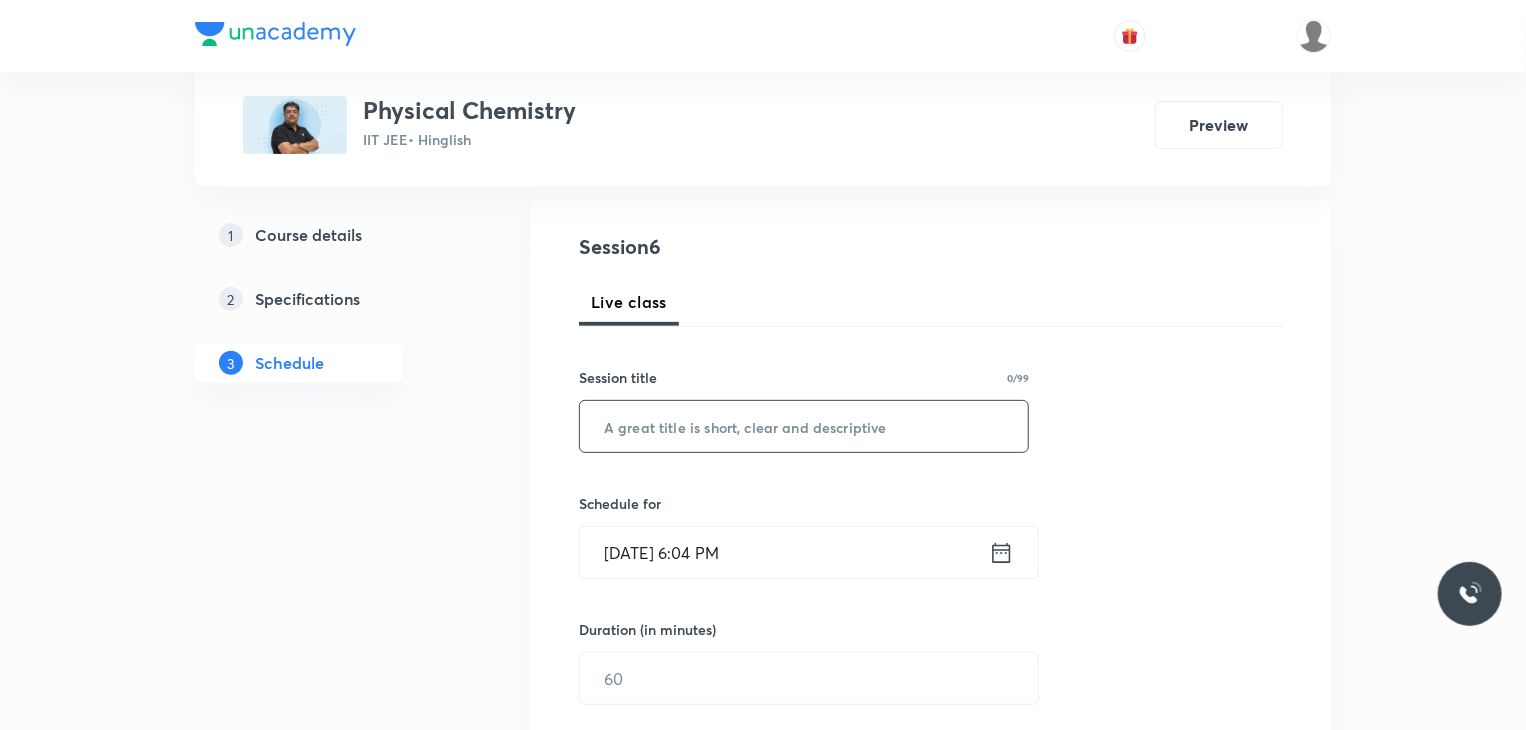 click at bounding box center (804, 426) 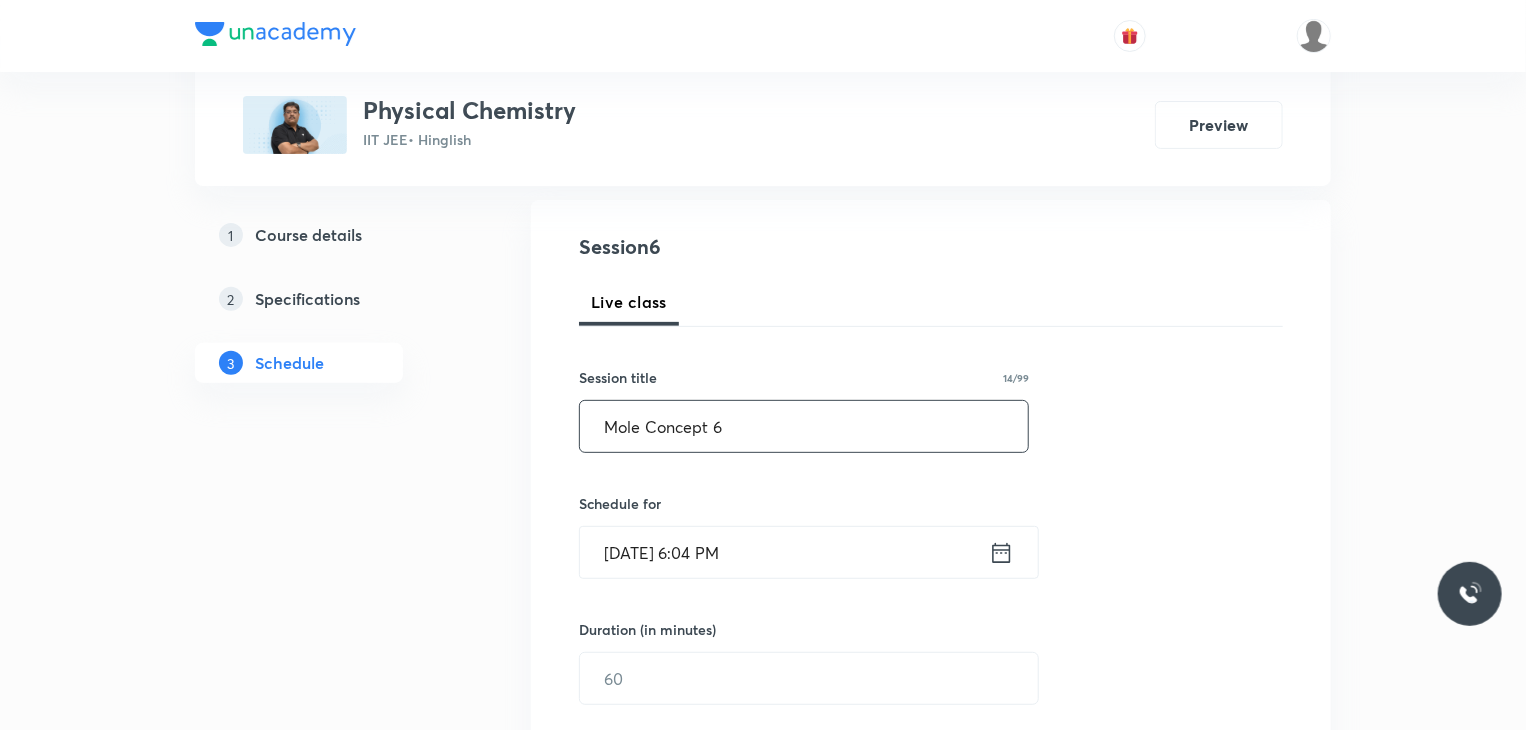 type on "Mole Concept 6" 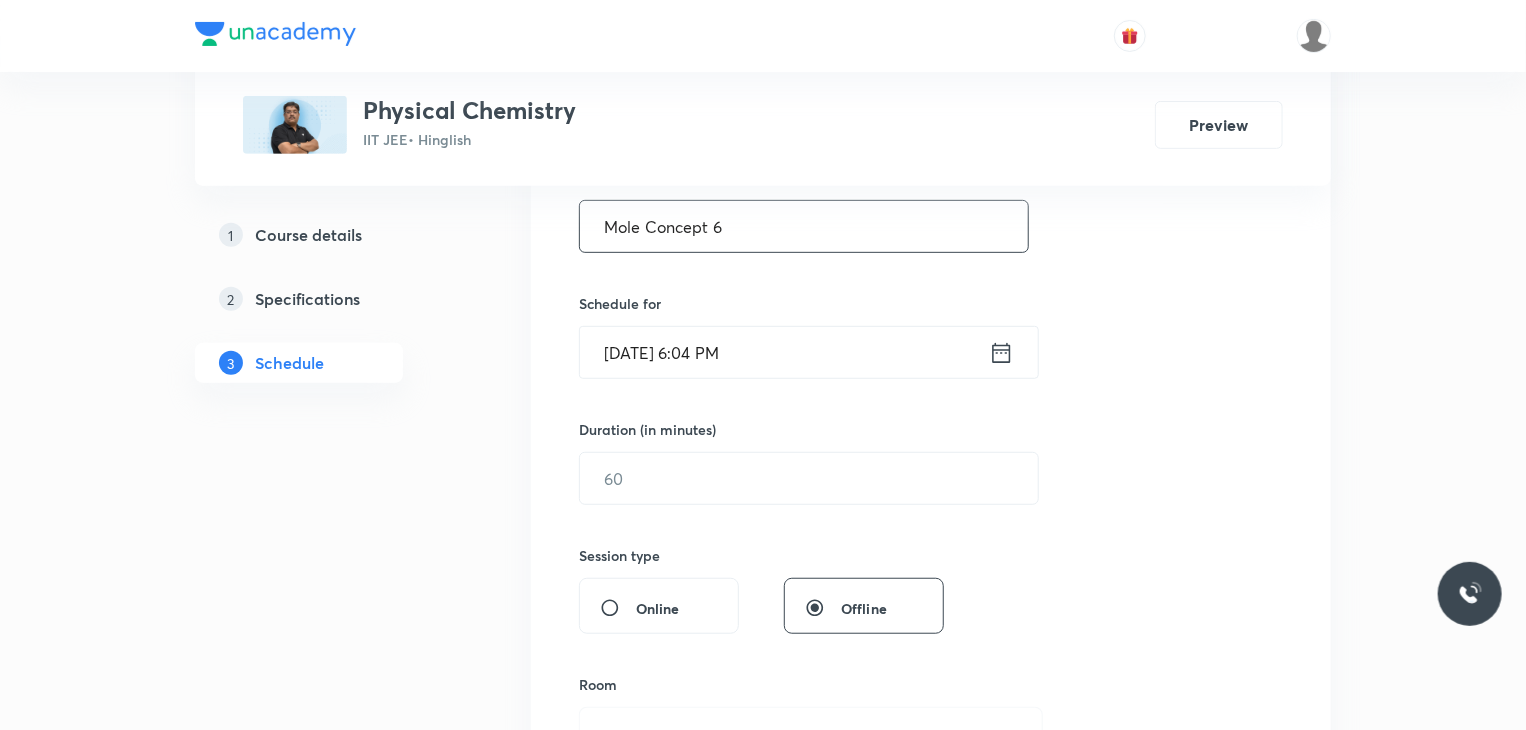 click on "[DATE] 6:04 PM" at bounding box center [784, 352] 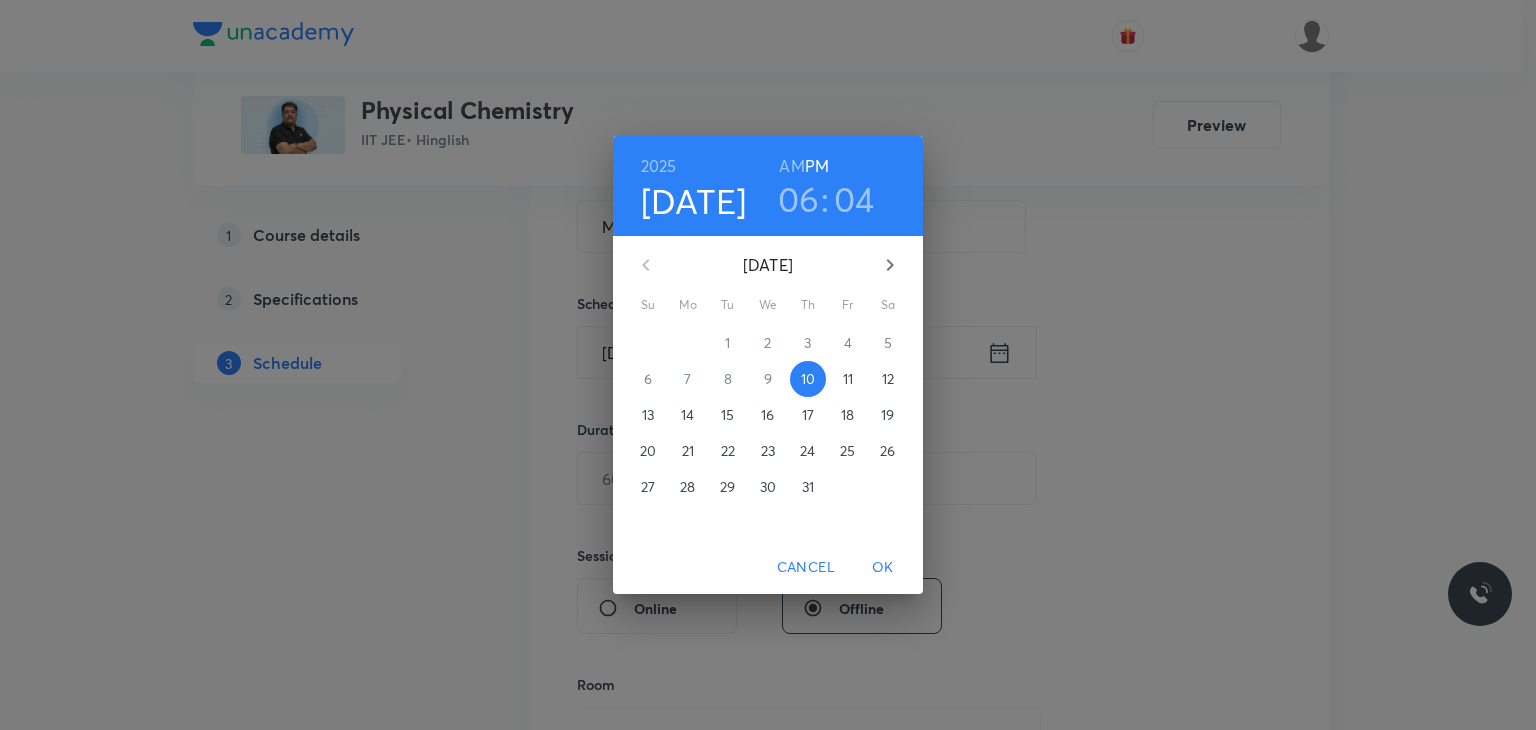 click on "11" at bounding box center (848, 379) 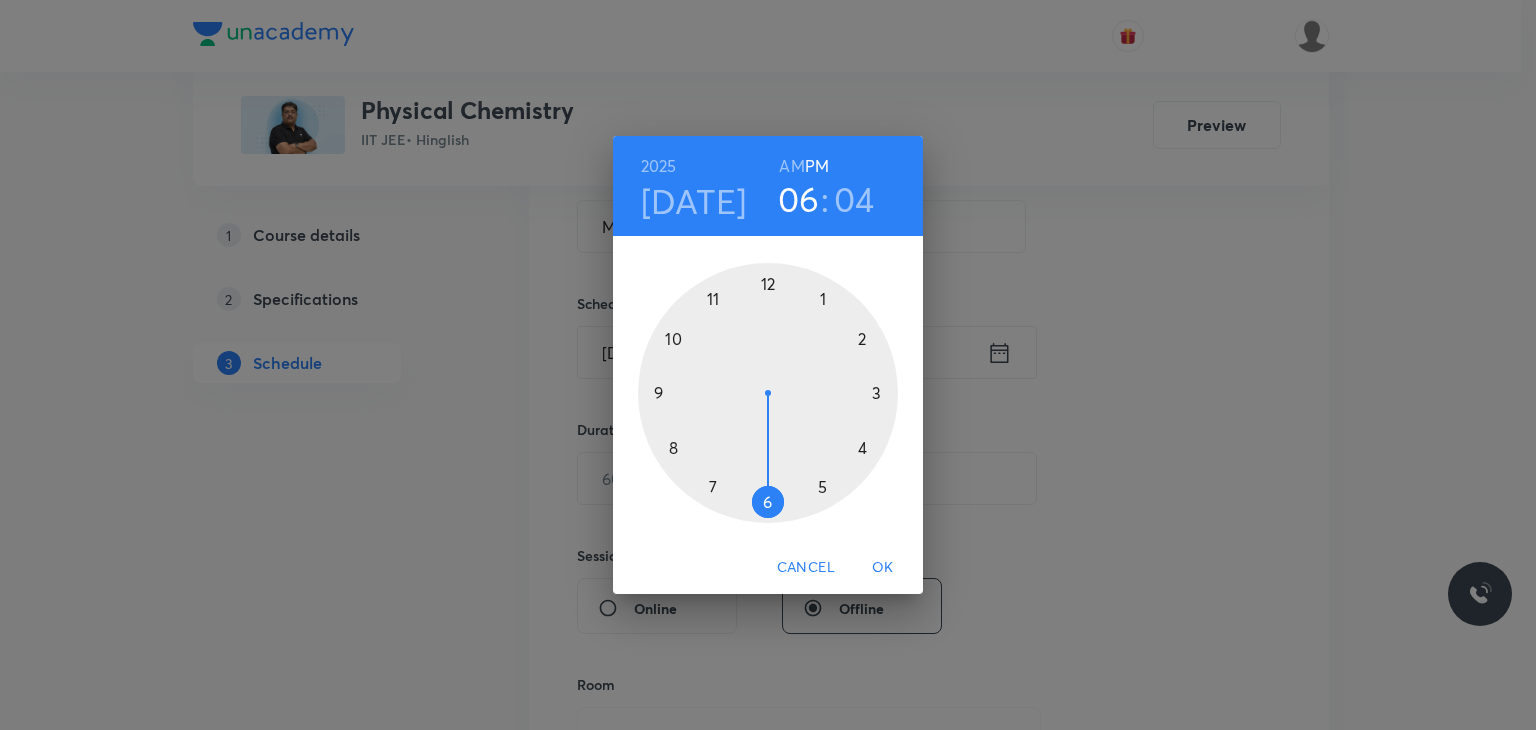 click on "AM" at bounding box center [791, 166] 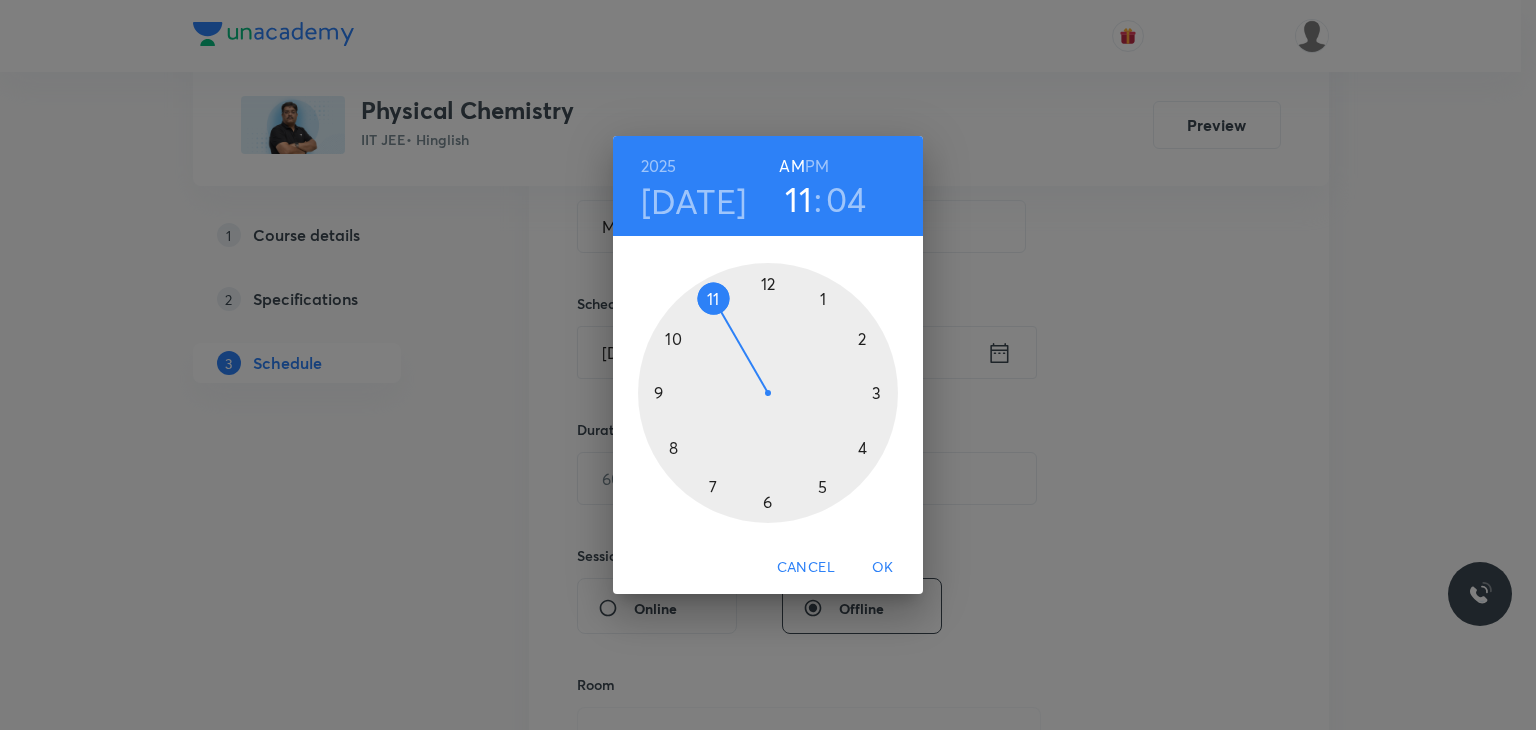 drag, startPoint x: 736, startPoint y: 261, endPoint x: 697, endPoint y: 303, distance: 57.31492 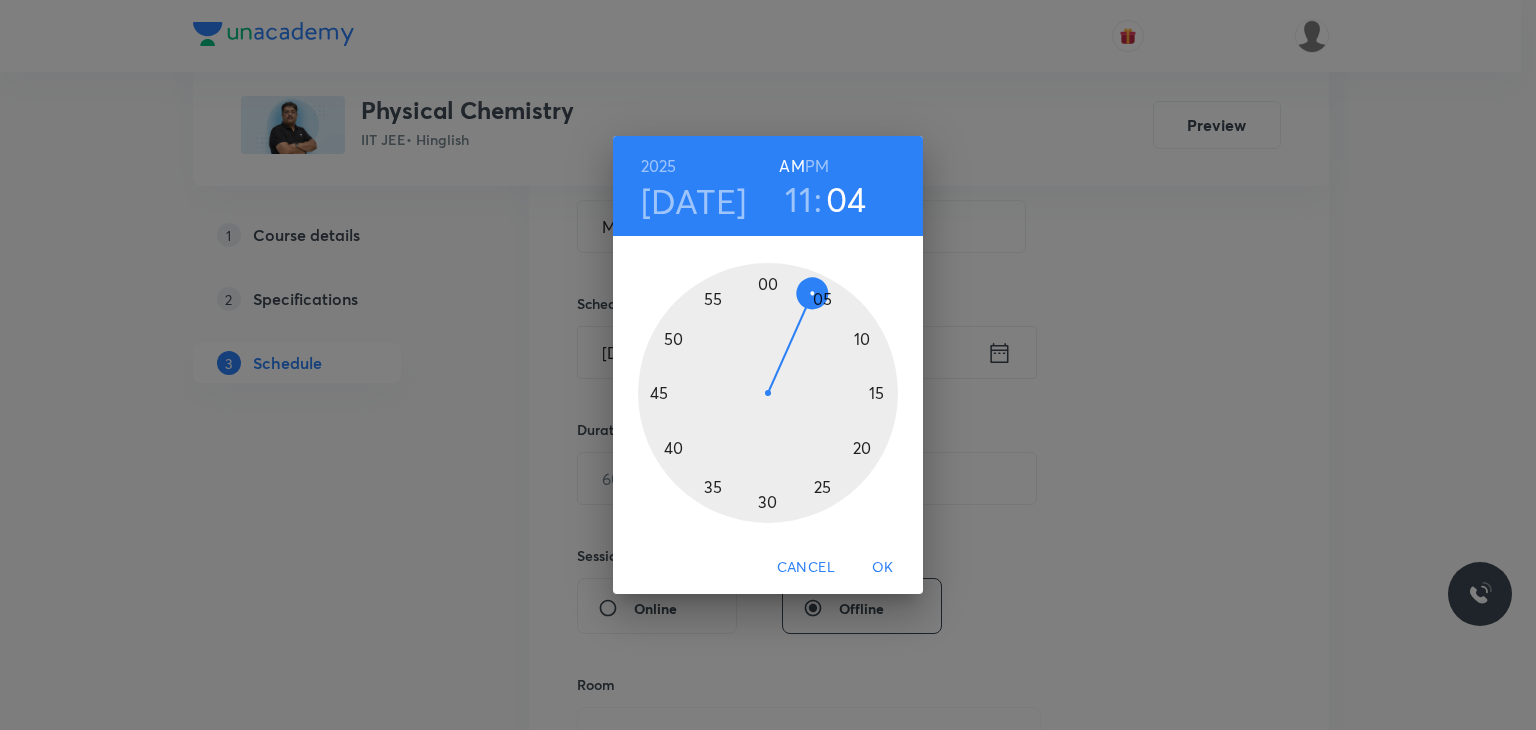 click on "11" at bounding box center [798, 199] 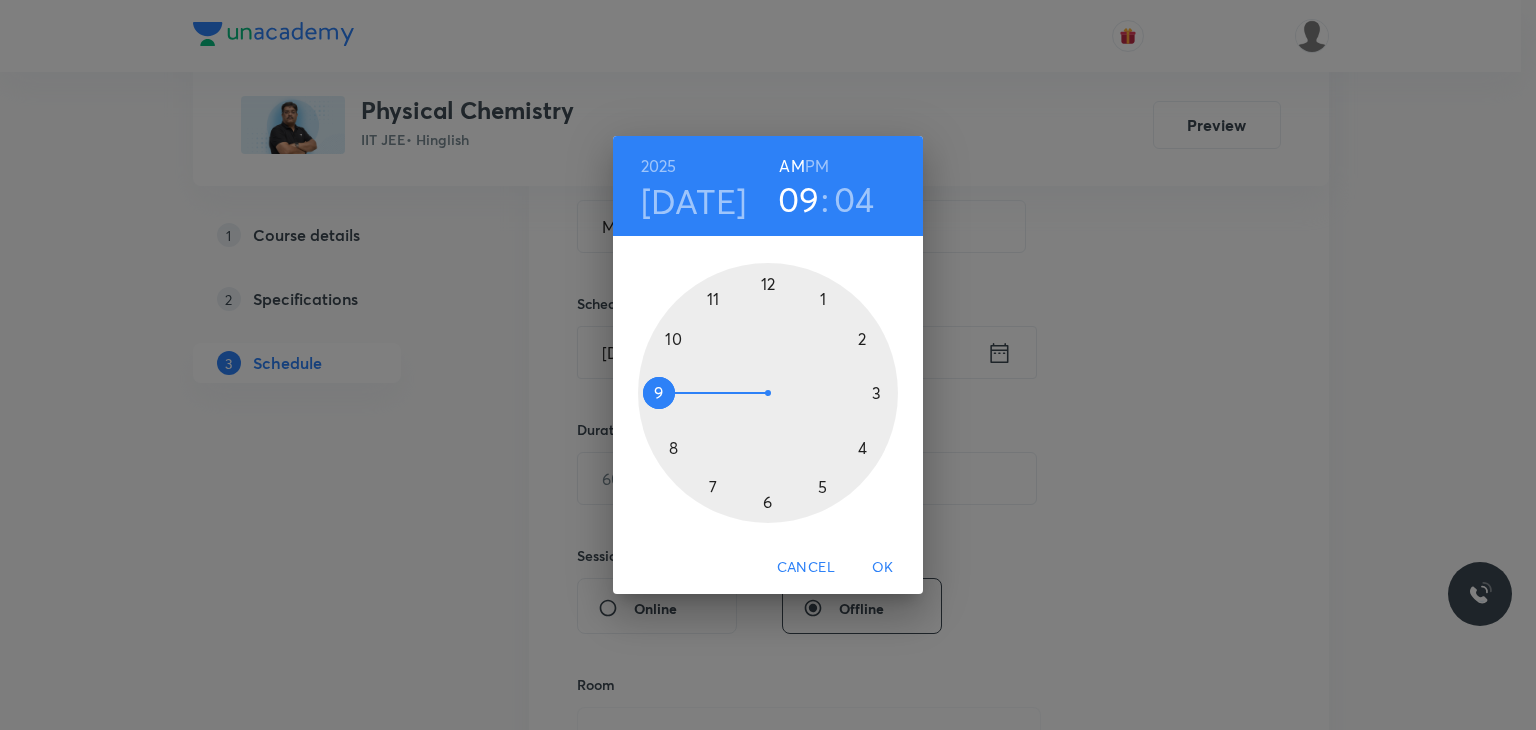 drag, startPoint x: 673, startPoint y: 397, endPoint x: 672, endPoint y: 412, distance: 15.033297 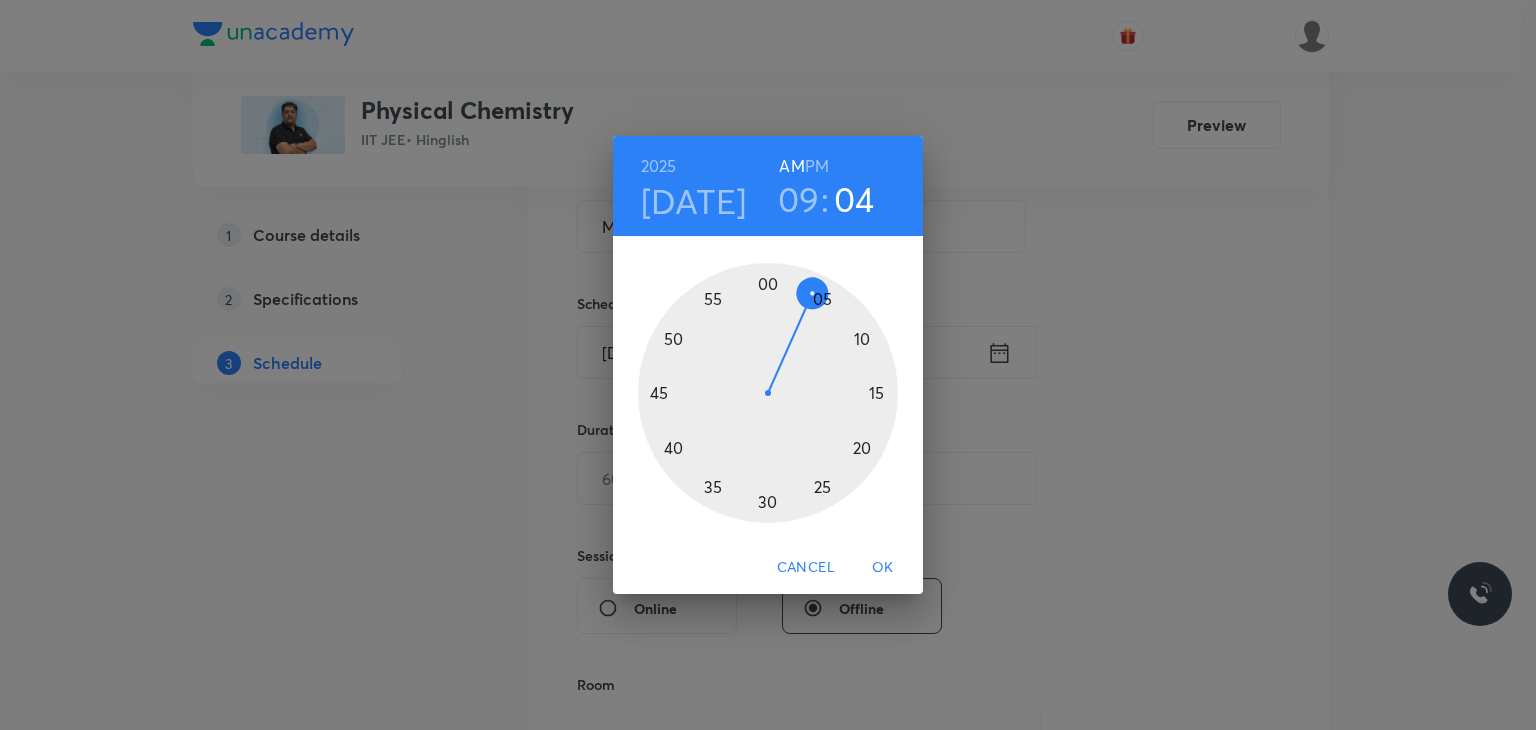 click at bounding box center [768, 393] 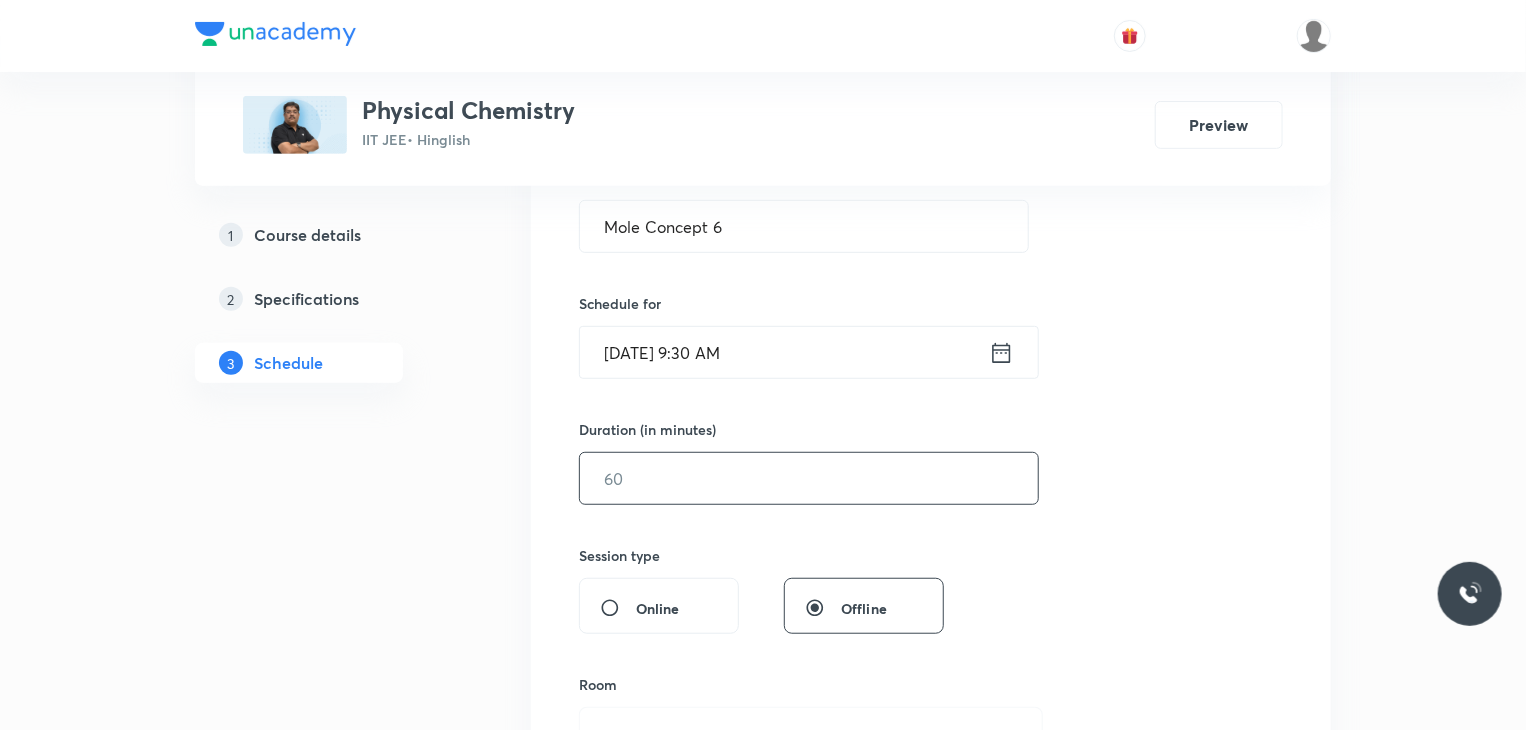 drag, startPoint x: 725, startPoint y: 529, endPoint x: 708, endPoint y: 467, distance: 64.288414 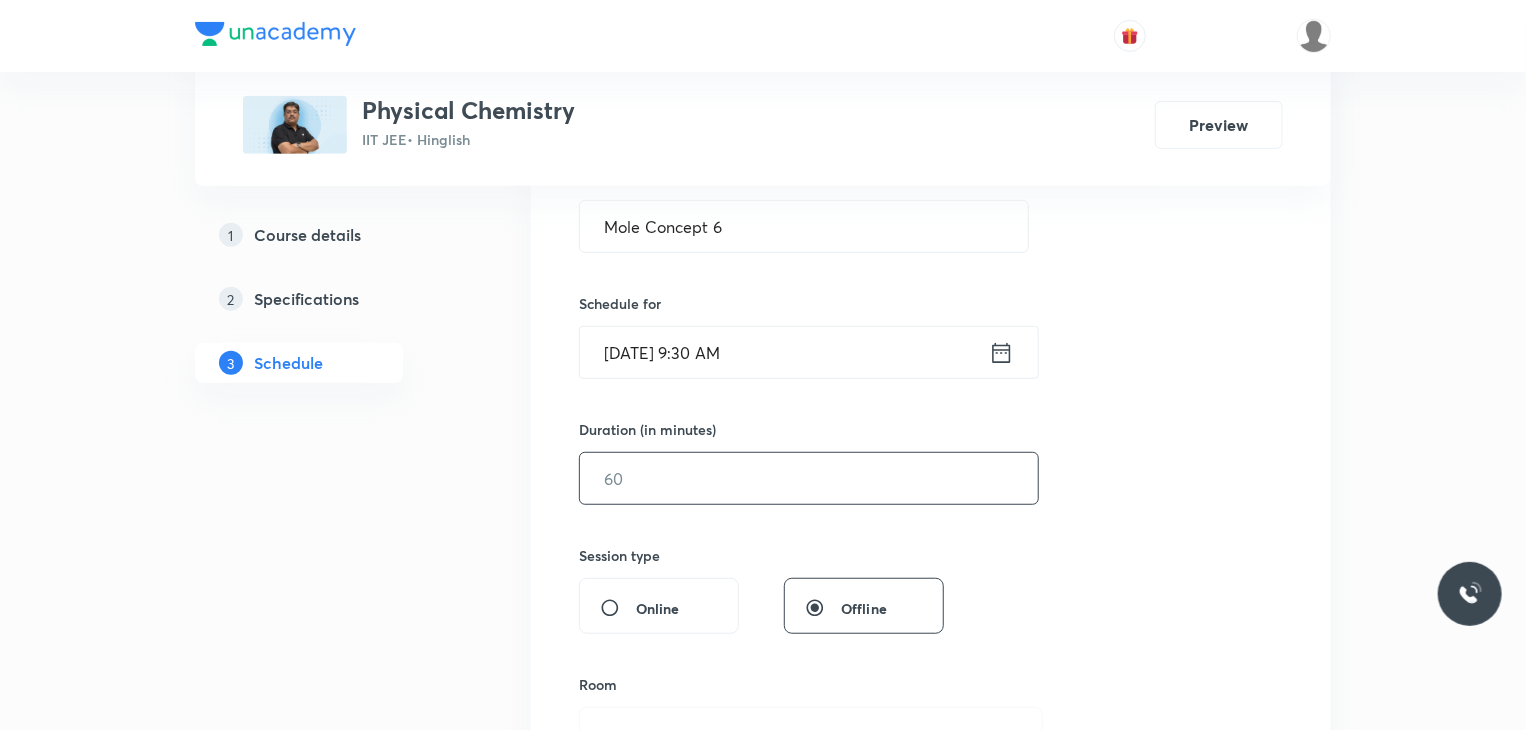 click at bounding box center (809, 478) 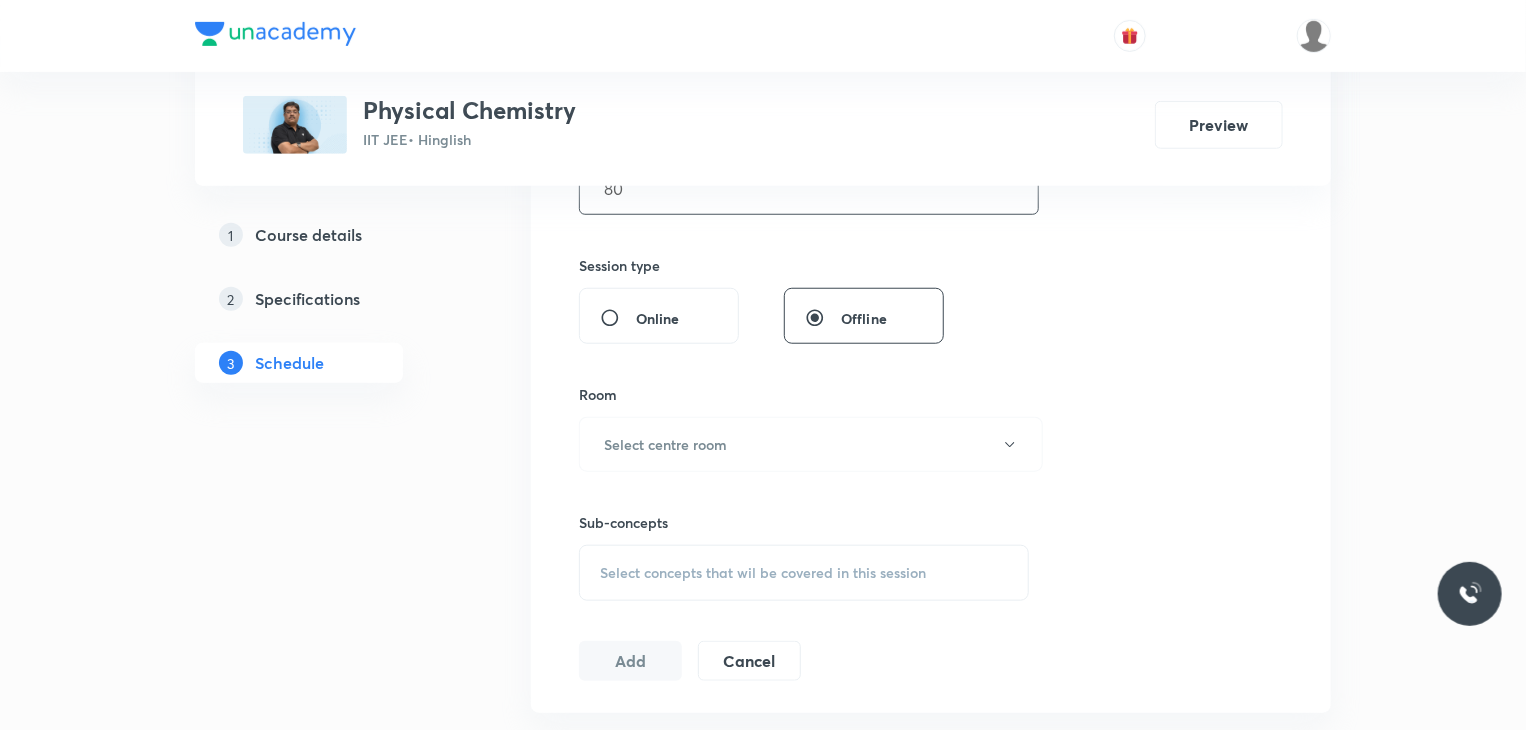 scroll, scrollTop: 700, scrollLeft: 0, axis: vertical 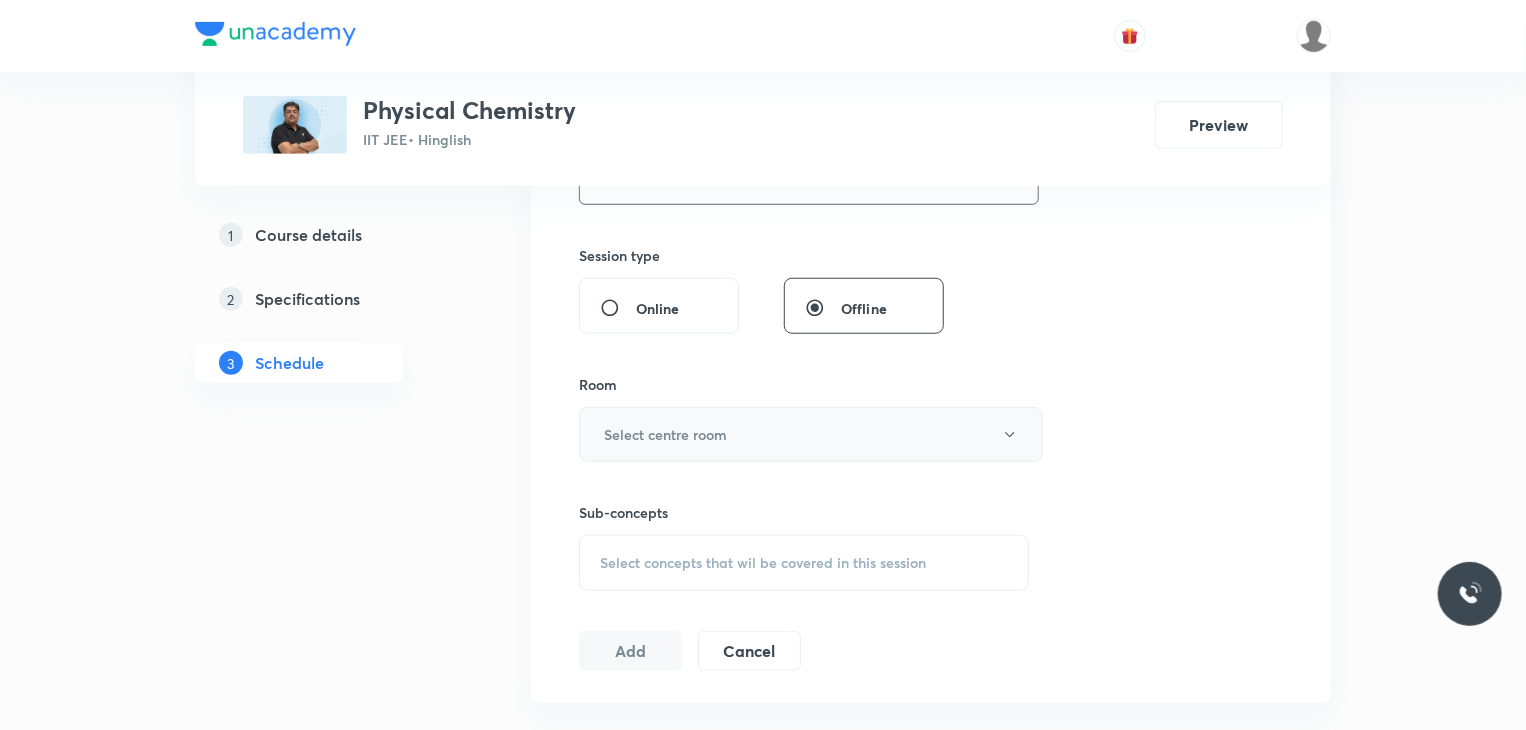 type on "80" 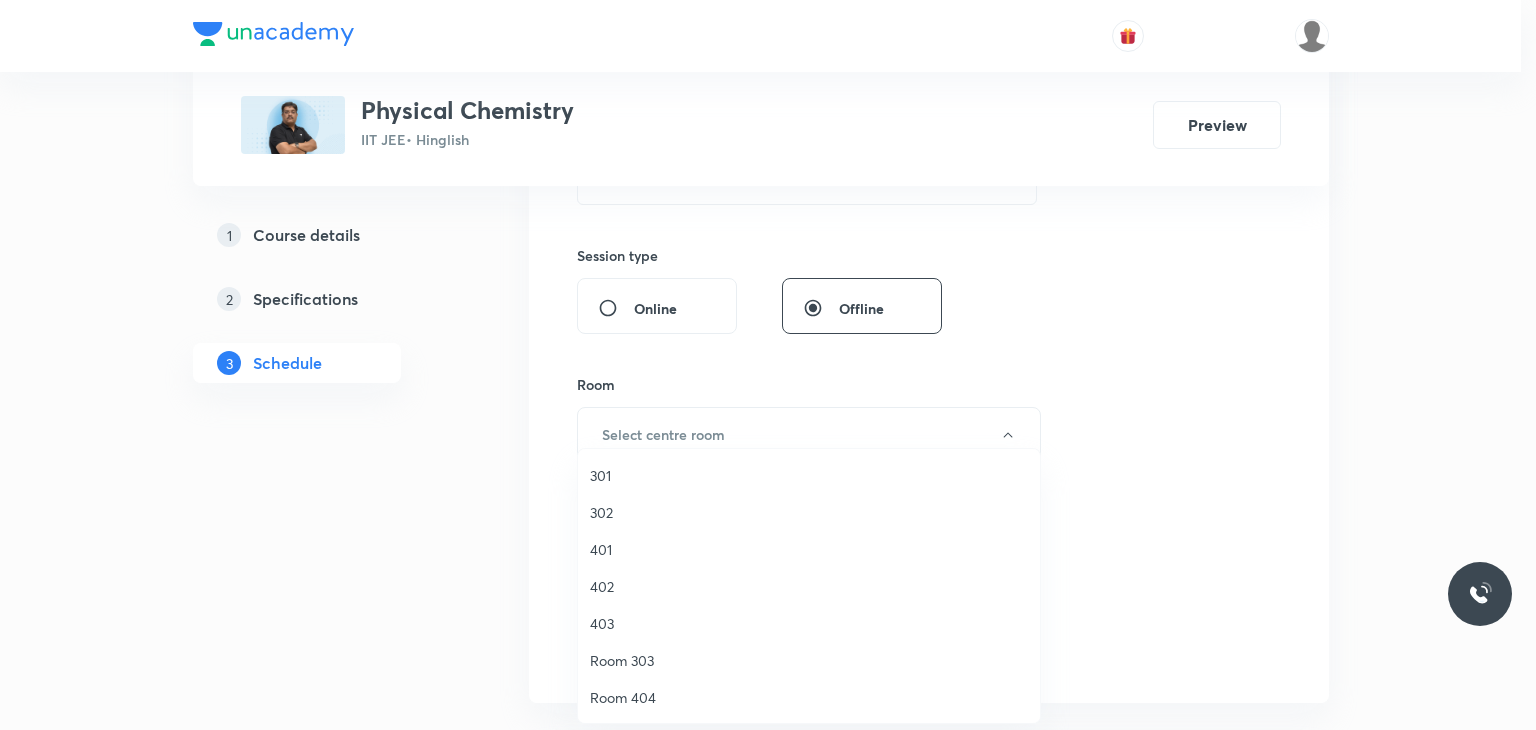 click on "301 302 401 402 403 Room 303 Room 404 Room 303 ST 501 ST 502 ST 503 ST 504 ST 505" at bounding box center (816, 697) 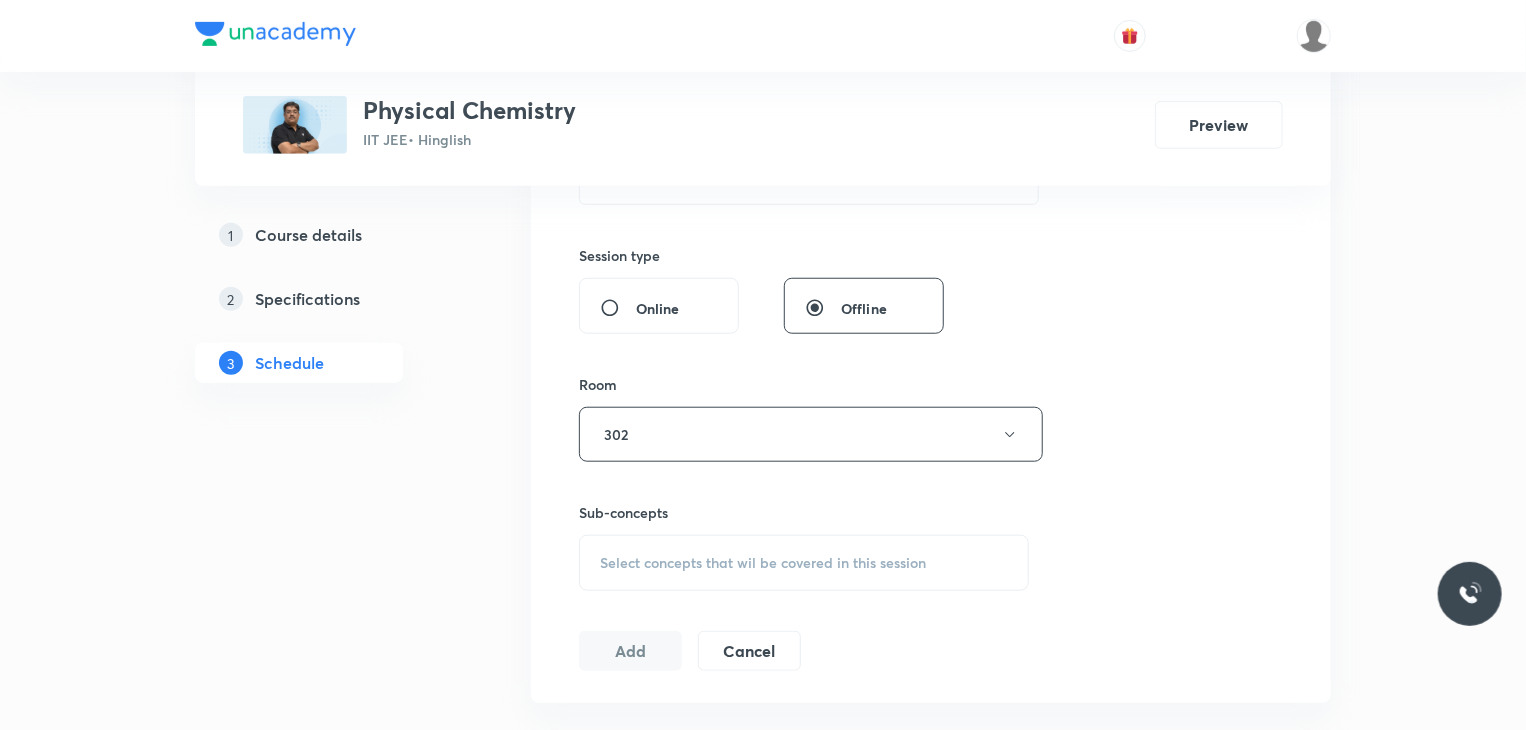click on "Select concepts that wil be covered in this session" at bounding box center [763, 563] 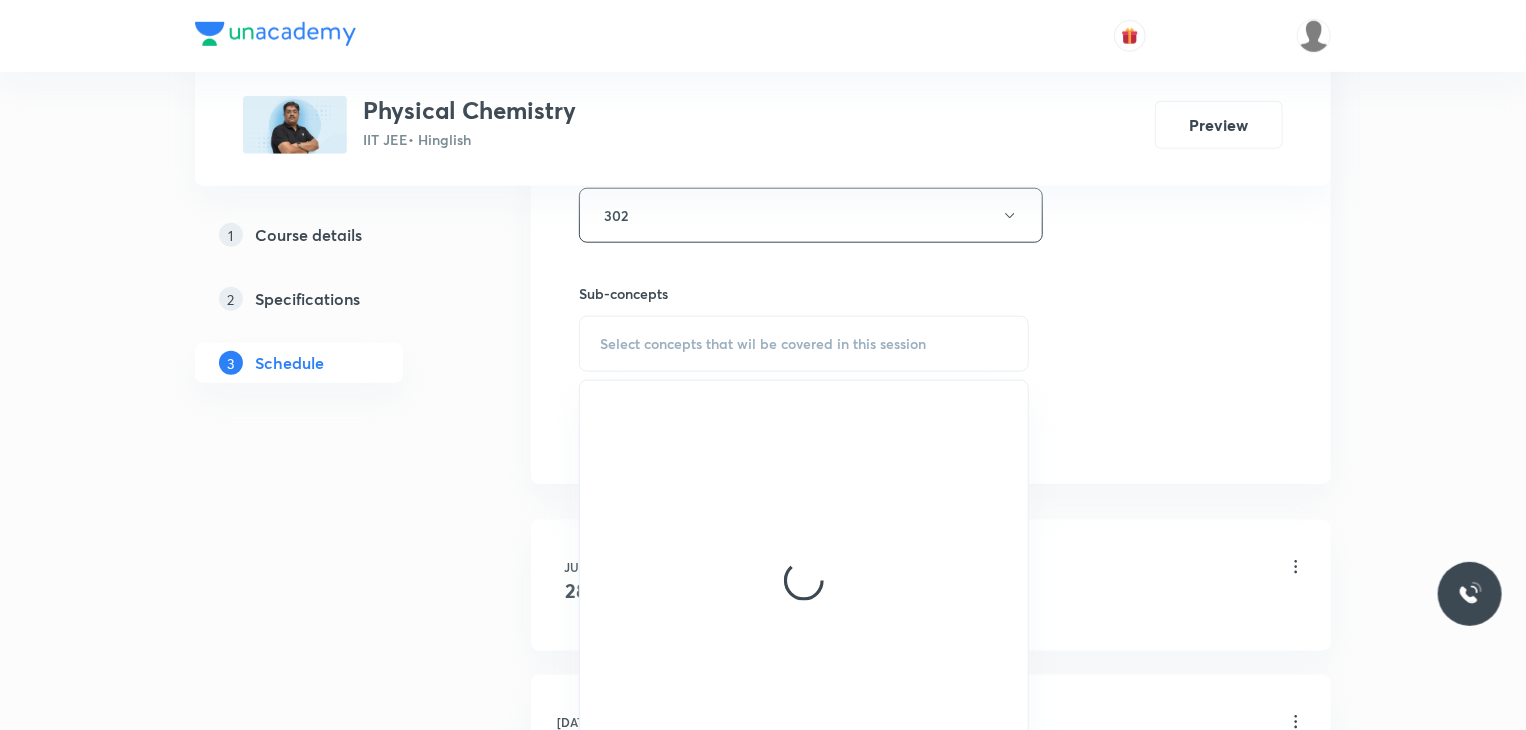 scroll, scrollTop: 1000, scrollLeft: 0, axis: vertical 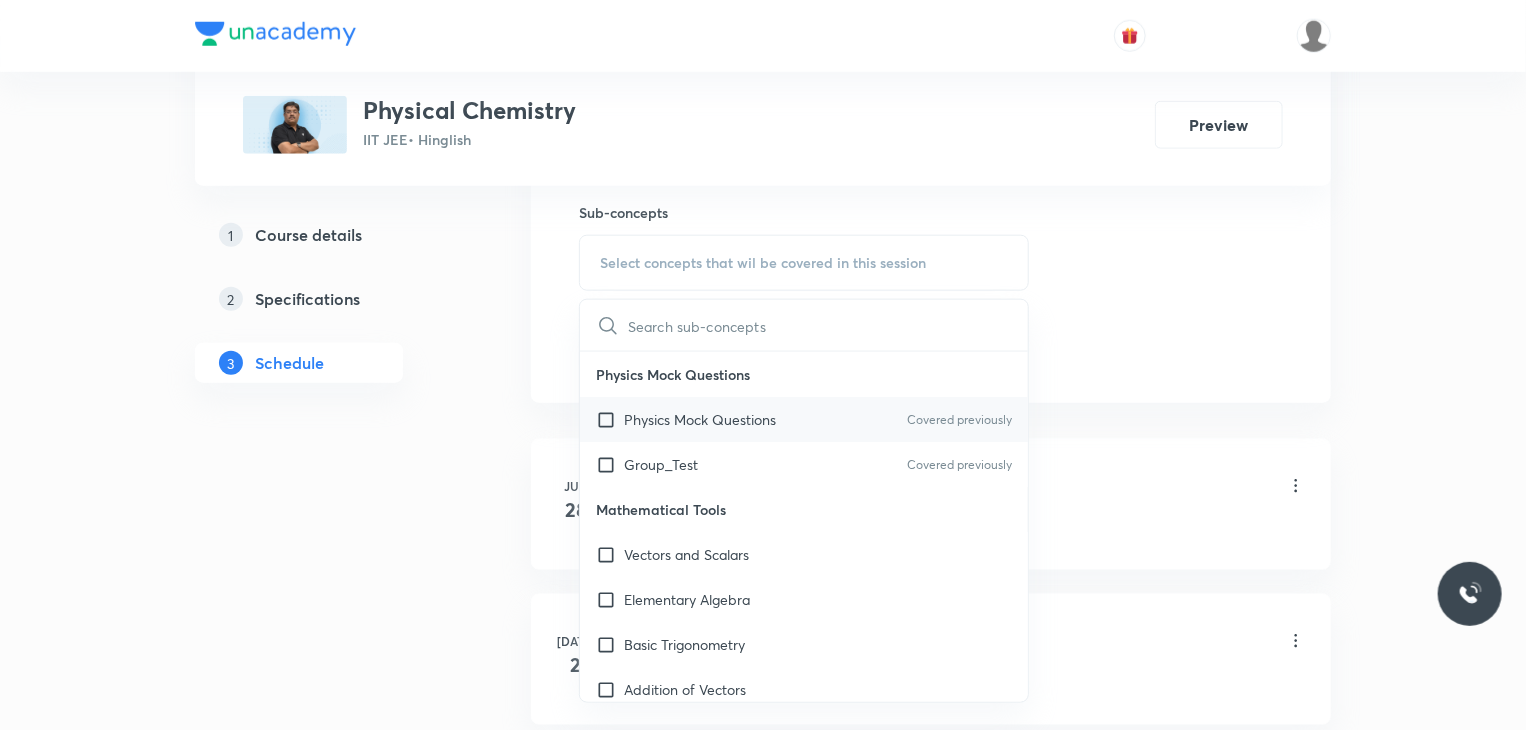 click on "Physics Mock Questions Covered previously" at bounding box center (804, 419) 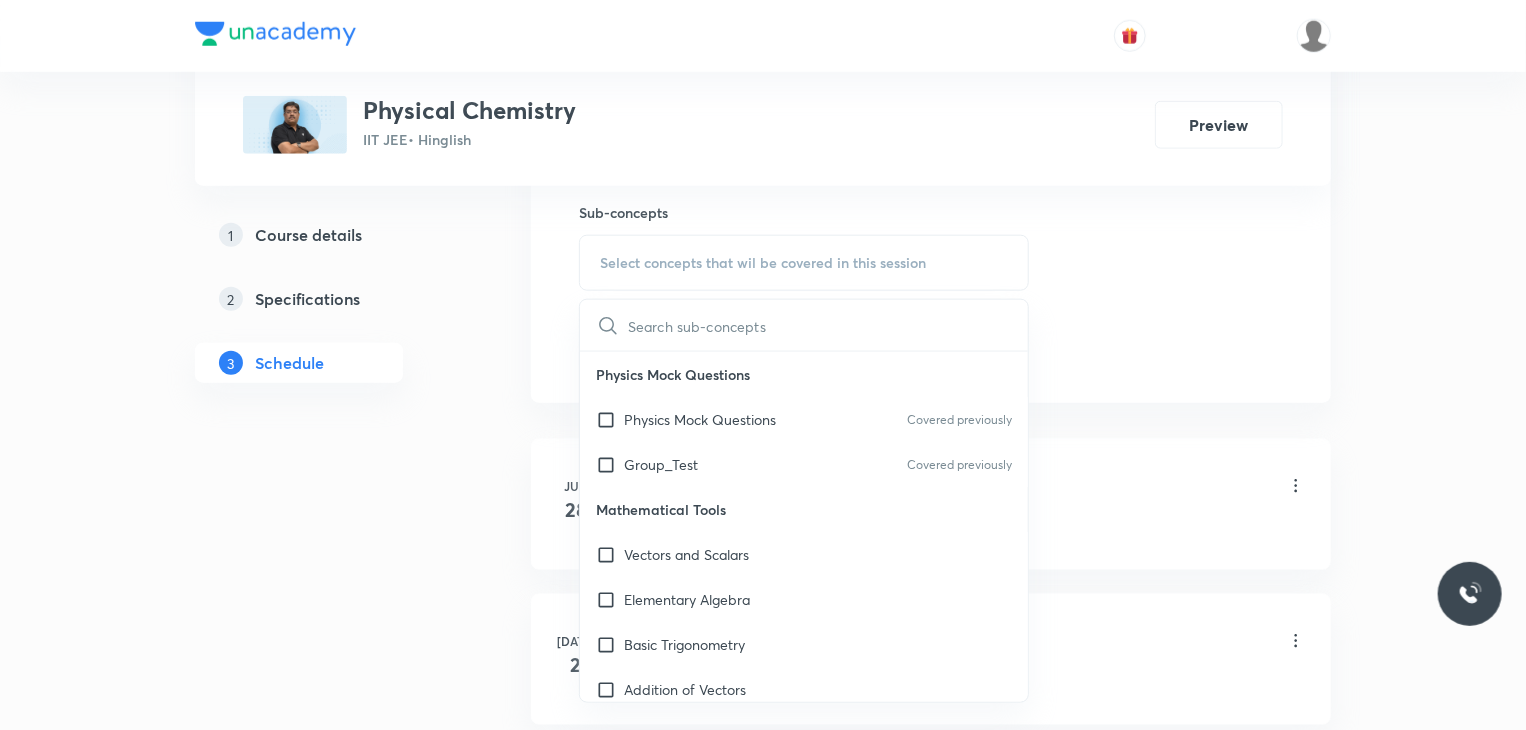 checkbox on "true" 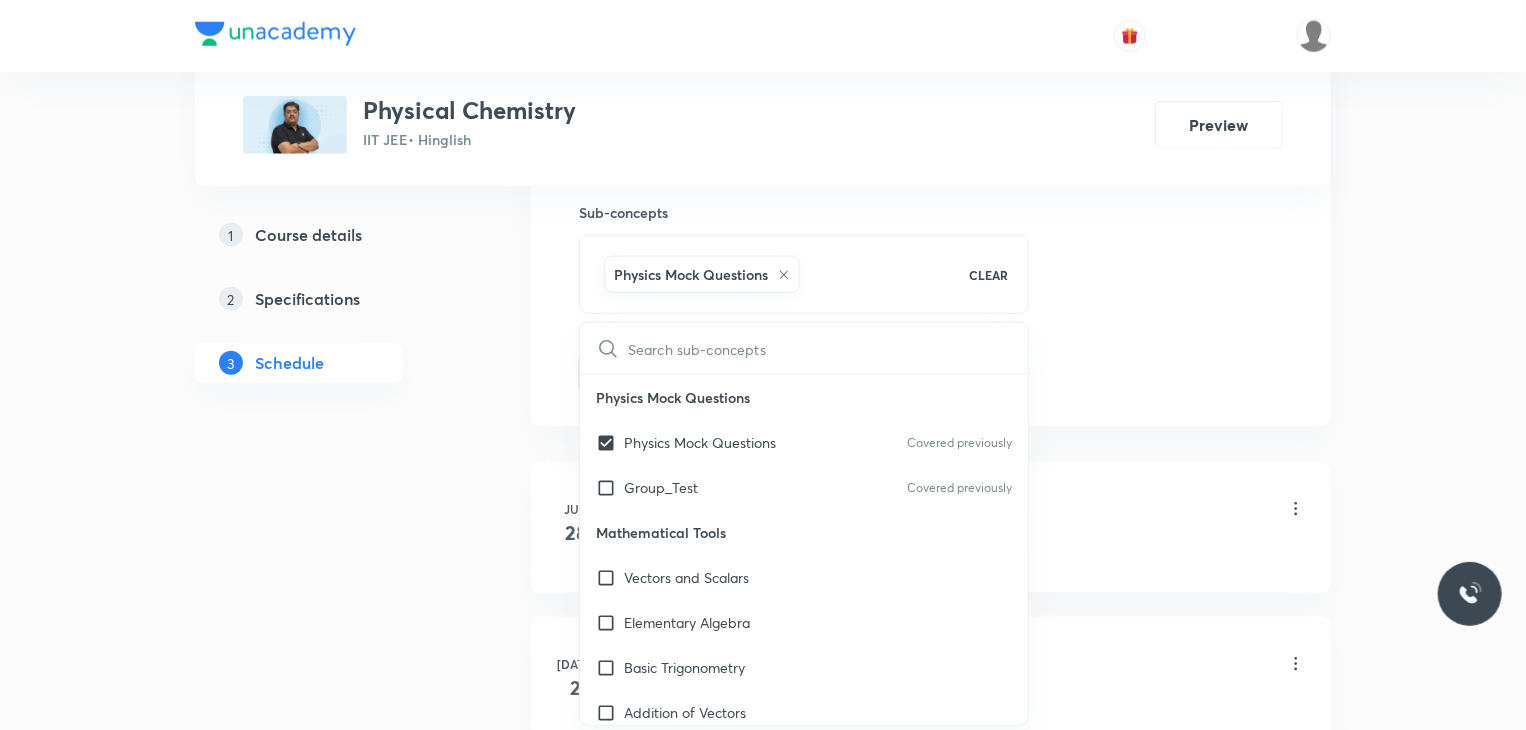 click on "Session  6 Live class Session title 14/99 Mole Concept 6 ​ Schedule for Jul 11, 2025, 9:30 AM ​ Duration (in minutes) 80 ​   Session type Online Offline Room 302 Sub-concepts Physics Mock Questions CLEAR ​ Physics Mock Questions Physics Mock Questions Covered previously Group_Test Covered previously Mathematical Tools Vectors and Scalars  Elementary Algebra Basic Trigonometry Addition of Vectors 2D and 3D Geometry Representation of Vector  Components of a Vector Functions Unit Vectors Differentiation Integration Rectangular Components of a Vector in Three Dimensions Position Vector Use of Differentiation & Integration in One Dimensional Motion Displacement Vector Derivatives of Equations of Motion by Calculus Vectors Product of Two Vectors Differentiation: Basic Formula and Rule Definite Integration and Area Under The Curve Maxima and Minima Chain Rule Cross Product Dot-Product Resolution of Vectors Subtraction of Vectors Addition of More than Two Vectors Units & Dimensions Physical quantity Units Add" at bounding box center (931, -87) 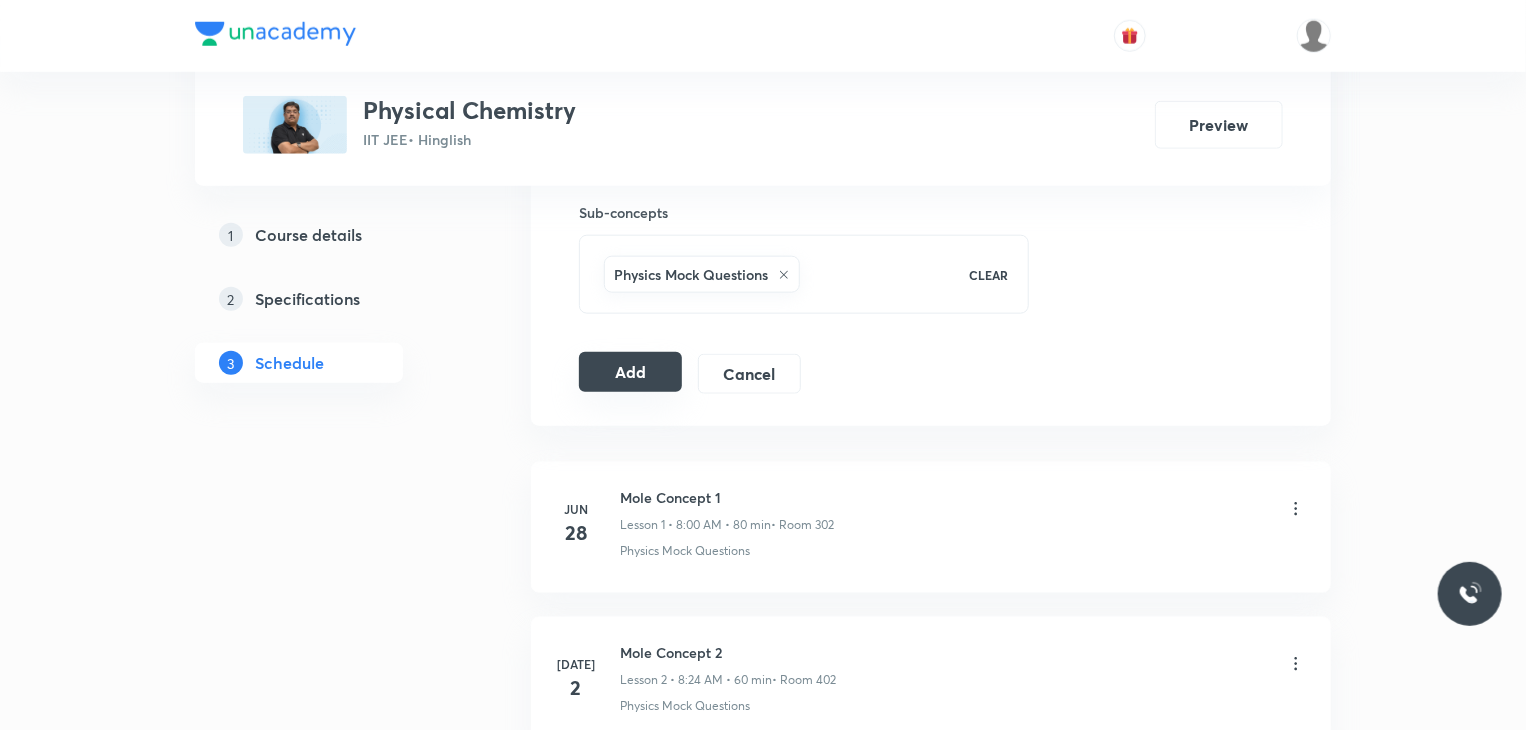 click on "Add" at bounding box center (630, 372) 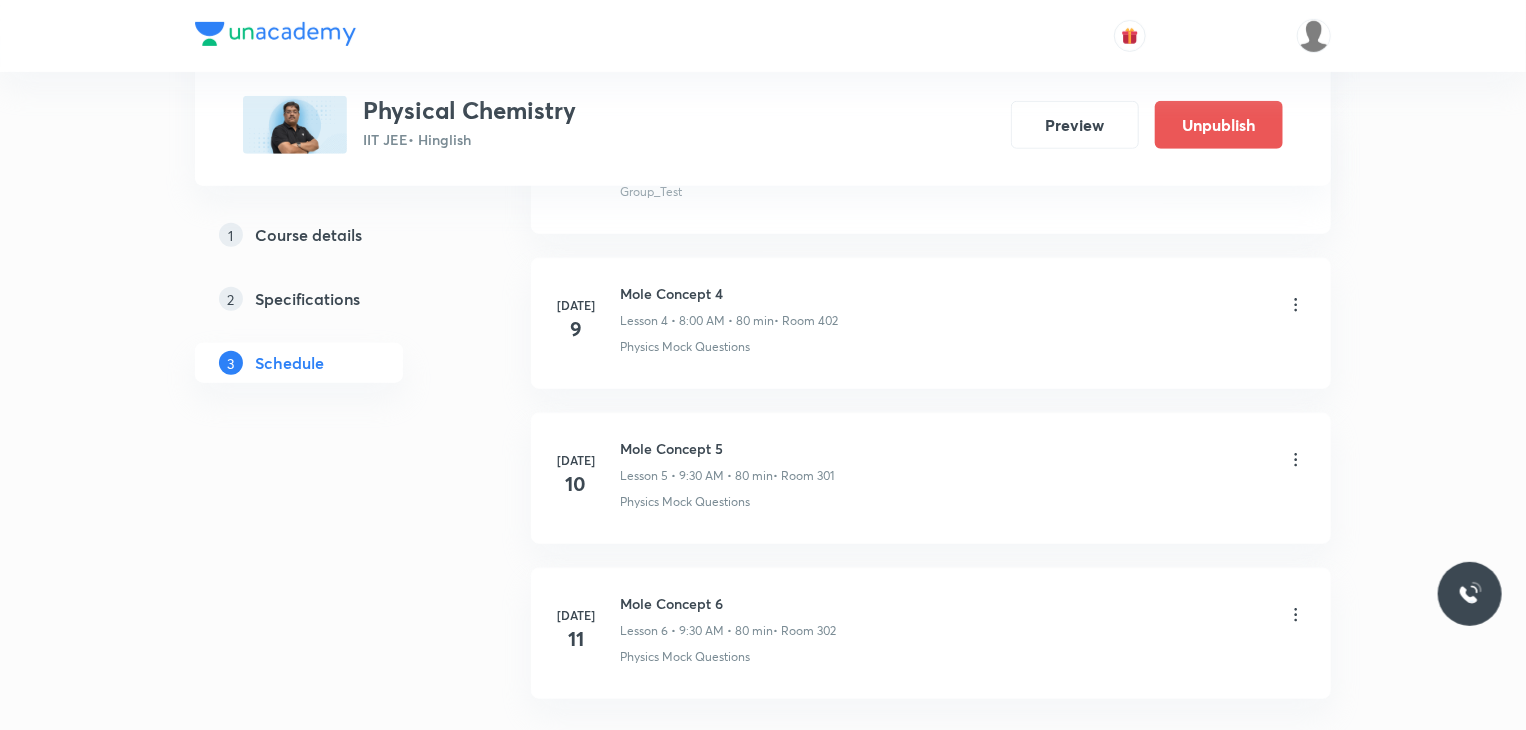 scroll, scrollTop: 882, scrollLeft: 0, axis: vertical 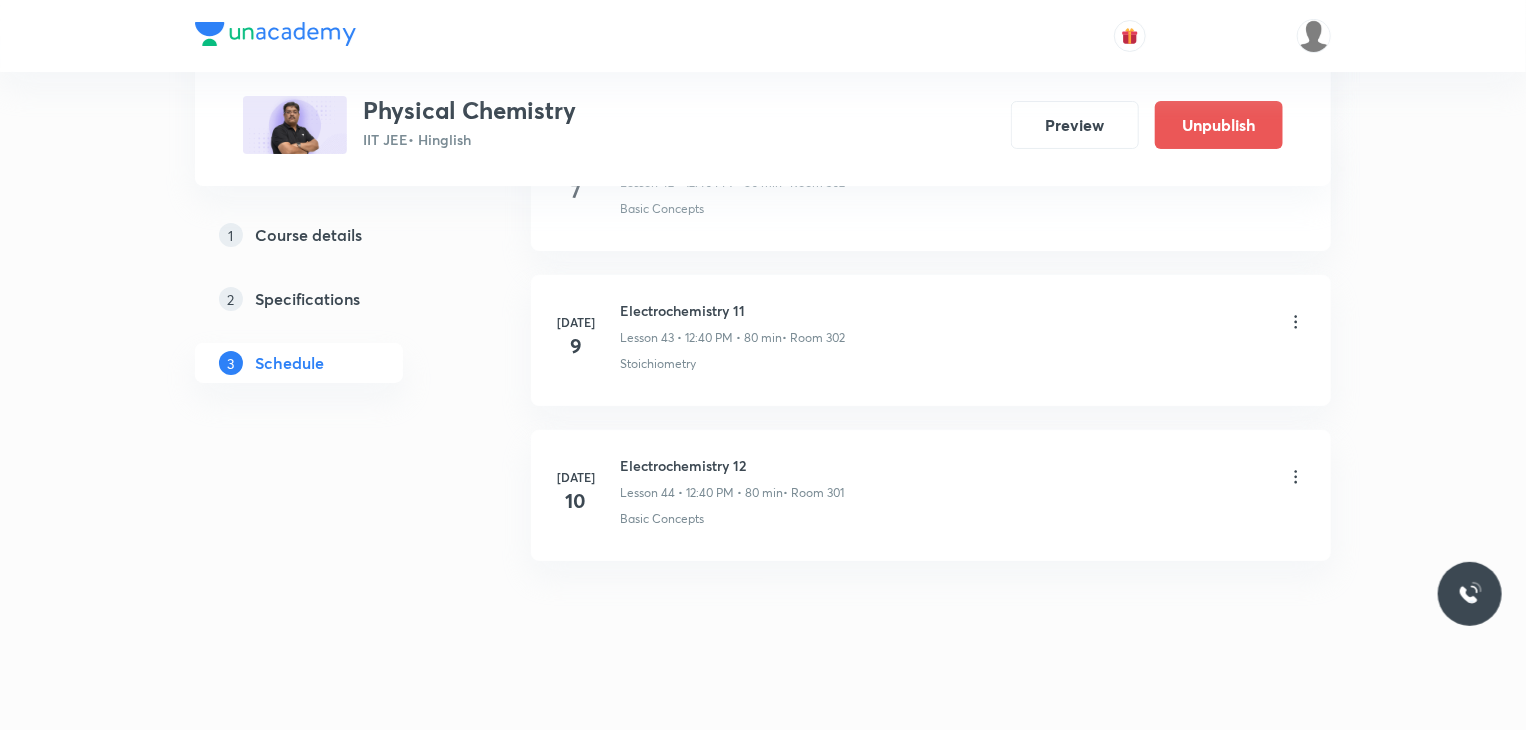 click on "Electrochemistry 12" at bounding box center (732, 465) 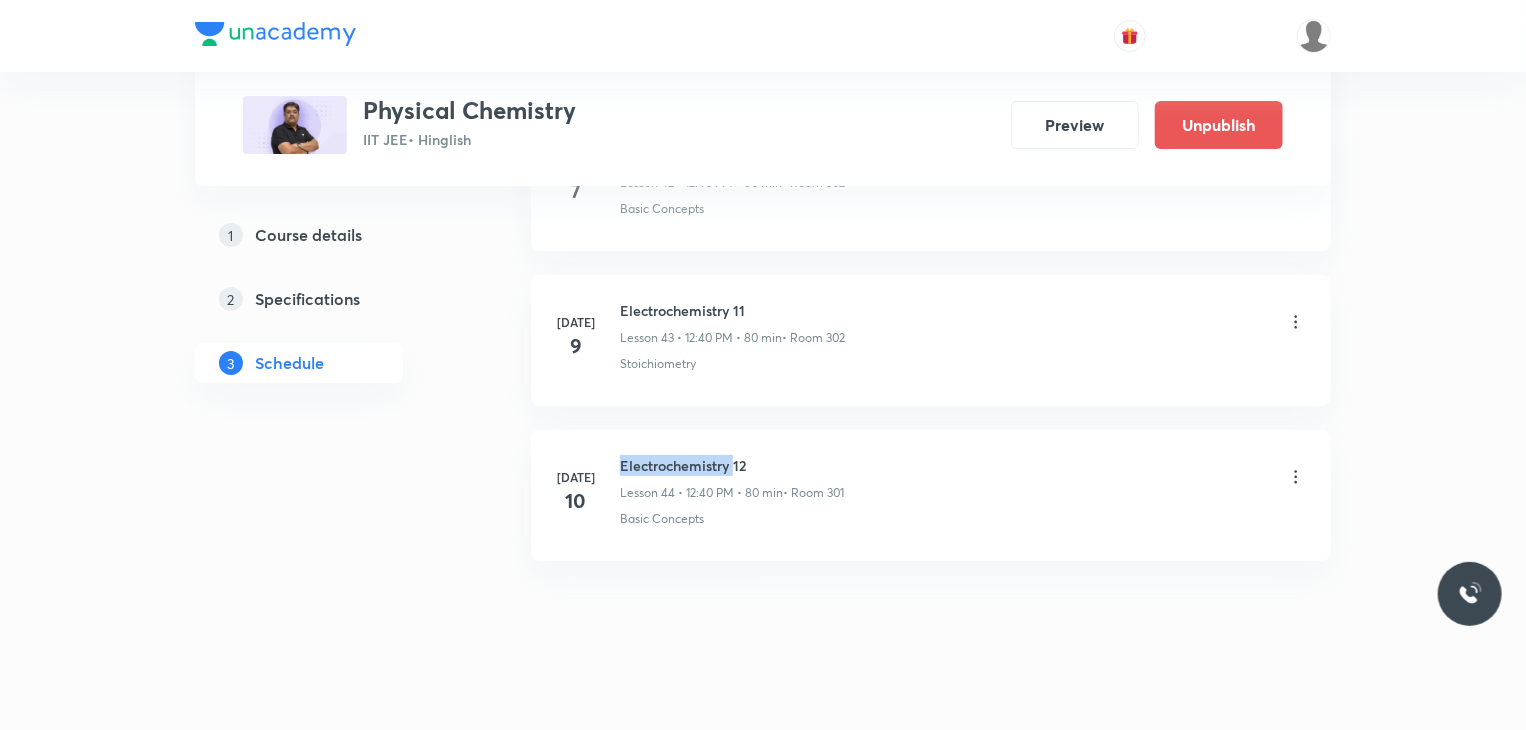 click on "Electrochemistry 12" at bounding box center [732, 465] 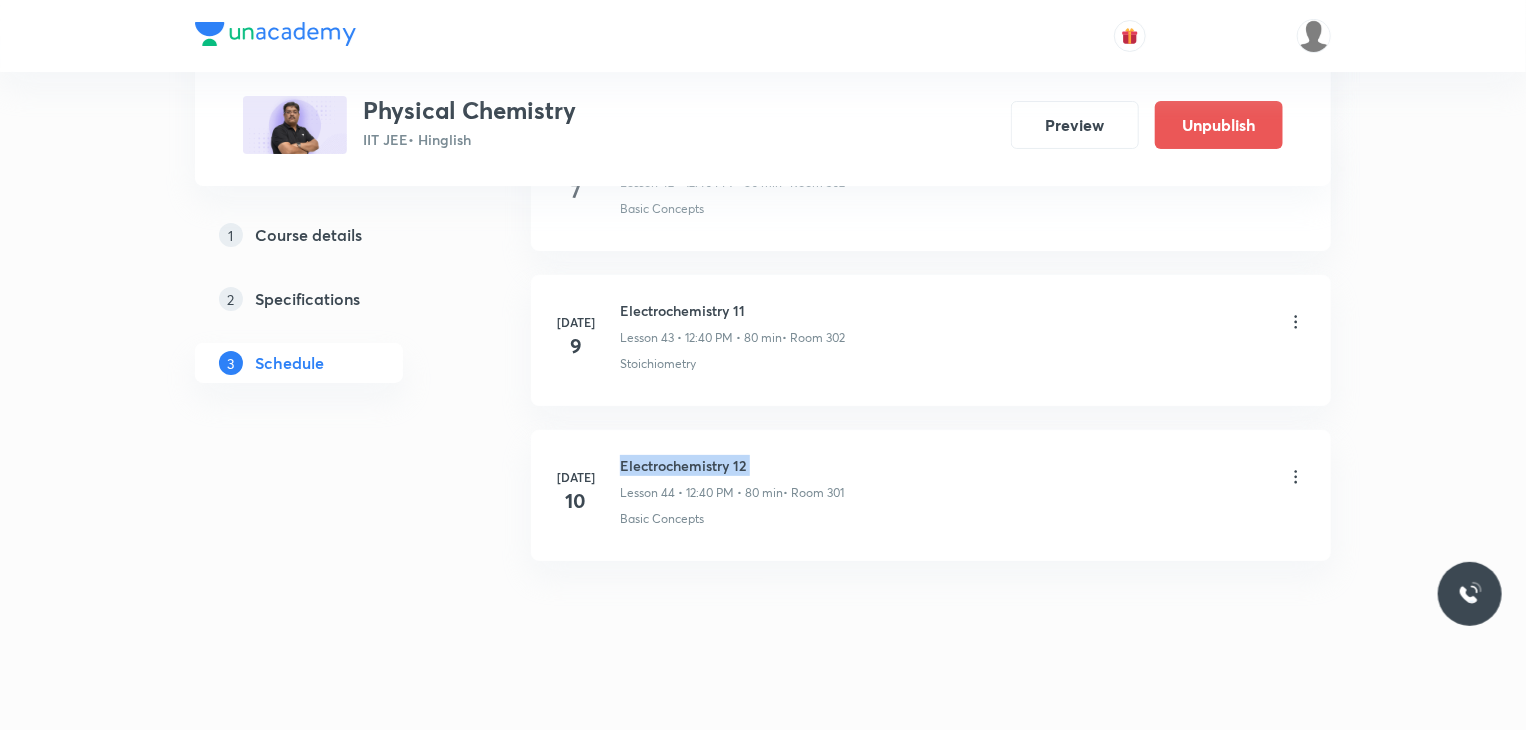 click on "Electrochemistry 12" at bounding box center (732, 465) 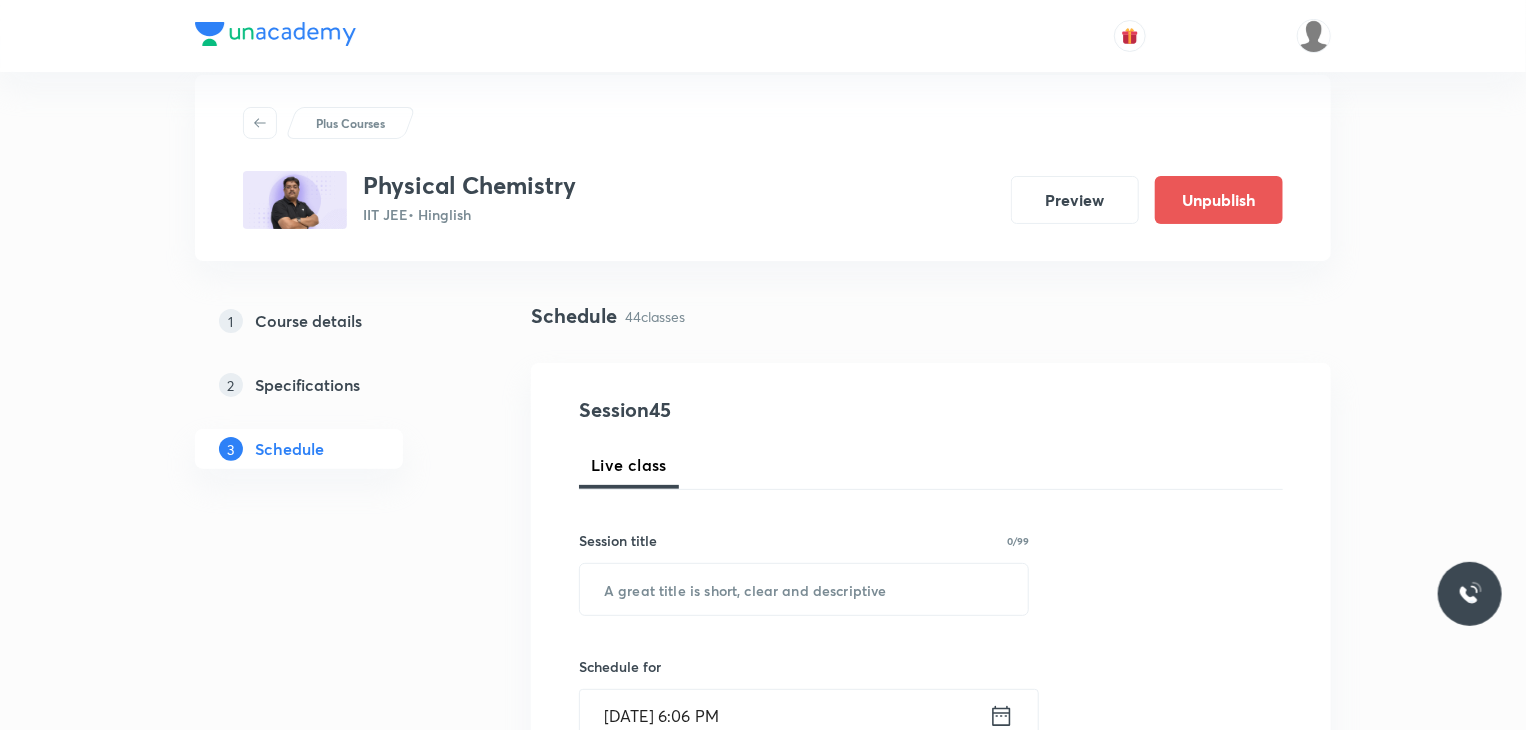 scroll, scrollTop: 100, scrollLeft: 0, axis: vertical 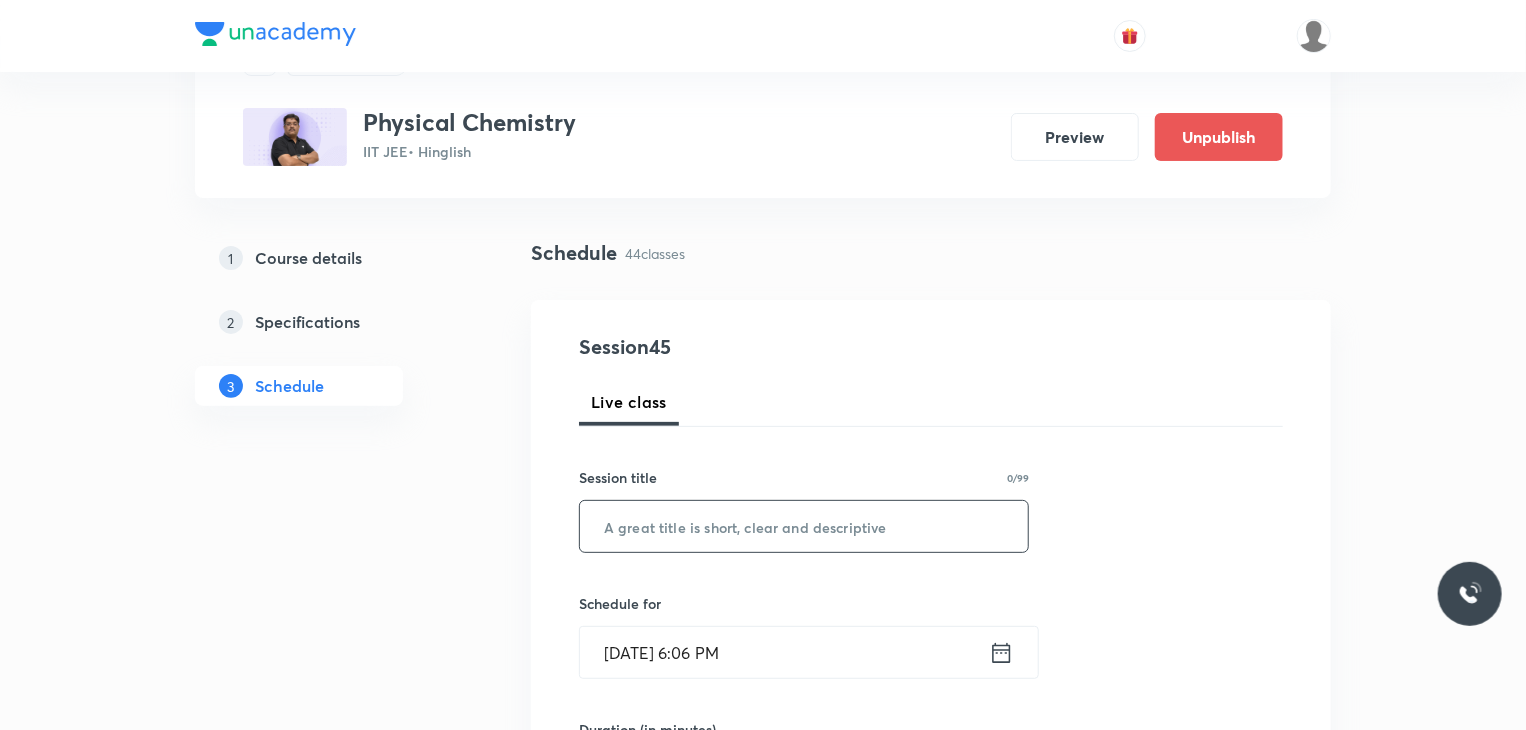 click at bounding box center (804, 526) 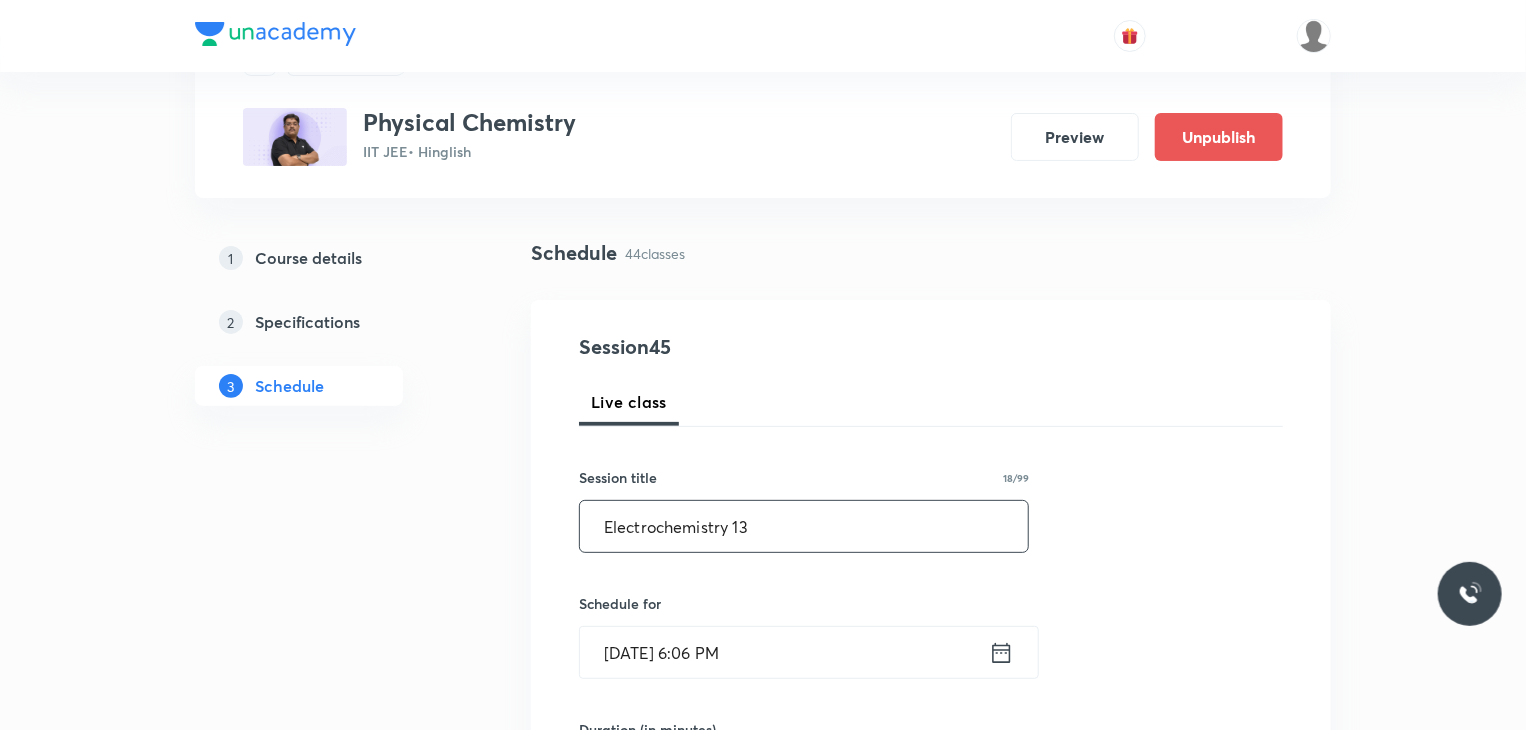 type on "Electrochemistry 13" 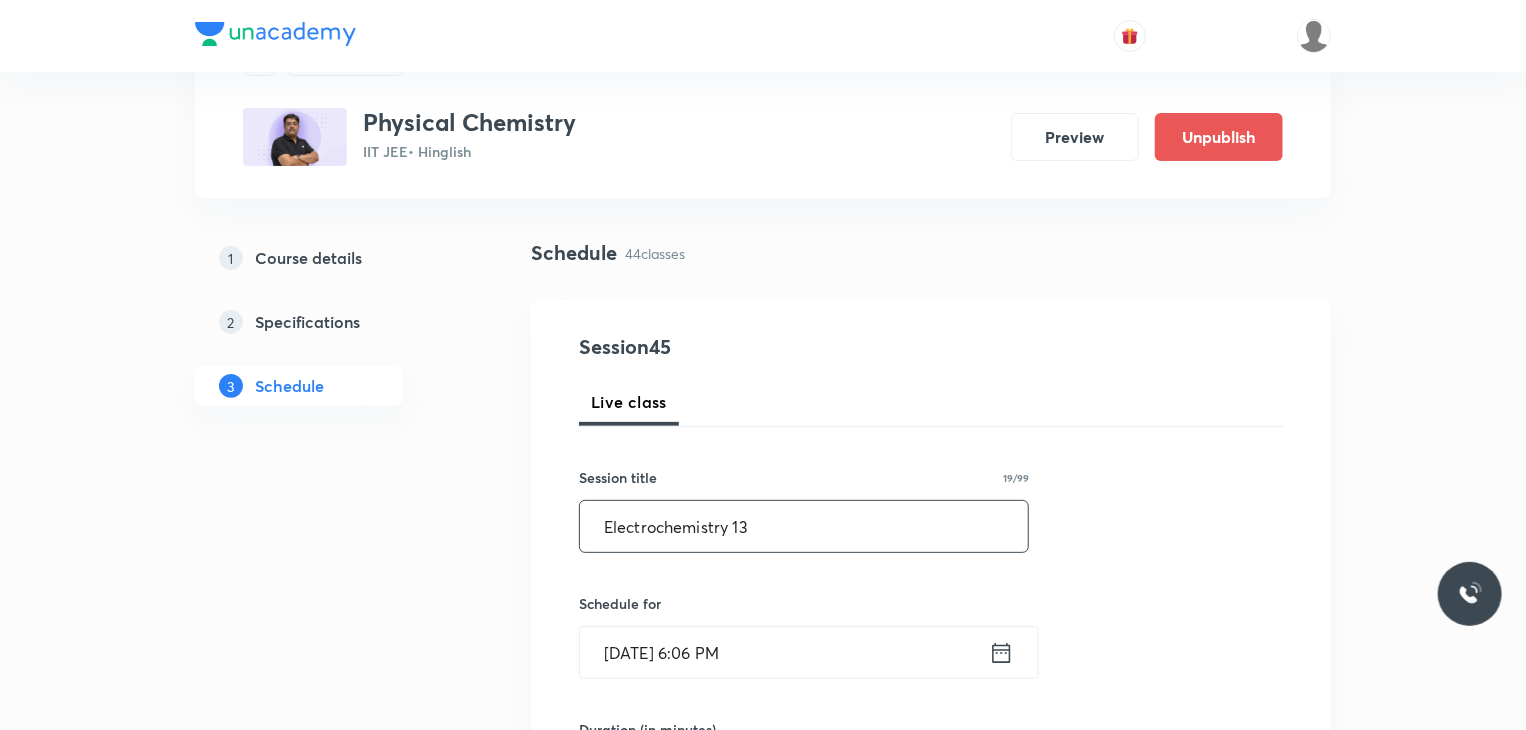 scroll, scrollTop: 256, scrollLeft: 0, axis: vertical 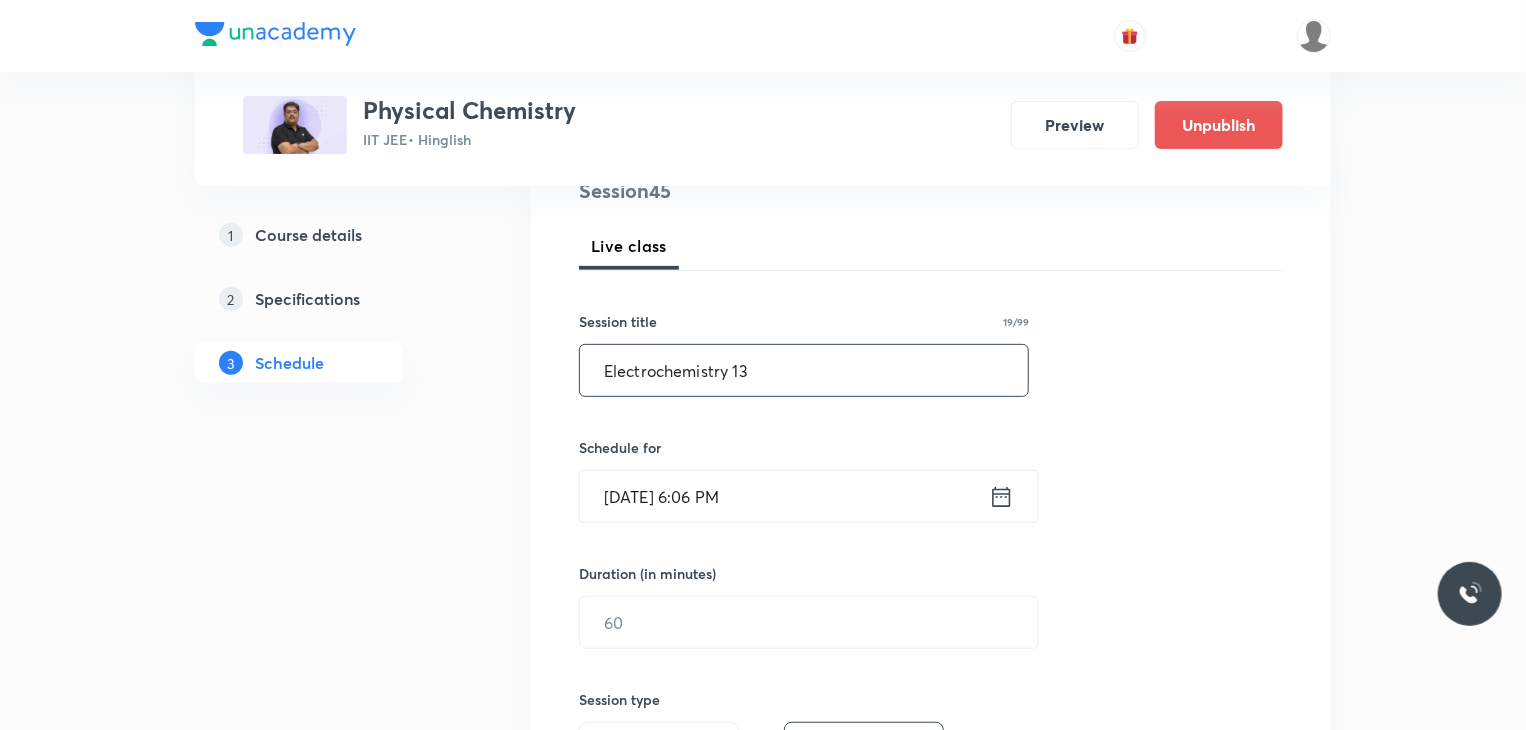 click on "[DATE] 6:06 PM" at bounding box center (784, 496) 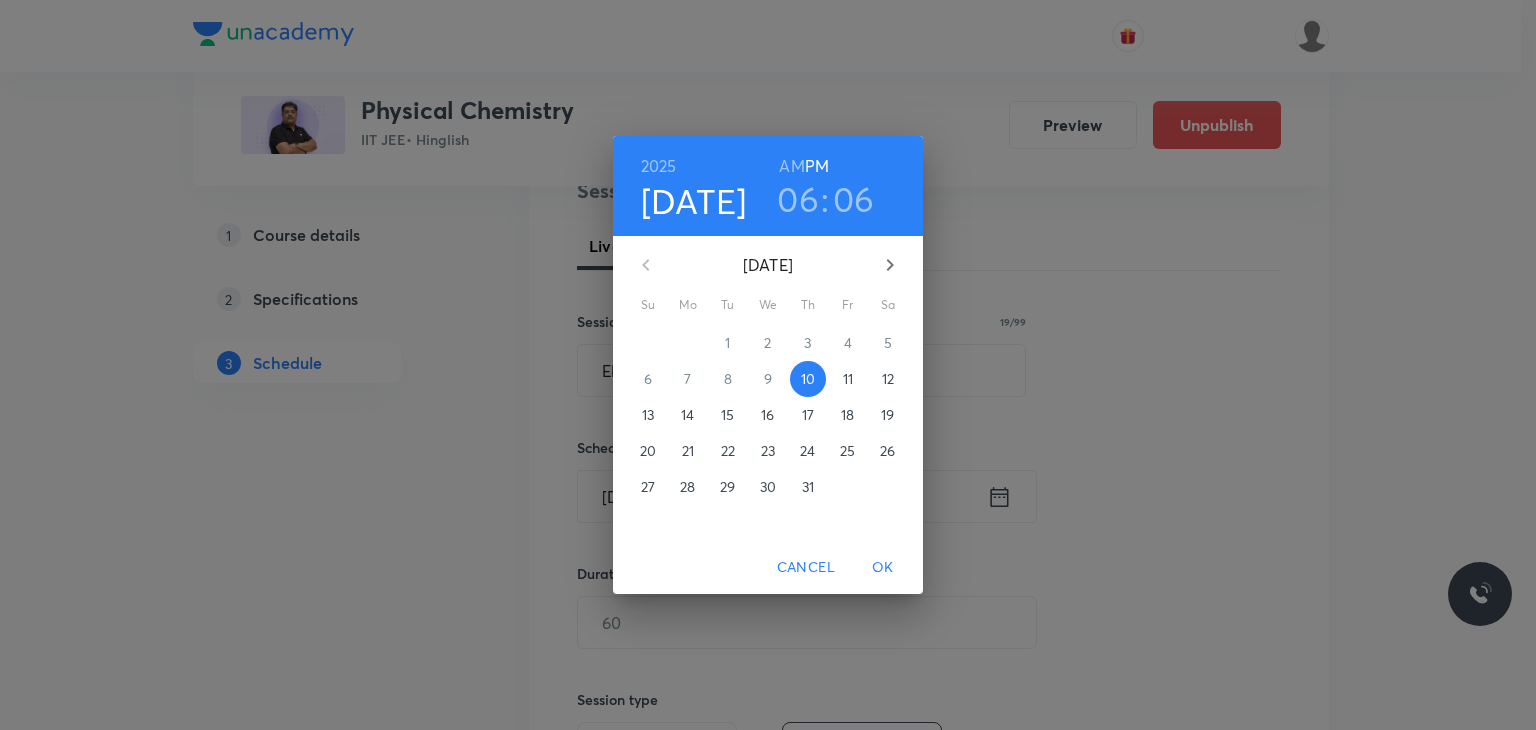 click on "AM" at bounding box center [791, 166] 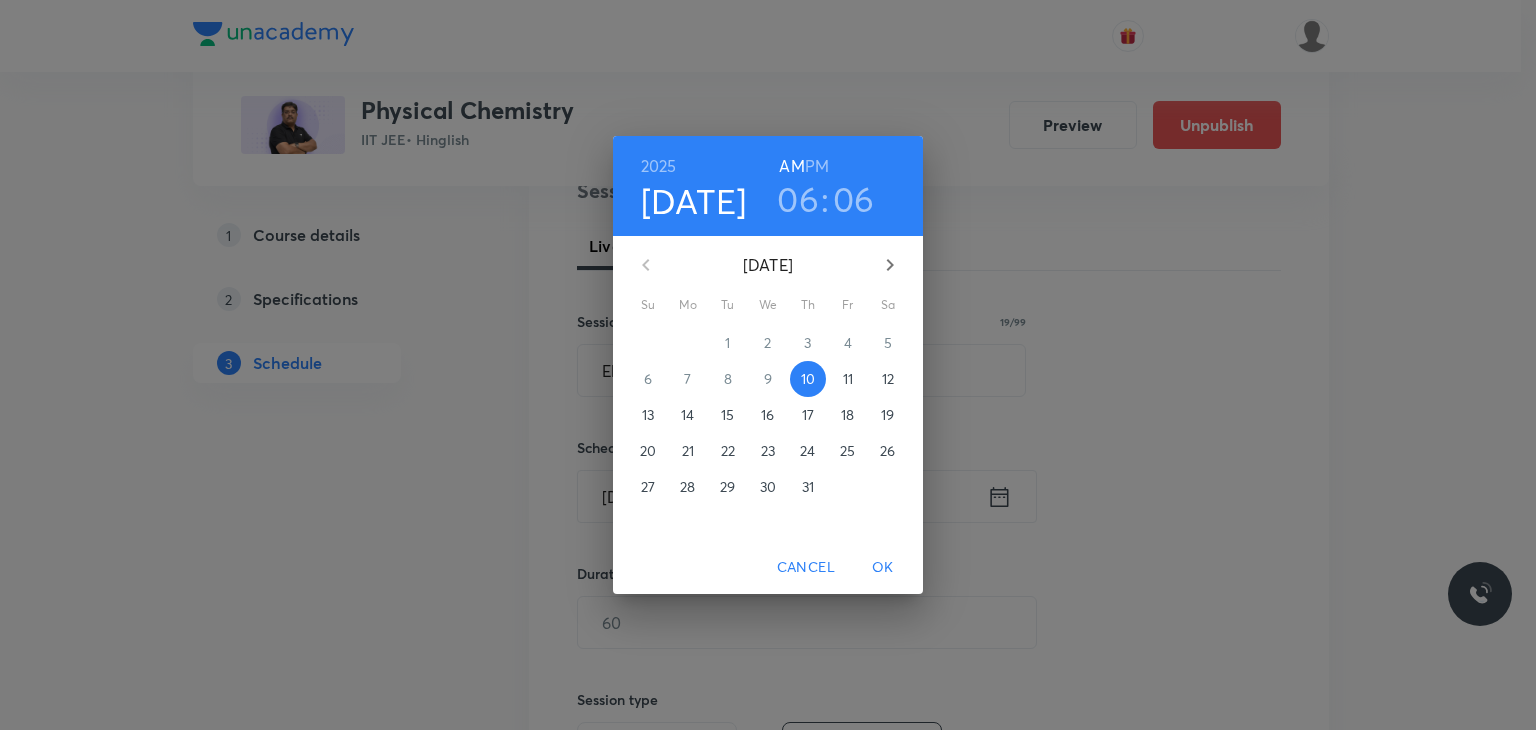 type 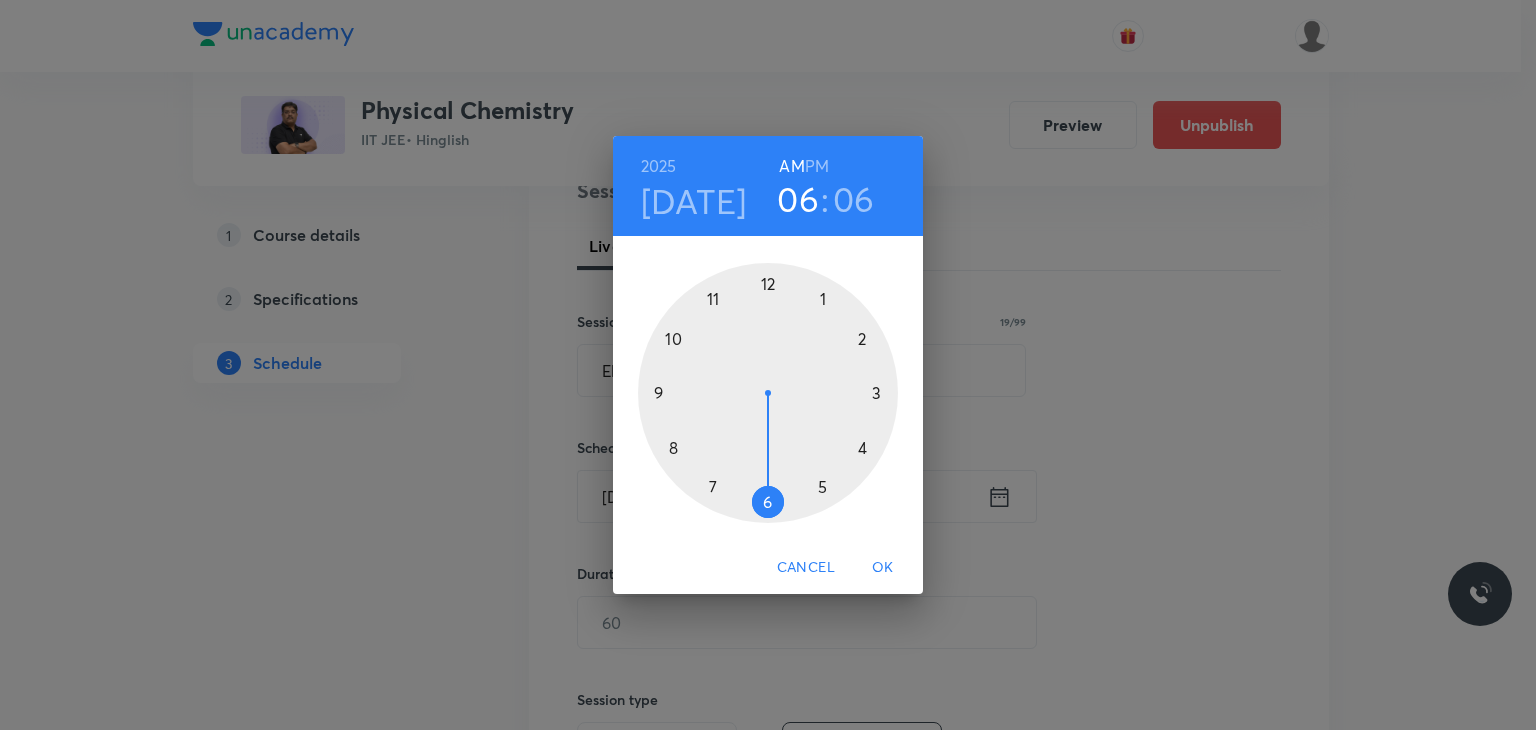 click at bounding box center (768, 393) 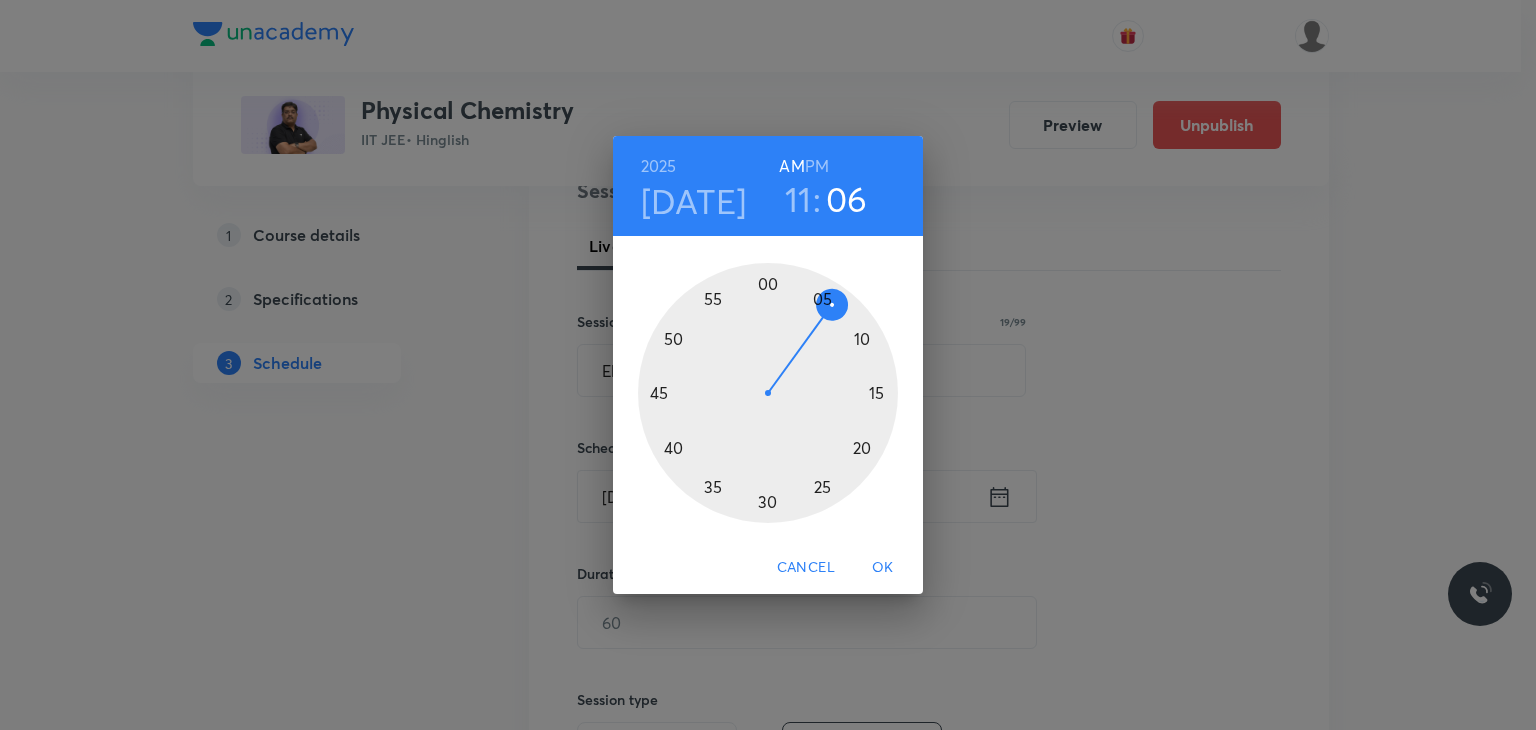 click on "11" at bounding box center (798, 199) 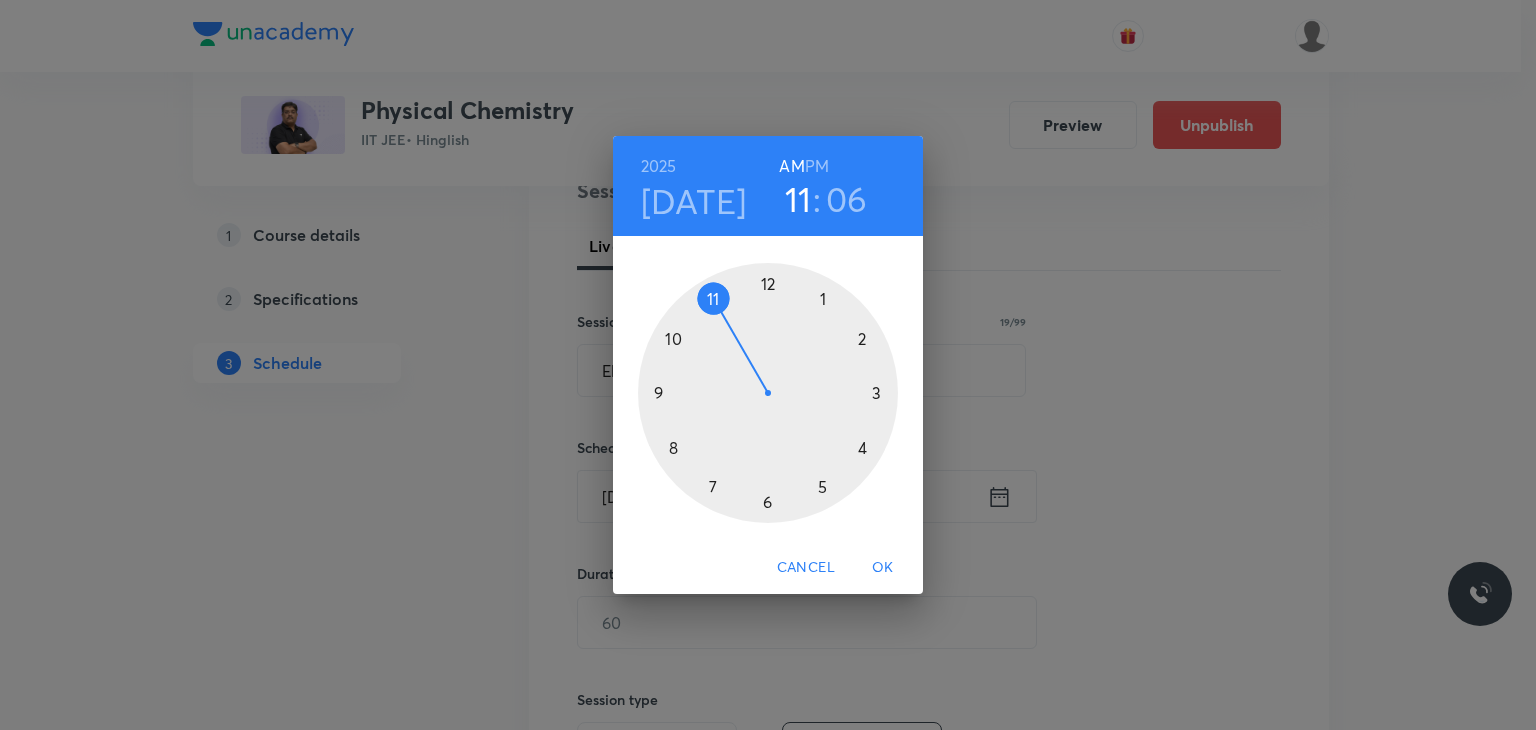 click at bounding box center (768, 393) 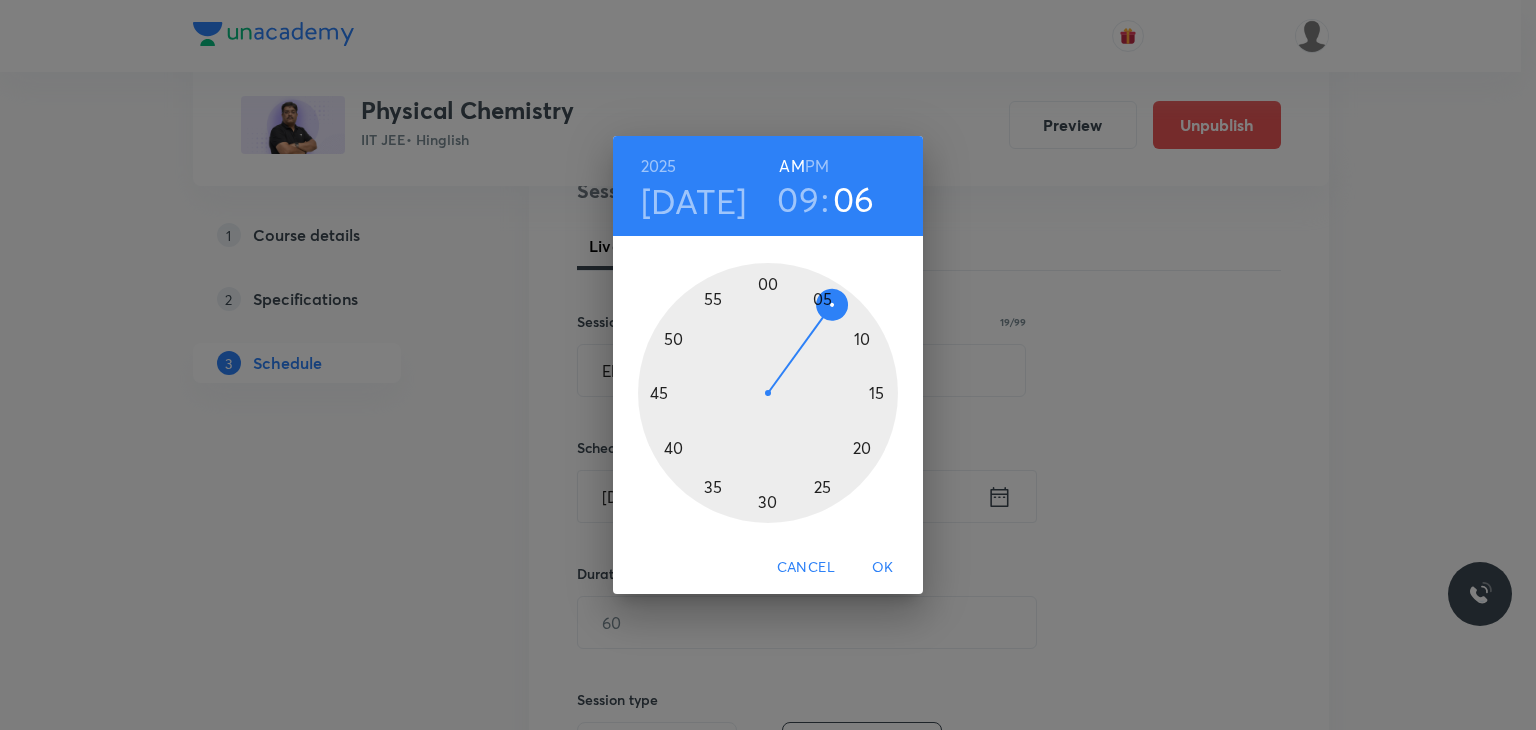 click on "Jul 10" at bounding box center (694, 201) 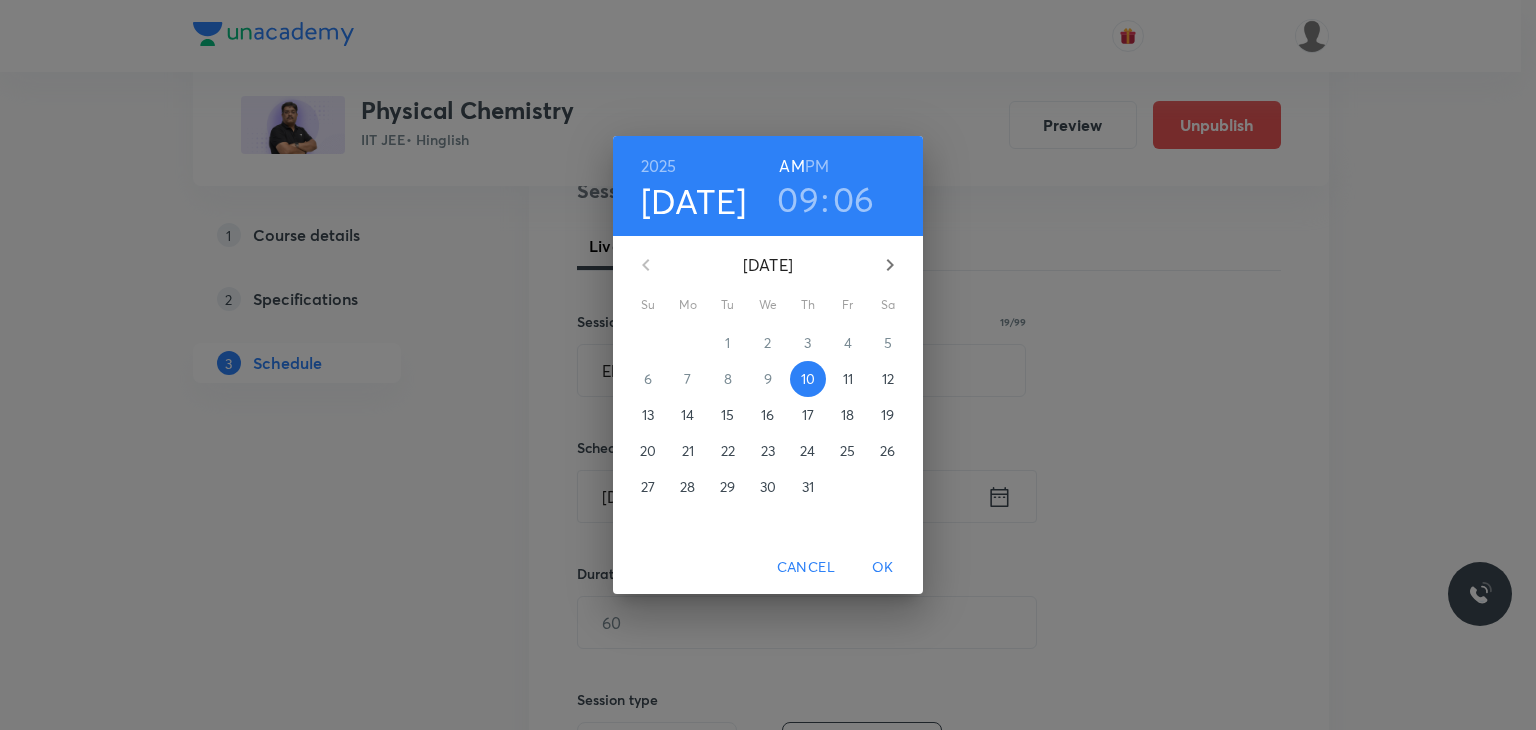 click on "11" at bounding box center [848, 379] 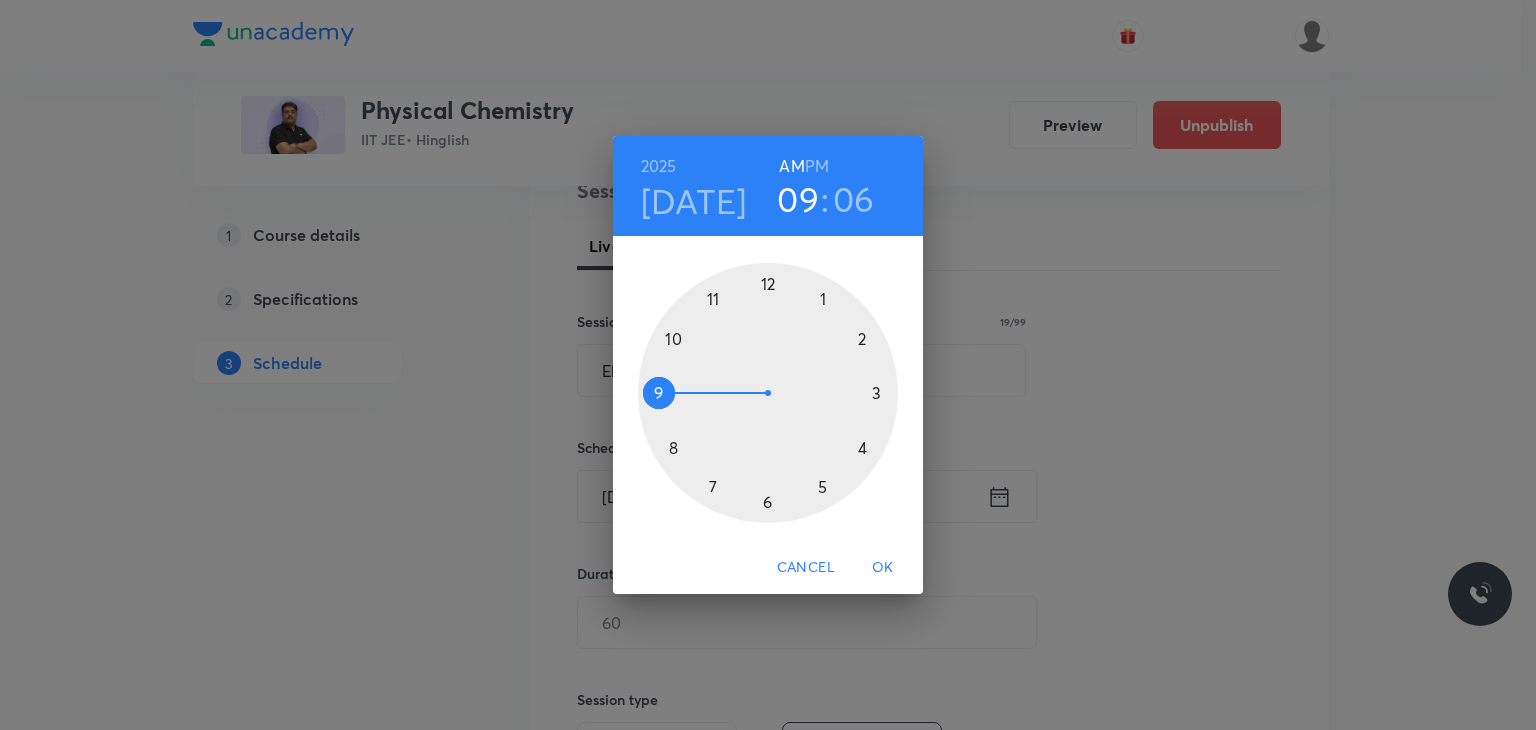 click on "2025 Jul 11 09 : 06 AM PM" at bounding box center (768, 186) 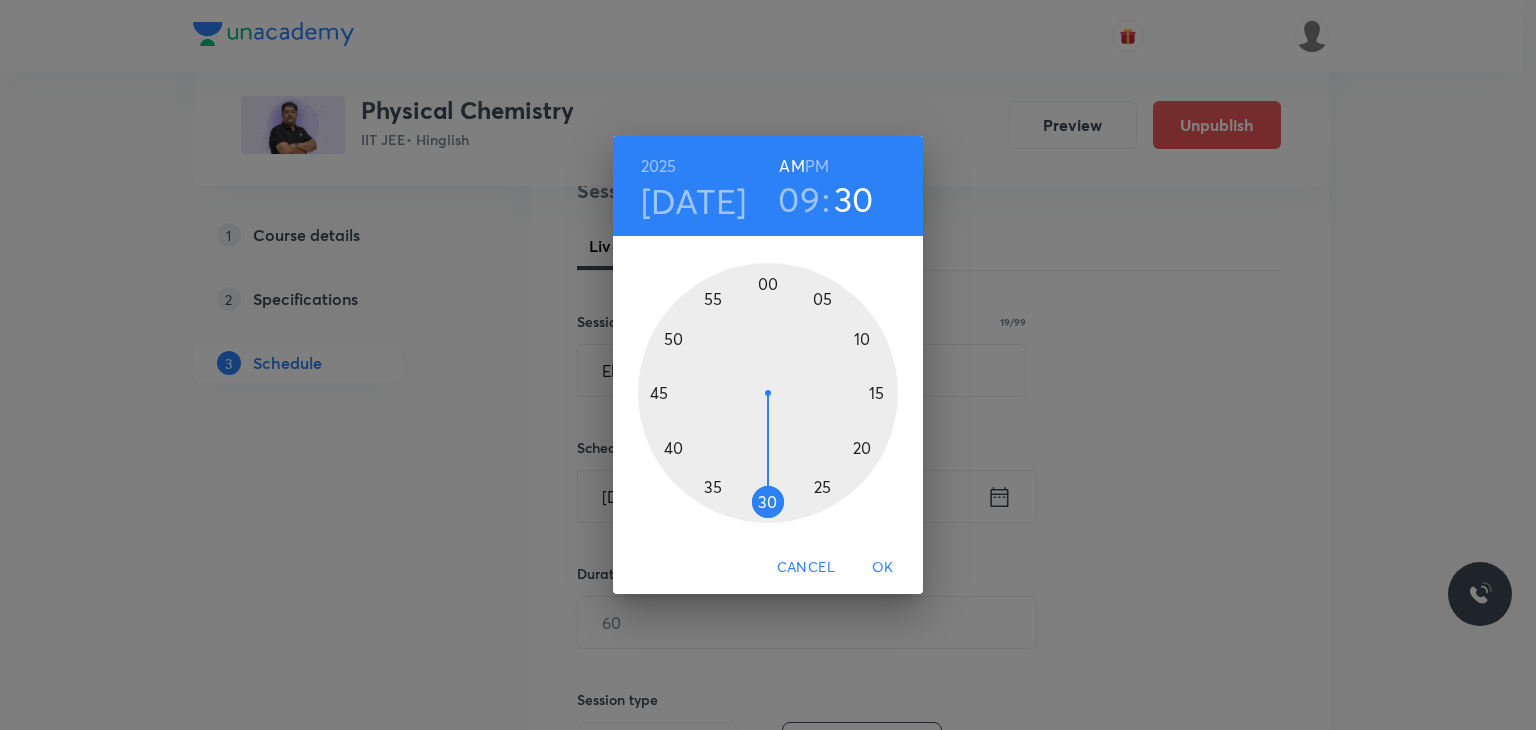 click at bounding box center [768, 393] 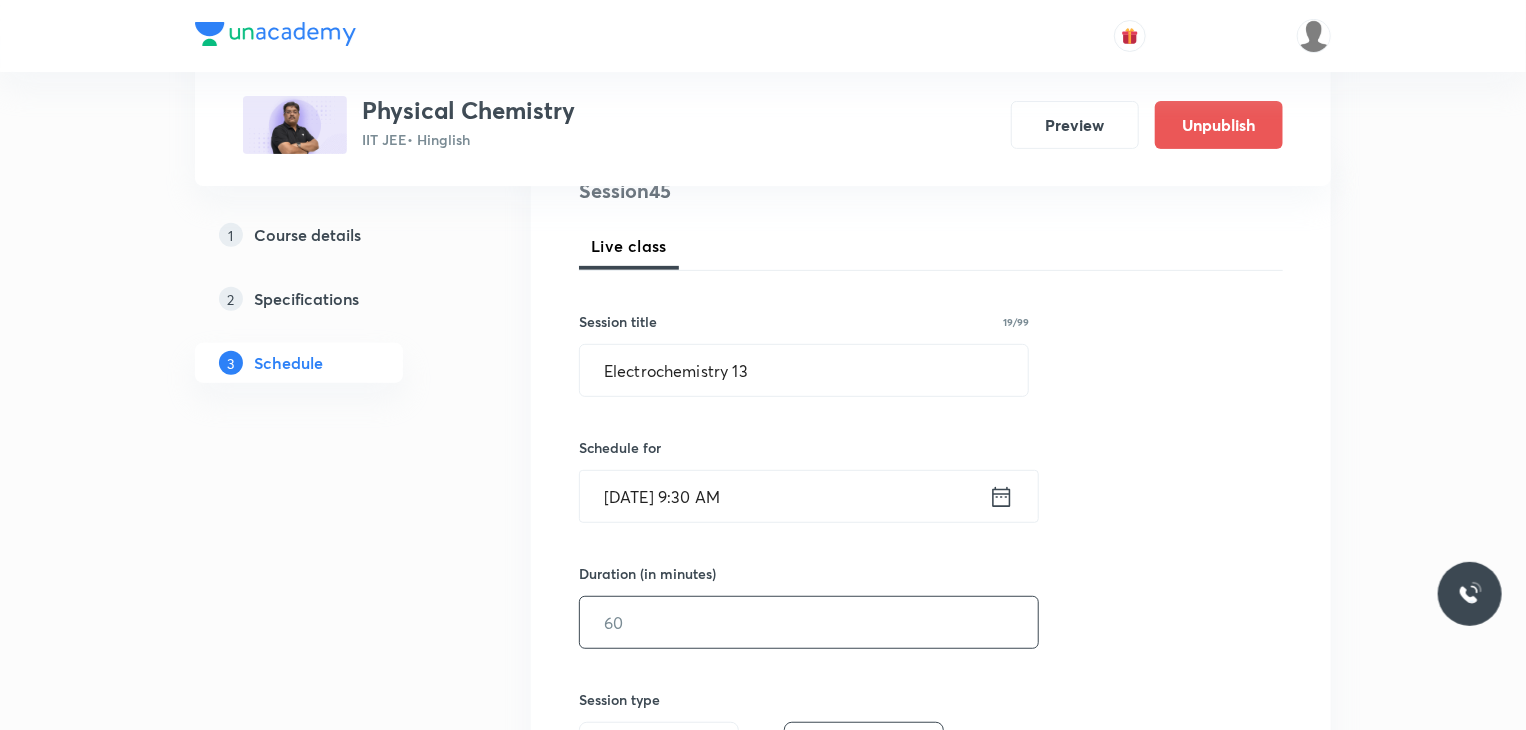 click at bounding box center [809, 622] 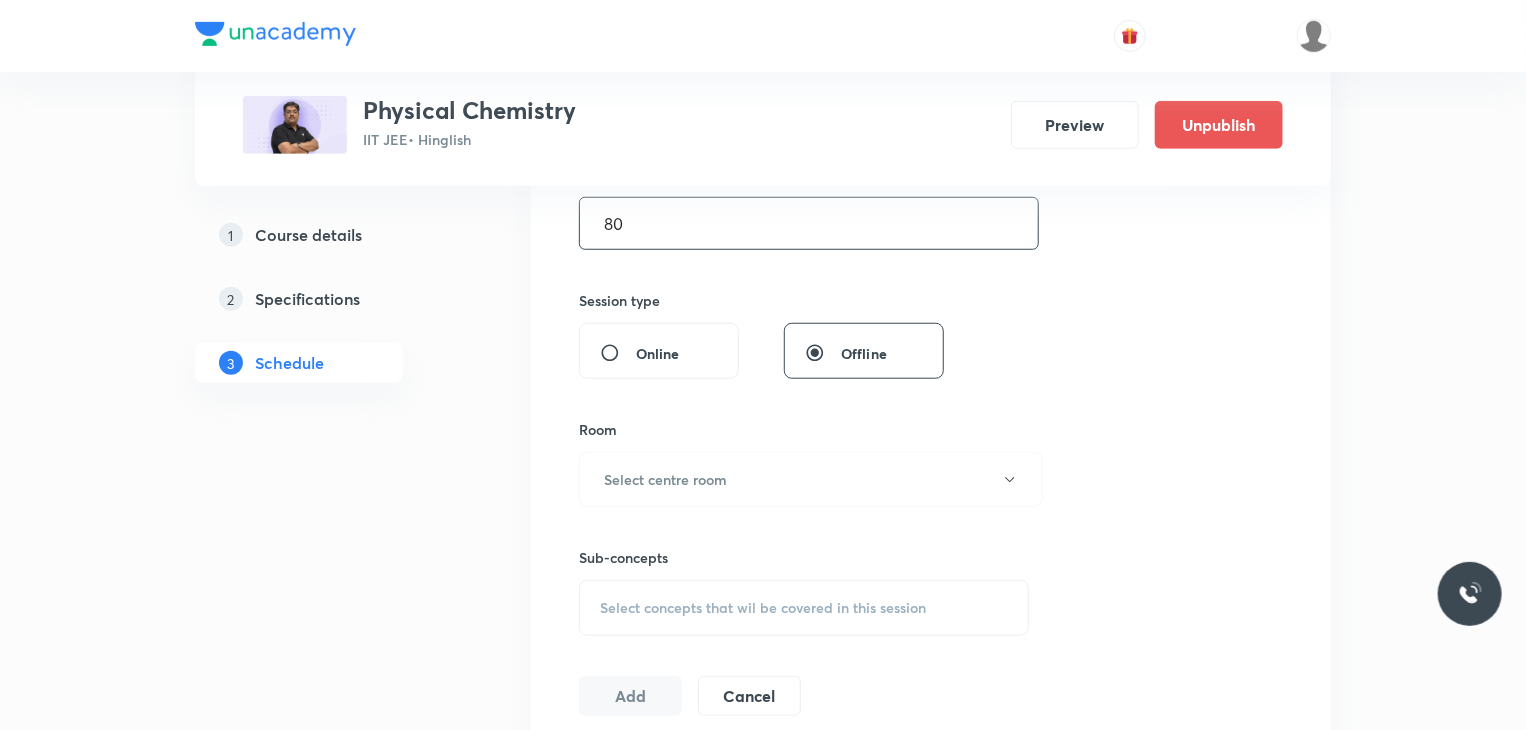 scroll, scrollTop: 660, scrollLeft: 0, axis: vertical 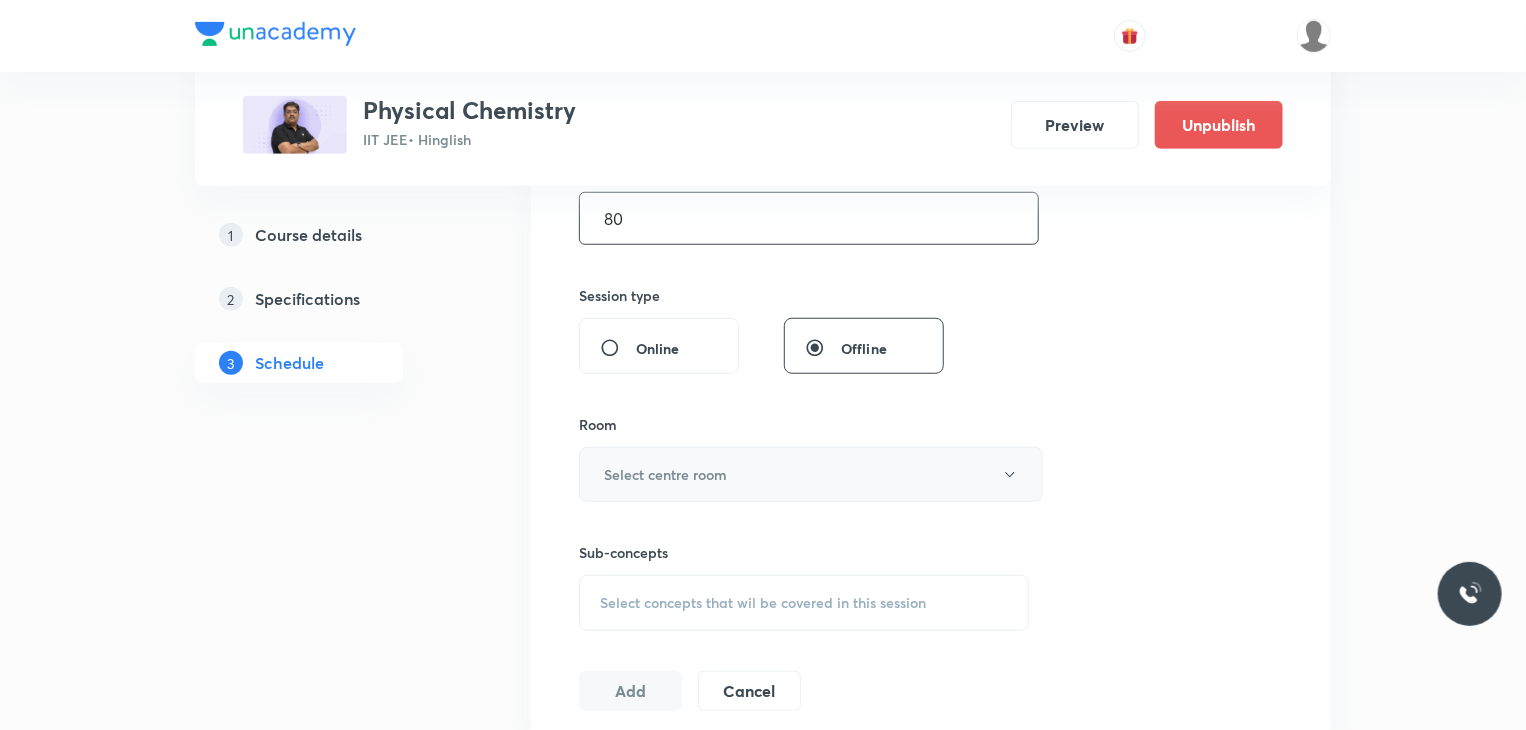 type on "80" 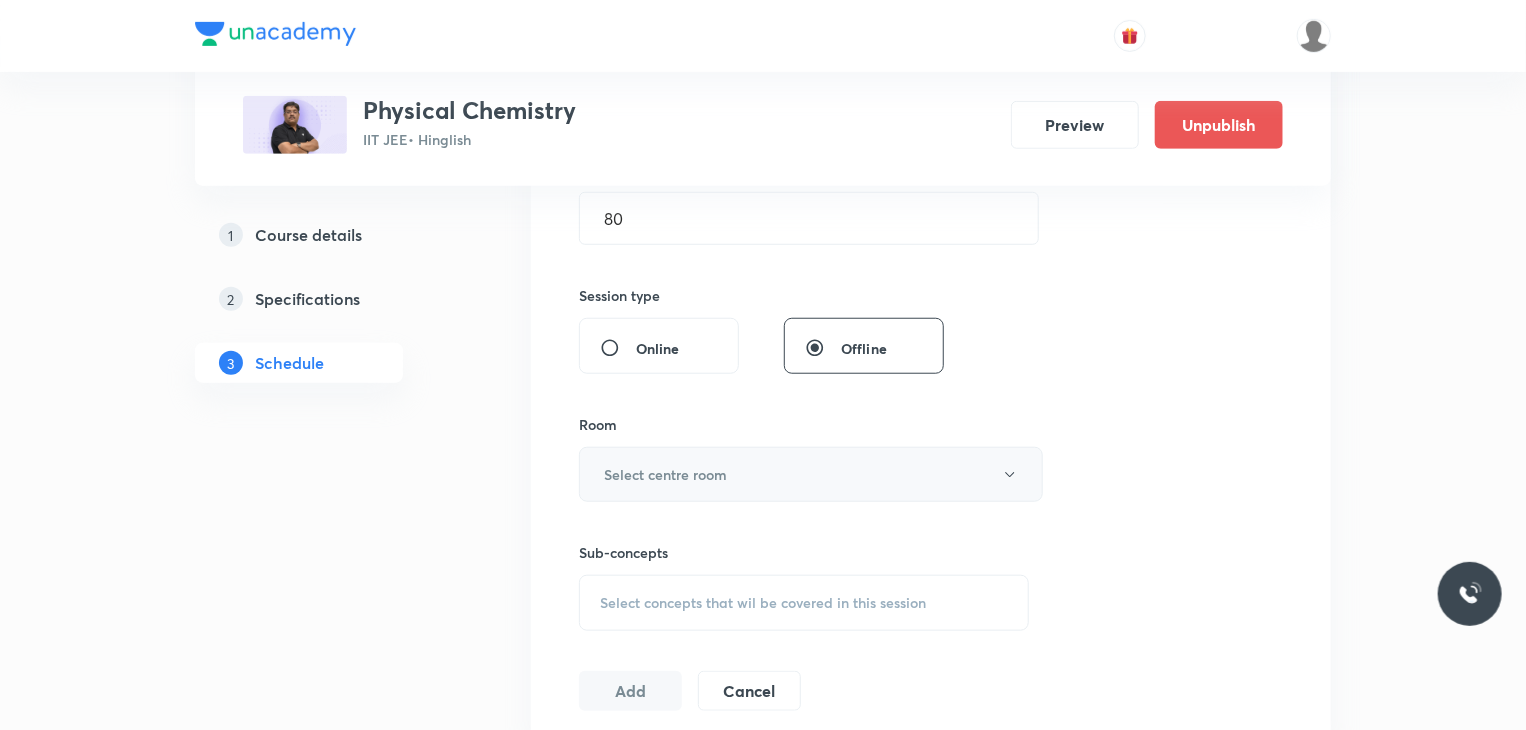 click on "Select centre room" at bounding box center (811, 474) 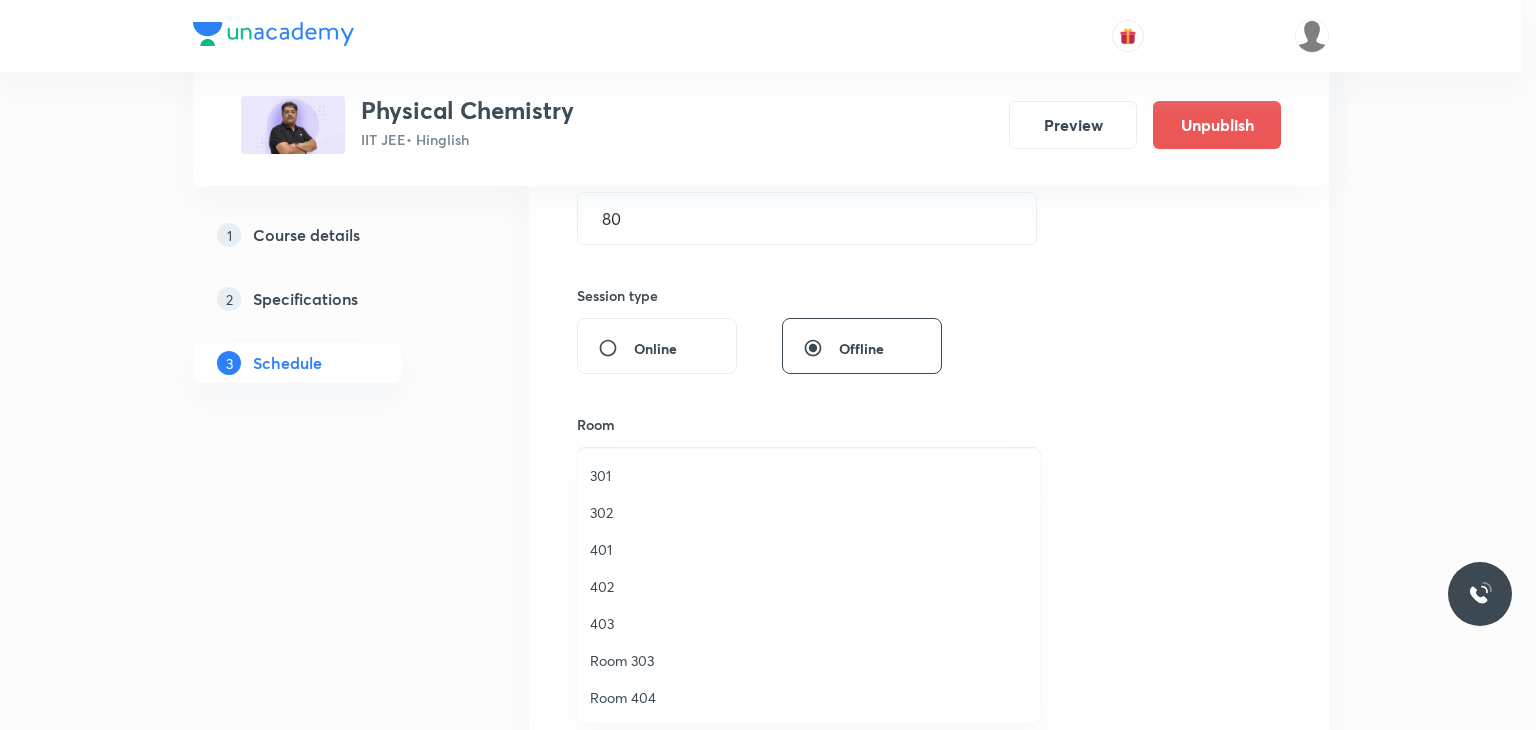click on "401" at bounding box center (809, 549) 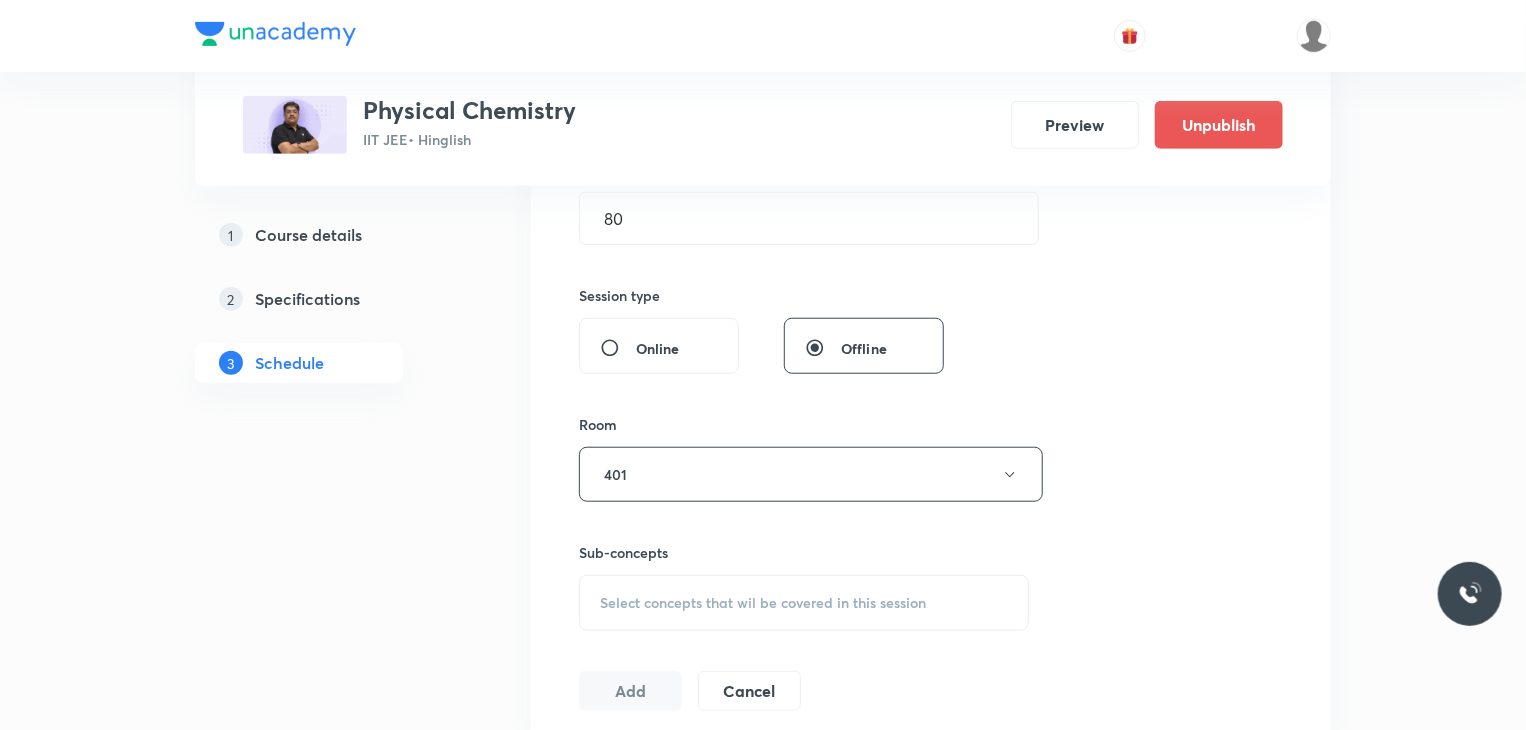 click on "Select concepts that wil be covered in this session" at bounding box center (763, 603) 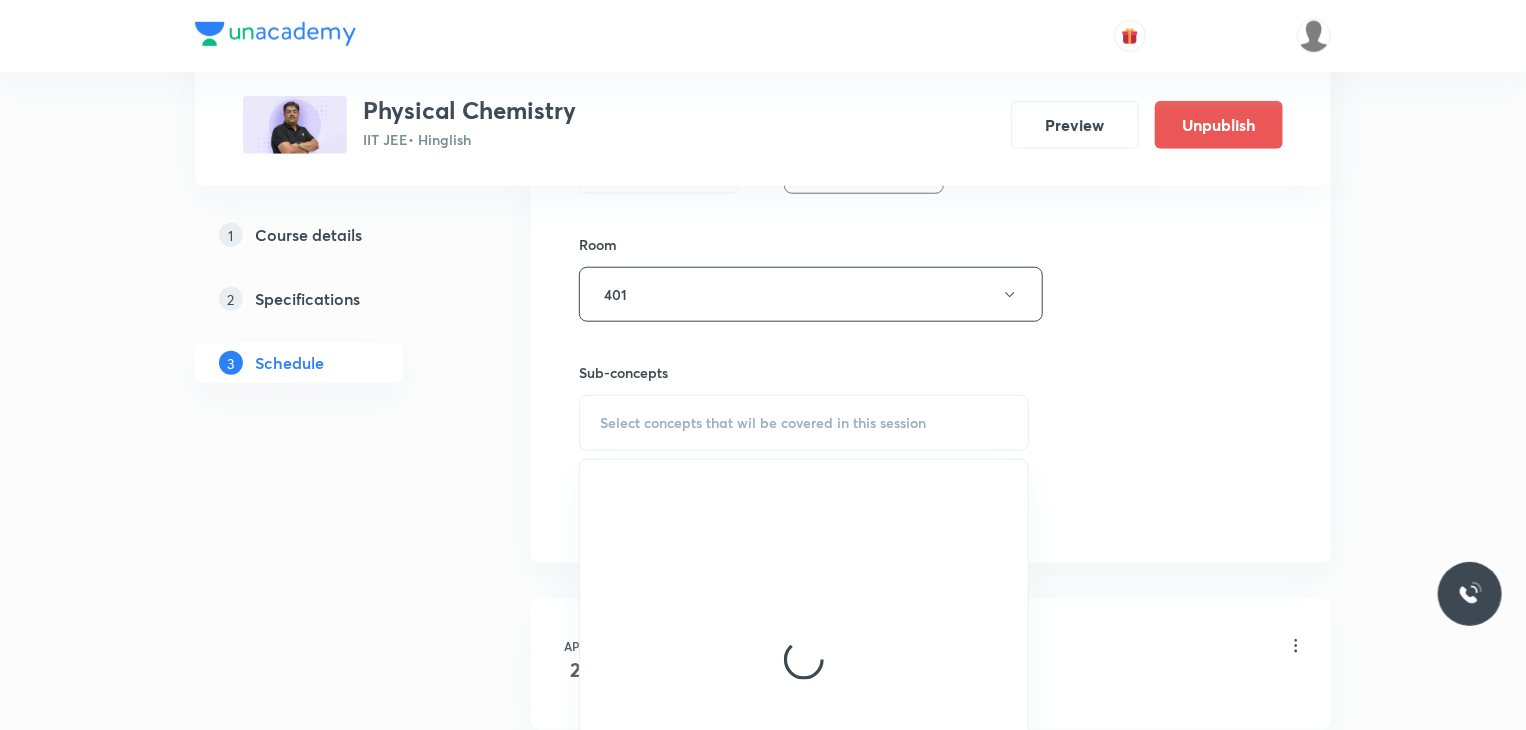 scroll, scrollTop: 851, scrollLeft: 0, axis: vertical 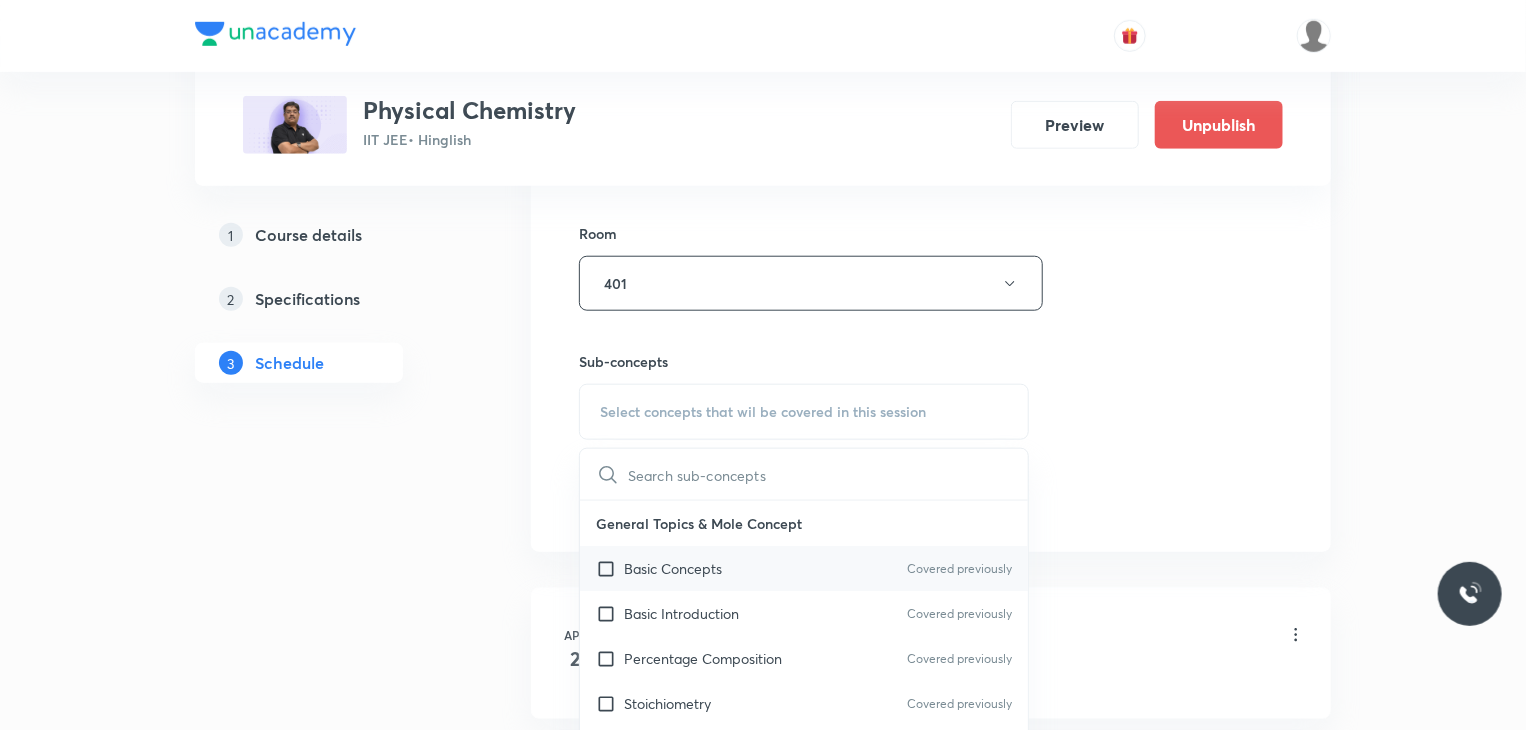 click on "Basic Concepts Covered previously" at bounding box center (804, 568) 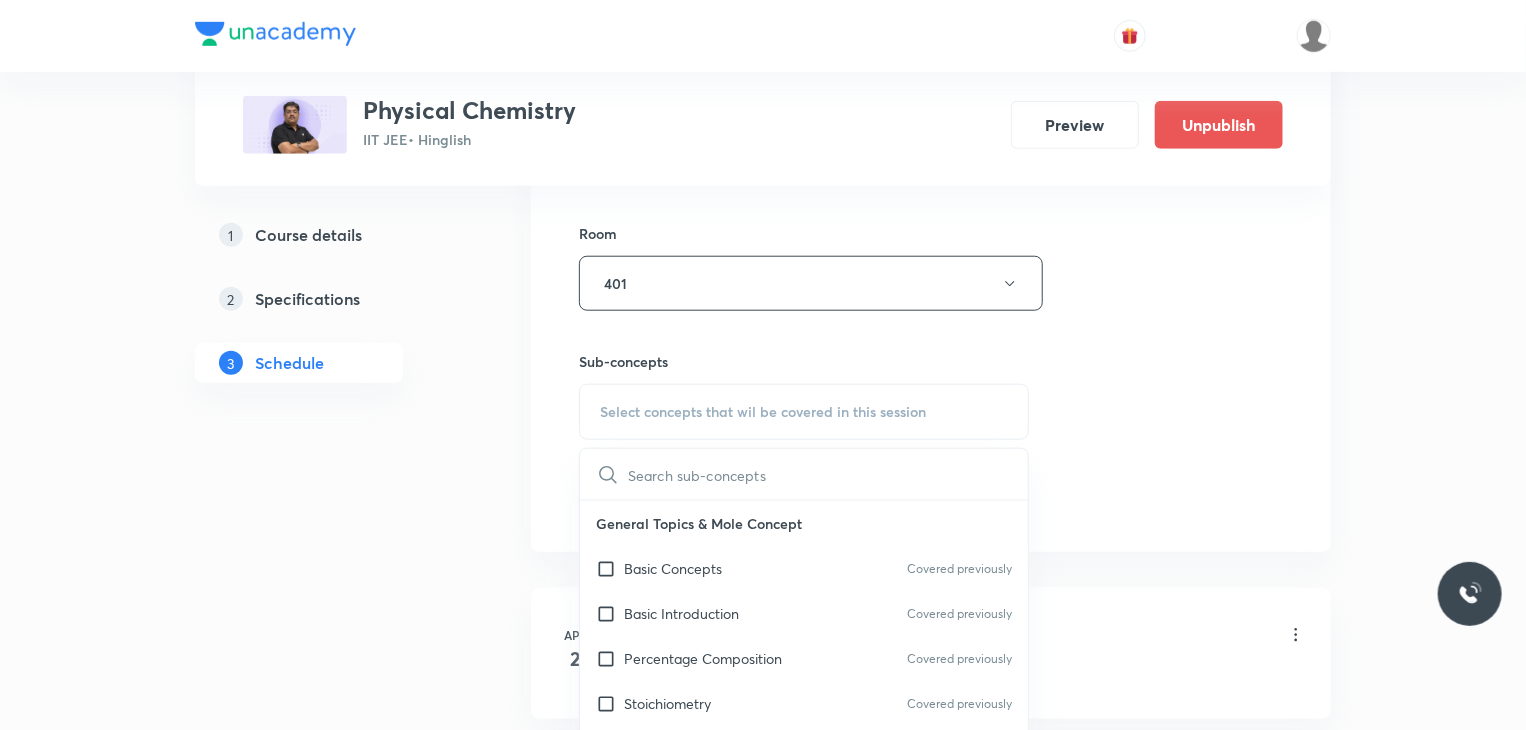 checkbox on "true" 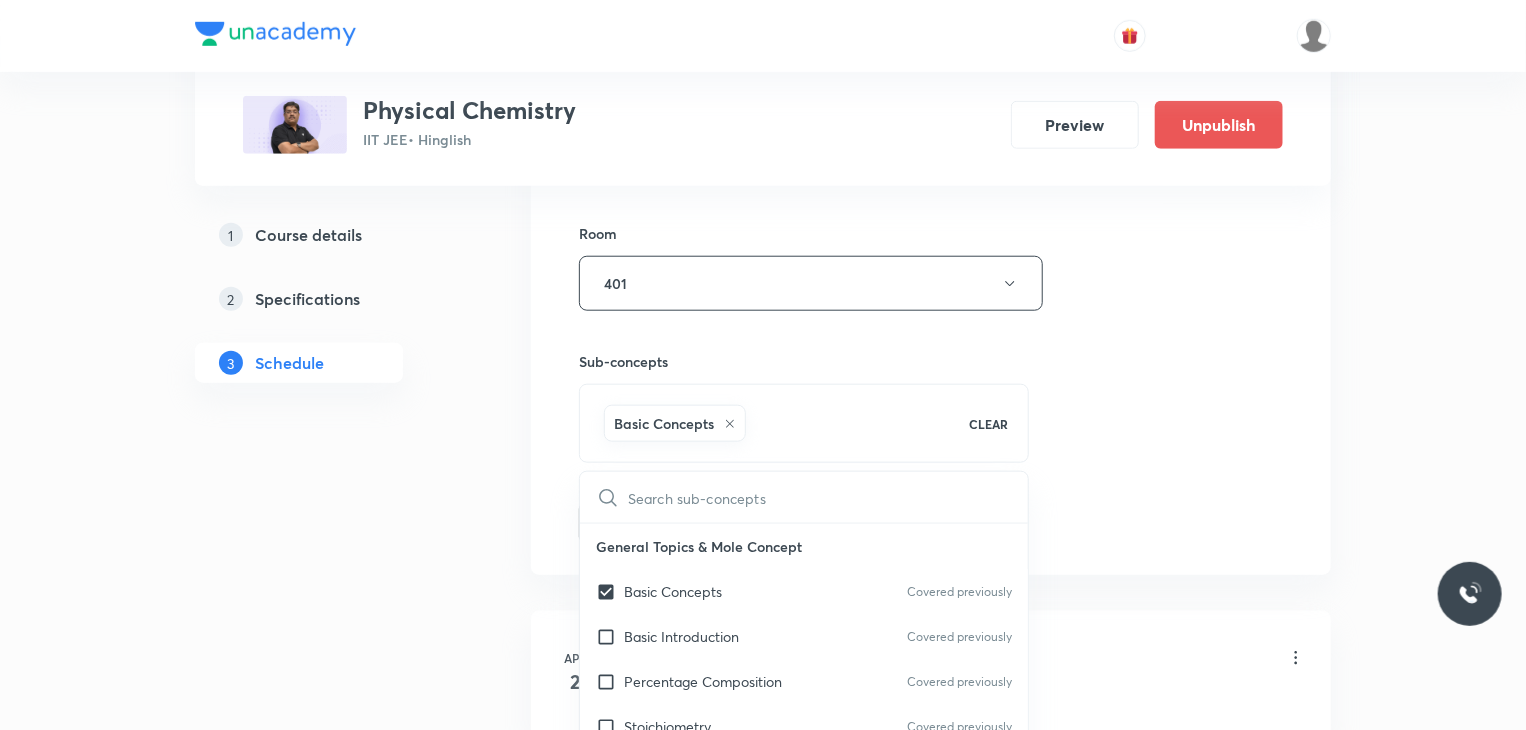 click on "Session  45 Live class Session title 19/99 Electrochemistry 13 ​ Schedule for Jul 11, 2025, 9:30 AM ​ Duration (in minutes) 80 ​   Session type Online Offline Room 401 Sub-concepts Basic Concepts CLEAR ​ General Topics & Mole Concept Basic Concepts Covered previously Basic Introduction Covered previously Percentage Composition Covered previously Stoichiometry Covered previously Principle of Atom Conservation (POAC) Relation between Stoichiometric Quantities Application of Mole Concept: Gravimetric Analysis Different Laws Formula and Composition Concentration Terms Some basic concepts of Chemistry Atomic Structure Discovery Of Electron Some Prerequisites of Physics Discovery Of Protons And Neutrons Atomic Models and Theories  Representation Of Atom With Electrons And Neutrons Nature of Waves Nature Of Electromagnetic Radiation Planck’S Quantum Theory Spectra-Continuous and Discontinuous Spectrum Bohr’s Model For Hydrogen Atom Photoelectric Effect Dual Nature Of Matter Orbitals And Quantum Numbers" at bounding box center [931, 62] 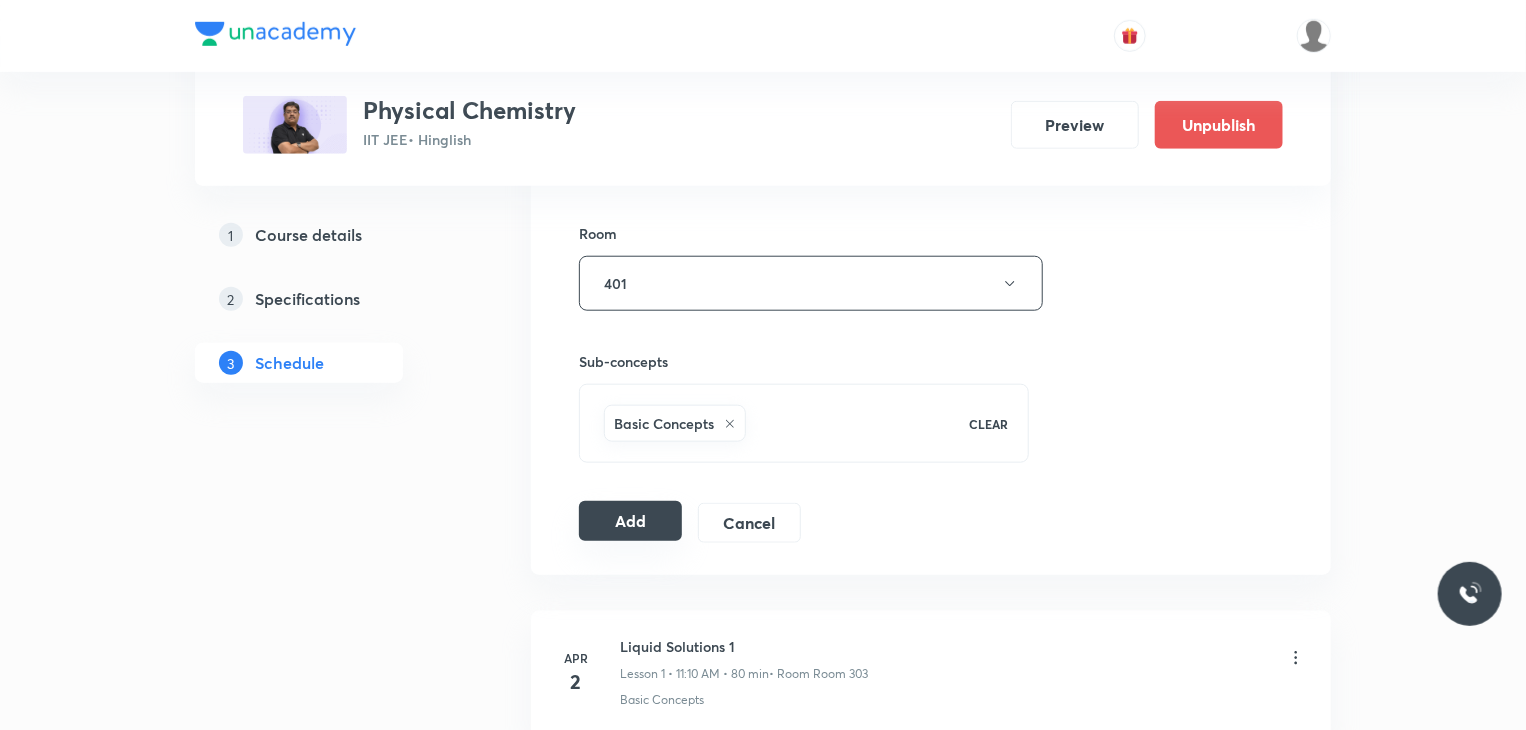 click on "Add" at bounding box center (630, 521) 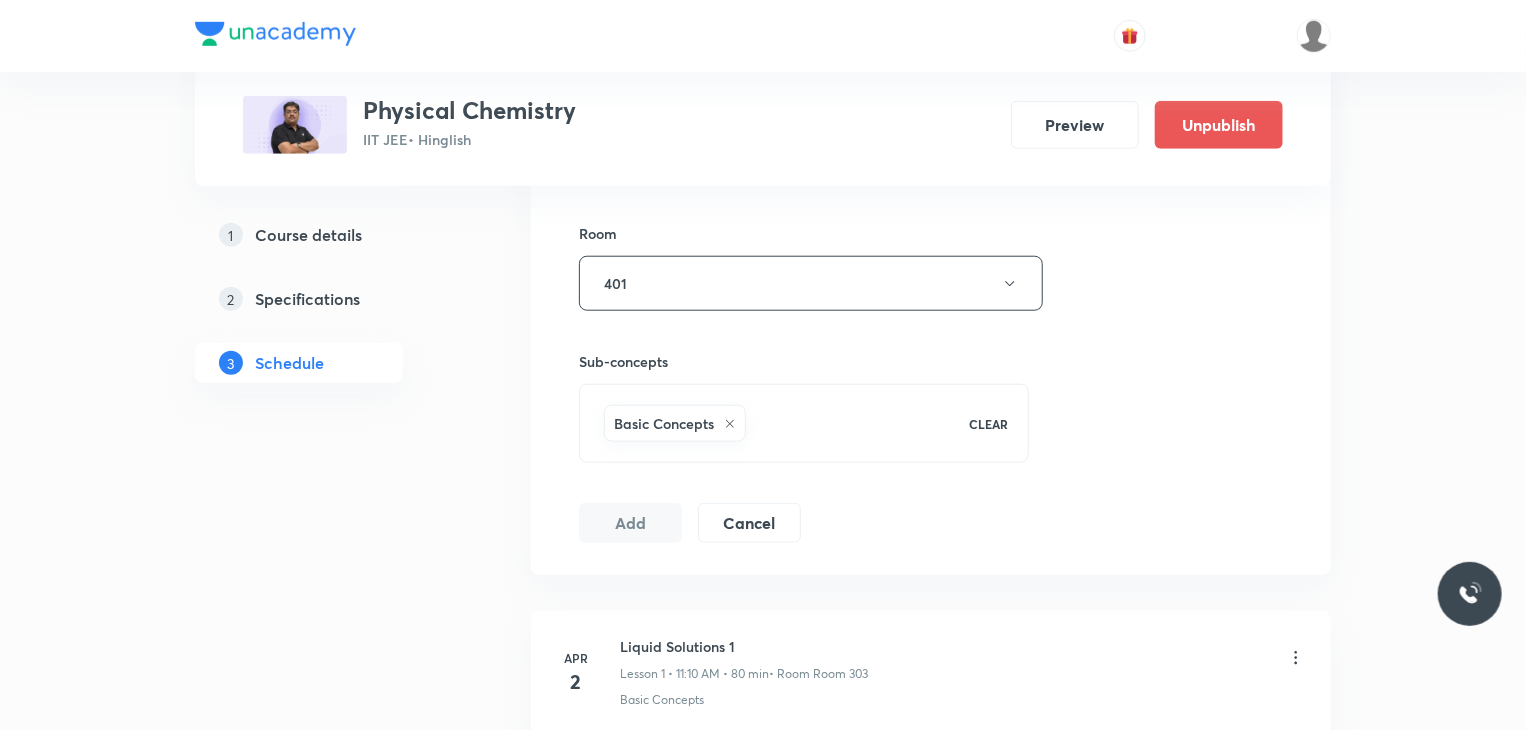 scroll, scrollTop: 7696, scrollLeft: 0, axis: vertical 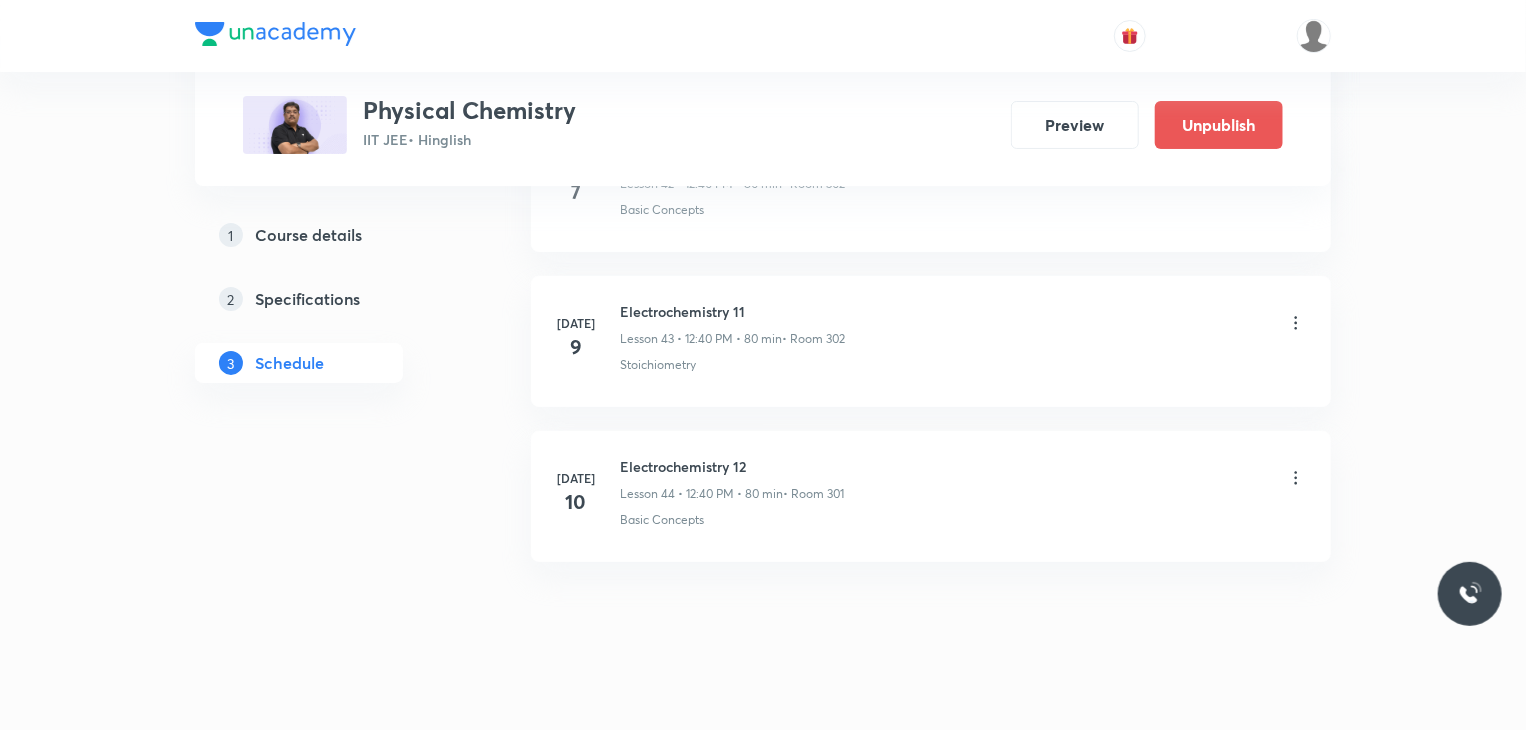 type 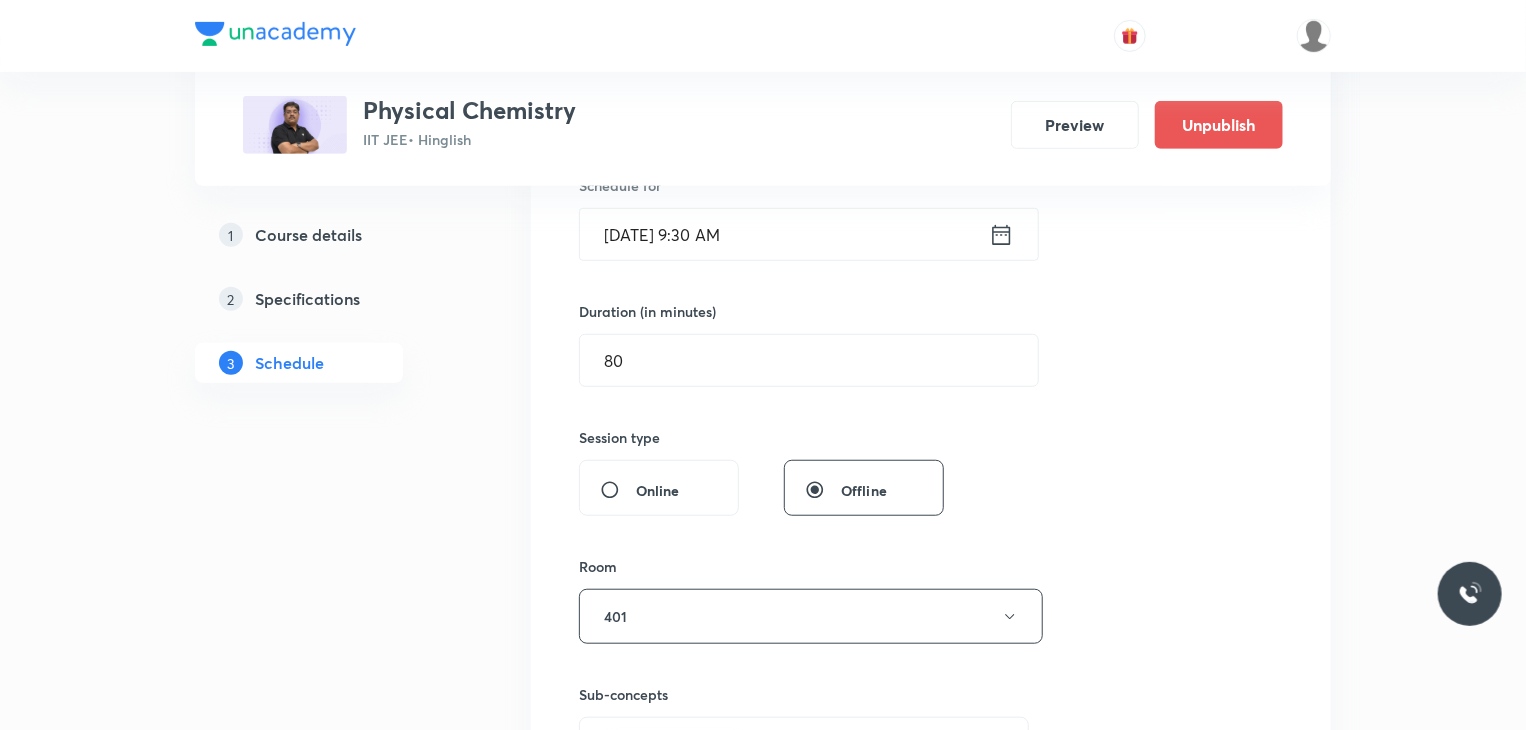 scroll, scrollTop: 516, scrollLeft: 0, axis: vertical 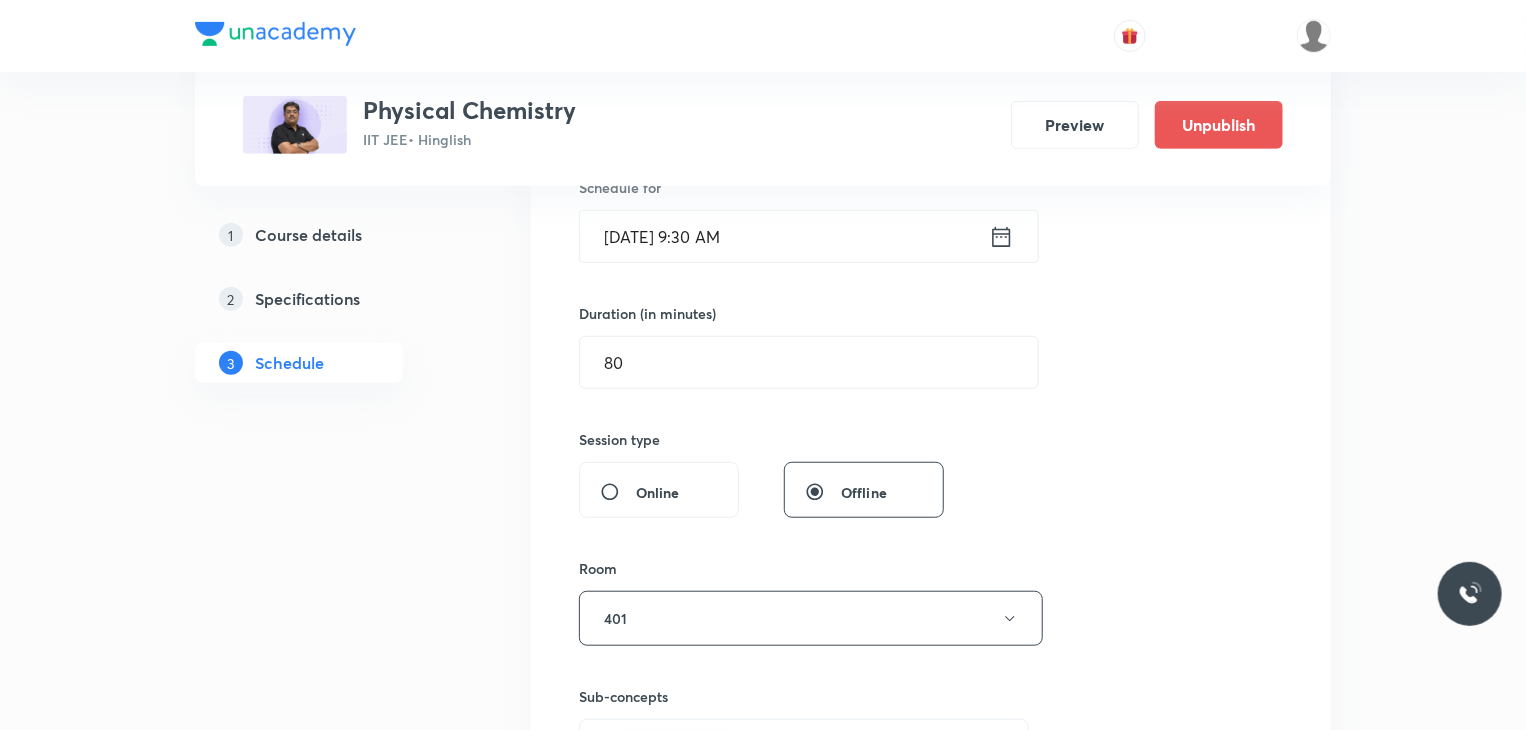 click on "[DATE] 9:30 AM" at bounding box center (784, 236) 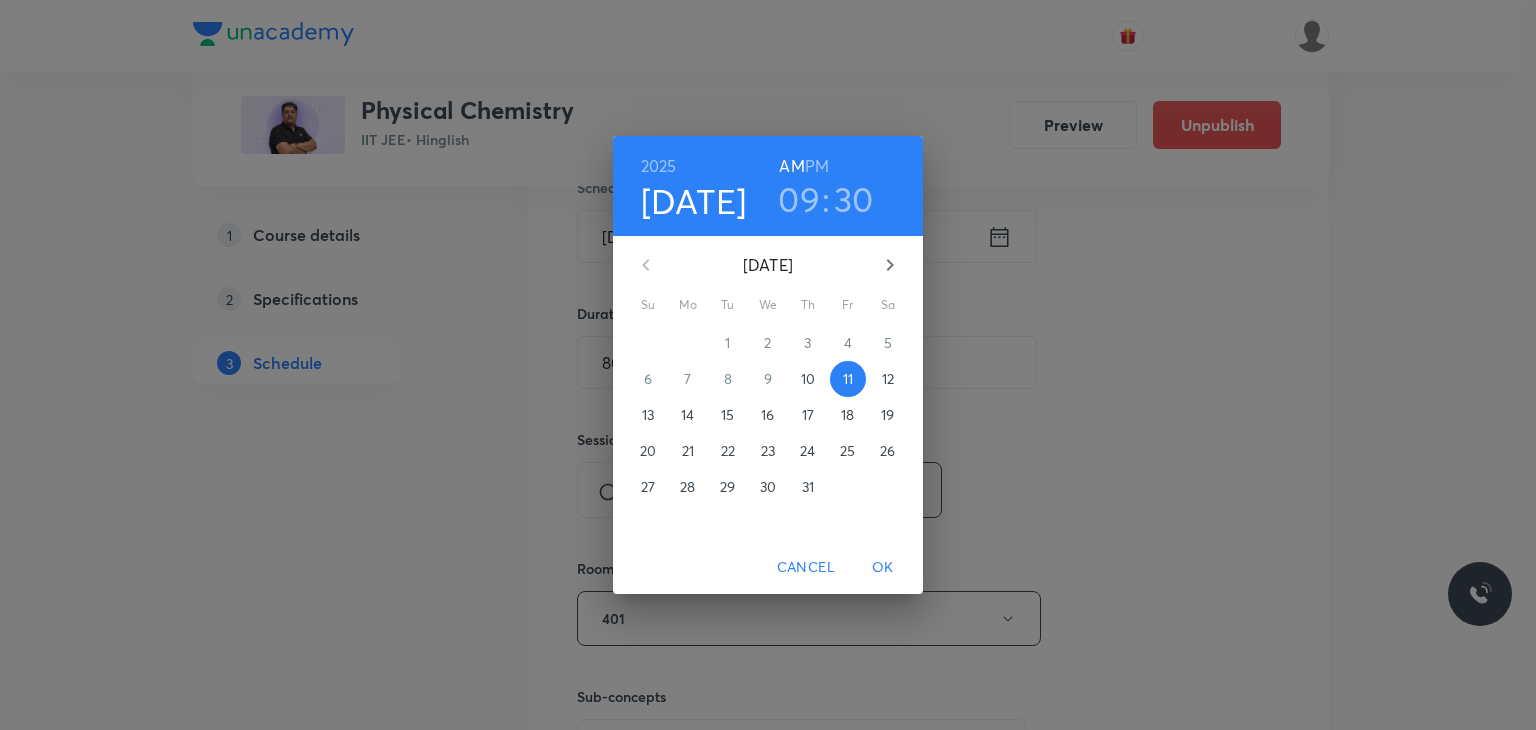click on "09" at bounding box center (799, 199) 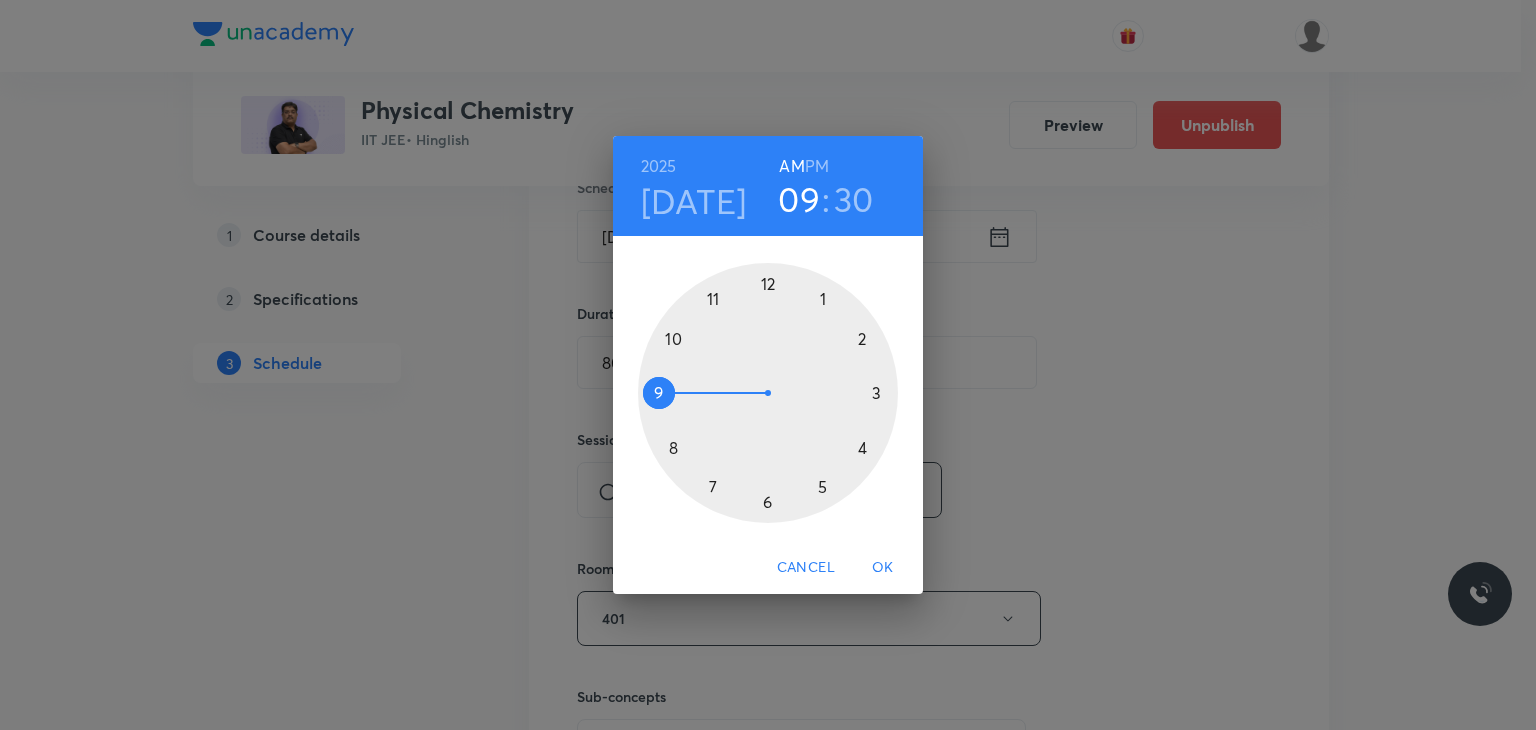 click at bounding box center (768, 393) 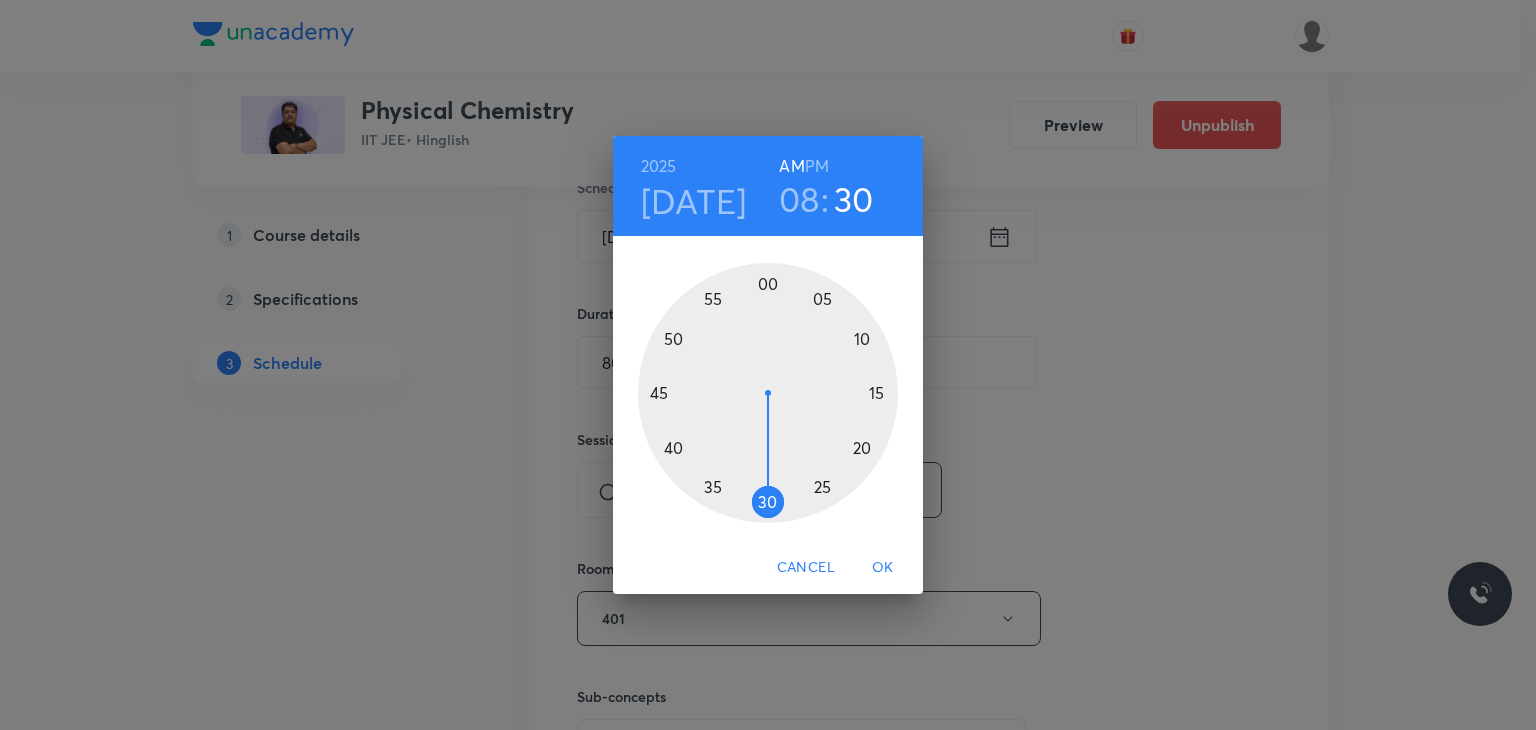 click at bounding box center [768, 393] 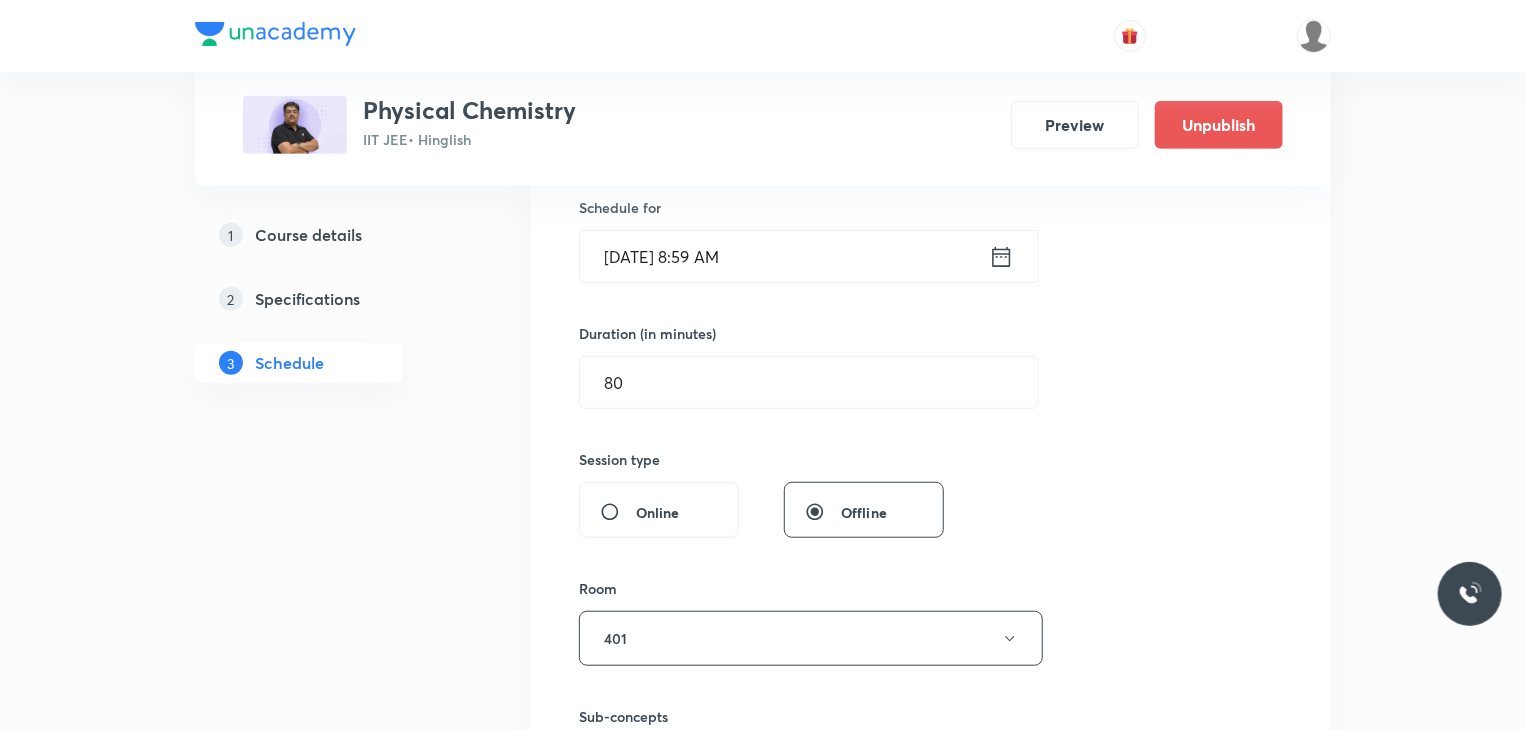 scroll, scrollTop: 468, scrollLeft: 0, axis: vertical 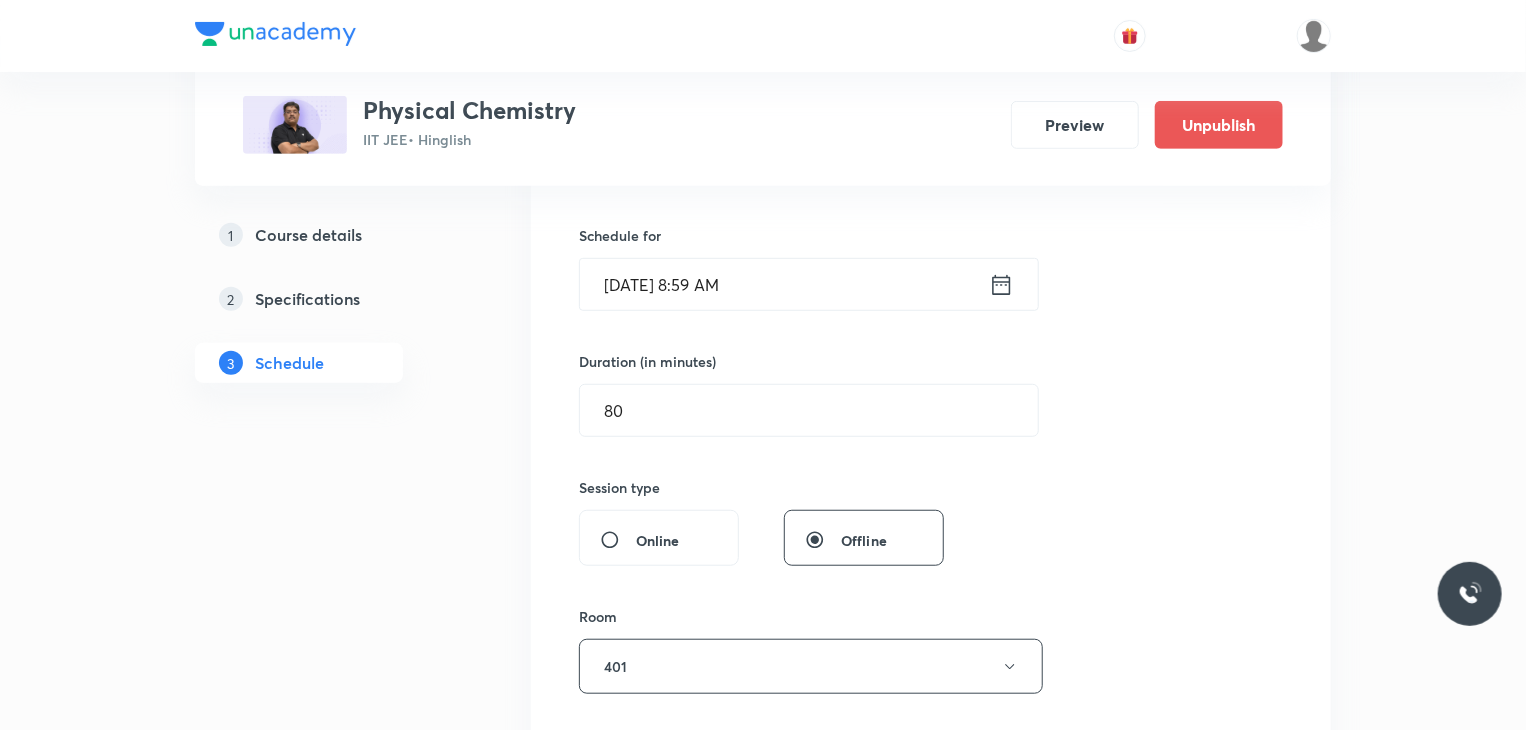 click on "Jul 11, 2025, 8:59 AM" at bounding box center (784, 284) 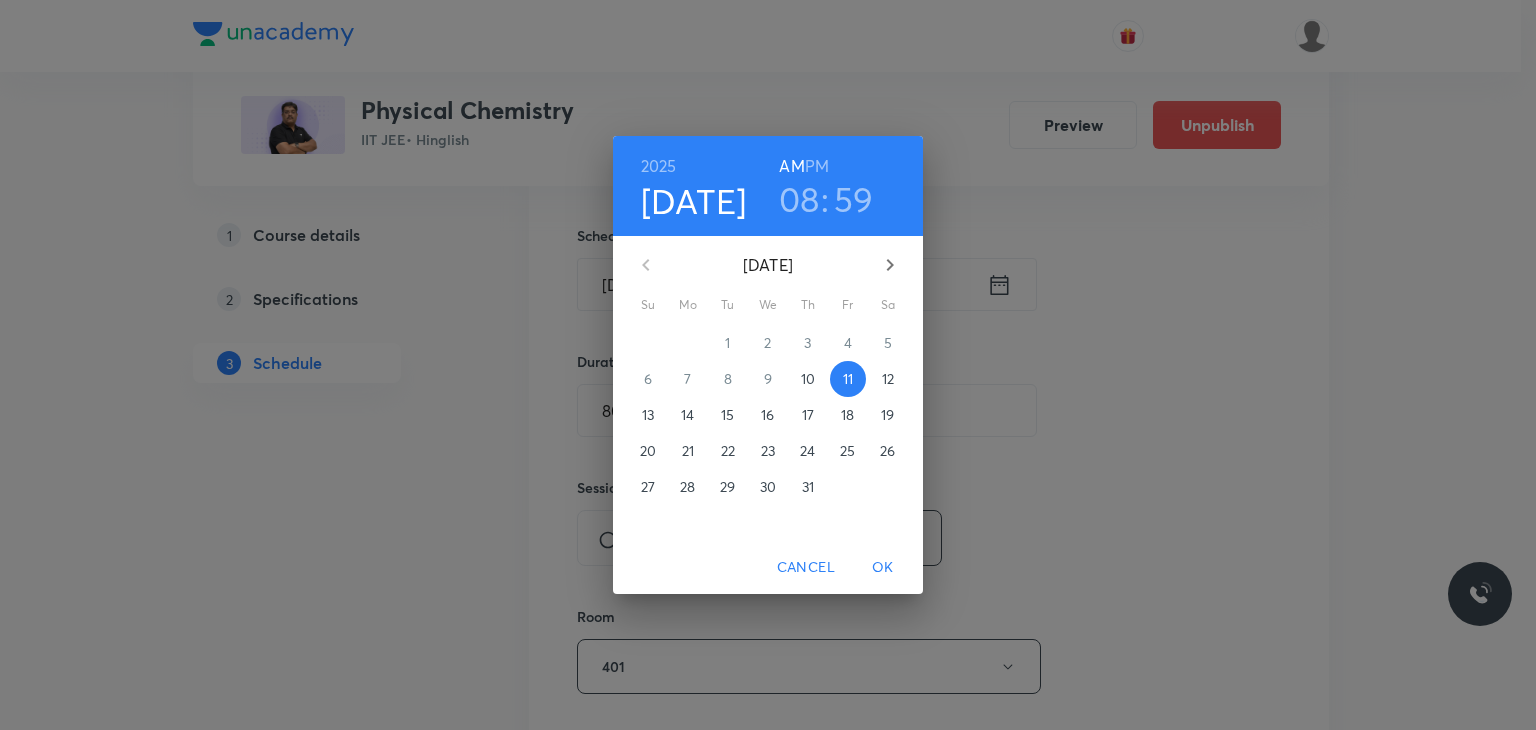 click on "59" at bounding box center [854, 199] 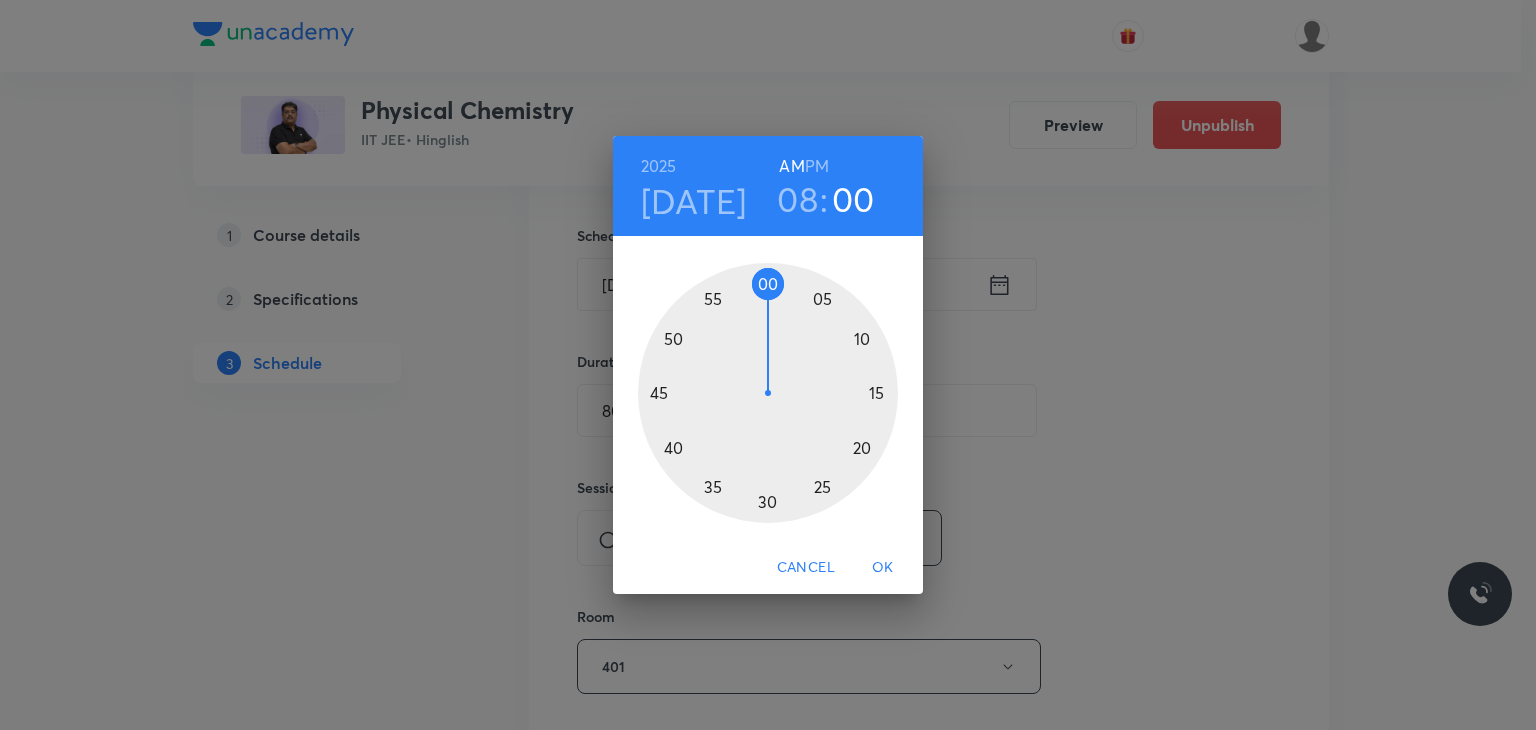 drag, startPoint x: 751, startPoint y: 283, endPoint x: 768, endPoint y: 281, distance: 17.117243 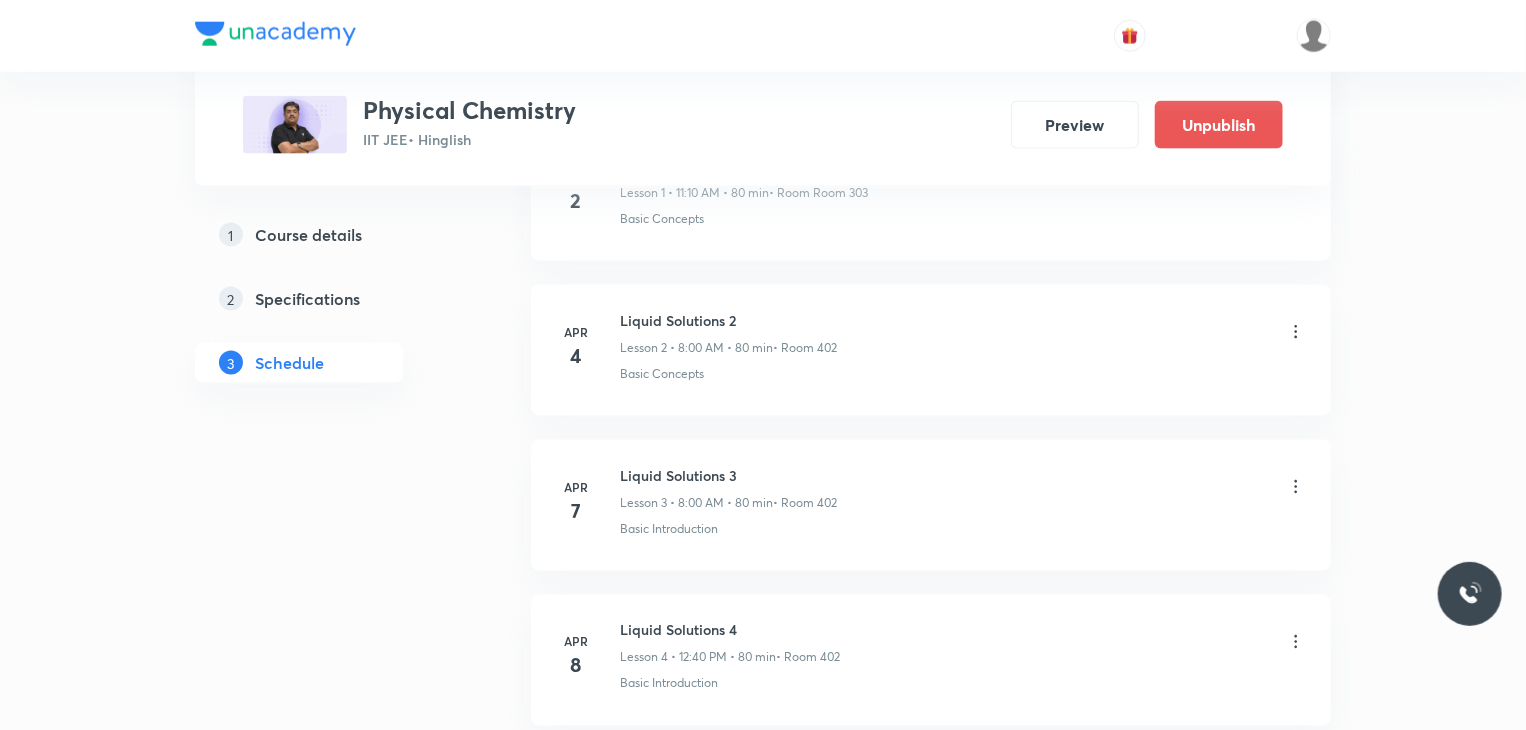 scroll, scrollTop: 987, scrollLeft: 0, axis: vertical 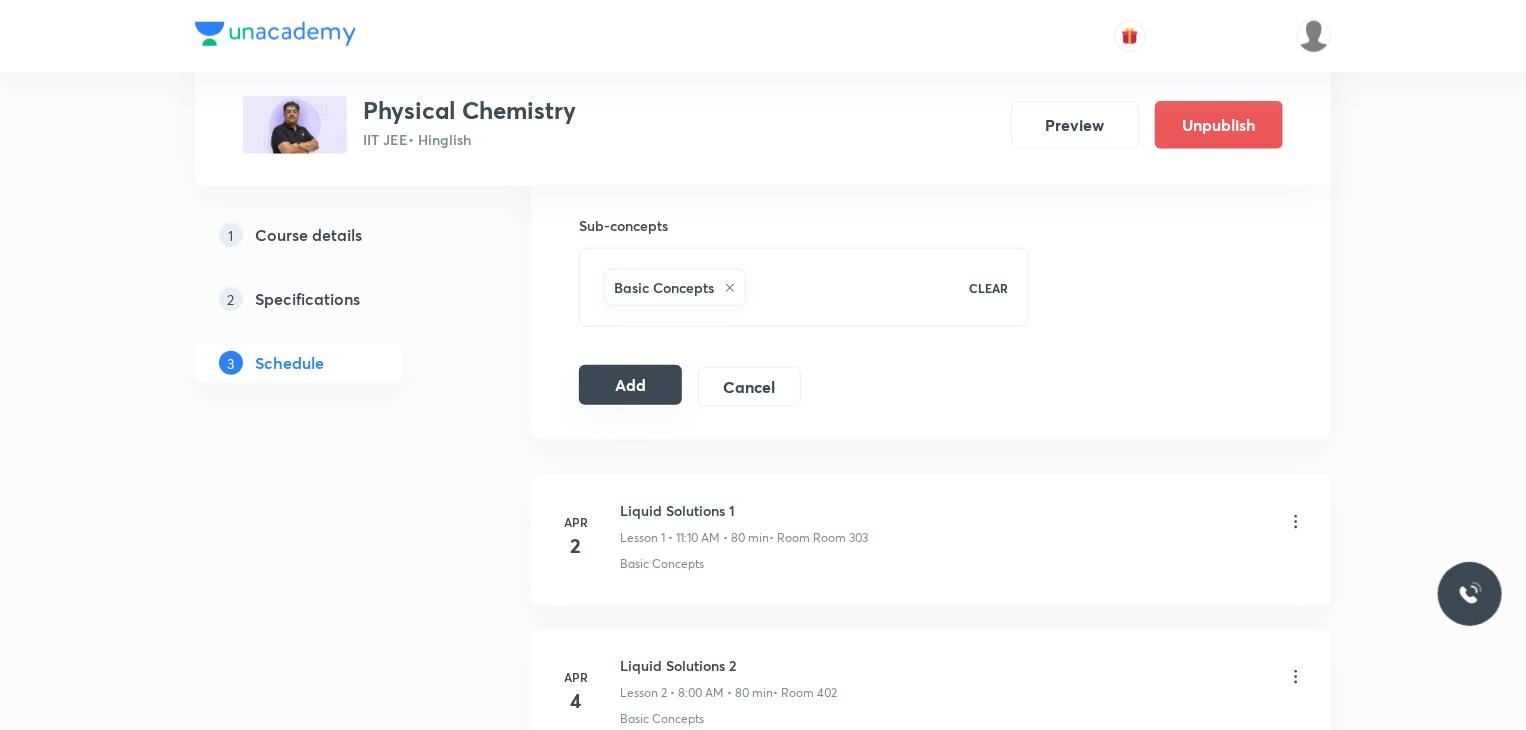 click on "Add" at bounding box center [630, 385] 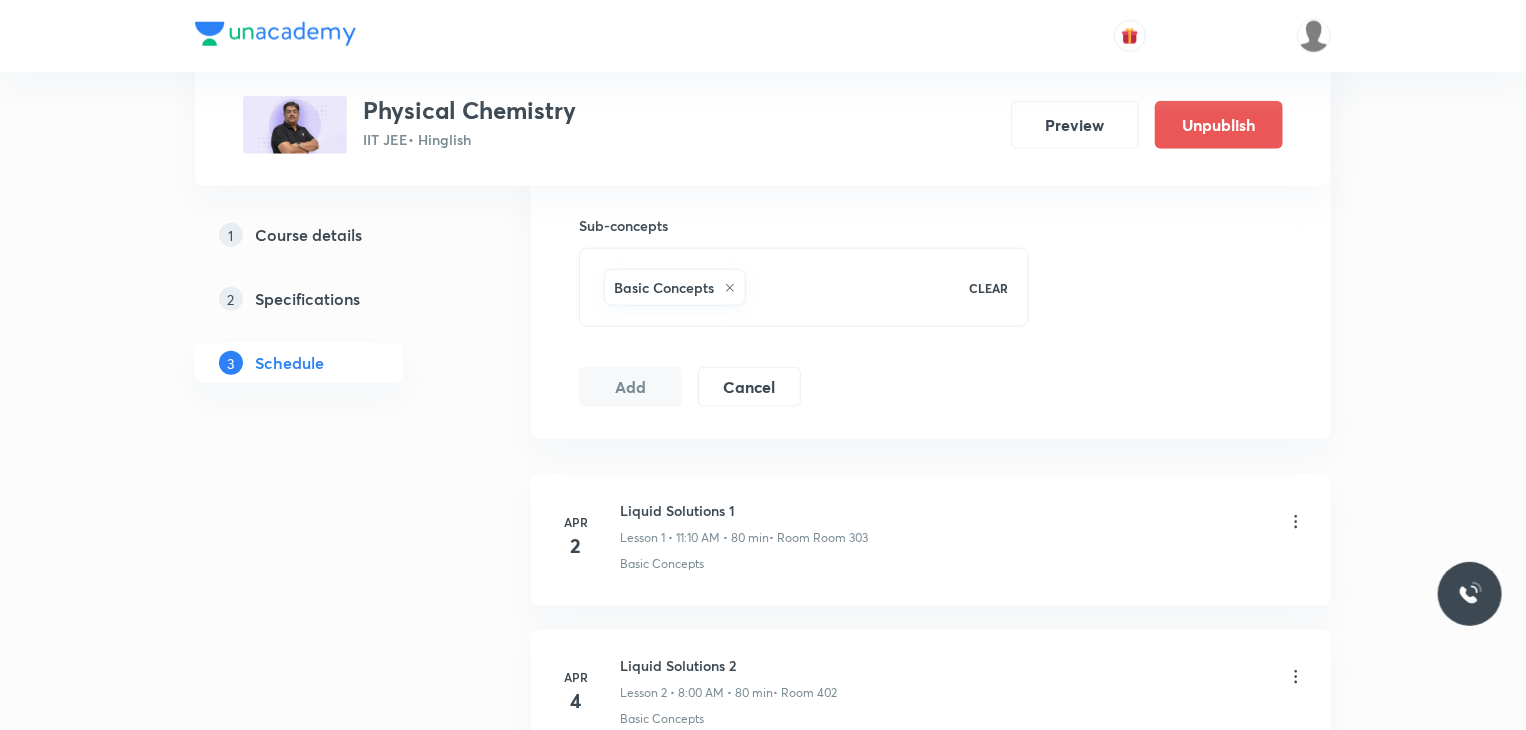 scroll, scrollTop: 7696, scrollLeft: 0, axis: vertical 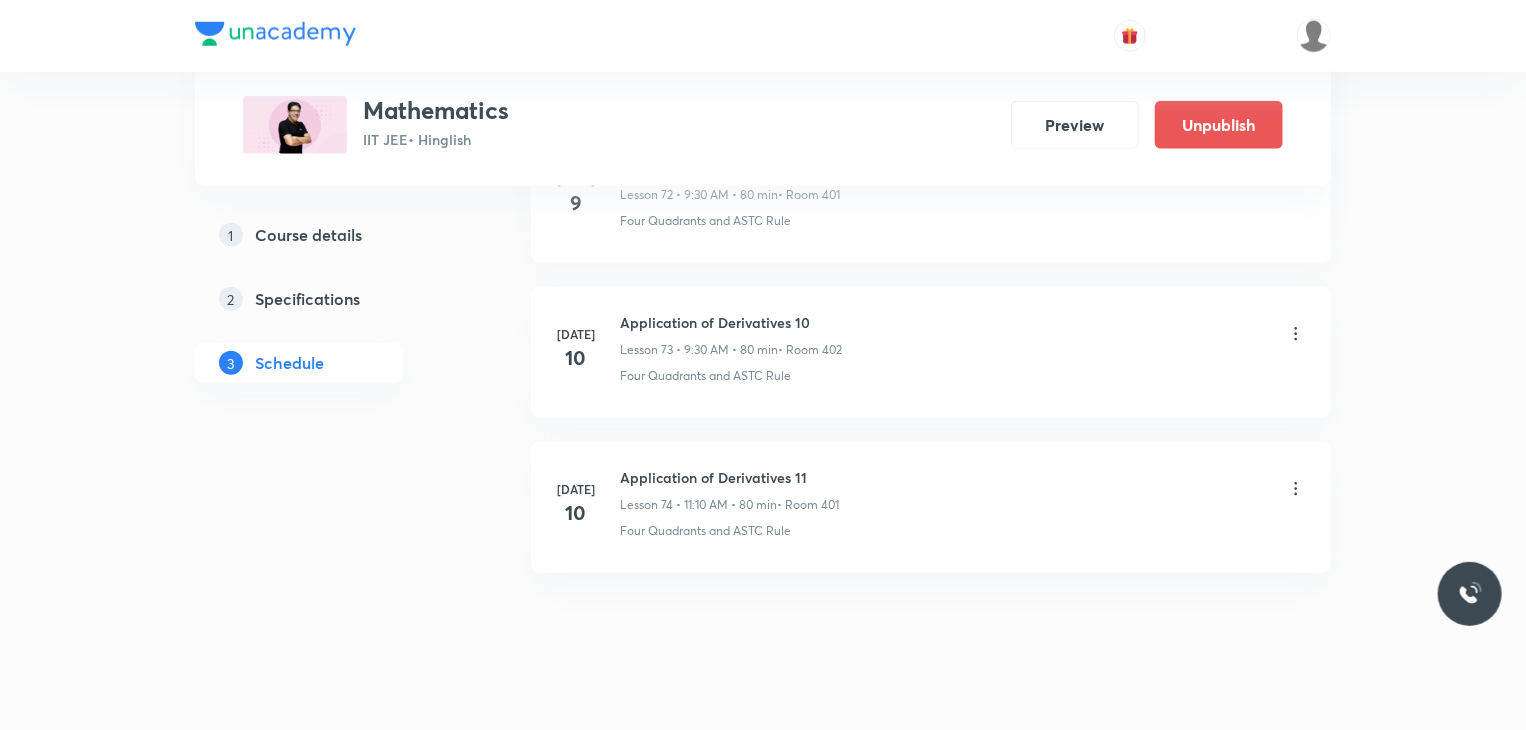 click on "Application of Derivatives 11" at bounding box center (729, 477) 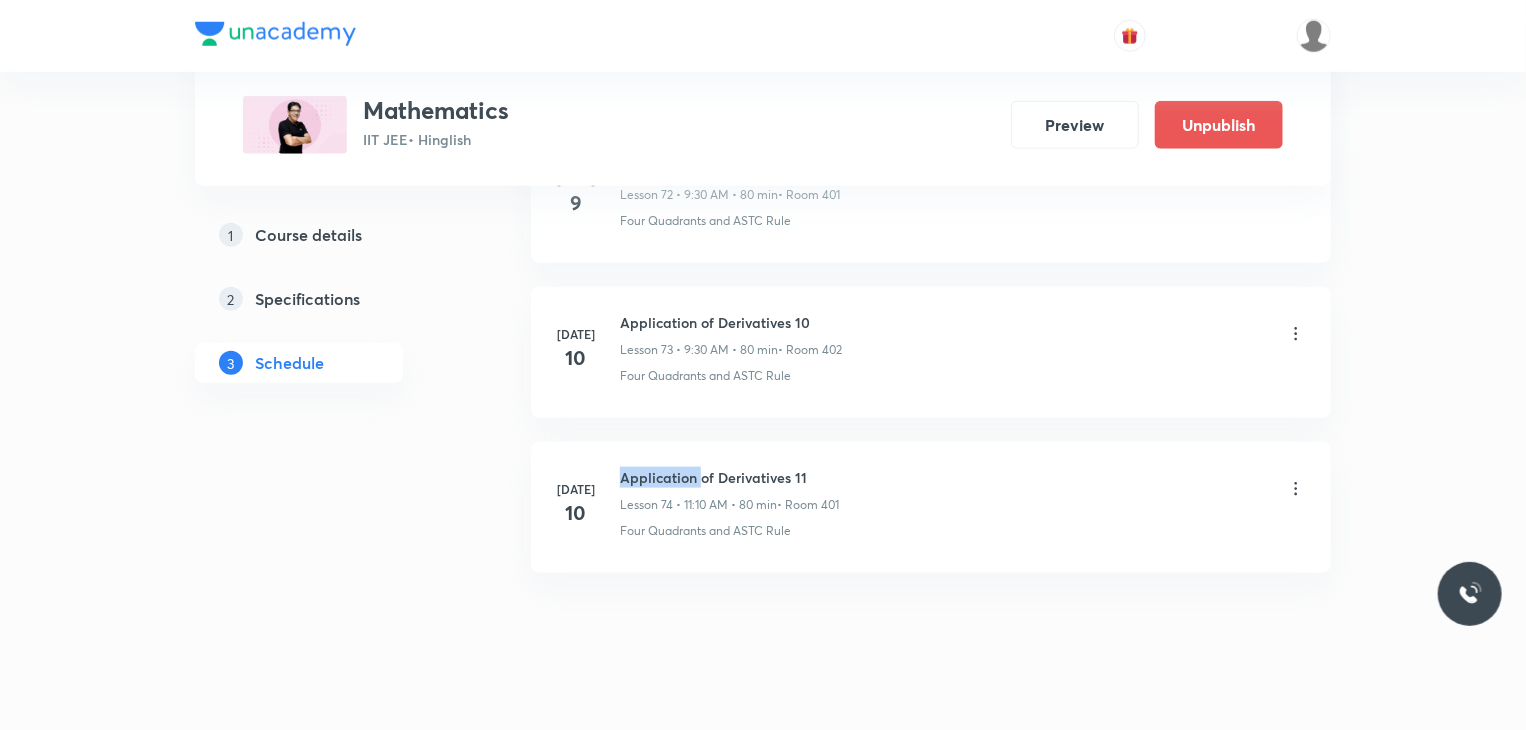 click on "Application of Derivatives 11" at bounding box center [729, 477] 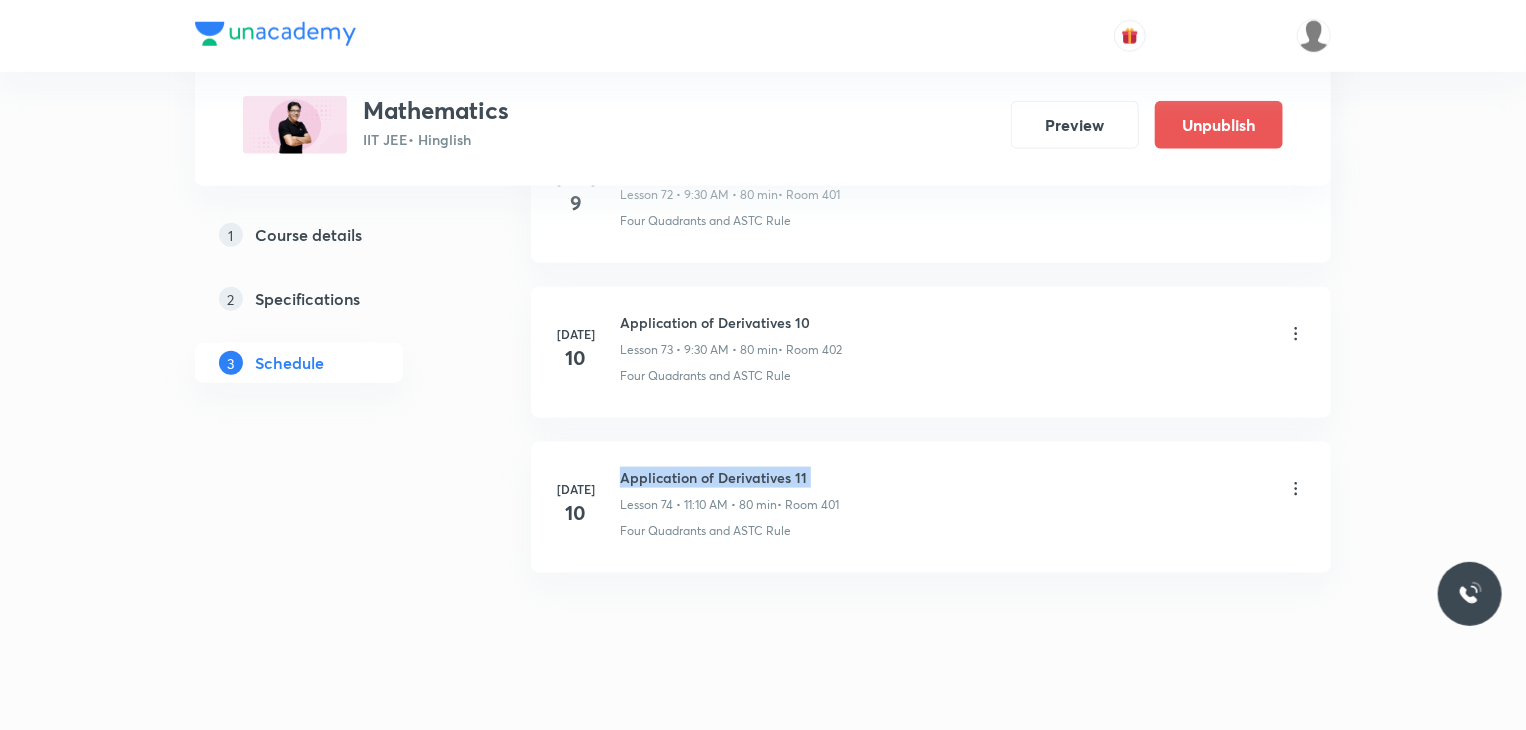 click on "Application of Derivatives 11" at bounding box center (729, 477) 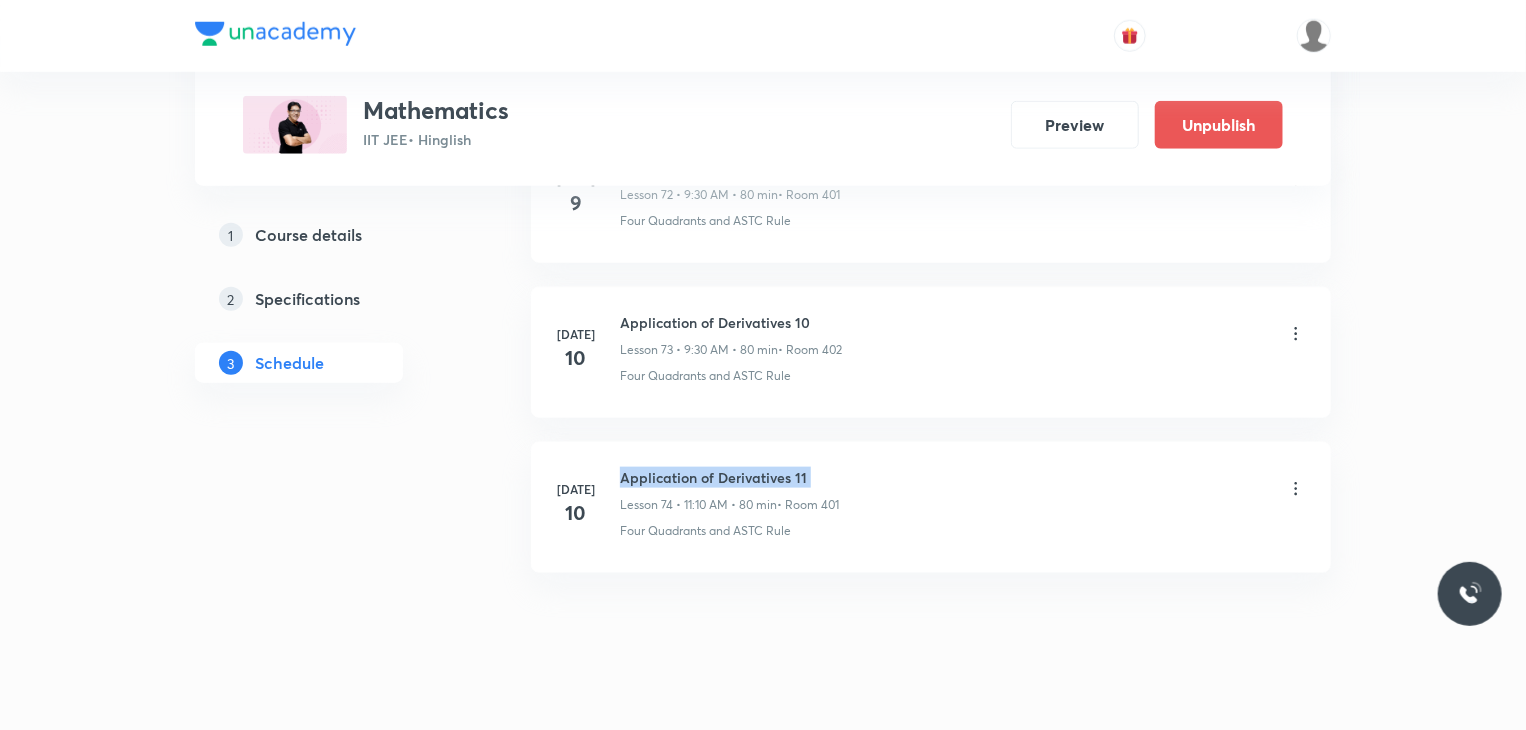 scroll, scrollTop: 0, scrollLeft: 0, axis: both 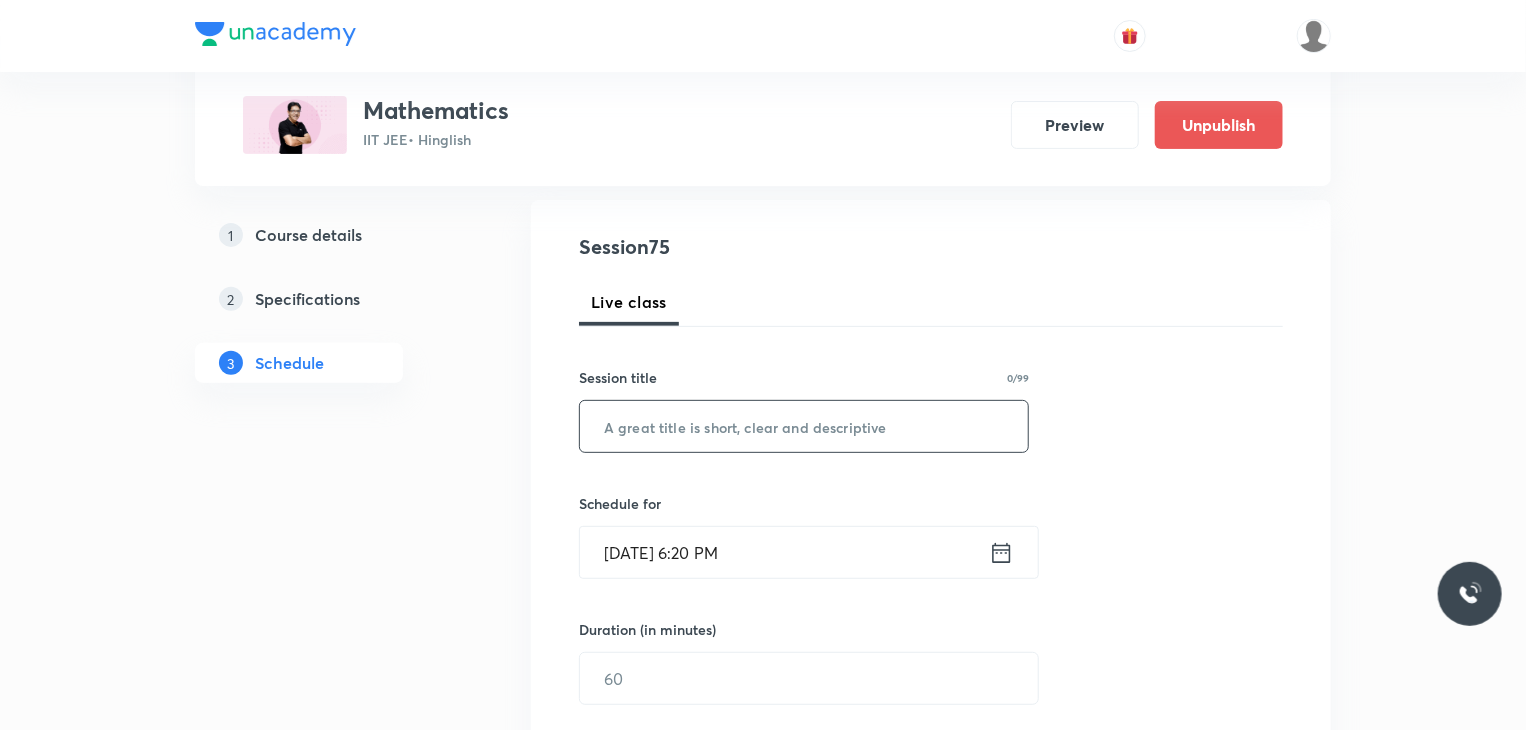 click at bounding box center [804, 426] 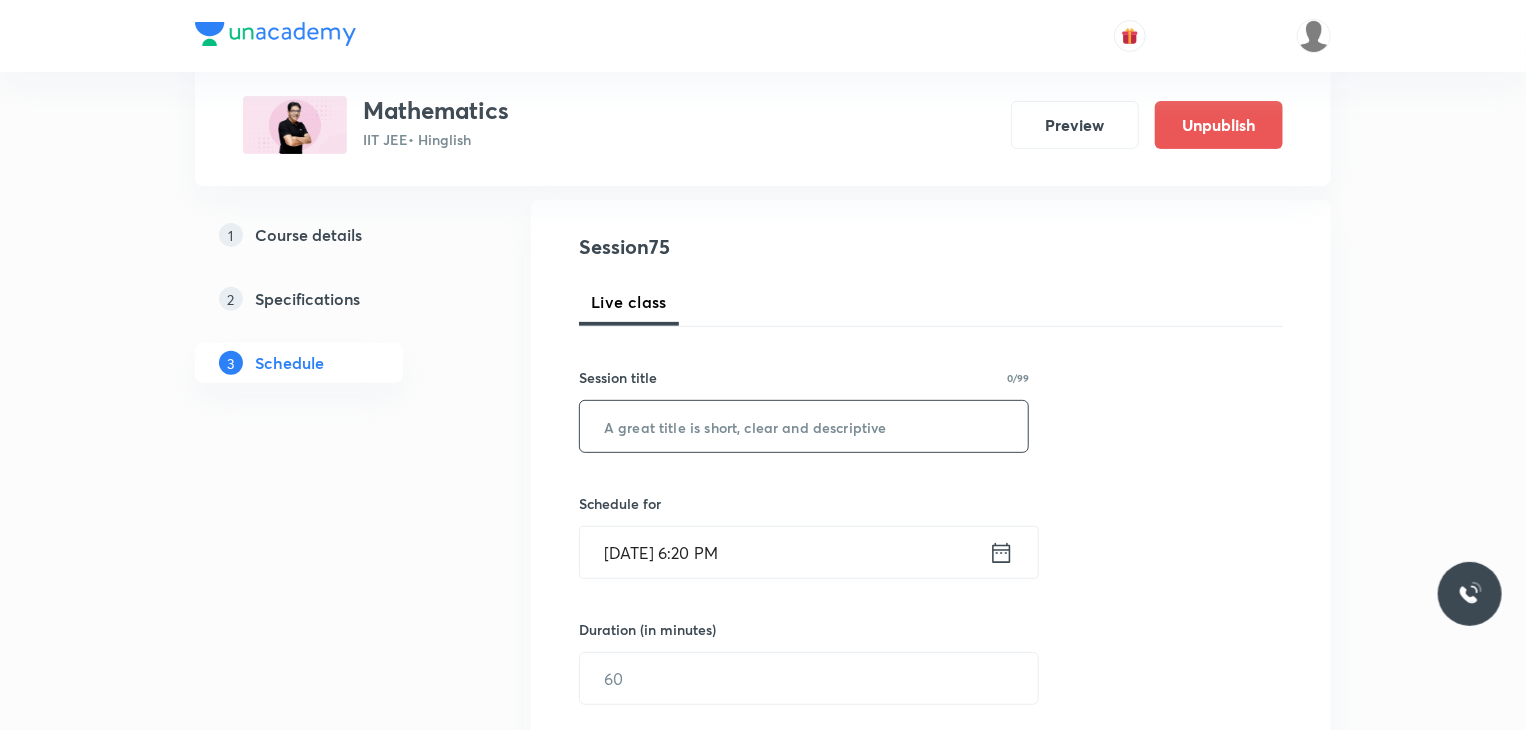 paste on "Application of Derivatives 11" 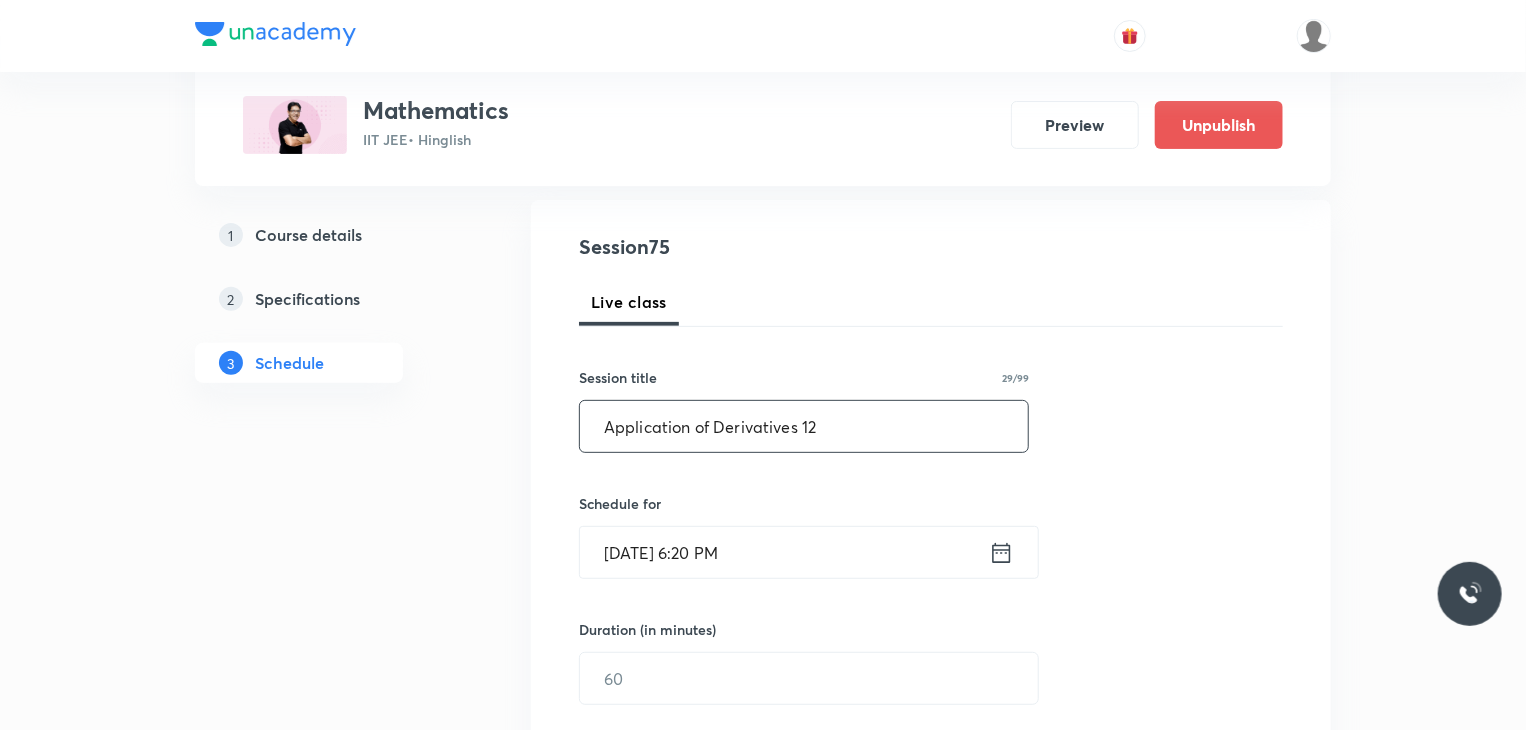 type on "Application of Derivatives 12" 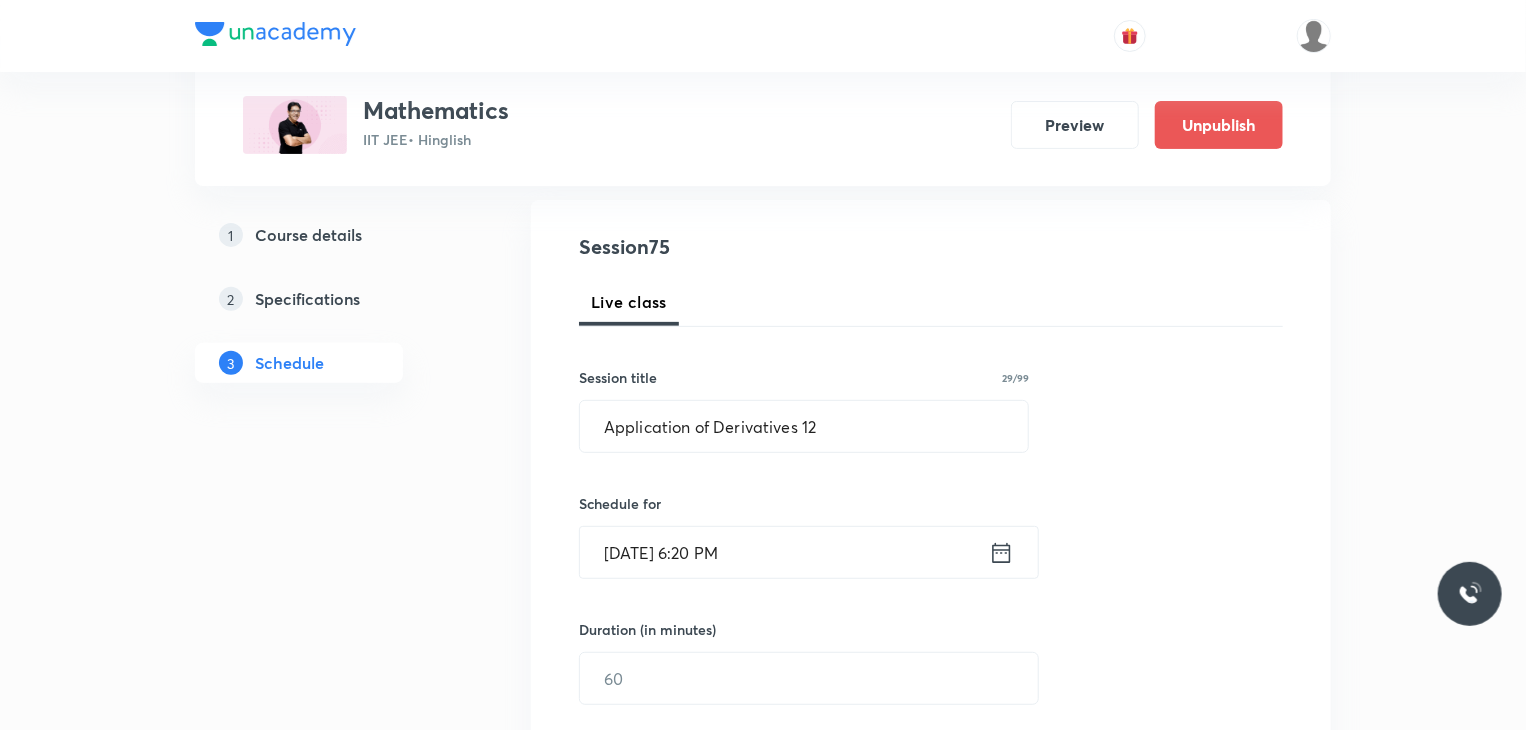 click on "[DATE] 6:20 PM" at bounding box center [784, 552] 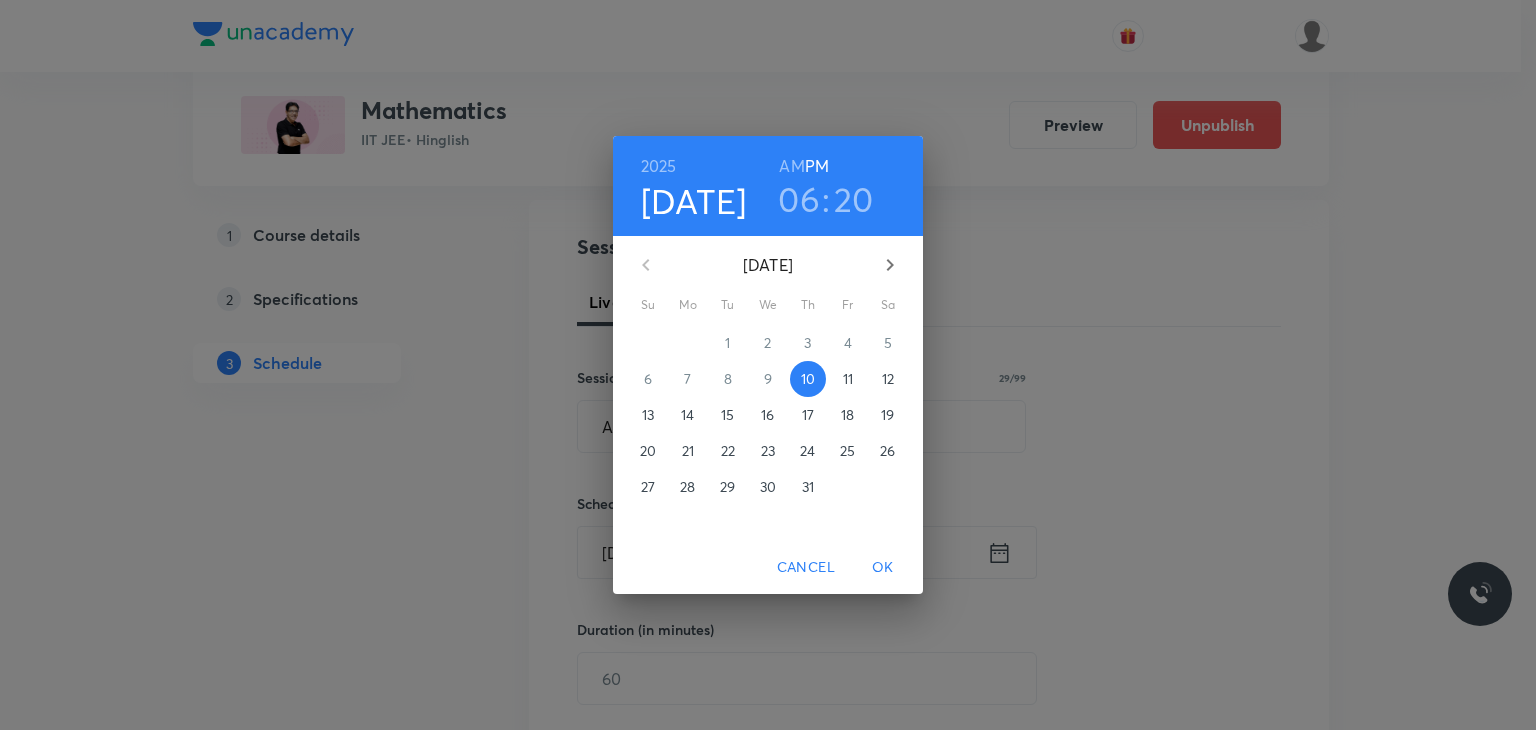 click on "11" at bounding box center (848, 379) 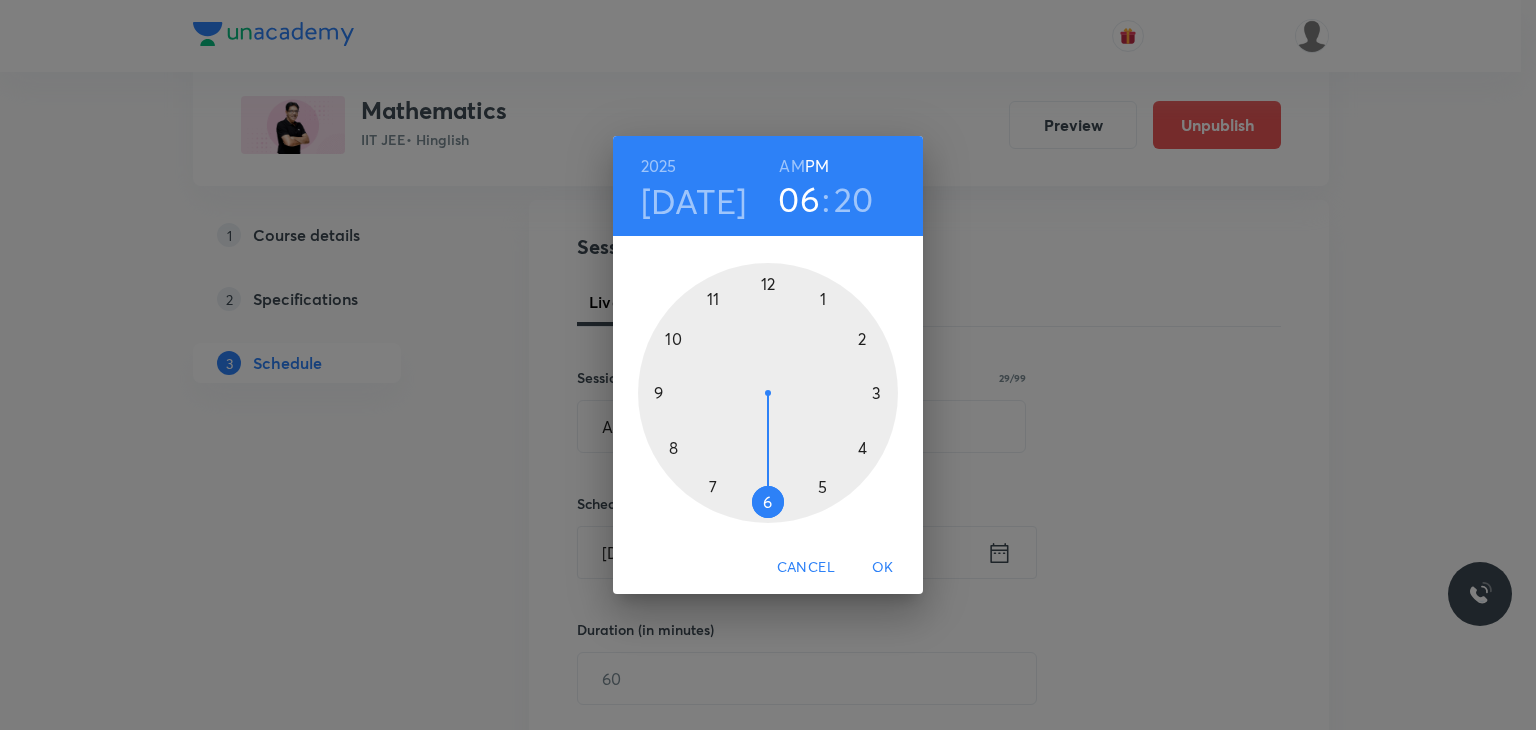 click on "AM" at bounding box center (791, 166) 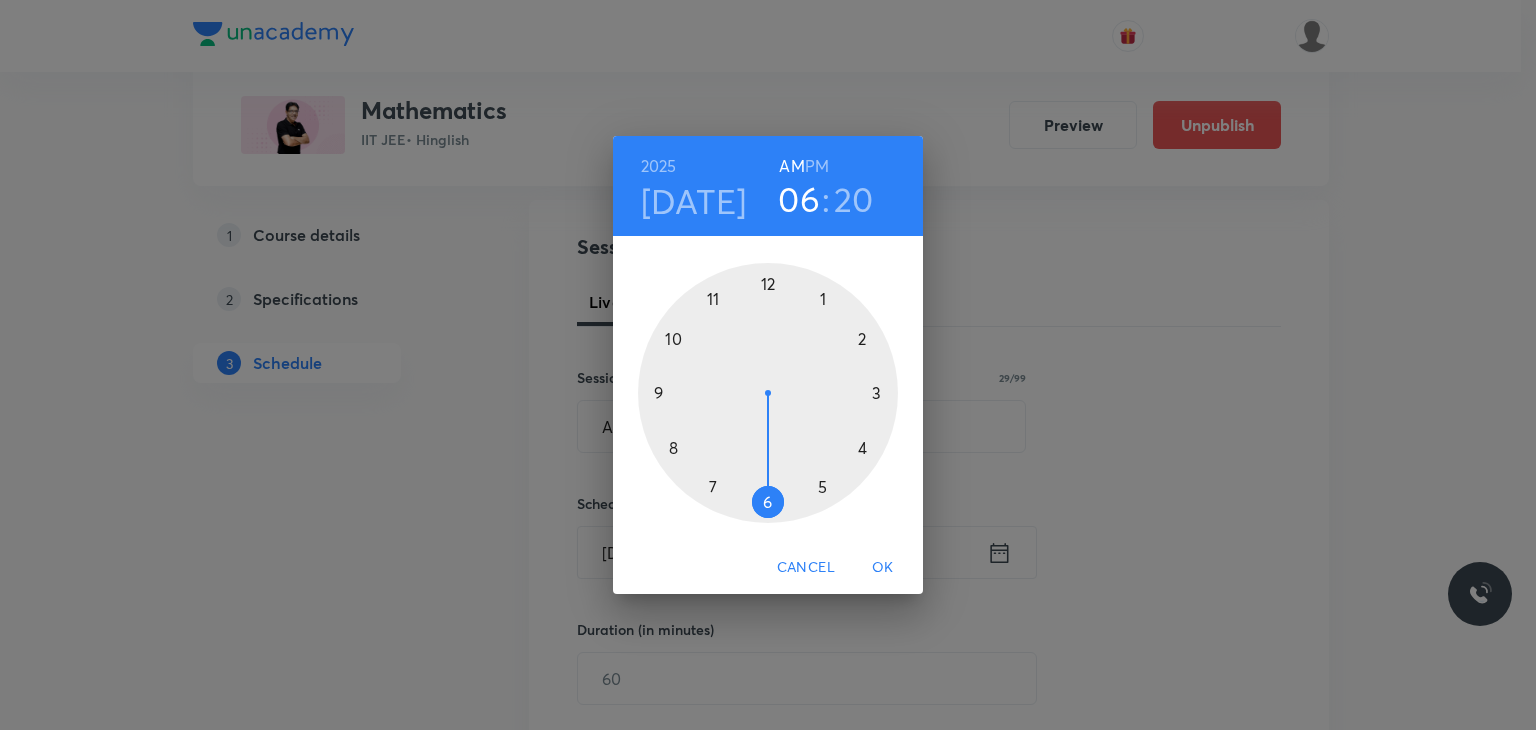 click at bounding box center (768, 393) 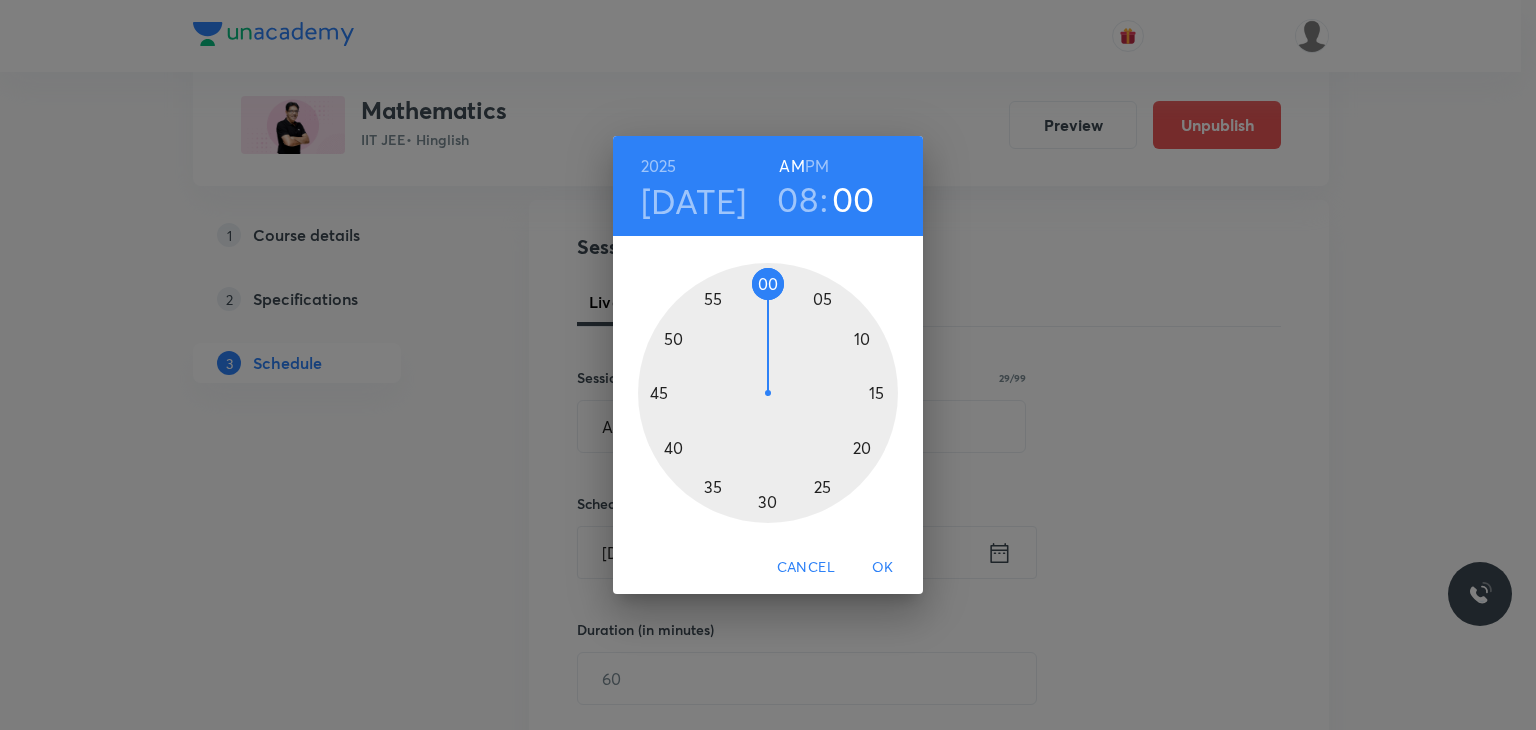 click at bounding box center [768, 393] 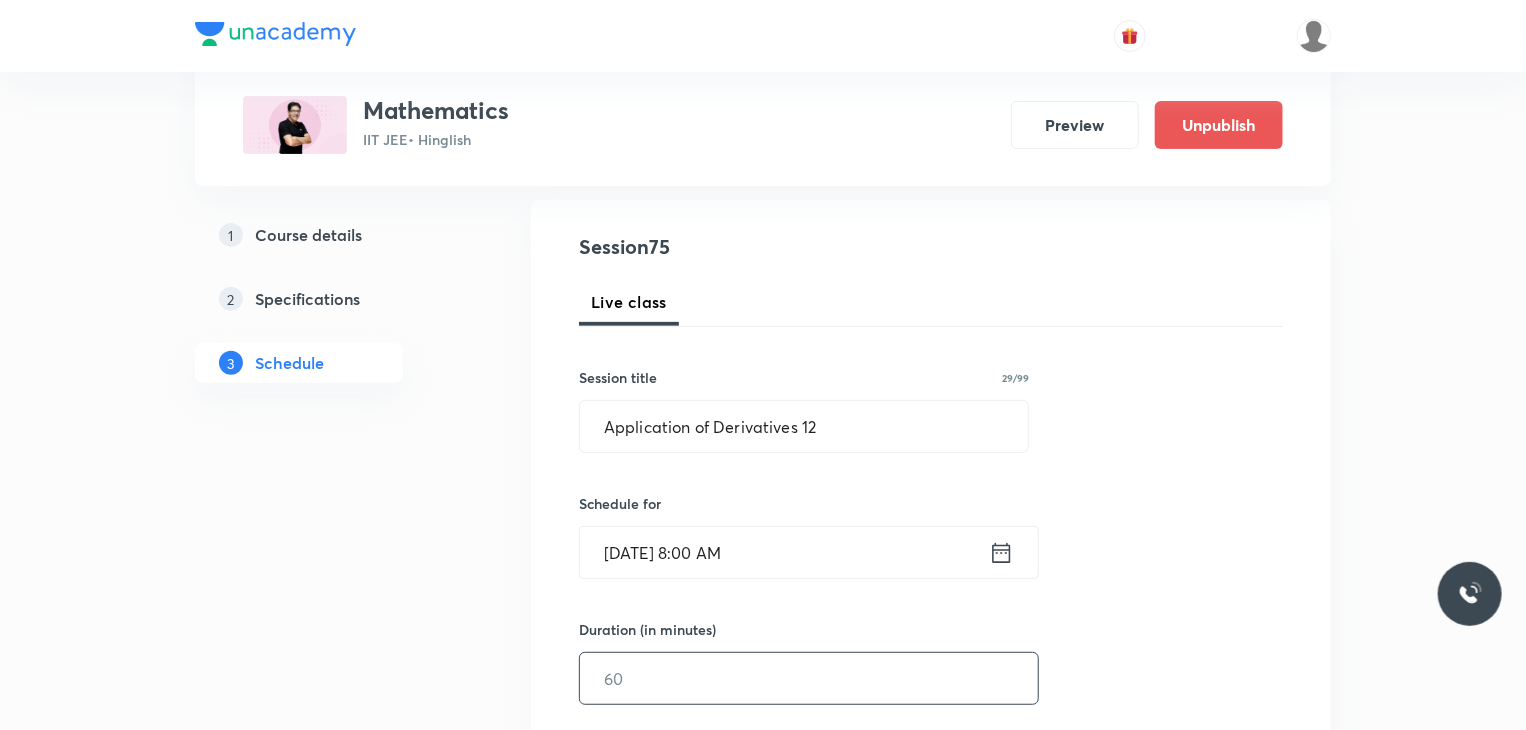 click at bounding box center [809, 678] 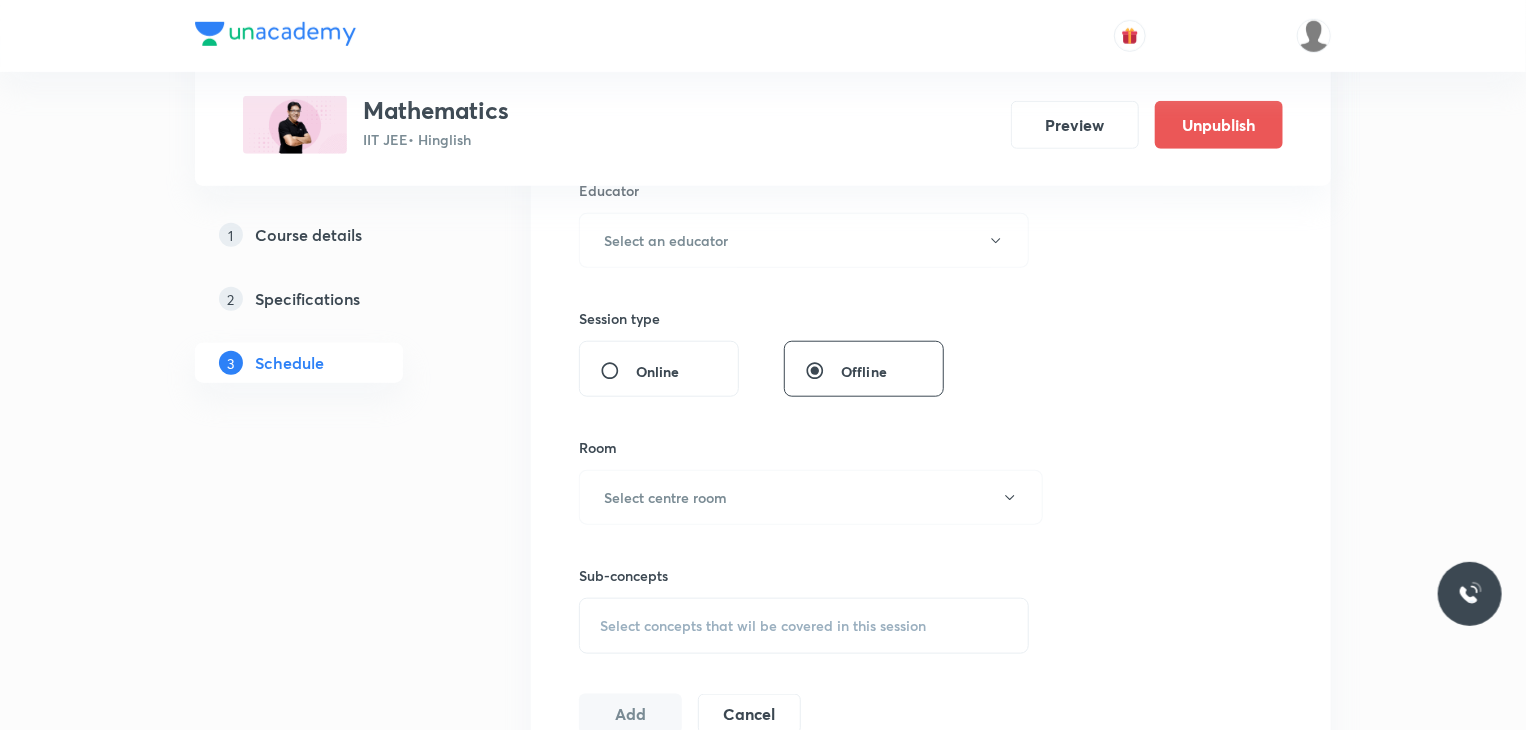 scroll, scrollTop: 800, scrollLeft: 0, axis: vertical 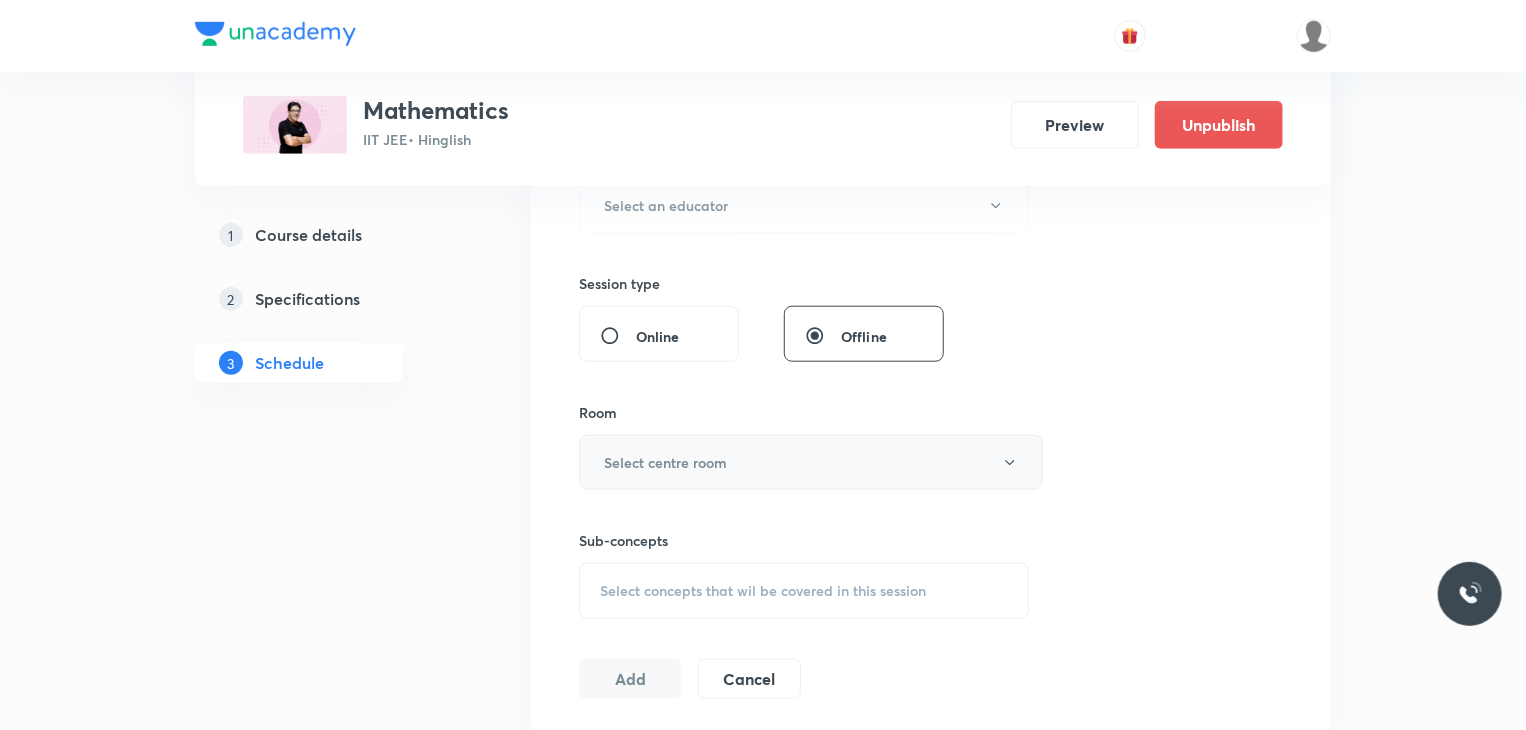 type on "80" 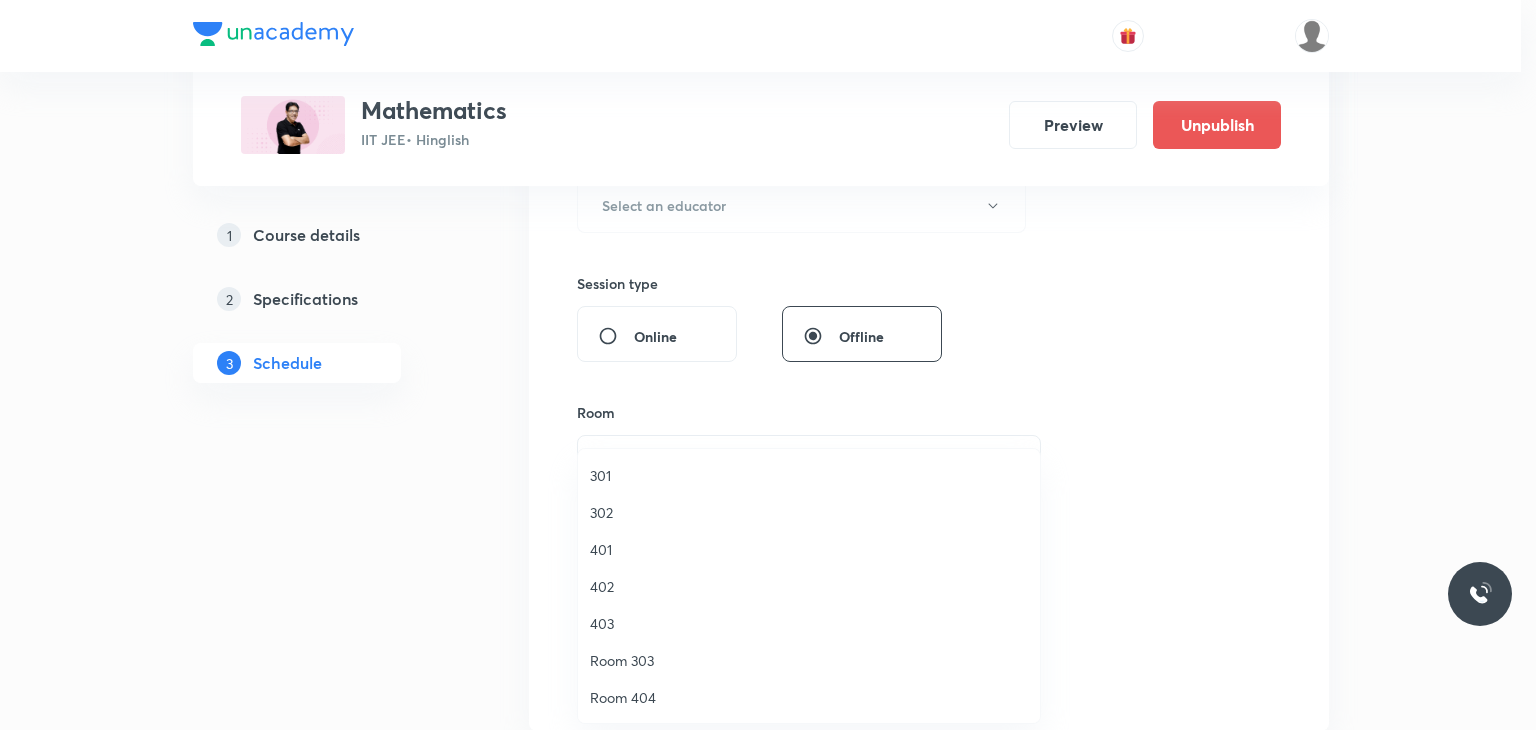 click on "402" at bounding box center [809, 586] 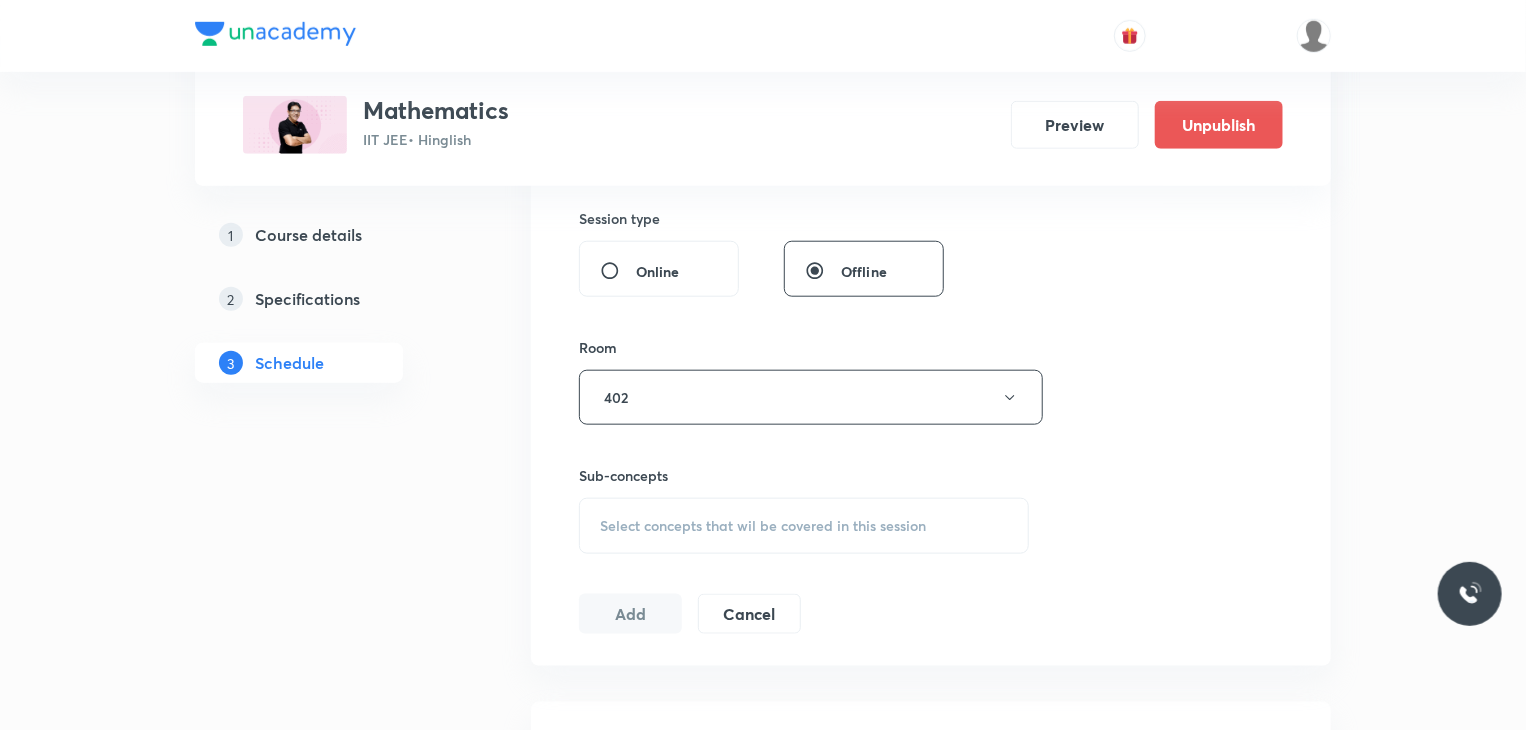 scroll, scrollTop: 900, scrollLeft: 0, axis: vertical 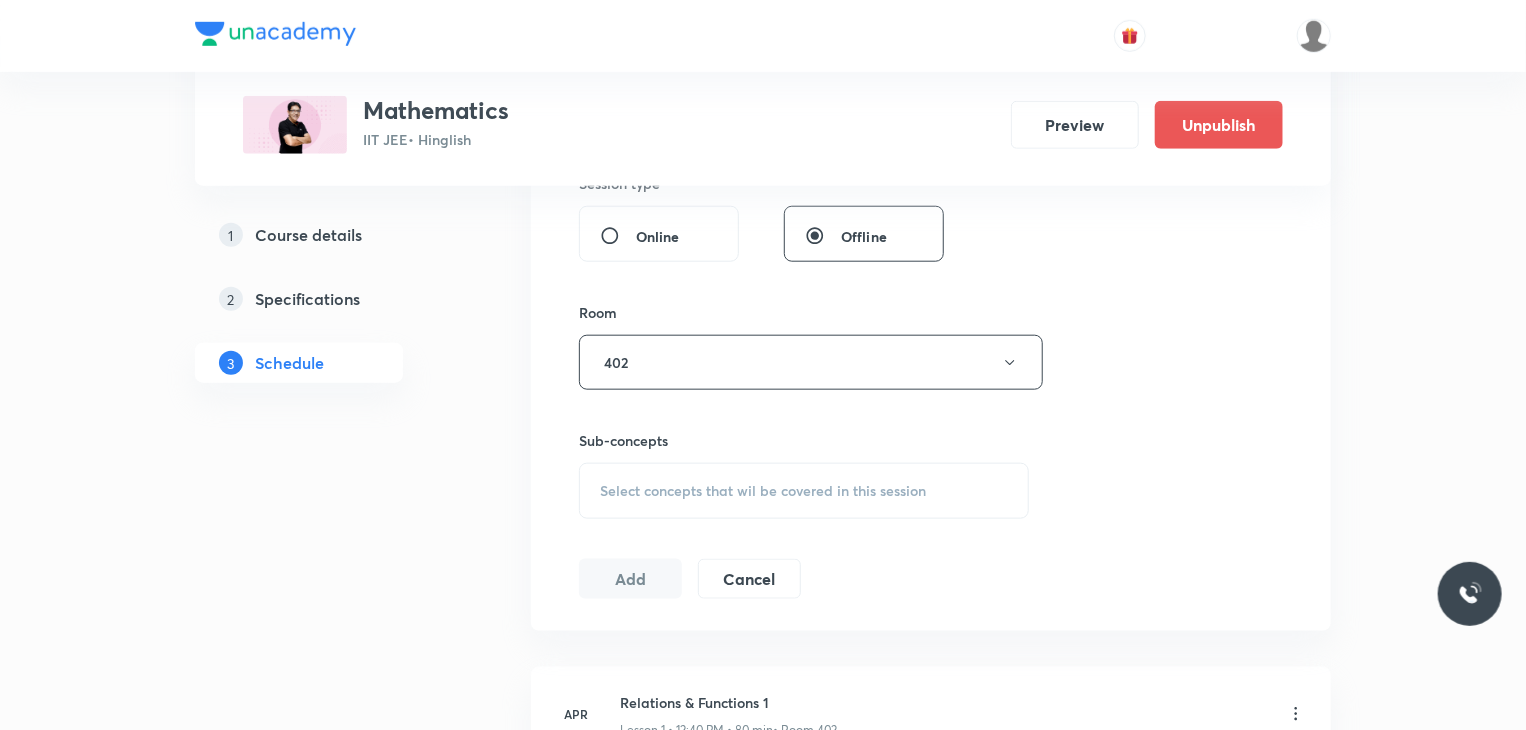 click on "Select concepts that wil be covered in this session" at bounding box center (763, 491) 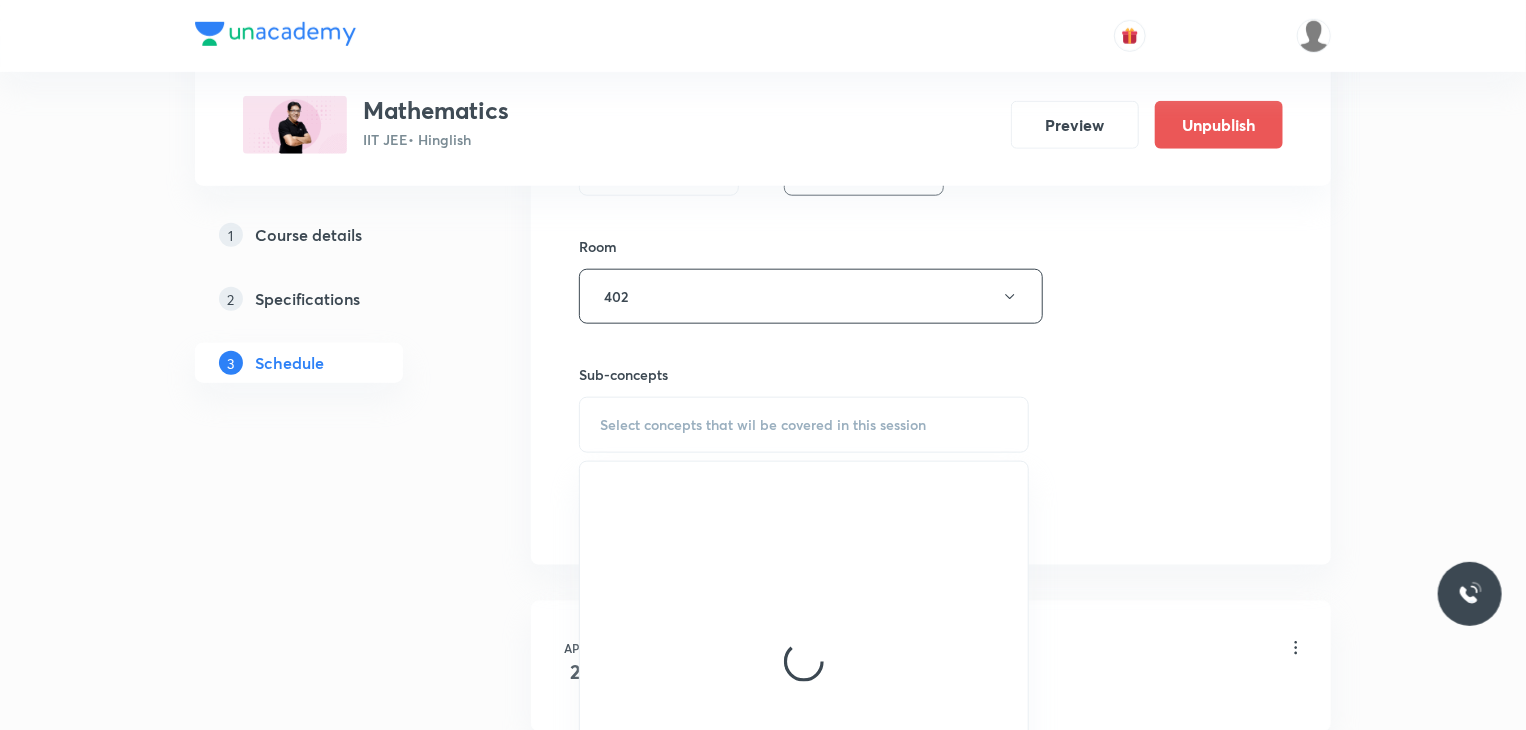 scroll, scrollTop: 1000, scrollLeft: 0, axis: vertical 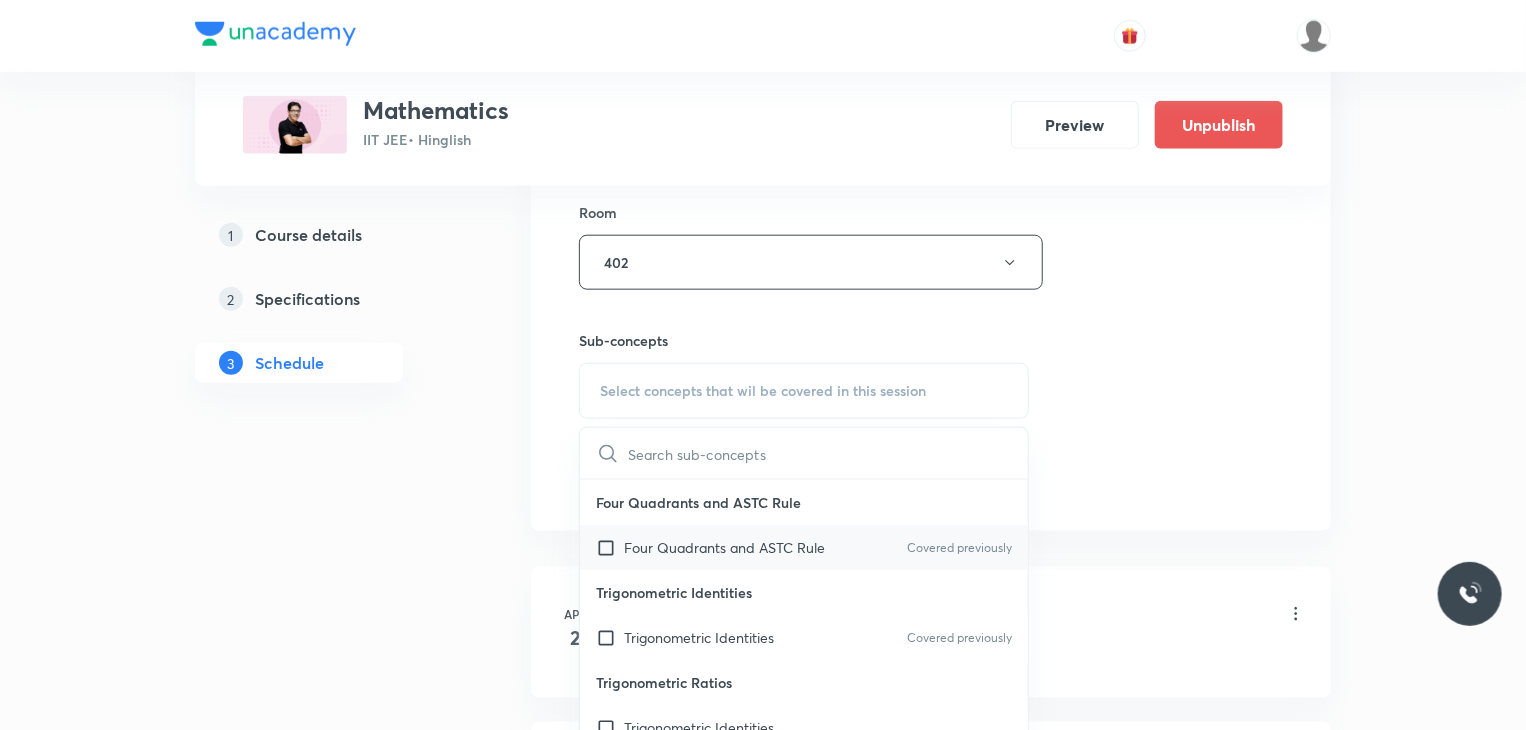 click on "Four Quadrants and ASTC Rule" at bounding box center [724, 547] 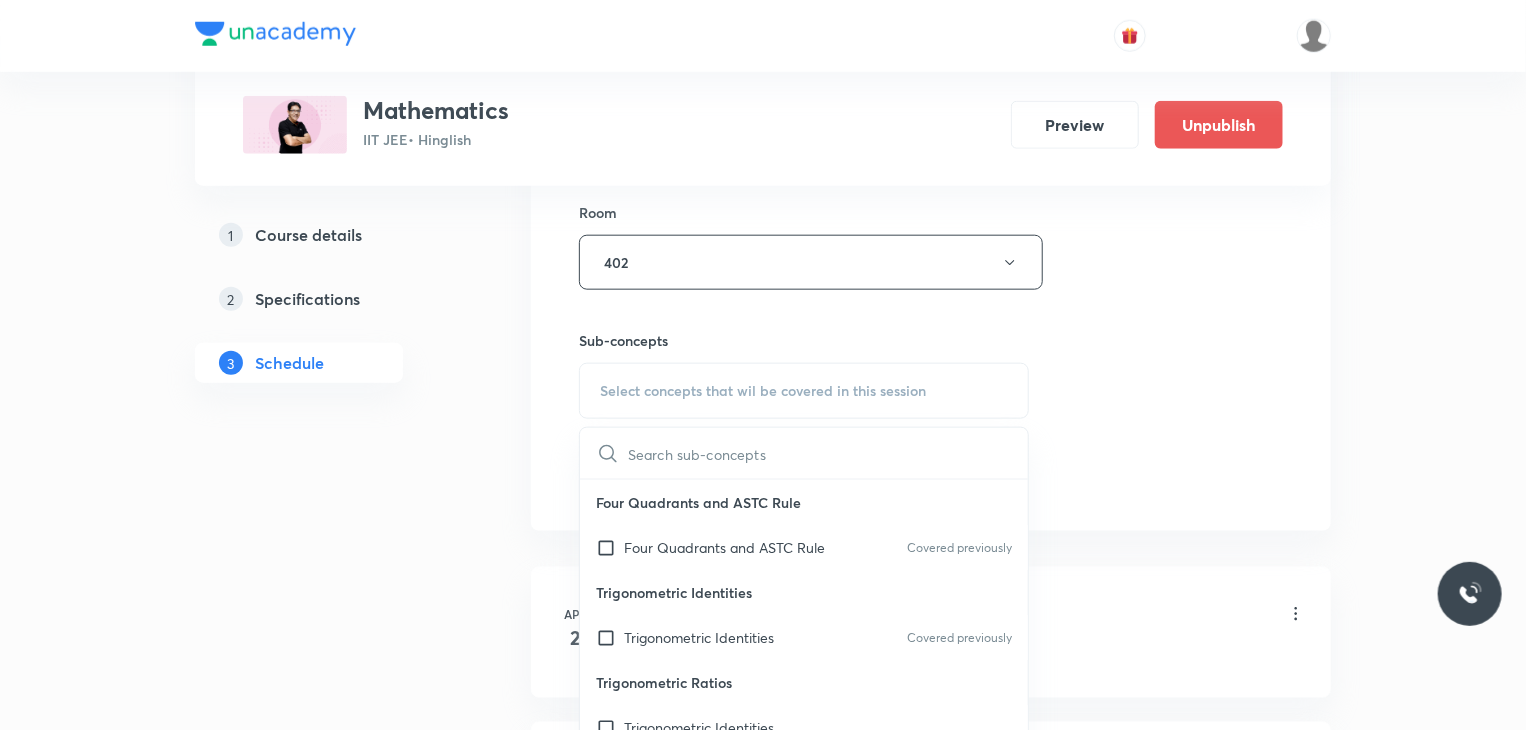 checkbox on "true" 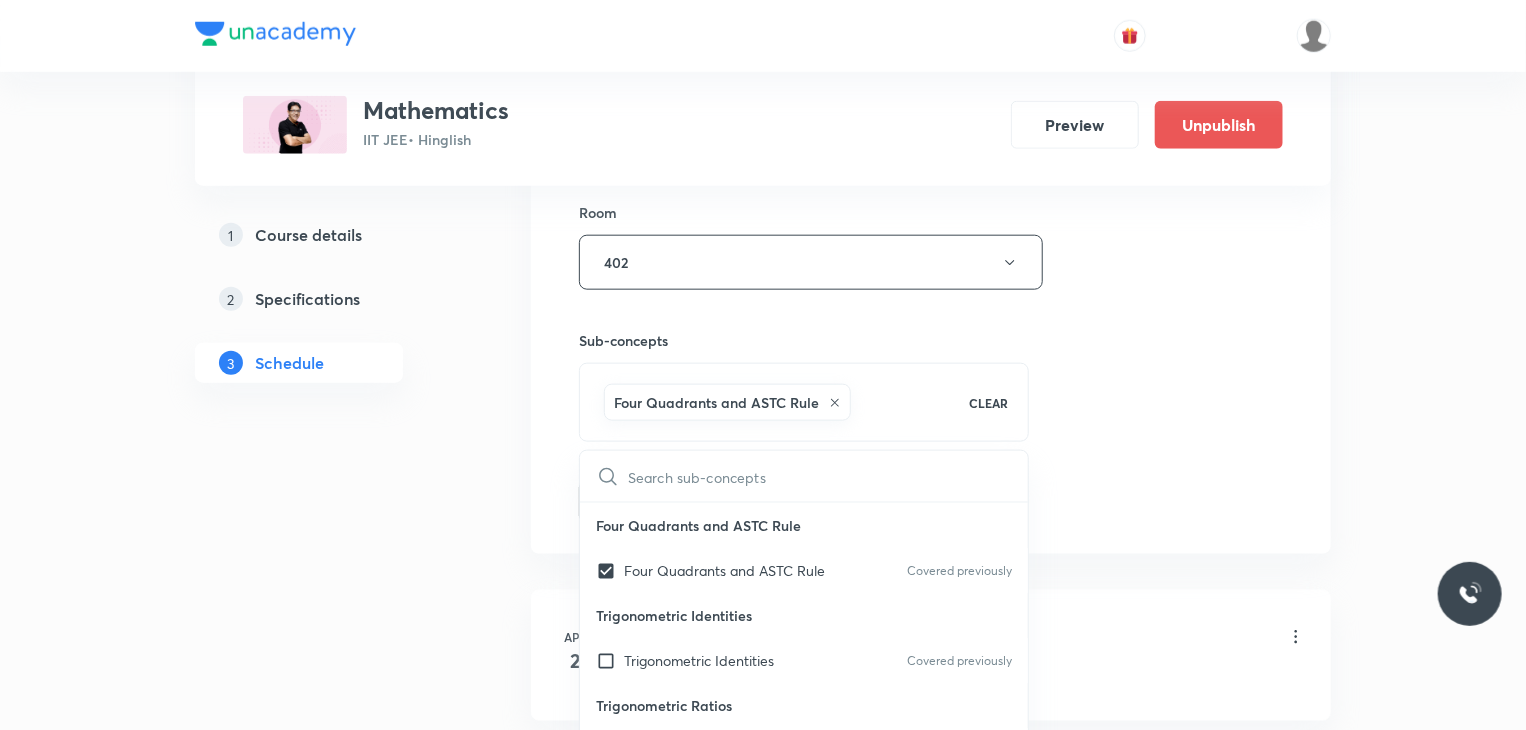 click on "Session  75 Live class Session title 29/99 Application of Derivatives 12 ​ Schedule for Jul 11, 2025, 8:00 AM ​ Duration (in minutes) 80 ​ Educator Select an educator   Session type Online Offline Room 402 Sub-concepts Four Quadrants and ASTC Rule CLEAR ​ Four Quadrants and ASTC Rule Four Quadrants and ASTC Rule Covered previously Trigonometric Identities Trigonometric Identities Covered previously Trigonometric Ratios Trigonometric Identities System of Measurement of Angle System of Measurement of Angle Angle Angle Trigonometry Trigonometry Geometrical Expression Geometrical Expression Arithmetic Progression Arithmetic Progression Componendo and Dividendo Rule Componendo and Dividendo Rule Logarithm Logarithm Binomial Expression Binomial Expression Quadratic Equation Quadratic Equation Basic Maths used in Physics Basic Maths used in Physics Scalar or Dot Product of Two Vectors Scalar or Dot Product of Two Vectors Axis or axes Axis or axes Origin Origin Resolution of a Vector into Components Vector" at bounding box center (931, -23) 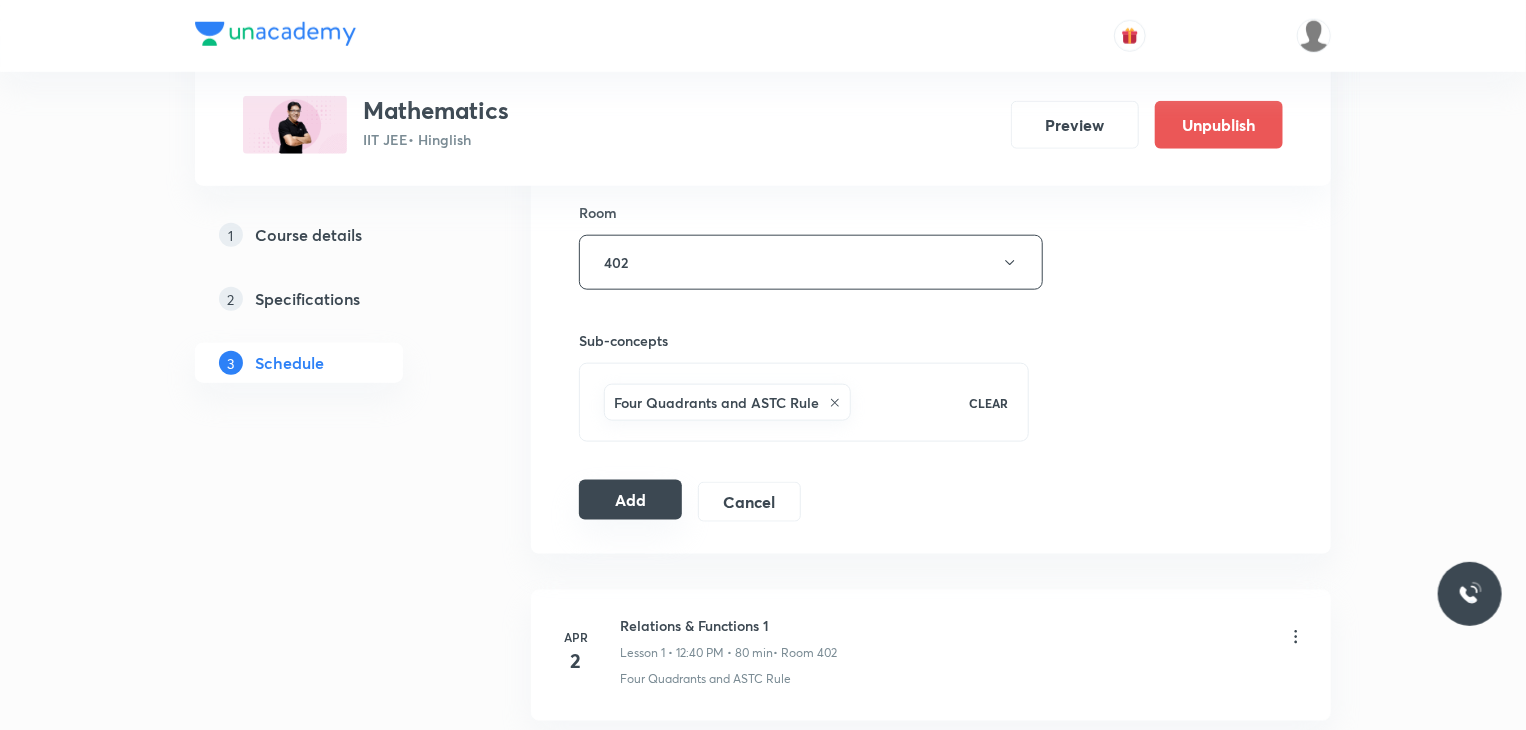 click on "Add" at bounding box center (630, 500) 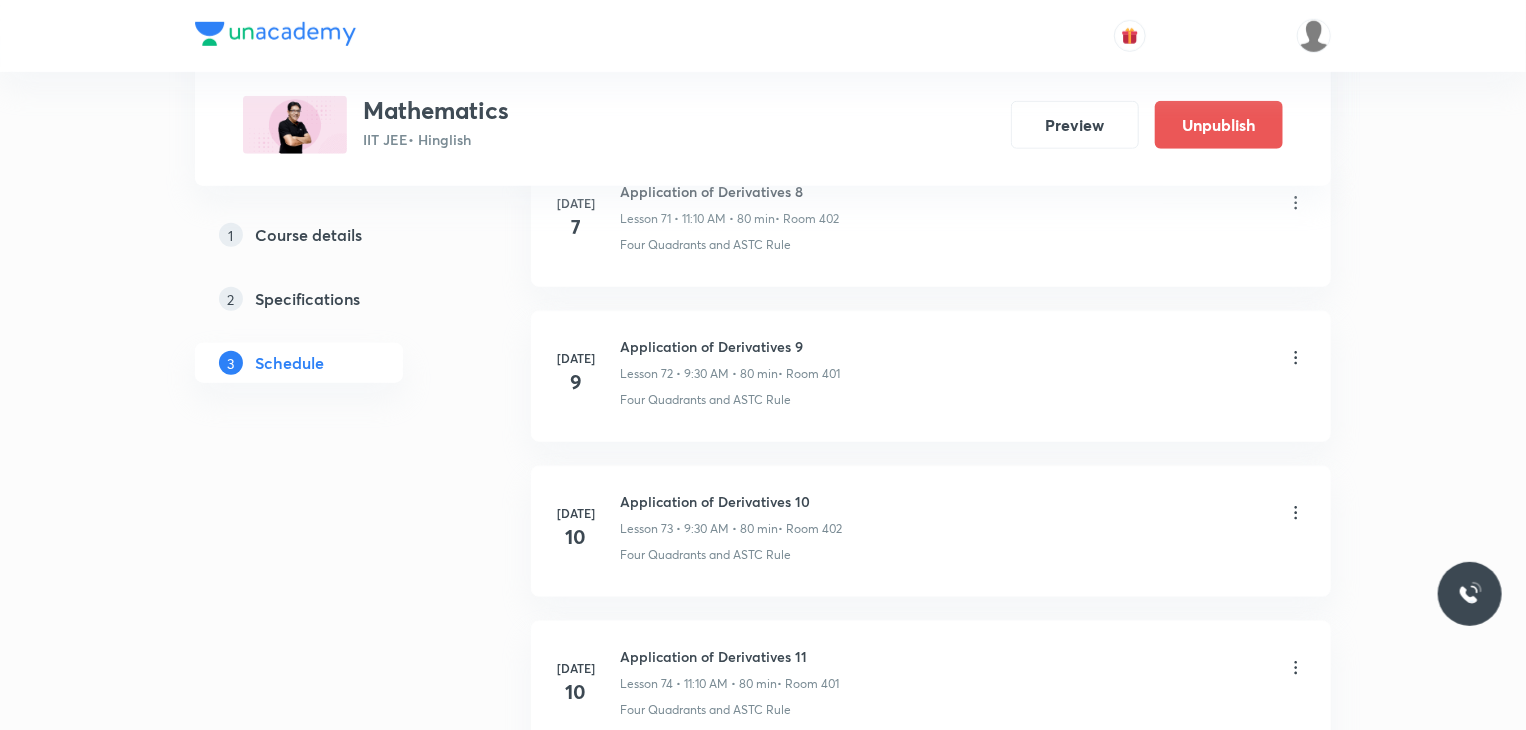 scroll, scrollTop: 12280, scrollLeft: 0, axis: vertical 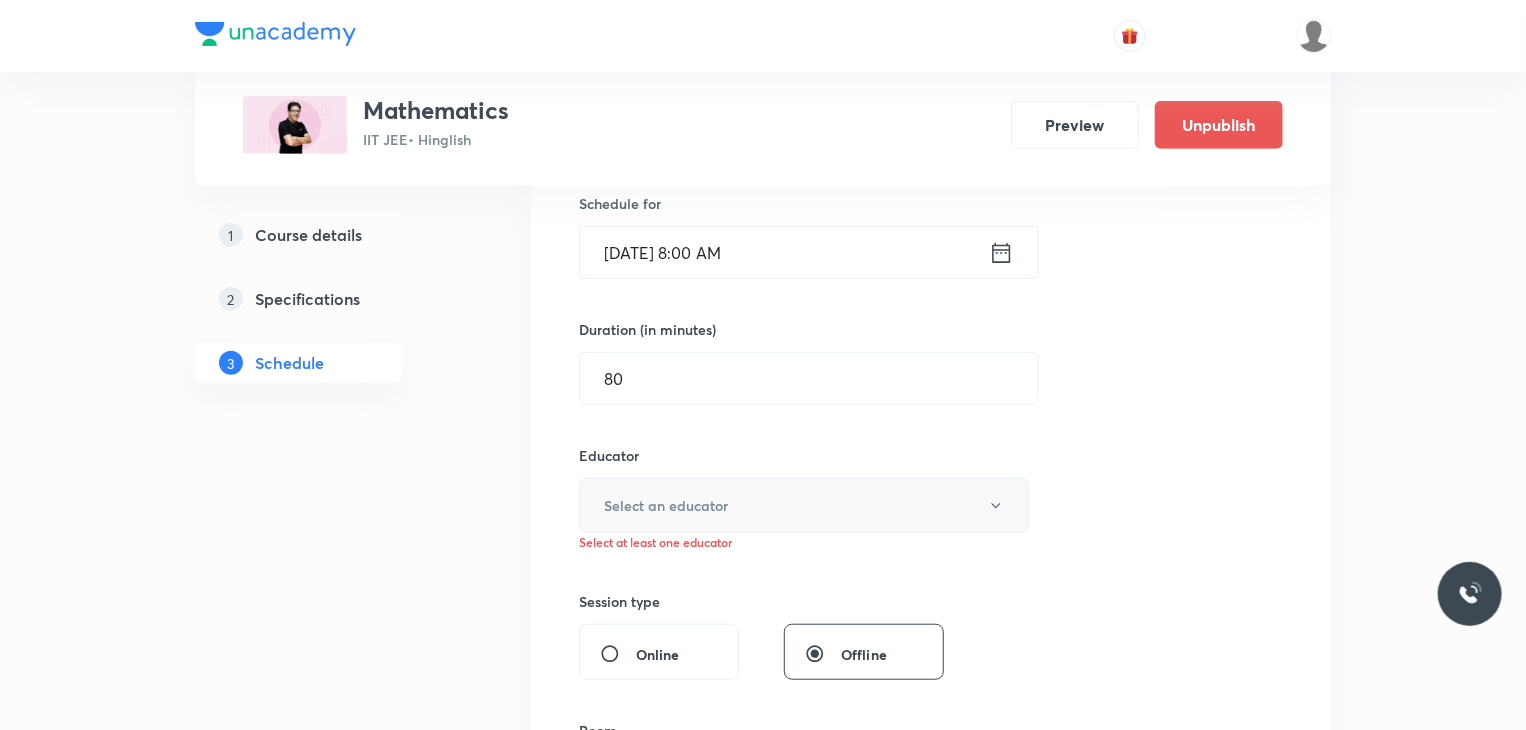 click on "Select an educator" at bounding box center [804, 505] 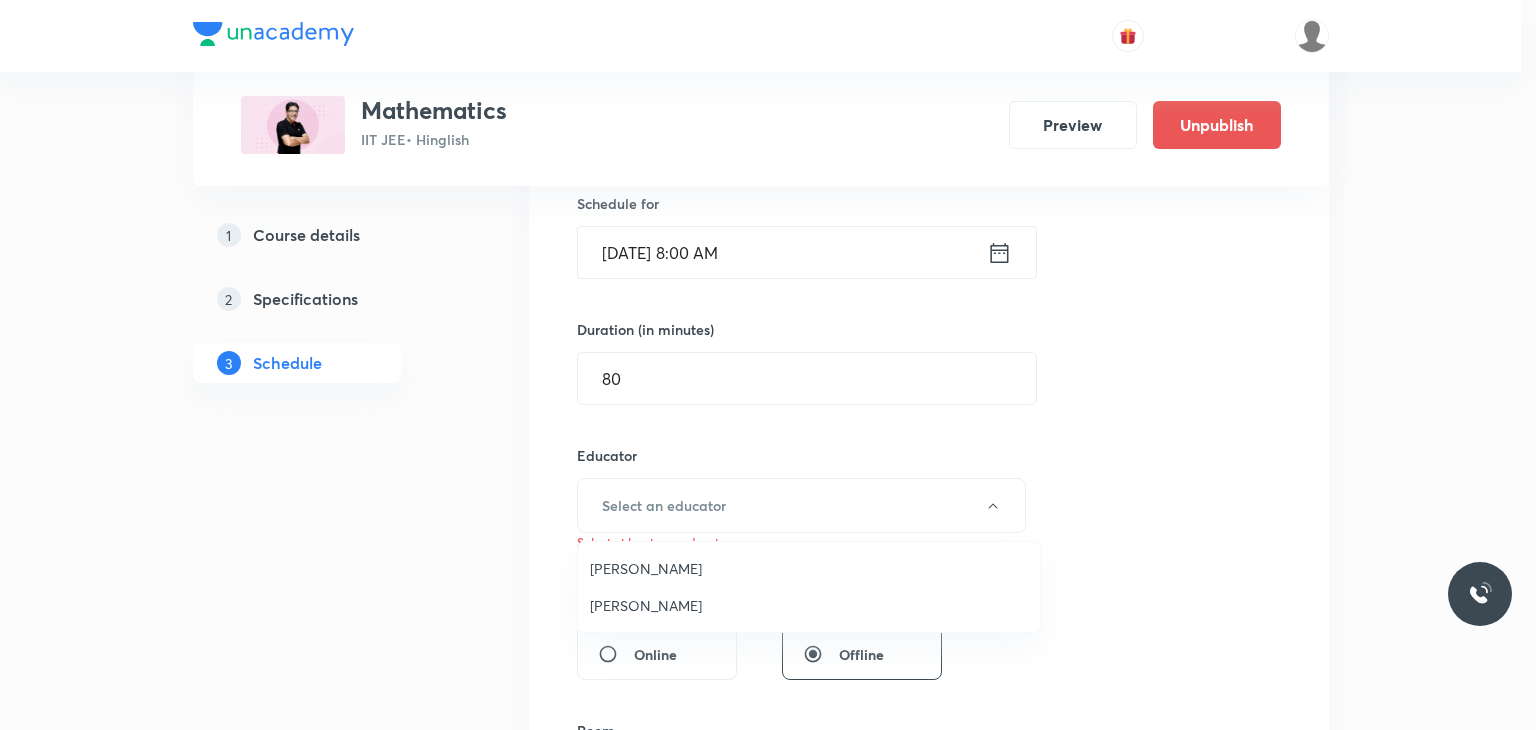 click on "Praveer Agrawal" at bounding box center [809, 605] 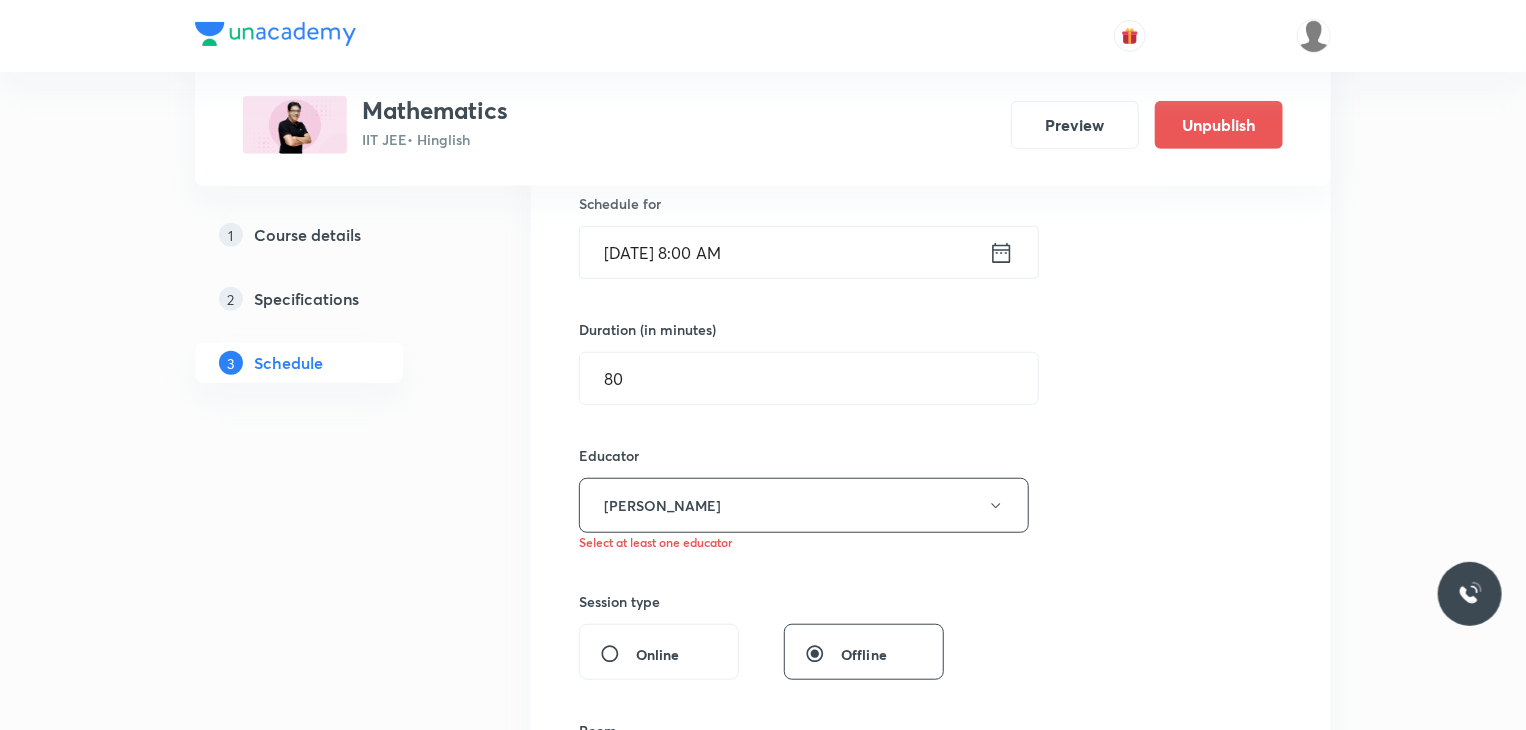 click on "Session  75 Live class Session title 29/99 Application of Derivatives 12 ​ Schedule for Jul 11, 2025, 8:00 AM ​ Duration (in minutes) 80 ​ Educator Praveer Agrawal Select at least one educator   Session type Online Offline Room 402 Sub-concepts Four Quadrants and ASTC Rule CLEAR Add Cancel" at bounding box center (931, 486) 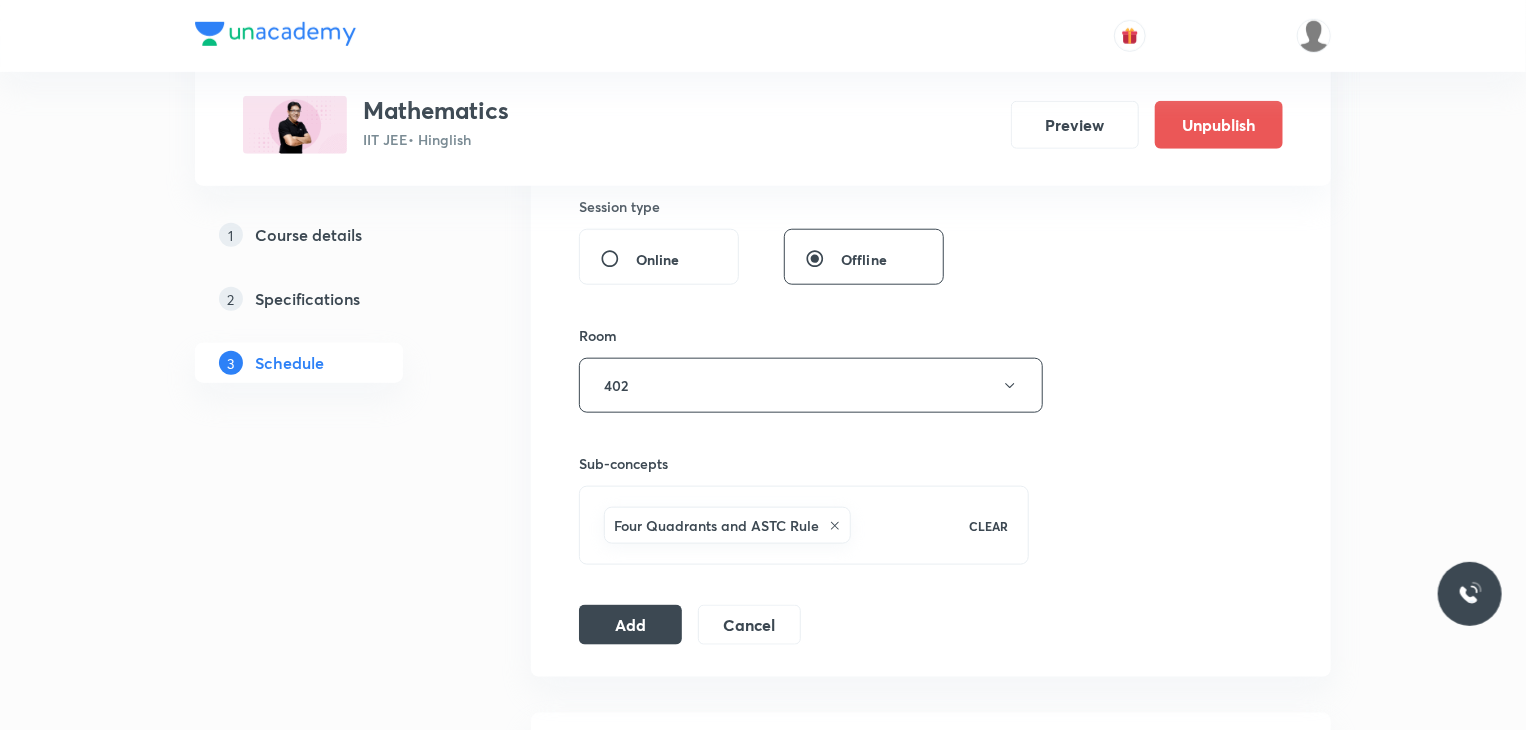 scroll, scrollTop: 1000, scrollLeft: 0, axis: vertical 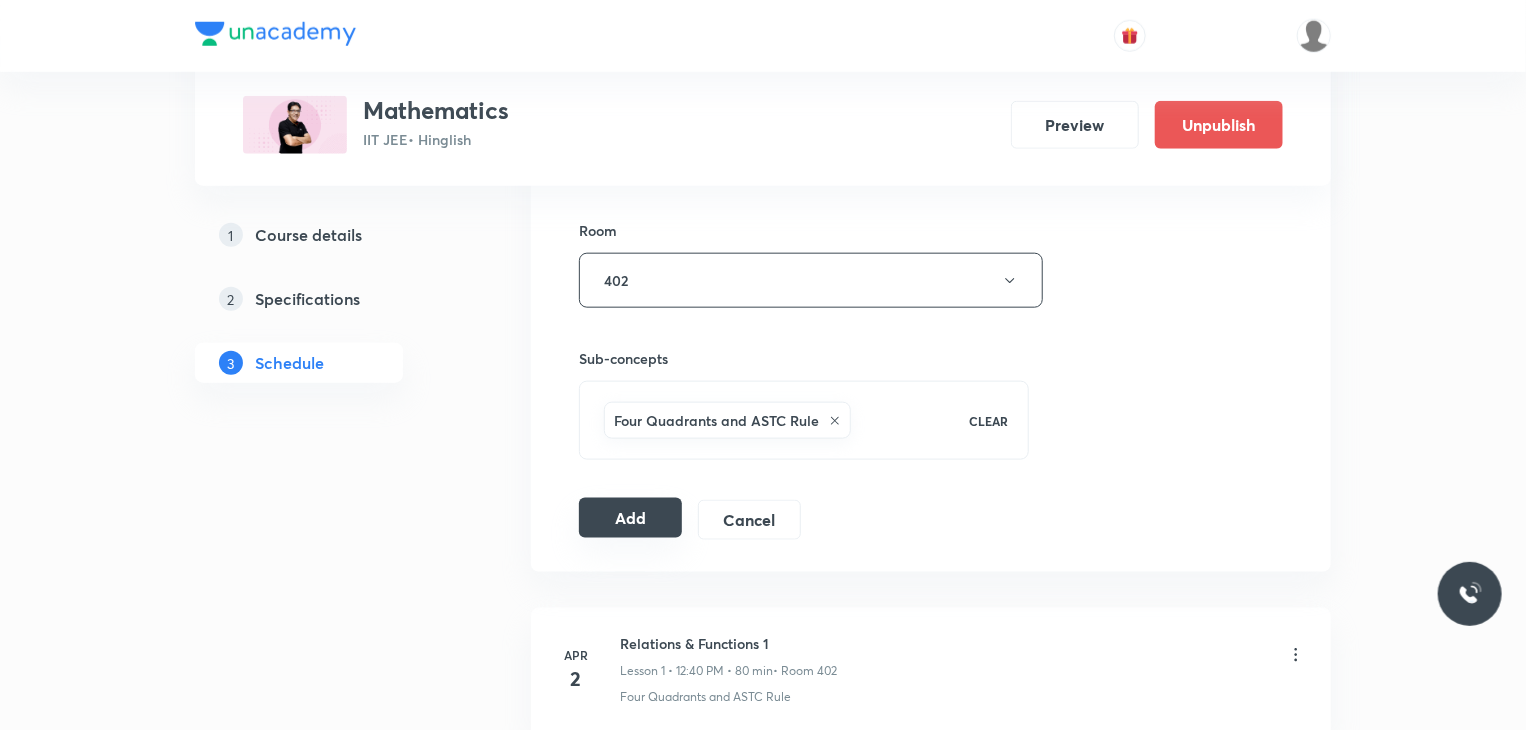 click on "Add" at bounding box center [630, 518] 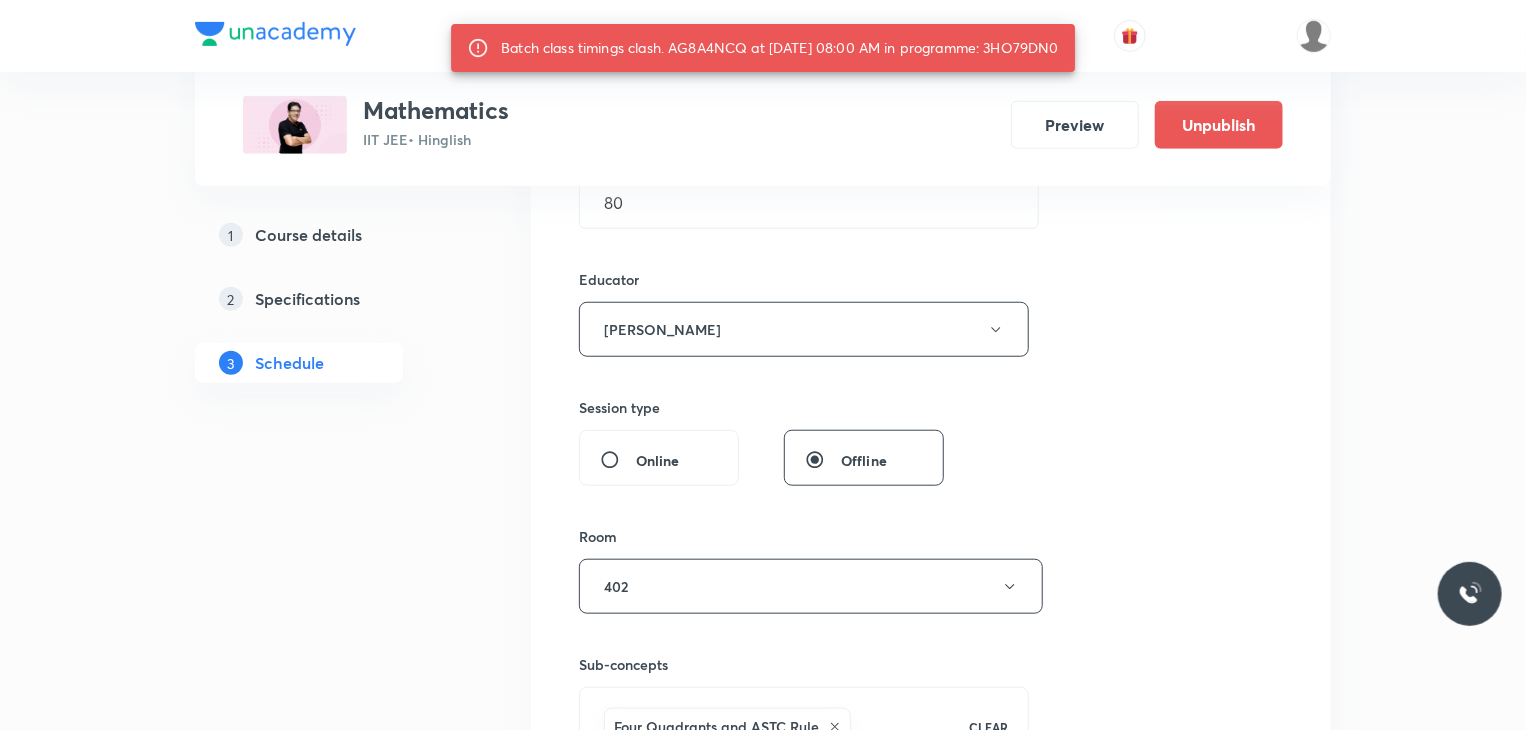 scroll, scrollTop: 500, scrollLeft: 0, axis: vertical 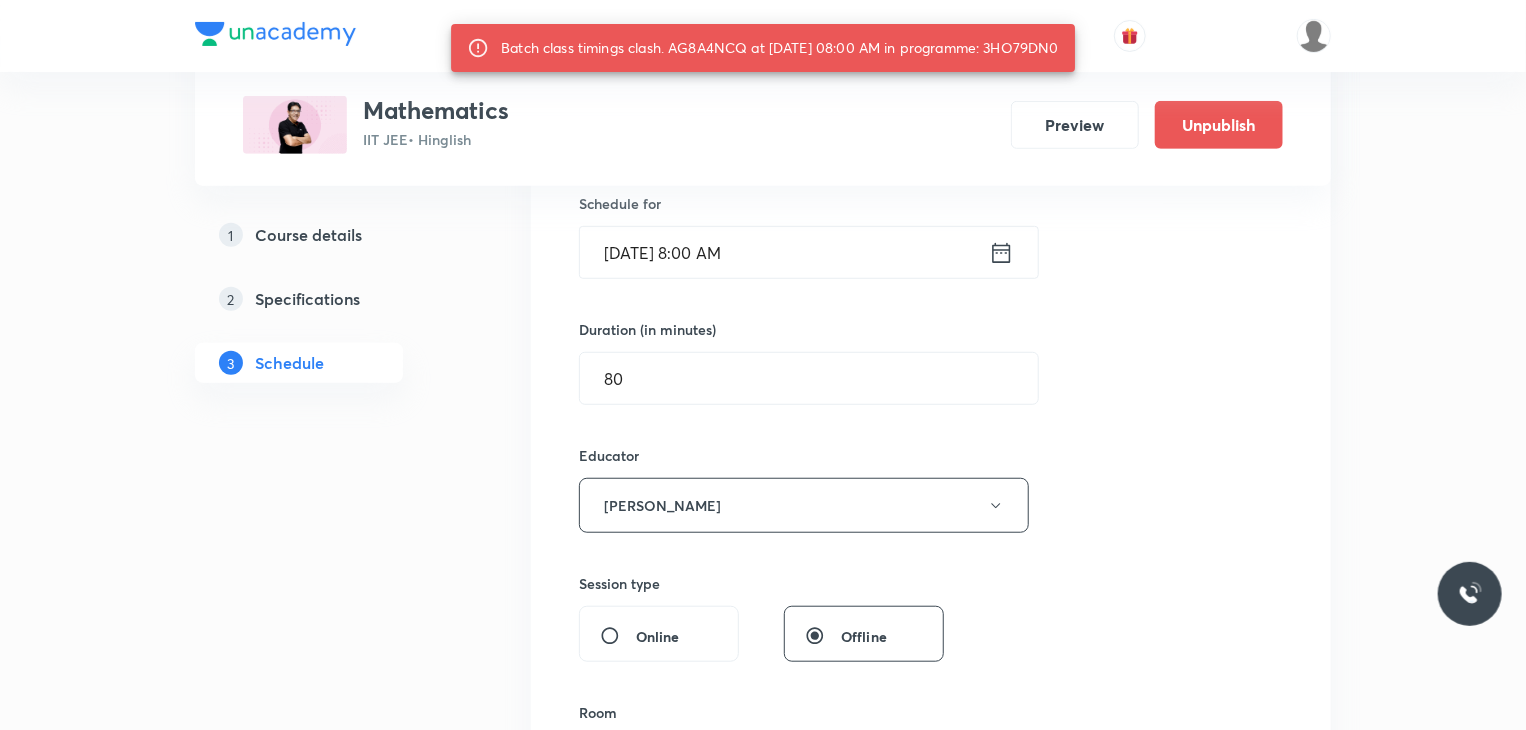 click on "[DATE] 8:00 AM" at bounding box center (784, 252) 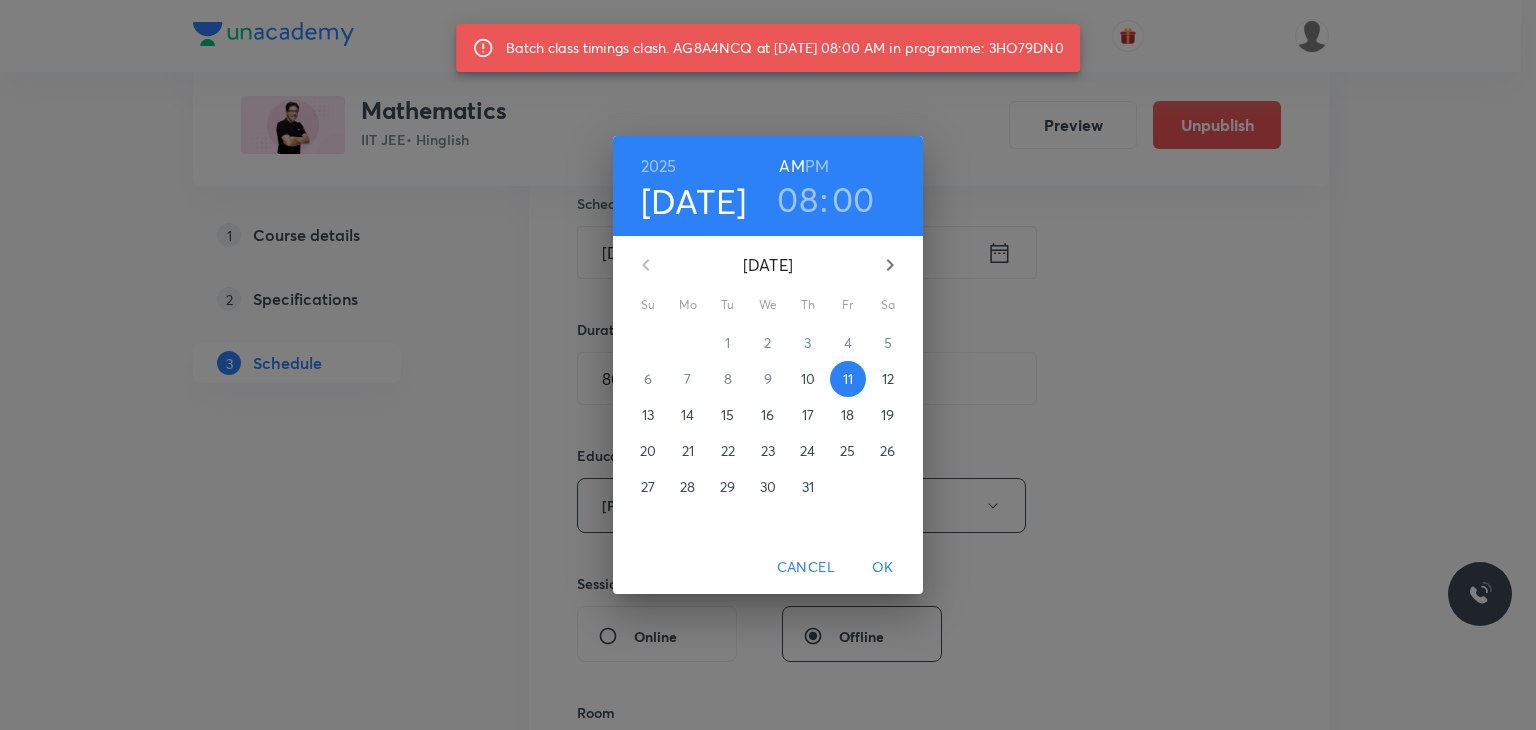 click on "08" at bounding box center (797, 199) 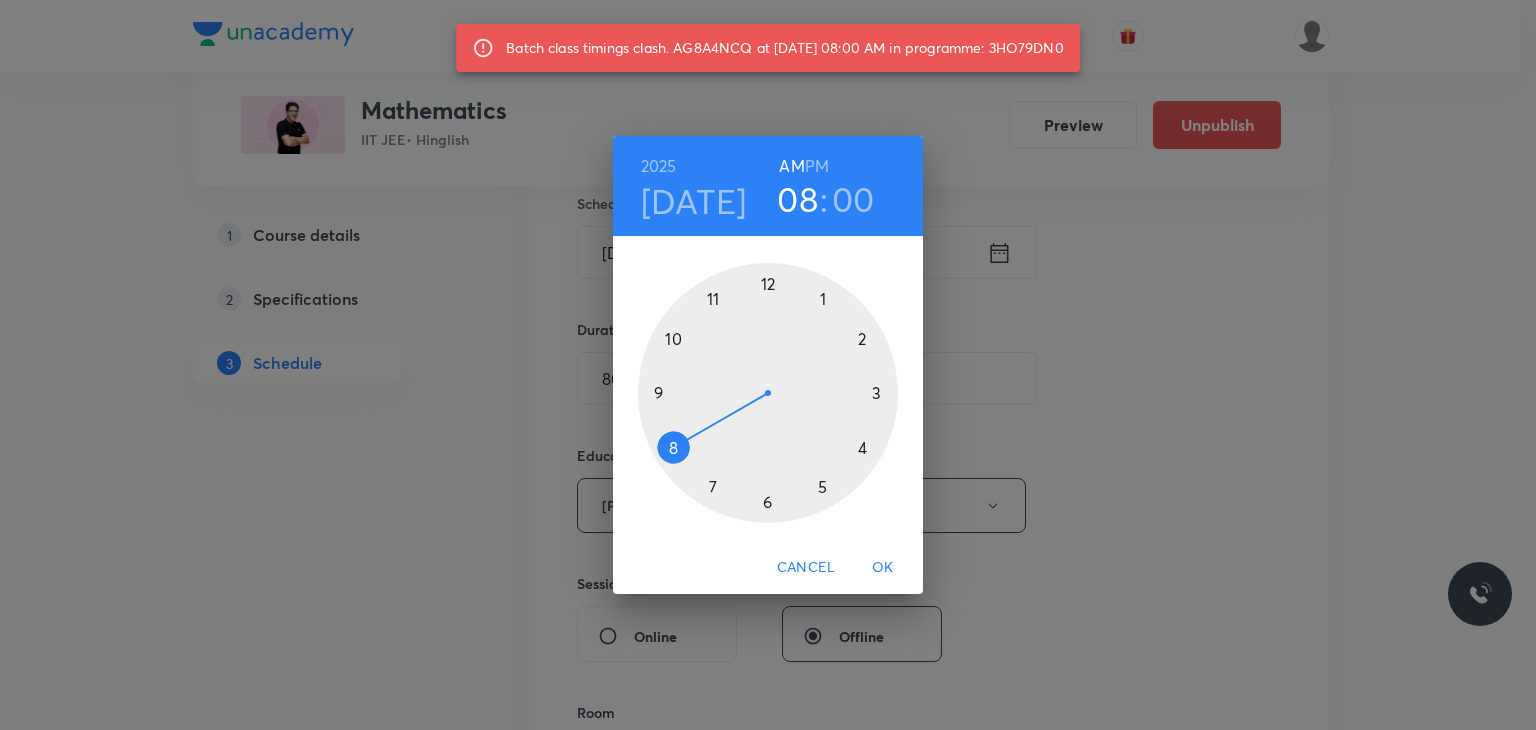 click at bounding box center (768, 393) 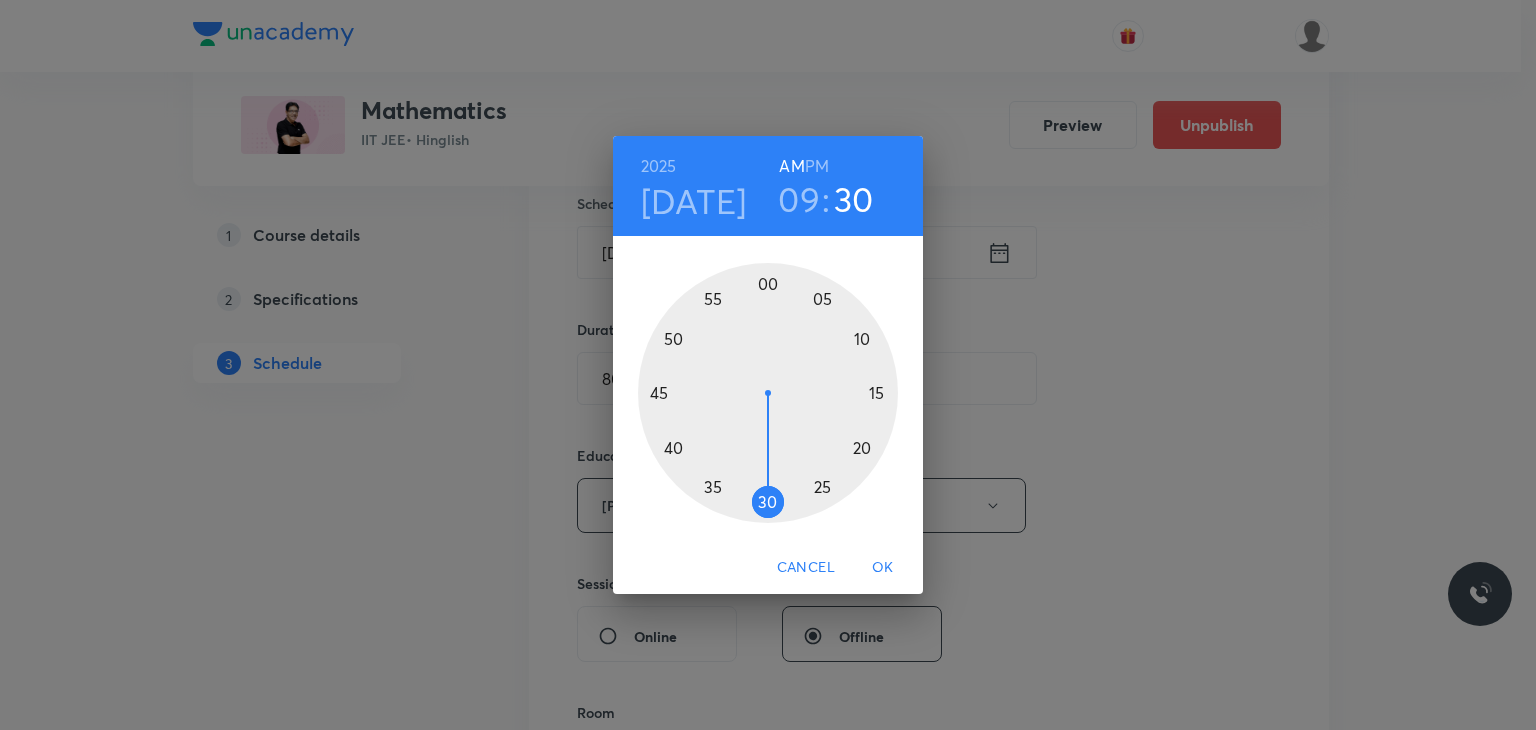 click at bounding box center (768, 393) 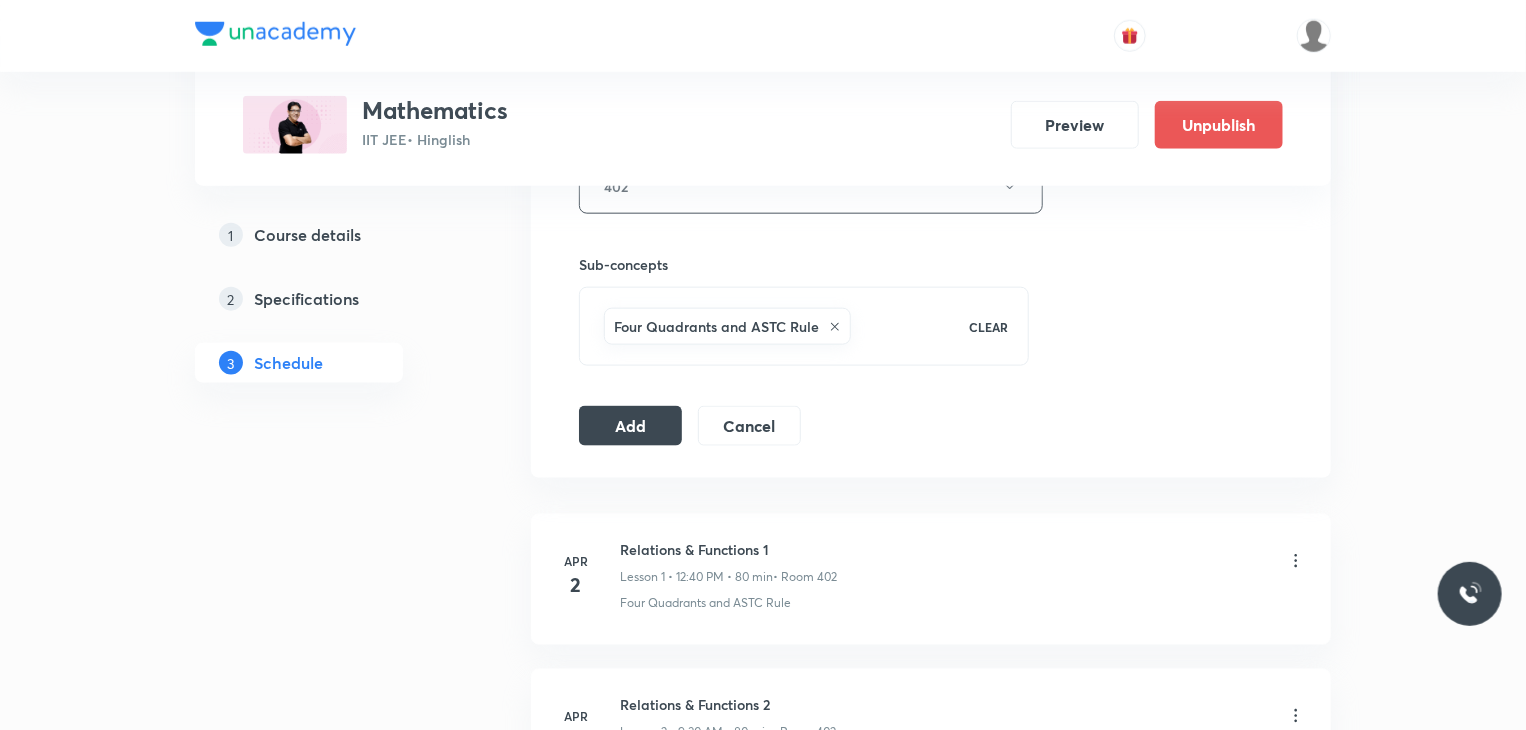 scroll, scrollTop: 1100, scrollLeft: 0, axis: vertical 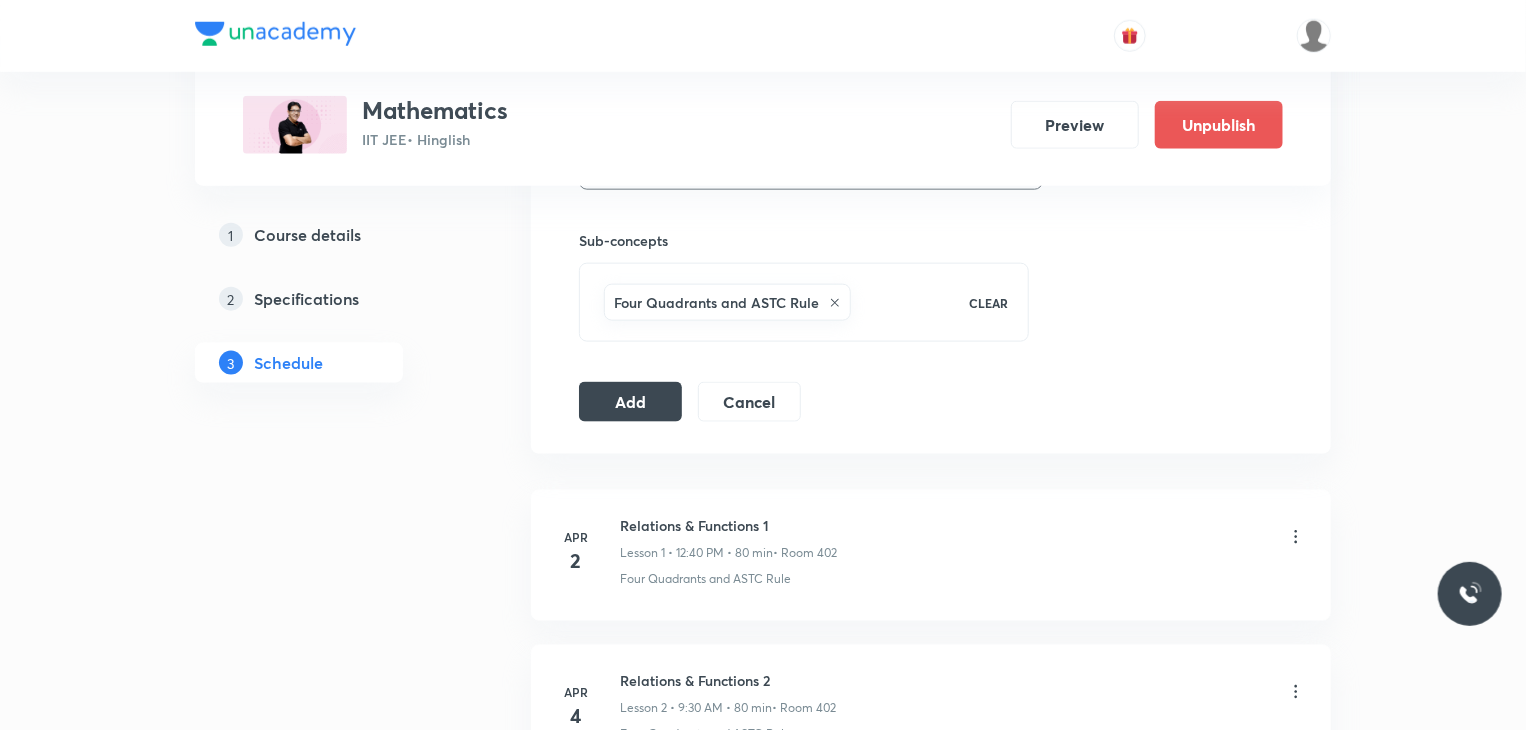 click on "Session  75 Live class Session title 29/99 Application of Derivatives 12 ​ Schedule for Jul 11, 2025, 9:30 AM ​ Duration (in minutes) 80 ​ Educator Praveer Agrawal   Session type Online Offline Room 402 Sub-concepts Four Quadrants and ASTC Rule CLEAR Add Cancel" at bounding box center [931, -123] 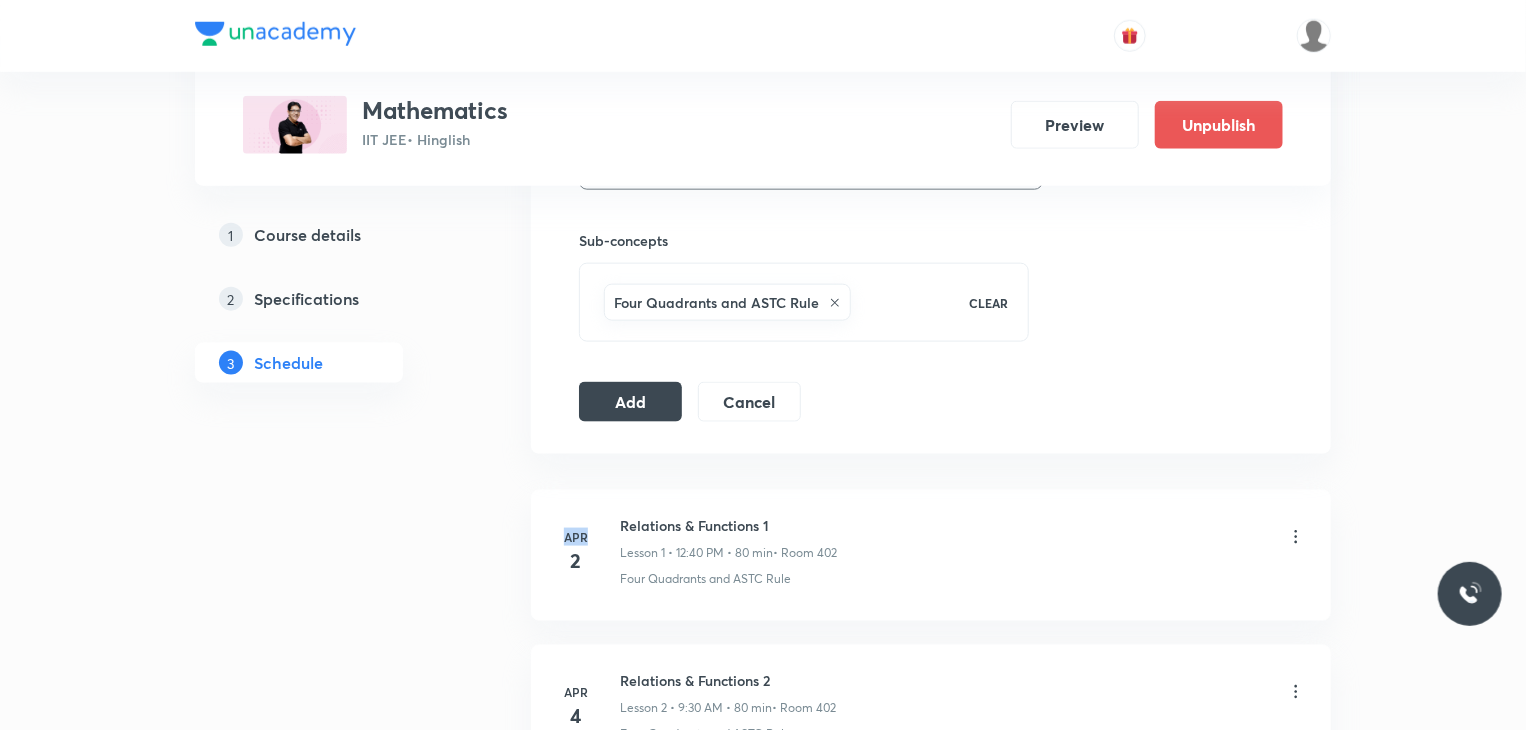 click on "Session  75 Live class Session title 29/99 Application of Derivatives 12 ​ Schedule for Jul 11, 2025, 9:30 AM ​ Duration (in minutes) 80 ​ Educator Praveer Agrawal   Session type Online Offline Room 402 Sub-concepts Four Quadrants and ASTC Rule CLEAR Add Cancel" at bounding box center (931, -123) 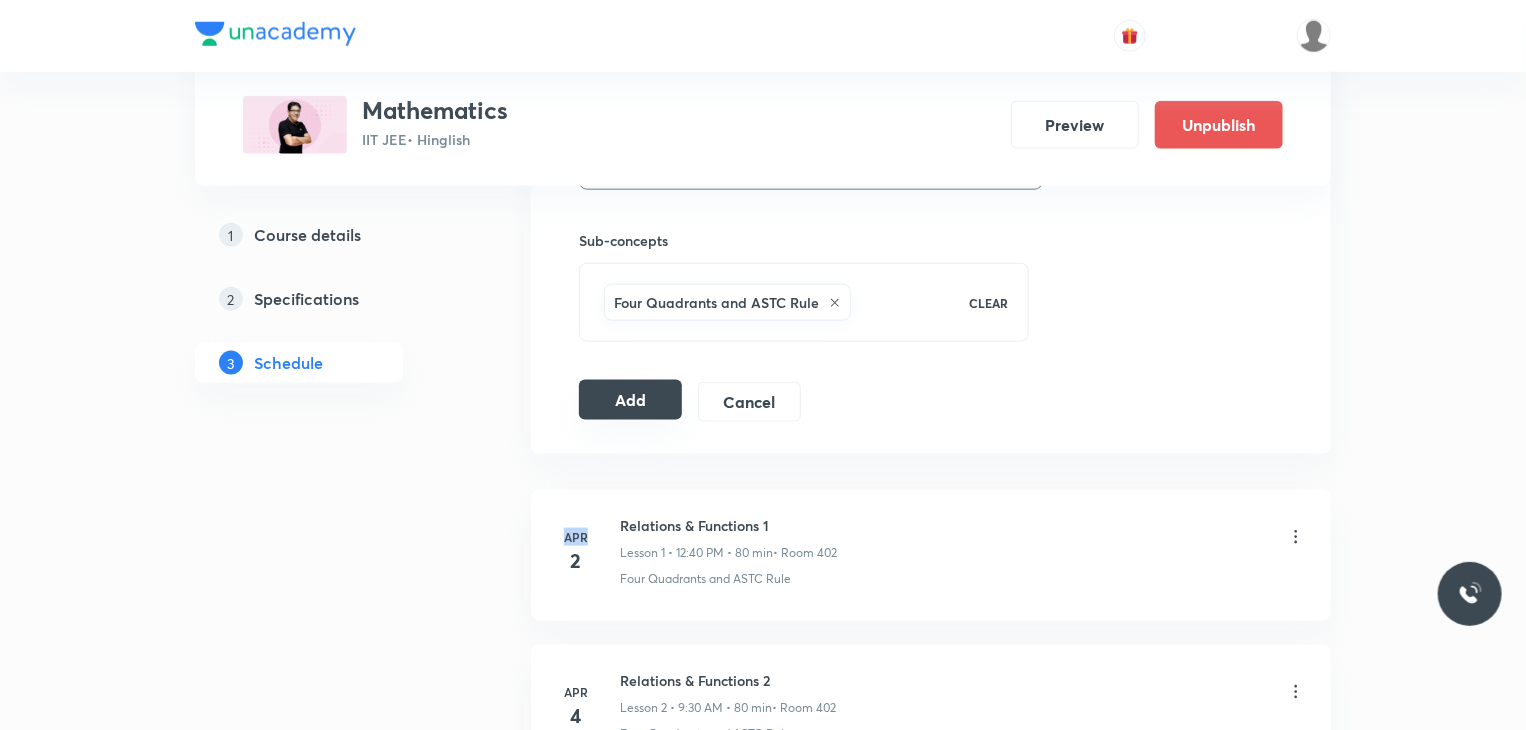 click on "Add" at bounding box center (630, 400) 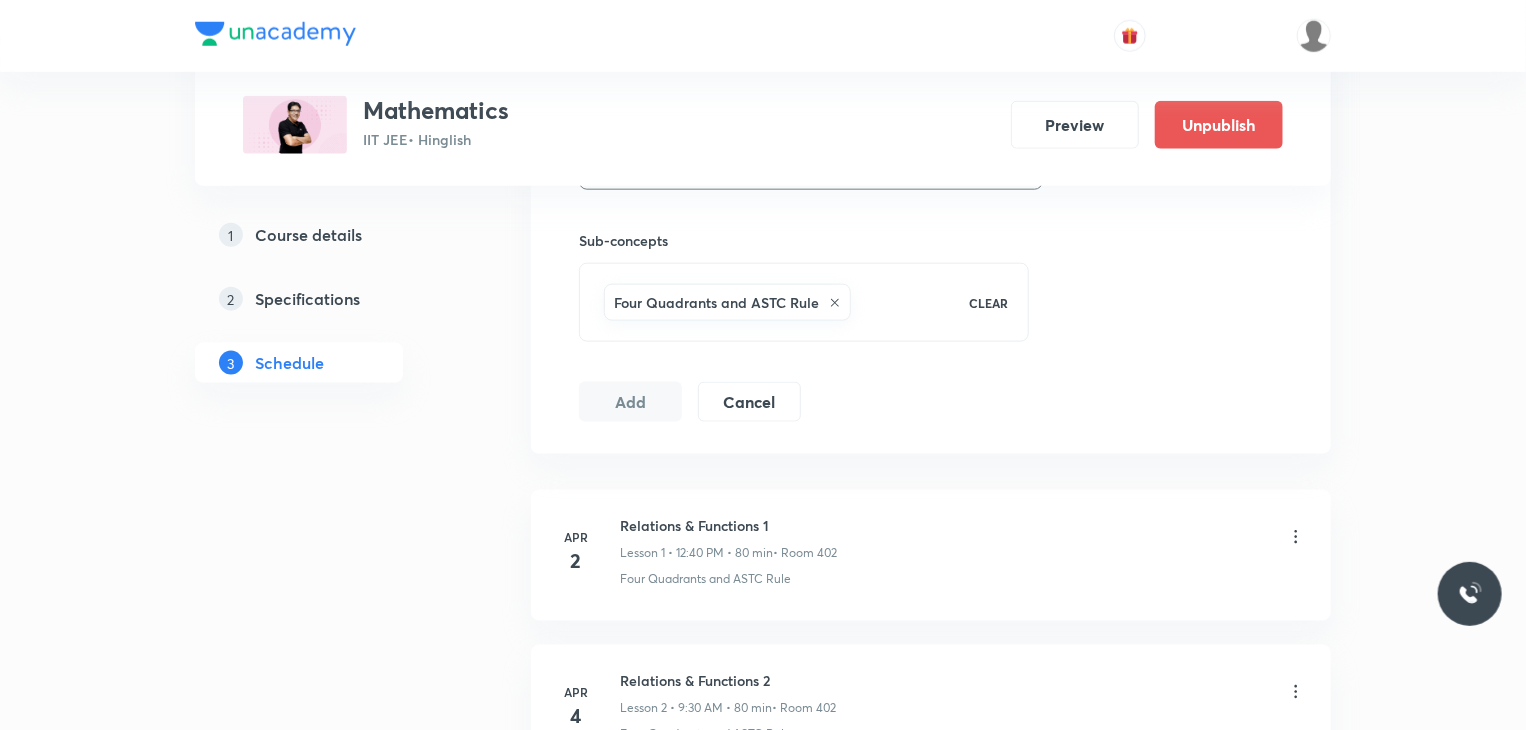 scroll, scrollTop: 12461, scrollLeft: 0, axis: vertical 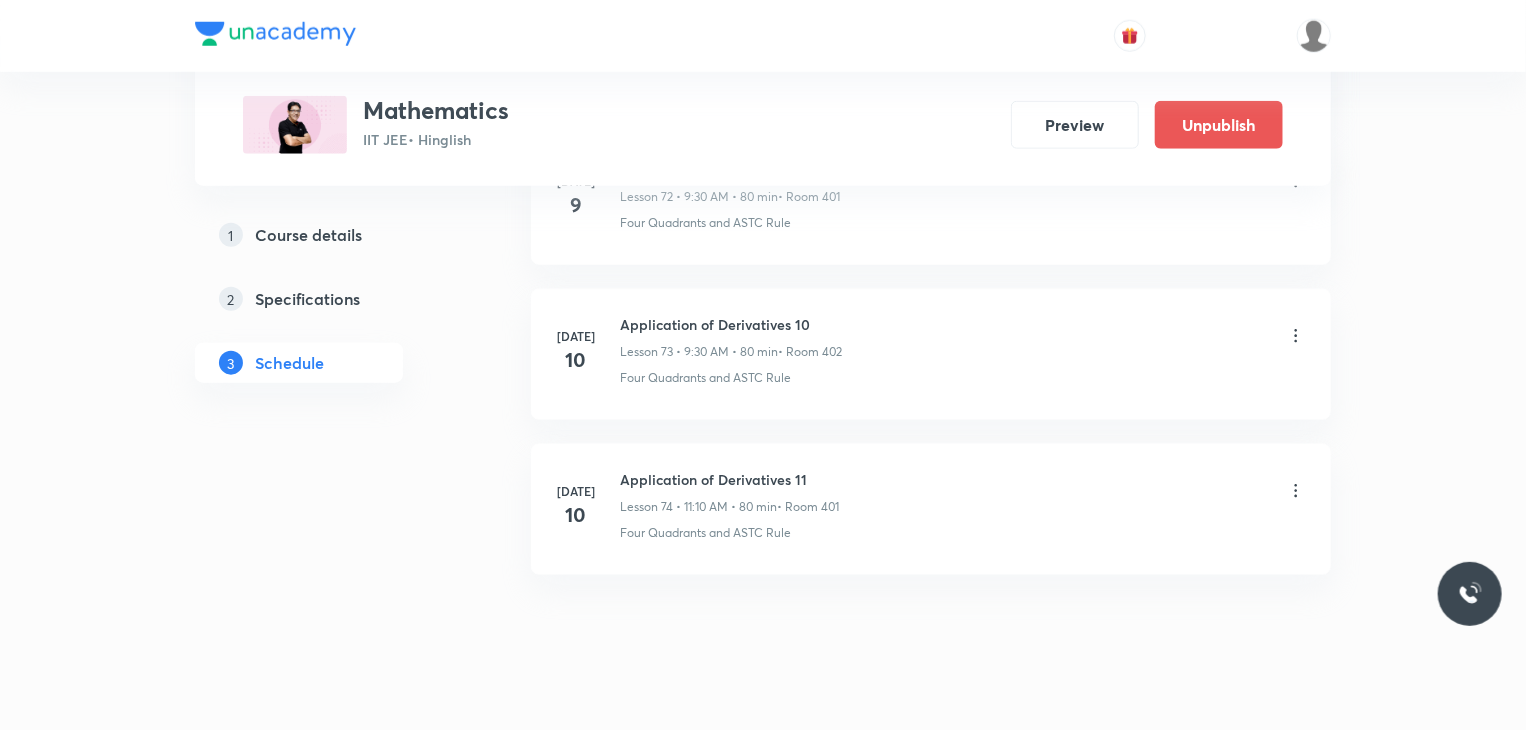 type 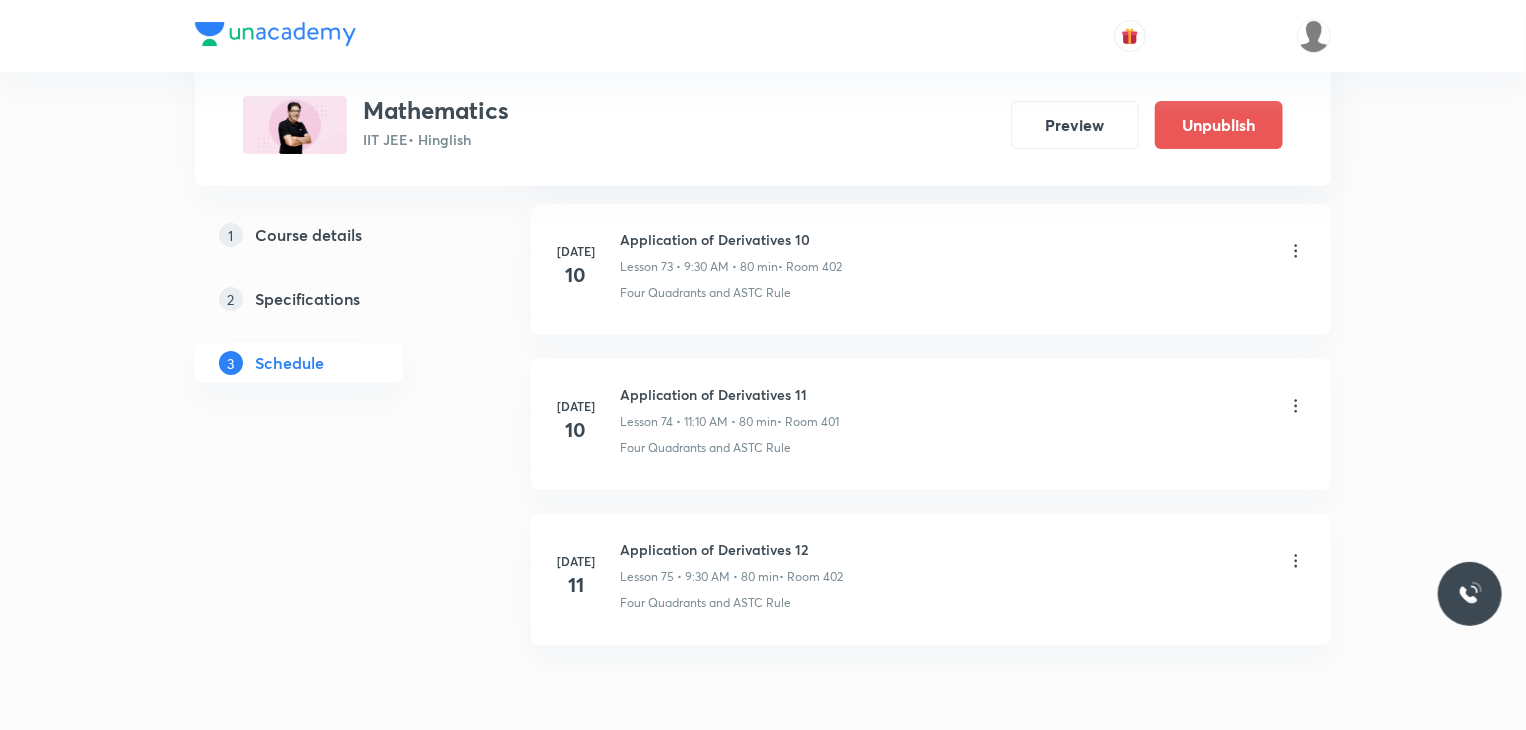 scroll, scrollTop: 11549, scrollLeft: 0, axis: vertical 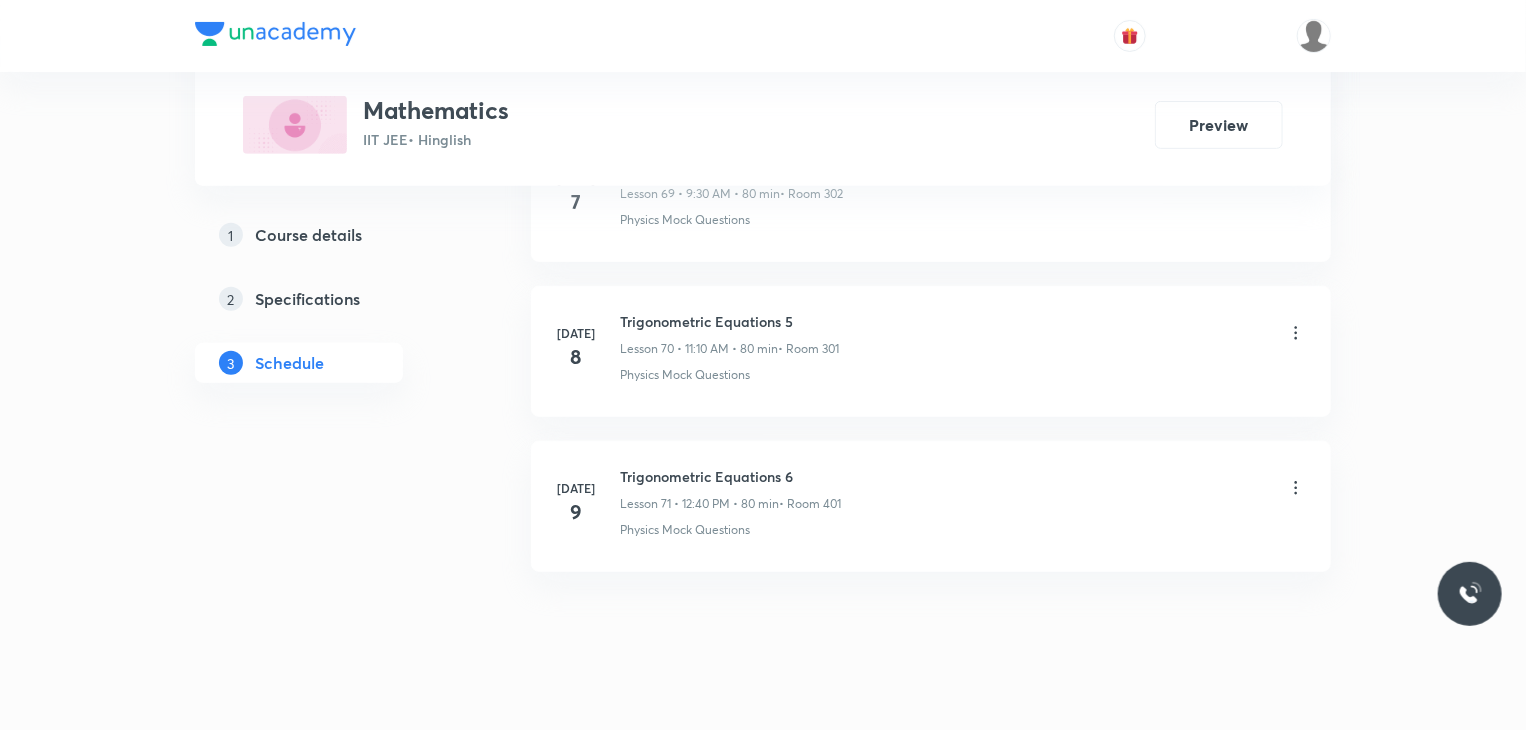 click on "Trigonometric Equations 6 Lesson 71 • 12:40 PM • 80 min  • Room 401" at bounding box center [730, 489] 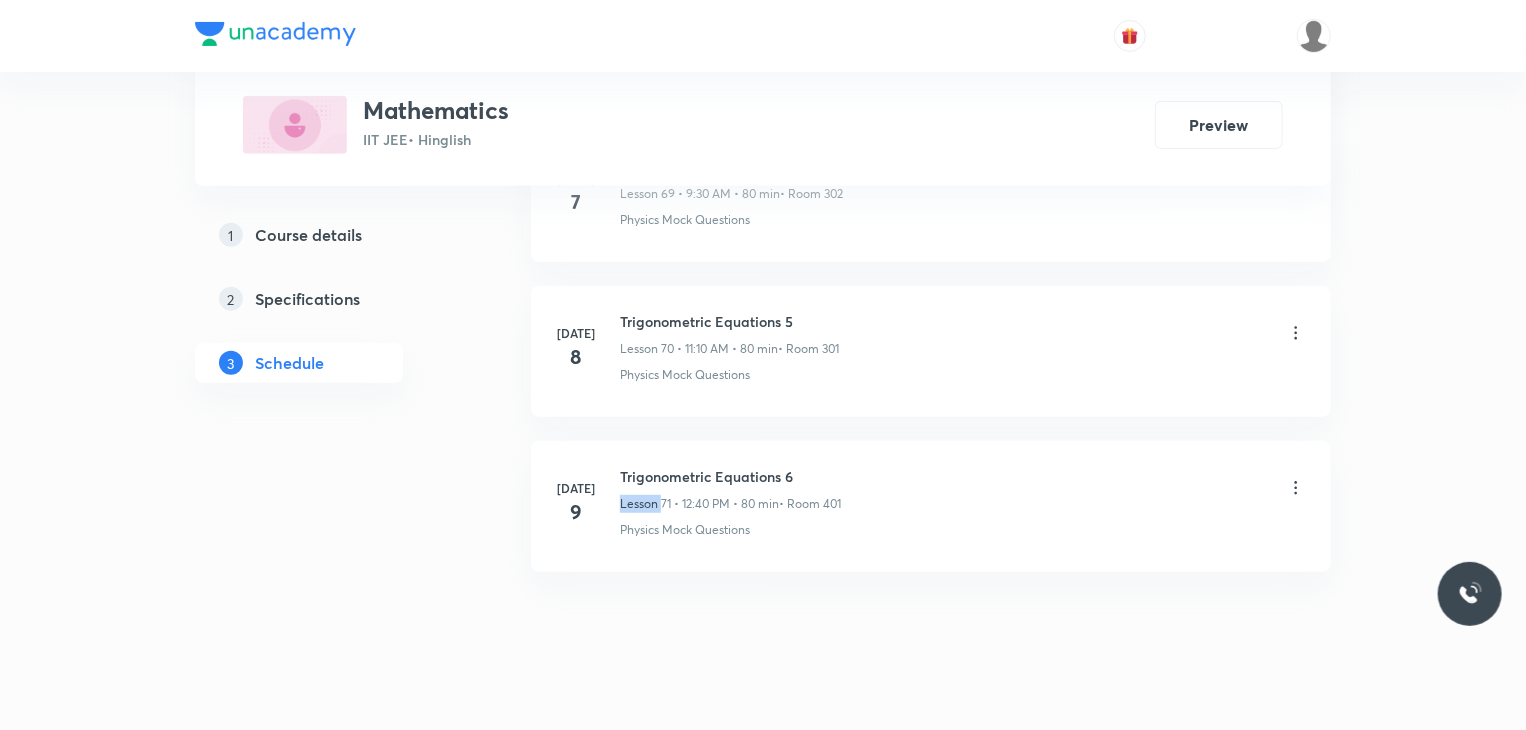click on "Trigonometric Equations 6 Lesson 71 • 12:40 PM • 80 min  • Room 401" at bounding box center [730, 489] 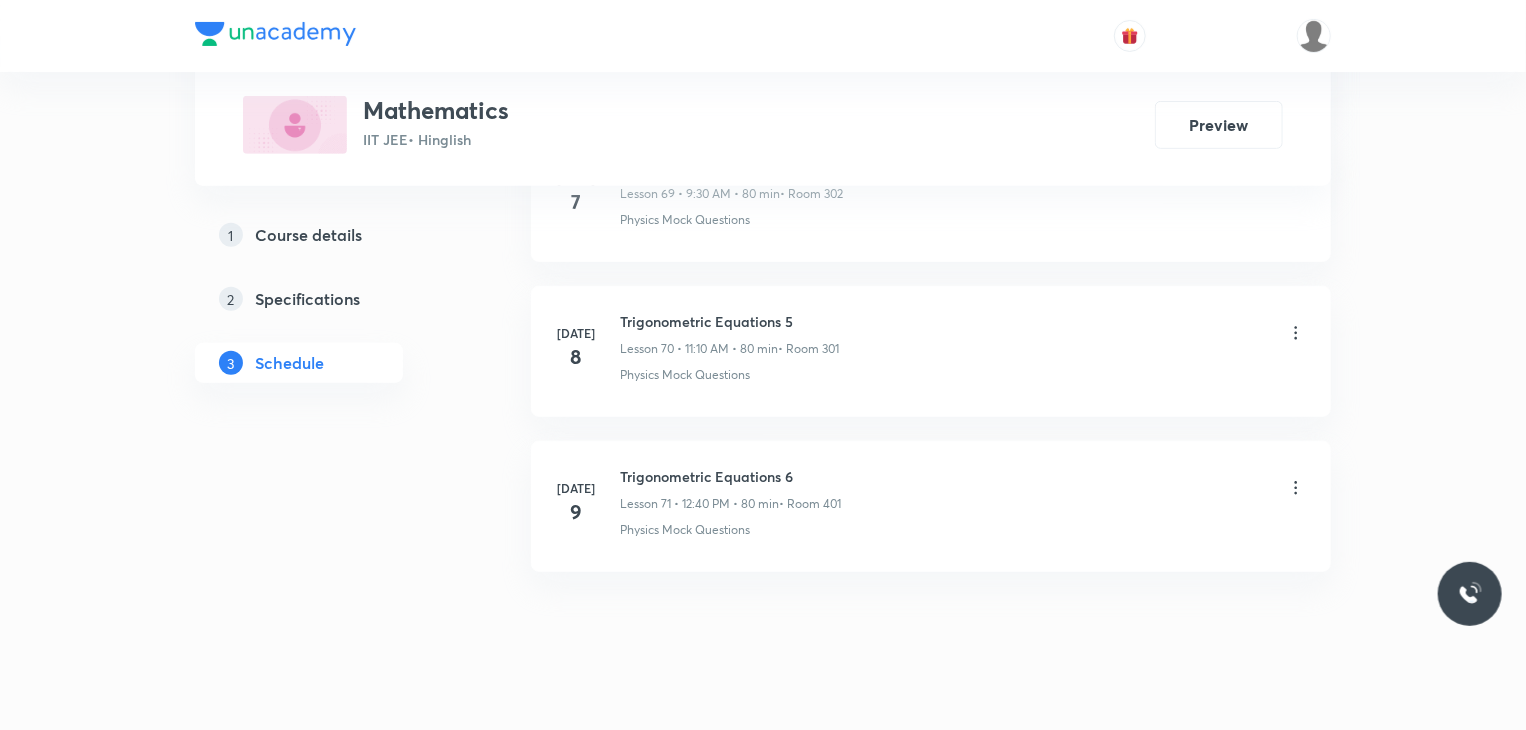 click on "Trigonometric Equations 6" at bounding box center (730, 476) 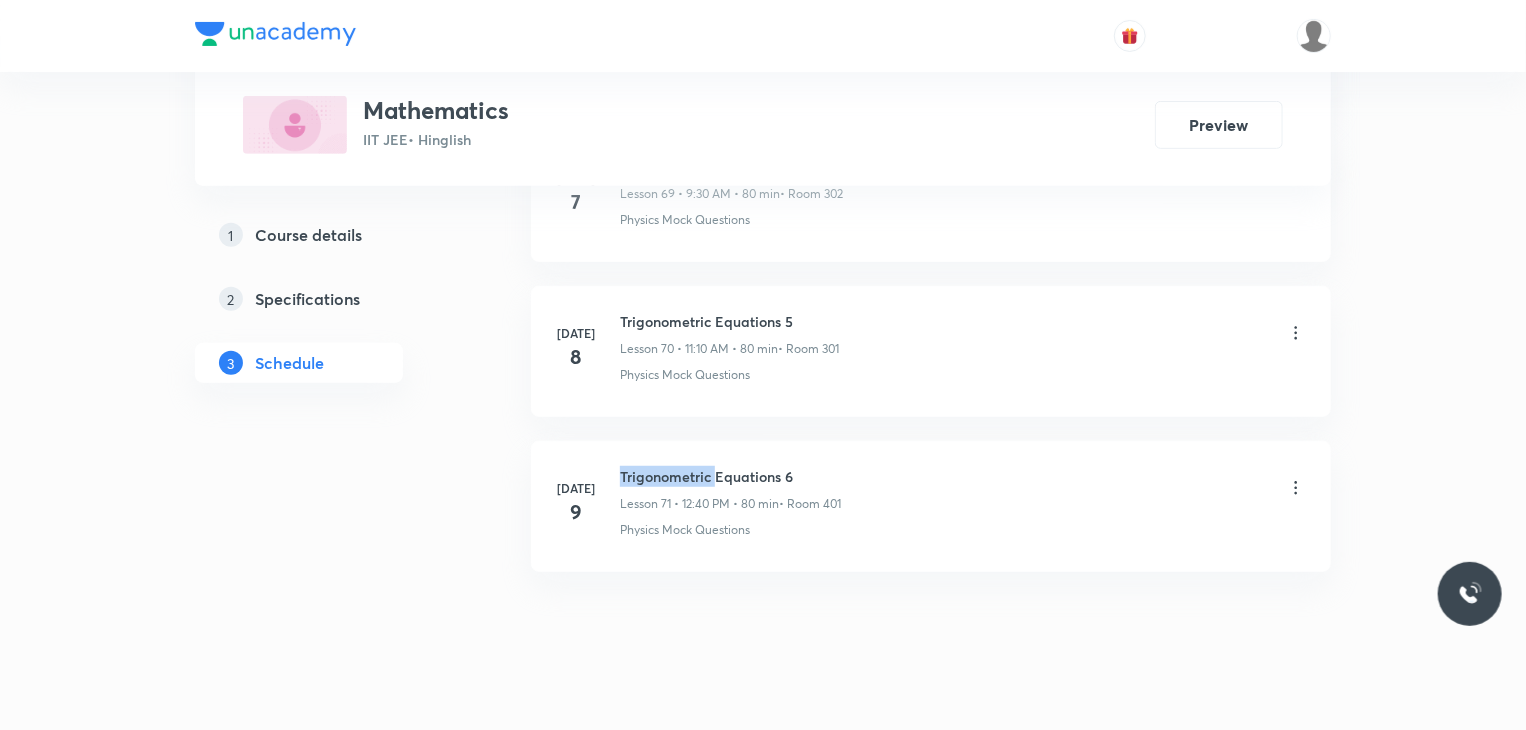 click on "Trigonometric Equations 6" at bounding box center (730, 476) 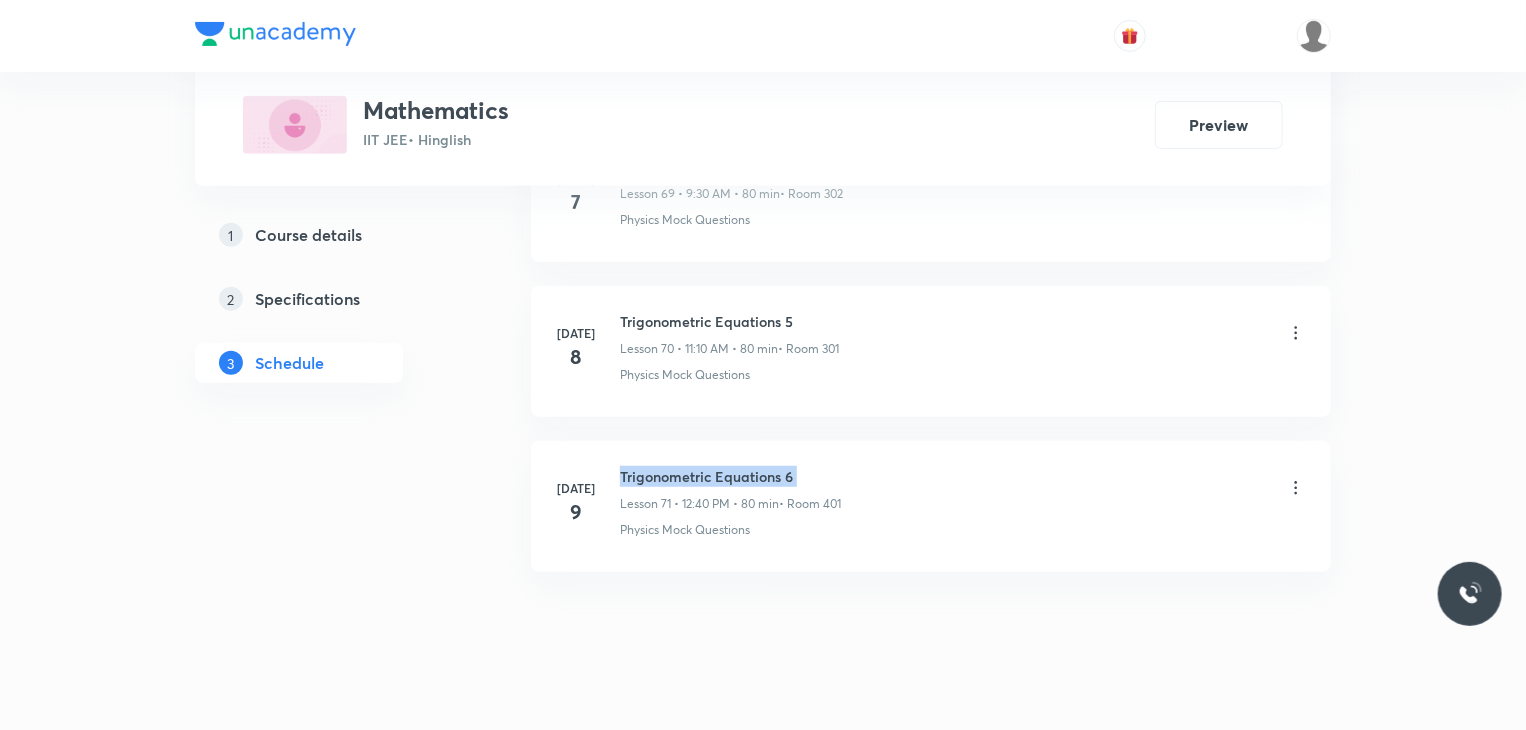 click on "Trigonometric Equations 6" at bounding box center (730, 476) 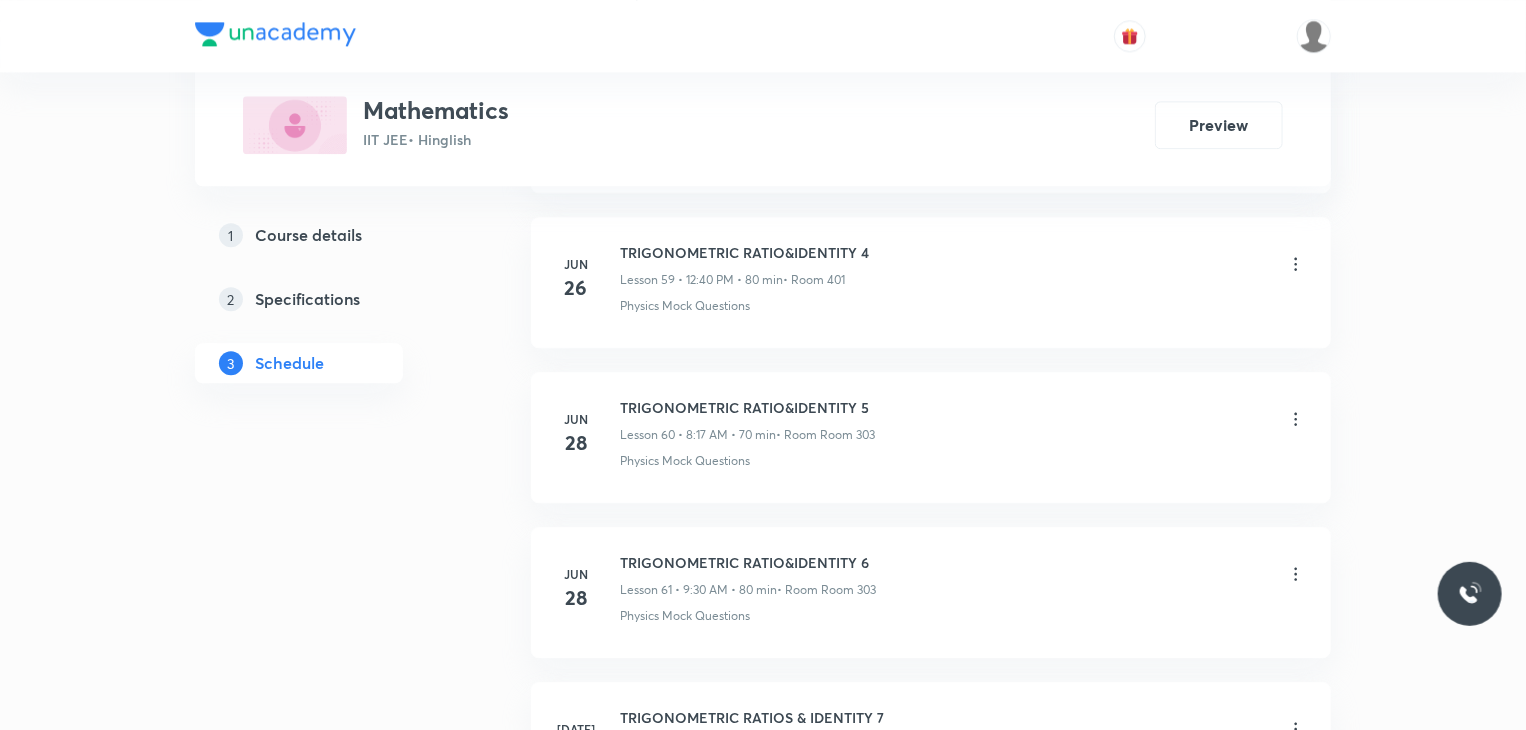 scroll, scrollTop: 9933, scrollLeft: 0, axis: vertical 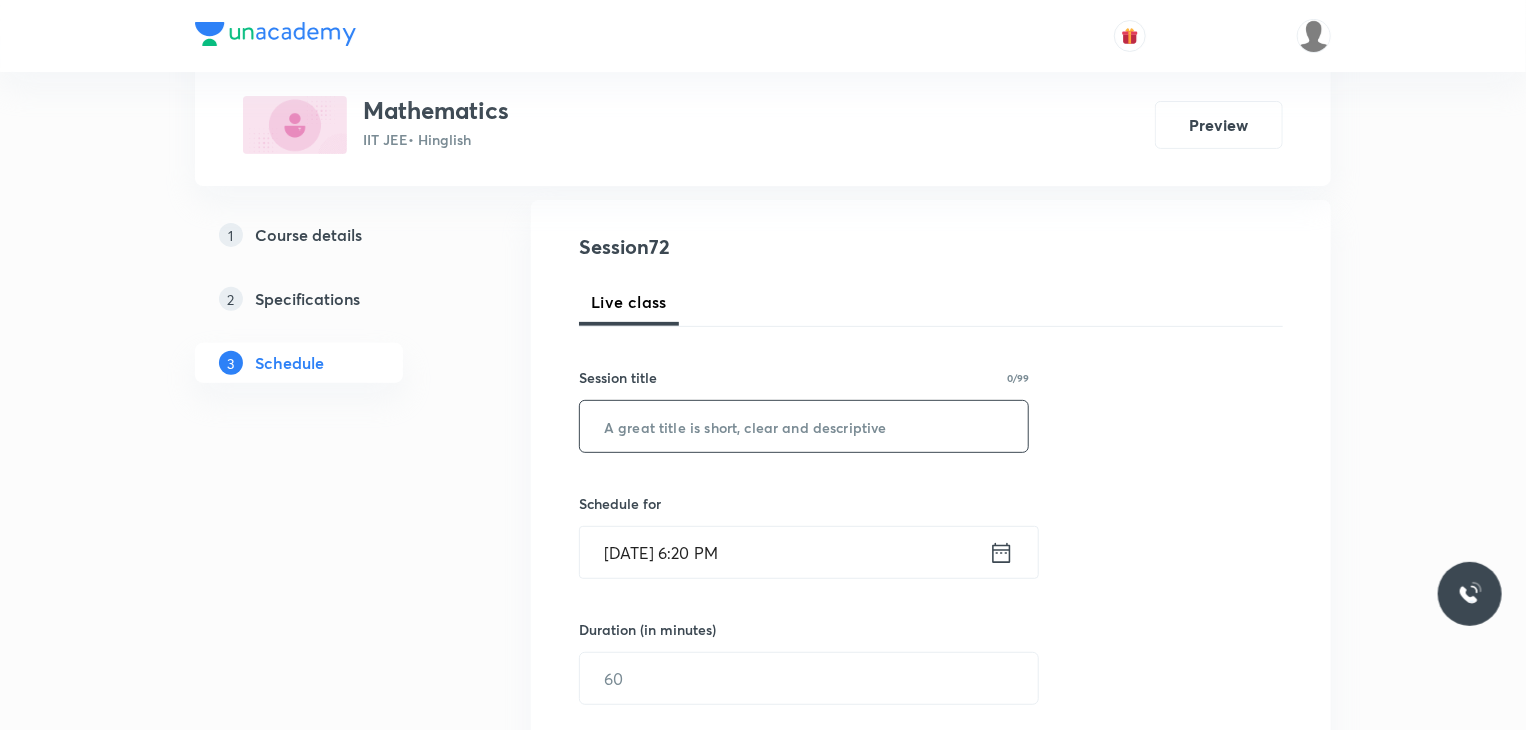 click at bounding box center (804, 426) 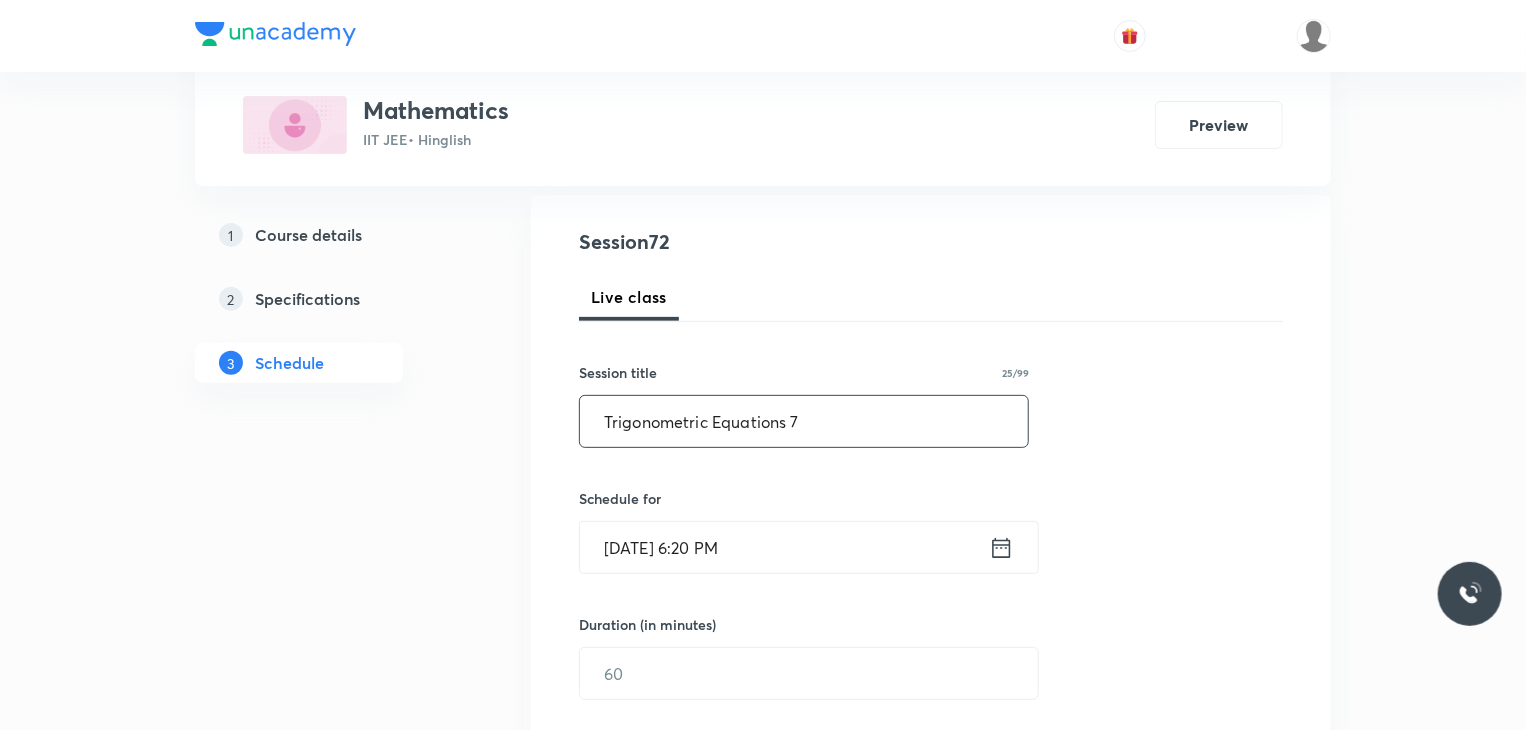 scroll, scrollTop: 500, scrollLeft: 0, axis: vertical 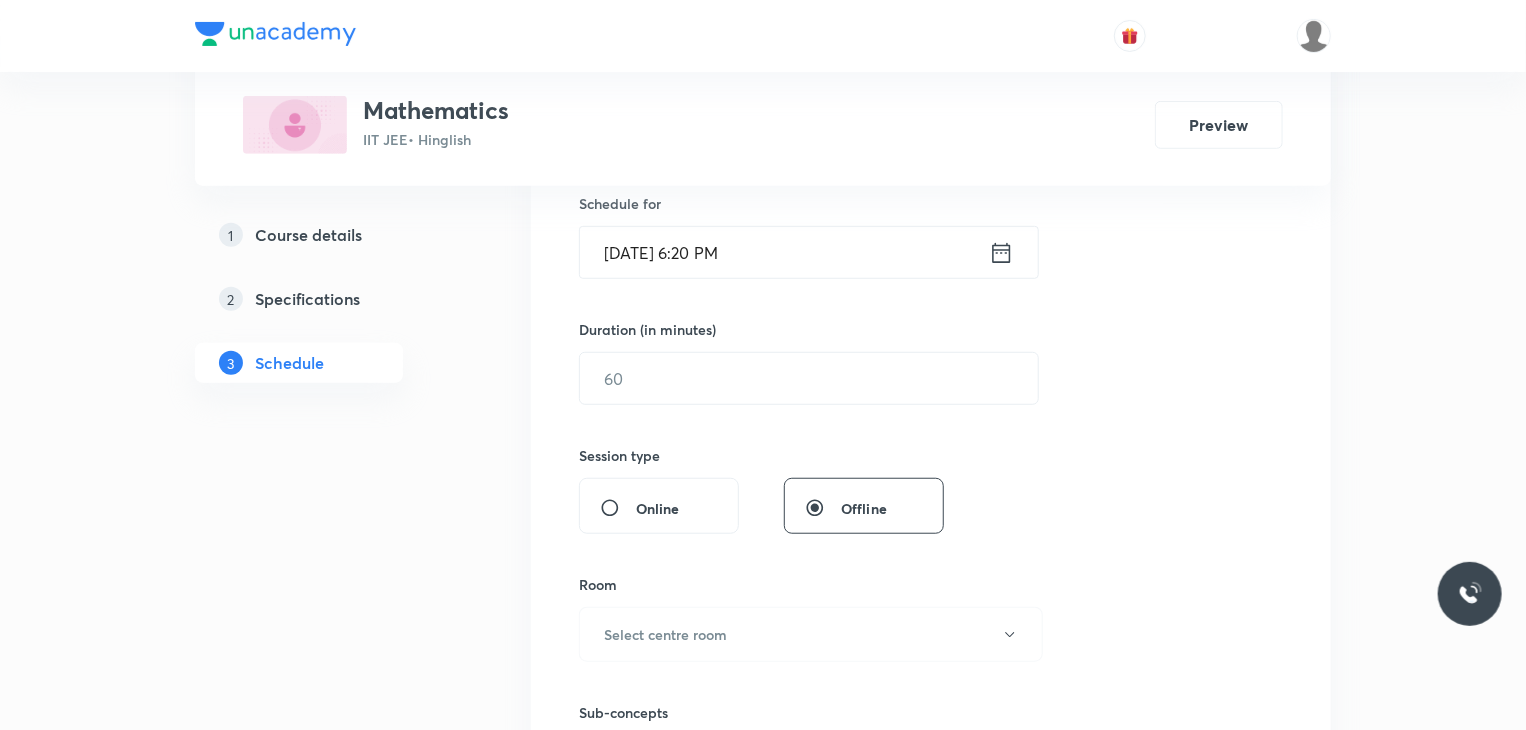 type on "Trigonometric Equations 7" 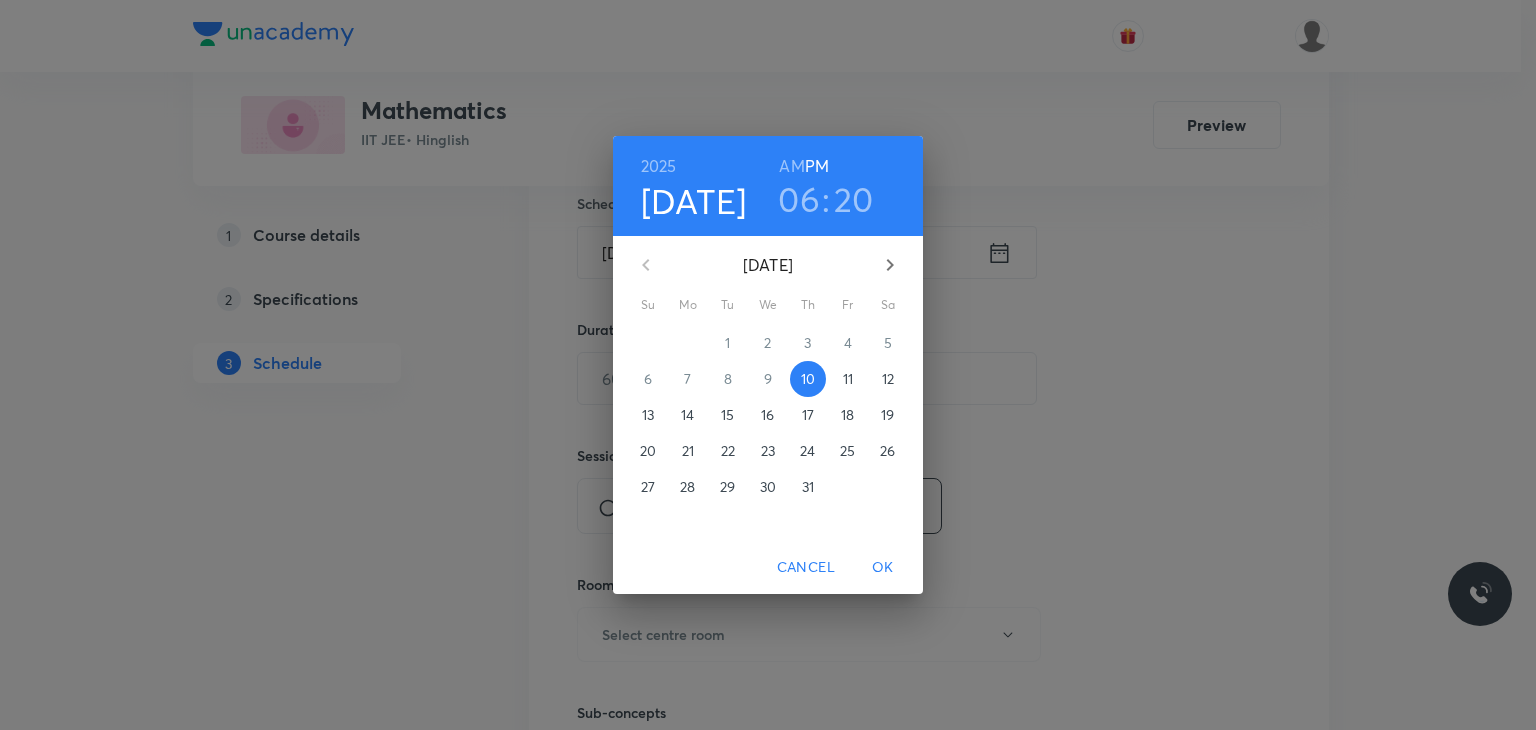 click on "11" at bounding box center (848, 379) 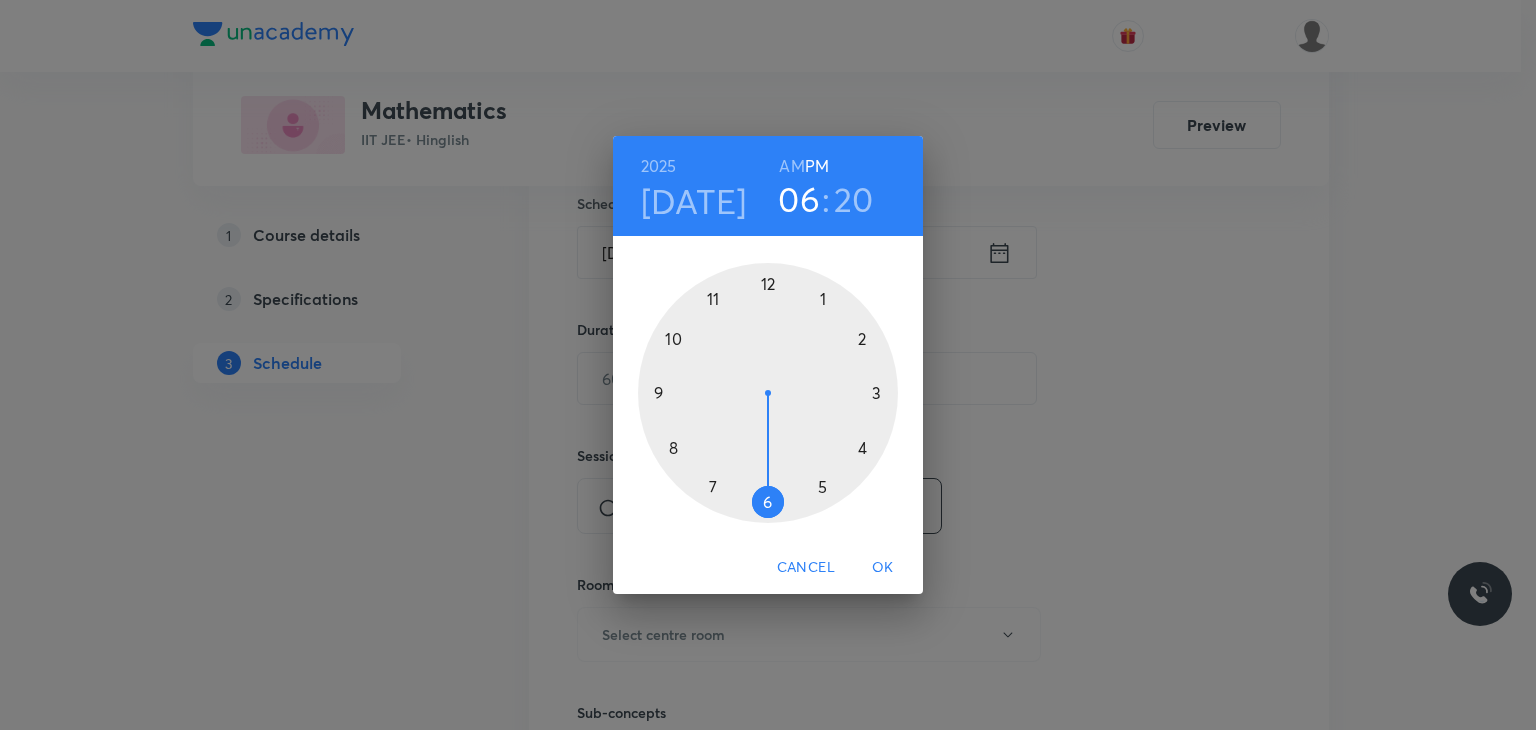 click on "AM" at bounding box center [791, 166] 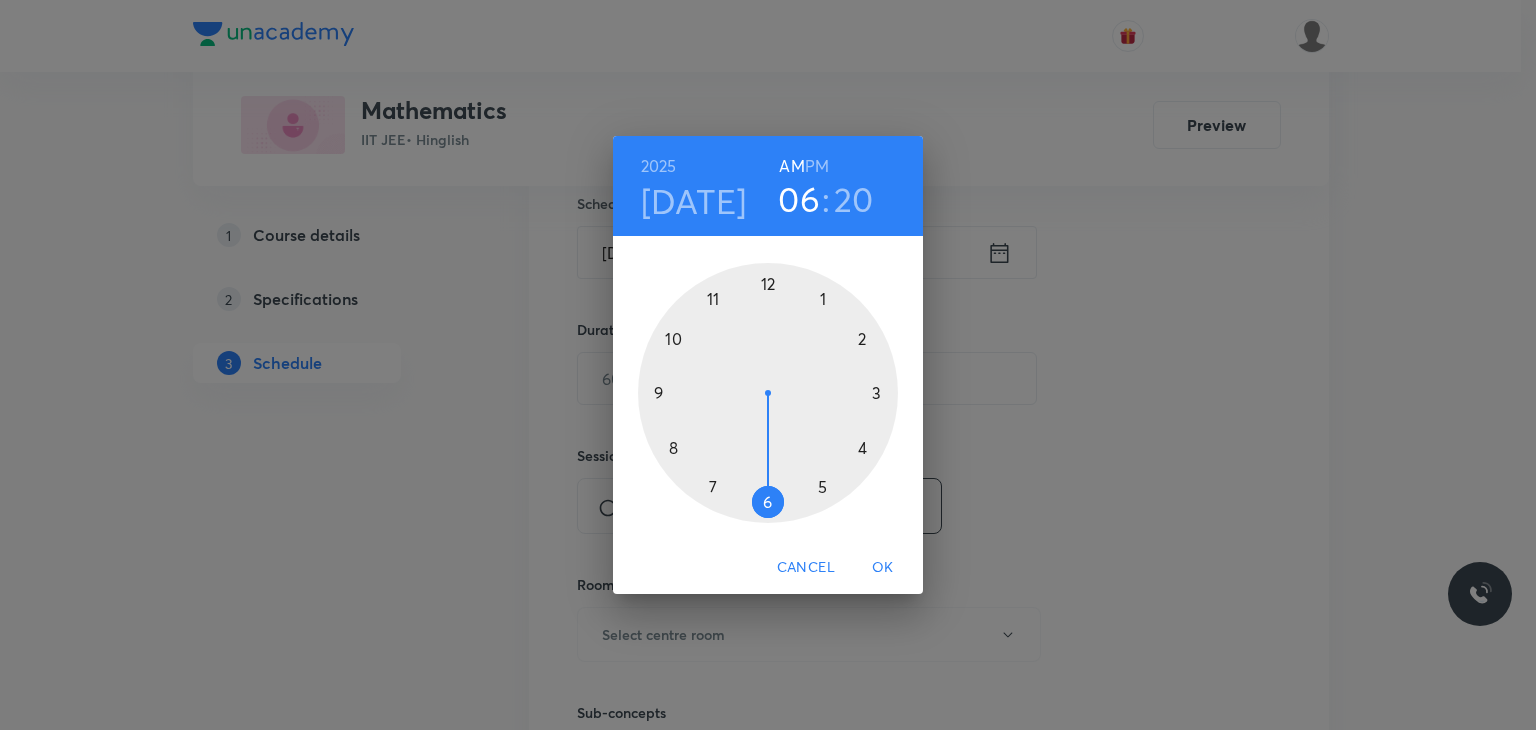 click at bounding box center (768, 393) 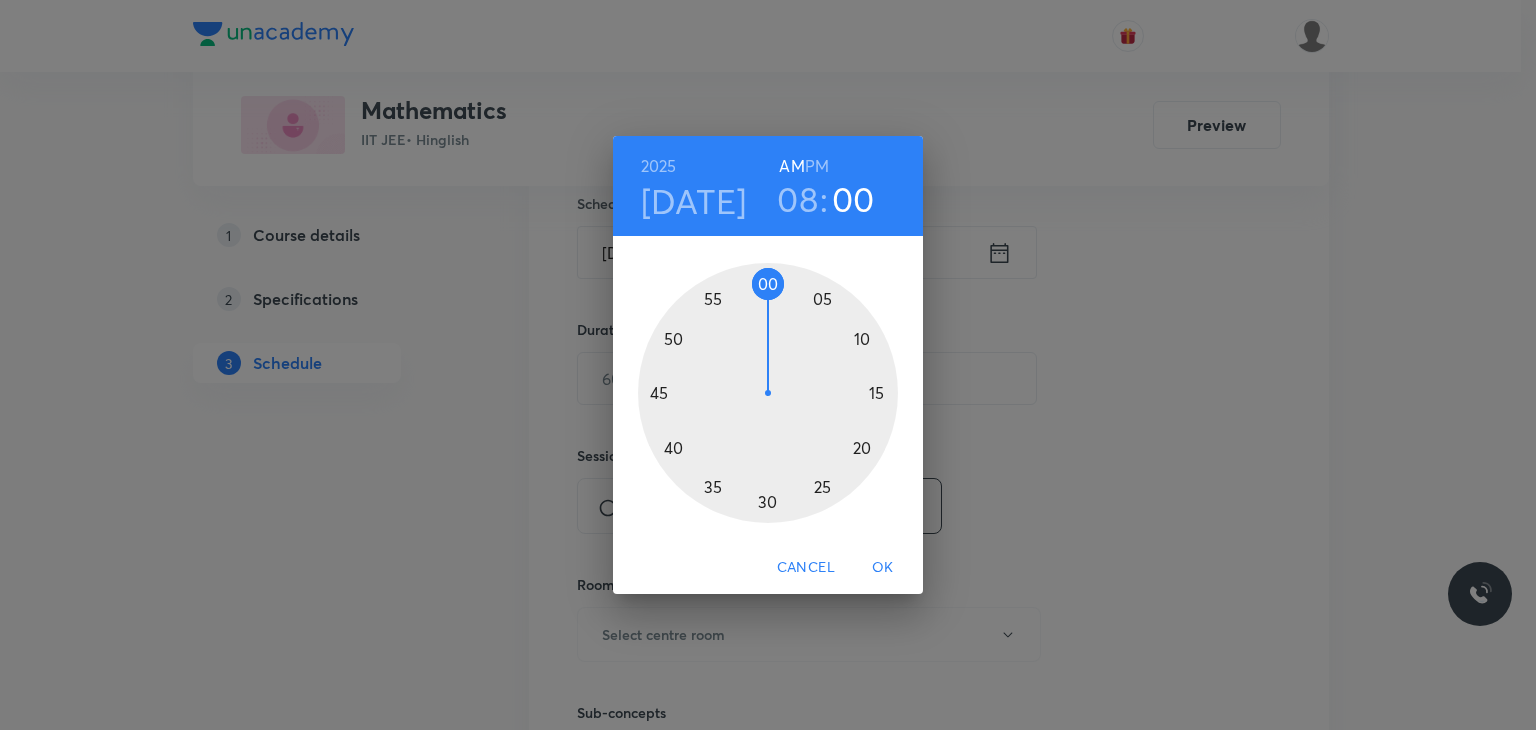 click at bounding box center [768, 393] 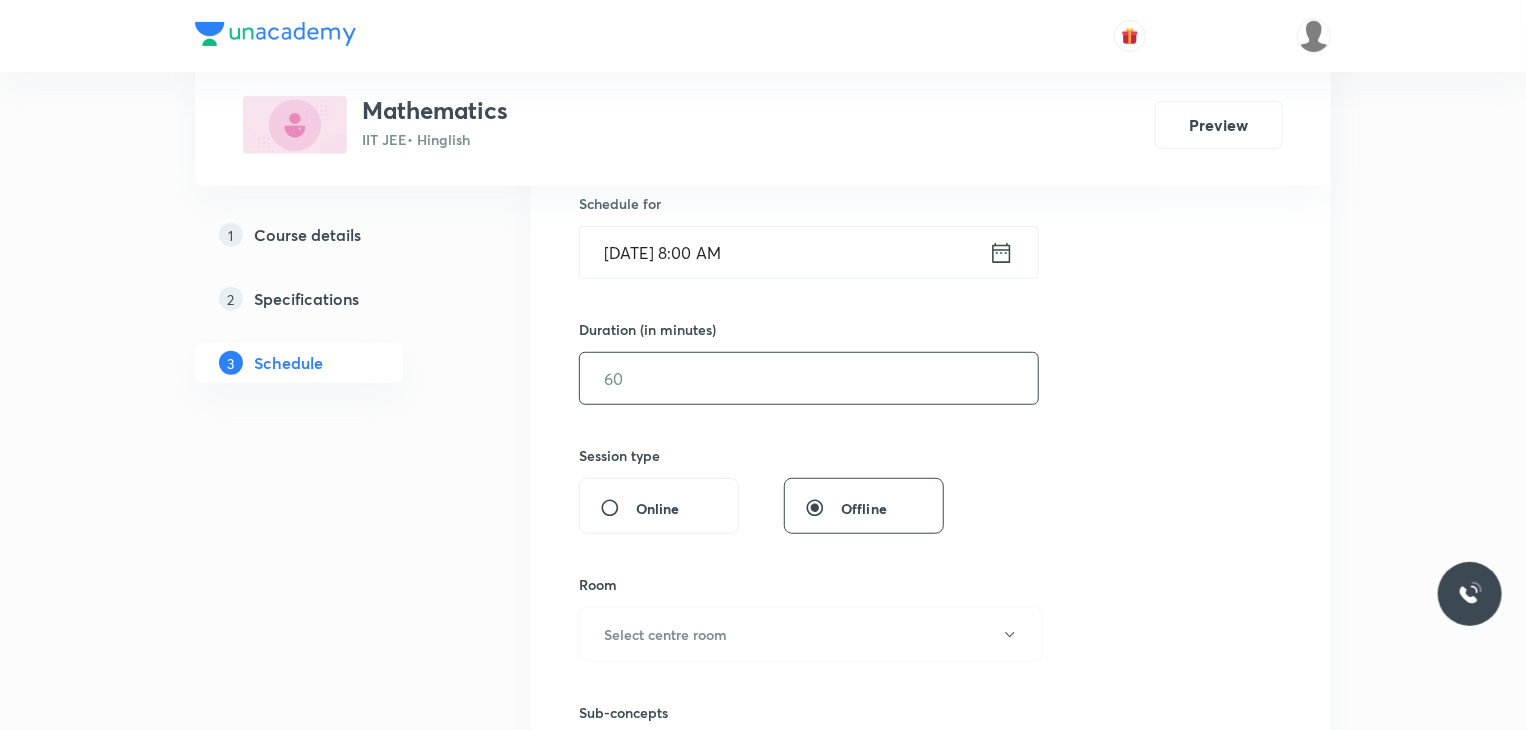 click at bounding box center [809, 378] 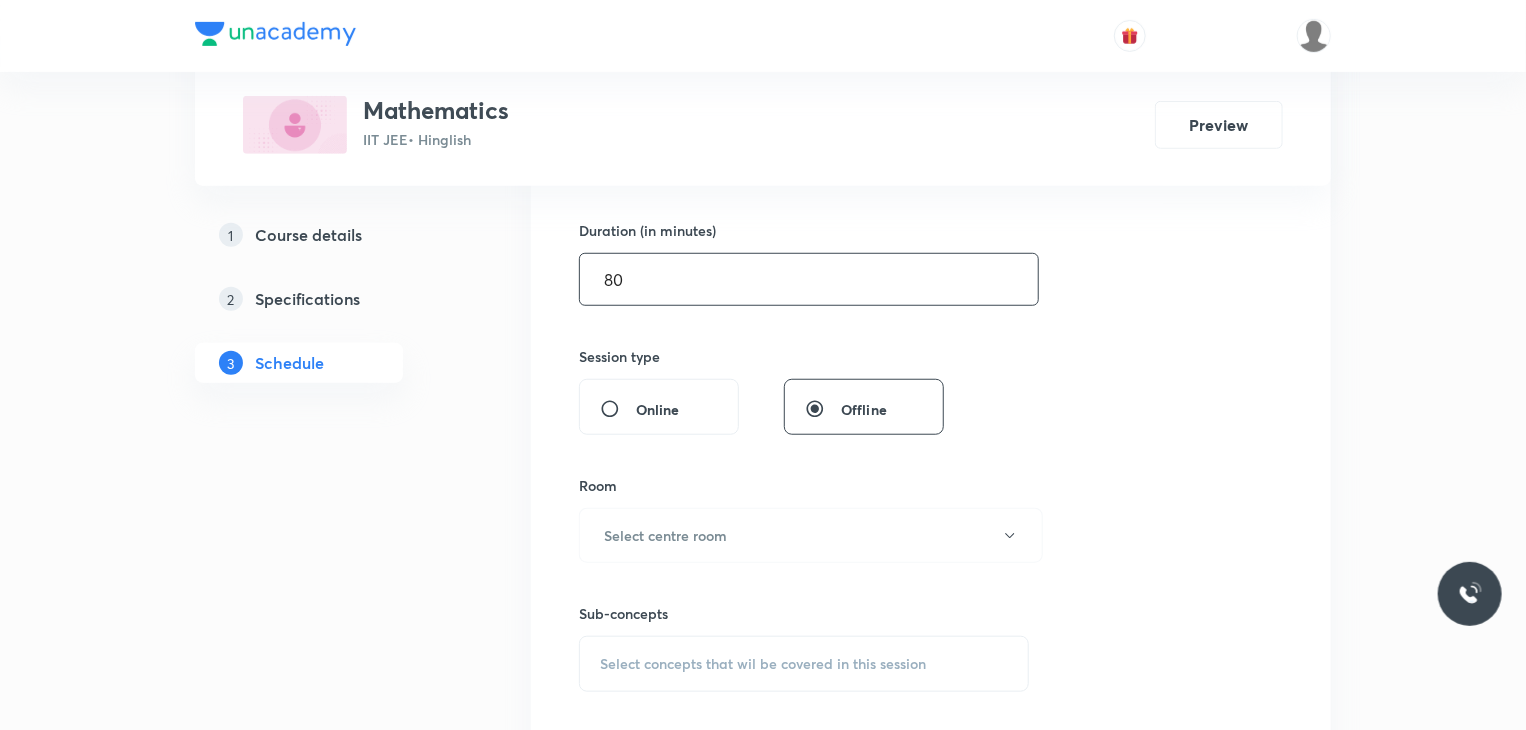 scroll, scrollTop: 700, scrollLeft: 0, axis: vertical 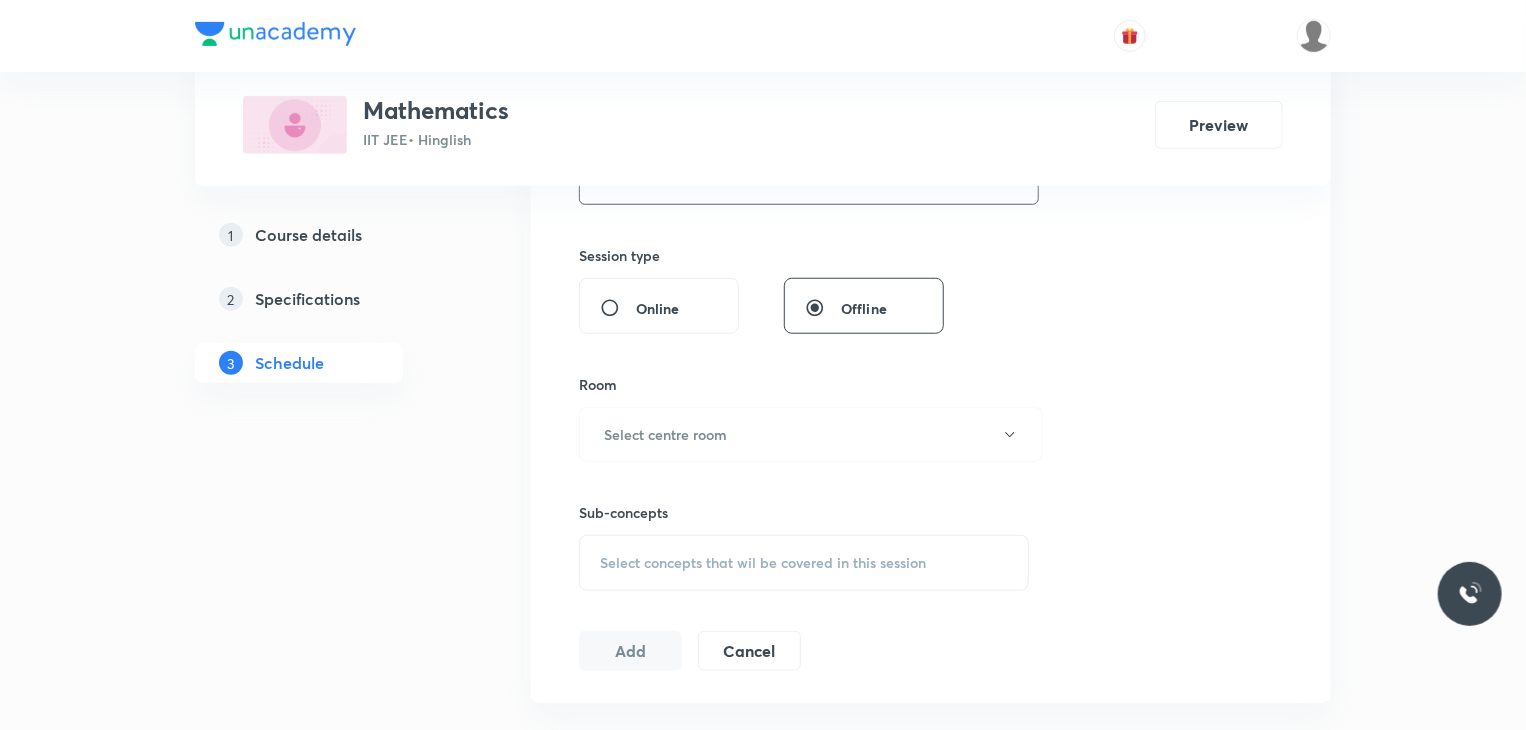 type on "80" 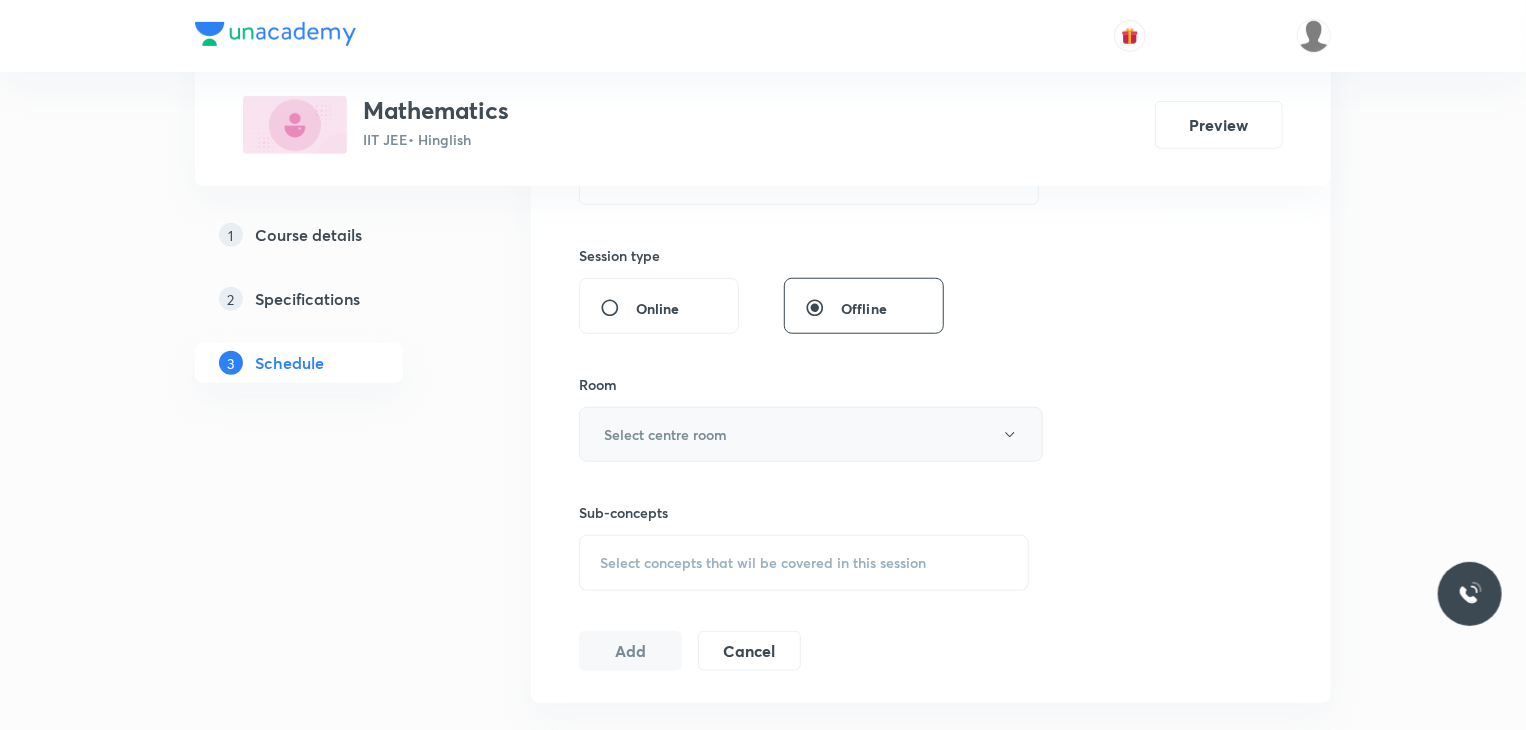 click on "Select centre room" at bounding box center [665, 434] 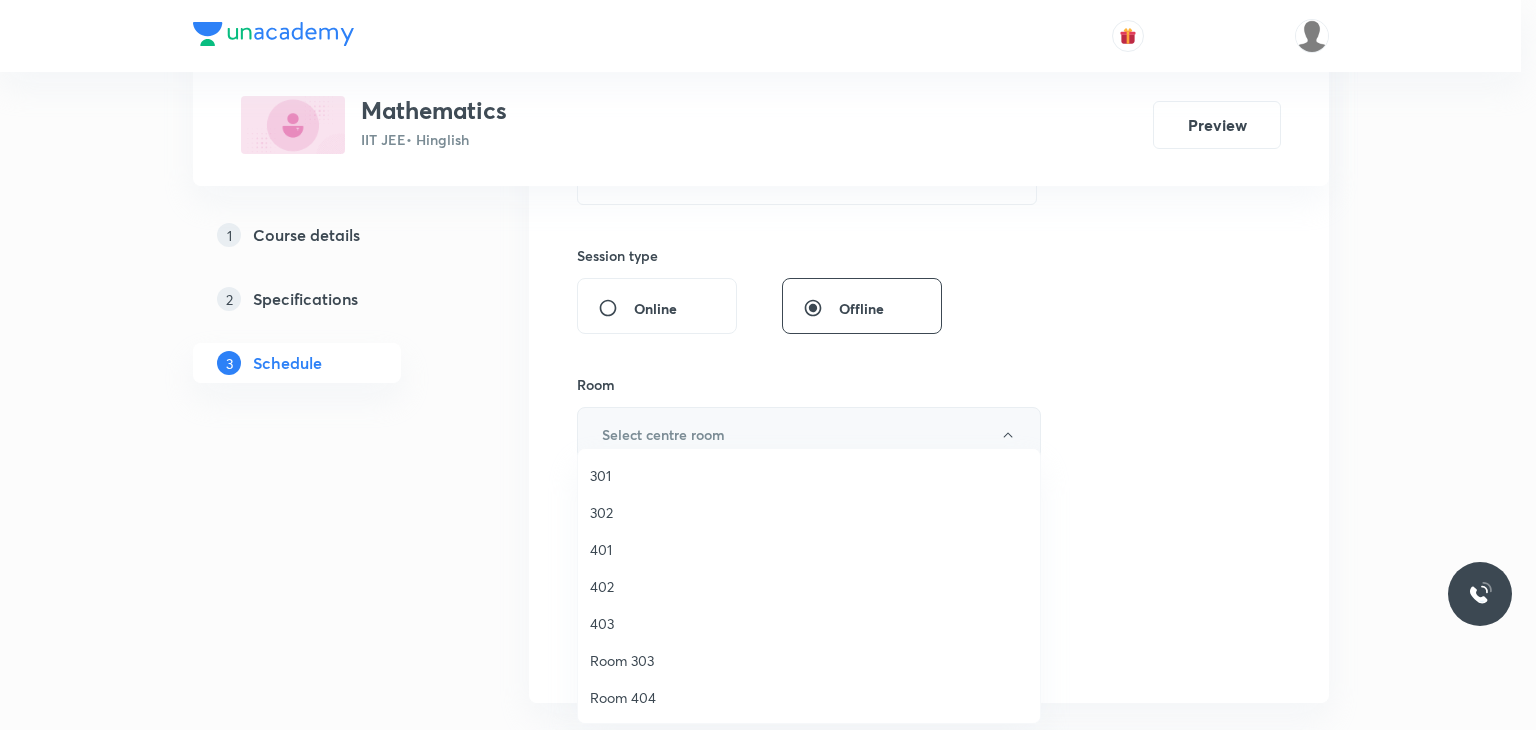 click on "302" at bounding box center (809, 512) 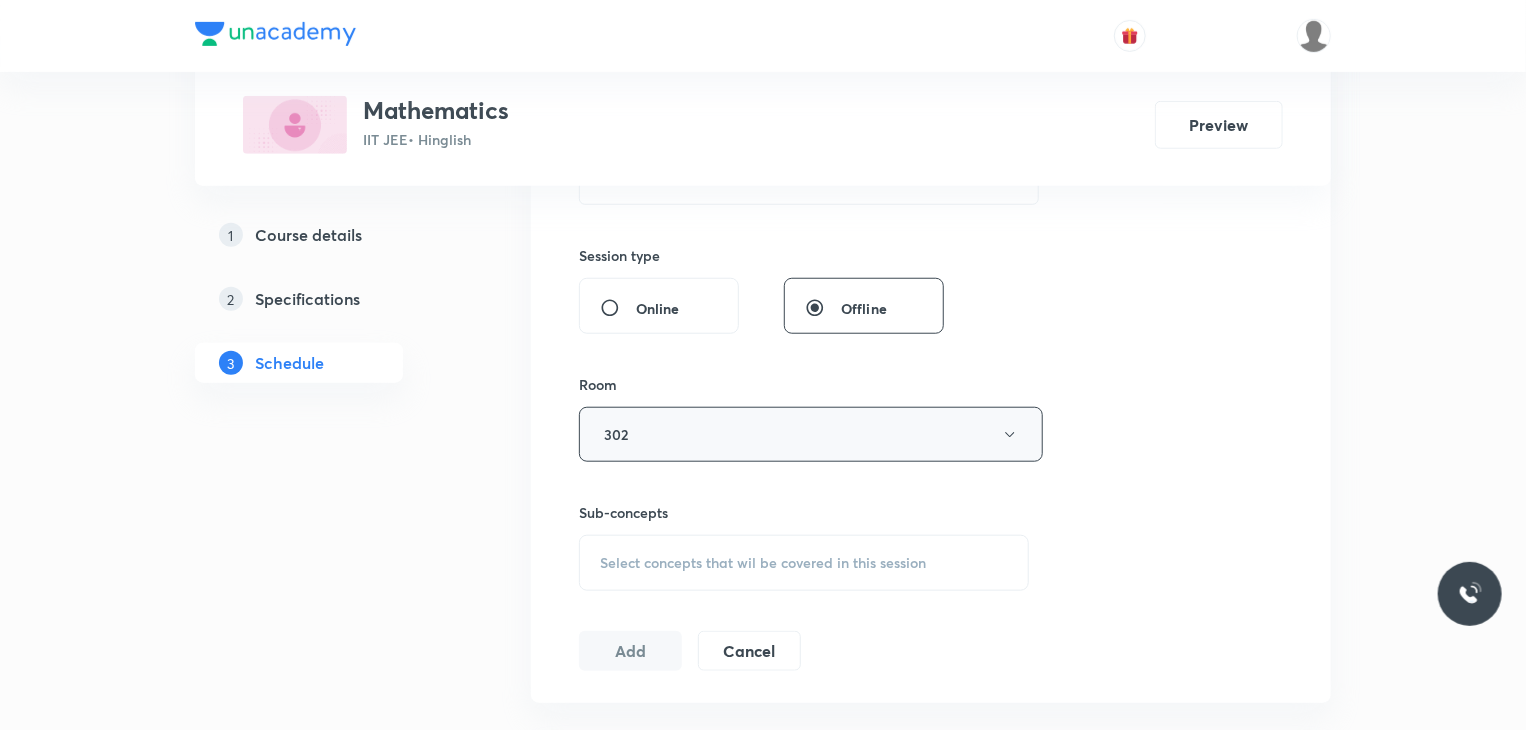 scroll, scrollTop: 900, scrollLeft: 0, axis: vertical 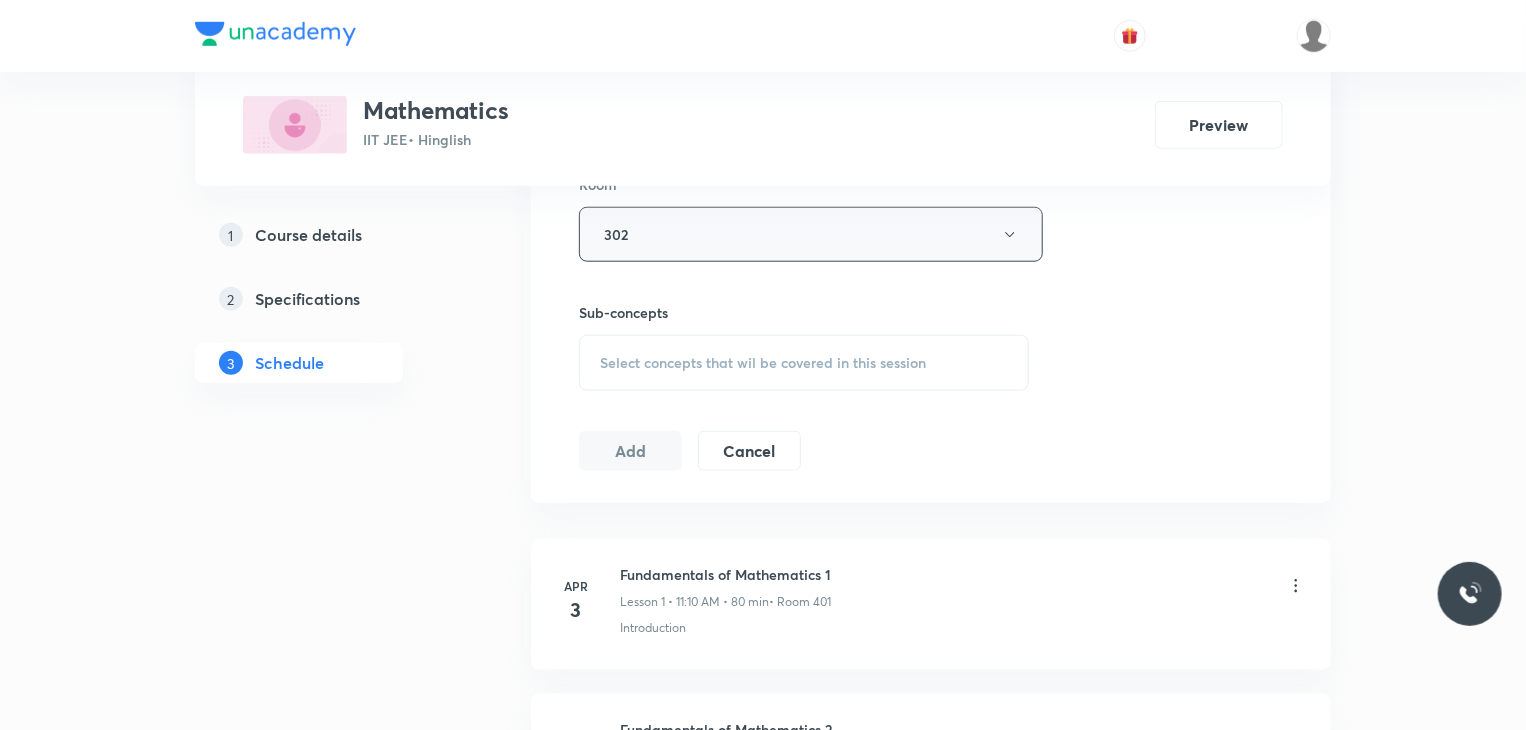 click on "Sub-concepts" at bounding box center (804, 312) 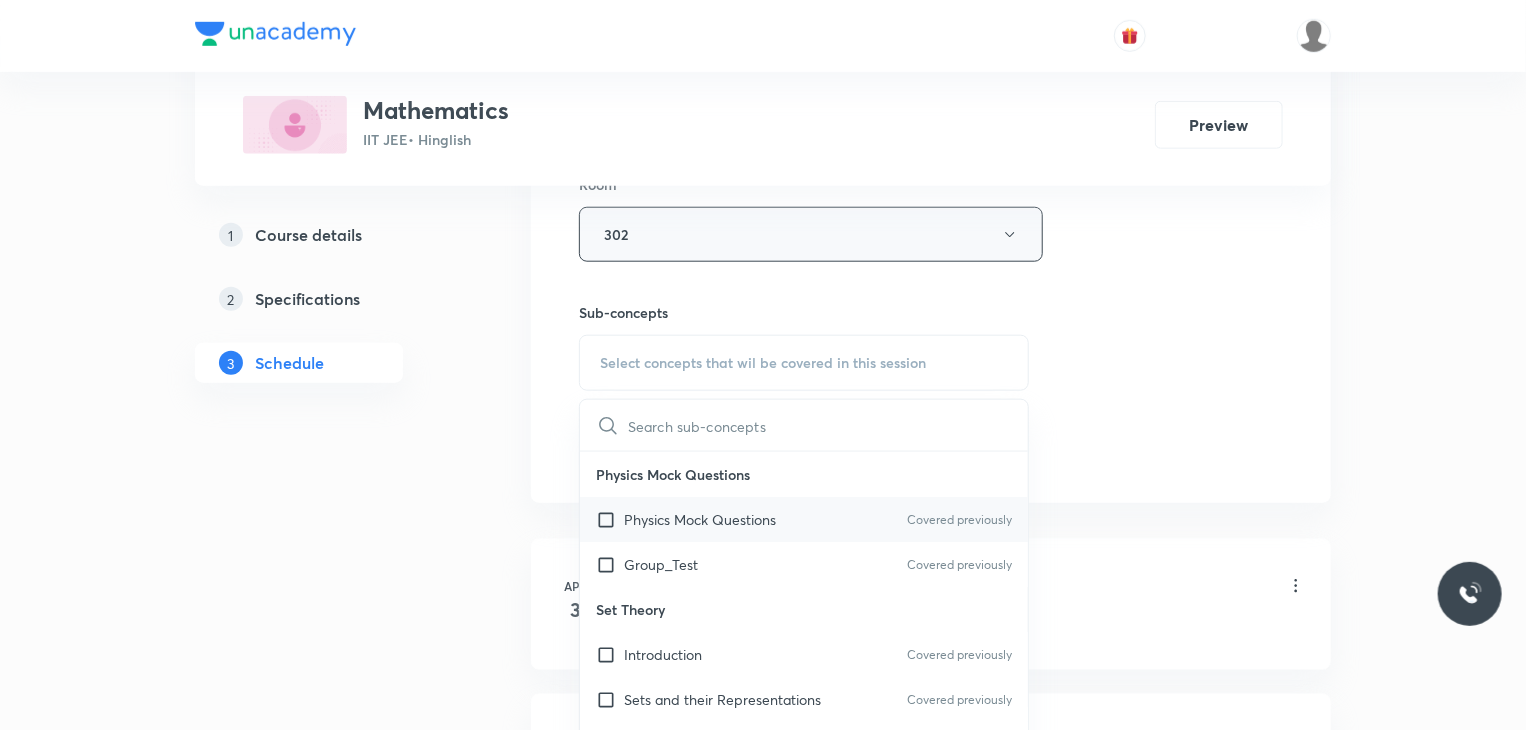 click on "Physics Mock Questions" at bounding box center [700, 519] 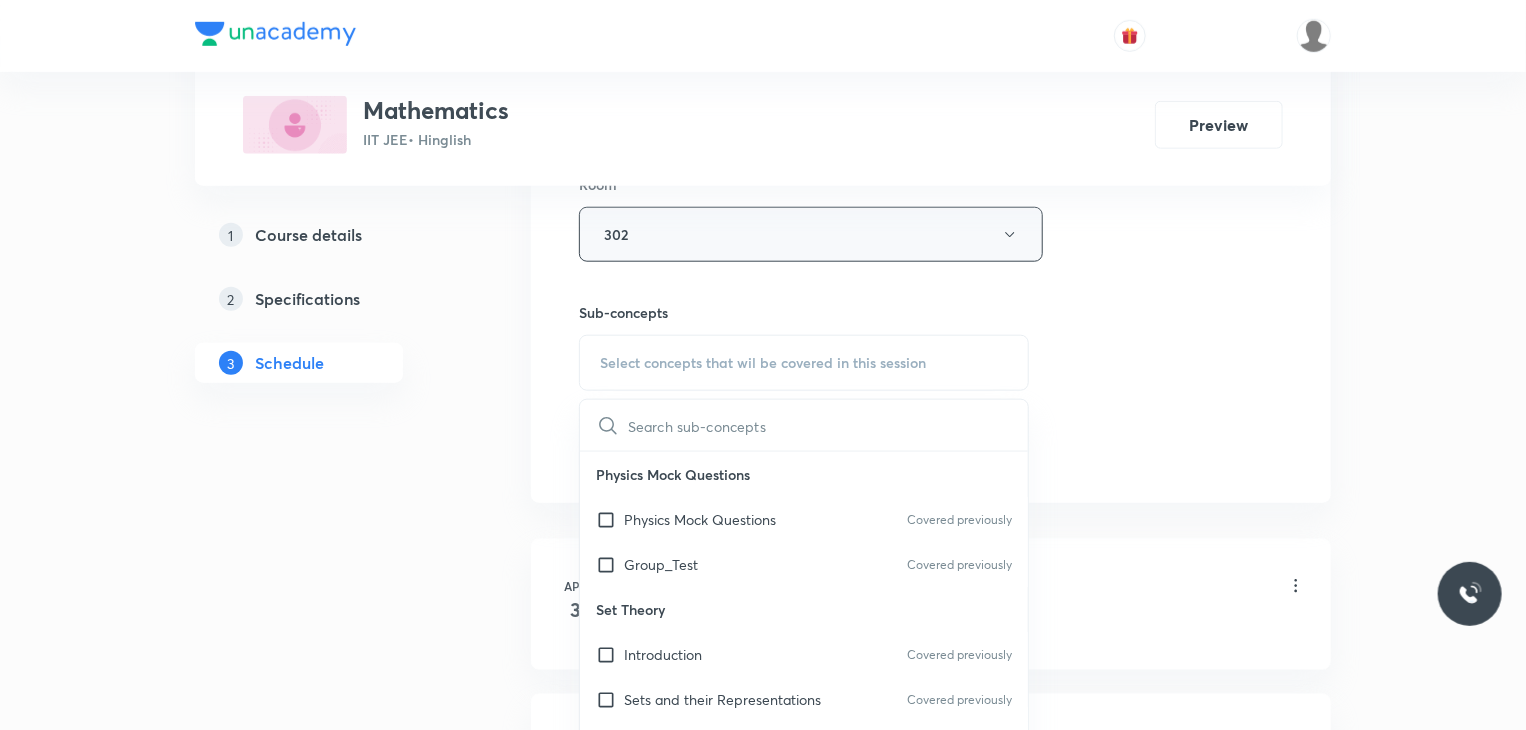 checkbox on "true" 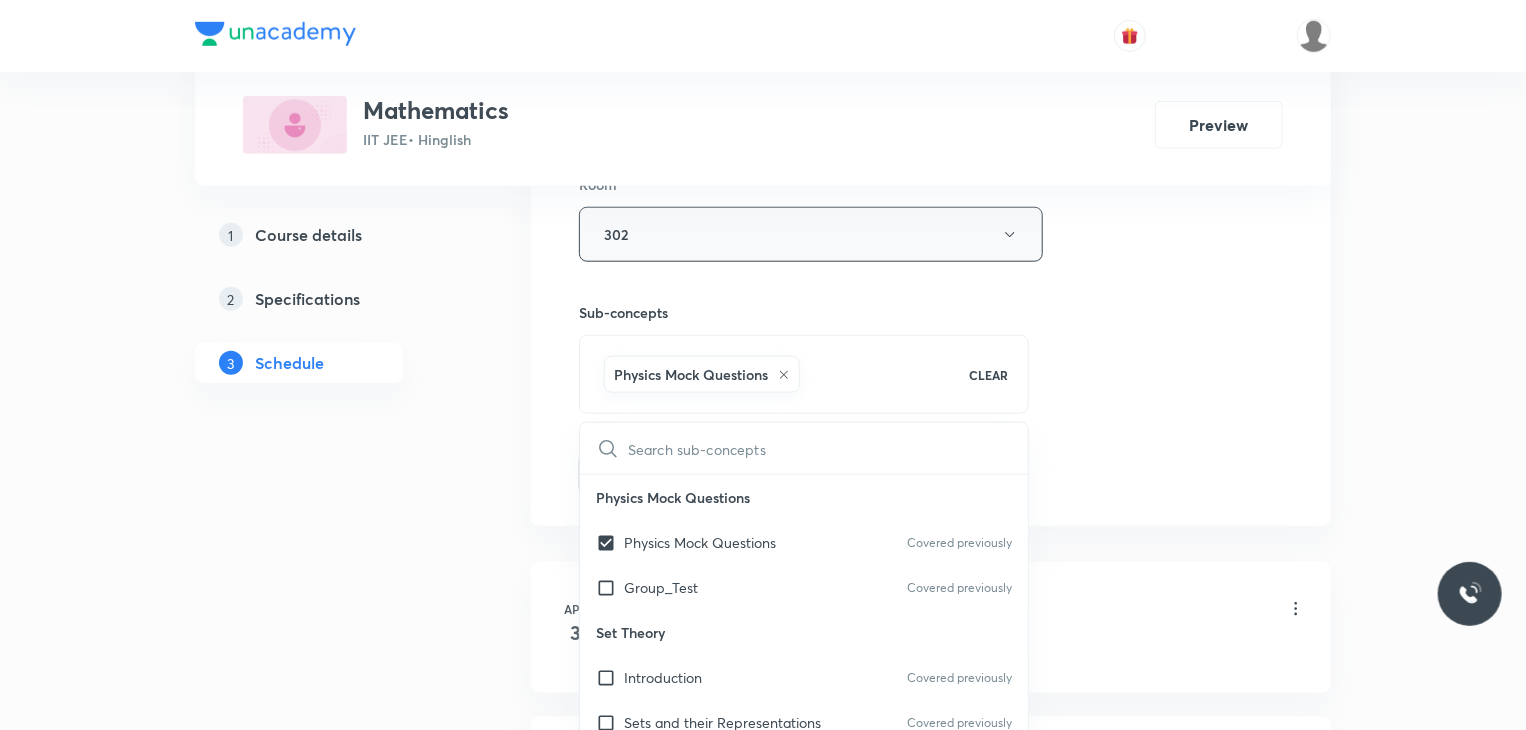 click on "Session  72 Live class Session title 25/99 Trigonometric Equations 7 ​ Schedule for [DATE] 8:00 AM ​ Duration (in minutes) 80 ​   Session type Online Offline Room 302 Sub-concepts Physics Mock Questions CLEAR ​ Physics Mock Questions Physics Mock Questions Covered previously Group_Test Covered previously Set Theory Introduction Covered previously Sets and their Representations Covered previously Types of Sets Covered previously Finite and Infinite Sets Equal Sets Subsets Power Set Universal Set Venn Diagrams Operations on Sets Complement of a Set Practical  Problems on Union and Intersection of Two Sets Relation Types of relations Equivalence relations Inequalities and Modulus Function Constant and Variables Function Intervals Inequalities Generalized Method of Intervals for Solving Inequalities Modulus Function Fundamental of Mathematics Fundamentals of Mathematics Indices Indices Twin Prime Numbers Twin Prime Numbers Co-Prime Numbers/ Relatively Prime Numbers Composite Numbers Prime Numbers" at bounding box center (931, 13) 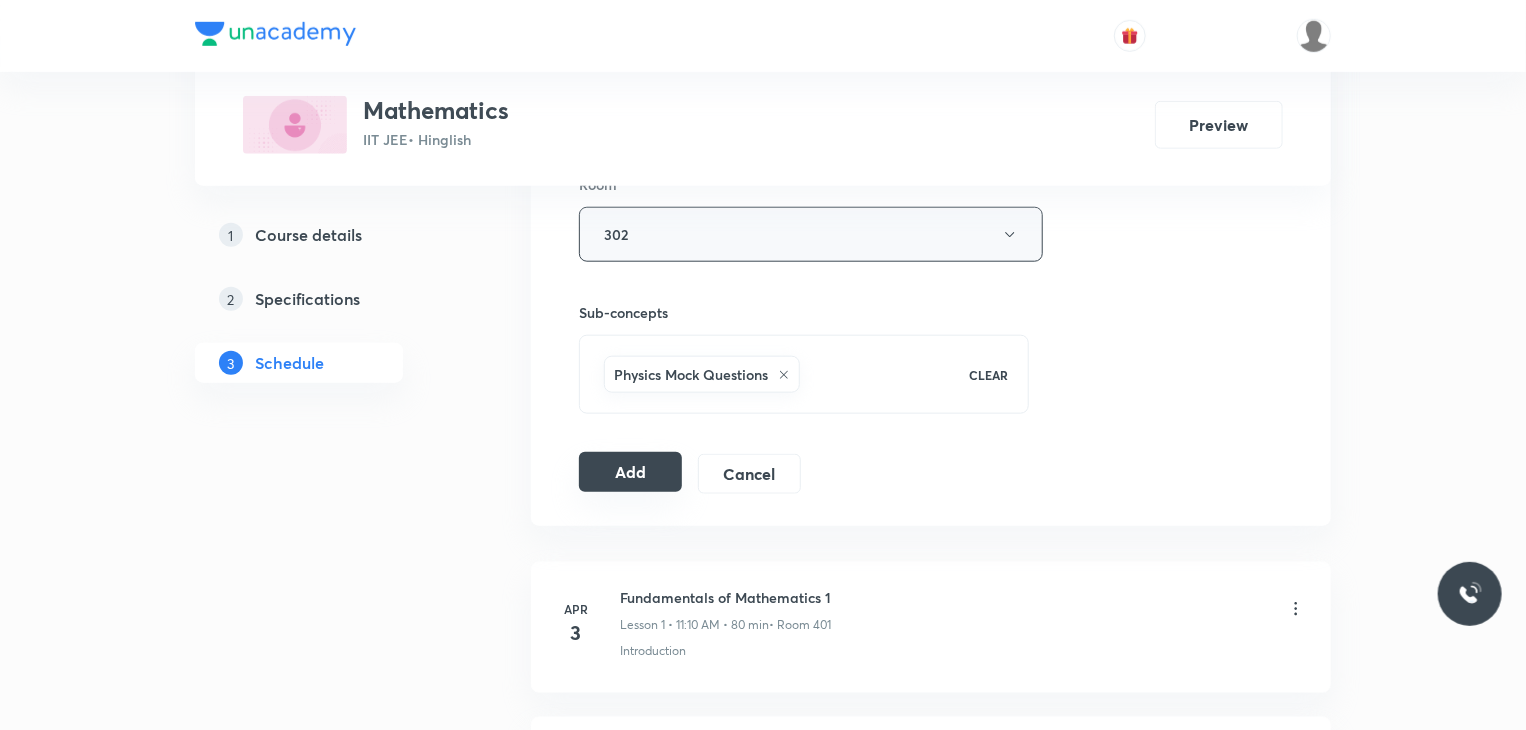 click on "Add" at bounding box center (630, 472) 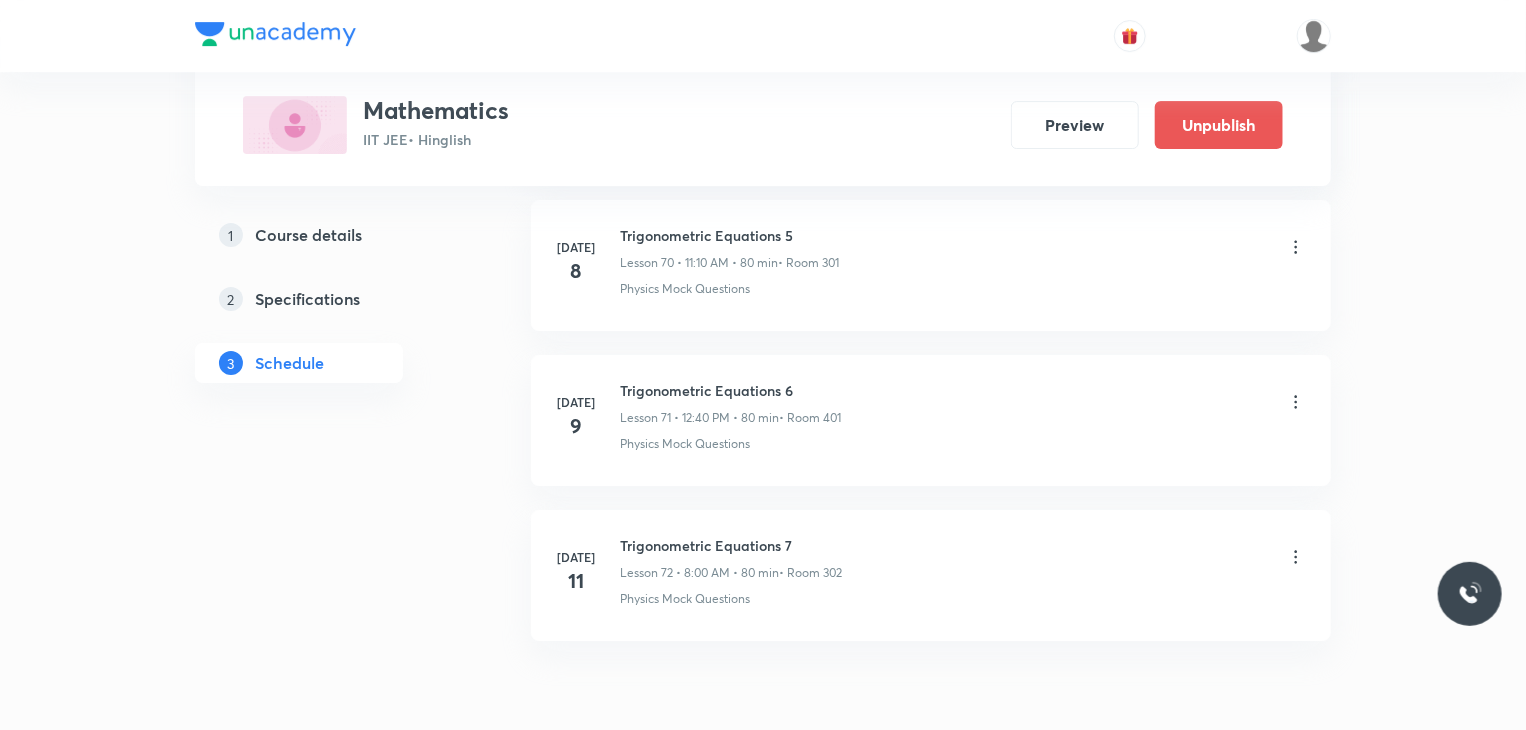 scroll, scrollTop: 11086, scrollLeft: 0, axis: vertical 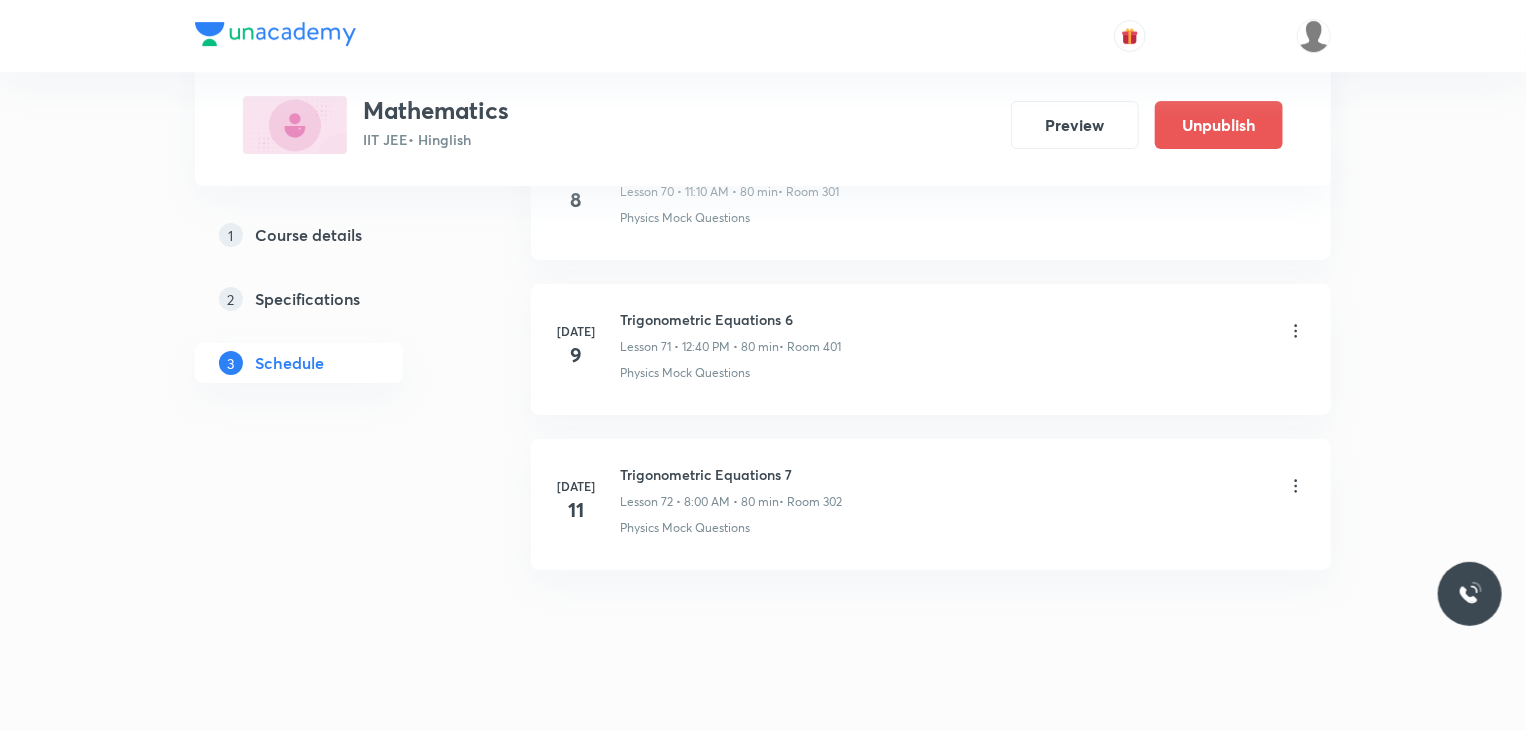 click on "Trigonometric Equations 7" at bounding box center (731, 474) 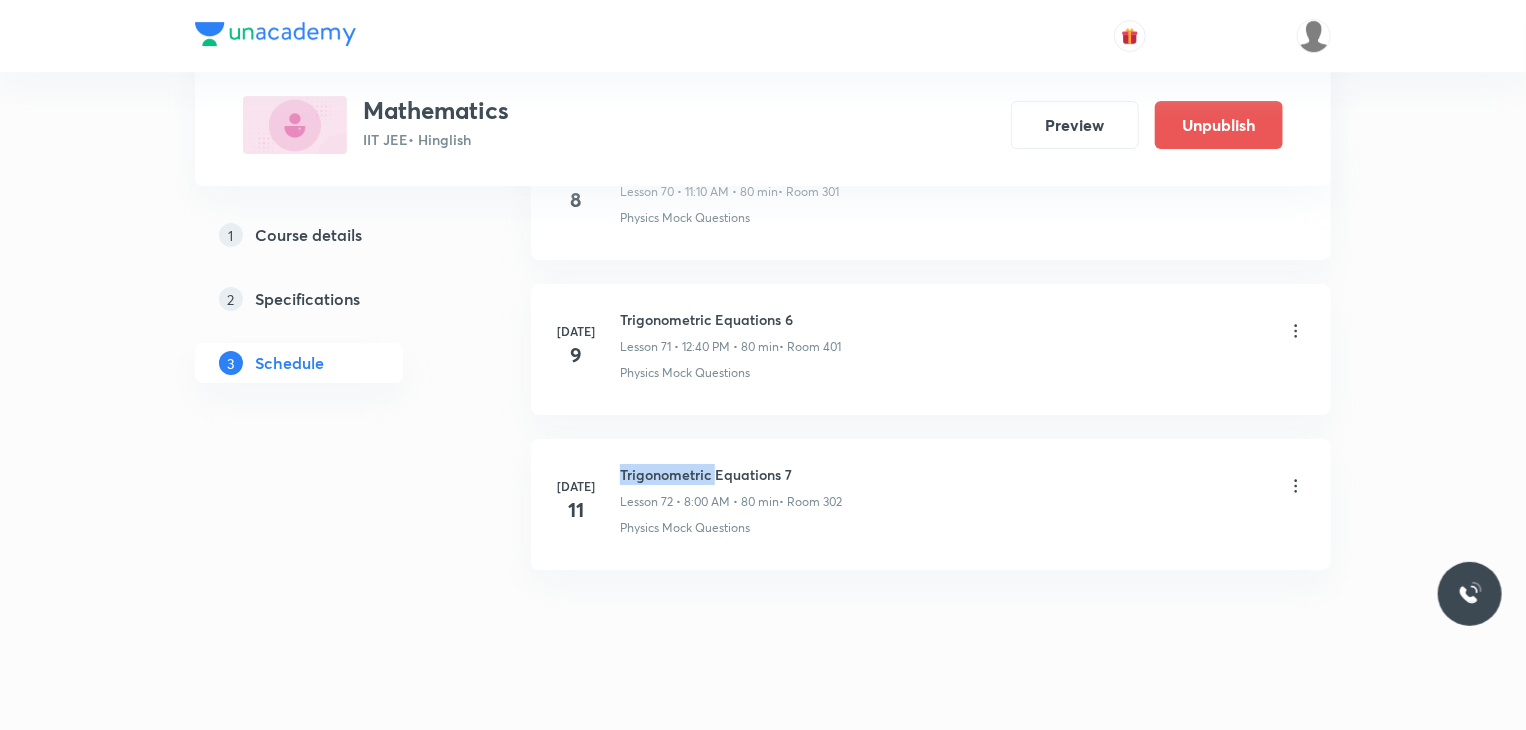 click on "Trigonometric Equations 7" at bounding box center (731, 474) 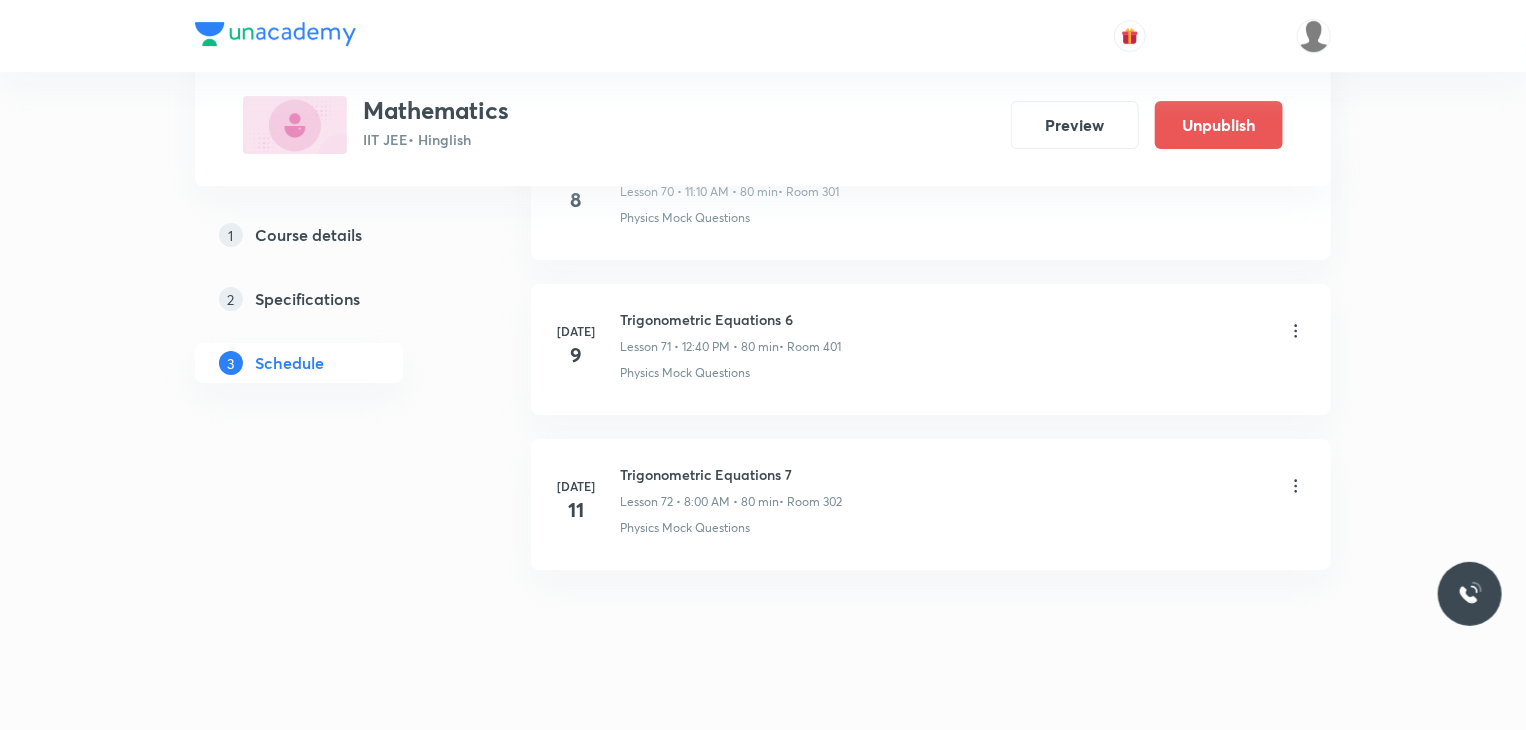click on "Trigonometric Equations 7" at bounding box center [731, 474] 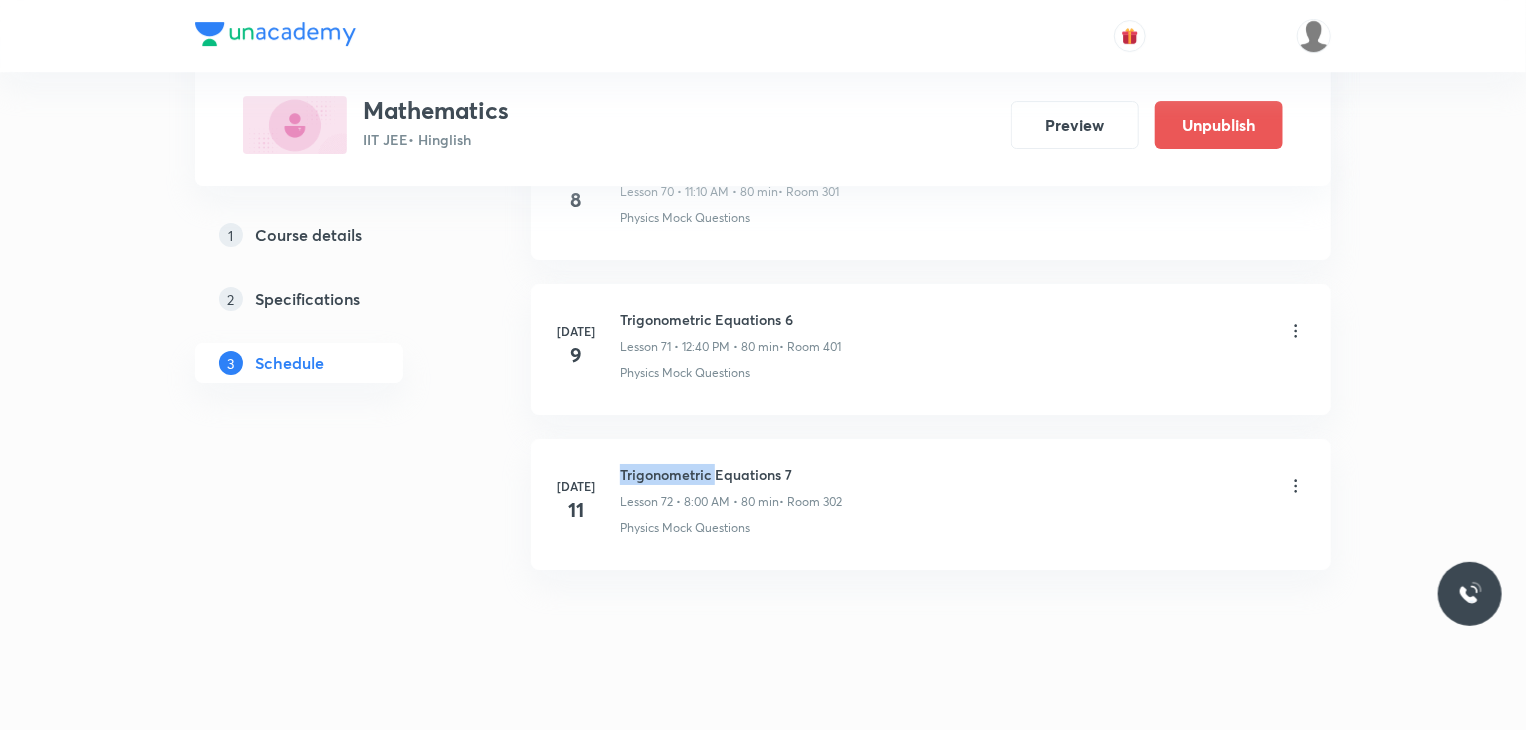 click on "Trigonometric Equations 7" at bounding box center [731, 474] 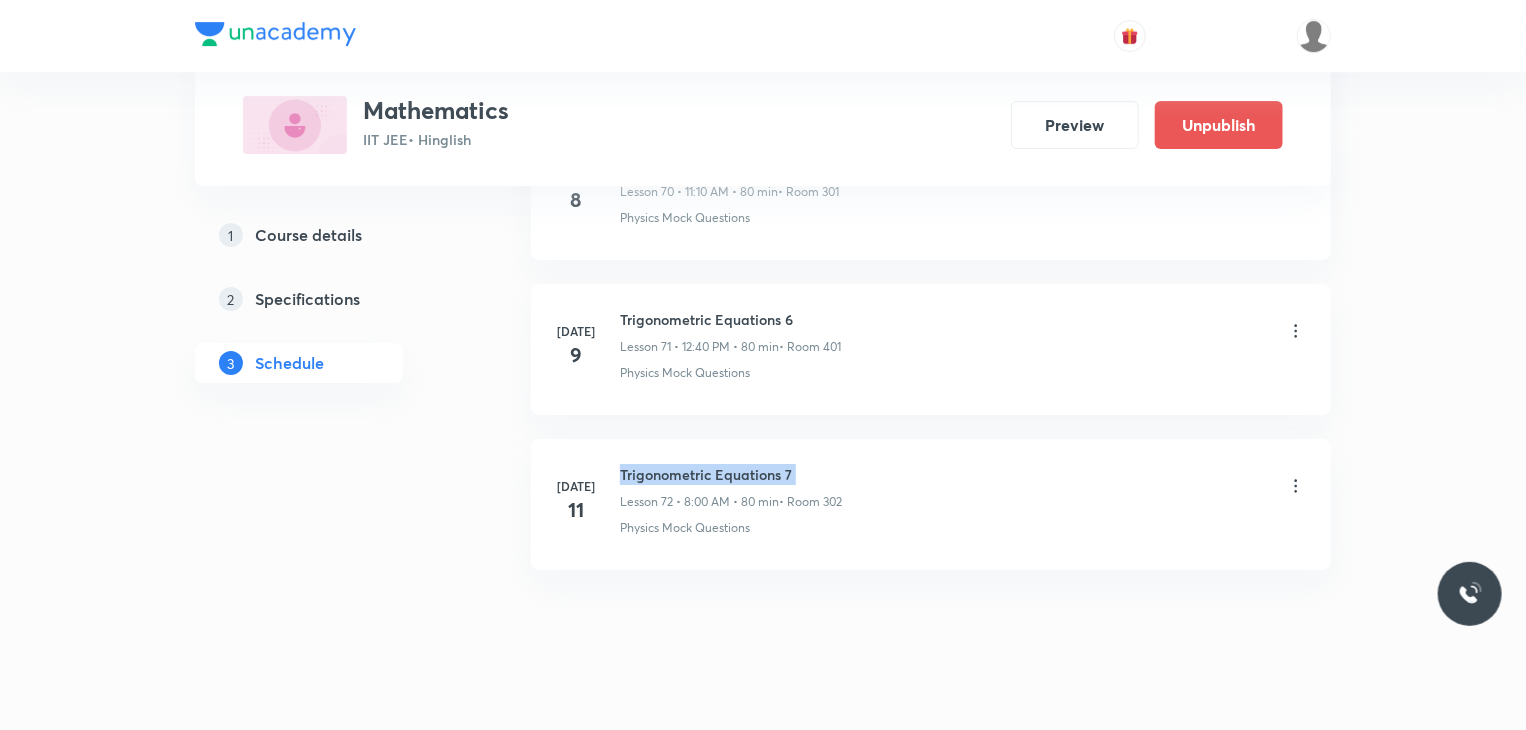 click on "Trigonometric Equations 7" at bounding box center [731, 474] 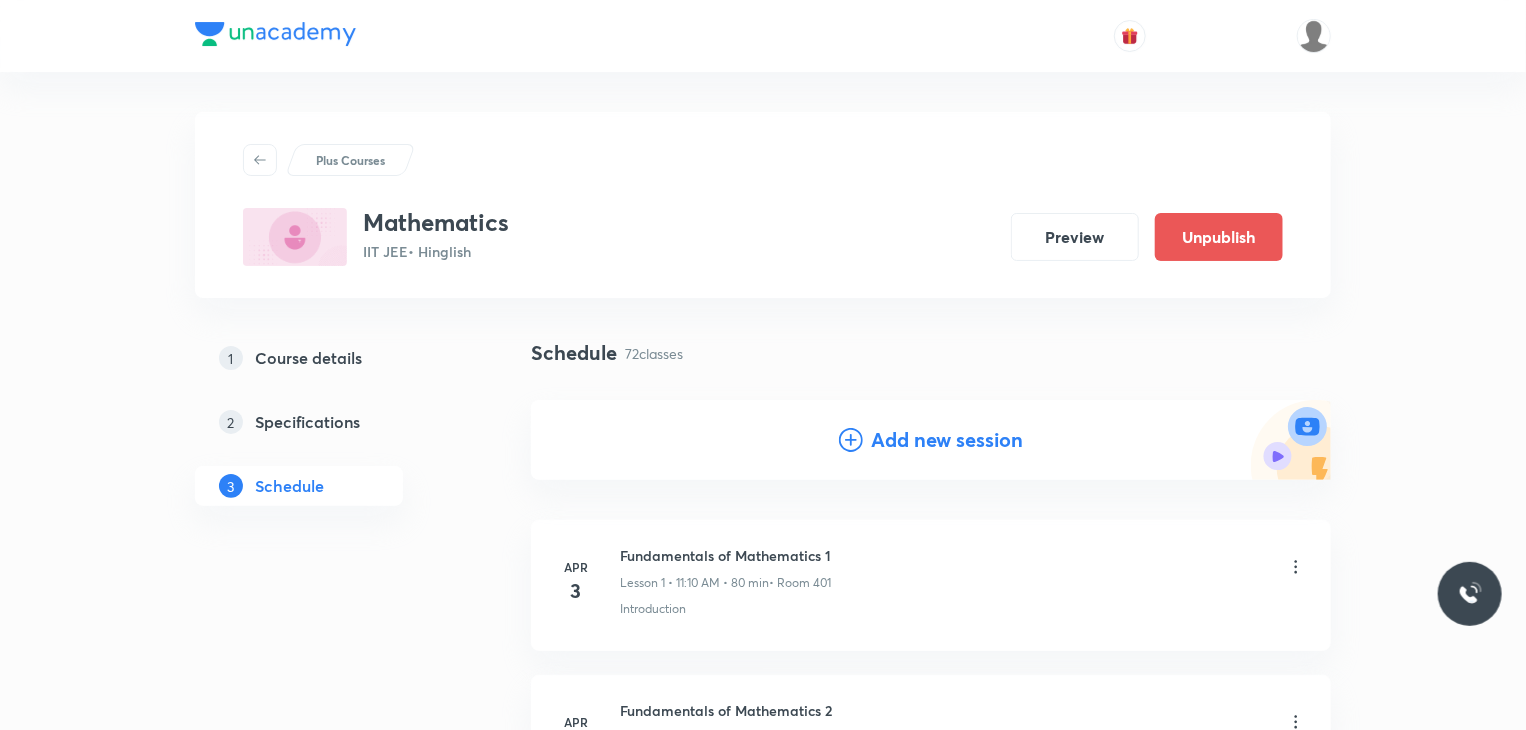 scroll, scrollTop: 100, scrollLeft: 0, axis: vertical 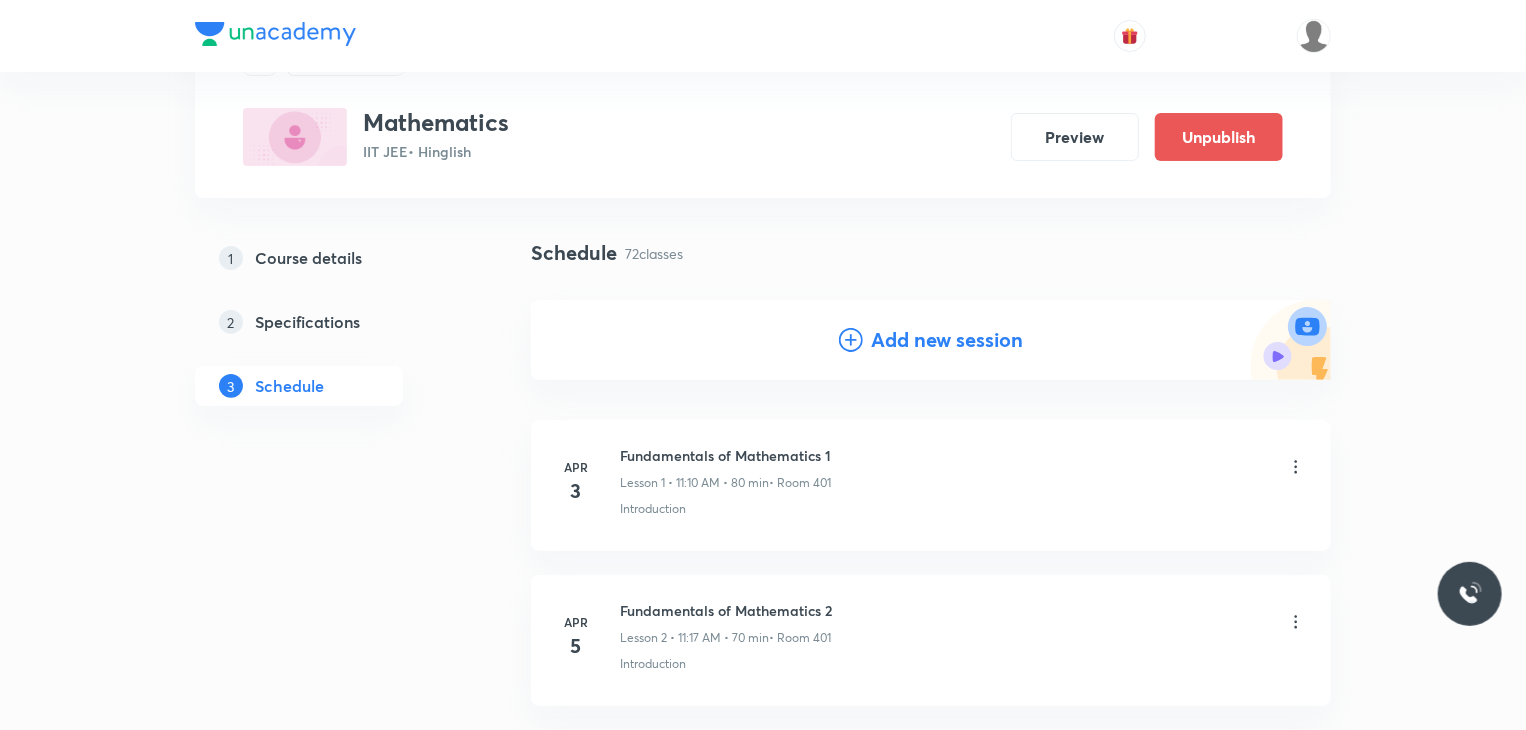 click on "Add new session" at bounding box center [947, 340] 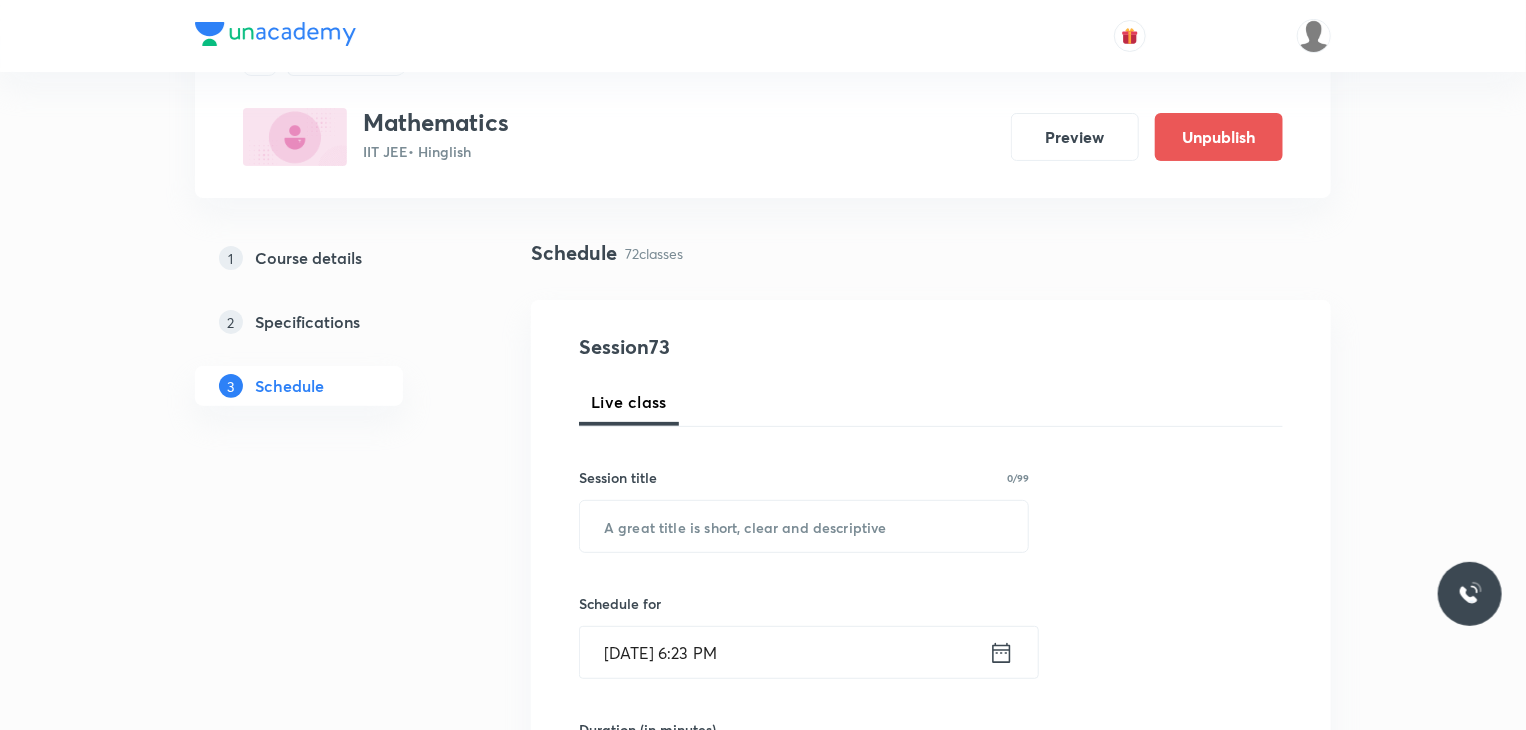 click on "Session  73 Live class Session title 0/99 ​ Schedule for Jul 10, 2025, 6:23 PM ​ Duration (in minutes) ​   Session type Online Offline Room Select centre room Sub-concepts Select concepts that wil be covered in this session Add Cancel" at bounding box center (931, 801) 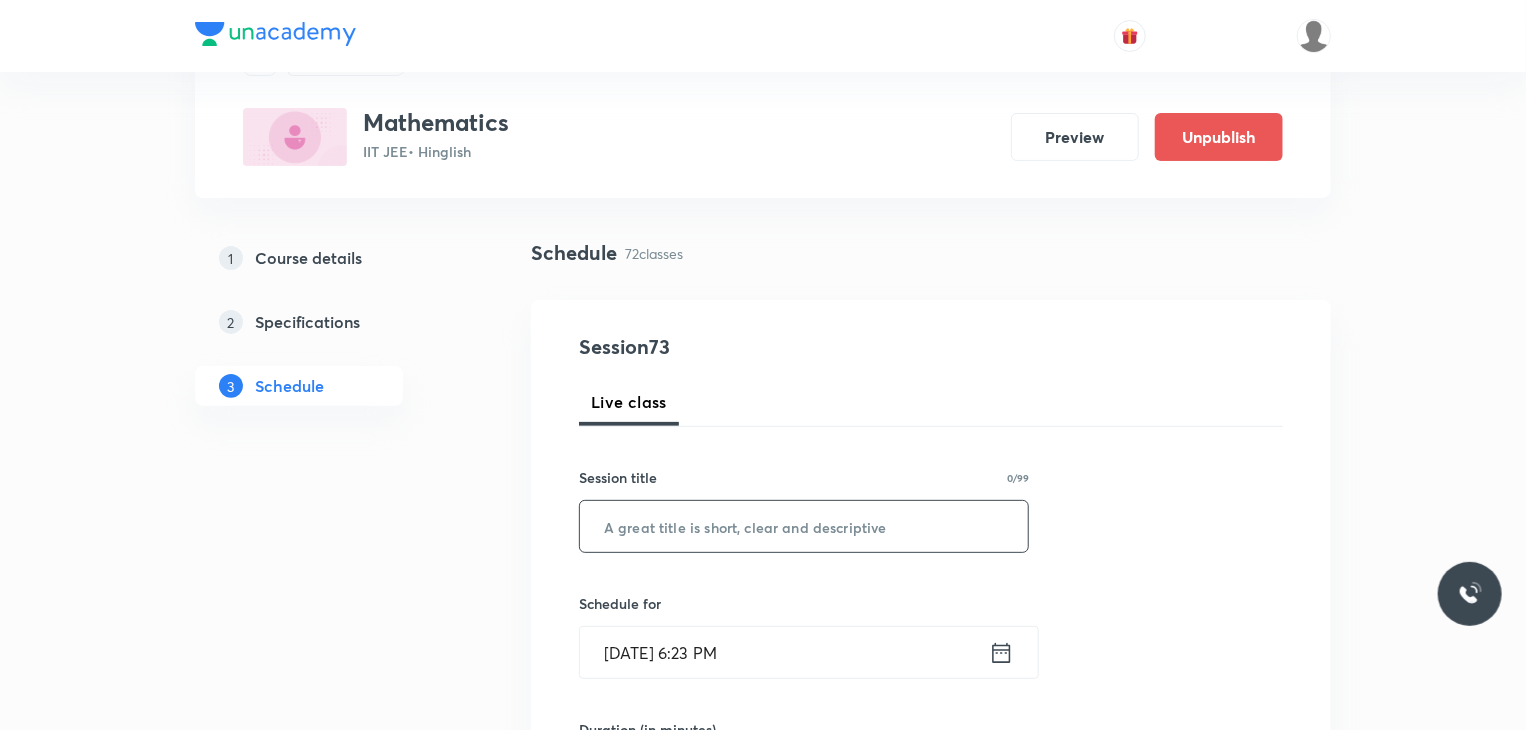 click at bounding box center (804, 526) 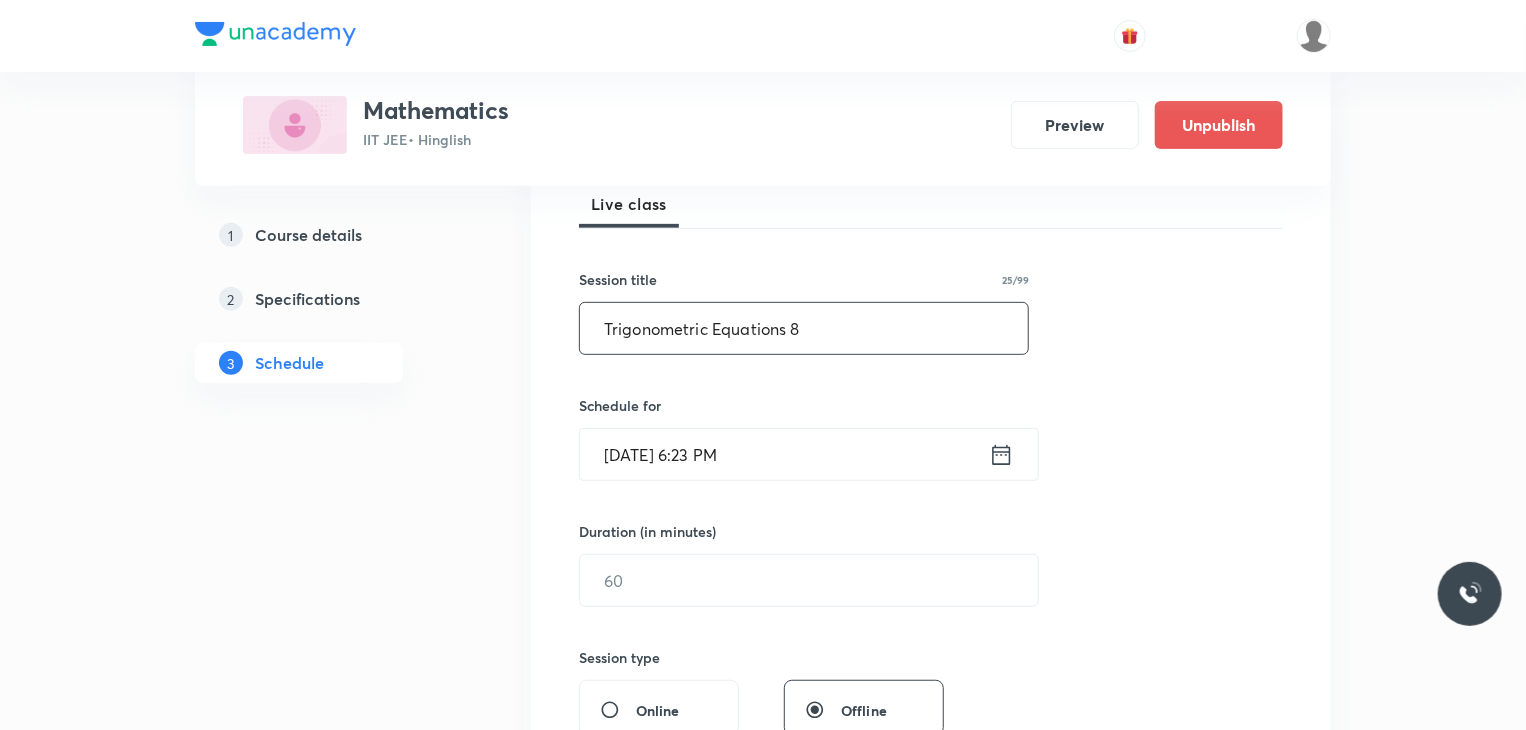 scroll, scrollTop: 300, scrollLeft: 0, axis: vertical 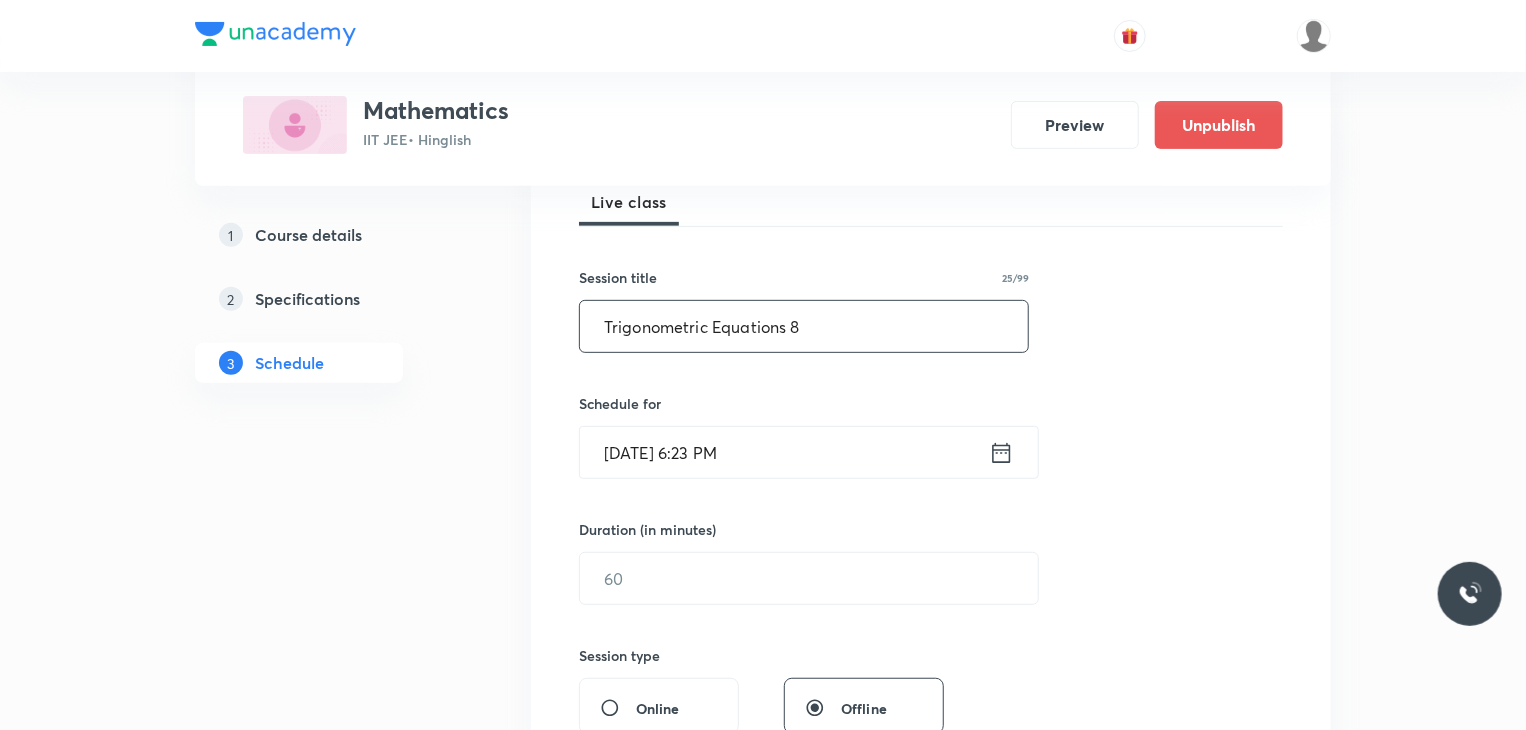 type on "Trigonometric Equations 8" 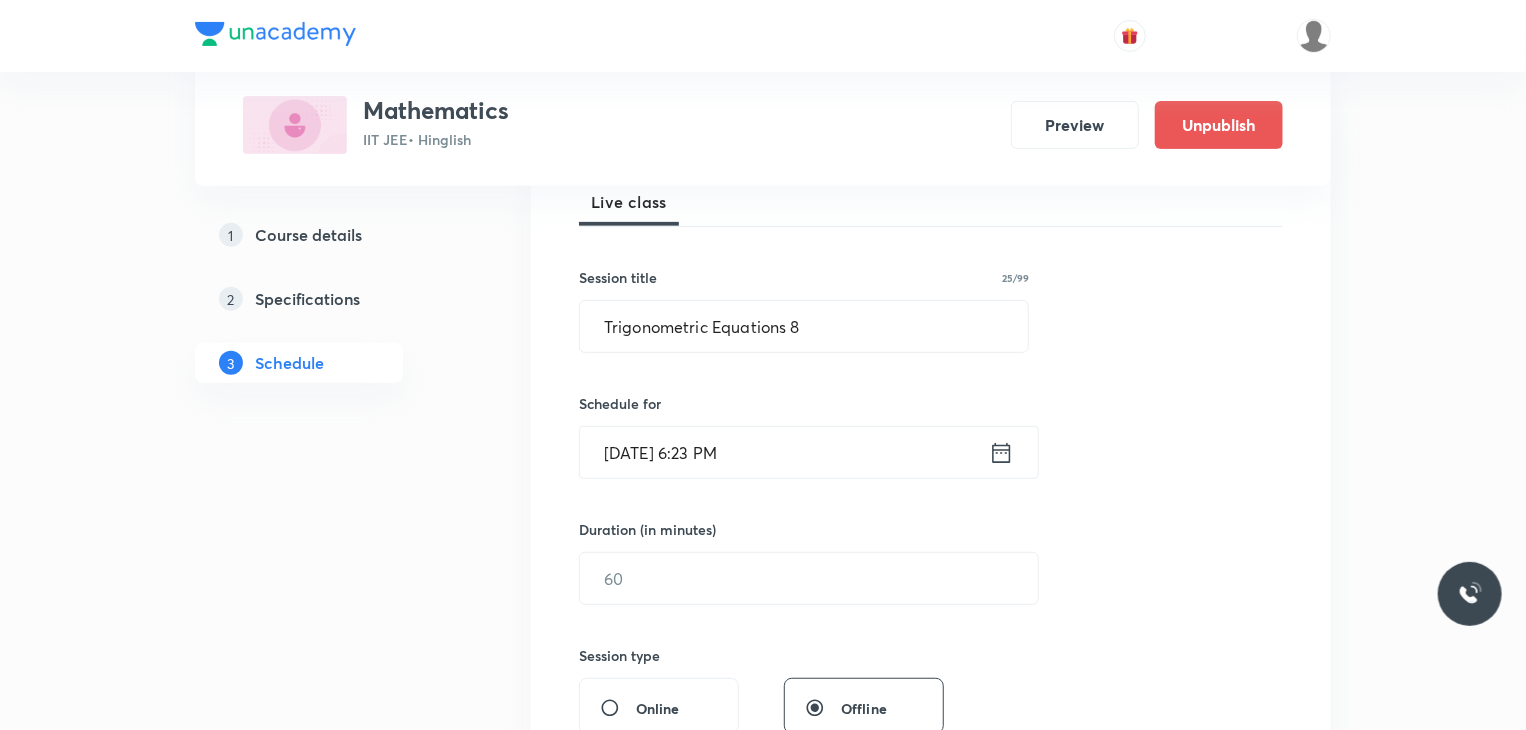 click on "Jul 10, 2025, 6:23 PM" at bounding box center [784, 452] 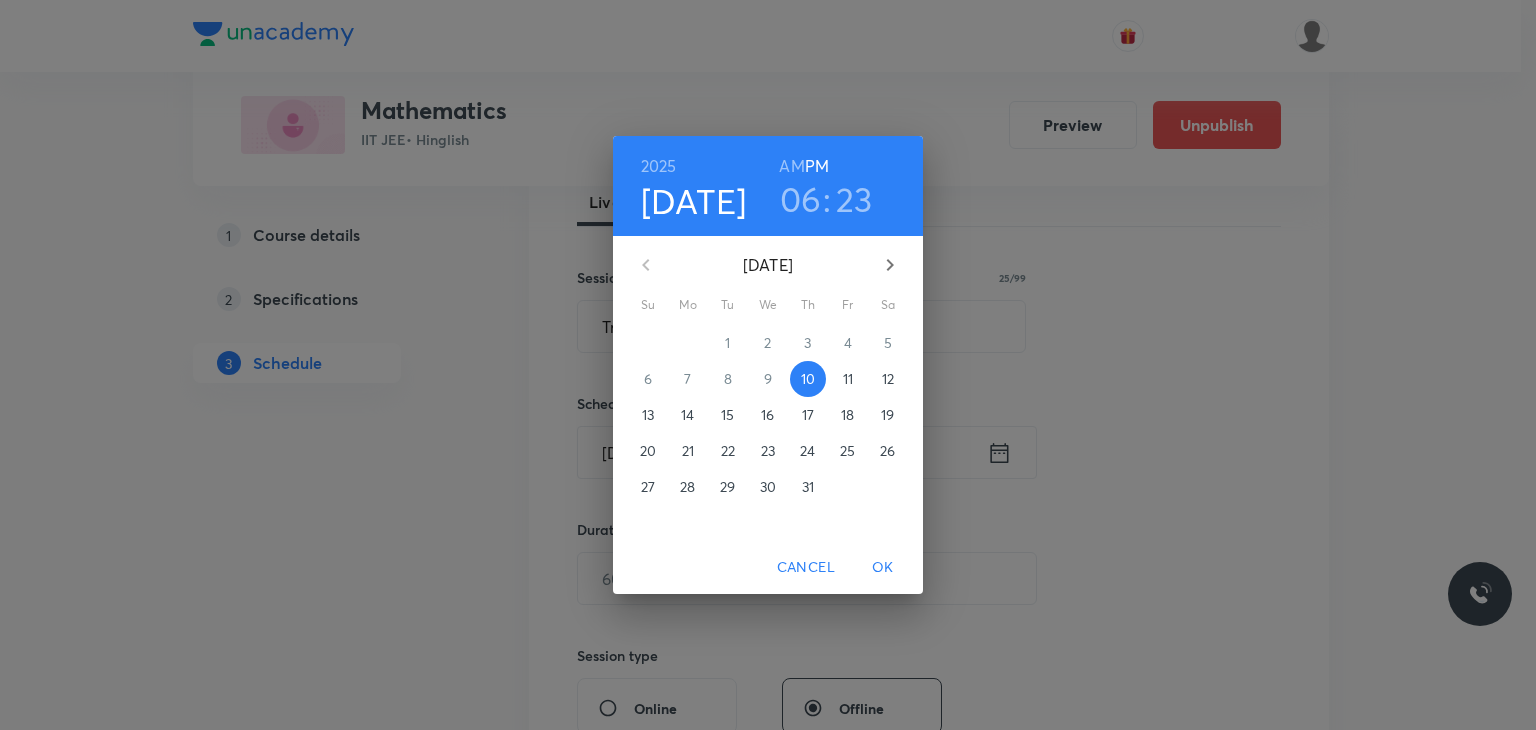 click on "11" at bounding box center (848, 379) 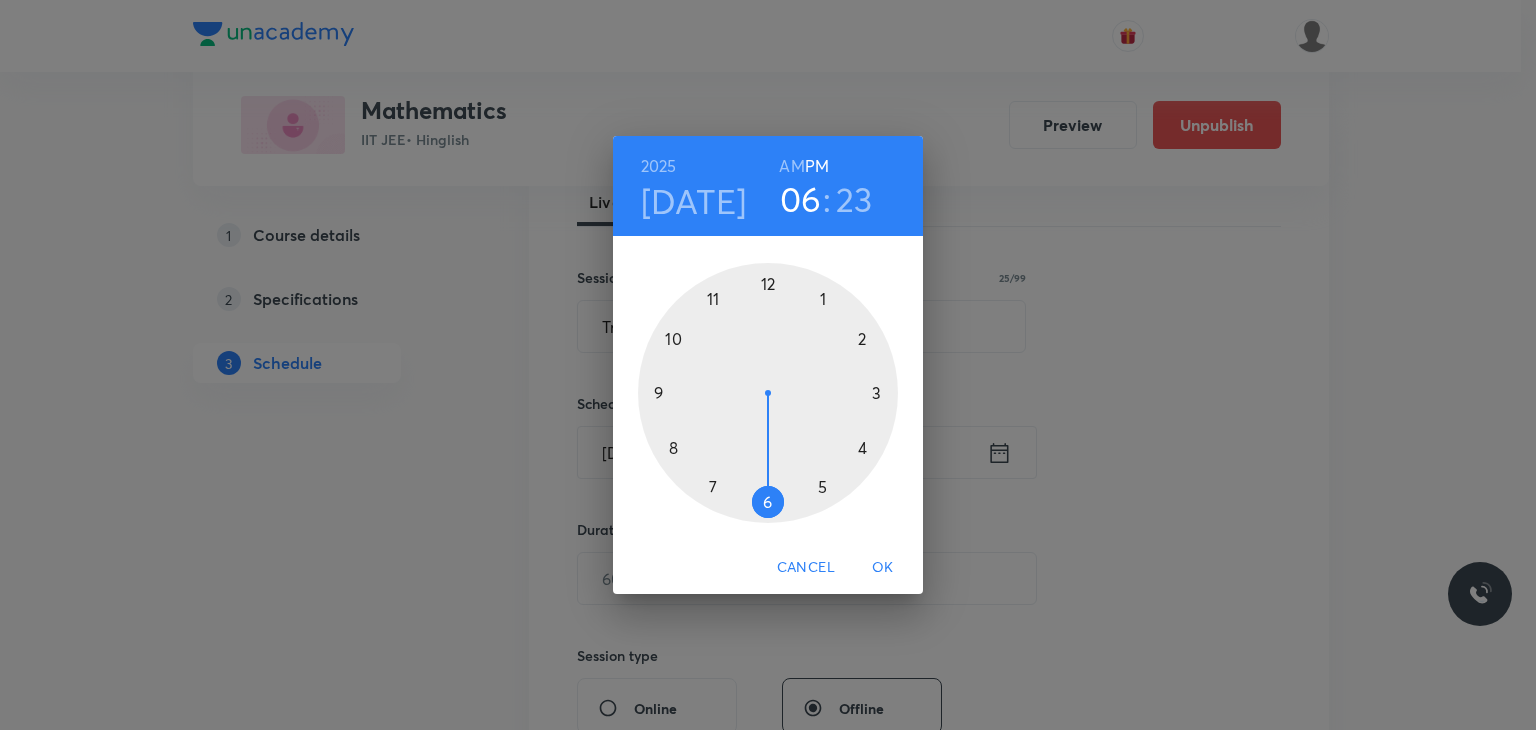 click on "2025 Jul 11 06 : 23 AM PM" at bounding box center [768, 186] 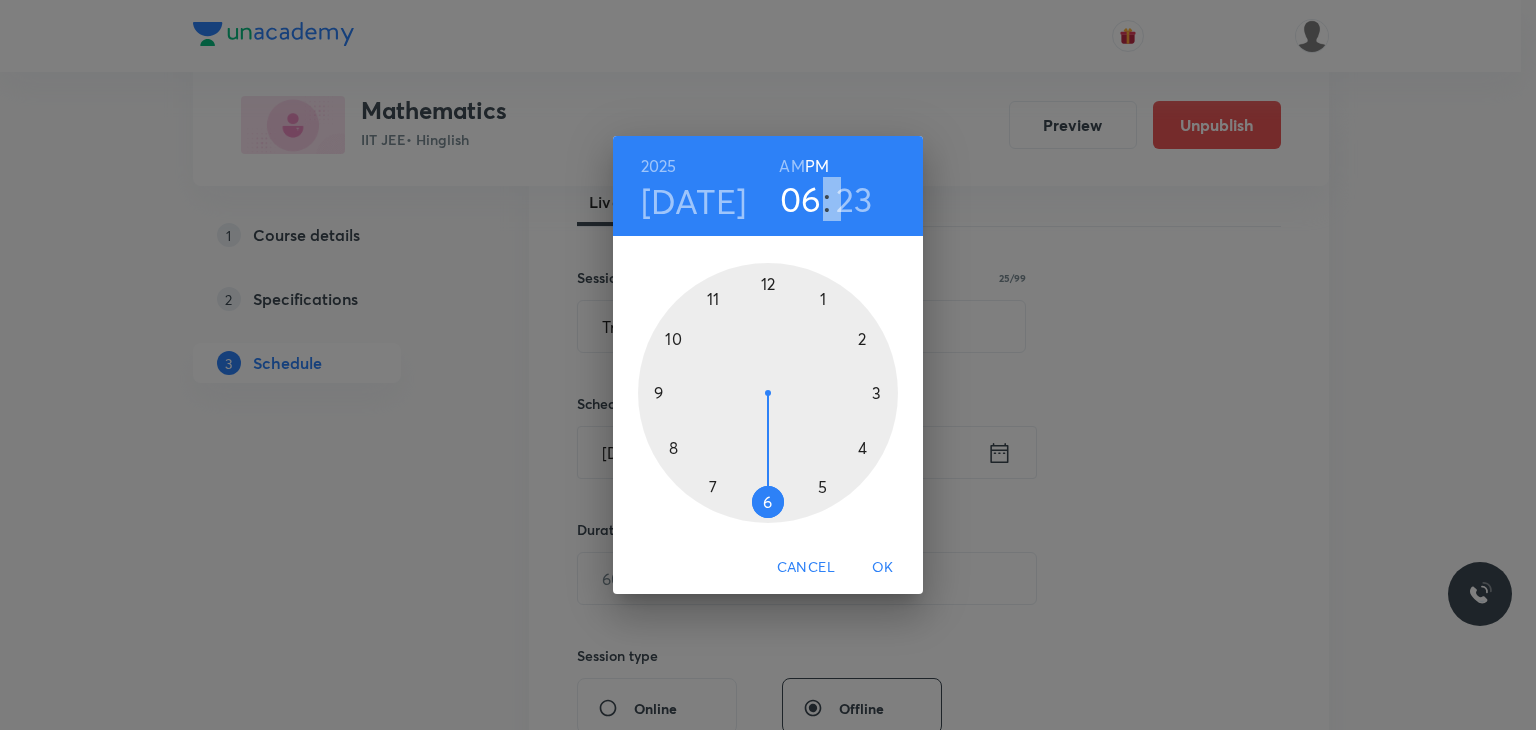 click on "AM" at bounding box center (791, 166) 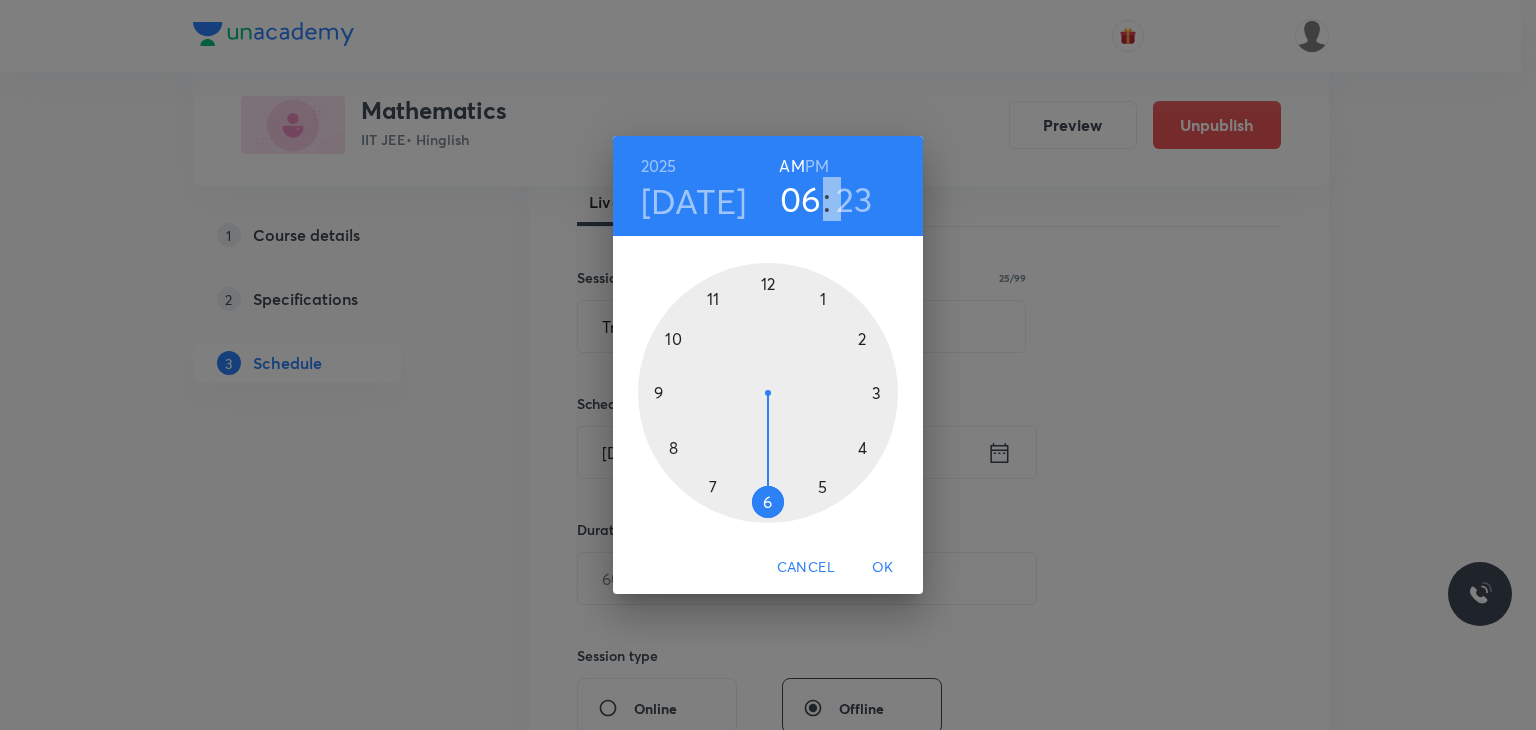 click at bounding box center (768, 393) 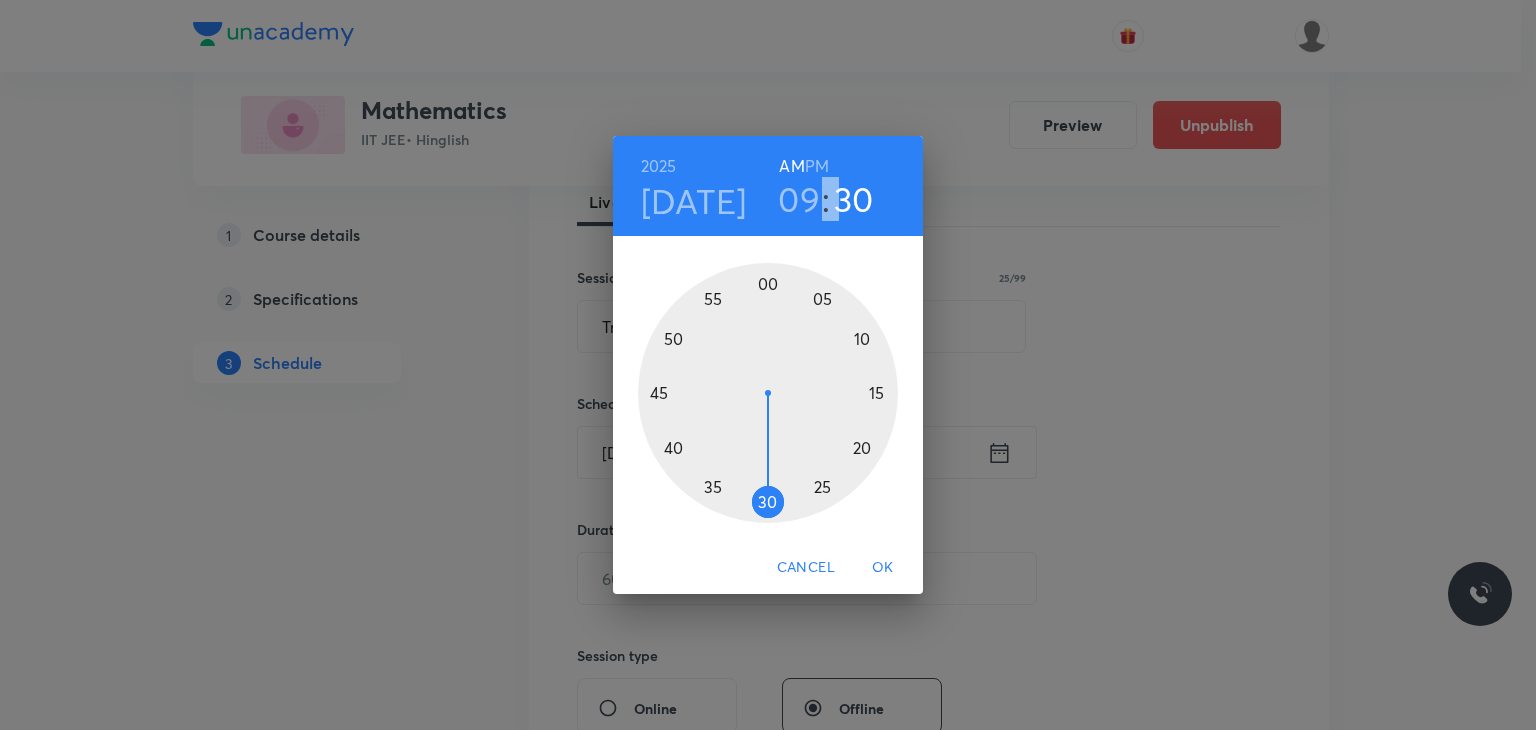 click on "OK" at bounding box center (883, 567) 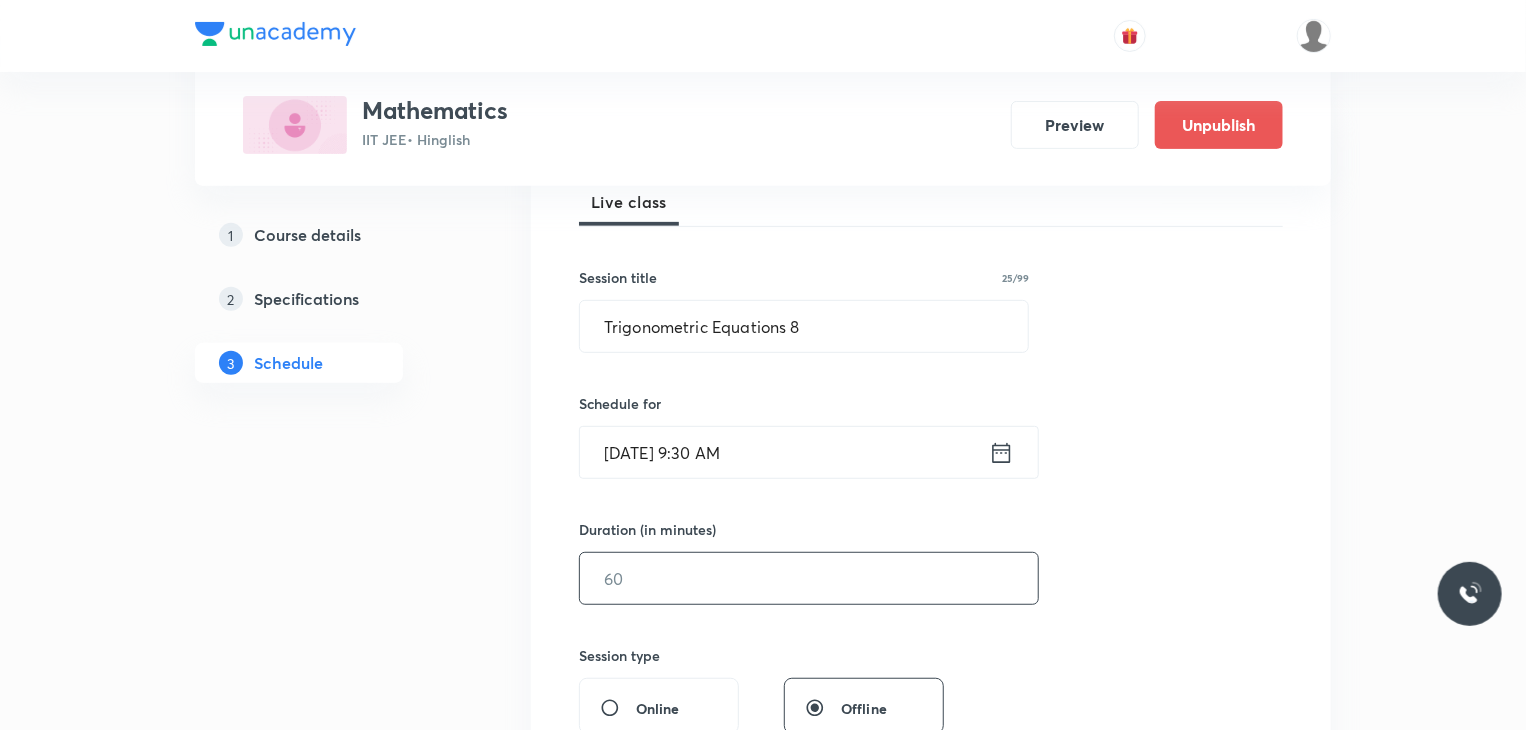 click at bounding box center (809, 578) 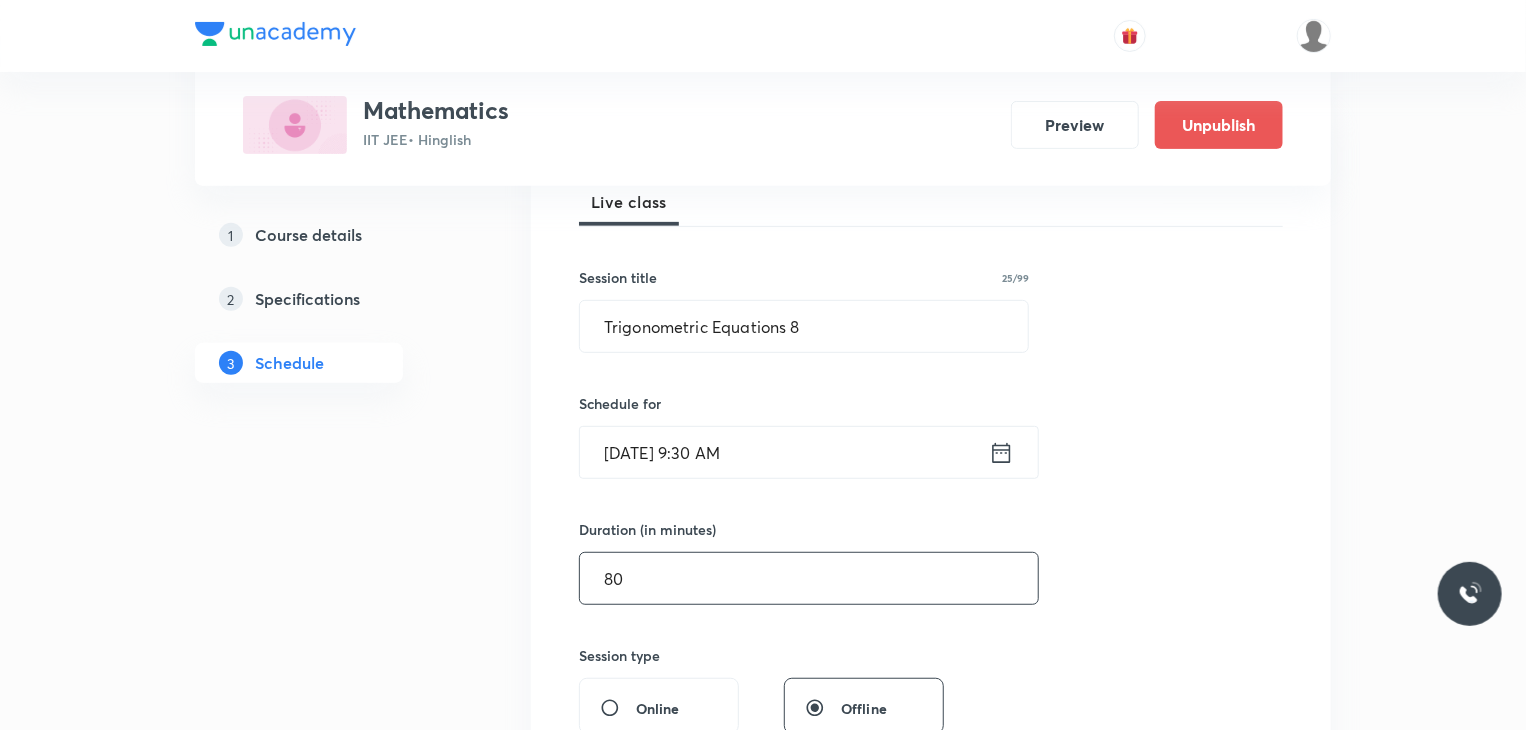 scroll, scrollTop: 700, scrollLeft: 0, axis: vertical 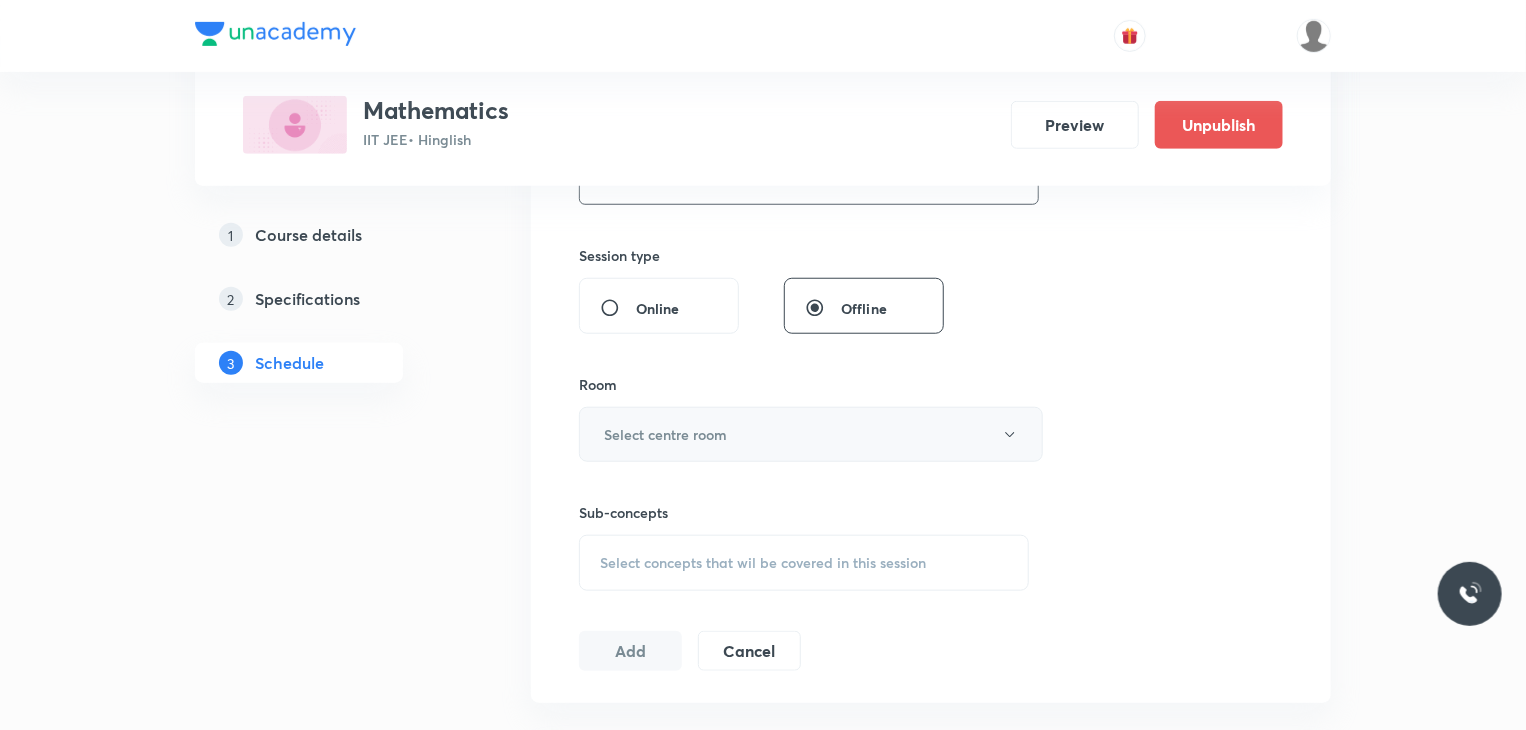 type on "80" 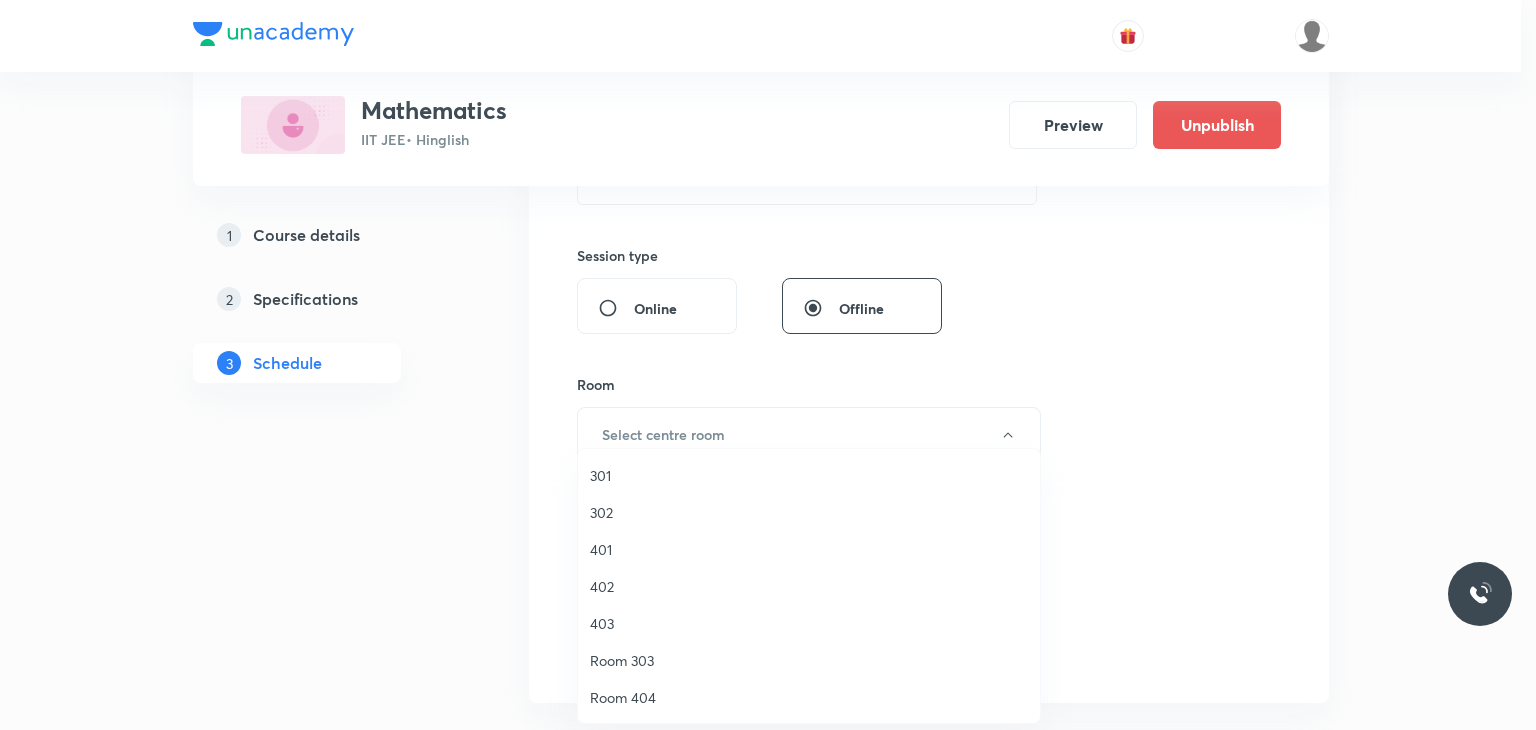 click on "302" at bounding box center (809, 512) 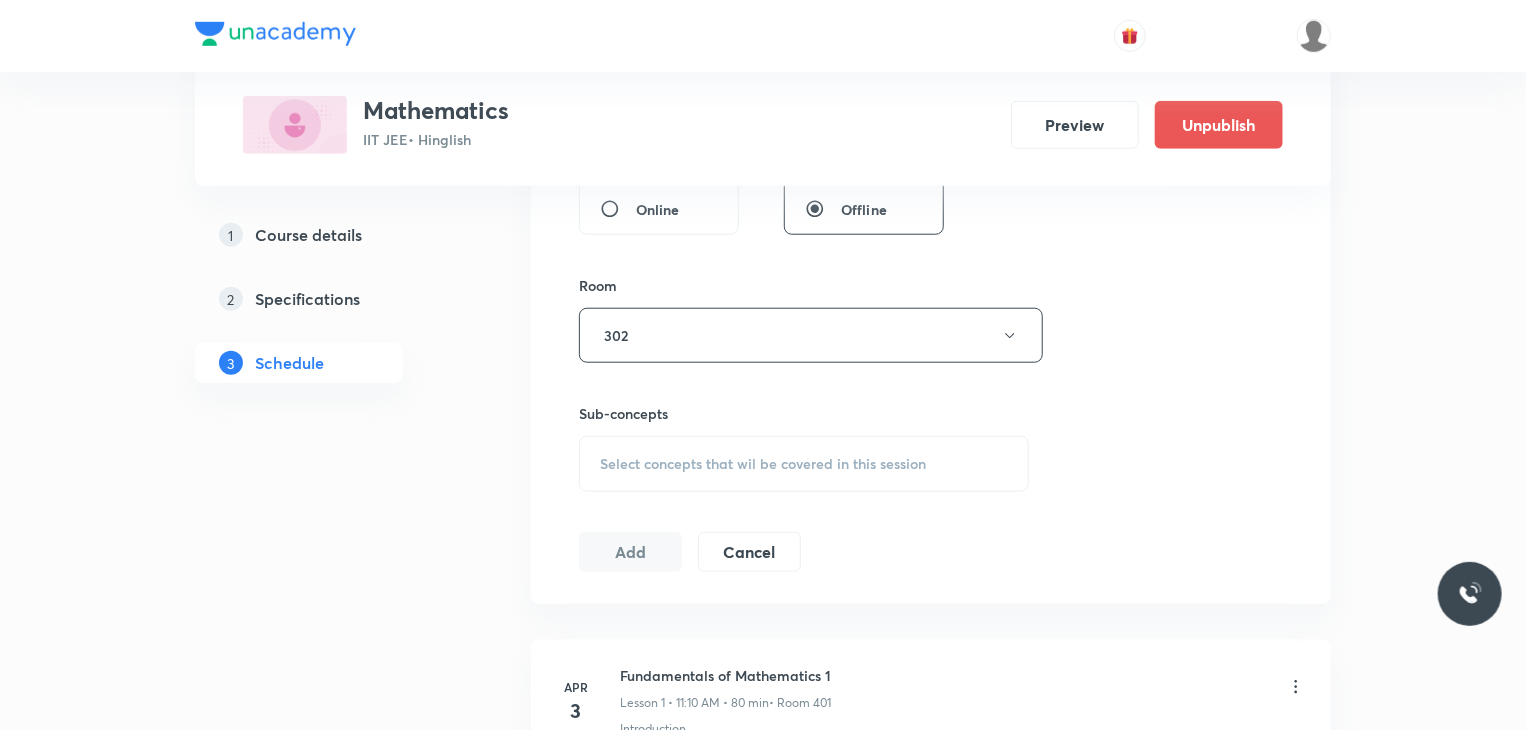 scroll, scrollTop: 900, scrollLeft: 0, axis: vertical 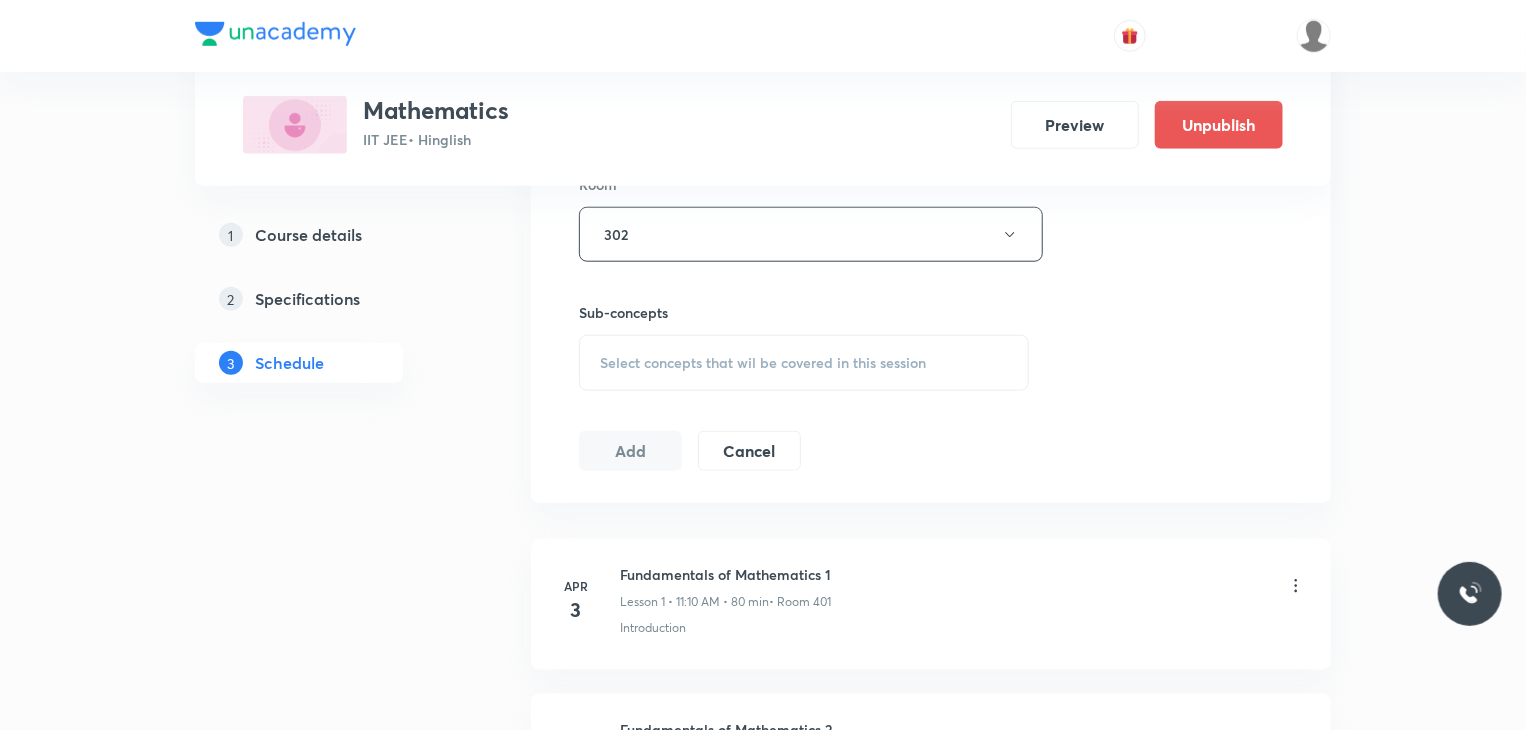 click on "Select concepts that wil be covered in this session" at bounding box center [763, 363] 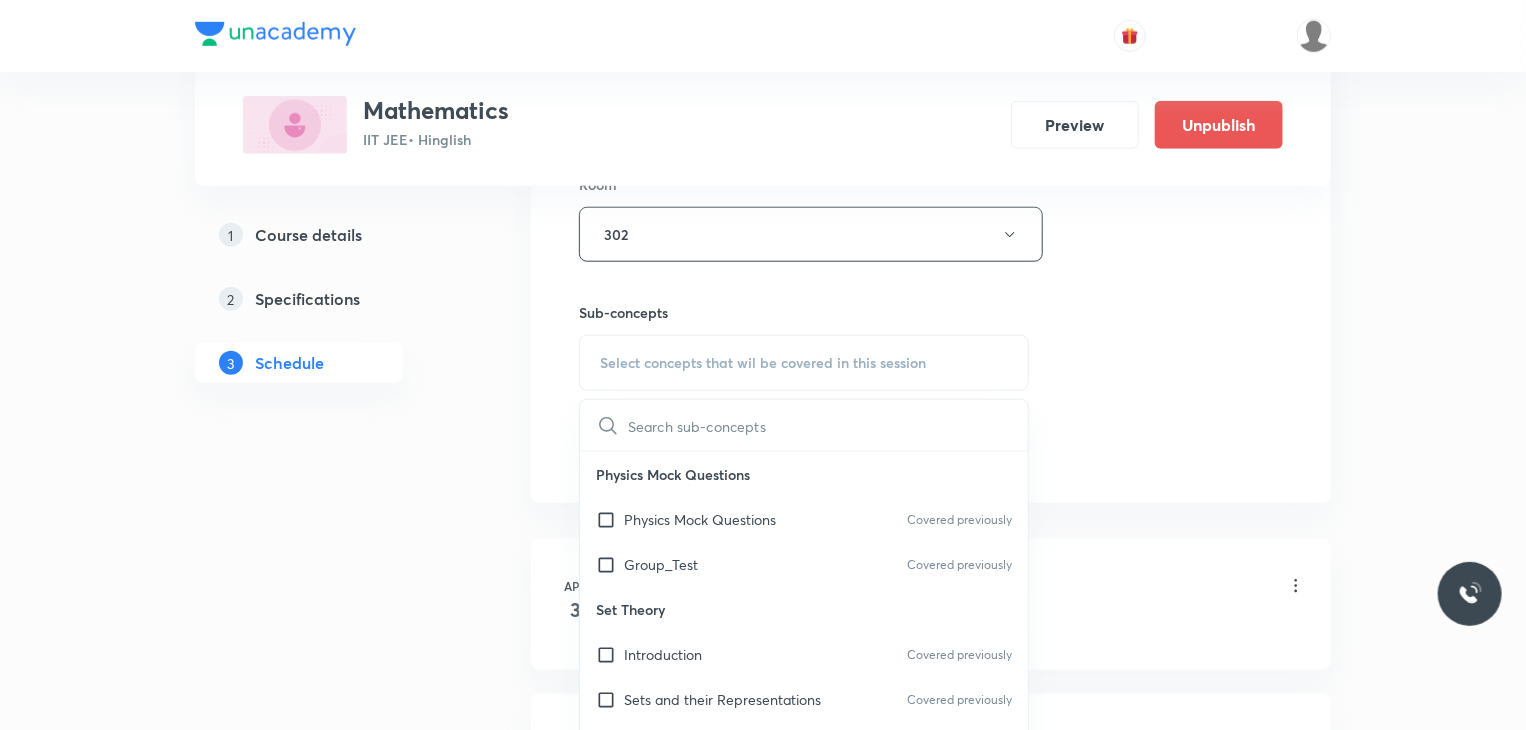 click on "Group_Test" at bounding box center (661, 564) 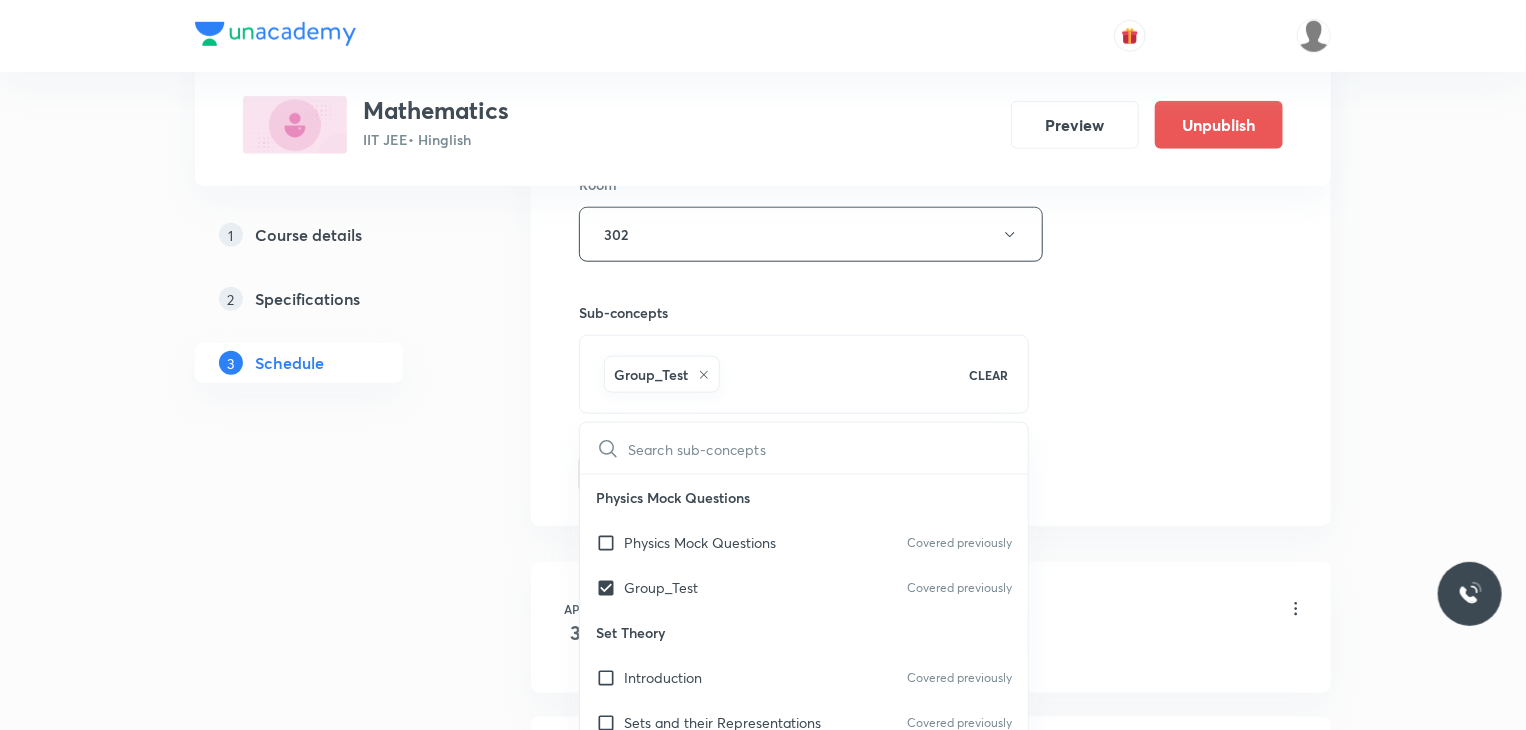 click on "Session  73 Live class Session title 25/99 Trigonometric Equations 8 ​ Schedule for Jul 11, 2025, 9:30 AM ​ Duration (in minutes) 80 ​   Session type Online Offline Room 302 Sub-concepts Group_Test CLEAR ​ Physics Mock Questions Physics Mock Questions Covered previously Group_Test Covered previously Set Theory Introduction Covered previously Sets and their Representations Covered previously Types of Sets Covered previously Finite and Infinite Sets Equal Sets Subsets Power Set Universal Set Venn Diagrams Operations on Sets Complement of a Set Practical  Problems on Union and Intersection of Two Sets Relation Types of relations Equivalence relations Inequalities and Modulus Function Constant and Variables Function Intervals Inequalities Generalized Method of Intervals for Solving Inequalities Modulus Function Fundamental of Mathematics Fundamentals of Mathematics Indices Indices Twin Prime Numbers Twin Prime Numbers Co-Prime Numbers/ Relatively Prime Numbers Co-Prime Numbers/ Relatively Prime Numbers" at bounding box center (931, 13) 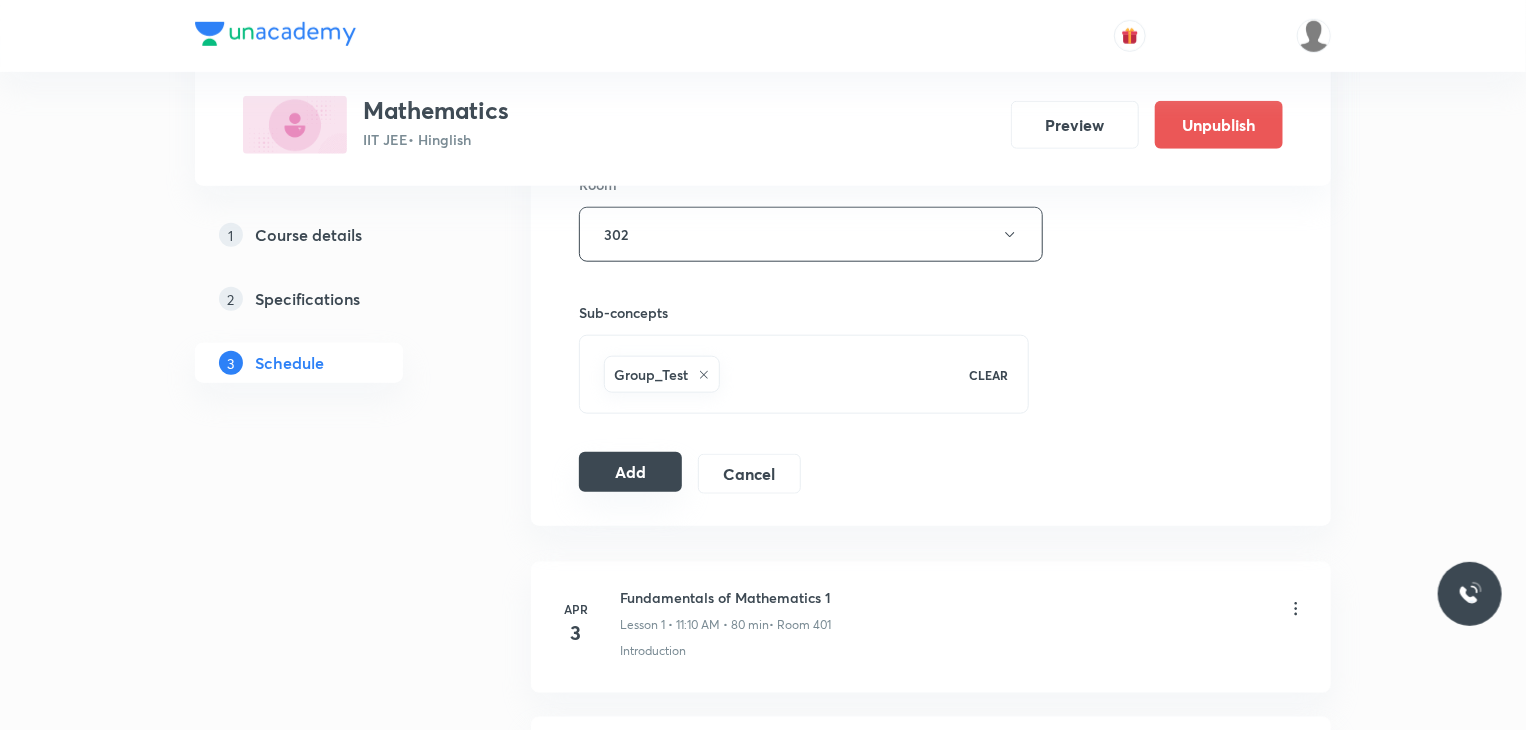 click on "Add" at bounding box center [630, 472] 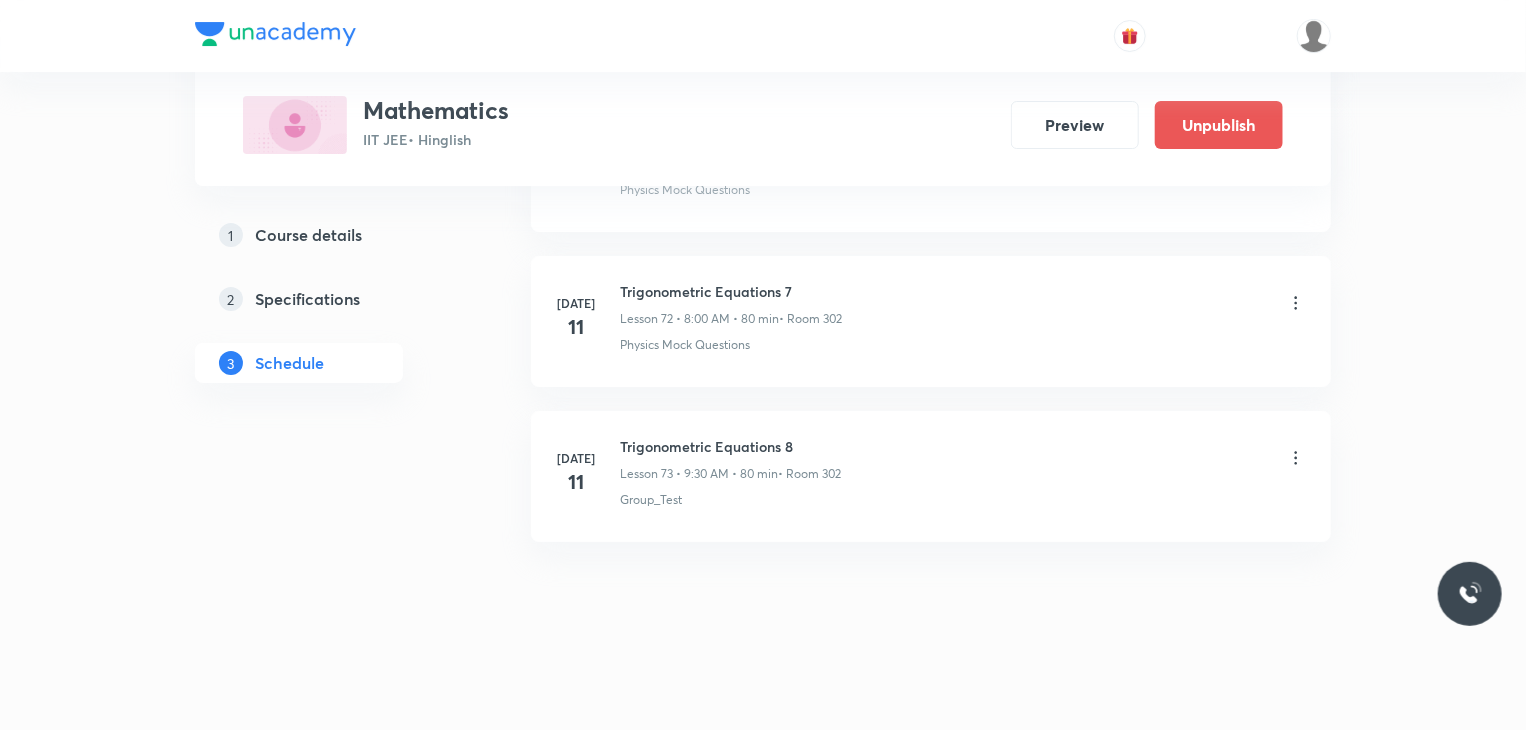 scroll, scrollTop: 11086, scrollLeft: 0, axis: vertical 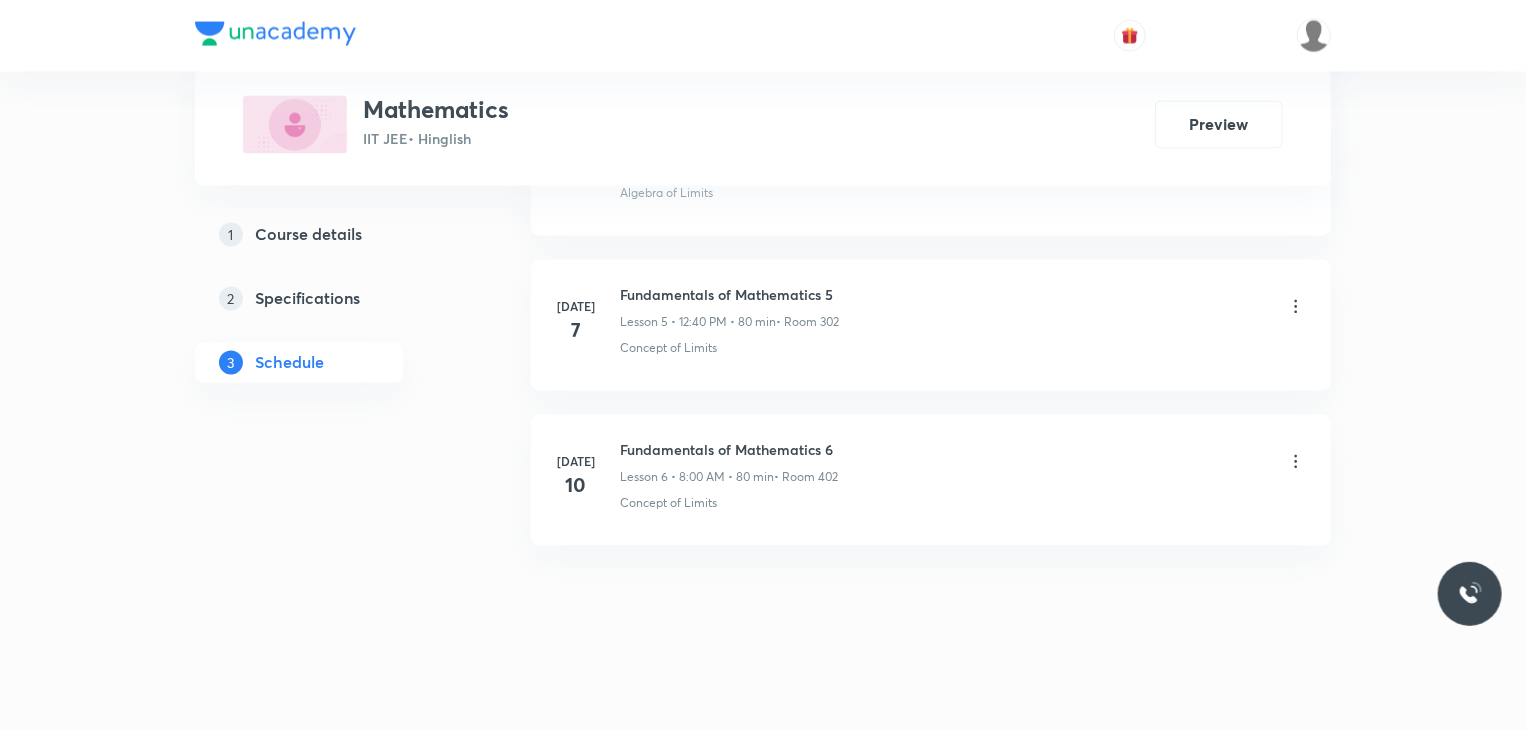 click on "Fundamentals of Mathematics 6" at bounding box center (729, 450) 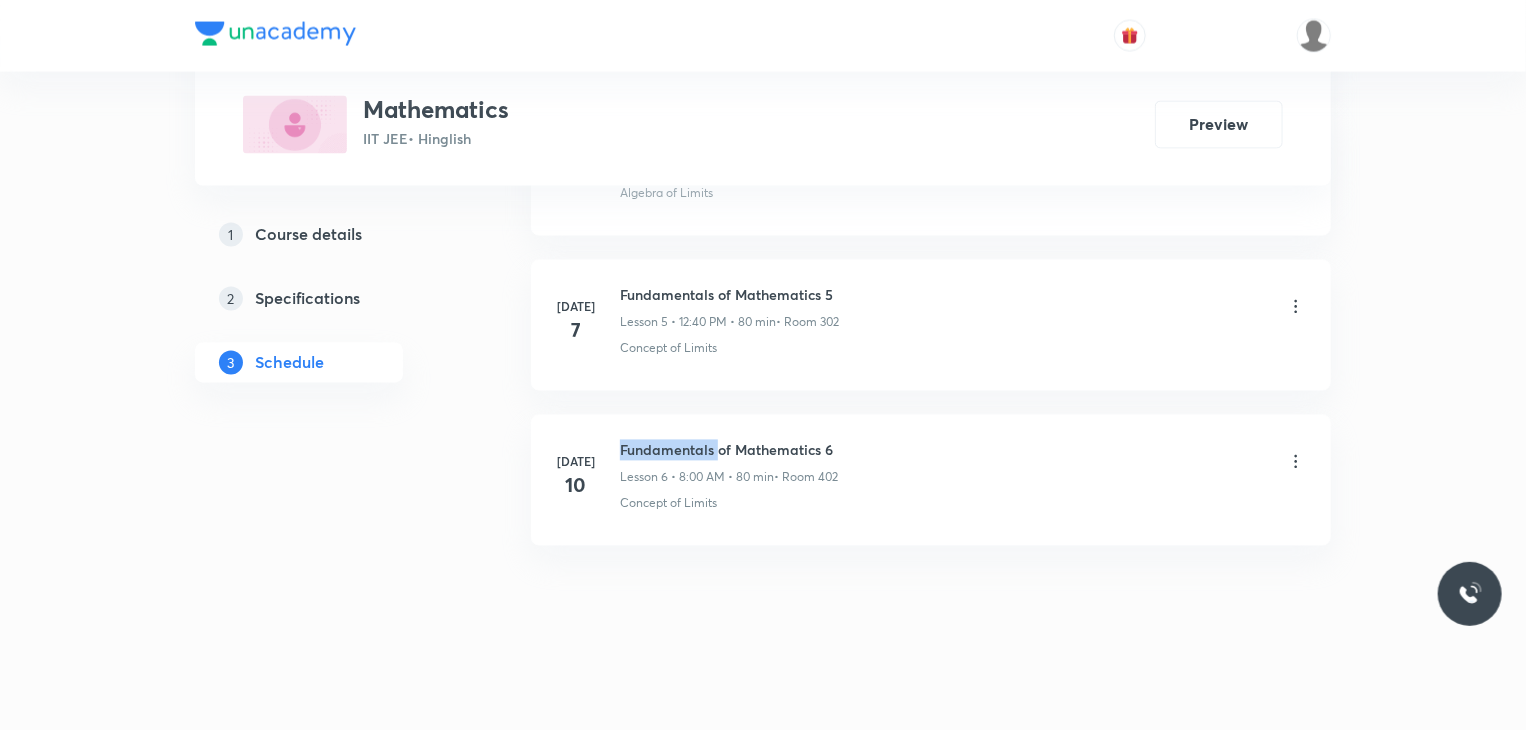 click on "Fundamentals of Mathematics 6" at bounding box center [729, 450] 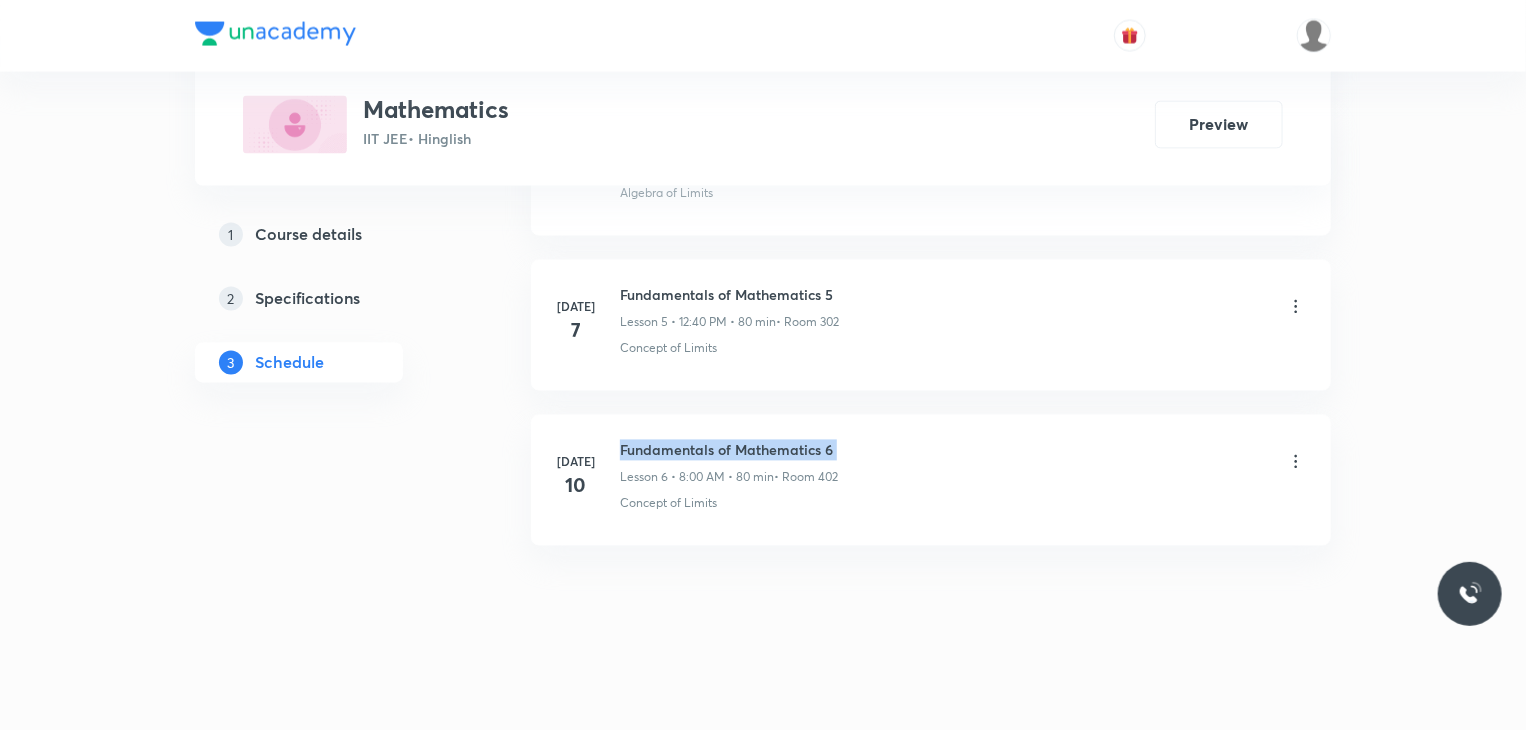 click on "Fundamentals of Mathematics 6" at bounding box center [729, 450] 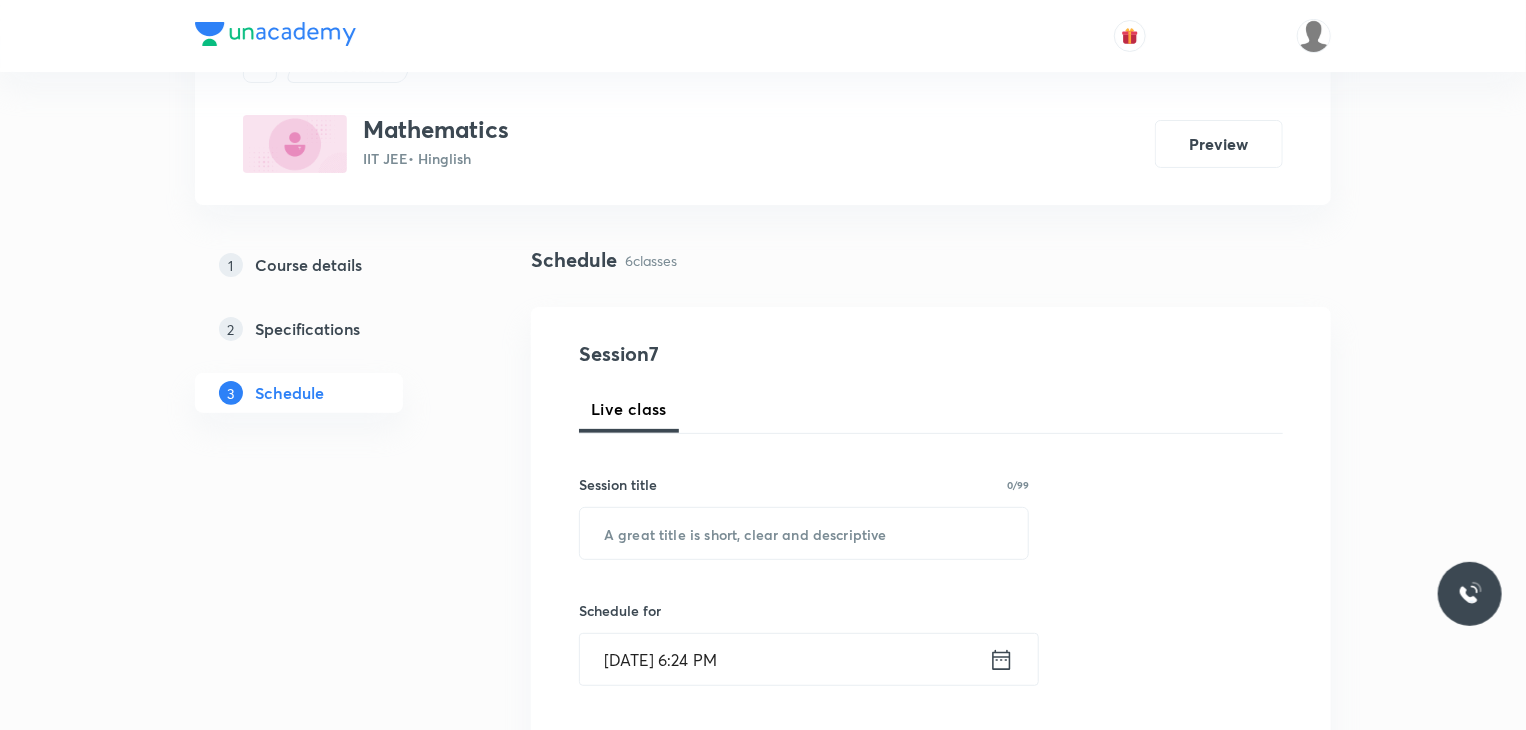 scroll, scrollTop: 200, scrollLeft: 0, axis: vertical 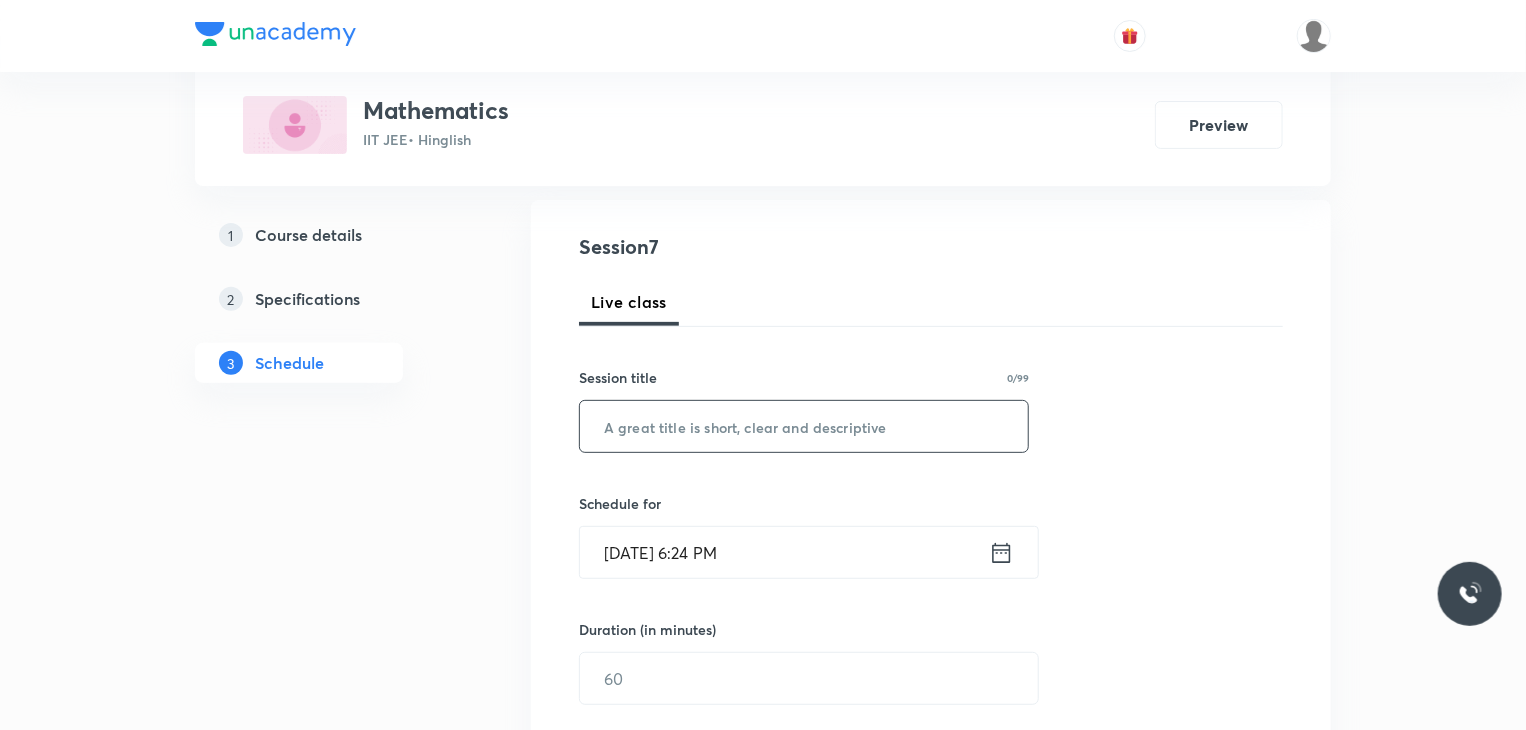 click at bounding box center (804, 426) 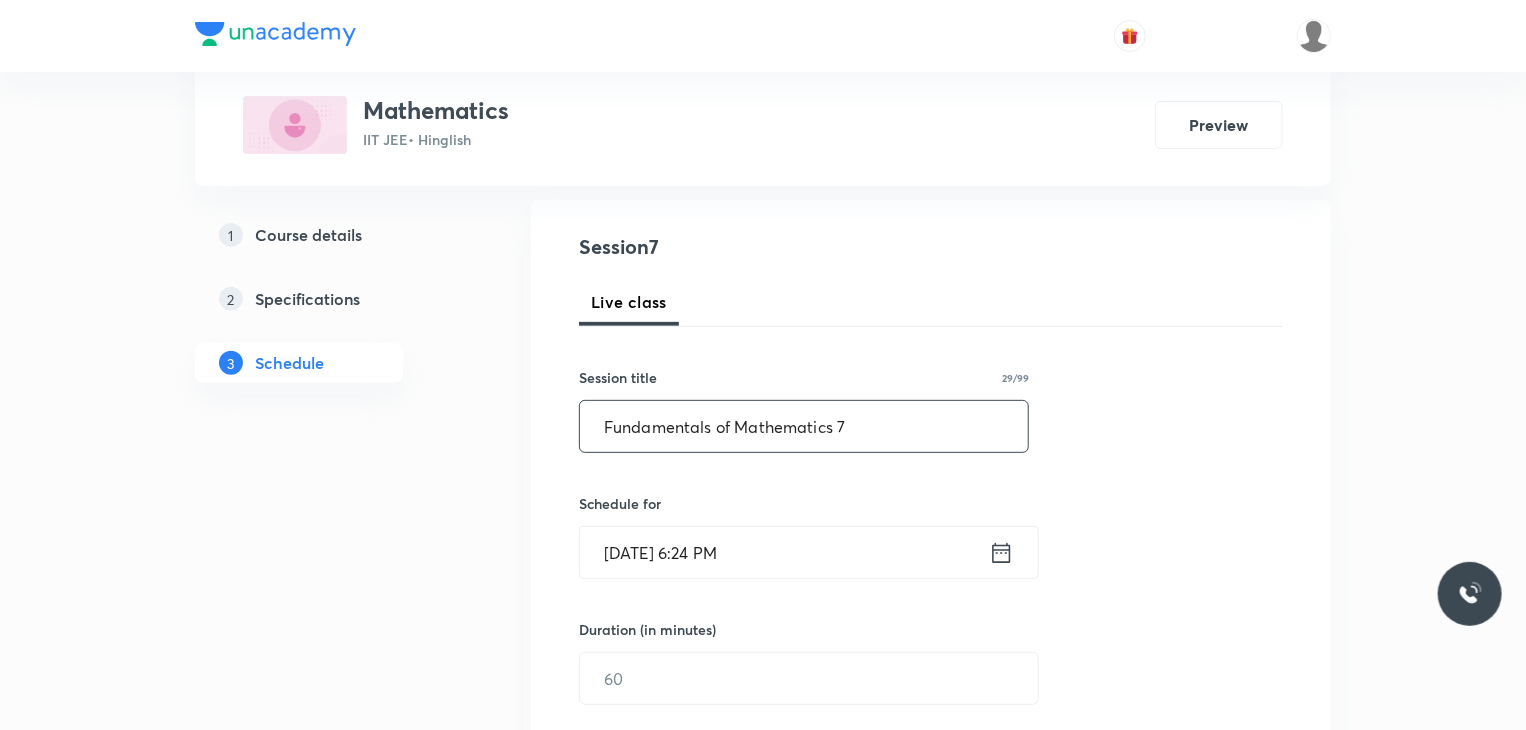 scroll, scrollTop: 500, scrollLeft: 0, axis: vertical 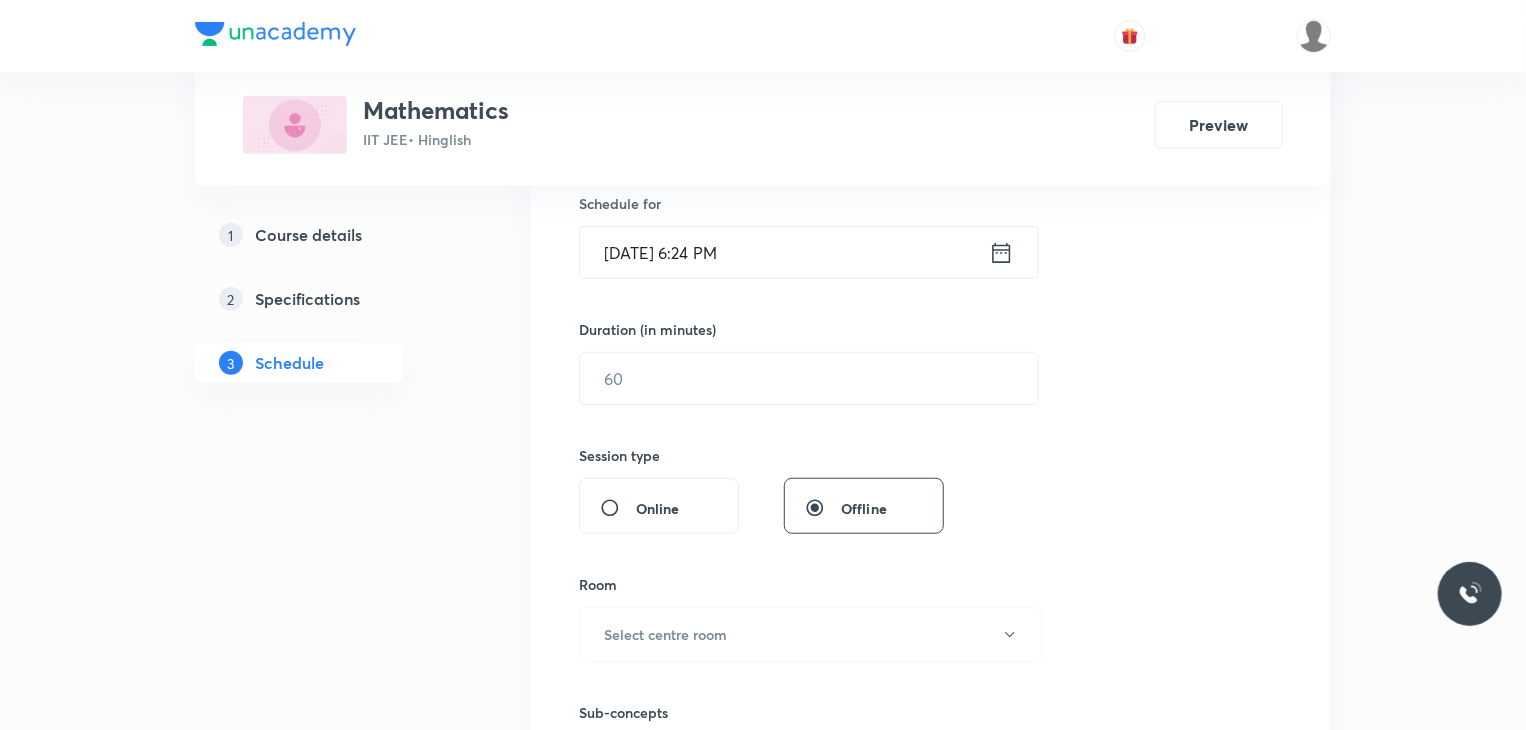 type on "Fundamentals of Mathematics 7" 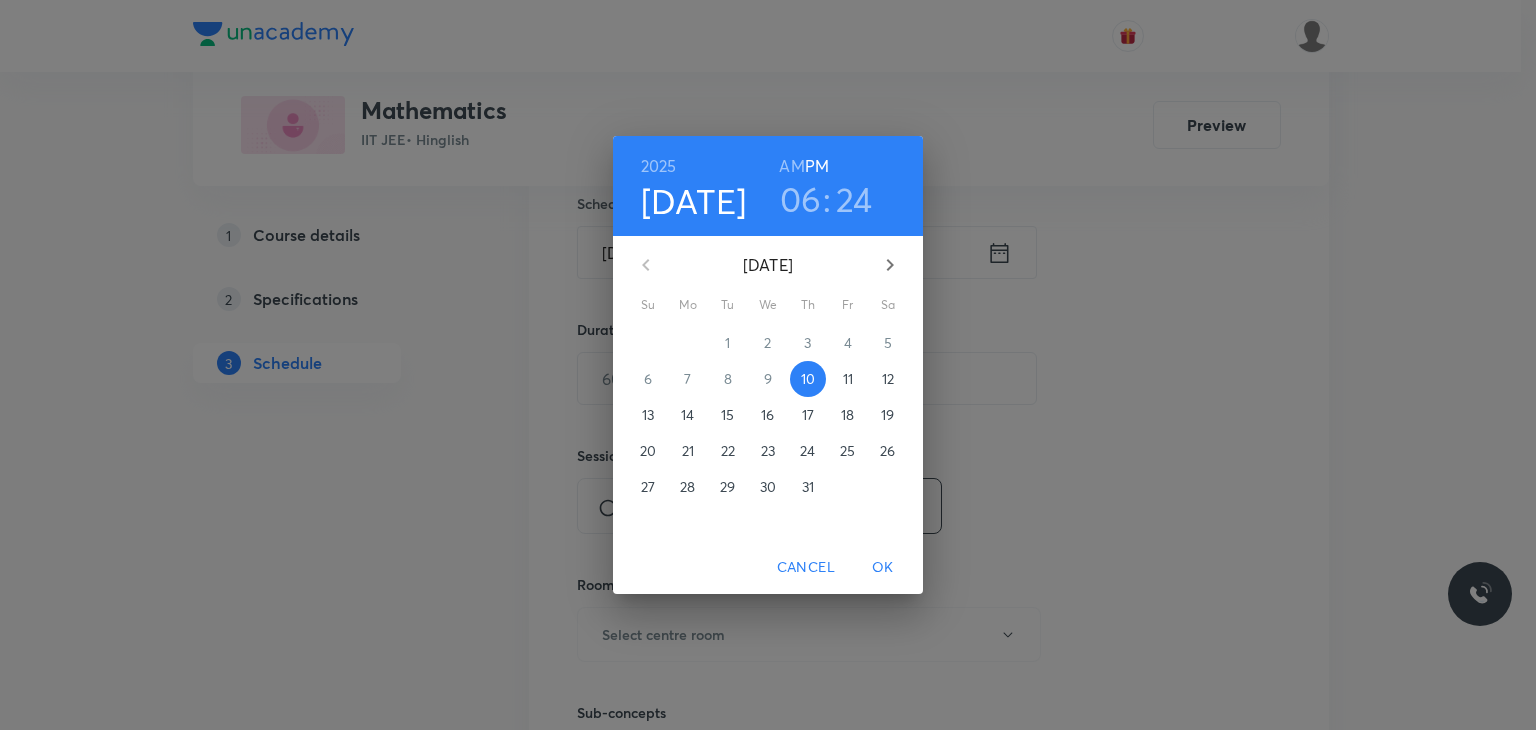 click on "11" at bounding box center [848, 379] 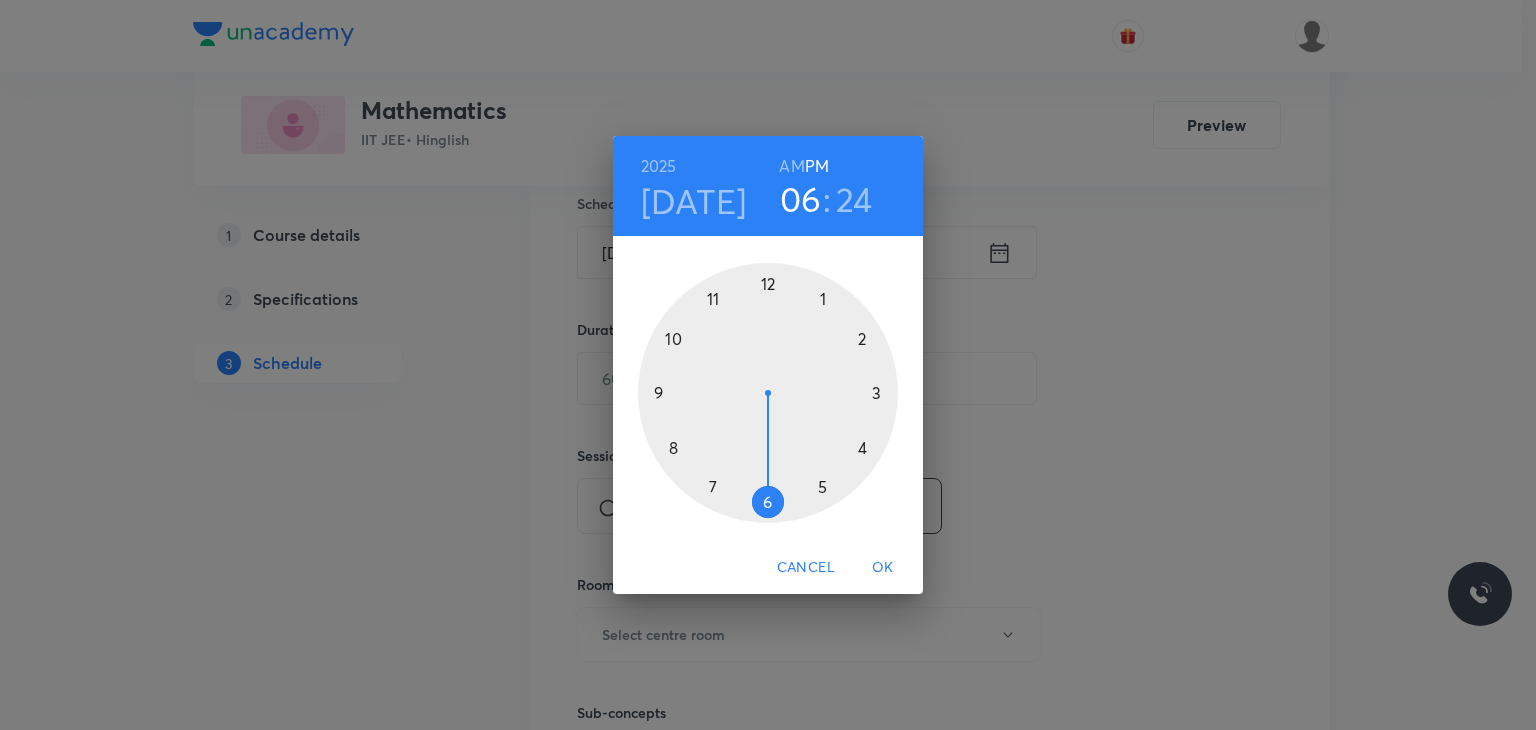 click on "AM" at bounding box center (791, 166) 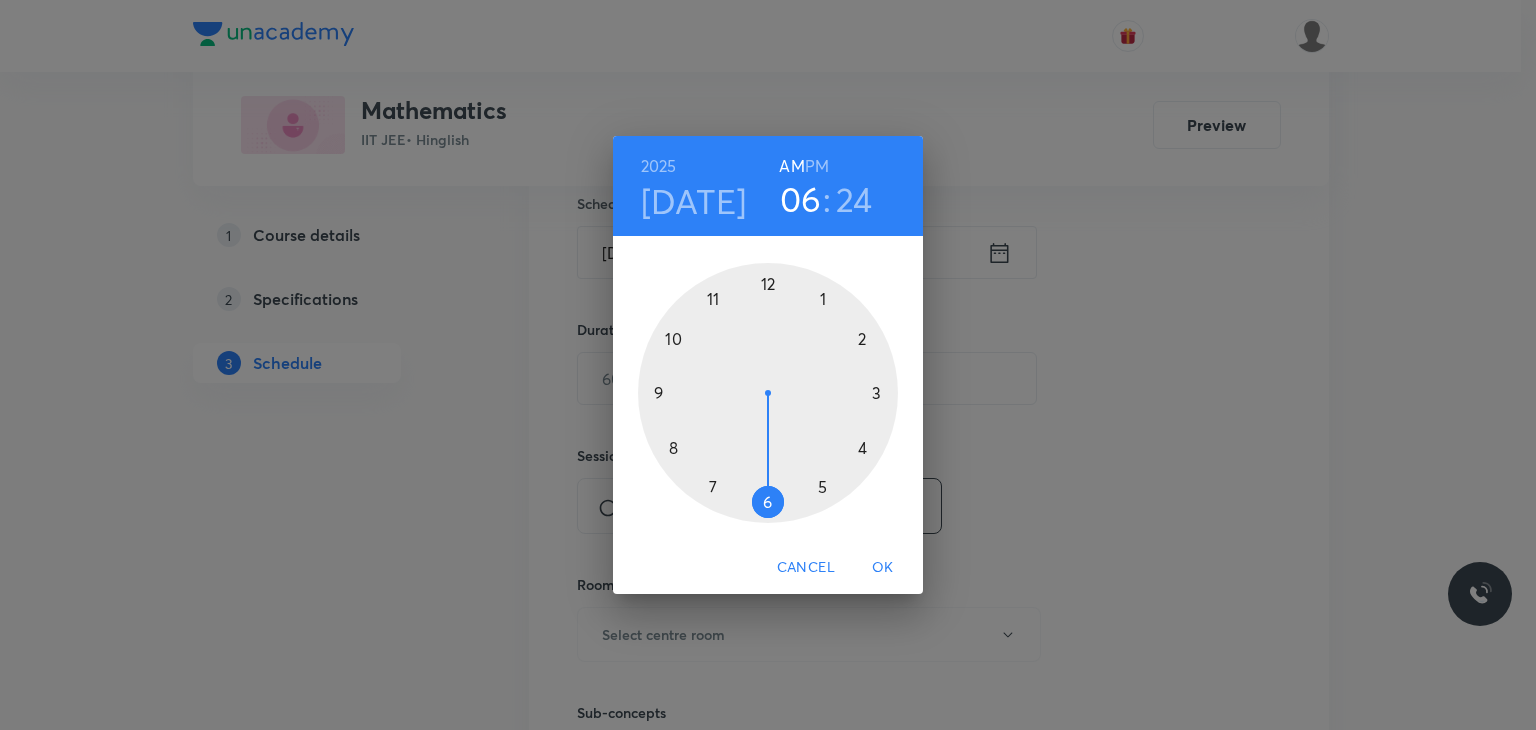 click at bounding box center (768, 393) 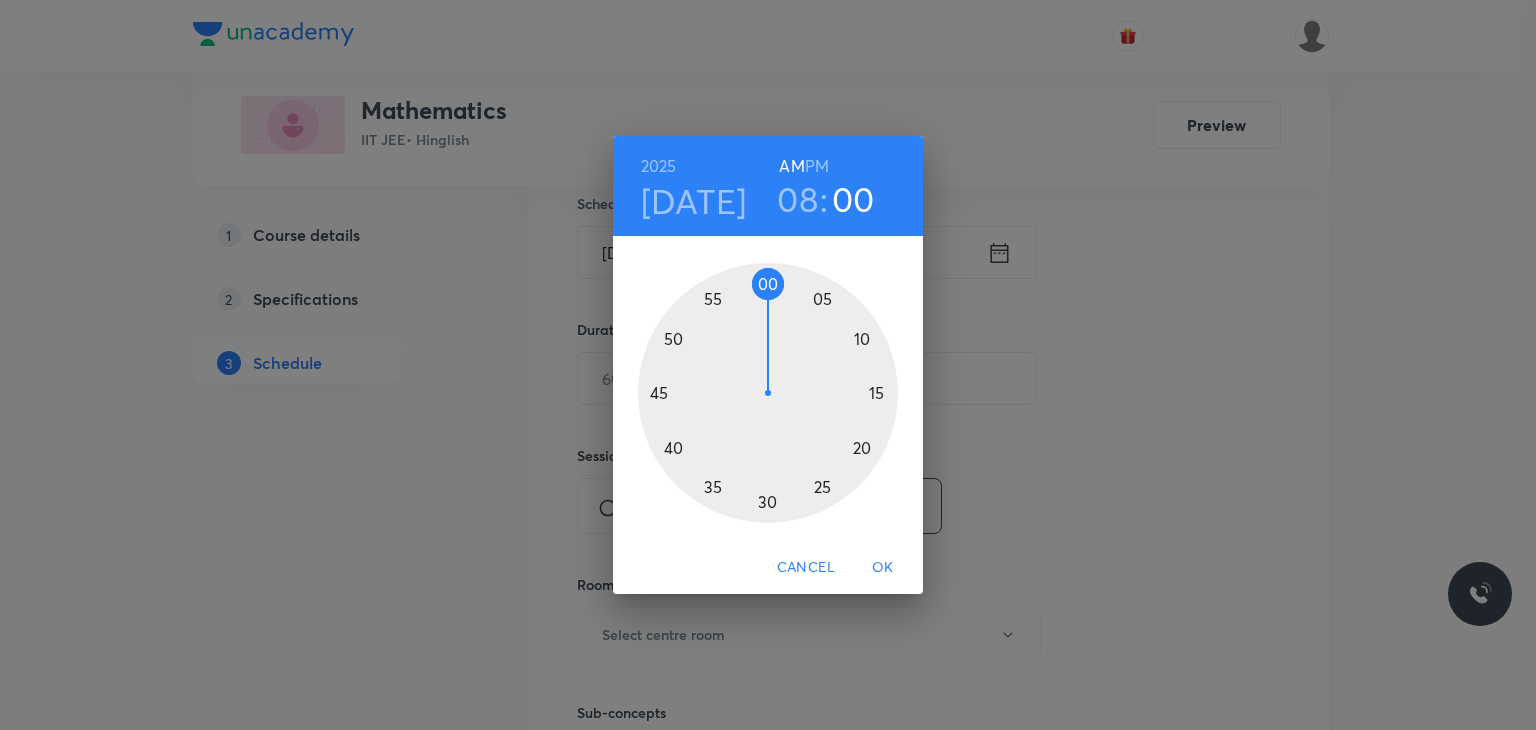 drag, startPoint x: 760, startPoint y: 295, endPoint x: 767, endPoint y: 285, distance: 12.206555 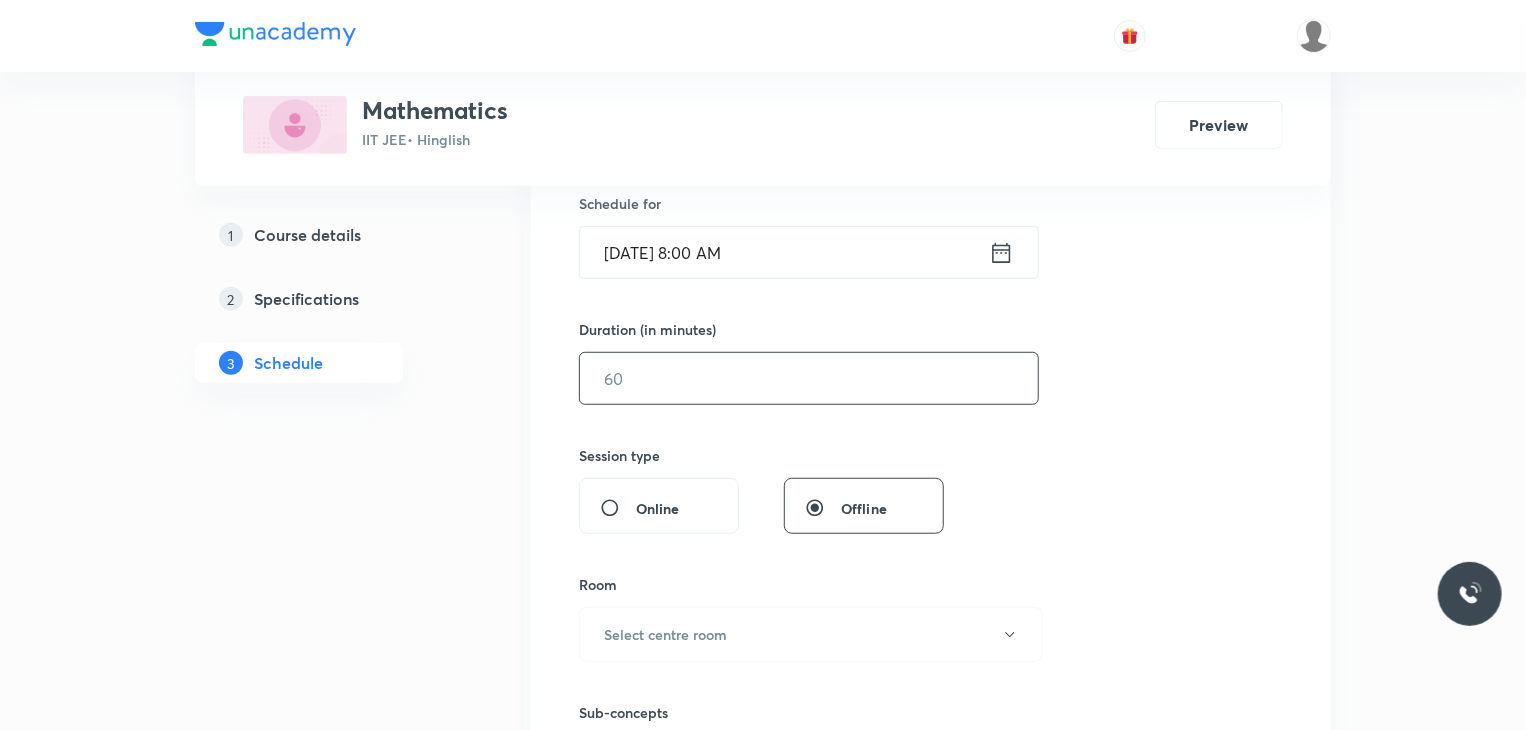 click at bounding box center [809, 378] 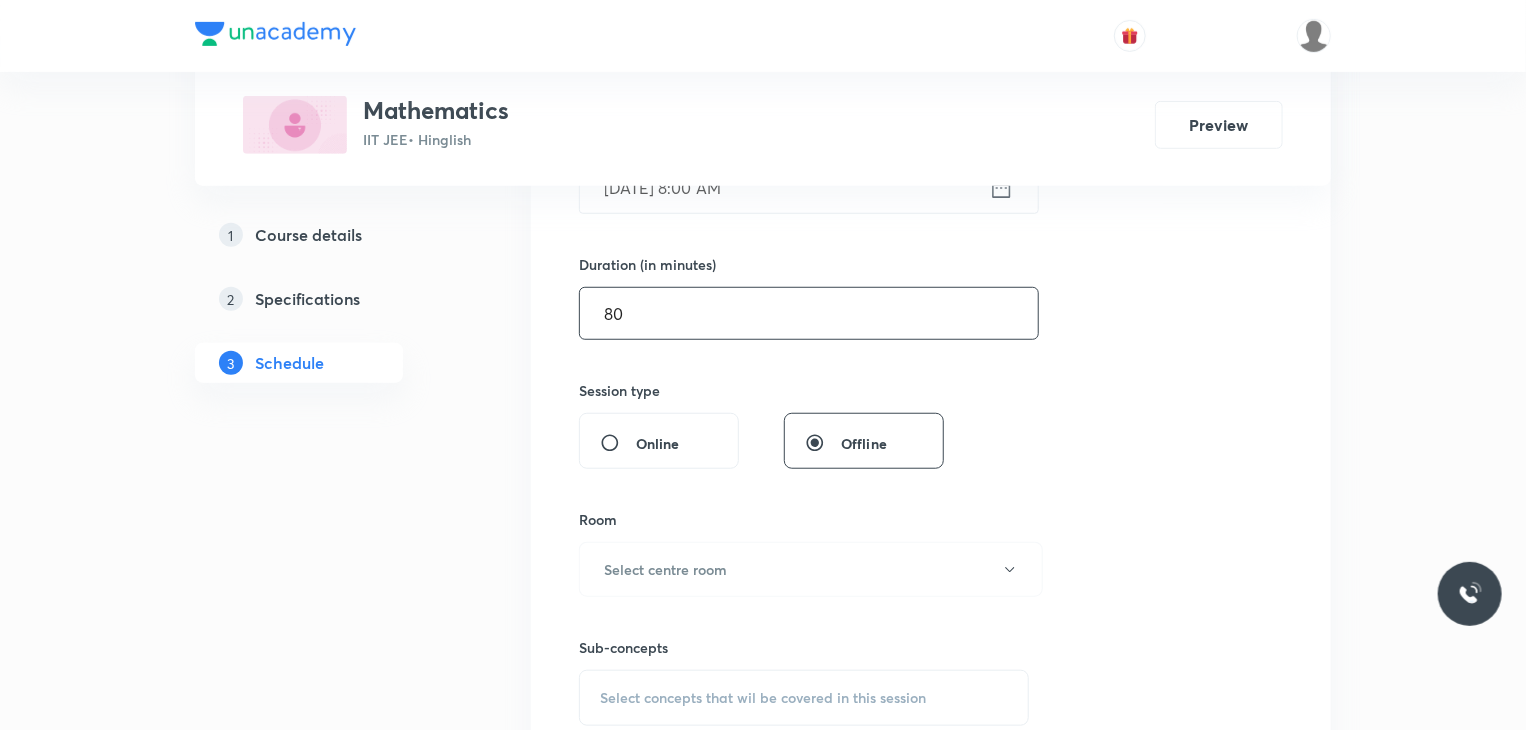 scroll, scrollTop: 600, scrollLeft: 0, axis: vertical 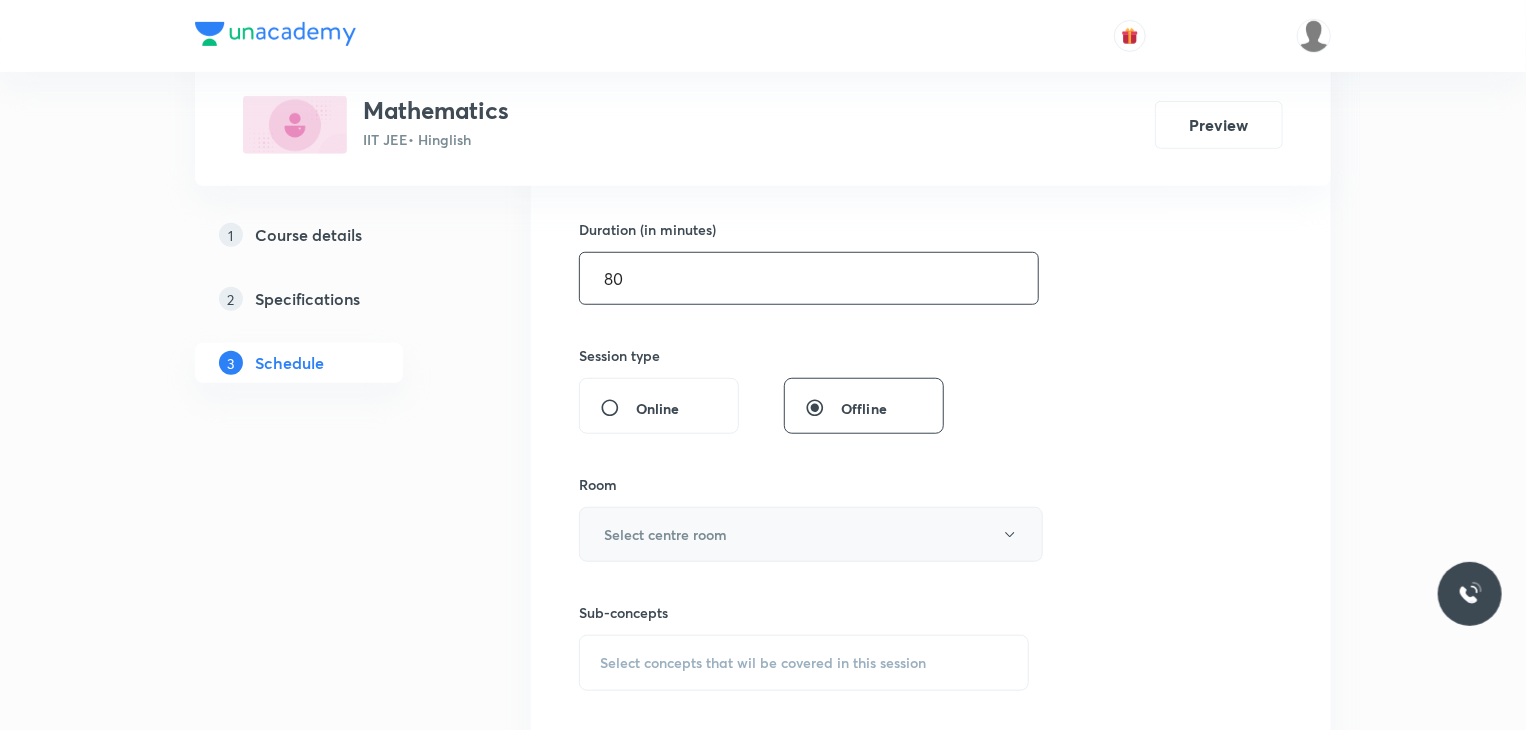 type on "80" 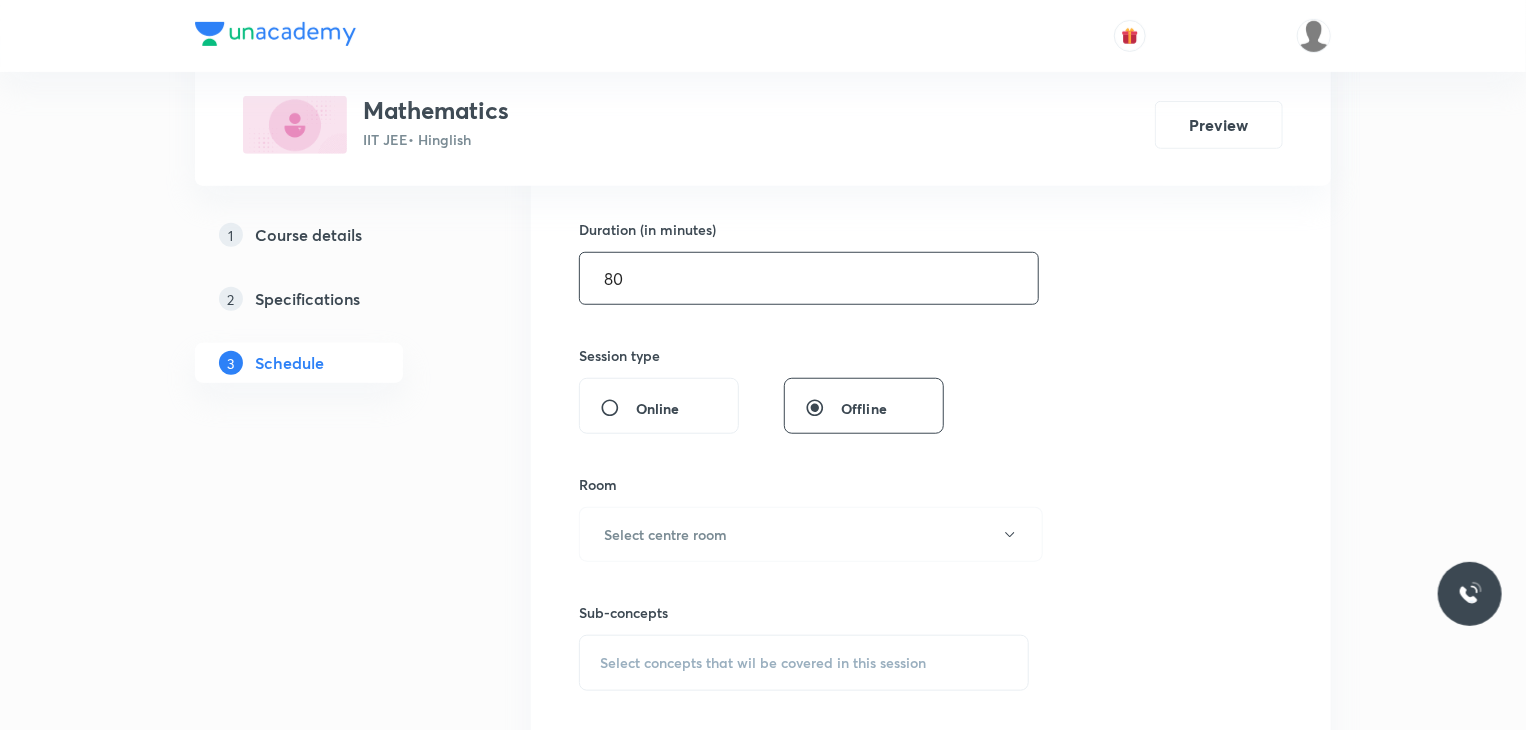 drag, startPoint x: 699, startPoint y: 551, endPoint x: 701, endPoint y: 565, distance: 14.142136 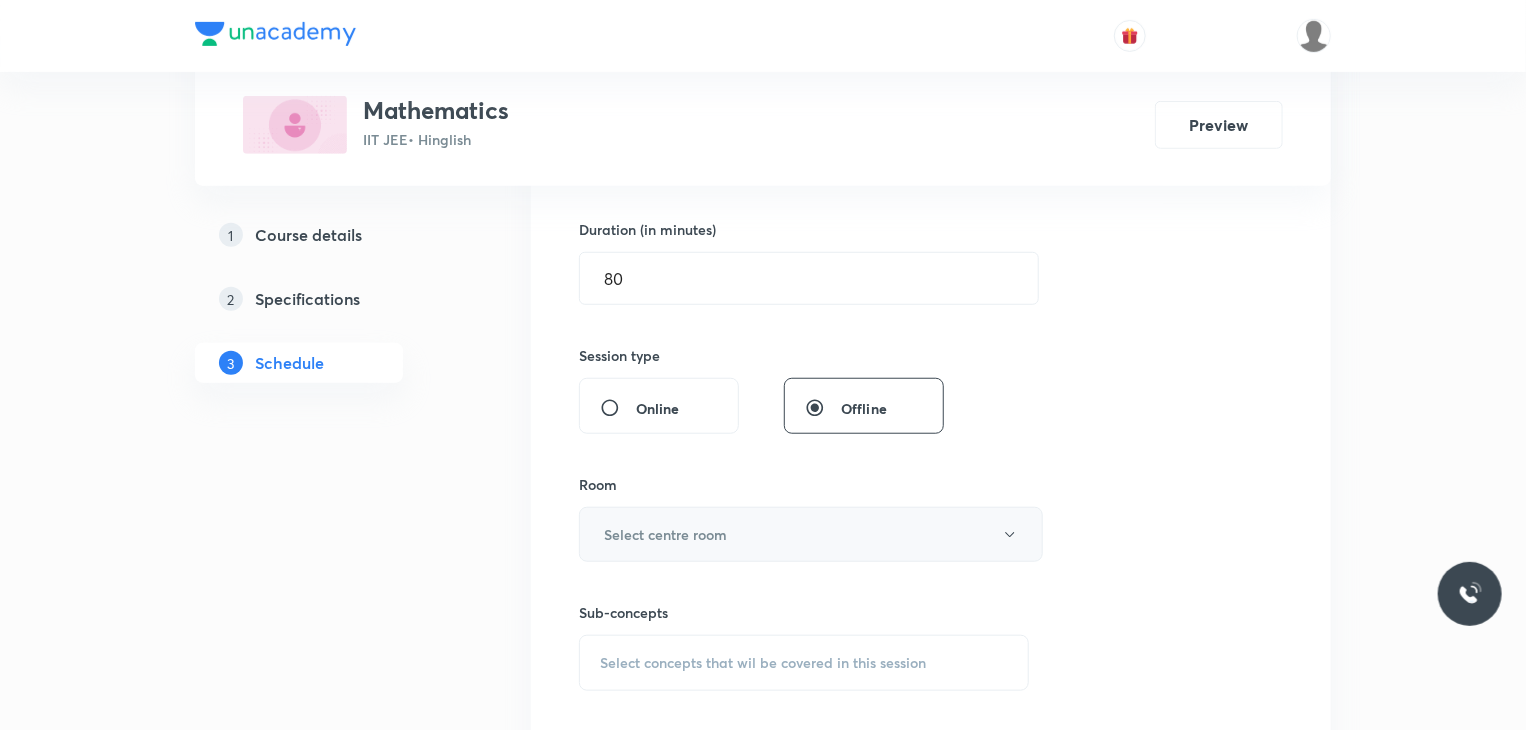 click on "Select centre room" at bounding box center [811, 534] 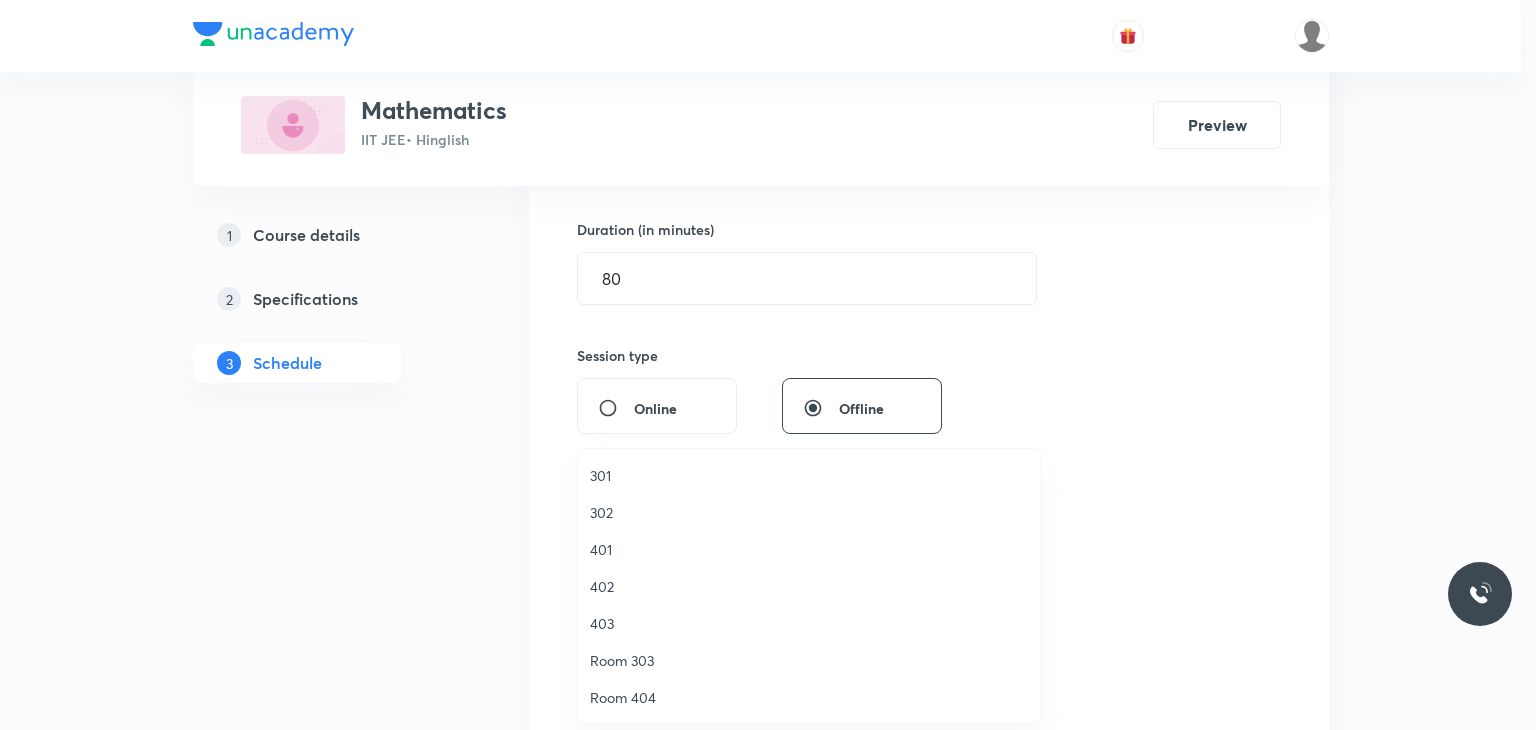 click on "402" at bounding box center [809, 586] 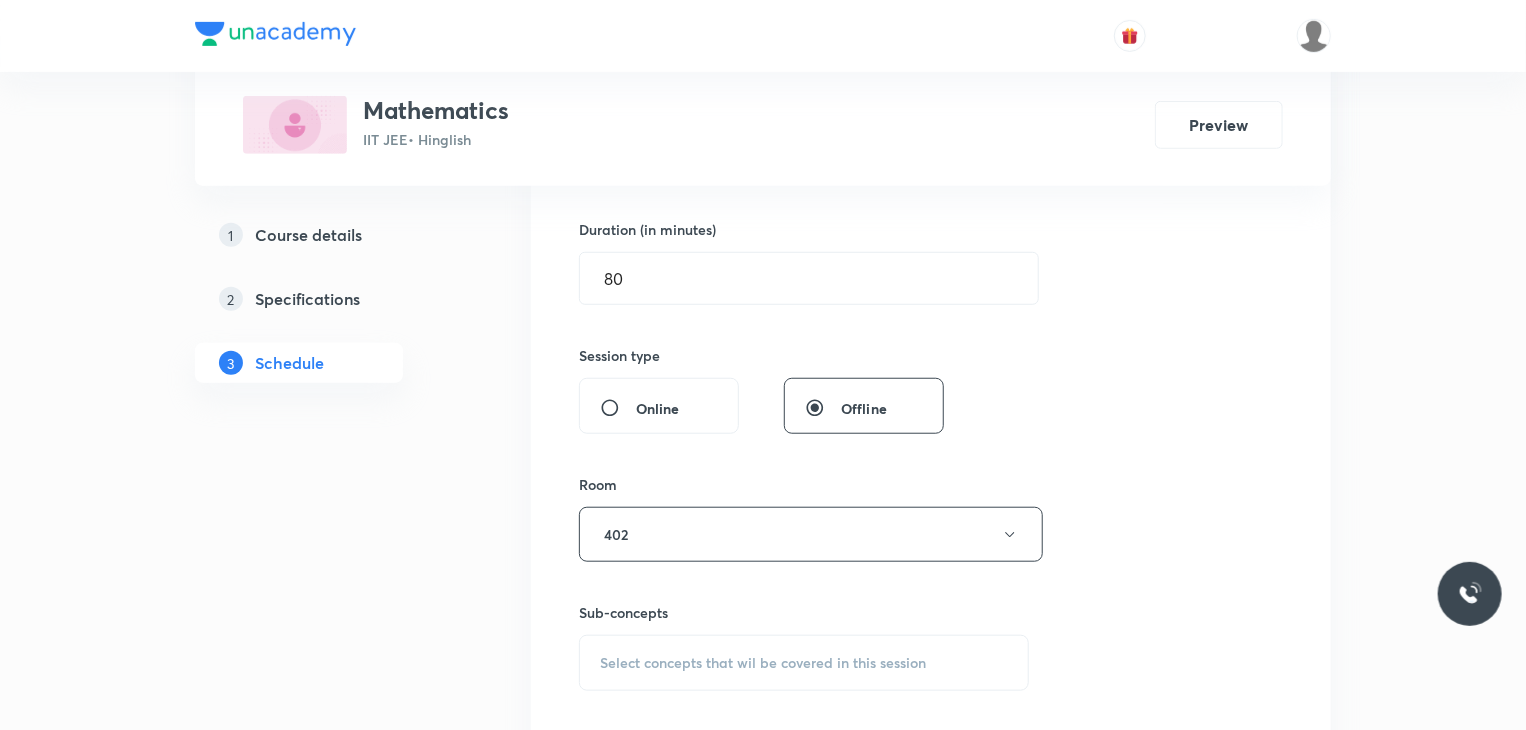click on "Sub-concepts Select concepts that wil be covered in this session" at bounding box center (804, 646) 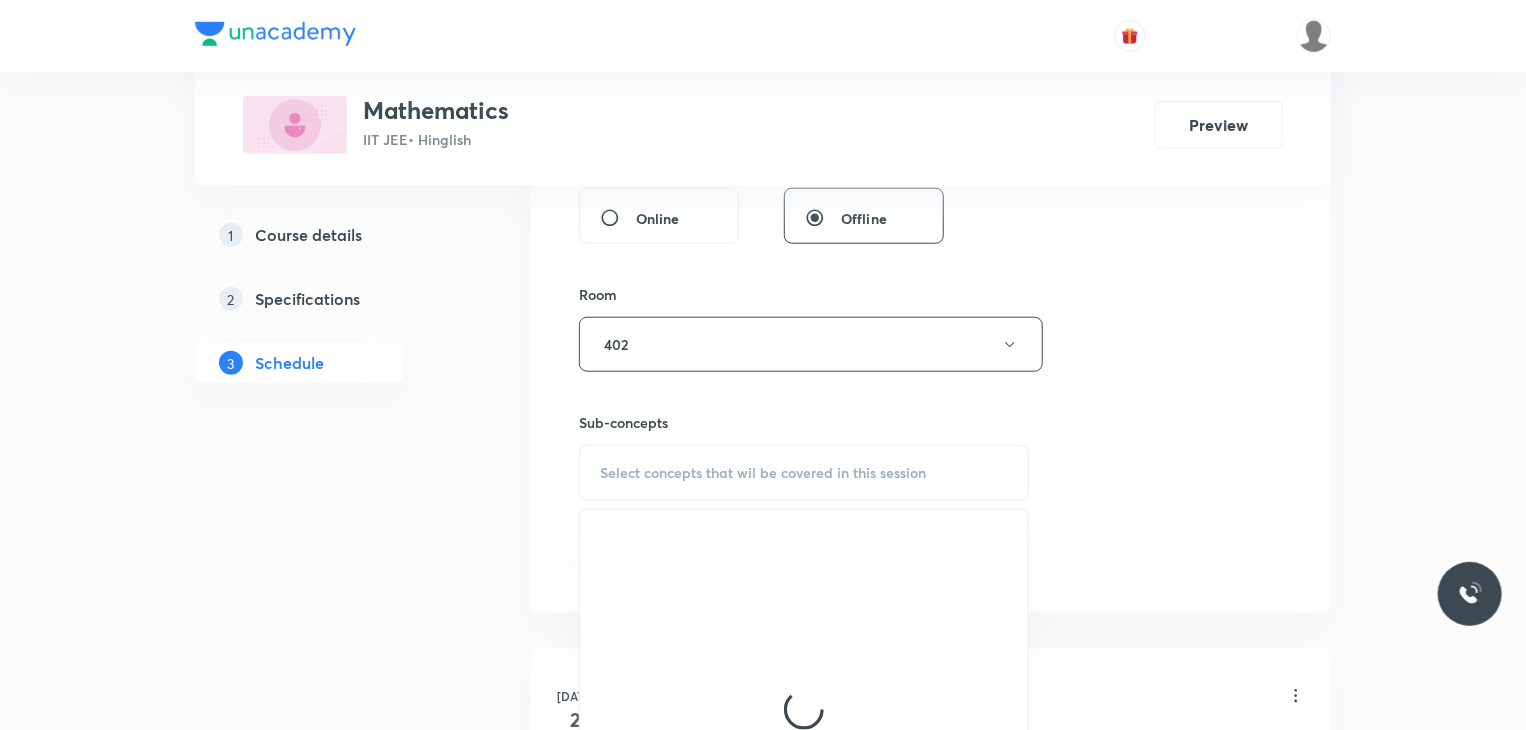 scroll, scrollTop: 800, scrollLeft: 0, axis: vertical 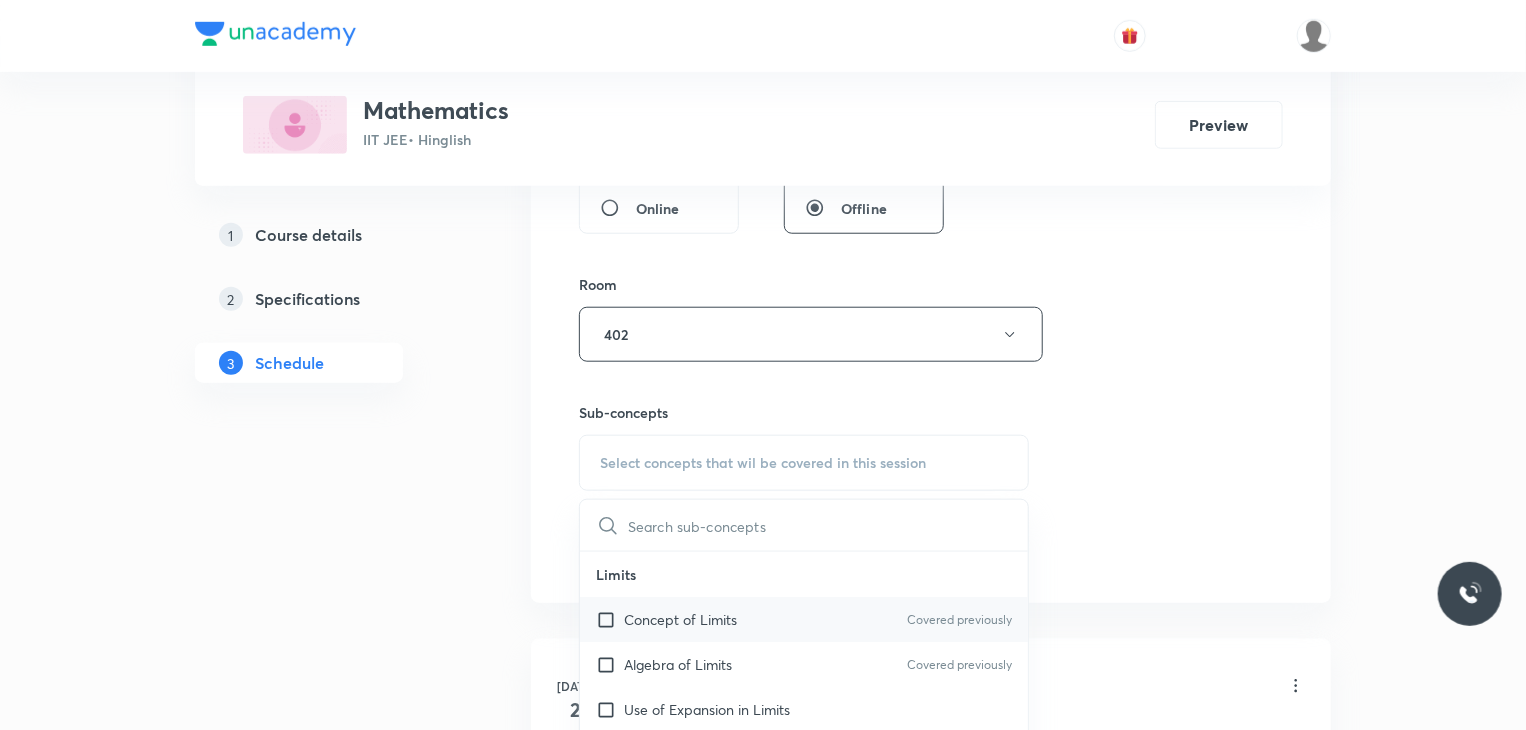 click on "Concept of Limits Covered previously" at bounding box center (804, 619) 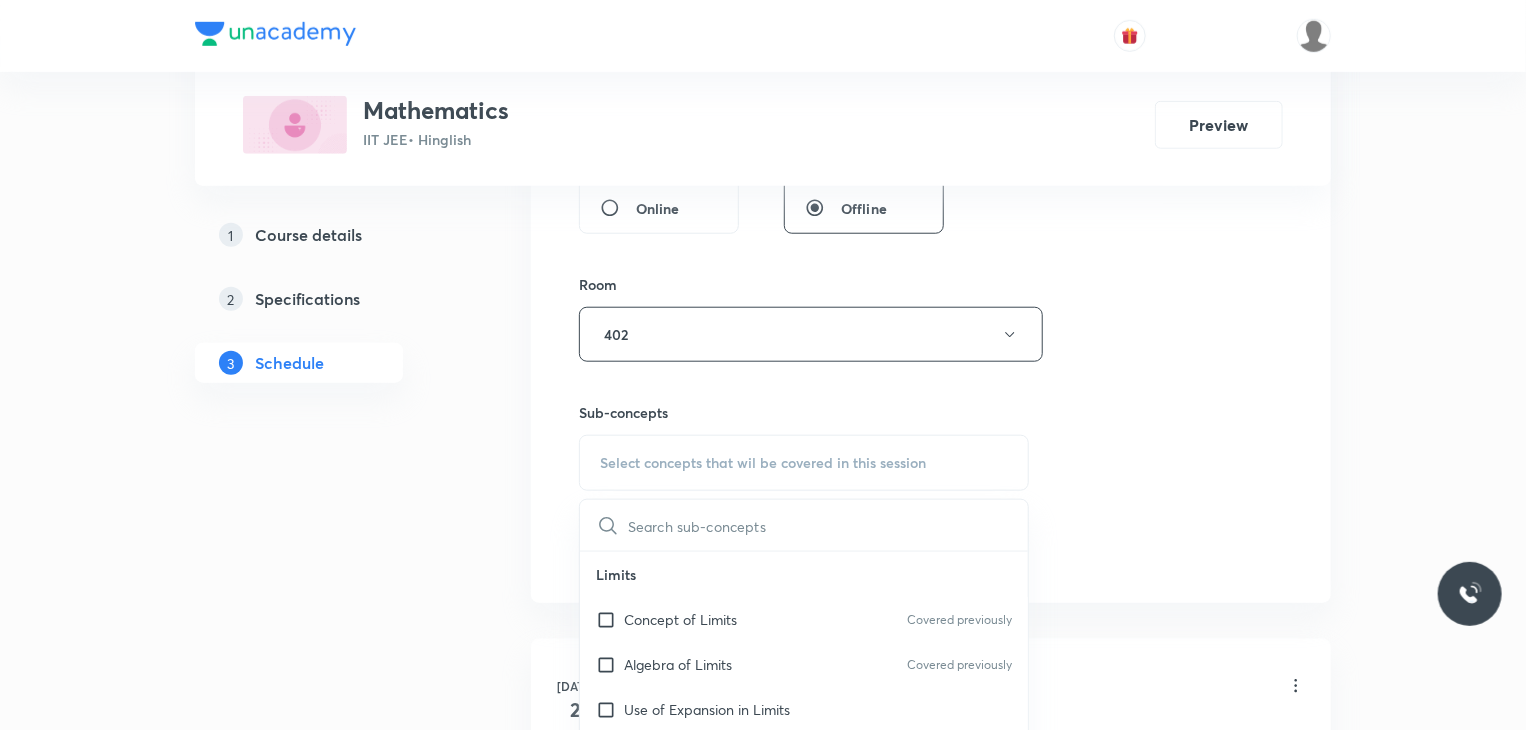 checkbox on "true" 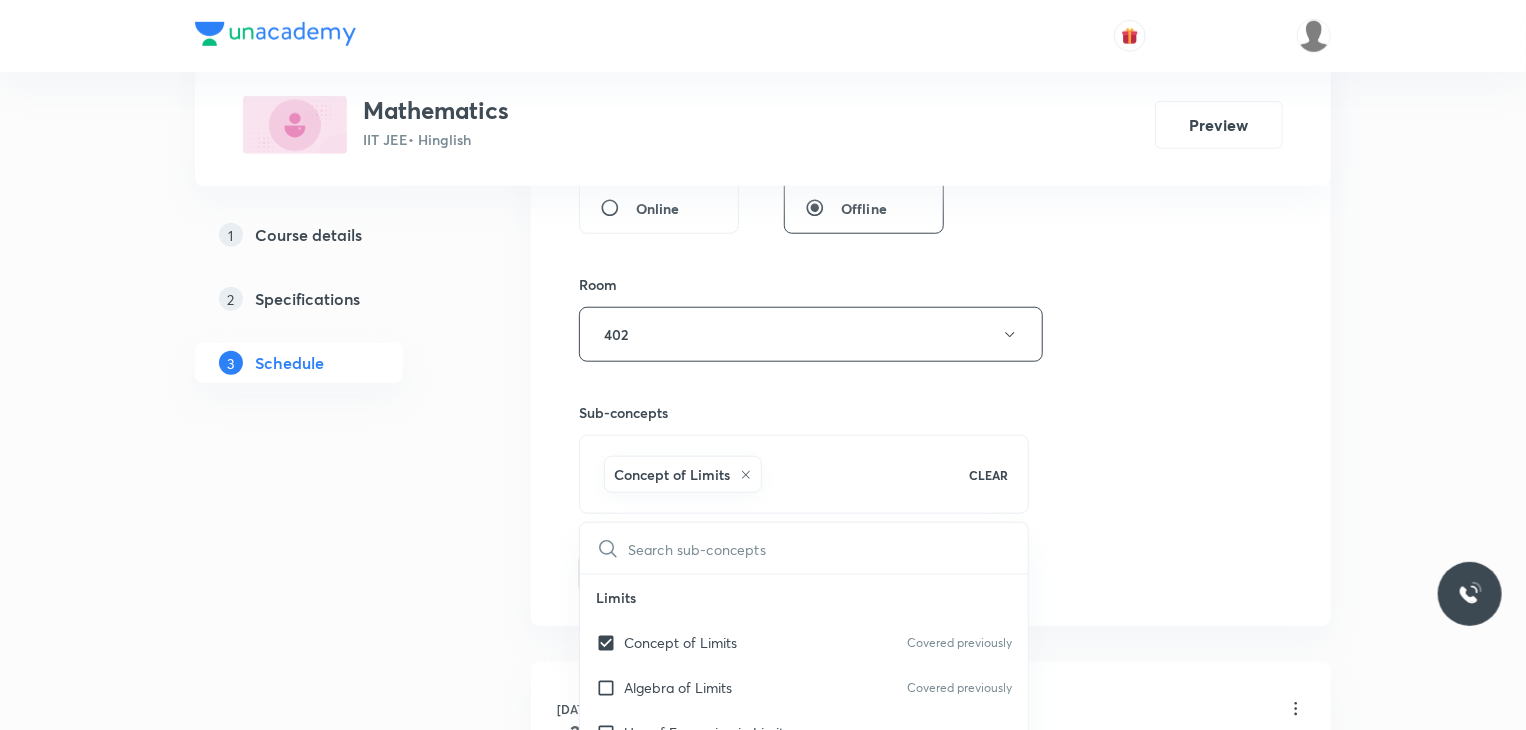 click on "Session  7 Live class Session title 29/99 Fundamentals of Mathematics 7 ​ Schedule for Jul 11, 2025, 8:00 AM ​ Duration (in minutes) 80 ​   Session type Online Offline Room 402 Sub-concepts Concept of Limits CLEAR ​ Limits  Concept of Limits Covered previously Algebra of Limits Covered previously Use of Expansion in Limits Evaluation of Algebraic Limits Evaluation of Trigonometric Limits Evaluation of Exponential & Logarithmic Limits Limits of the Form lim (f(x))ᵍ(ˣ) L'Hopital's Rule Finding Unknowns When Limit is Given Miscellaneous Sandwich Theorem Built in Limit Differentiations Methods of Differentiation Errors and Approximations Rate Measure Maxima - Minima Point of Inflection Definition of Maxima & Minima Tests for Local Maximum/Minimum Concept of Global Maximum/Minimum Nature of Roots of Cubic Polynomials Application of Maxima/Minima Solid Geometry Graph Plotting Cauchy's Mean Value Theorem Inequalities using LMVT LMVT: Lagrange's Mean Value Theorems Rolle's Theorems Second Derivative Test" at bounding box center (931, 113) 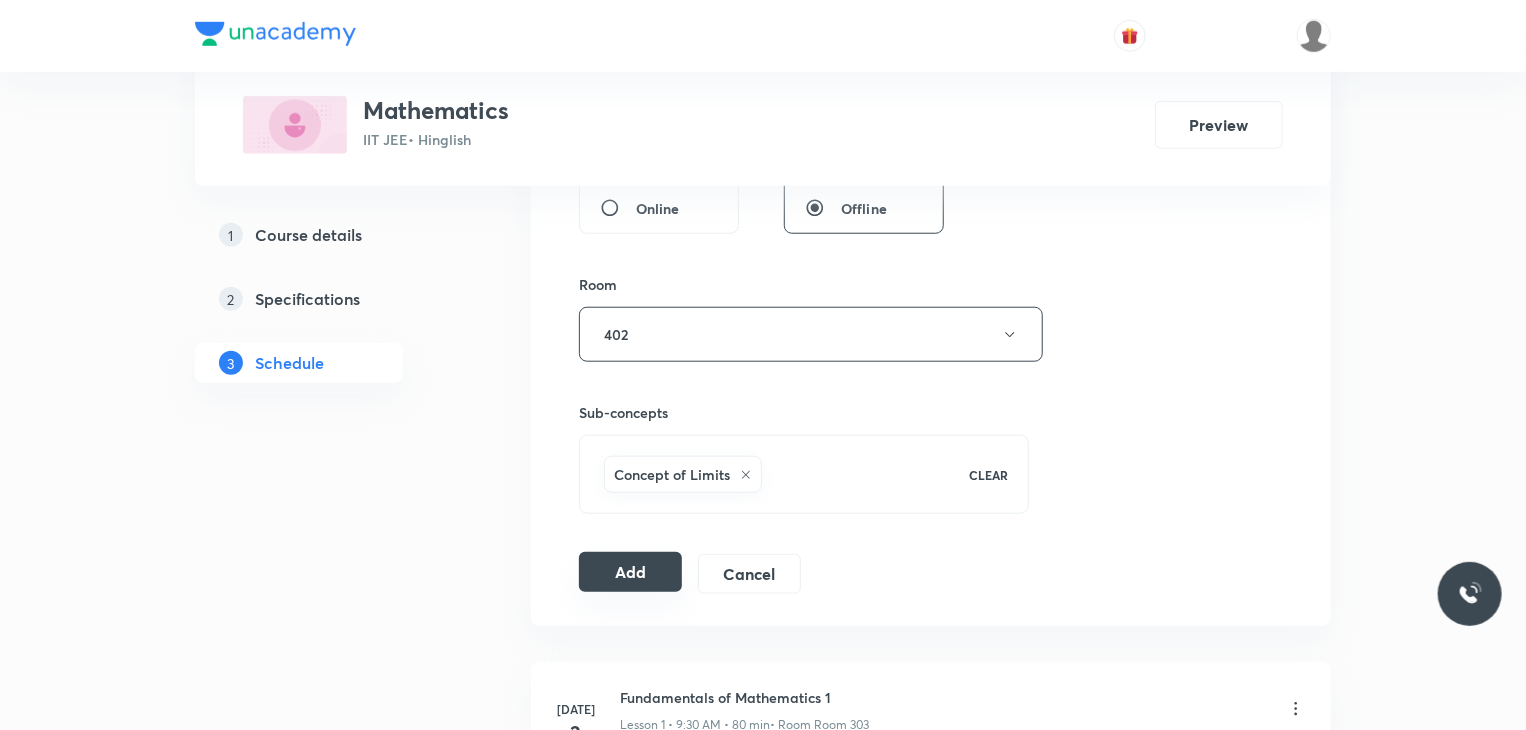 click on "Add" at bounding box center (630, 572) 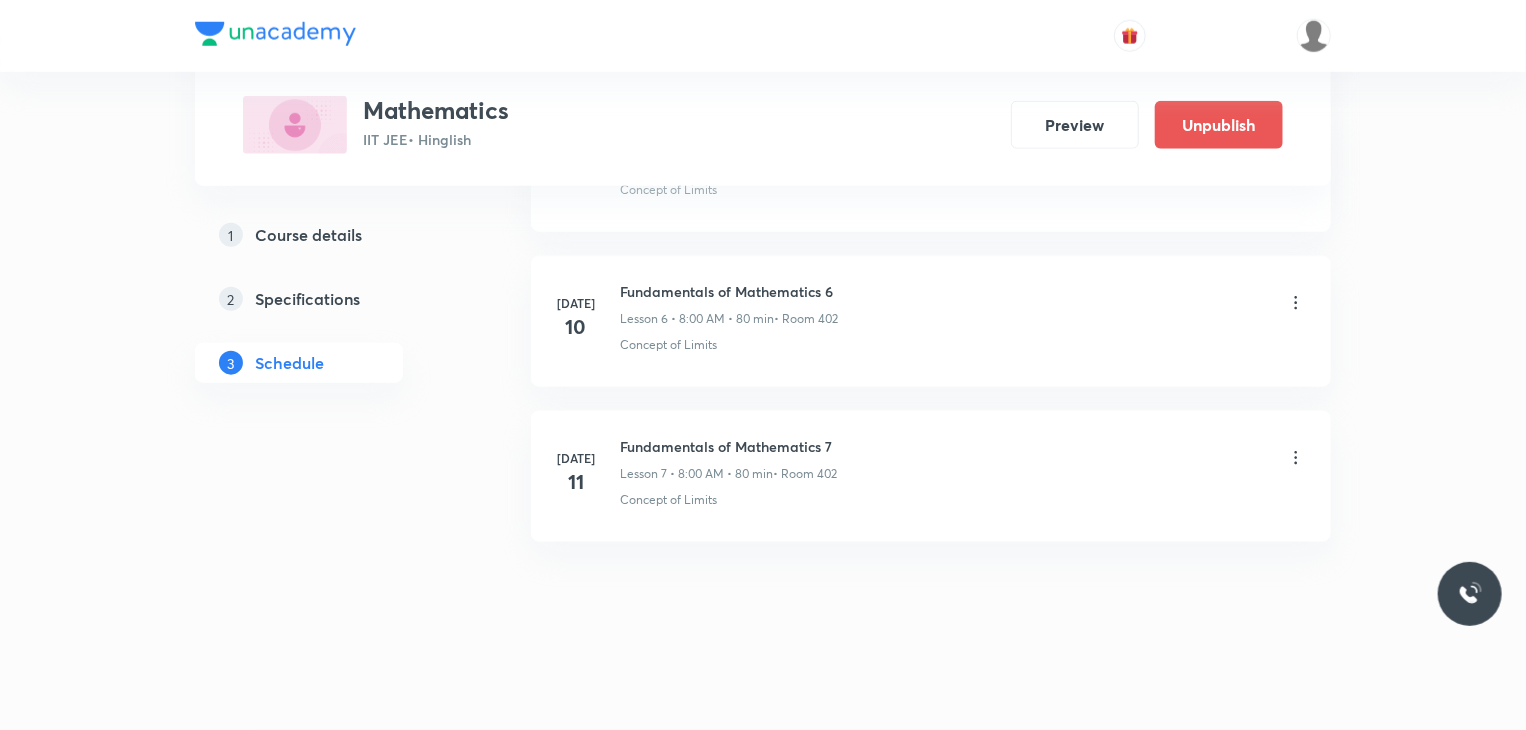 scroll, scrollTop: 832, scrollLeft: 0, axis: vertical 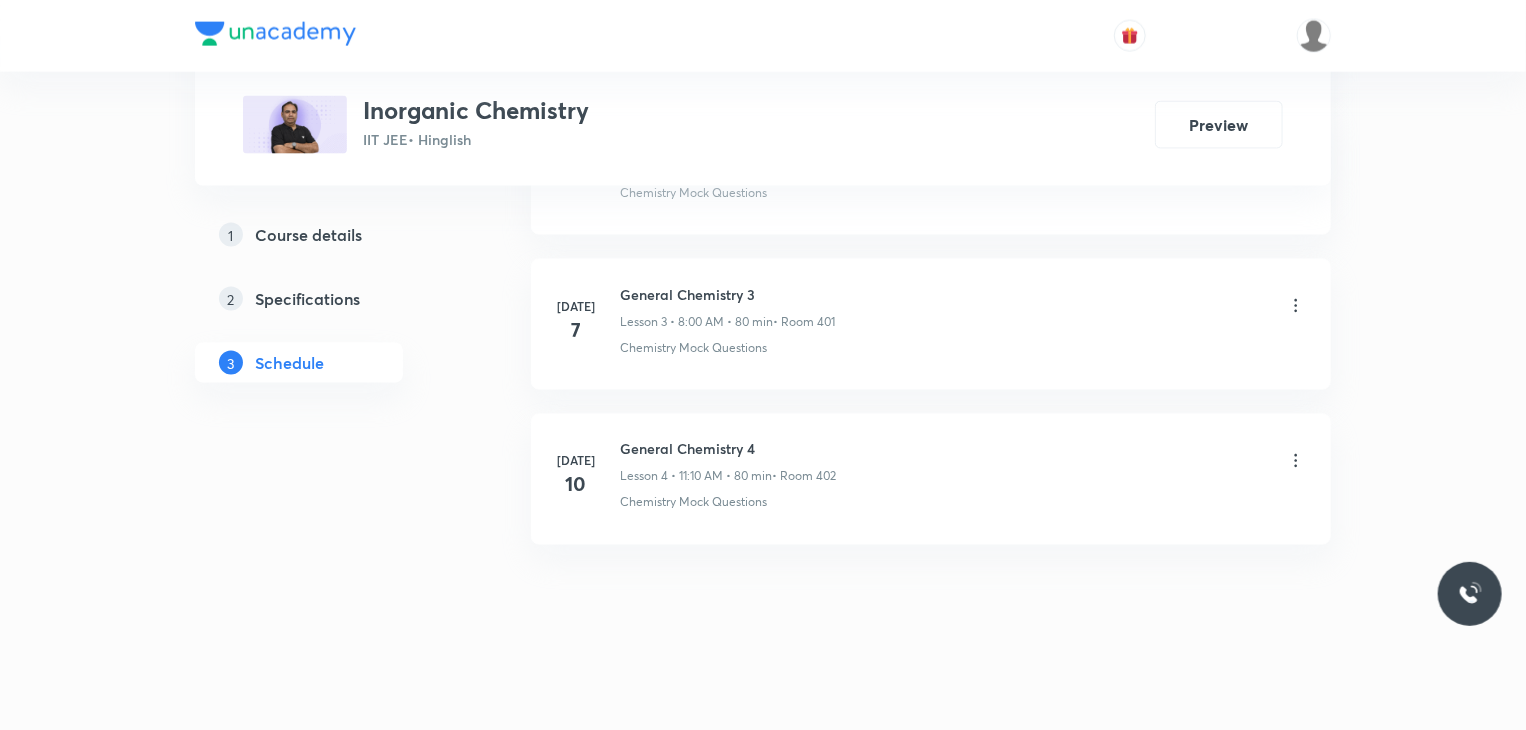click on "[DATE] General Organic Chemistry 1 Lesson 1 • 8:00 AM • 80 min  • Room Room 303 Chemistry Mock Questions [DATE] General Organic Chemistry 2 Lesson 2 • 12:40 PM • 80 min  • Room 402 Chemistry Mock Questions [DATE] General Chemistry 3 Lesson 3 • 8:00 AM • 80 min  • Room 401 Chemistry Mock Questions [DATE] General Chemistry 4 Lesson 4 • 11:10 AM • 80 min  • Room 402 Chemistry Mock Questions" at bounding box center (931, 247) 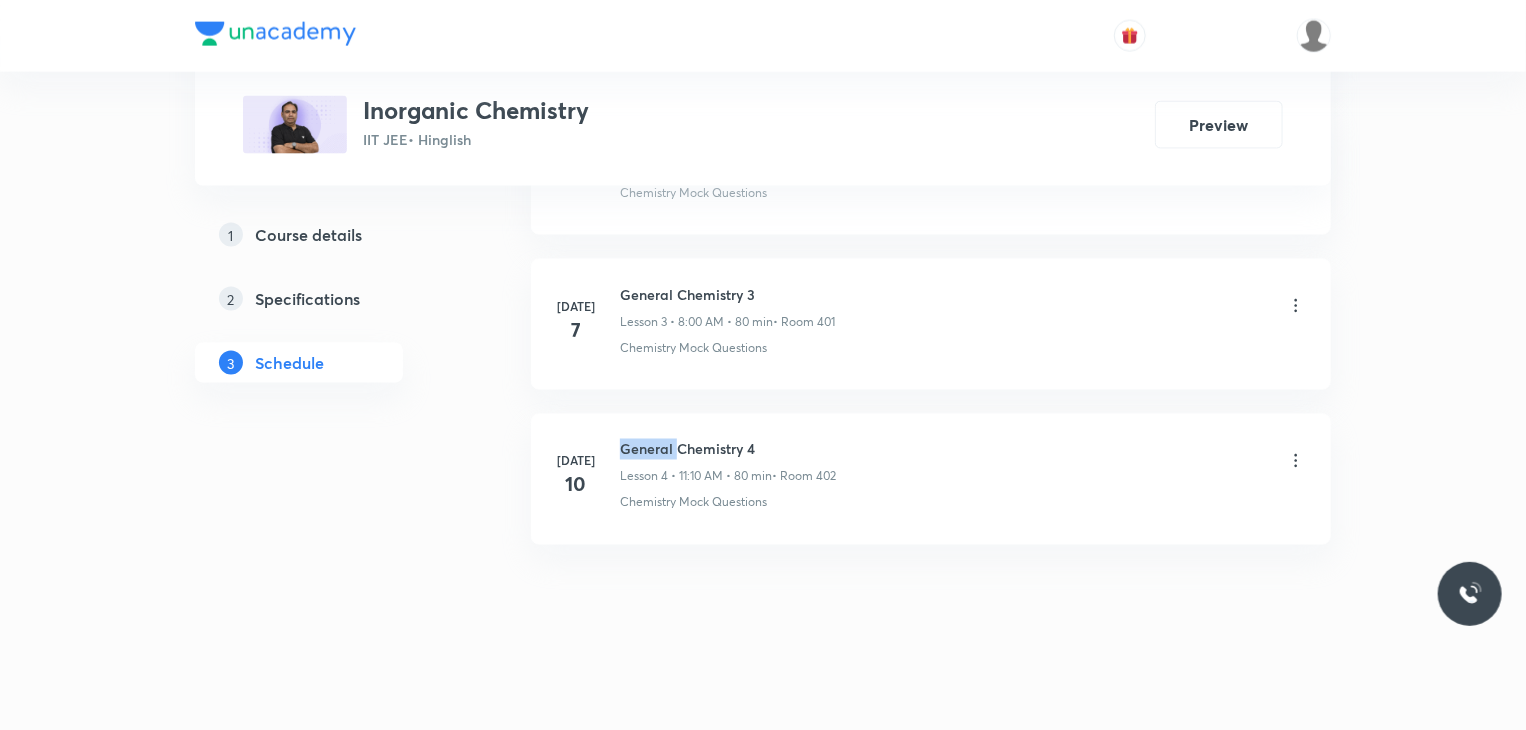 click on "General Chemistry 4" at bounding box center (728, 449) 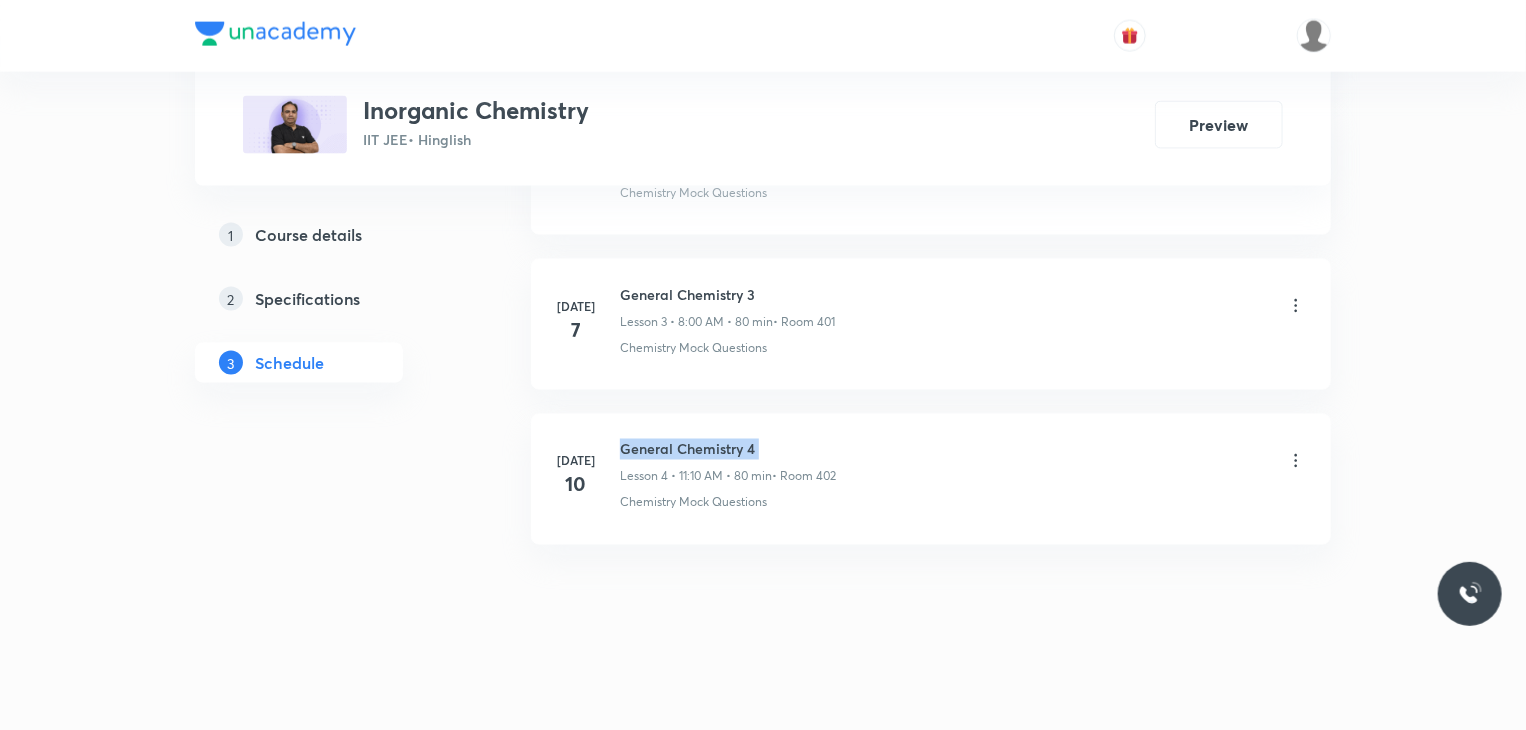 click on "General Chemistry 4" at bounding box center (728, 449) 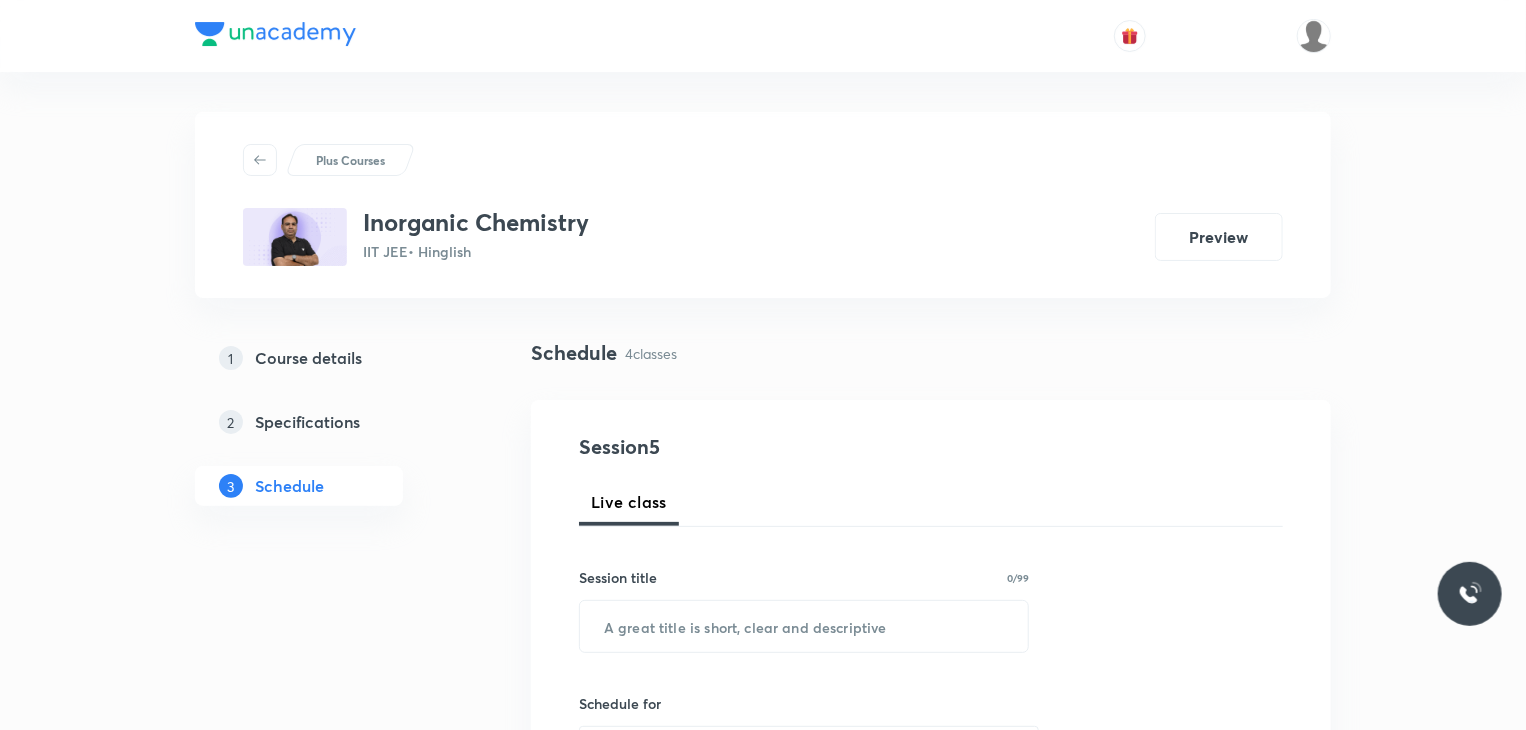 scroll, scrollTop: 300, scrollLeft: 0, axis: vertical 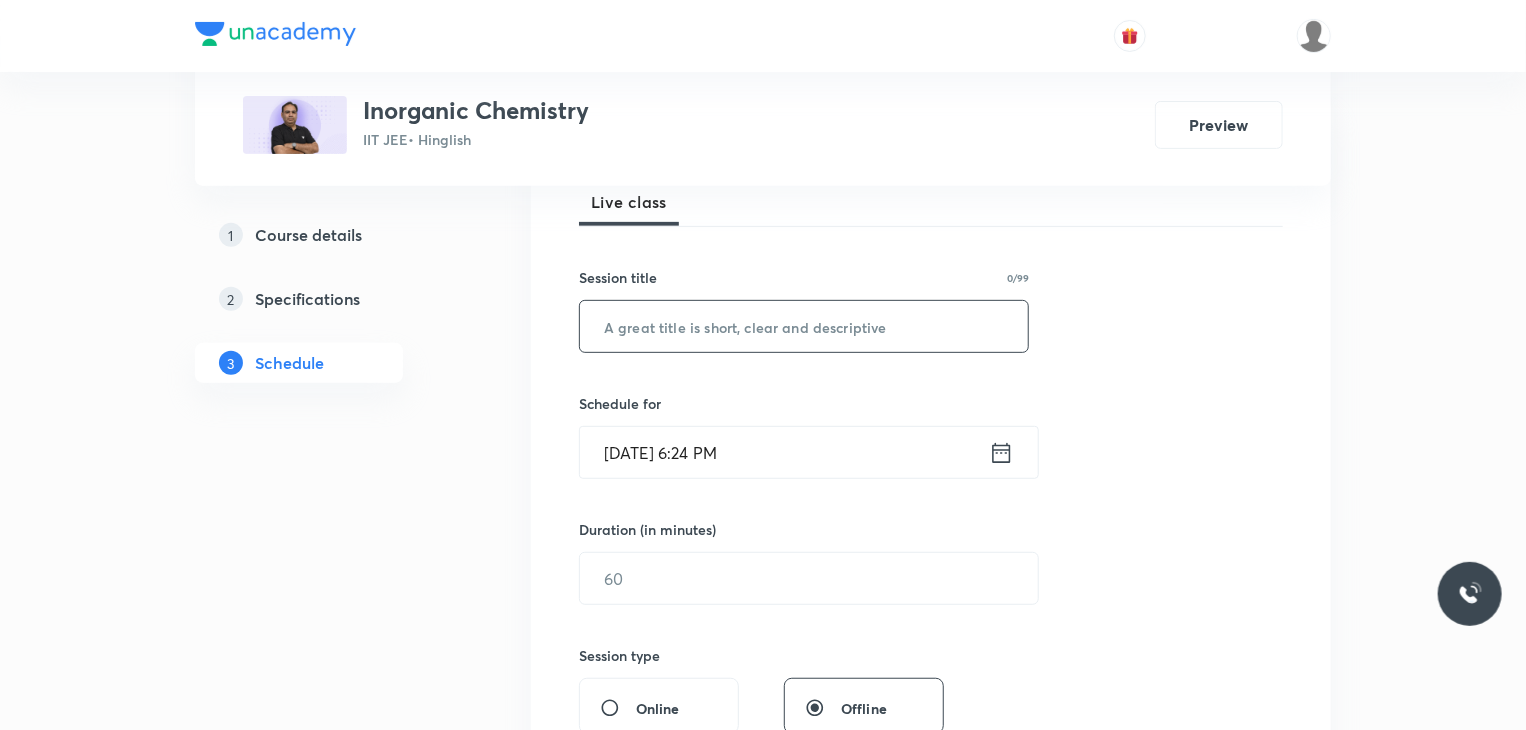 click at bounding box center [804, 326] 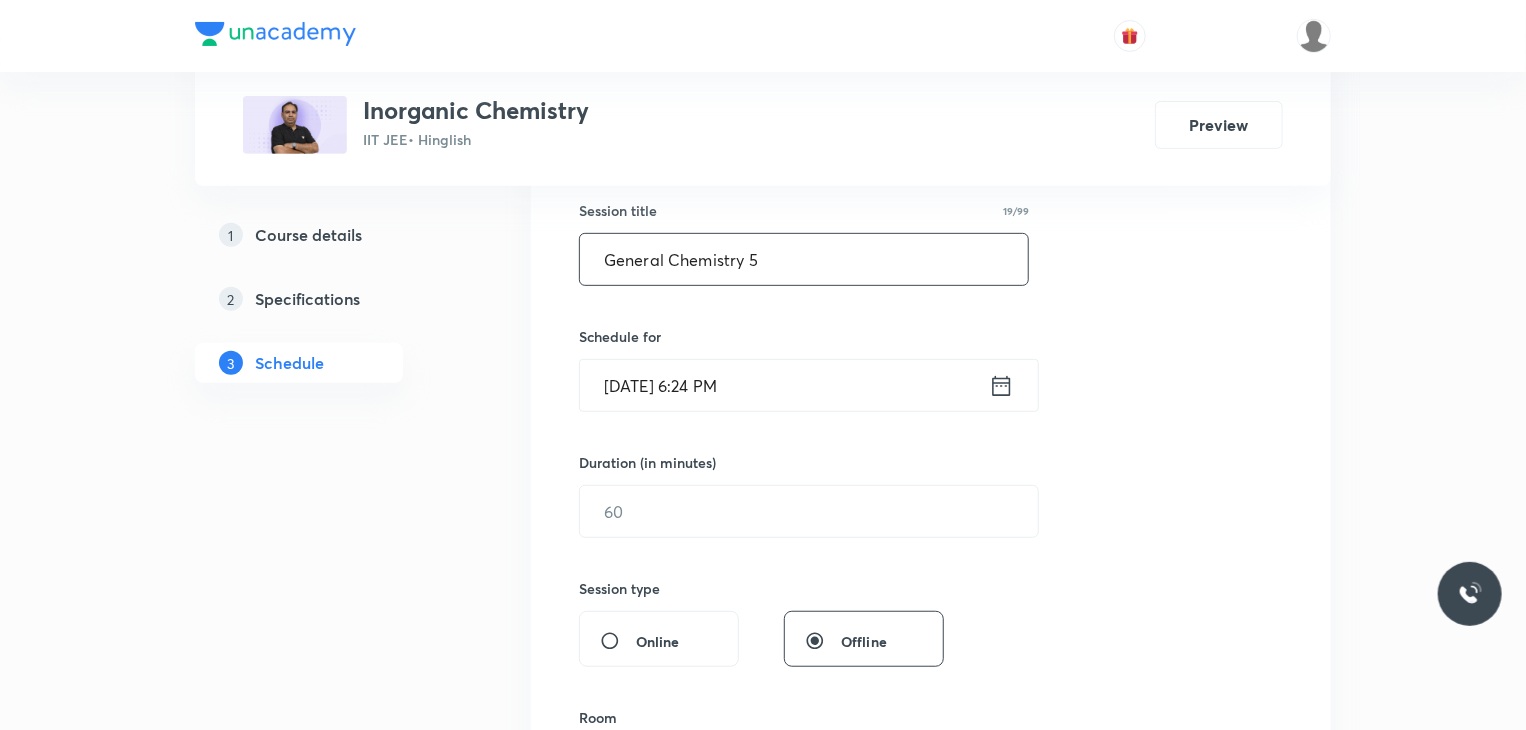 scroll, scrollTop: 400, scrollLeft: 0, axis: vertical 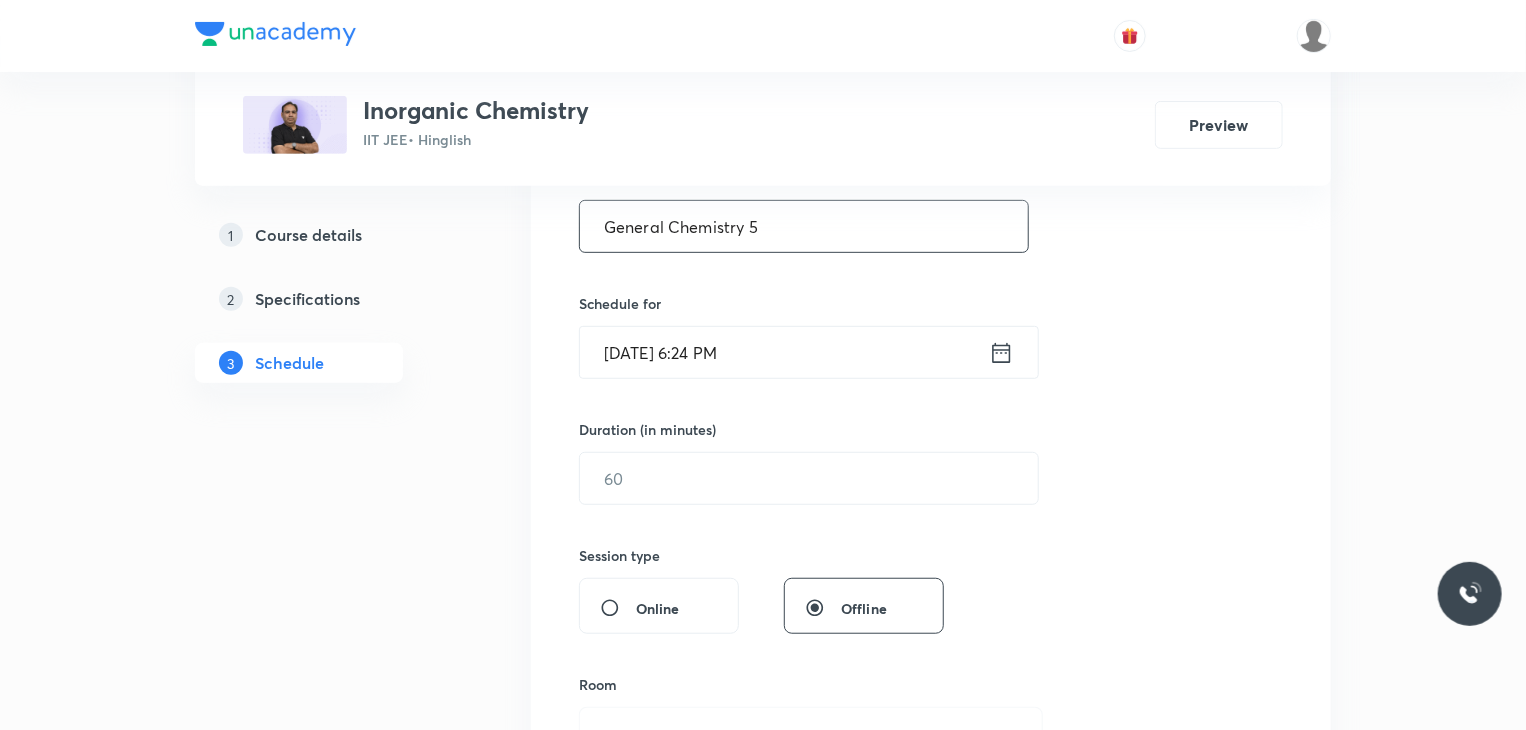 type on "General Chemistry 5" 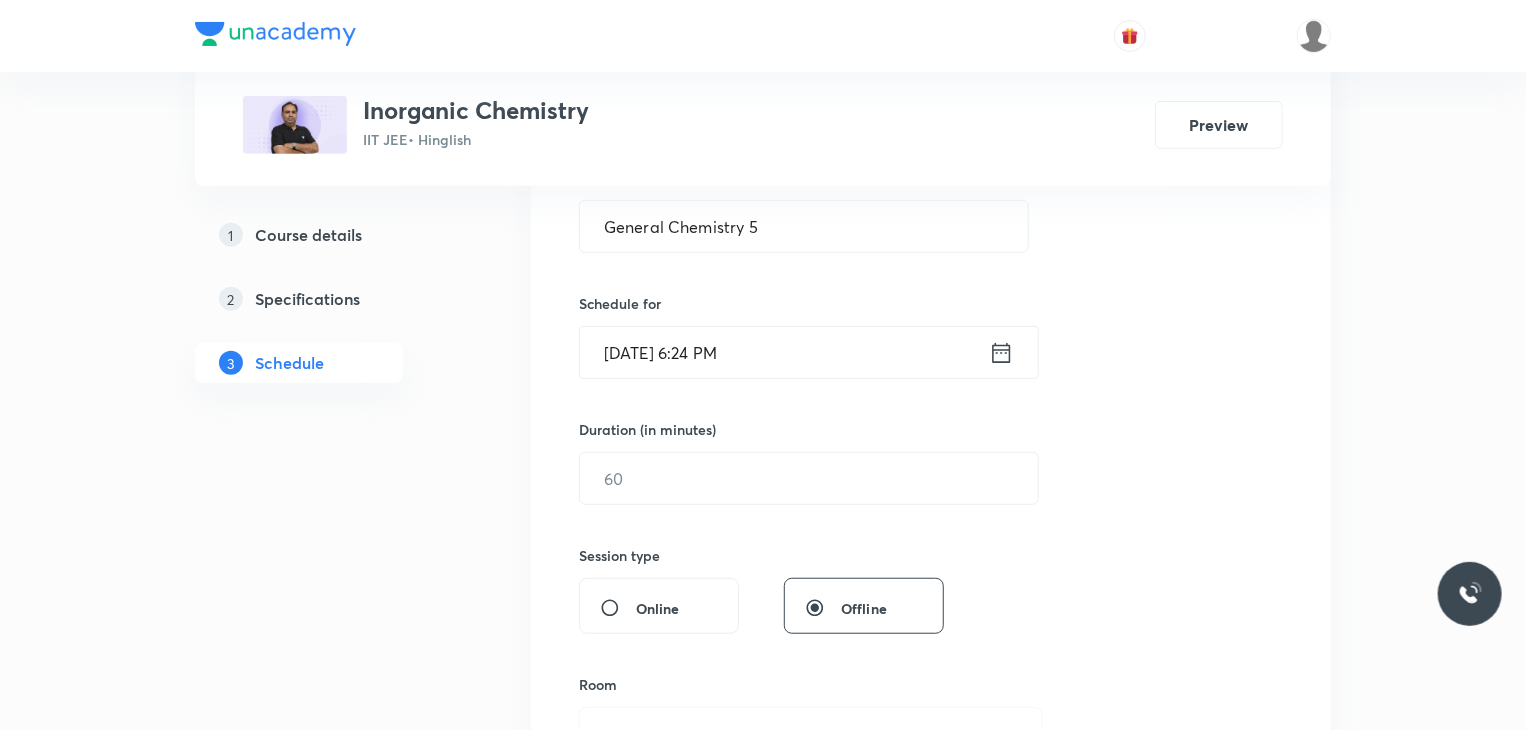 click on "[DATE] 6:24 PM" at bounding box center [784, 352] 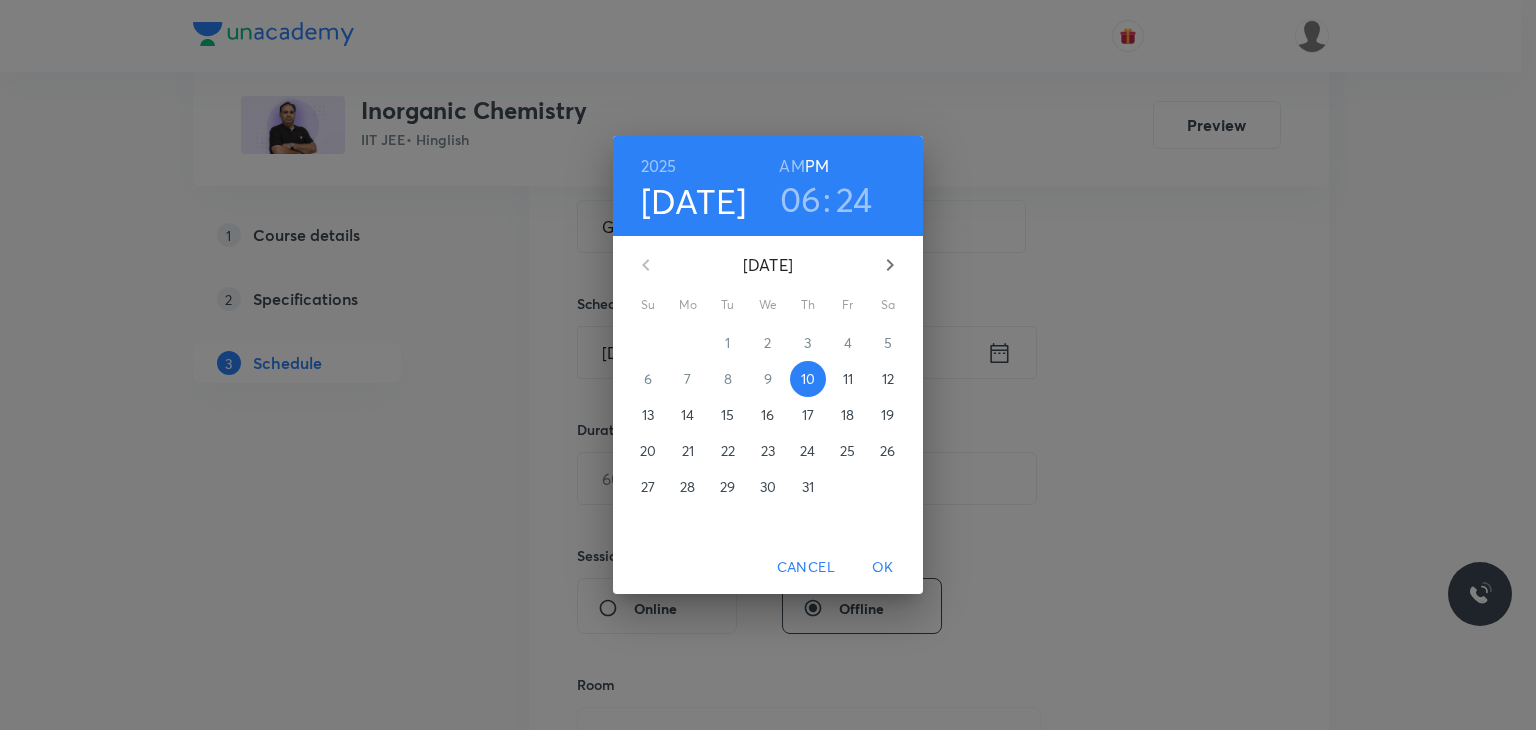 click on "06" at bounding box center [801, 199] 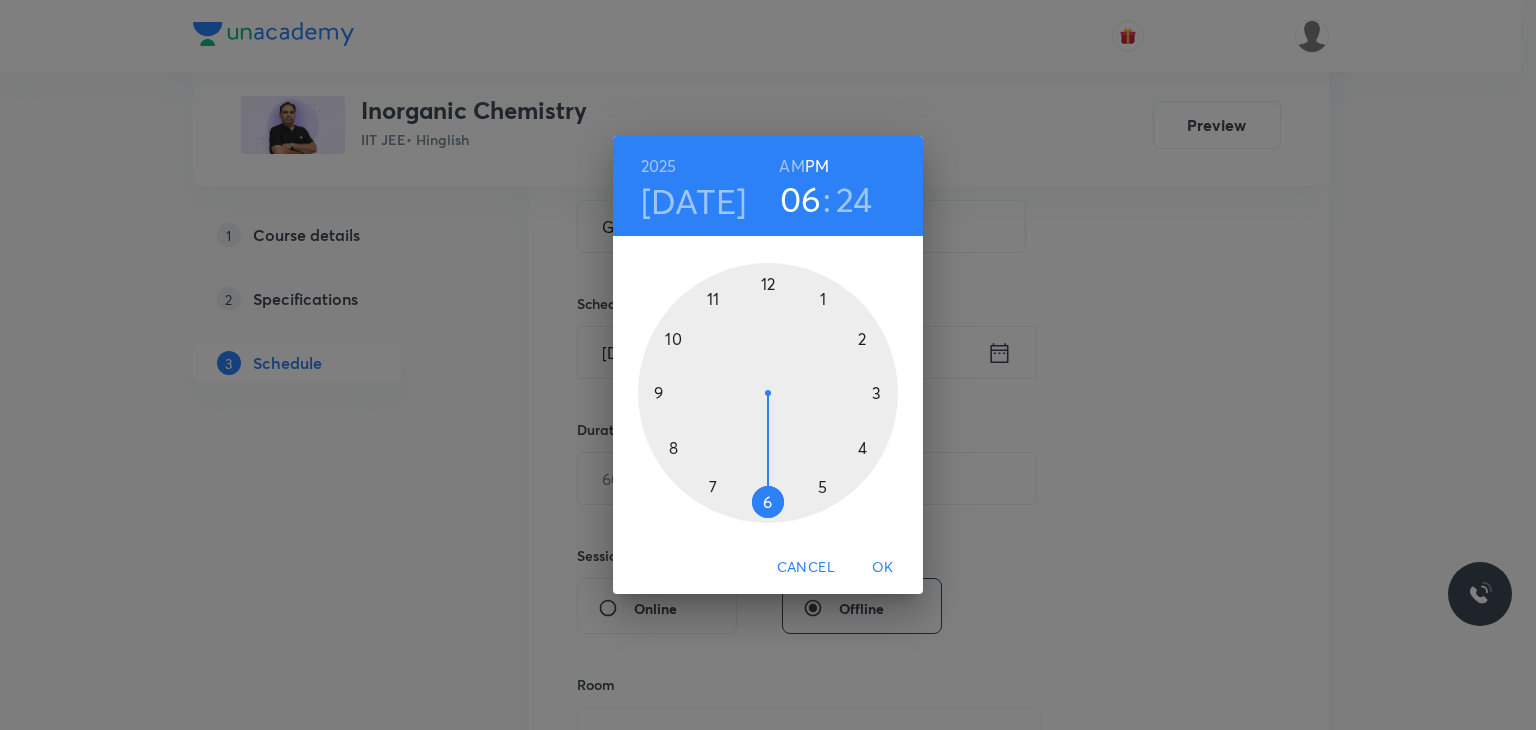 click on "2025" at bounding box center (699, 166) 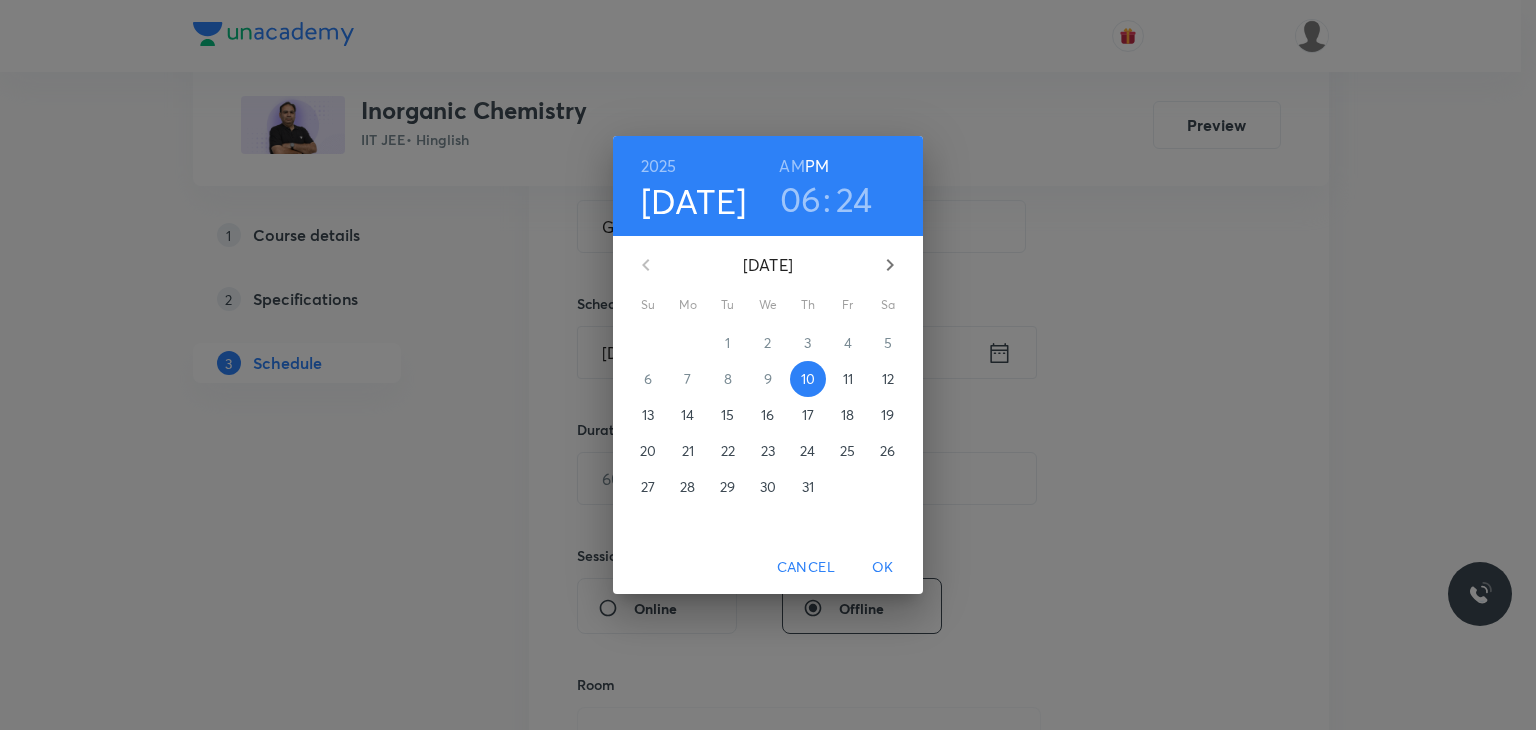 click on "11" at bounding box center [848, 379] 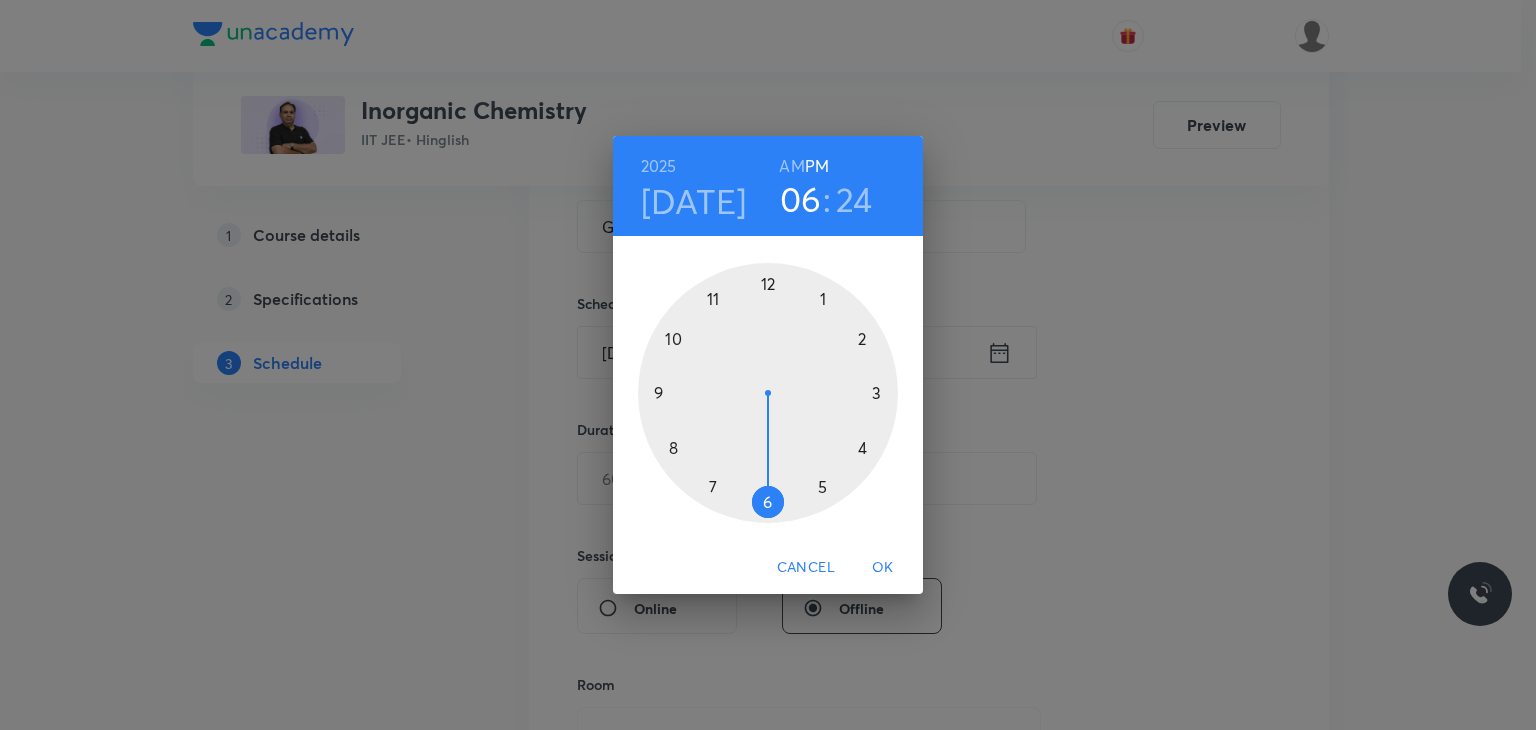 click on "AM" at bounding box center (791, 166) 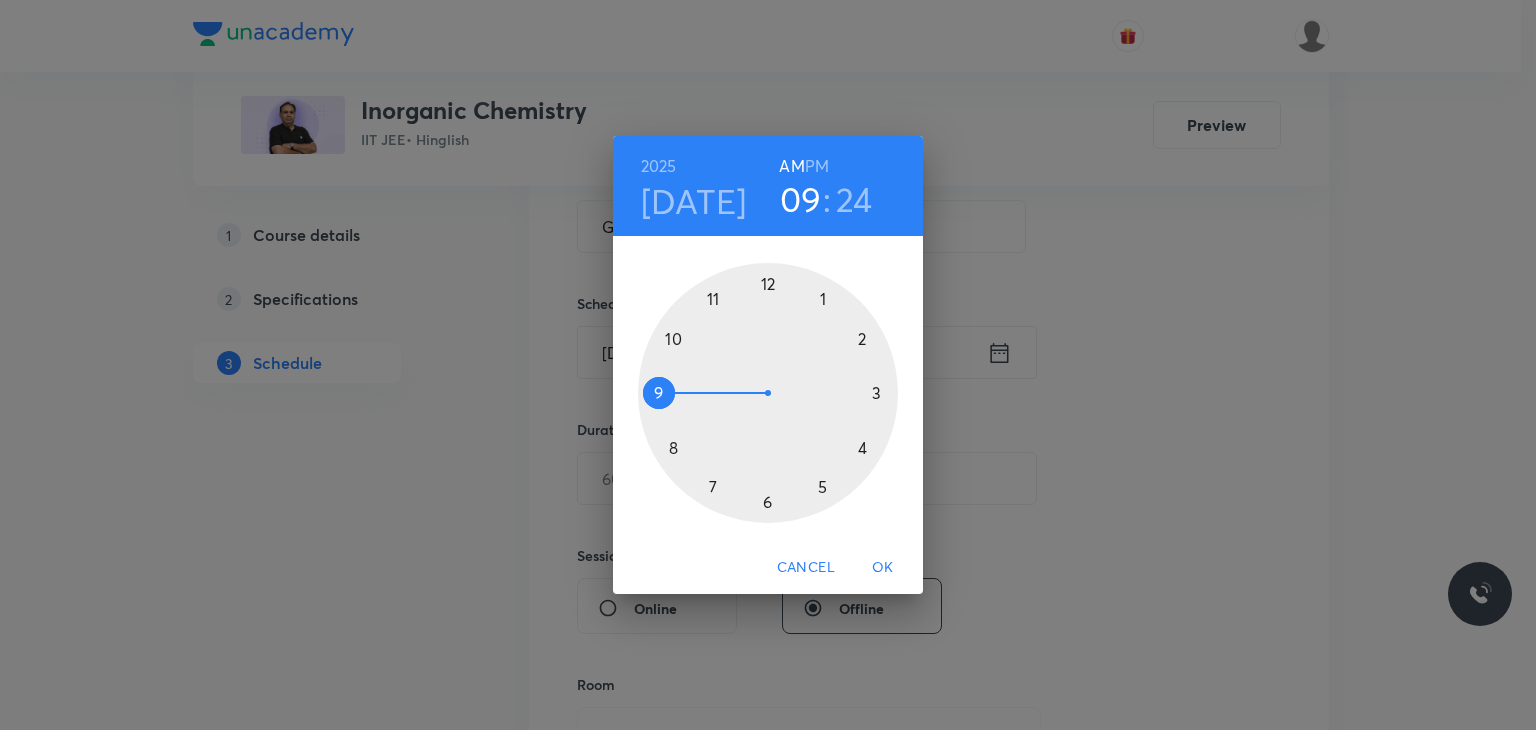 drag, startPoint x: 635, startPoint y: 398, endPoint x: 648, endPoint y: 392, distance: 14.3178215 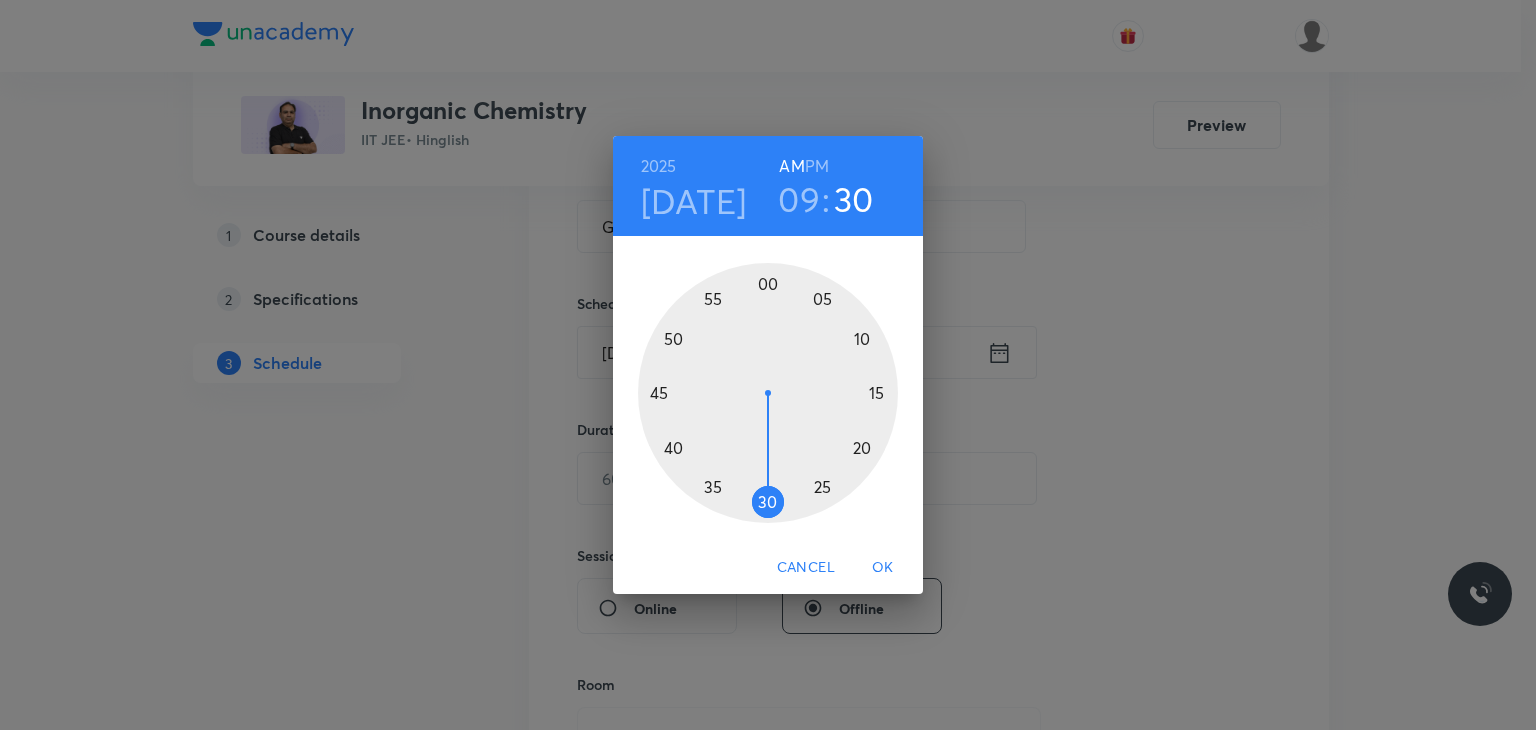 drag, startPoint x: 757, startPoint y: 490, endPoint x: 763, endPoint y: 504, distance: 15.231546 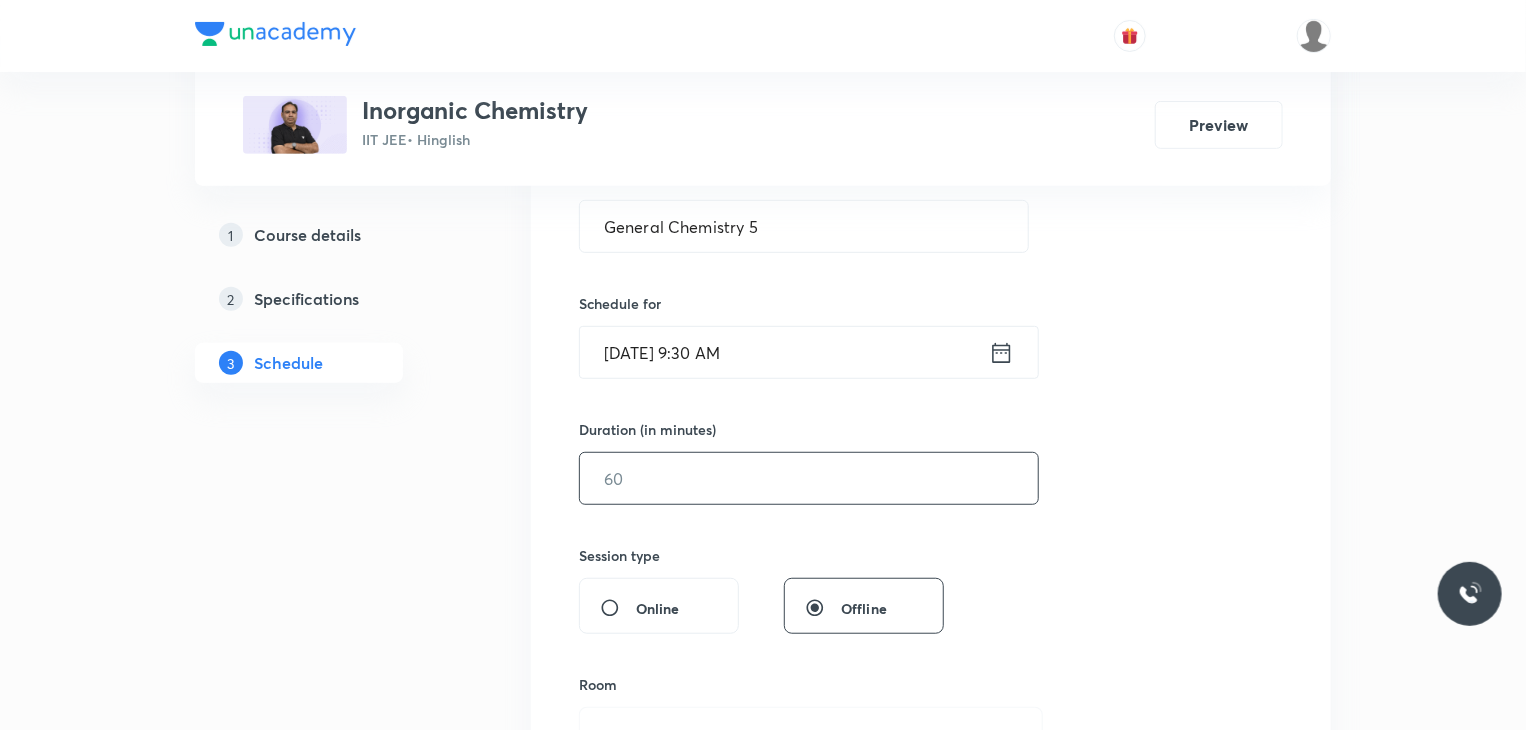click at bounding box center (809, 478) 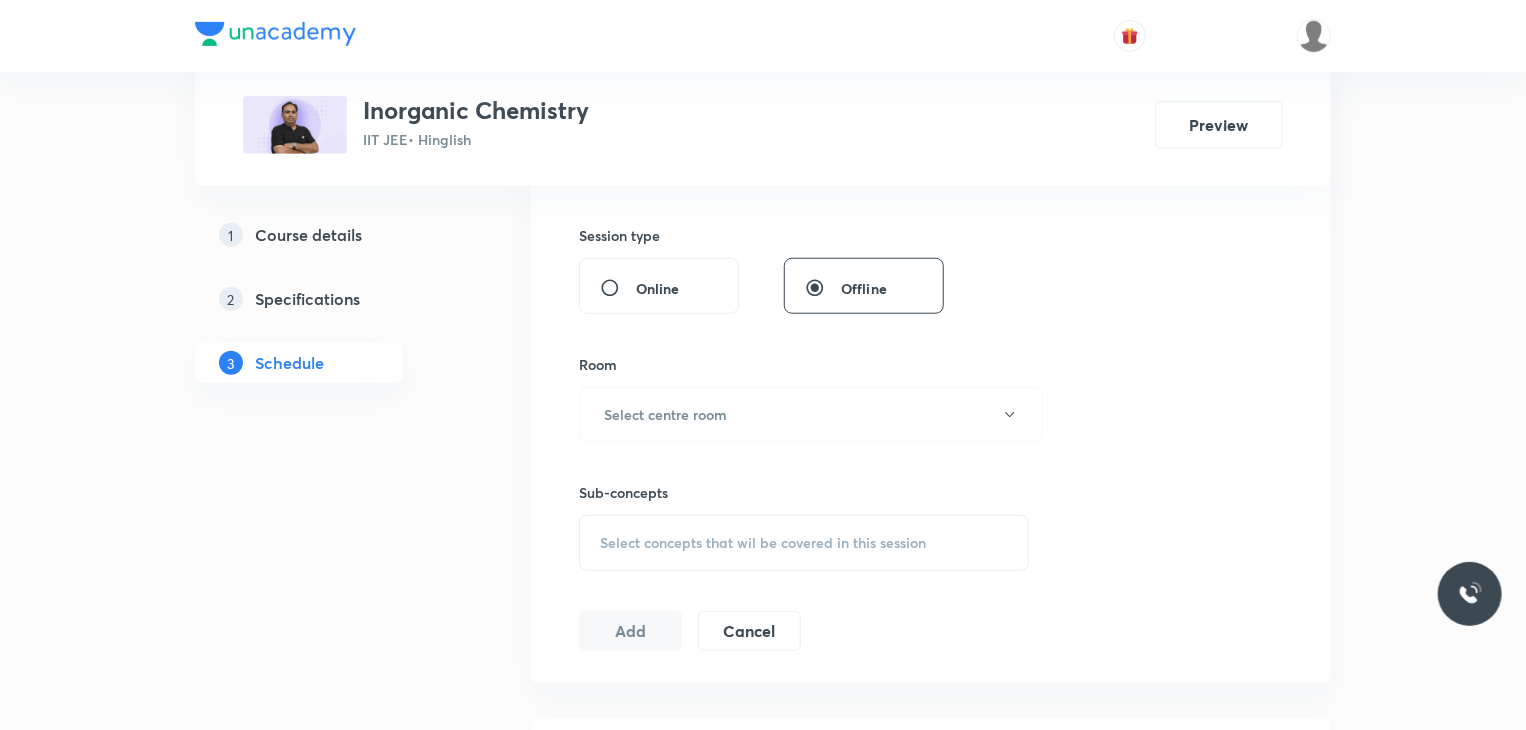 scroll, scrollTop: 900, scrollLeft: 0, axis: vertical 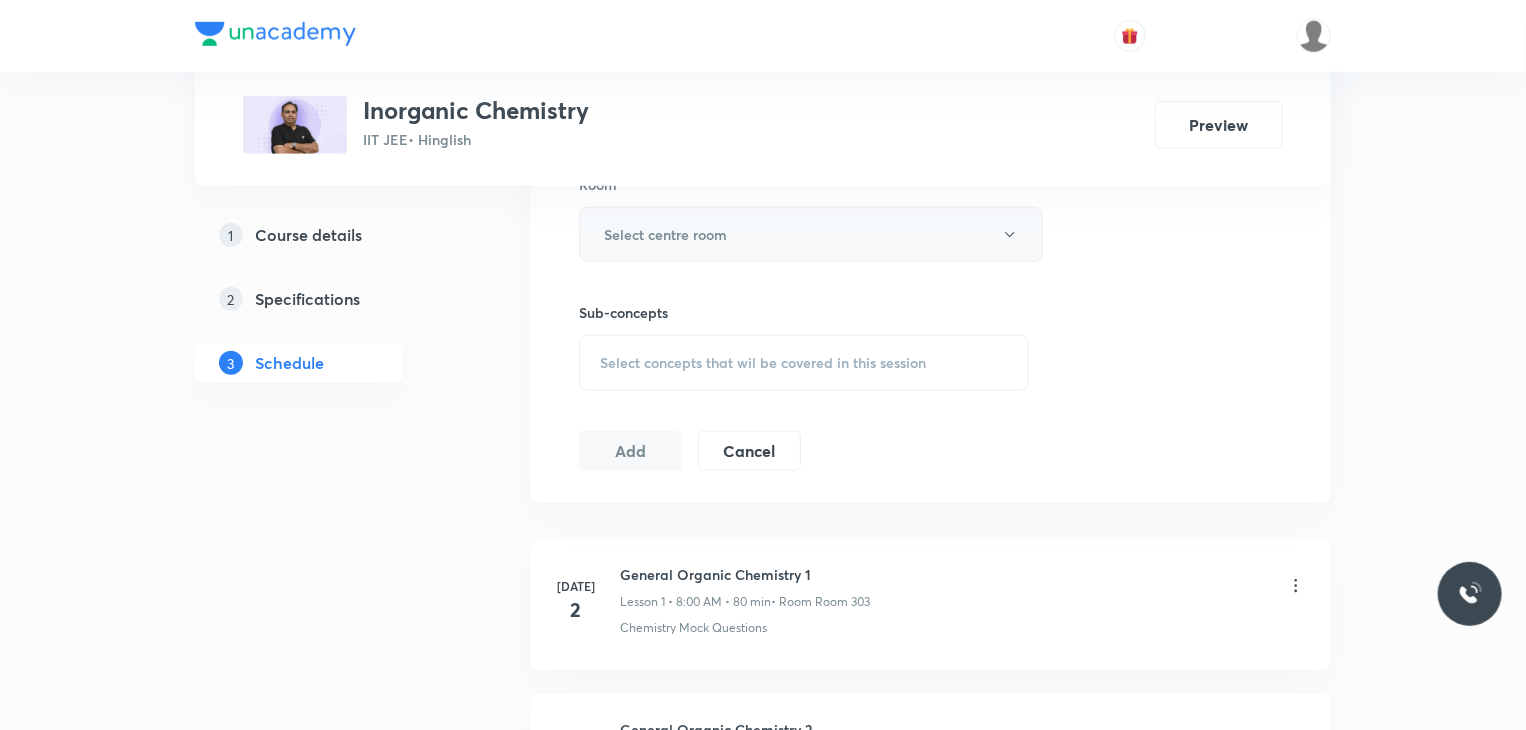 type on "80" 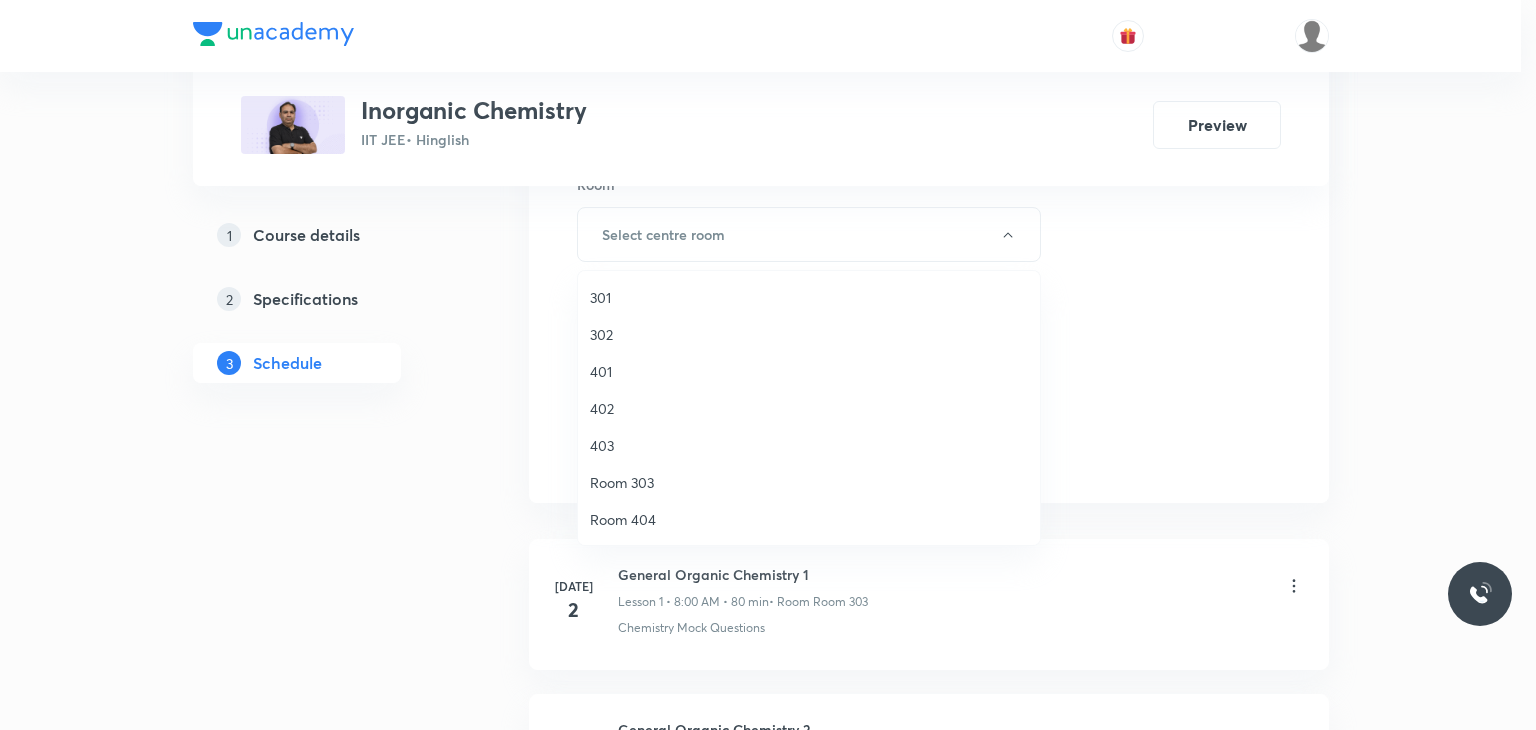 click on "302" at bounding box center (809, 334) 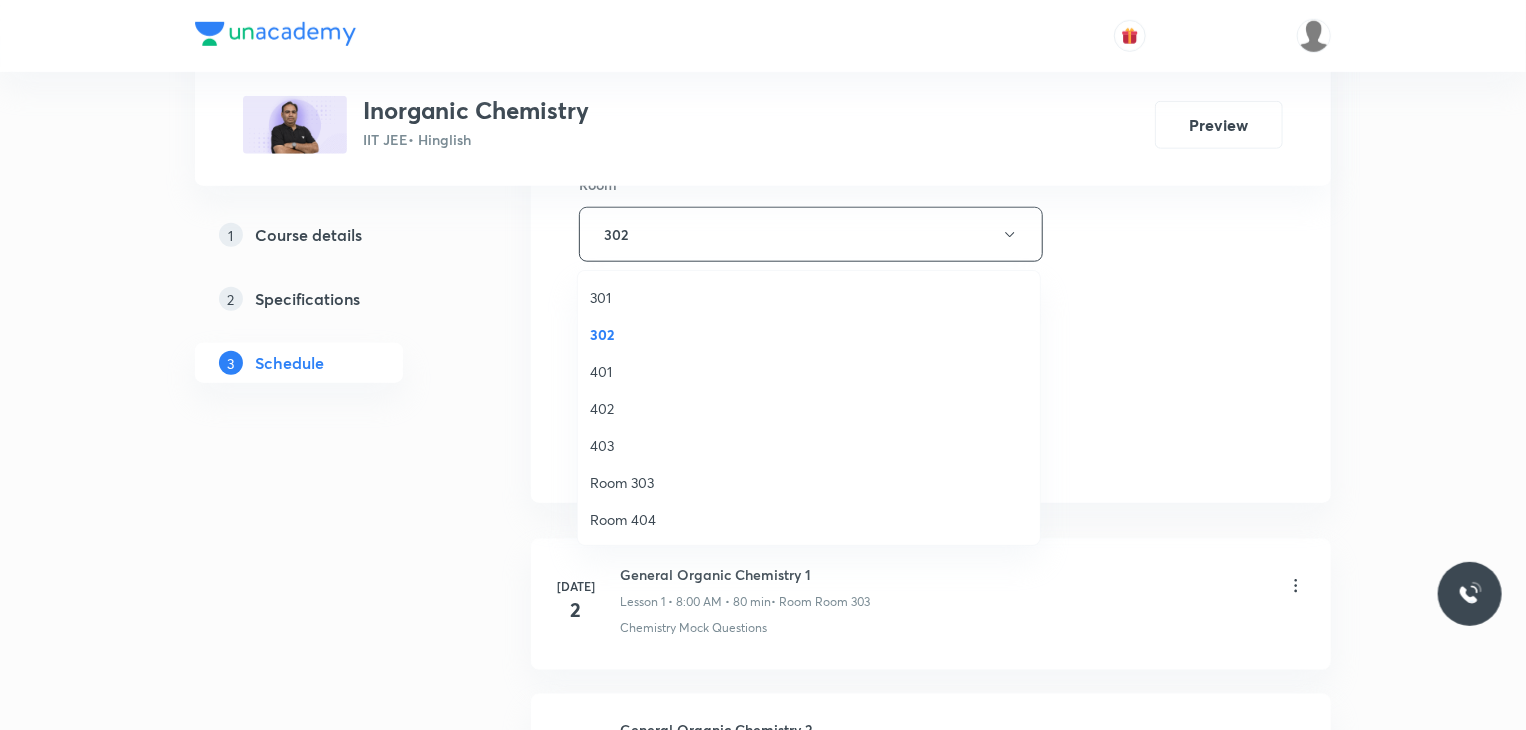 click on "Select concepts that wil be covered in this session" at bounding box center [804, 363] 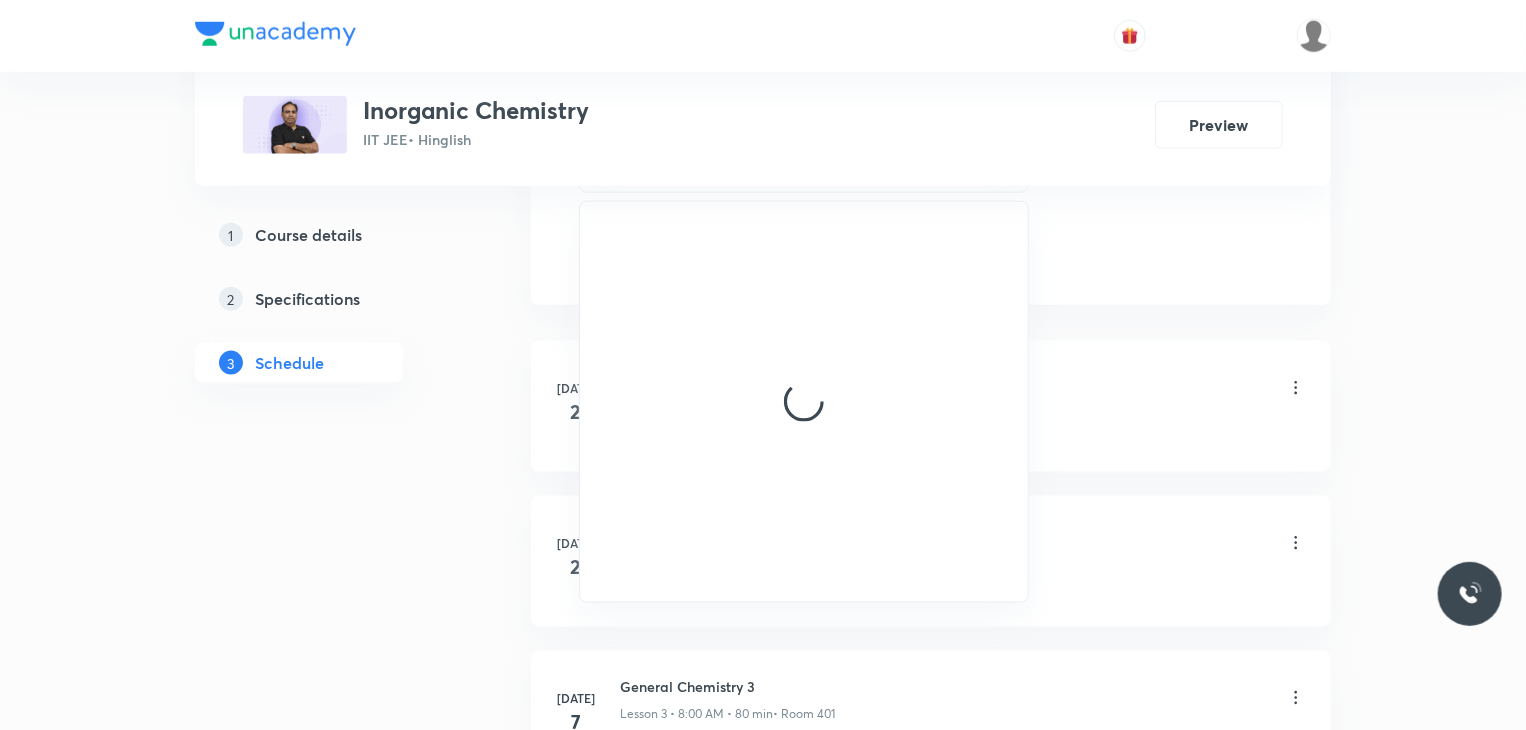 scroll, scrollTop: 1100, scrollLeft: 0, axis: vertical 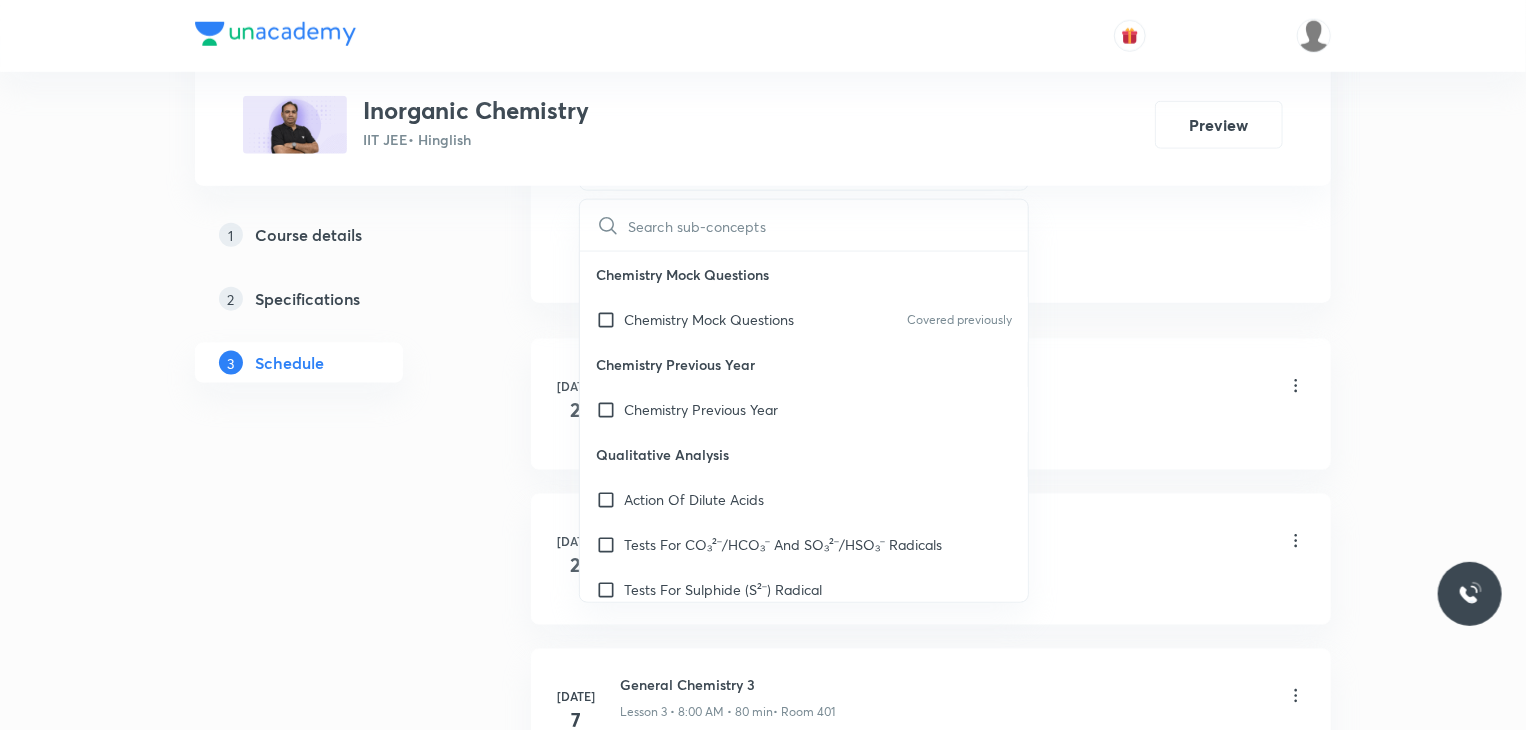 click on "Chemistry Previous Year" at bounding box center (804, 364) 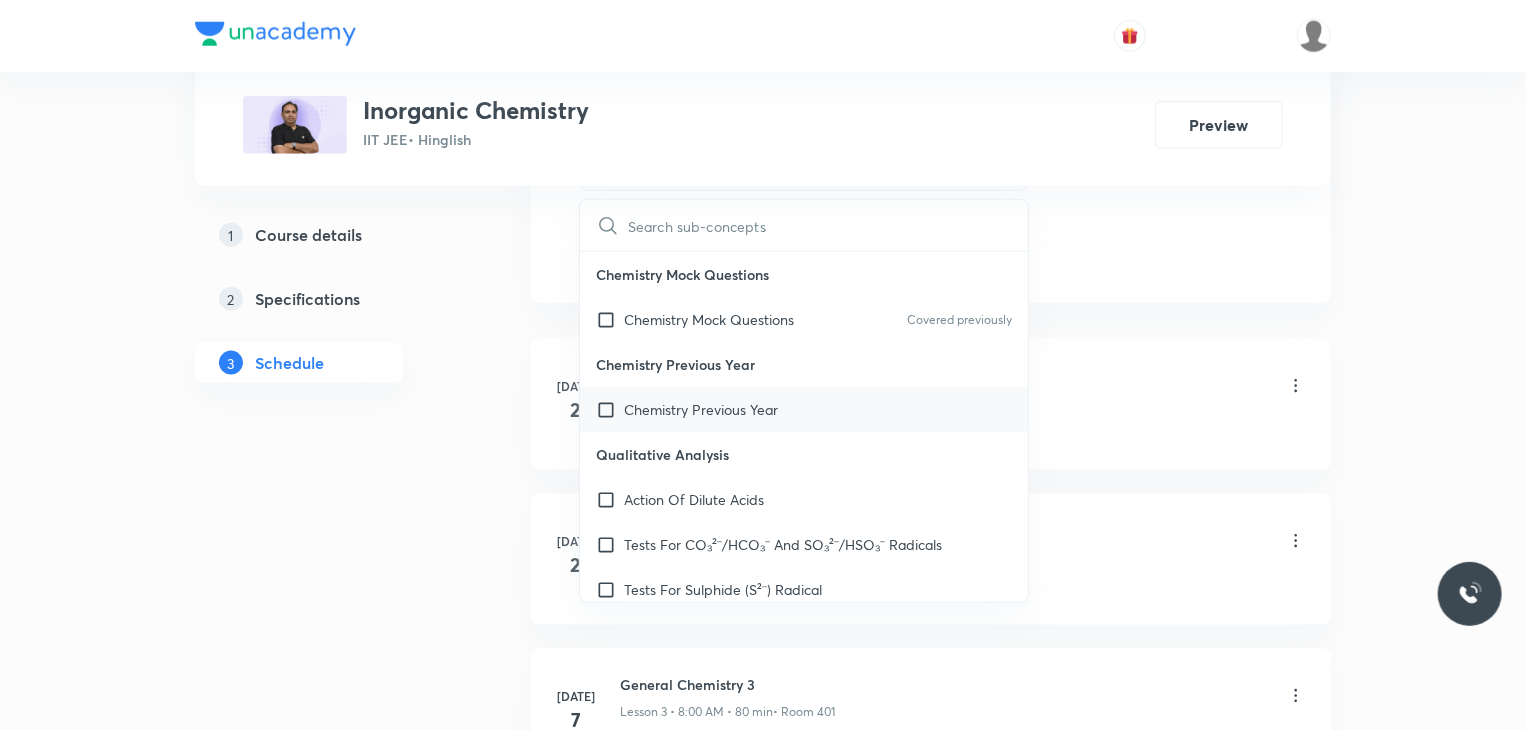 click on "Chemistry Previous Year" at bounding box center [701, 409] 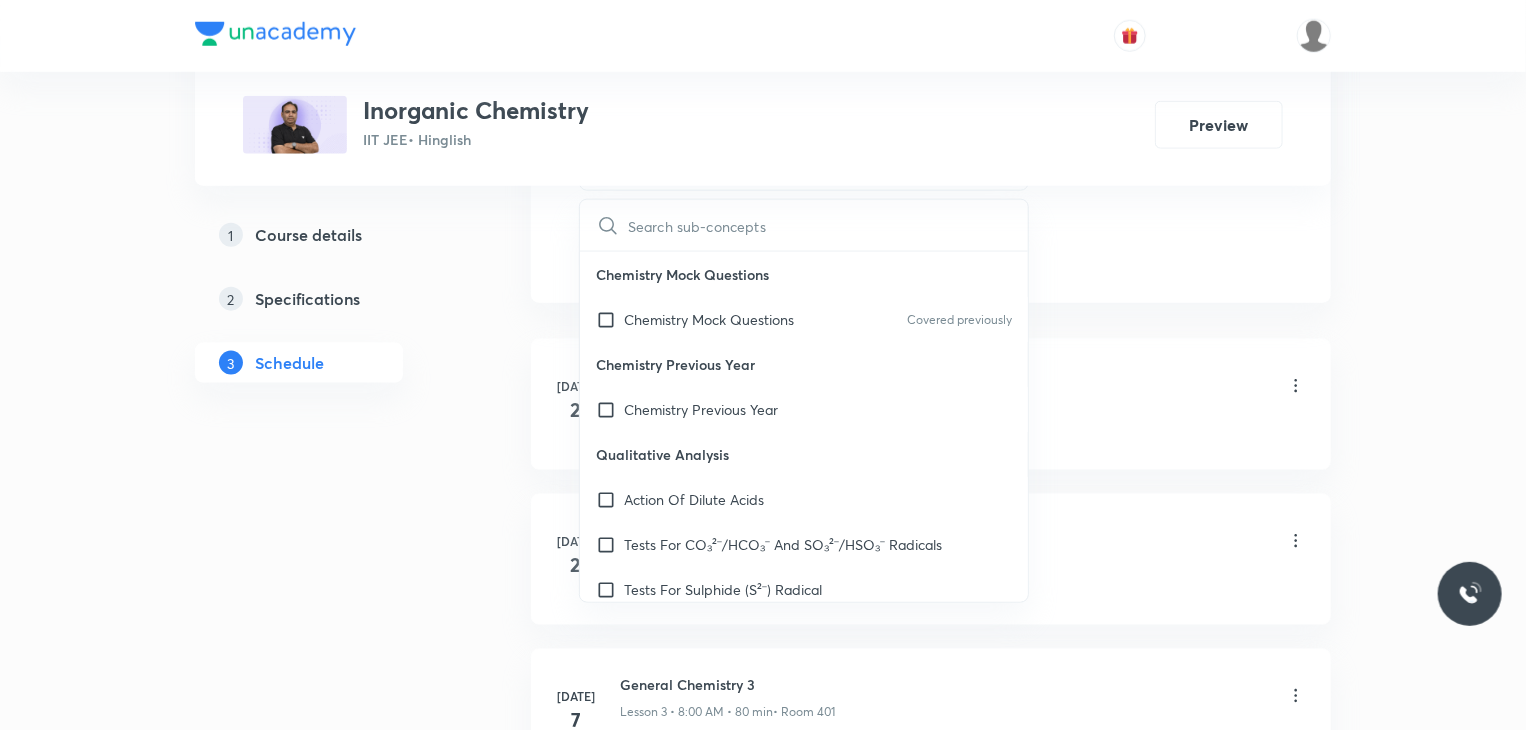checkbox on "true" 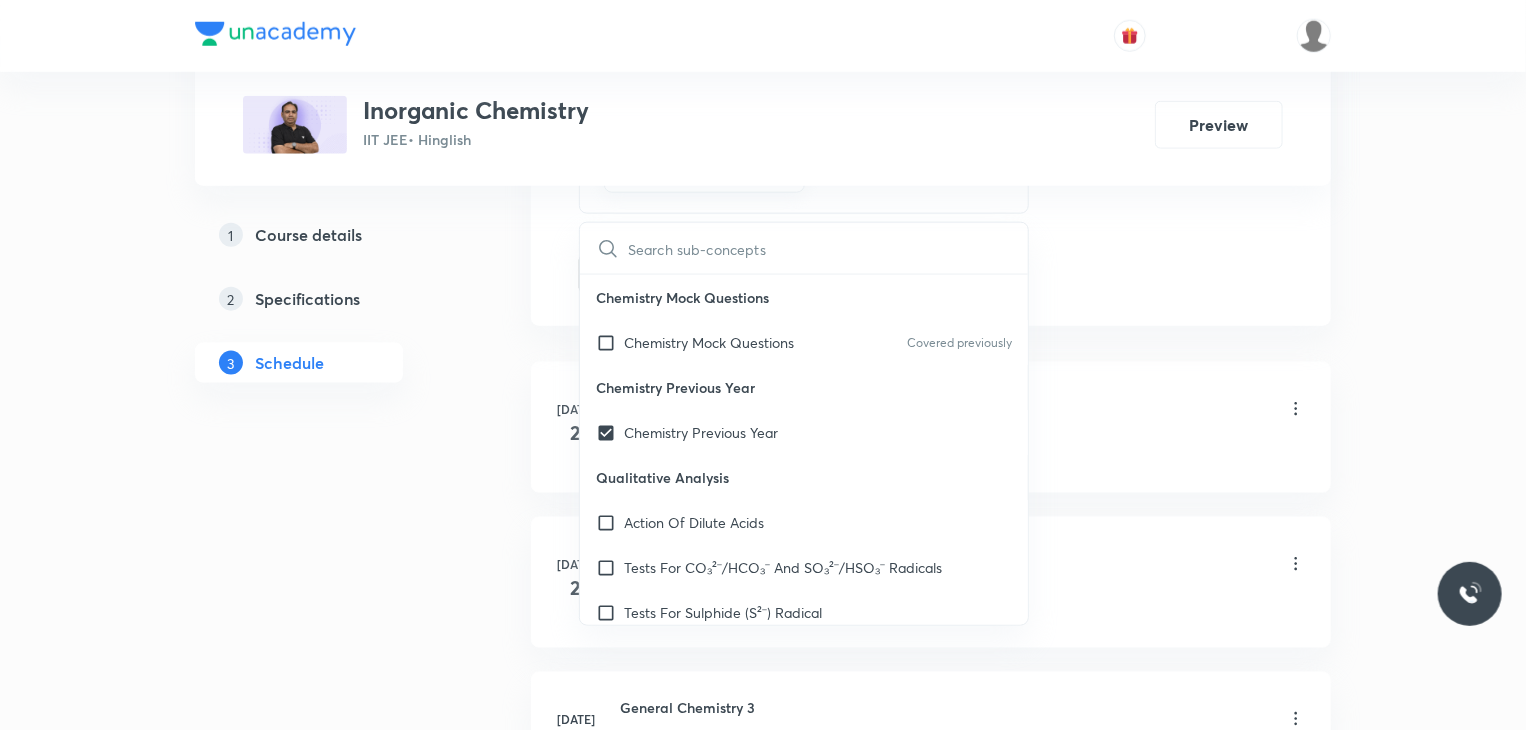 click on "Plus Courses Inorganic Chemistry IIT JEE  • Hinglish Preview 1 Course details 2 Specifications 3 Schedule Schedule 4  classes Session  5 Live class Session title 19/99 General Chemistry 5 ​ Schedule for Jul 11, 2025, 9:30 AM ​ Duration (in minutes) 80 ​   Session type Online Offline Room 302 Sub-concepts Chemistry Previous Year CLEAR ​ Chemistry Mock Questions Chemistry Mock Questions Covered previously Chemistry Previous Year Chemistry Previous Year Qualitative Analysis Action Of Dilute Acids Tests For CO₃²⁻/HCO₃⁻ And SO₃²⁻/HSO₃⁻ Radicals Tests For Sulphide (S²⁻) Radical Tests For Thiosulphate (S₂O₃²⁻) Radical Tests For Nitrite (NO₂⁻) Radical Tests For Acetate , Formate And Oxalate Radicals Tests For Halide(Cl⁻ , Br⁻ , I⁻) Radicals Test For Nitrate (NO₃⁻) Radical Test For Sulphate(SO₄²⁻) Radical Test For Borate(BO₃³⁻) Radical Test For Phosphate(PO₄³⁻) Radical Test For Chromate(CrO₄²⁻) And Dichromate(Cr₂O₇²⁻) Radicals Atomic Radius" at bounding box center (763, 23) 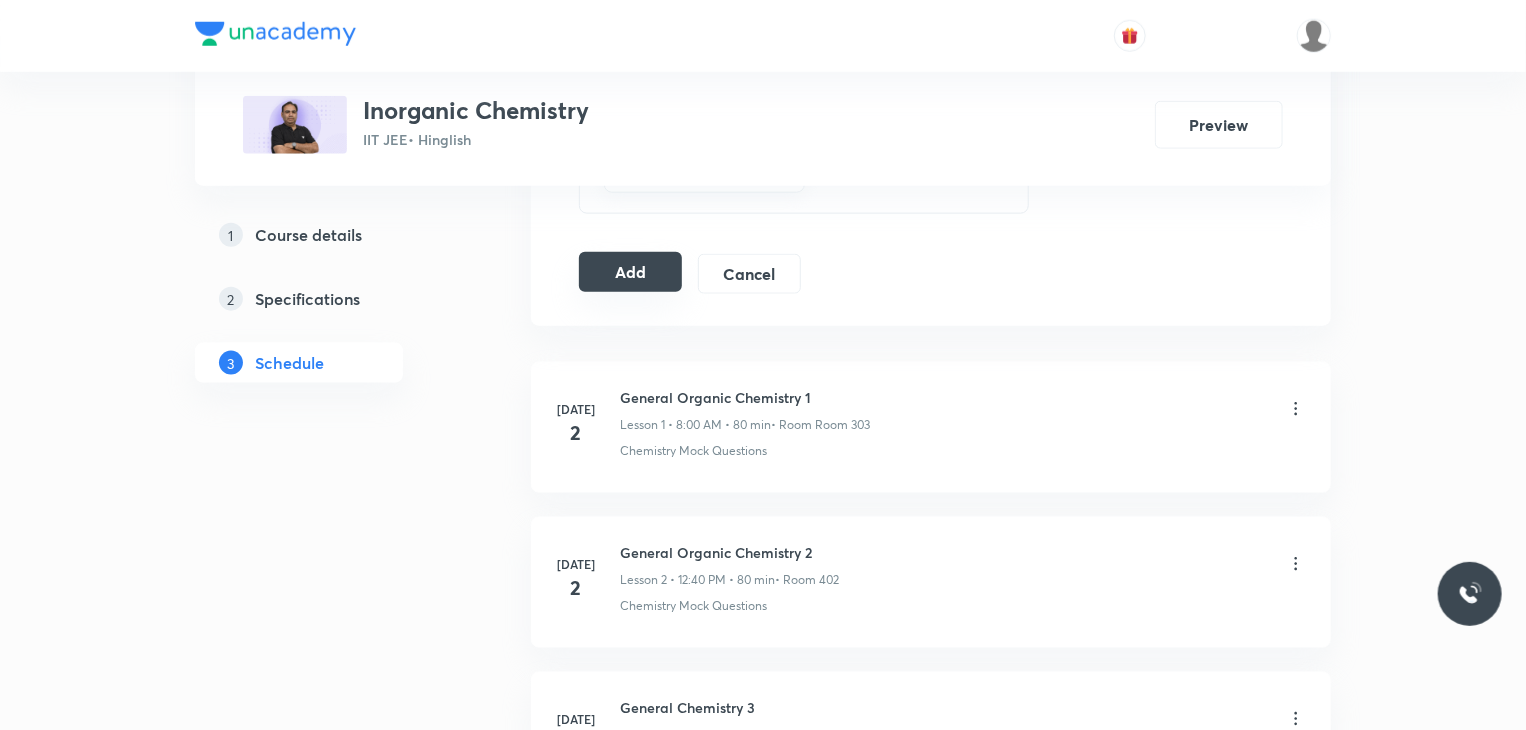click on "Add" at bounding box center [630, 272] 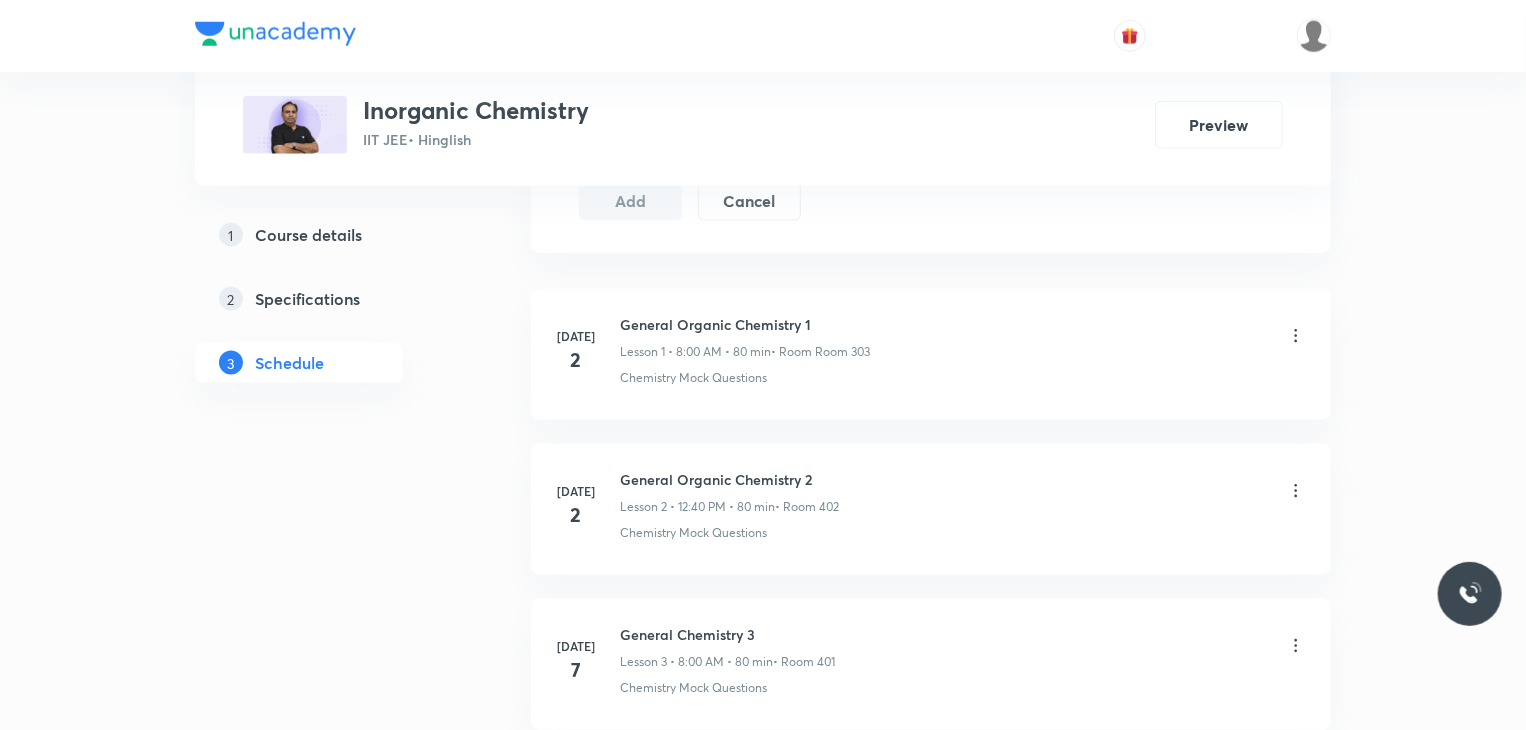 scroll, scrollTop: 1512, scrollLeft: 0, axis: vertical 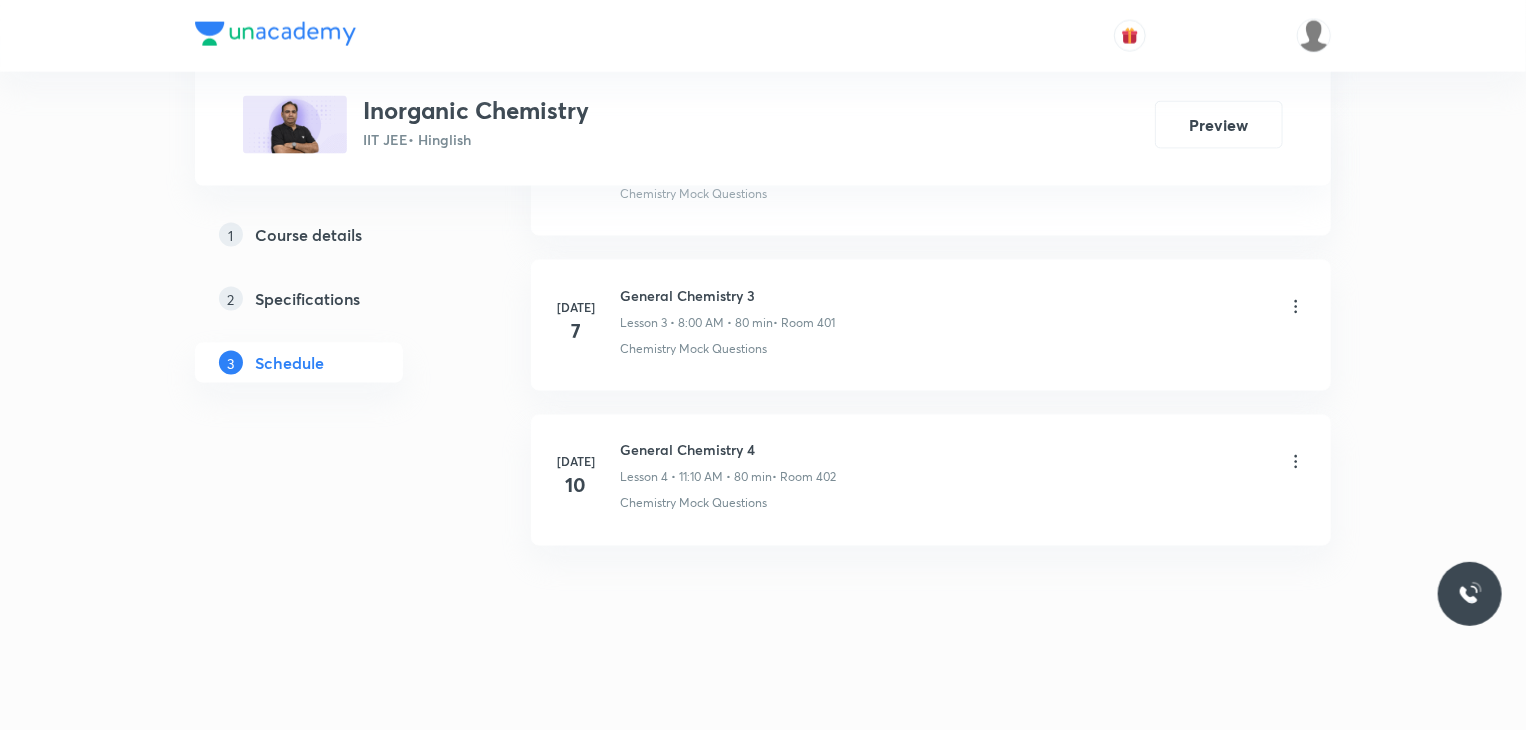 type 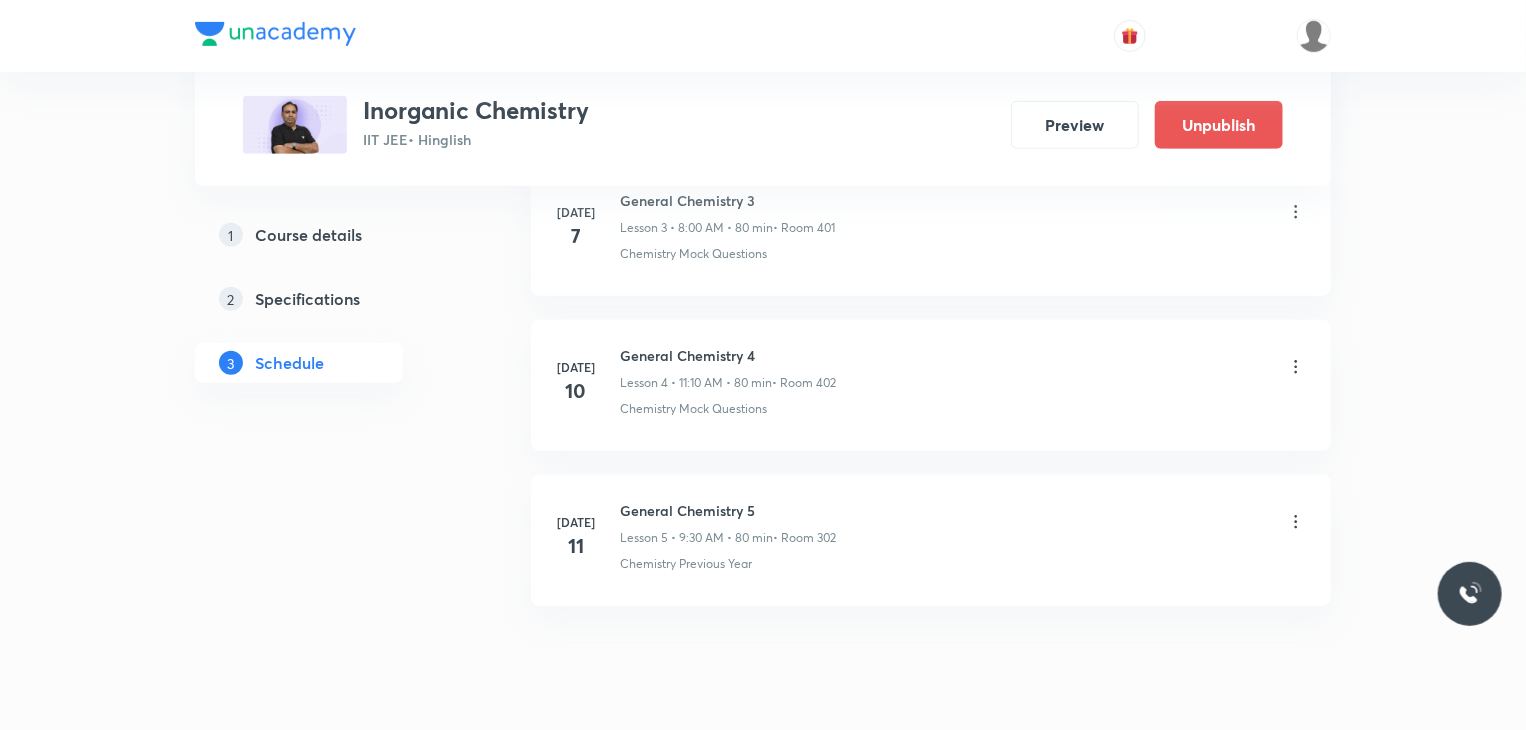 scroll, scrollTop: 727, scrollLeft: 0, axis: vertical 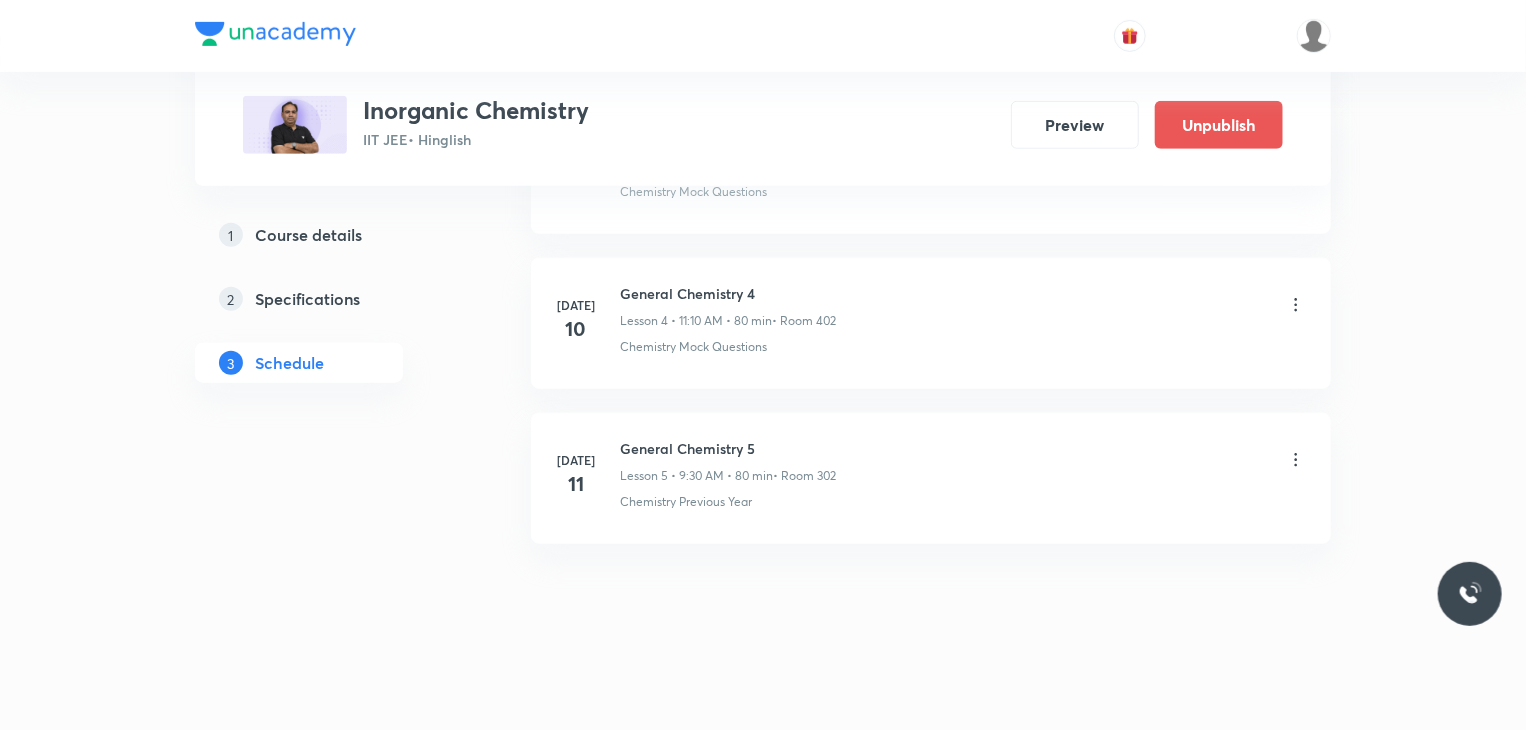 click on "General Chemistry 5" at bounding box center (728, 448) 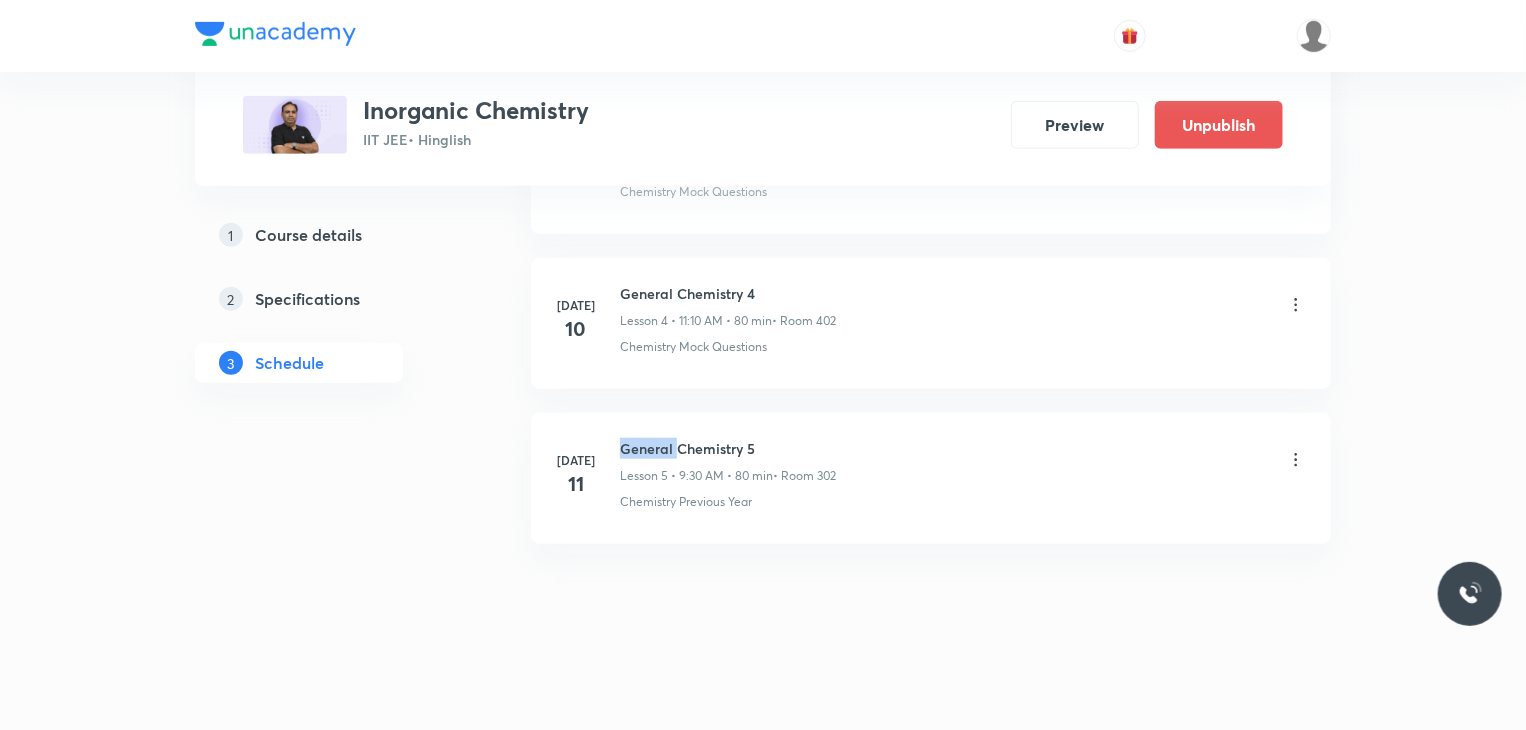 click on "General Chemistry 5" at bounding box center (728, 448) 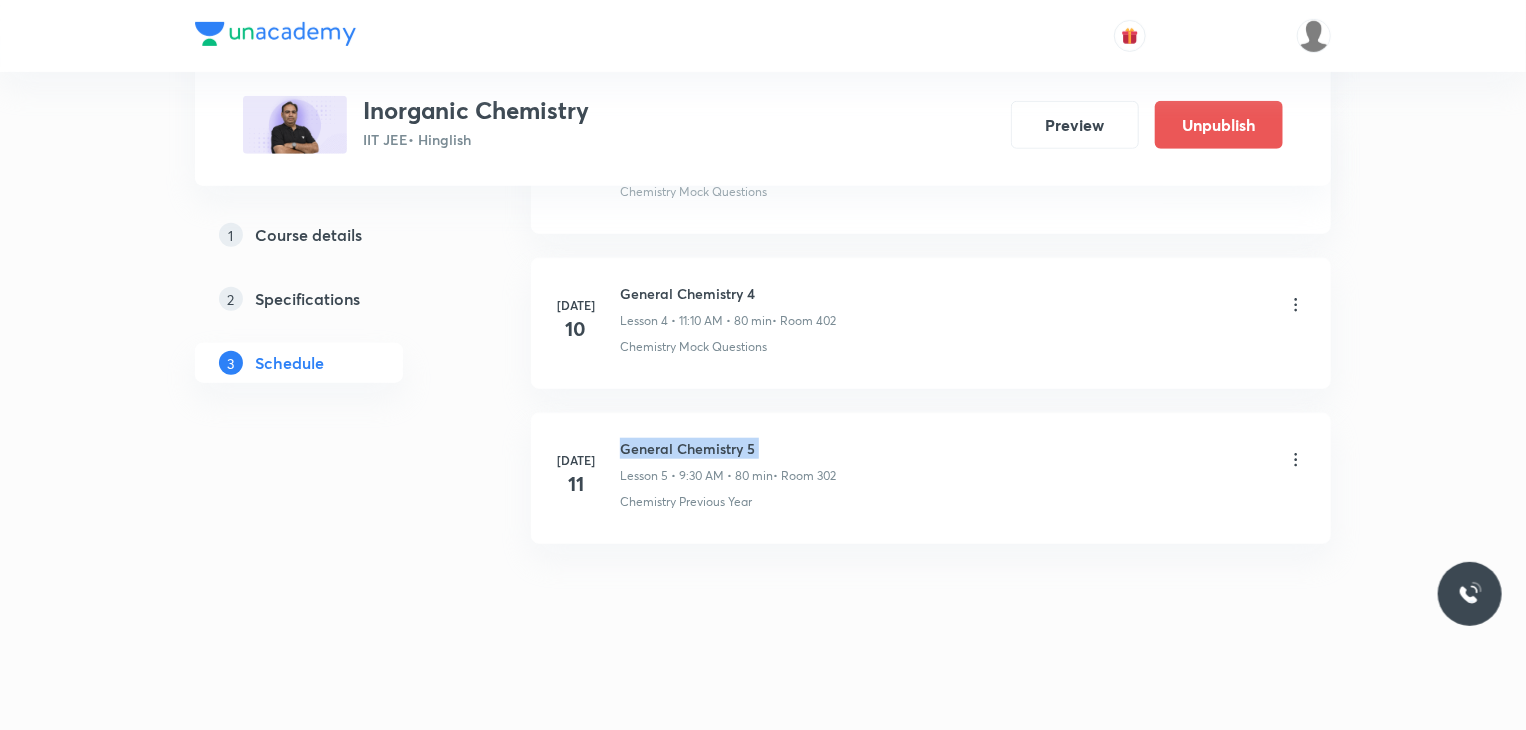 click on "General Chemistry 5" at bounding box center [728, 448] 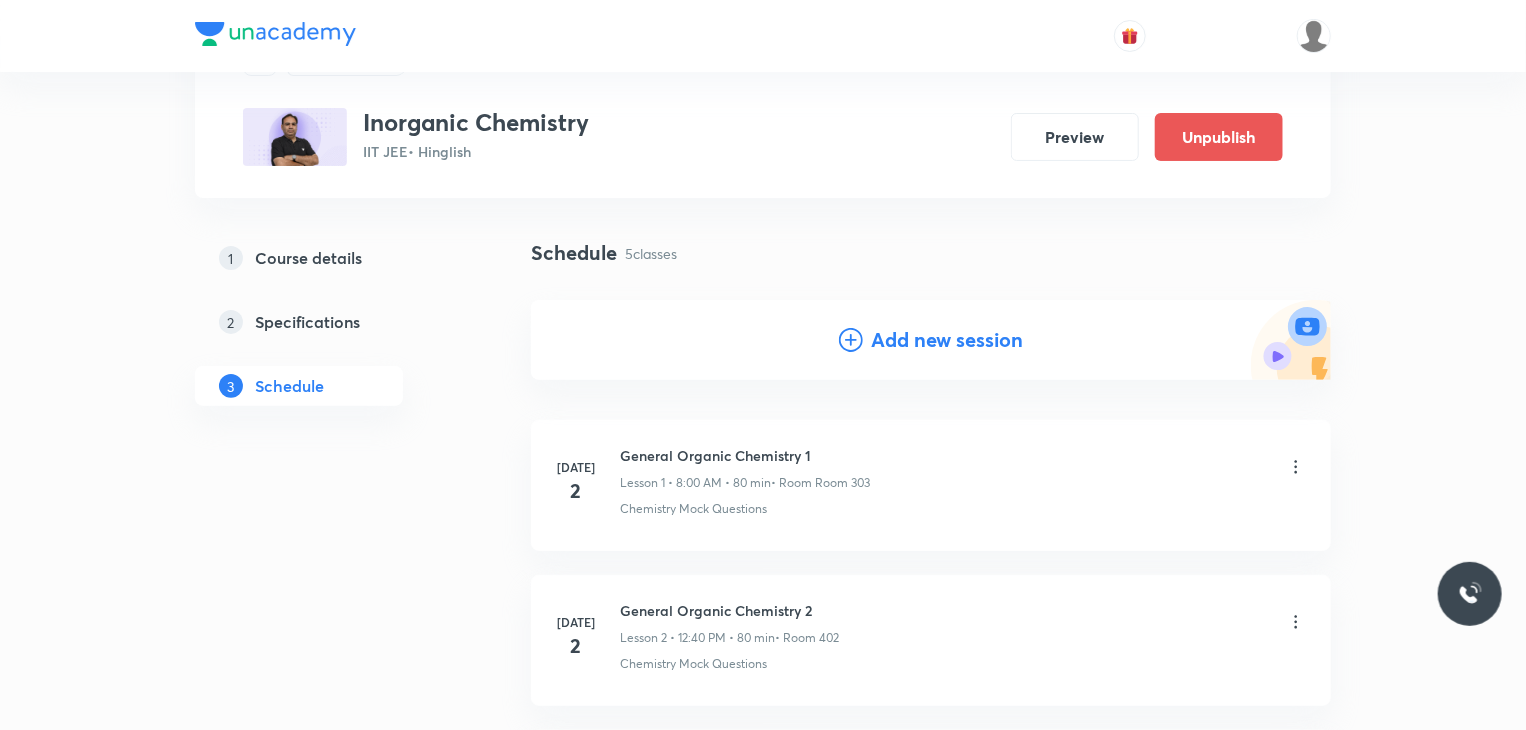 click on "Add new session" at bounding box center (947, 340) 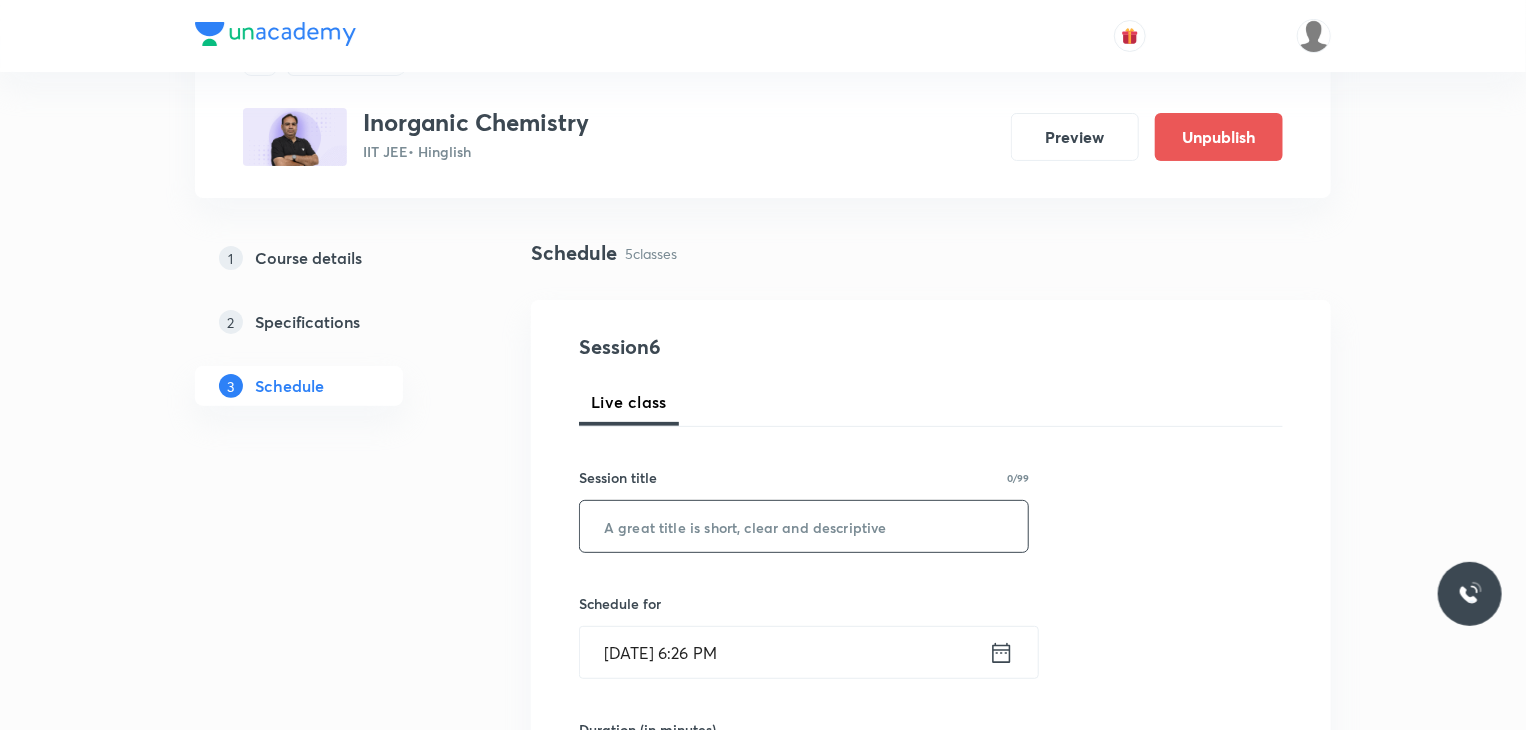 scroll, scrollTop: 200, scrollLeft: 0, axis: vertical 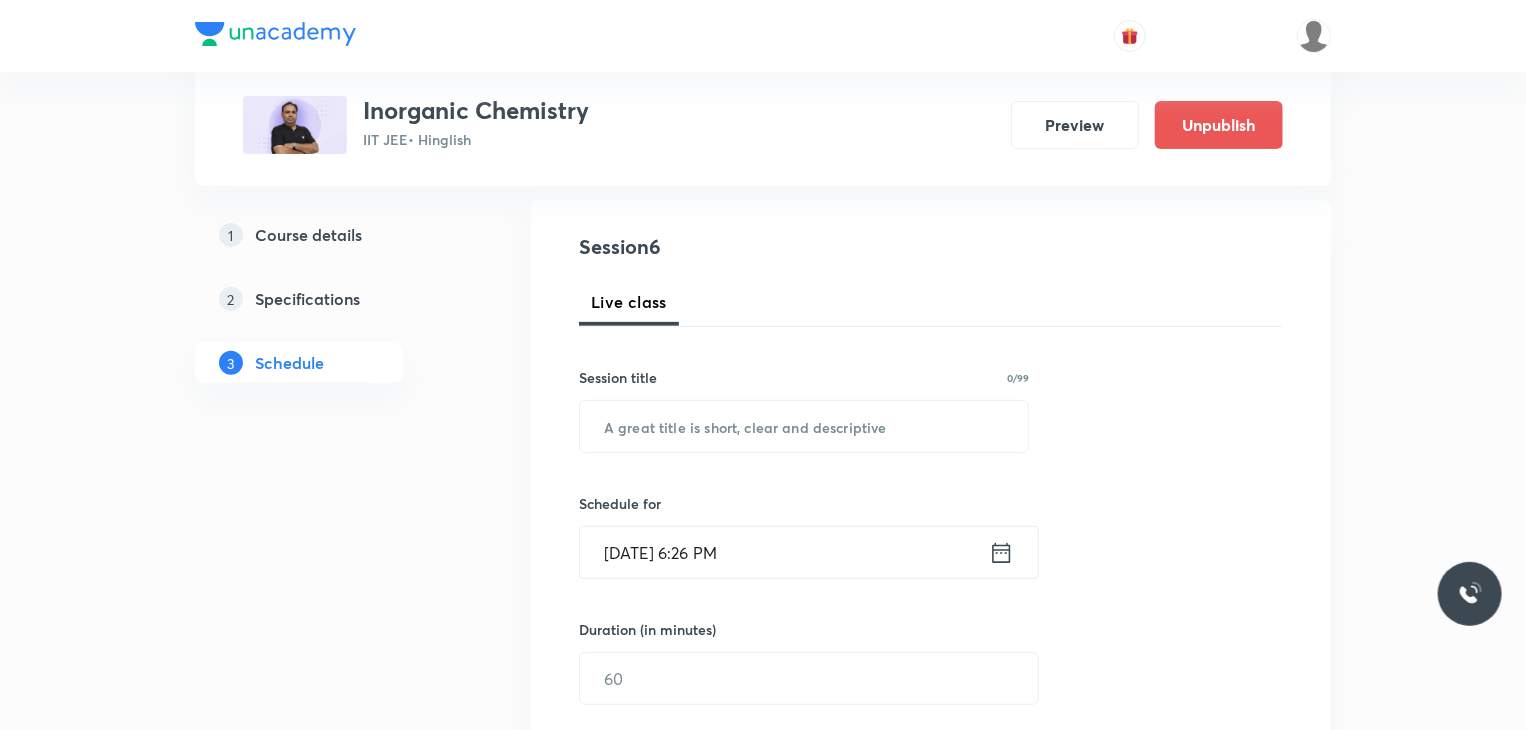 click on "Session  6 Live class Session title 0/99 ​ Schedule for Jul 10, 2025, 6:26 PM ​ Duration (in minutes) ​   Session type Online Offline Room Select centre room Sub-concepts Select concepts that wil be covered in this session Add Cancel" at bounding box center [931, 701] 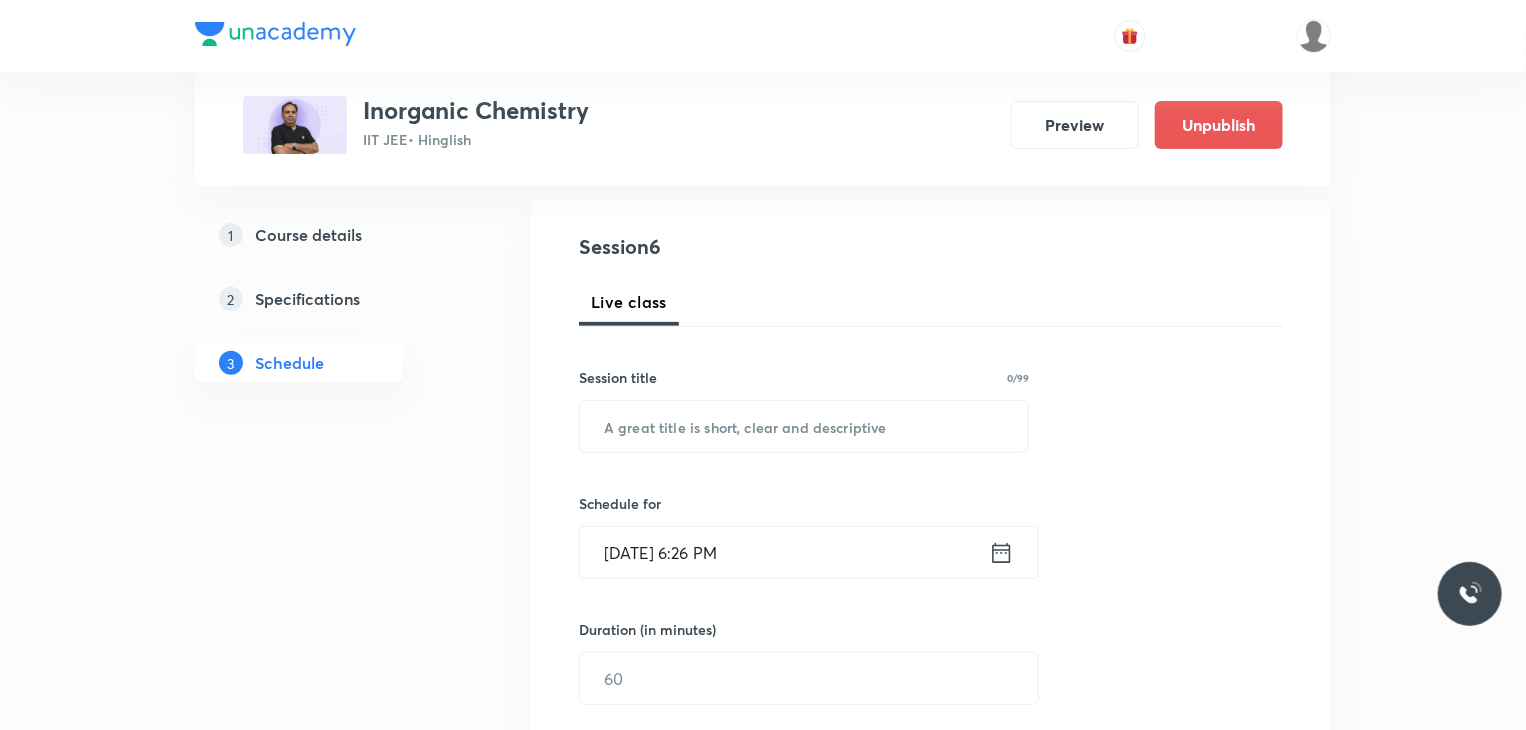 click on "Session title 0/99 ​" at bounding box center [804, 410] 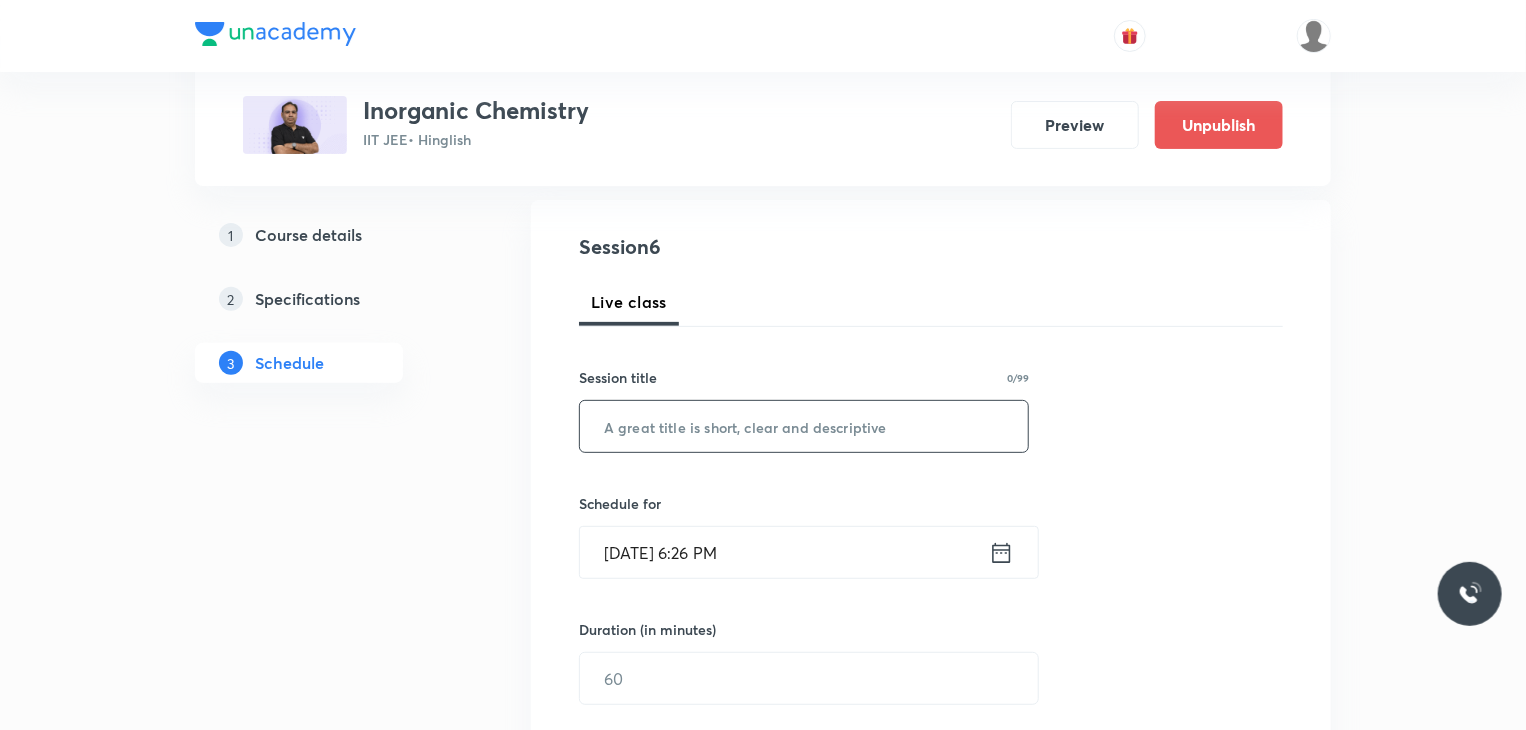 scroll, scrollTop: 300, scrollLeft: 0, axis: vertical 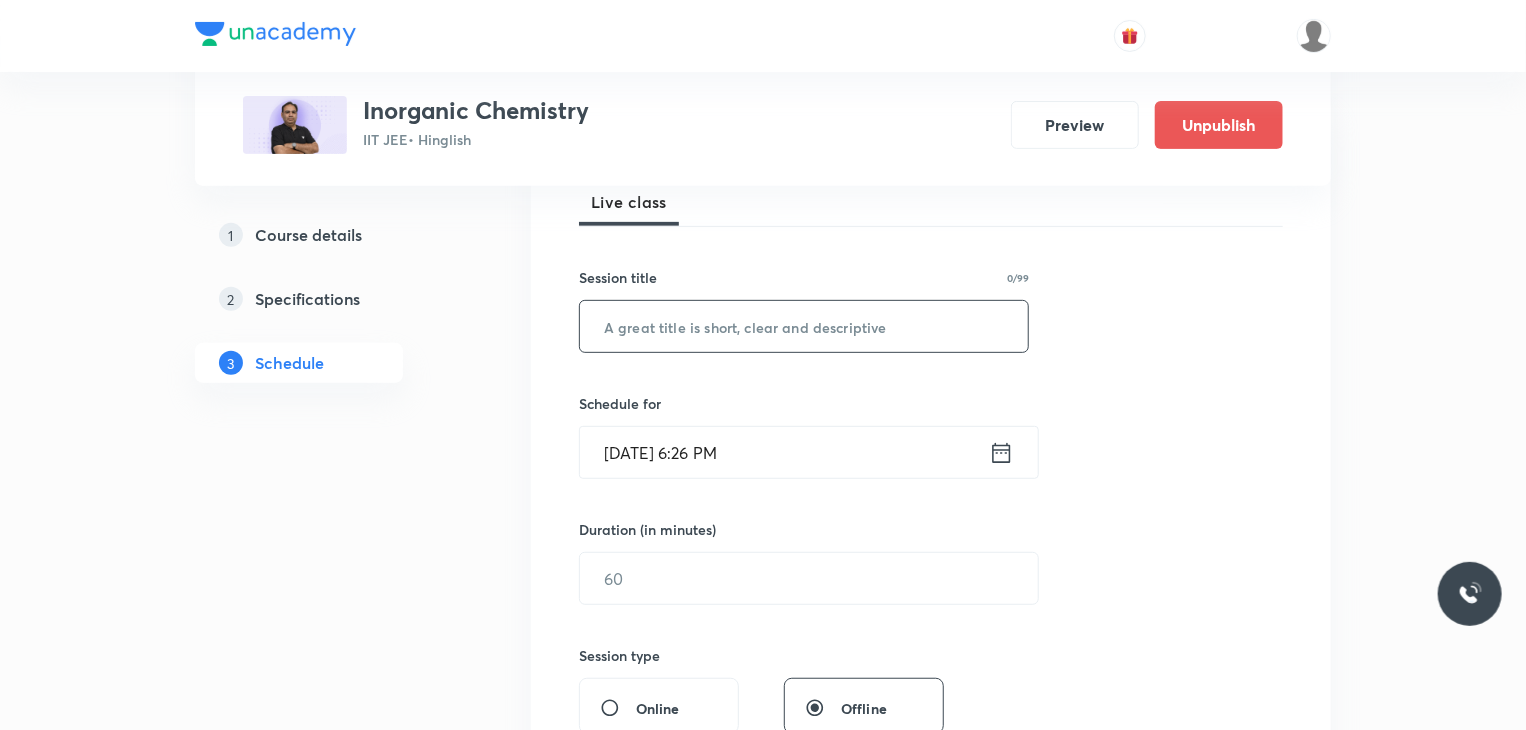 click on "Schedule for [DATE] 6:26 PM ​" at bounding box center [804, 436] 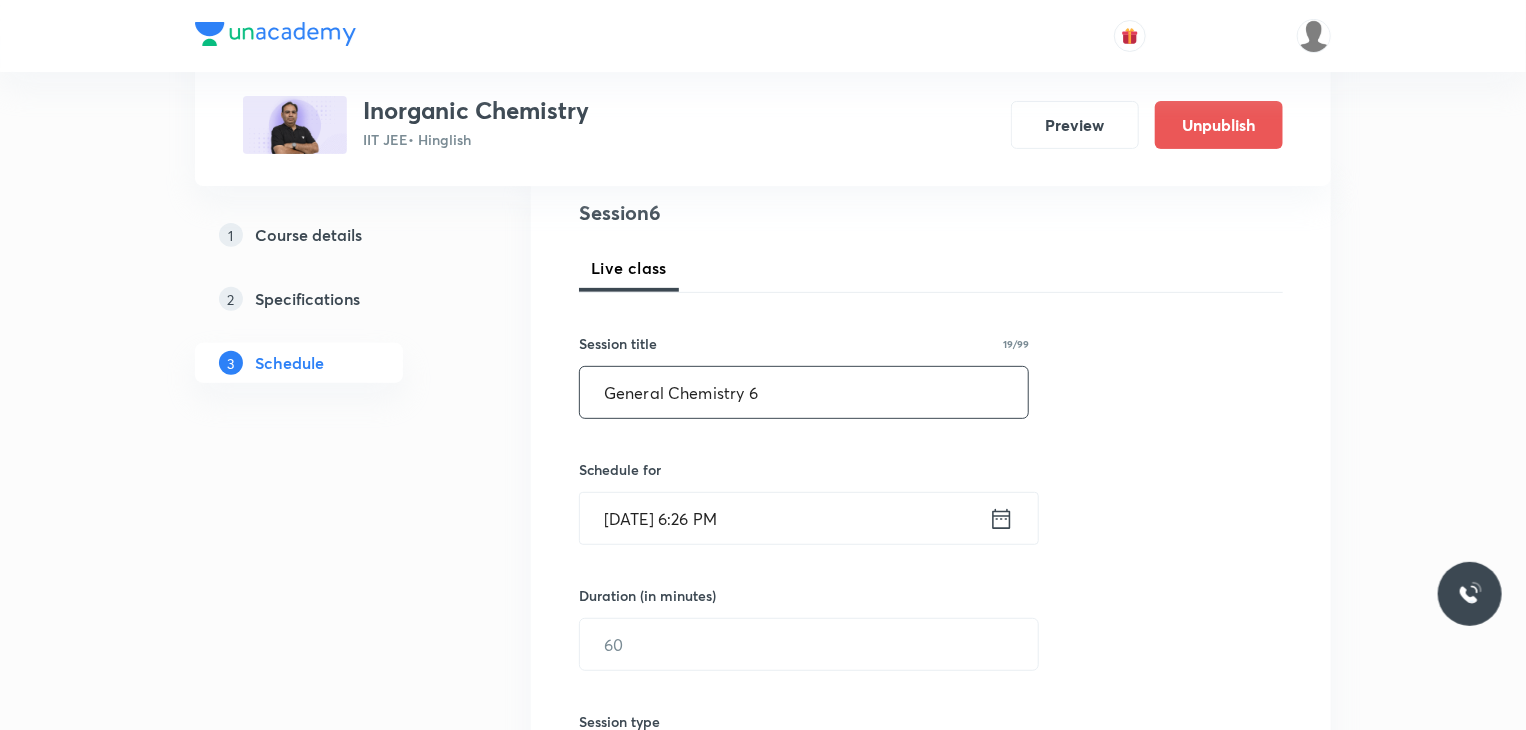 scroll, scrollTop: 200, scrollLeft: 0, axis: vertical 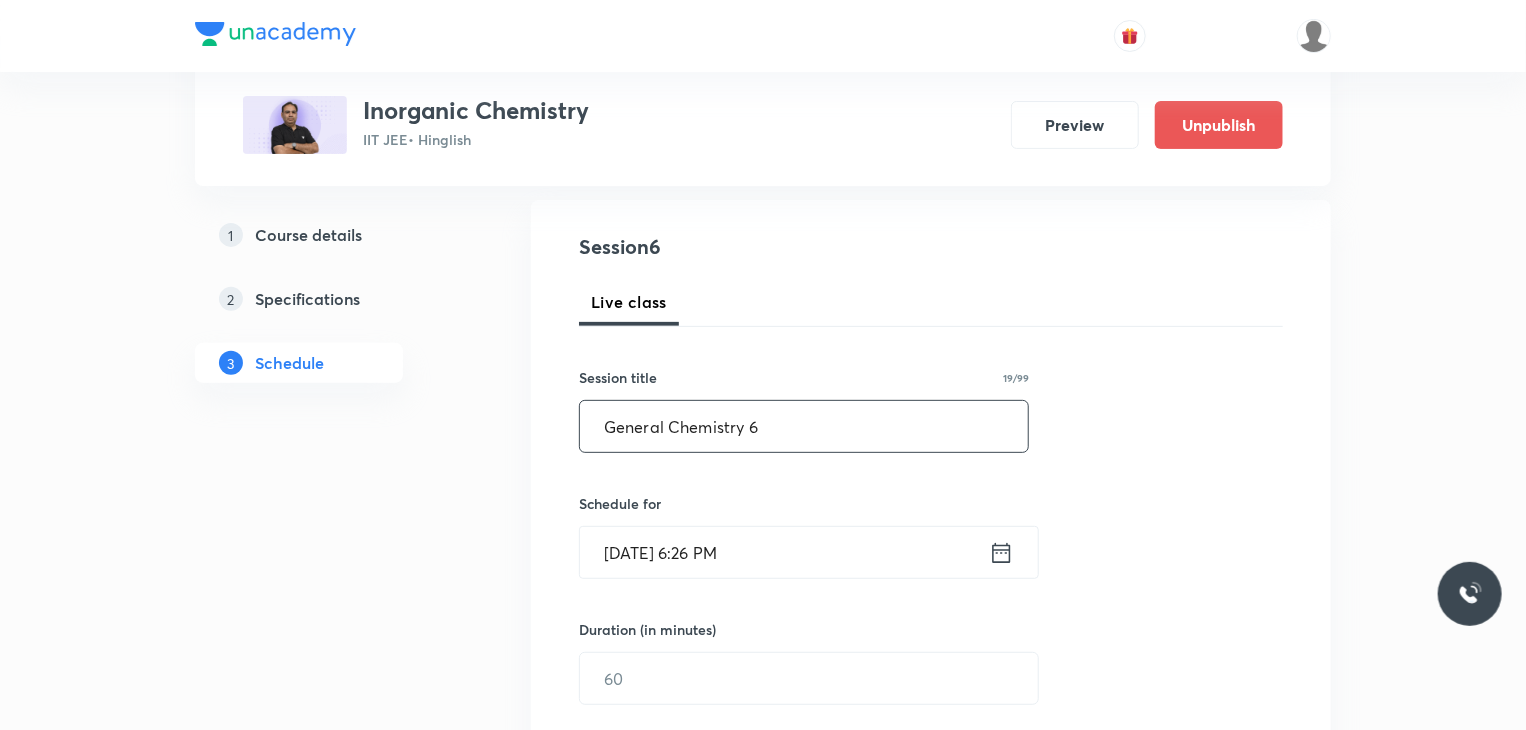 type on "General Chemistry 6" 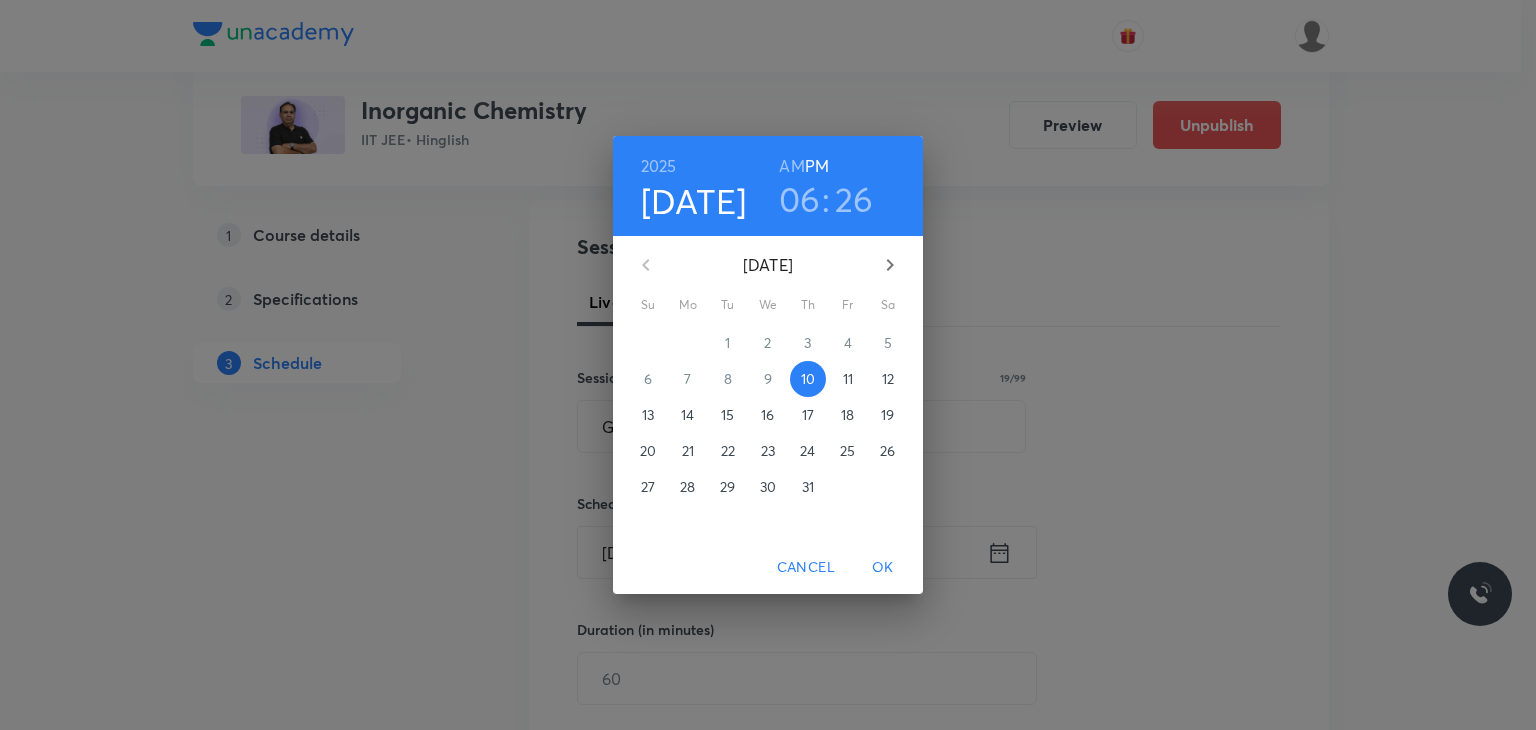 click on "11" at bounding box center (848, 379) 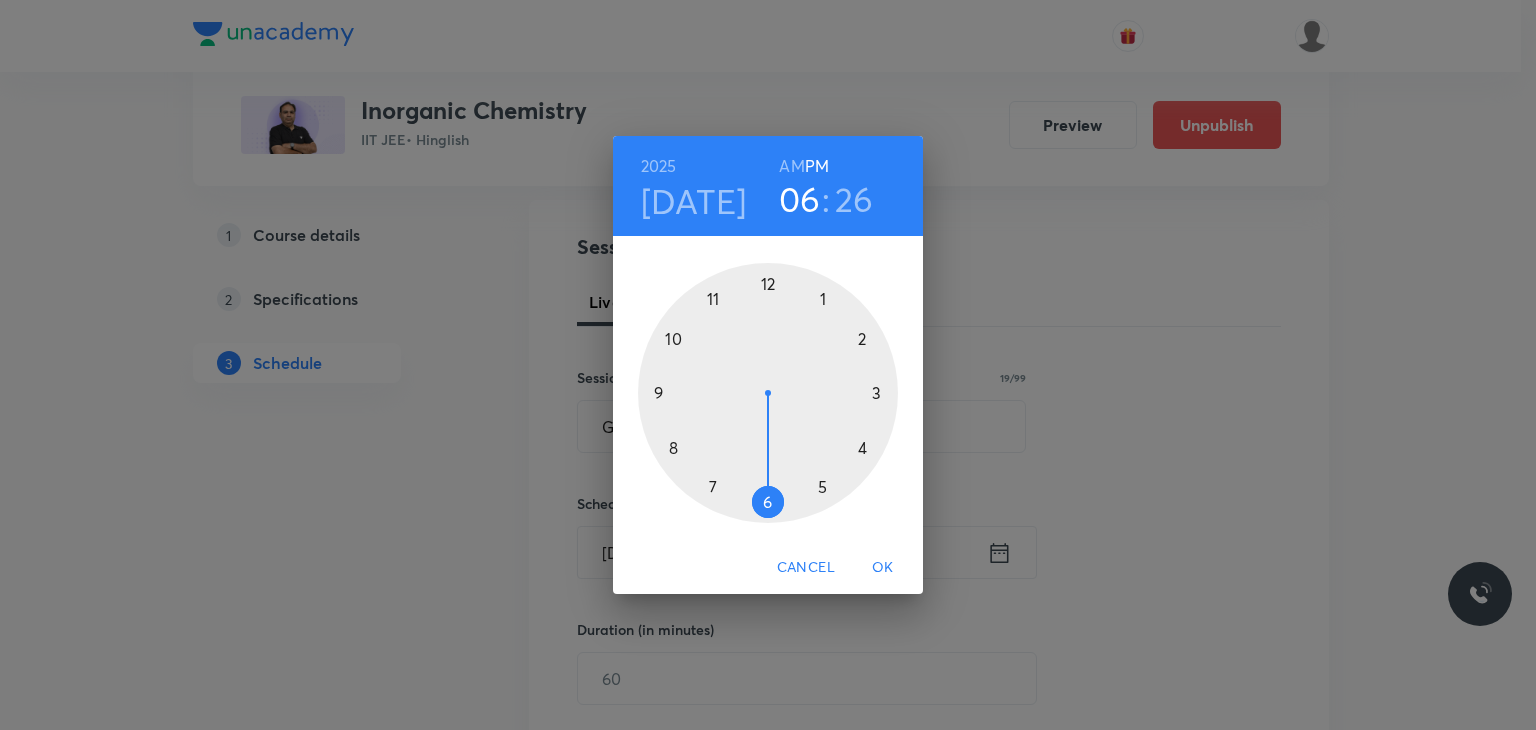 click on "AM" at bounding box center (791, 166) 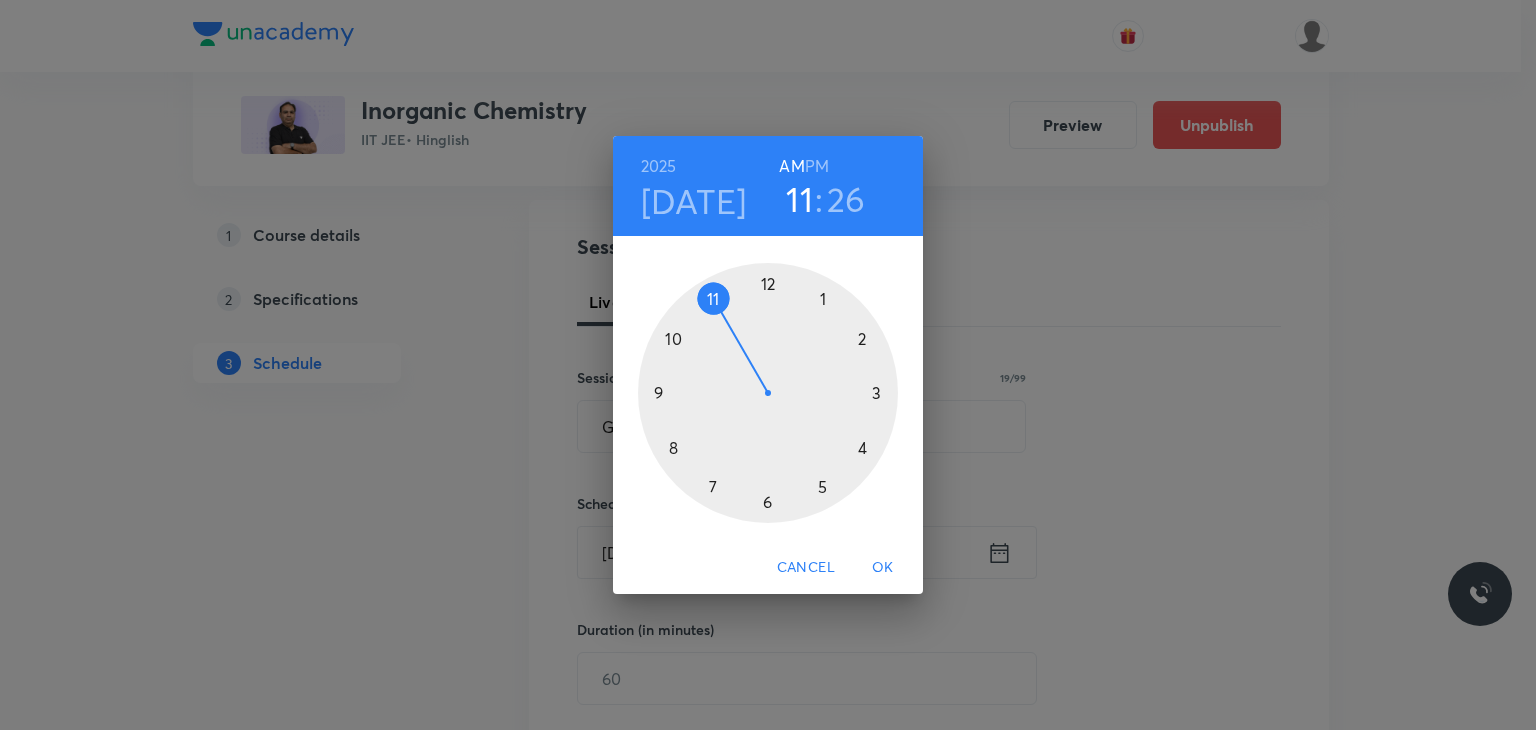 drag, startPoint x: 683, startPoint y: 428, endPoint x: 698, endPoint y: 297, distance: 131.85599 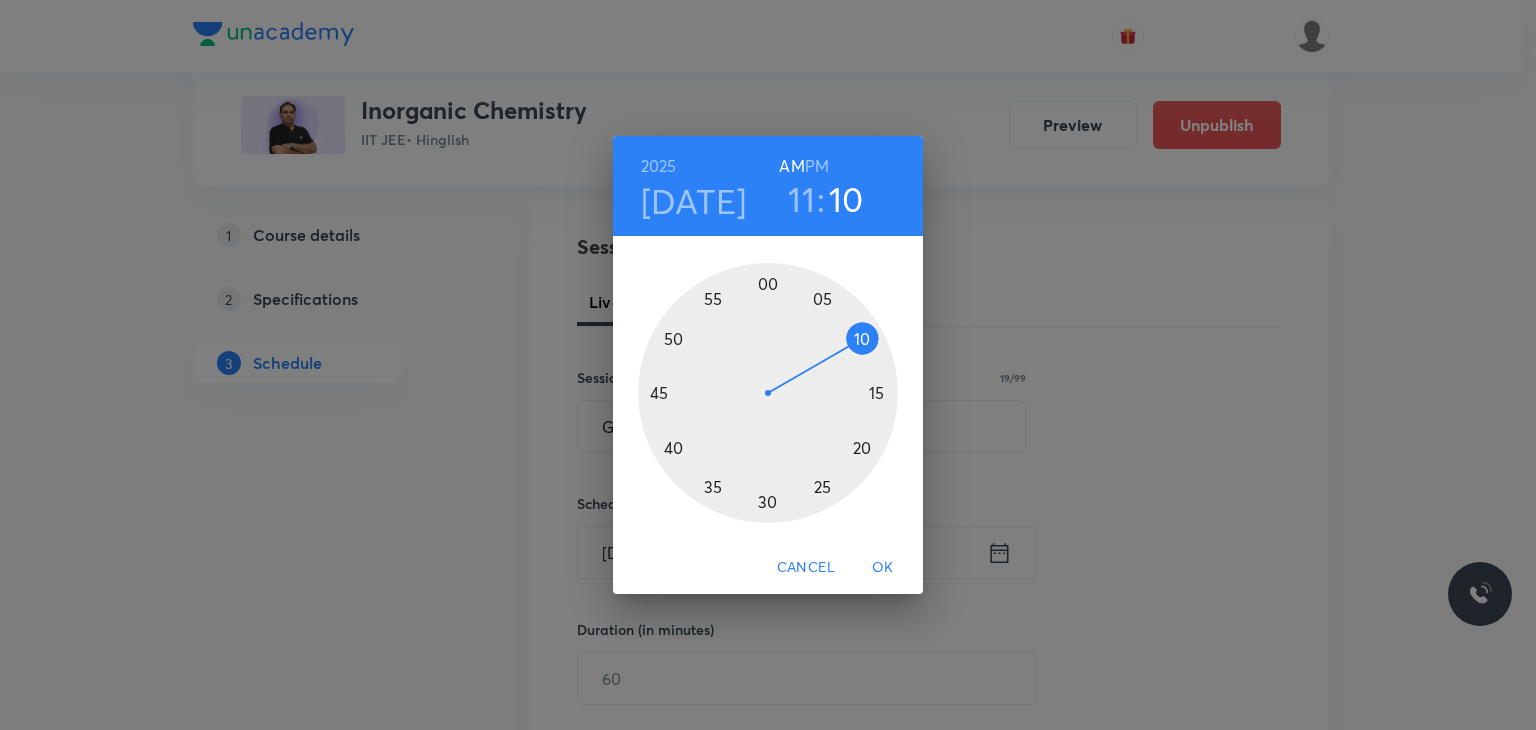 drag, startPoint x: 837, startPoint y: 341, endPoint x: 850, endPoint y: 345, distance: 13.601471 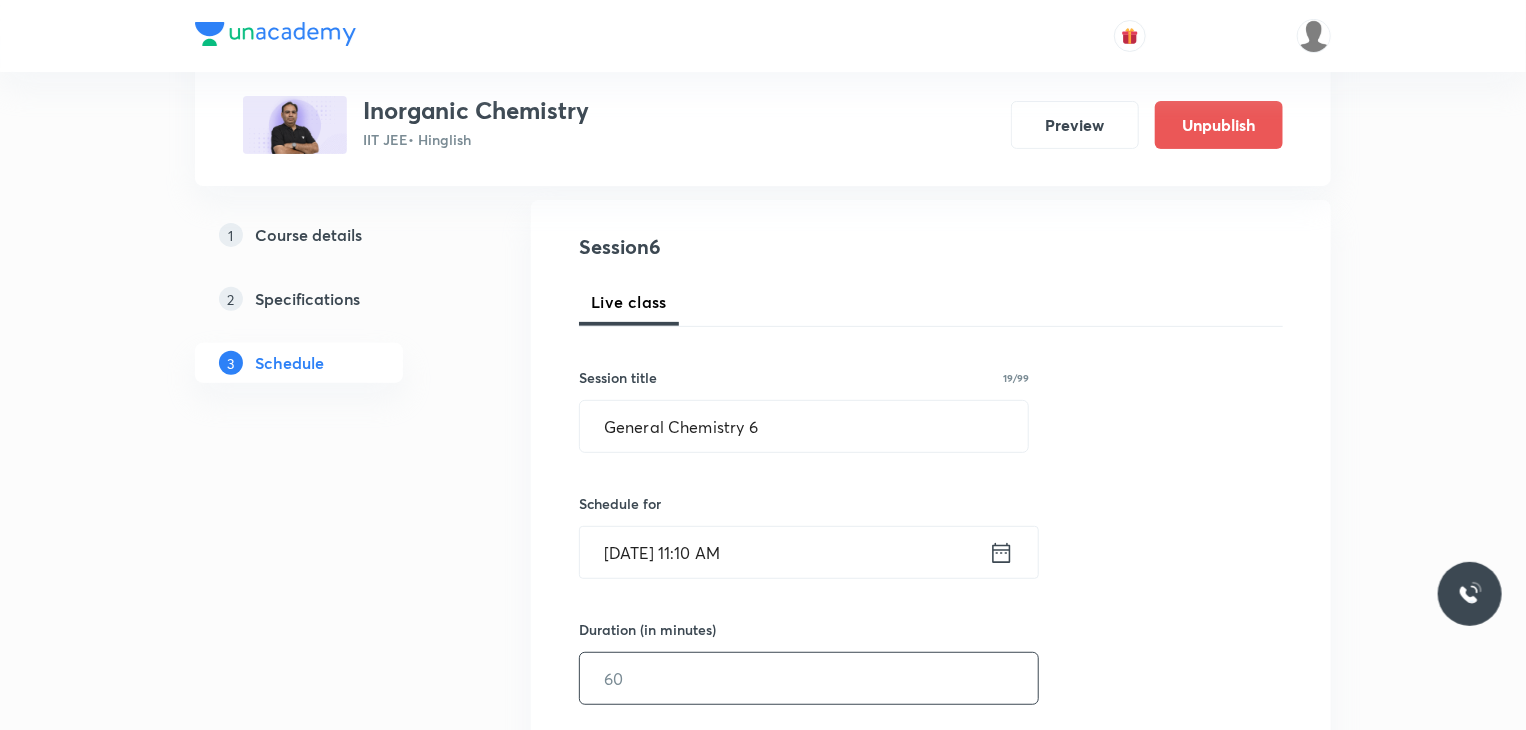 click at bounding box center (809, 678) 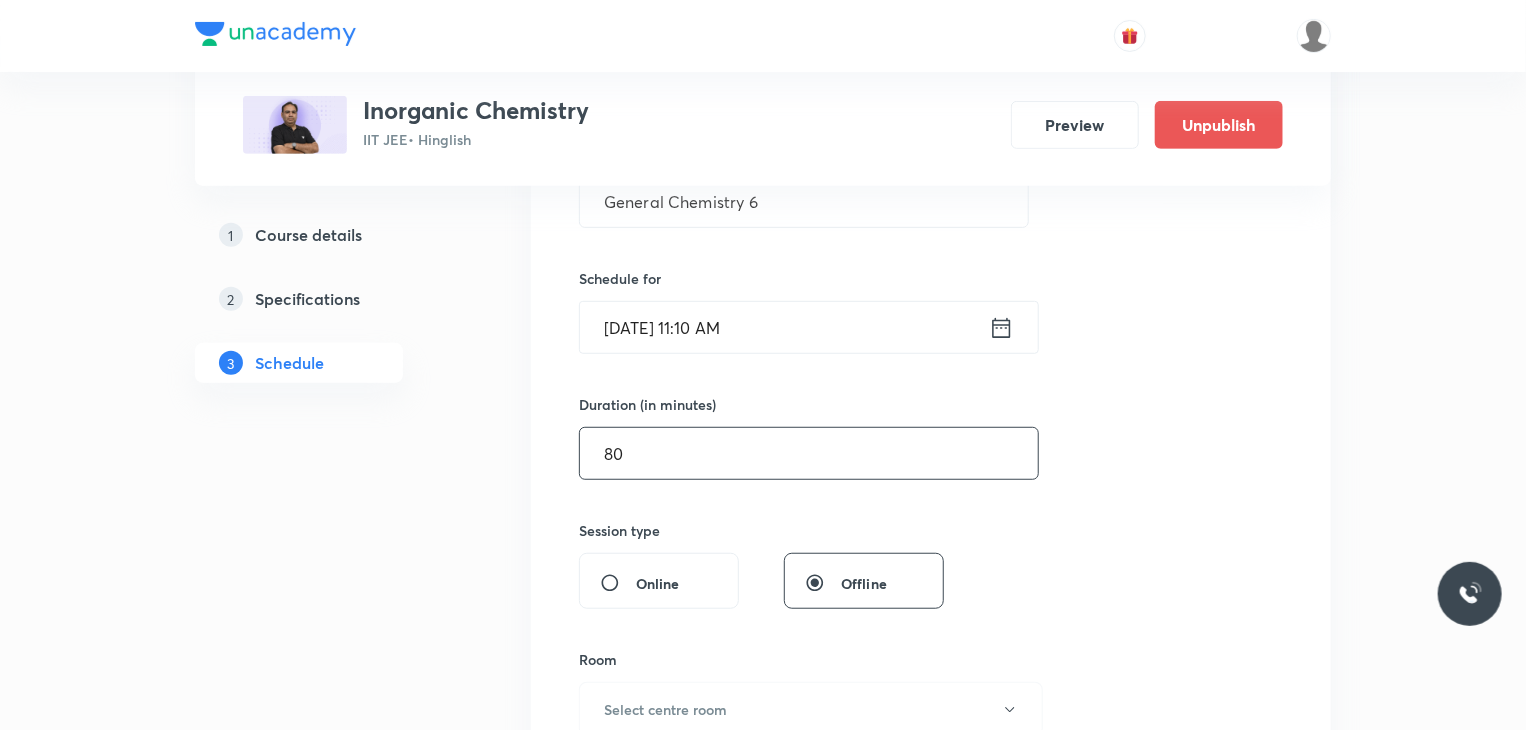 scroll, scrollTop: 700, scrollLeft: 0, axis: vertical 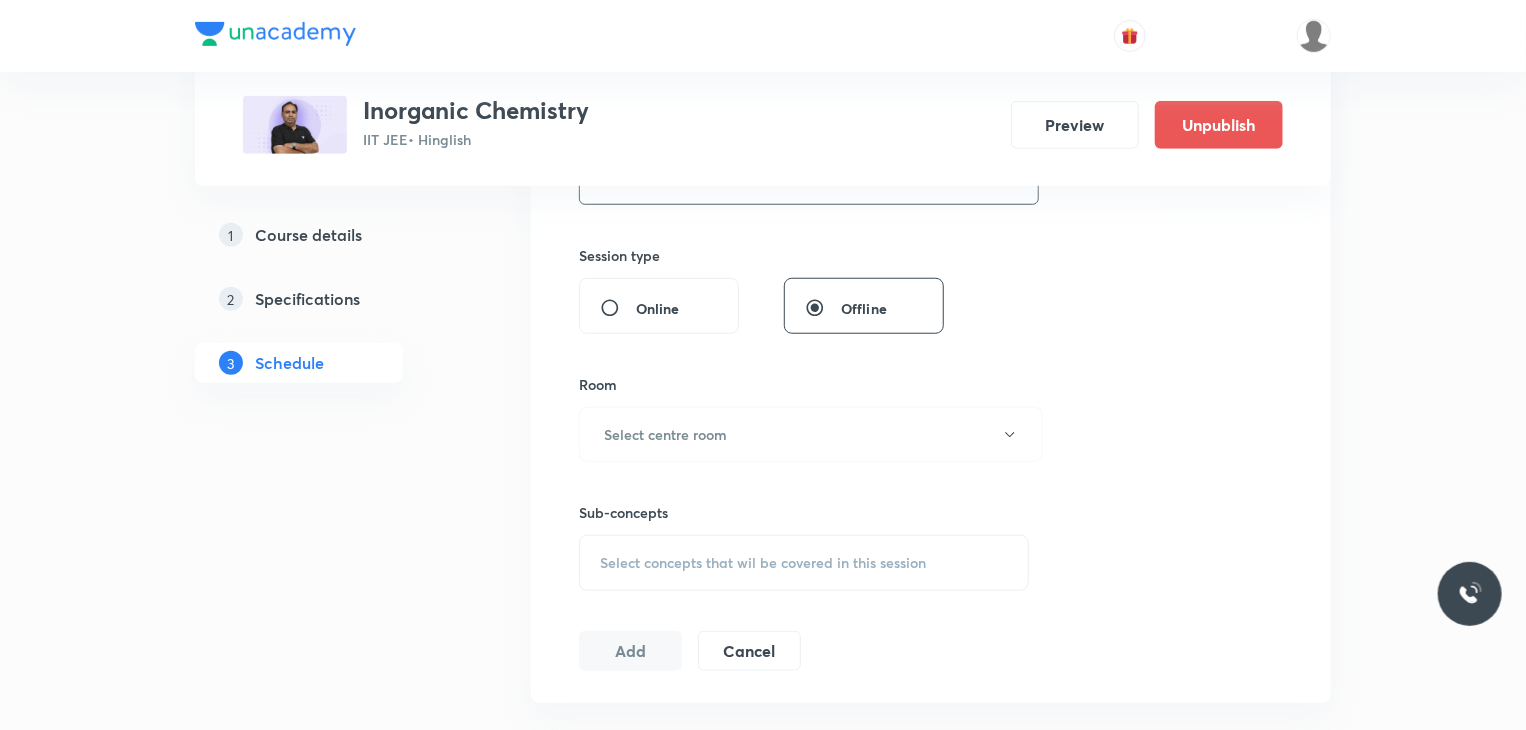 type on "80" 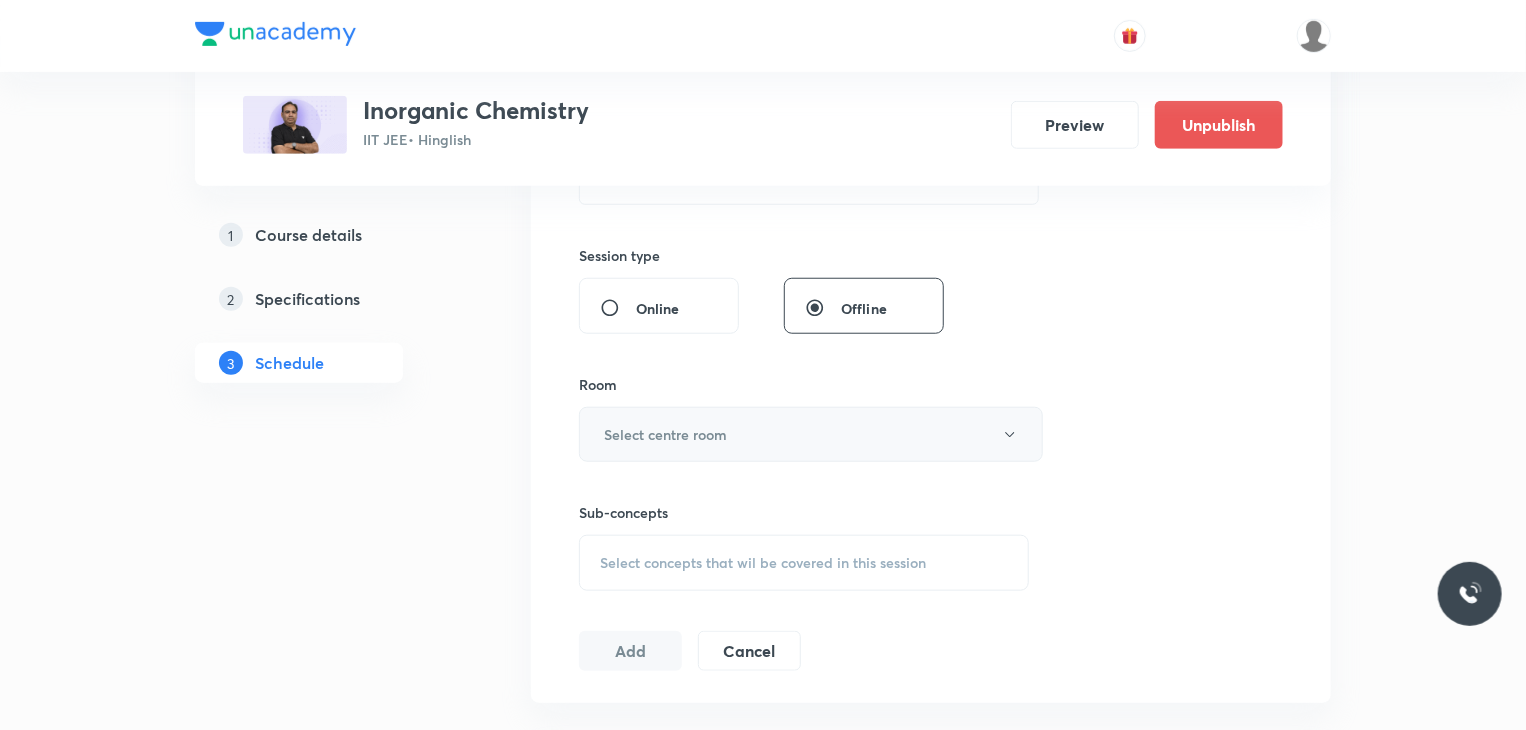 click on "Select centre room" at bounding box center [665, 434] 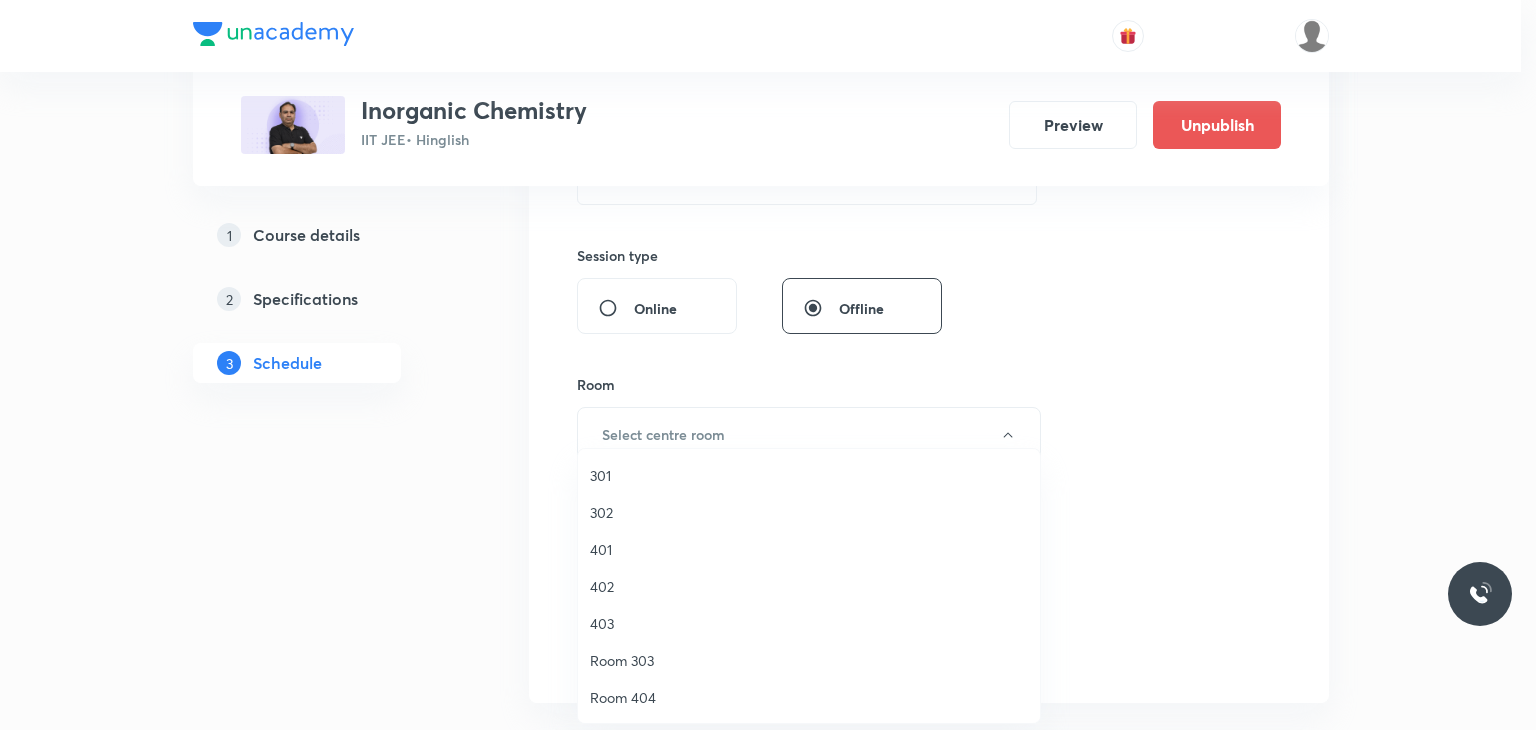 click on "301" at bounding box center [809, 475] 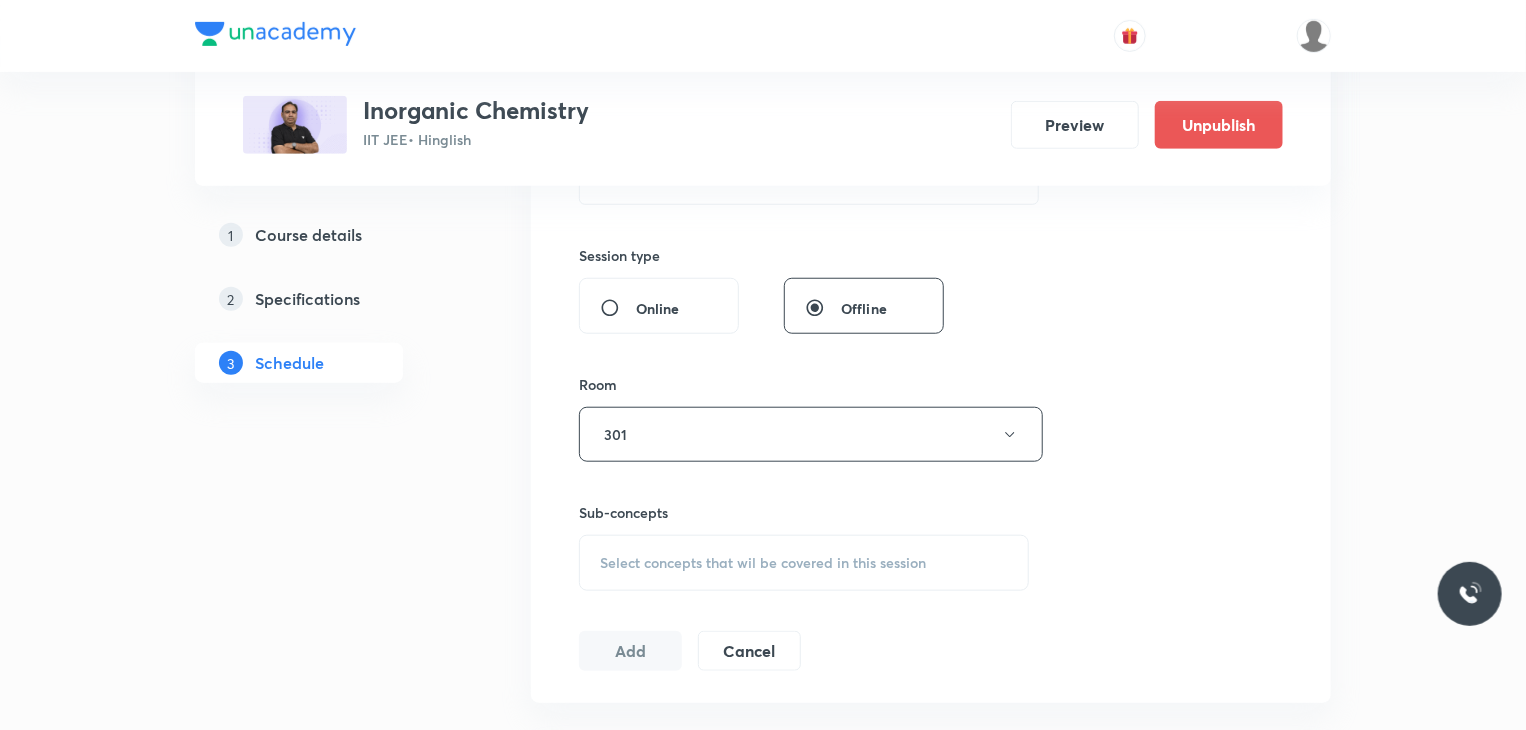 click on "Select concepts that wil be covered in this session" at bounding box center (804, 563) 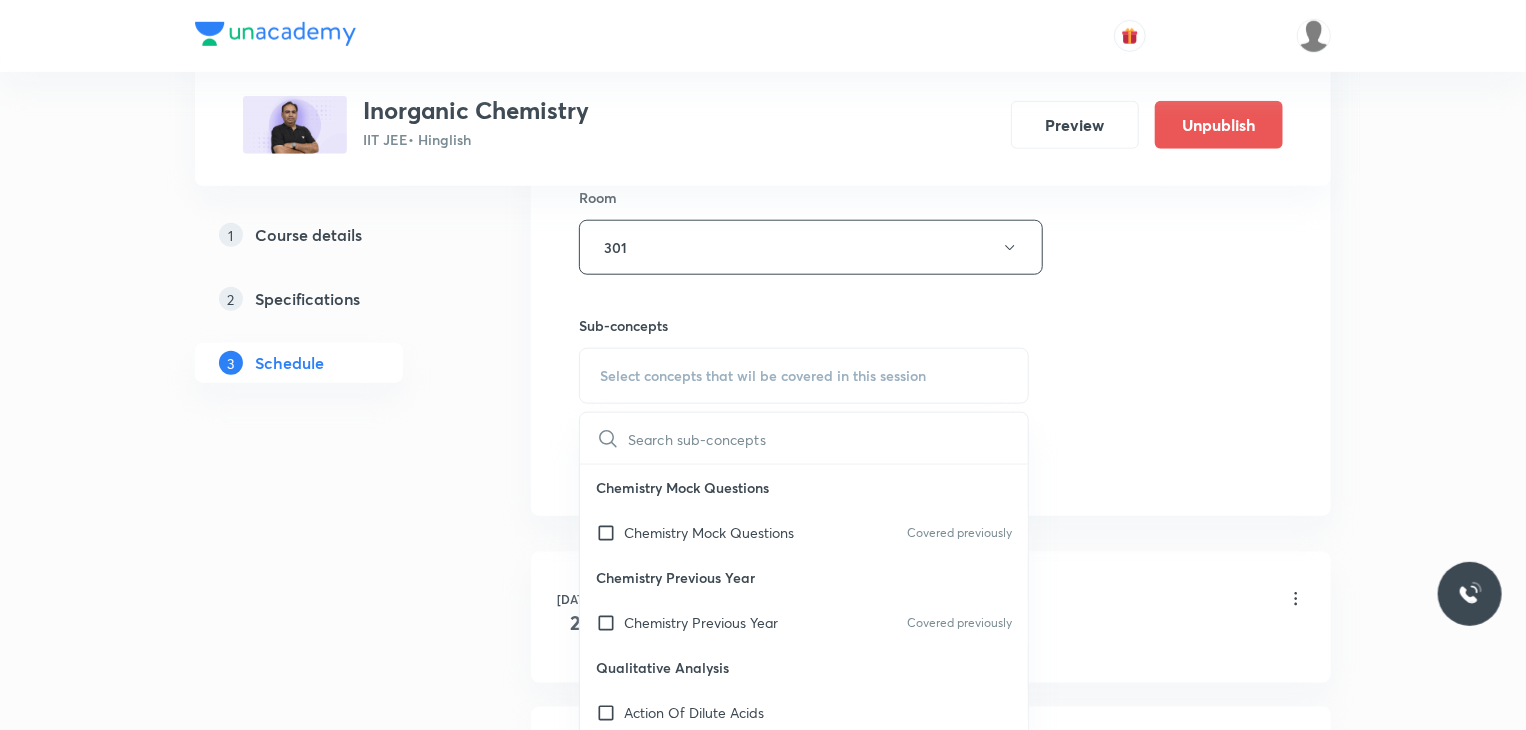 scroll, scrollTop: 900, scrollLeft: 0, axis: vertical 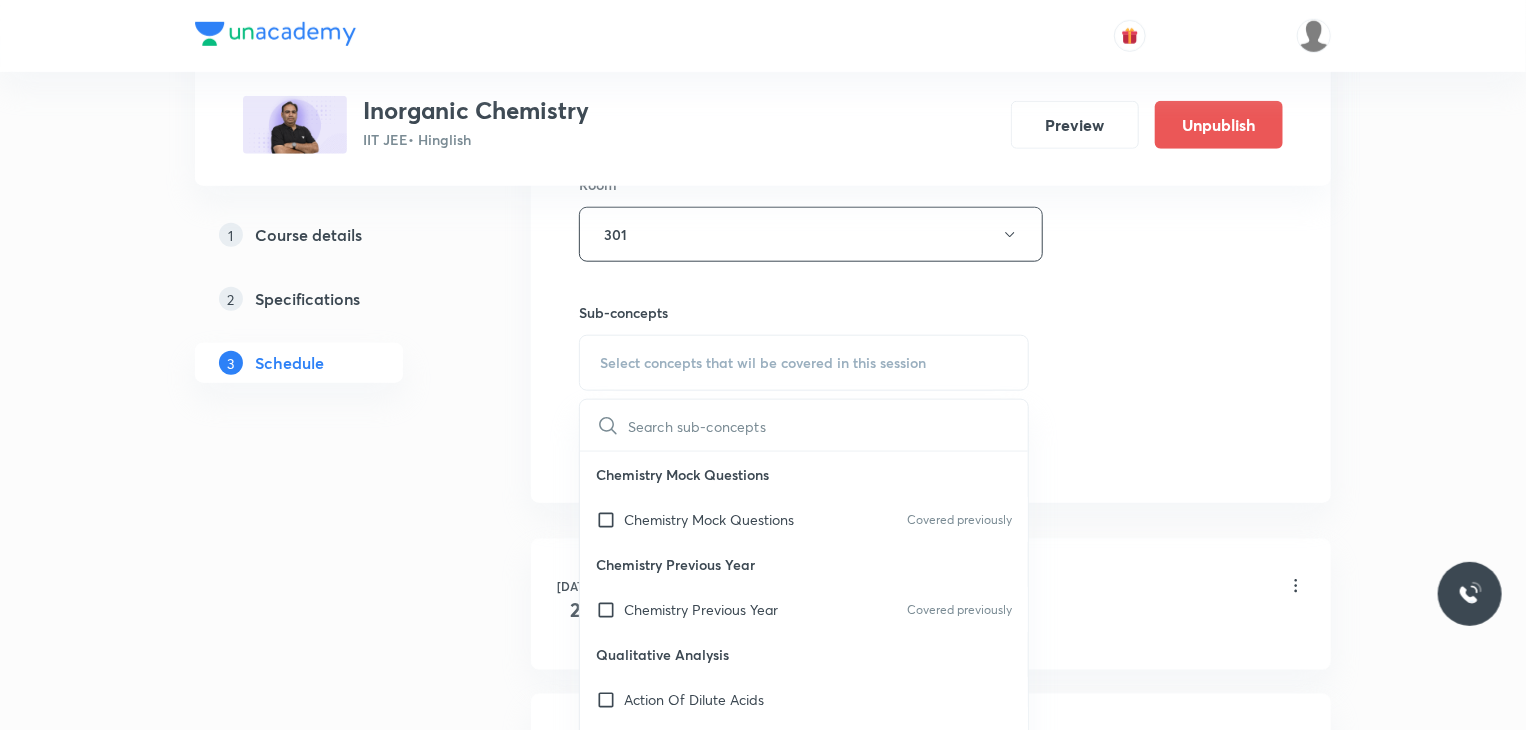 click on "Chemistry Previous Year" at bounding box center [804, 564] 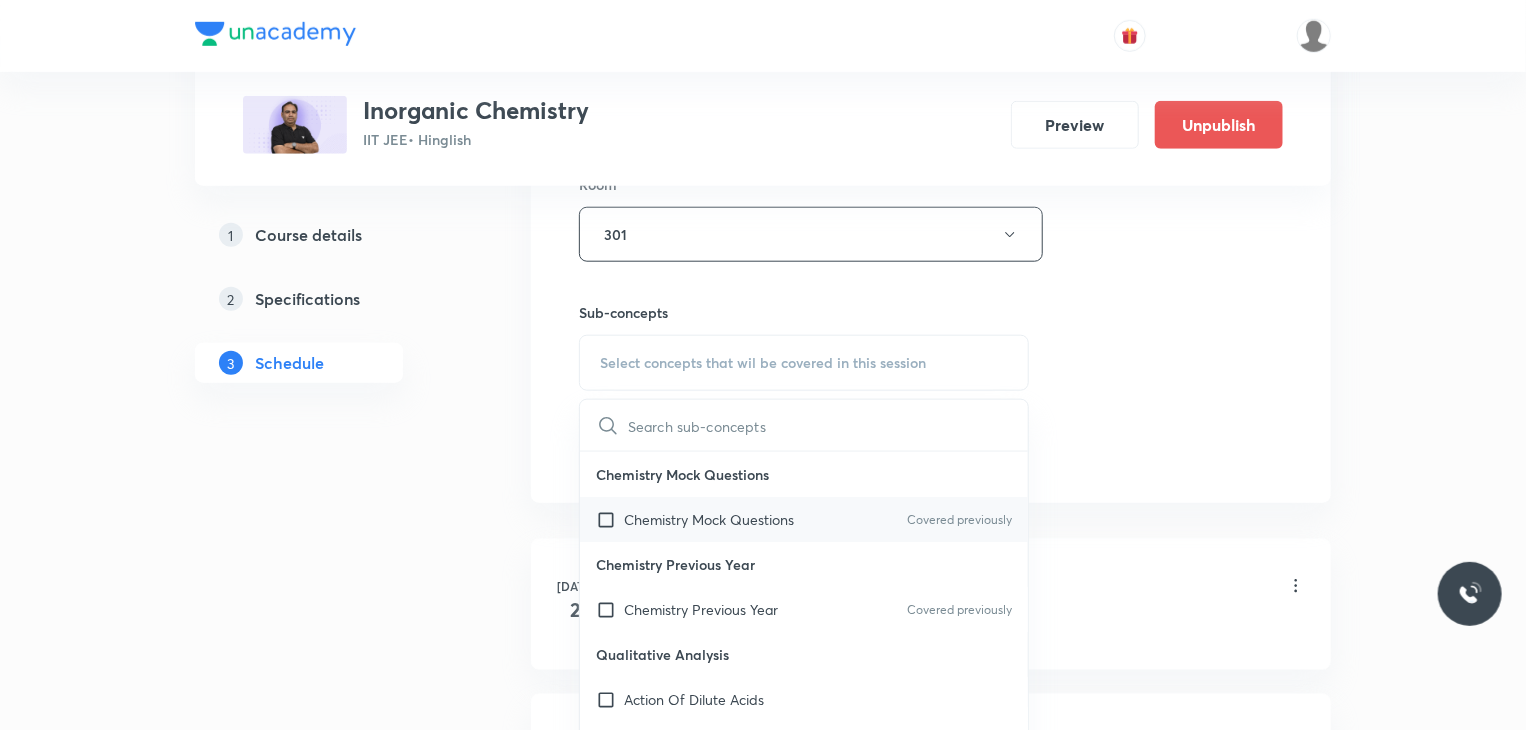 click on "Chemistry Mock Questions Covered previously" at bounding box center [804, 519] 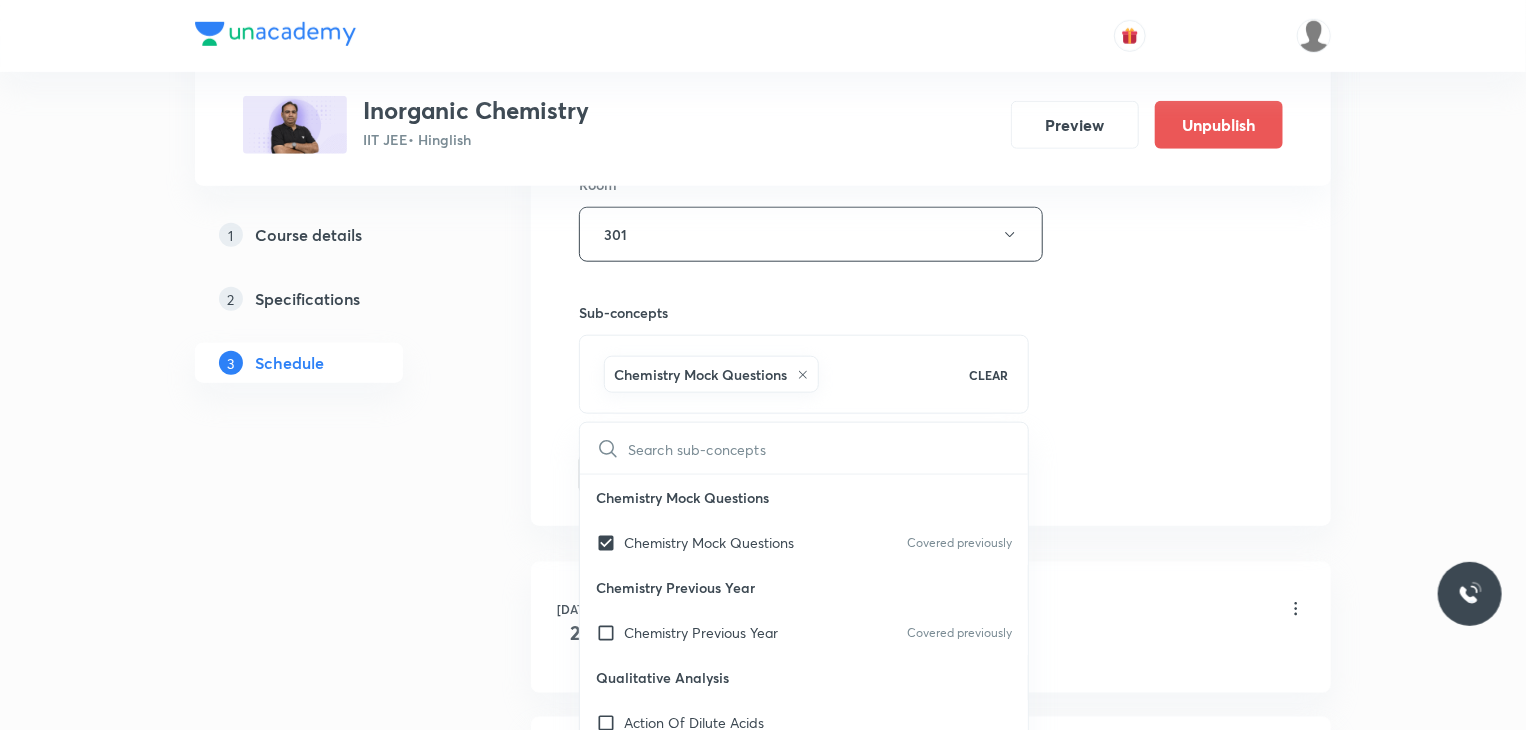 click on "Session  6 Live class Session title 19/99 General Chemistry 6 ​ Schedule for Jul 11, 2025, 11:10 AM ​ Duration (in minutes) 80 ​   Session type Online Offline Room 301 Sub-concepts Chemistry Mock Questions CLEAR ​ Chemistry Mock Questions Chemistry Mock Questions Covered previously Chemistry Previous Year Chemistry Previous Year Covered previously Qualitative Analysis Action Of Dilute Acids Tests For CO₃²⁻/HCO₃⁻ And SO₃²⁻/HSO₃⁻ Radicals Tests For Sulphide (S²⁻) Radical Tests For Thiosulphate (S₂O₃²⁻) Radical Tests For Nitrite (NO₂⁻) Radical Tests For Acetate , Formate And Oxalate Radicals Tests For Halide(Cl⁻ , Br⁻ , I⁻) Radicals Test For Nitrate (NO₃⁻) Radical Test For Sulphate(SO₄²⁻) Radical Test For Borate(BO₃³⁻) Radical Test For Phosphate(PO₄³⁻) Radical Test For Chromate(CrO₄²⁻) And Dichromate(Cr₂O₇²⁻) Radicals Test For Permanganate (MnO₄⁻) And Manganate (MnO₄²⁻) Radicals Dry Tests For Basic Radicals Periodic Table Add" at bounding box center [931, 13] 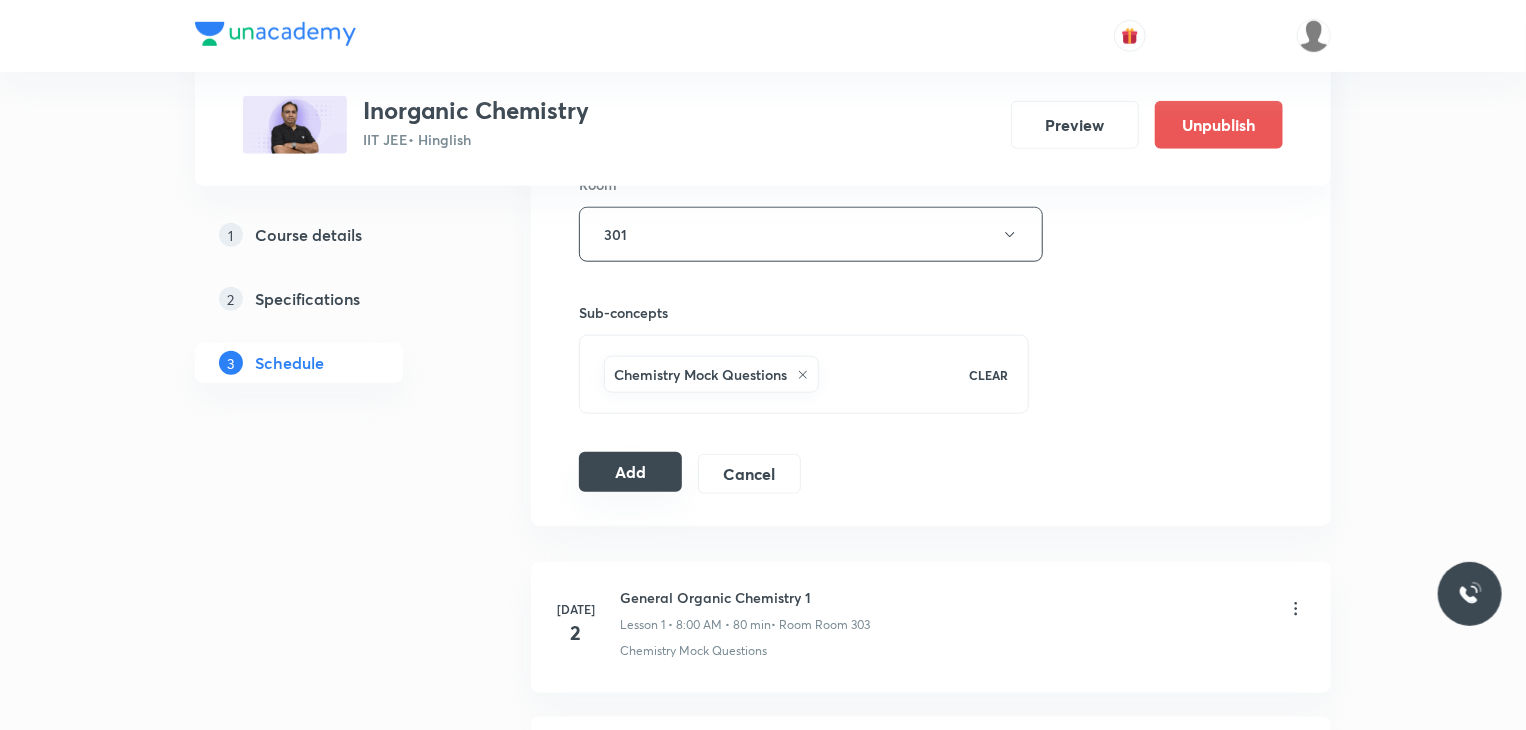 click on "Add" at bounding box center [630, 472] 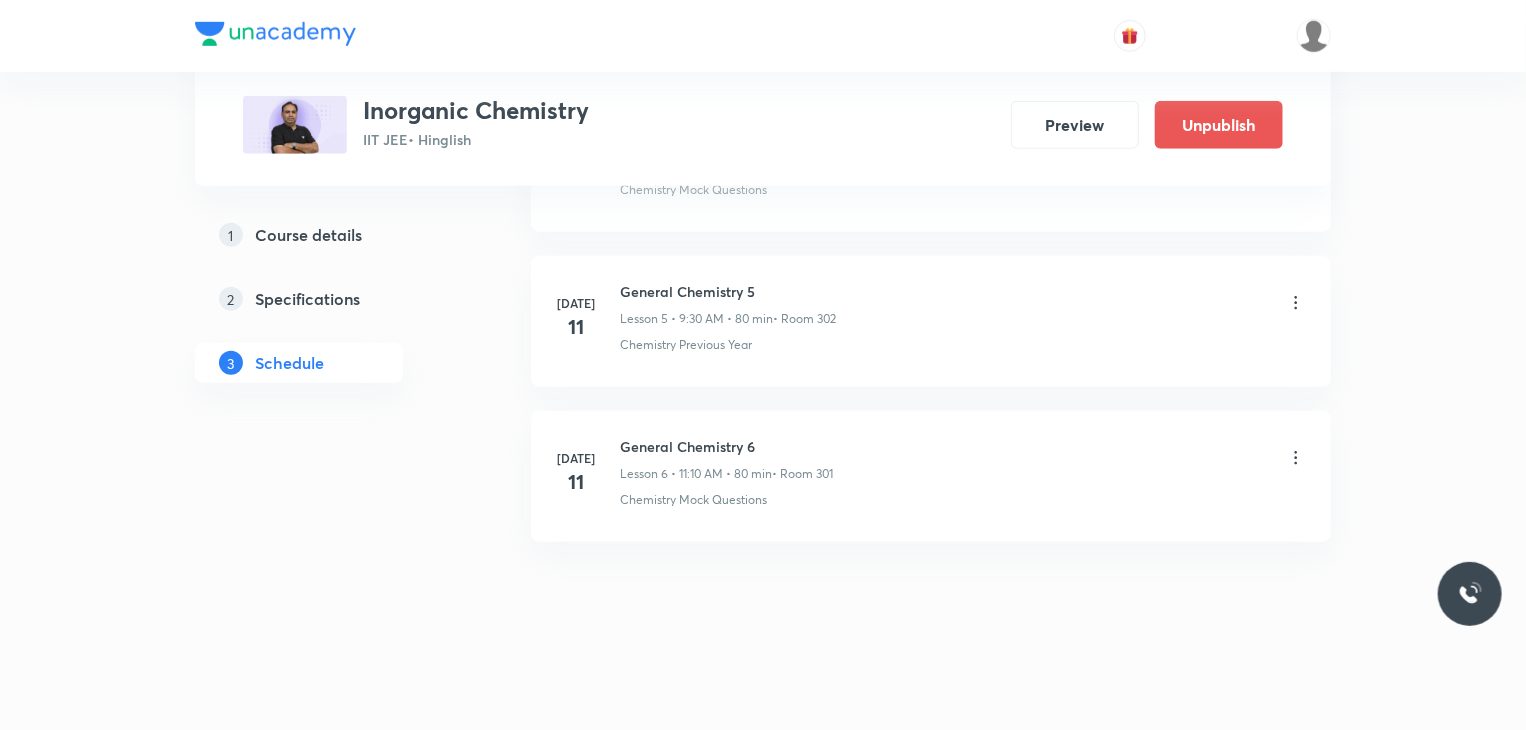 scroll, scrollTop: 677, scrollLeft: 0, axis: vertical 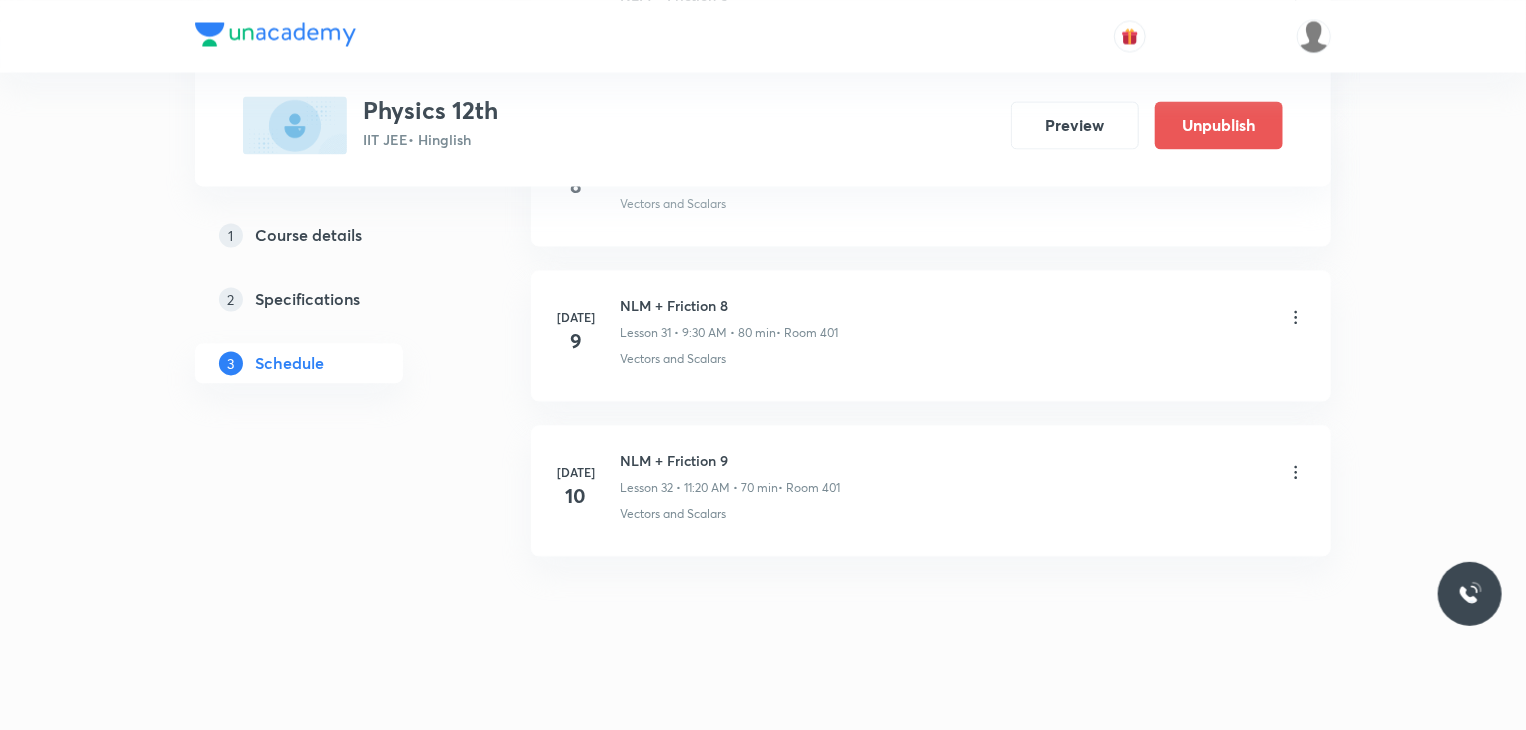 click on "NLM + Friction 9" at bounding box center (730, 460) 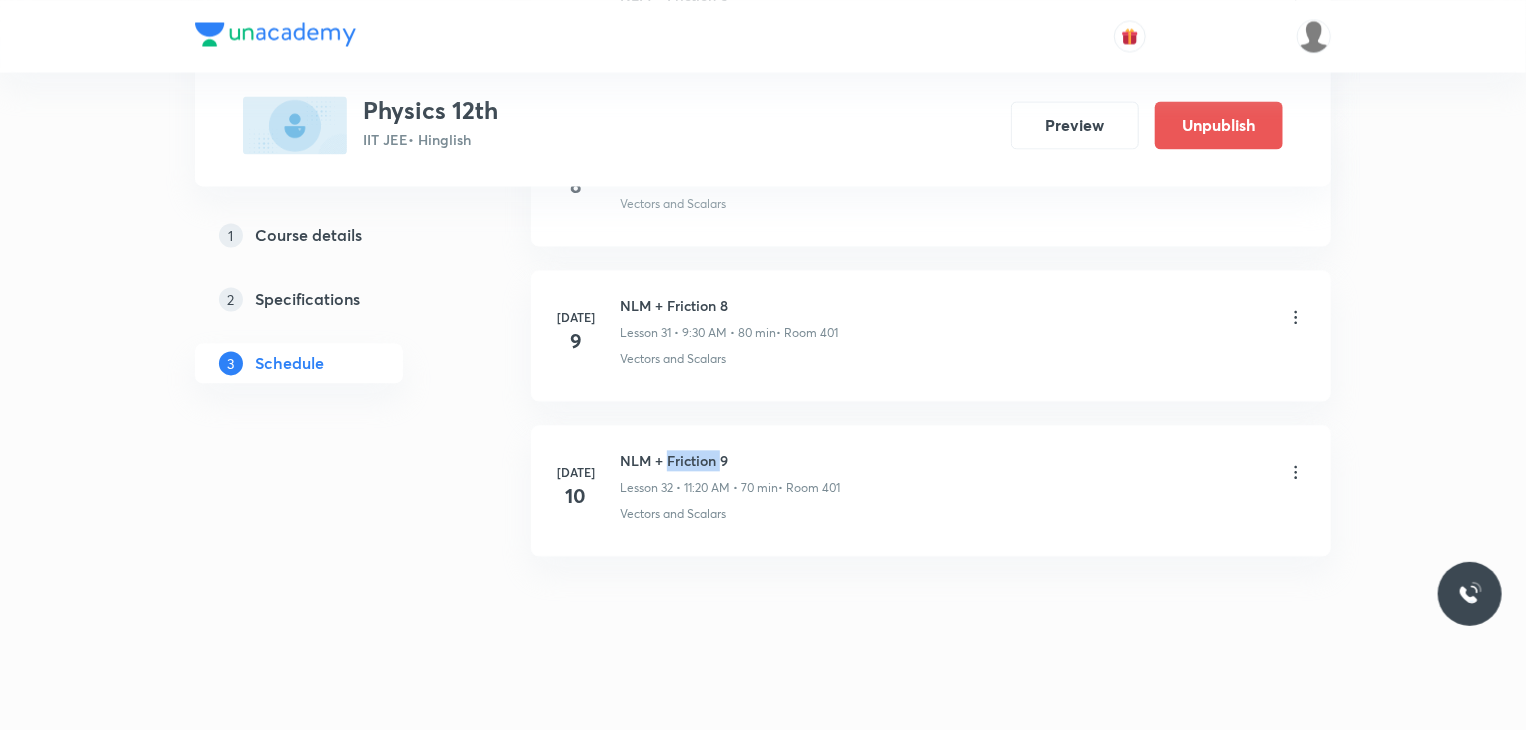 click on "NLM + Friction 9" at bounding box center (730, 460) 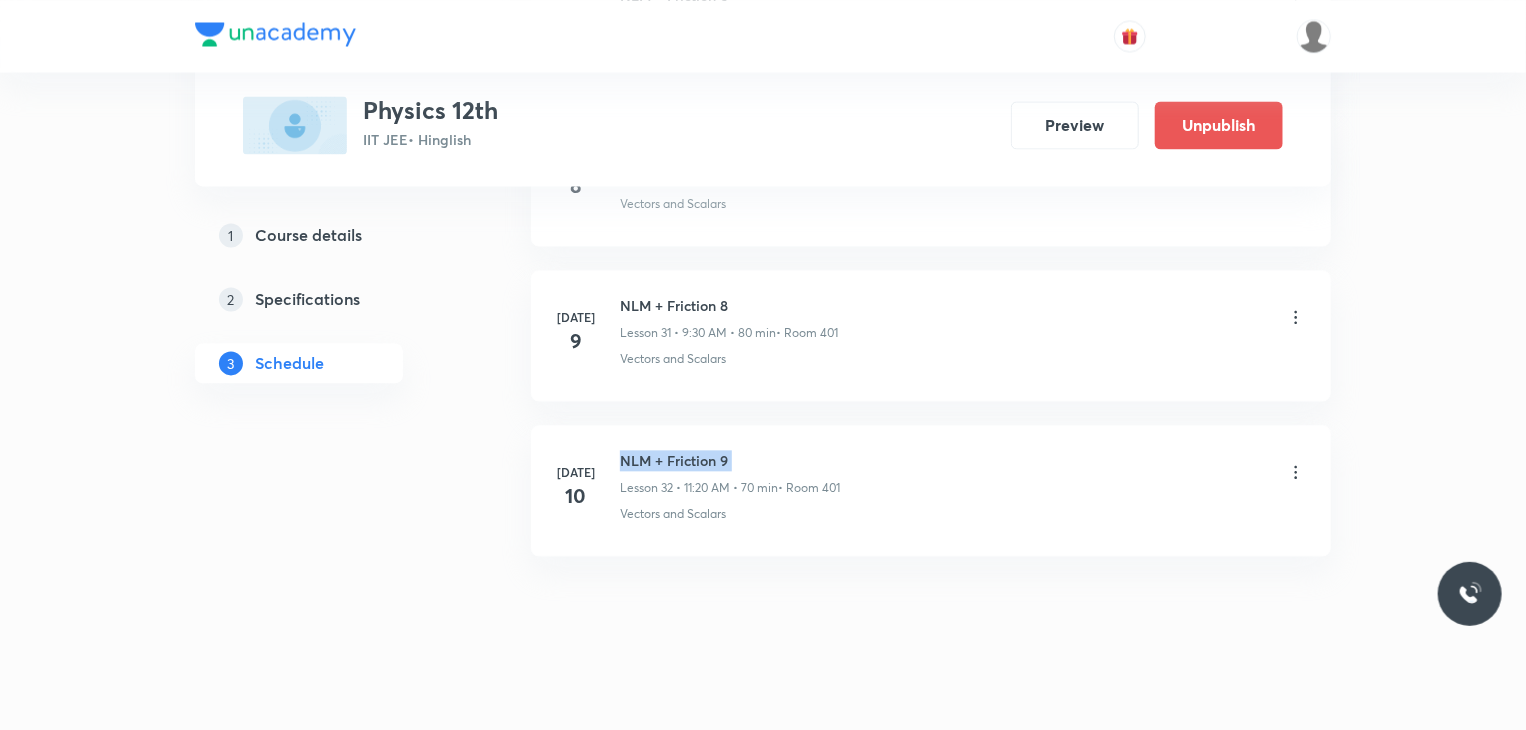 click on "NLM + Friction 9" at bounding box center (730, 460) 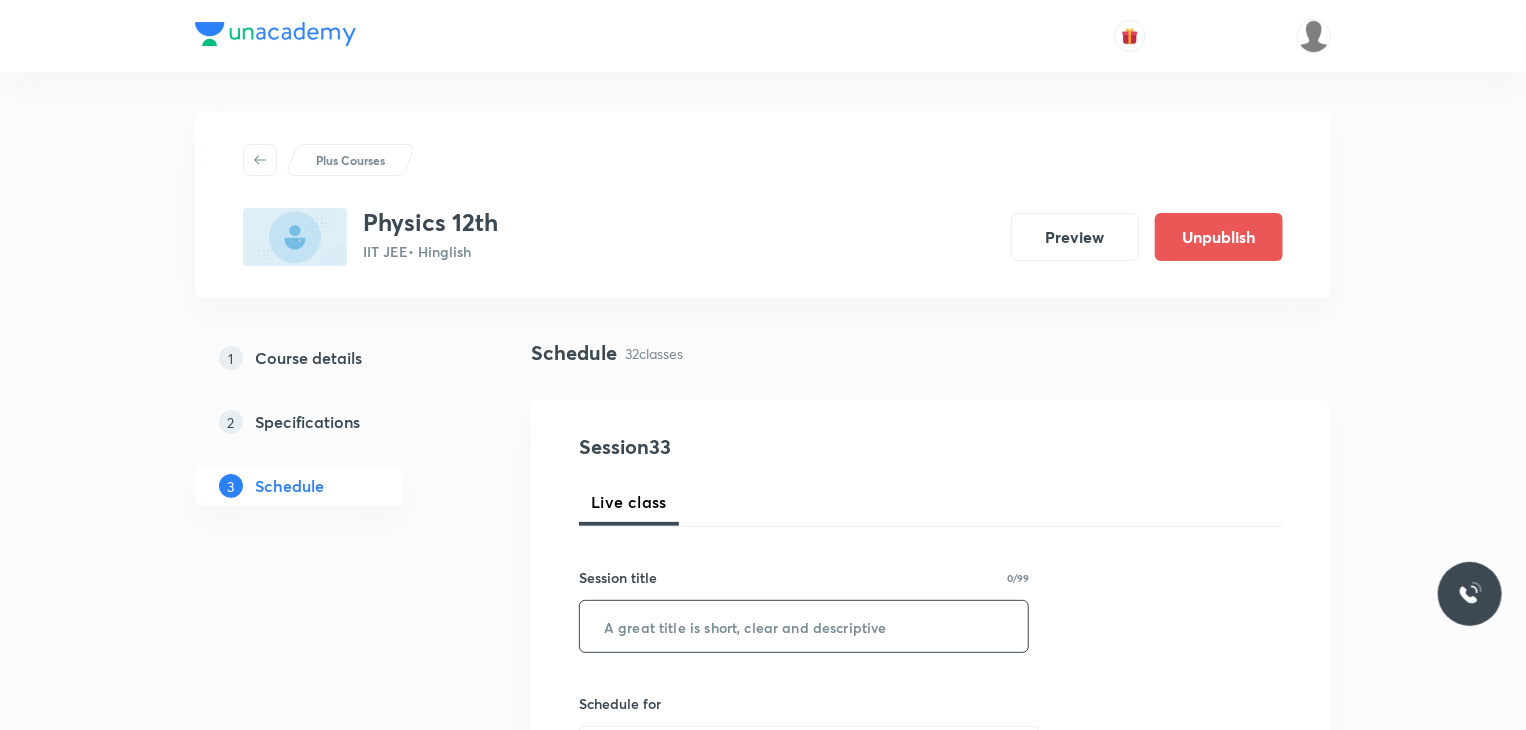 scroll, scrollTop: 100, scrollLeft: 0, axis: vertical 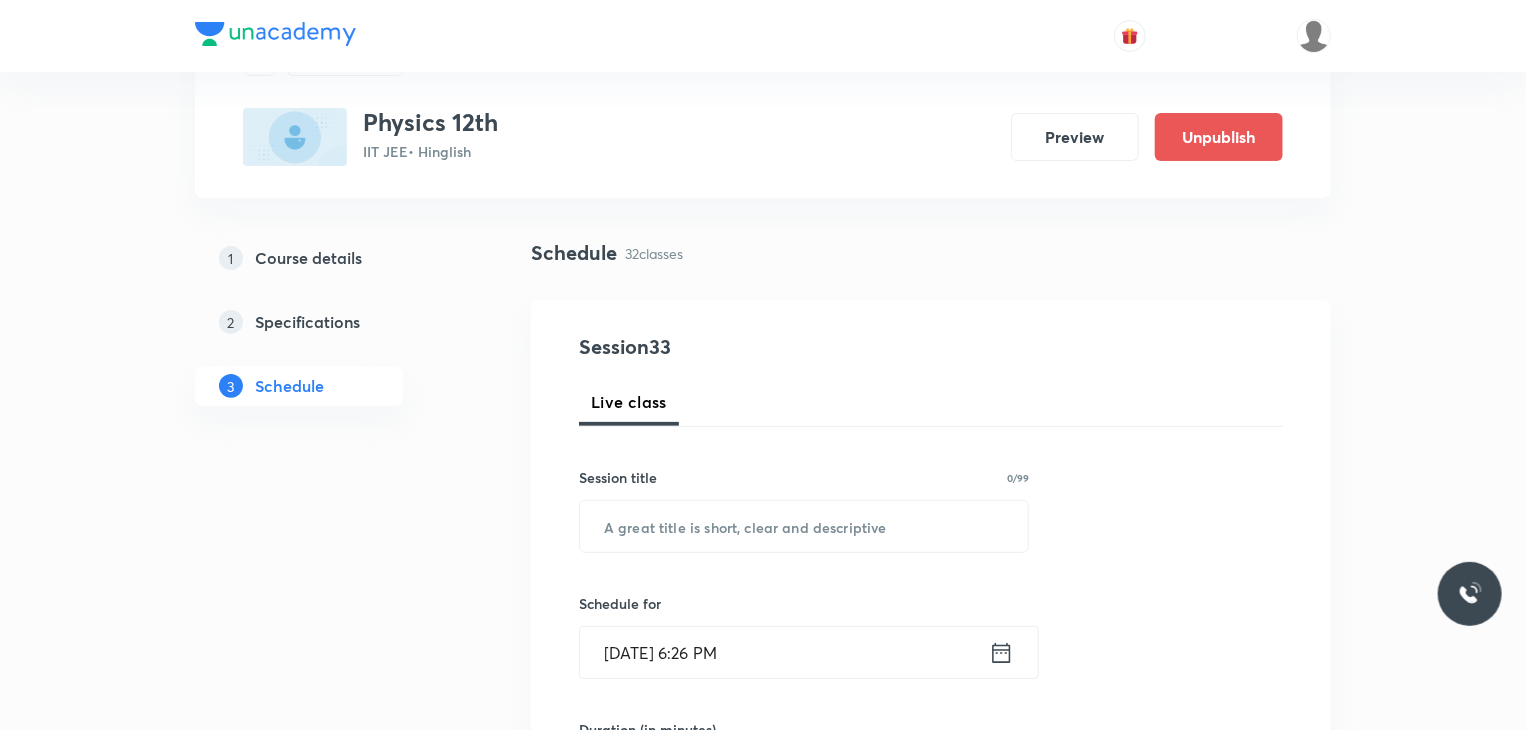 click on "Session title 0/99 ​" at bounding box center [804, 510] 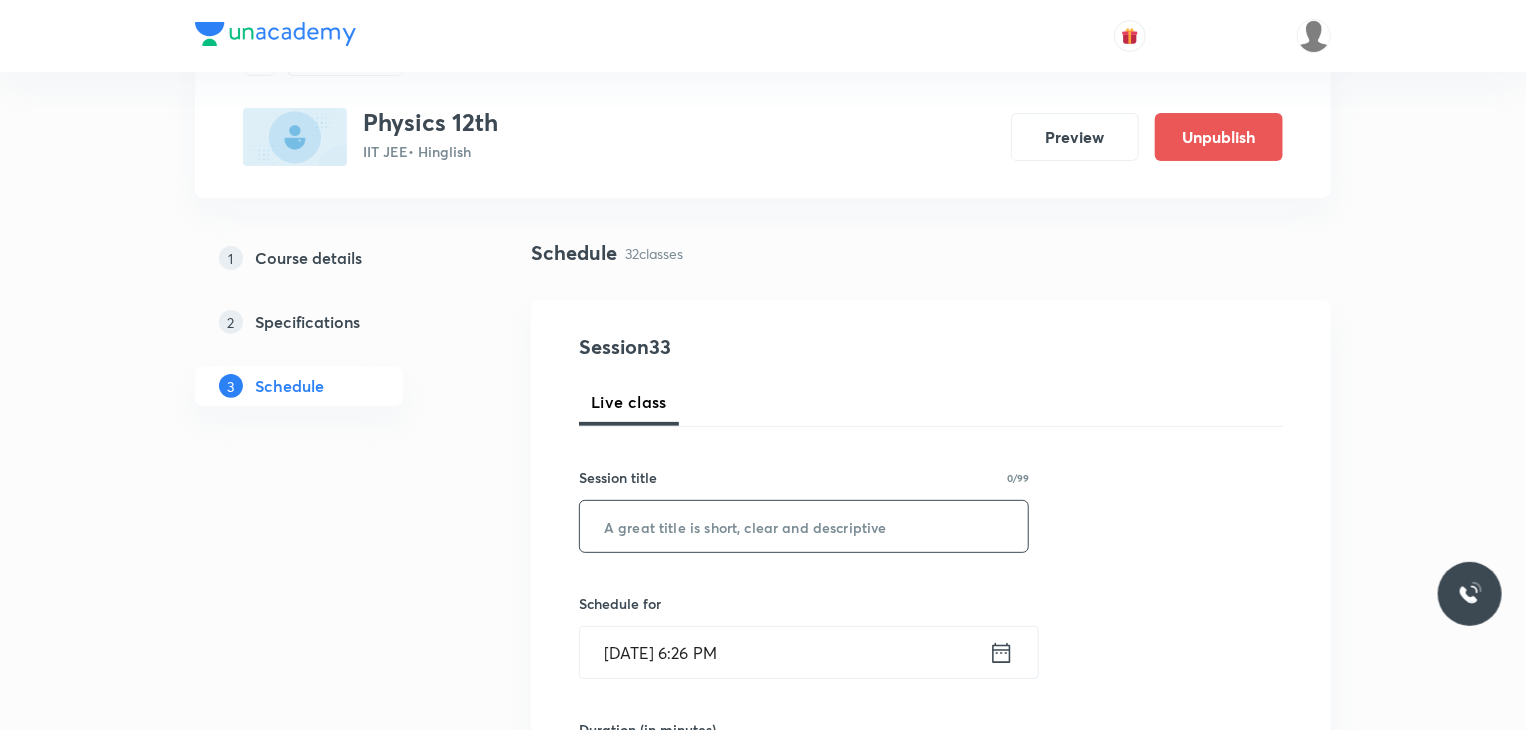 click at bounding box center [804, 526] 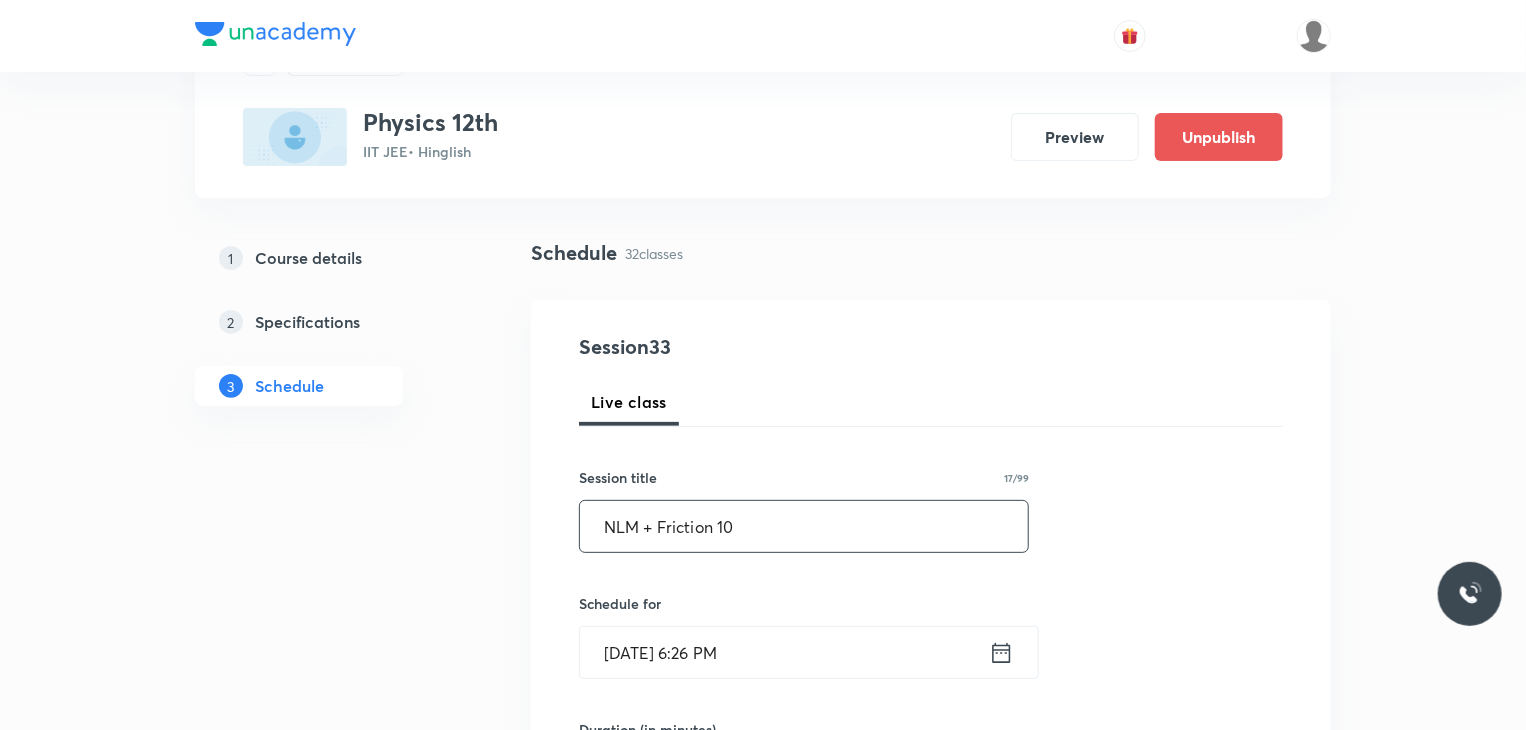 type on "NLM + Friction 10" 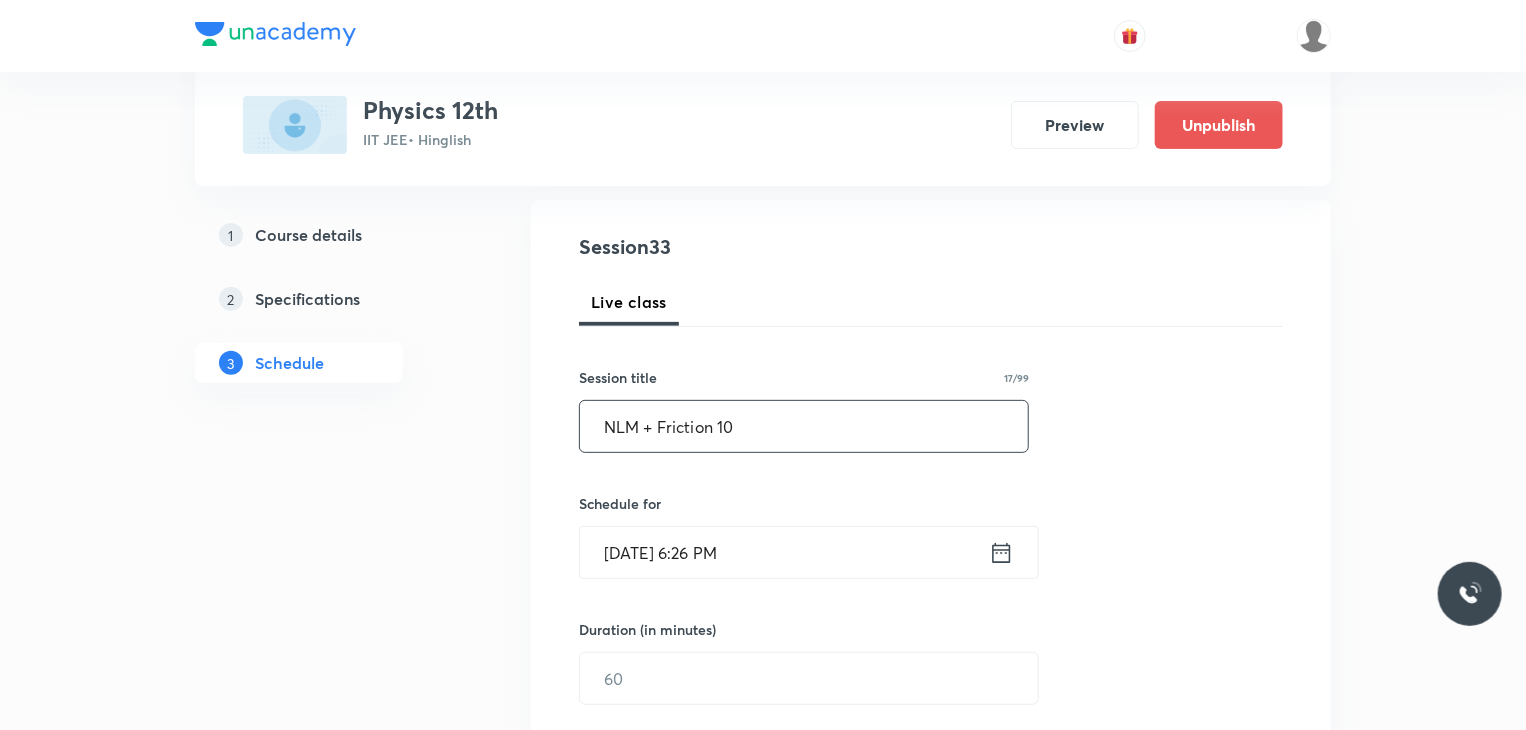 click on "Schedule for [DATE] 6:26 PM ​" at bounding box center (804, 536) 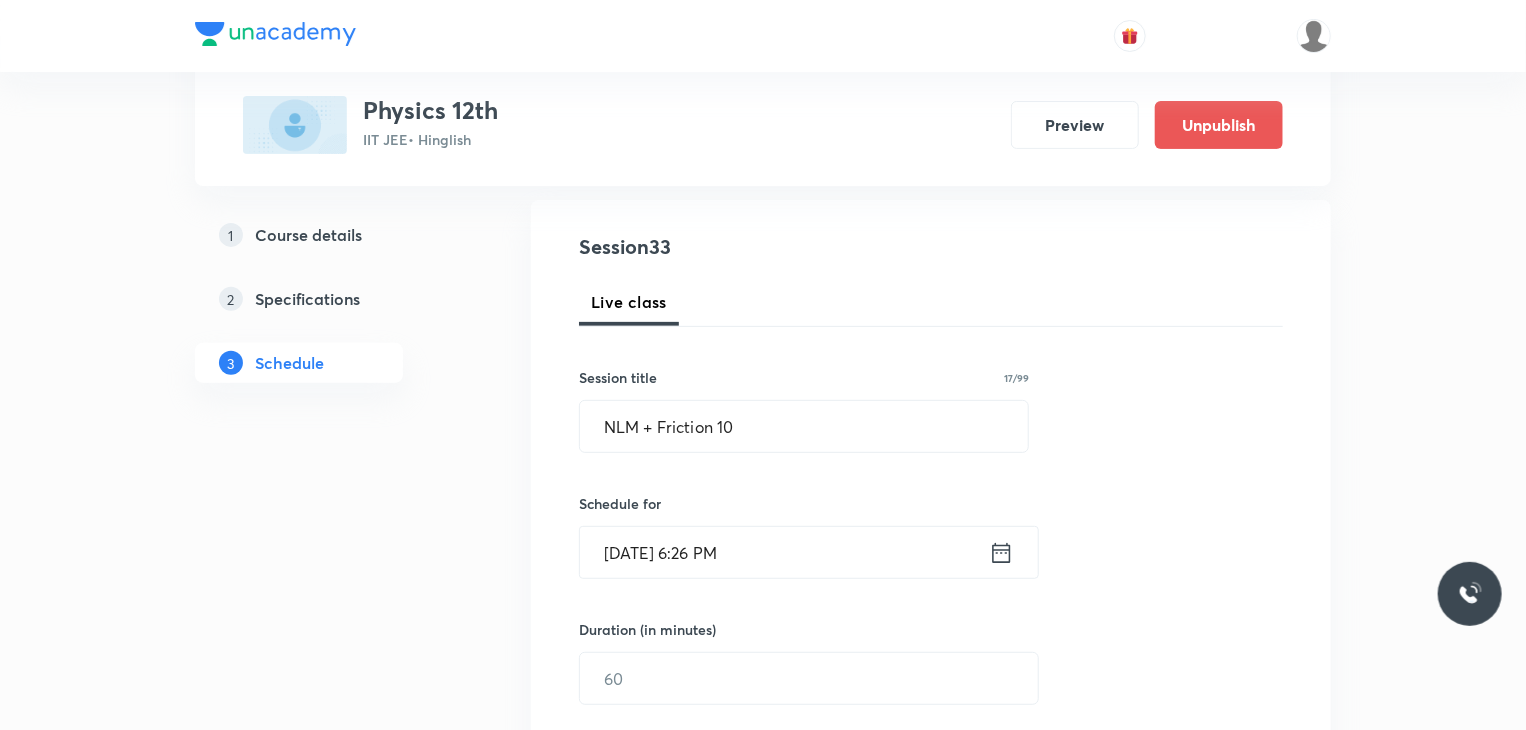 click on "[DATE] 6:26 PM" at bounding box center (784, 552) 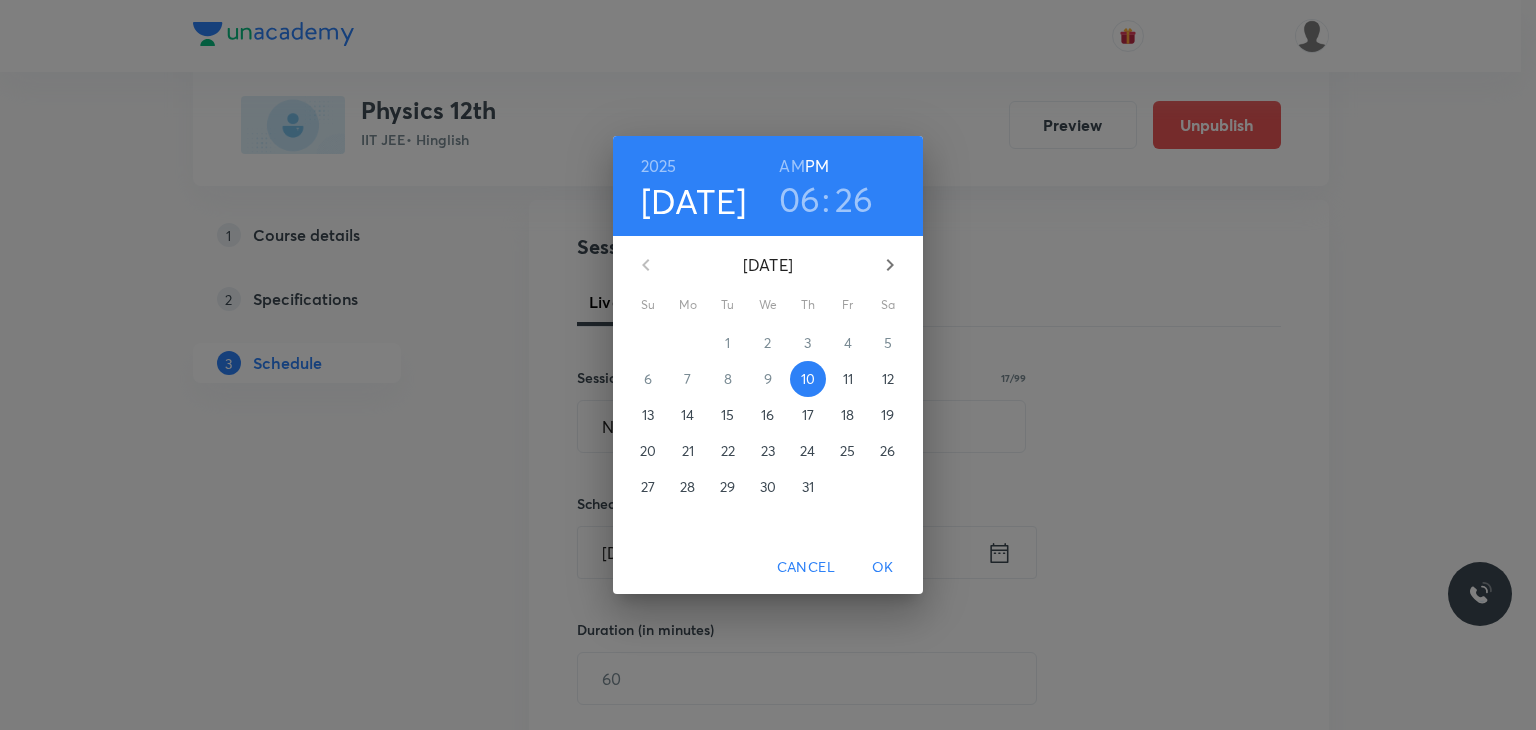 click on "11" at bounding box center [848, 379] 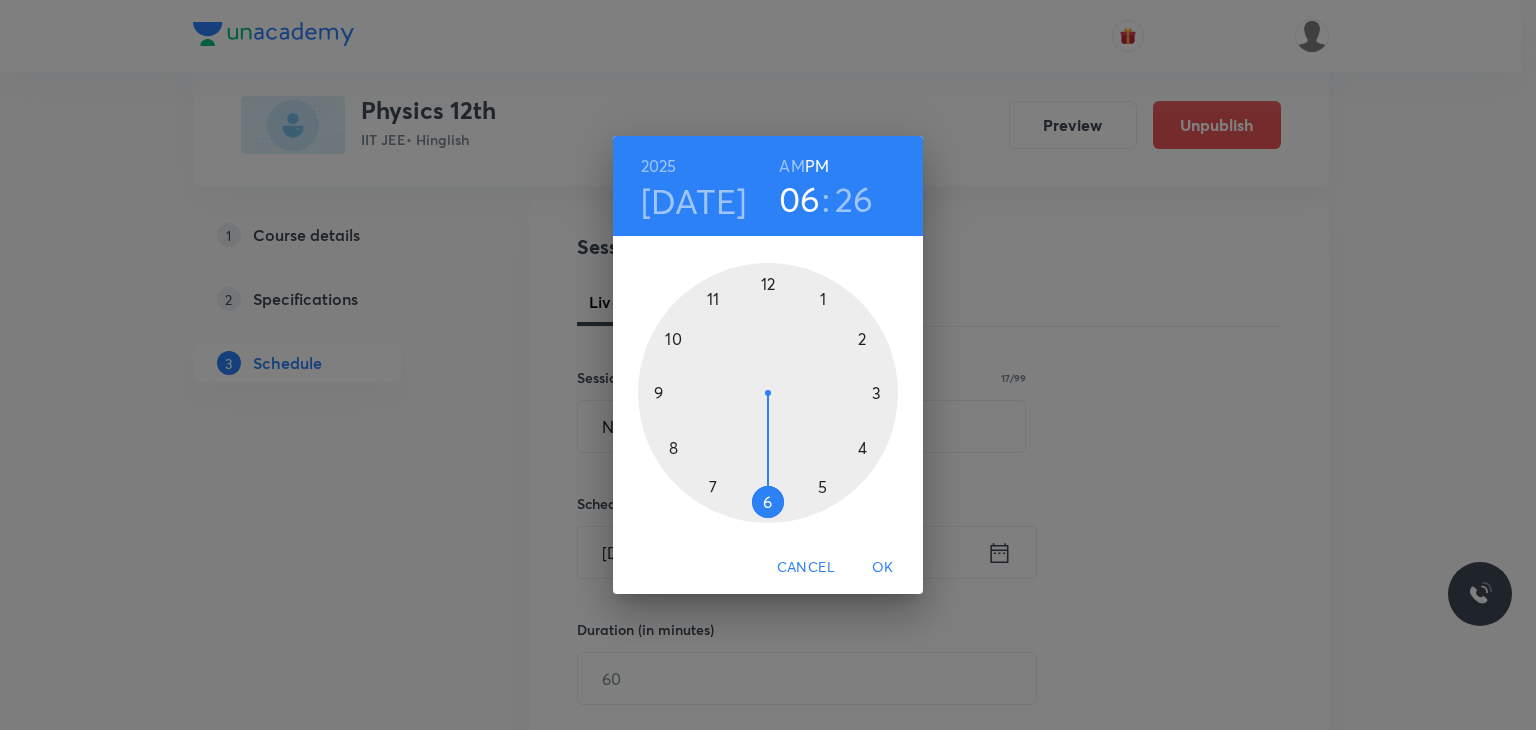 click on "AM" at bounding box center (791, 166) 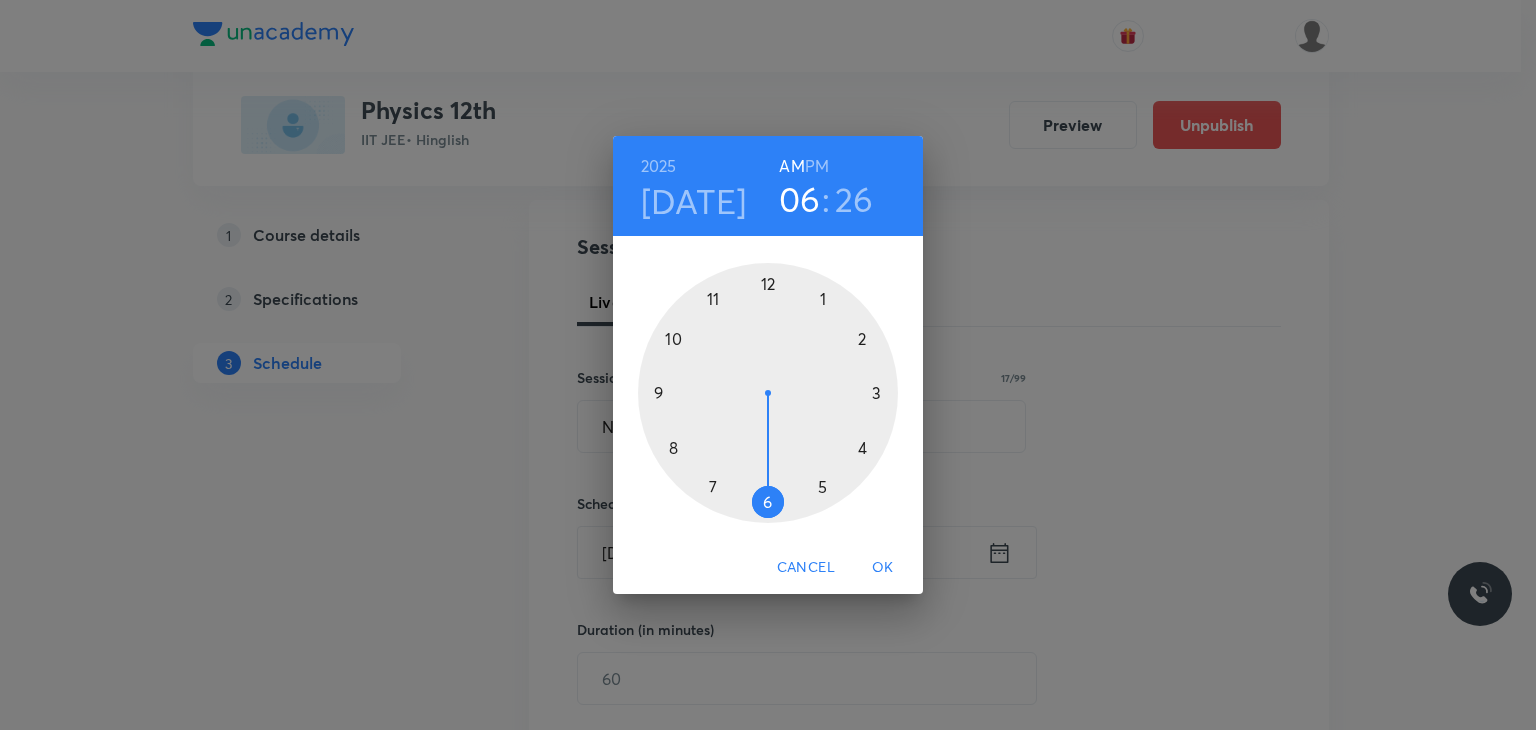 click at bounding box center [768, 393] 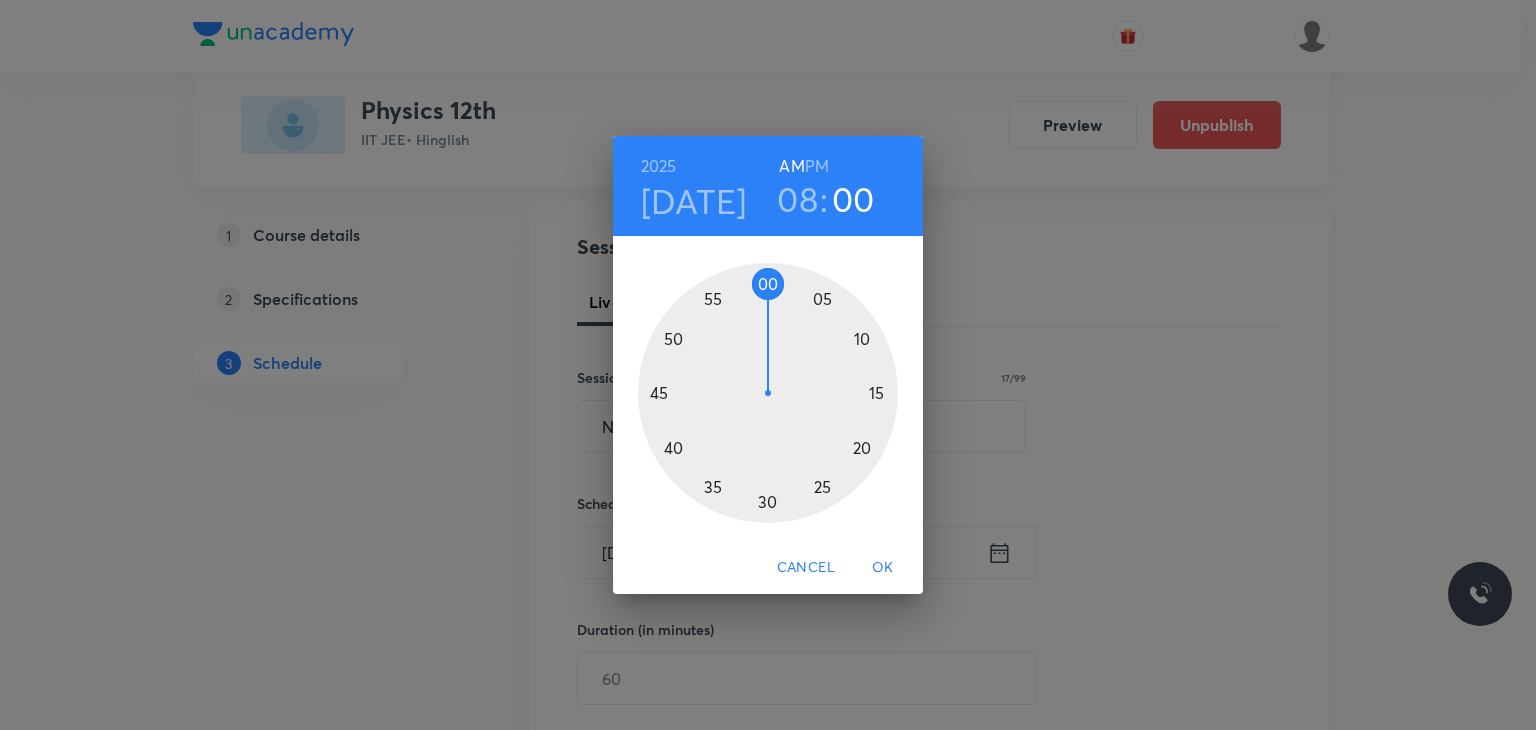 drag, startPoint x: 758, startPoint y: 285, endPoint x: 769, endPoint y: 281, distance: 11.7046995 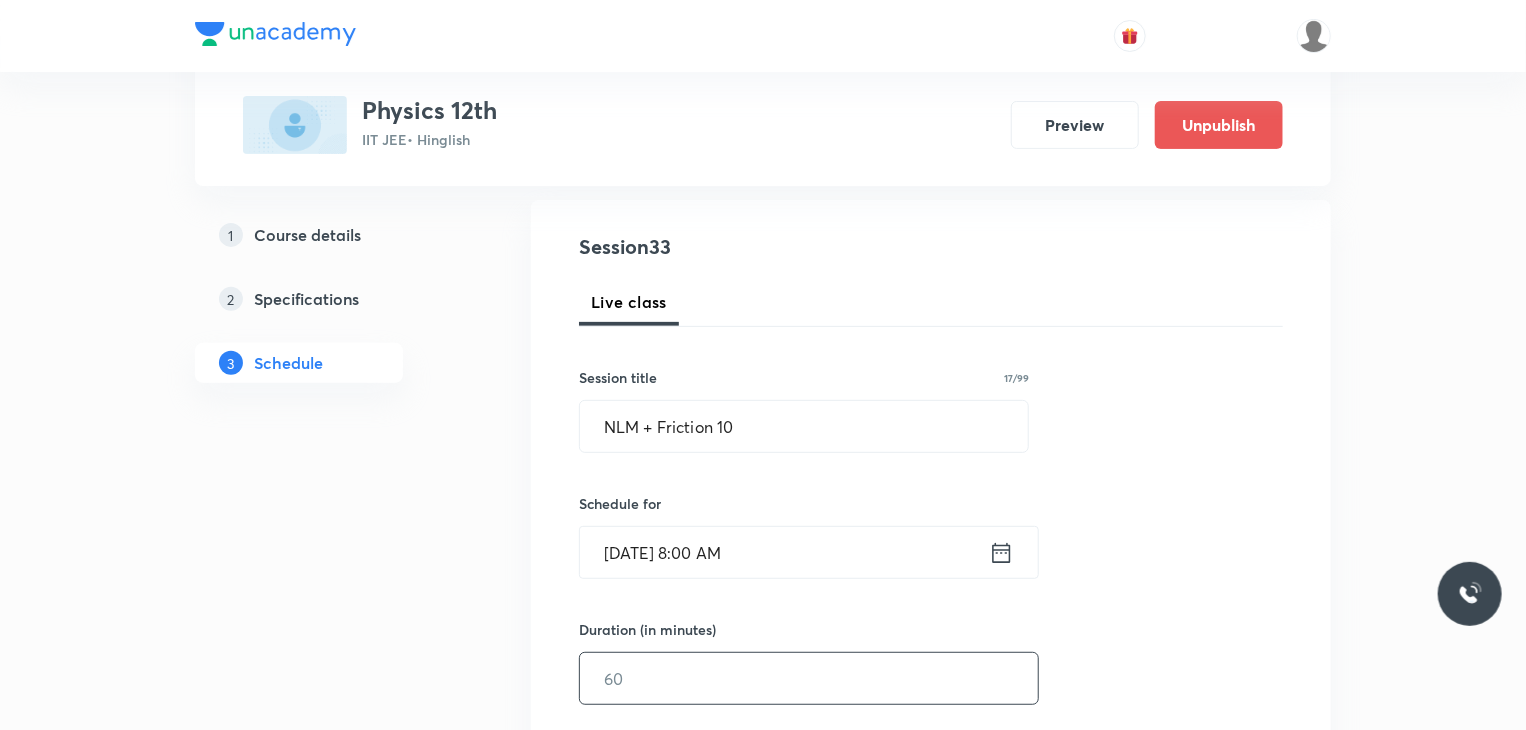 click at bounding box center (809, 678) 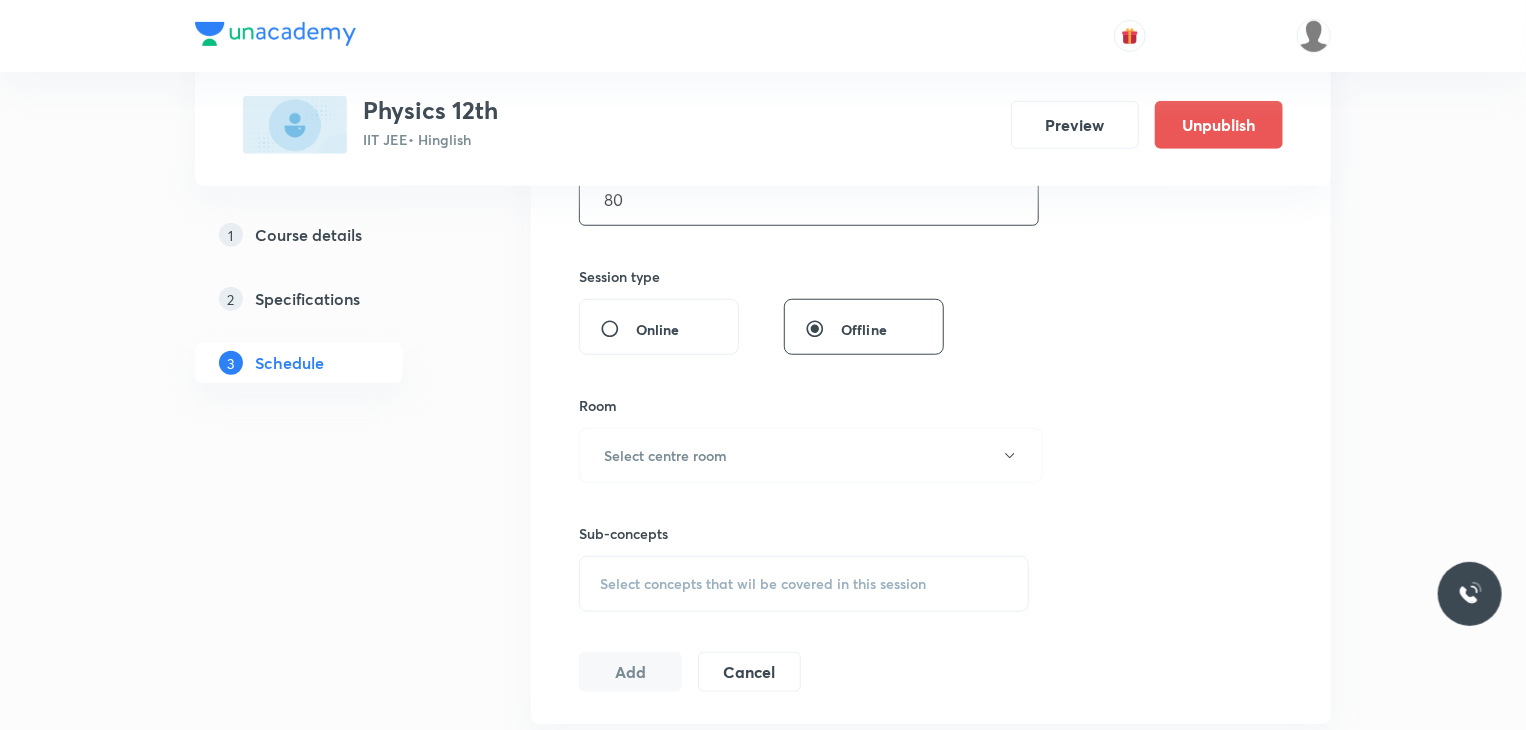 scroll, scrollTop: 700, scrollLeft: 0, axis: vertical 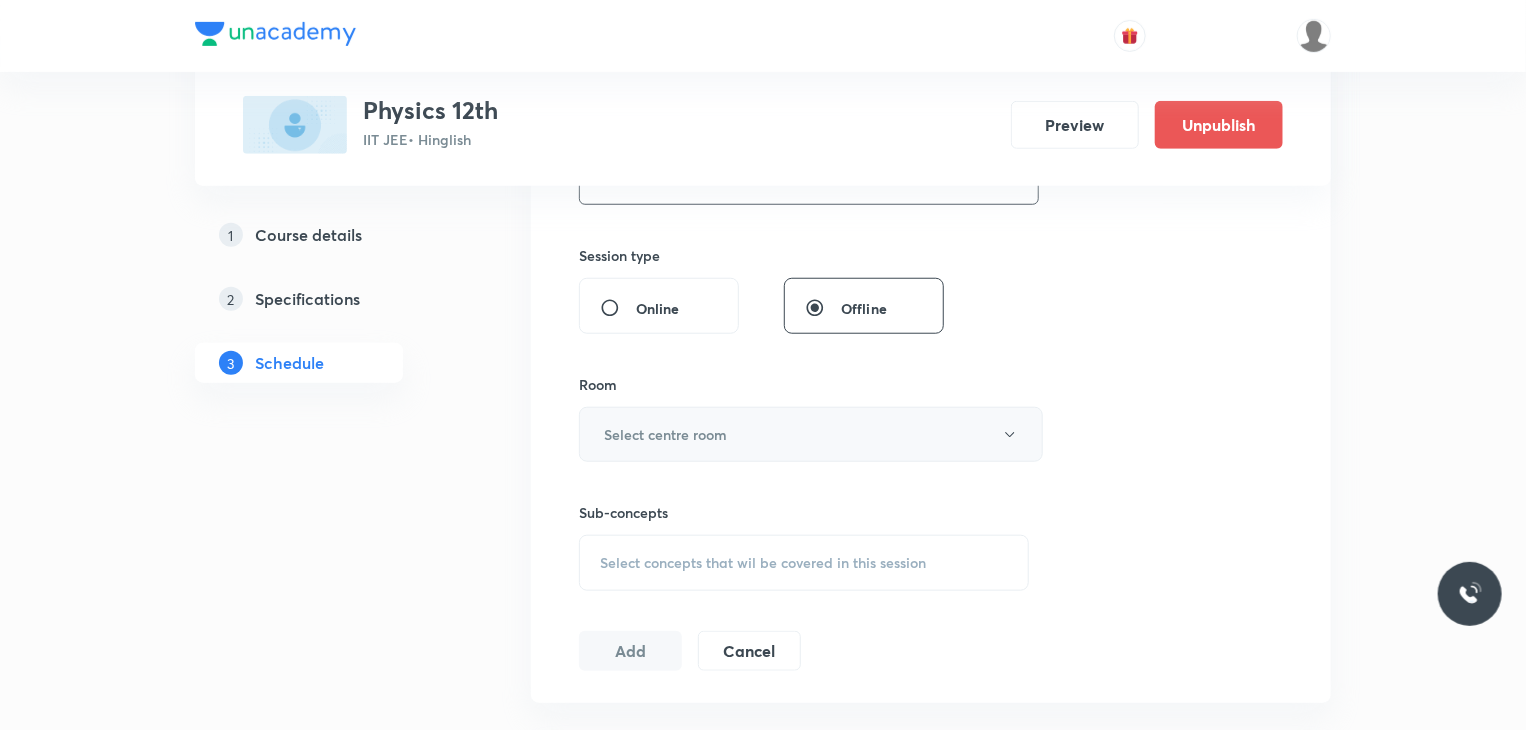type on "80" 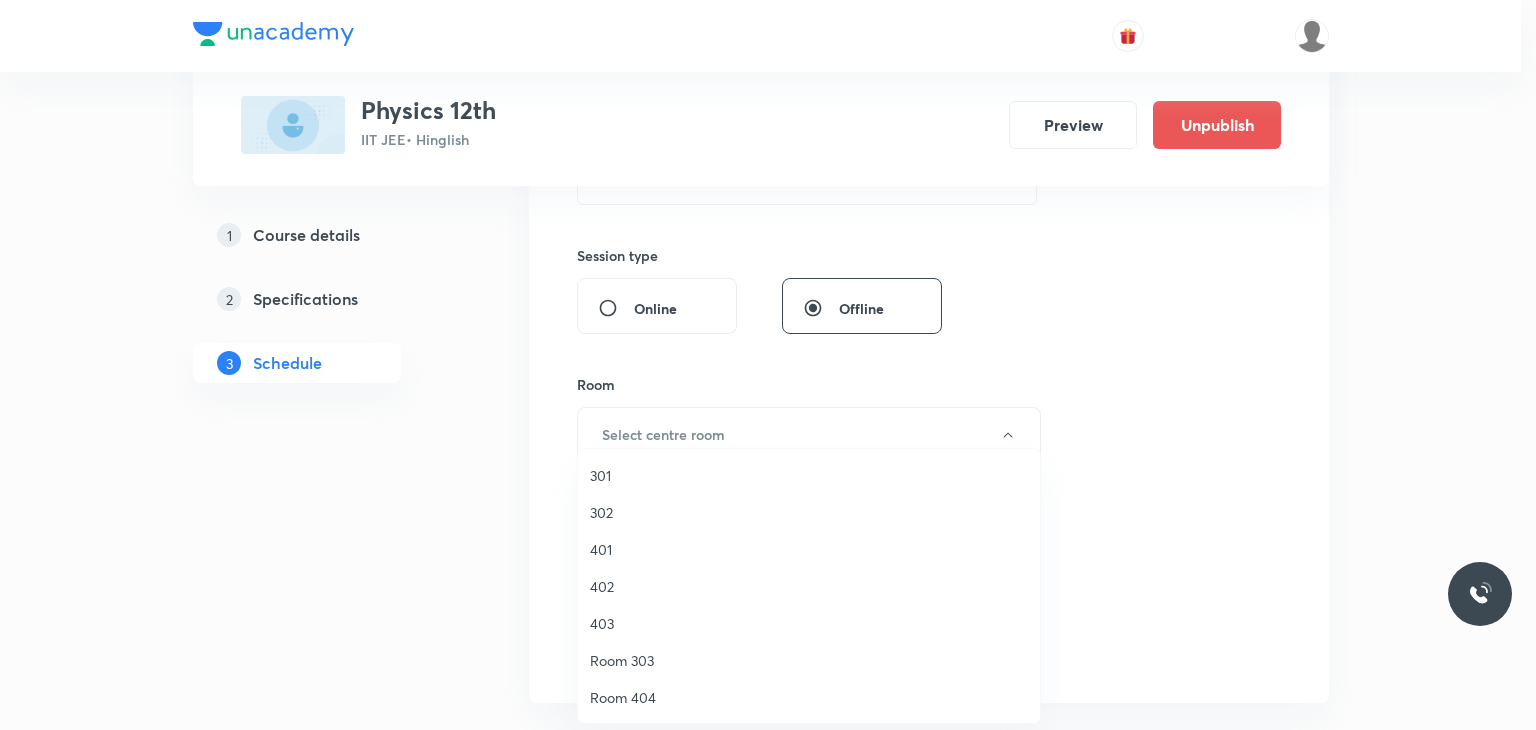 click on "302" at bounding box center (809, 512) 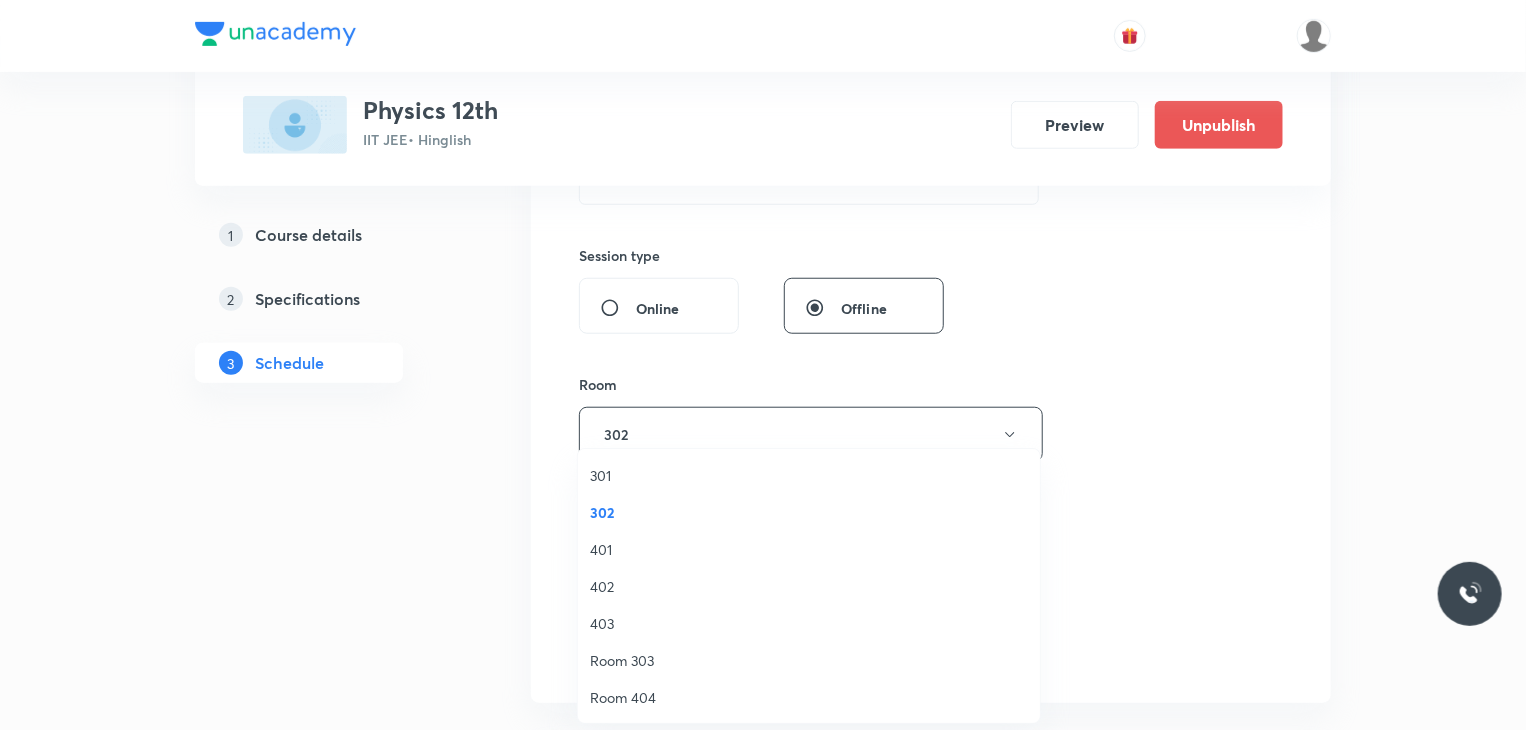 click on "Sub-concepts Select concepts that wil be covered in this session" at bounding box center [804, 546] 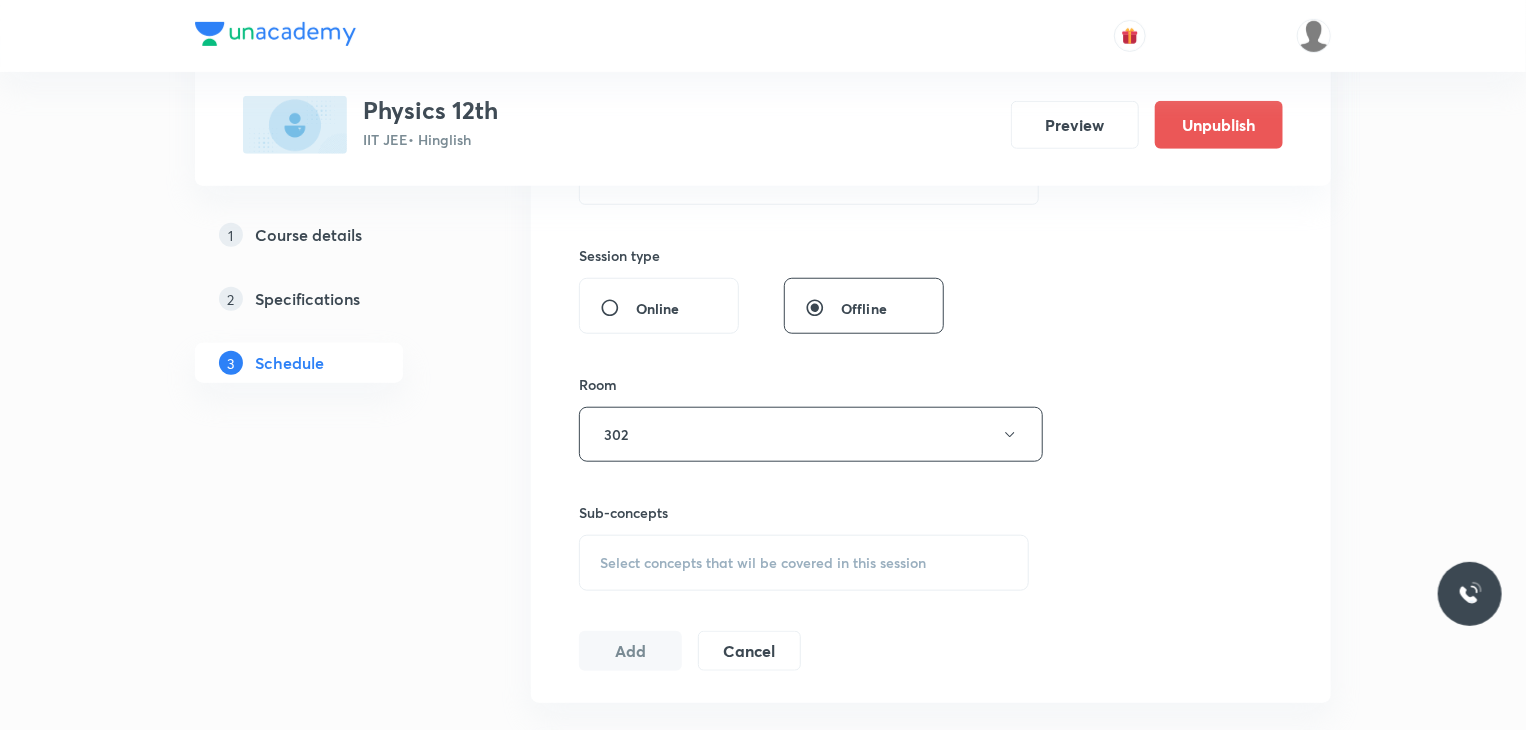 click on "Select concepts that wil be covered in this session" at bounding box center (804, 563) 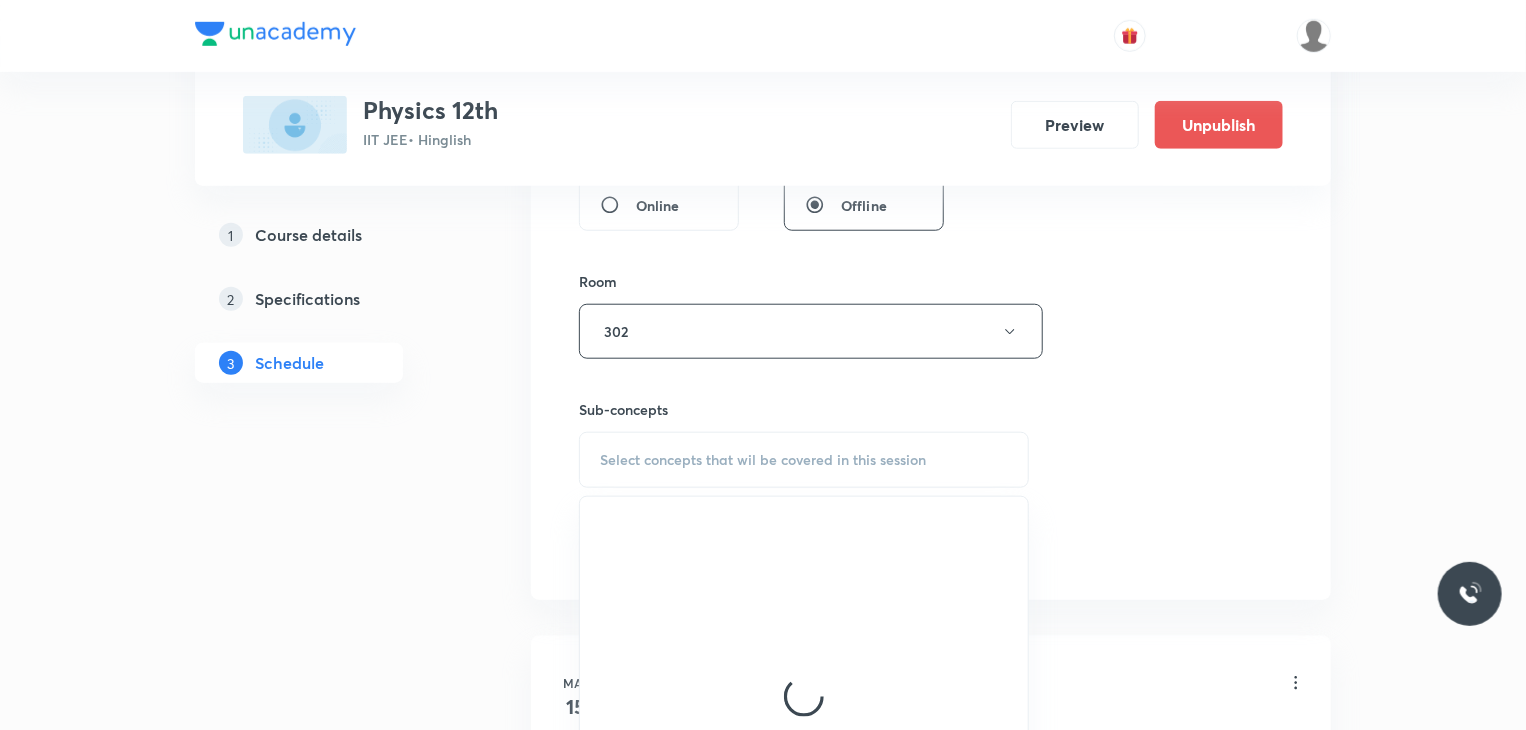 scroll, scrollTop: 900, scrollLeft: 0, axis: vertical 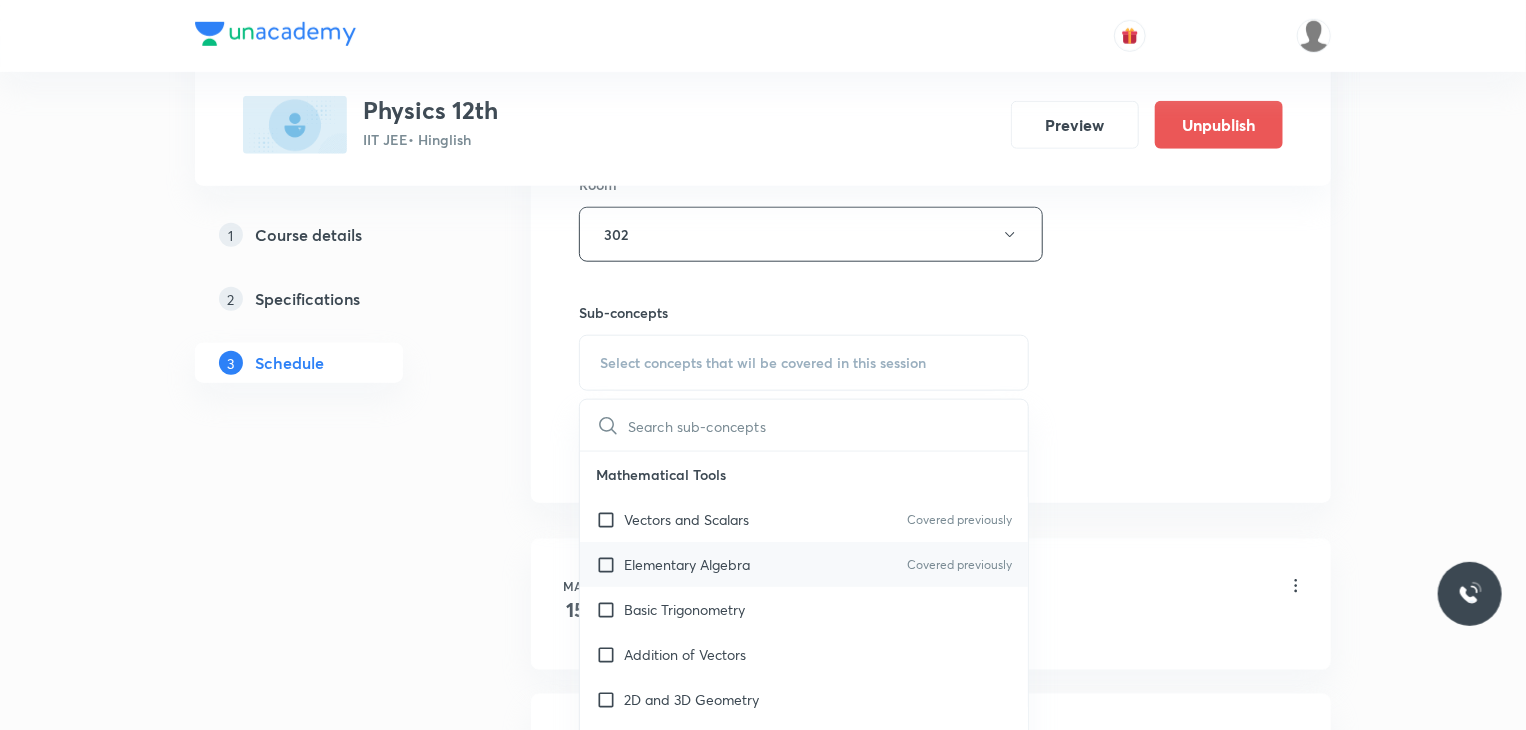click on "Elementary Algebra Covered previously" at bounding box center [804, 564] 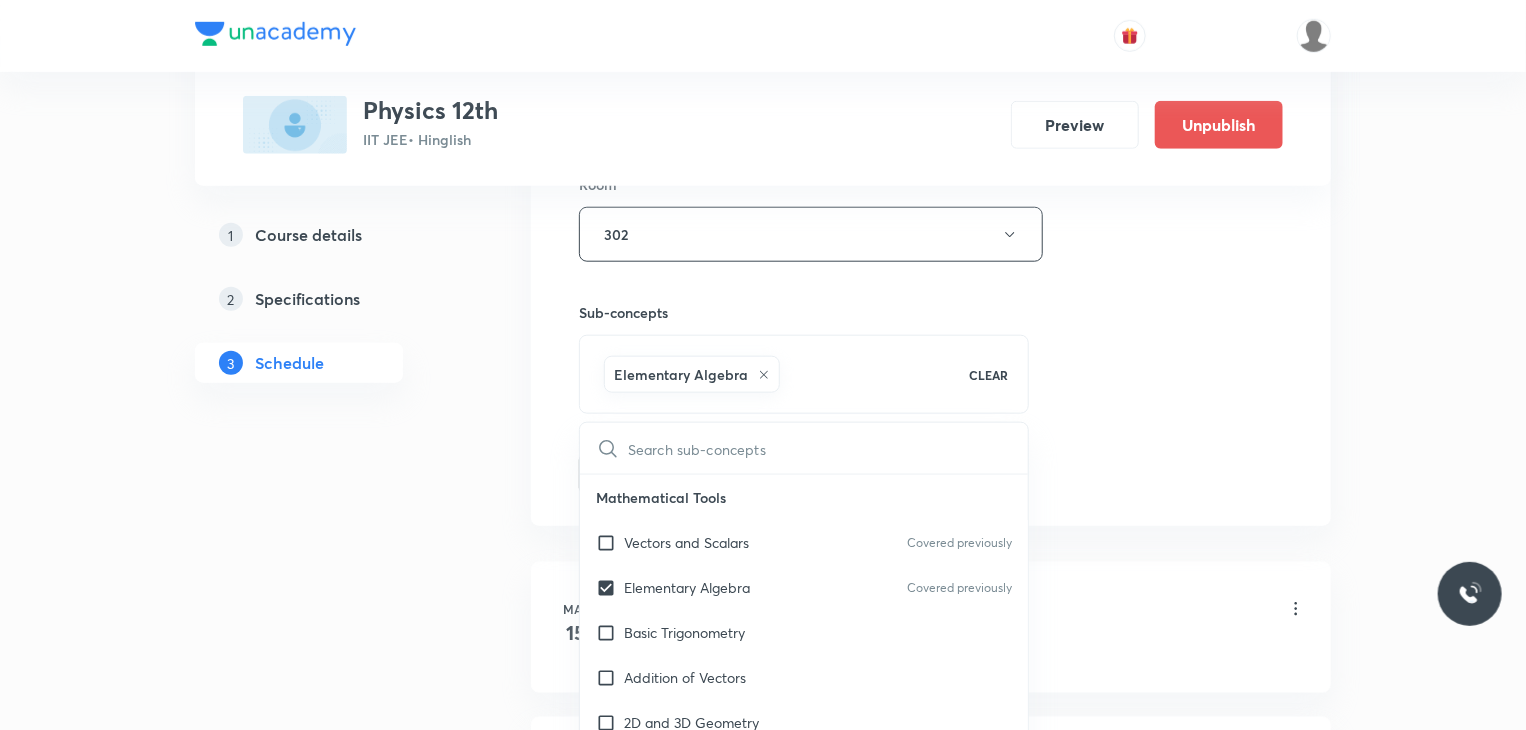 click on "Mathematical Tools" at bounding box center [804, 497] 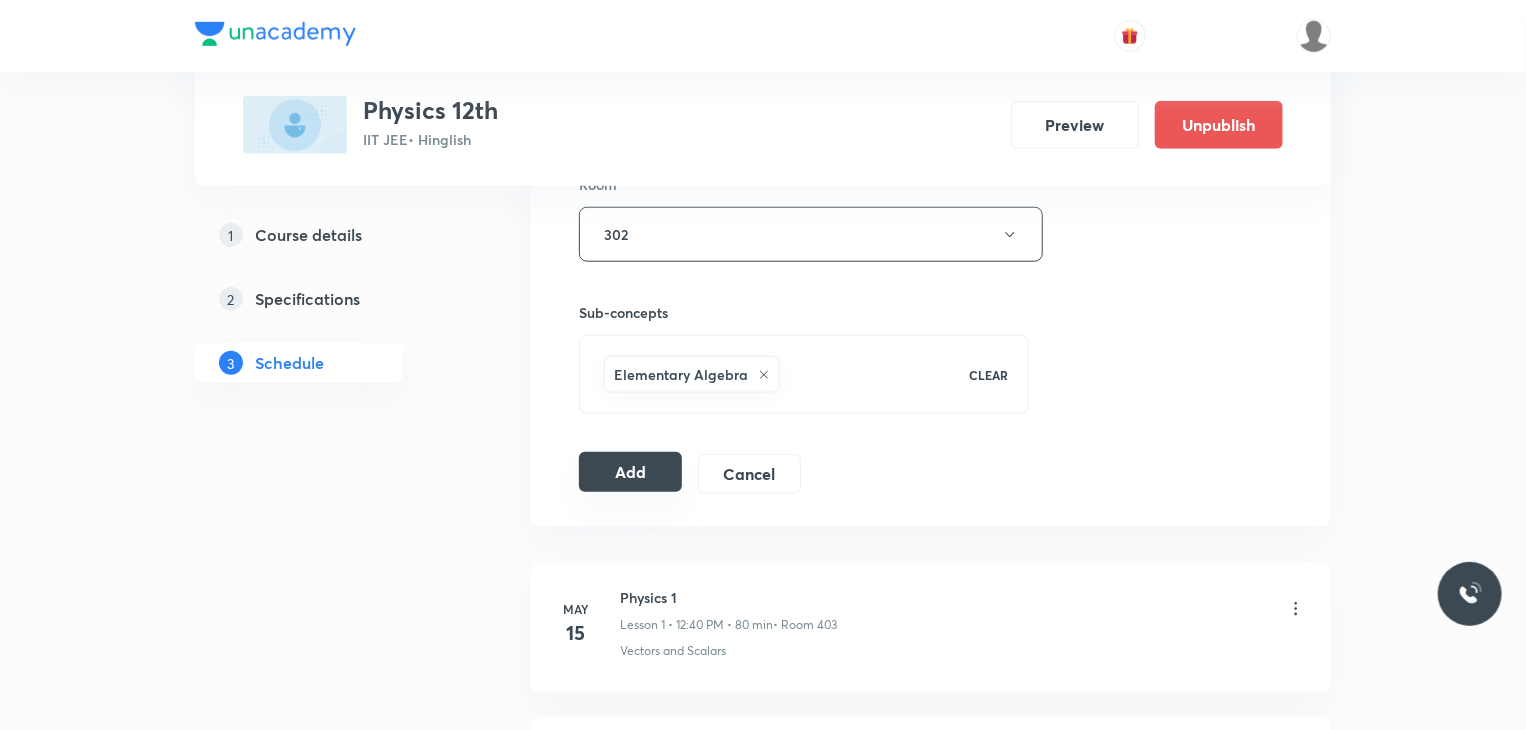 click on "Add" at bounding box center [630, 472] 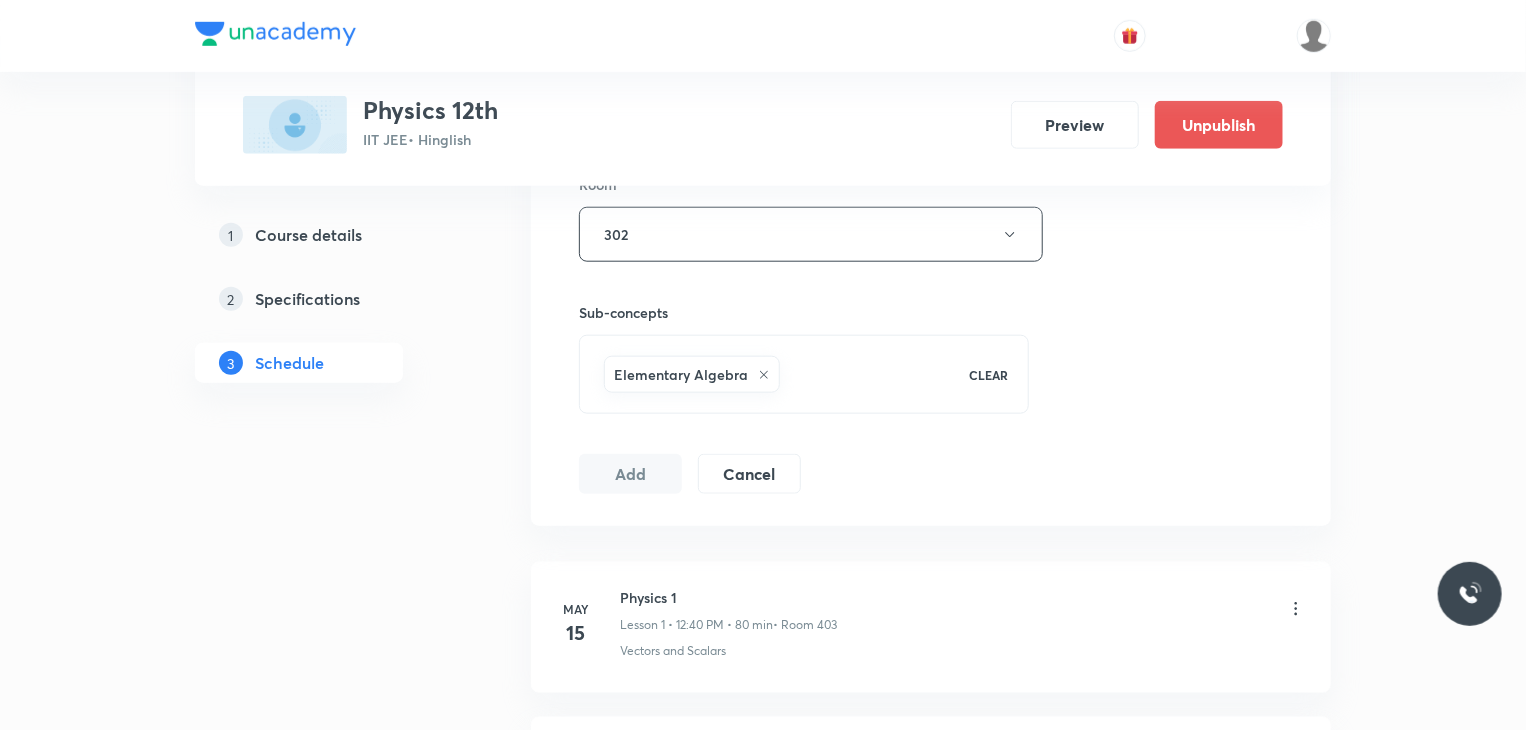 click on "Plus Courses Physics 12th IIT JEE  • Hinglish Preview Unpublish 1 Course details 2 Specifications 3 Schedule Schedule 32  classes Session  33 Live class Session title 17/99 NLM + Friction 10 ​ Schedule for [DATE] 8:00 AM ​ Duration (in minutes) 80 ​   Session type Online Offline Room 302 Sub-concepts Elementary Algebra CLEAR Add Cancel [DATE] Physics 1 Lesson 1 • 12:40 PM • 80 min  • Room 403 Vectors and Scalars  [DATE] Electrostatics 1 Lesson 2 • 9:57 AM • 60 min  • Room 302 Elementary Algebra [DATE] Electrostatics 2 Lesson 3 • 8:00 AM • 80 min  • Room 401 Vectors and Scalars  [DATE] Electrostatics 3 Lesson 4 • 9:30 AM • 80 min  • Room 301 Vectors and Scalars  [DATE] KINEMATICS 1 Lesson 5 • 8:00 AM • 80 min  • Room 403 Vectors and Scalars  [DATE] KINEMATICS 2 Lesson 6 • 11:10 AM • 80 min  • Room 401 Vectors and Scalars  [DATE] KINEMATICS 3 Lesson 7 • 11:10 AM • 80 min  • Room 301 Elementary Algebra [DATE] KINEMATICS 4  • Room Room 303 [DATE]" at bounding box center (763, 2393) 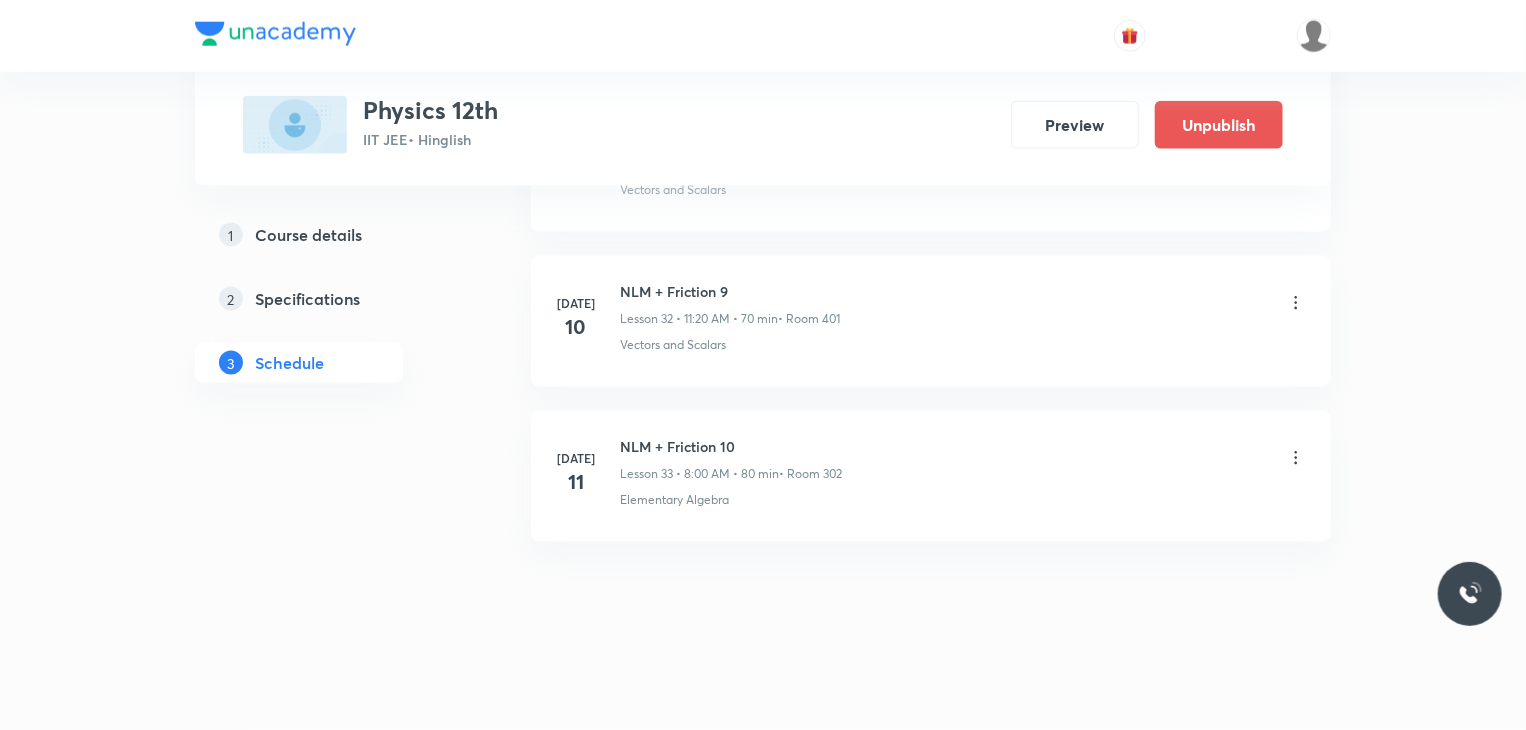 scroll, scrollTop: 5056, scrollLeft: 0, axis: vertical 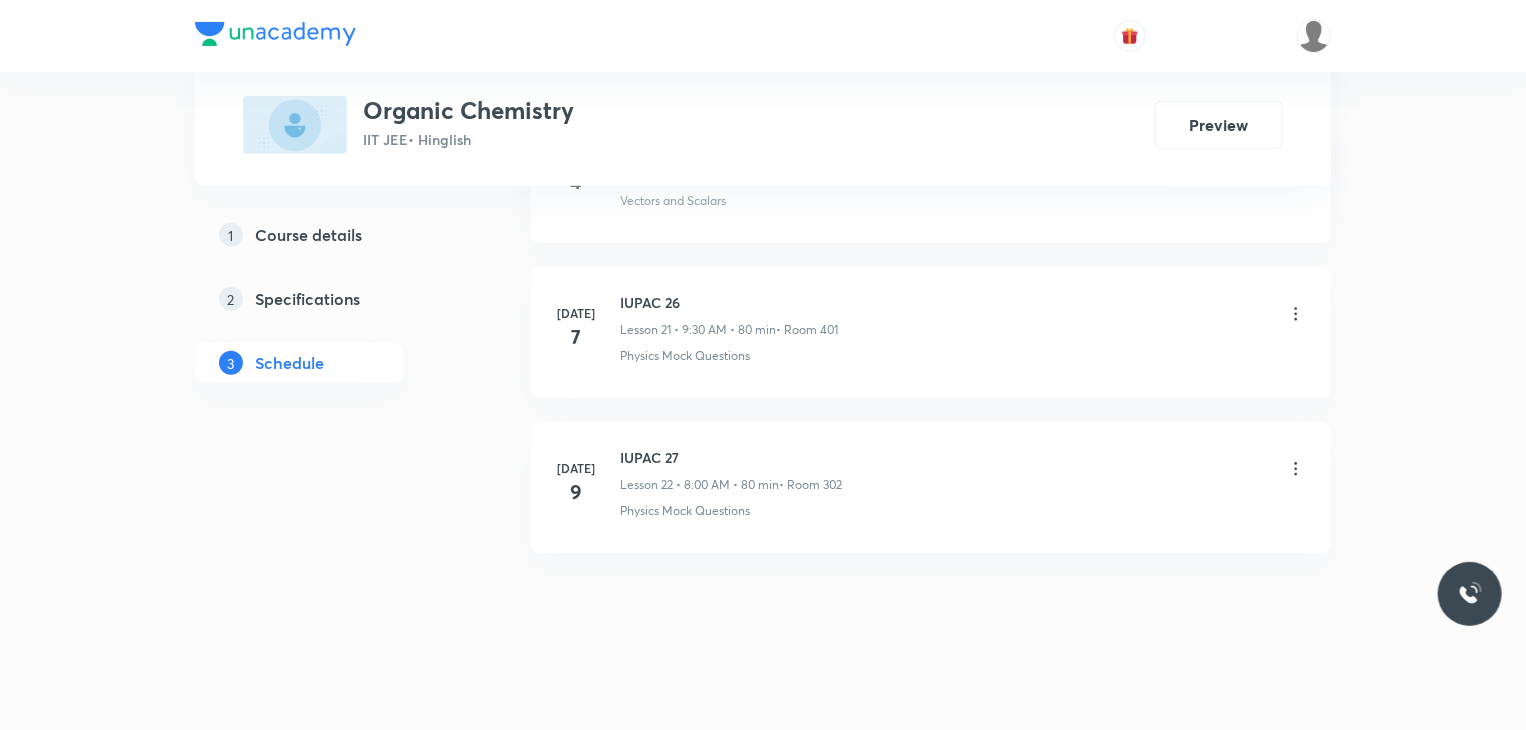 click on "[DATE]" at bounding box center [576, 468] 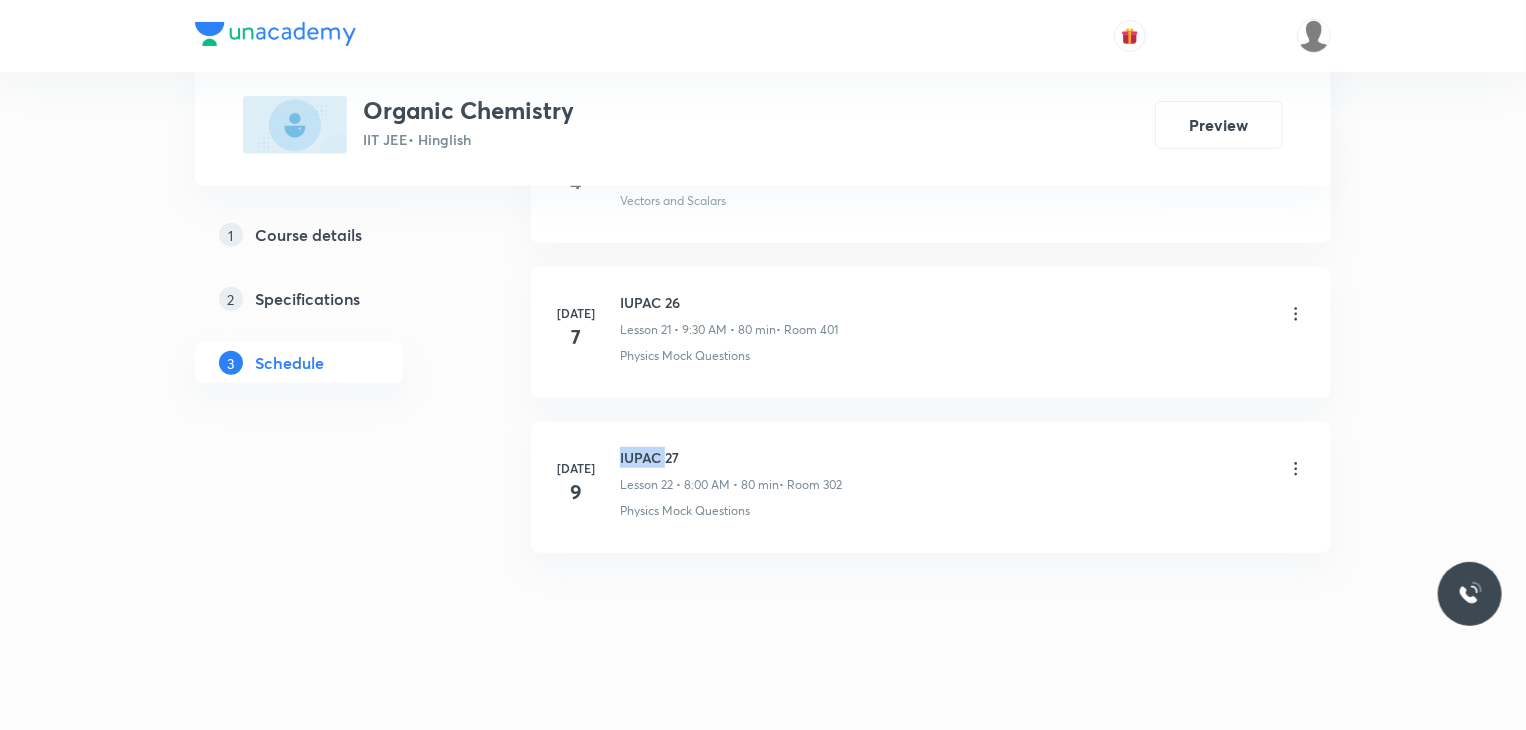 click on "IUPAC 27" at bounding box center (731, 457) 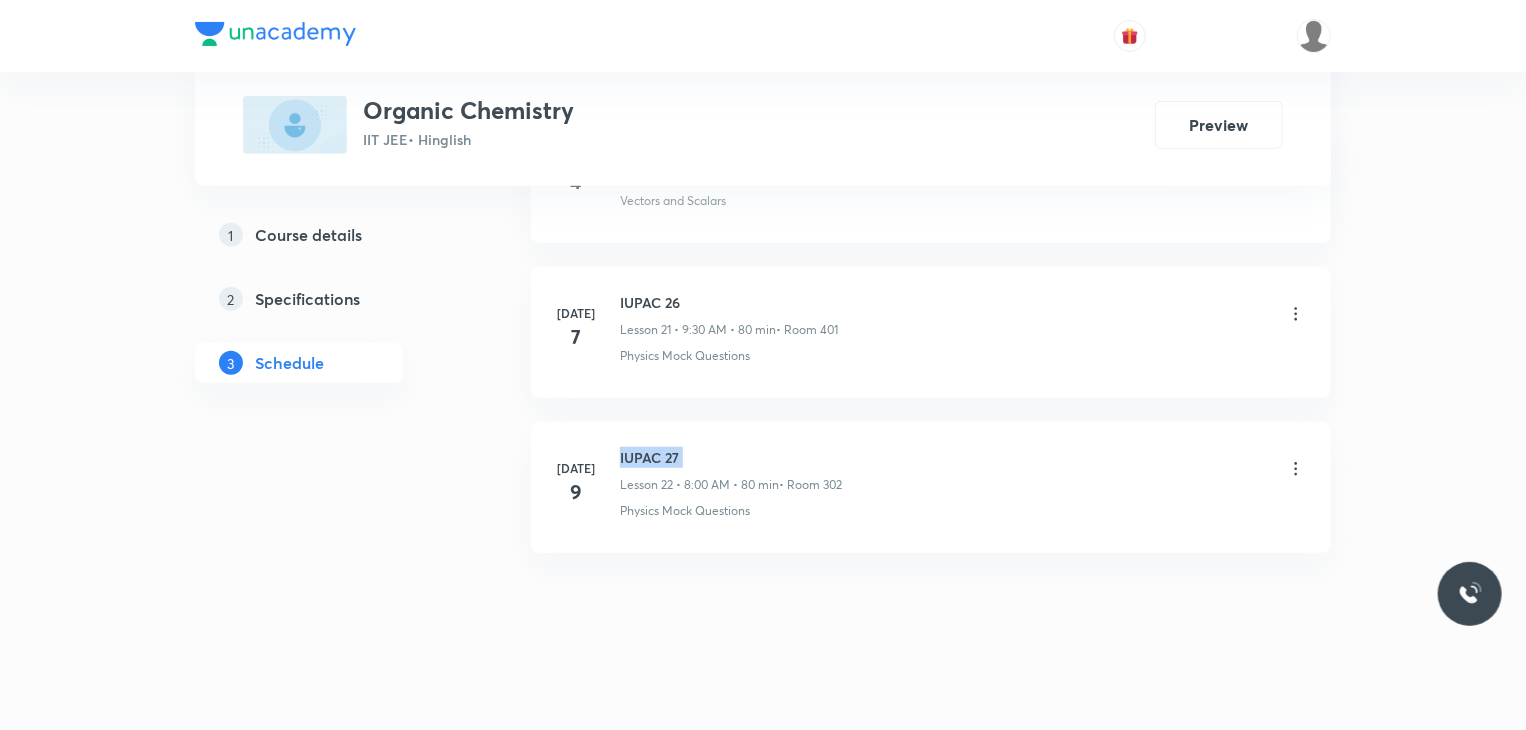click on "IUPAC 27" at bounding box center (731, 457) 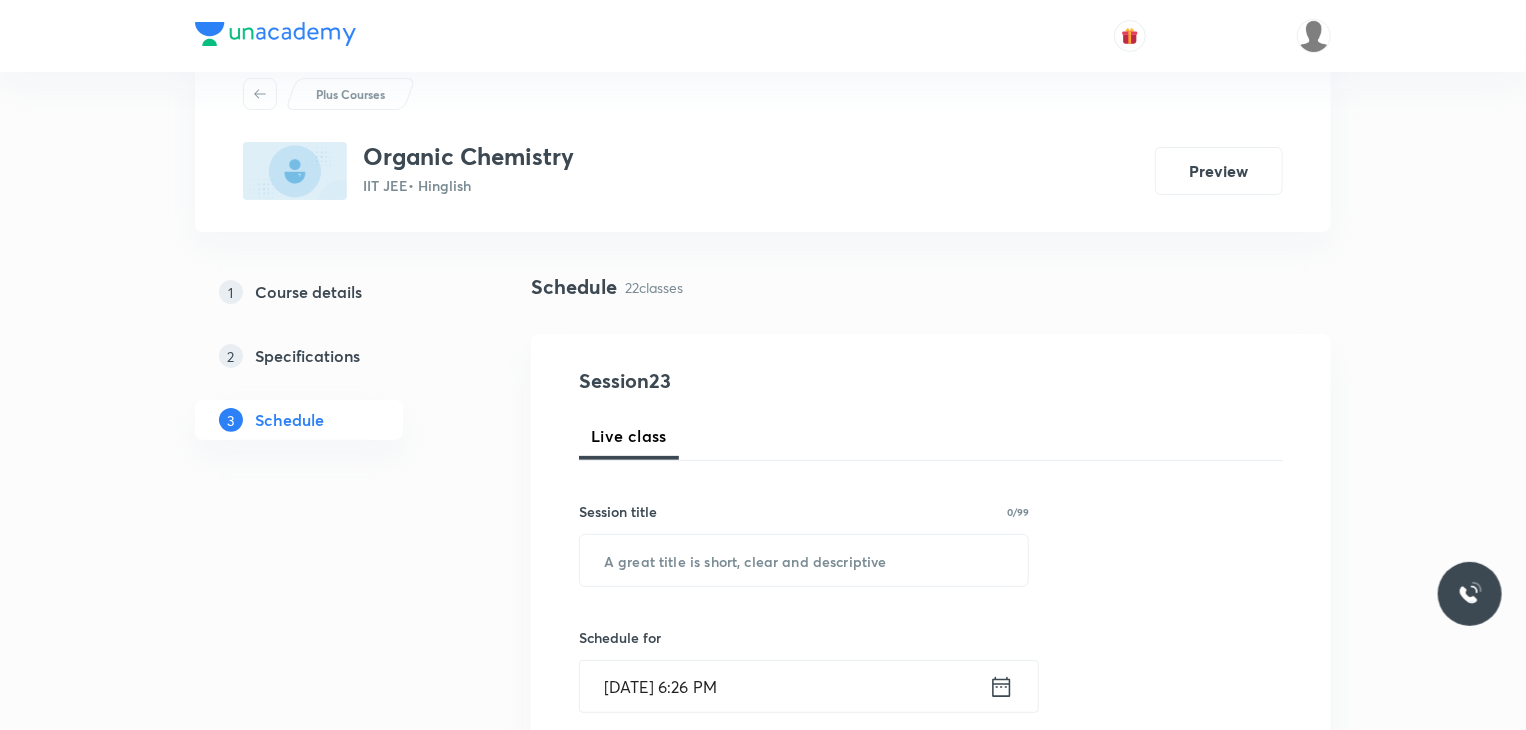 scroll, scrollTop: 100, scrollLeft: 0, axis: vertical 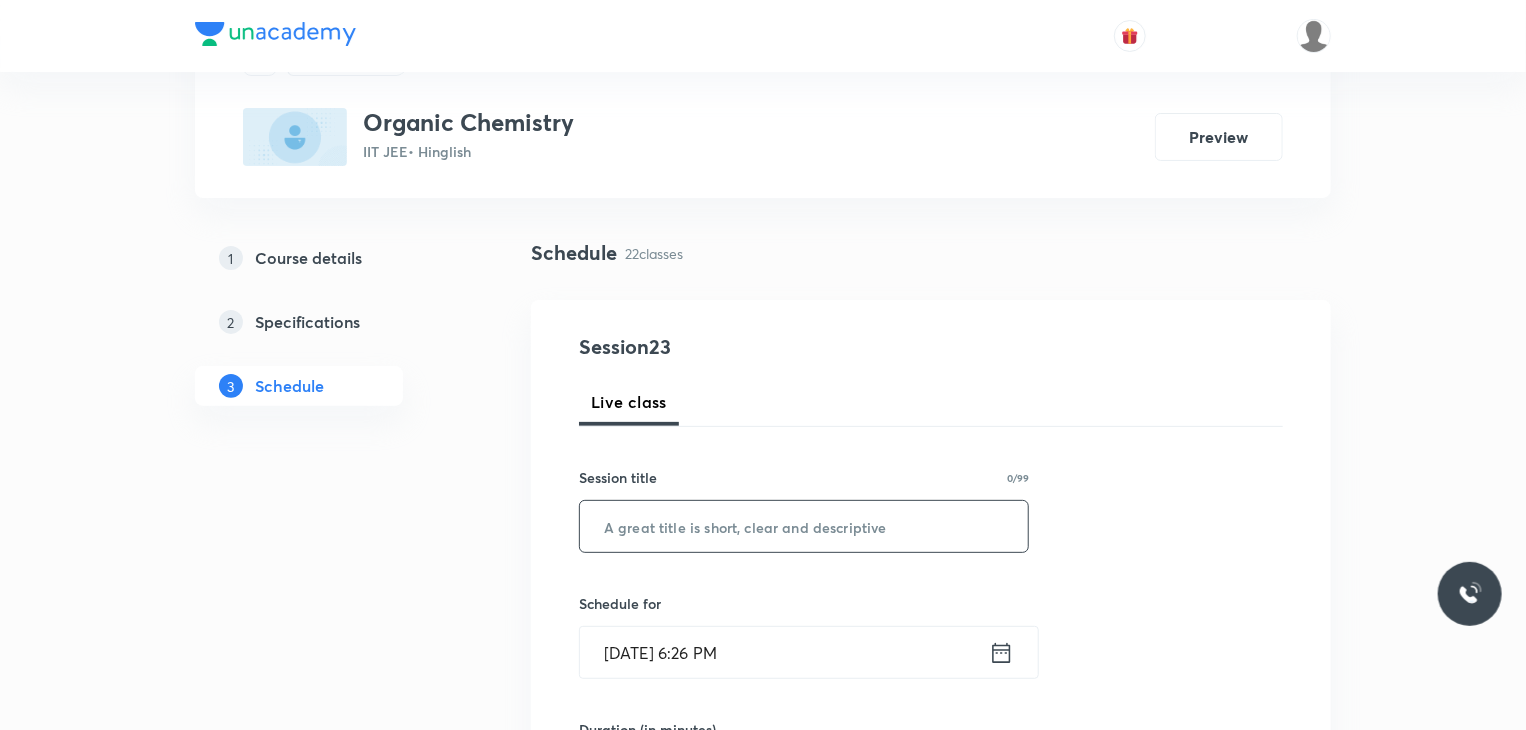 click at bounding box center [804, 526] 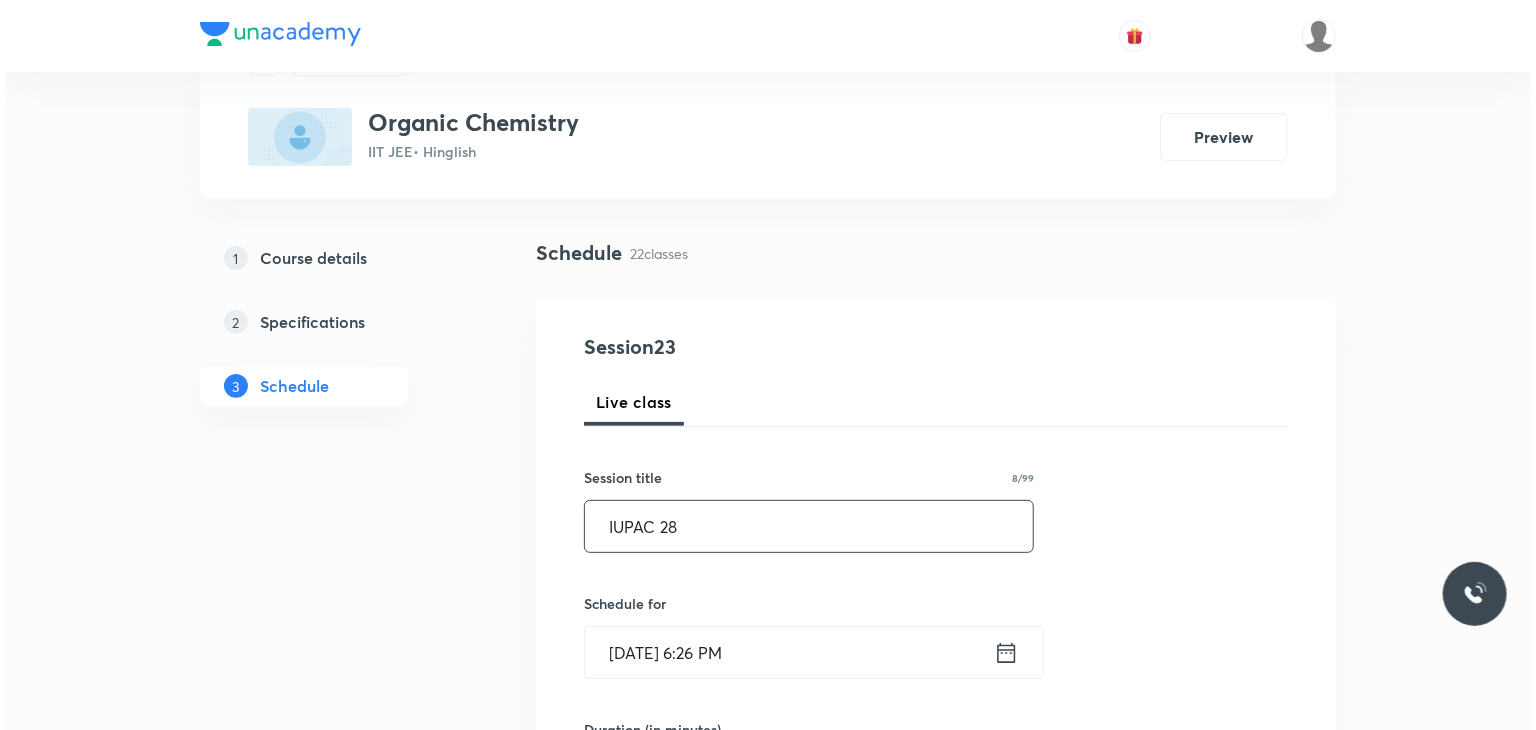 scroll, scrollTop: 200, scrollLeft: 0, axis: vertical 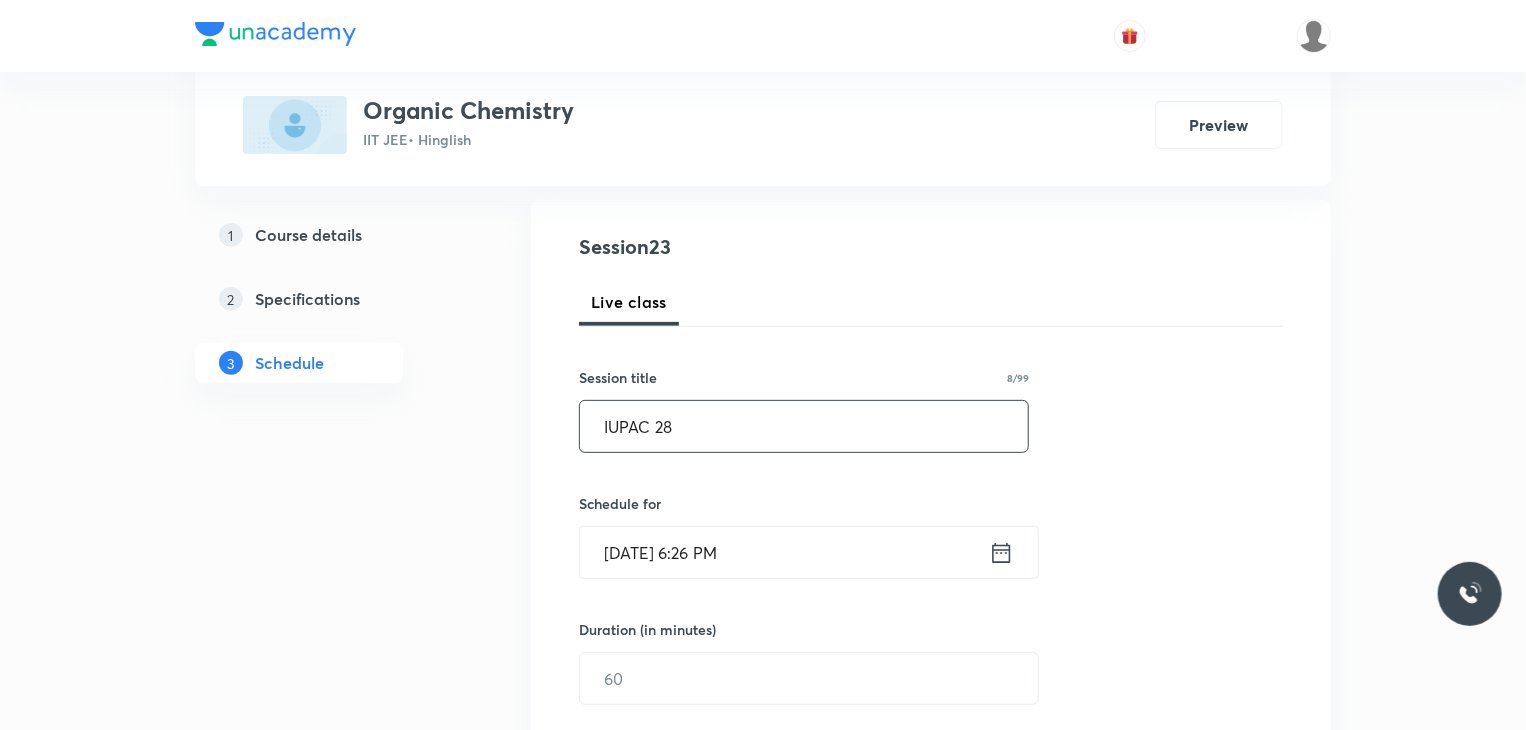 type on "IUPAC 28" 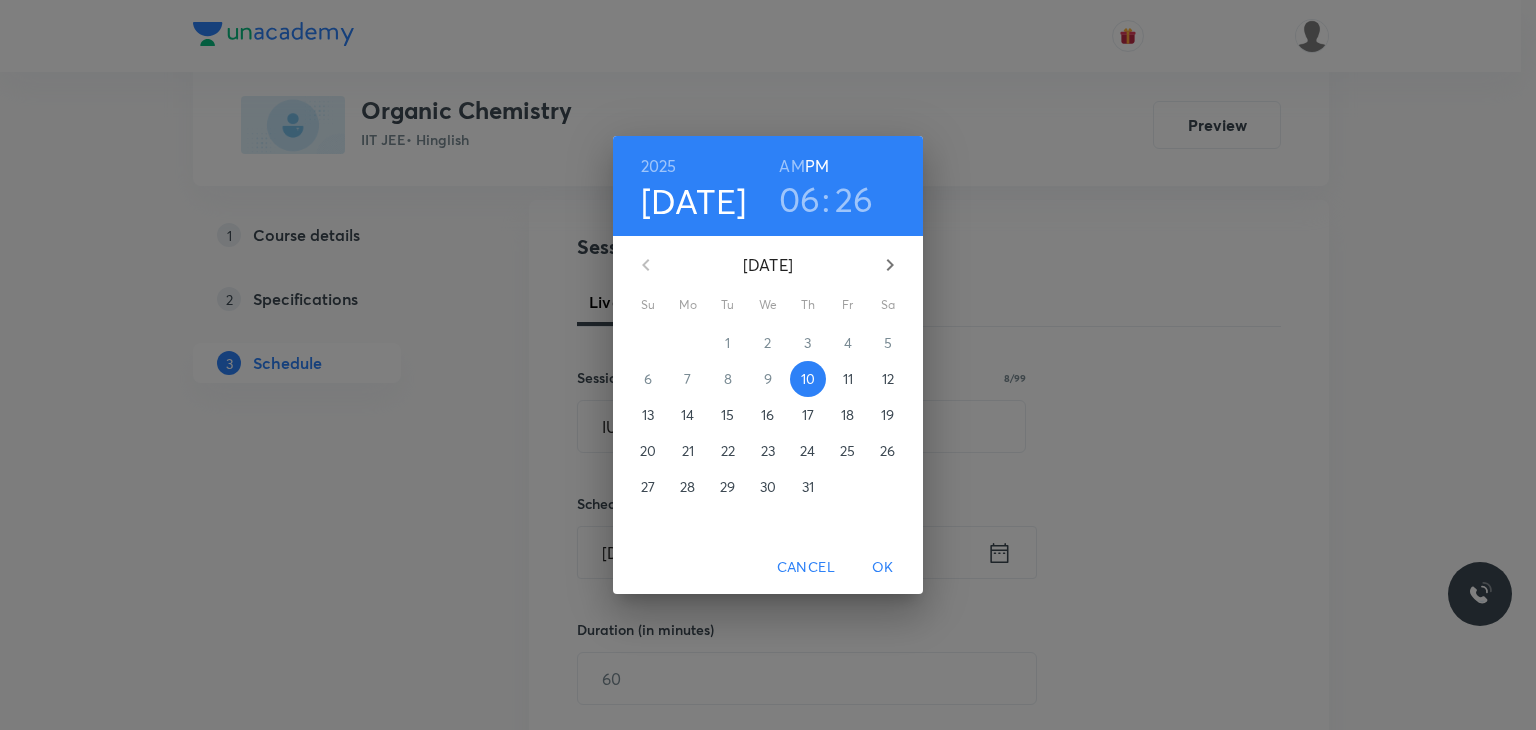 click on "11" at bounding box center (848, 379) 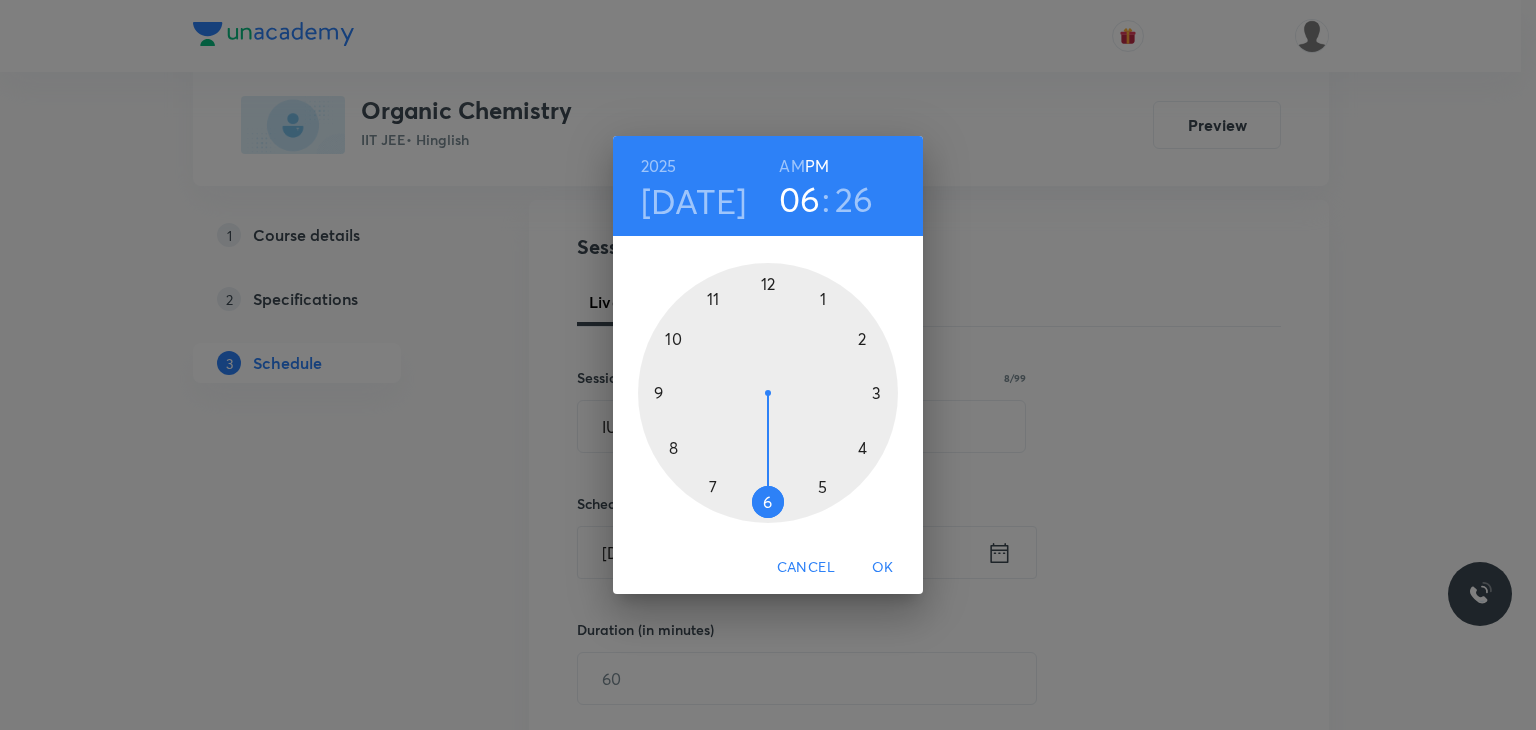 click on "AM" at bounding box center (791, 166) 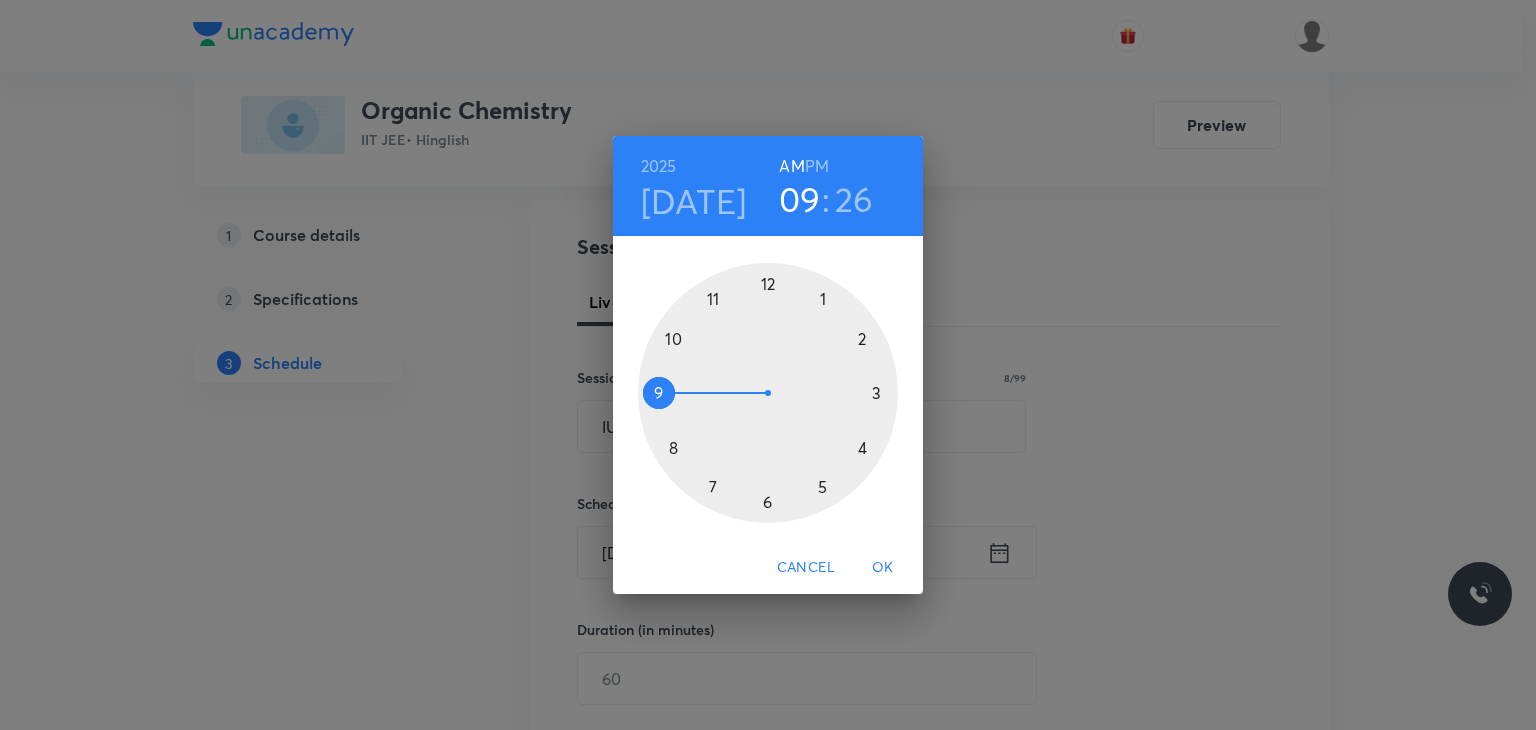 drag, startPoint x: 777, startPoint y: 247, endPoint x: 671, endPoint y: 381, distance: 170.85666 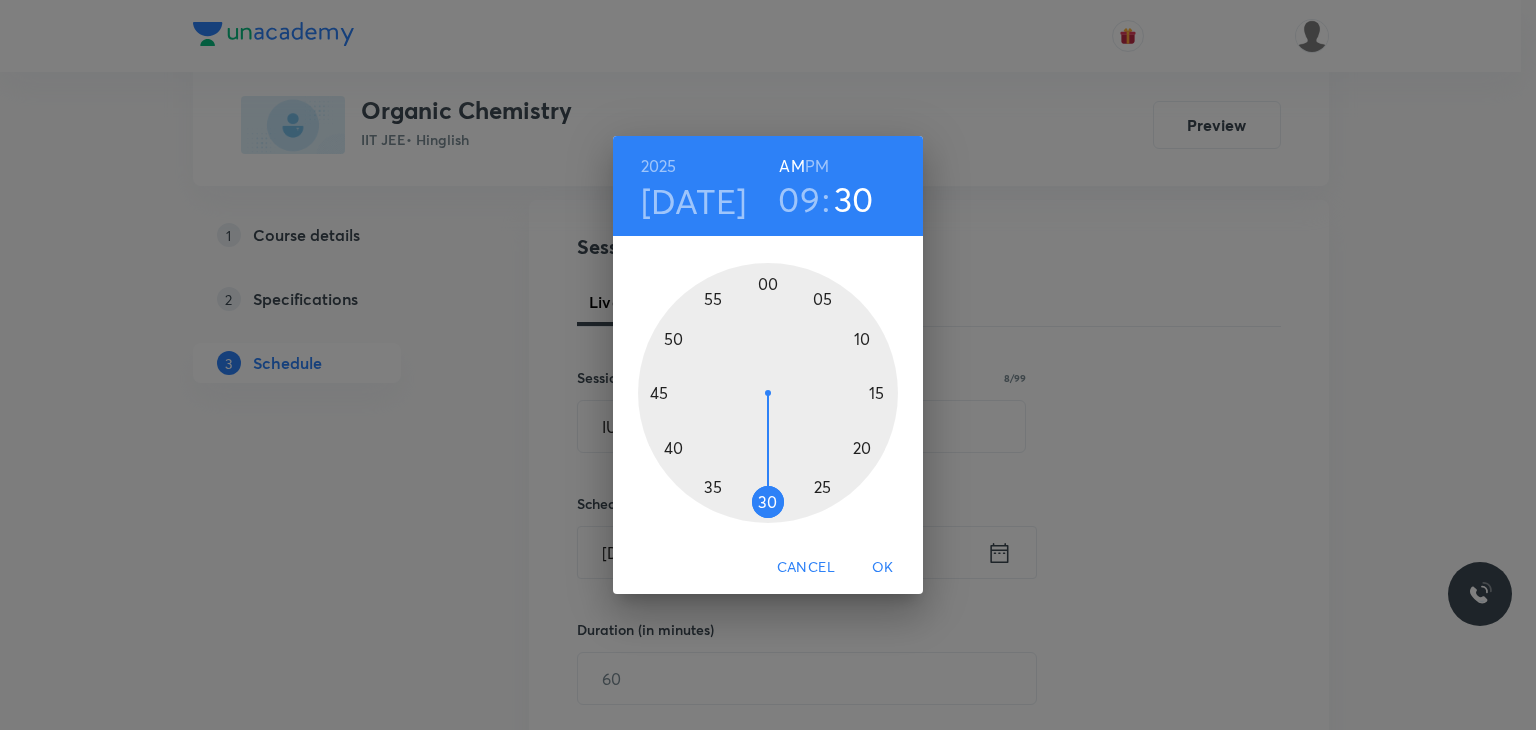 drag, startPoint x: 727, startPoint y: 433, endPoint x: 772, endPoint y: 497, distance: 78.23682 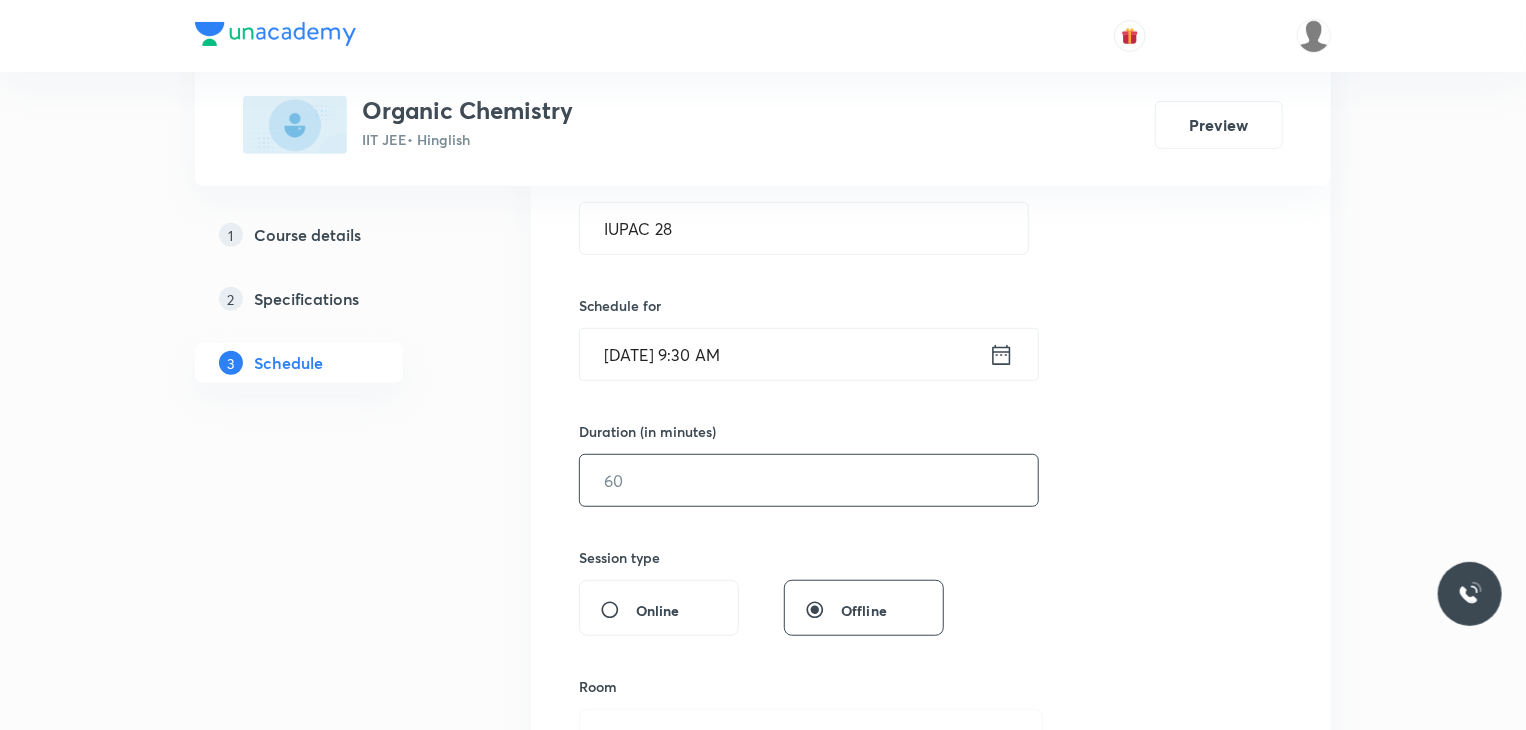 scroll, scrollTop: 400, scrollLeft: 0, axis: vertical 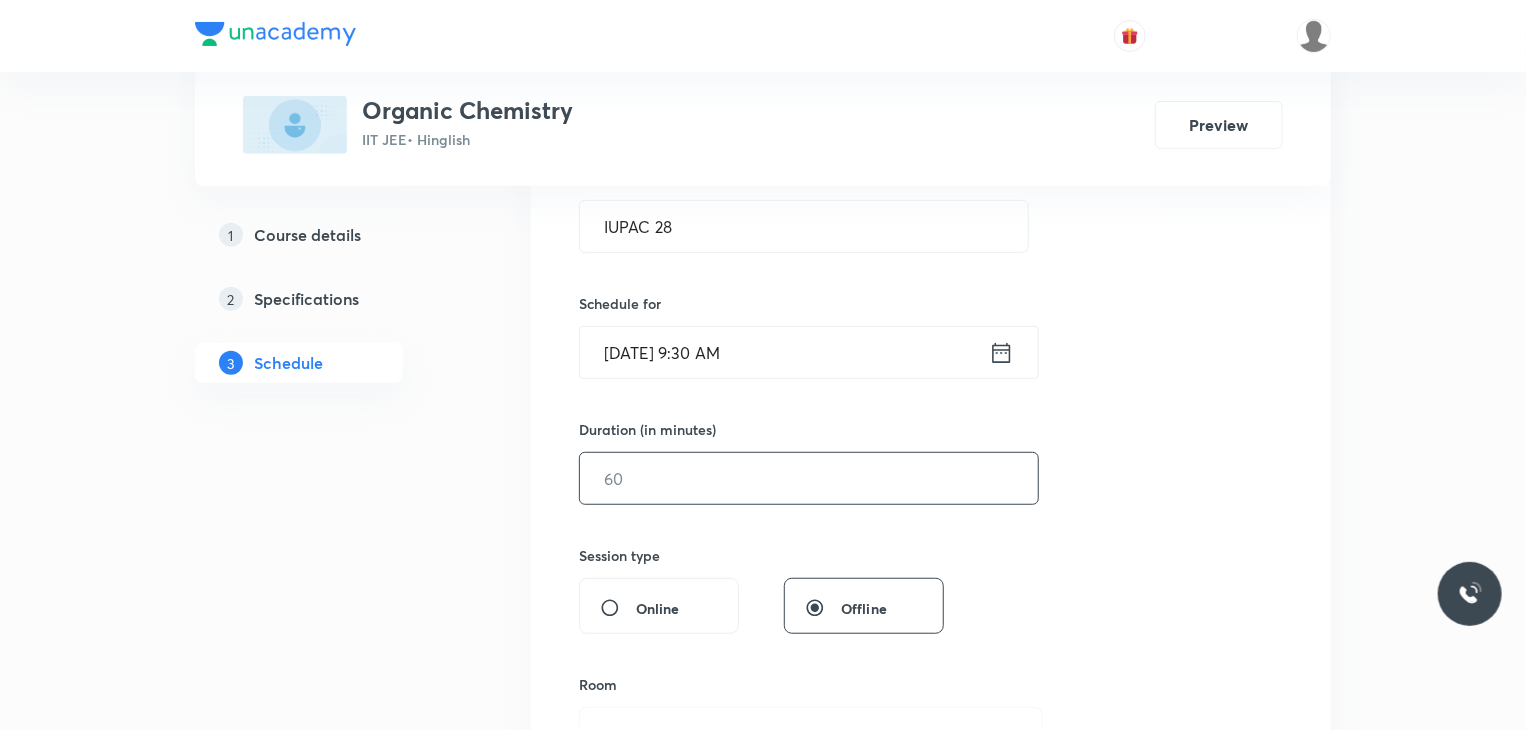 click at bounding box center [809, 478] 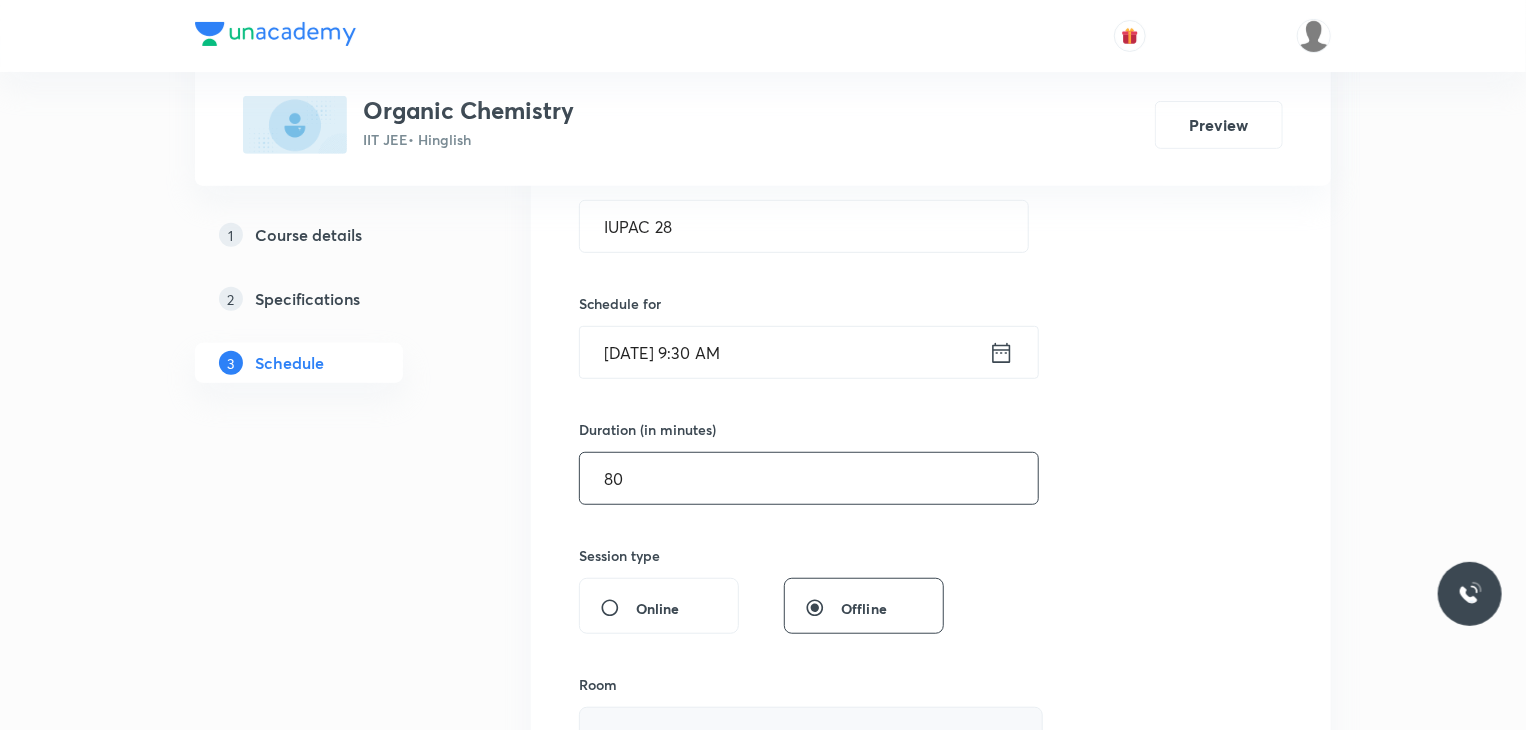 scroll, scrollTop: 700, scrollLeft: 0, axis: vertical 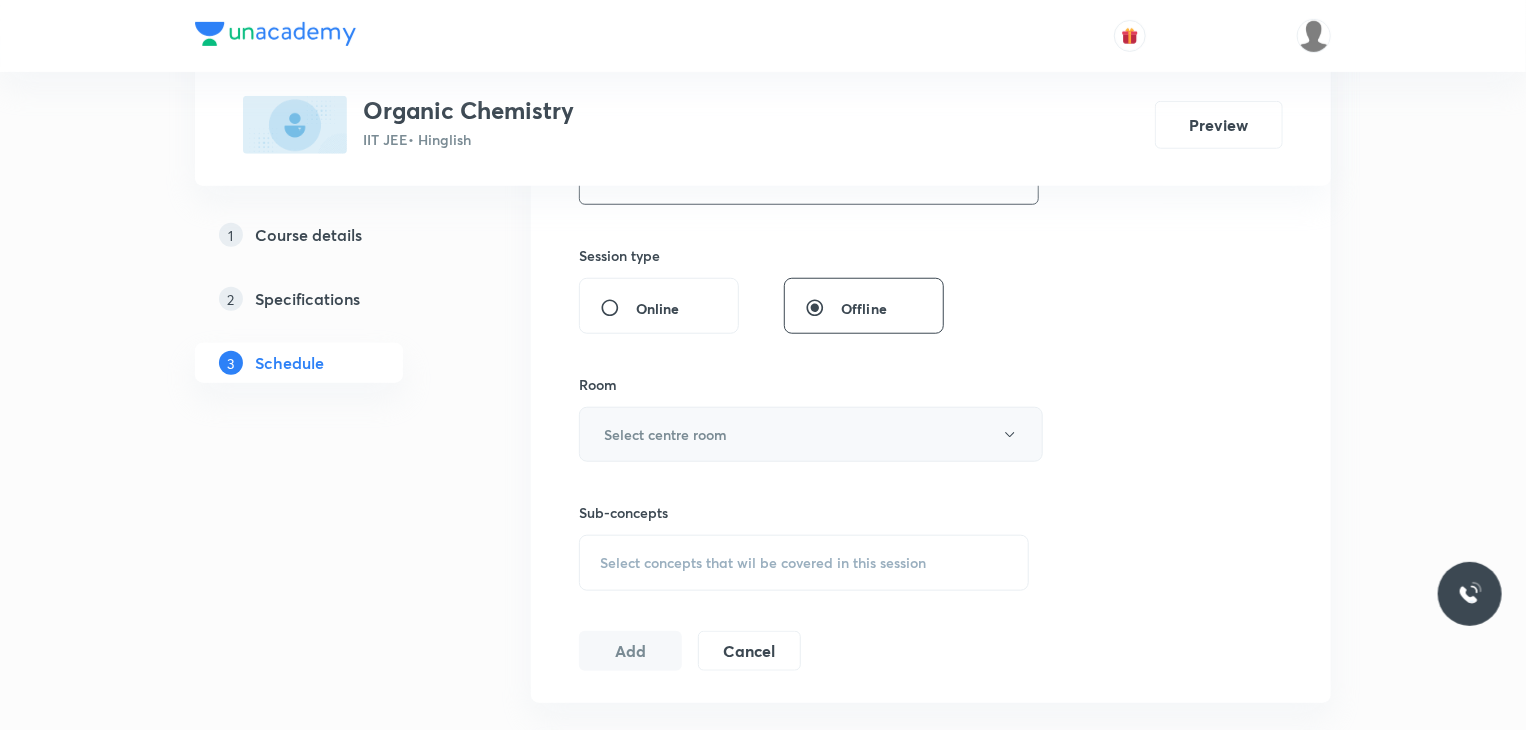 type on "80" 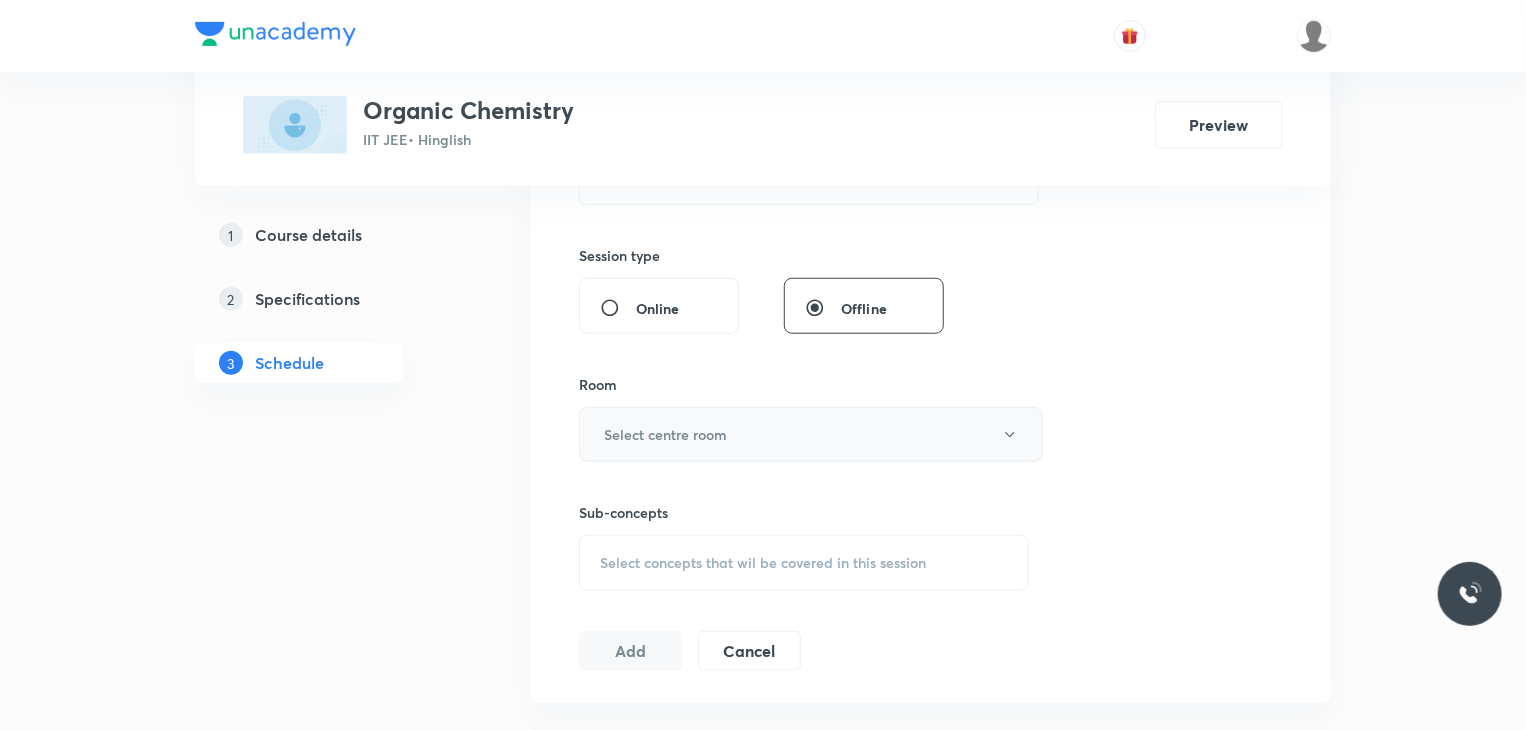 click on "Select centre room" at bounding box center [665, 434] 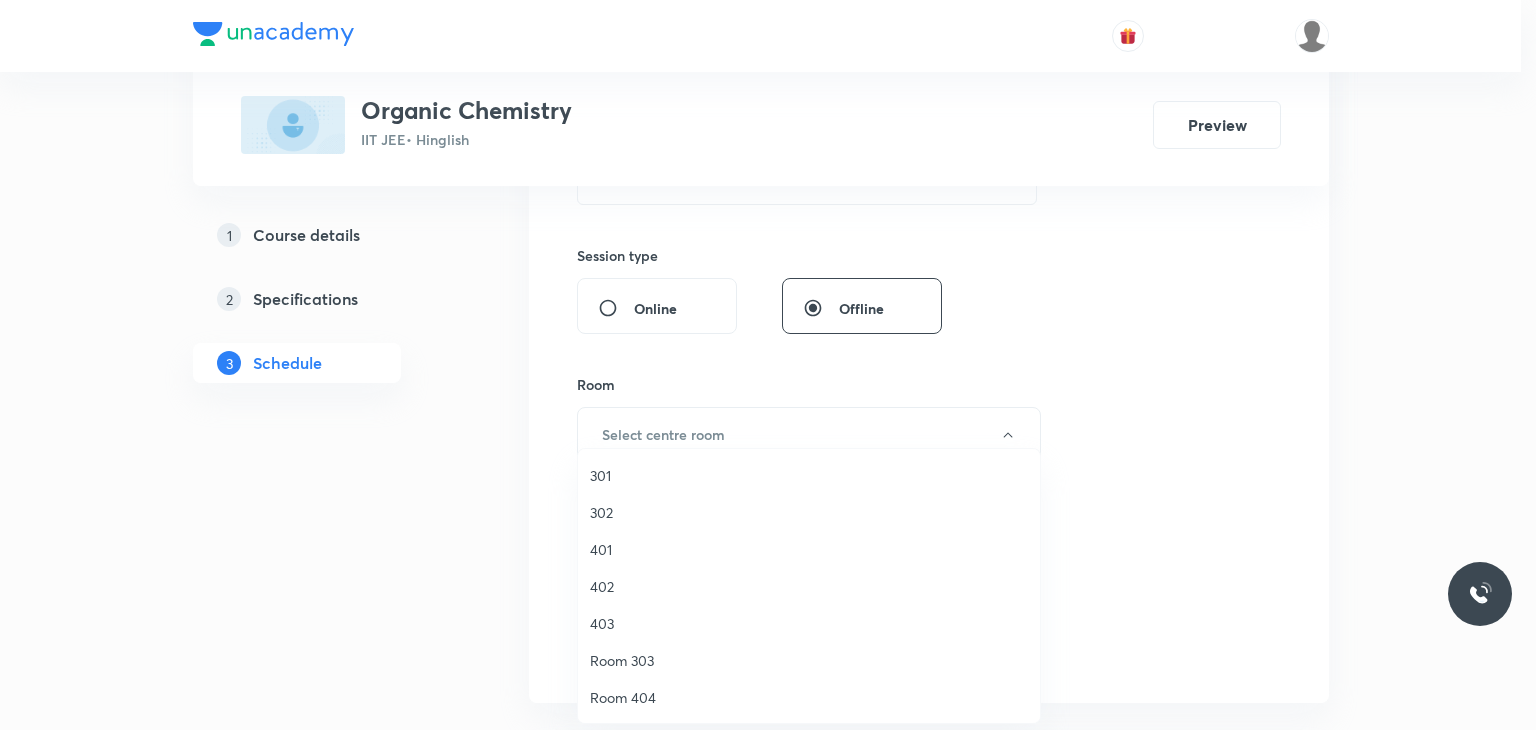 click on "302" at bounding box center [809, 512] 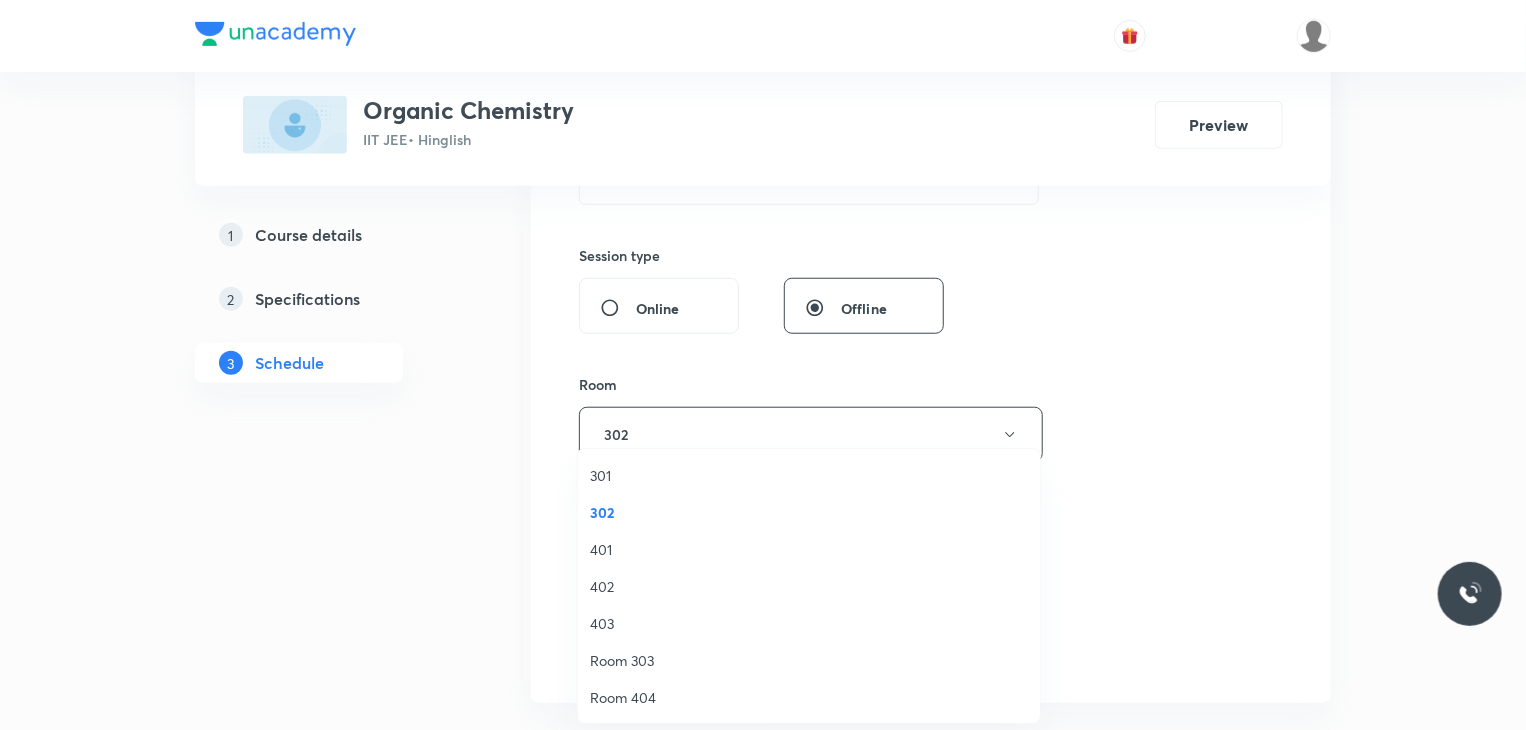 click on "Select concepts that wil be covered in this session" at bounding box center (763, 563) 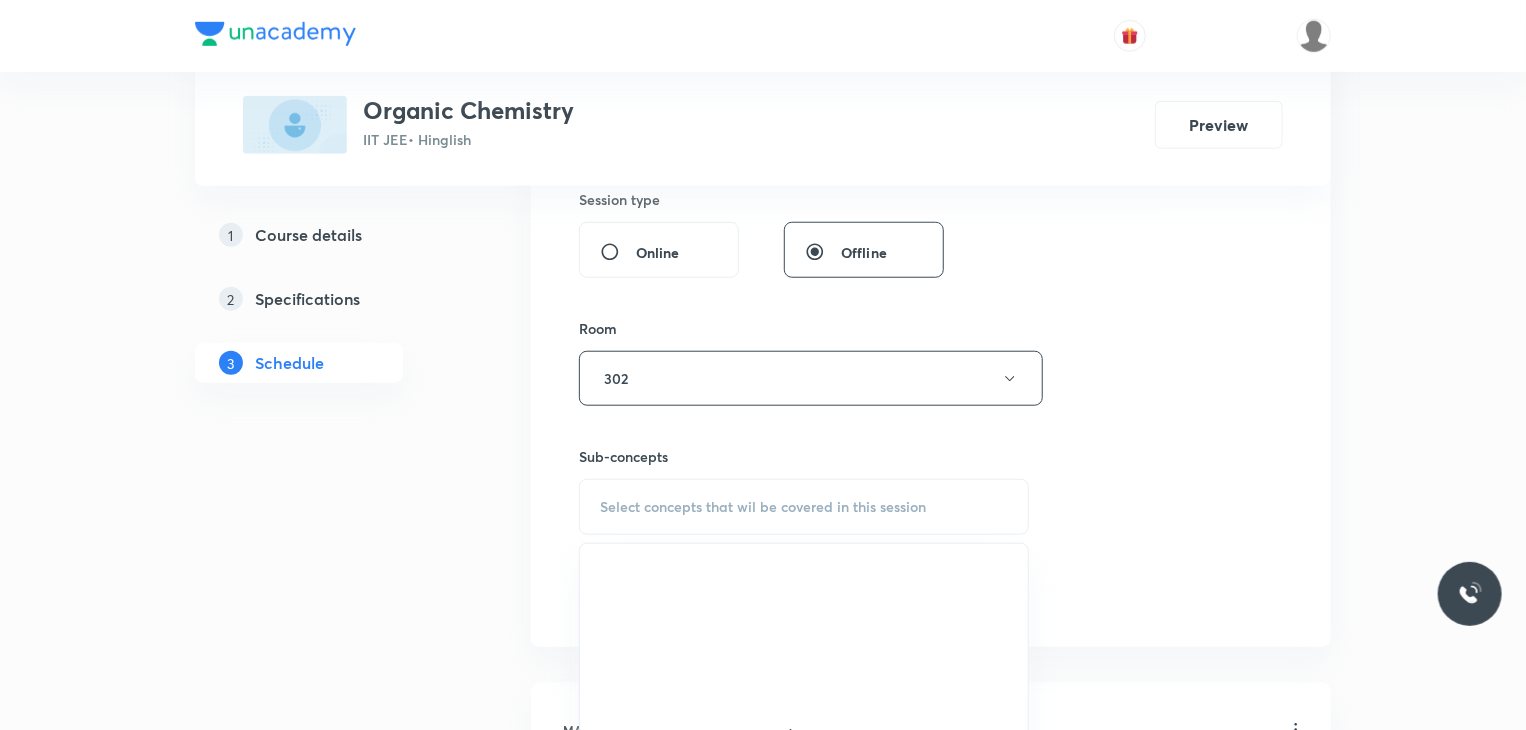scroll, scrollTop: 900, scrollLeft: 0, axis: vertical 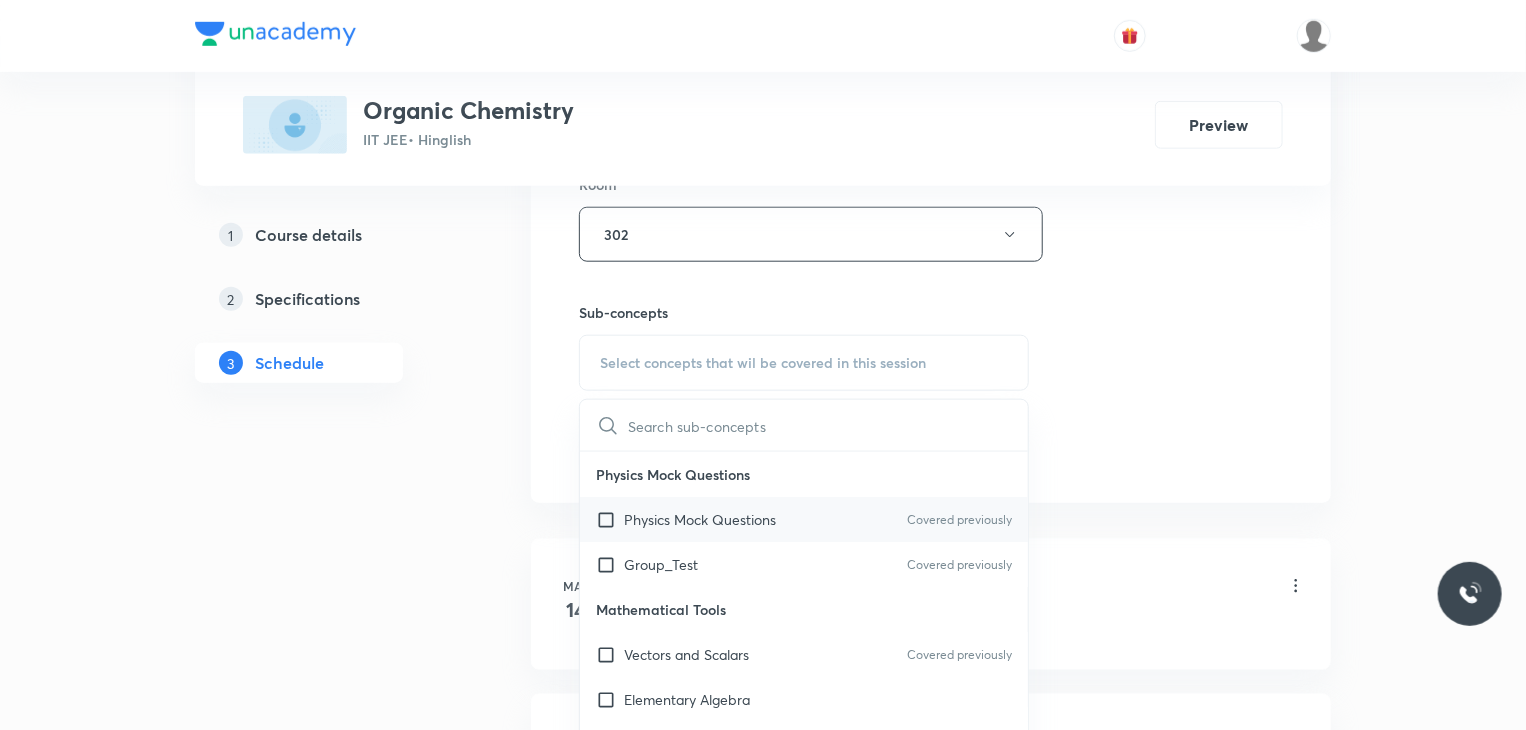 click on "Physics Mock Questions Covered previously" at bounding box center [804, 519] 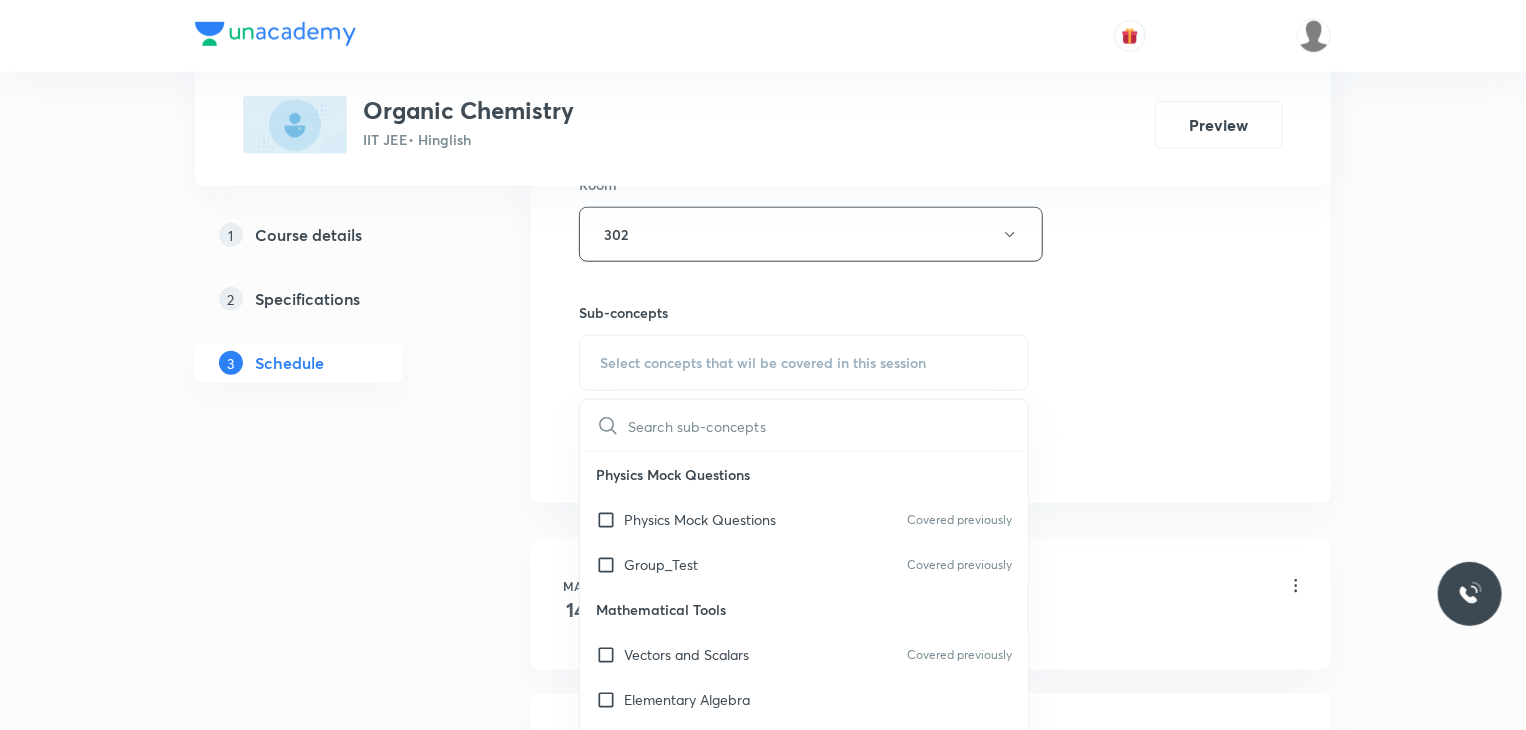 checkbox on "true" 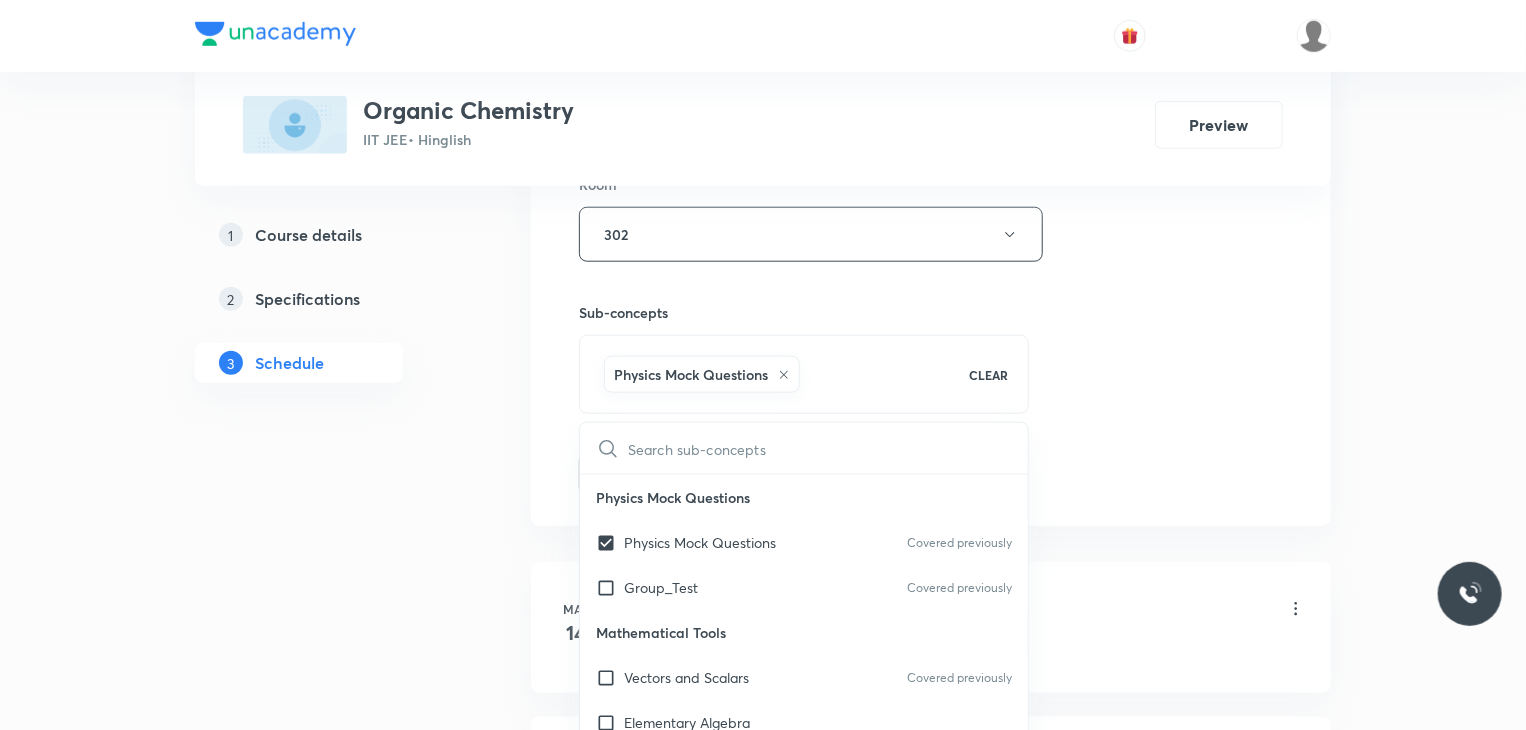 click on "Session  23 Live class Session title 8/99 IUPAC 28 ​ Schedule for Jul 11, 2025, 9:30 AM ​ Duration (in minutes) 80 ​   Session type Online Offline Room 302 Sub-concepts Physics Mock Questions CLEAR ​ Physics Mock Questions Physics Mock Questions Covered previously Group_Test Covered previously Mathematical Tools Vectors and Scalars  Covered previously Elementary Algebra Basic Trigonometry Covered previously Addition of Vectors 2D and 3D Geometry Representation of Vector  Components of a Vector Functions Unit Vectors Differentiation Integration Rectangular Components of a Vector in Three Dimensions Position Vector Use of Differentiation & Integration in One Dimensional Motion Displacement Vector Derivatives of Equations of Motion by Calculus Vectors Product of Two Vectors Differentiation: Basic Formula and Rule Definite Integration and Area Under The Curve Maxima and Minima Chain Rule Cross Product Dot-Product Resolution of Vectors Subtraction of Vectors Addition of More than Two Vectors Error Analysis" at bounding box center [931, 13] 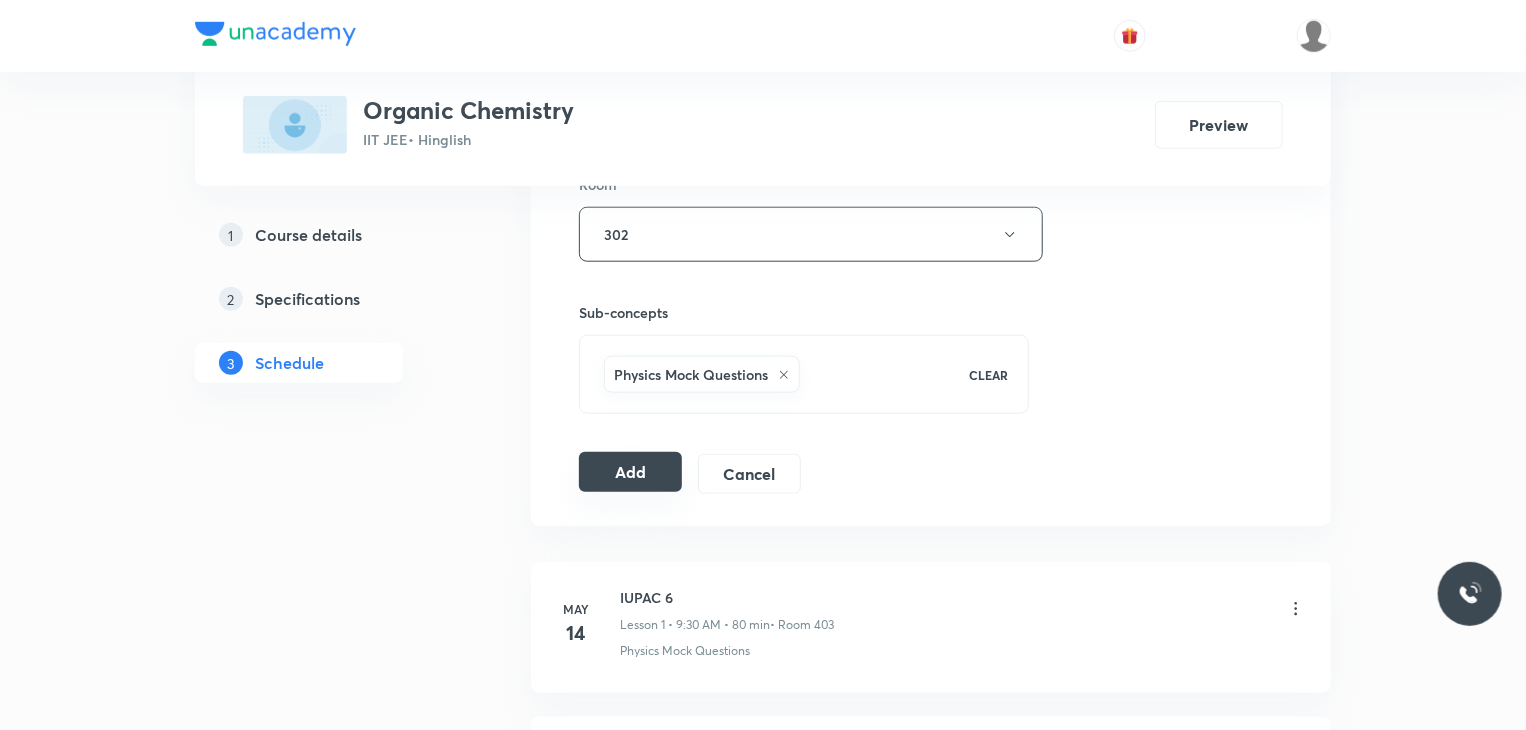 click on "Add" at bounding box center [630, 472] 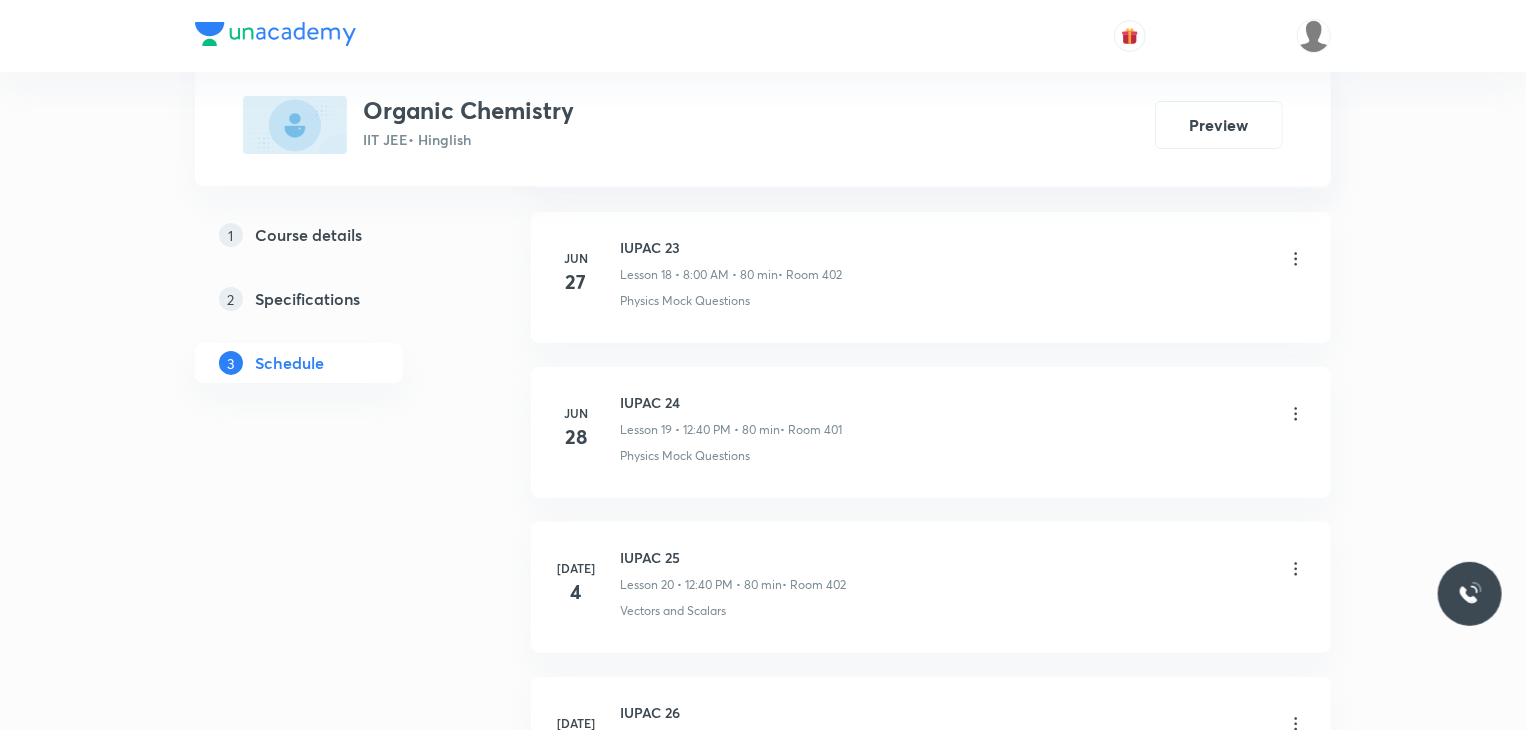 scroll, scrollTop: 4296, scrollLeft: 0, axis: vertical 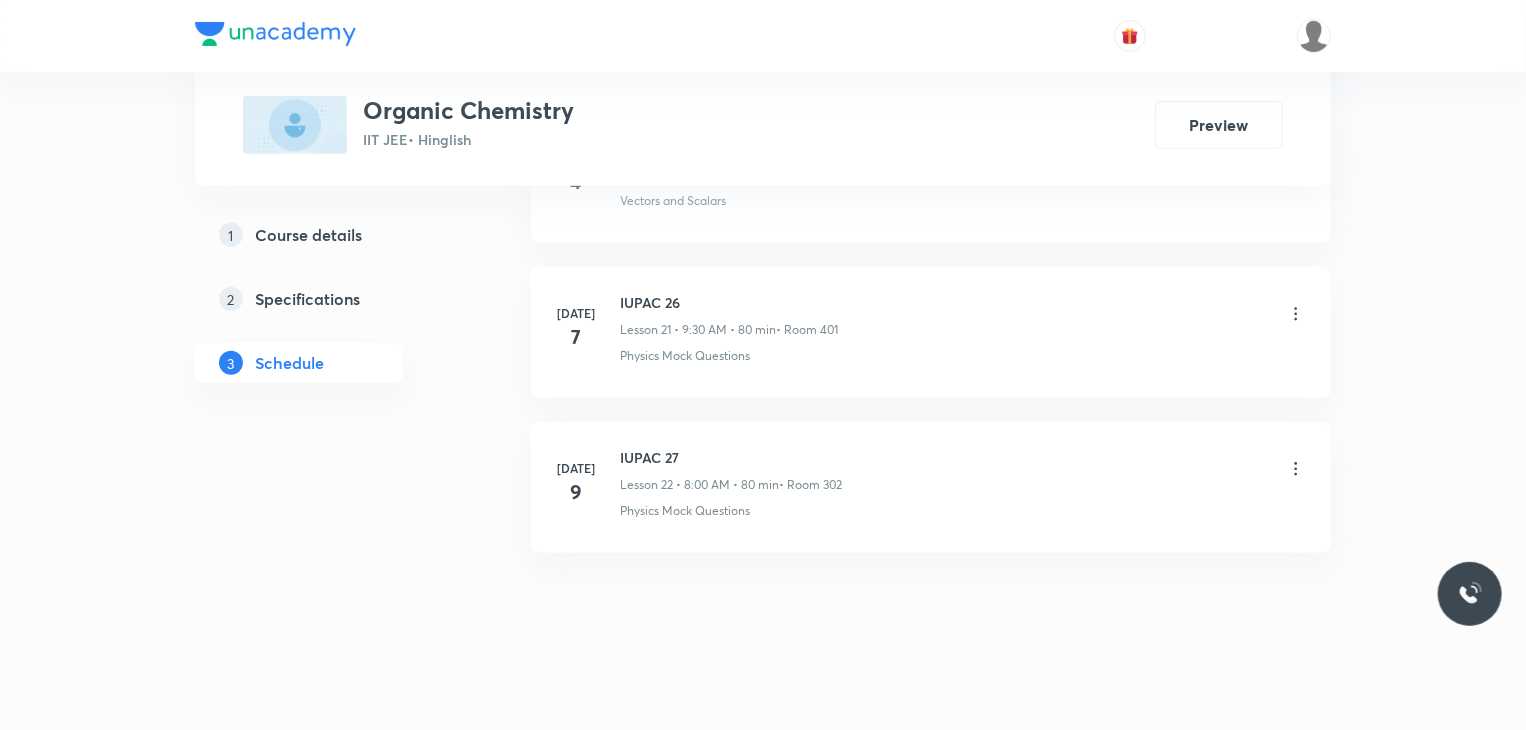 type 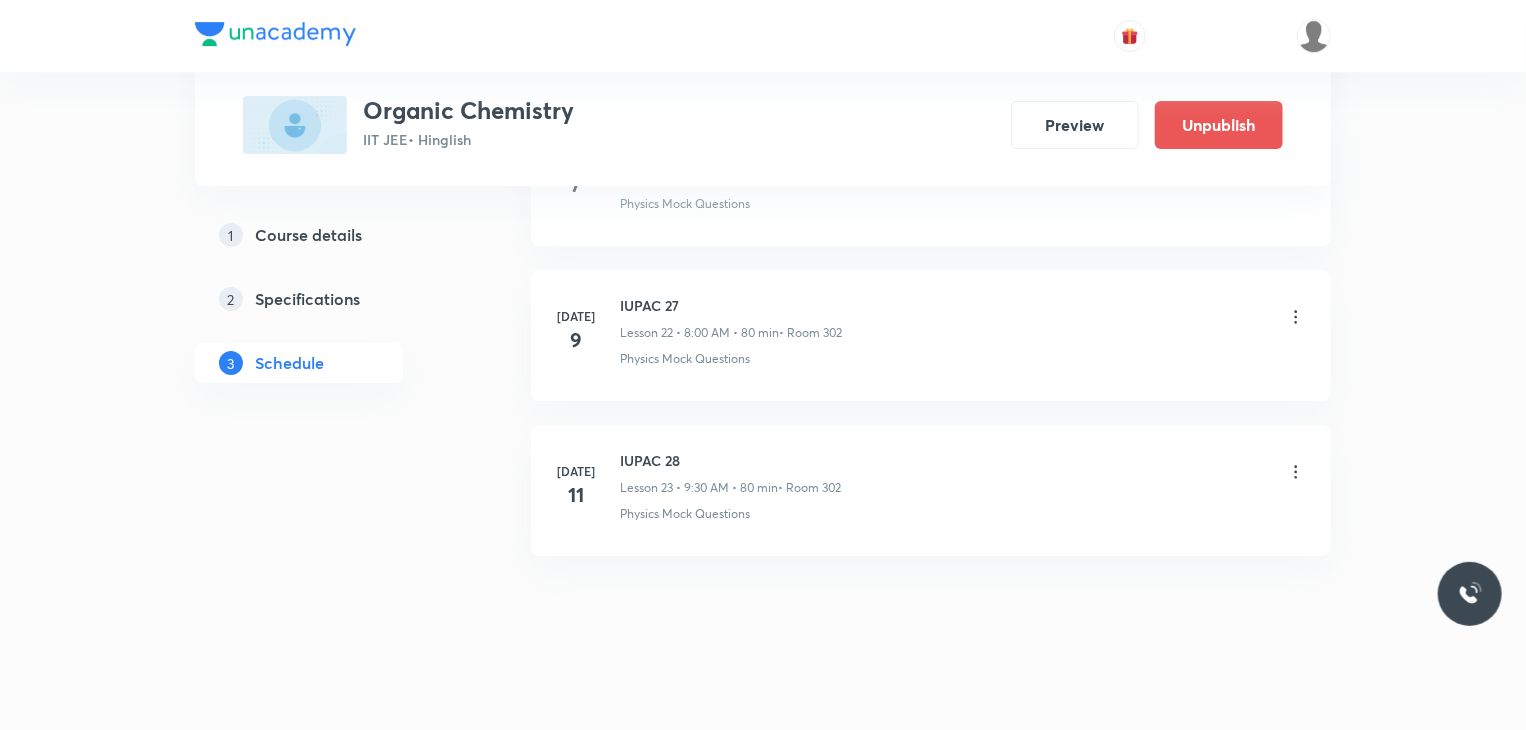 scroll, scrollTop: 3511, scrollLeft: 0, axis: vertical 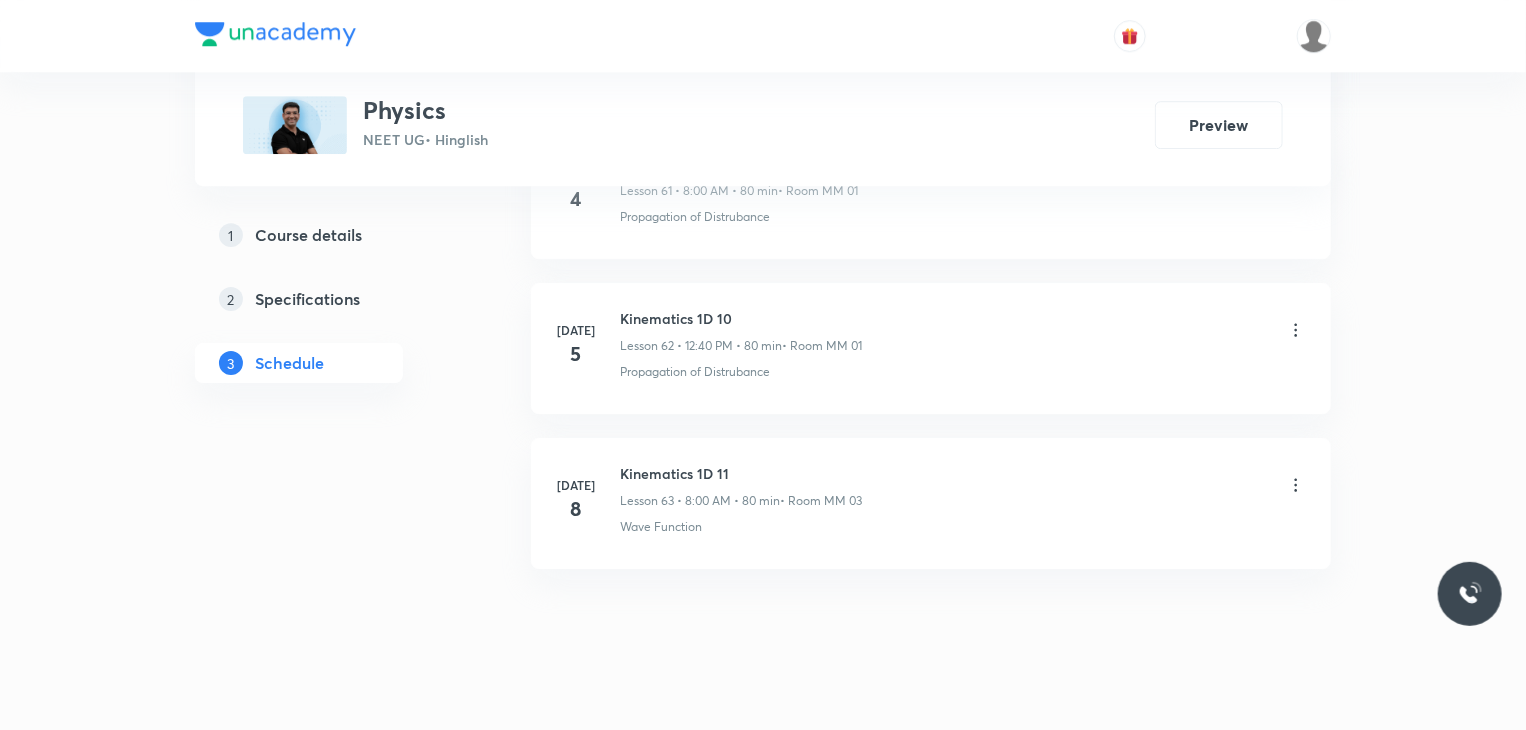 click on "Jul 8 Kinematics 1D 11 Lesson 63 • 8:00 AM • 80 min  • Room MM 03 Wave Function" at bounding box center [931, 503] 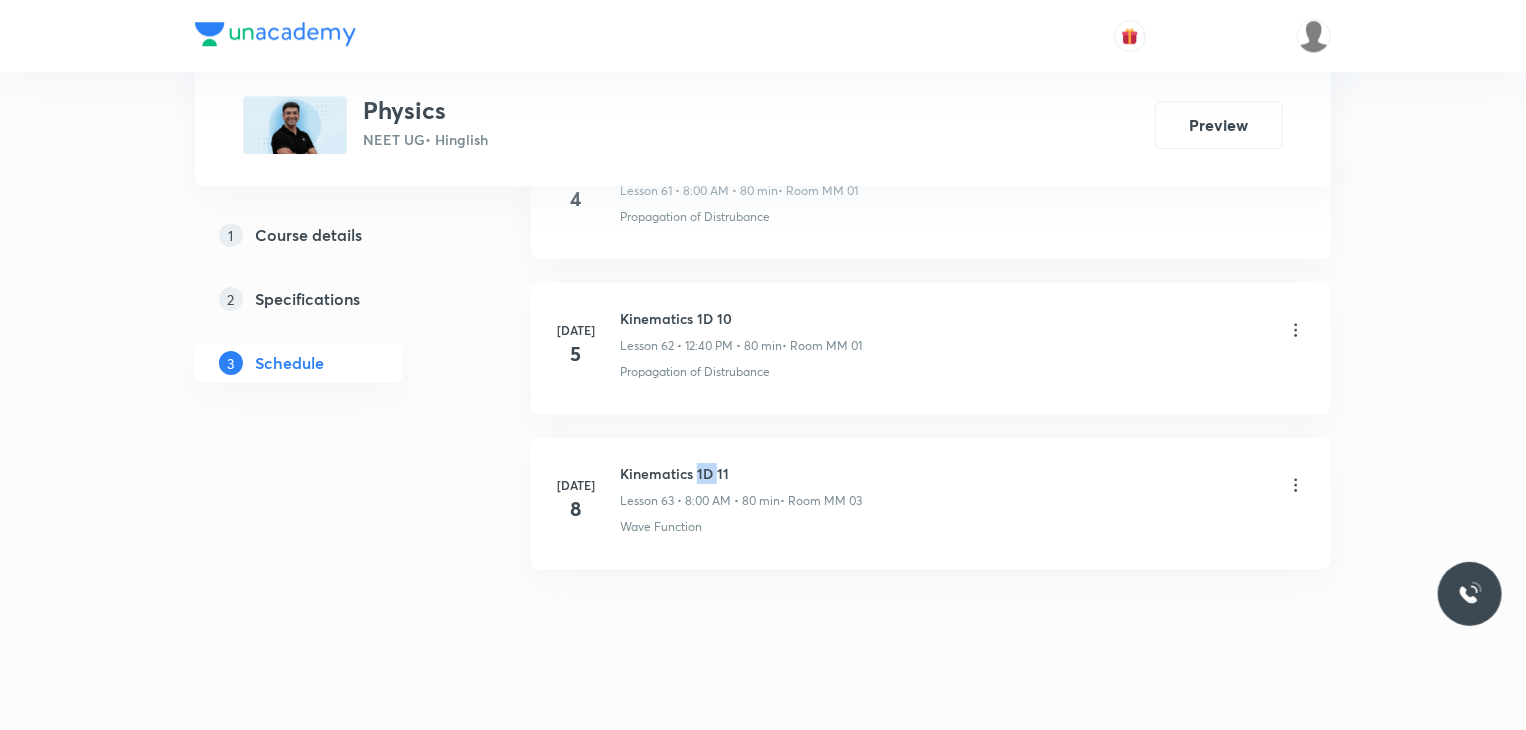 click on "Jul 8 Kinematics 1D 11 Lesson 63 • 8:00 AM • 80 min  • Room MM 03 Wave Function" at bounding box center (931, 503) 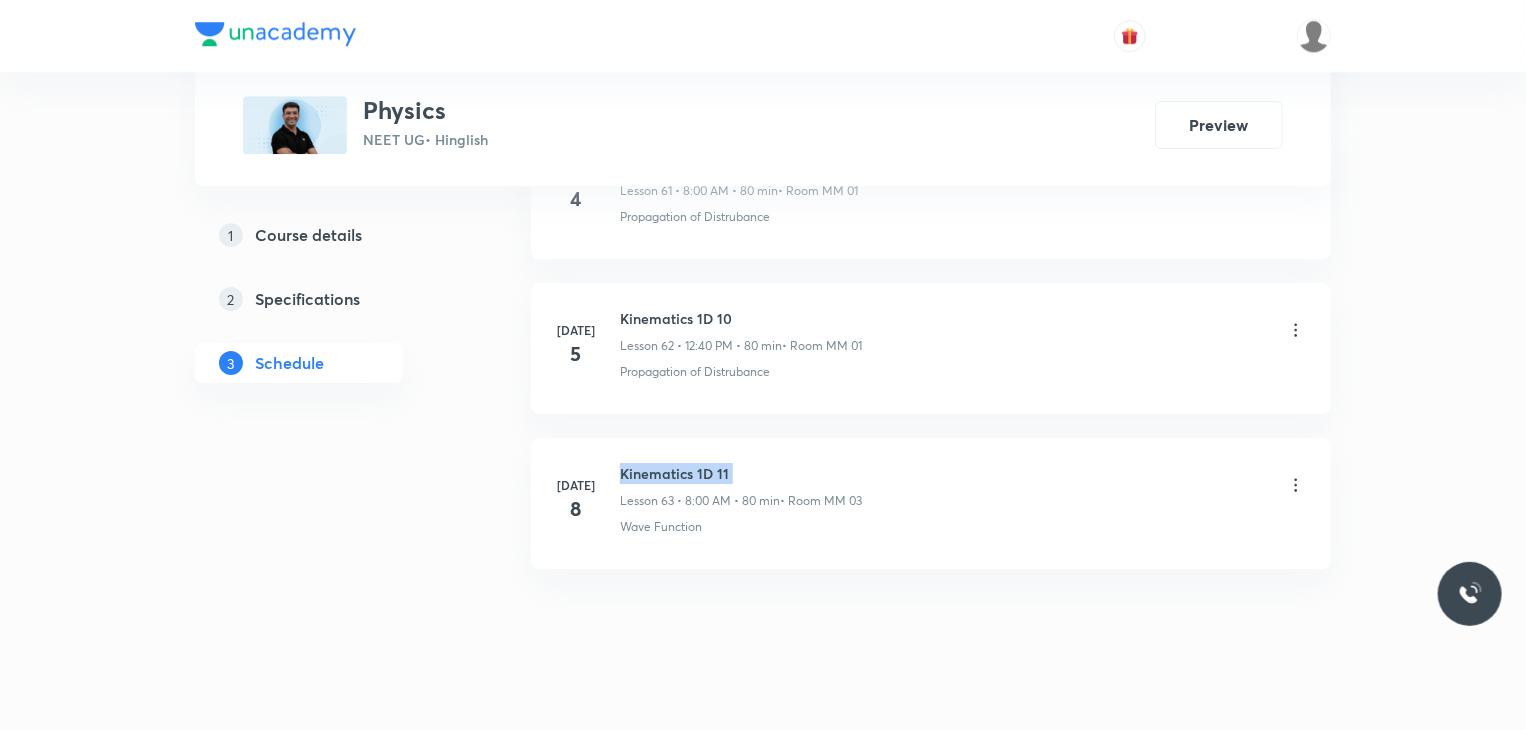click on "Jul 8 Kinematics 1D 11 Lesson 63 • 8:00 AM • 80 min  • Room MM 03 Wave Function" at bounding box center [931, 503] 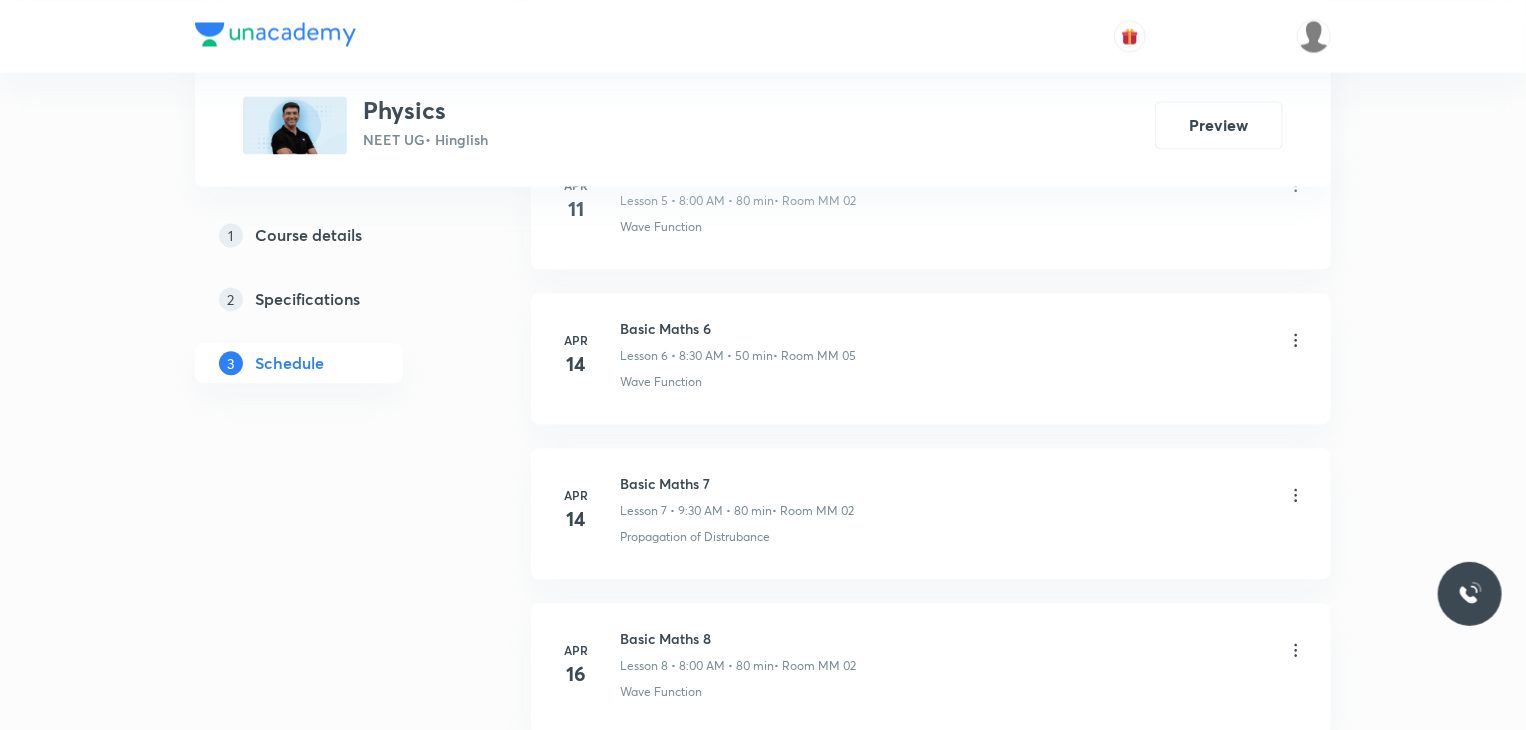 scroll, scrollTop: 0, scrollLeft: 0, axis: both 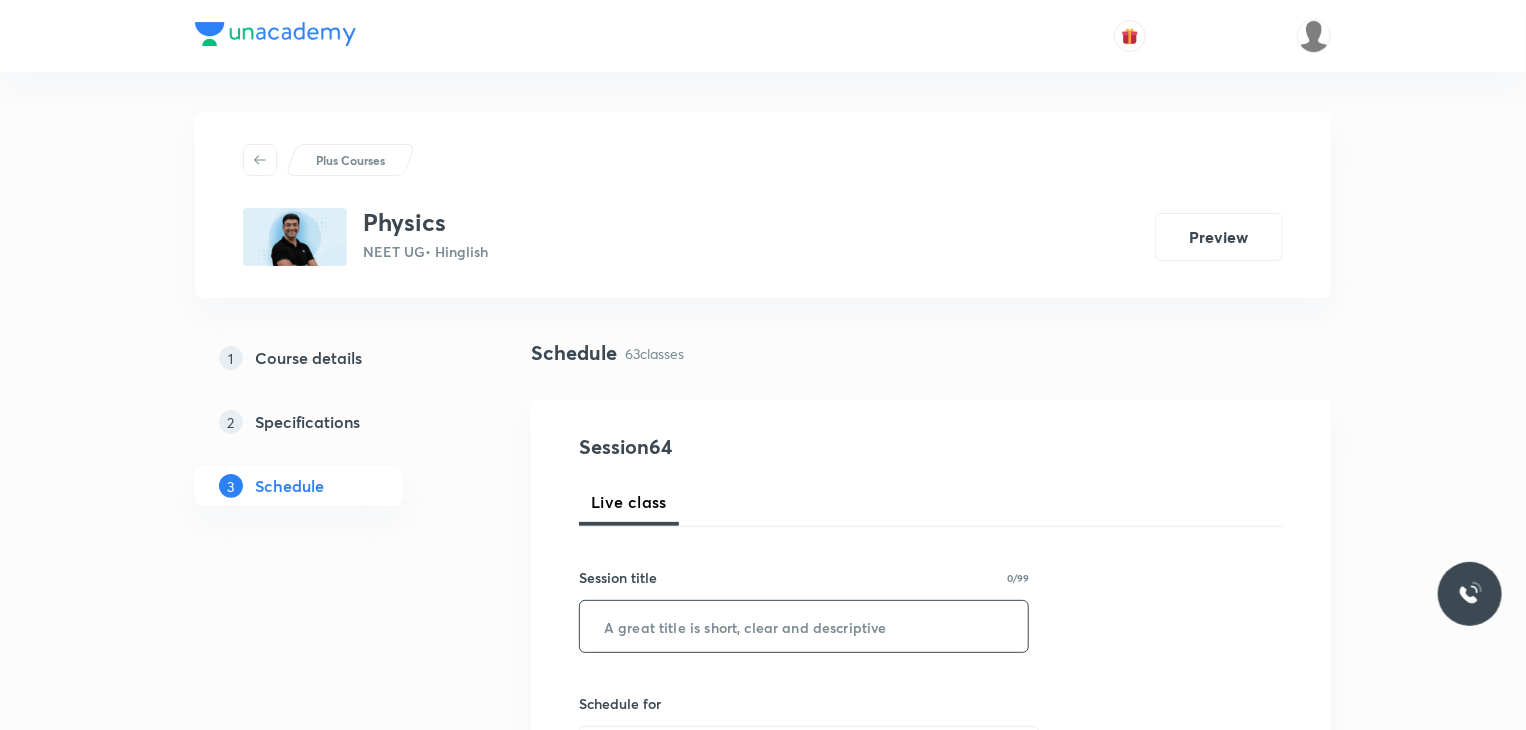 click at bounding box center [804, 626] 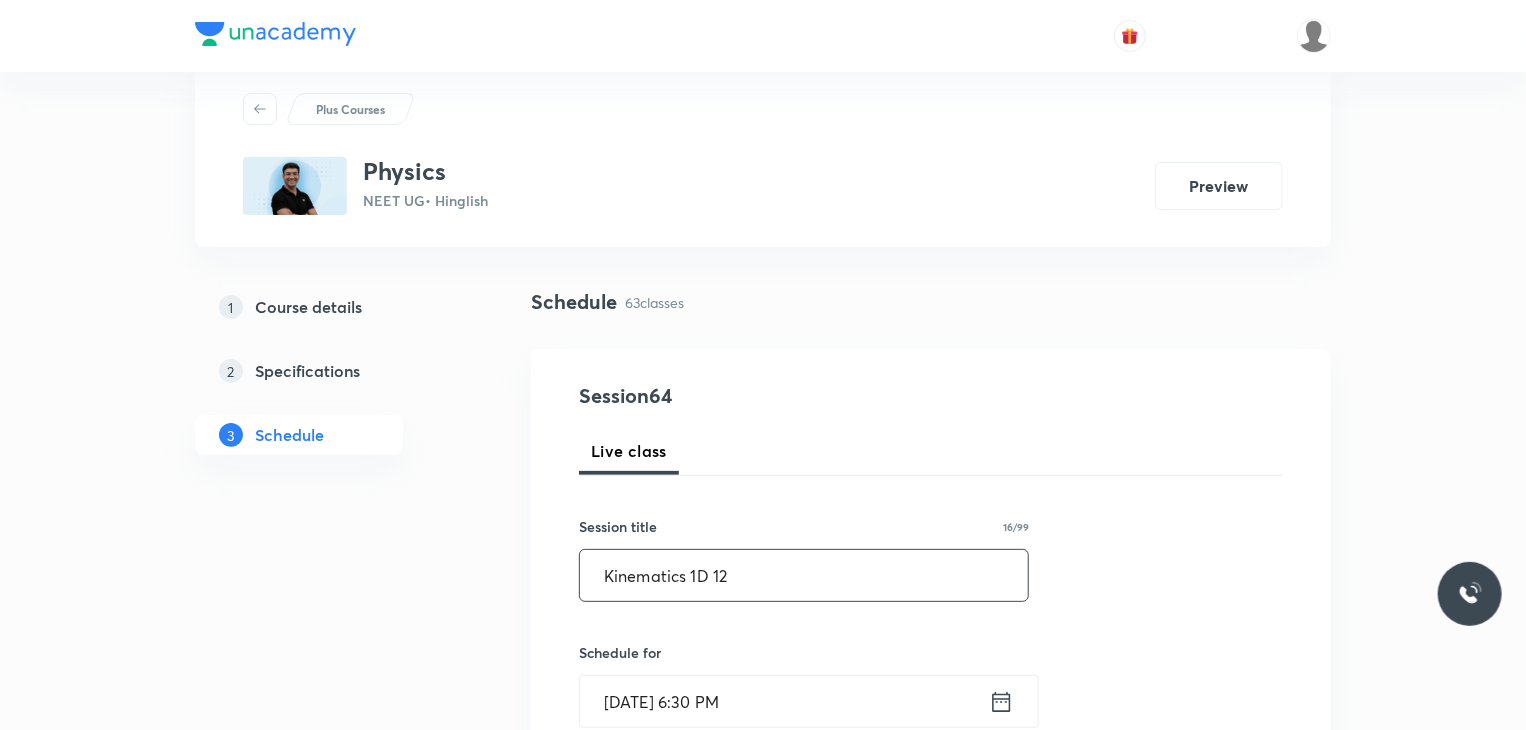 type on "Kinematics 1D 12" 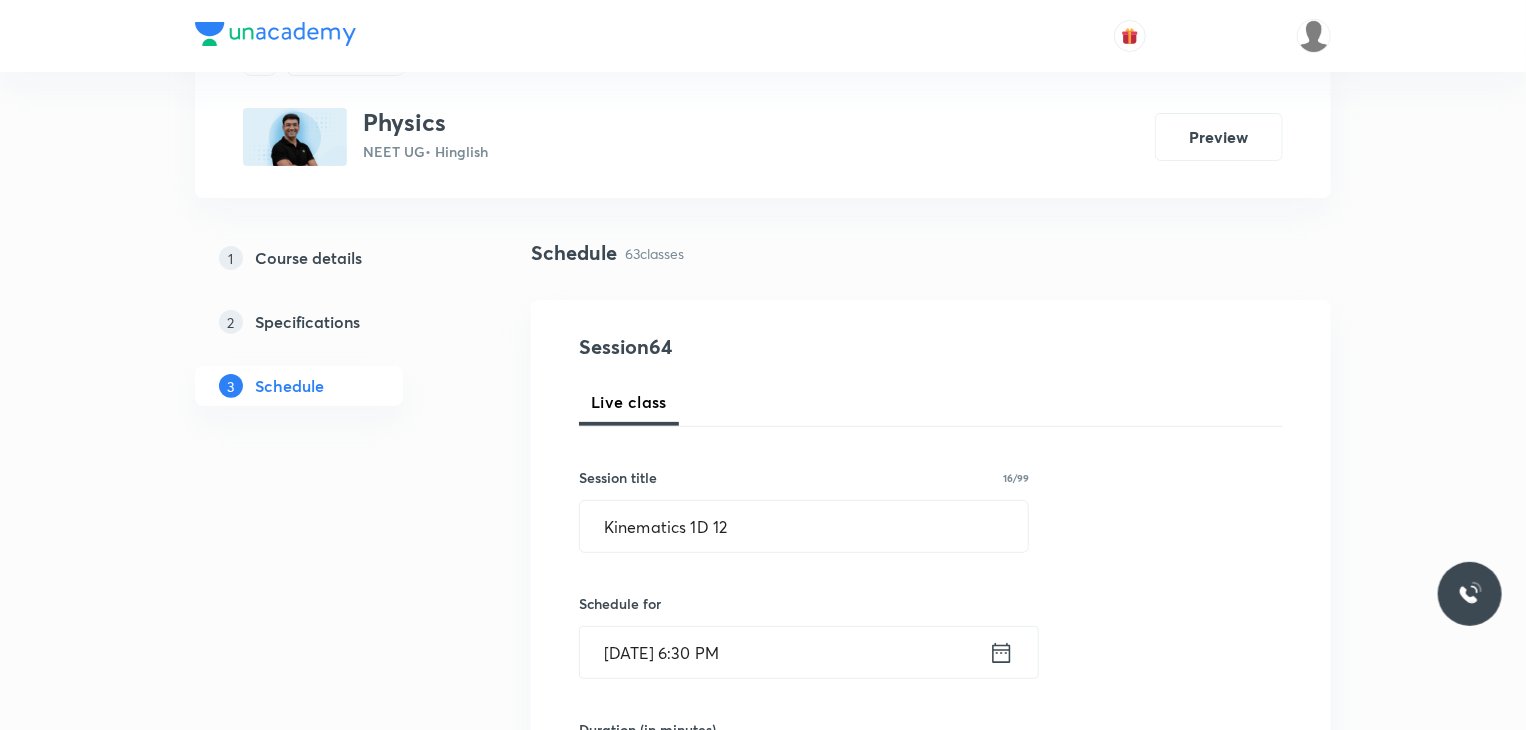click on "[DATE] 6:30 PM" at bounding box center (784, 652) 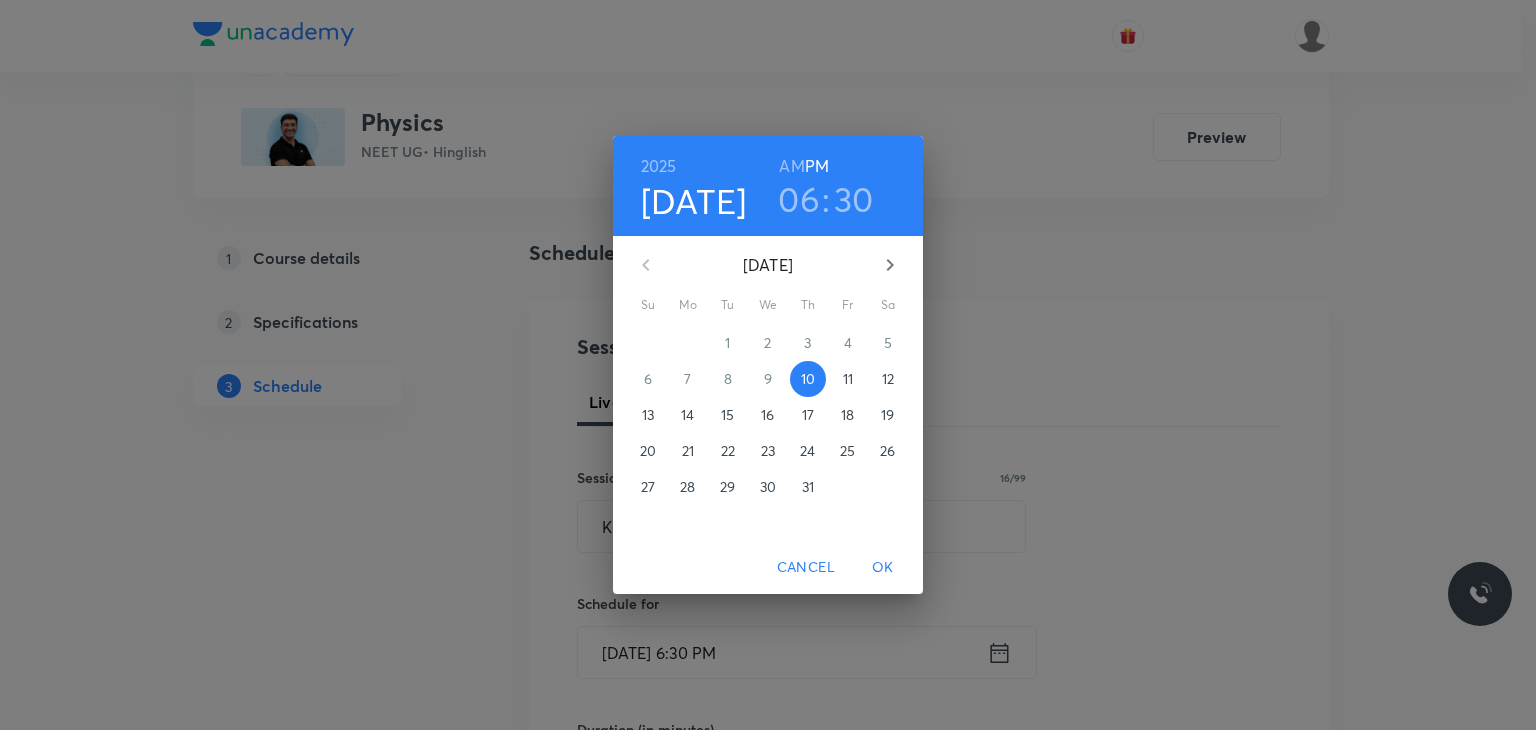 click on "11" at bounding box center [848, 379] 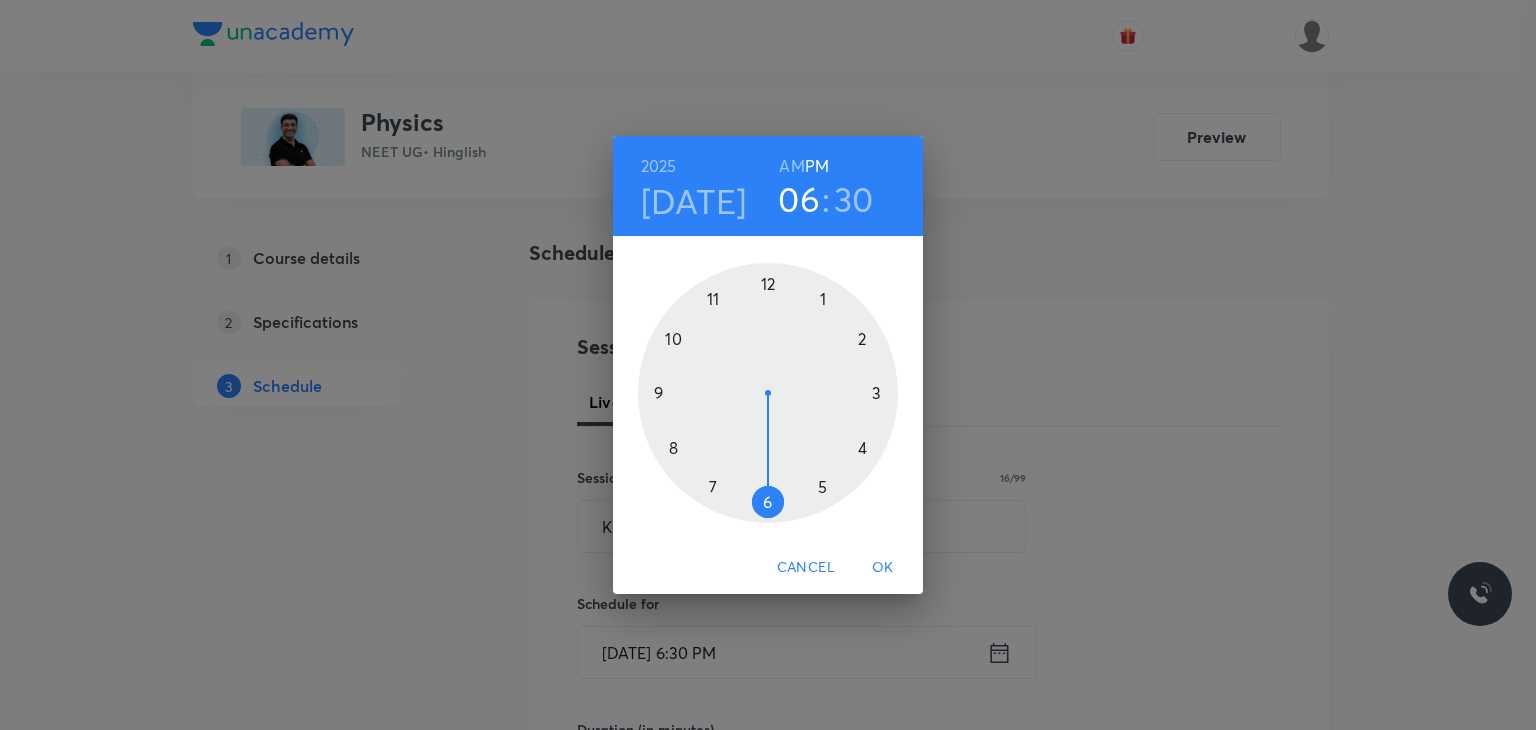 click on "AM" at bounding box center [791, 166] 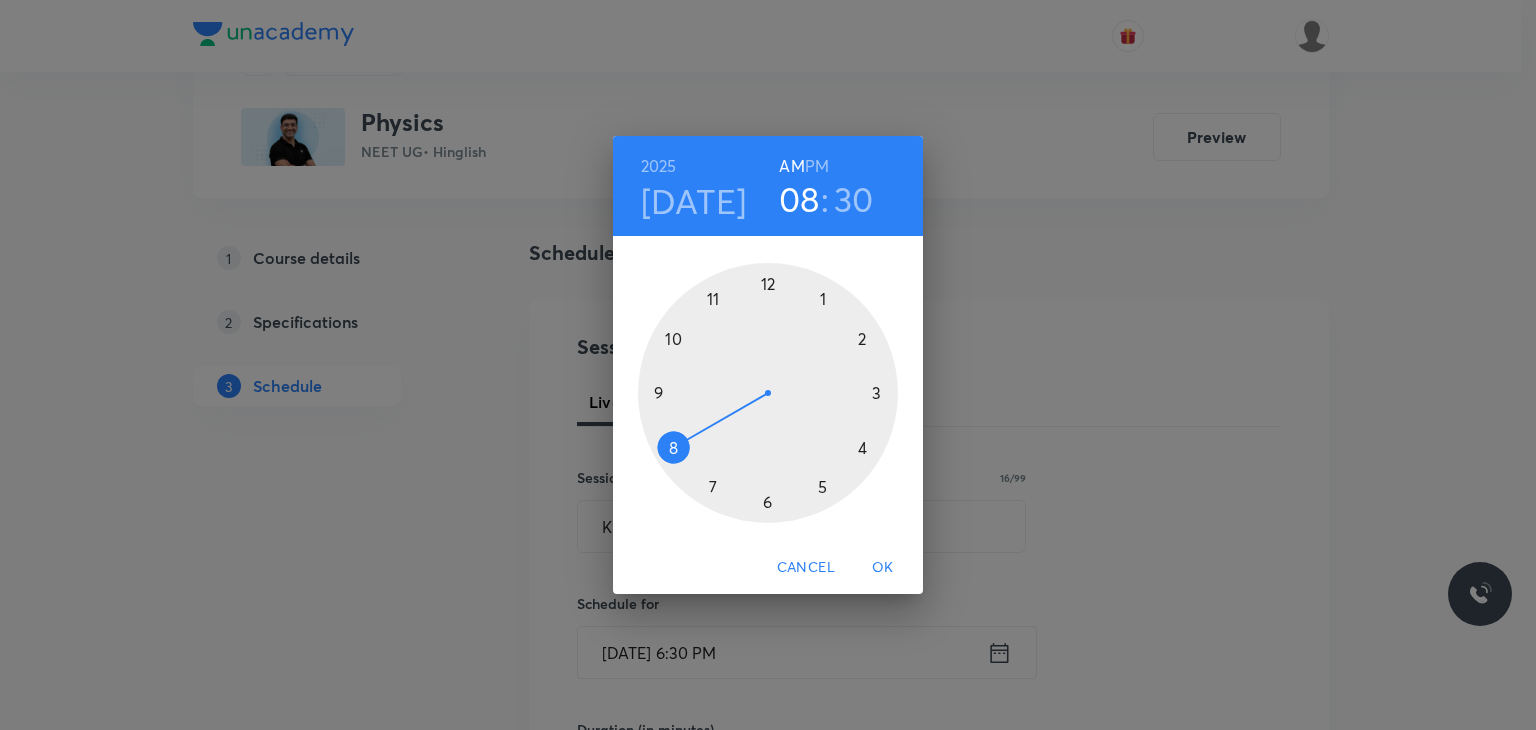 drag, startPoint x: 696, startPoint y: 422, endPoint x: 706, endPoint y: 381, distance: 42.201897 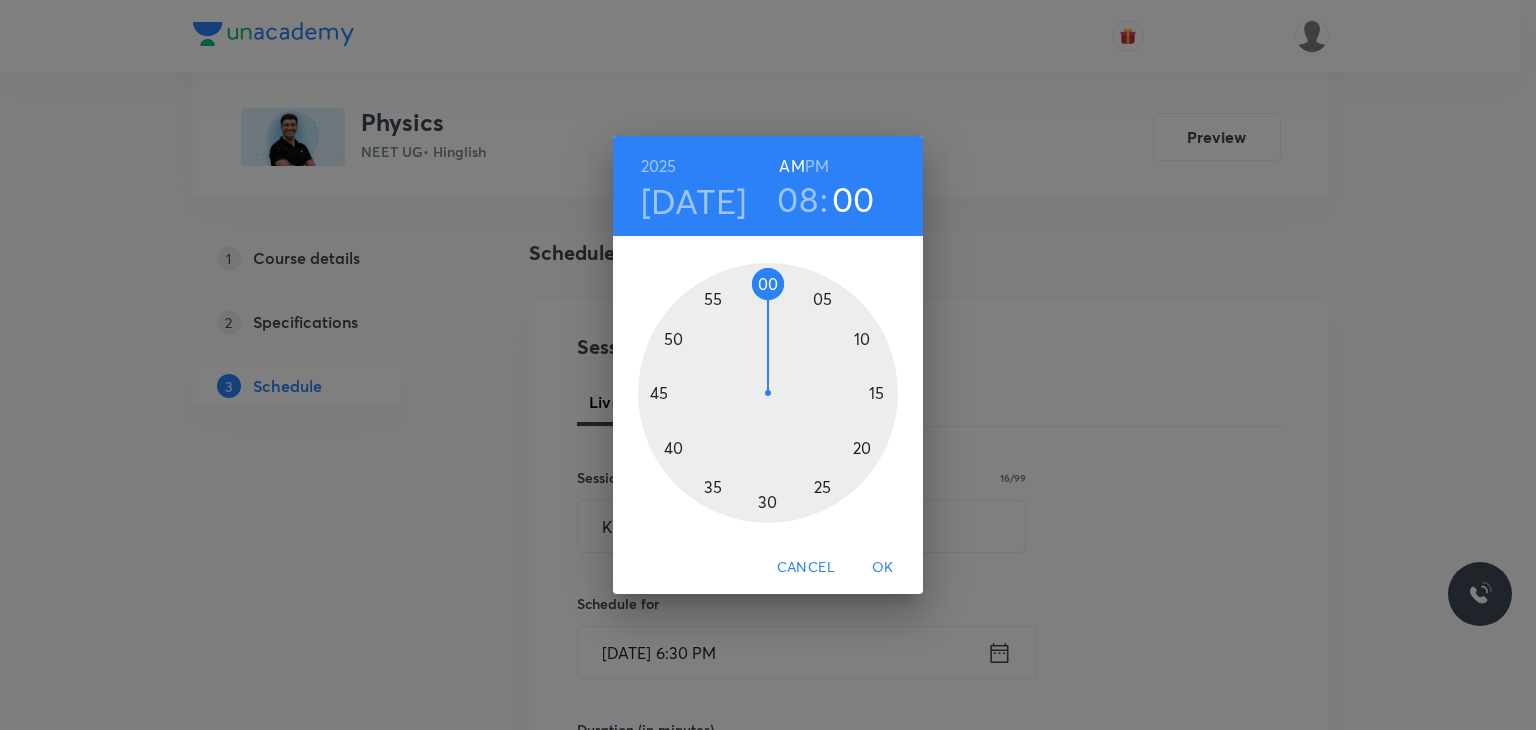 drag, startPoint x: 746, startPoint y: 305, endPoint x: 768, endPoint y: 284, distance: 30.413813 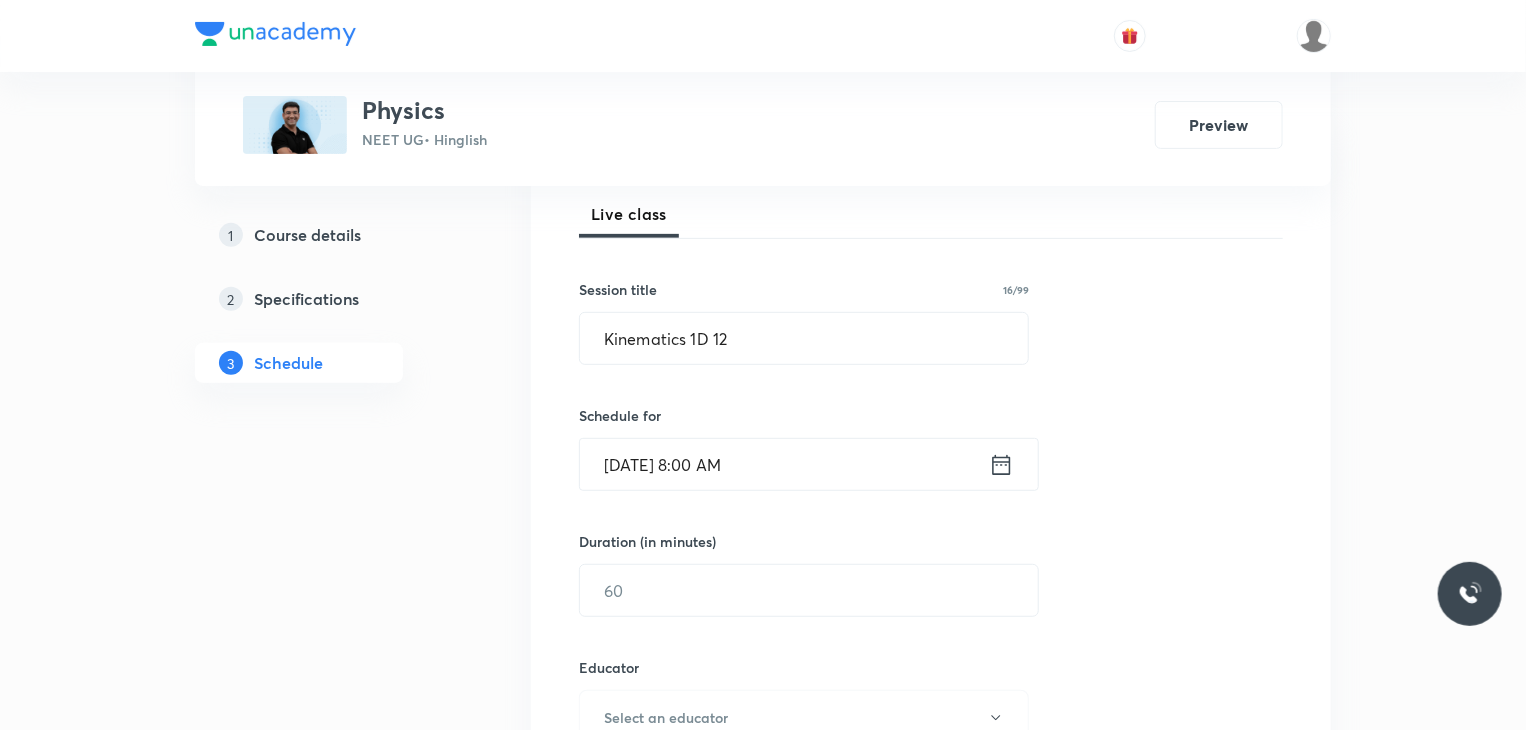 scroll, scrollTop: 300, scrollLeft: 0, axis: vertical 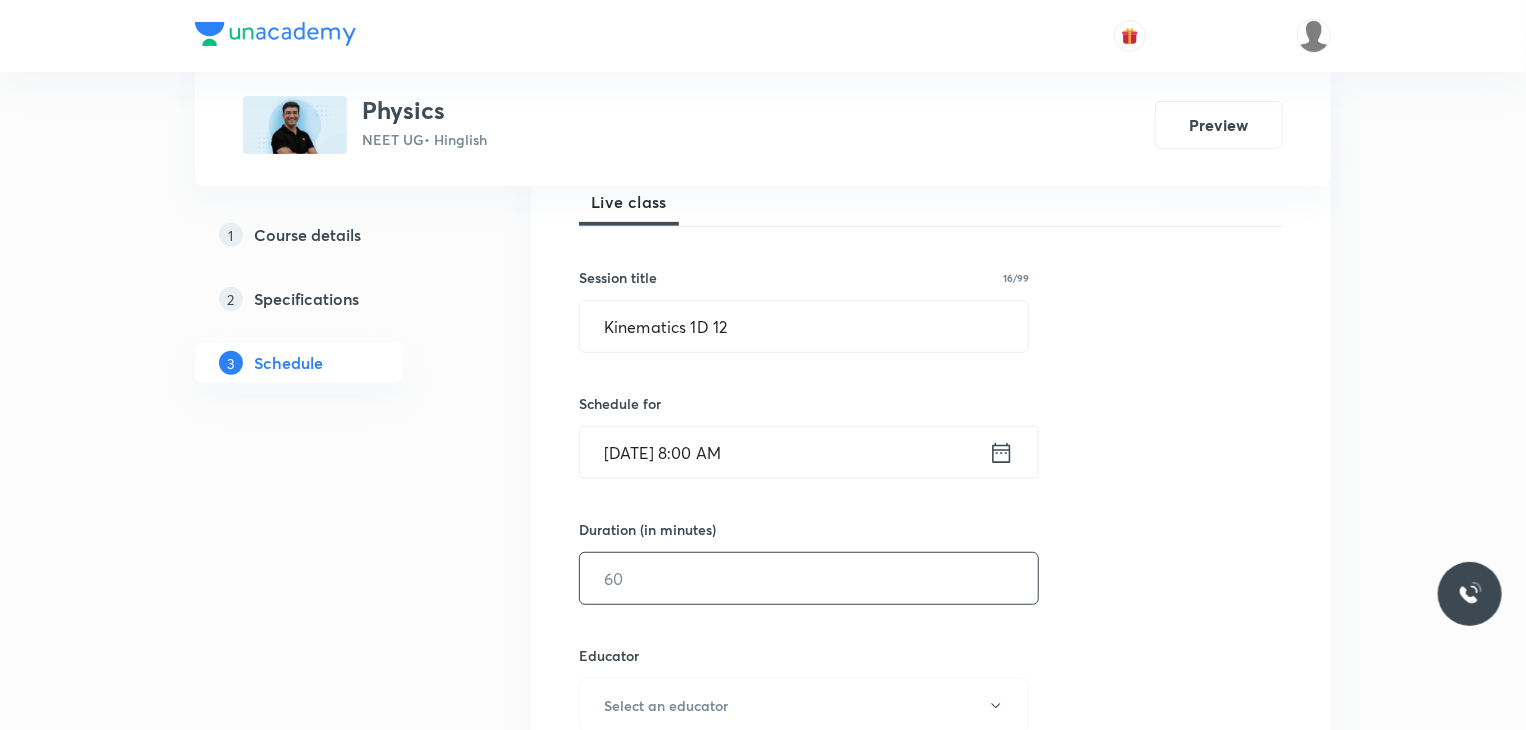 click at bounding box center (809, 578) 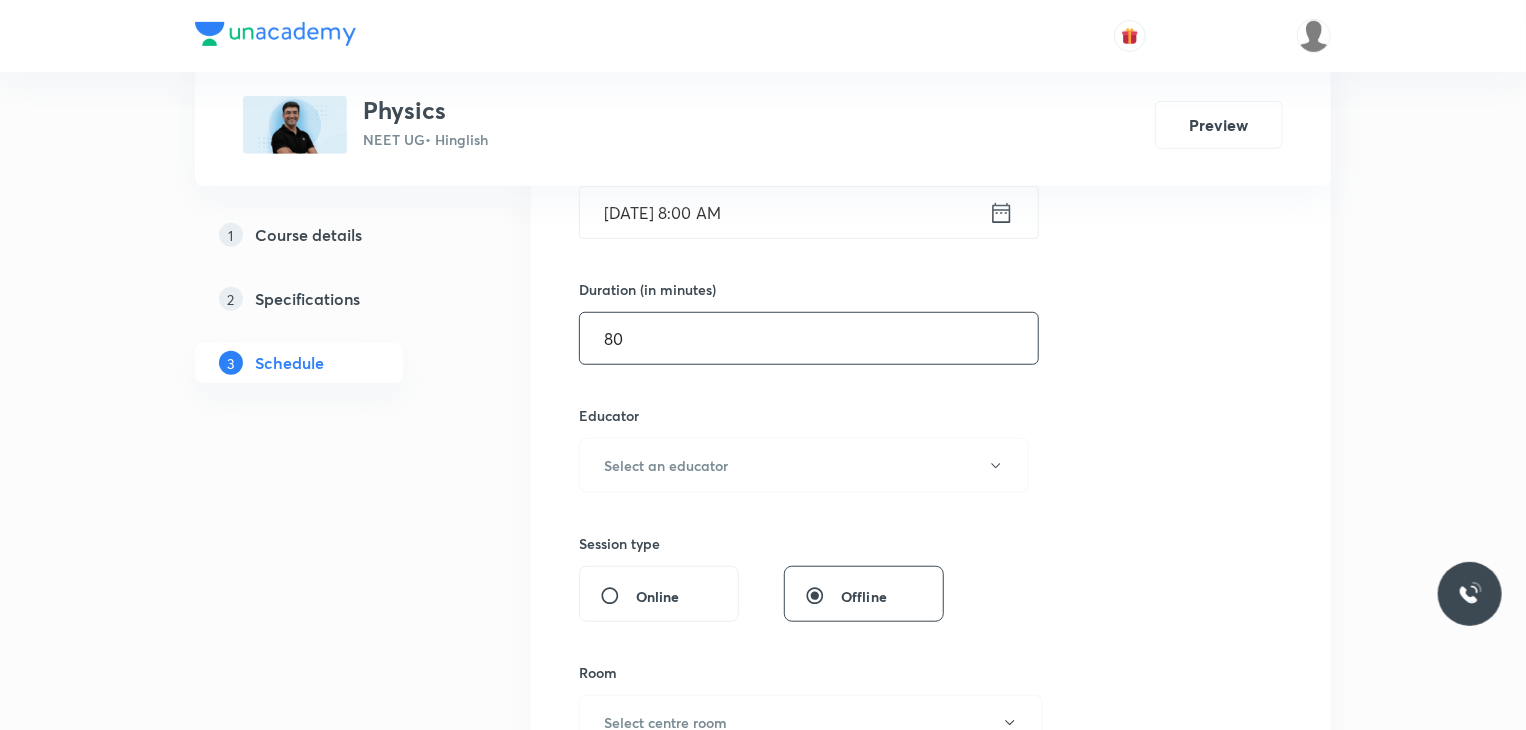 scroll, scrollTop: 600, scrollLeft: 0, axis: vertical 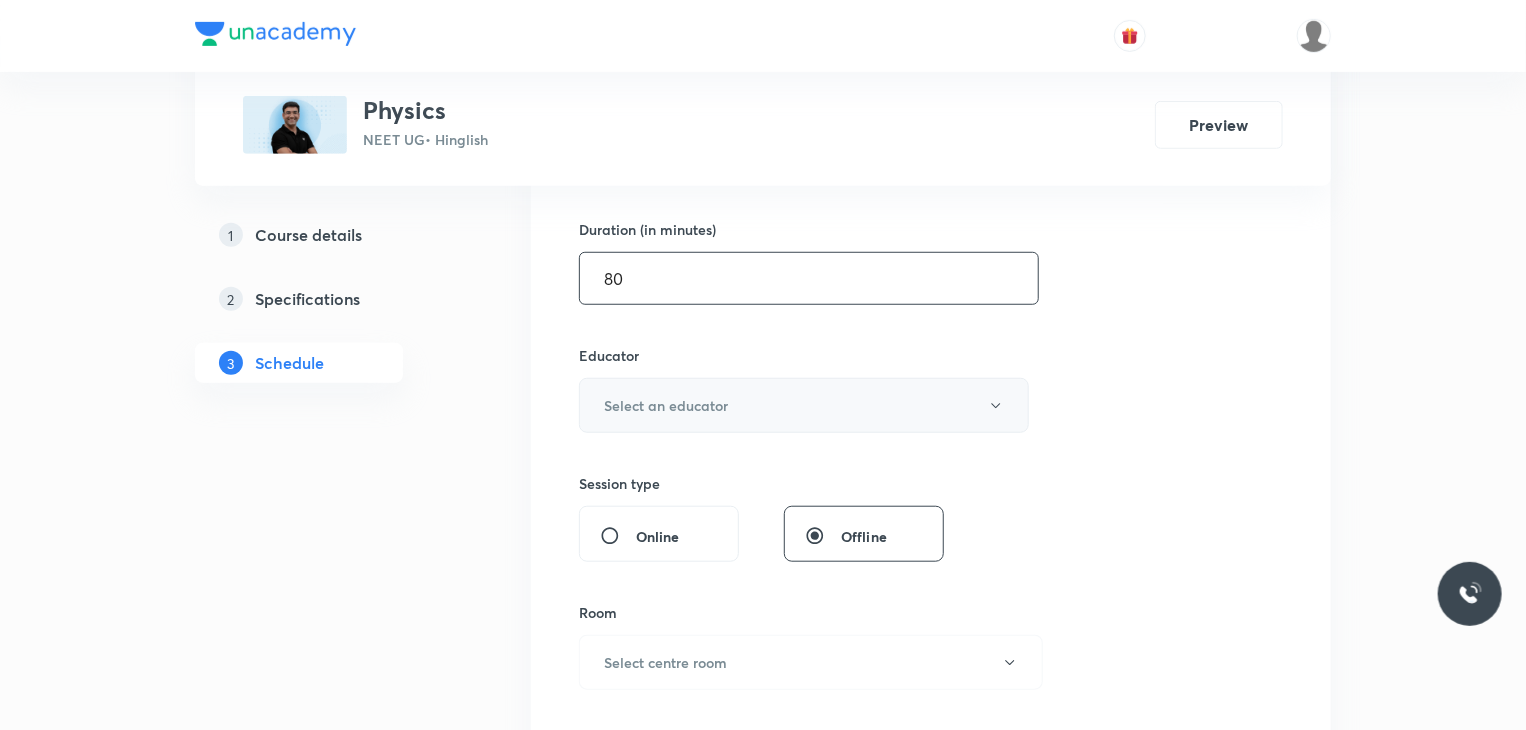 type on "80" 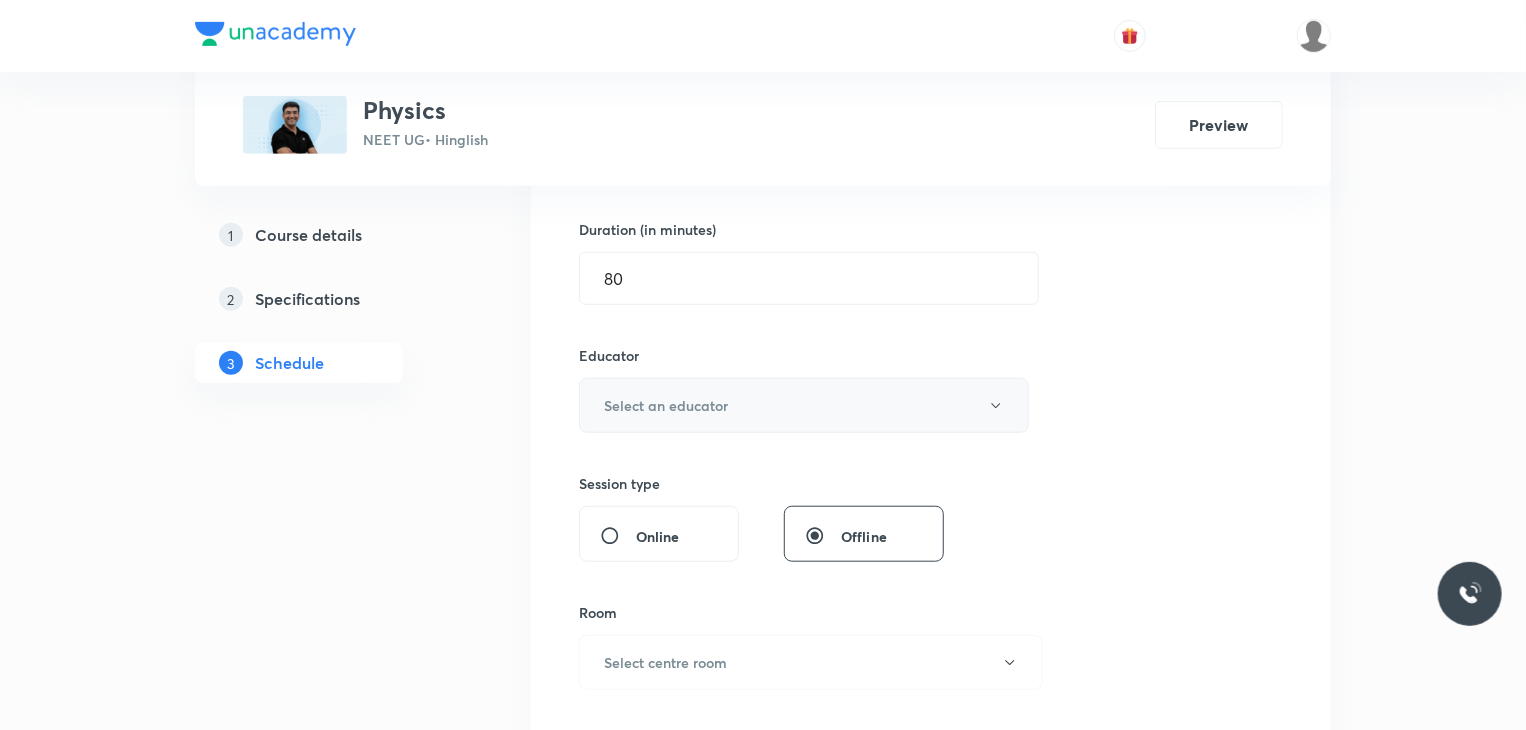 click on "Select an educator" at bounding box center [804, 405] 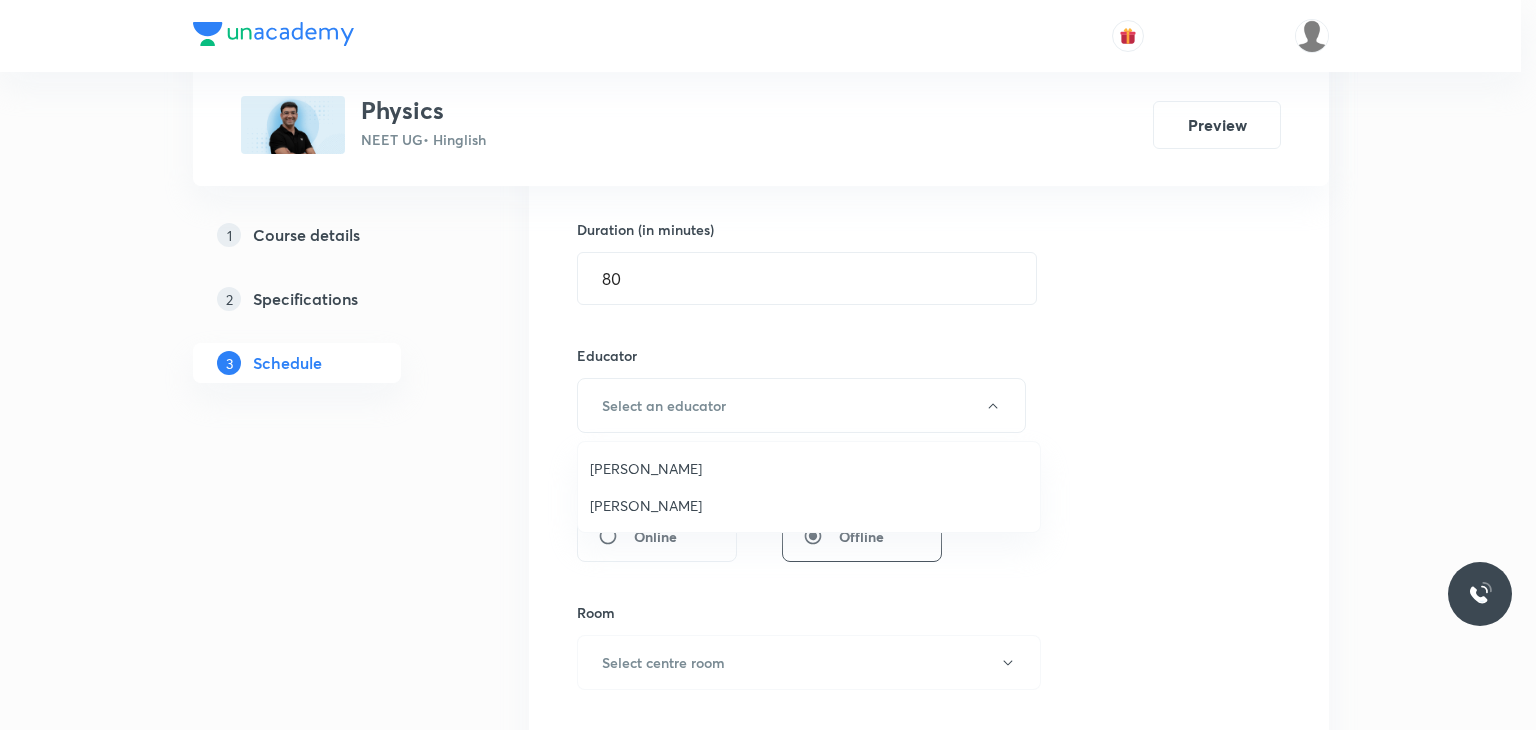 click on "Mahendra Singh" at bounding box center (809, 505) 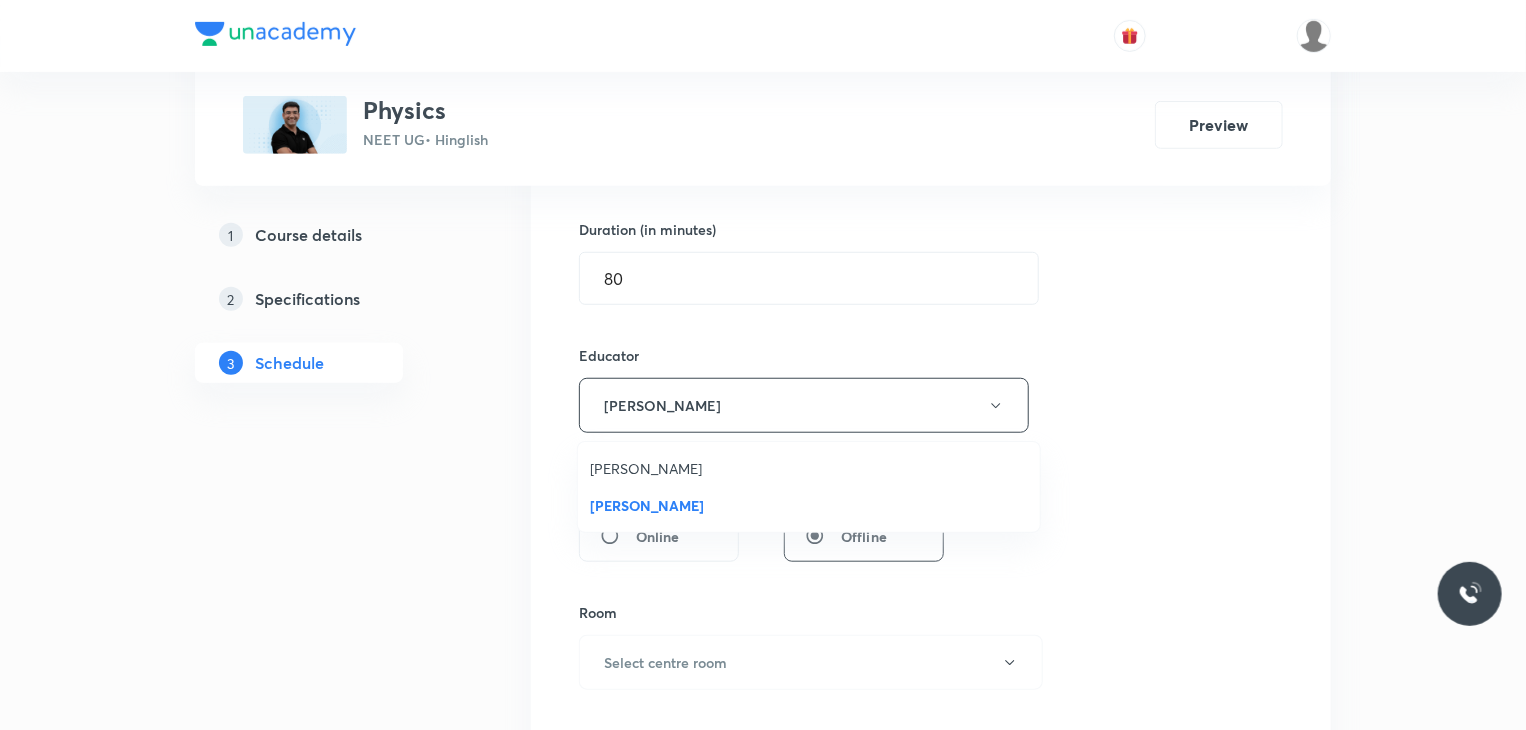 type 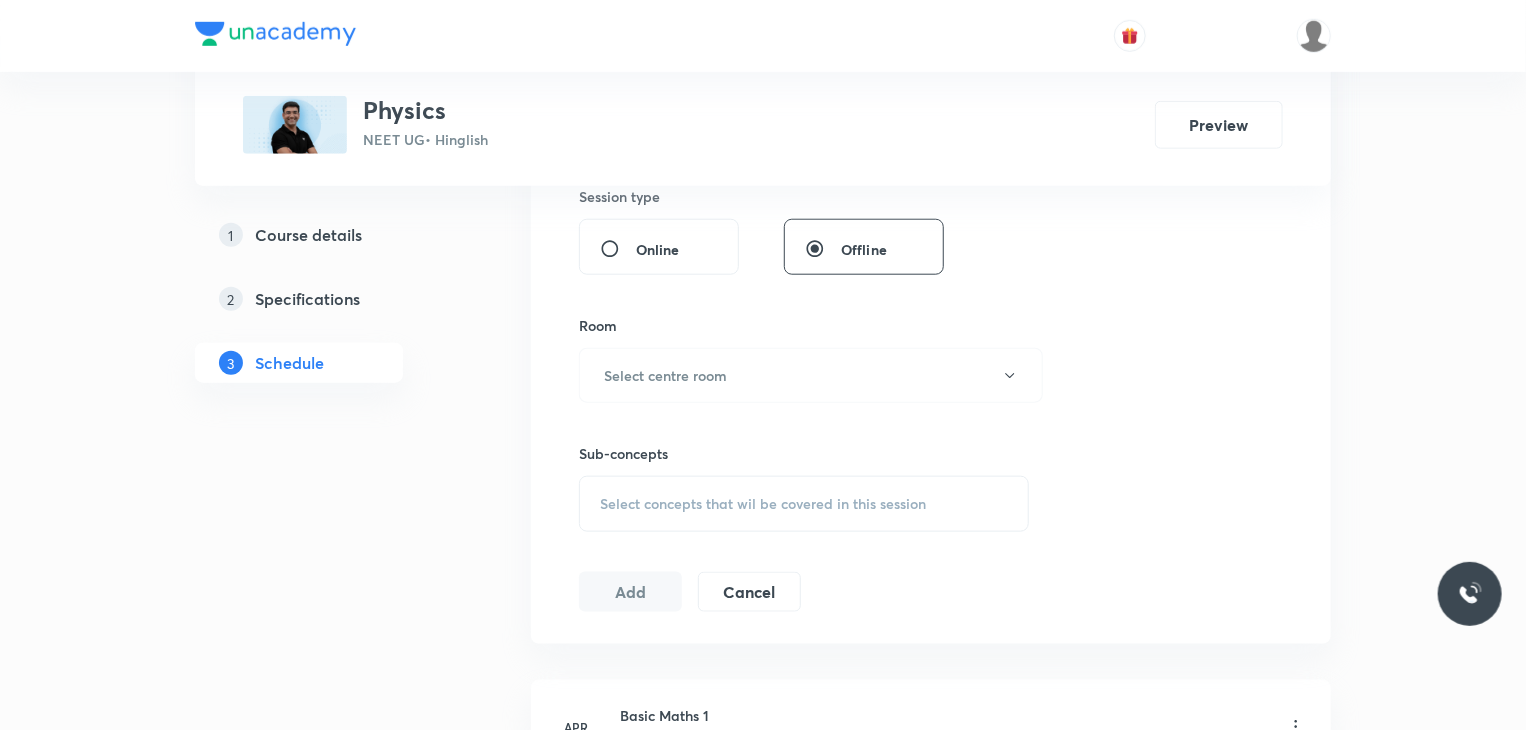 scroll, scrollTop: 900, scrollLeft: 0, axis: vertical 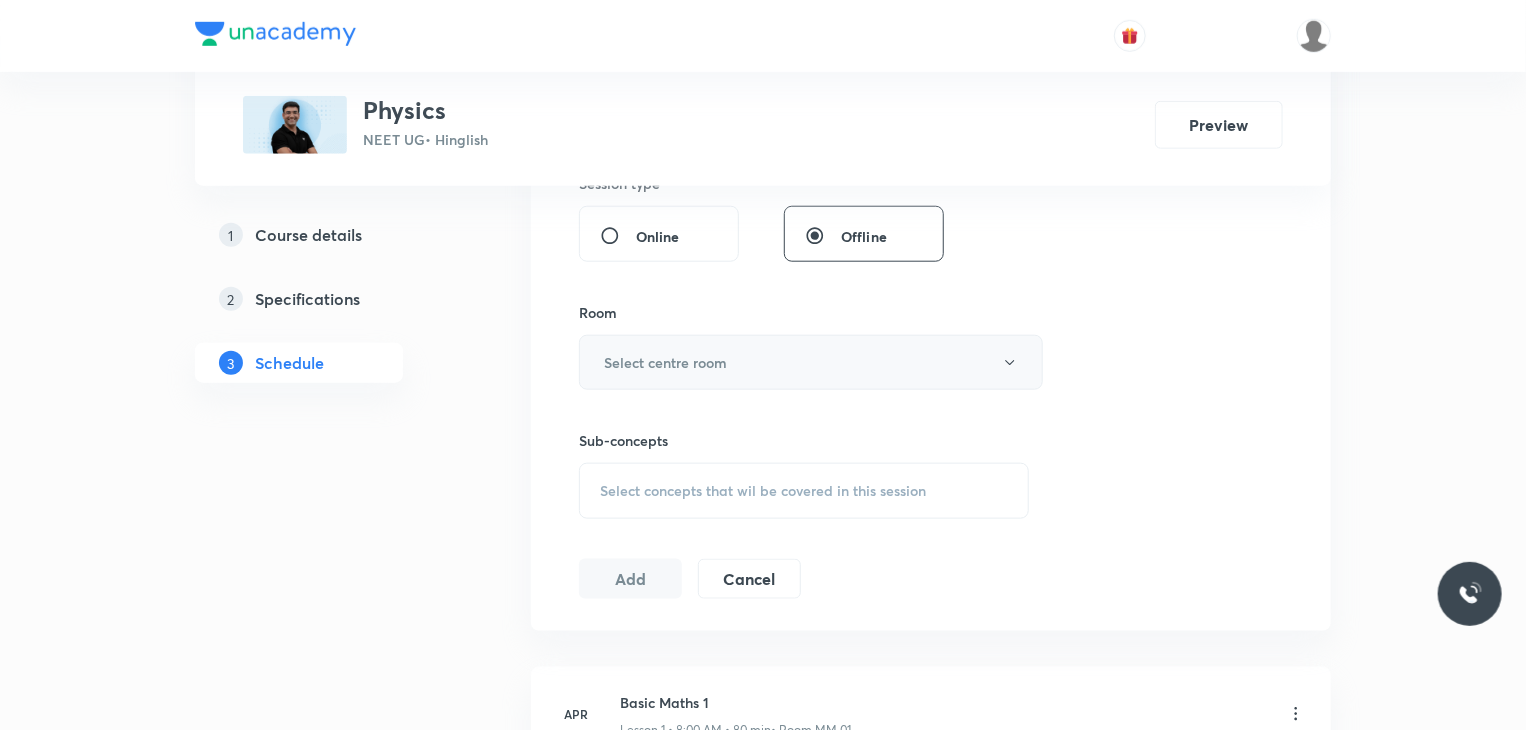 click on "Select centre room" at bounding box center (811, 362) 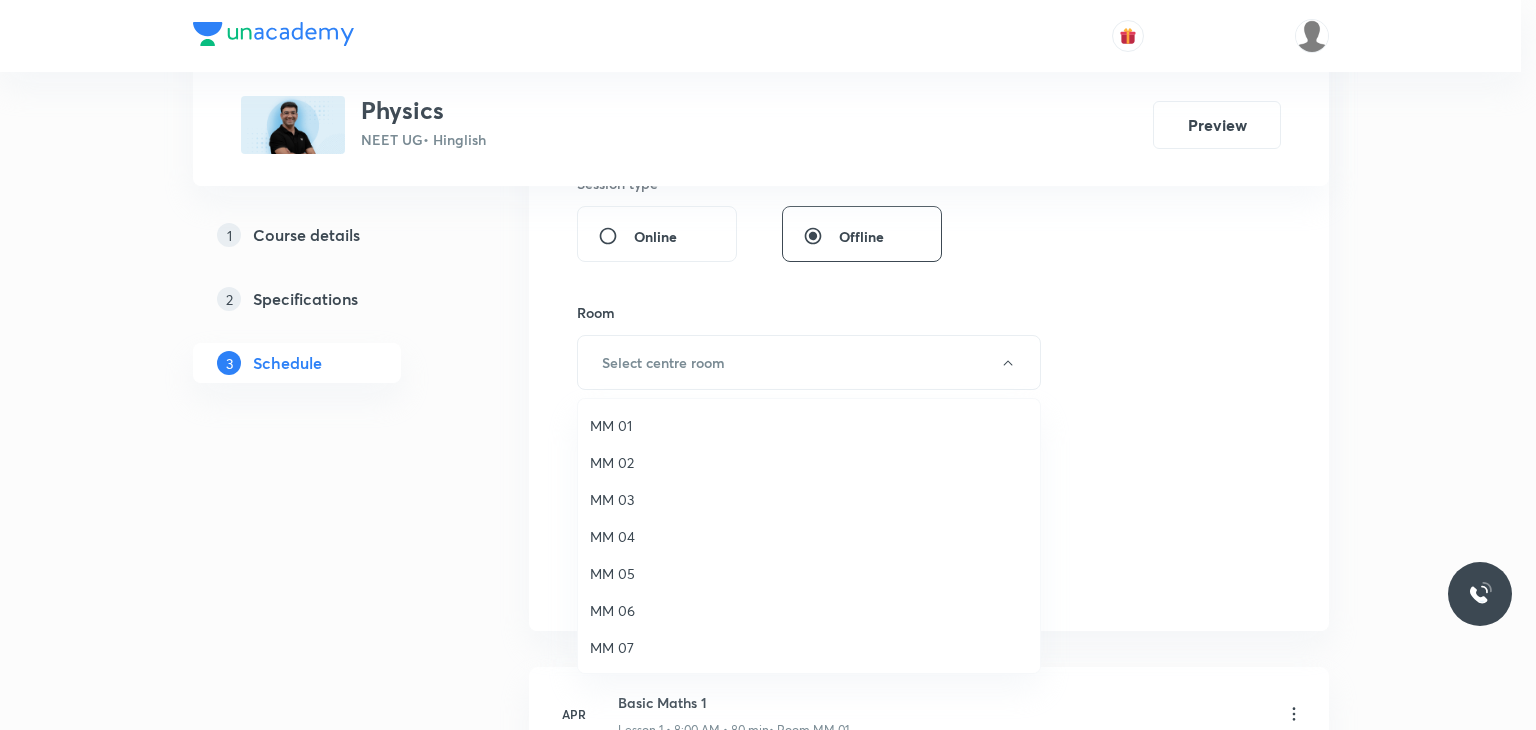 click on "MM 01" at bounding box center (809, 425) 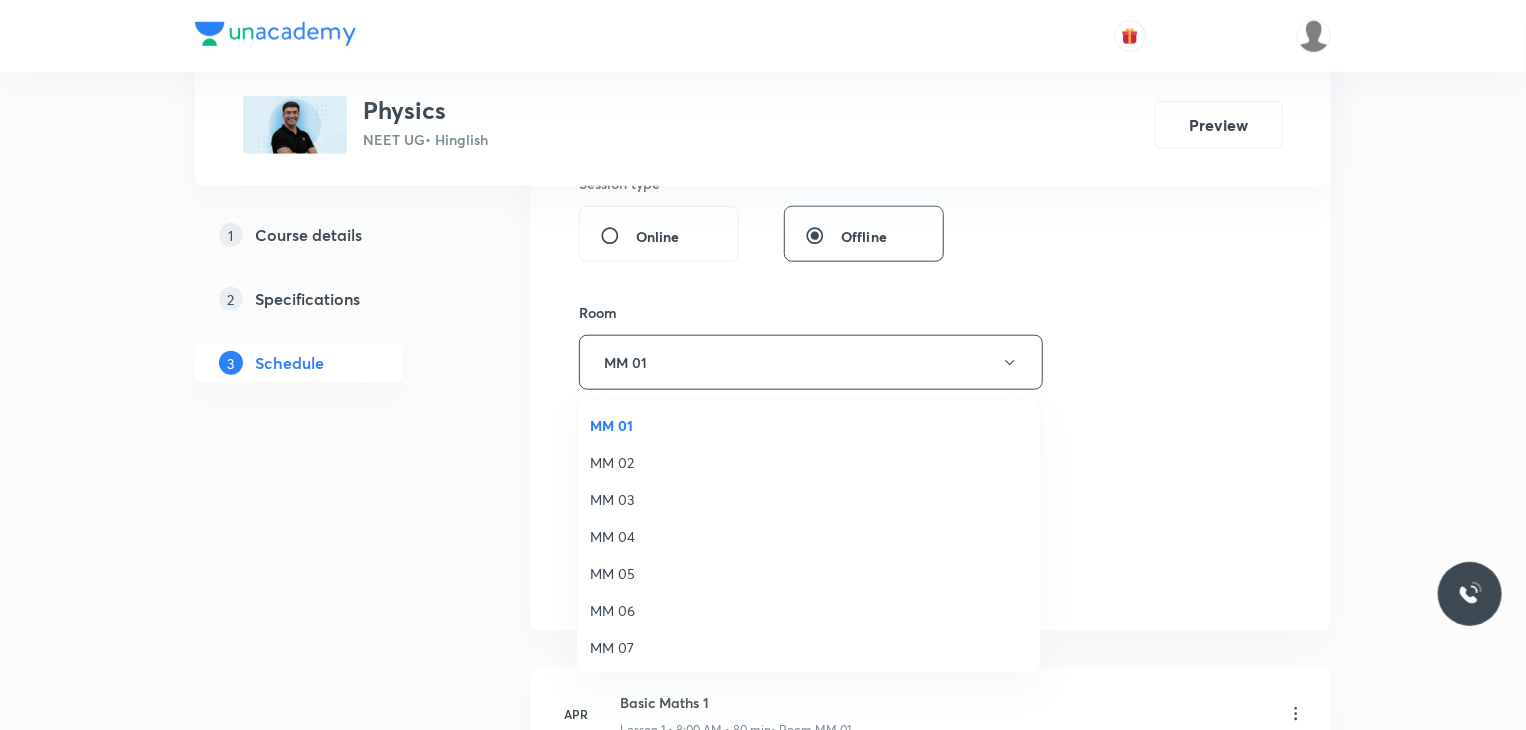 click on "Select concepts that wil be covered in this session" at bounding box center [763, 491] 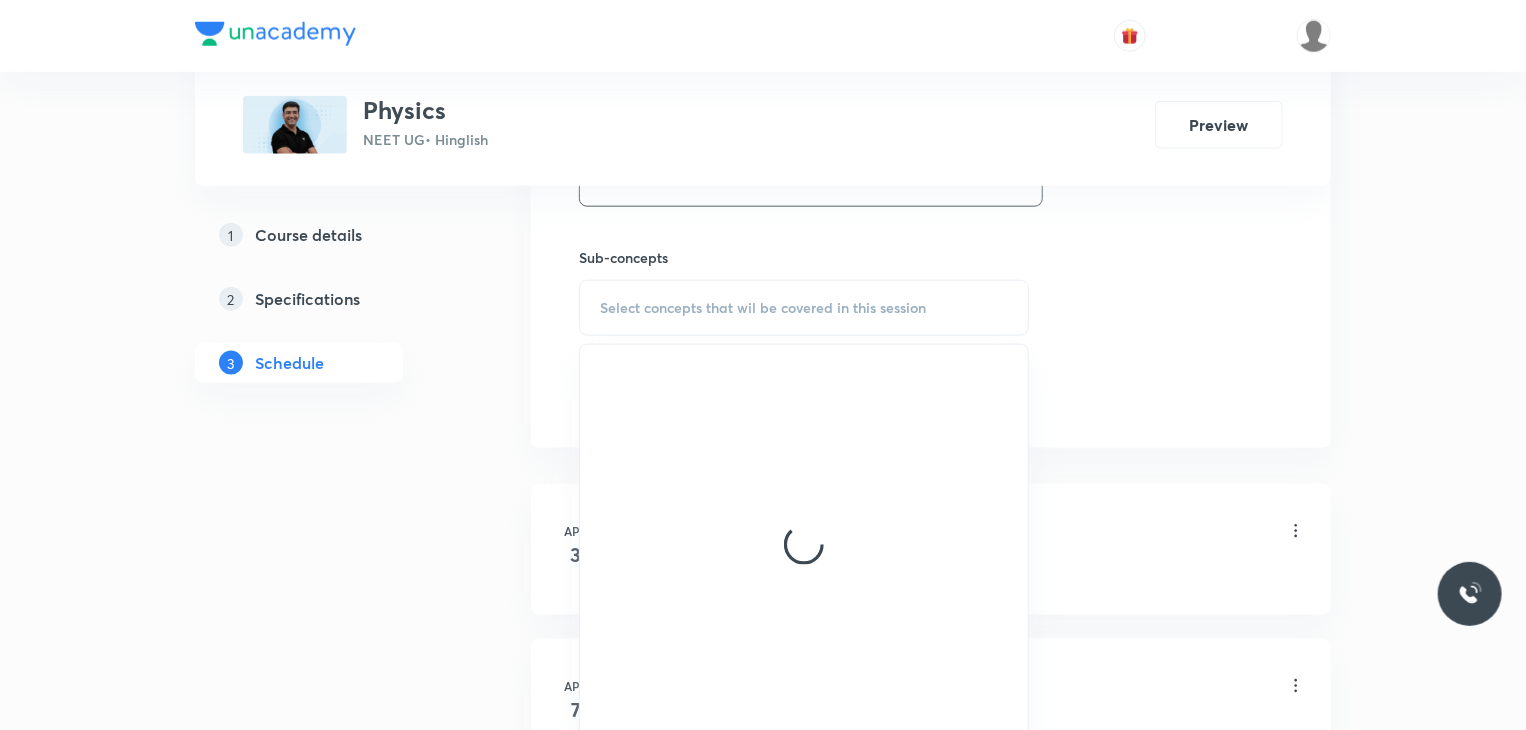 scroll, scrollTop: 1200, scrollLeft: 0, axis: vertical 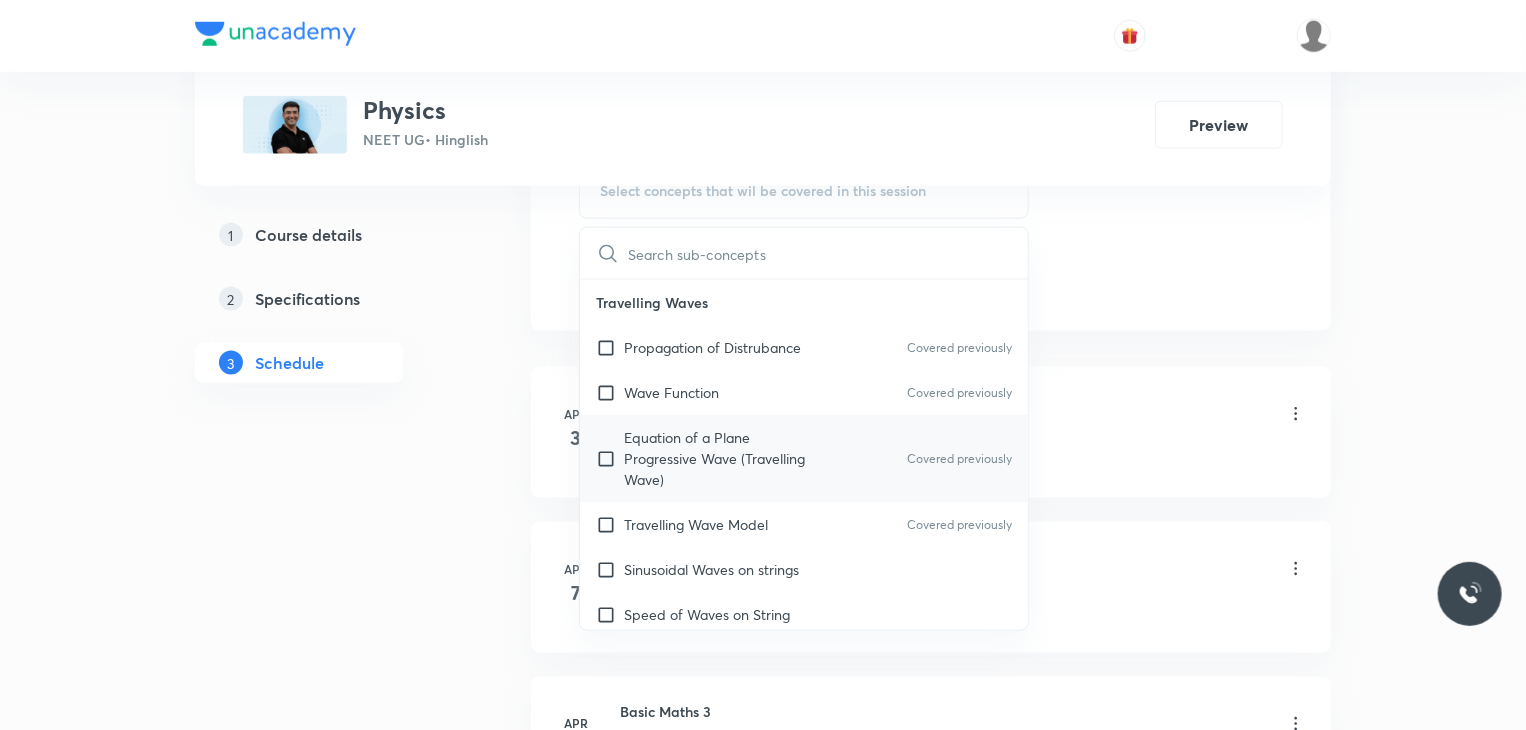 click on "Equation of a Plane Progressive Wave (Travelling Wave)" at bounding box center [725, 458] 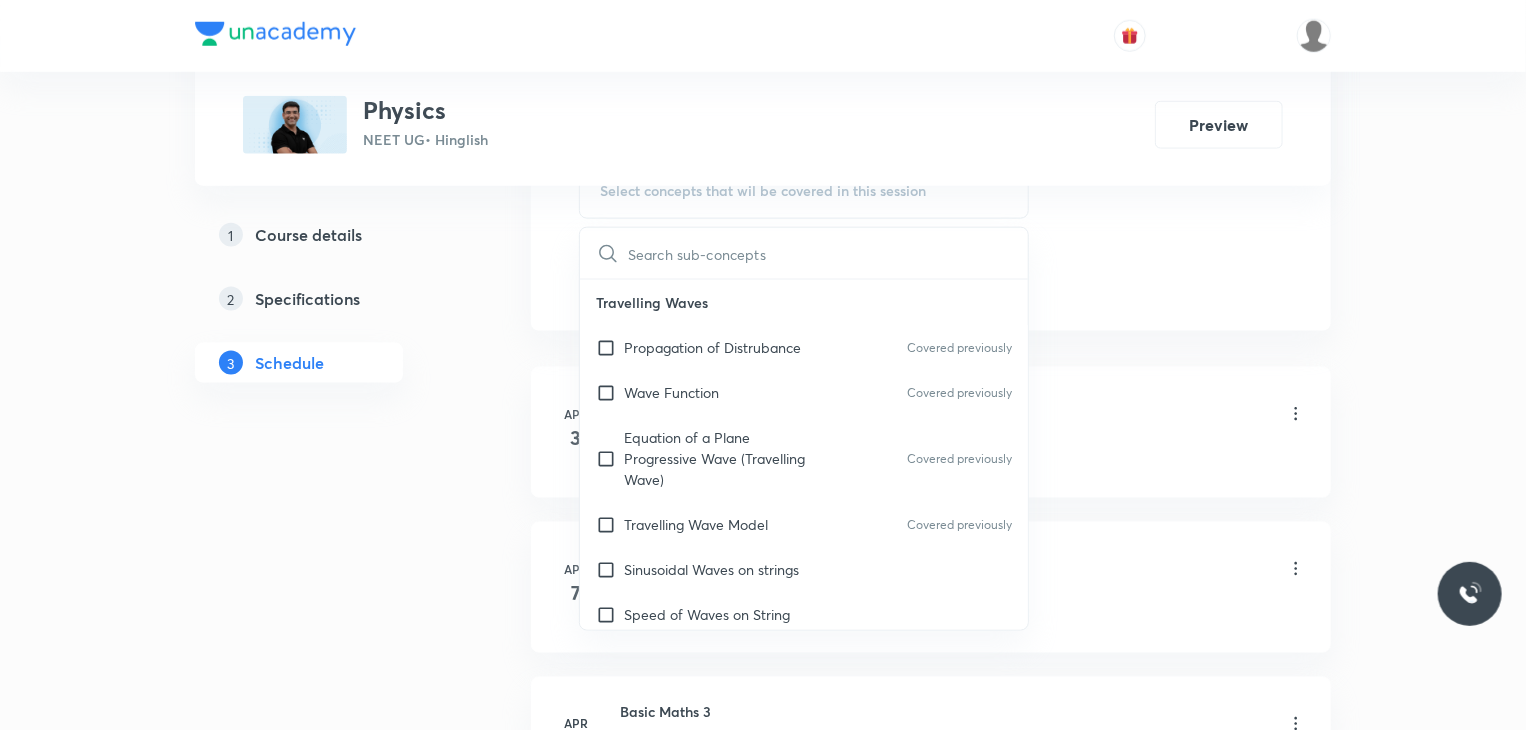 checkbox on "true" 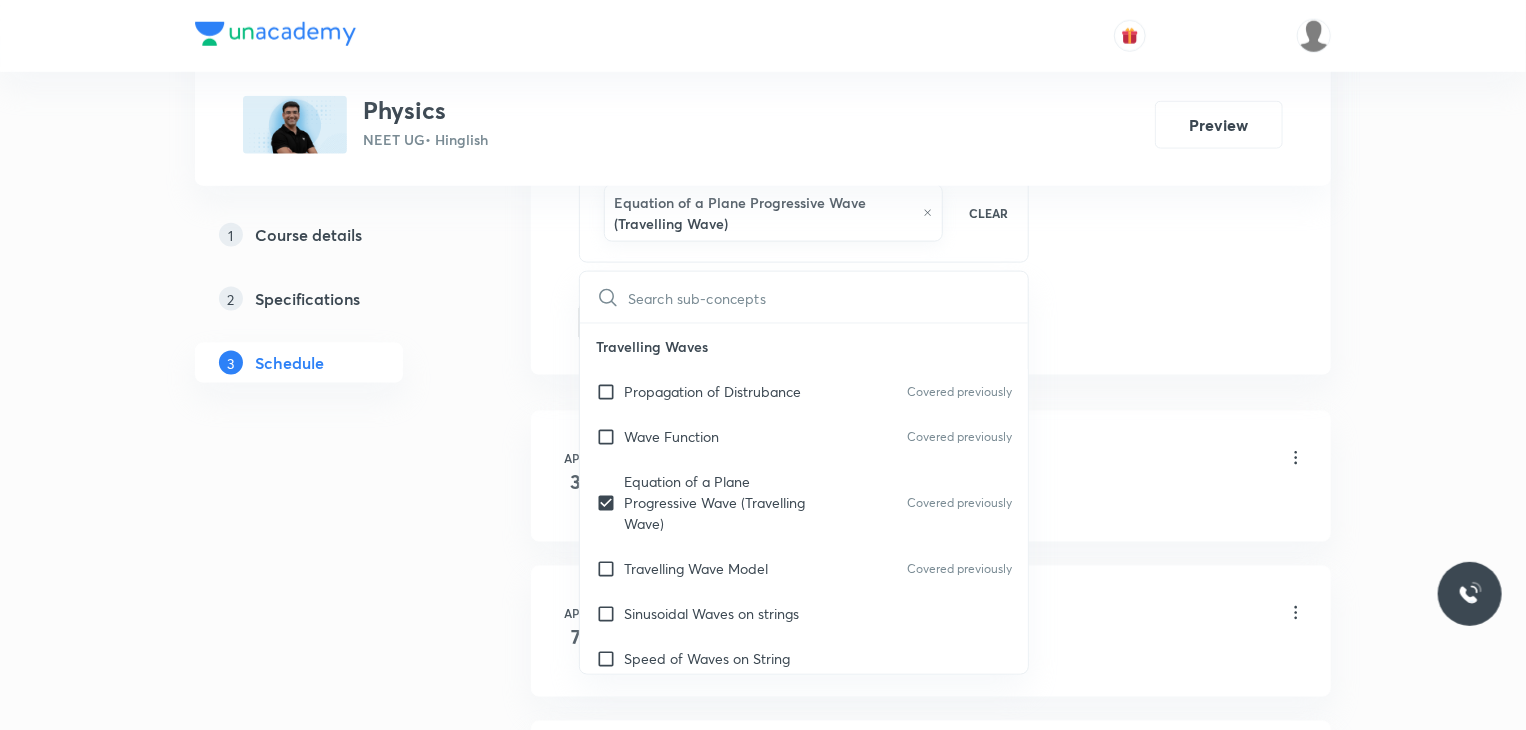 click on "Session  64 Live class Session title 16/99 Kinematics 1D 12 ​ Schedule for Jul 11, 2025, 8:00 AM ​ Duration (in minutes) 80 ​ Educator Mahendra Singh   Session type Online Offline Room MM 01 Sub-concepts Equation of a Plane Progressive Wave (Travelling Wave) CLEAR ​ Travelling Waves Propagation of Distrubance Covered previously Wave Function  Covered previously Equation of a Plane Progressive Wave (Travelling Wave) Covered previously Travelling Wave Model Covered previously Sinusoidal Waves on strings  Speed of Waves on String  Rate of Energy Transfer by sinusoidal waves on String Interpretation of dy/dx in Longitudinal Waves and transverse wave  Superposition & Reflection Superposition and Interference Superposition of Sinusoidal Waves Interference of the Waves Quinck's Tube Reflection of Waves at Fixed End and Free End Reflection and Refraction of Wave String Vibration & Air Column Standing Waves Characteristics of Statinory Waves Standing Waves in a String Fixed at Both Ends Sonometer Resonance Add" at bounding box center [931, -213] 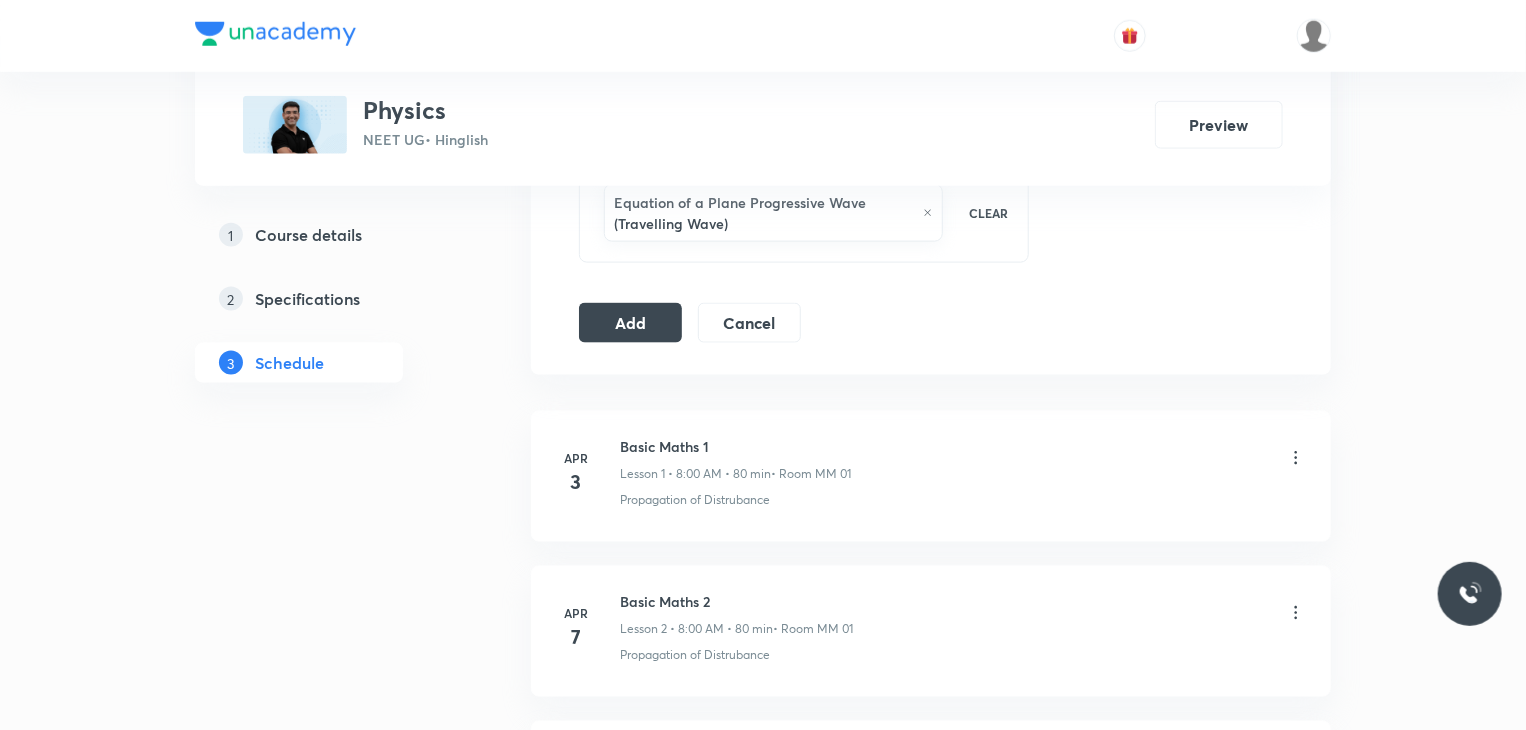 click on "Add" at bounding box center [630, 323] 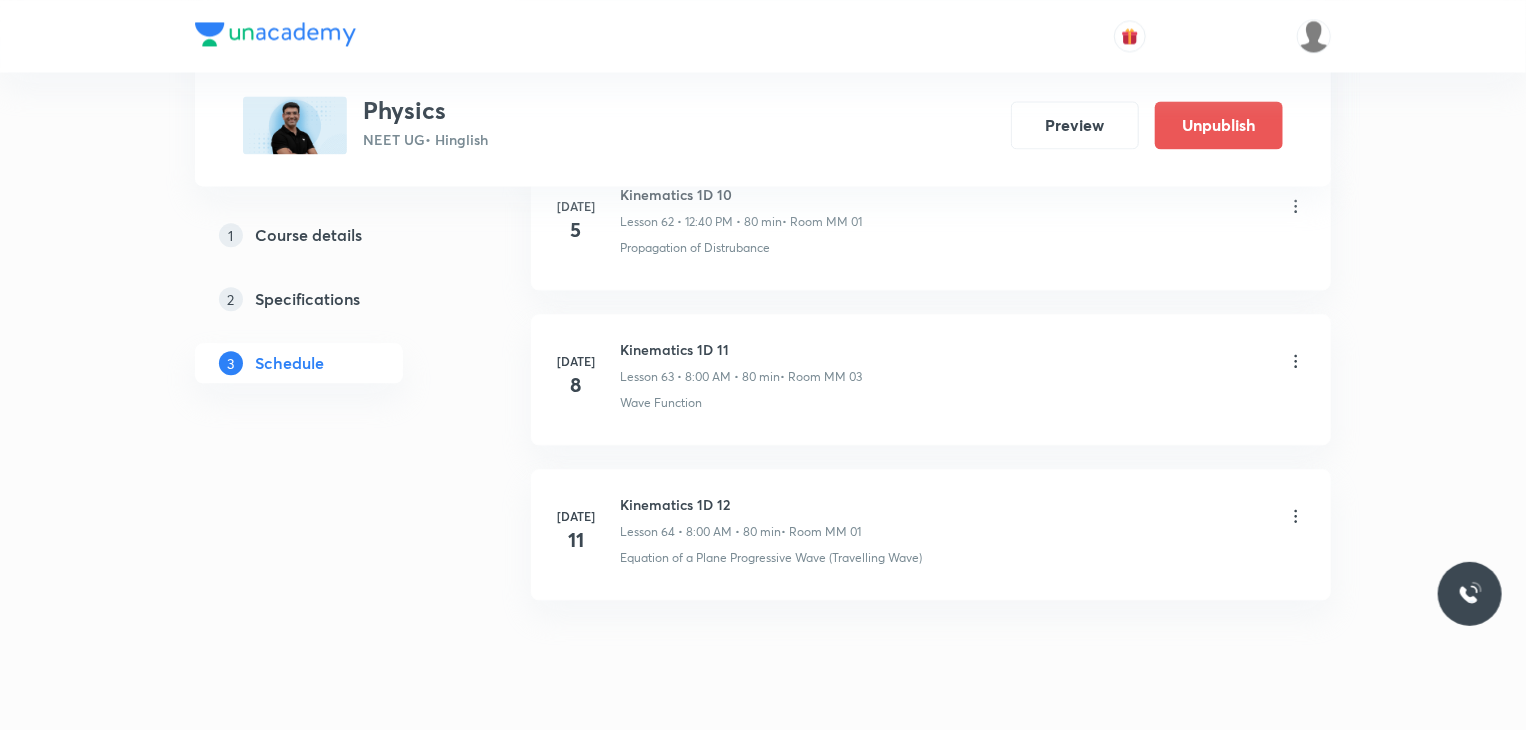 scroll, scrollTop: 9848, scrollLeft: 0, axis: vertical 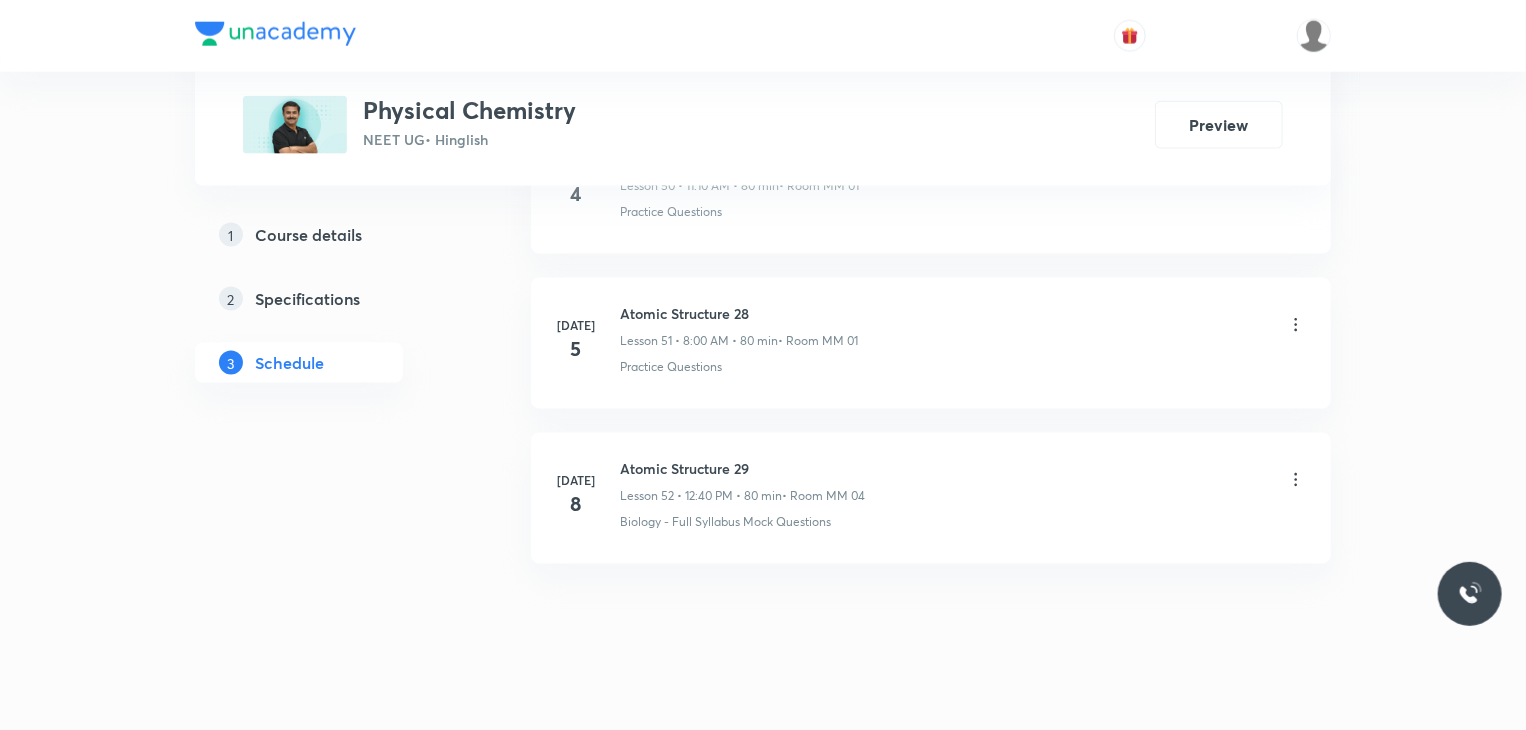 click on "[DATE]" at bounding box center (588, 495) 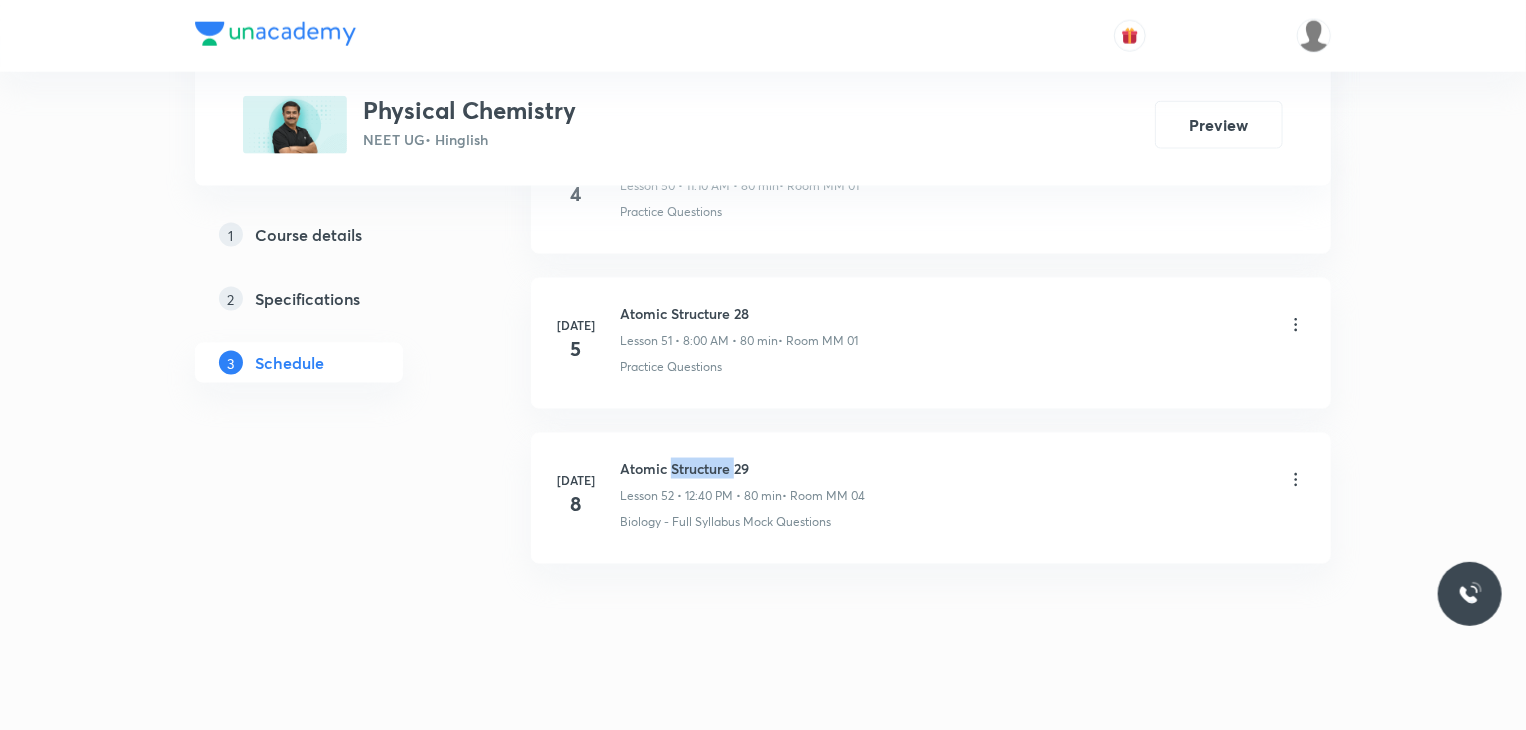 click on "[DATE] Atomic Structure 29 Lesson 52 • 12:40 PM • 80 min  • Room MM 04 Biology - Full Syllabus Mock Questions" at bounding box center [931, 498] 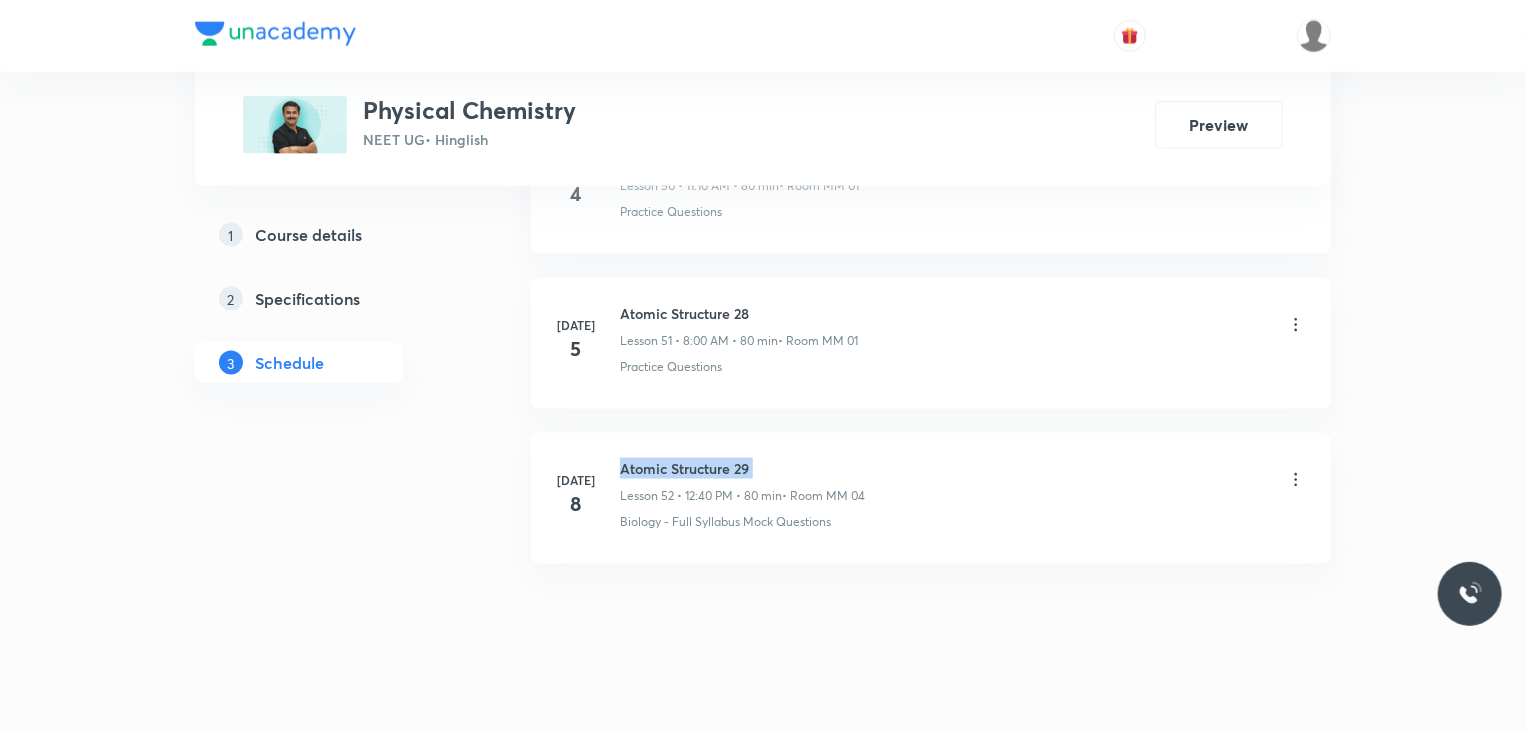click on "[DATE] Atomic Structure 29 Lesson 52 • 12:40 PM • 80 min  • Room MM 04 Biology - Full Syllabus Mock Questions" at bounding box center (931, 498) 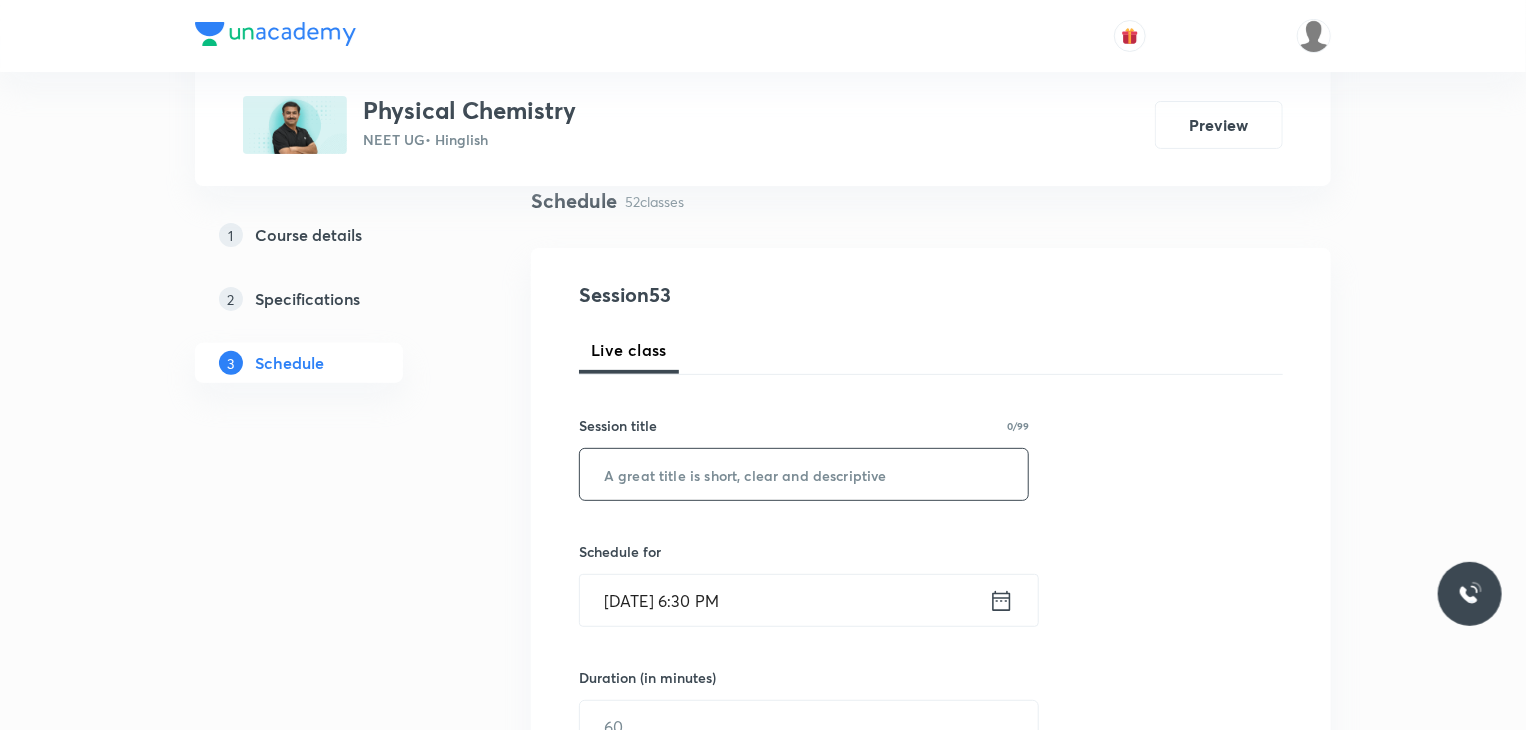 scroll, scrollTop: 163, scrollLeft: 0, axis: vertical 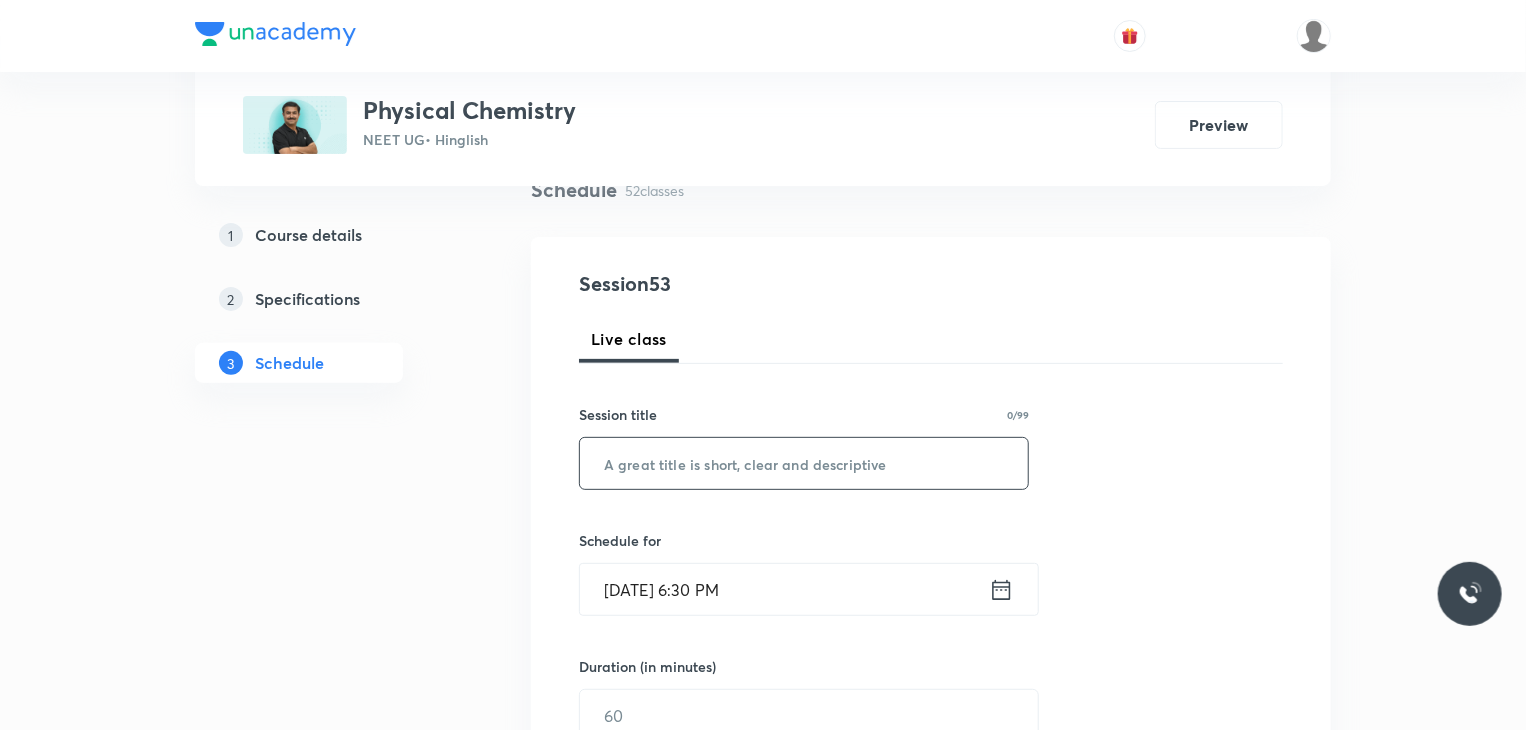 click on "Session  53 Live class Session title 0/99 ​ Schedule for [DATE] 6:30 PM ​ Duration (in minutes) ​   Session type Online Offline Room Select centre room Sub-concepts Select concepts that wil be covered in this session Add Cancel" at bounding box center [931, 738] 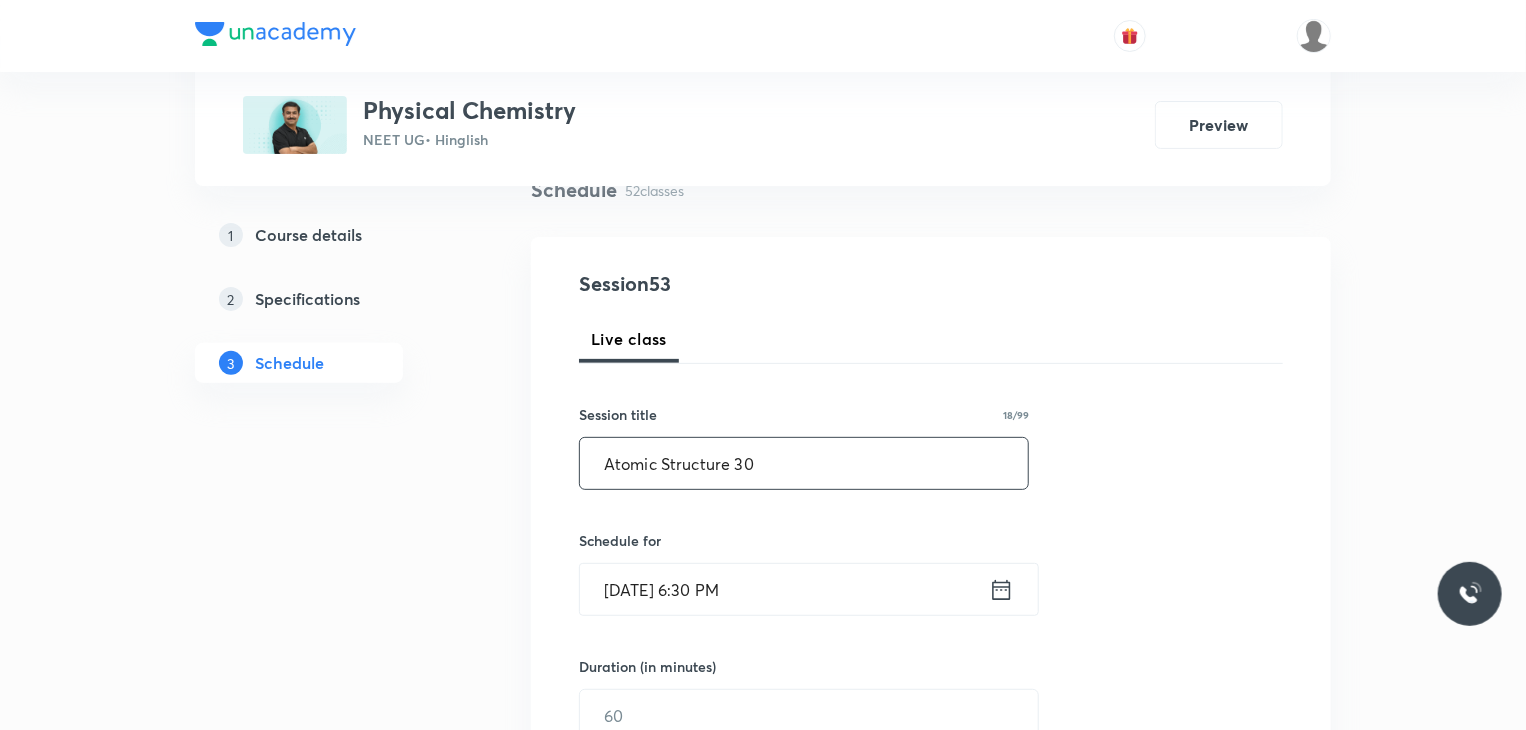 type on "Atomic Structure 30" 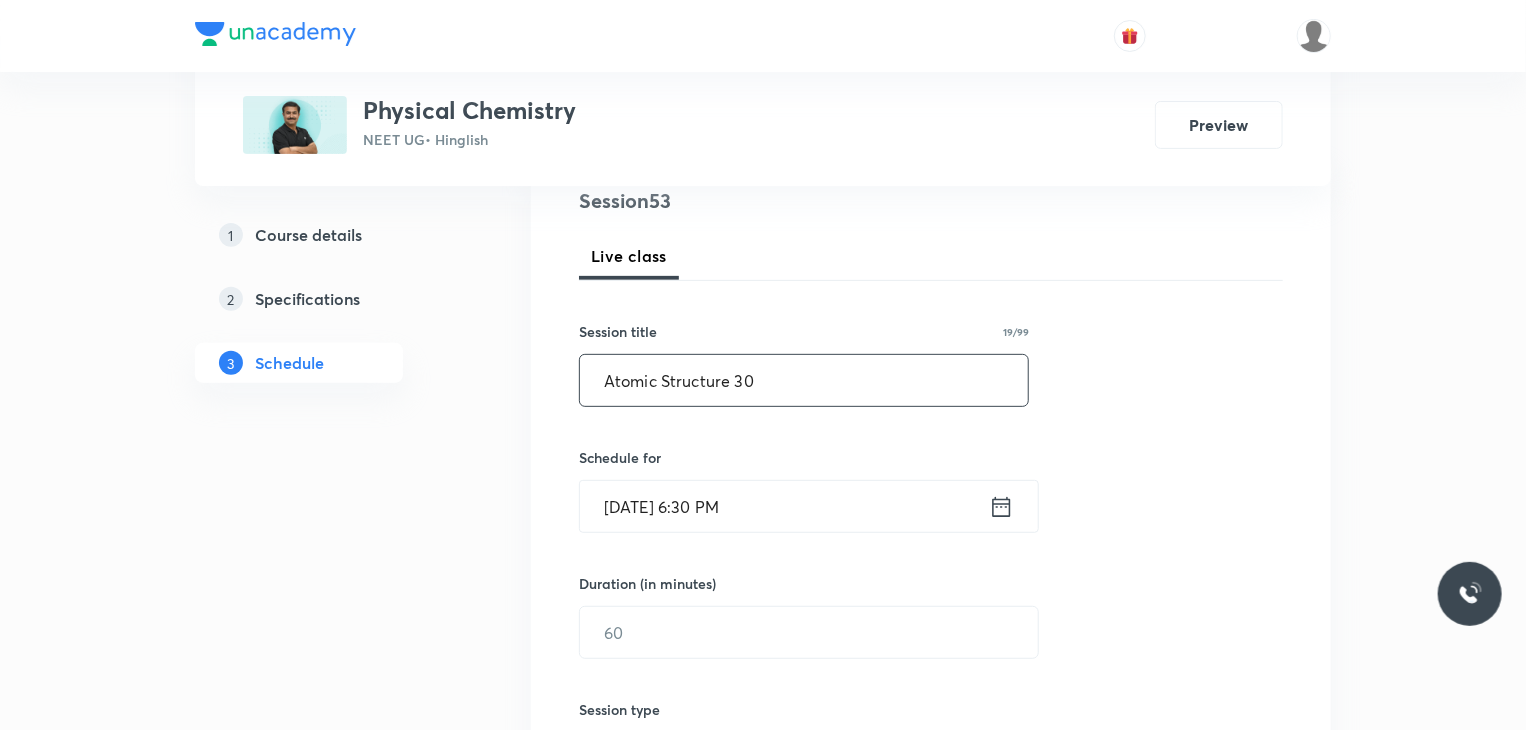 scroll, scrollTop: 363, scrollLeft: 0, axis: vertical 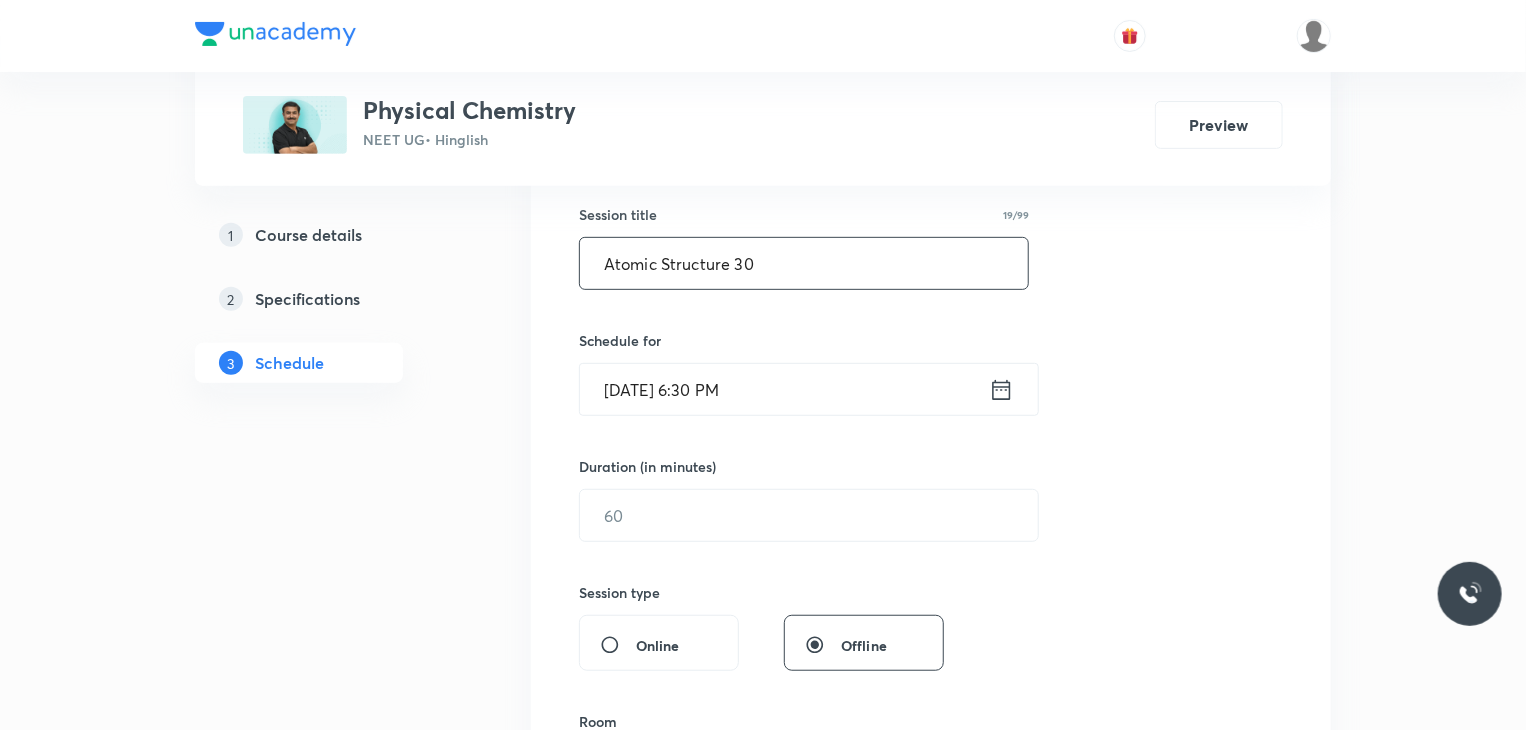 click on "[DATE] 6:30 PM" at bounding box center (784, 389) 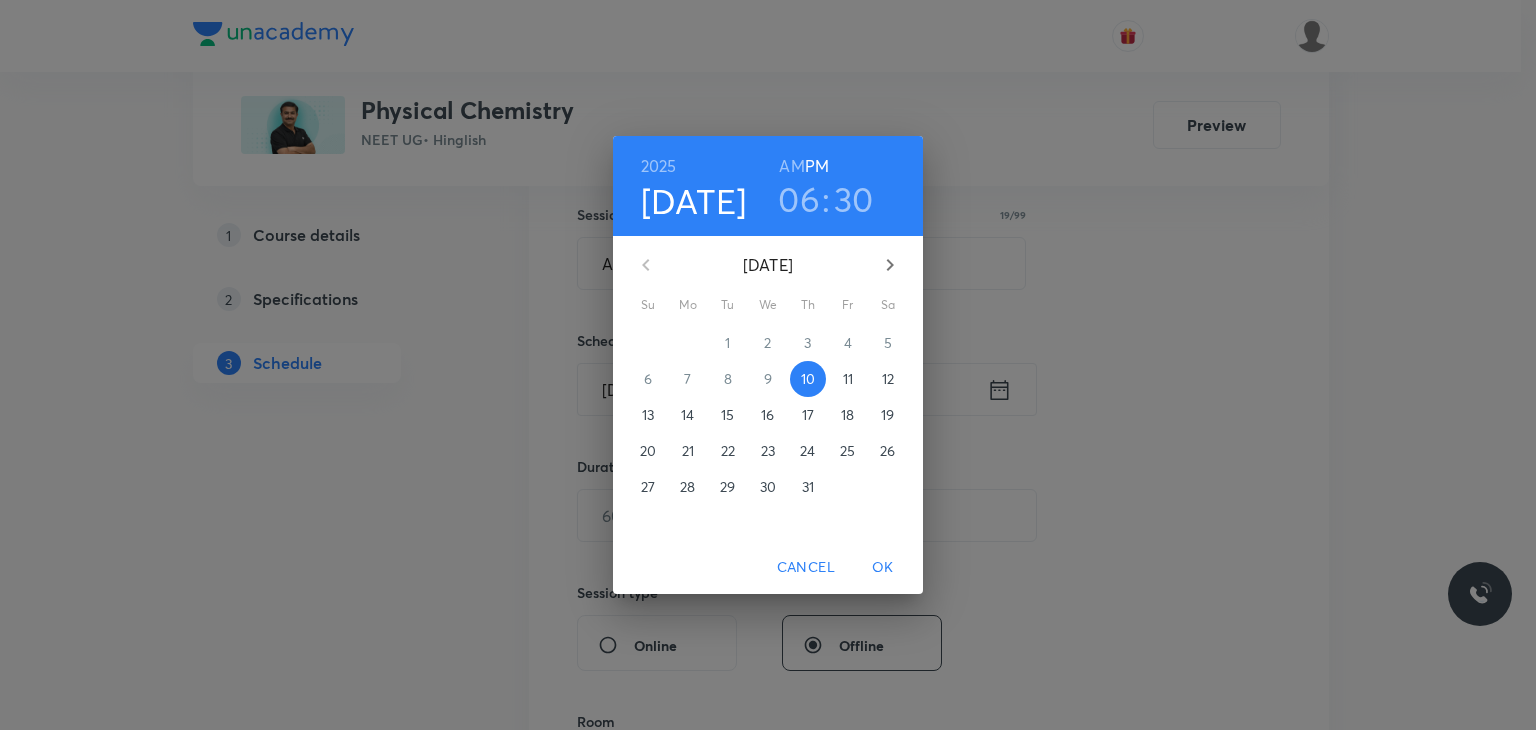 click on "11" at bounding box center (848, 379) 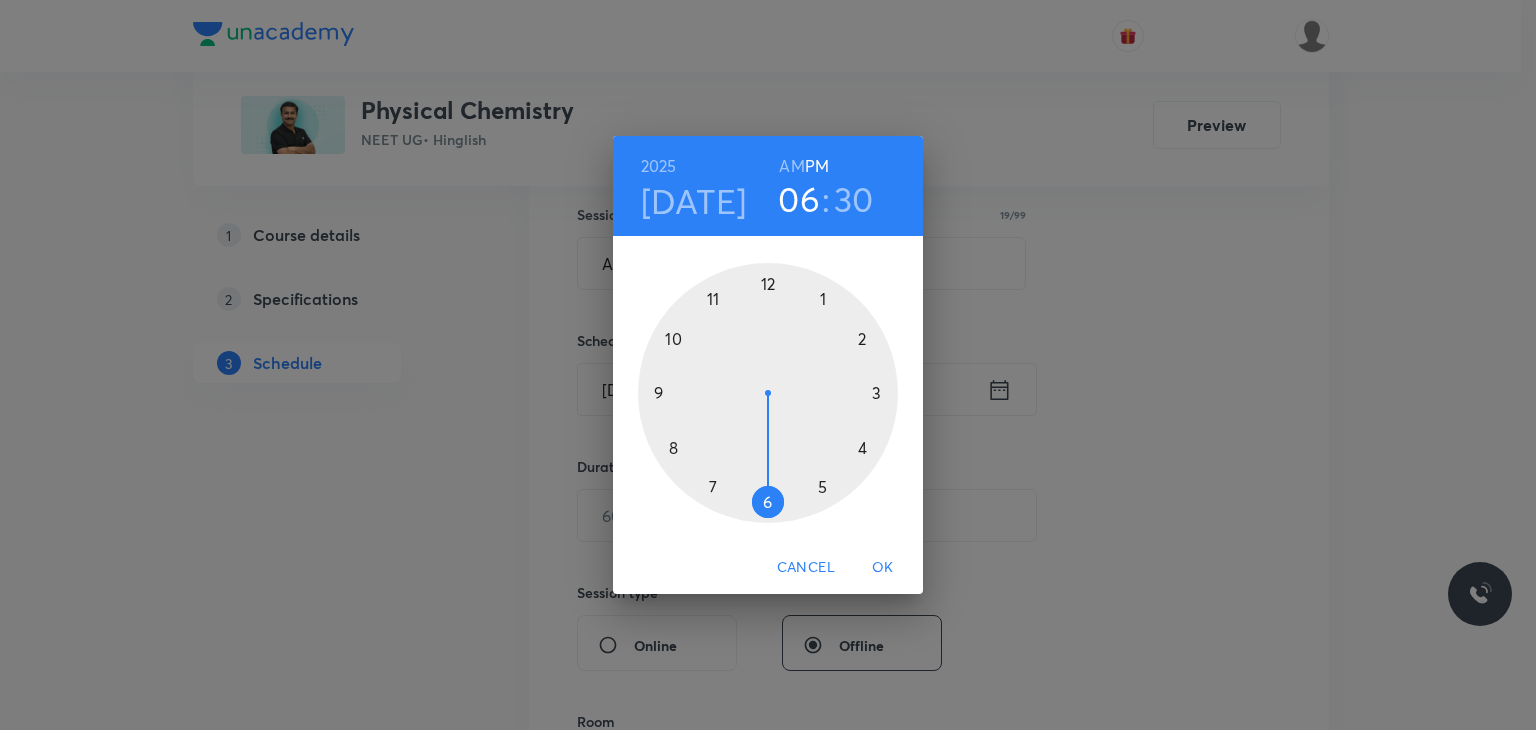 click on "AM" at bounding box center (791, 166) 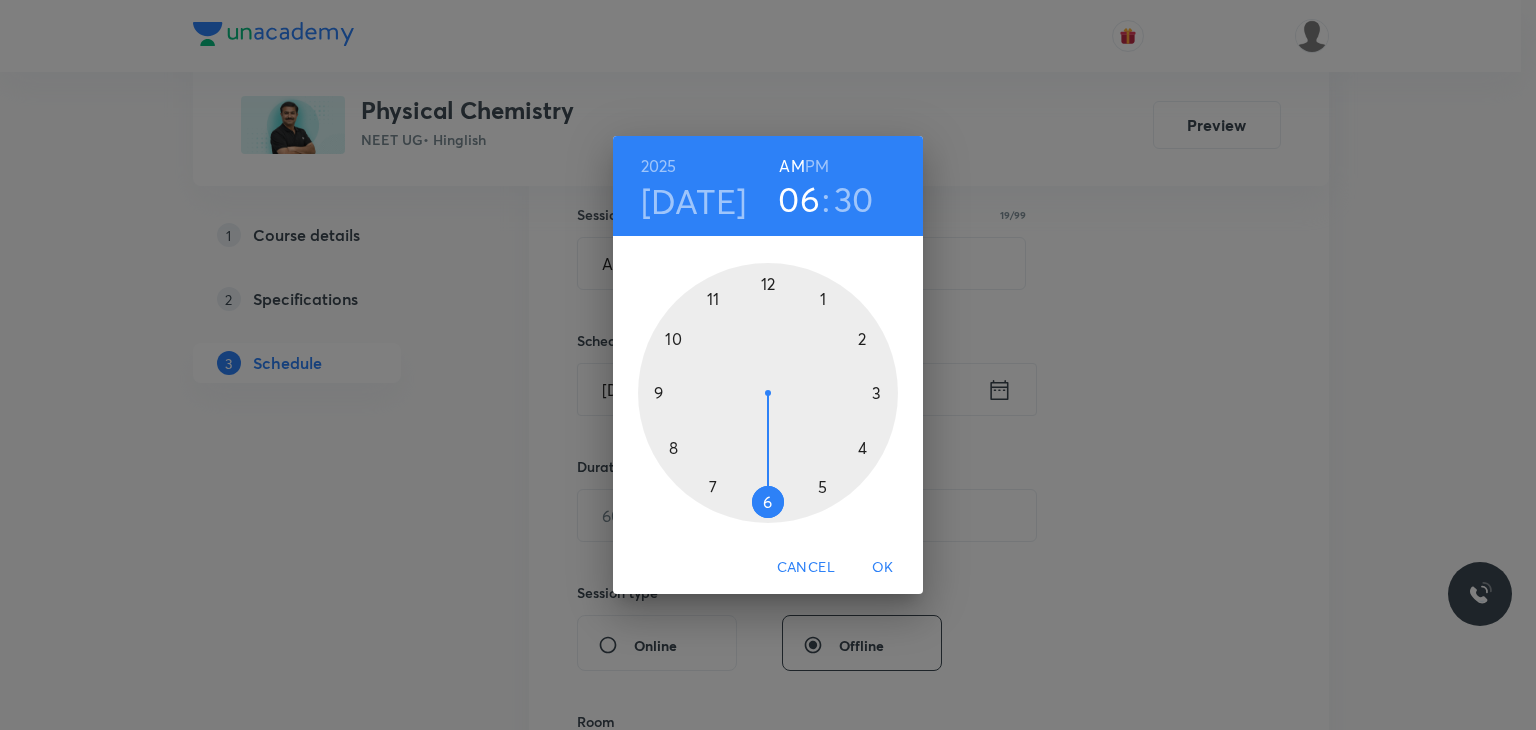 type 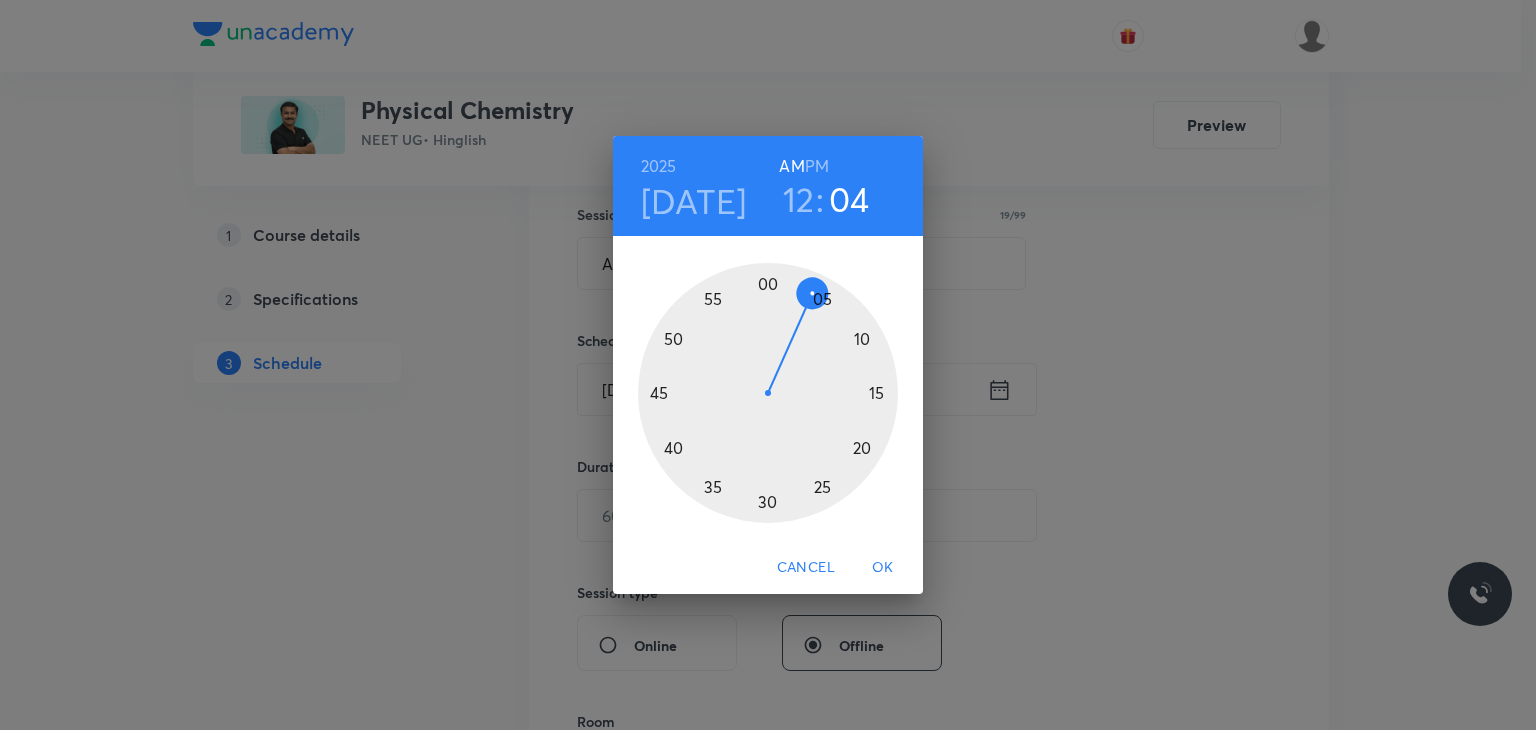 drag, startPoint x: 868, startPoint y: 341, endPoint x: 808, endPoint y: 304, distance: 70.491135 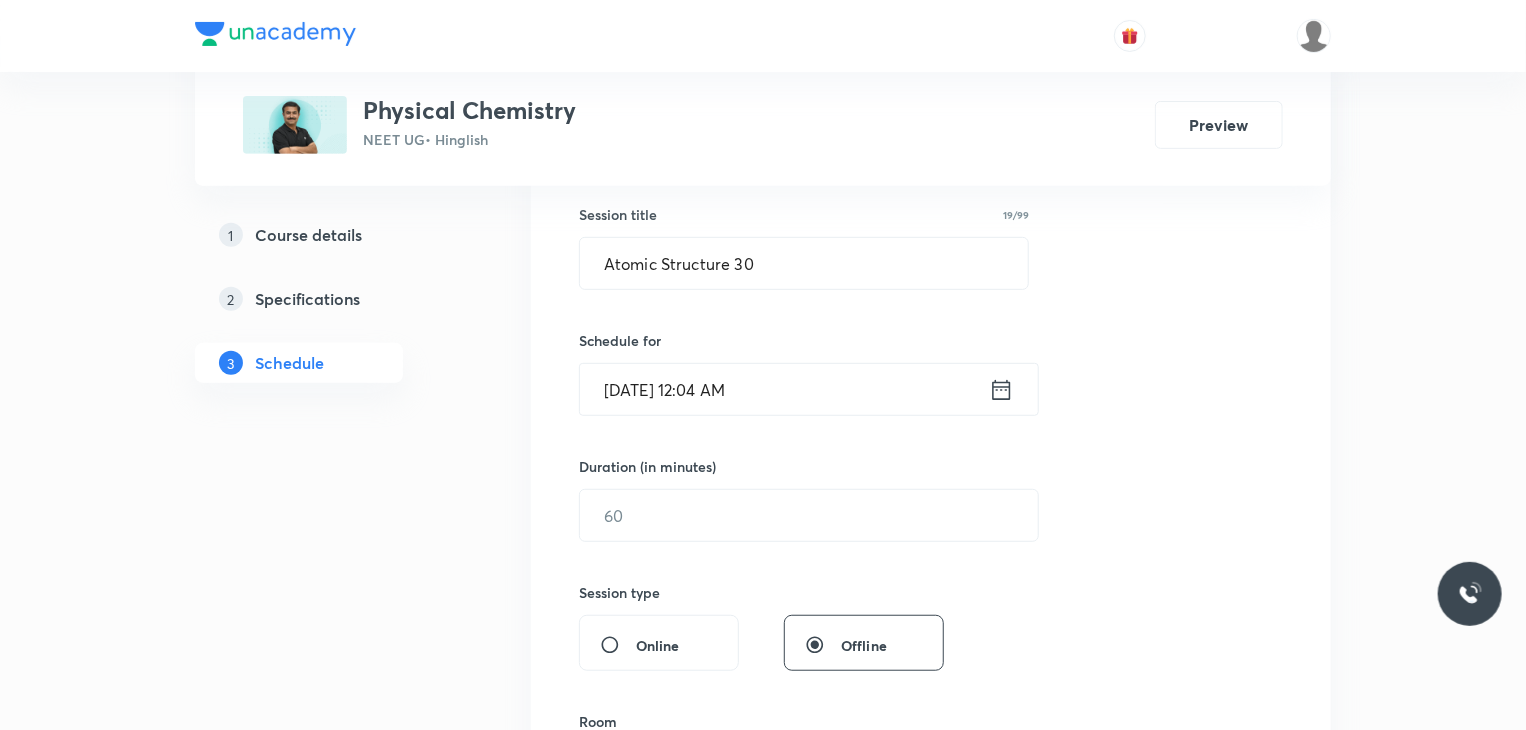 click on "[DATE] 12:04 AM" at bounding box center (784, 389) 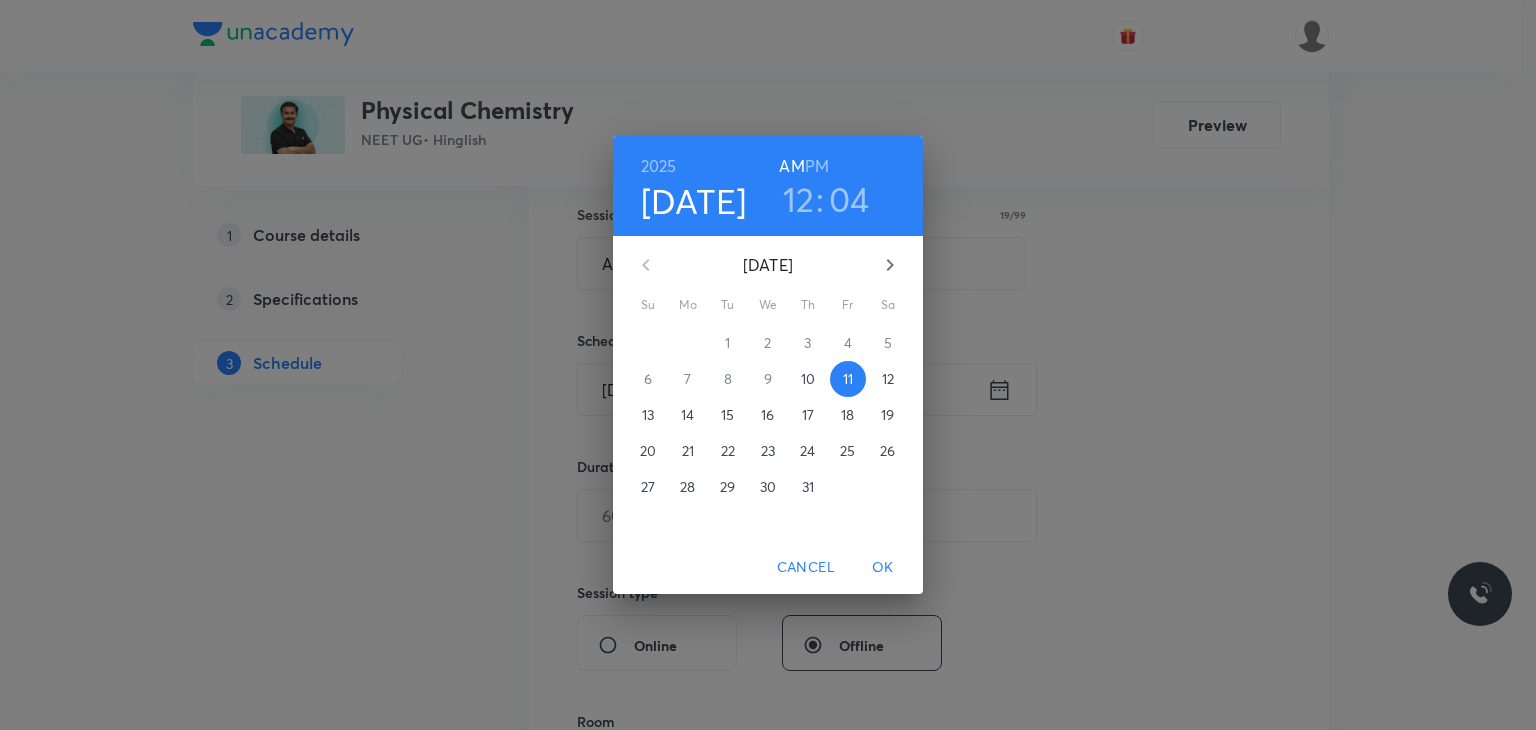 click on "12" at bounding box center [799, 199] 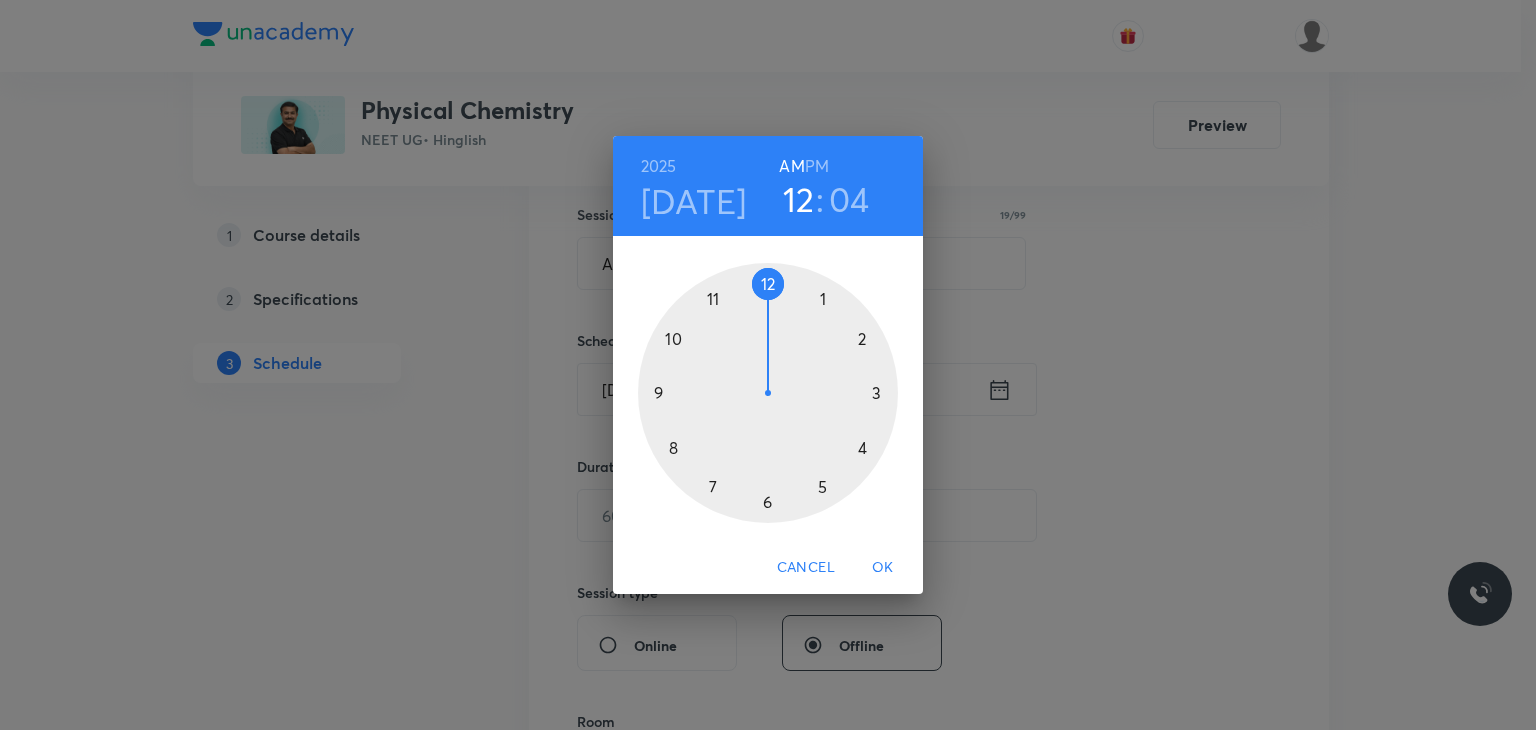 click at bounding box center (768, 393) 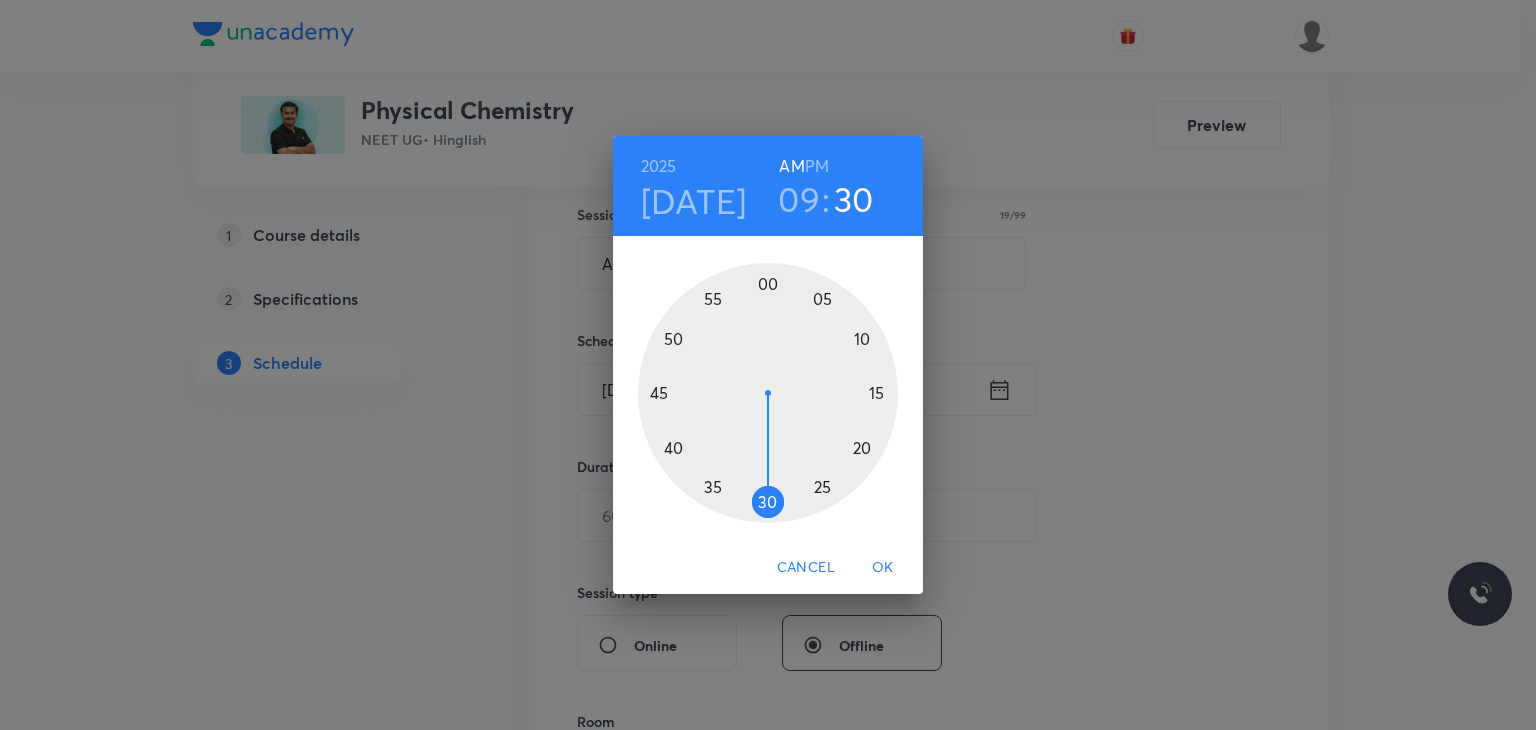 drag, startPoint x: 760, startPoint y: 485, endPoint x: 772, endPoint y: 517, distance: 34.176014 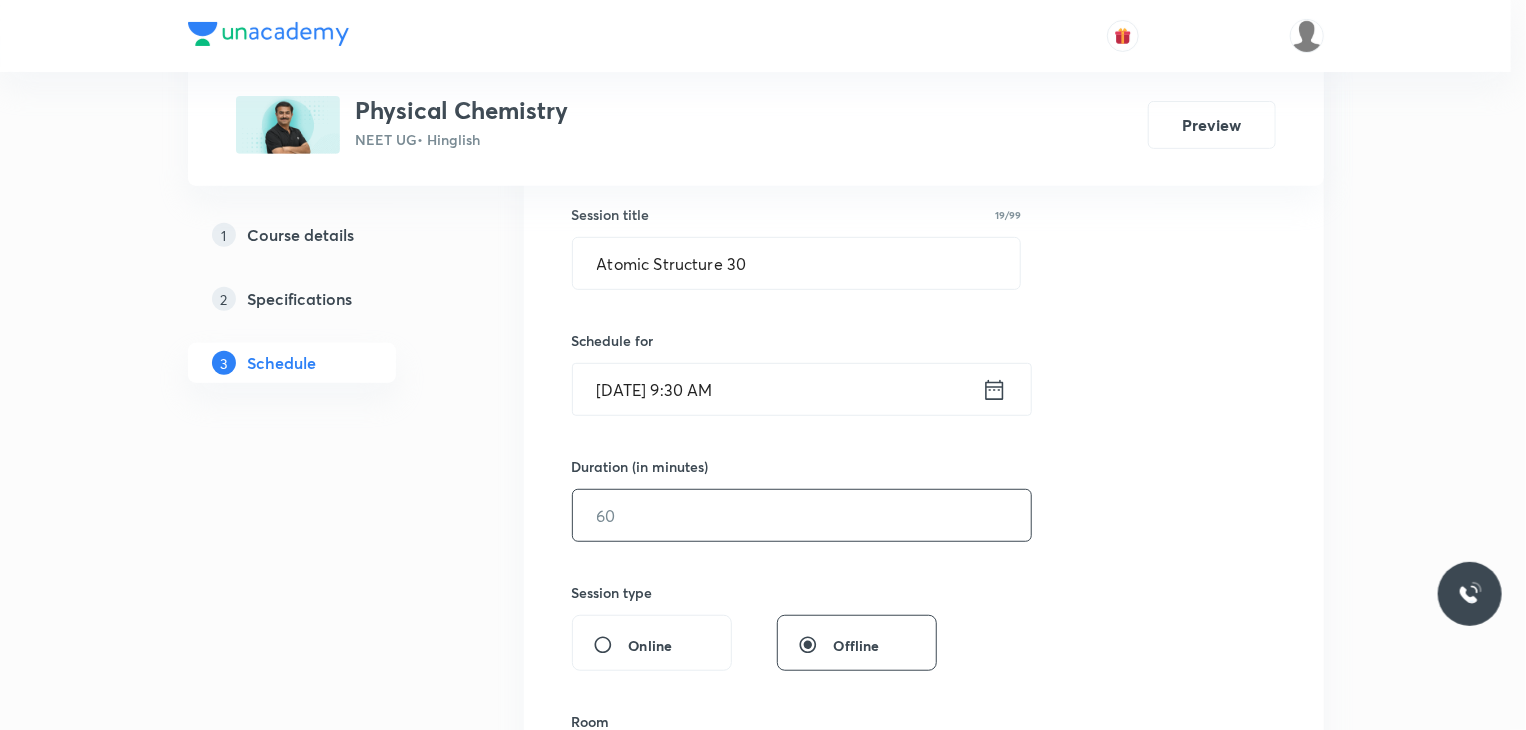 click at bounding box center [802, 515] 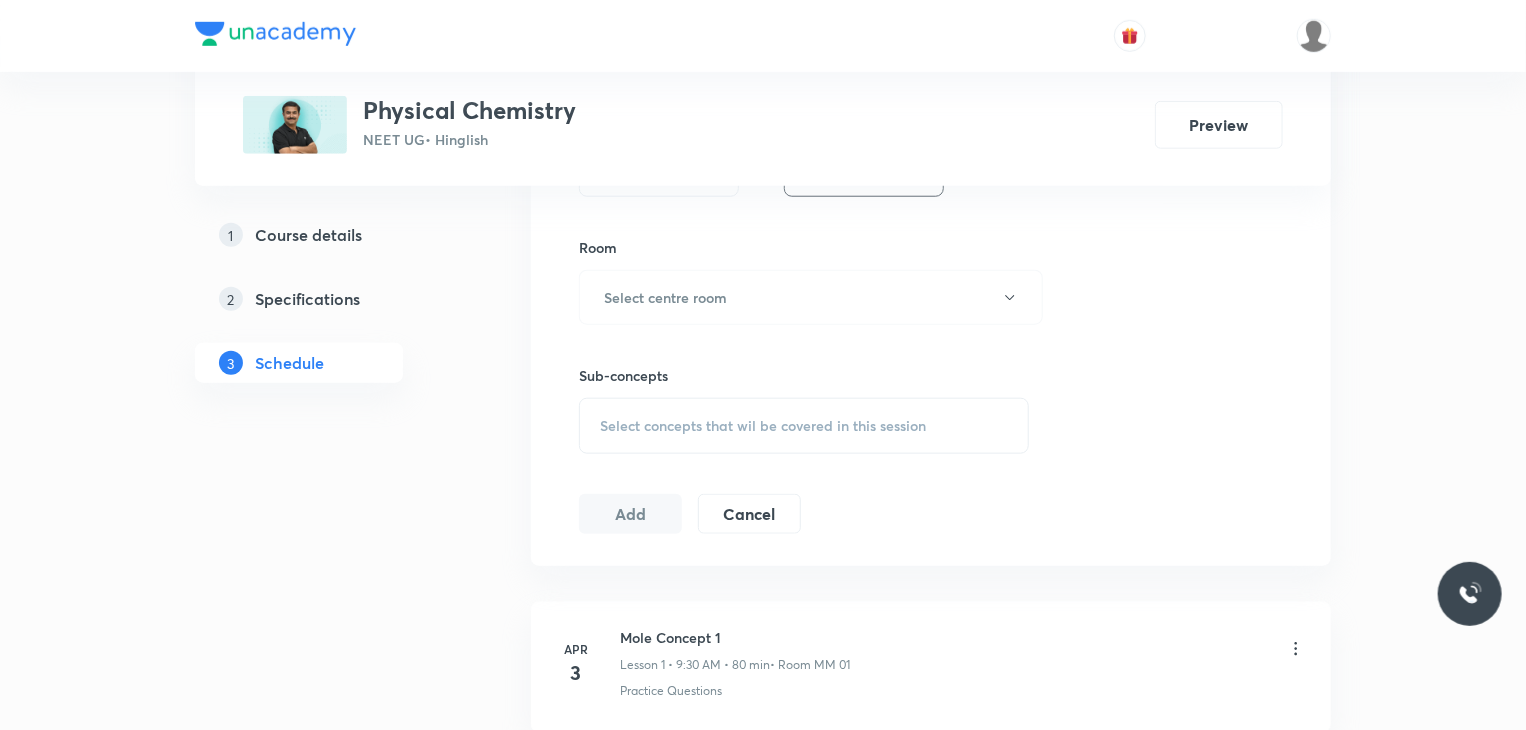 scroll, scrollTop: 863, scrollLeft: 0, axis: vertical 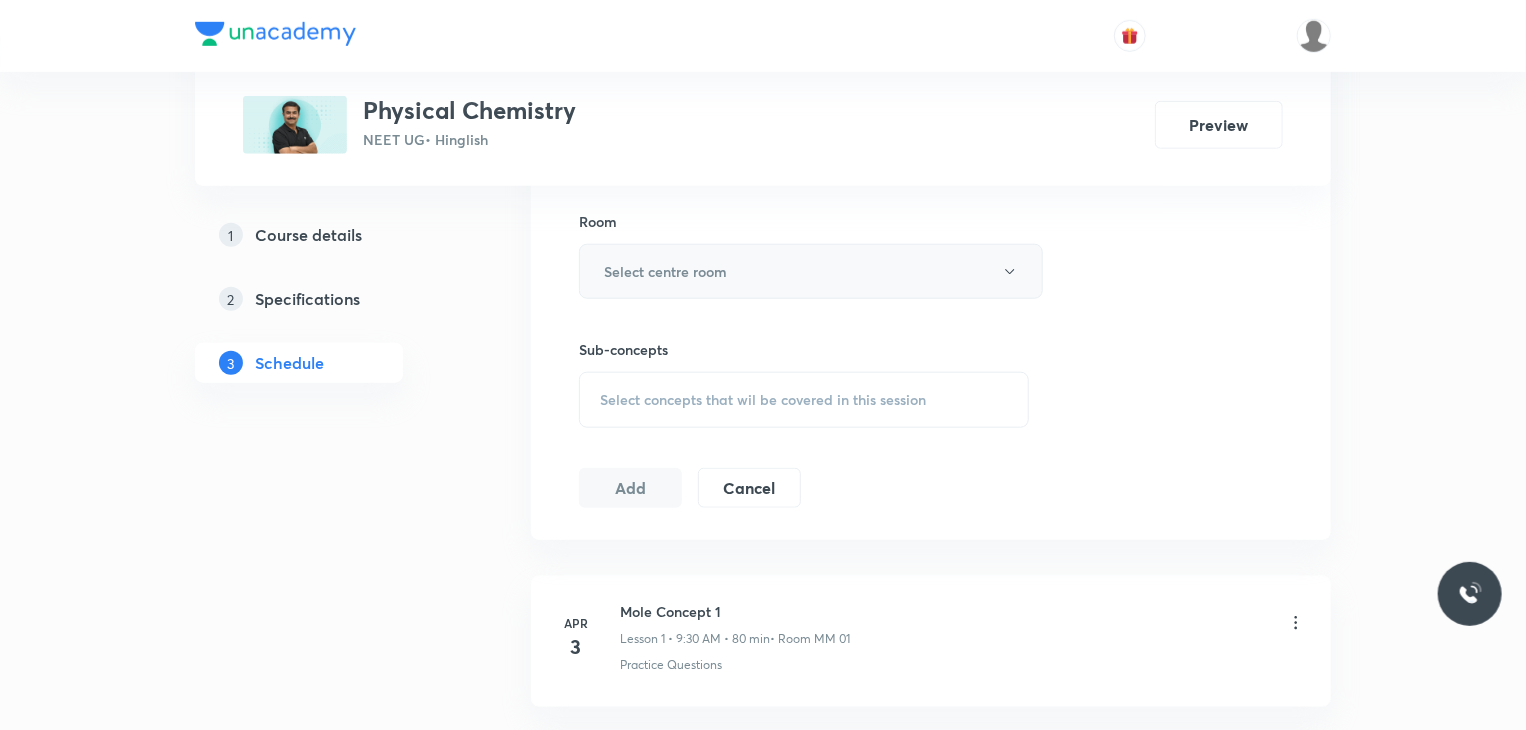 type on "80" 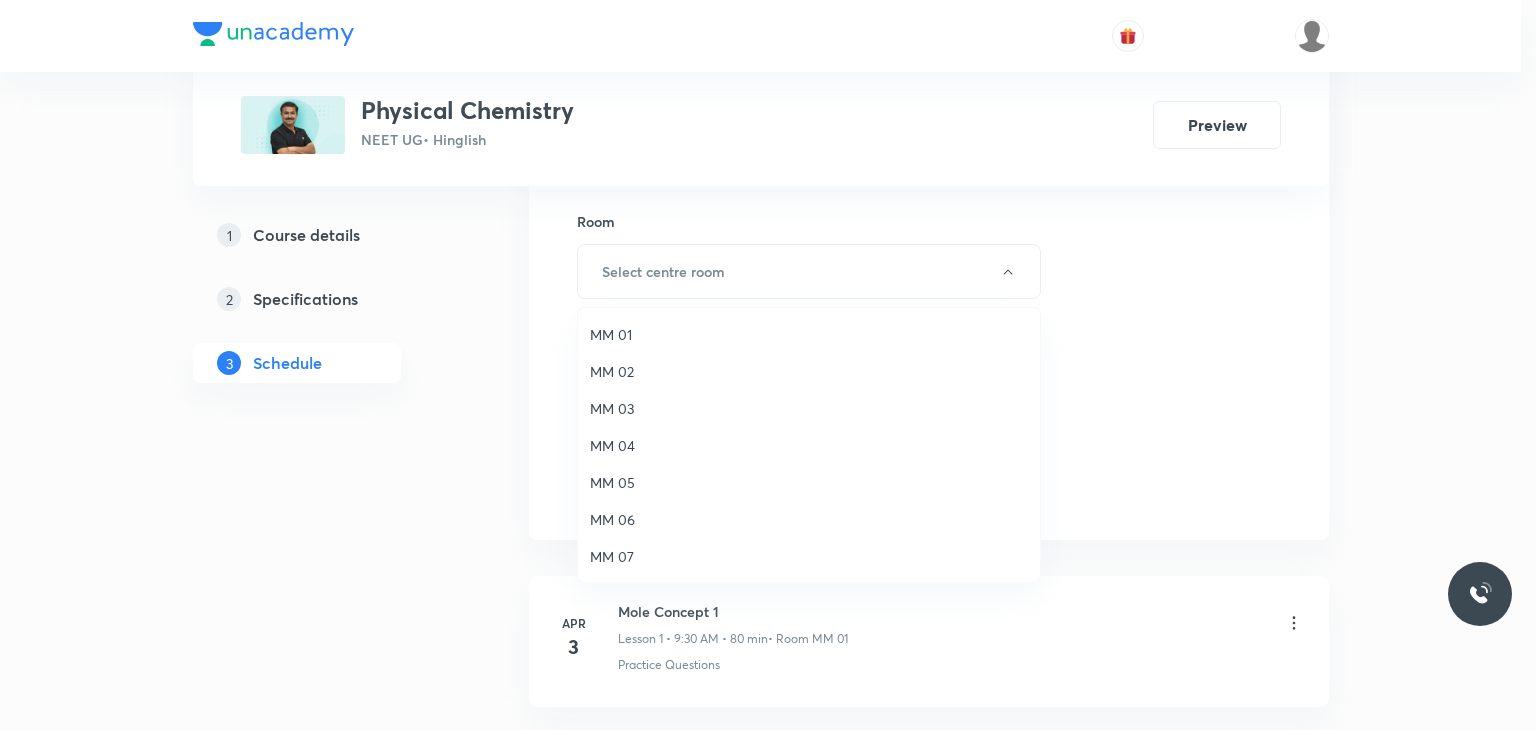 click on "MM 01 MM 02 MM 03 MM 04 MM 05 MM 06 MM 07 MM 08 MM 09 MM 10 MM 11" at bounding box center [816, 519] 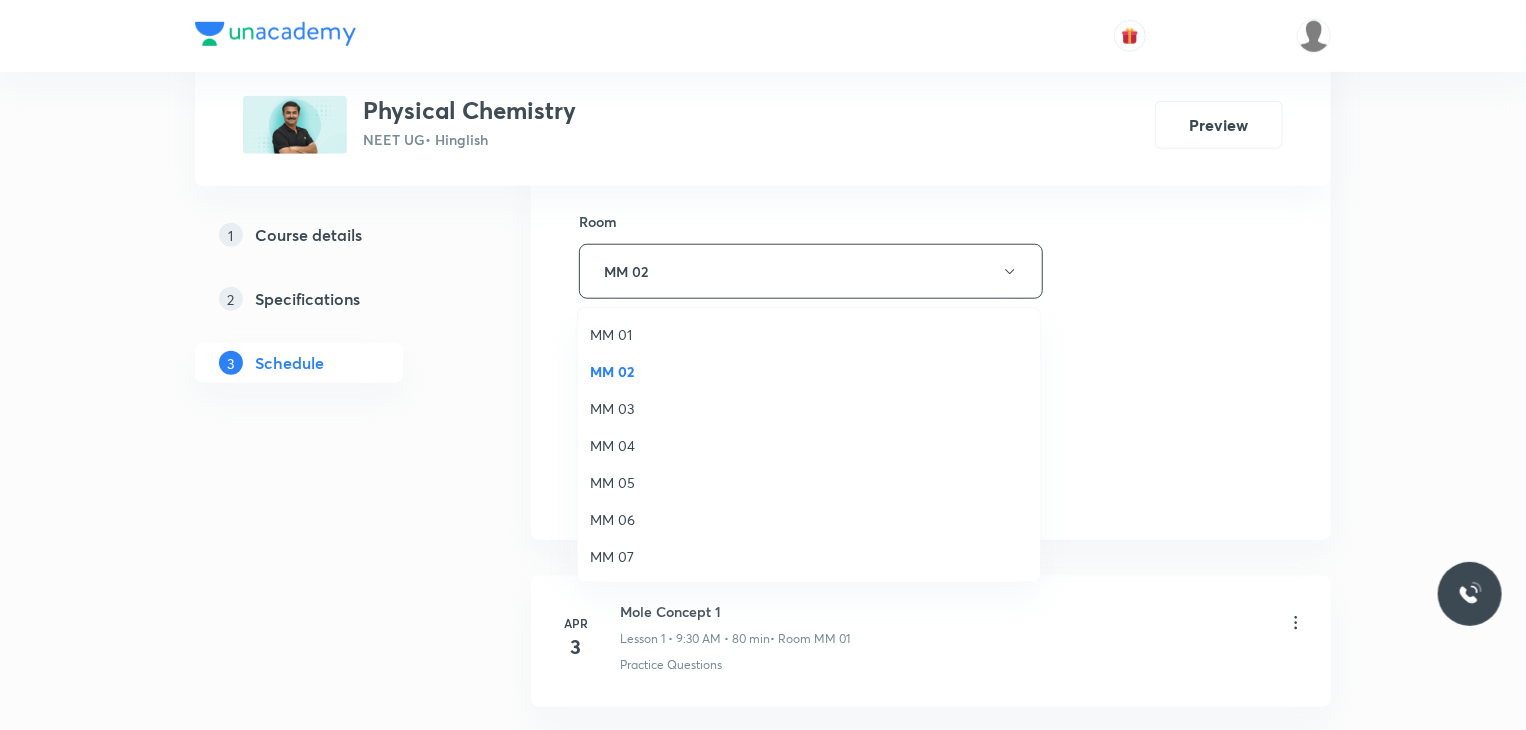 click on "Select concepts that wil be covered in this session" at bounding box center (804, 400) 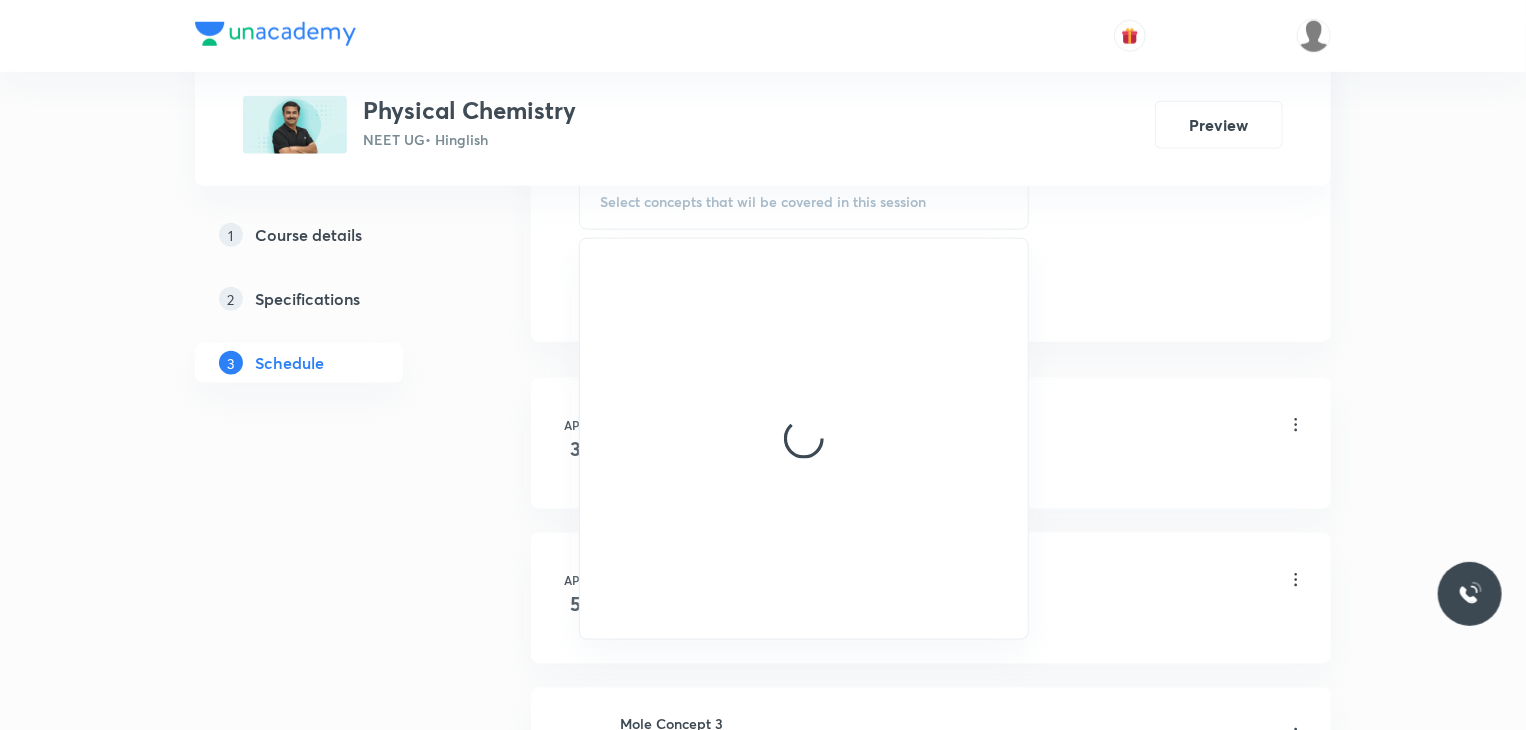scroll, scrollTop: 1063, scrollLeft: 0, axis: vertical 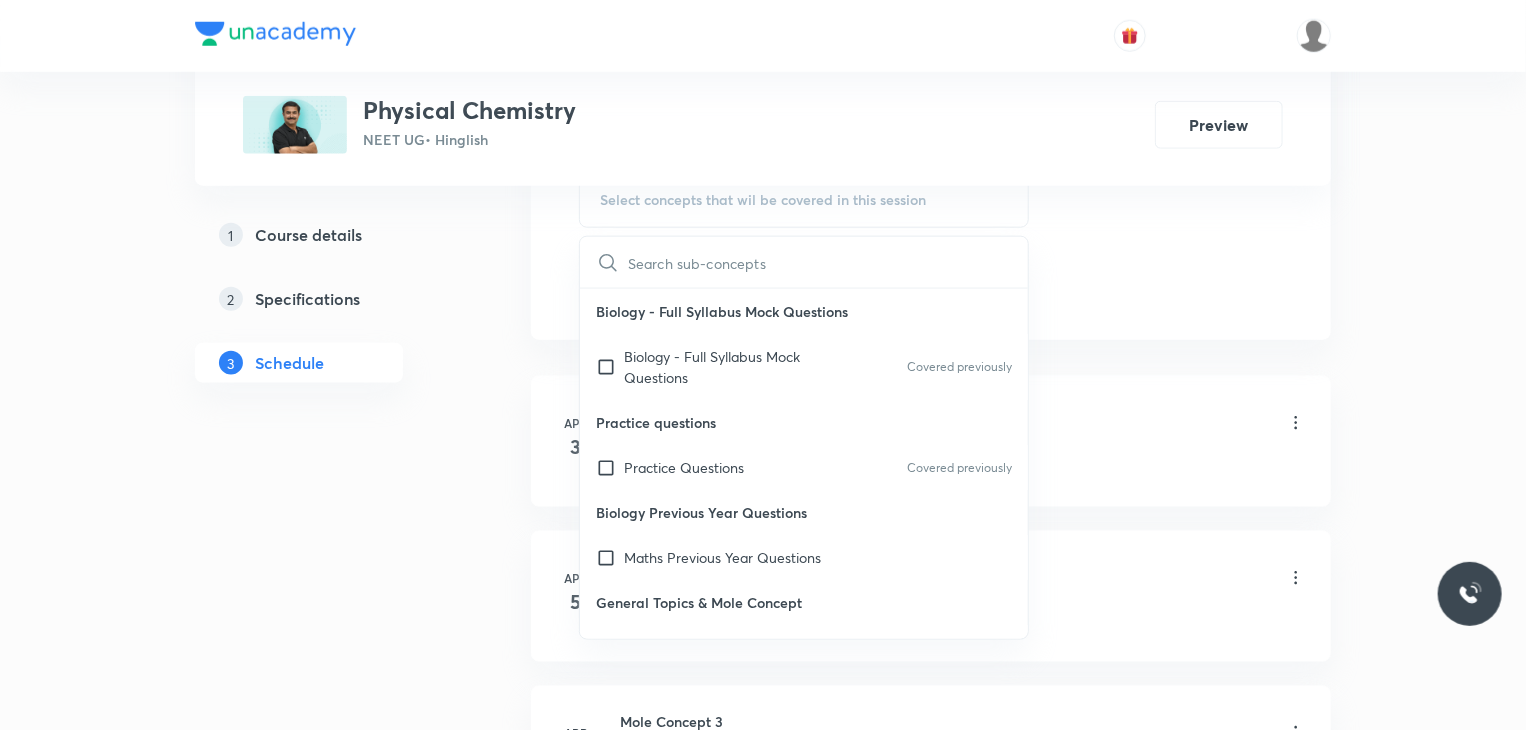 click on "Biology - Full Syllabus Mock Questions Covered previously" at bounding box center (804, 367) 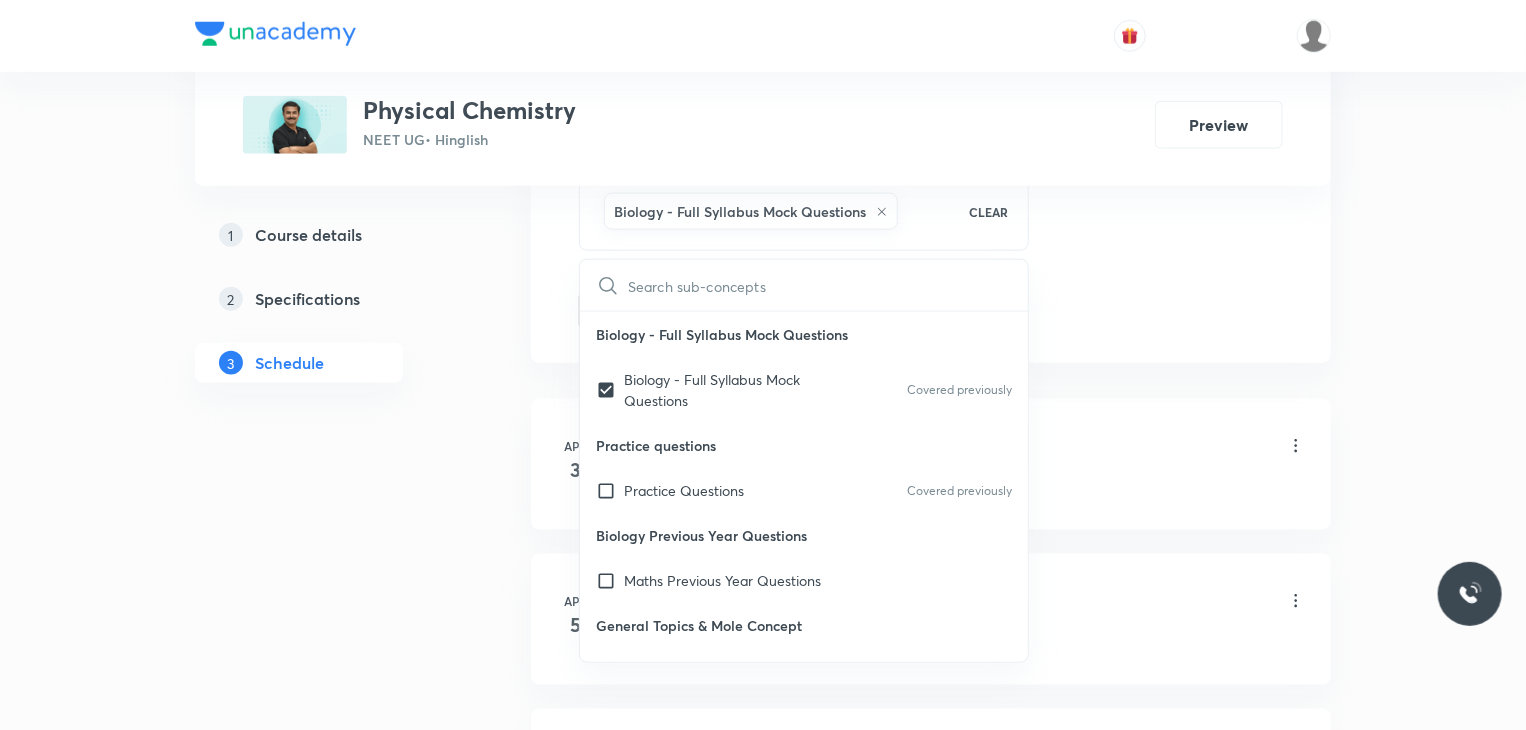 click on "Session  53 Live class Session title 19/99 Atomic Structure 30 ​ Schedule for Jul 11, 2025, 9:30 AM ​ Duration (in minutes) 80 ​   Session type Online Offline Room MM 02 Sub-concepts Biology - Full Syllabus Mock Questions CLEAR ​ Biology - Full Syllabus Mock Questions Biology - Full Syllabus Mock Questions Covered previously Practice questions Practice Questions Covered previously Biology Previous Year Questions Maths Previous Year Questions General Topics & Mole Concept Basic Concepts Mole – Basic Introduction Percentage Composition Stoichiometry Covered previously Principle of Atom Conservation (POAC) Relation between Stoichiometric Quantities Application of Mole Concept: Gravimetric Analysis Electronic Configuration Of Atoms (Hund's rule)  Quantum Numbers (Magnetic Quantum no.) Quantum Numbers(Pauli's Exclusion law) Mean Molar Mass or Molecular Mass Variation of Conductivity with Concentration Mechanism of Corrosion Atomic Structure Discovery Of Electron Some Prerequisites of Physics Spectrum pH" at bounding box center [931, -150] 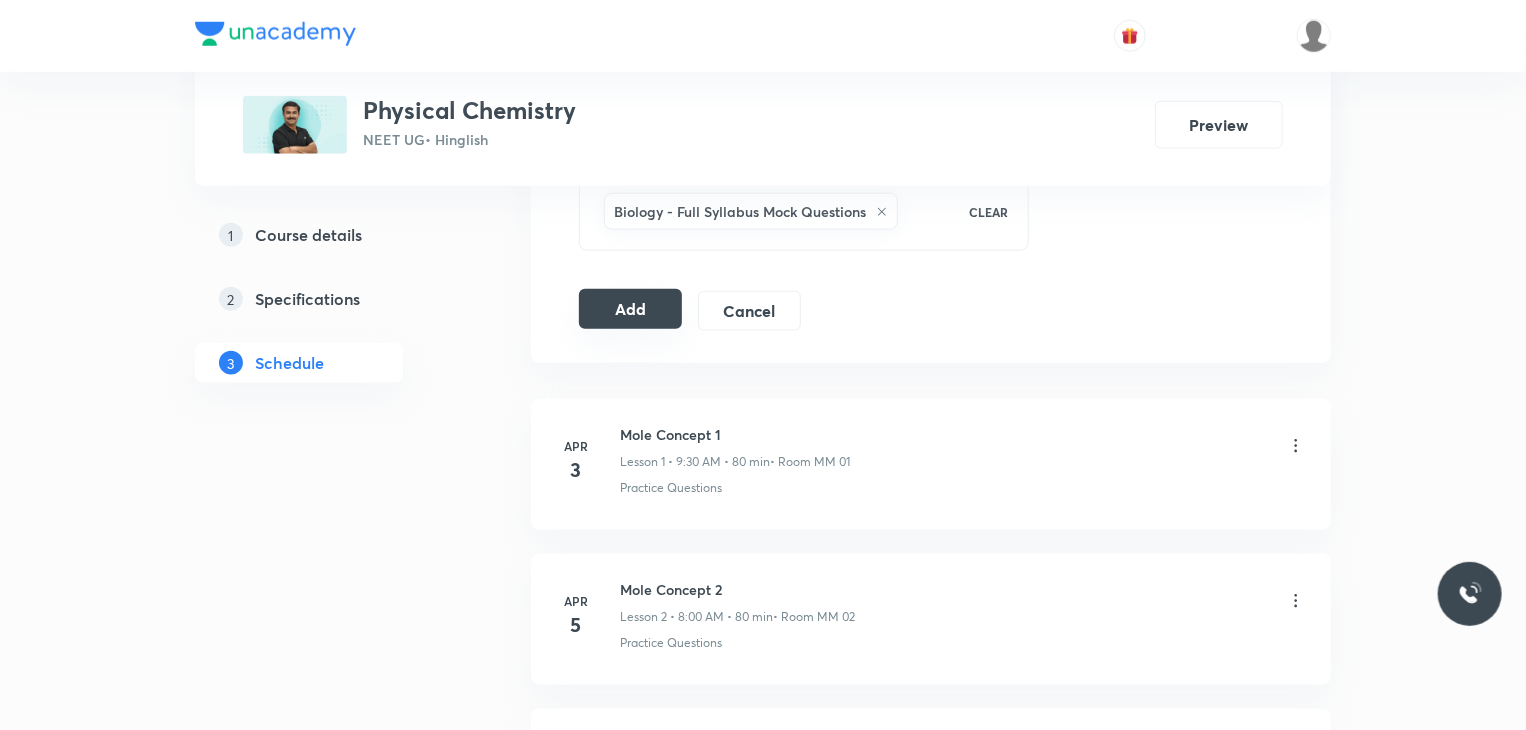 click on "Add" at bounding box center [630, 309] 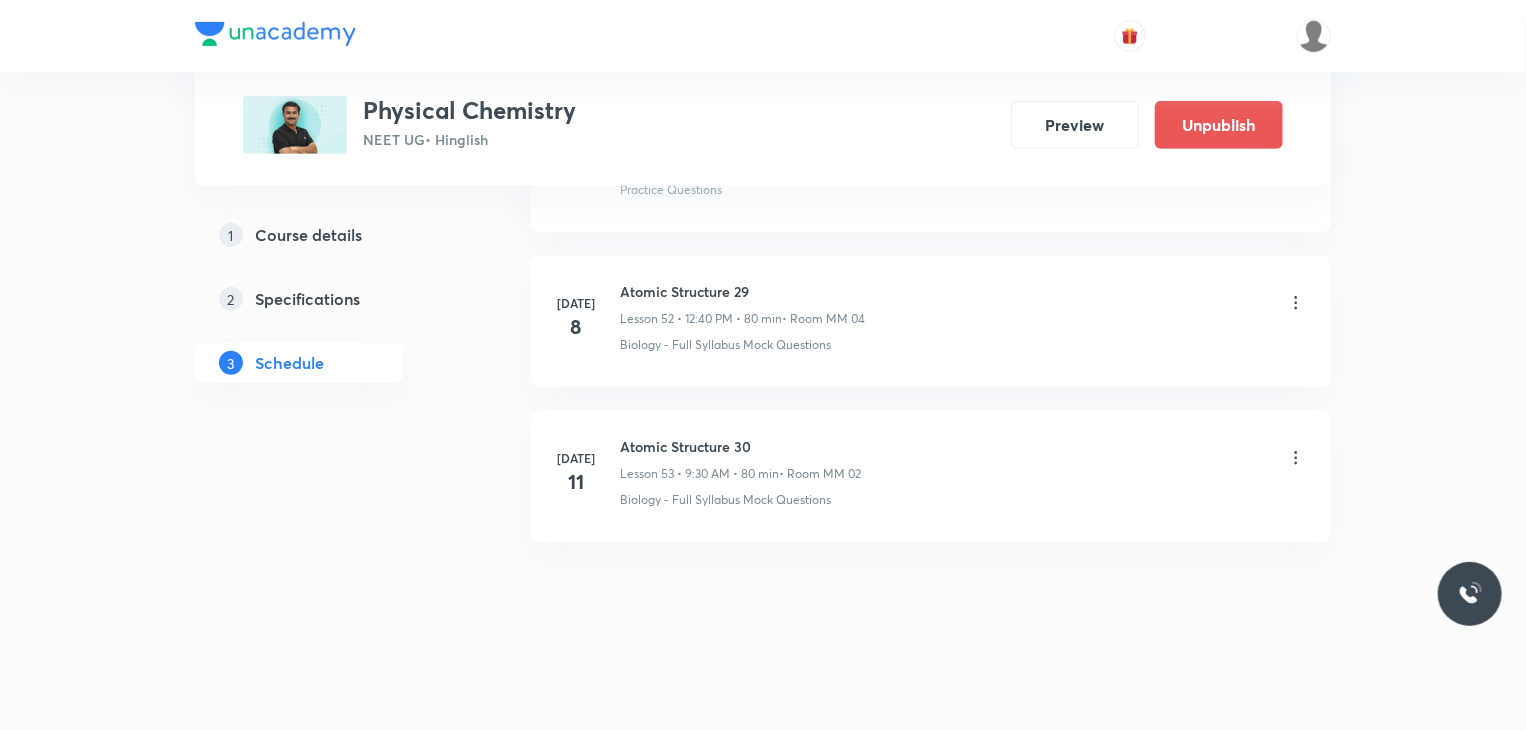 scroll, scrollTop: 7993, scrollLeft: 0, axis: vertical 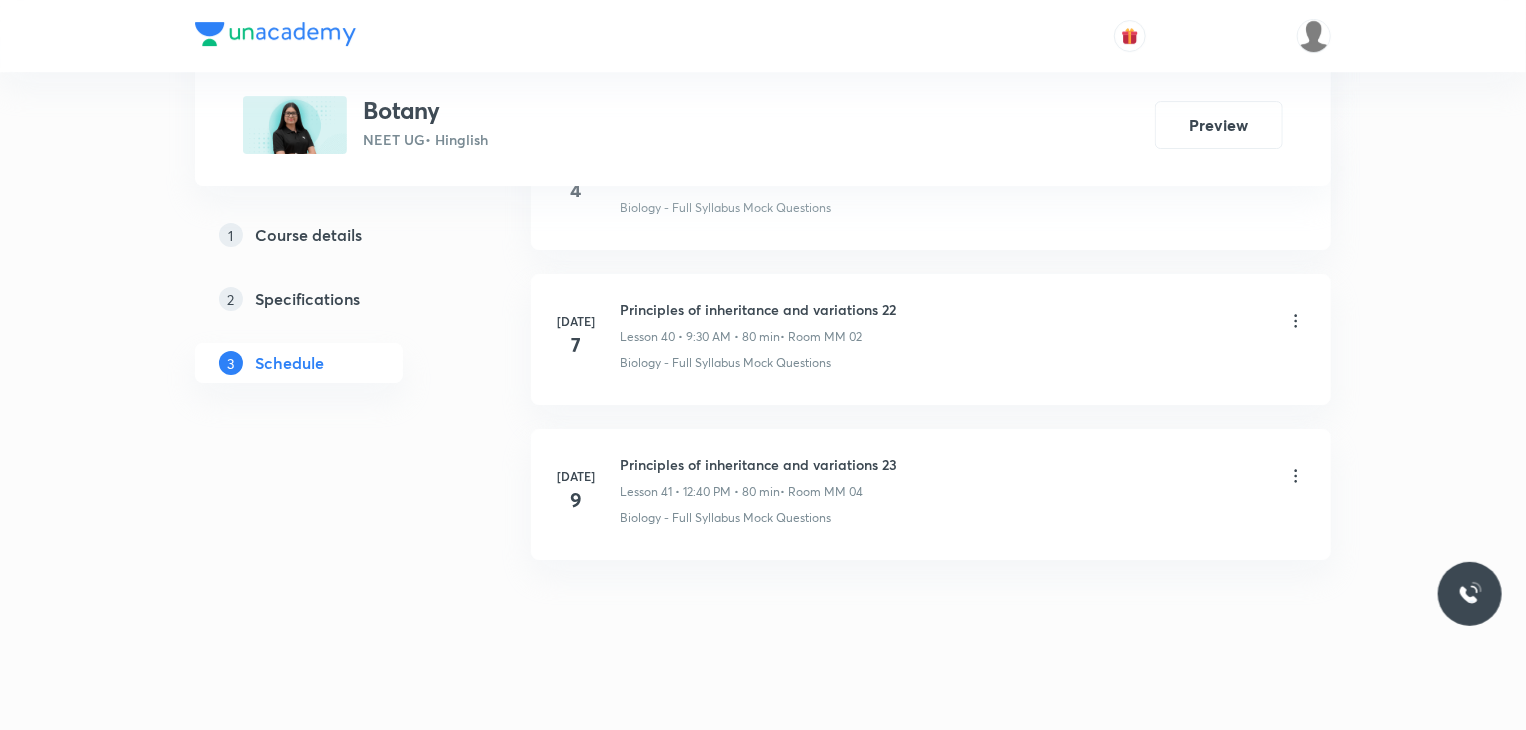 click on "Principles of inheritance and variations 23" at bounding box center (758, 464) 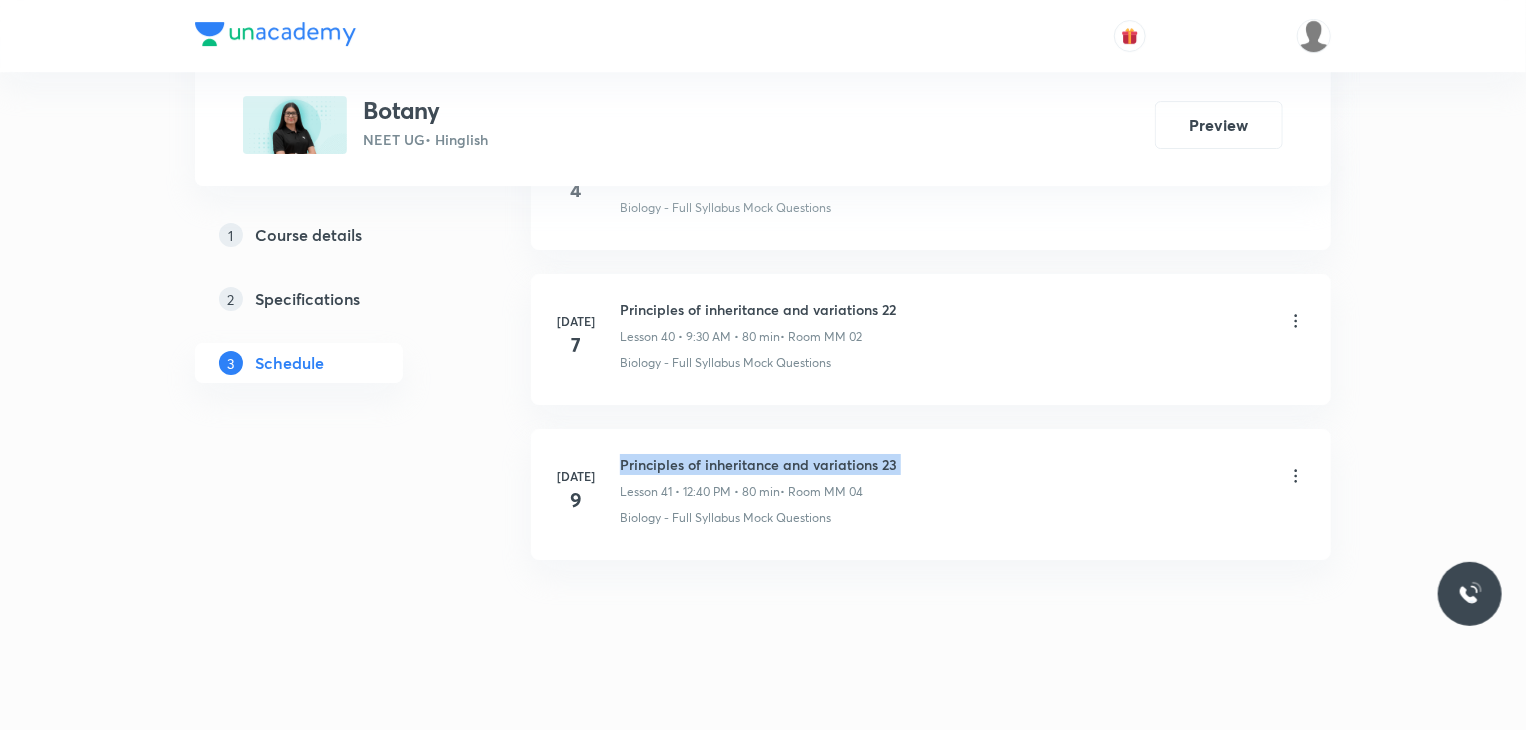click on "Principles of inheritance and variations 23" at bounding box center (758, 464) 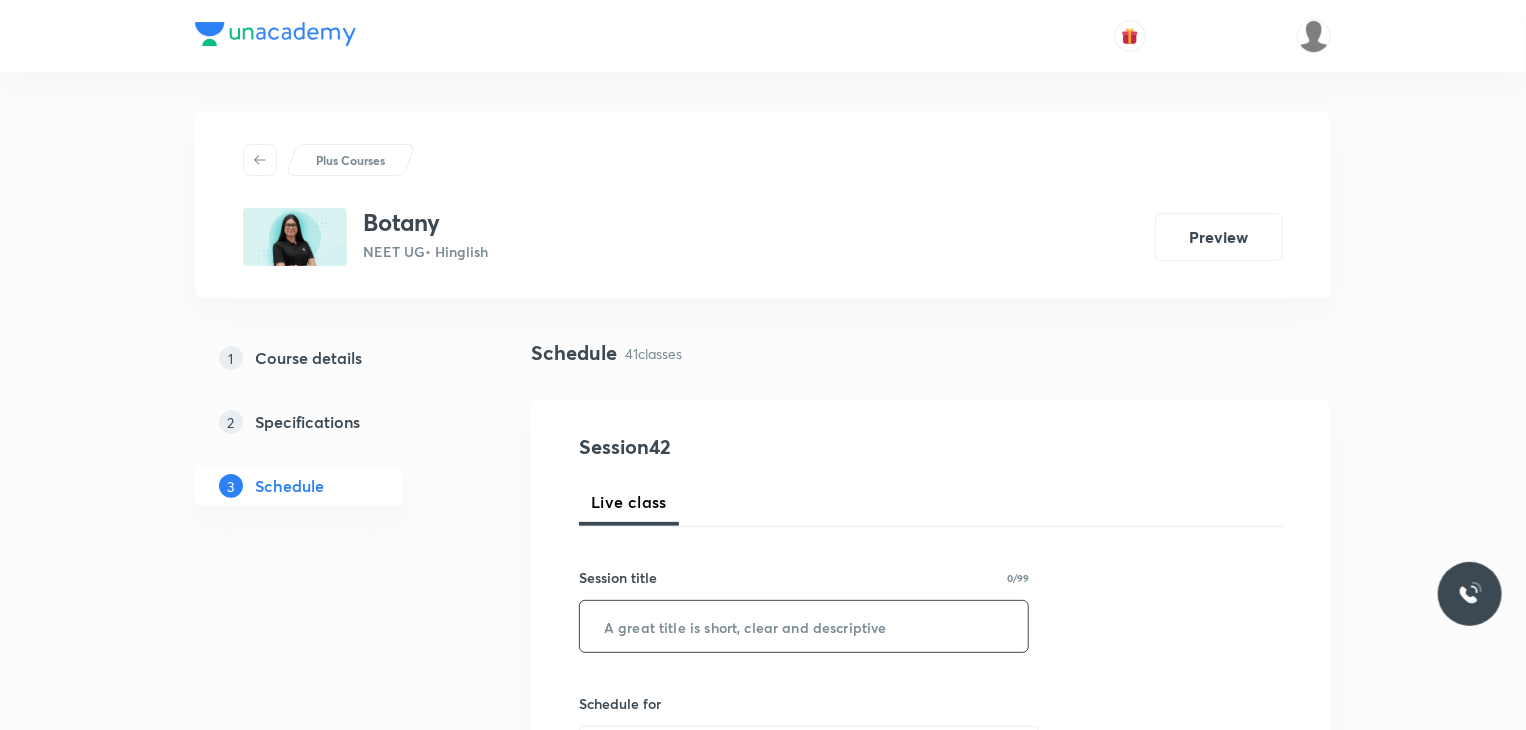click at bounding box center (804, 626) 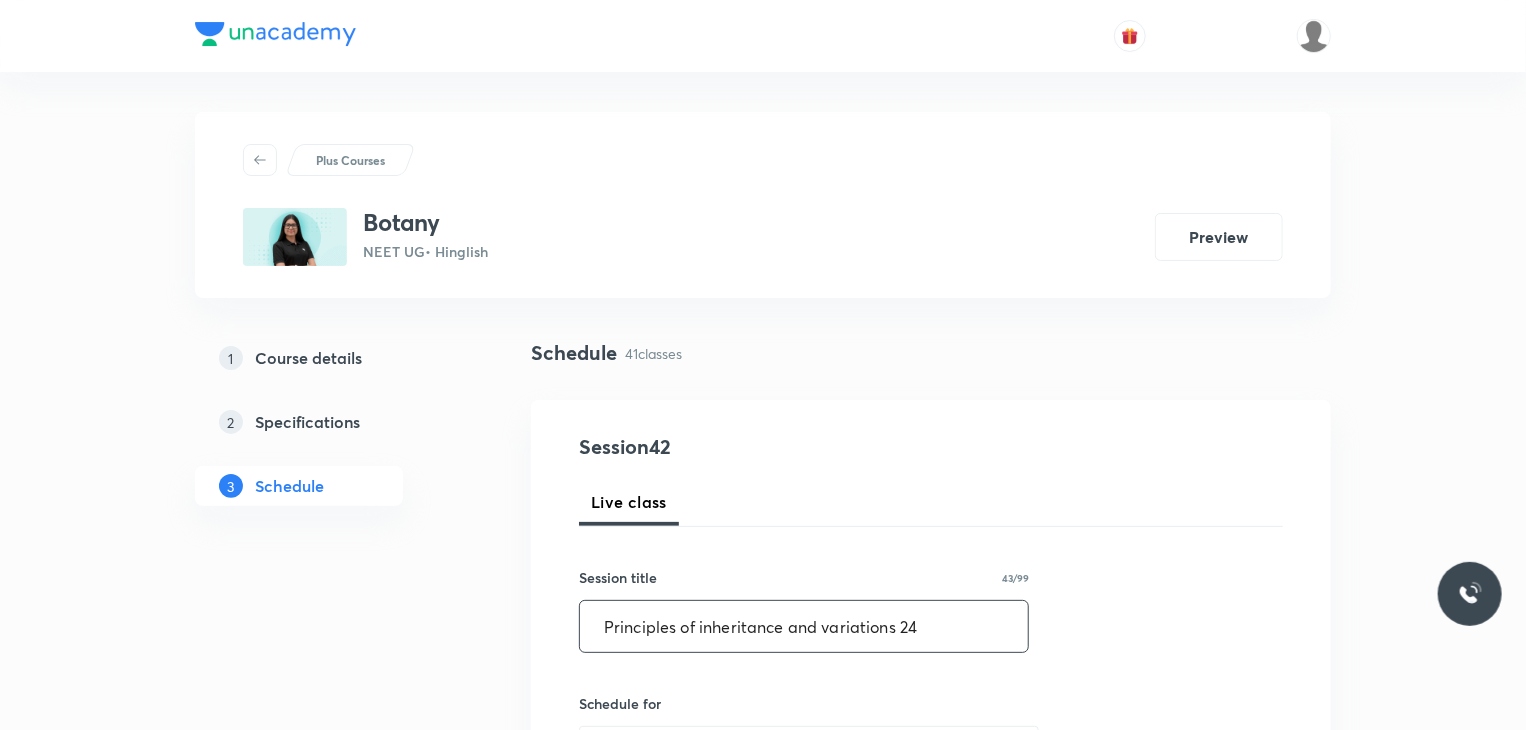 type on "Principles of inheritance and variations 24" 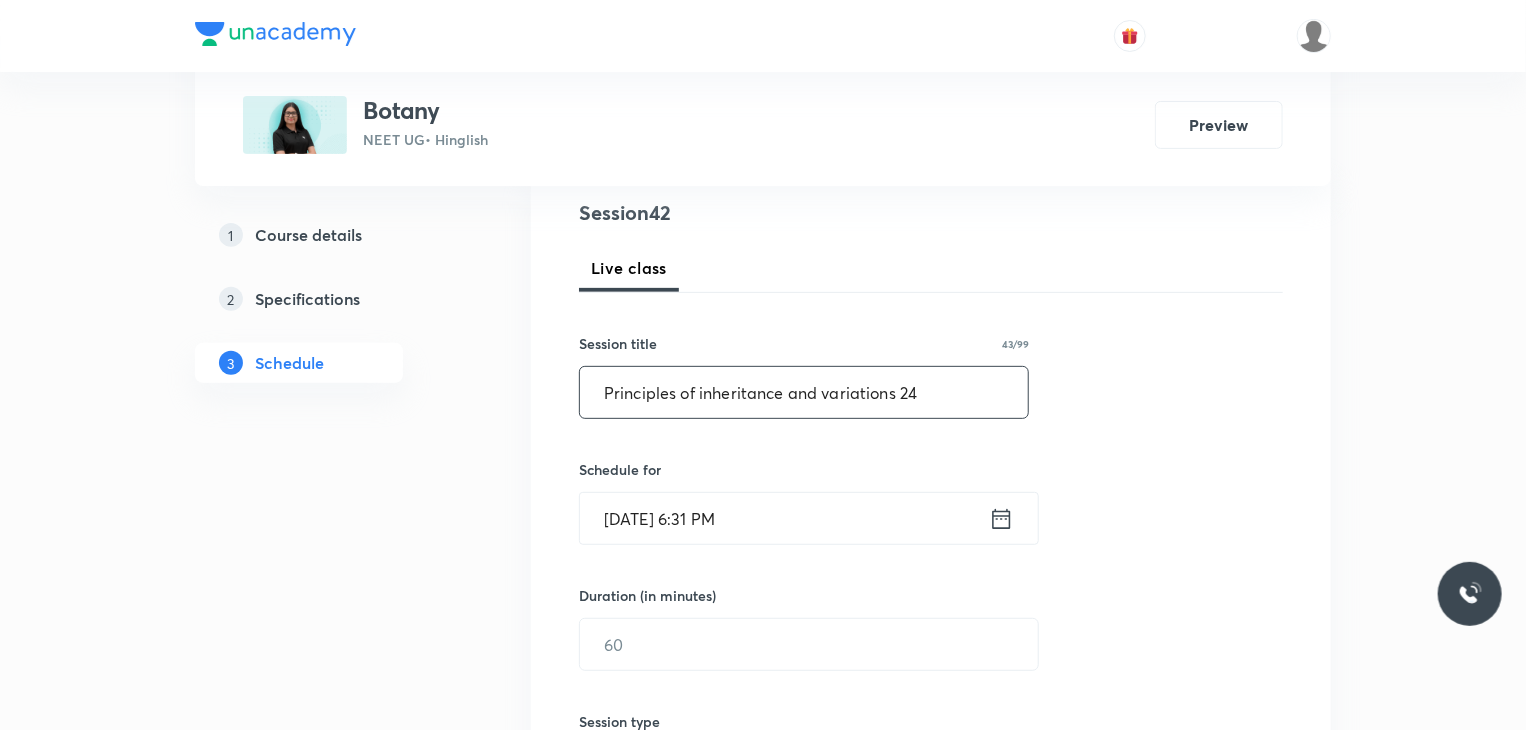scroll, scrollTop: 236, scrollLeft: 0, axis: vertical 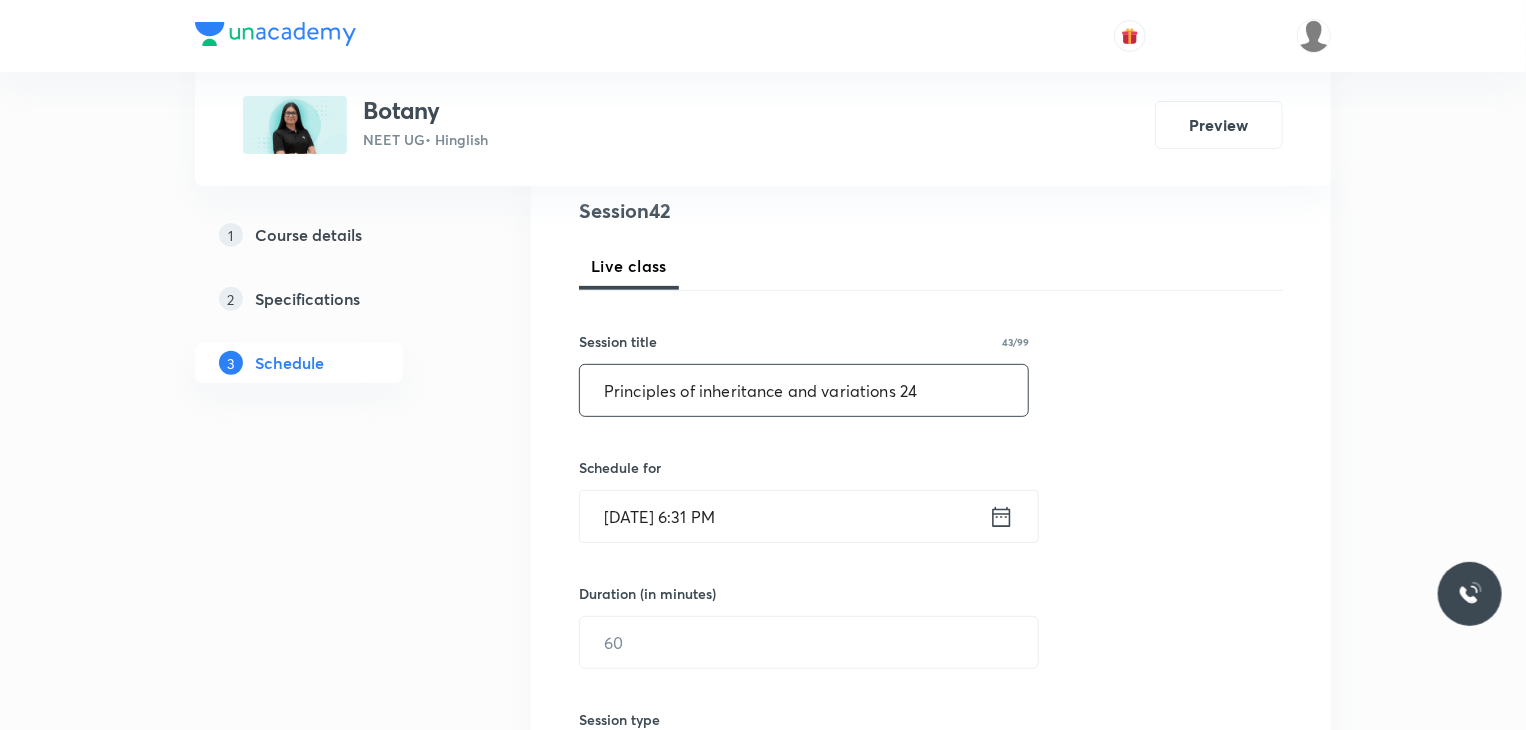 click on "Schedule for [DATE] 6:31 PM ​" at bounding box center (804, 500) 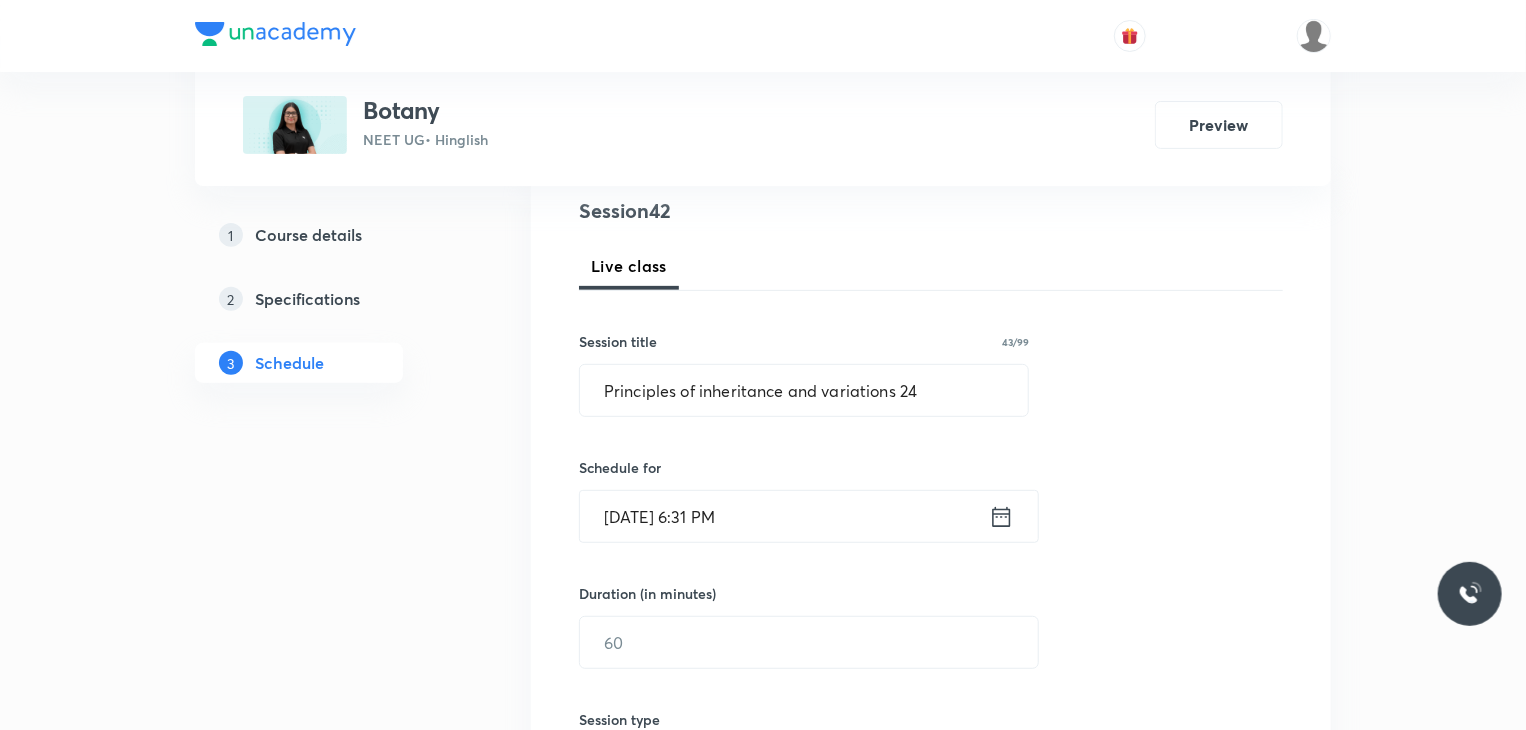 click on "[DATE] 6:31 PM" at bounding box center (784, 516) 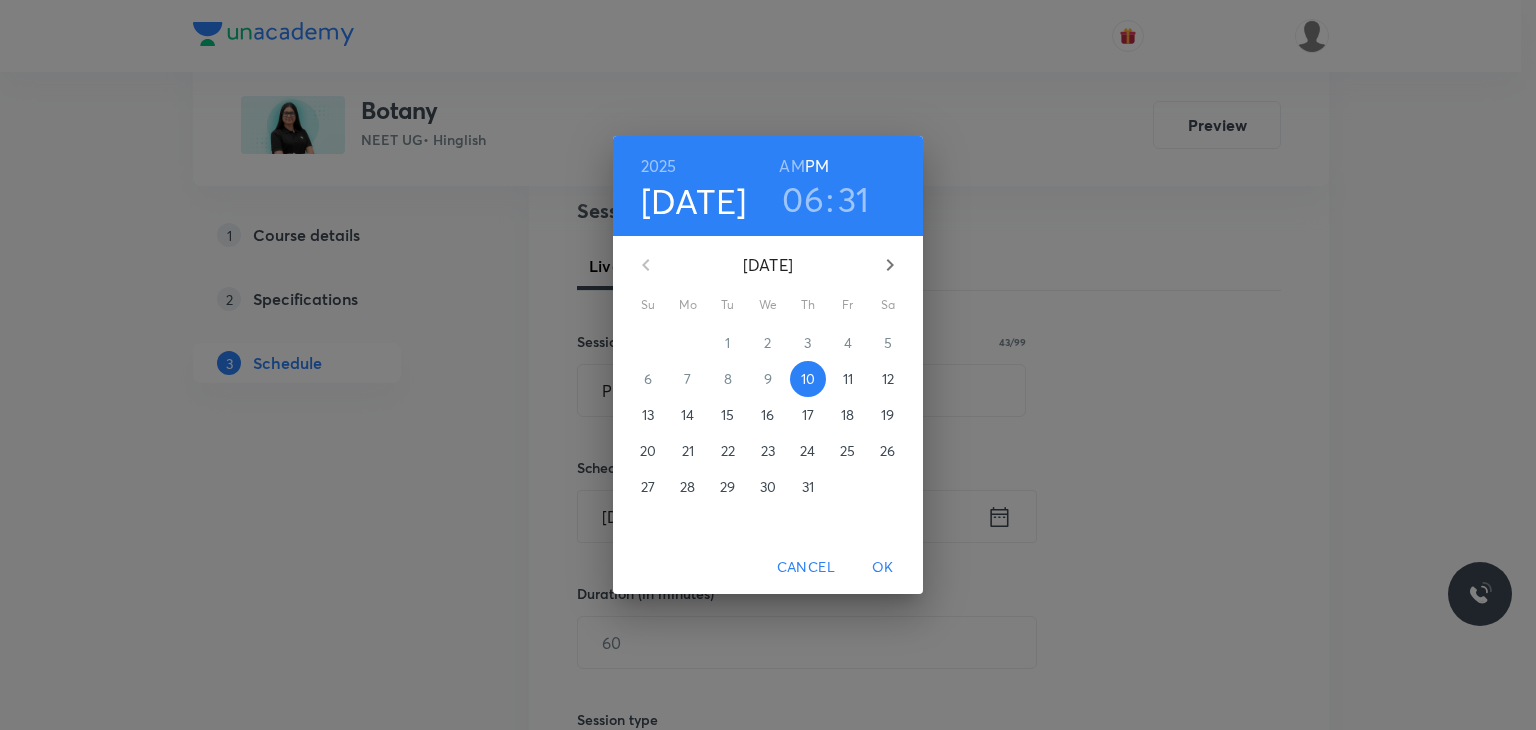 click on "11" at bounding box center (848, 379) 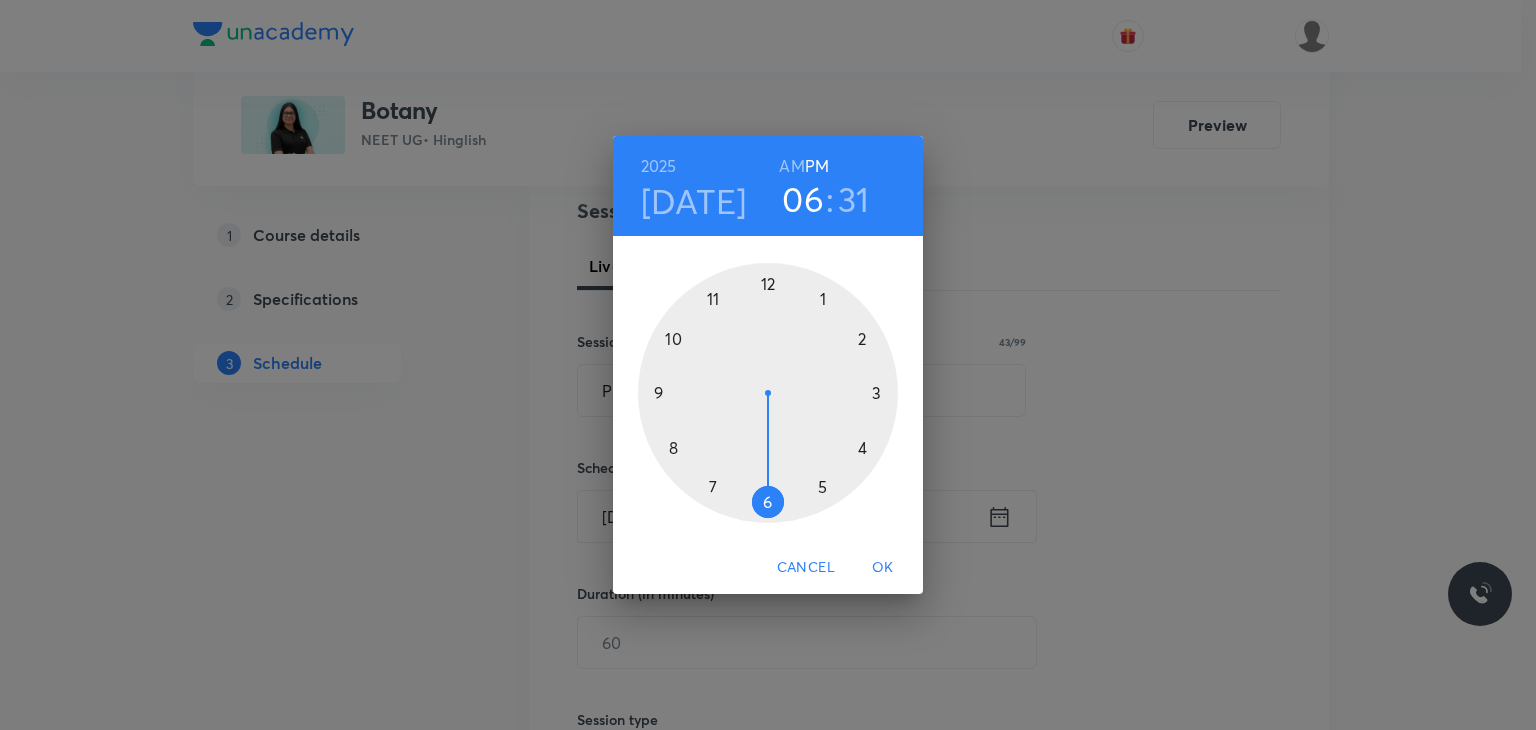 click on "AM" at bounding box center [791, 166] 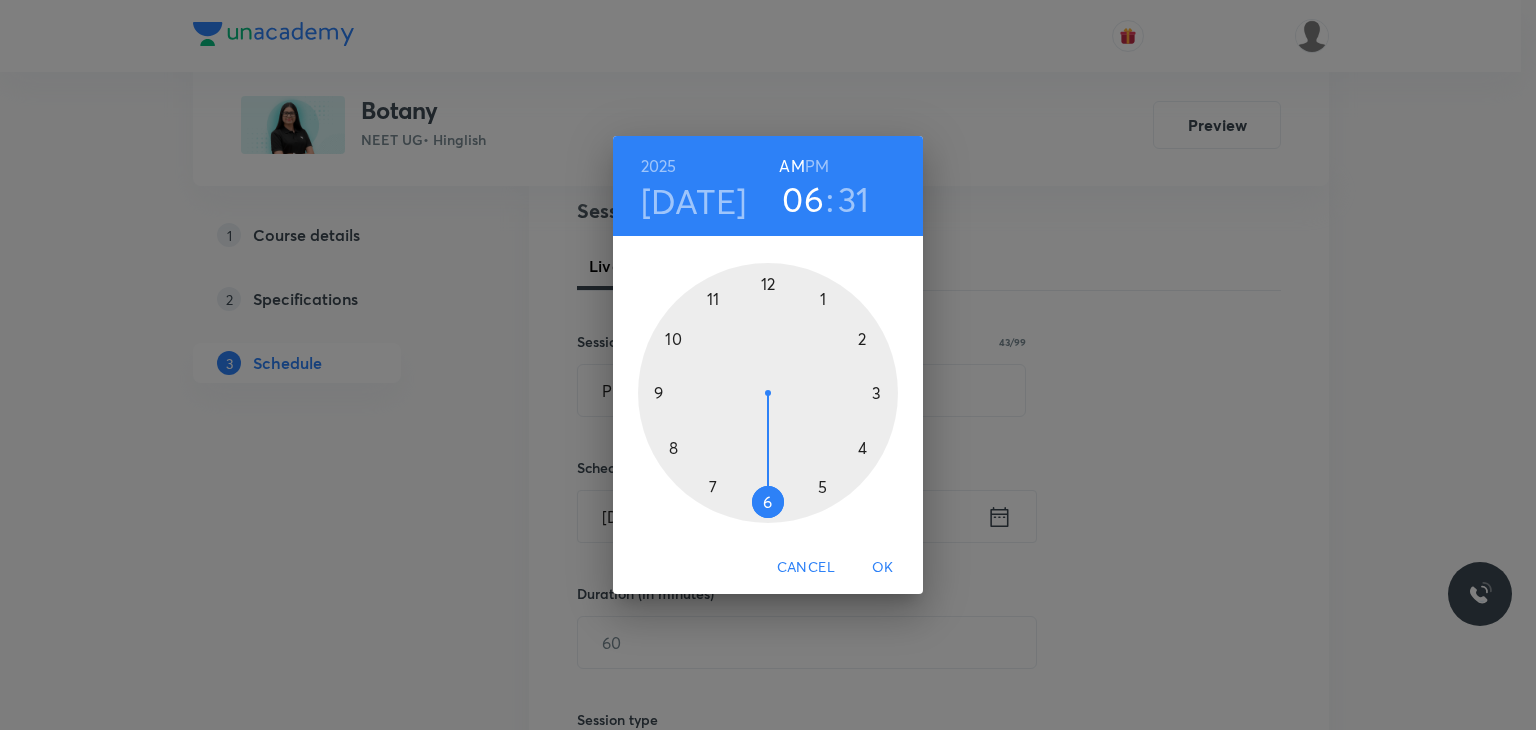 click at bounding box center [768, 393] 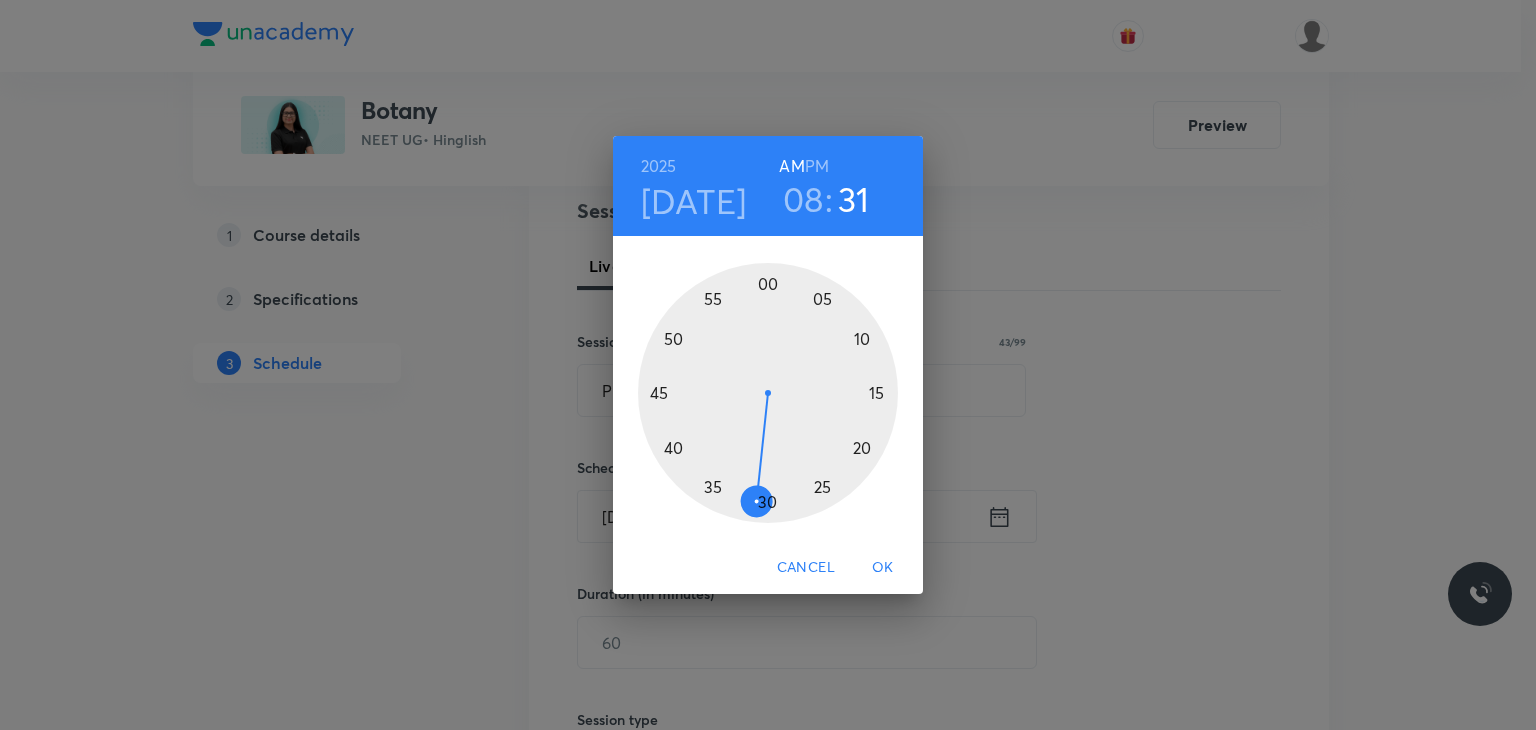 click at bounding box center (768, 393) 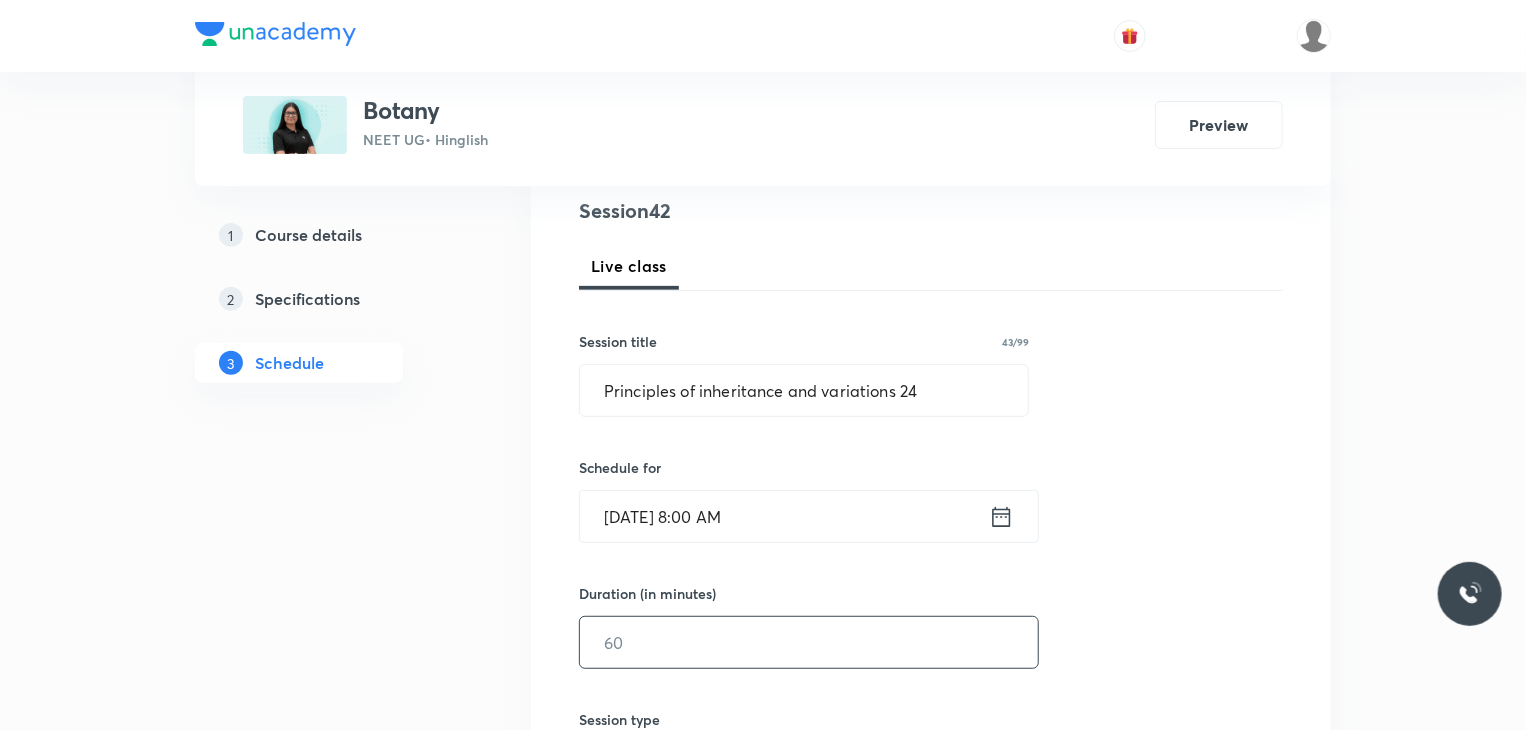 click at bounding box center (809, 642) 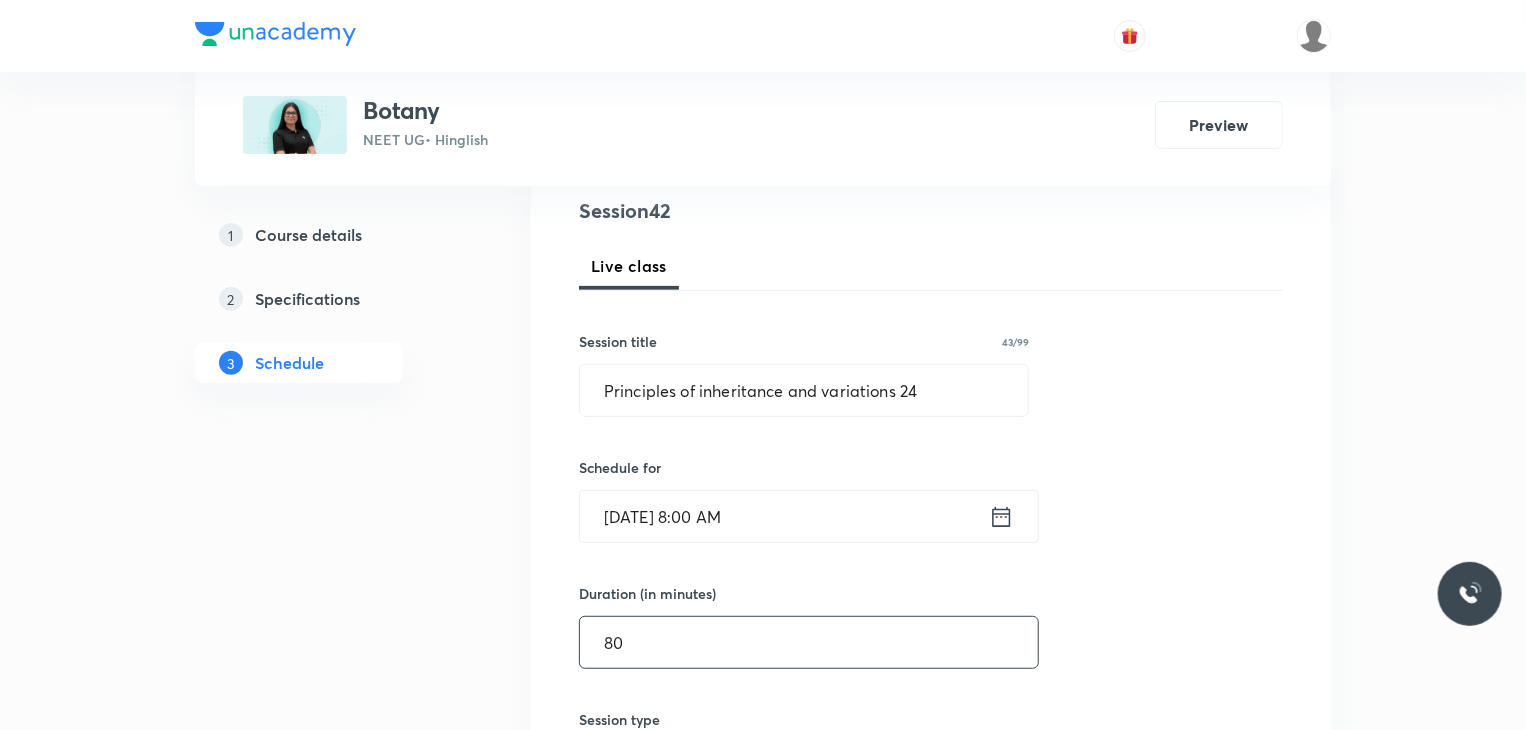 type on "80" 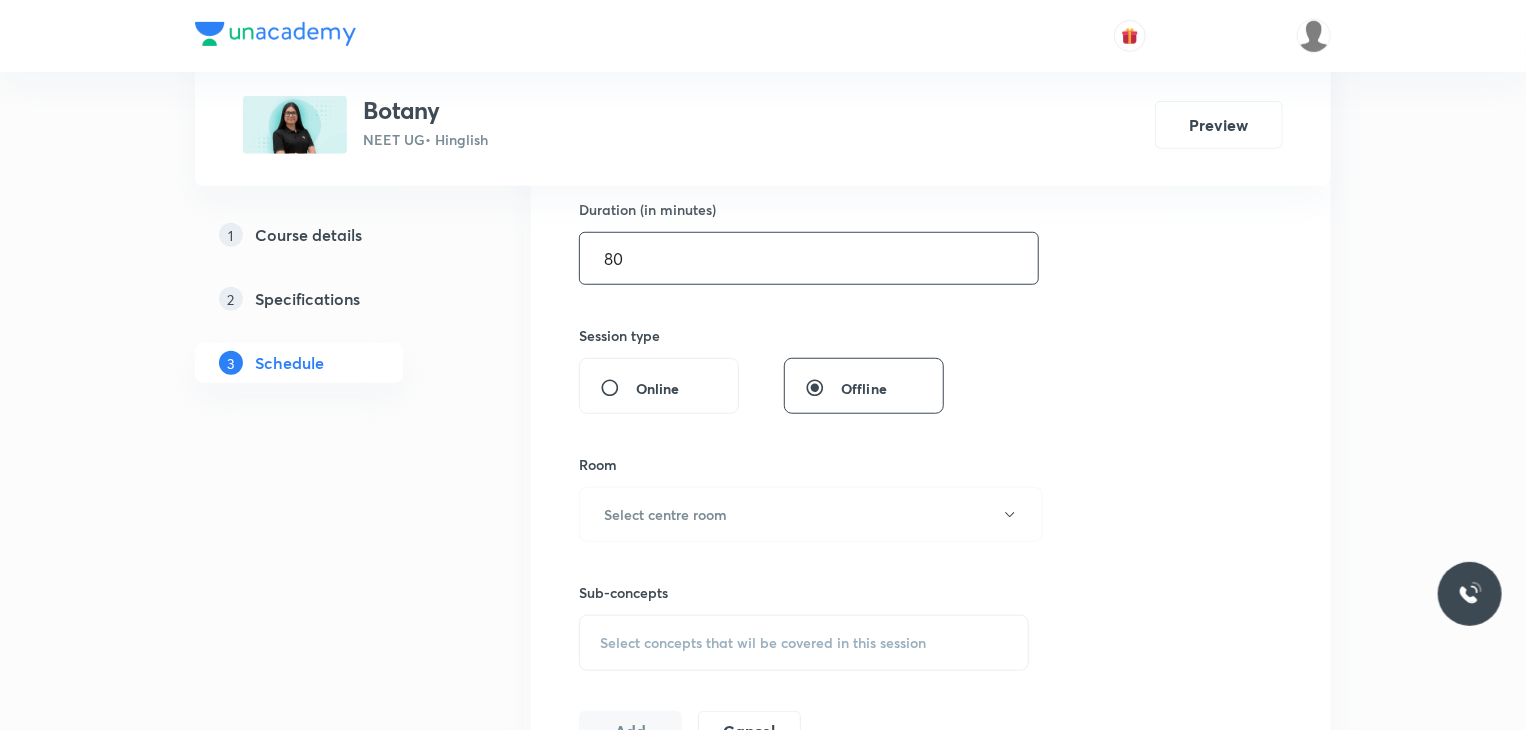 scroll, scrollTop: 636, scrollLeft: 0, axis: vertical 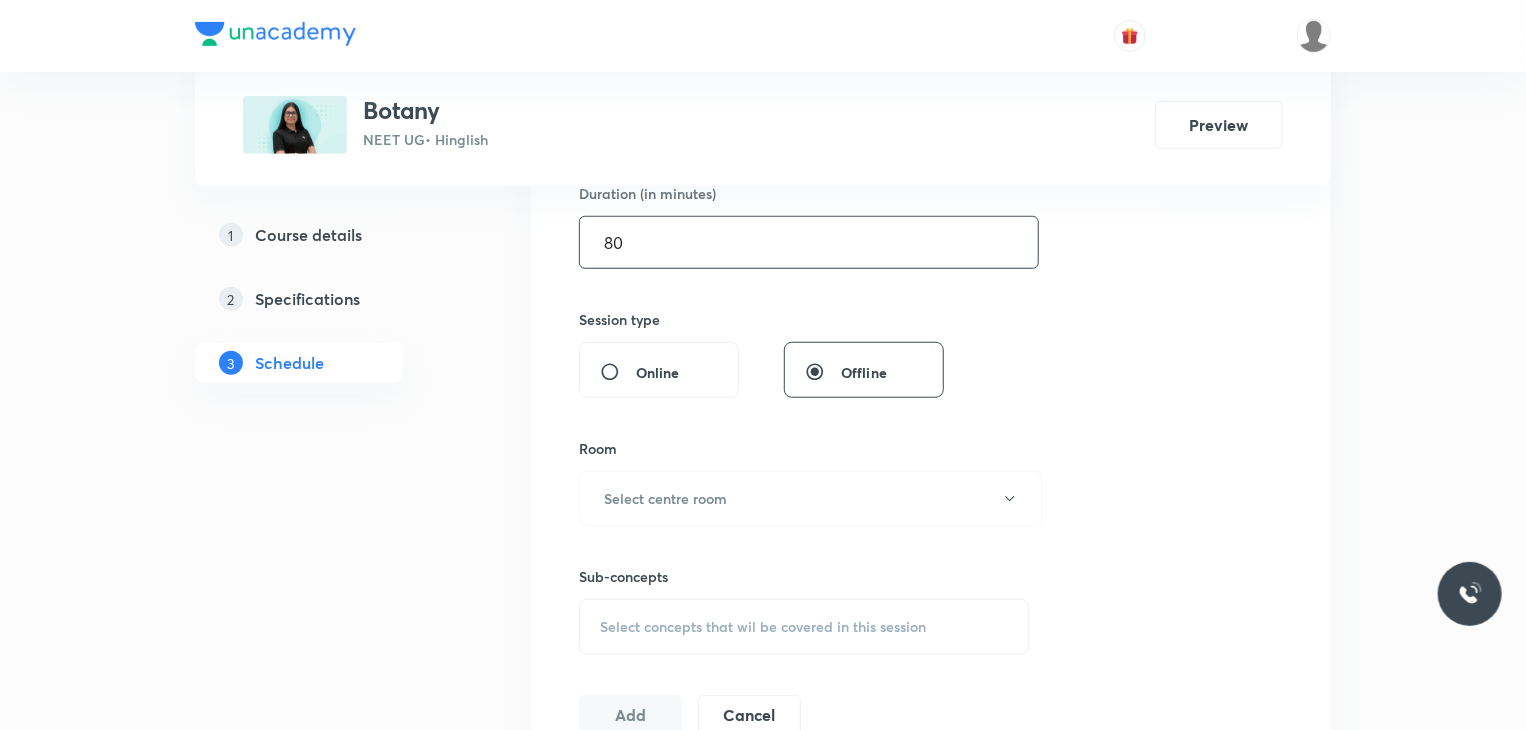 click on "Sub-concepts Select concepts that wil be covered in this session" at bounding box center [804, 590] 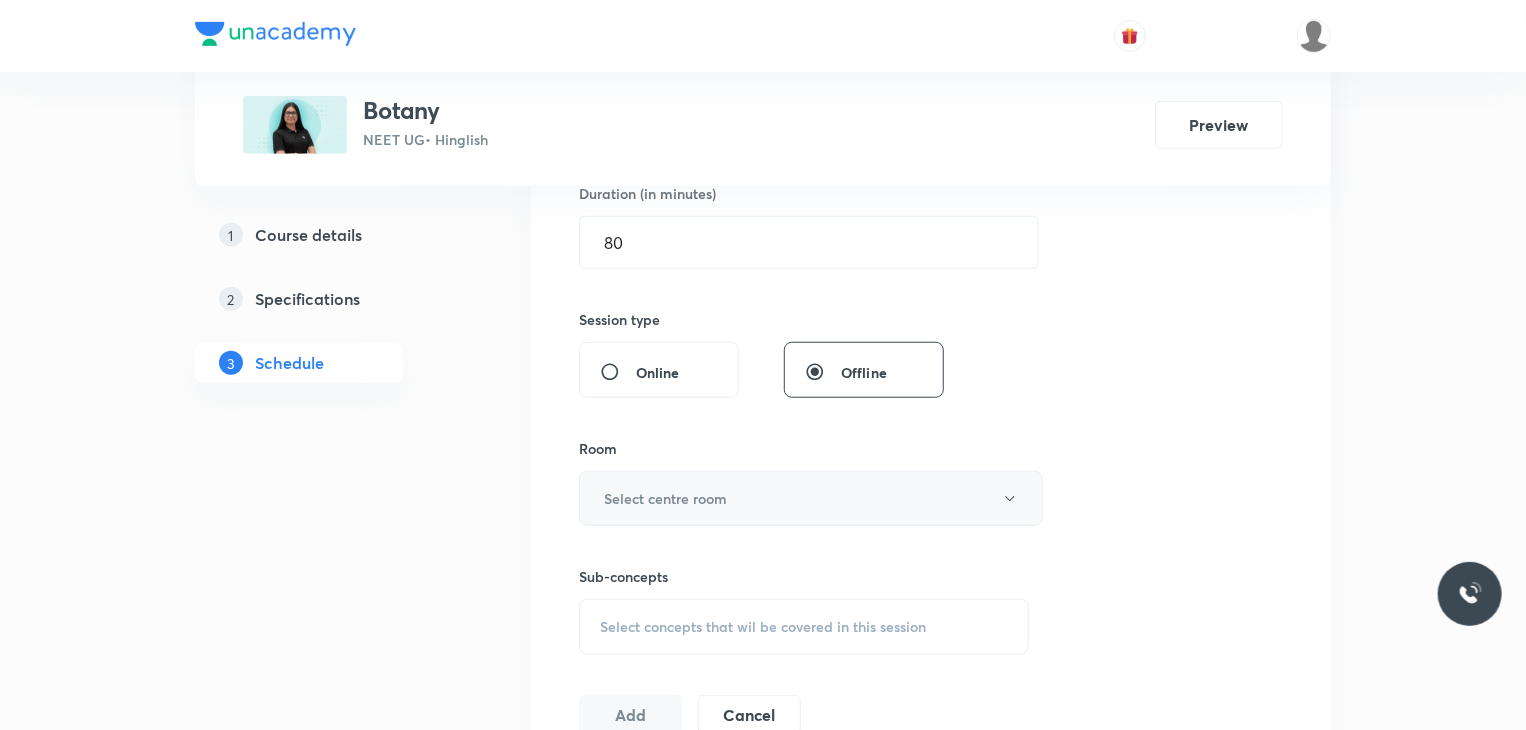 click on "Select centre room" at bounding box center (811, 498) 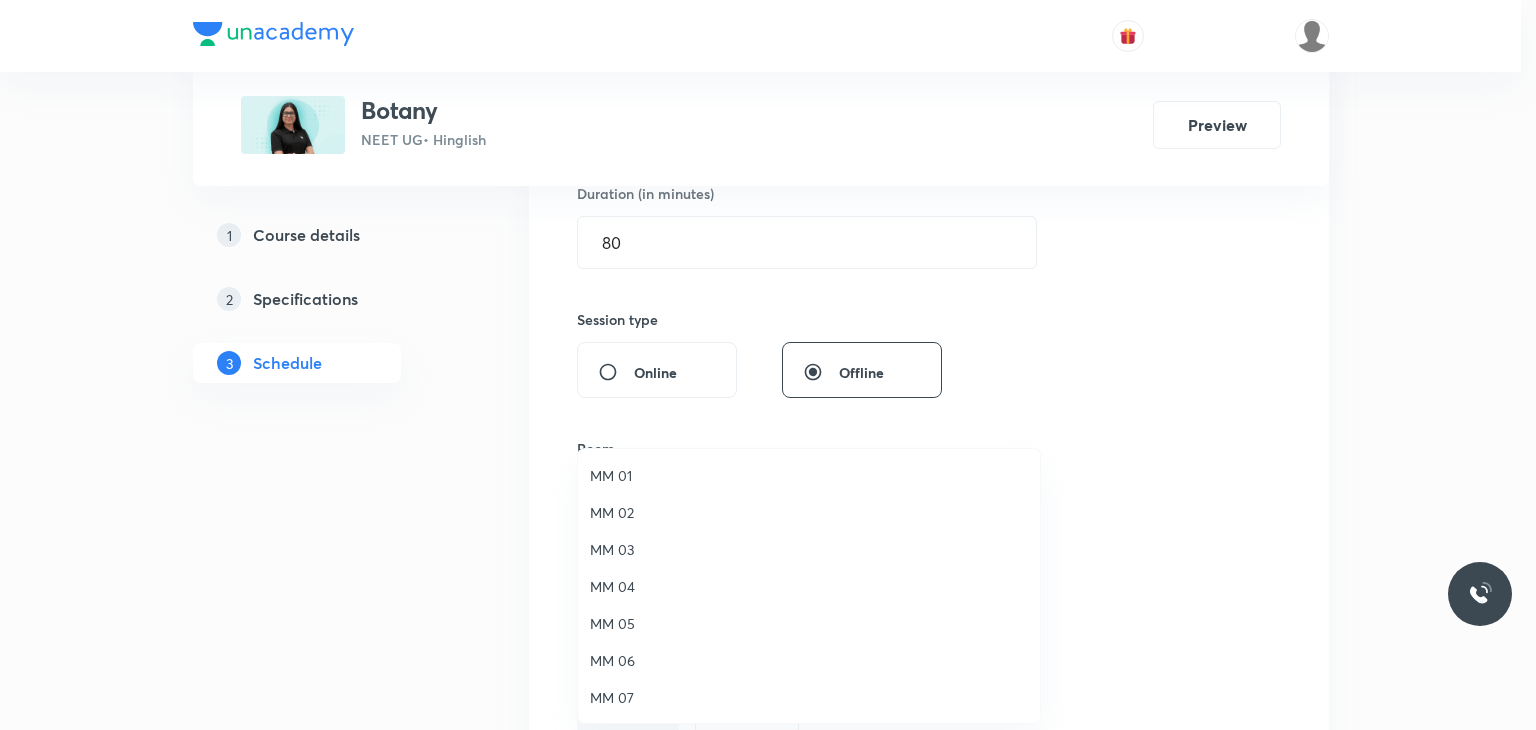 click on "MM 03" at bounding box center (809, 549) 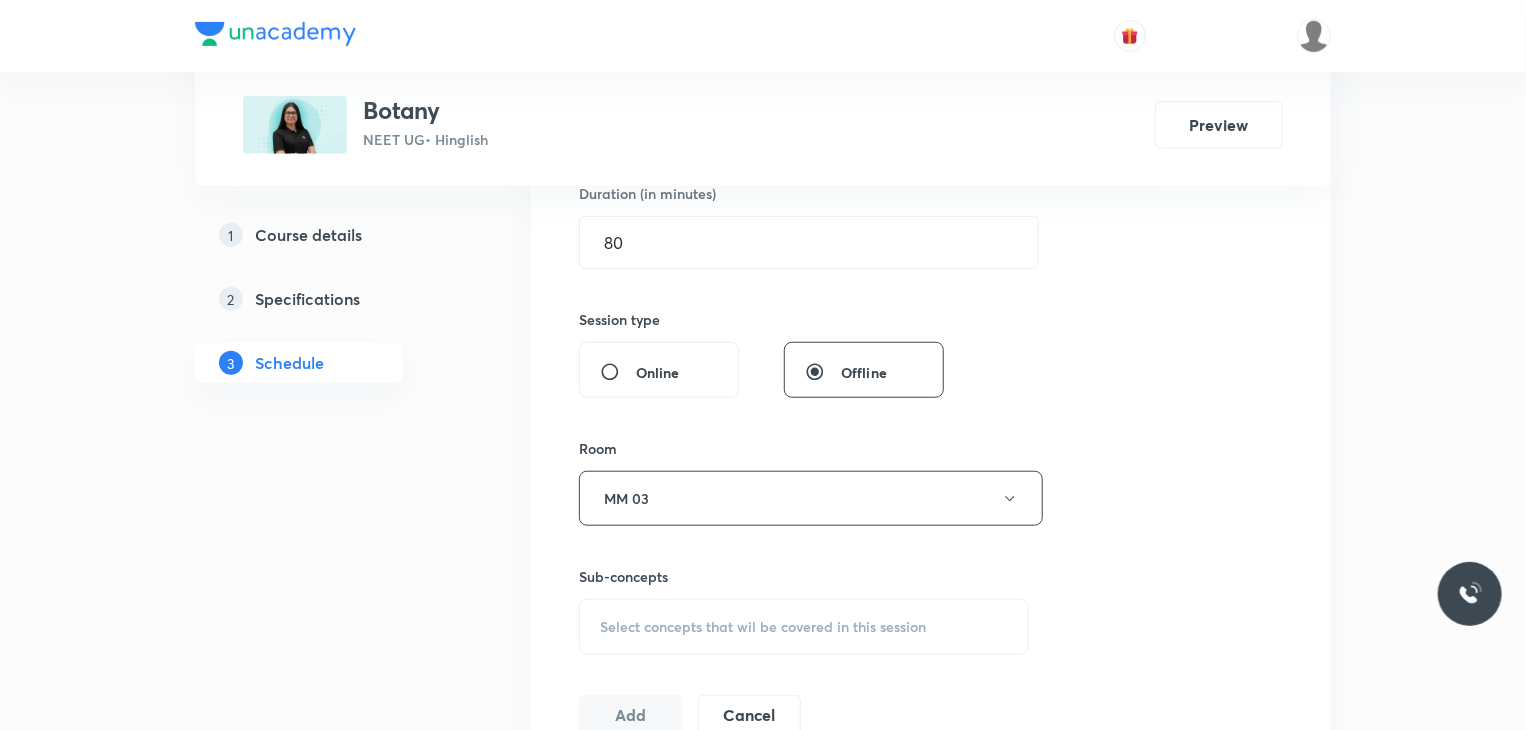 click on "Select concepts that wil be covered in this session" at bounding box center [804, 627] 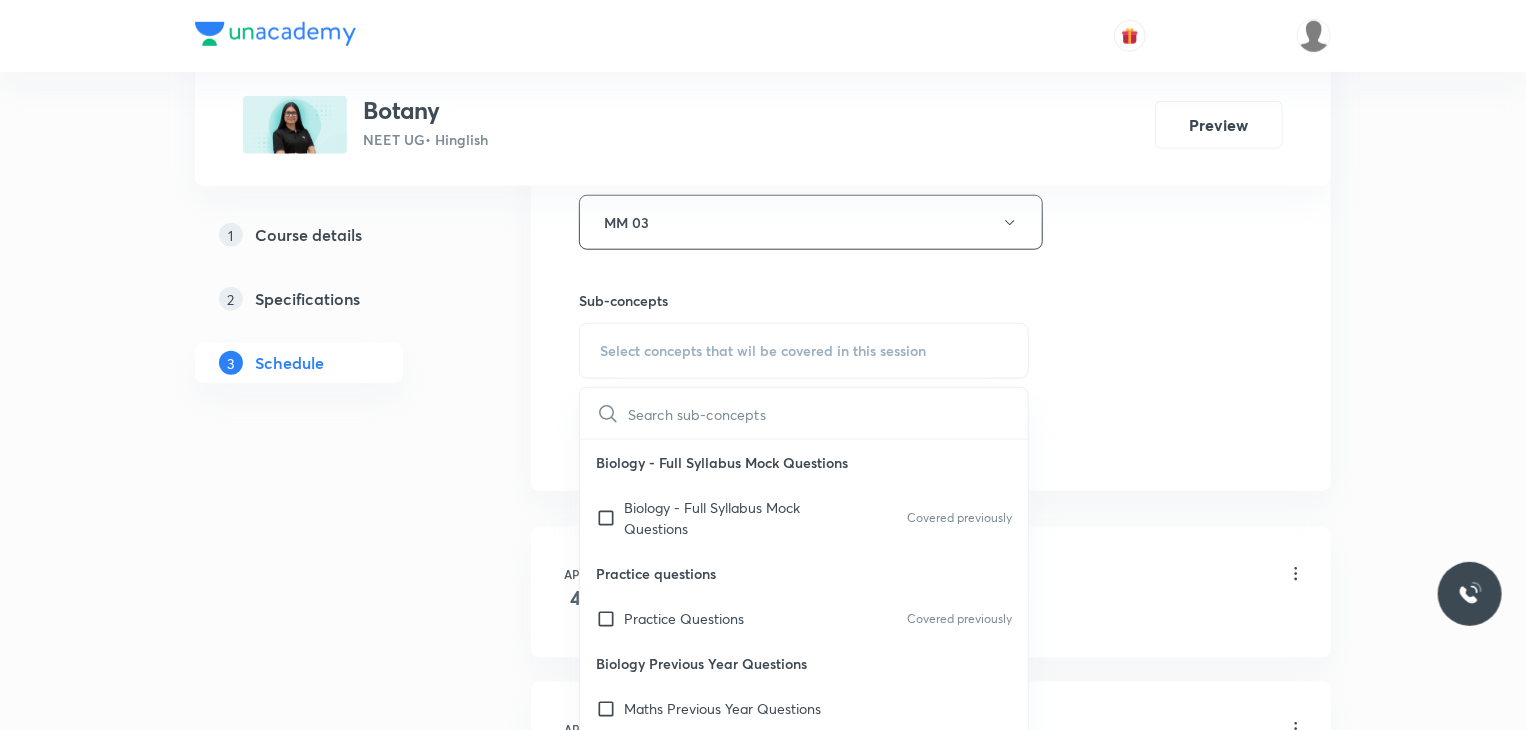 scroll, scrollTop: 919, scrollLeft: 0, axis: vertical 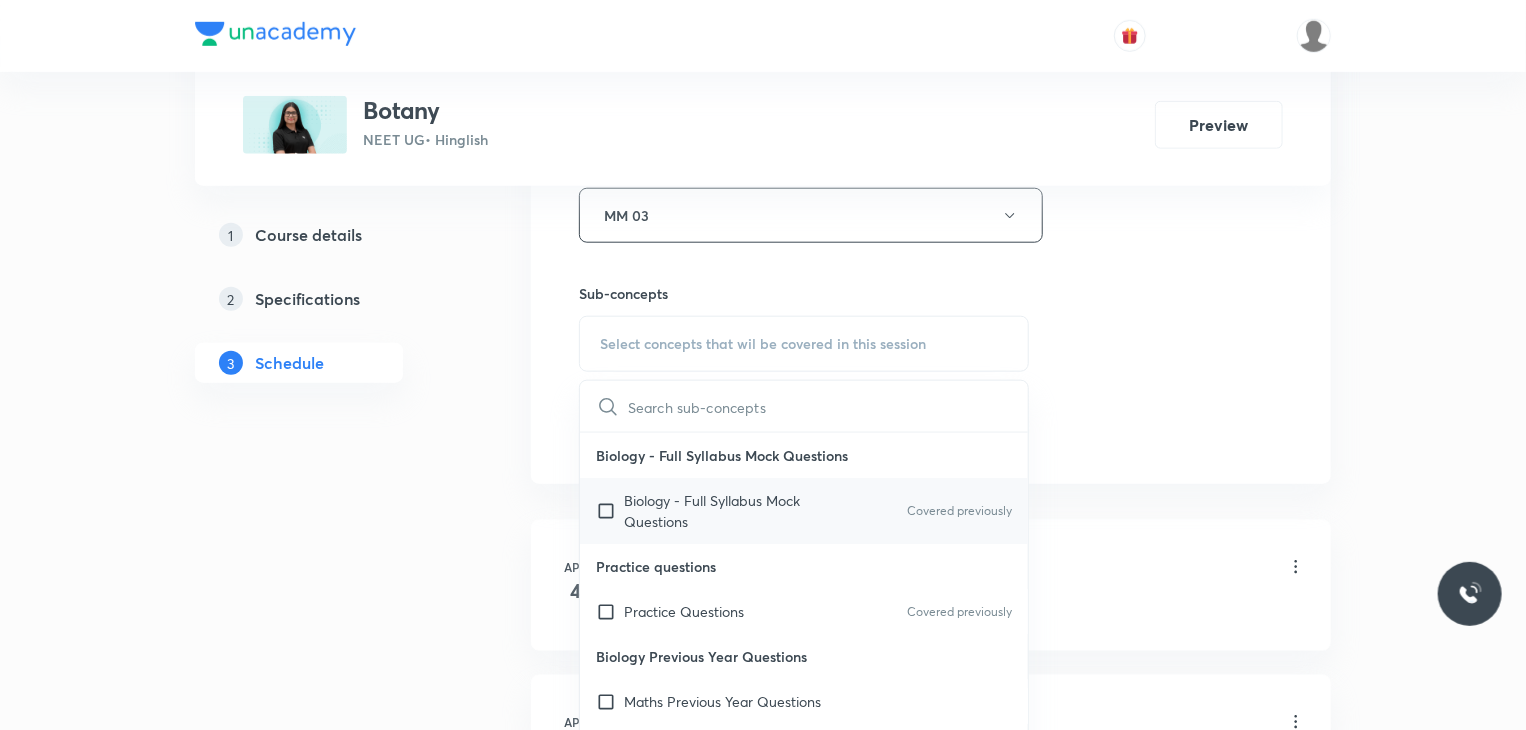 click on "Biology - Full Syllabus Mock Questions" at bounding box center (725, 511) 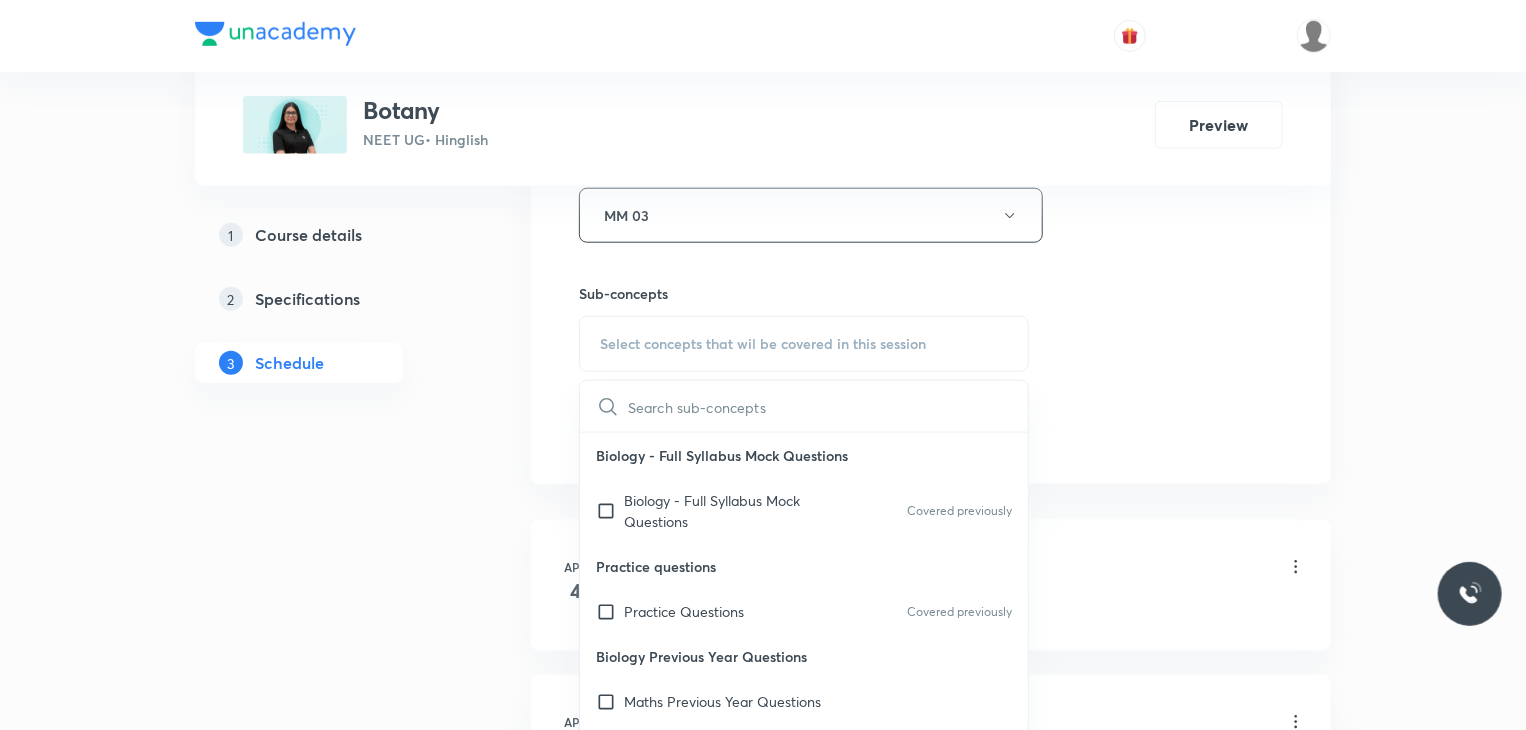 checkbox on "true" 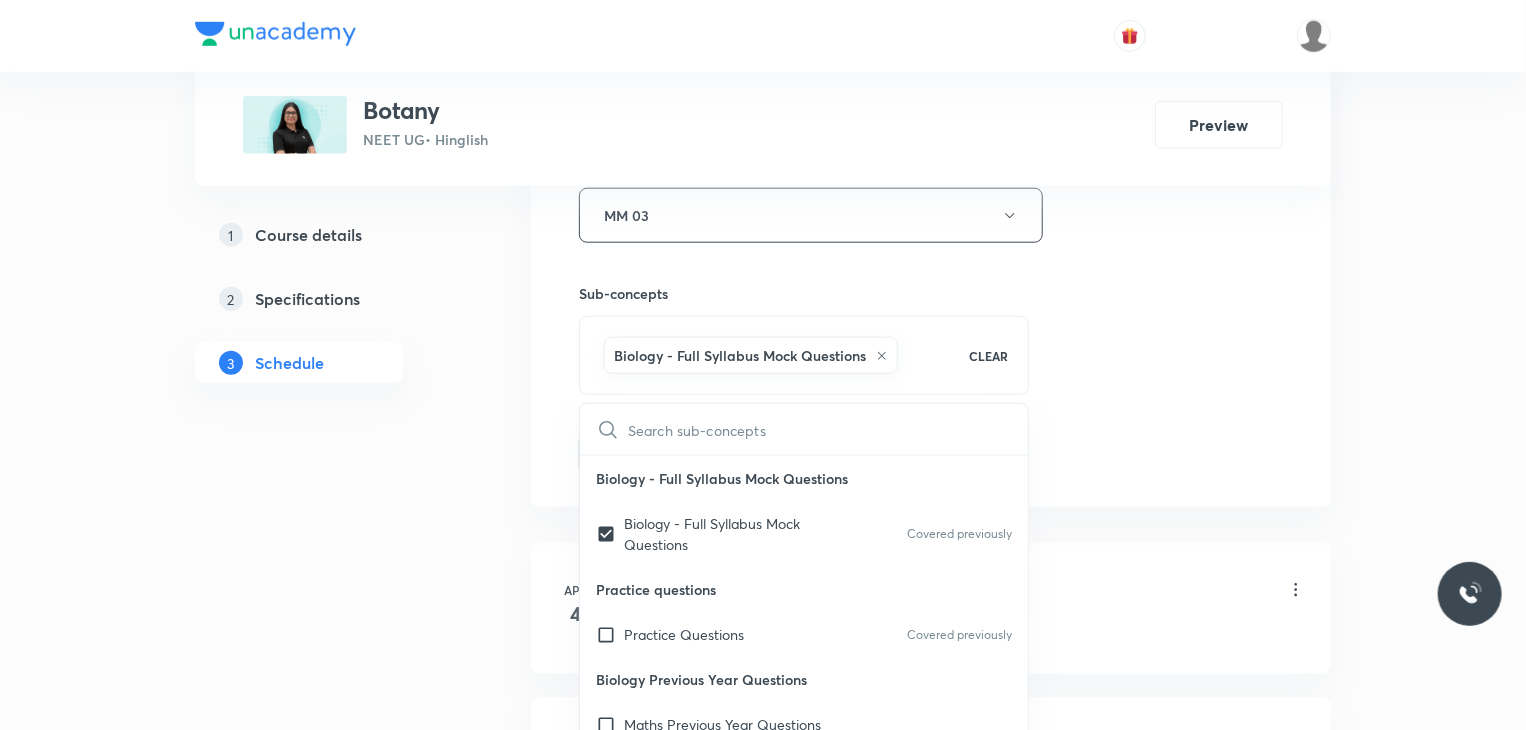click on "Session  42 Live class Session title 43/99 Principles of inheritance and variations 24 ​ Schedule for Jul 11, 2025, 8:00 AM ​ Duration (in minutes) 80 ​   Session type Online Offline Room MM 03 Sub-concepts Biology - Full Syllabus Mock Questions CLEAR ​ Biology - Full Syllabus Mock Questions Biology - Full Syllabus Mock Questions Covered previously Practice questions Practice Questions Covered previously Biology Previous Year Questions Maths Previous Year Questions Living World and Biological Classifications  Living World and Biological Classifications  Plant Kingdom and  Morphology Plant Kingdom and  Morphology Principle of Inheritance &  Variation Principle of Inheritance &  Variation Molecular Basis of Inheritance, Molecular Basis of Inheritance Anatomy of Flowering Plants, Photosynthesis, Anatomy of Flowering Plants, Photosynthesis, Respiration, Plant Growth & Development Respiration, Plant Growth & Development Biological Classification, Plant Kingdom, Morphology of Flowering Plants Add Cancel" at bounding box center [931, -6] 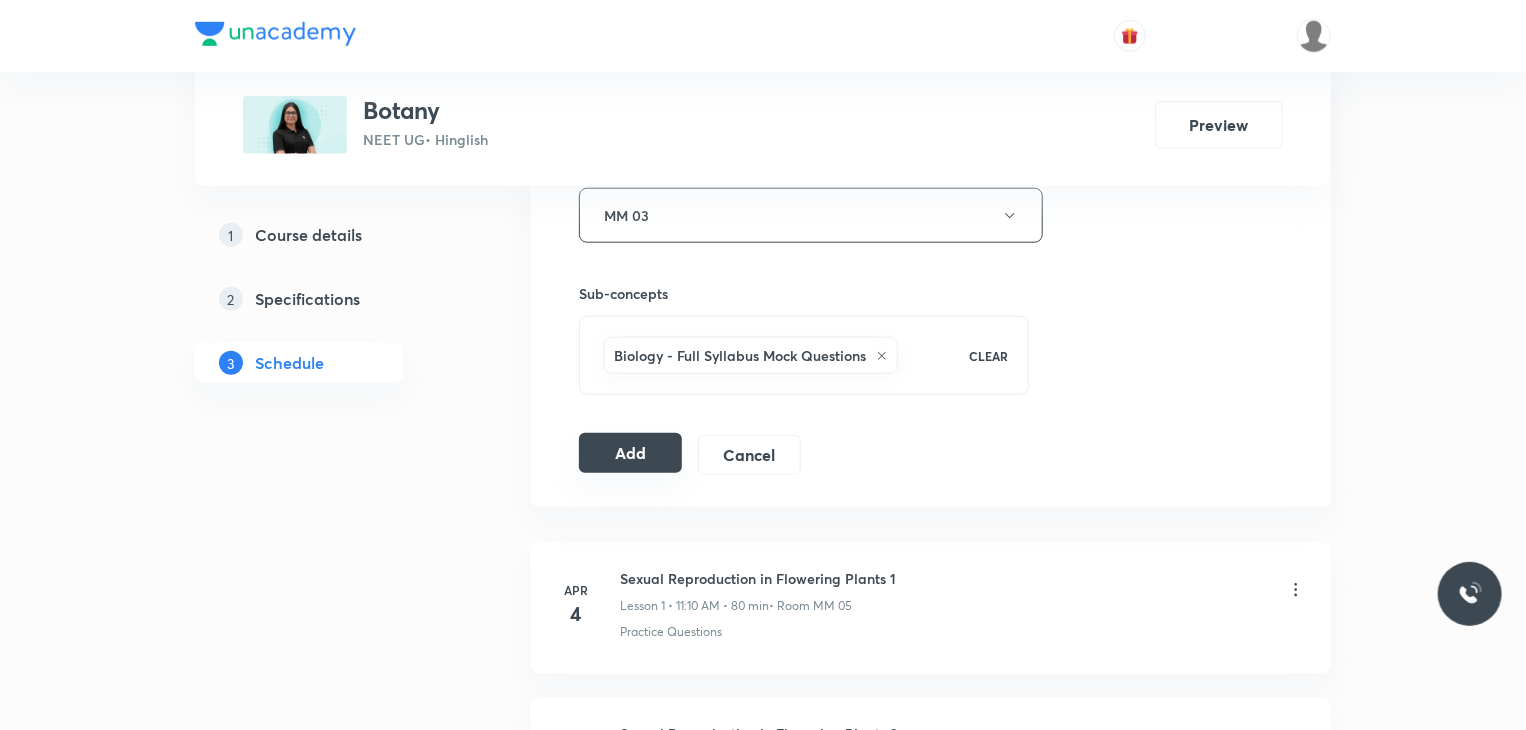 click on "Add" at bounding box center [630, 453] 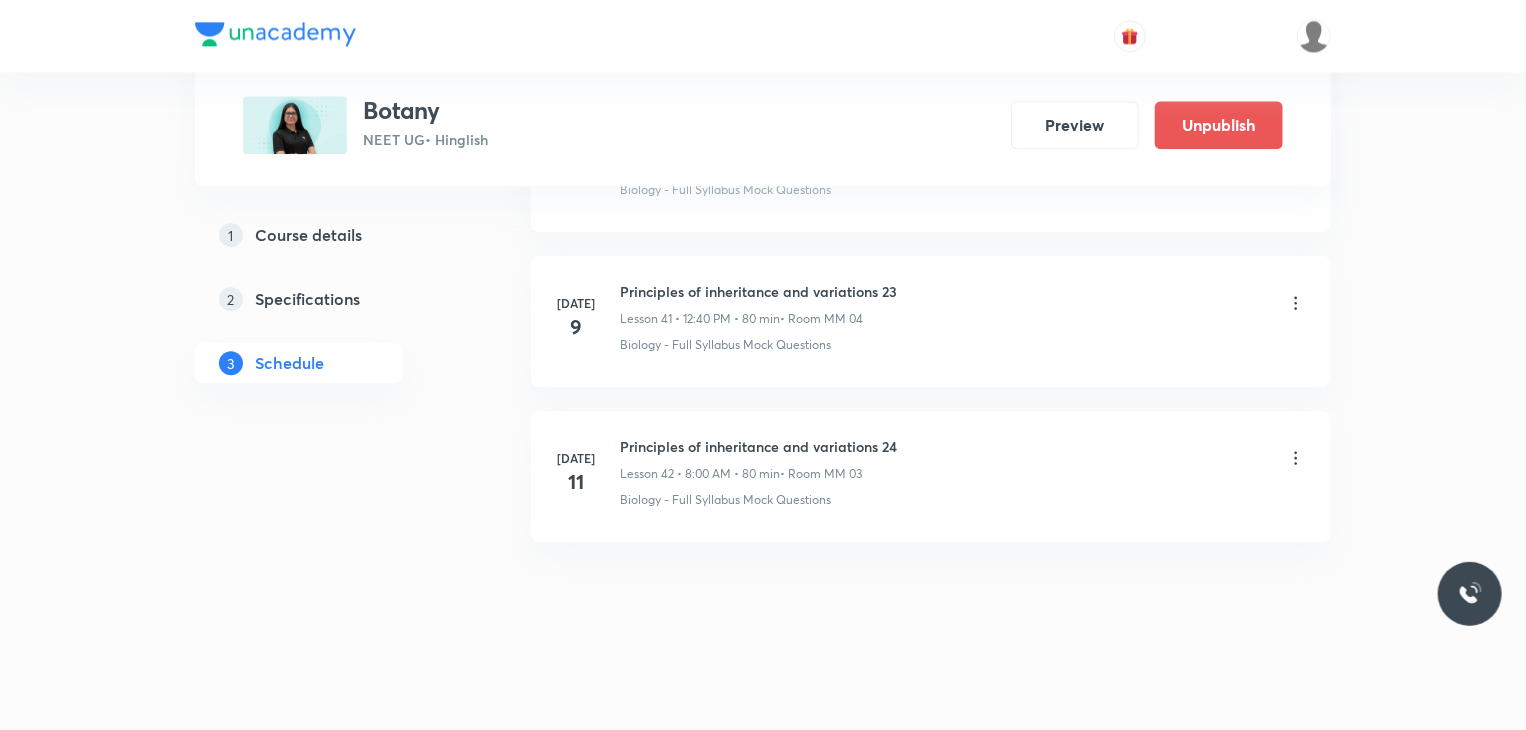 scroll, scrollTop: 6243, scrollLeft: 0, axis: vertical 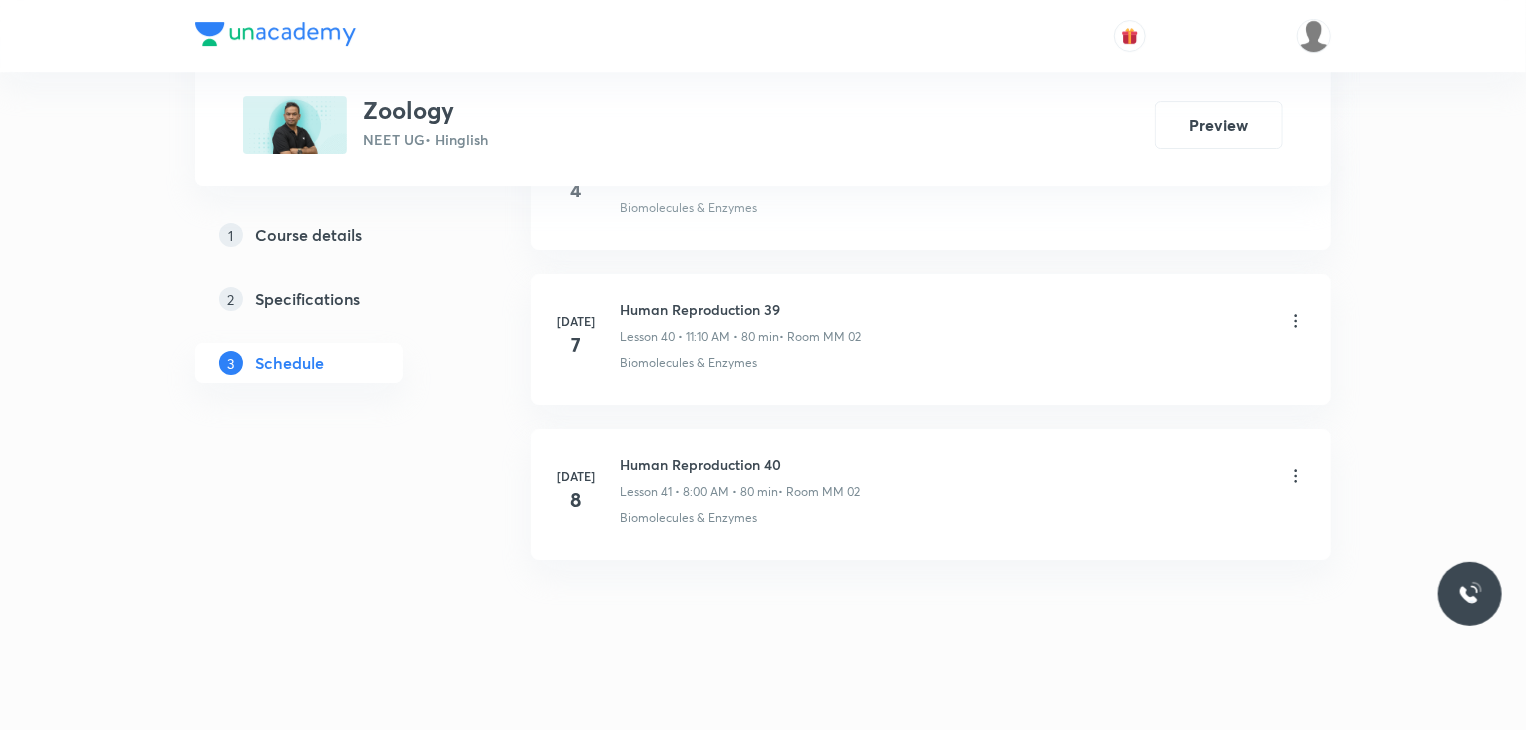 click on "[DATE] Human Reproduction 1 Lesson 1 • 12:40 PM • 80 min  • Room MM 01 Biomolecules & Enzymes [DATE] Human Reproduction 2 Lesson 2 • 8:00 AM • 80 min  • Room MM 01 Biomolecules & Enzymes [DATE] Human Reproduction 3 Lesson 3 • 12:40 PM • 80 min  • Room MM 02 Biomolecules & Enzymes [DATE] Human Reproduction 4 Lesson 4 • 12:40 PM • 80 min  • Room MM 03 Biomolecules & Enzymes [DATE] Human Reproduction 5 Lesson 5 • 8:00 AM • 80 min  • Room MM 02 Biomolecules & Enzymes [DATE] Human Reproduction 6 Lesson 6 • 8:00 AM • 80 min  • Room MM 01 Breathing & Exchange of Gases and [MEDICAL_DATA] [DATE] Human Reproduction 7 Lesson 7 • 12:40 PM • 80 min  • Room MM 03 Breathing & Exchange of Gases and [MEDICAL_DATA] [DATE] Human Reproduction 8 Lesson 8 • 12:40 PM • 80 min  • Room MM 03 Breathing & Exchange of Gases and [MEDICAL_DATA] [DATE] Human Reproduction 9 Lesson 9 • 8:00 AM • 80 min  • Room MM 02 Biomolecules & Enzymes [DATE] Human Reproduction 10  • Room MM [DATE]" at bounding box center (931, -2606) 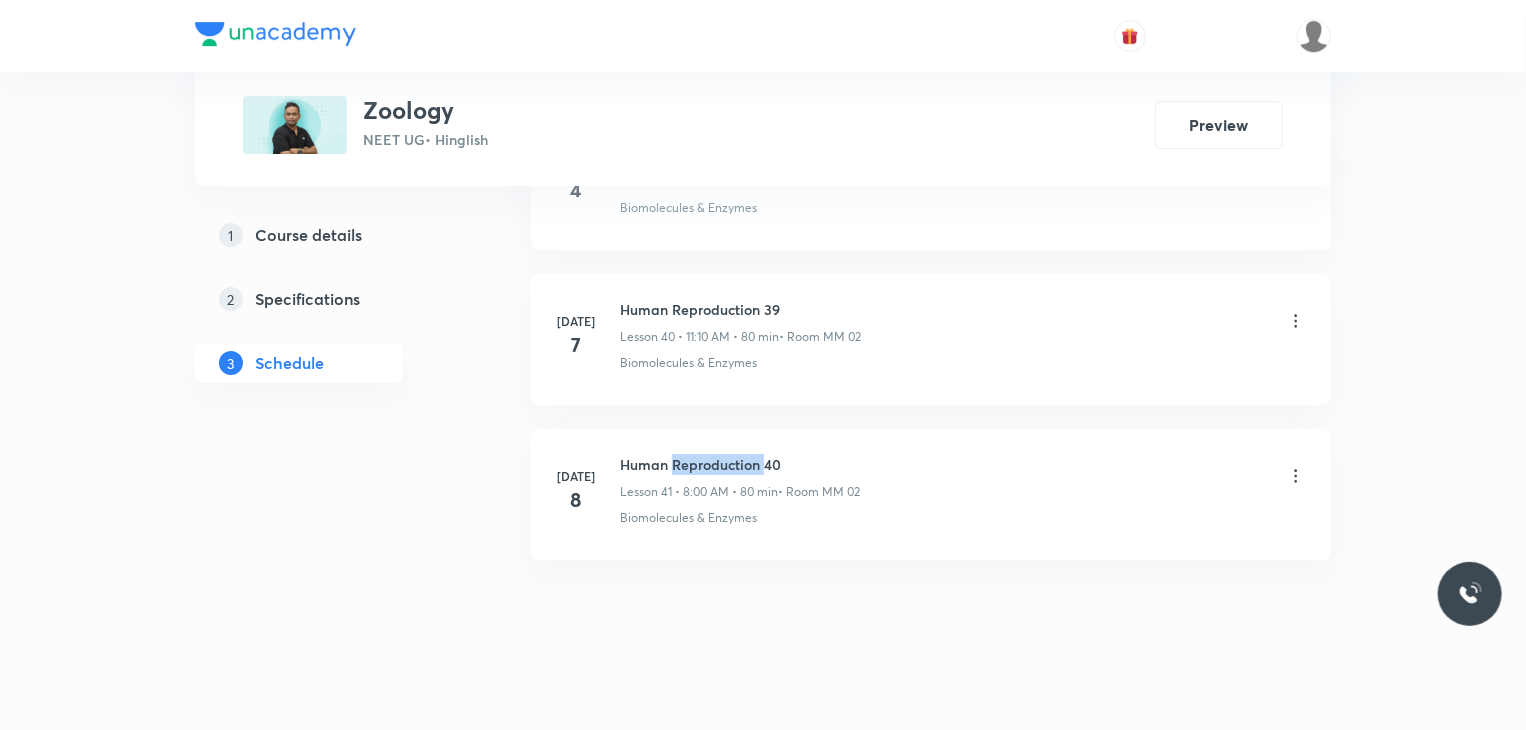 click on "[DATE] Human Reproduction 1 Lesson 1 • 12:40 PM • 80 min  • Room MM 01 Biomolecules & Enzymes [DATE] Human Reproduction 2 Lesson 2 • 8:00 AM • 80 min  • Room MM 01 Biomolecules & Enzymes [DATE] Human Reproduction 3 Lesson 3 • 12:40 PM • 80 min  • Room MM 02 Biomolecules & Enzymes [DATE] Human Reproduction 4 Lesson 4 • 12:40 PM • 80 min  • Room MM 03 Biomolecules & Enzymes [DATE] Human Reproduction 5 Lesson 5 • 8:00 AM • 80 min  • Room MM 02 Biomolecules & Enzymes [DATE] Human Reproduction 6 Lesson 6 • 8:00 AM • 80 min  • Room MM 01 Breathing & Exchange of Gases and [MEDICAL_DATA] [DATE] Human Reproduction 7 Lesson 7 • 12:40 PM • 80 min  • Room MM 03 Breathing & Exchange of Gases and [MEDICAL_DATA] [DATE] Human Reproduction 8 Lesson 8 • 12:40 PM • 80 min  • Room MM 03 Breathing & Exchange of Gases and [MEDICAL_DATA] [DATE] Human Reproduction 9 Lesson 9 • 8:00 AM • 80 min  • Room MM 02 Biomolecules & Enzymes [DATE] Human Reproduction 10  • Room MM [DATE]" at bounding box center (931, -2606) 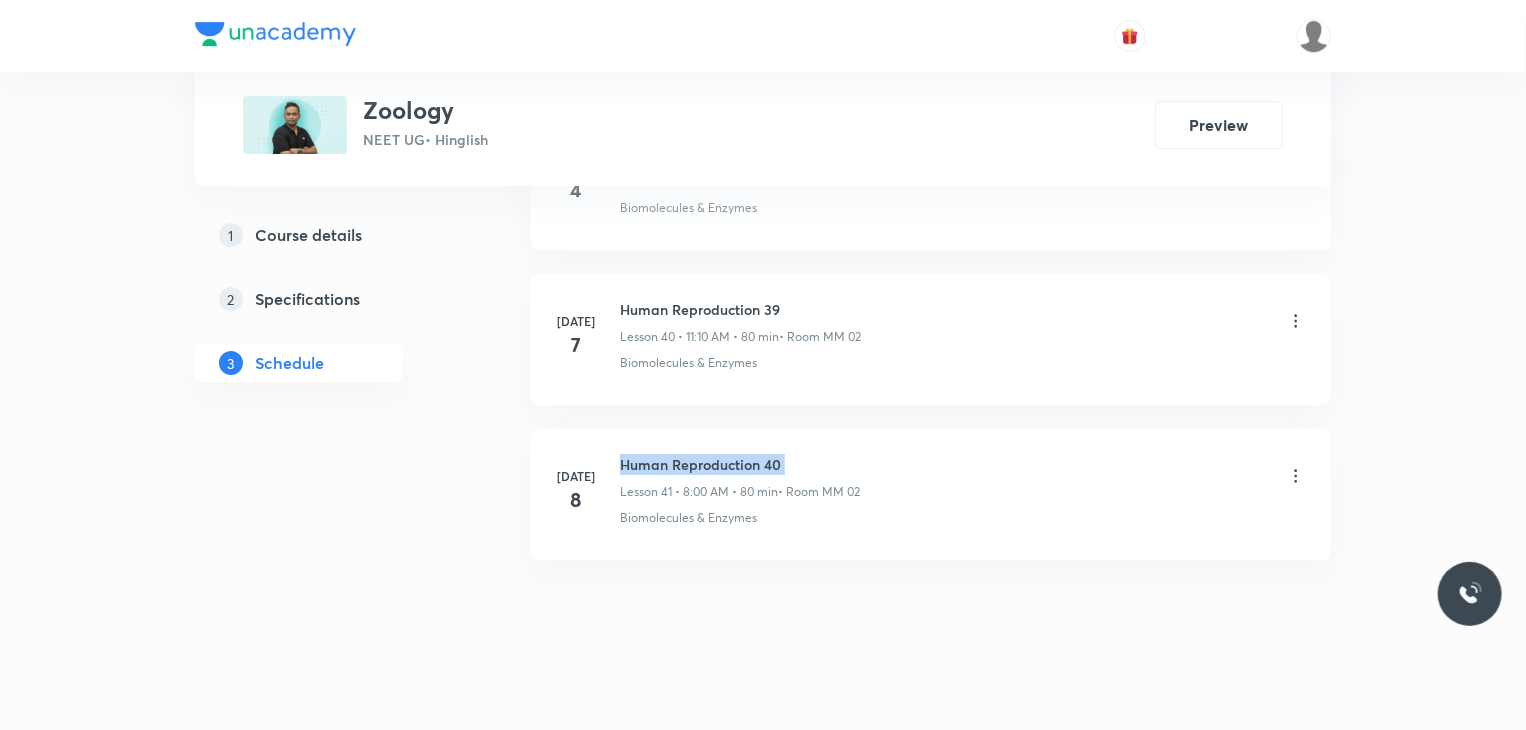 click on "[DATE] Human Reproduction 1 Lesson 1 • 12:40 PM • 80 min  • Room MM 01 Biomolecules & Enzymes [DATE] Human Reproduction 2 Lesson 2 • 8:00 AM • 80 min  • Room MM 01 Biomolecules & Enzymes [DATE] Human Reproduction 3 Lesson 3 • 12:40 PM • 80 min  • Room MM 02 Biomolecules & Enzymes [DATE] Human Reproduction 4 Lesson 4 • 12:40 PM • 80 min  • Room MM 03 Biomolecules & Enzymes [DATE] Human Reproduction 5 Lesson 5 • 8:00 AM • 80 min  • Room MM 02 Biomolecules & Enzymes [DATE] Human Reproduction 6 Lesson 6 • 8:00 AM • 80 min  • Room MM 01 Breathing & Exchange of Gases and [MEDICAL_DATA] [DATE] Human Reproduction 7 Lesson 7 • 12:40 PM • 80 min  • Room MM 03 Breathing & Exchange of Gases and [MEDICAL_DATA] [DATE] Human Reproduction 8 Lesson 8 • 12:40 PM • 80 min  • Room MM 03 Breathing & Exchange of Gases and [MEDICAL_DATA] [DATE] Human Reproduction 9 Lesson 9 • 8:00 AM • 80 min  • Room MM 02 Biomolecules & Enzymes [DATE] Human Reproduction 10  • Room MM [DATE]" at bounding box center (931, -2606) 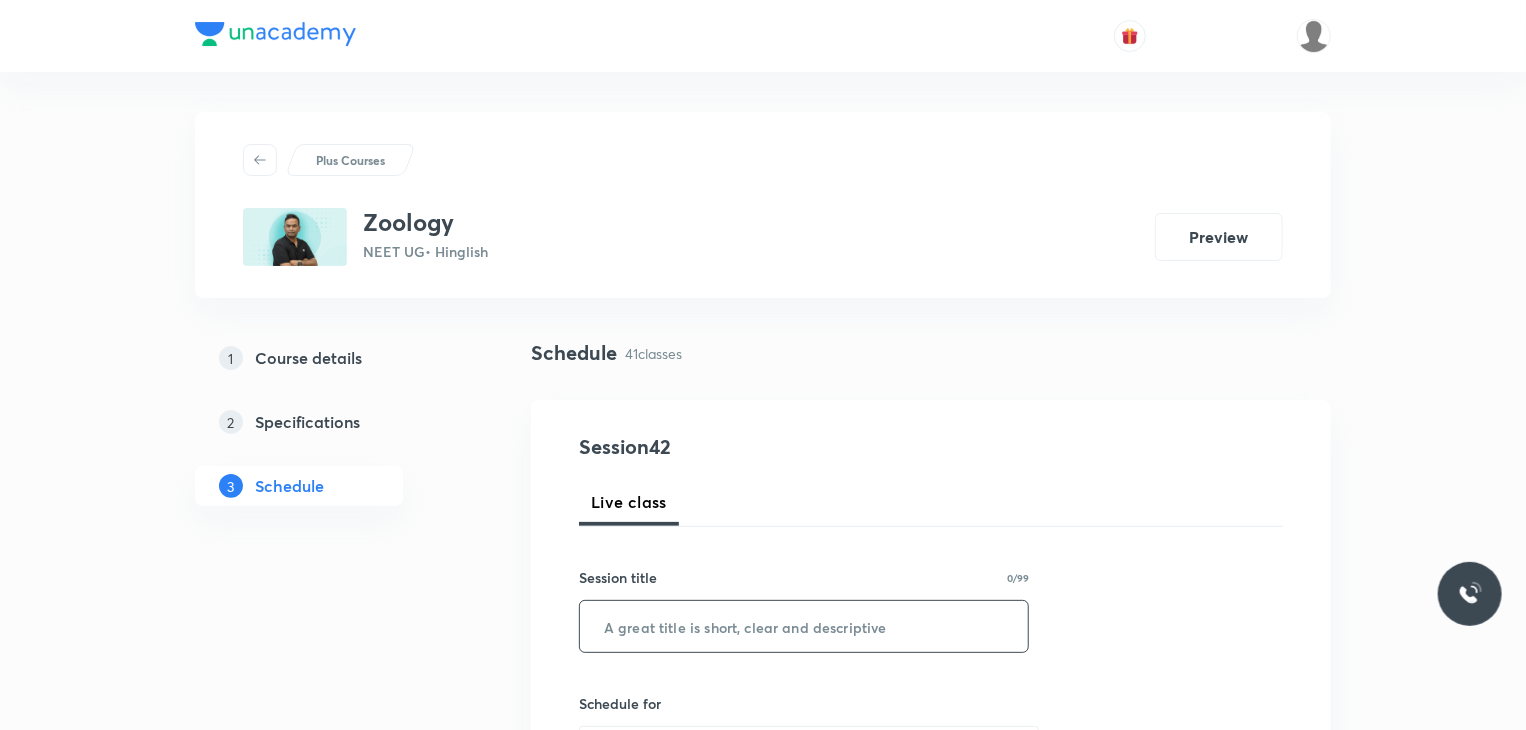 click at bounding box center [804, 626] 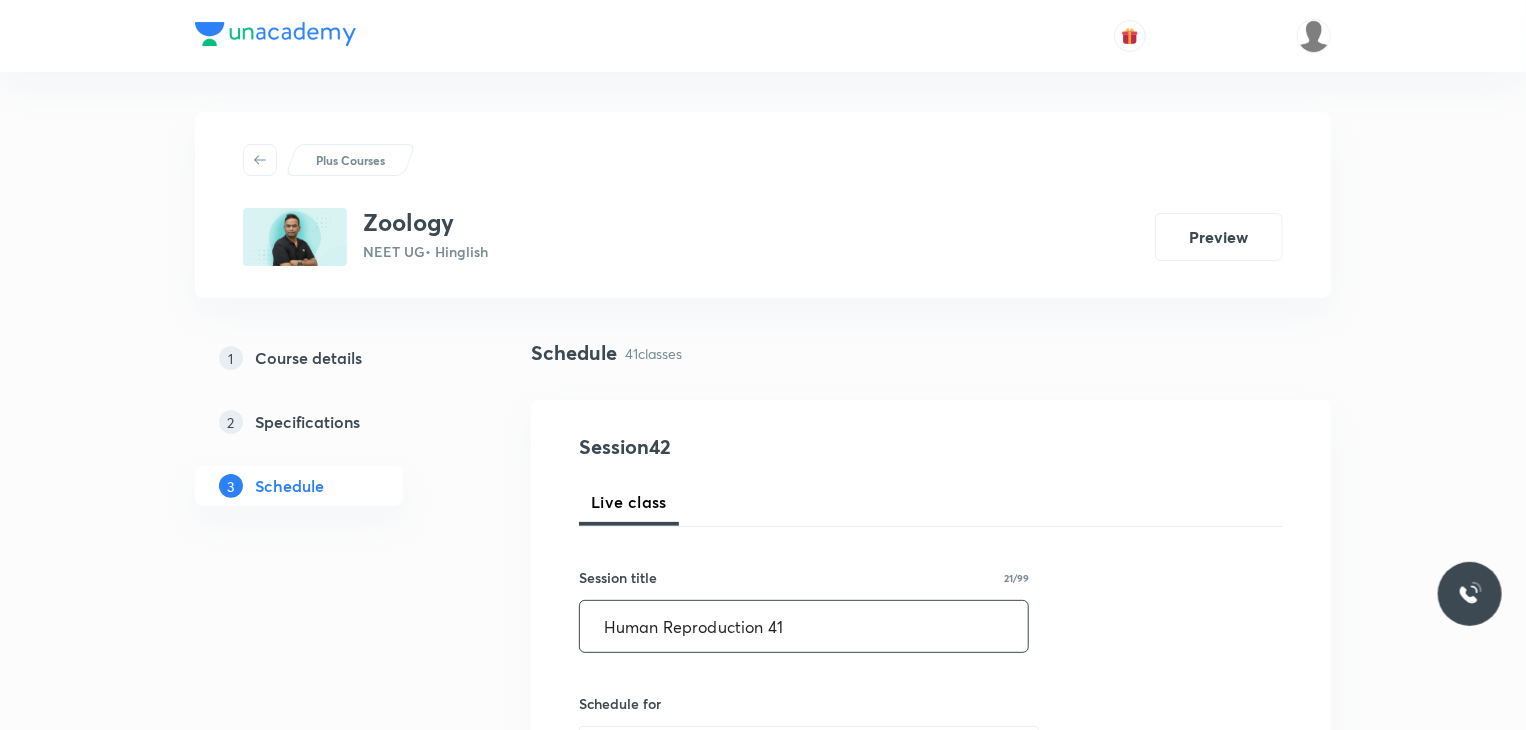 scroll, scrollTop: 175, scrollLeft: 0, axis: vertical 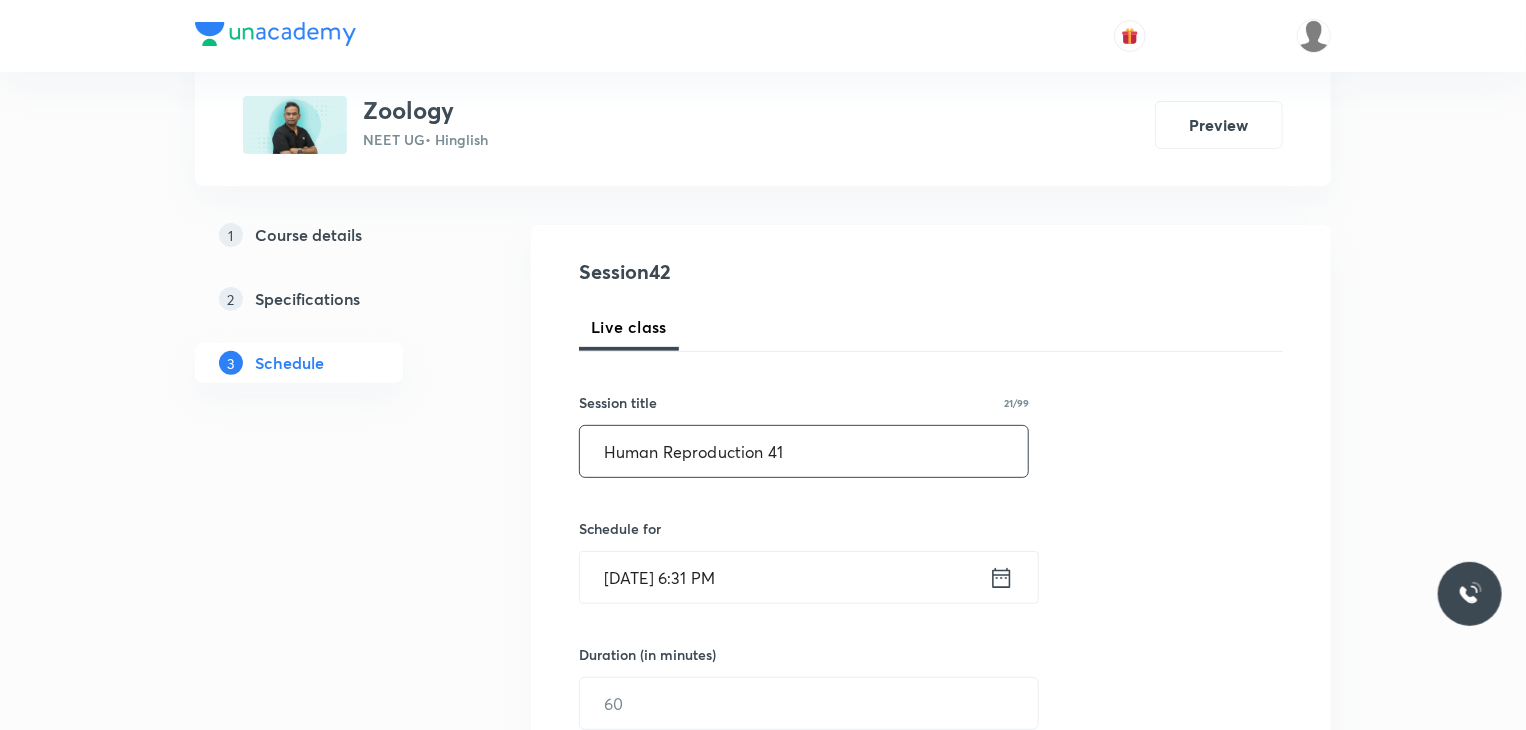 type on "Human Reproduction 41" 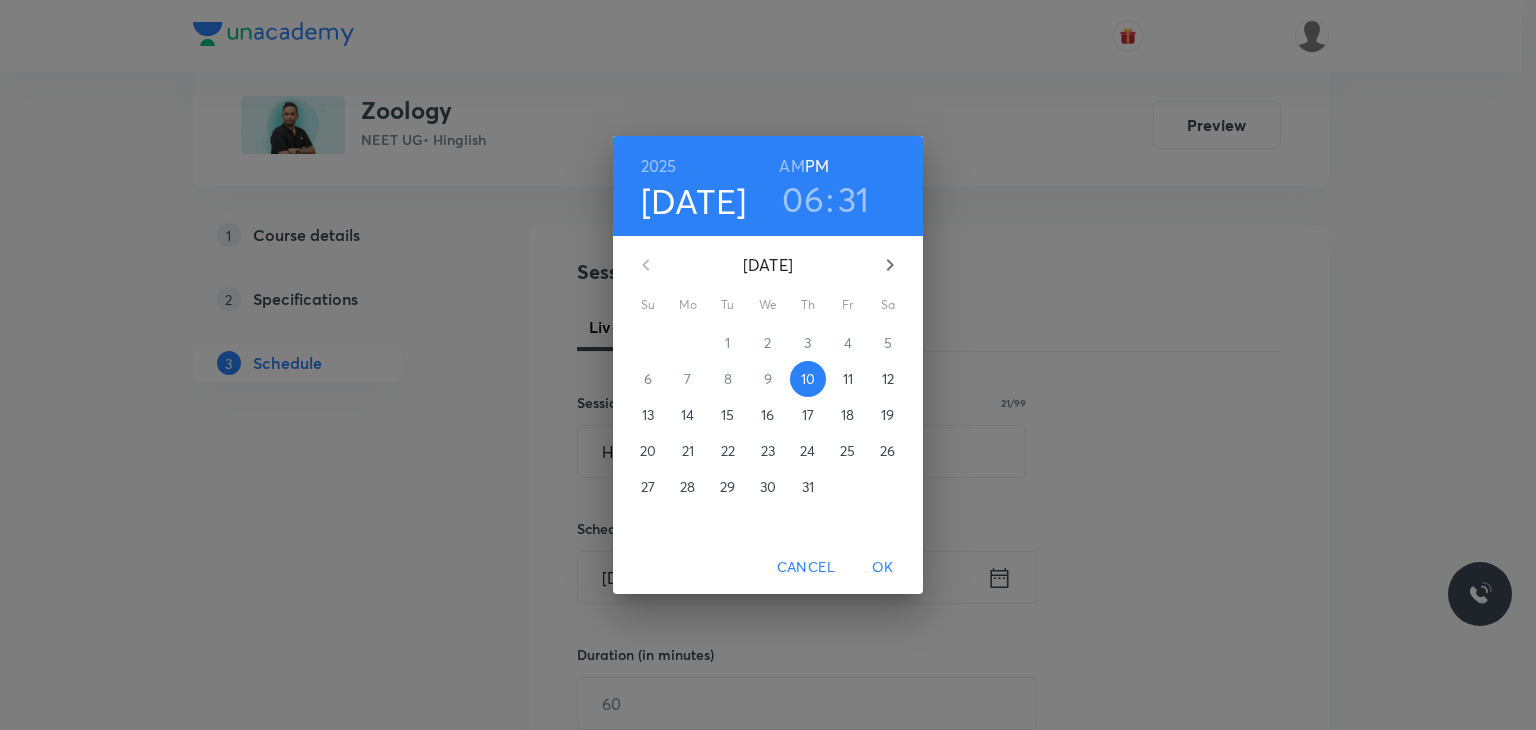 click on "11" at bounding box center [848, 379] 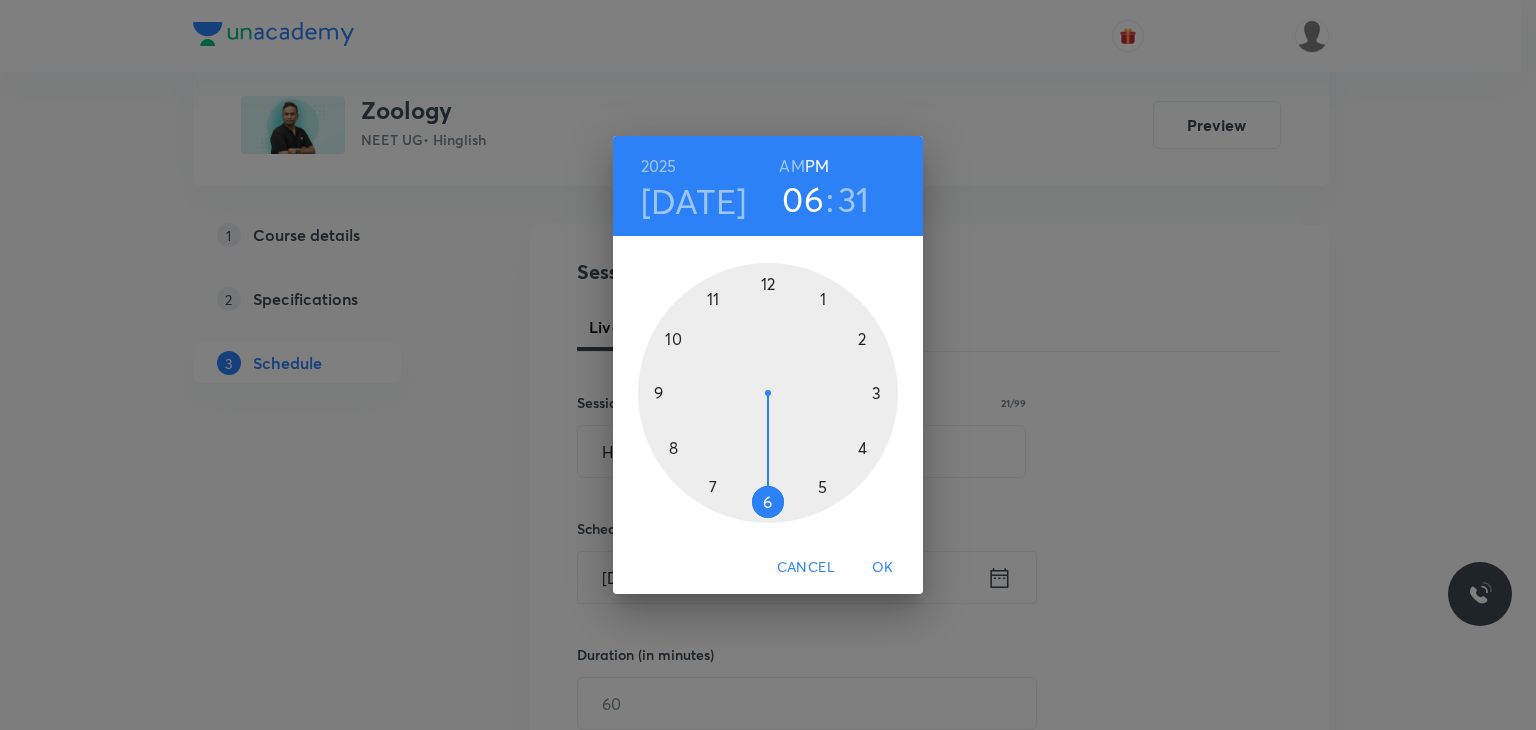 click on "AM" 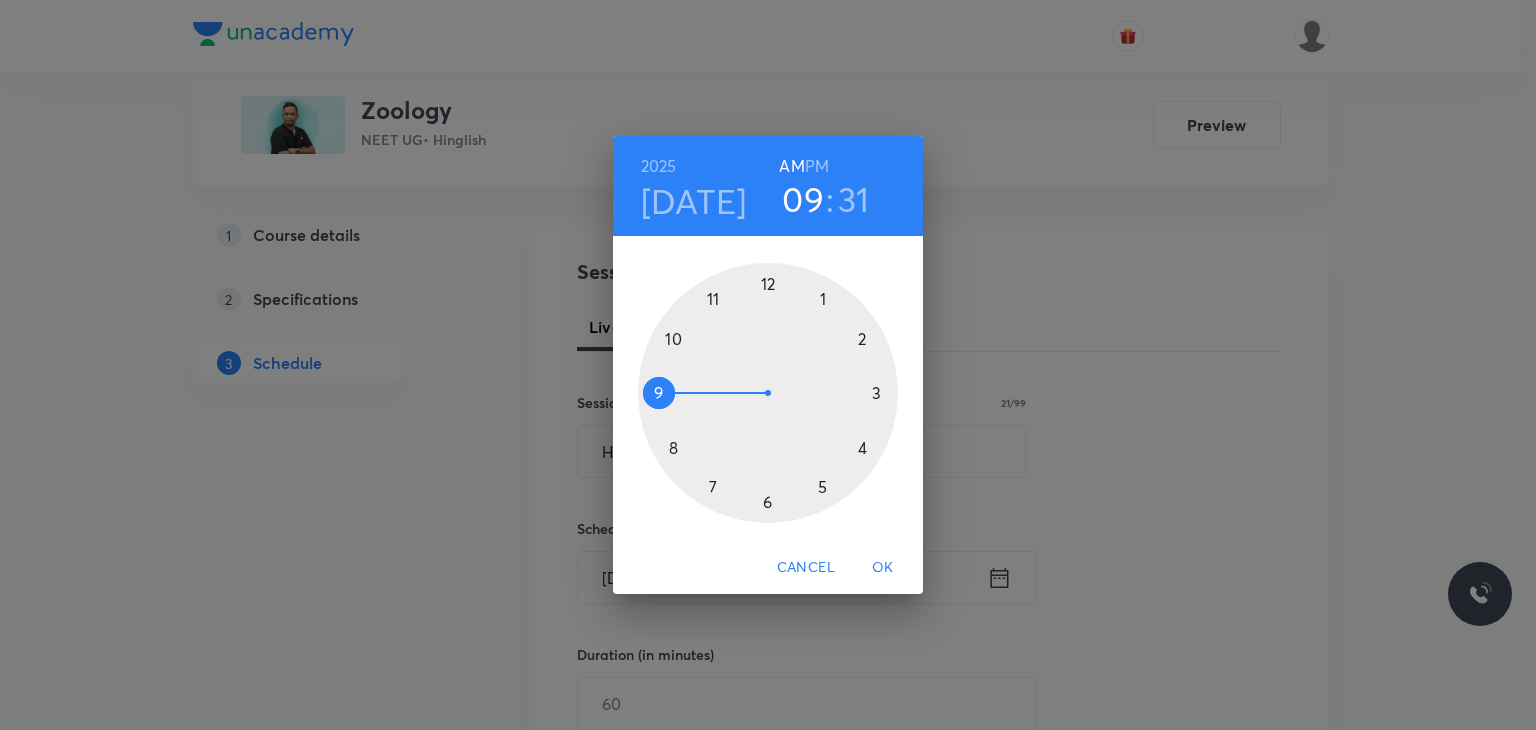 drag, startPoint x: 751, startPoint y: 333, endPoint x: 682, endPoint y: 397, distance: 94.11163 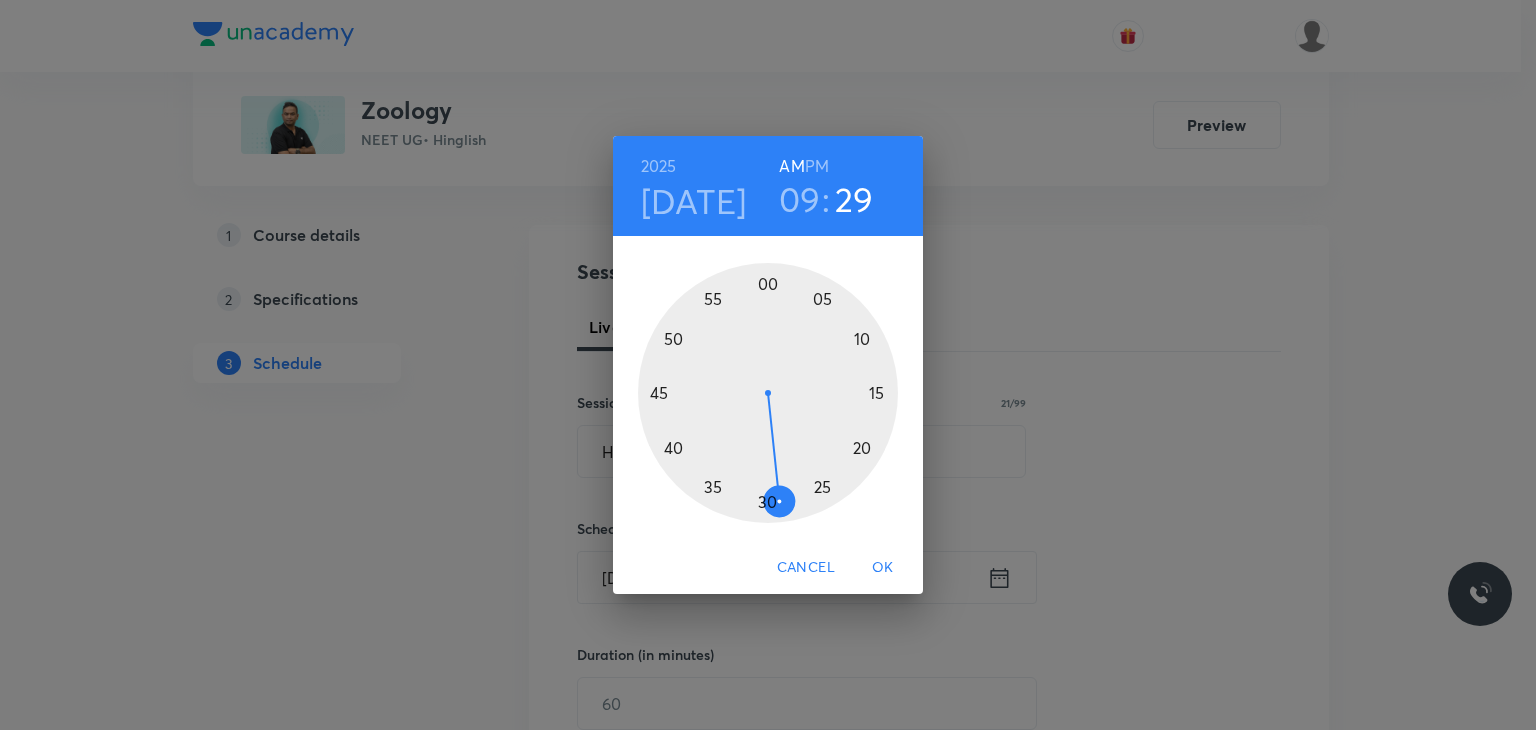drag, startPoint x: 764, startPoint y: 505, endPoint x: 777, endPoint y: 509, distance: 13.601471 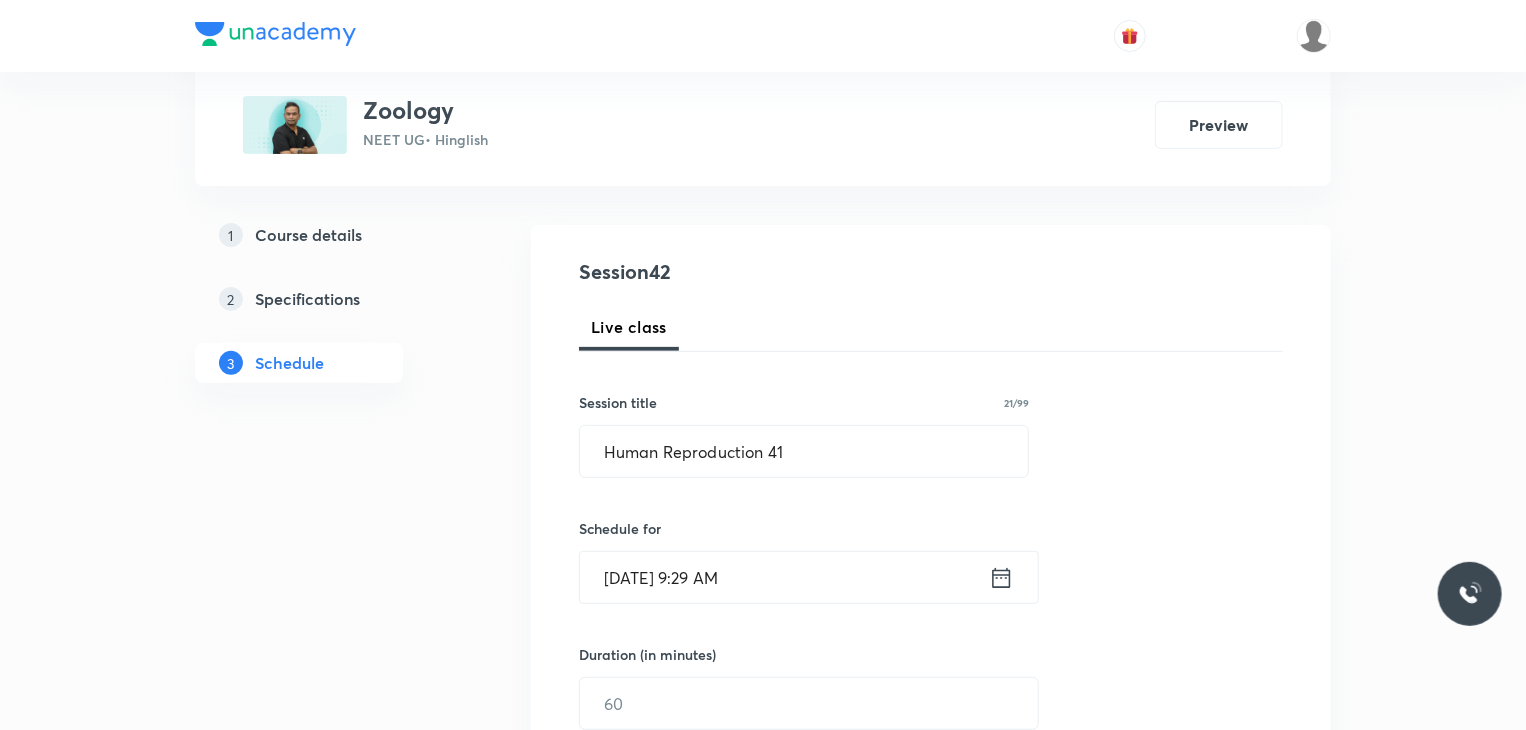 scroll, scrollTop: 382, scrollLeft: 0, axis: vertical 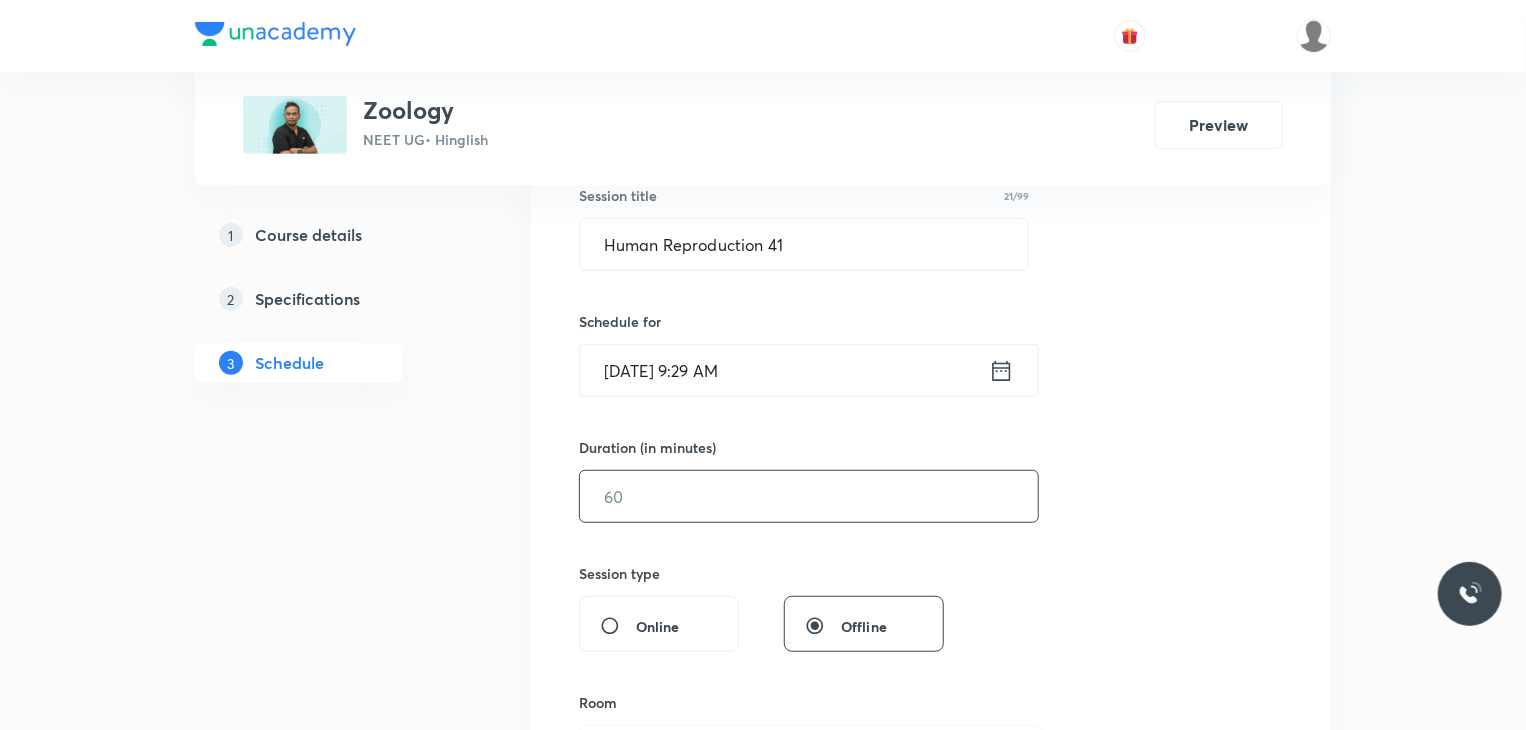 click 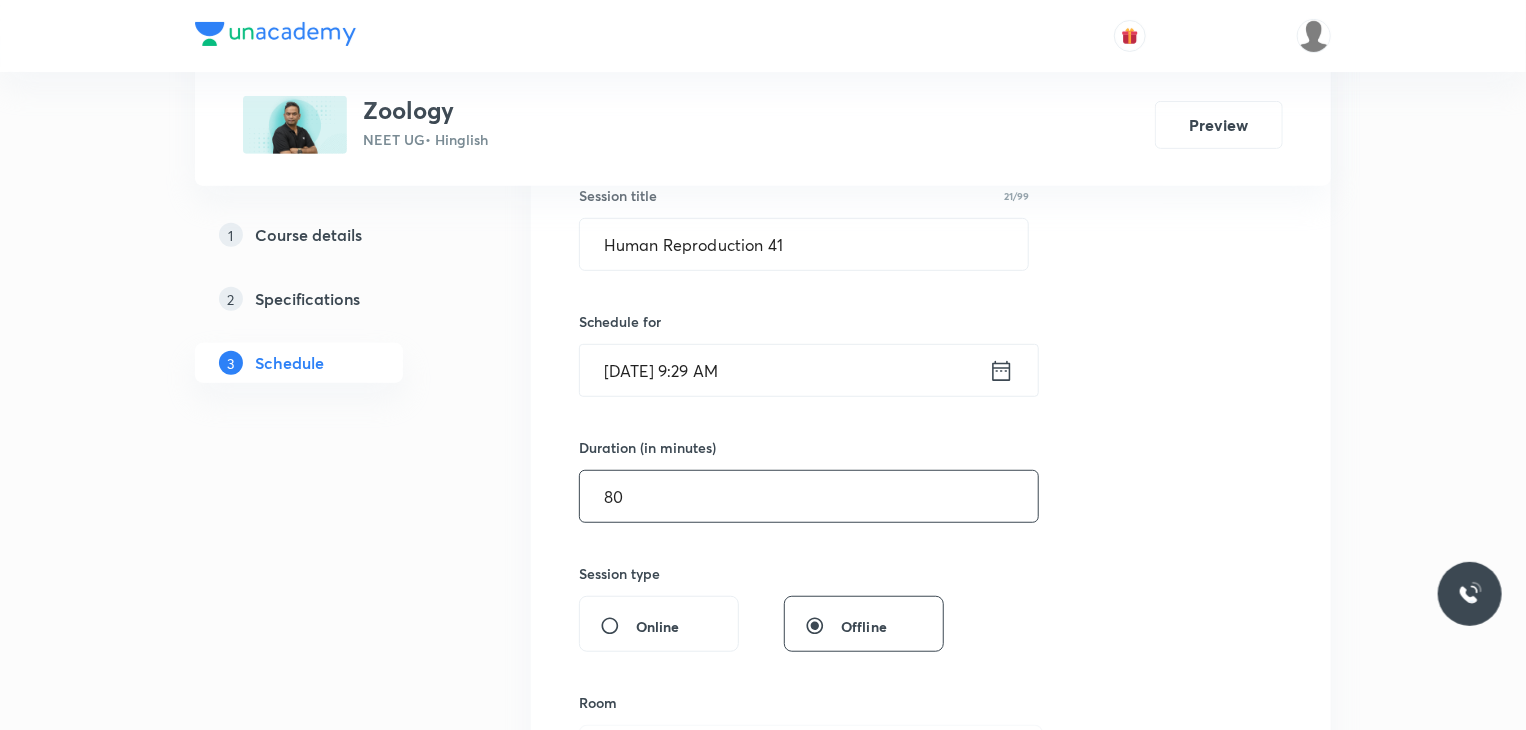 type on "80" 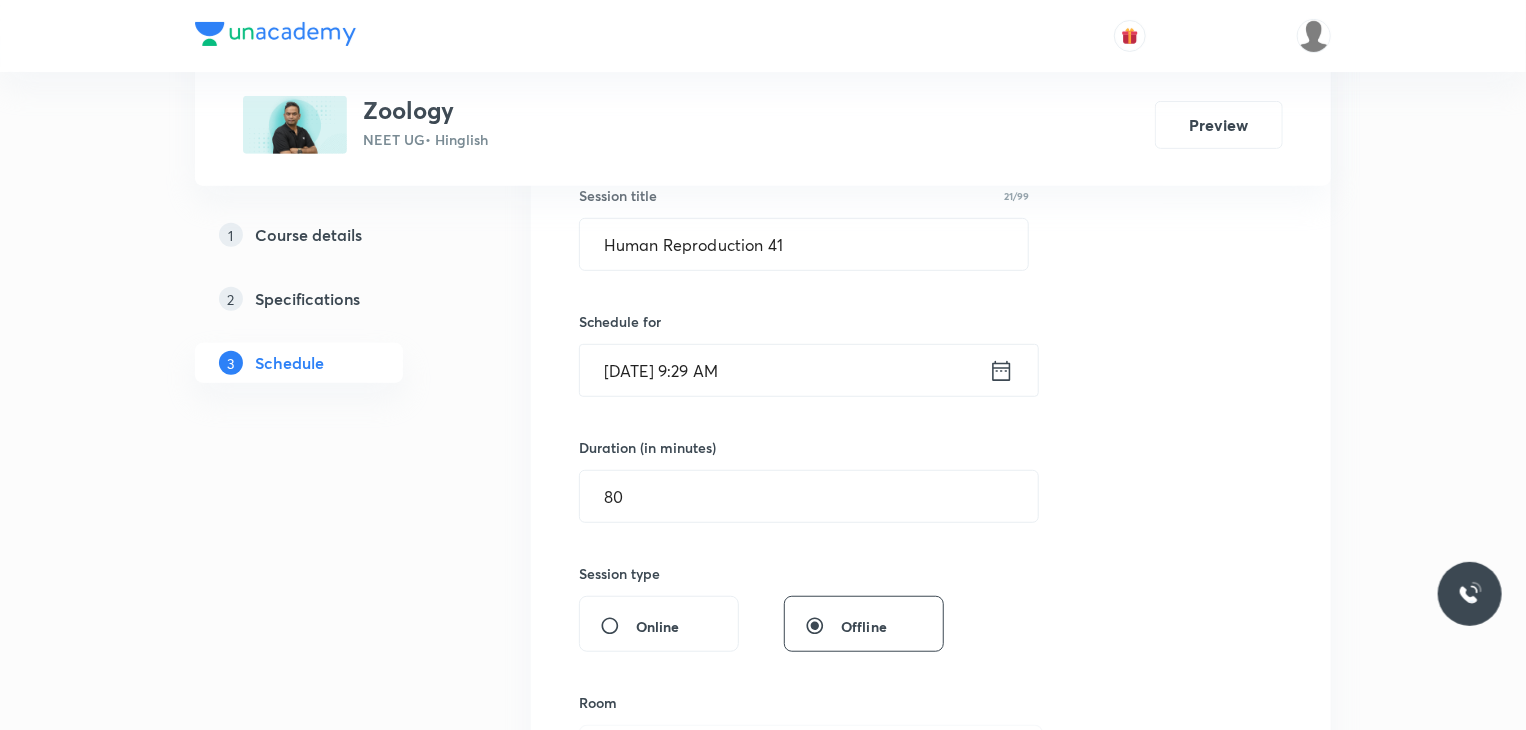 click on "[DATE] 9:29 AM" 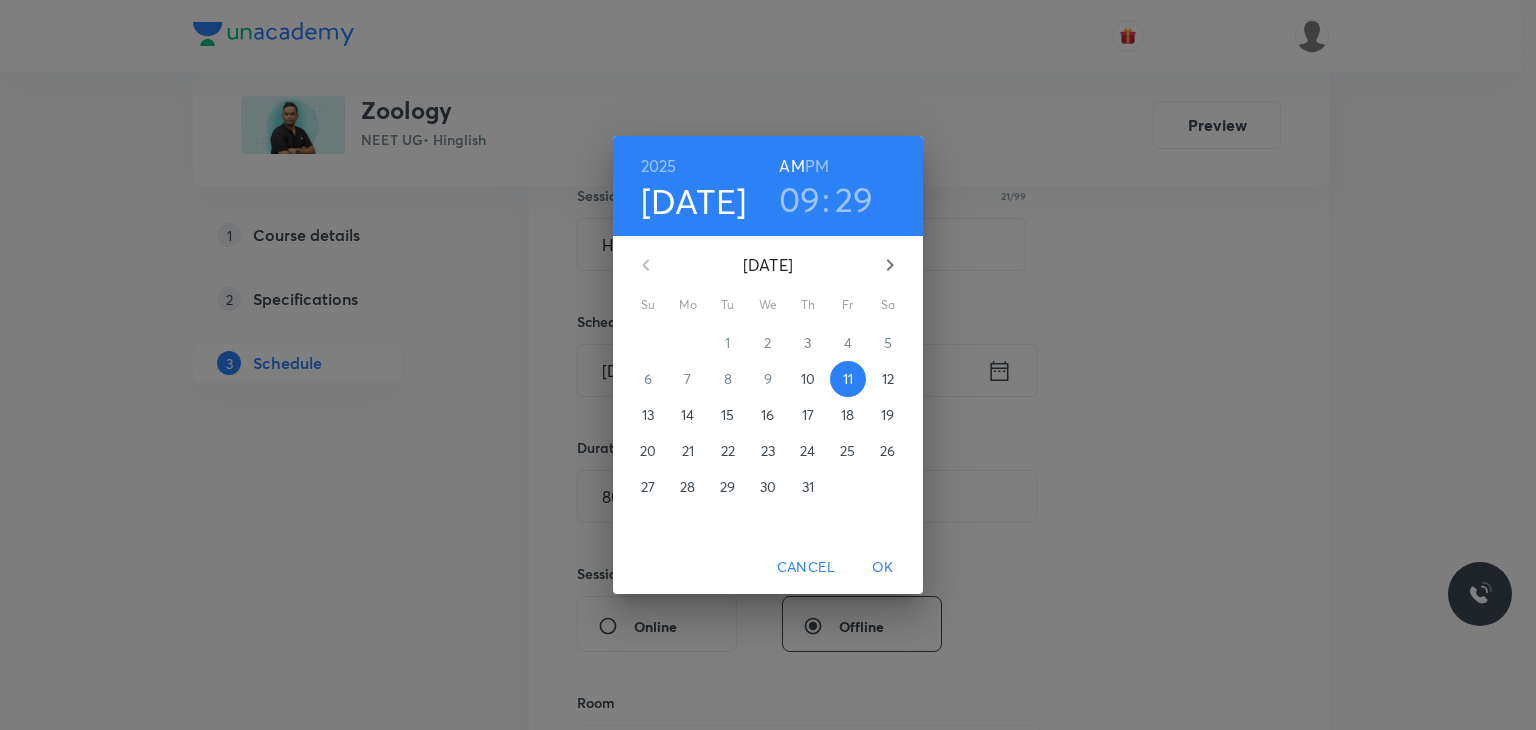 click on "29" 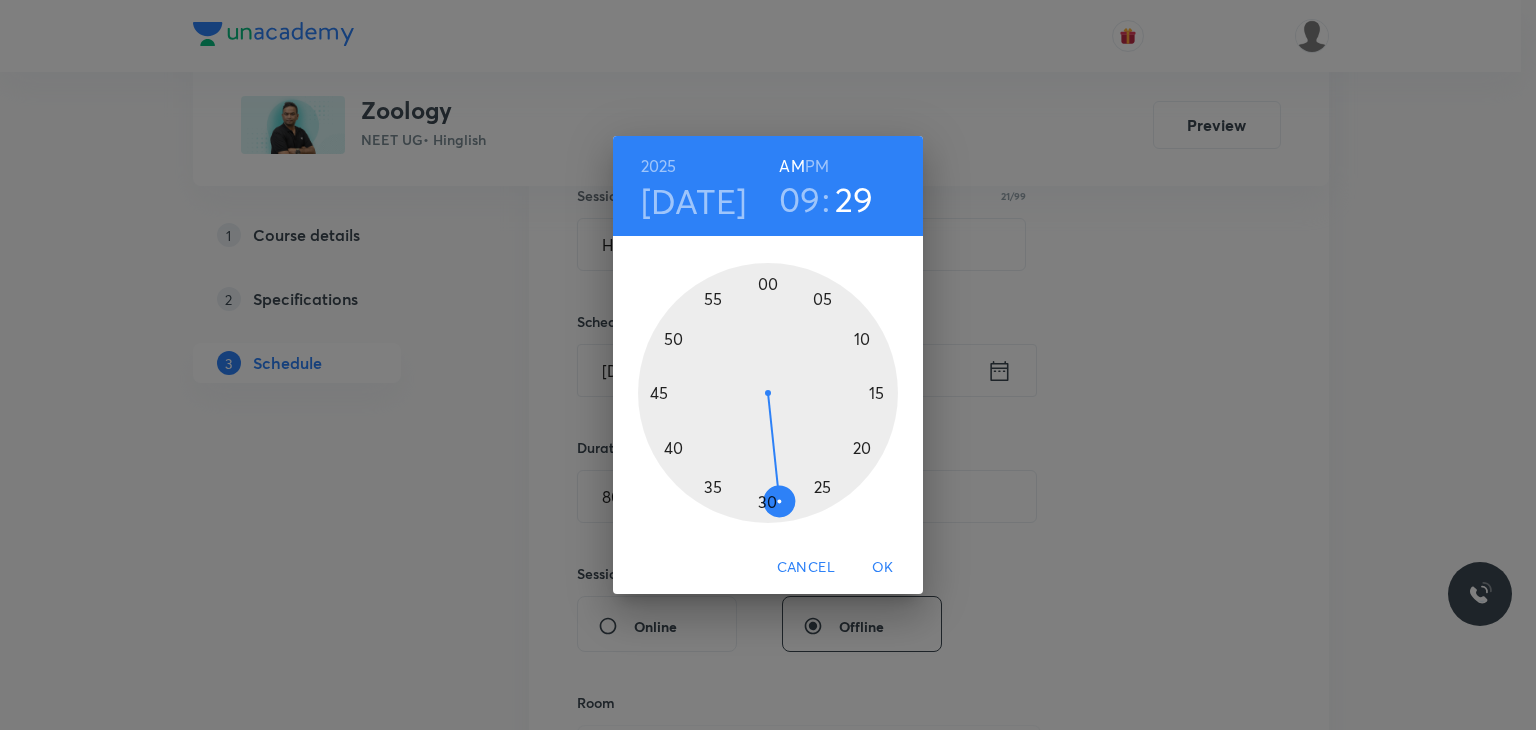 click 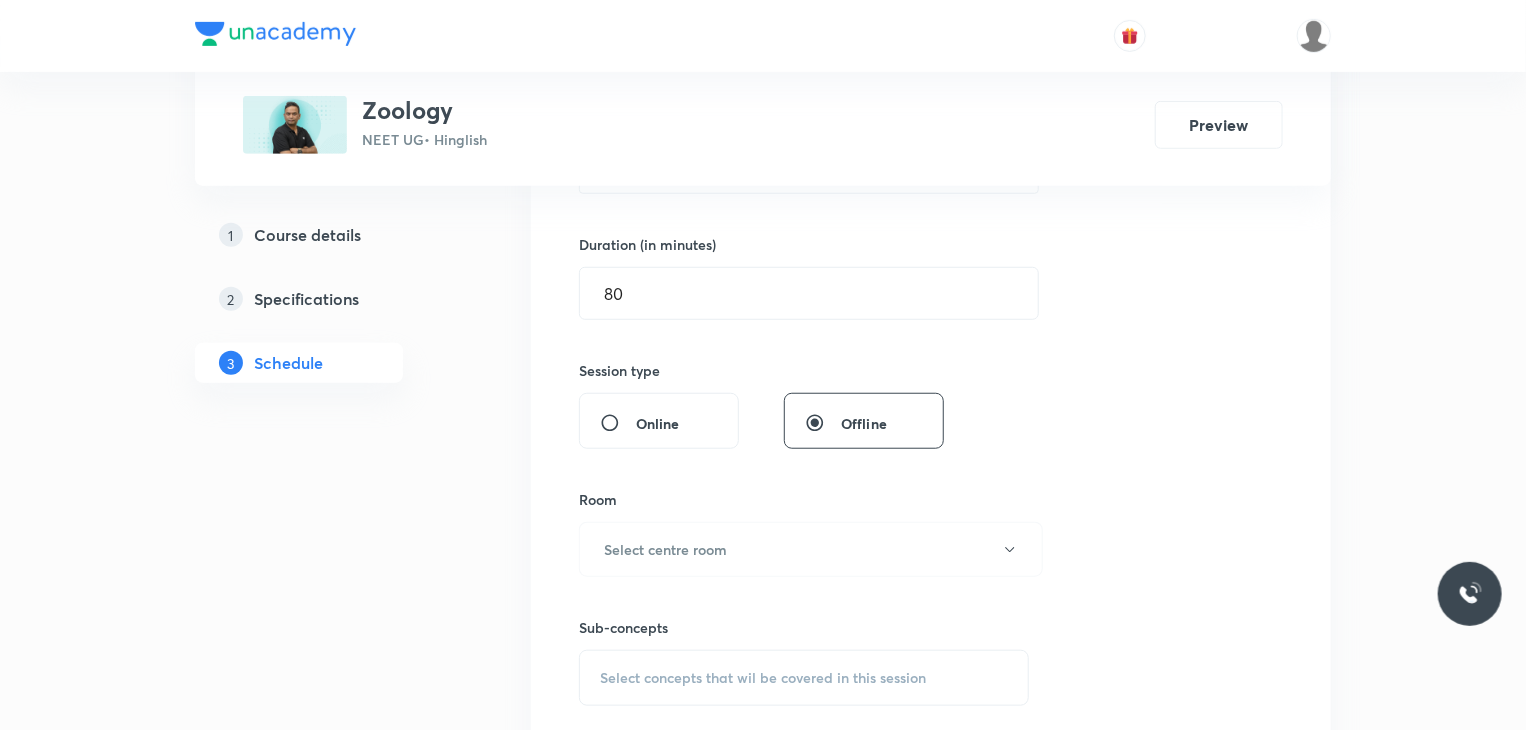 scroll, scrollTop: 592, scrollLeft: 0, axis: vertical 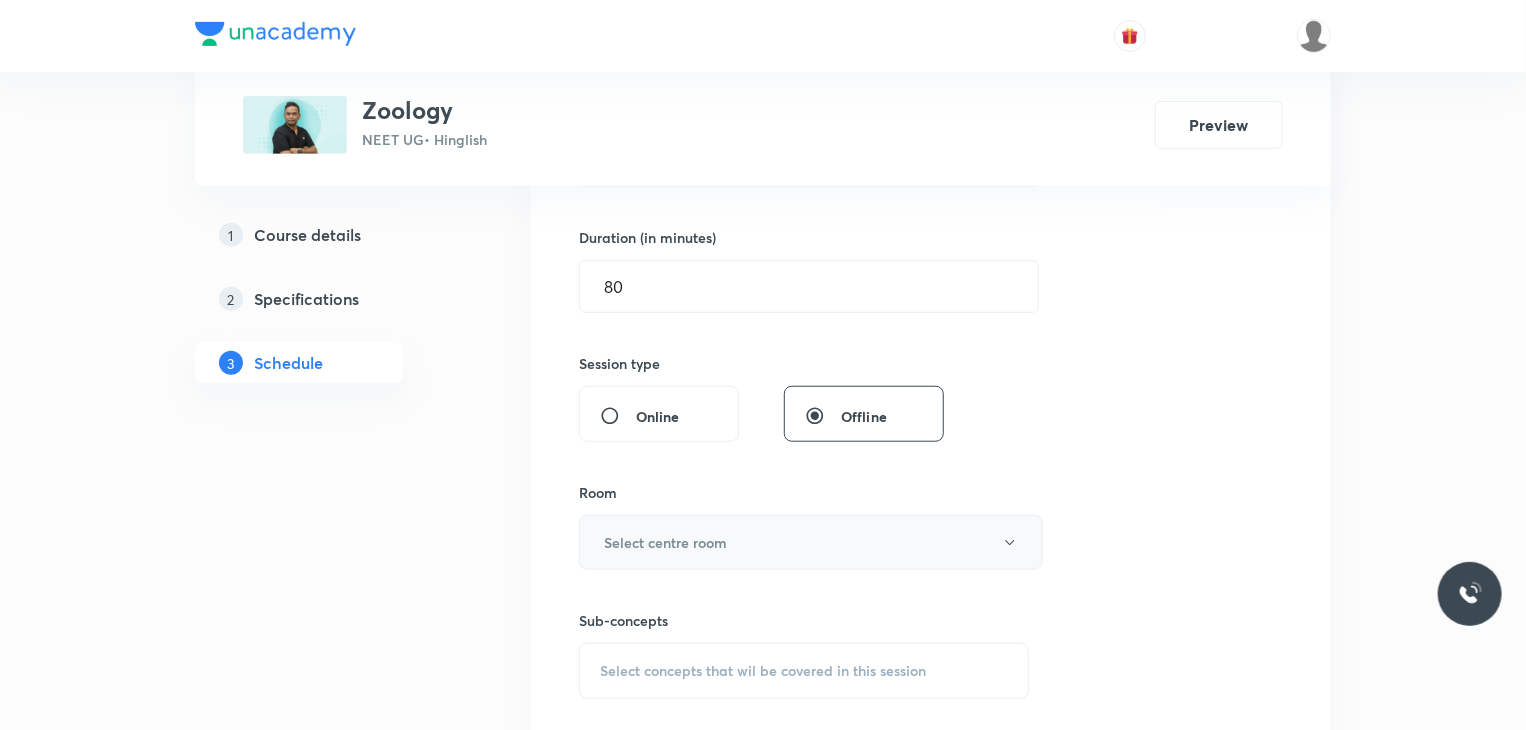 click on "Select centre room" 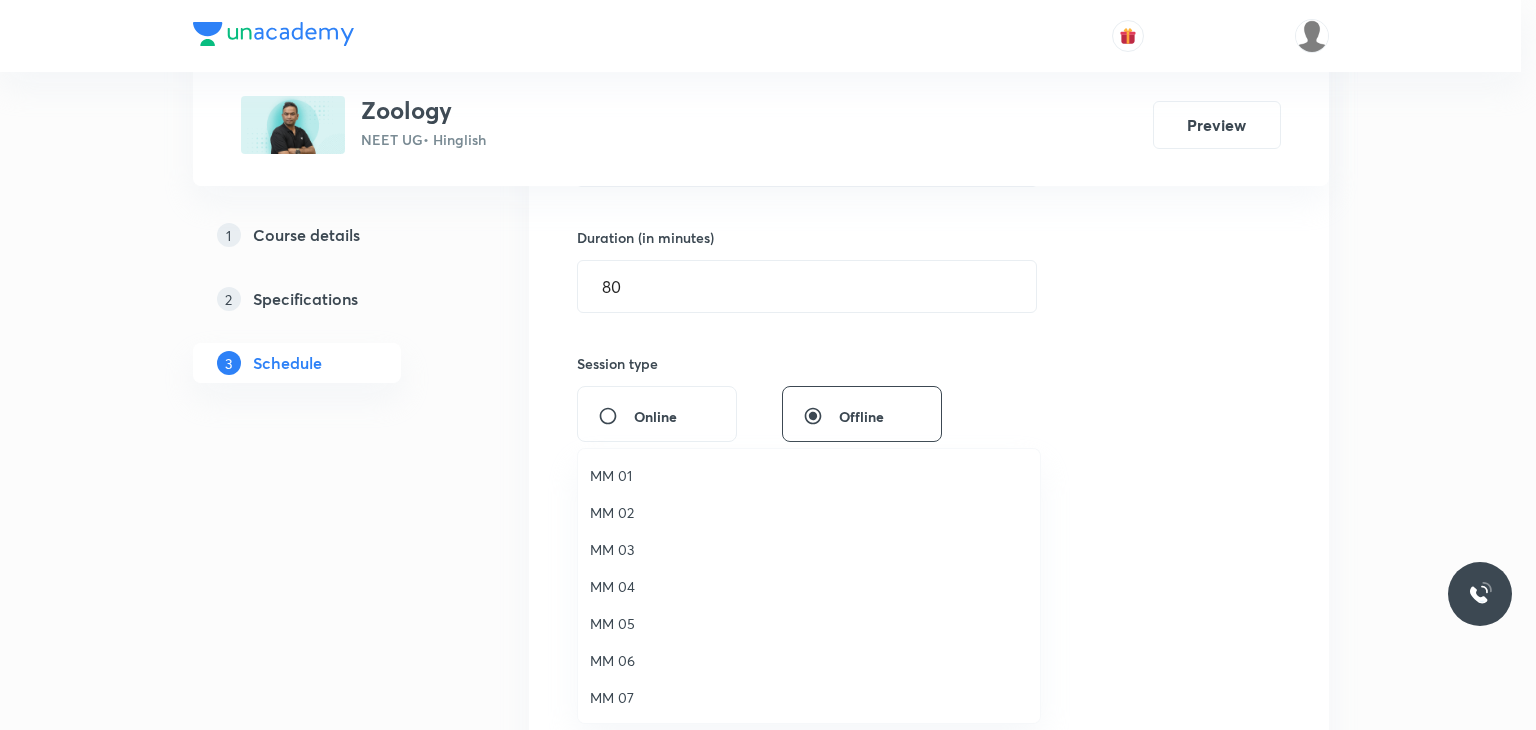 click on "MM 05" 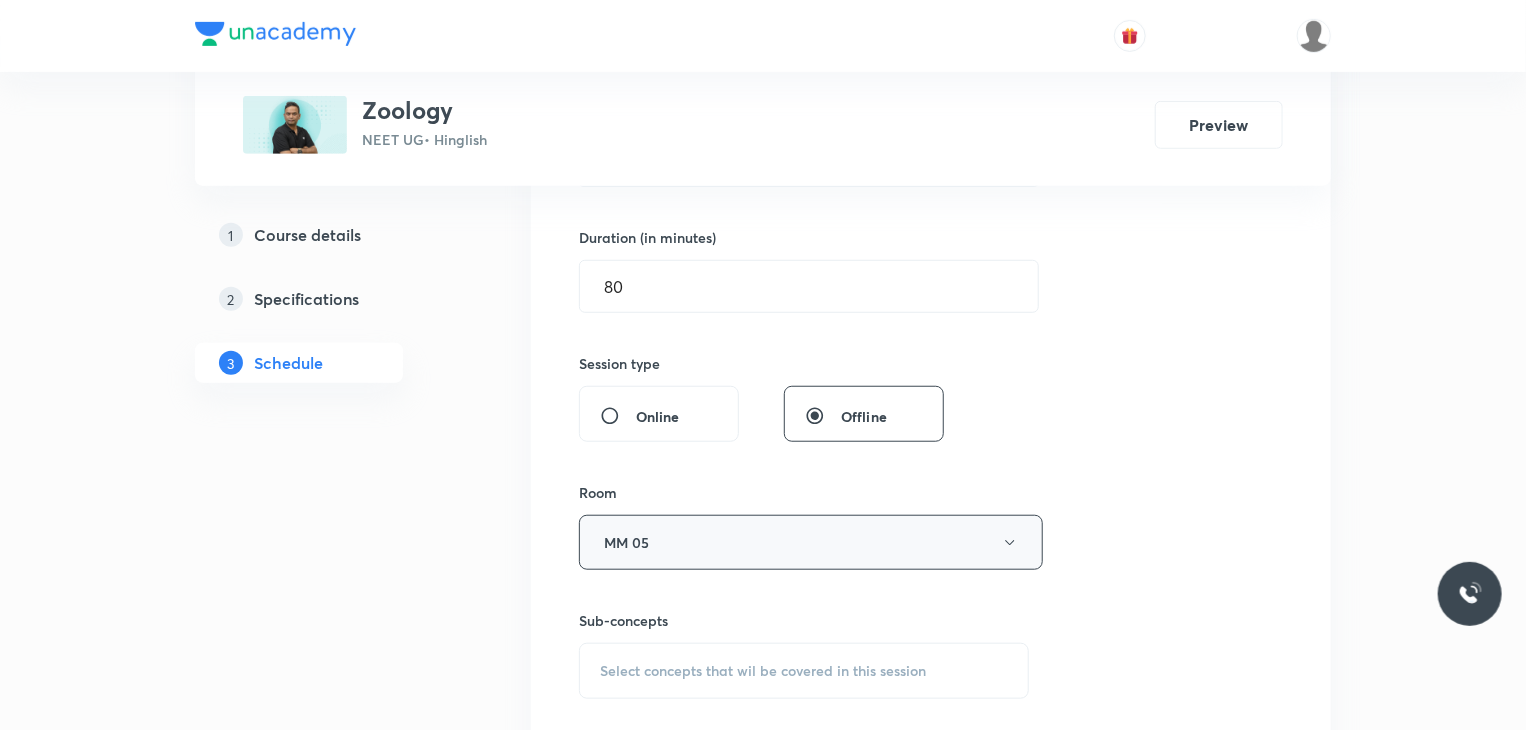 click on "Select concepts that wil be covered in this session" 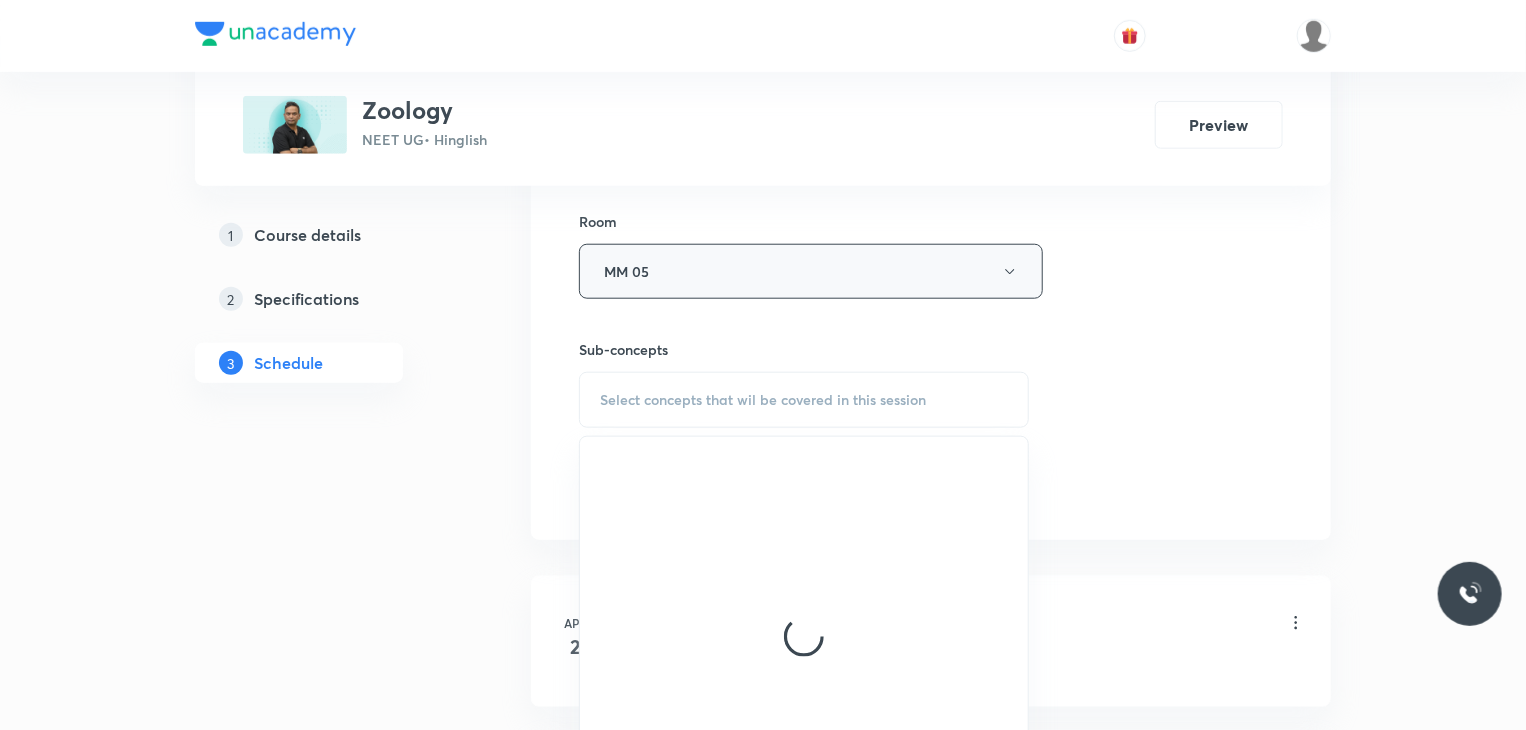 scroll, scrollTop: 923, scrollLeft: 0, axis: vertical 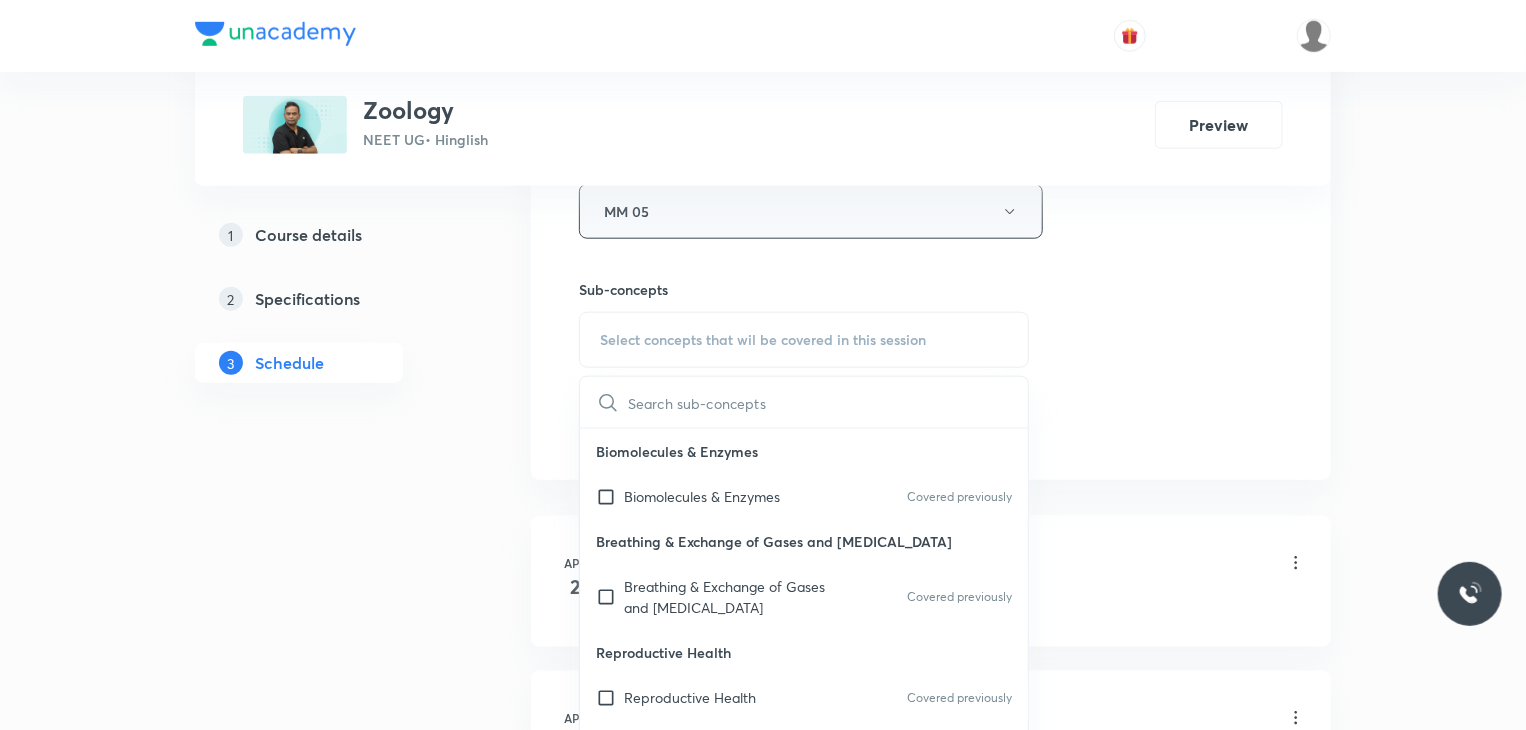 click on "Breathing & Exchange of Gases and [MEDICAL_DATA]" 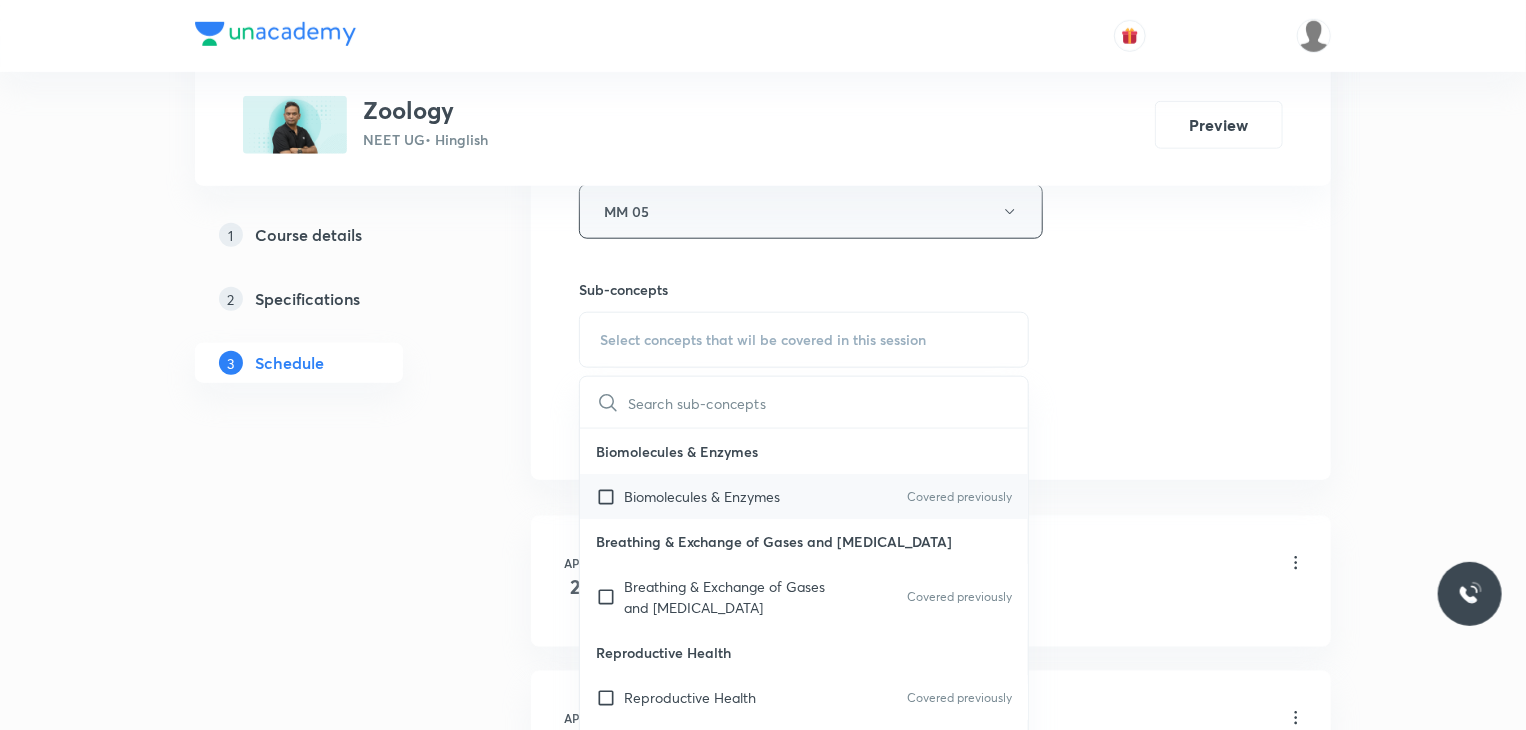 click on "Biomolecules & Enzymes Covered previously" 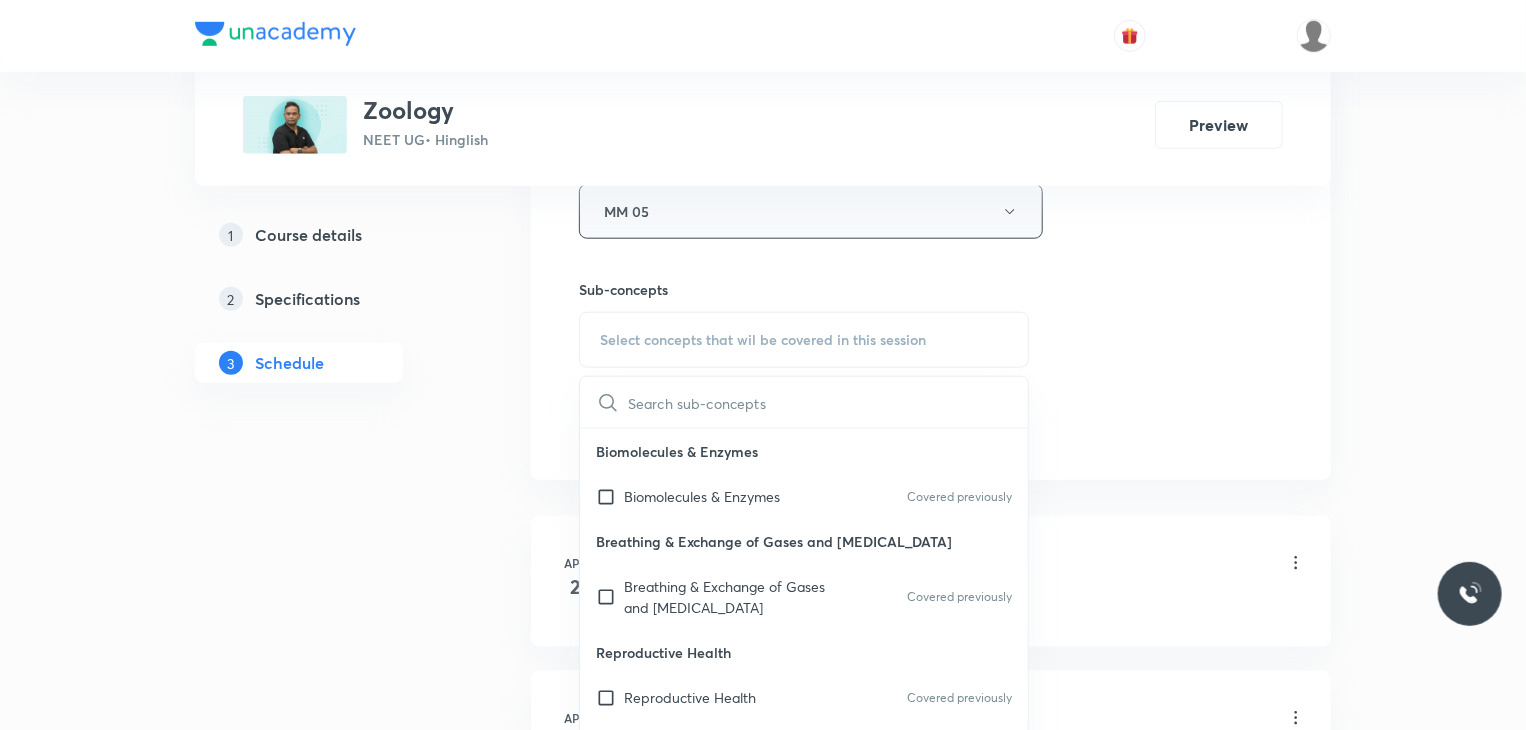 checkbox on "true" 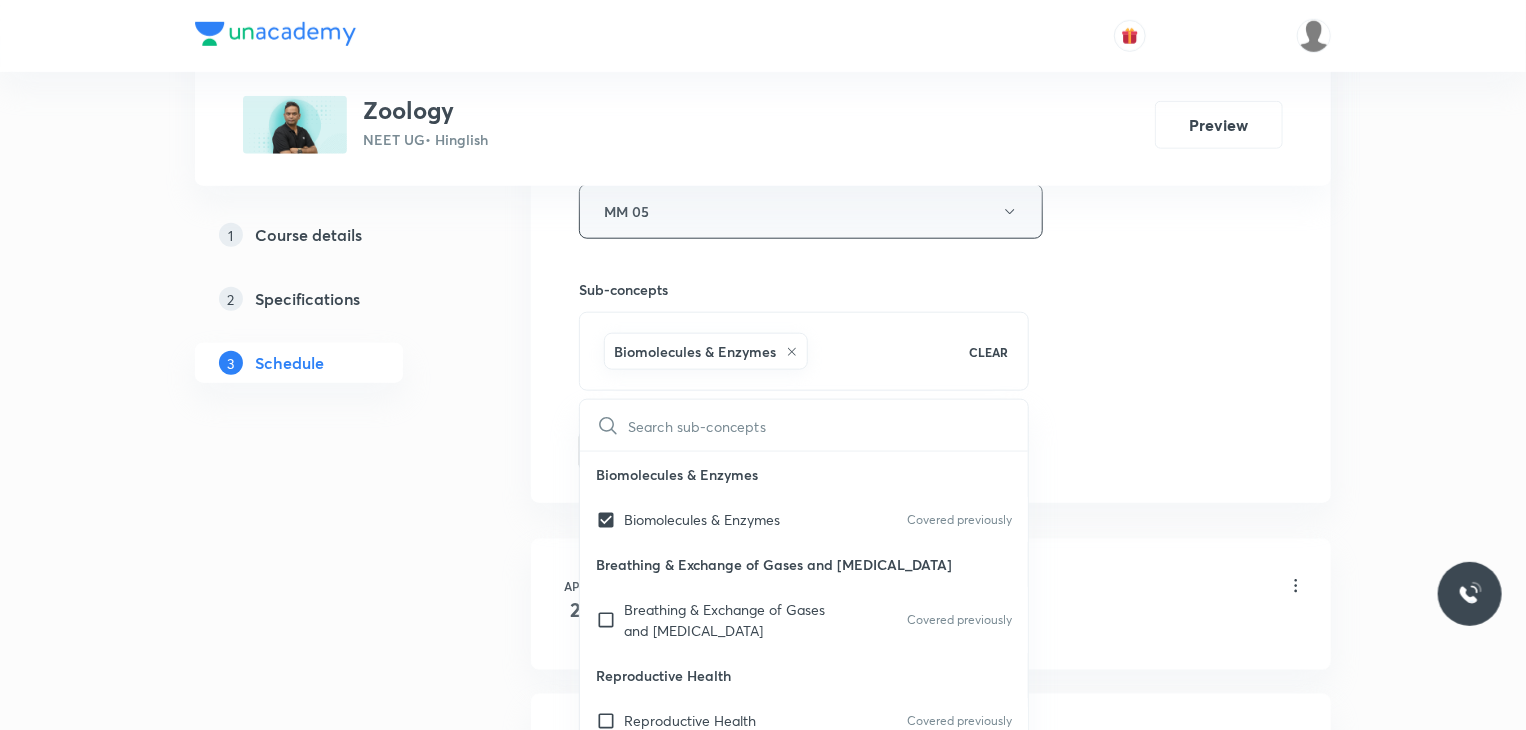 click on "Session  42 Live class Session title 21/99 Human Reproduction 41 ​ Schedule for [DATE] 9:30 AM ​ Duration (in minutes) 80 ​   Session type Online Offline Room MM 05 Sub-concepts Biomolecules & Enzymes CLEAR ​ Biomolecules & Enzymes Biomolecules & Enzymes Covered previously Breathing & Exchange of Gases and [MEDICAL_DATA] Breathing & Exchange of Gases and [MEDICAL_DATA] Covered previously Reproductive Health Reproductive Health Covered previously Excretory product and their elimination, Locomotion Excretory product and their elimination, Locomotion Origin & Evolution Origin & Evolution Biomolecules & Enzymes, [MEDICAL_DATA] & Circulation and Breathing & Exchange of Gases Biomolecules & Enzymes, [MEDICAL_DATA] & Circulation and Breathing & Exchange of Gases Neural Control & Coordination, Chemical Control & Coordination Neural Control & Coordination, Chemical Control & Coordination Excretory Products and their Elimination Excretory Products and their Elimination Add Cancel" 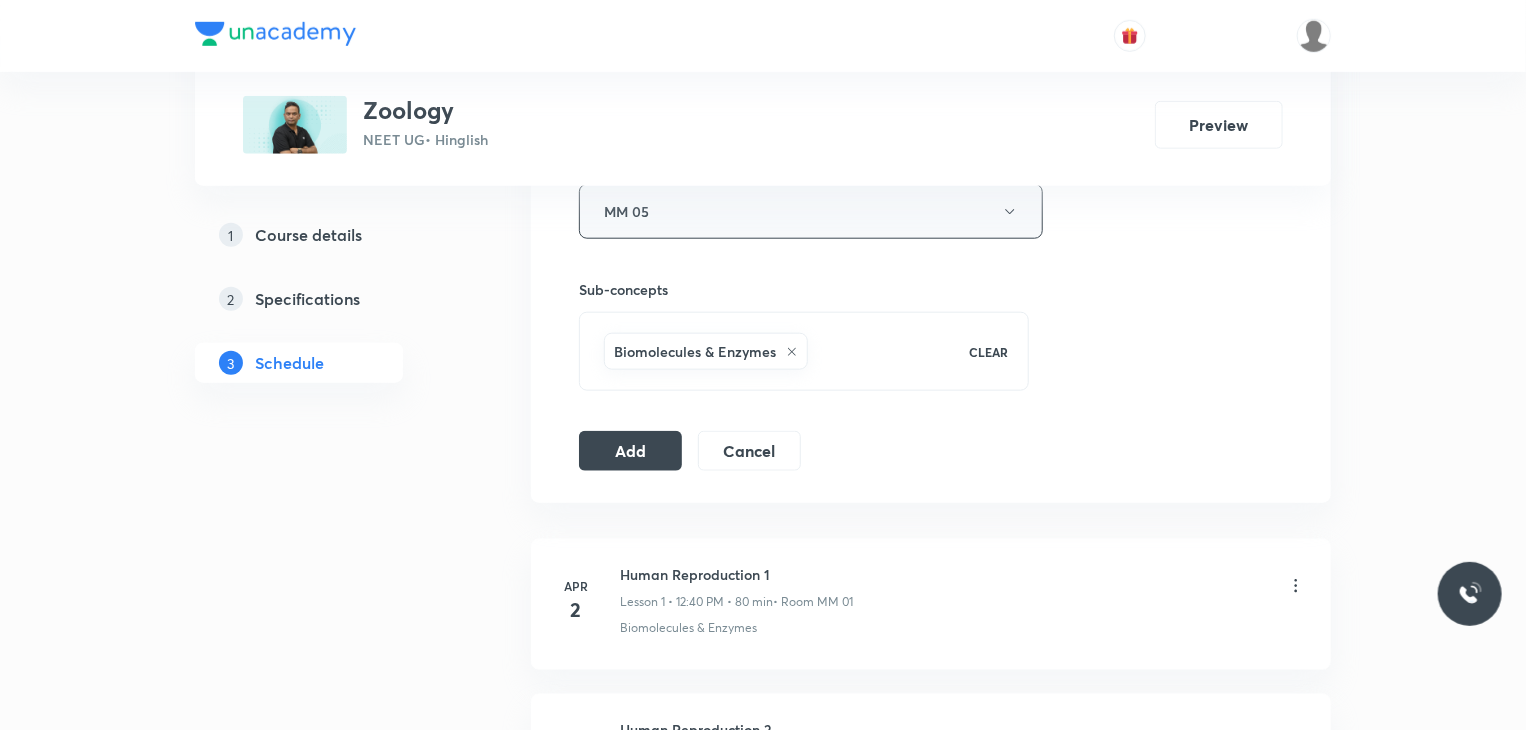 click on "Add" 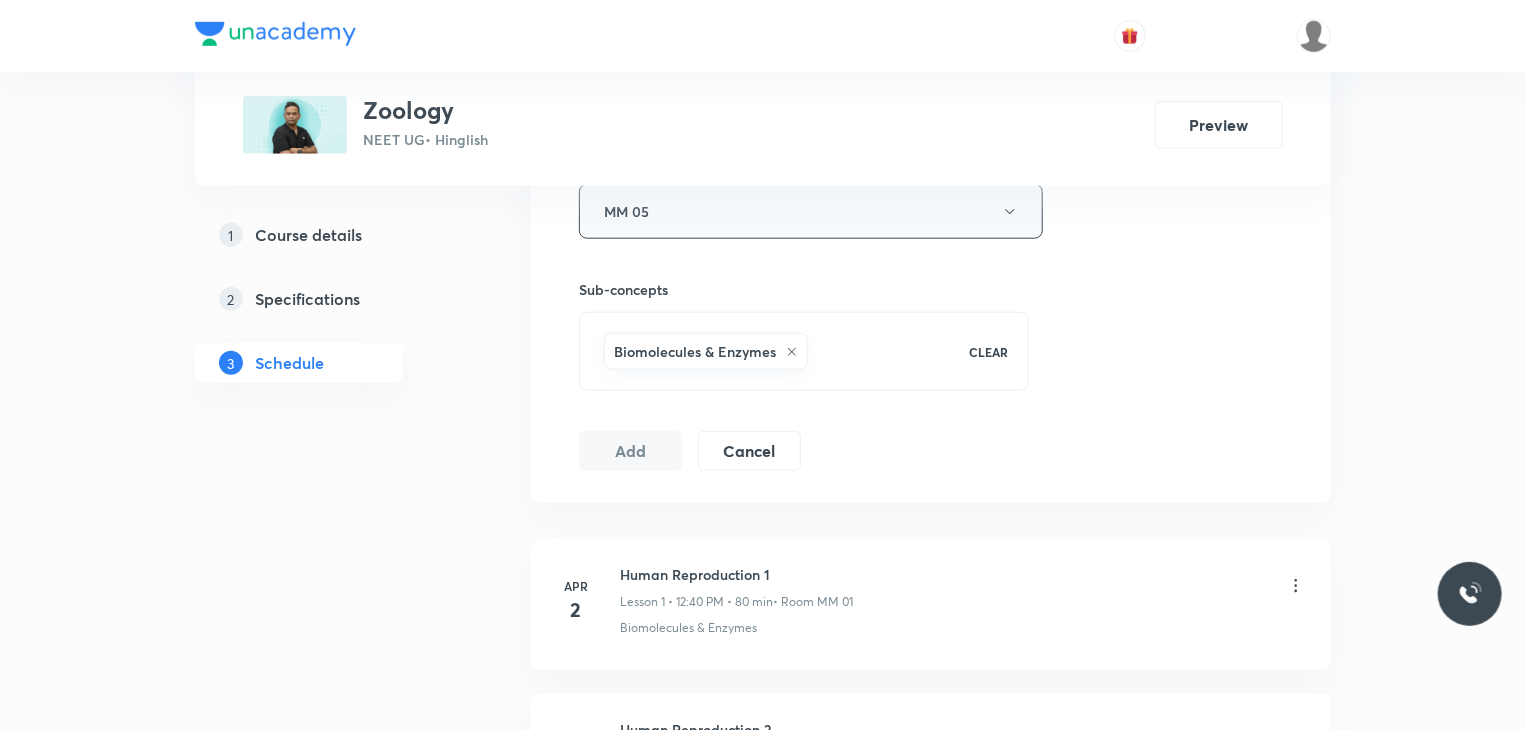 scroll, scrollTop: 7232, scrollLeft: 0, axis: vertical 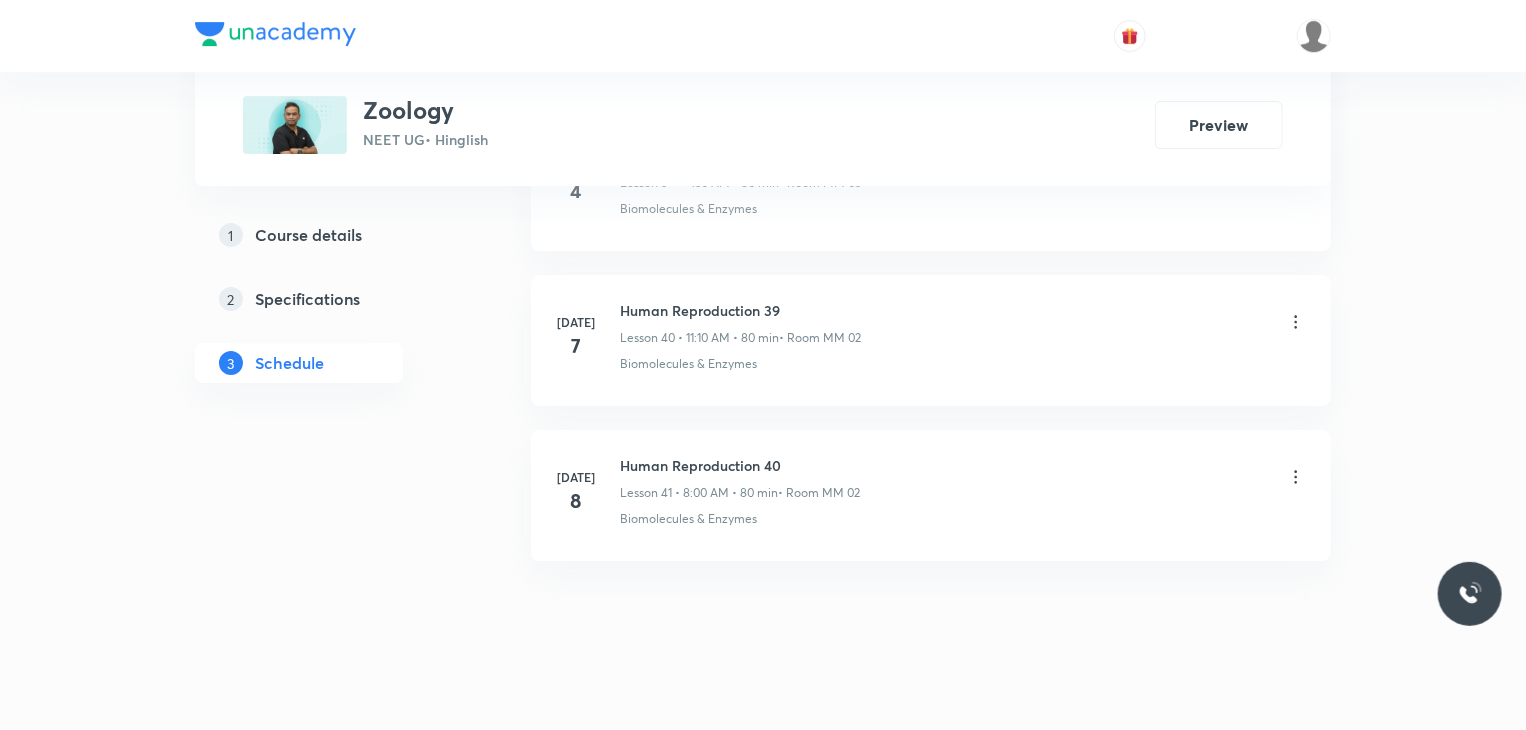 type 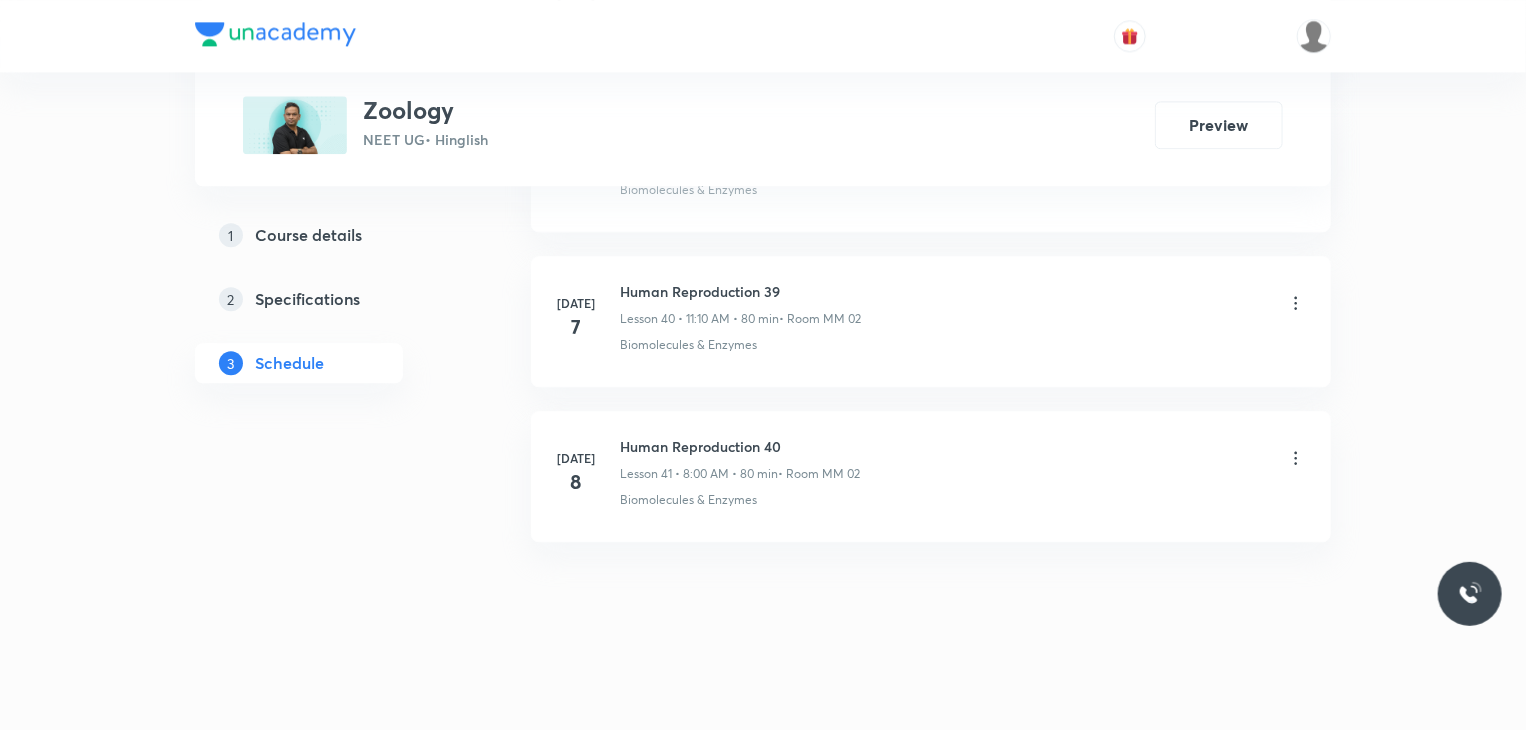 scroll, scrollTop: 6292, scrollLeft: 0, axis: vertical 